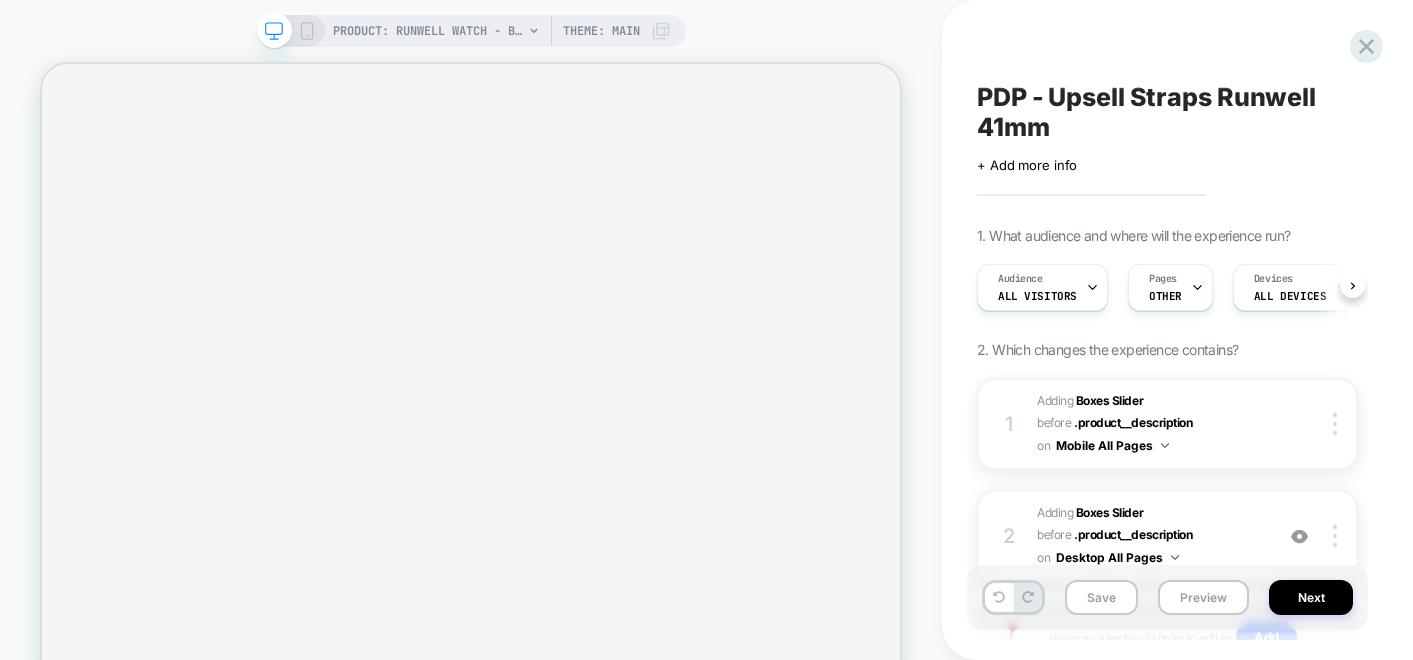scroll, scrollTop: 0, scrollLeft: 0, axis: both 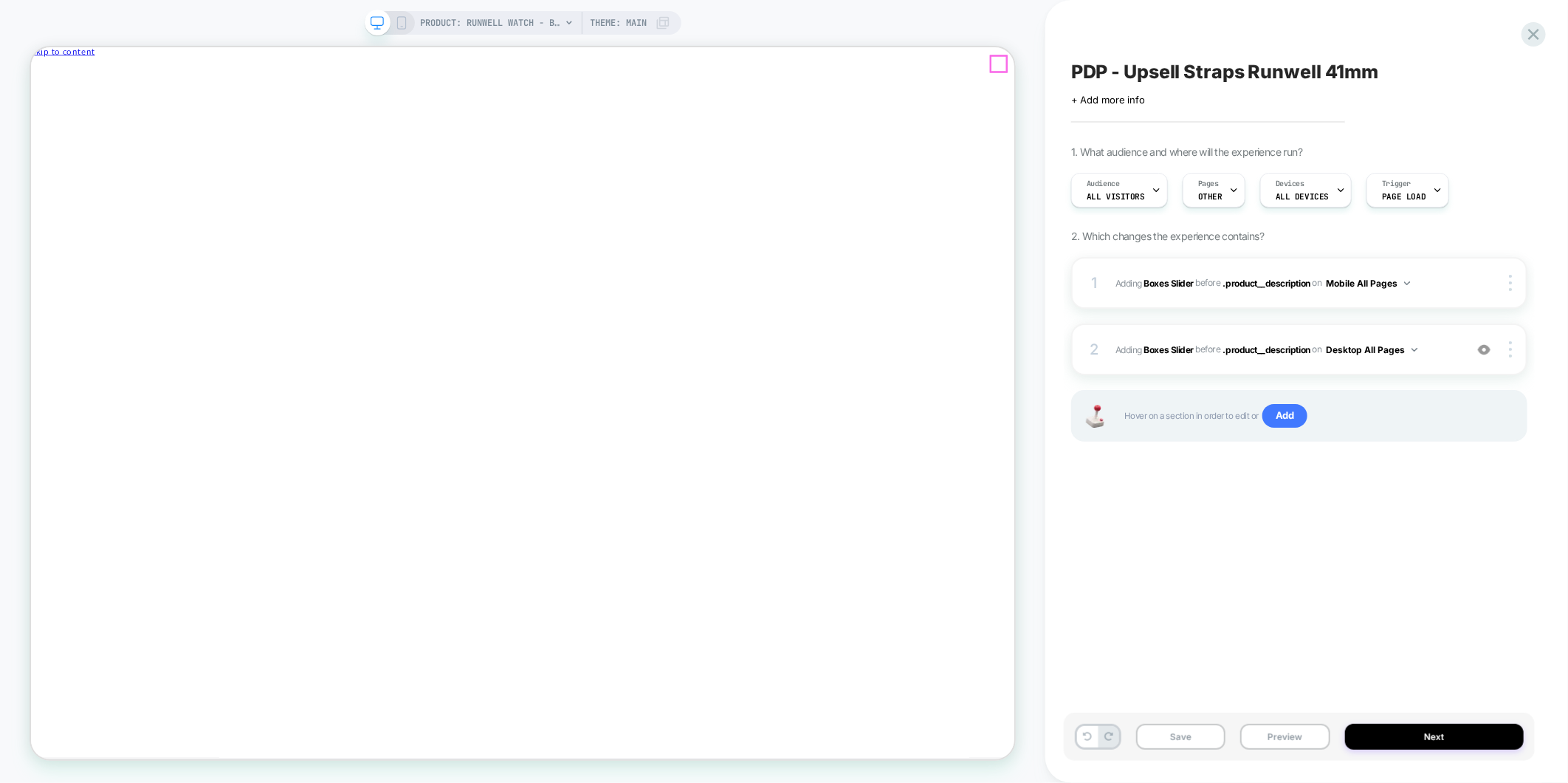 click on "Close drawer" at bounding box center (65, 78) 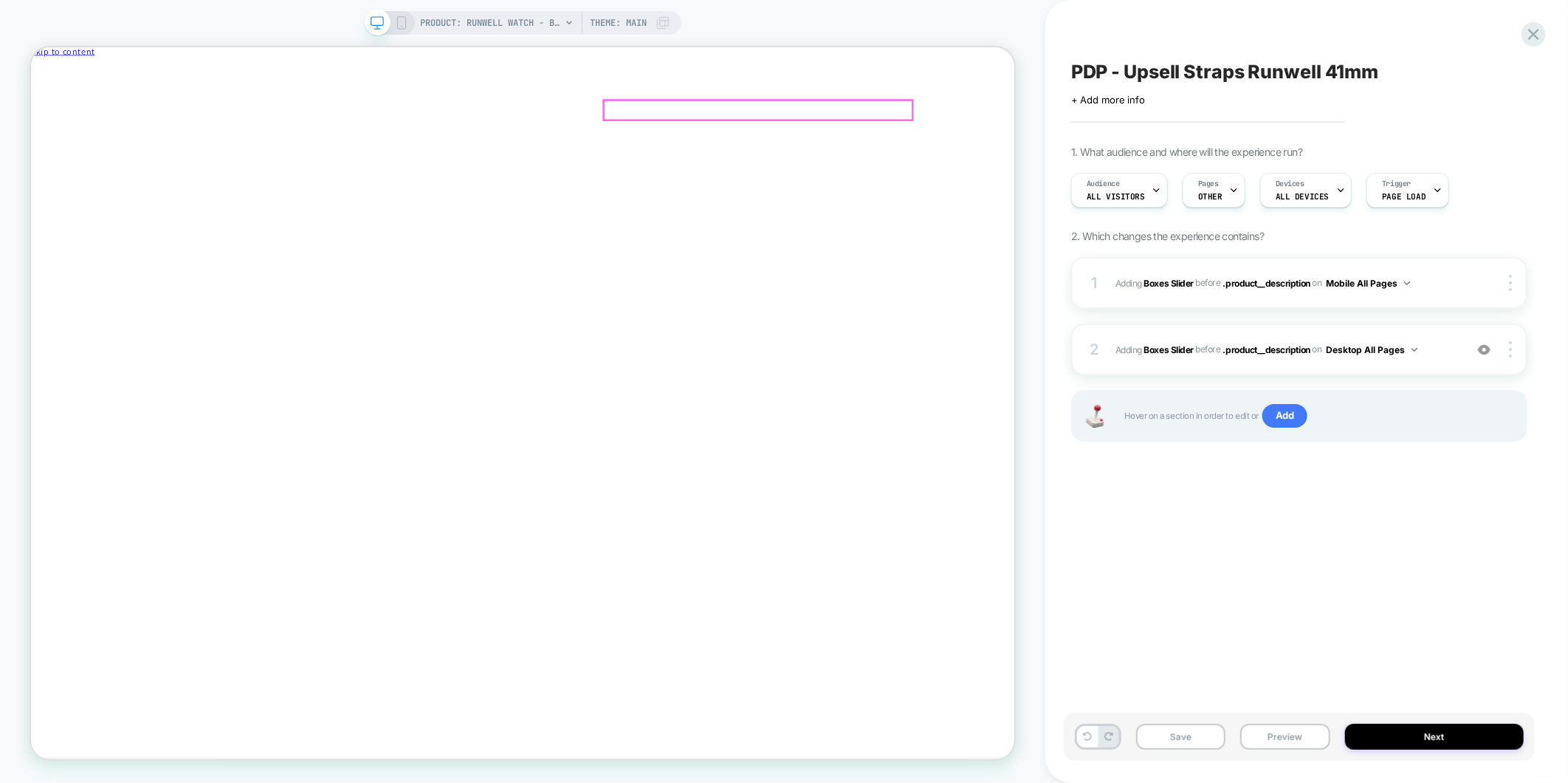 click on "Runwell Watch" at bounding box center (686, 62531) 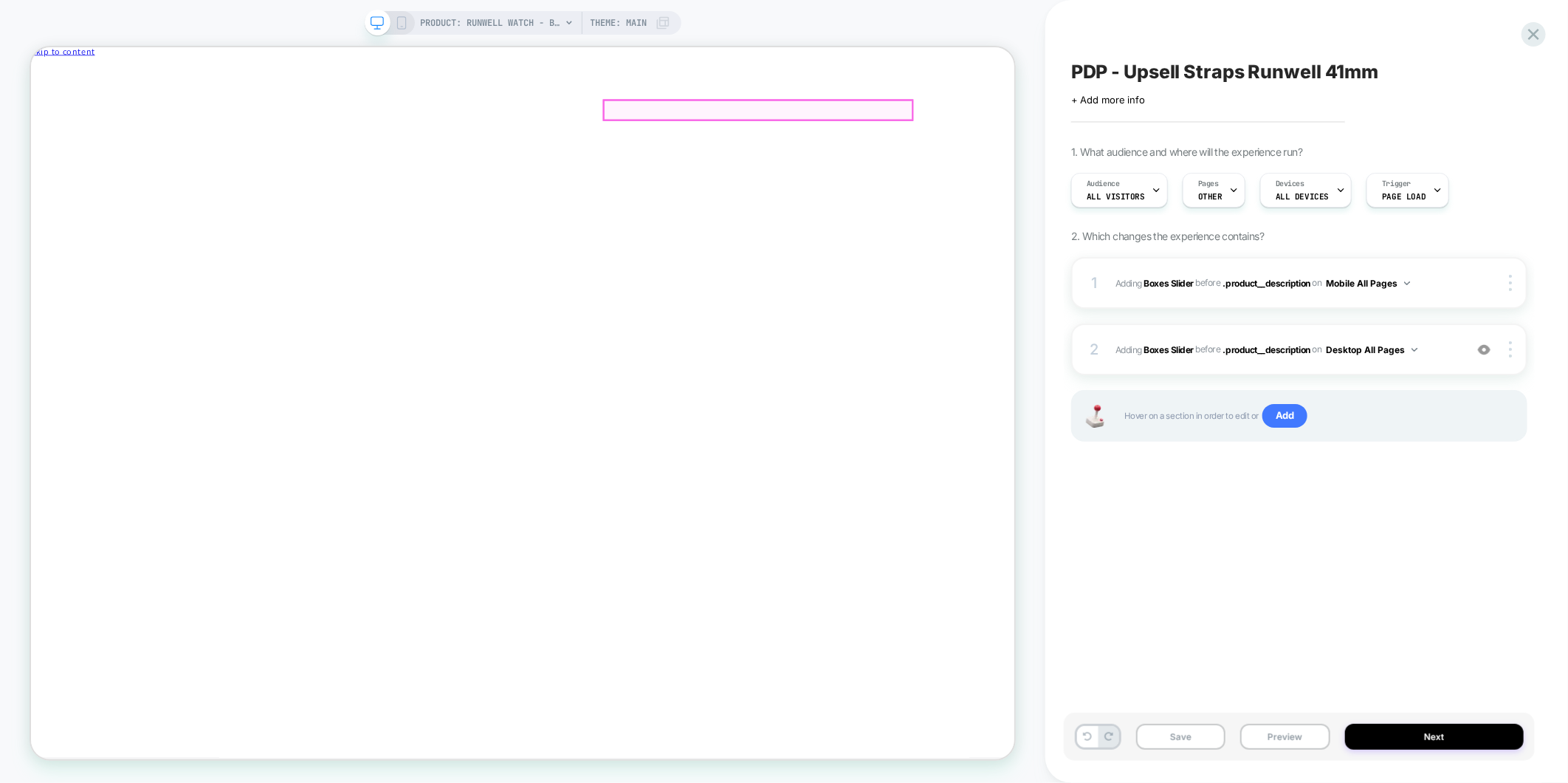 click on "Runwell Watch" at bounding box center [686, 62531] 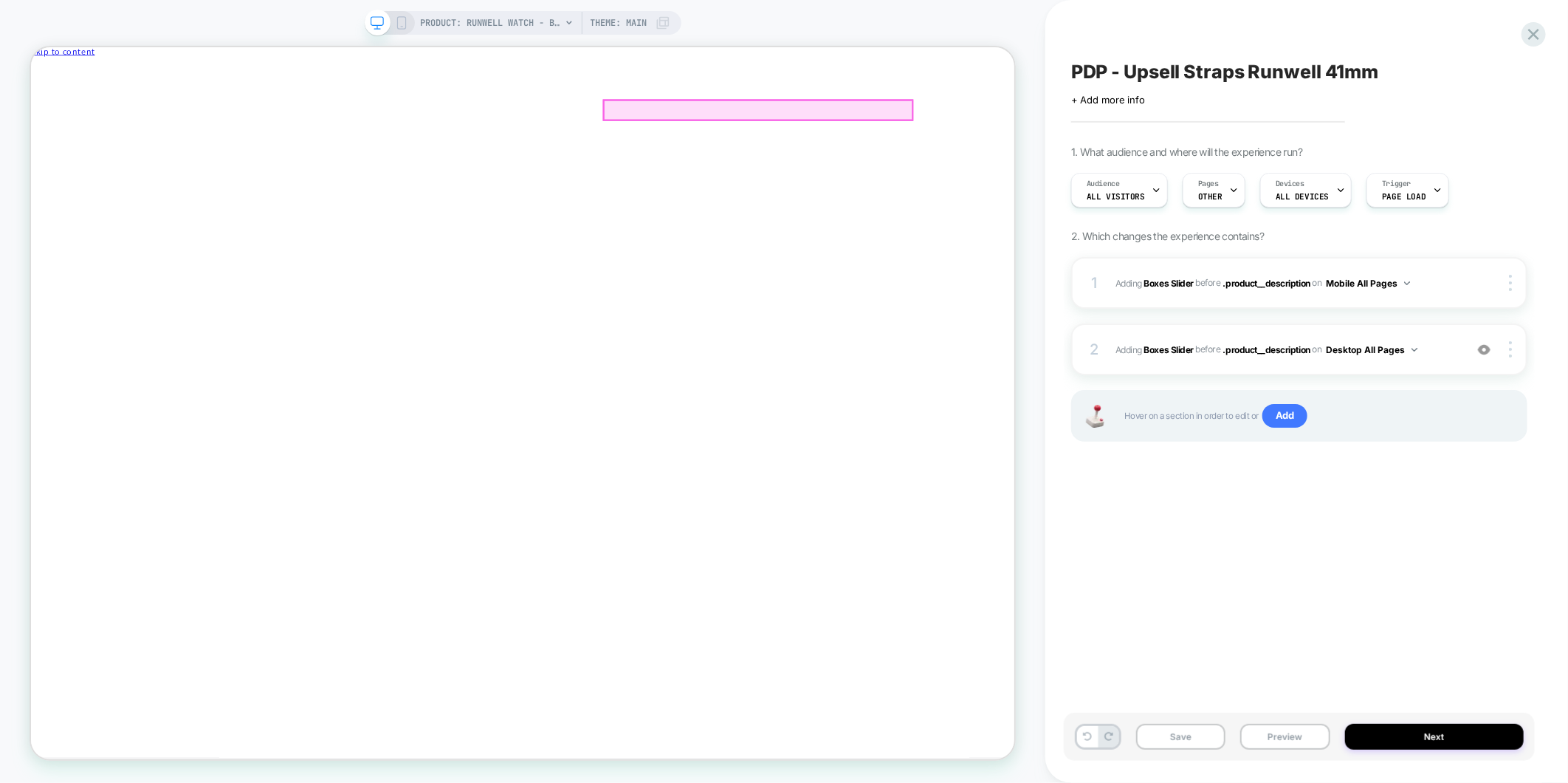 click on "Runwell Watch" at bounding box center (686, 62531) 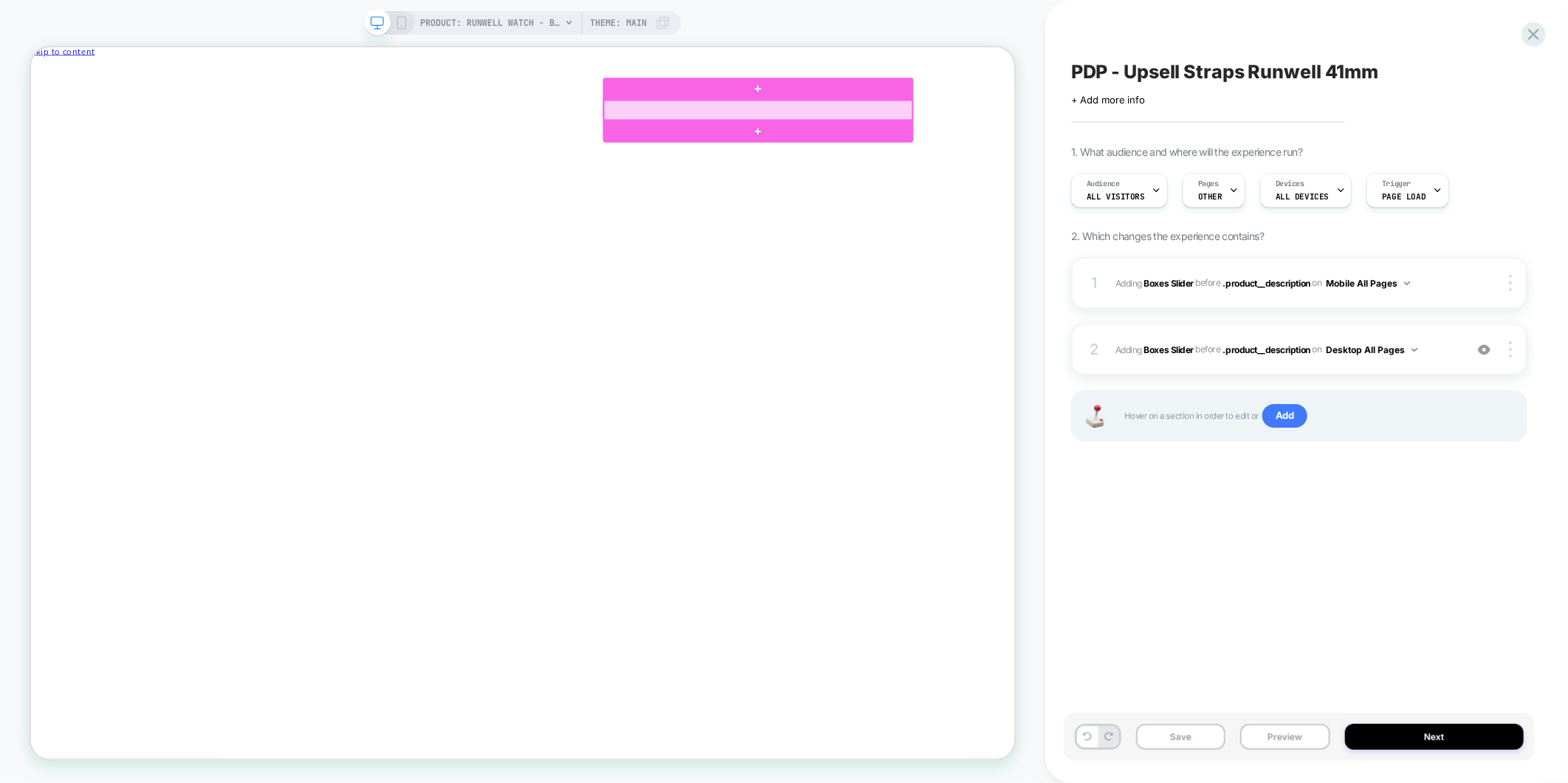 drag, startPoint x: 874, startPoint y: 133, endPoint x: 864, endPoint y: 126, distance: 12.20656 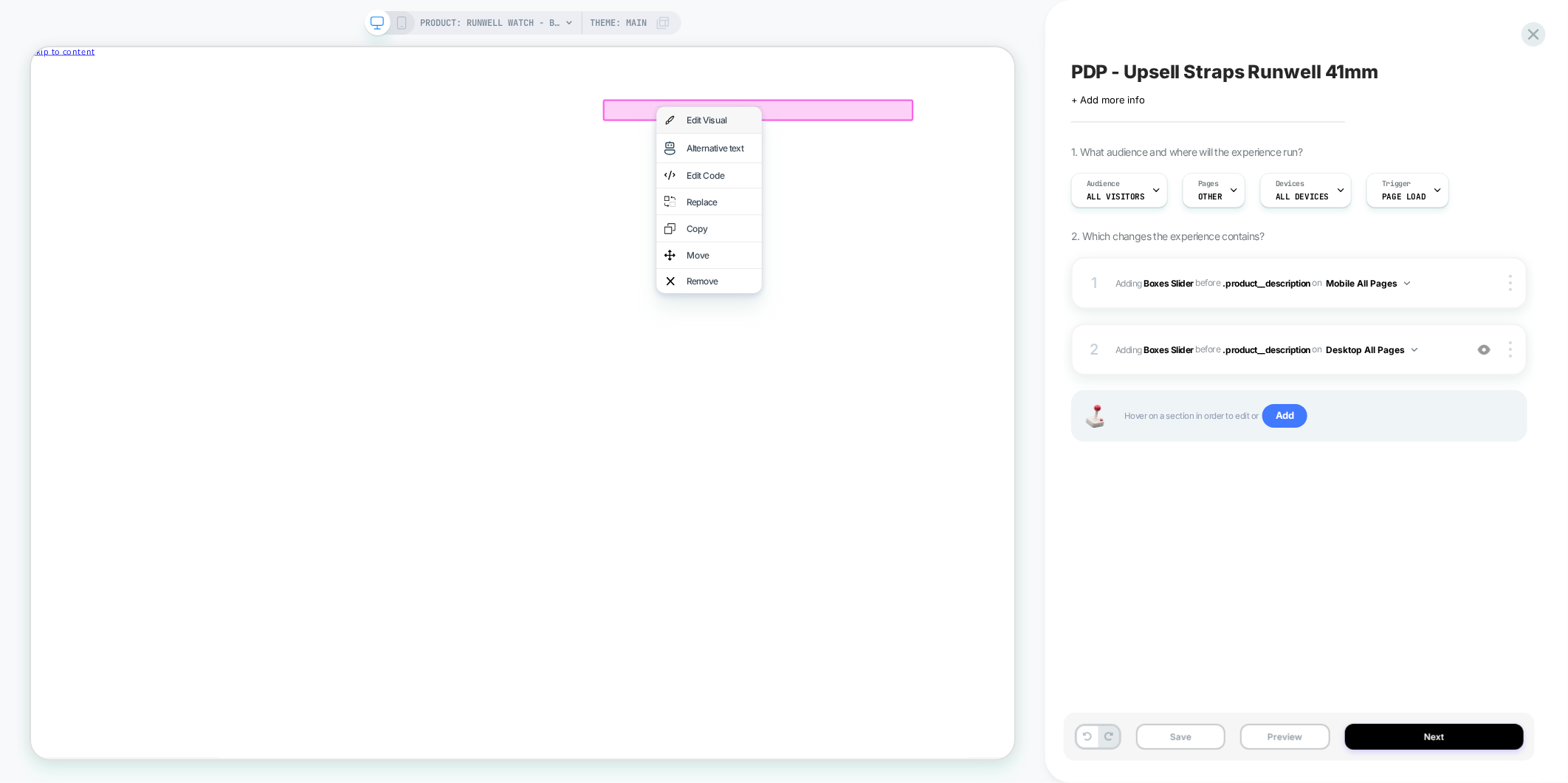 click on "Edit Visual" at bounding box center (949, 144) 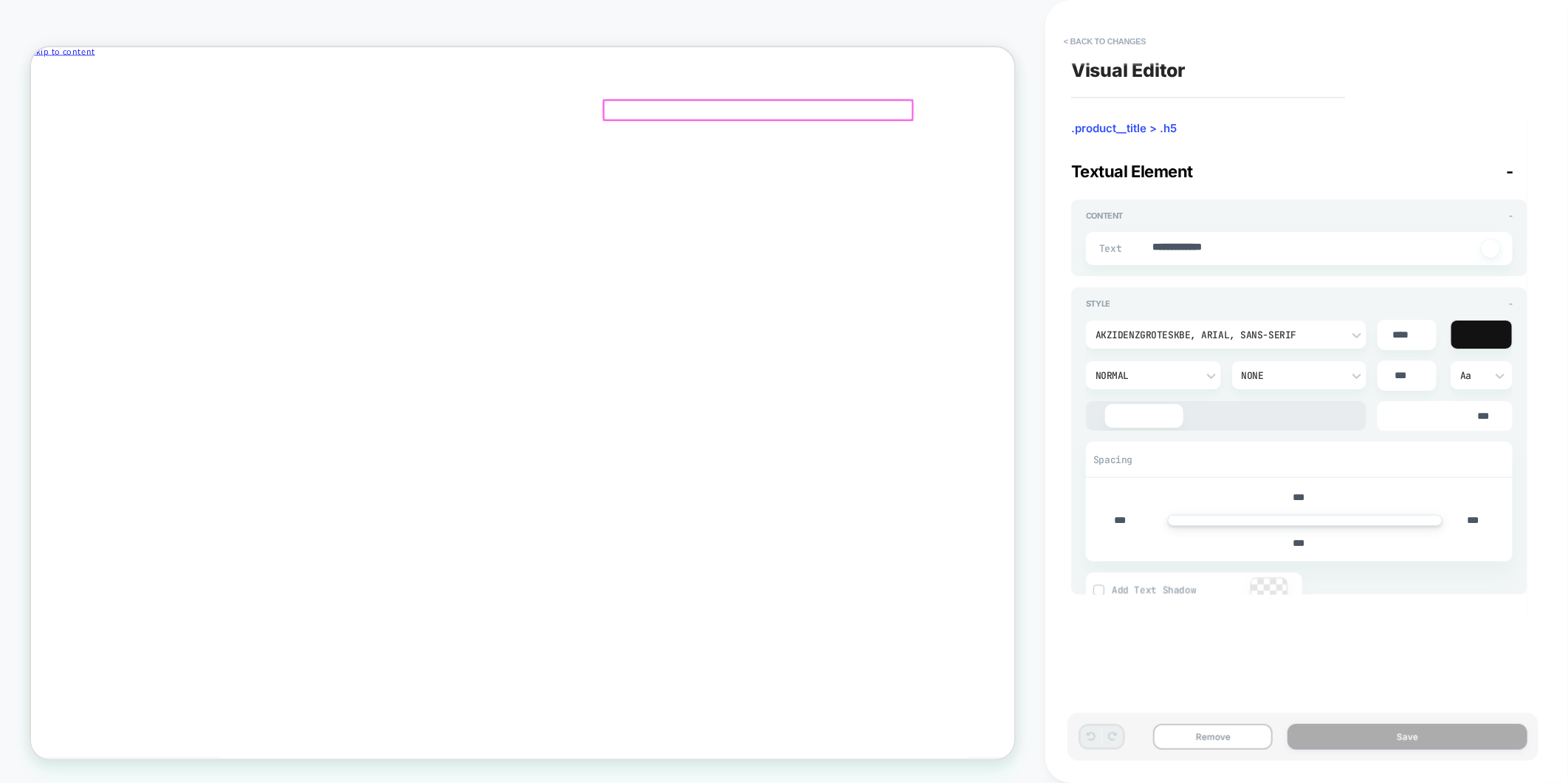 type on "*" 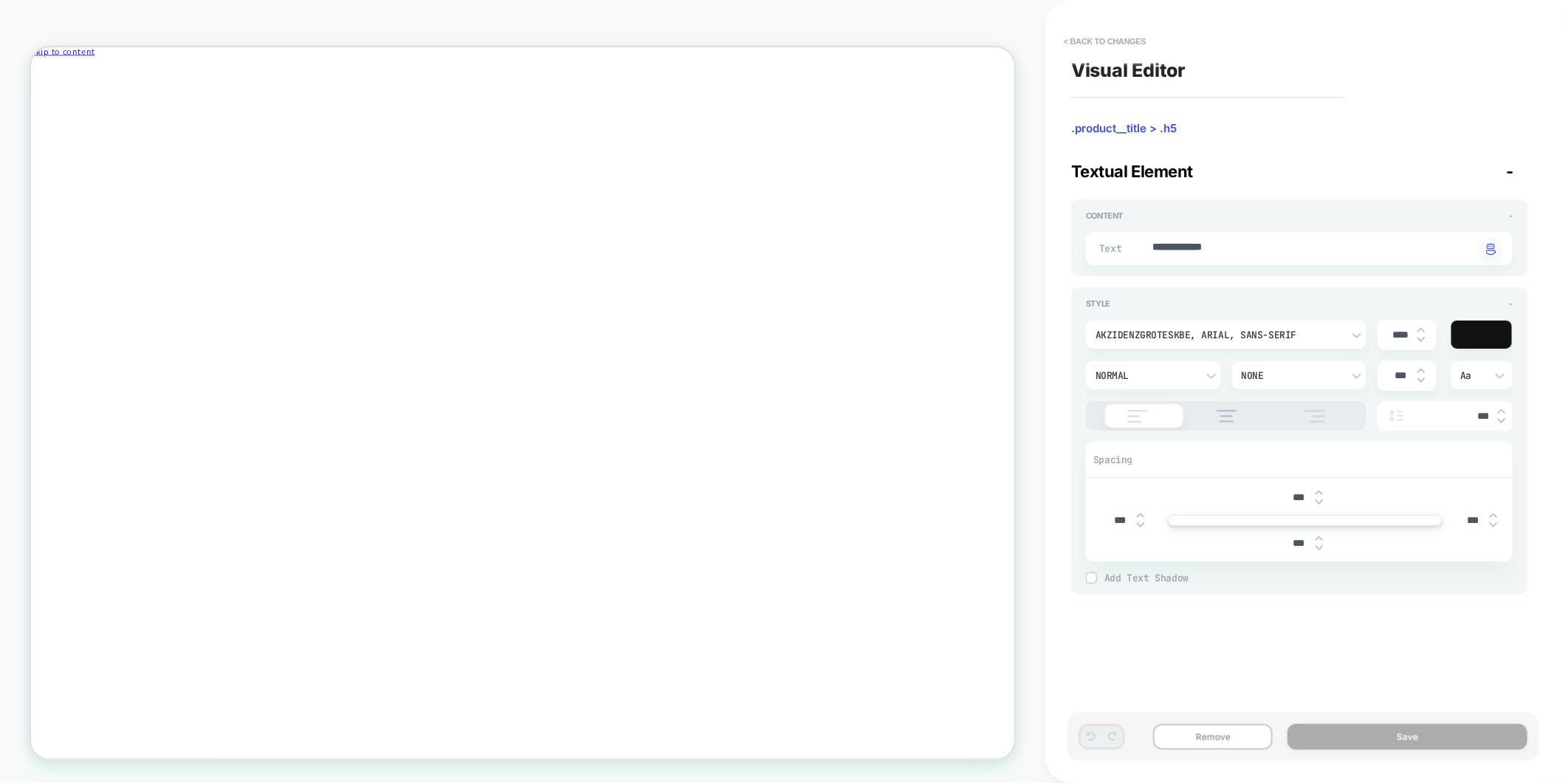 click on "Add an extra strap.﻿" at bounding box center [103, 63282] 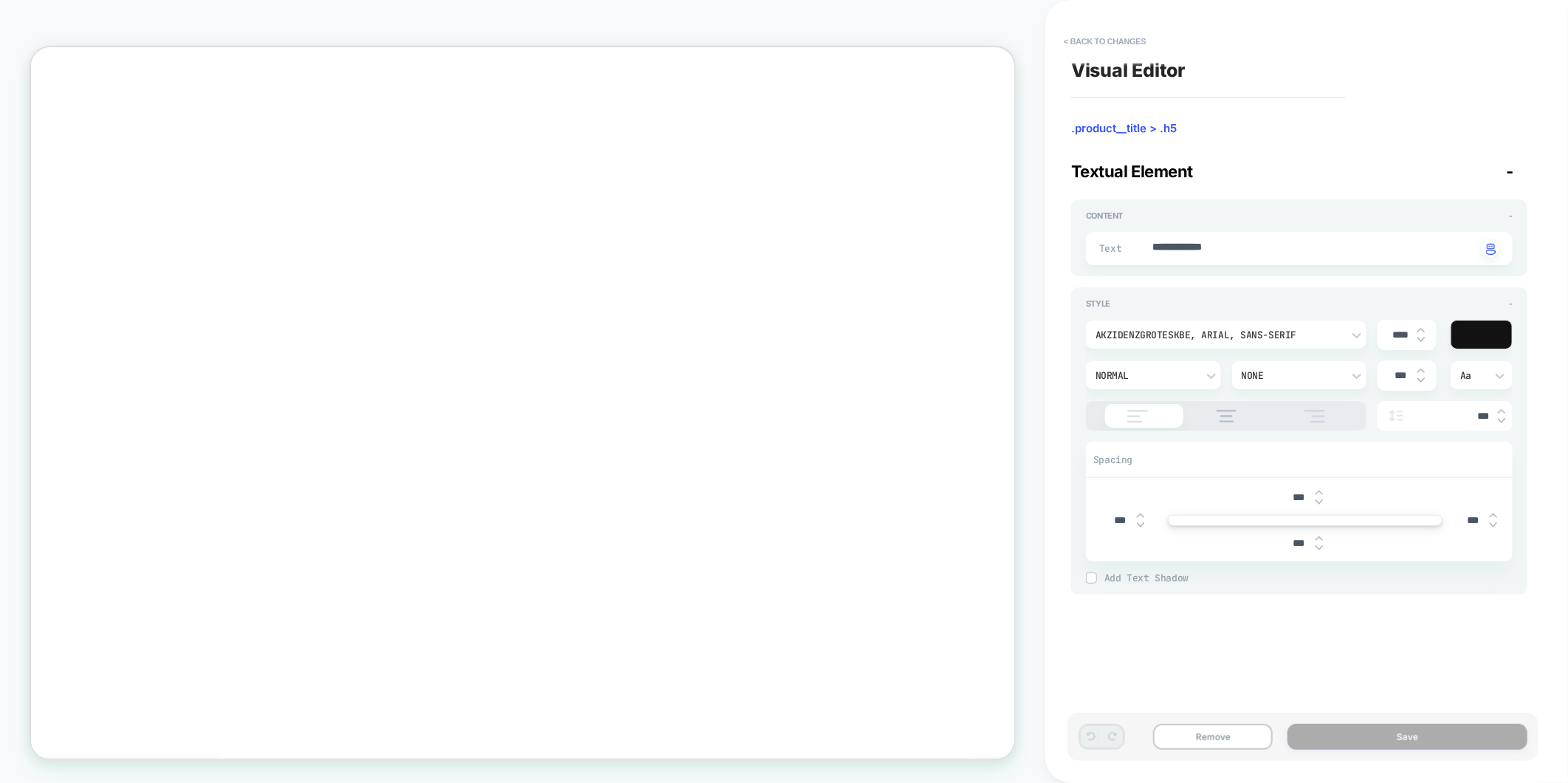 scroll, scrollTop: 492, scrollLeft: 0, axis: vertical 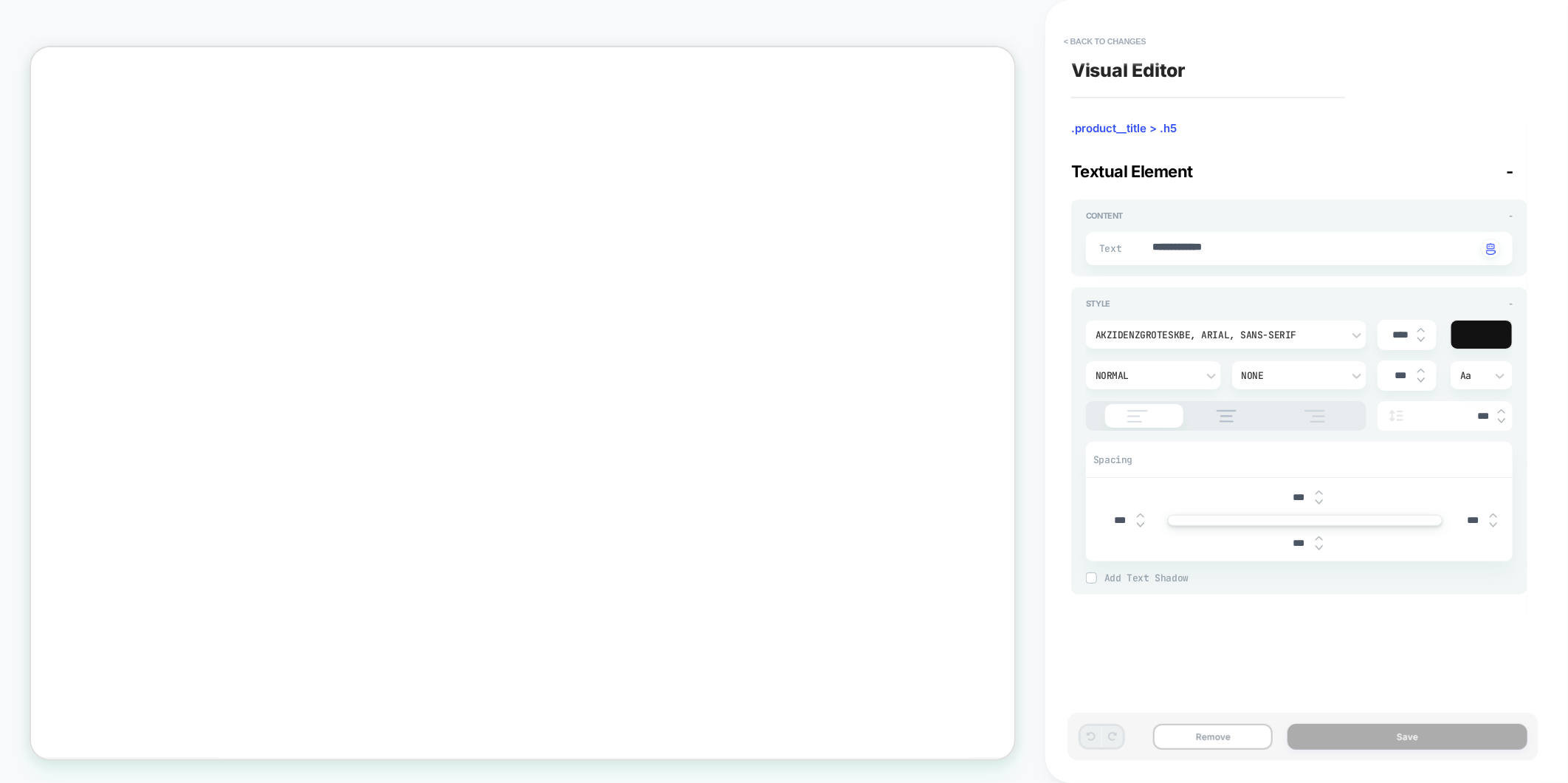 click at bounding box center [386, 62940] 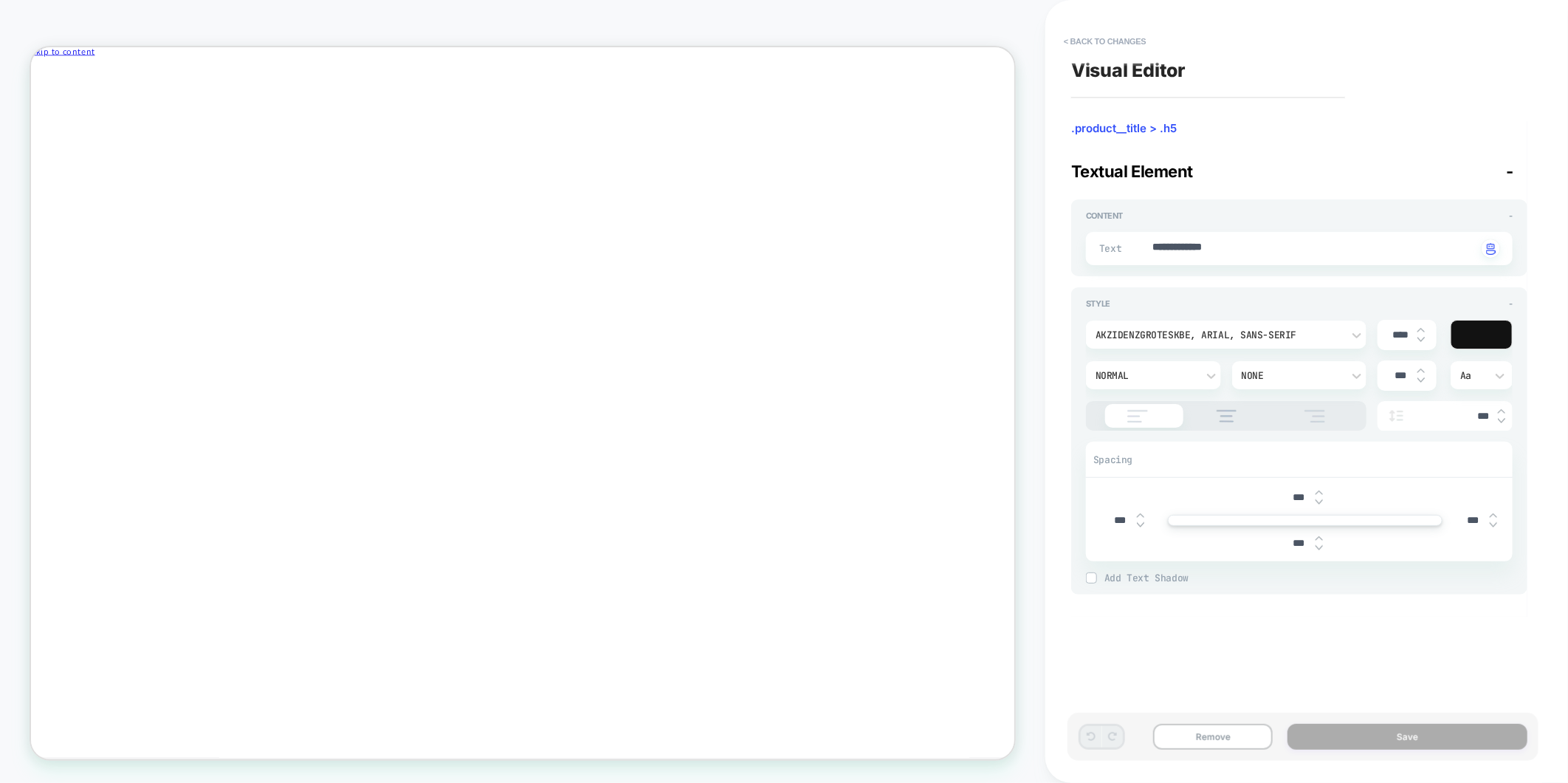 click on "Runwell Watch" at bounding box center [686, 62531] 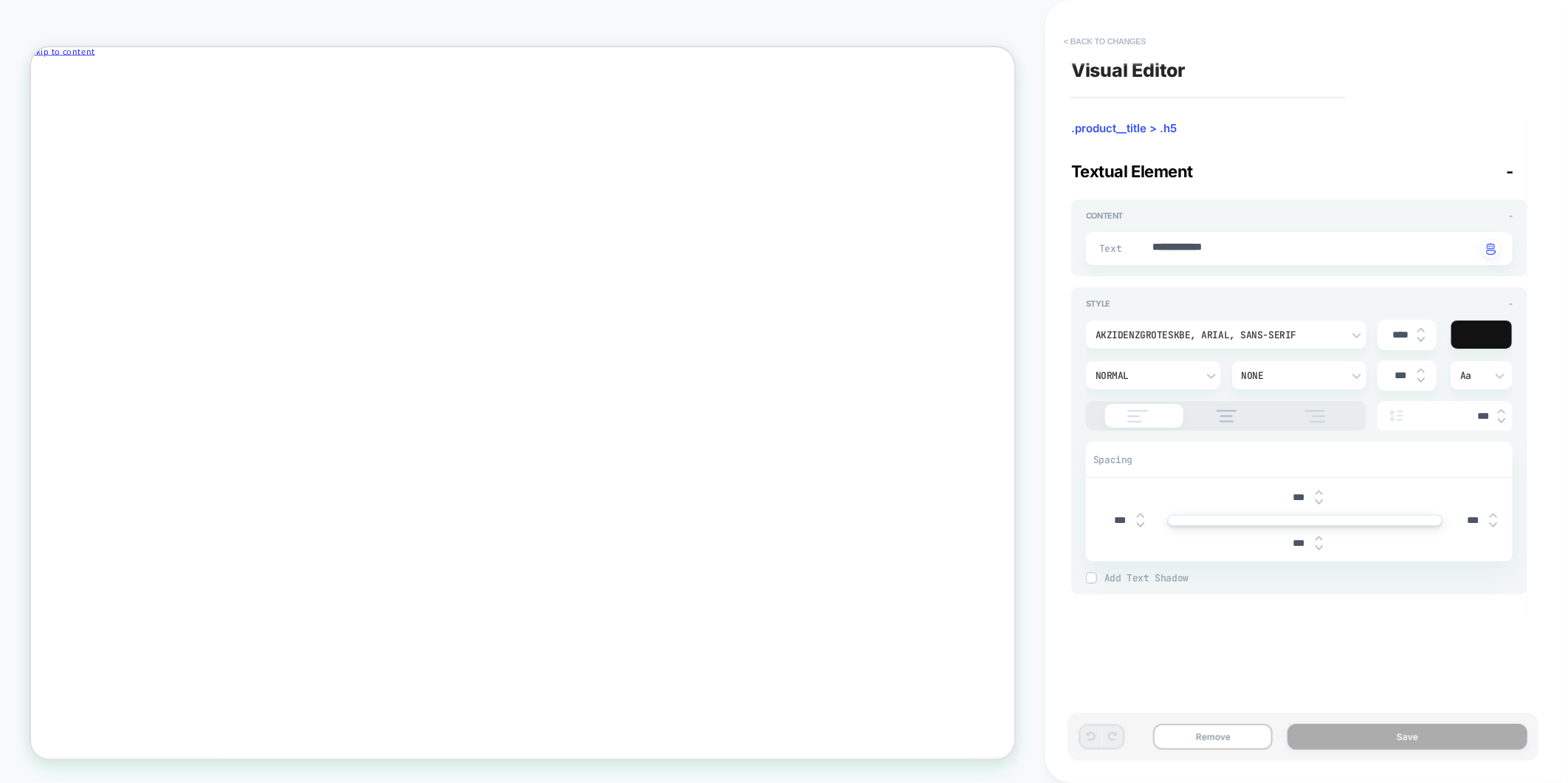 click on "< Back to changes" at bounding box center [1105, 41] 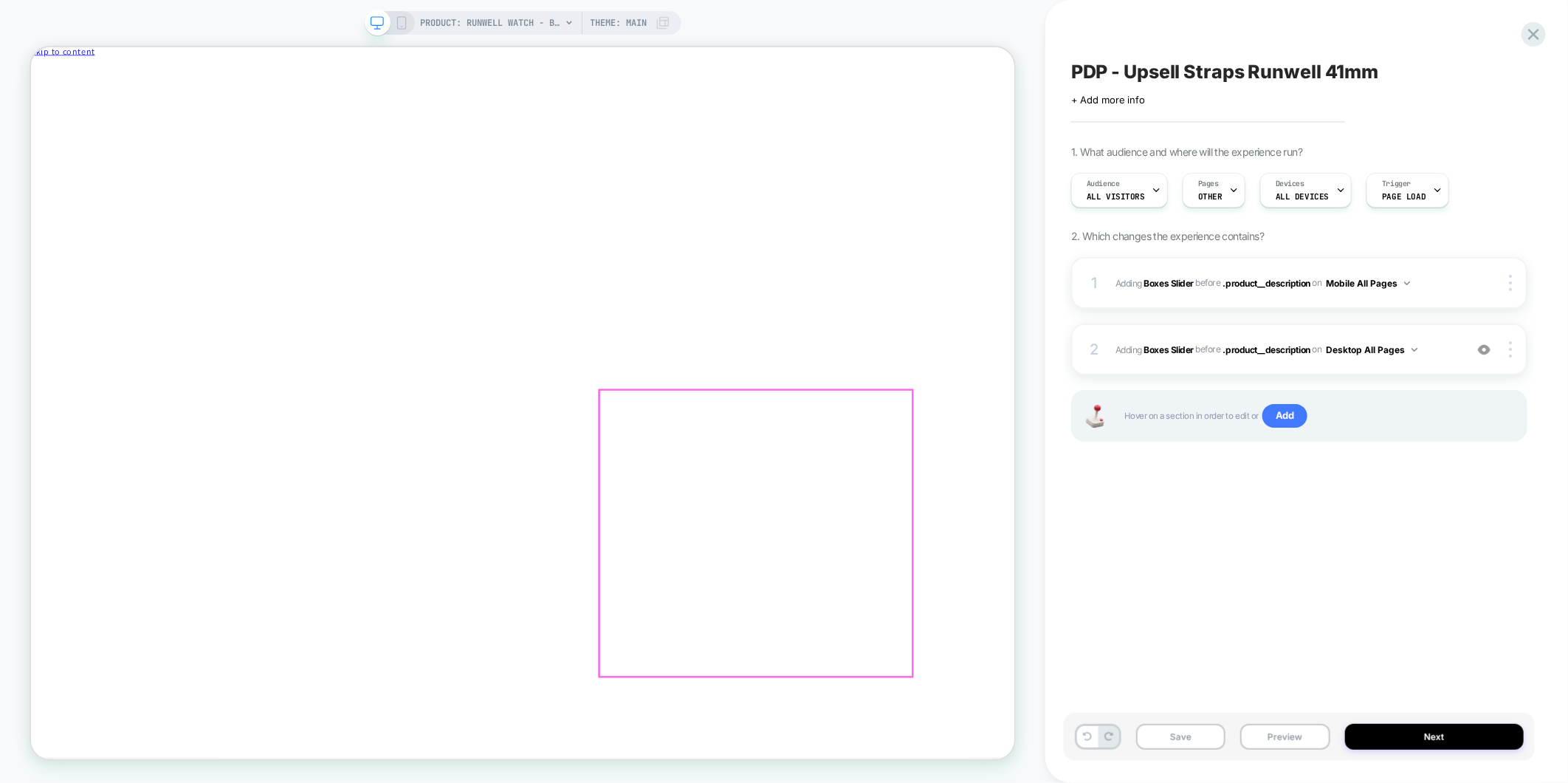 click on "ADD 20mm Black Leather Watch Strap - Black $125 ADD 20mm Navy Leather Watch Strap - Navy $125 ADD 20mm Black Rubber Watch Strap - Black $95 ADD 20mm Tan Leather Watch Strap - Tan $125 ADD 20mm Natural Leather Watch Strap - Natural $125" at bounding box center (686, 63467) 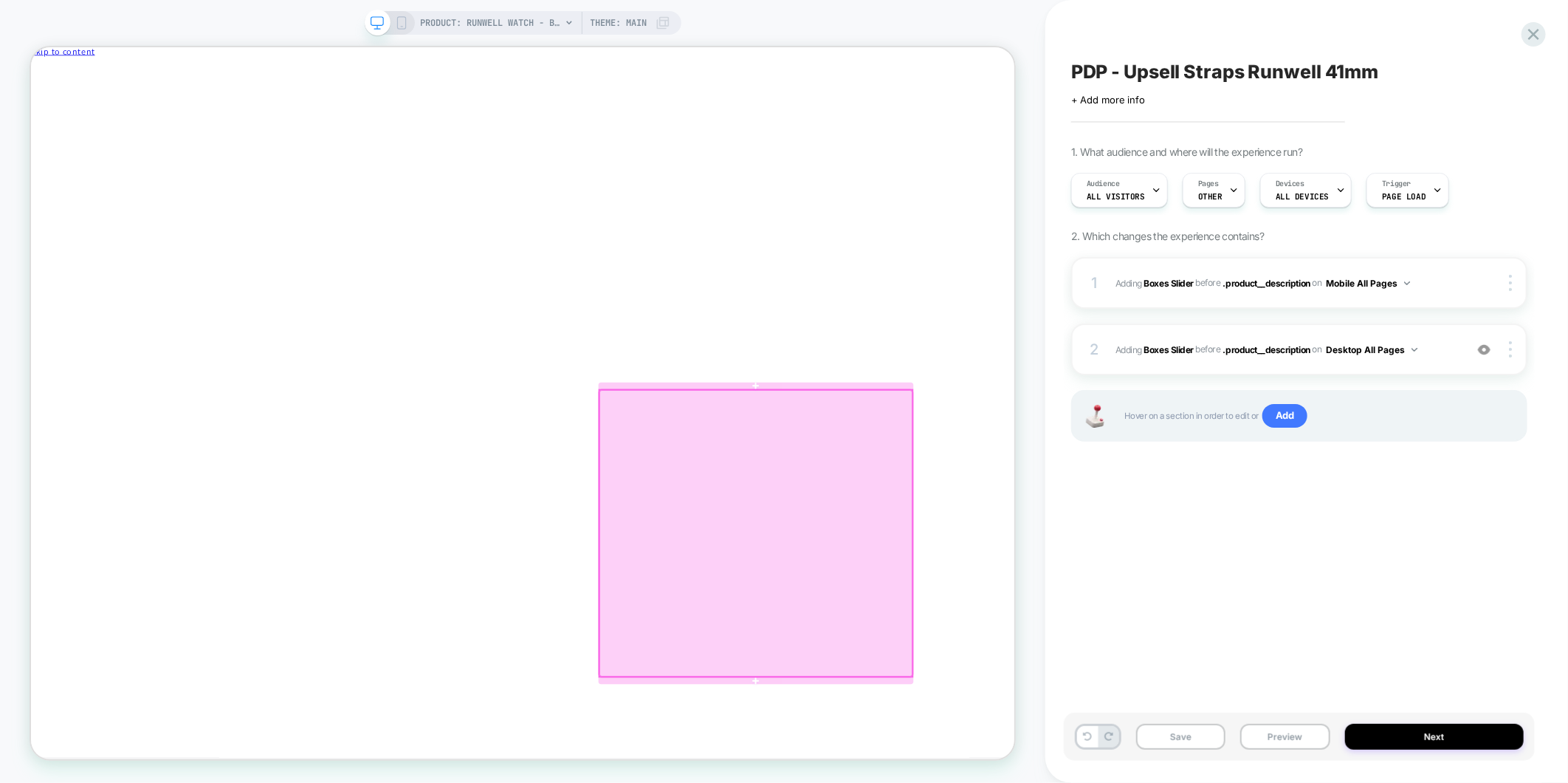 click at bounding box center [997, 694] 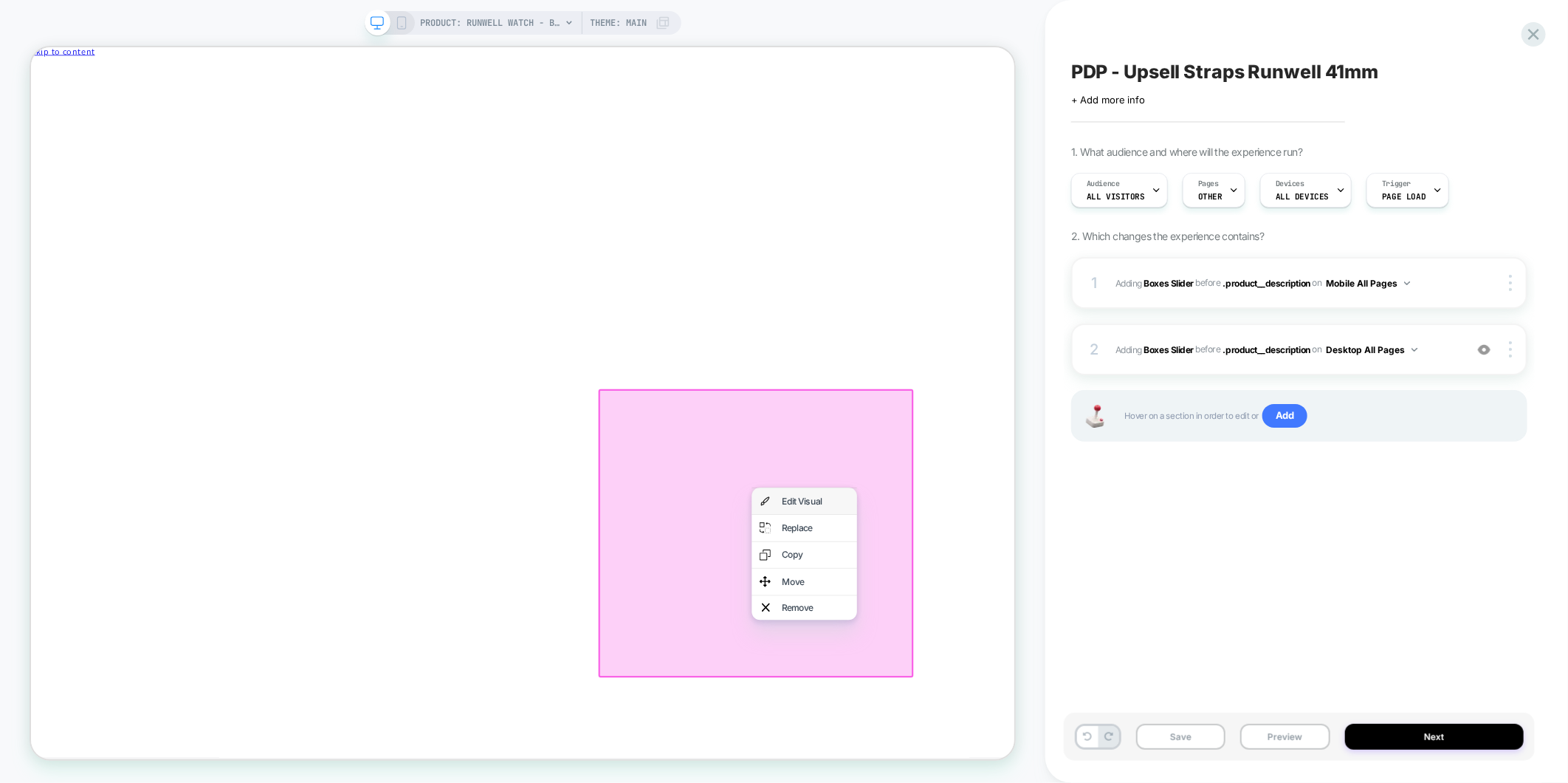 click on "Edit Visual" at bounding box center (1076, 652) 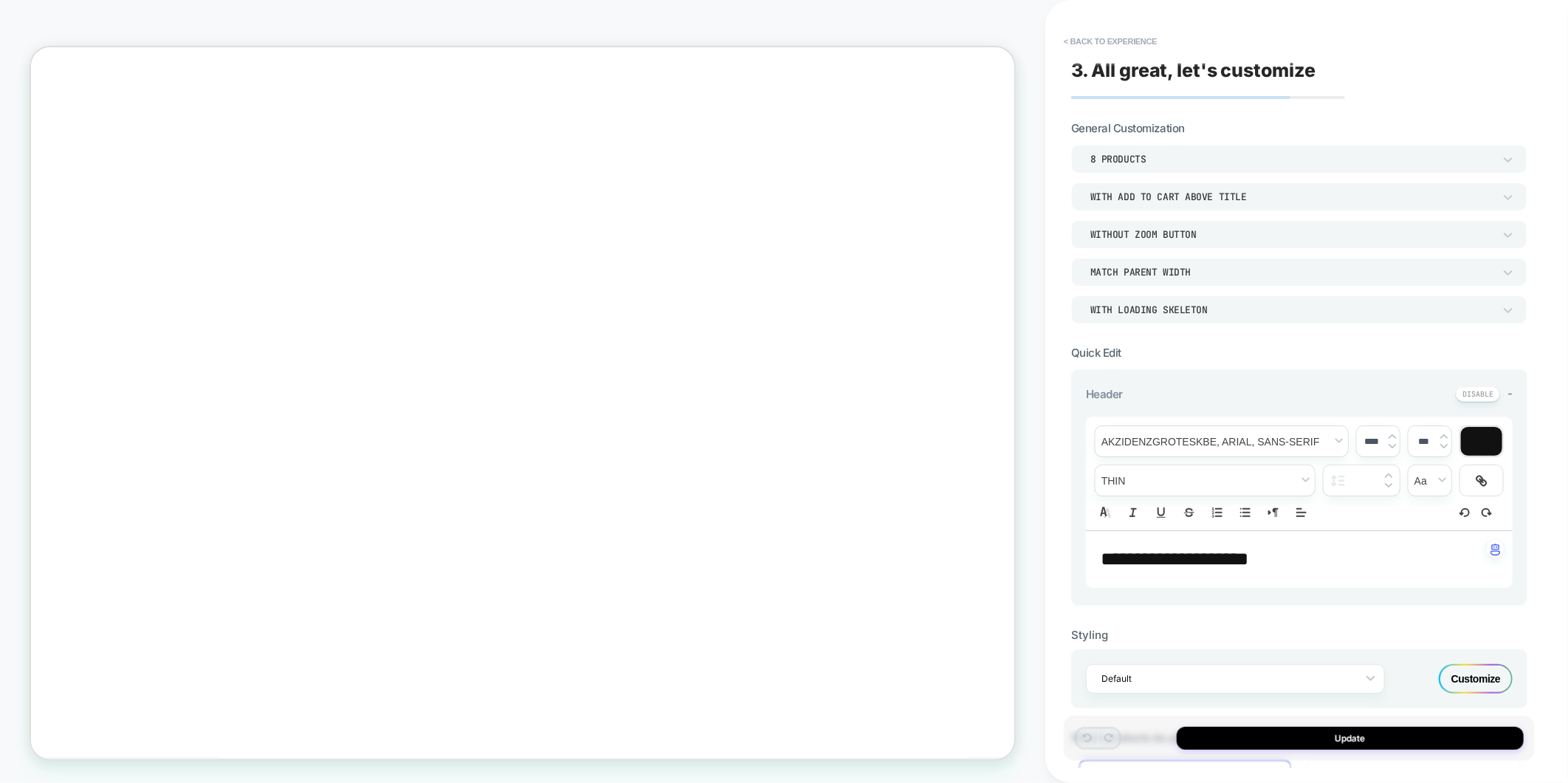 scroll, scrollTop: 173, scrollLeft: 0, axis: vertical 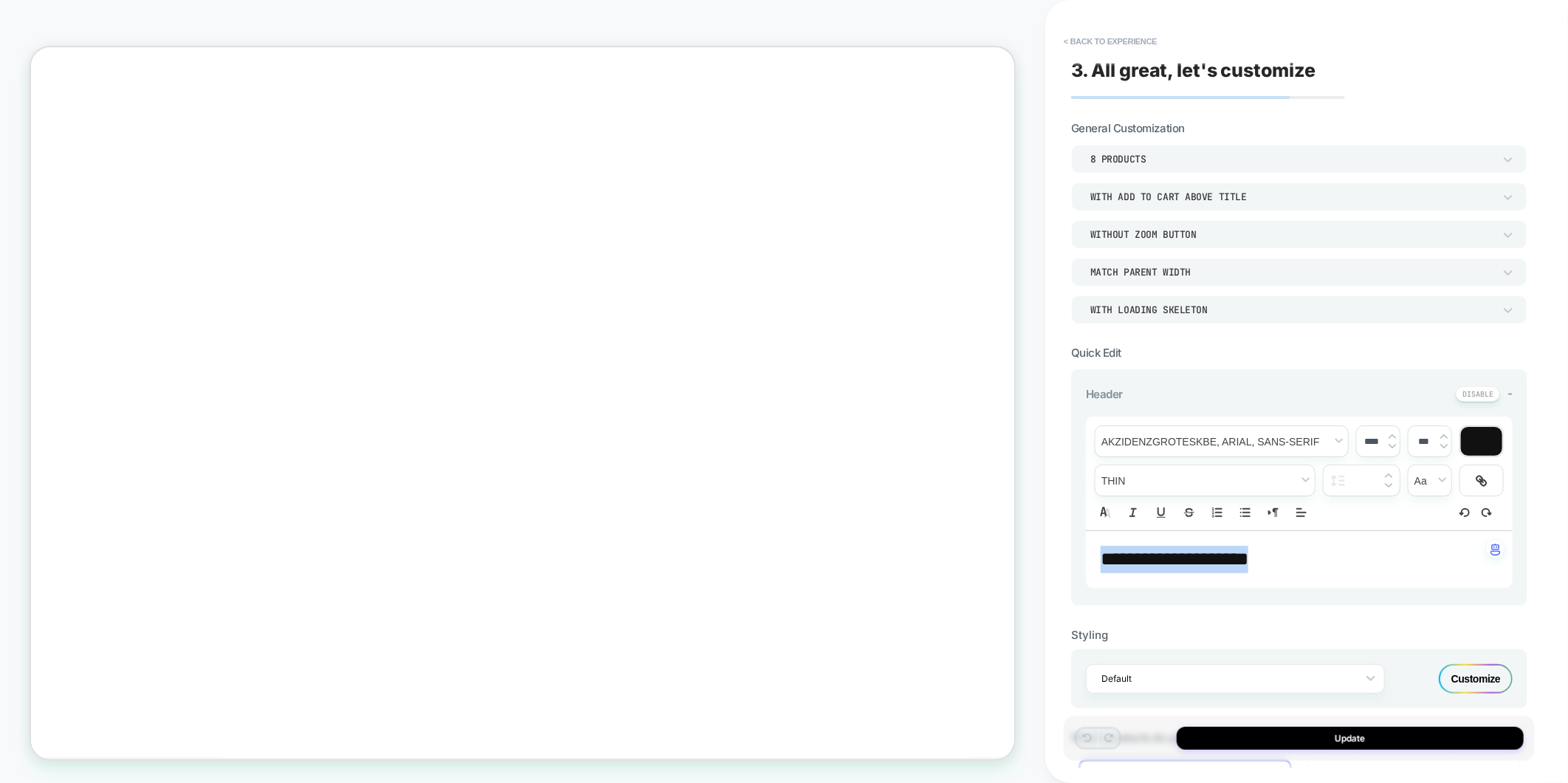 drag, startPoint x: 1298, startPoint y: 564, endPoint x: 1071, endPoint y: 567, distance: 227.01982 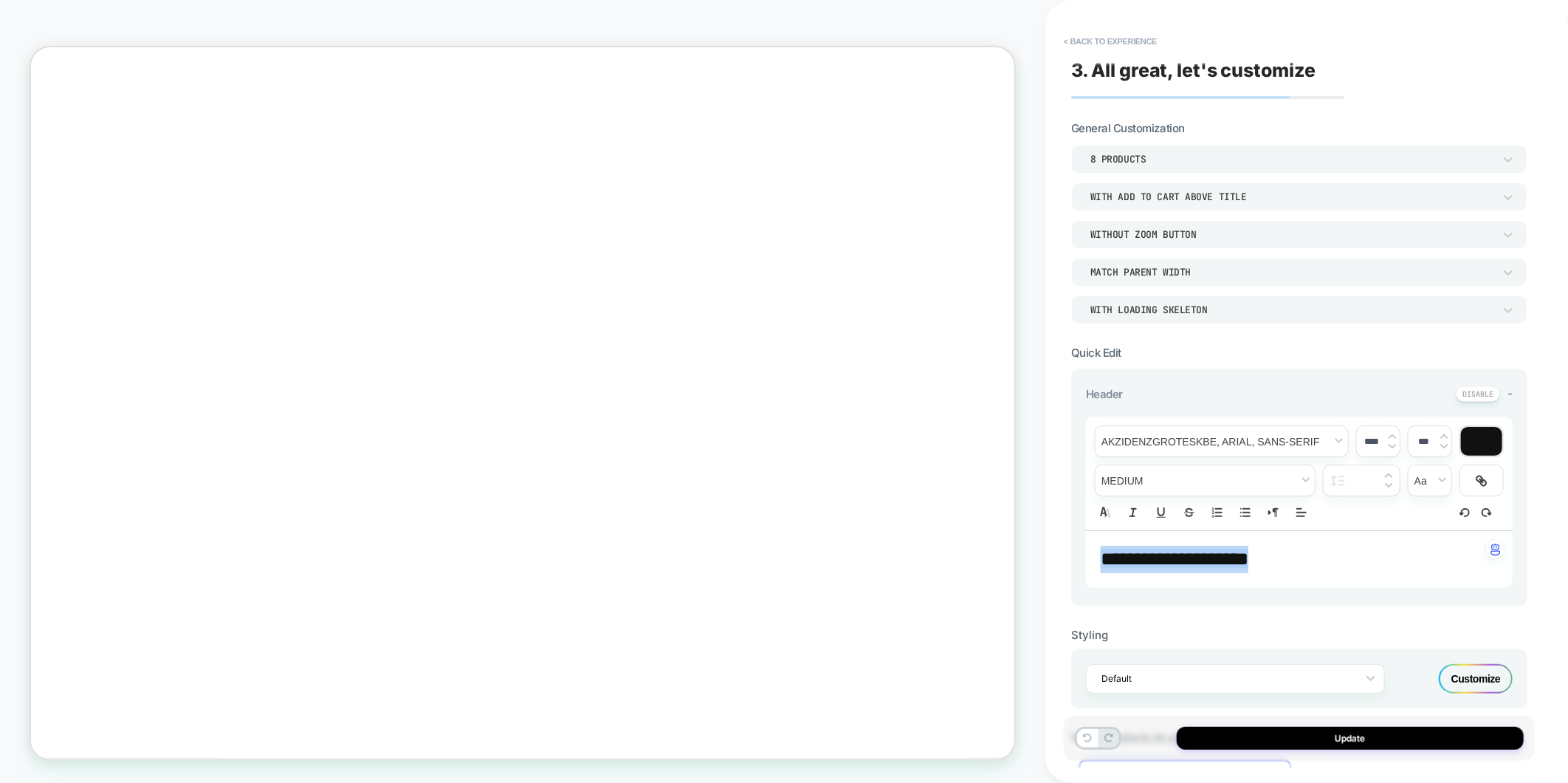 click at bounding box center (1392, 446) 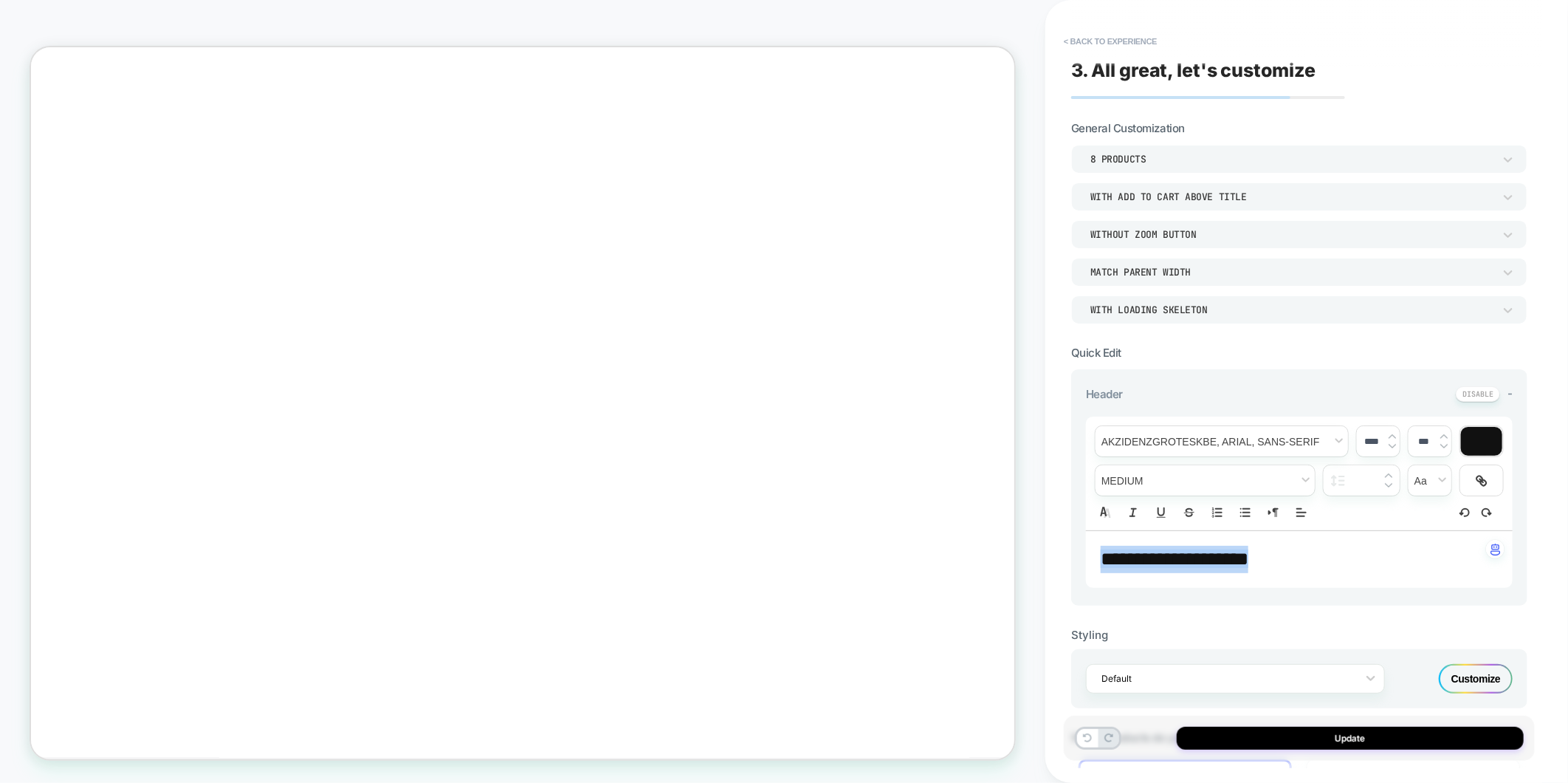 click at bounding box center [1392, 446] 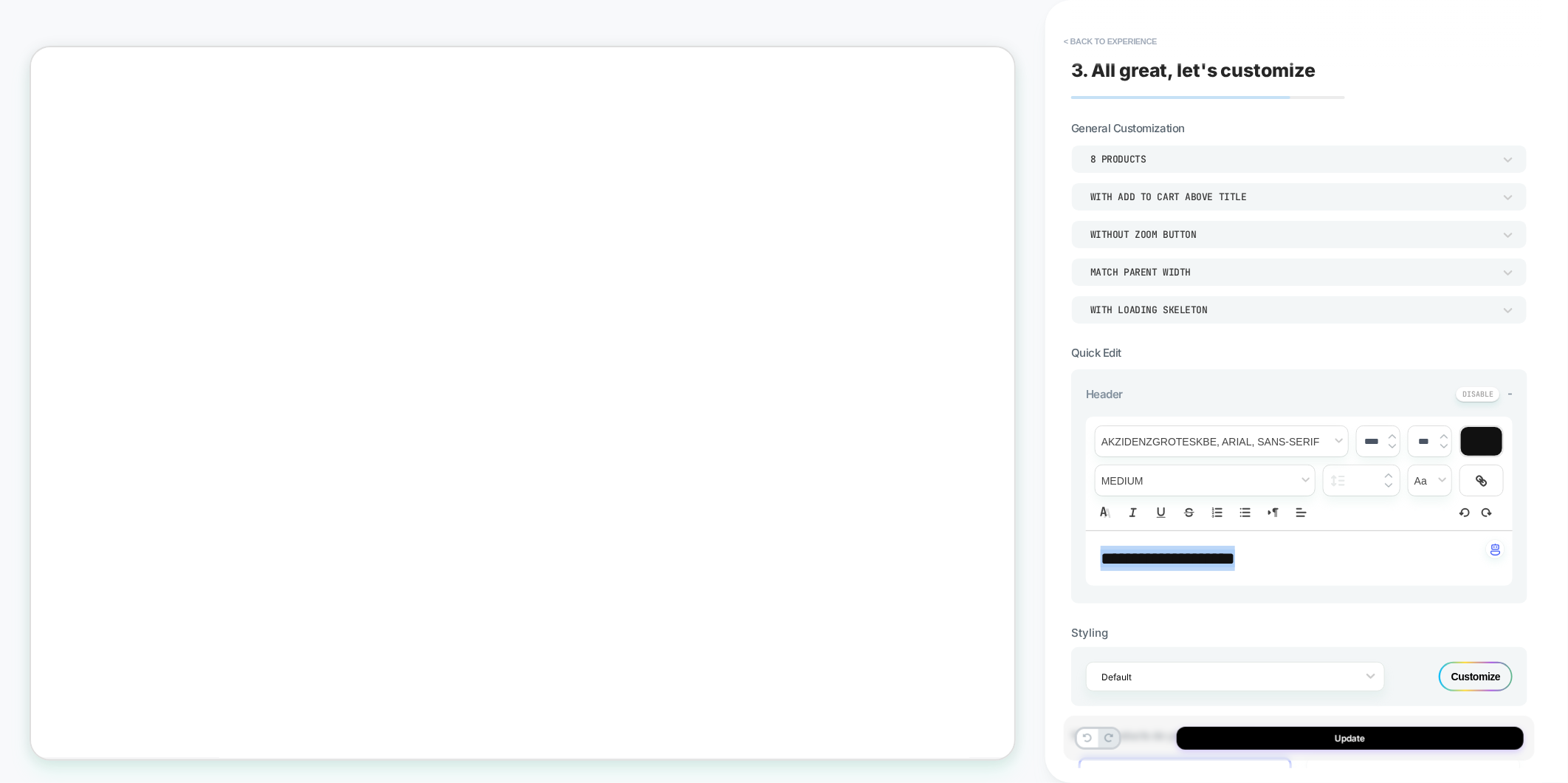 click on "**********" at bounding box center (1293, 558) 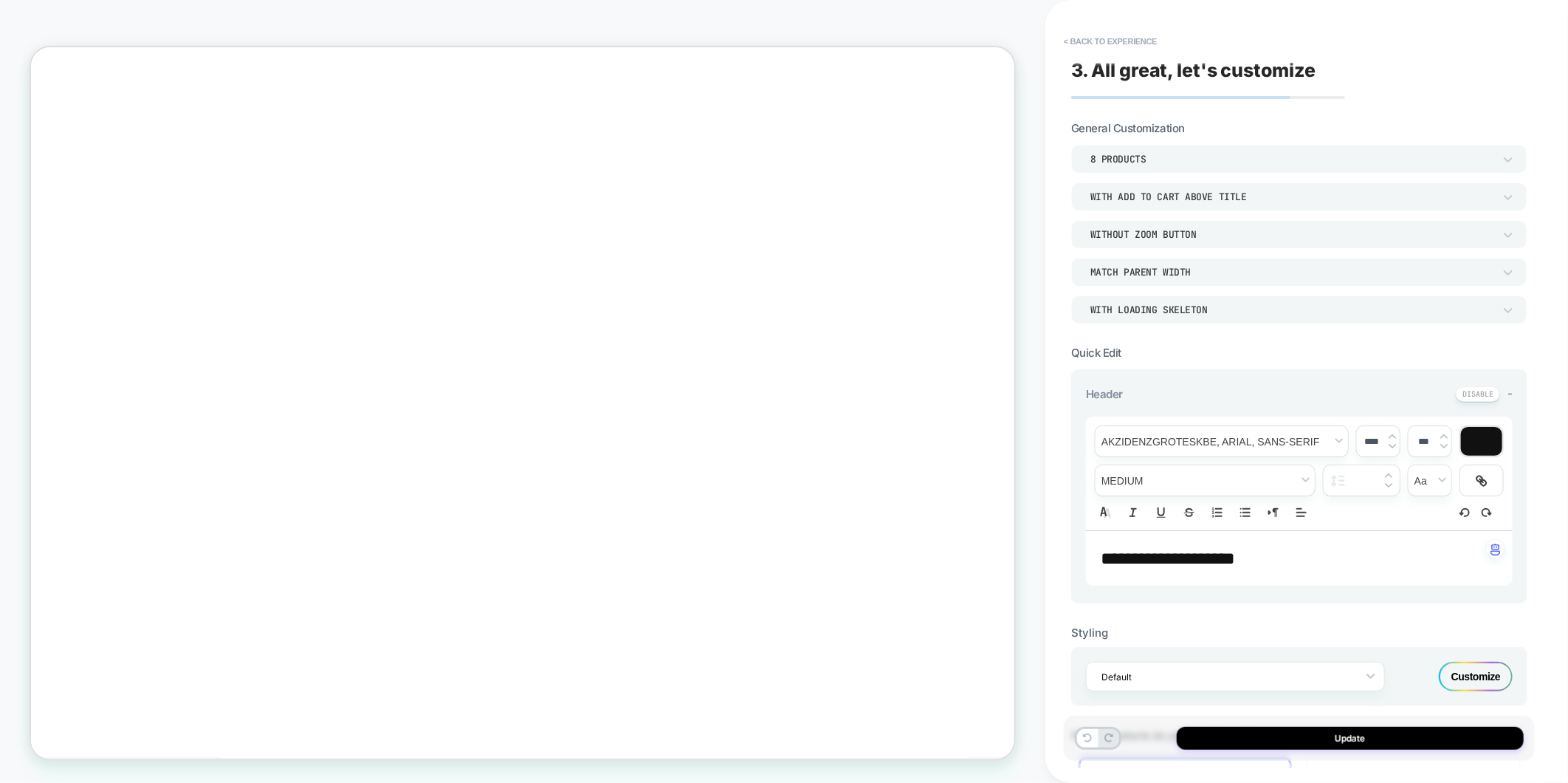 click on "**********" at bounding box center (1299, 558) 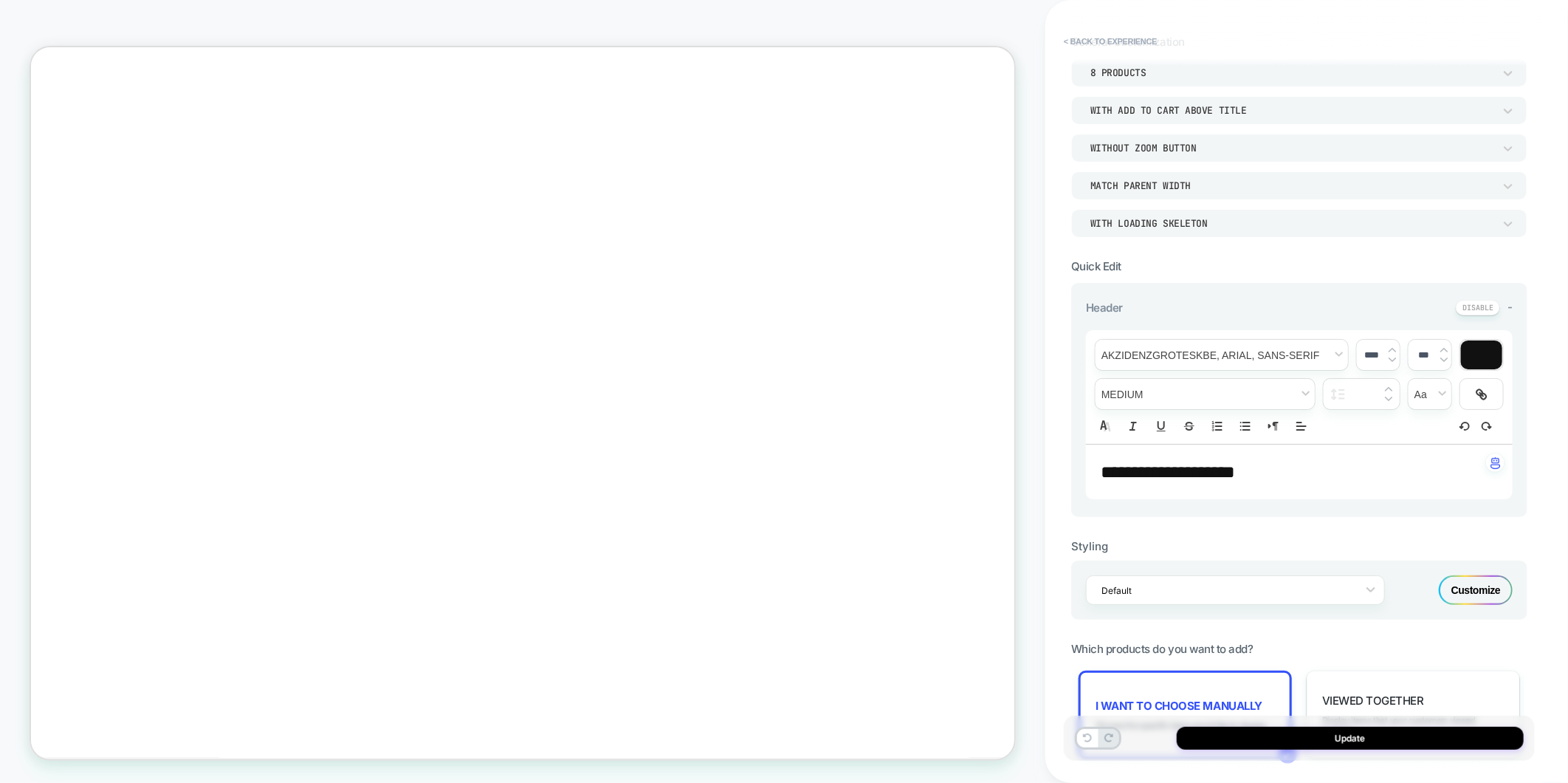 scroll, scrollTop: 82, scrollLeft: 0, axis: vertical 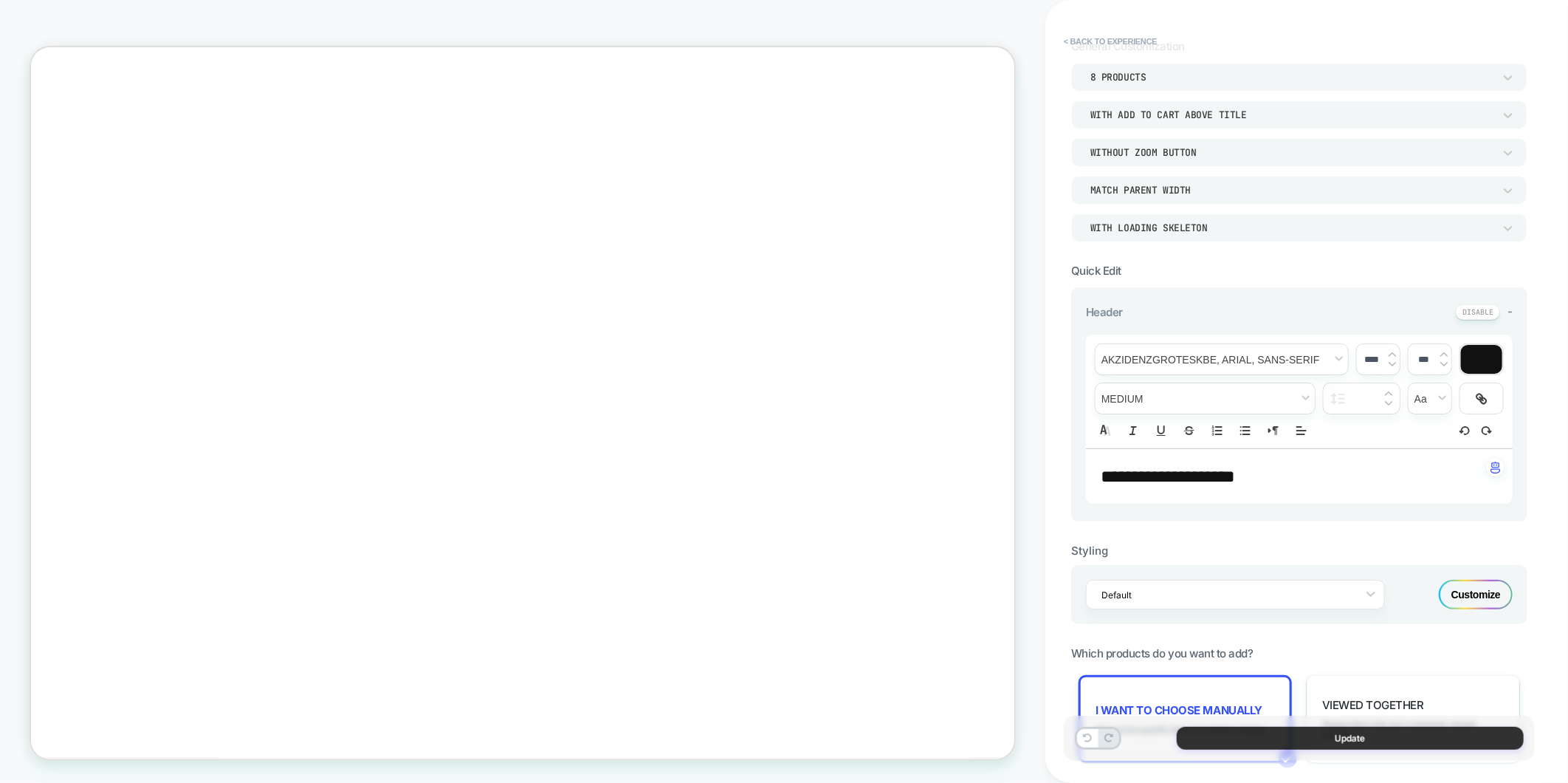 click on "Update" at bounding box center (1350, 738) 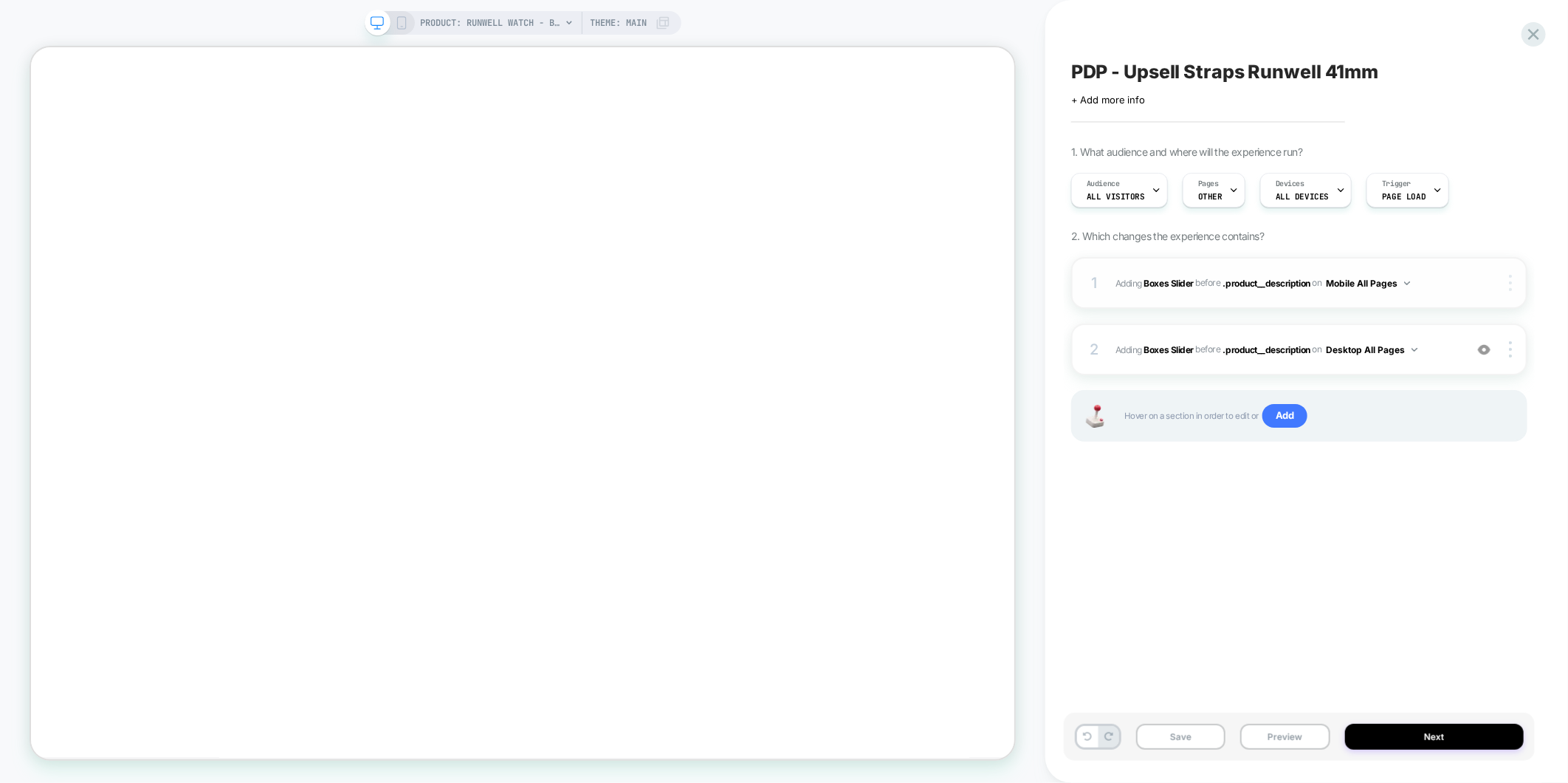 click at bounding box center (1510, 283) 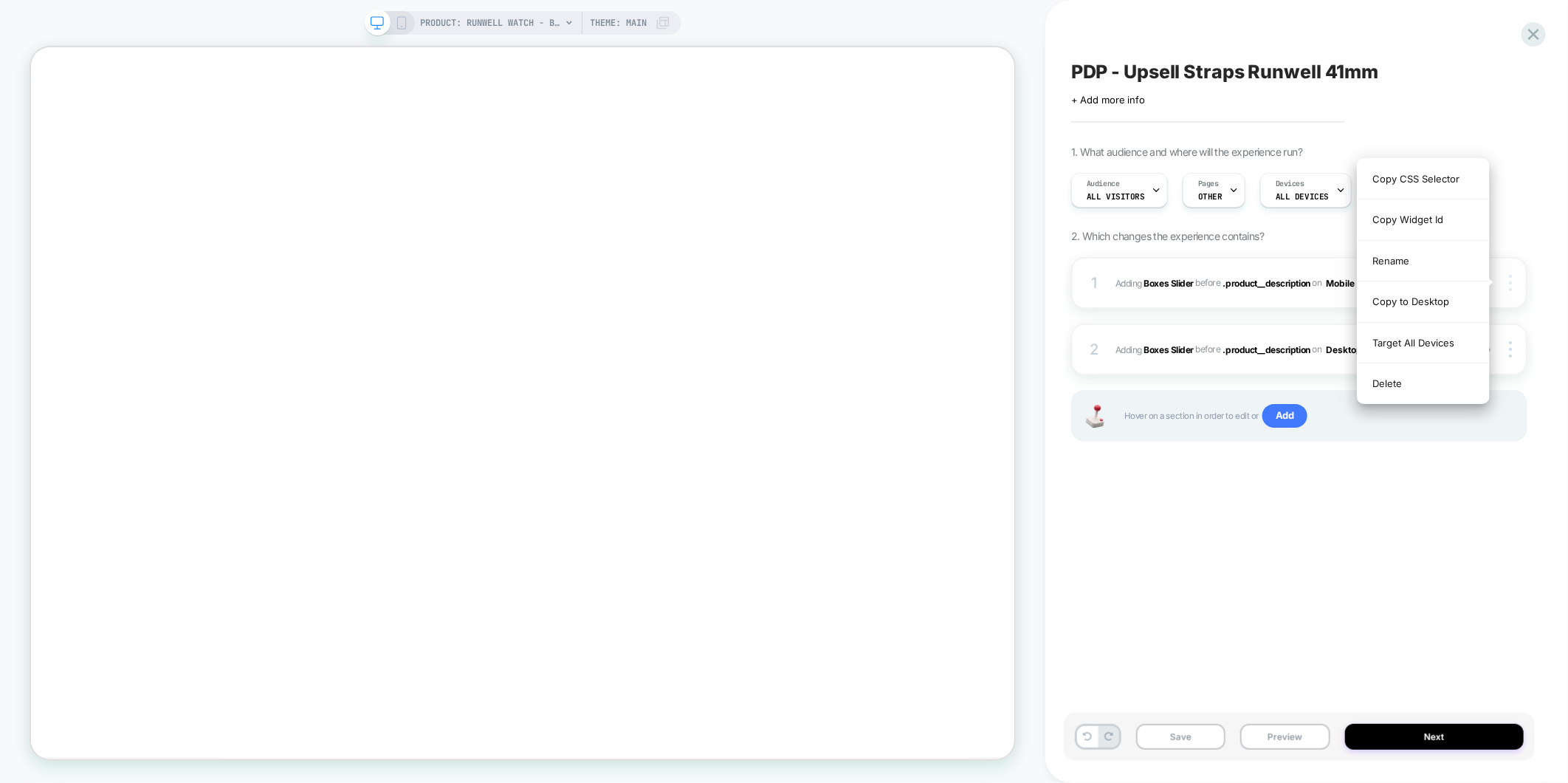 click at bounding box center (1510, 283) 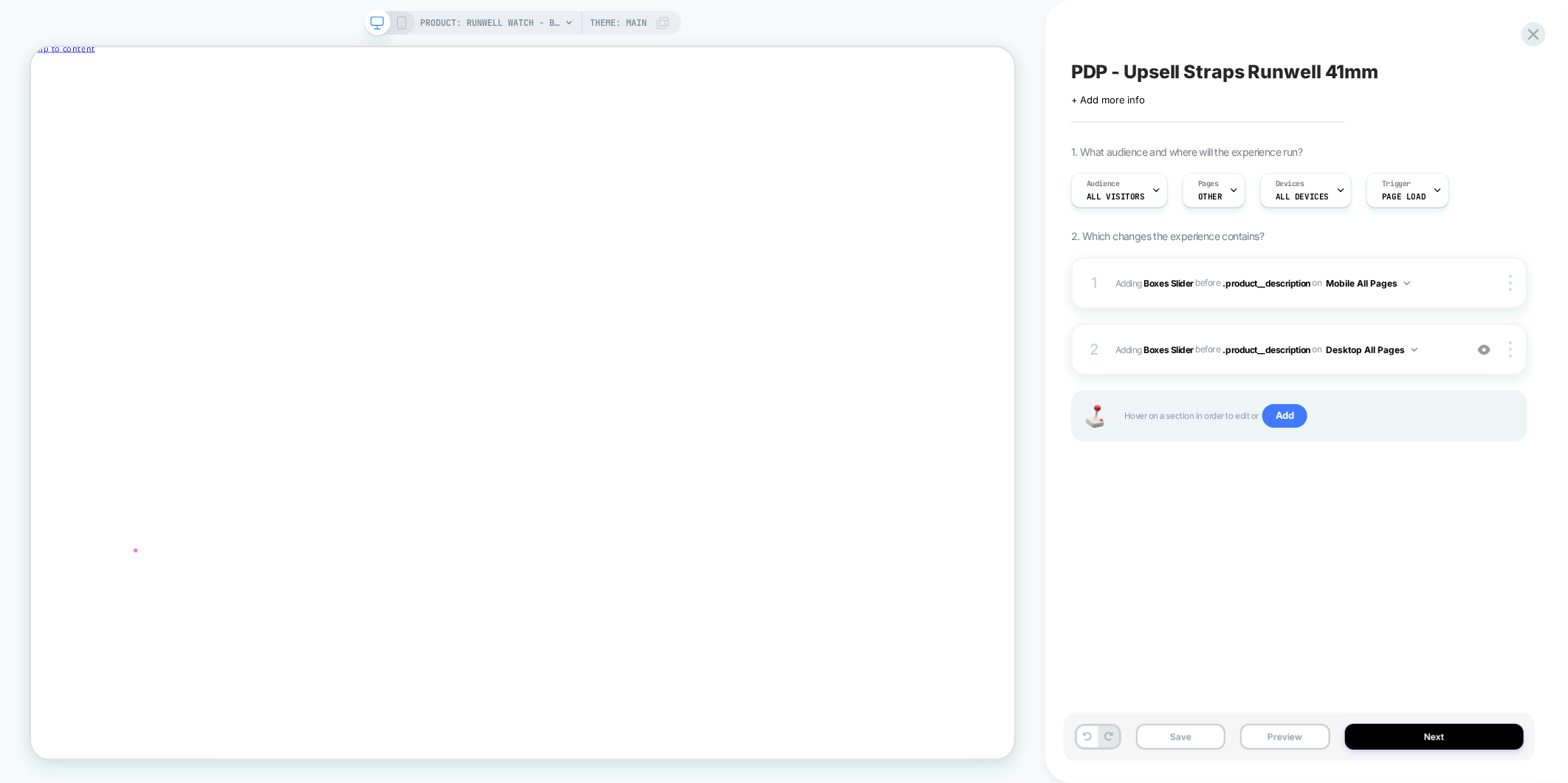 scroll, scrollTop: 0, scrollLeft: 0, axis: both 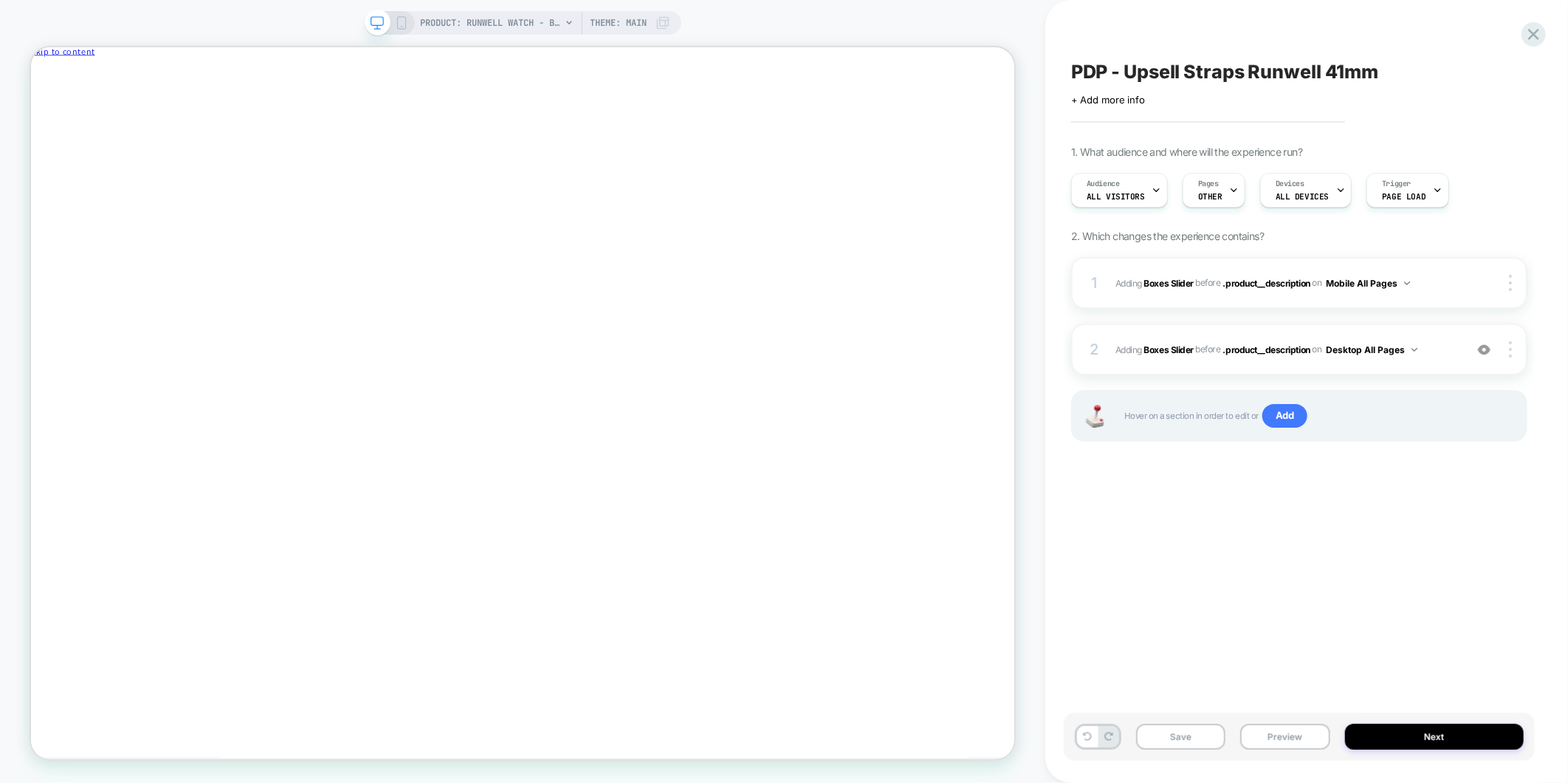 click 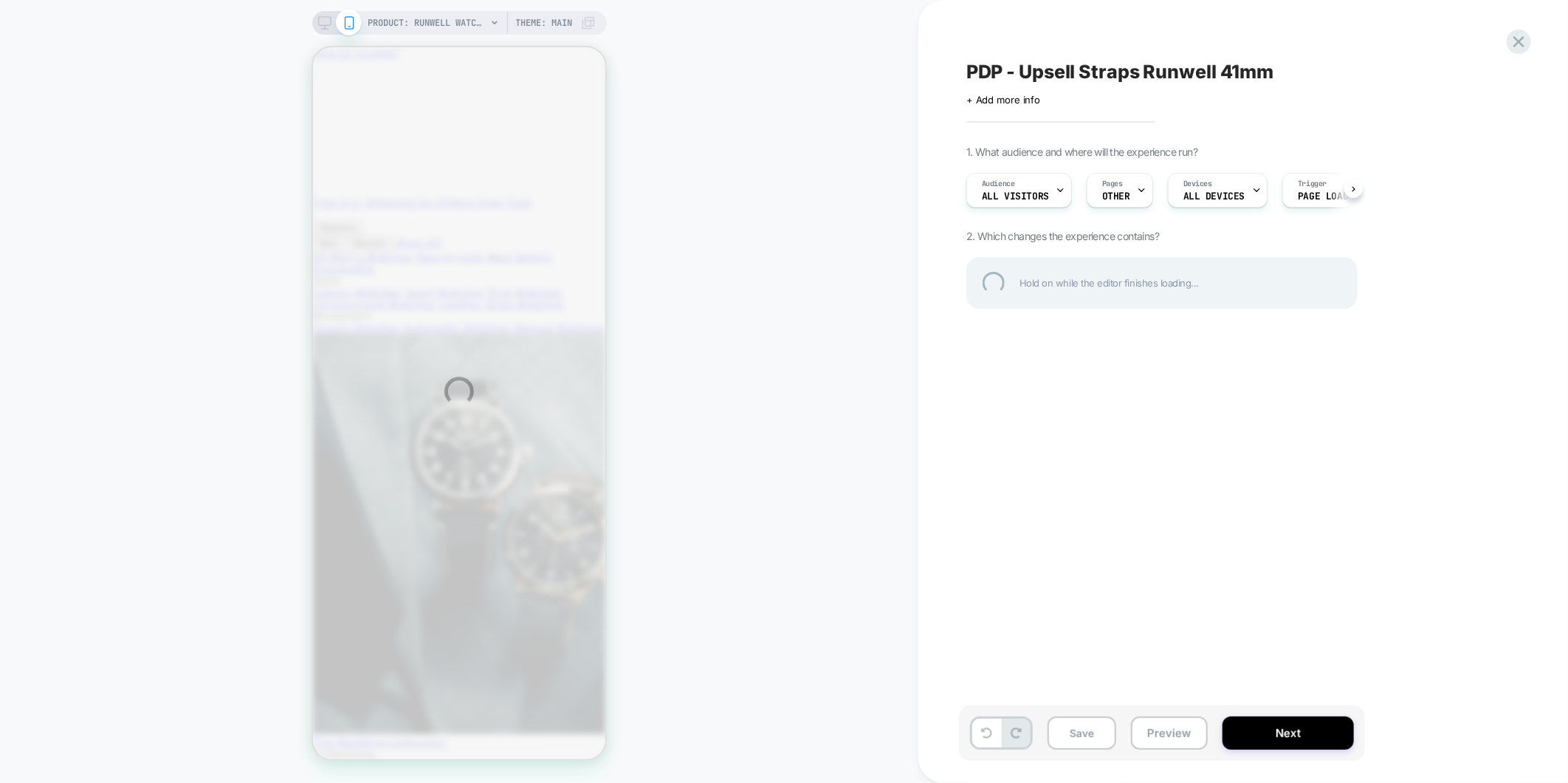 scroll, scrollTop: 0, scrollLeft: 0, axis: both 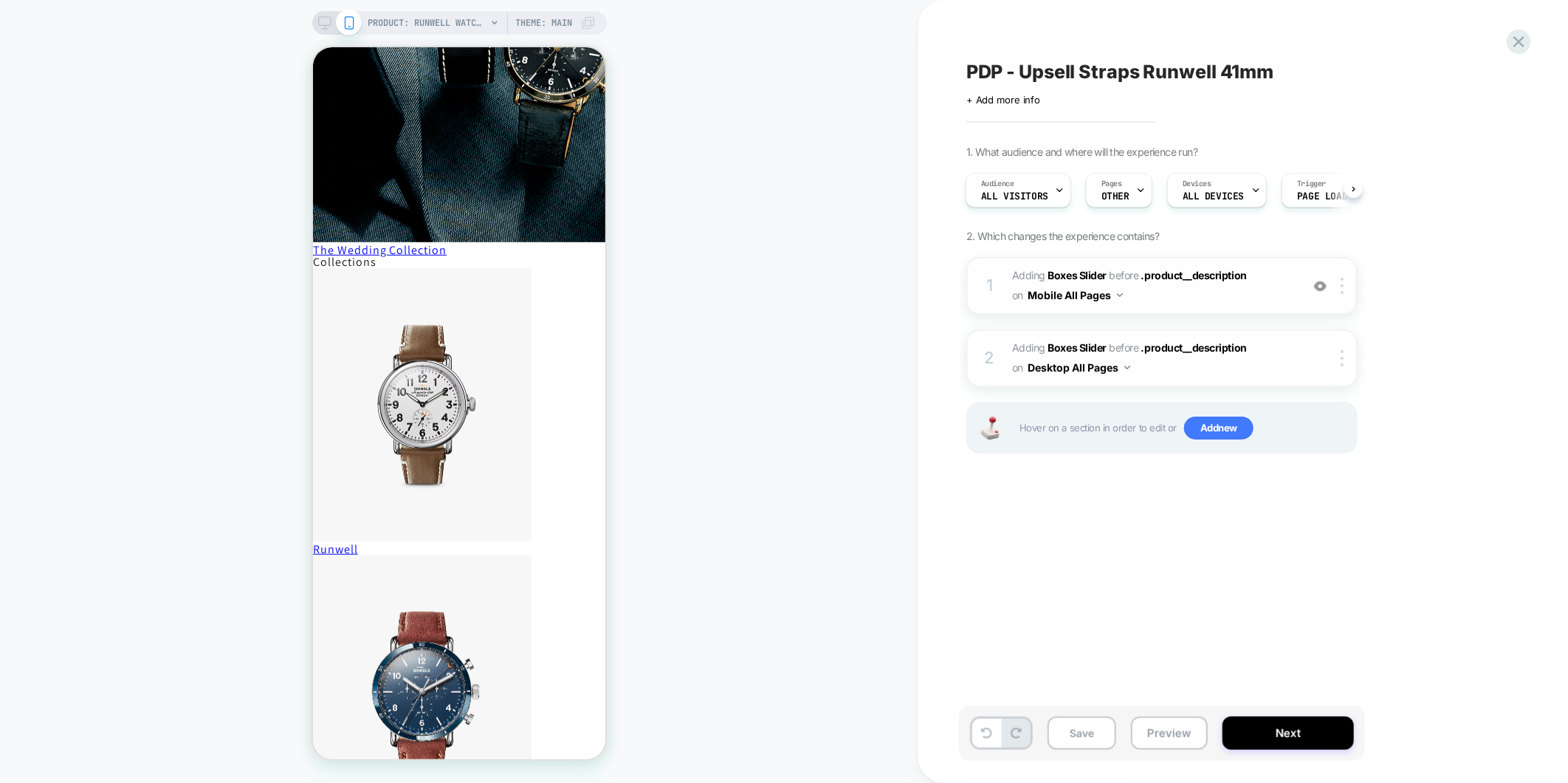 click on "#_loomi_addon_1754488257219 Adding   Boxes Slider   BEFORE .product__description .product__description   on Mobile All Pages" at bounding box center (1152, 286) 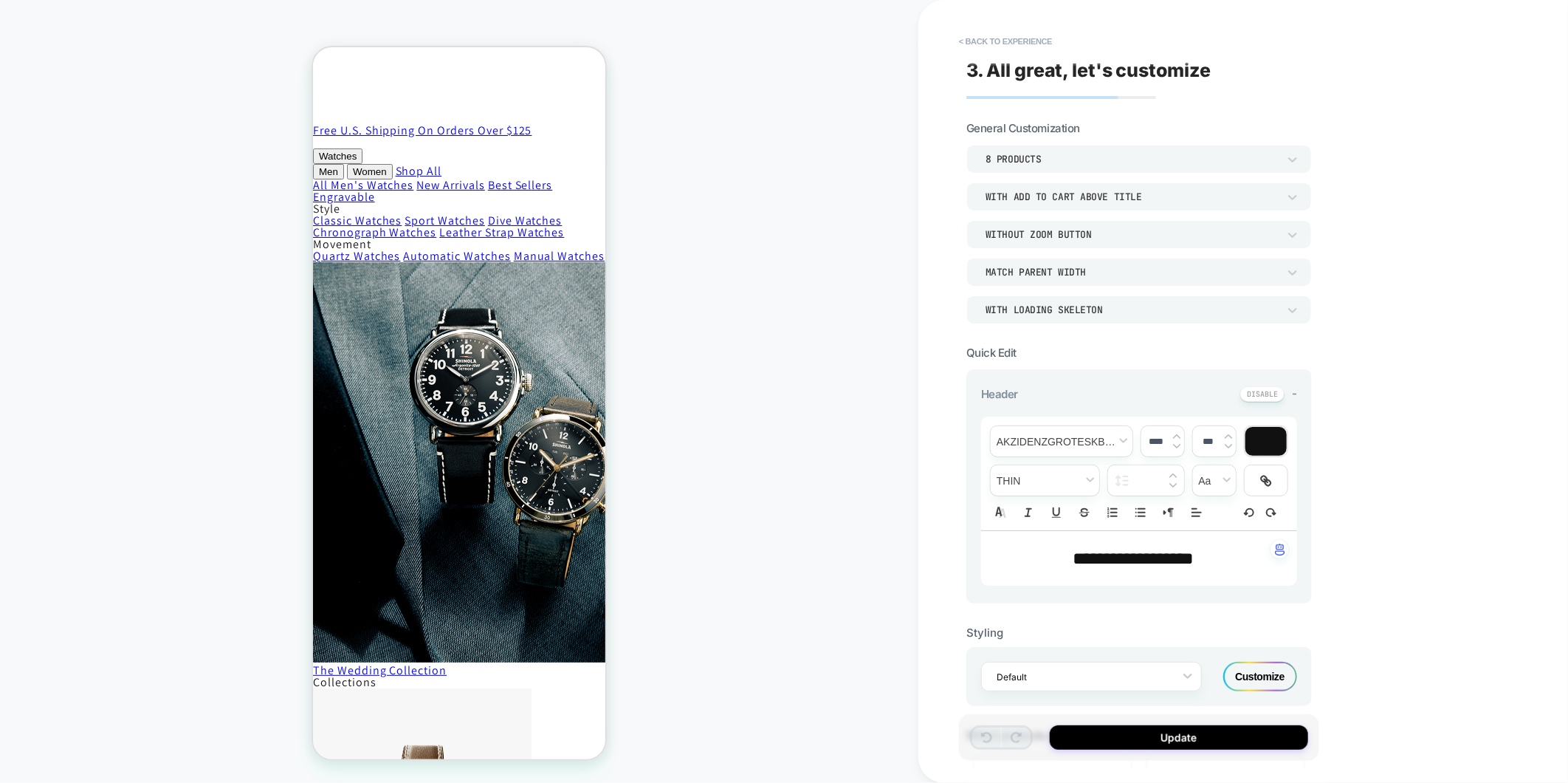 scroll, scrollTop: 0, scrollLeft: 0, axis: both 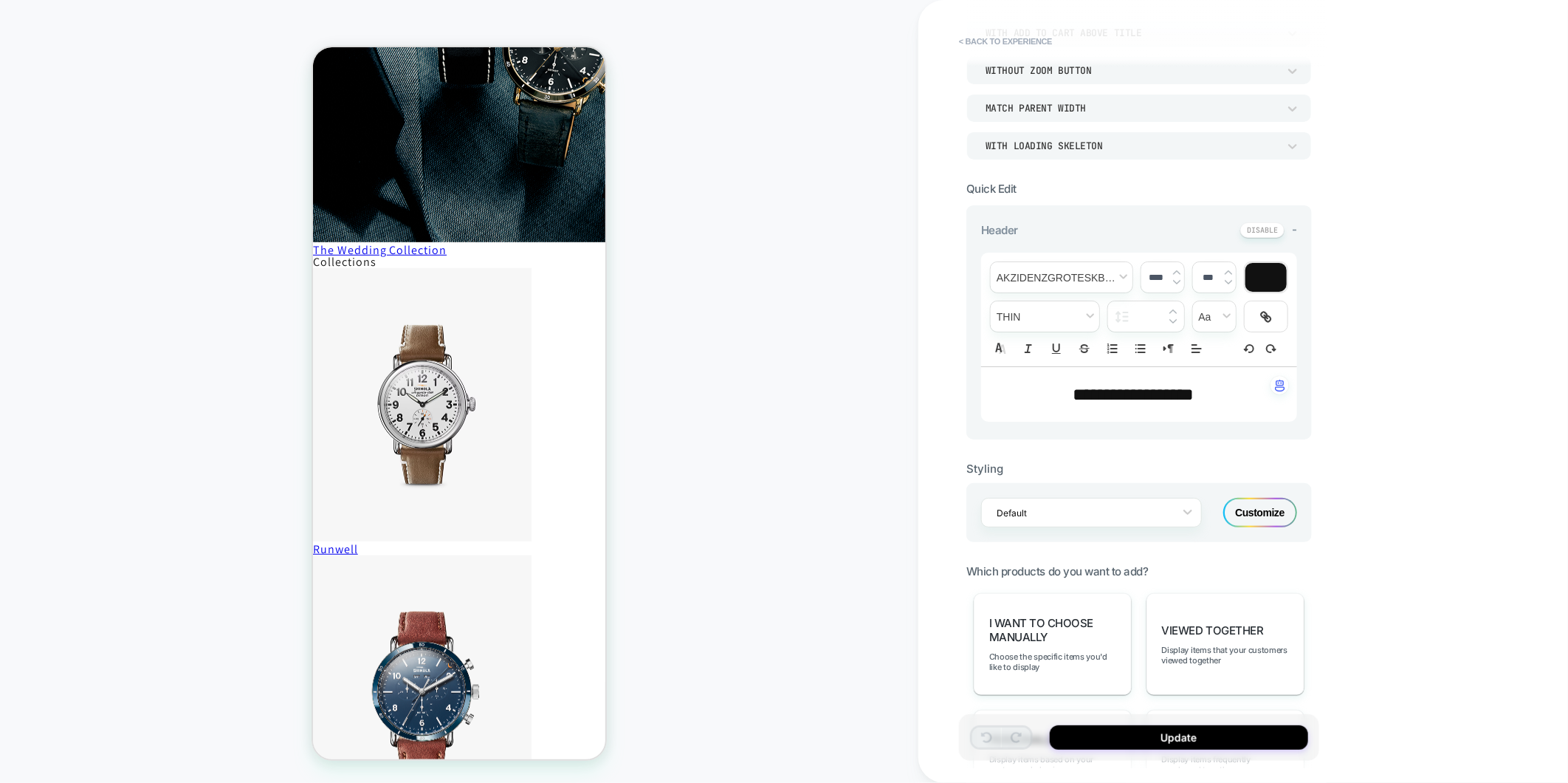 click on "**********" at bounding box center [1139, 394] 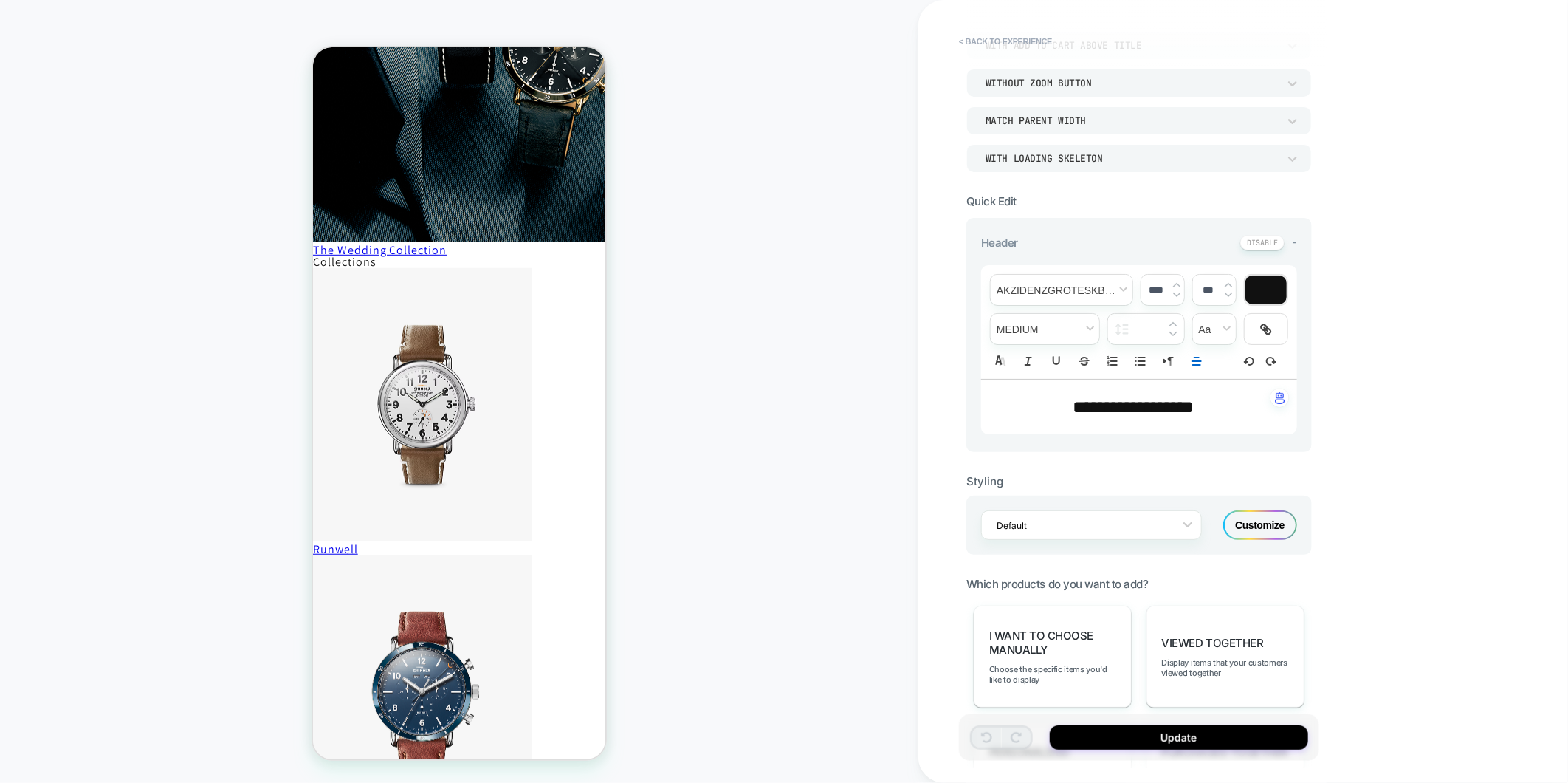 scroll, scrollTop: 124, scrollLeft: 0, axis: vertical 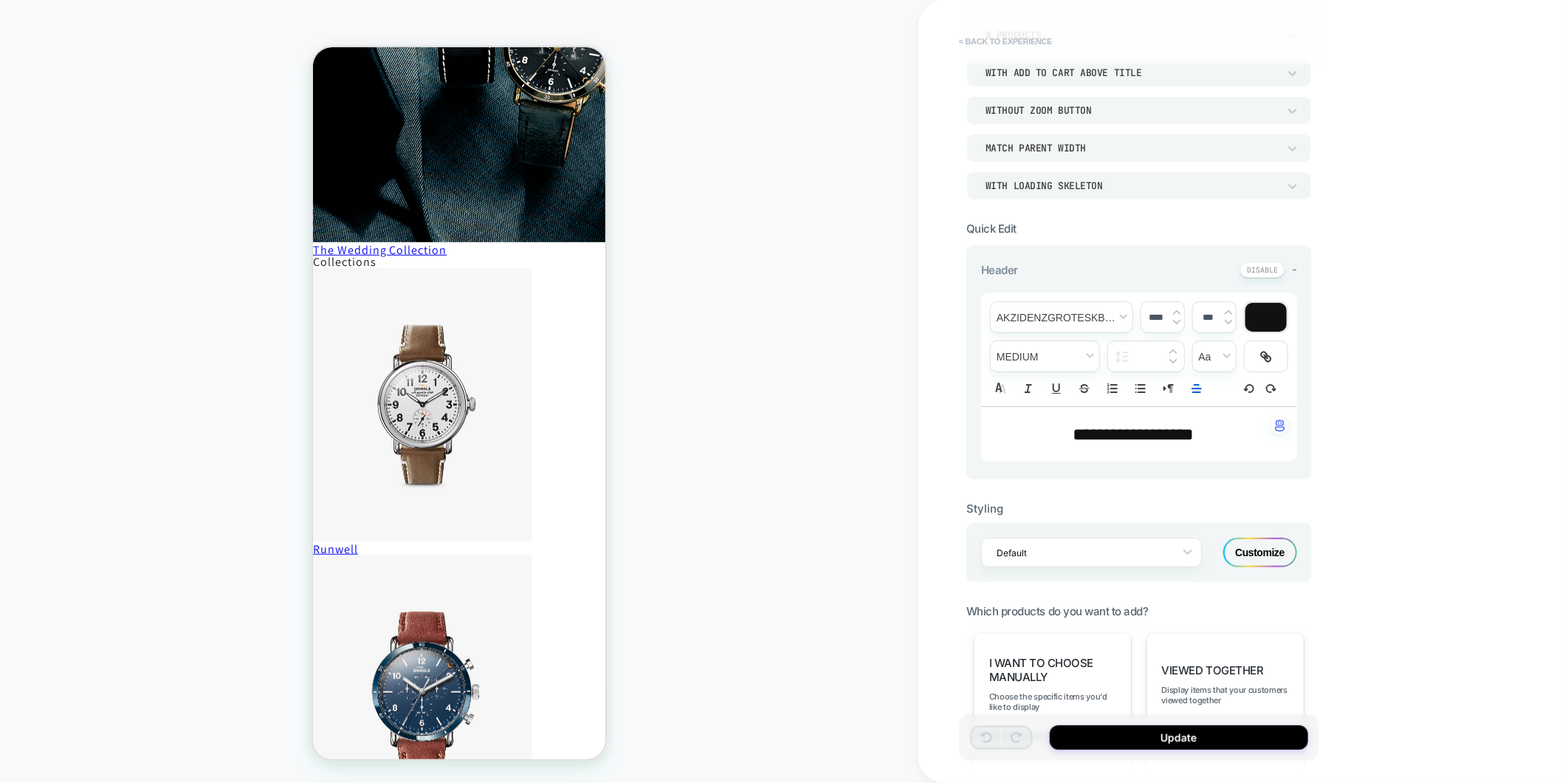 click on "< Back to experience" at bounding box center (1005, 41) 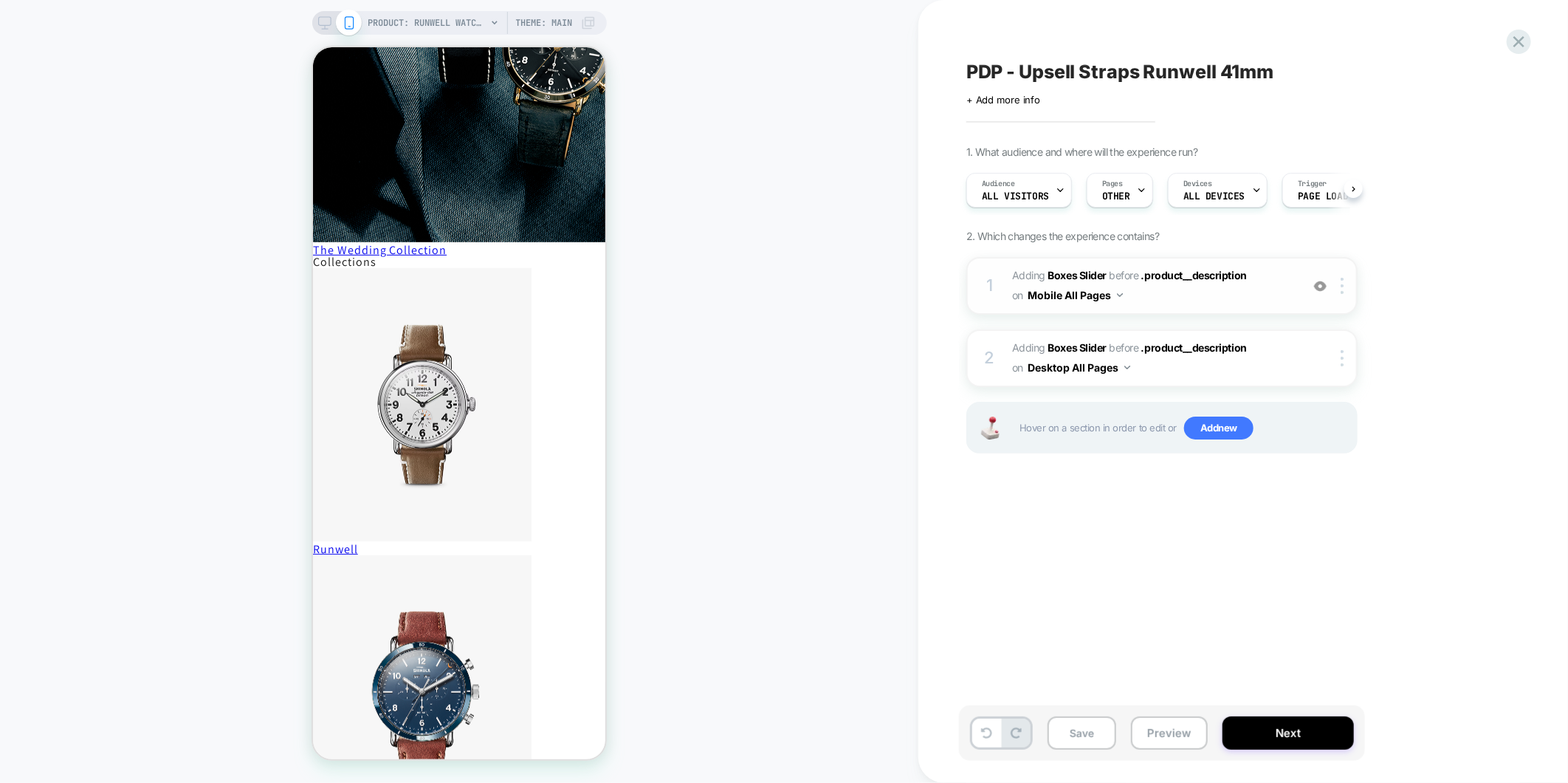 scroll, scrollTop: 0, scrollLeft: 1, axis: horizontal 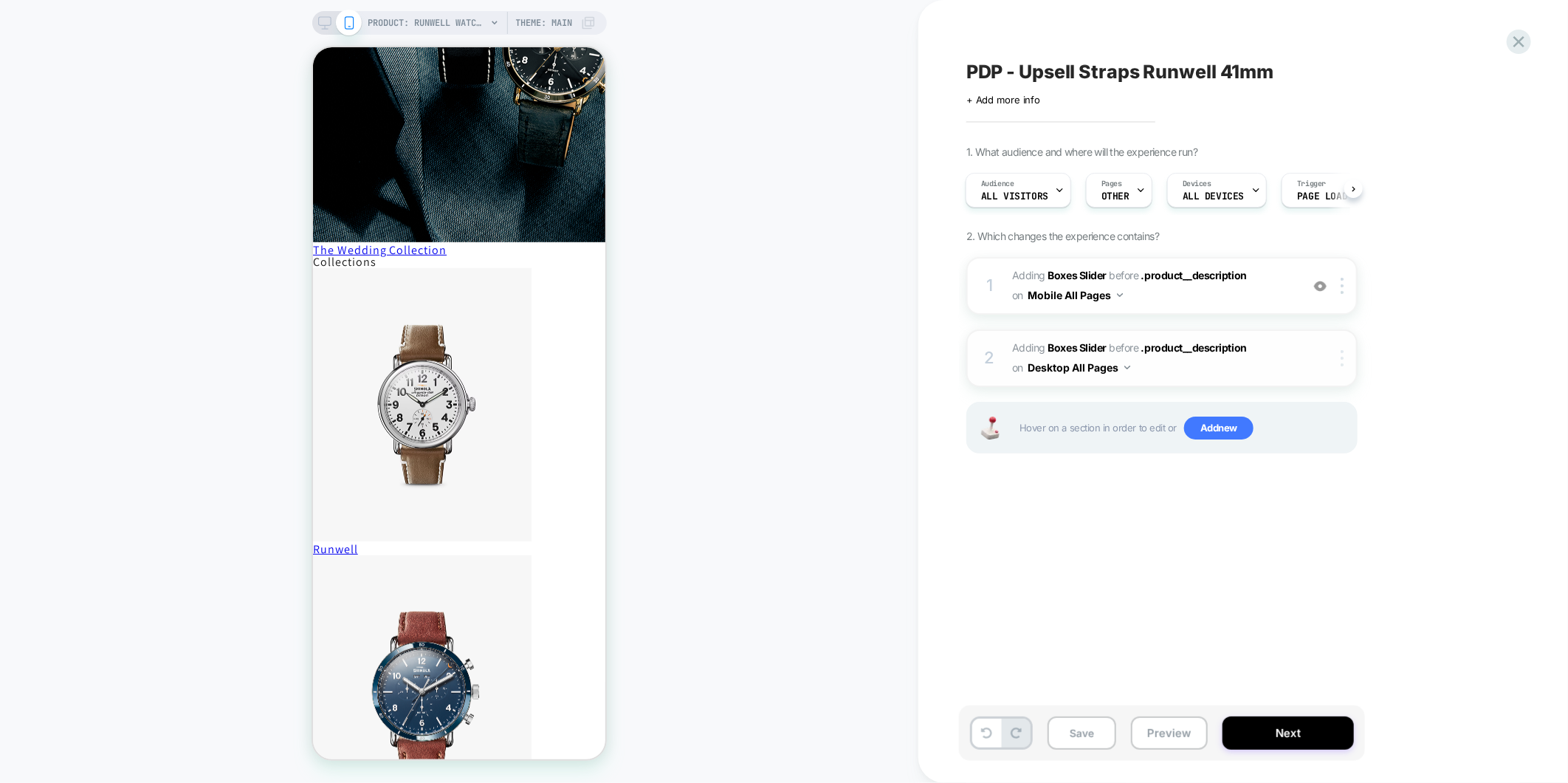 click at bounding box center [1344, 358] 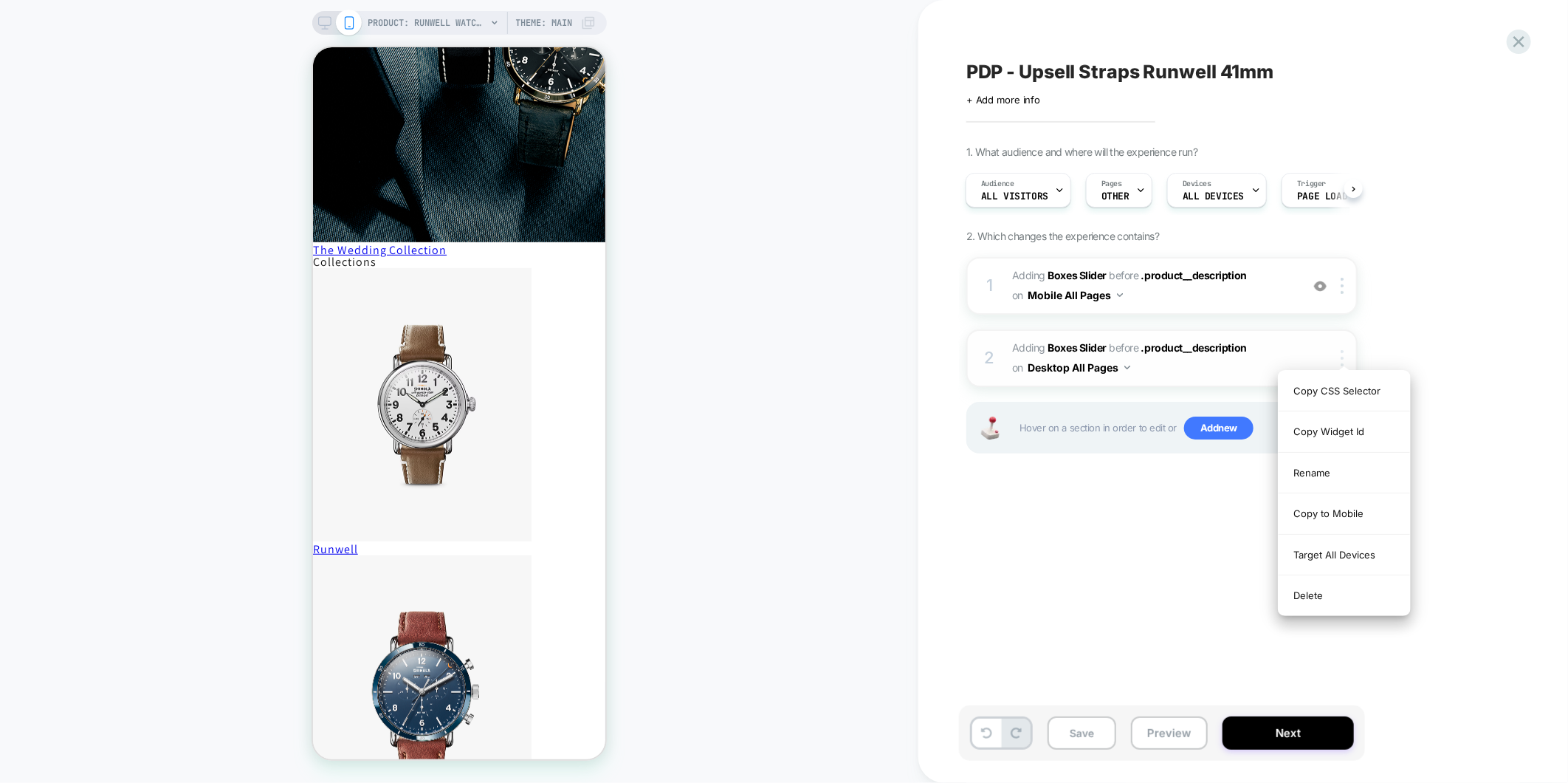 click at bounding box center [1342, 358] 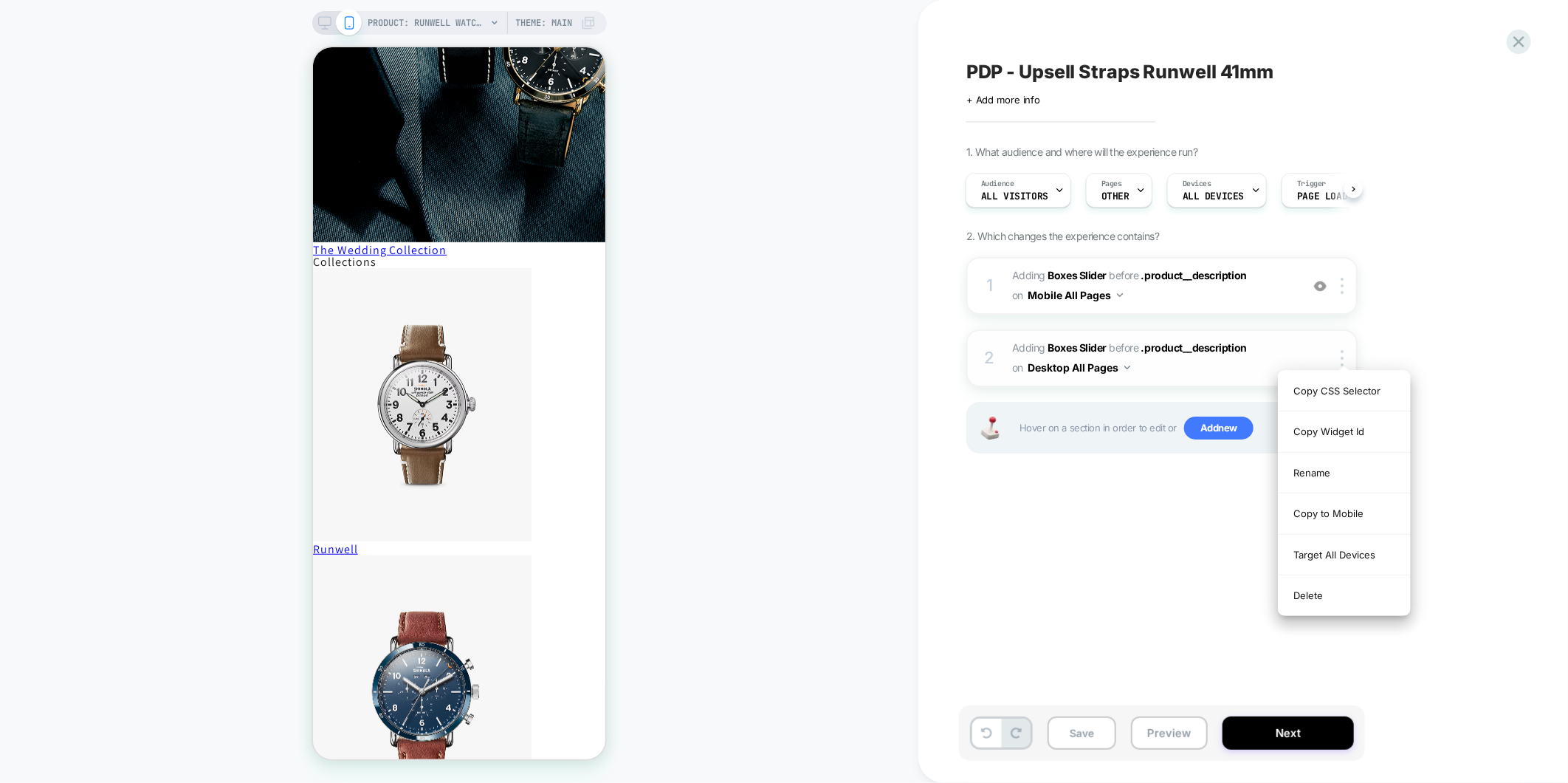 click on "2 #_loomi_addon_1754490738485 Adding   Boxes Slider   BEFORE .product__description .product__description   on Desktop All Pages Copy CSS Selector Copy Widget Id Rename Copy to   Mobile Target   All Devices Delete" at bounding box center (1162, 358) 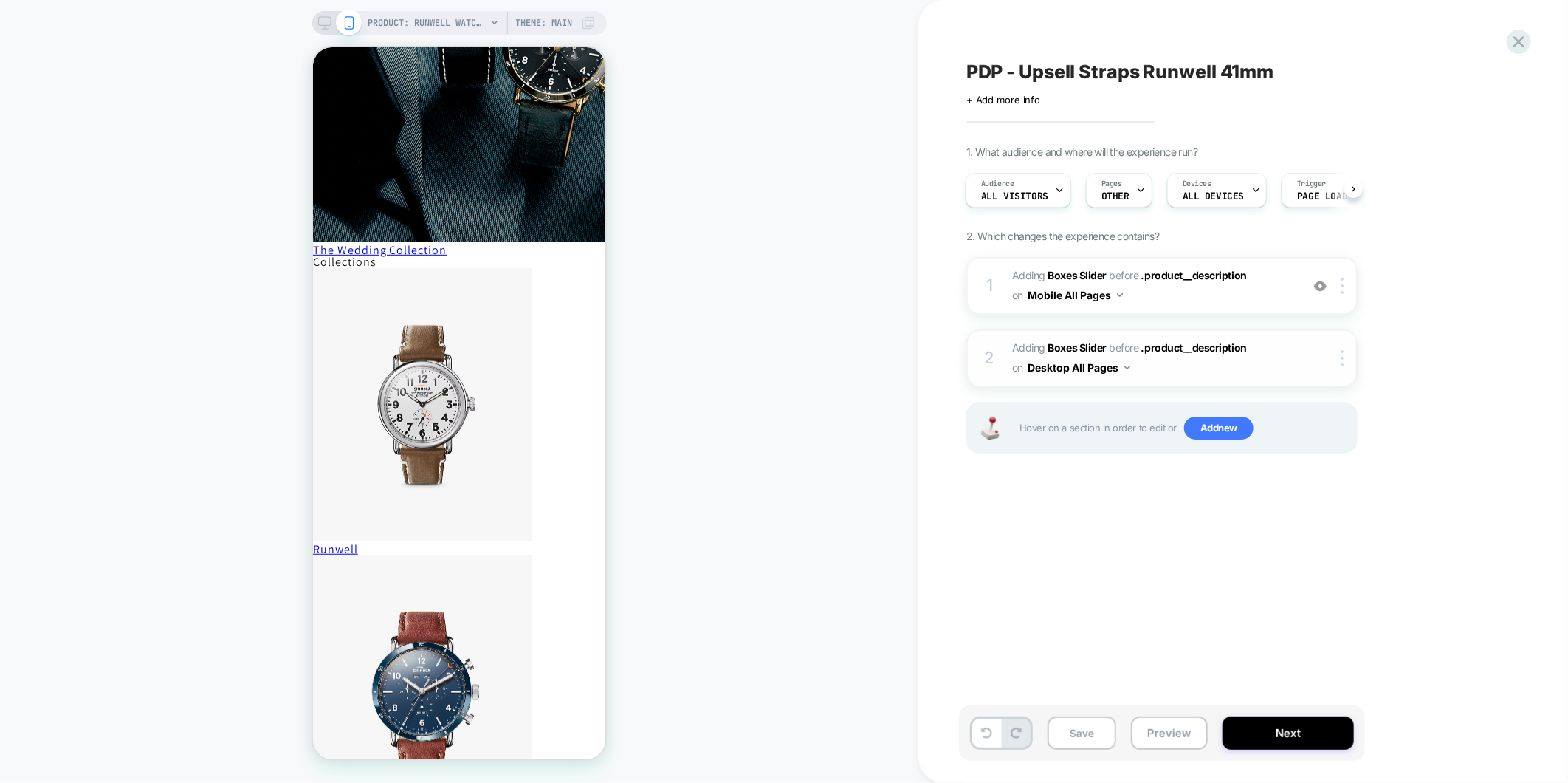 click on "#_loomi_addon_1754490738485 Adding   Boxes Slider   BEFORE .product__description .product__description   on Desktop All Pages" at bounding box center [1152, 358] 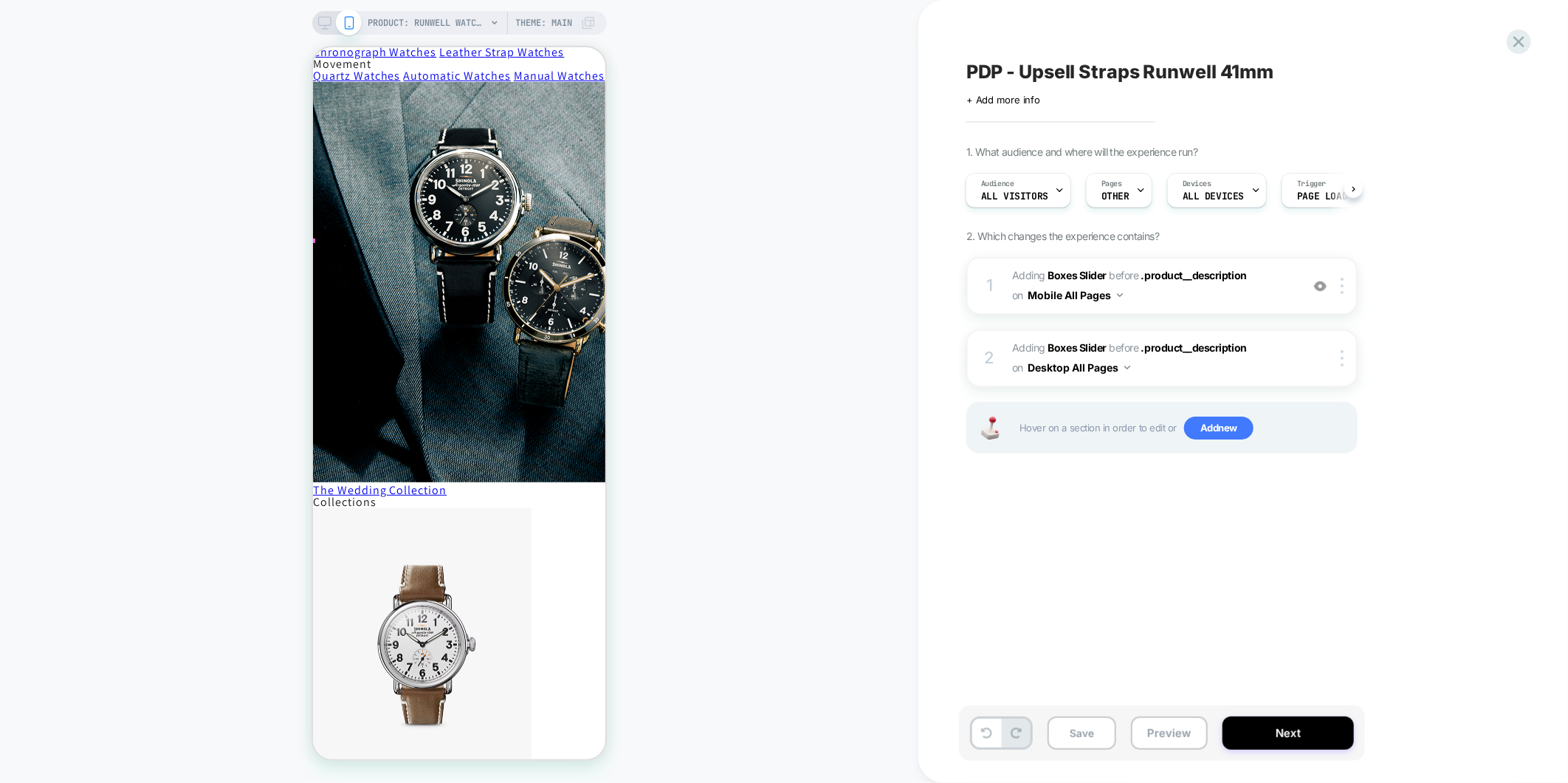 scroll, scrollTop: 246, scrollLeft: 0, axis: vertical 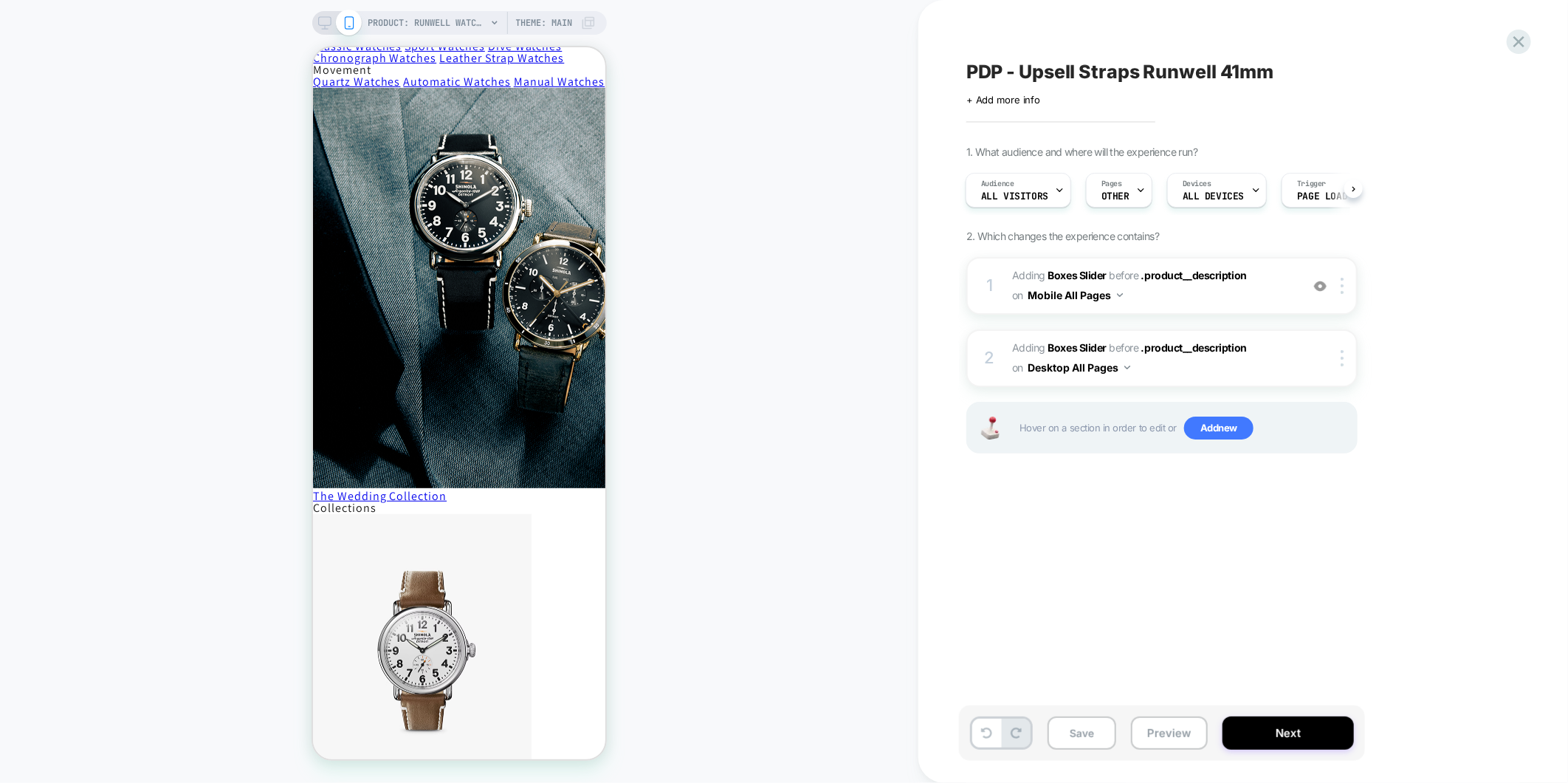 click 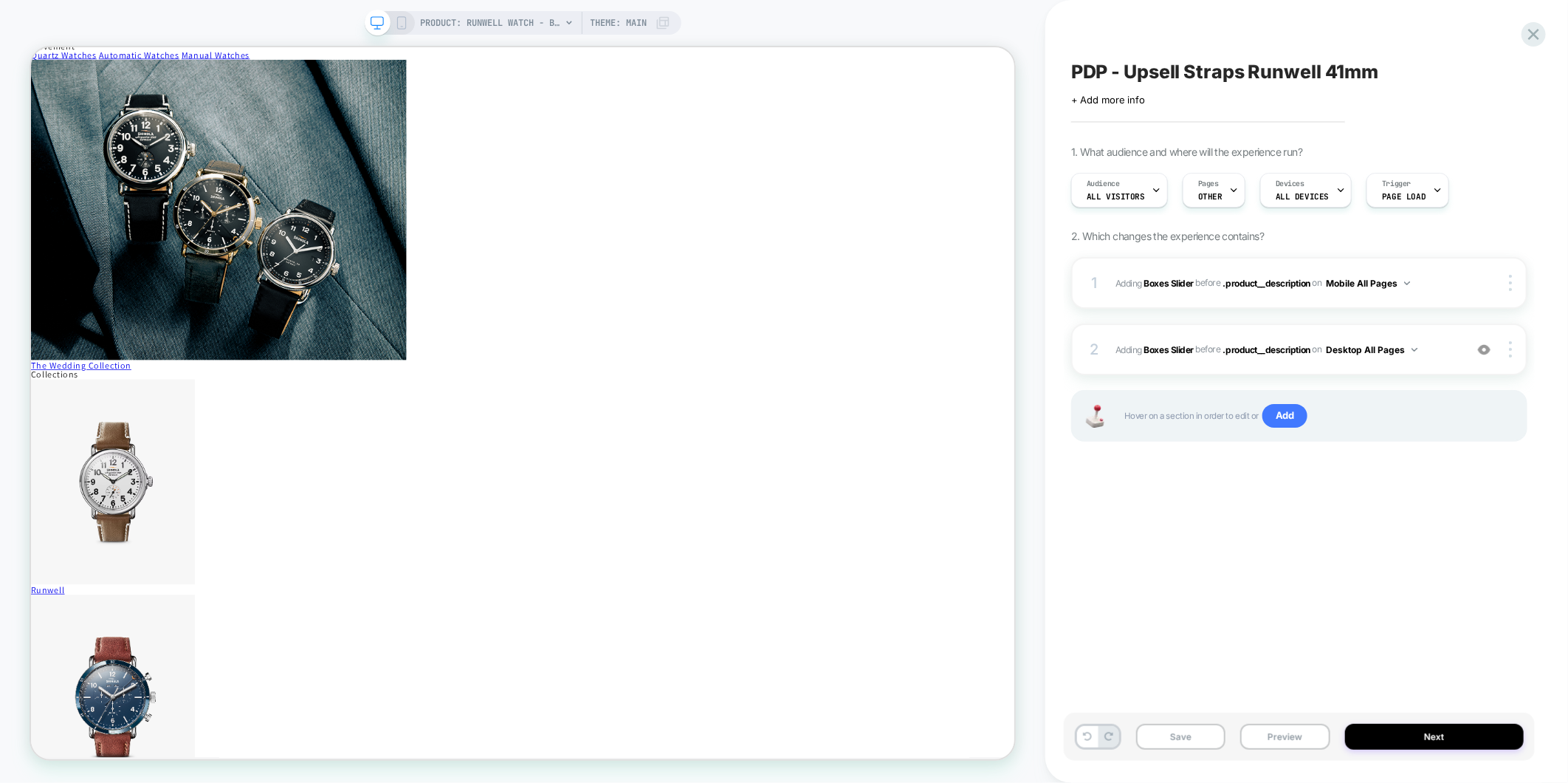 scroll, scrollTop: 0, scrollLeft: 0, axis: both 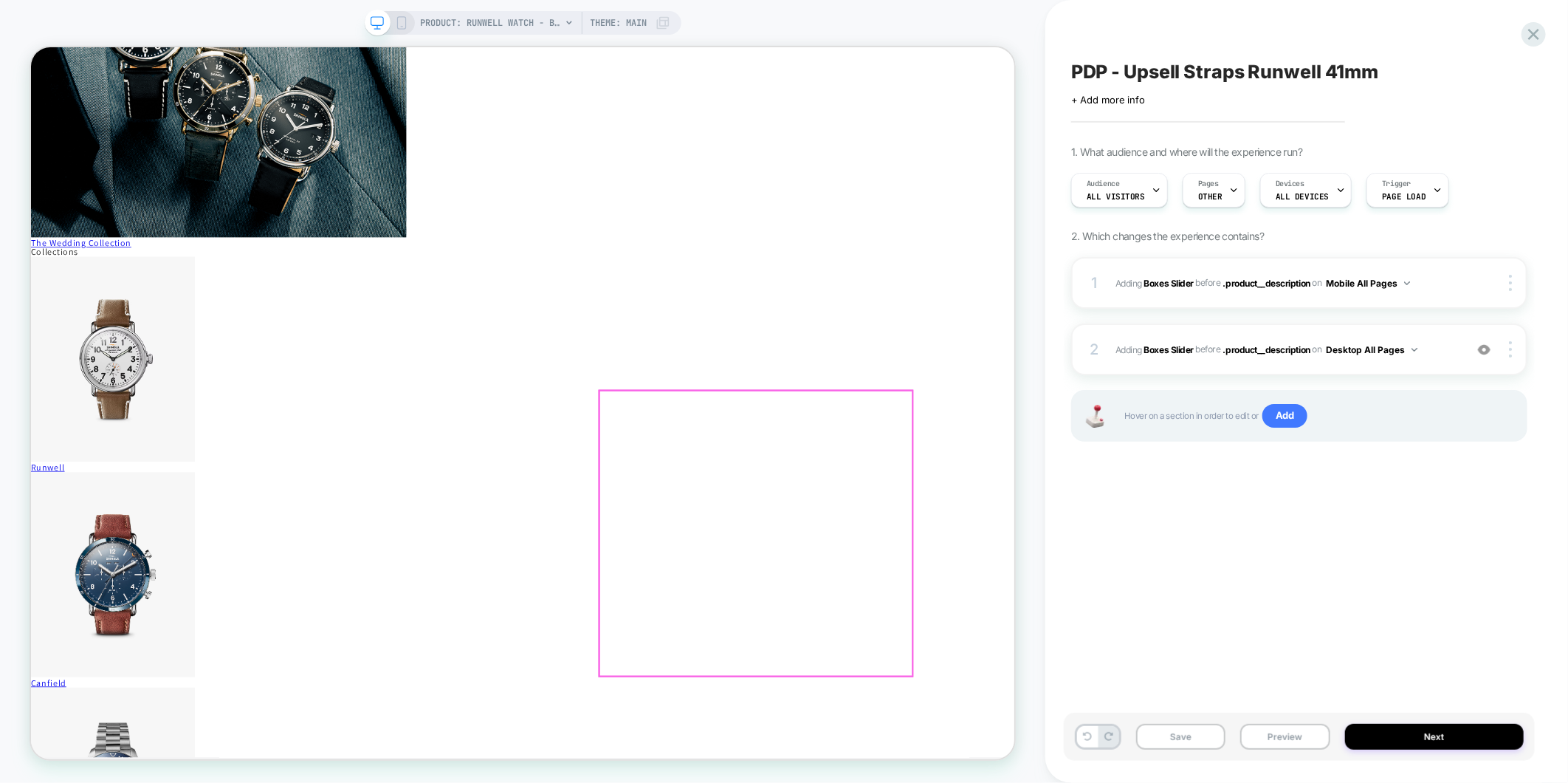 click at bounding box center (386, 75873) 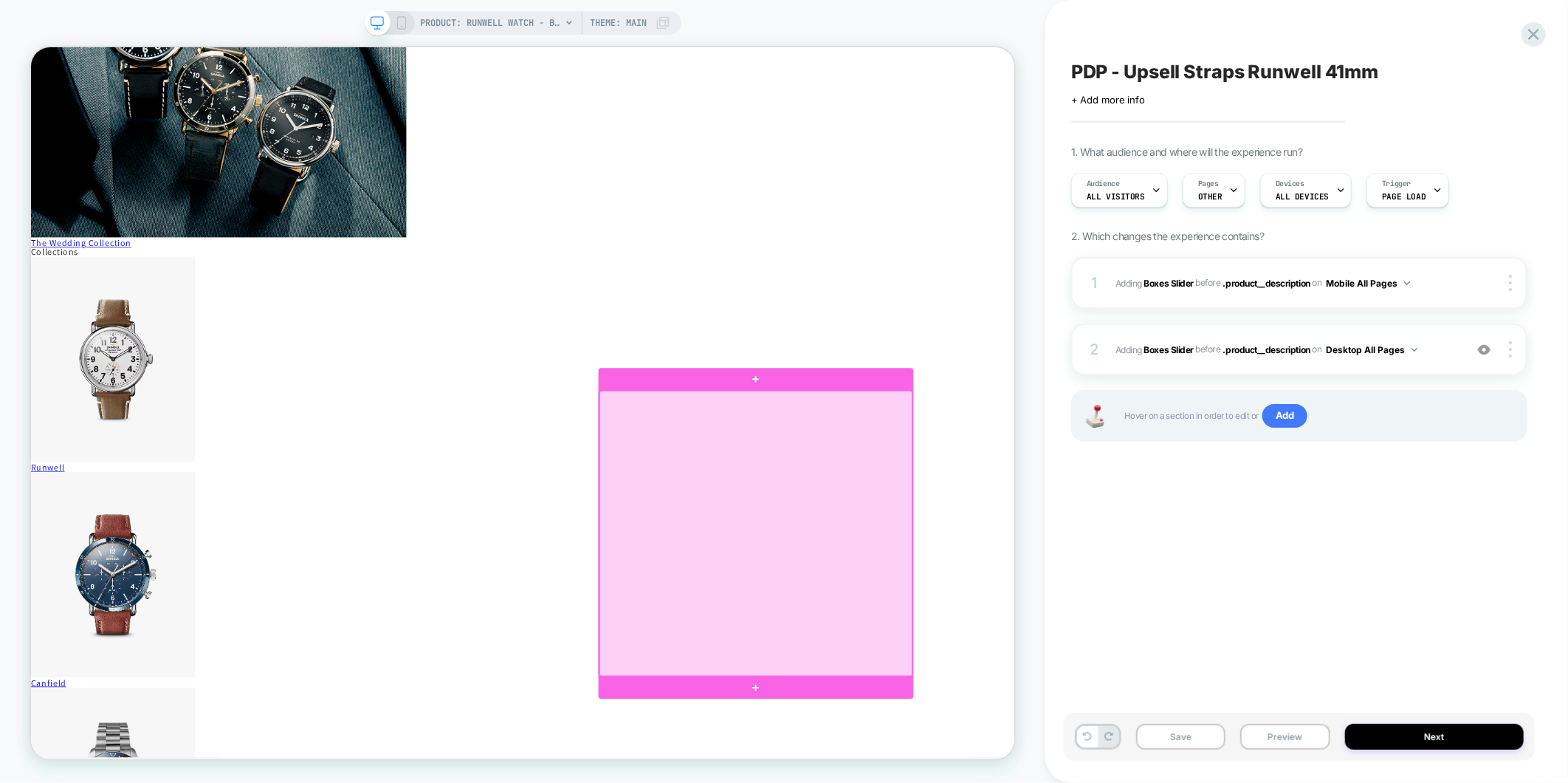 click at bounding box center [997, 694] 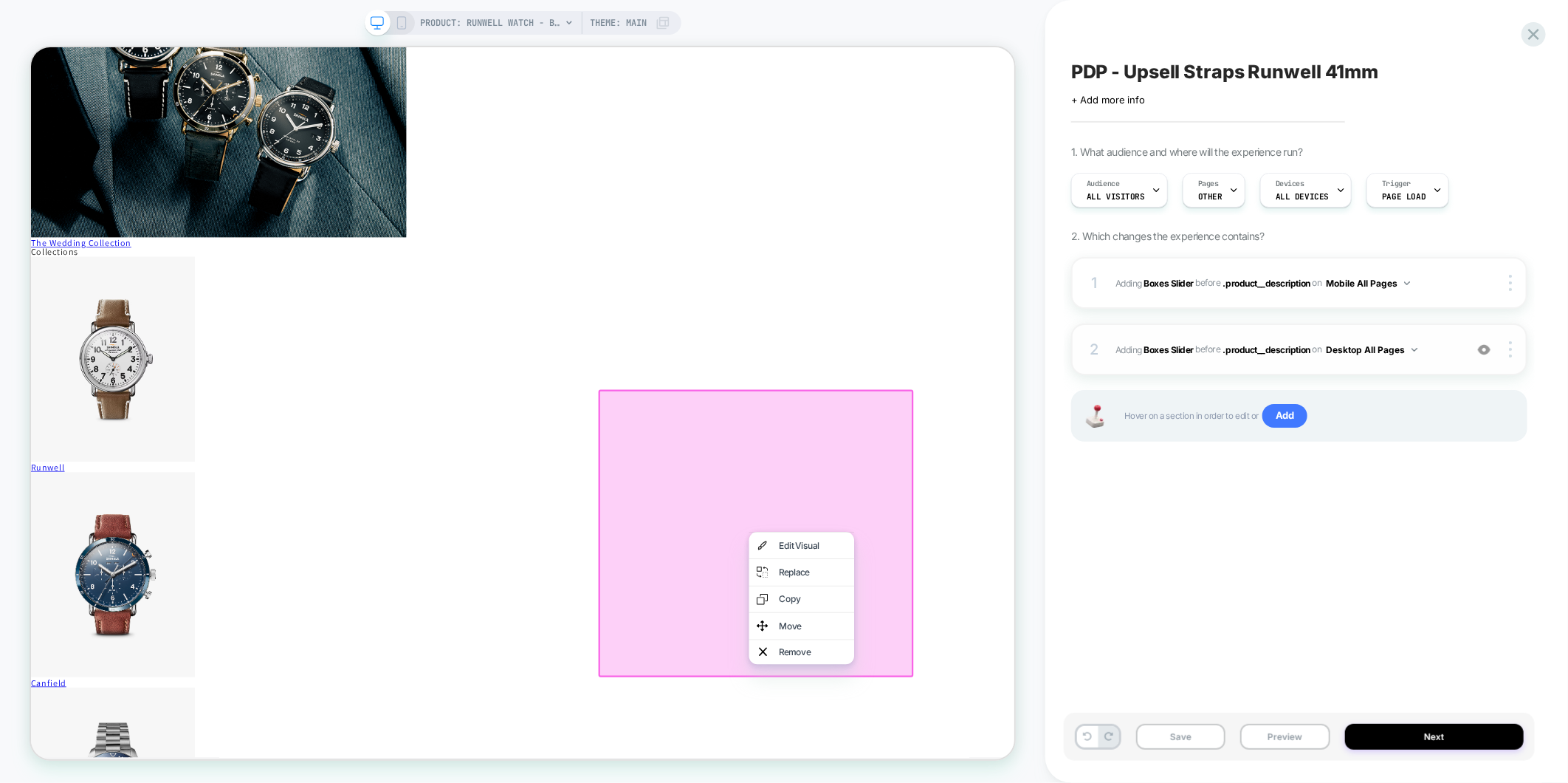 click on "2 #_loomi_addon_1754490738485 Adding   Boxes Slider   BEFORE .product__description .product__description   on Desktop All Pages Add Before Add After Duplicate Replace Position Copy CSS Selector Copy Widget Id Rename Copy to   Mobile Target   All Devices Delete" at bounding box center [1299, 349] 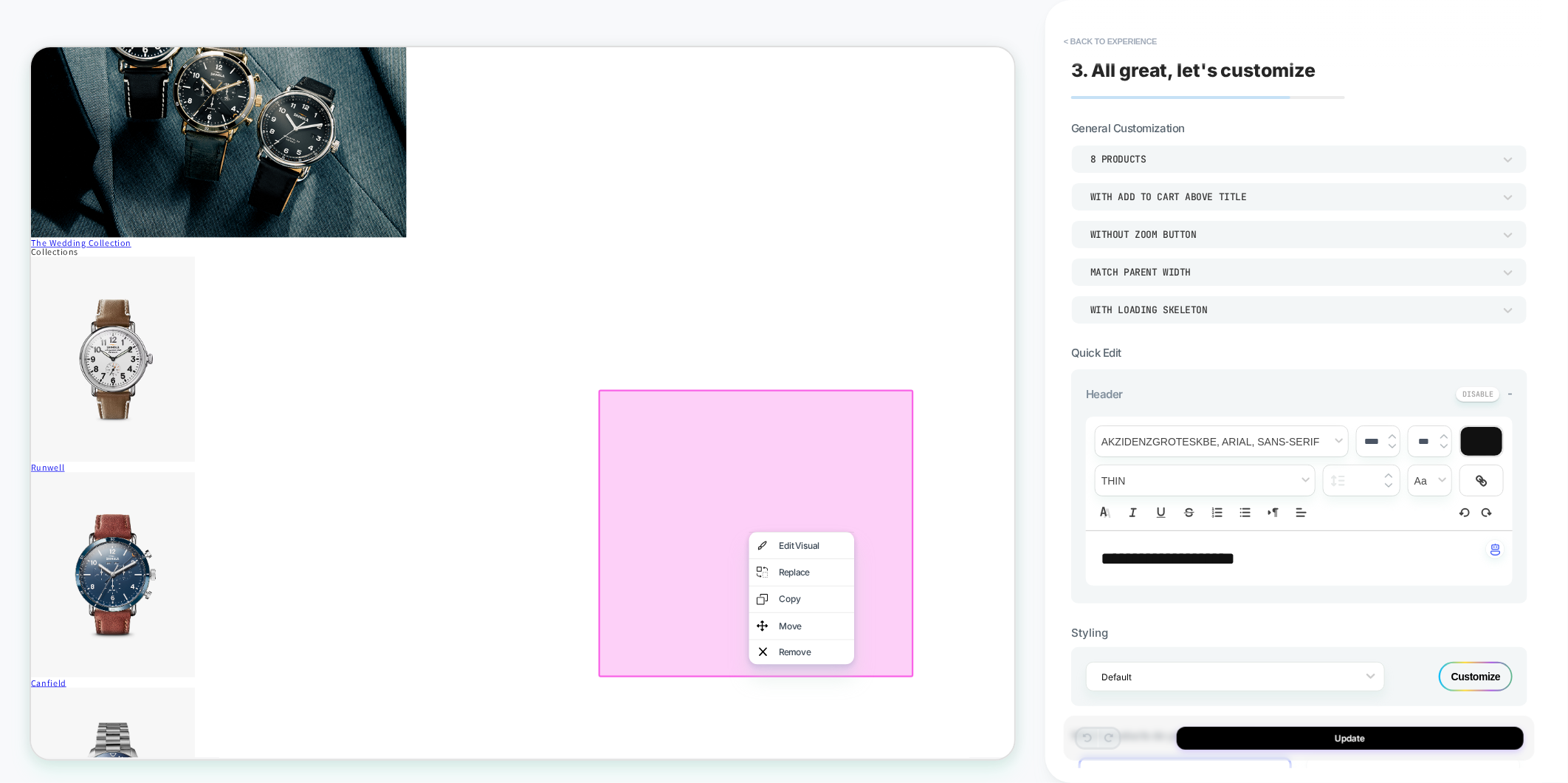 scroll, scrollTop: 584, scrollLeft: 0, axis: vertical 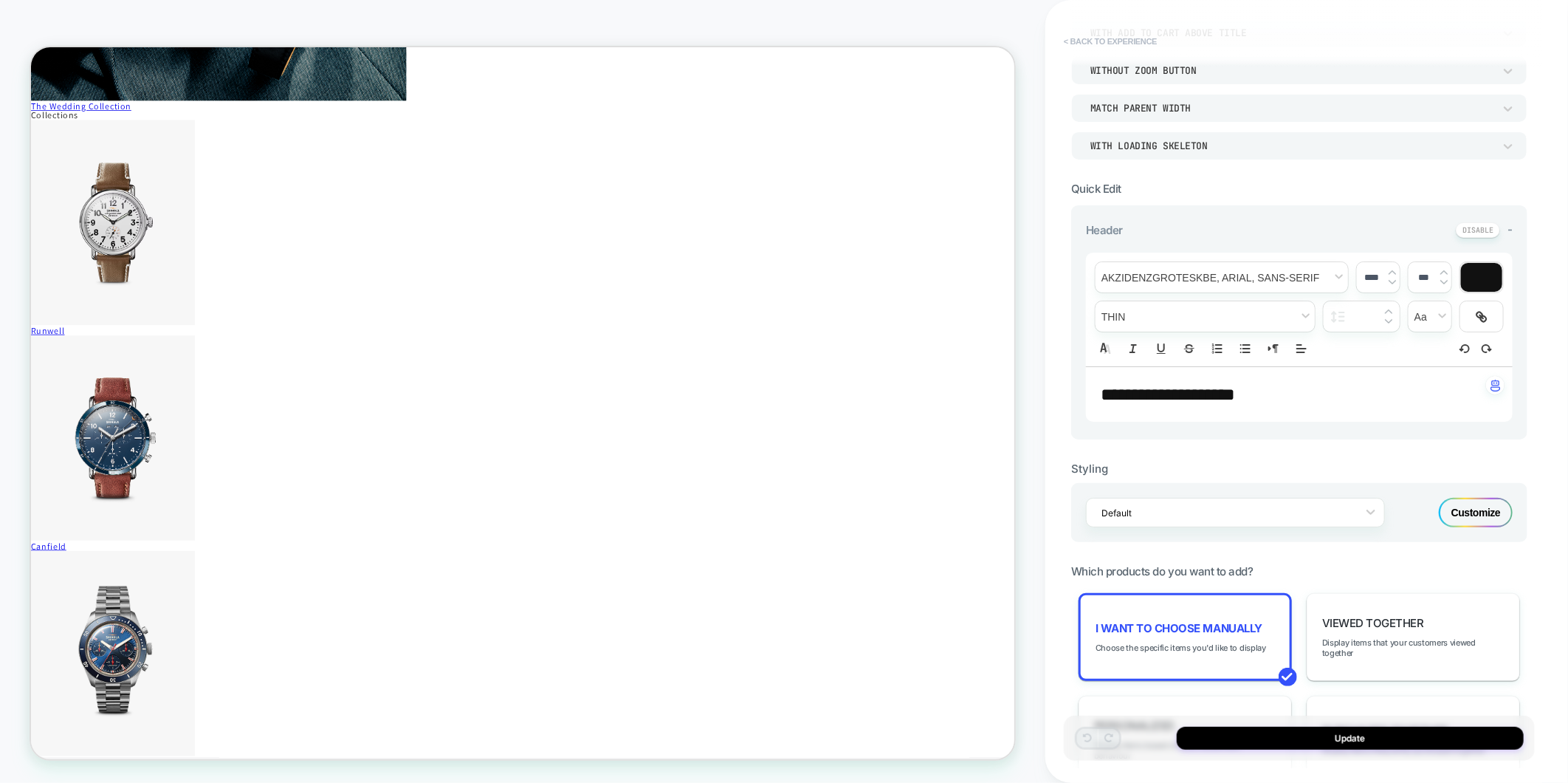 click on "< Back to experience" at bounding box center [1110, 41] 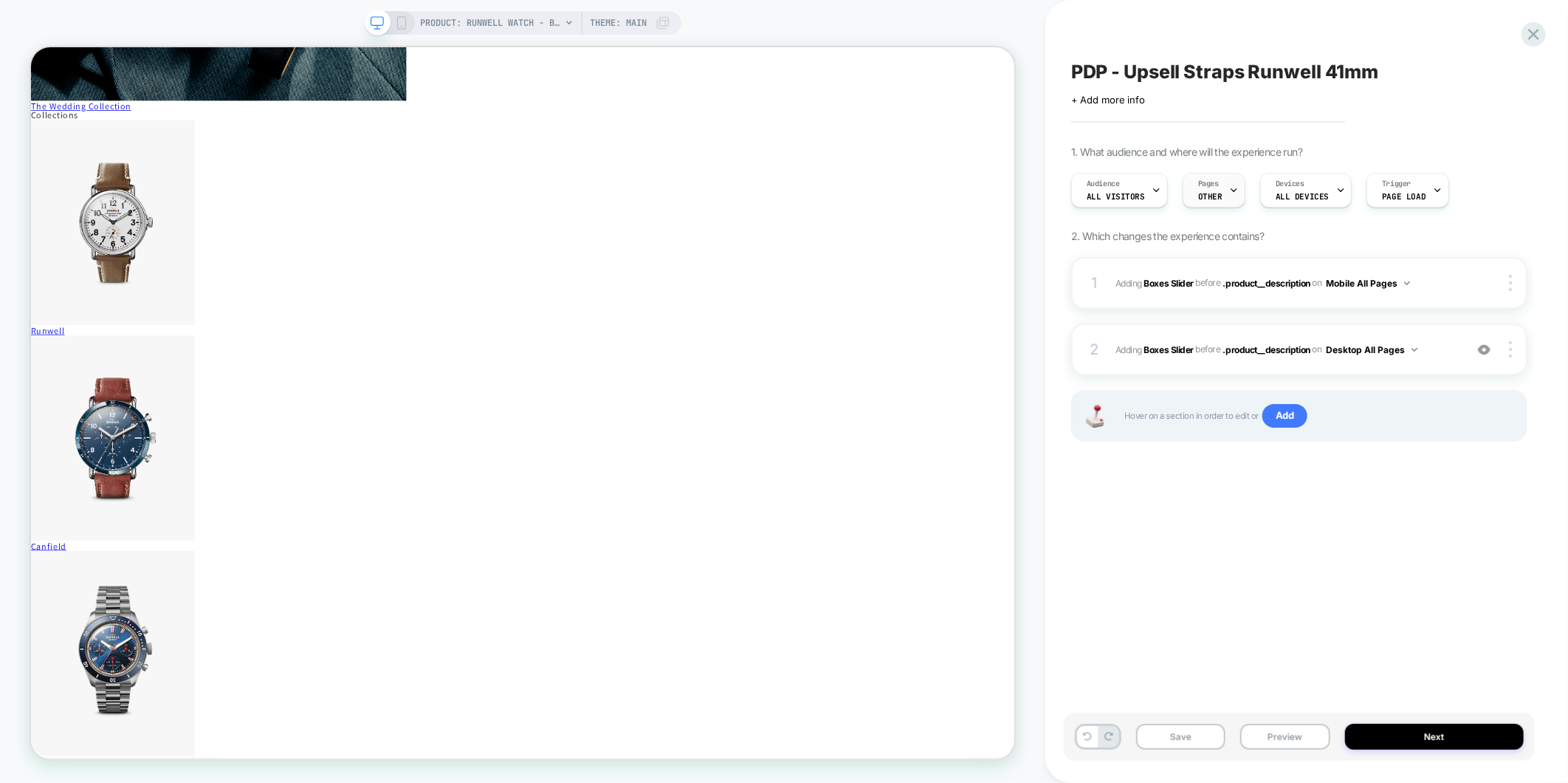 click on "Pages" at bounding box center (1208, 184) 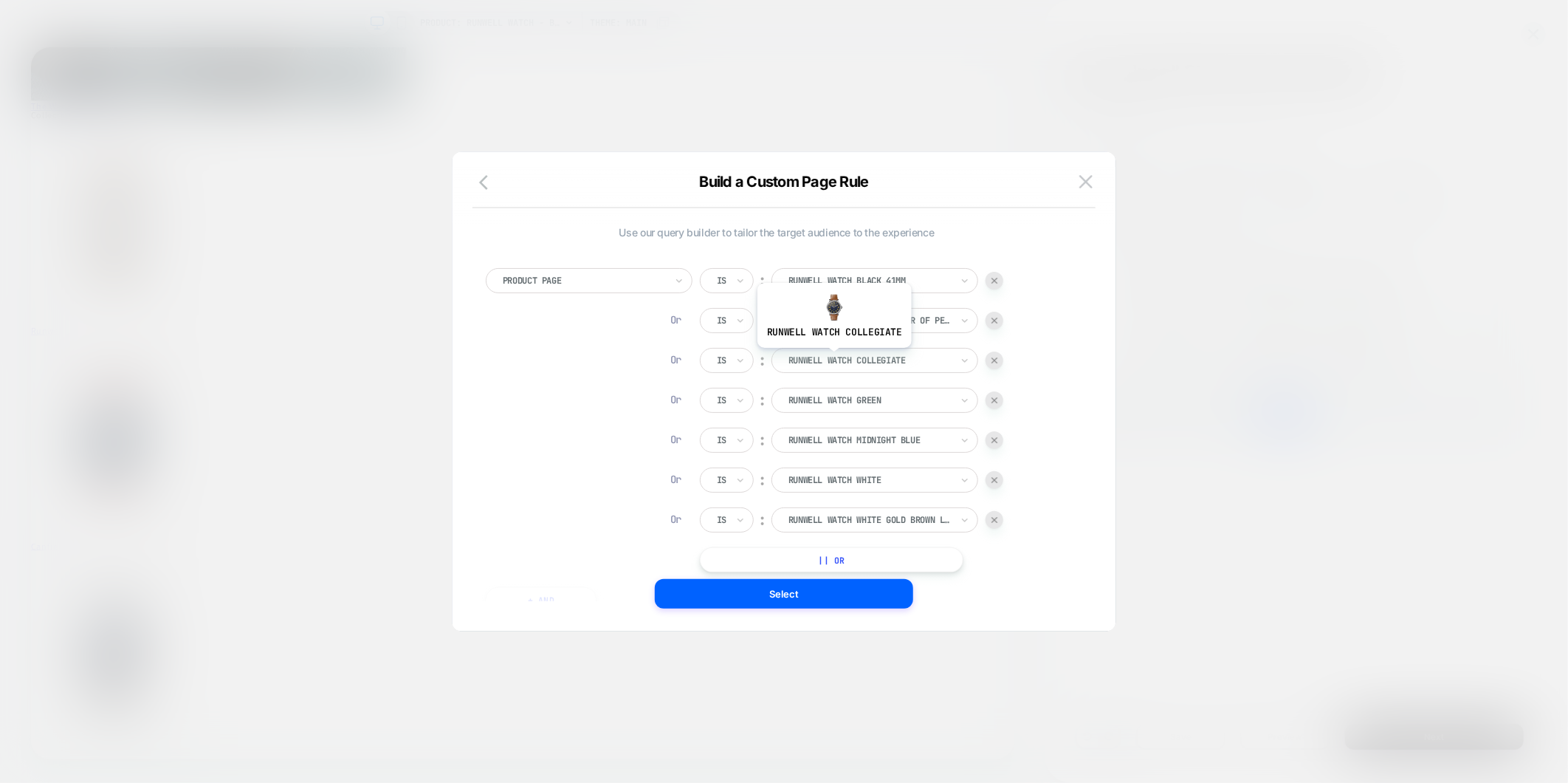 scroll, scrollTop: 15, scrollLeft: 0, axis: vertical 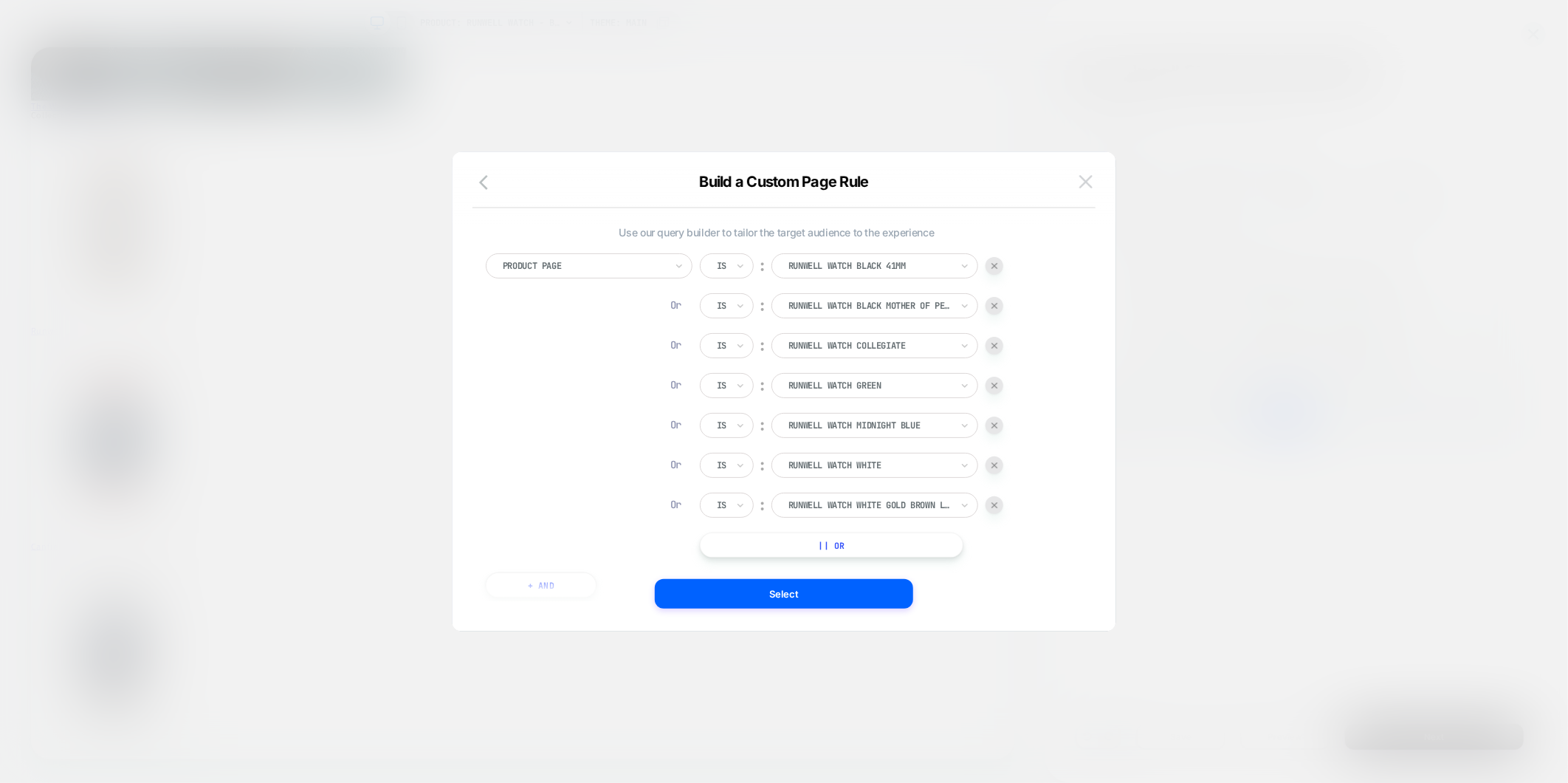click at bounding box center (1086, 182) 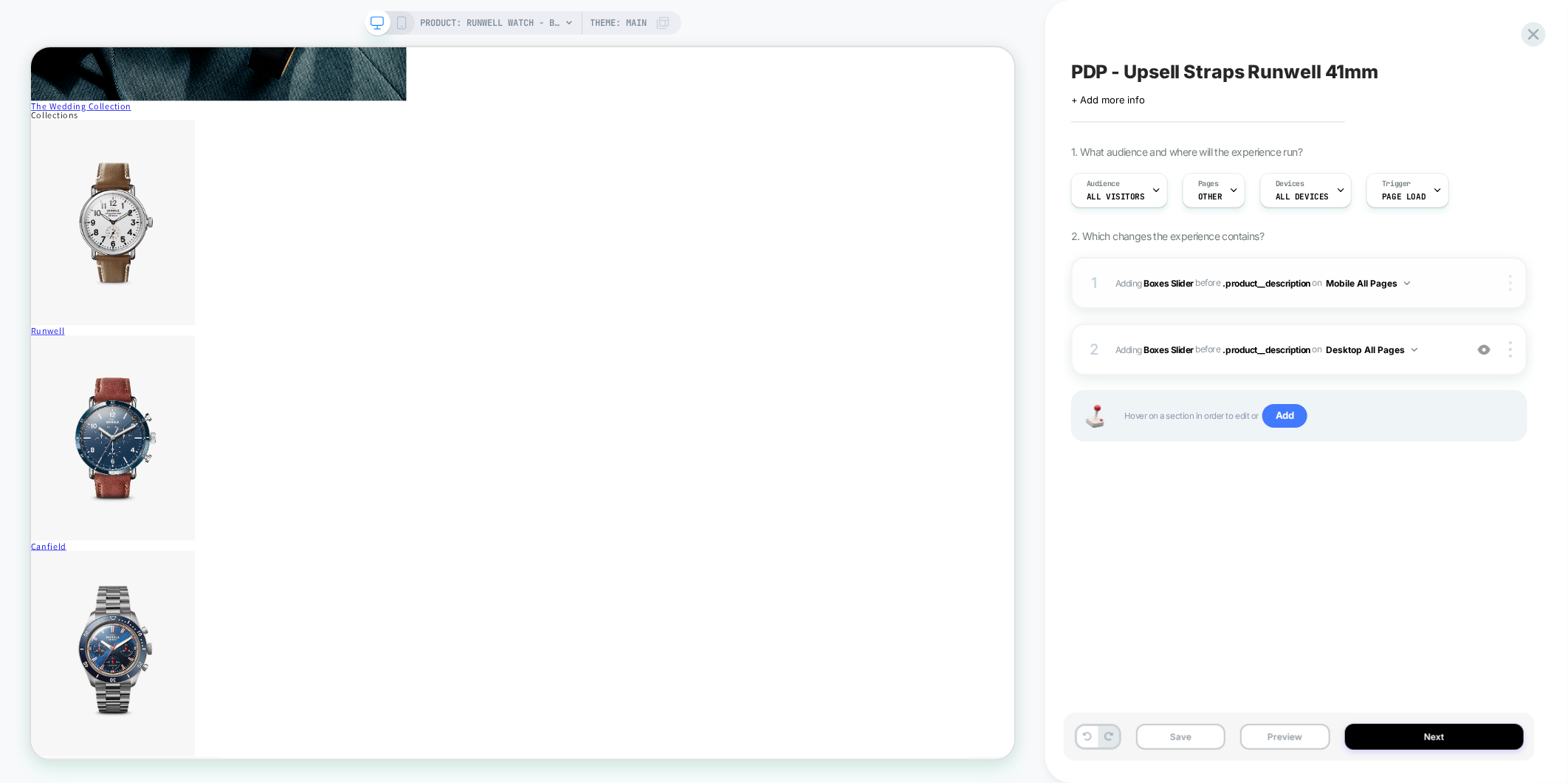 click at bounding box center (1513, 283) 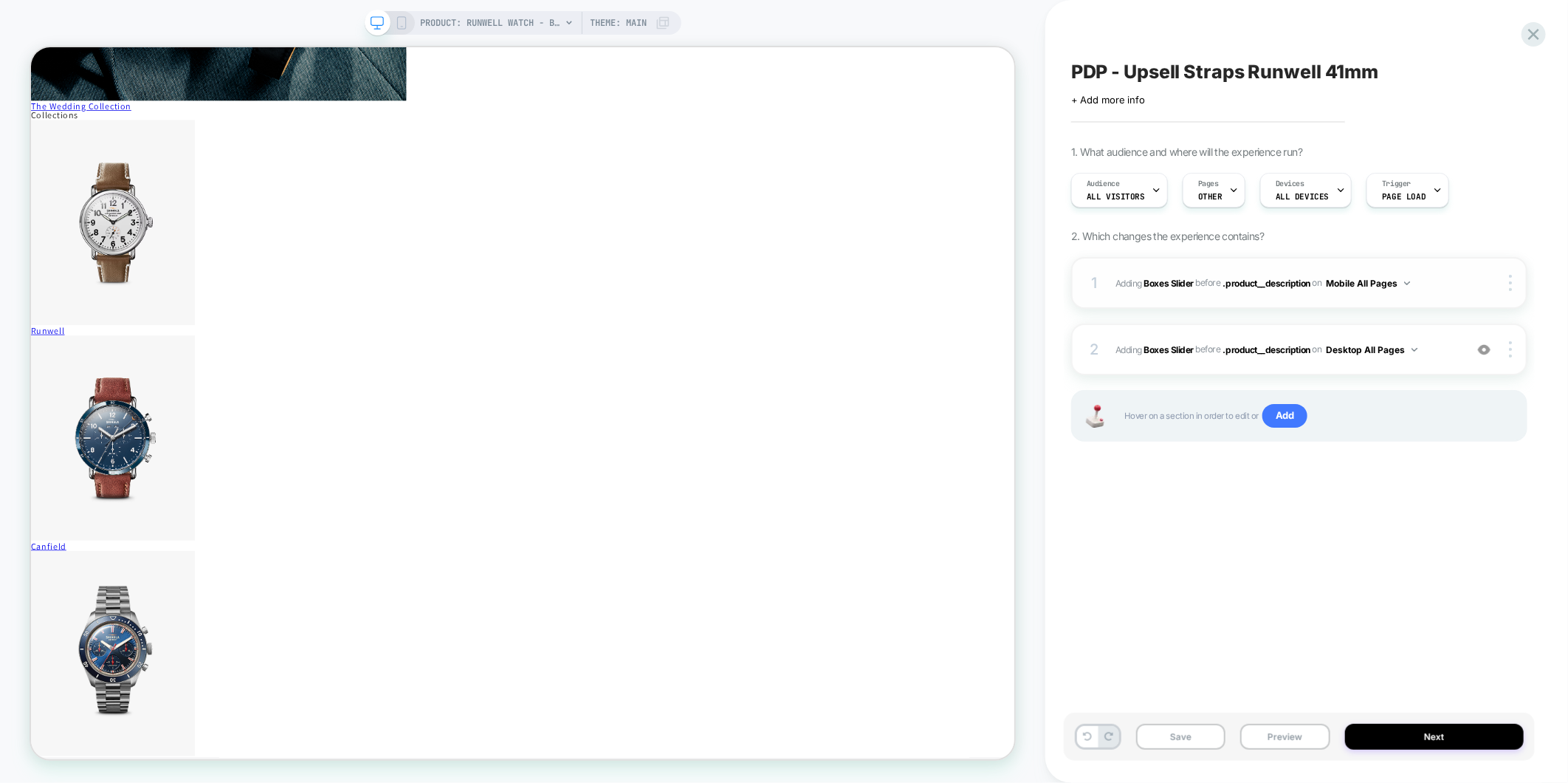 click on "1 #_loomi_addon_1754488257219 Adding   Boxes Slider   BEFORE .product__description .product__description   on Mobile All Pages Copy CSS Selector Copy Widget Id Rename Copy to   Desktop Target   All Devices Delete" at bounding box center [1299, 283] 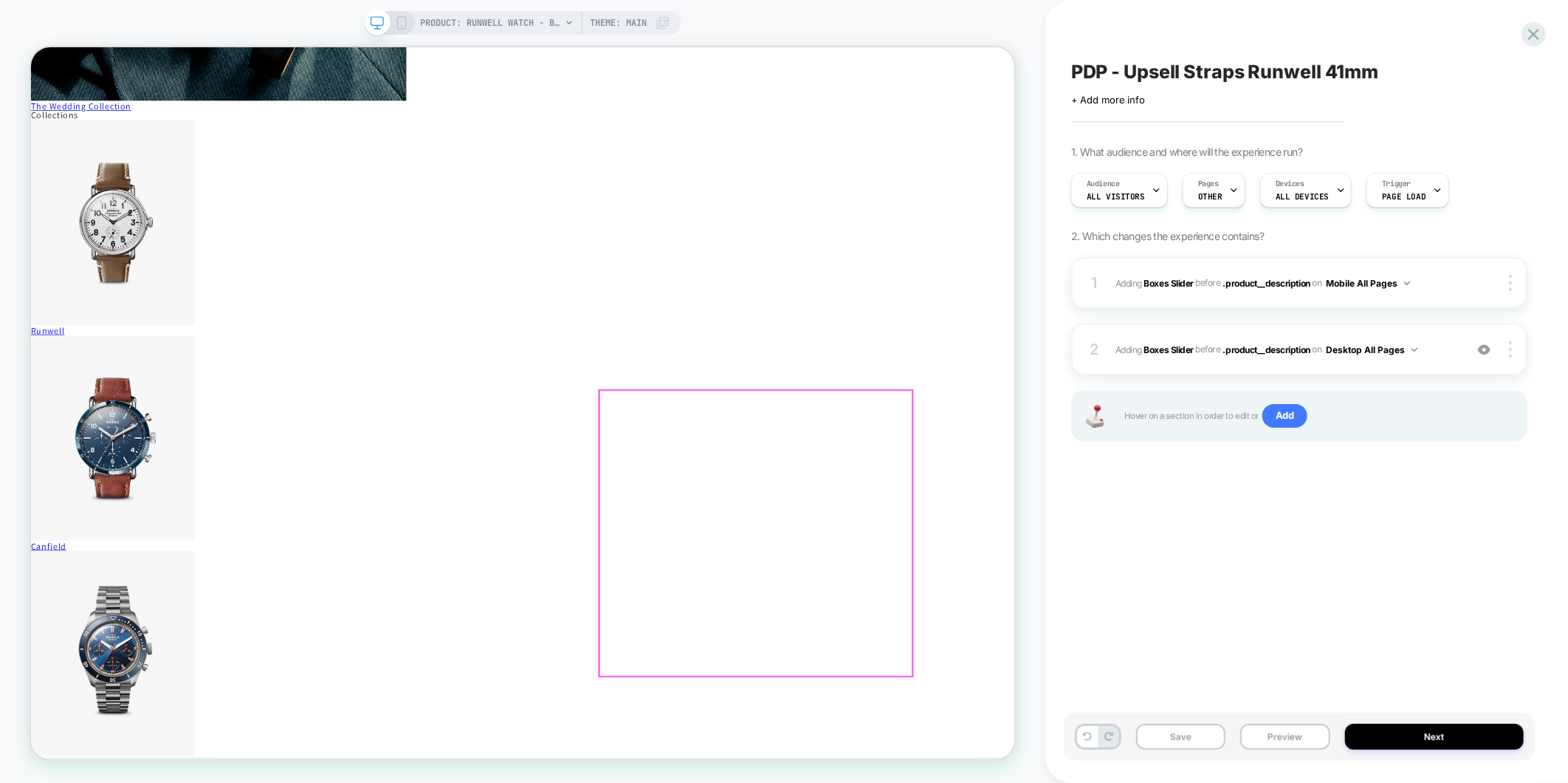 click at bounding box center (153, 75690) 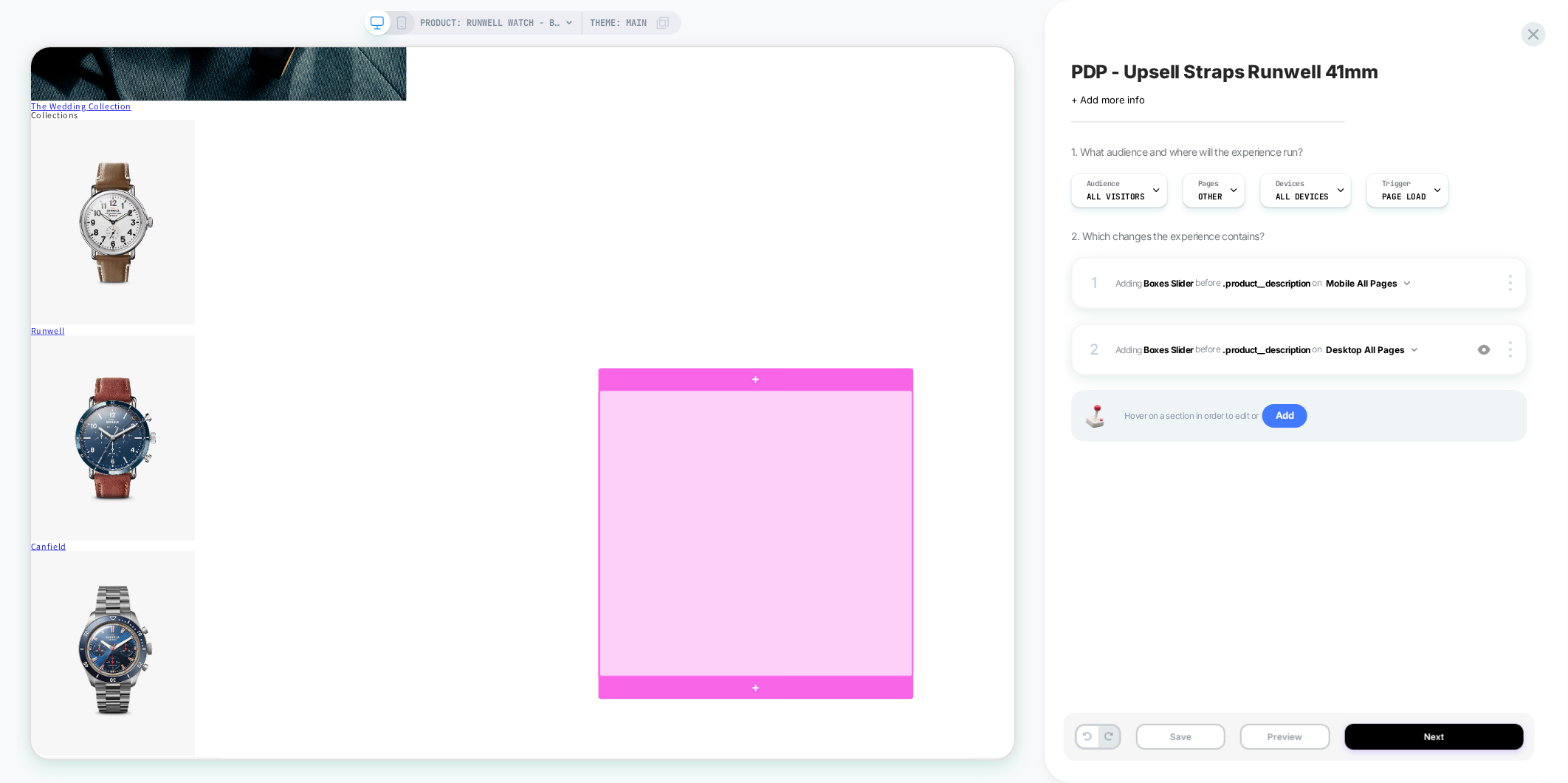 click at bounding box center (997, 694) 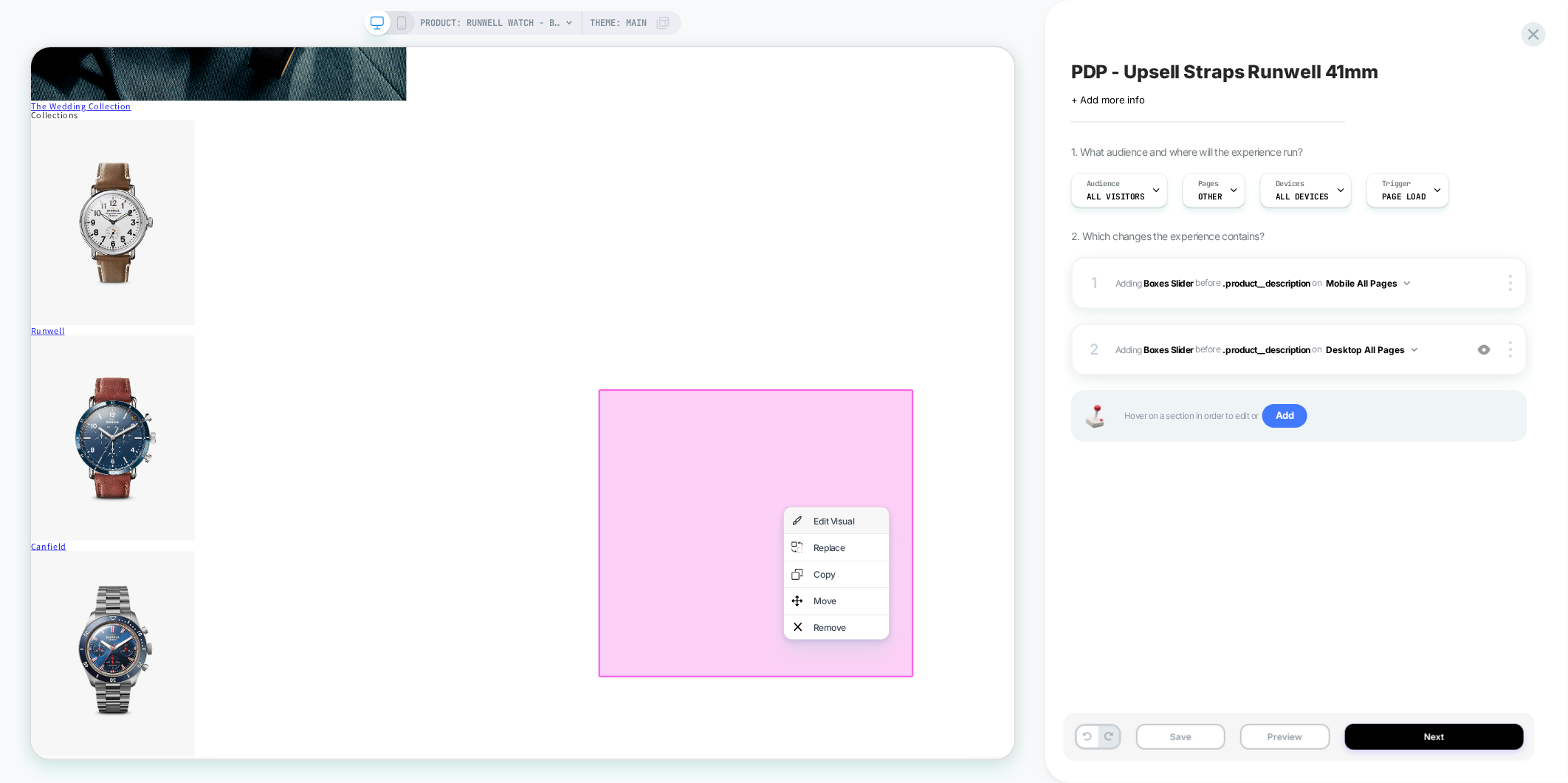 click on "Edit Visual" at bounding box center [1119, 678] 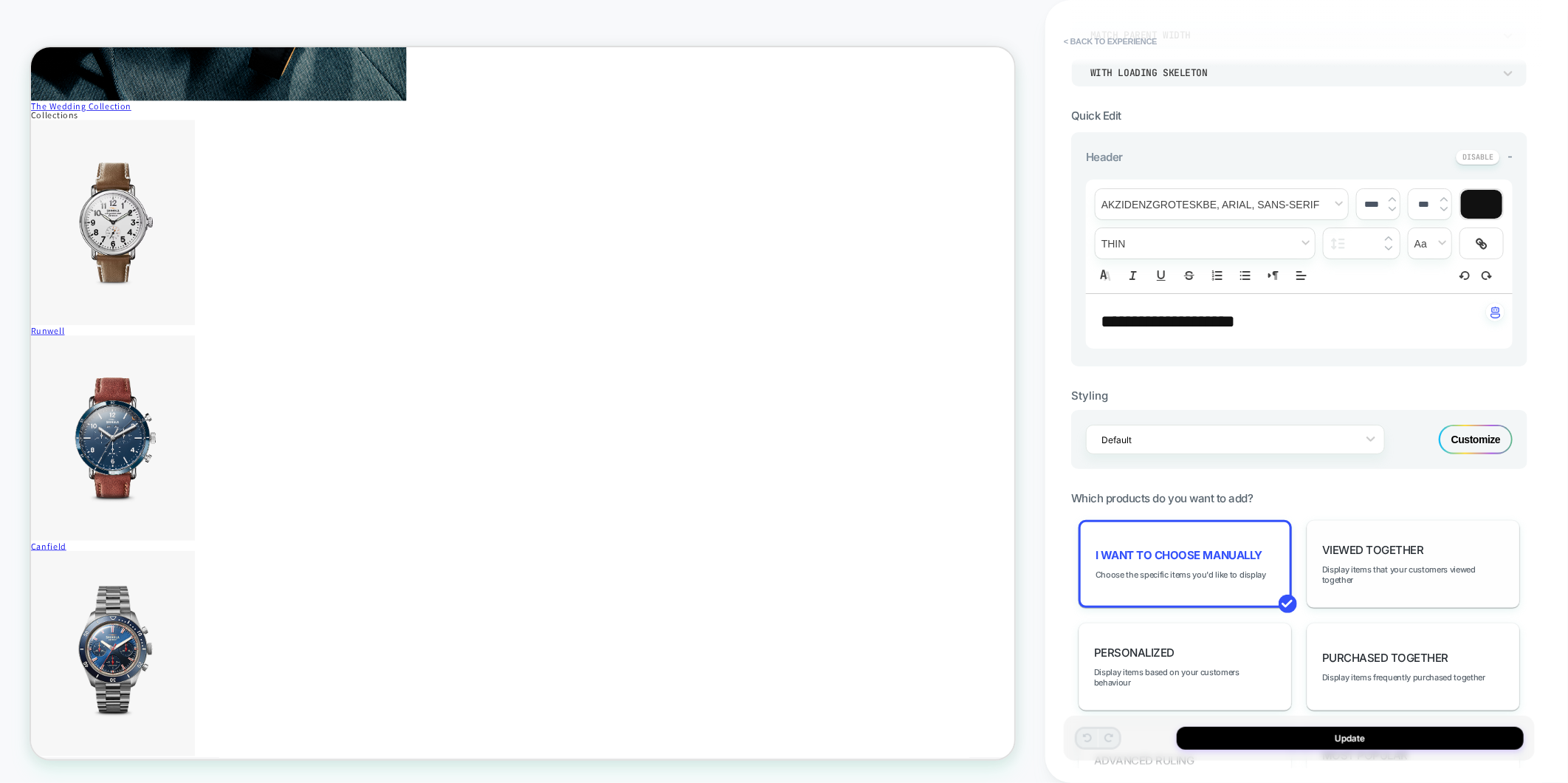 scroll, scrollTop: 246, scrollLeft: 0, axis: vertical 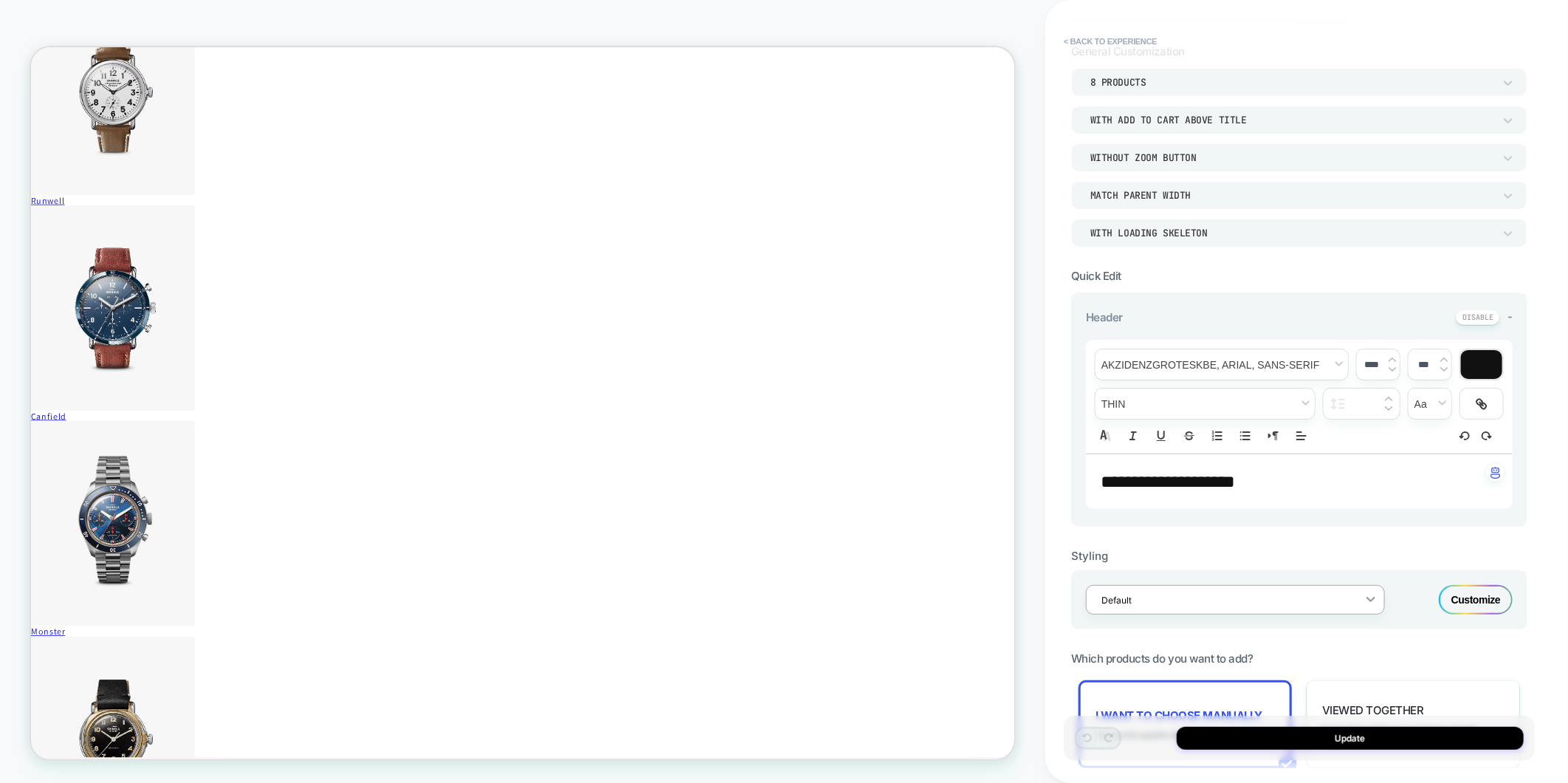 click 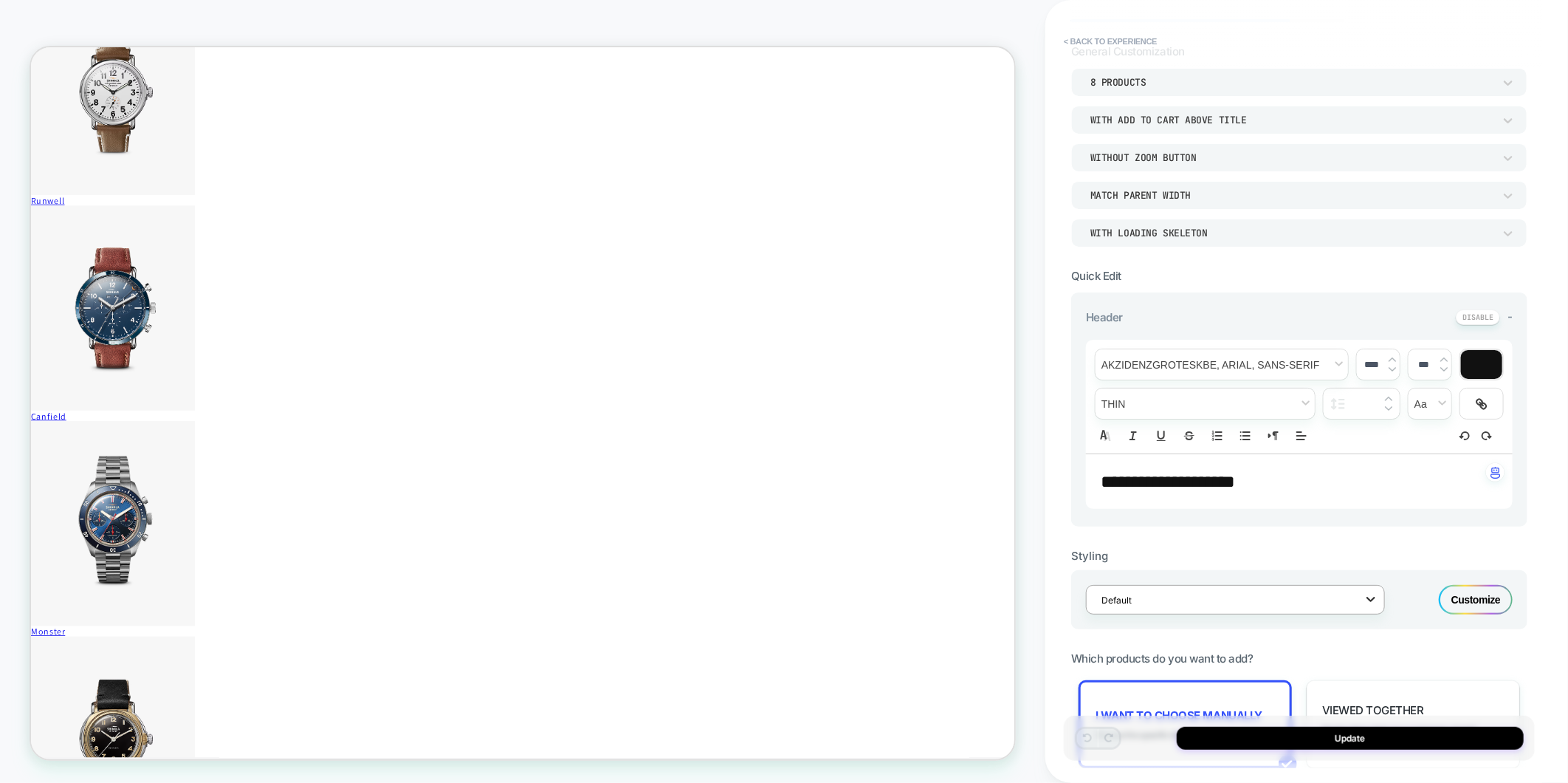 click 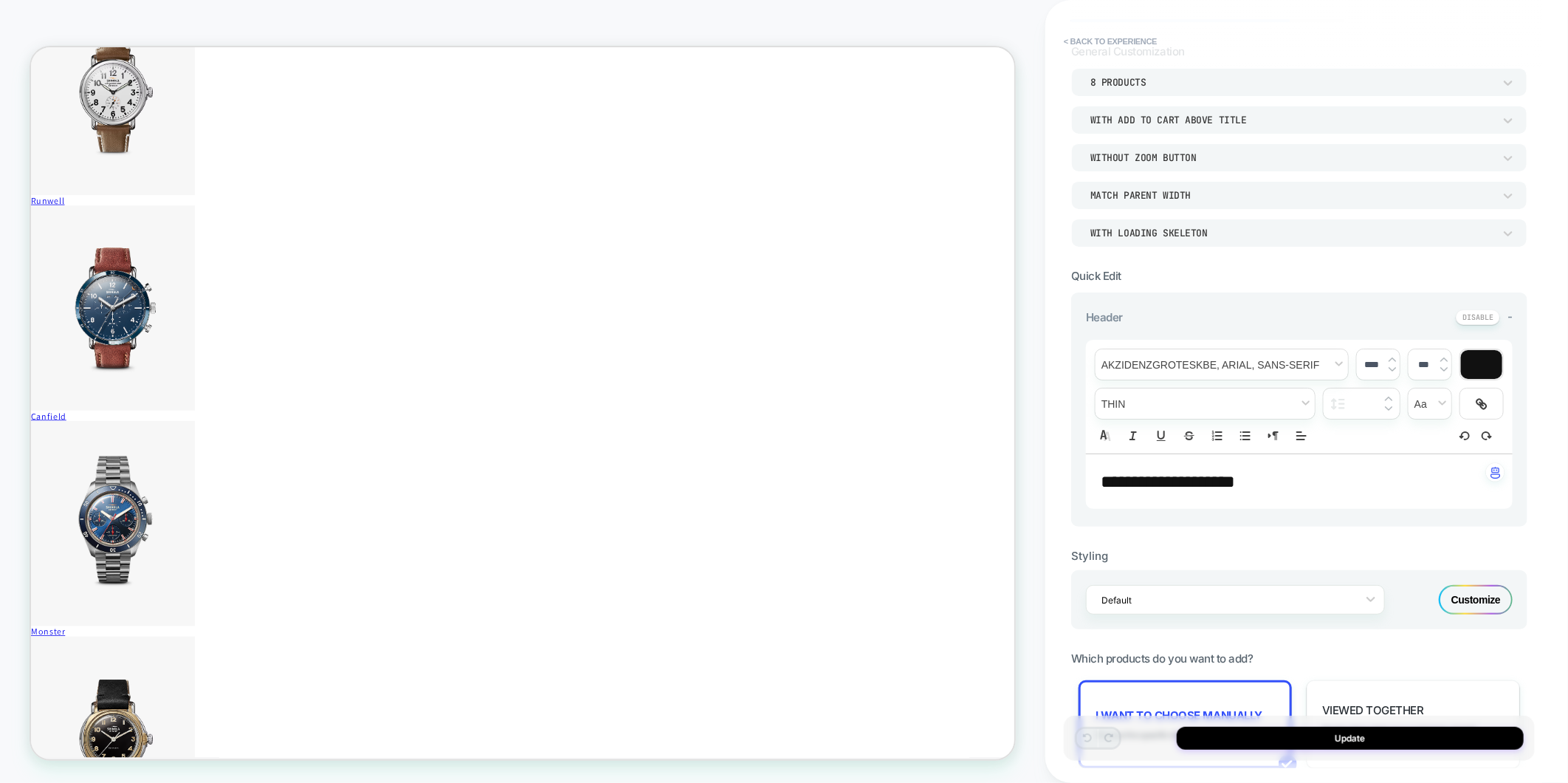 click on "Customize" at bounding box center [1476, 600] 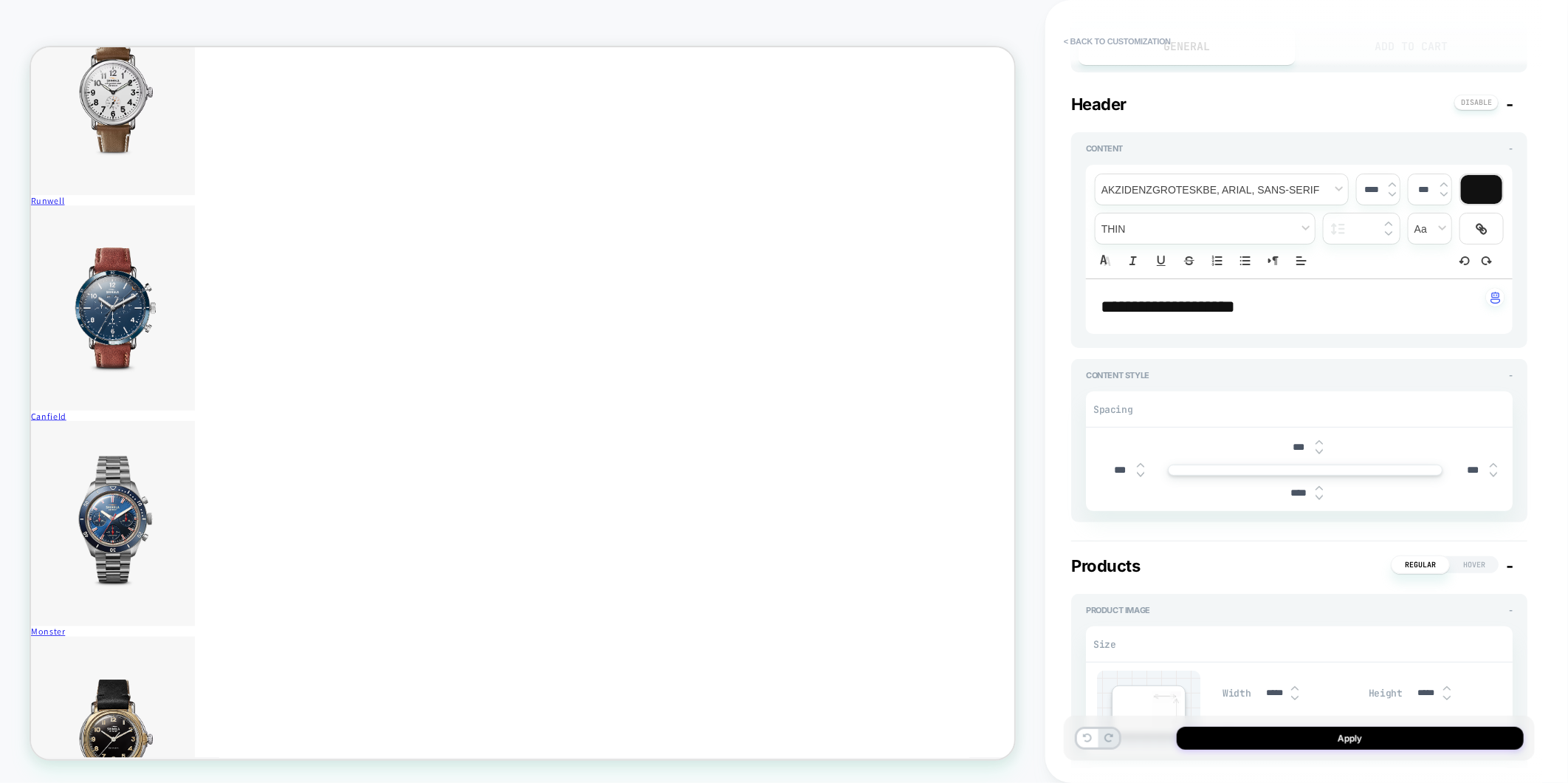 scroll, scrollTop: 164, scrollLeft: 0, axis: vertical 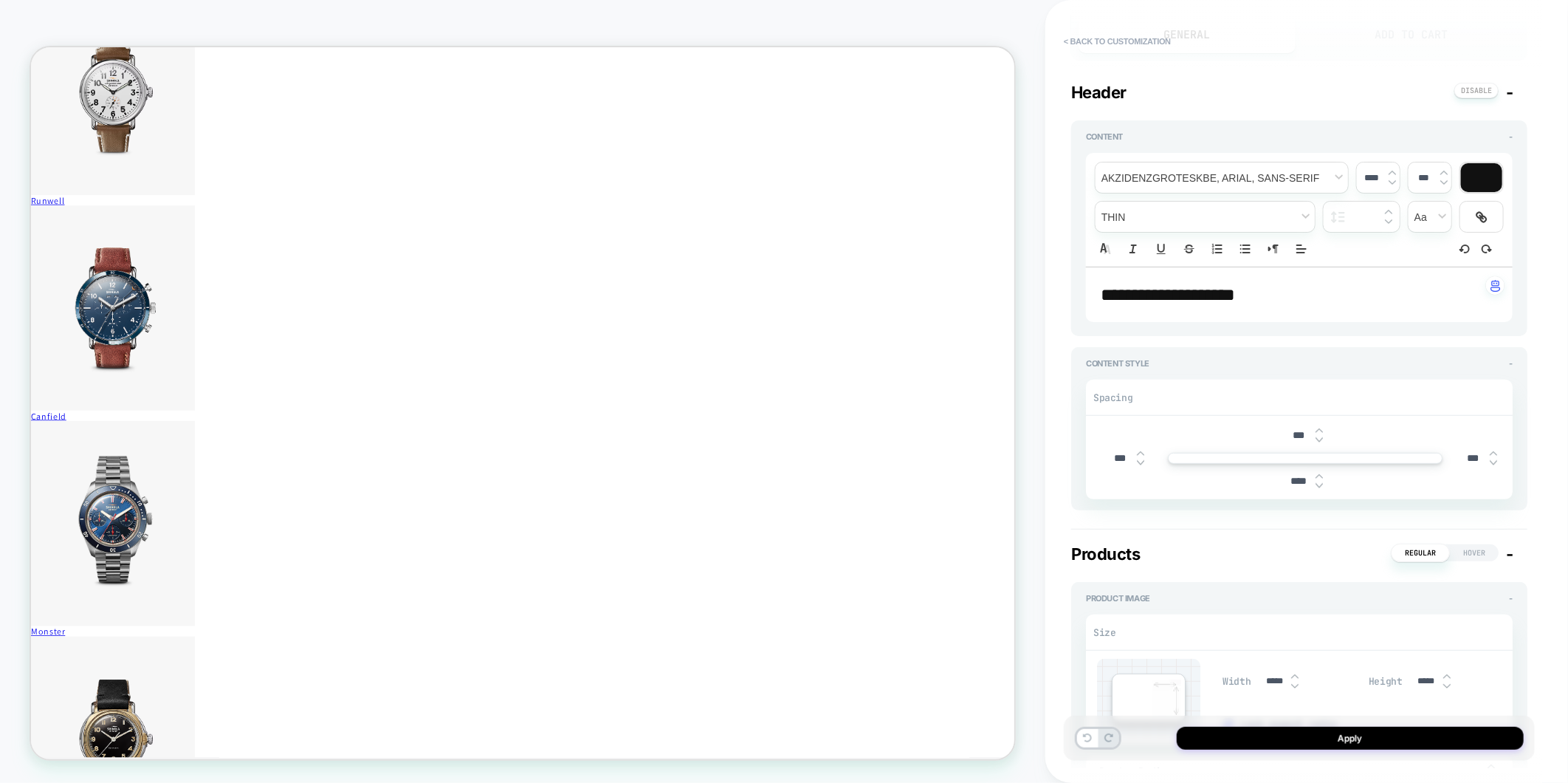click at bounding box center (1319, 486) 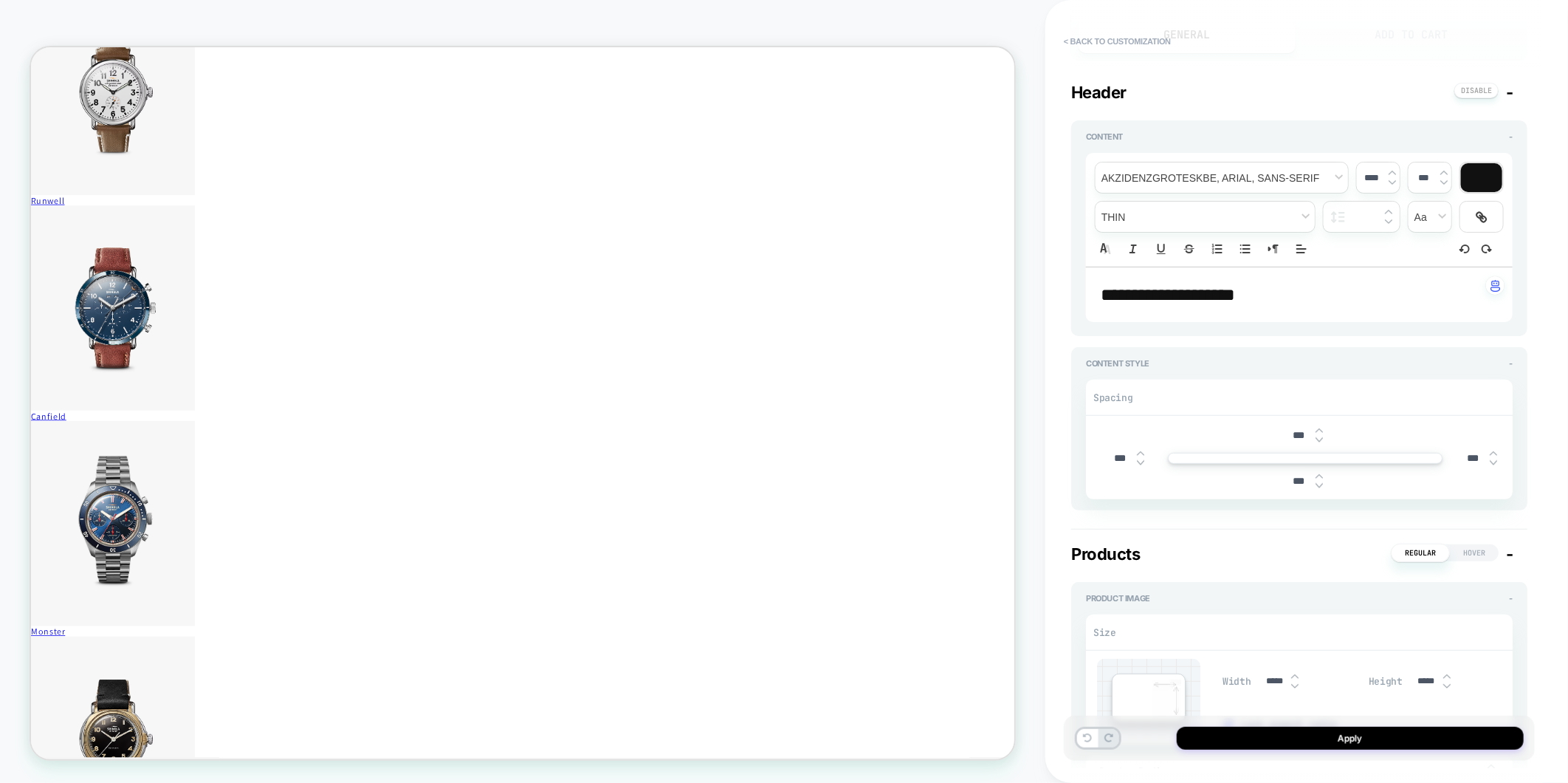 click at bounding box center [1319, 486] 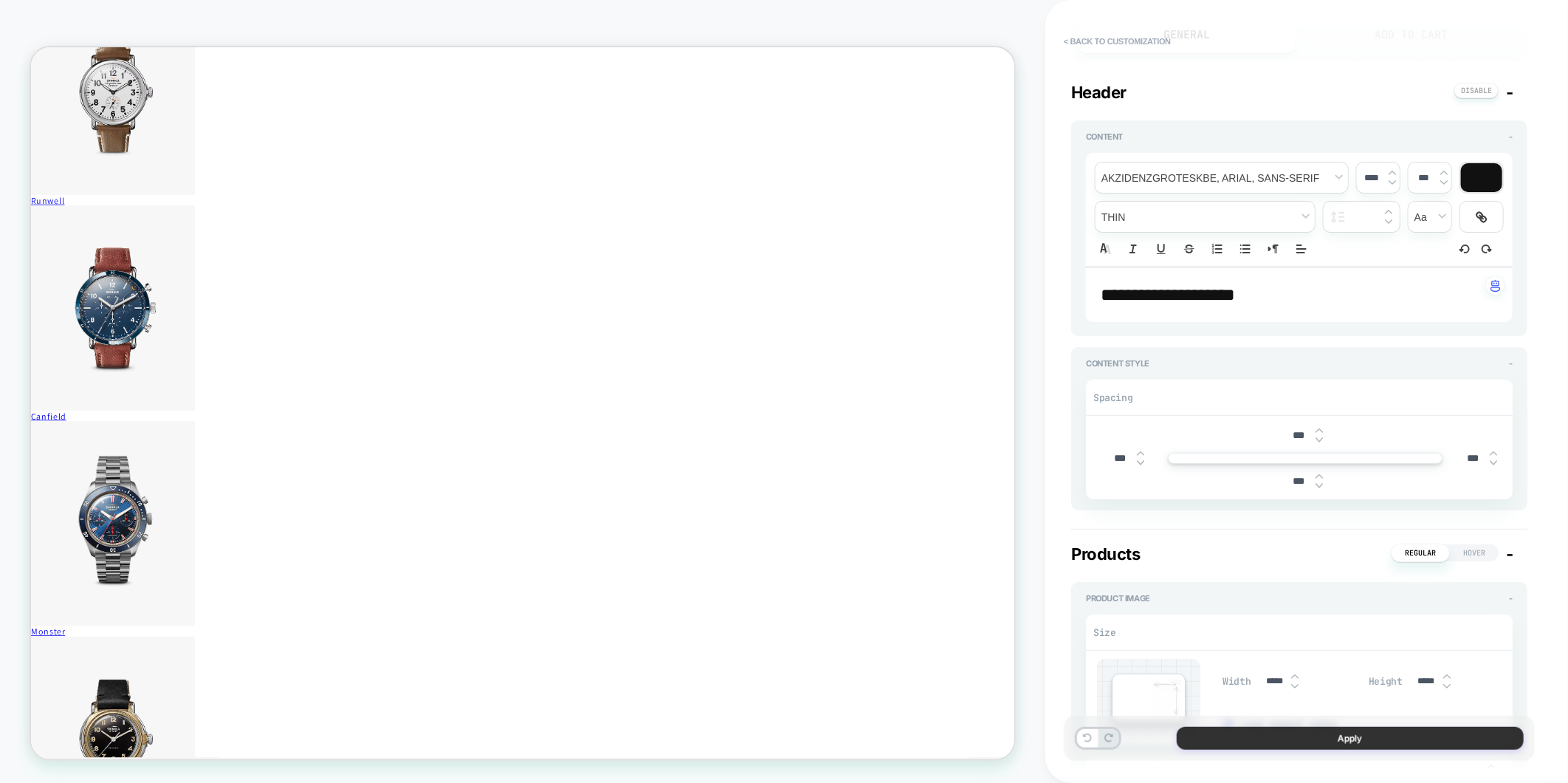 click on "Apply" at bounding box center [1350, 738] 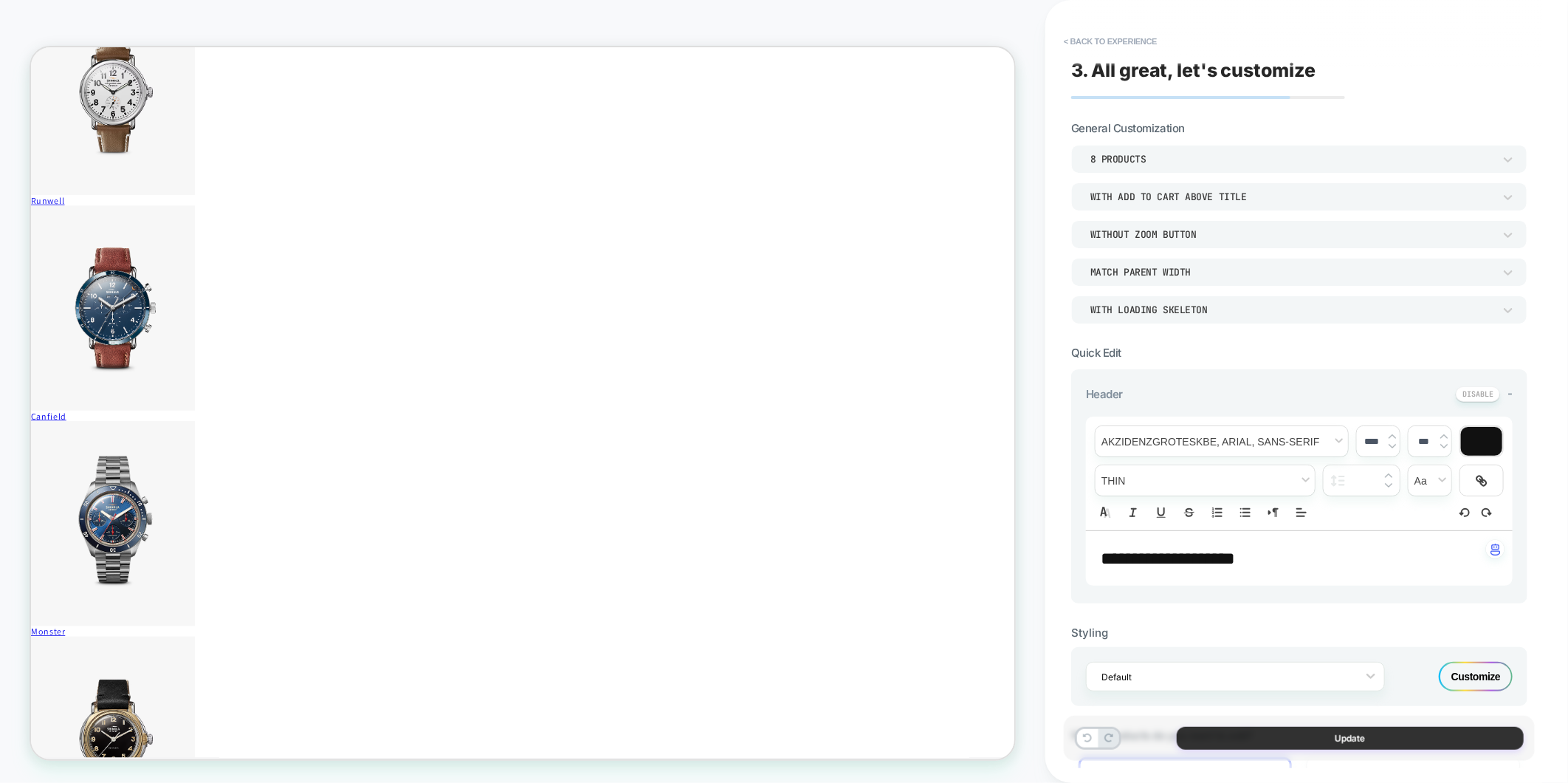 click on "Update" at bounding box center [1350, 738] 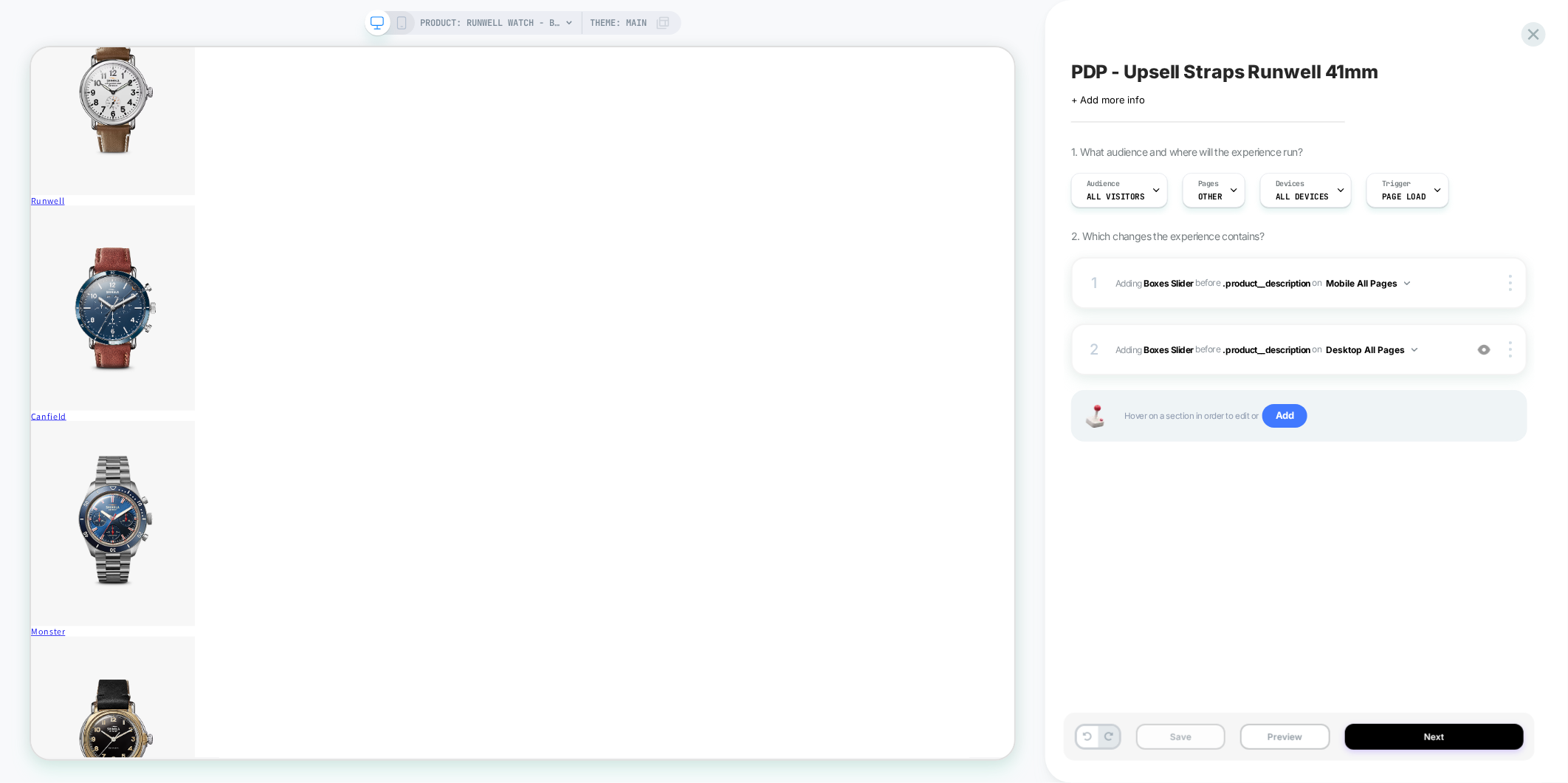 click on "Save" at bounding box center (1180, 736) 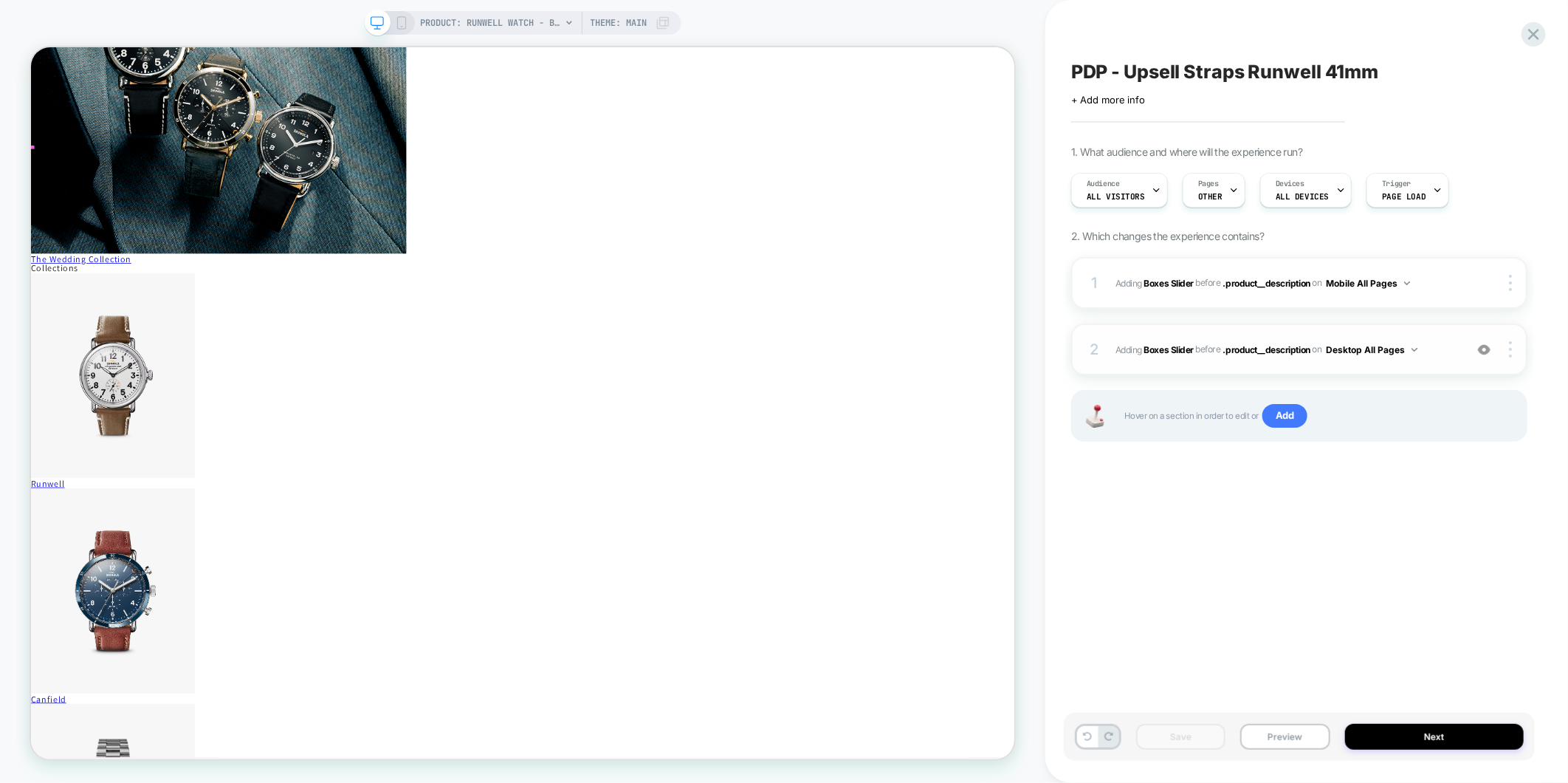 scroll, scrollTop: 601, scrollLeft: 0, axis: vertical 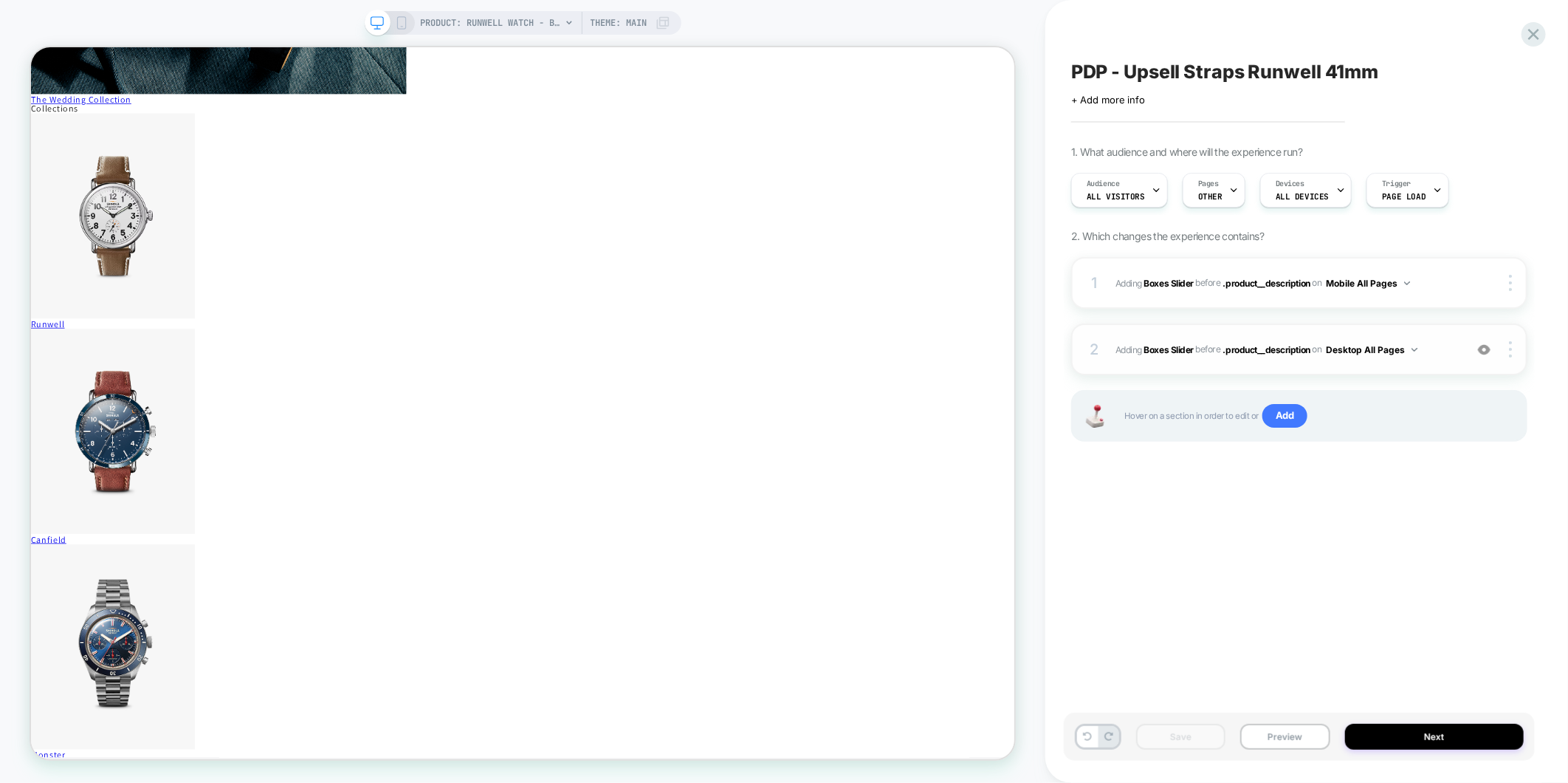 click on "2 #_loomi_addon_1754490738485 Adding   Boxes Slider   BEFORE .product__description .product__description   on Desktop All Pages Add Before Add After Duplicate Replace Position Copy CSS Selector Copy Widget Id Rename Copy to   Mobile Target   All Devices Delete" at bounding box center (1299, 349) 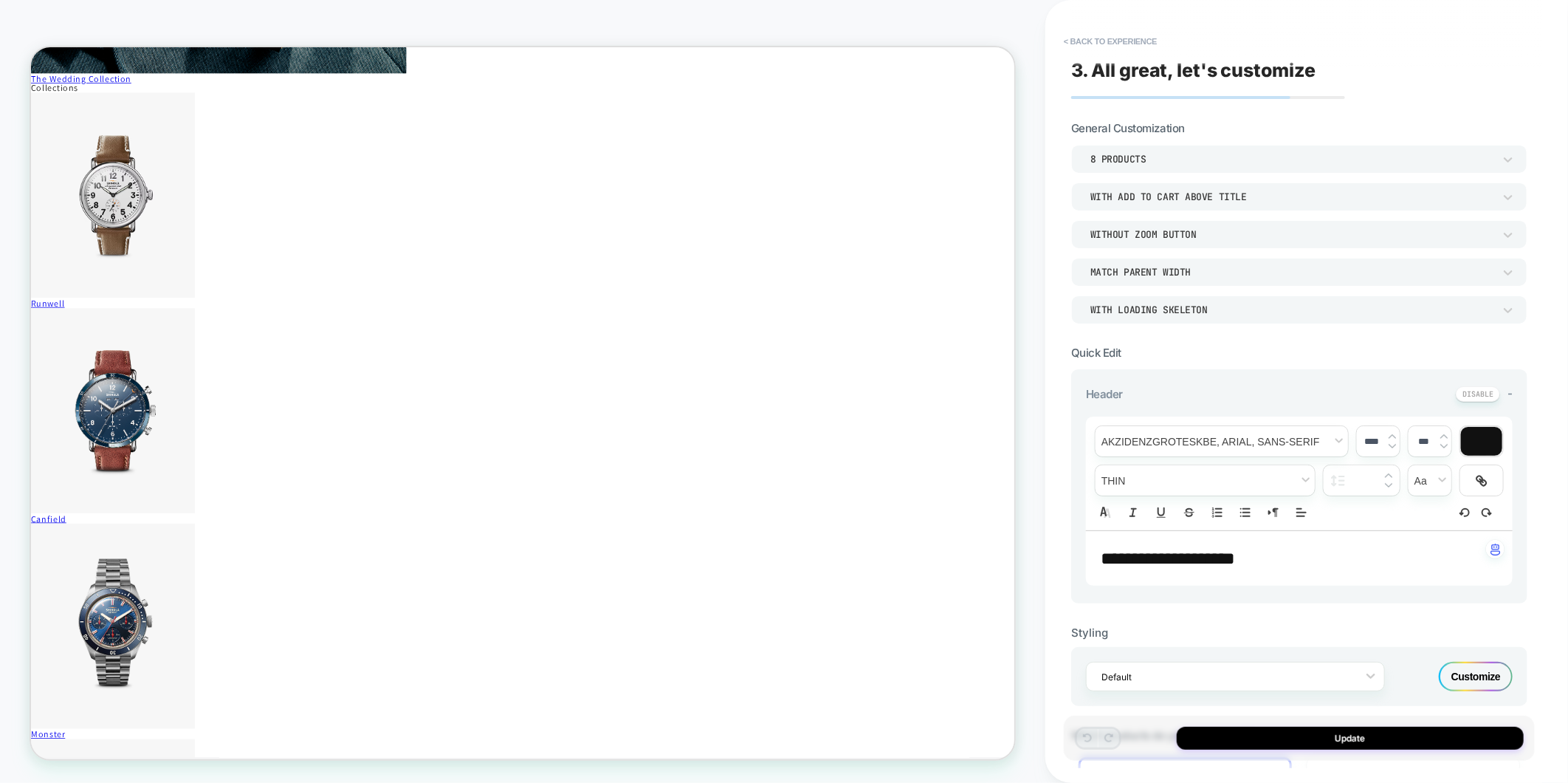 scroll, scrollTop: 767, scrollLeft: 0, axis: vertical 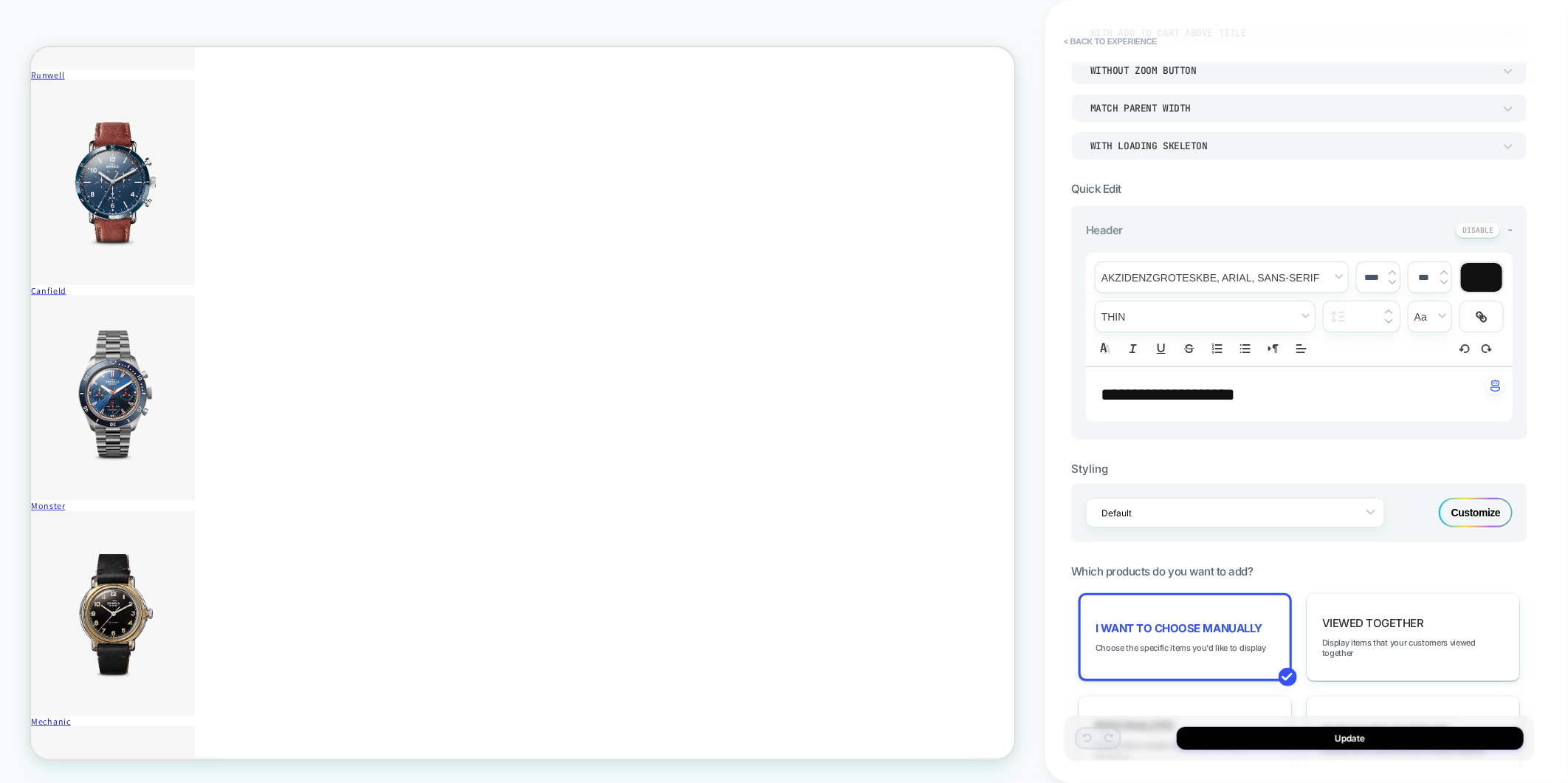 click on "Customize" at bounding box center [1476, 513] 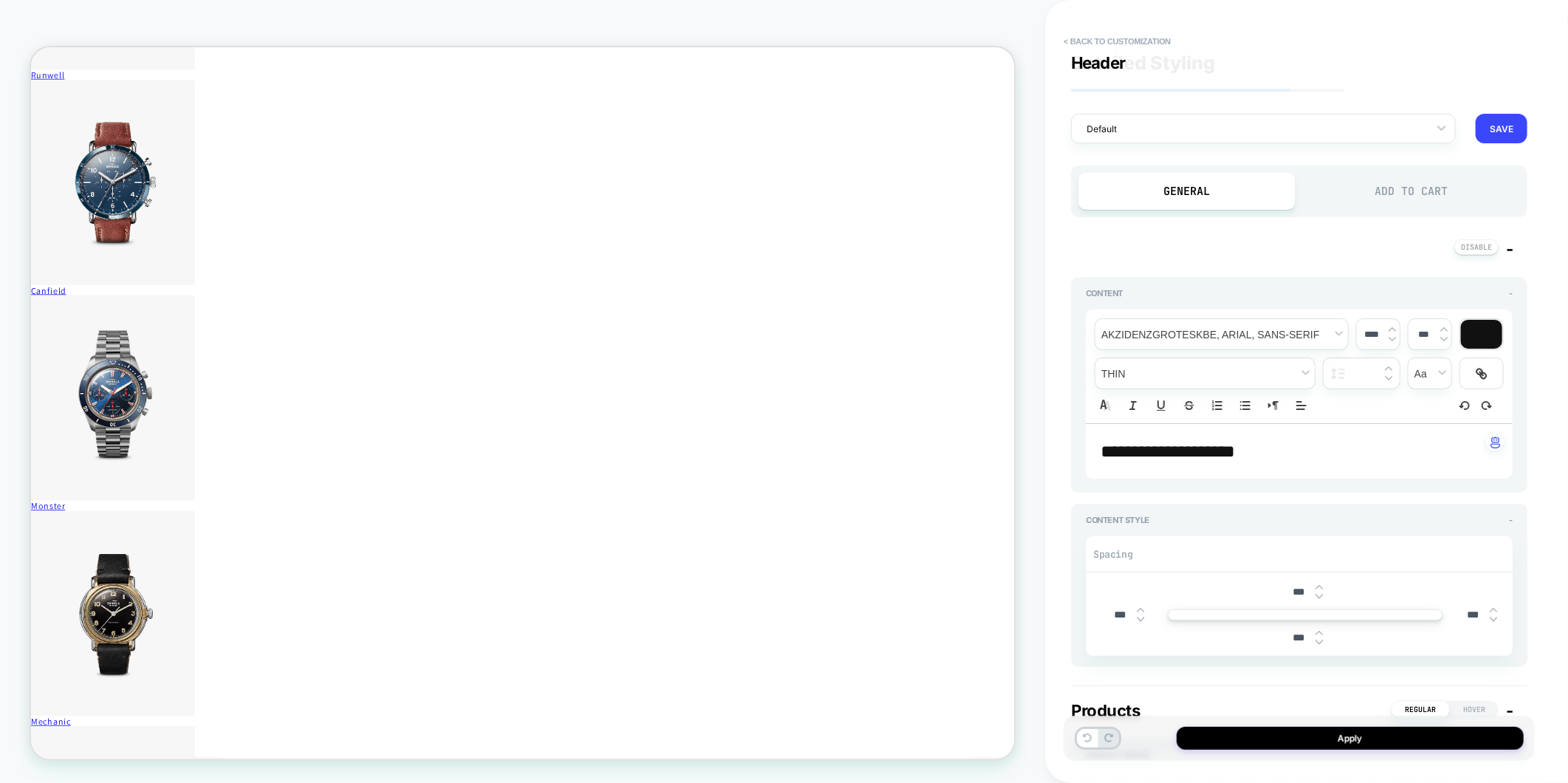 scroll, scrollTop: 0, scrollLeft: 0, axis: both 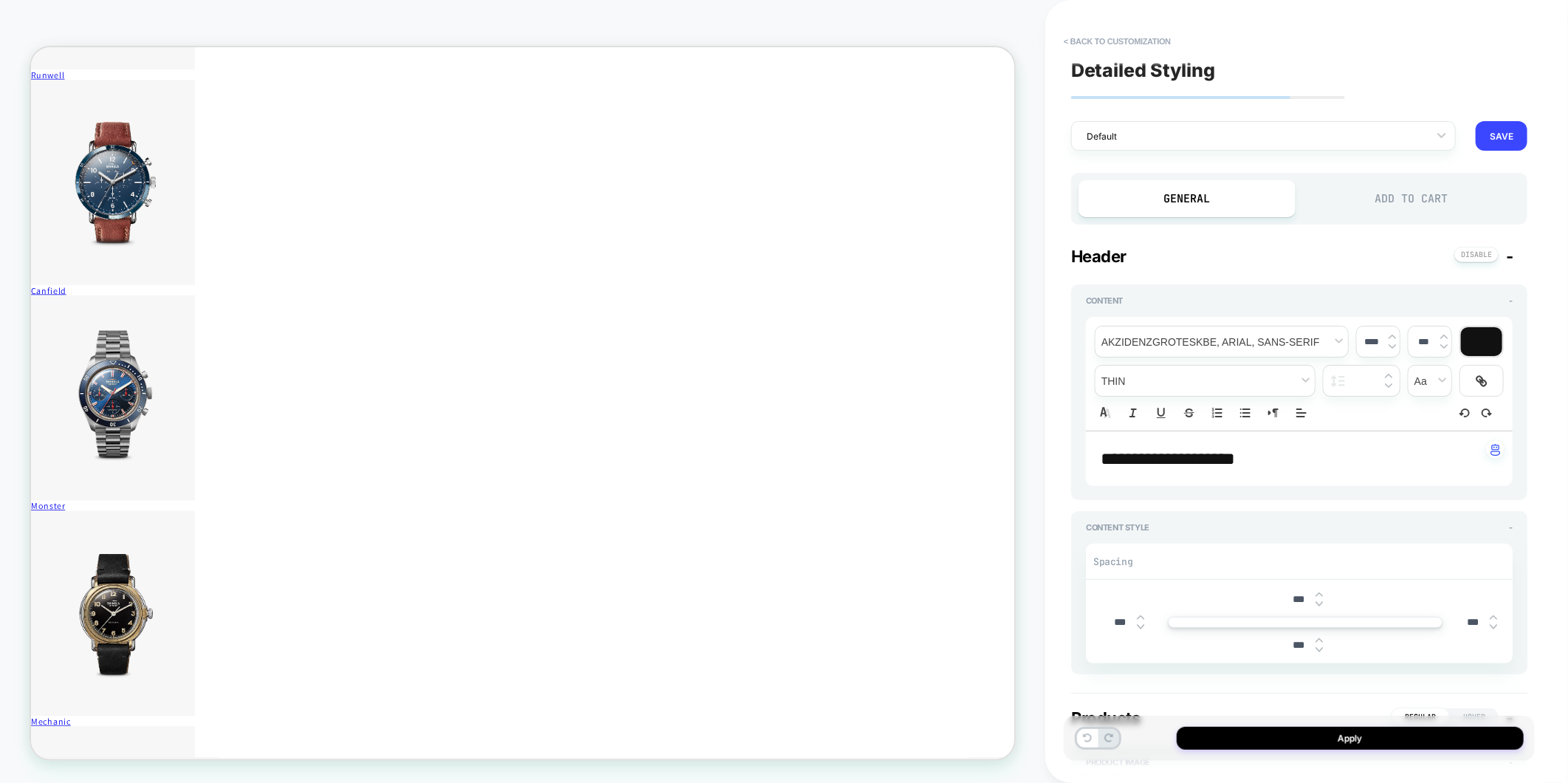 click on "Add to Cart" at bounding box center (1411, 199) 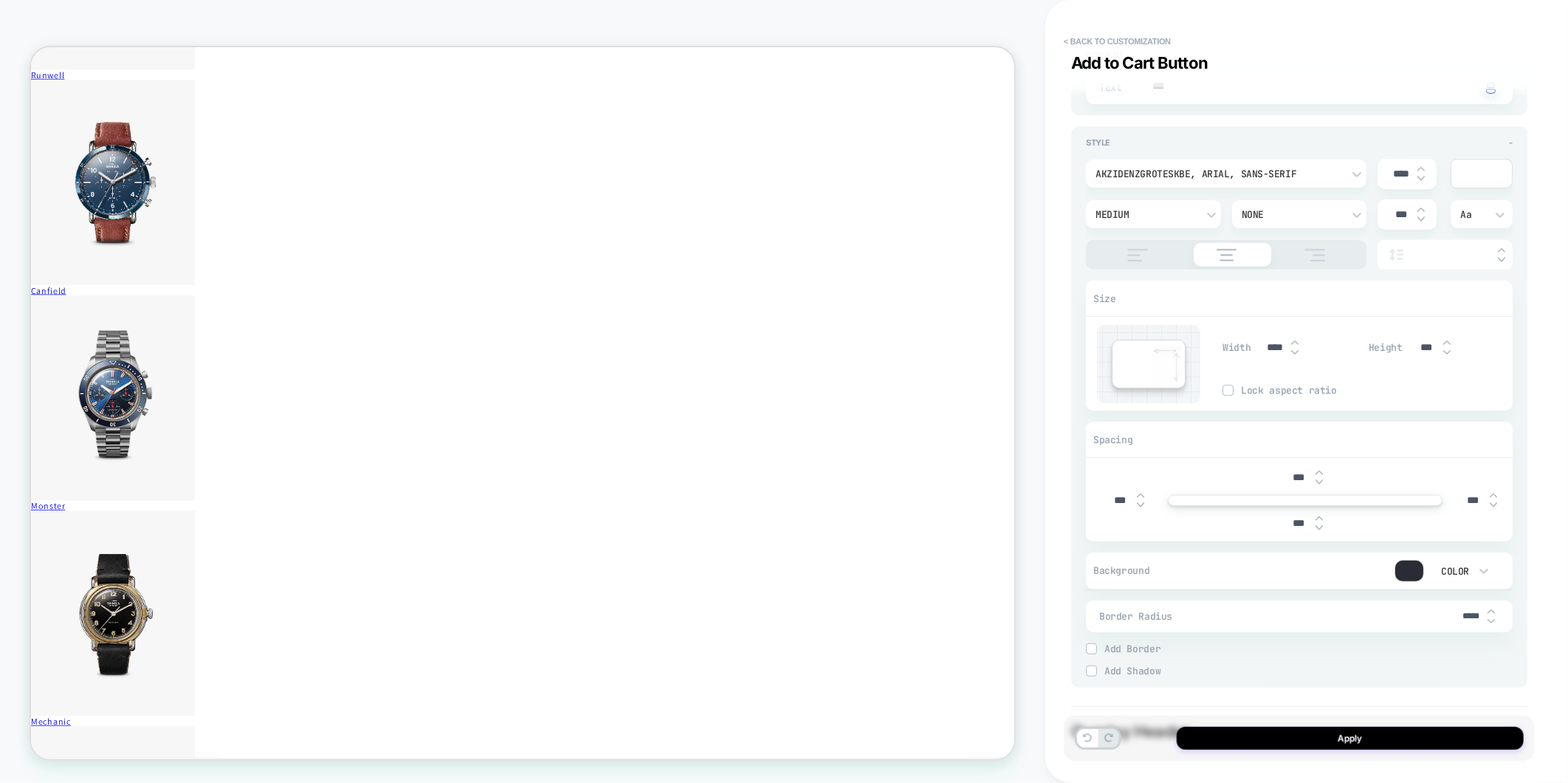 scroll, scrollTop: 328, scrollLeft: 0, axis: vertical 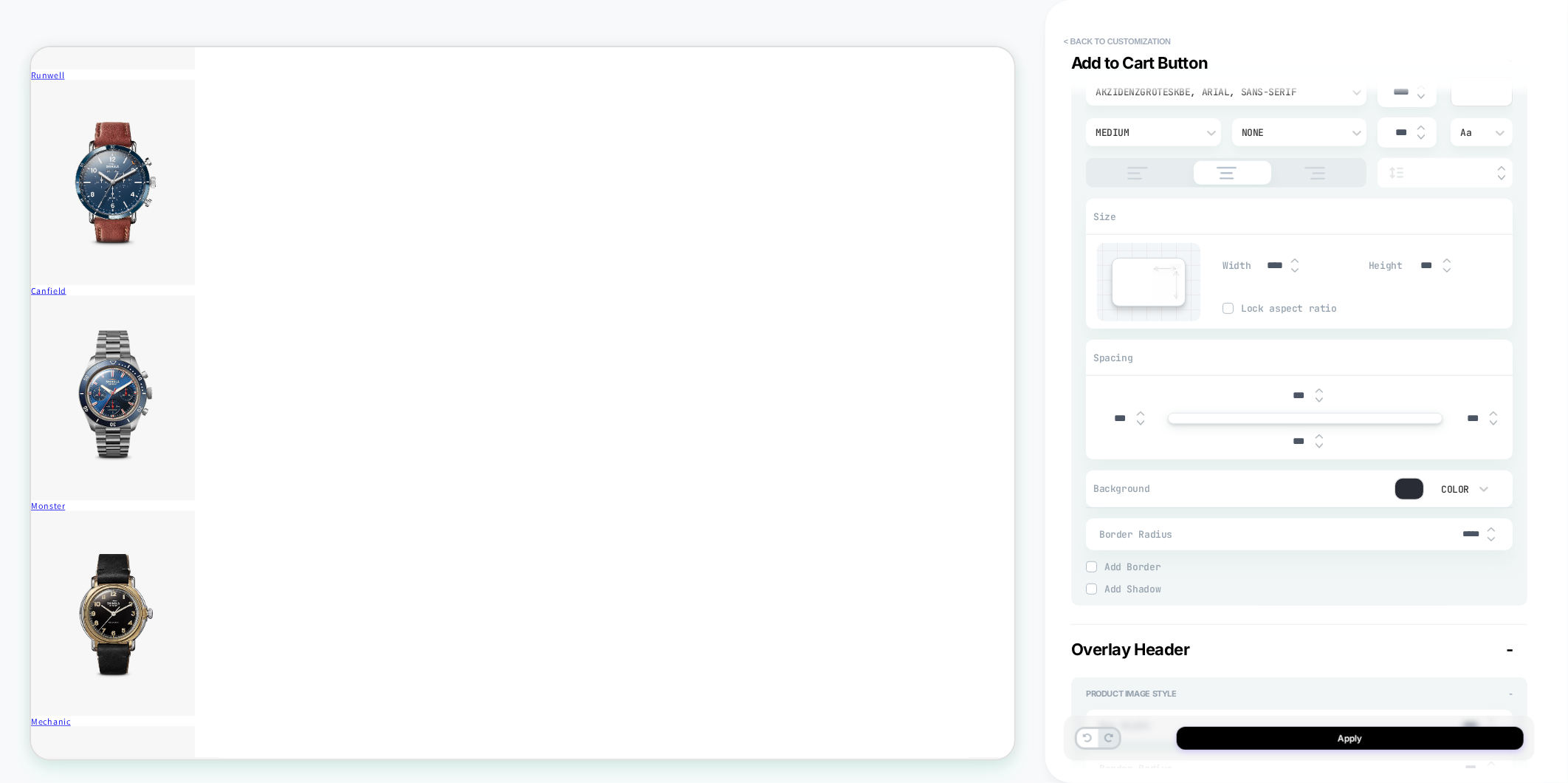 click at bounding box center [1091, 567] 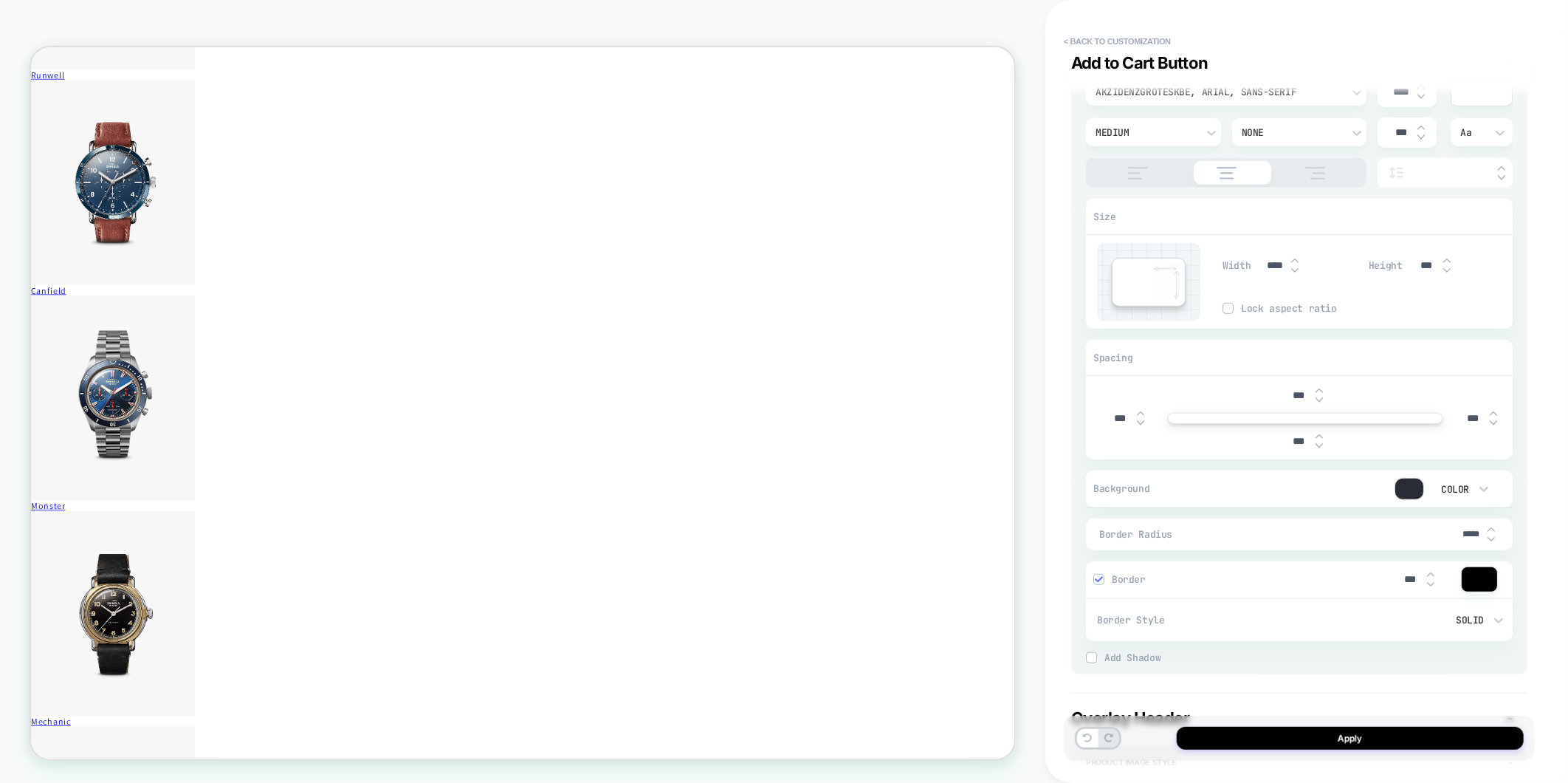 click at bounding box center (1098, 579) 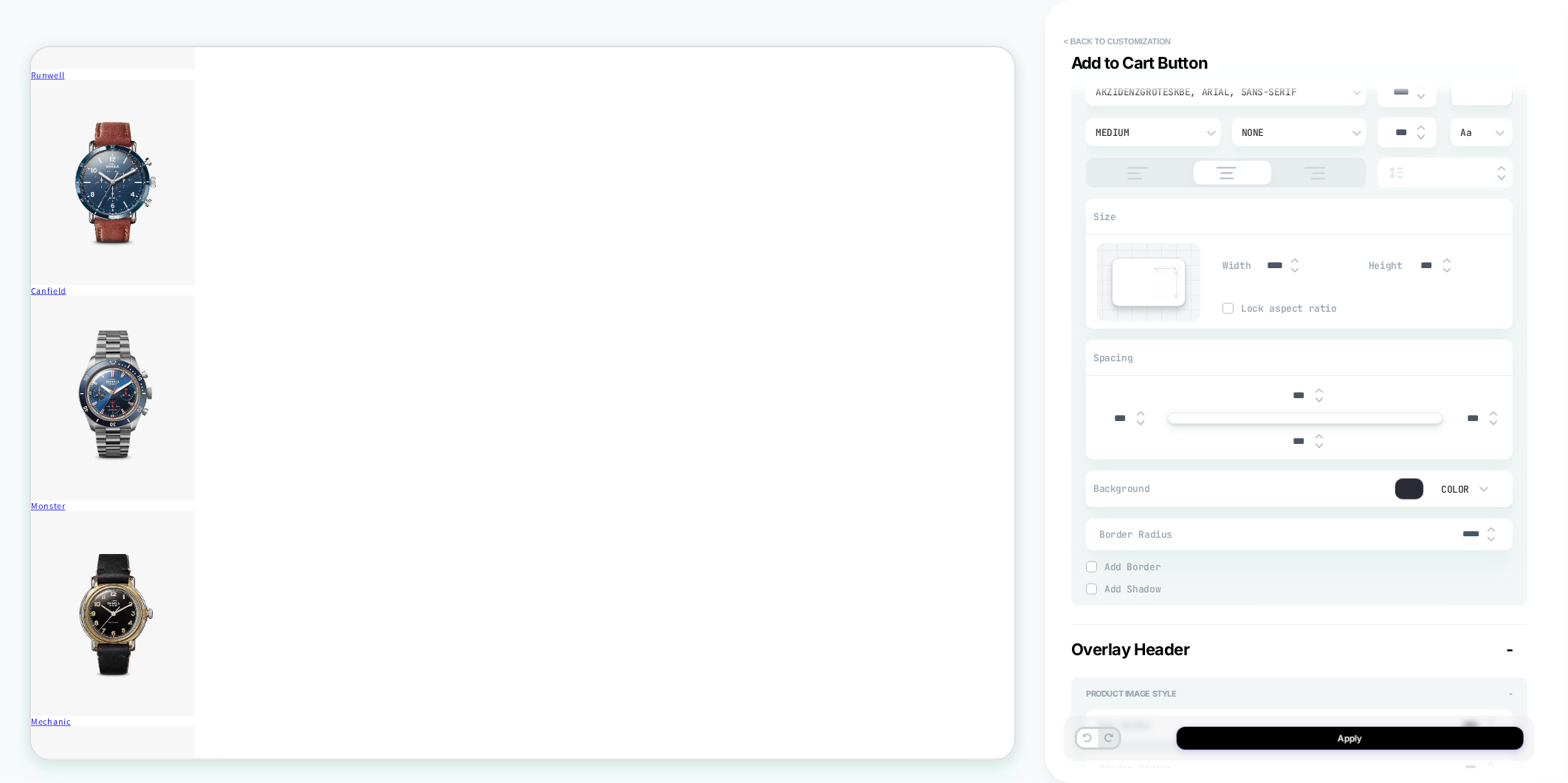 click on "Add Border" at bounding box center (1299, 567) 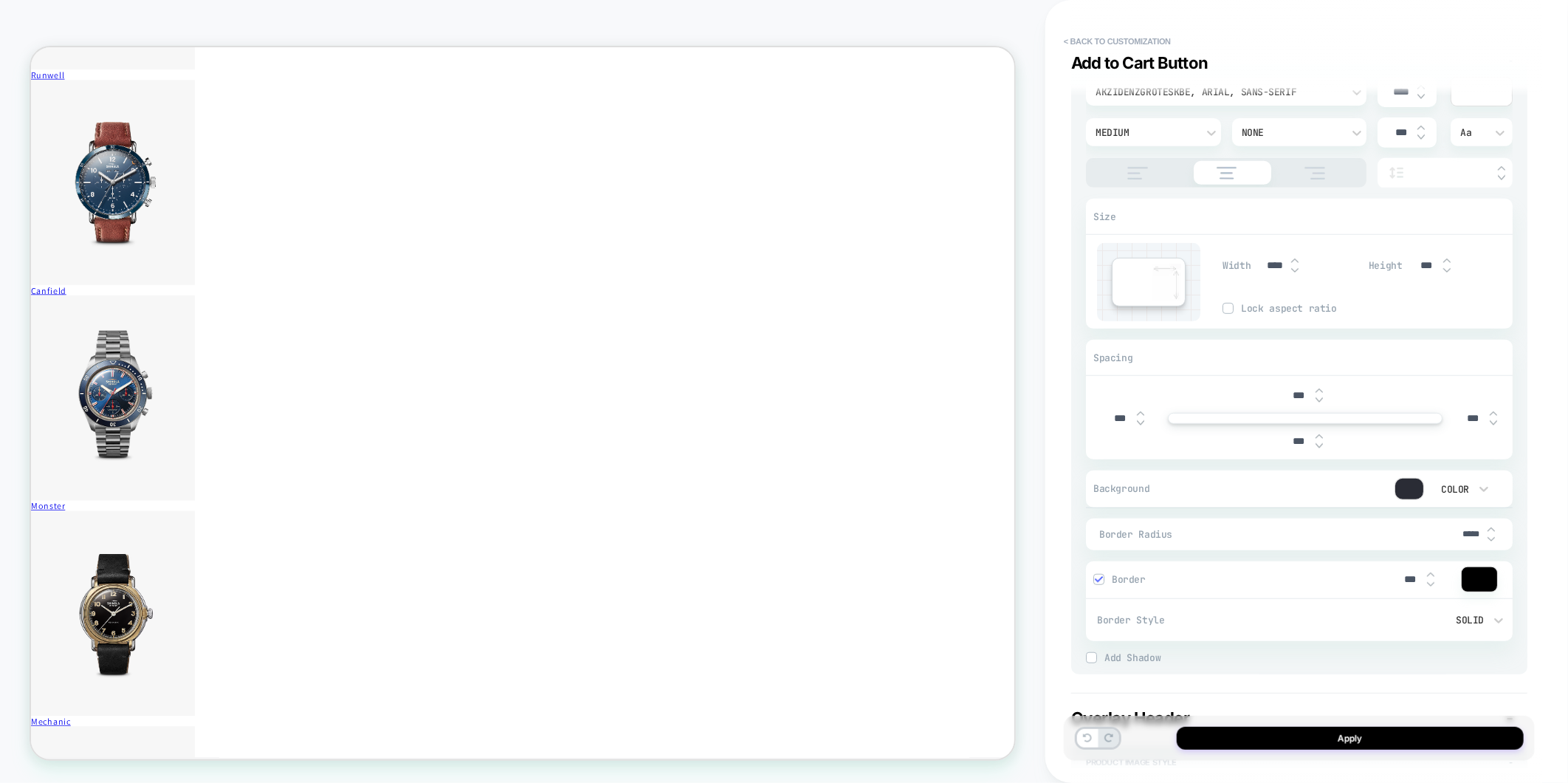 click at bounding box center (1098, 579) 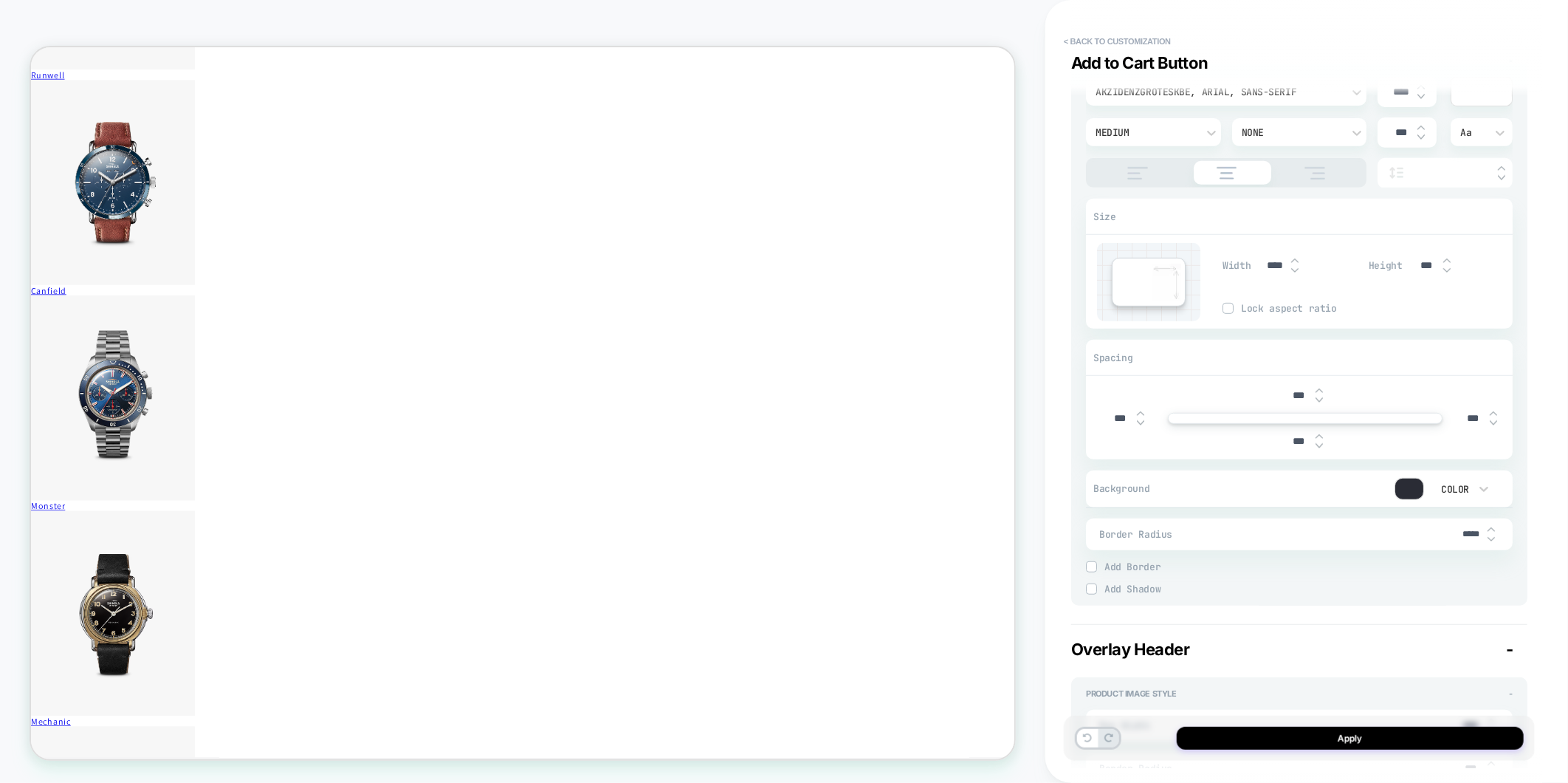 click at bounding box center (1091, 589) 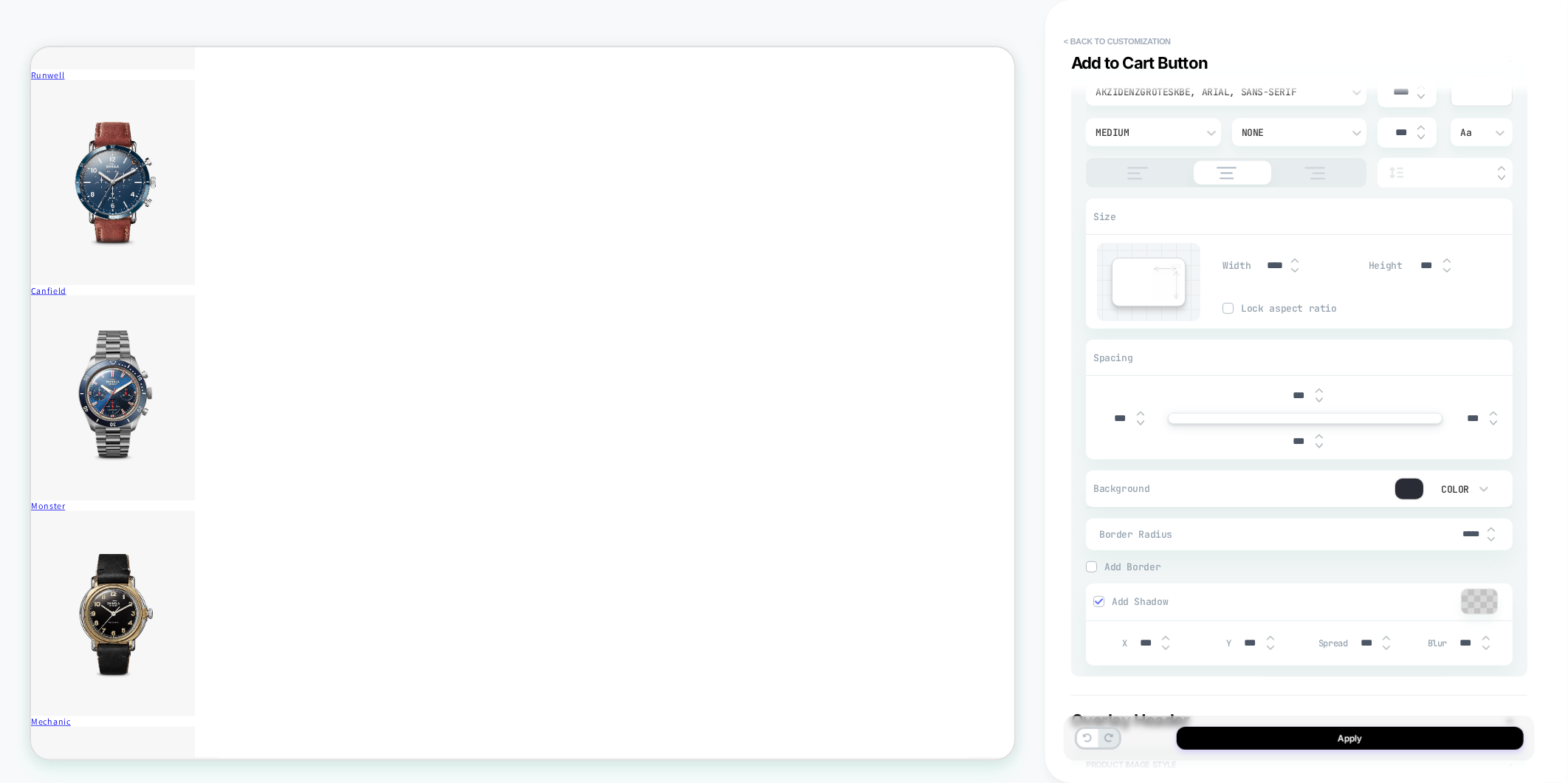 click at bounding box center (1098, 601) 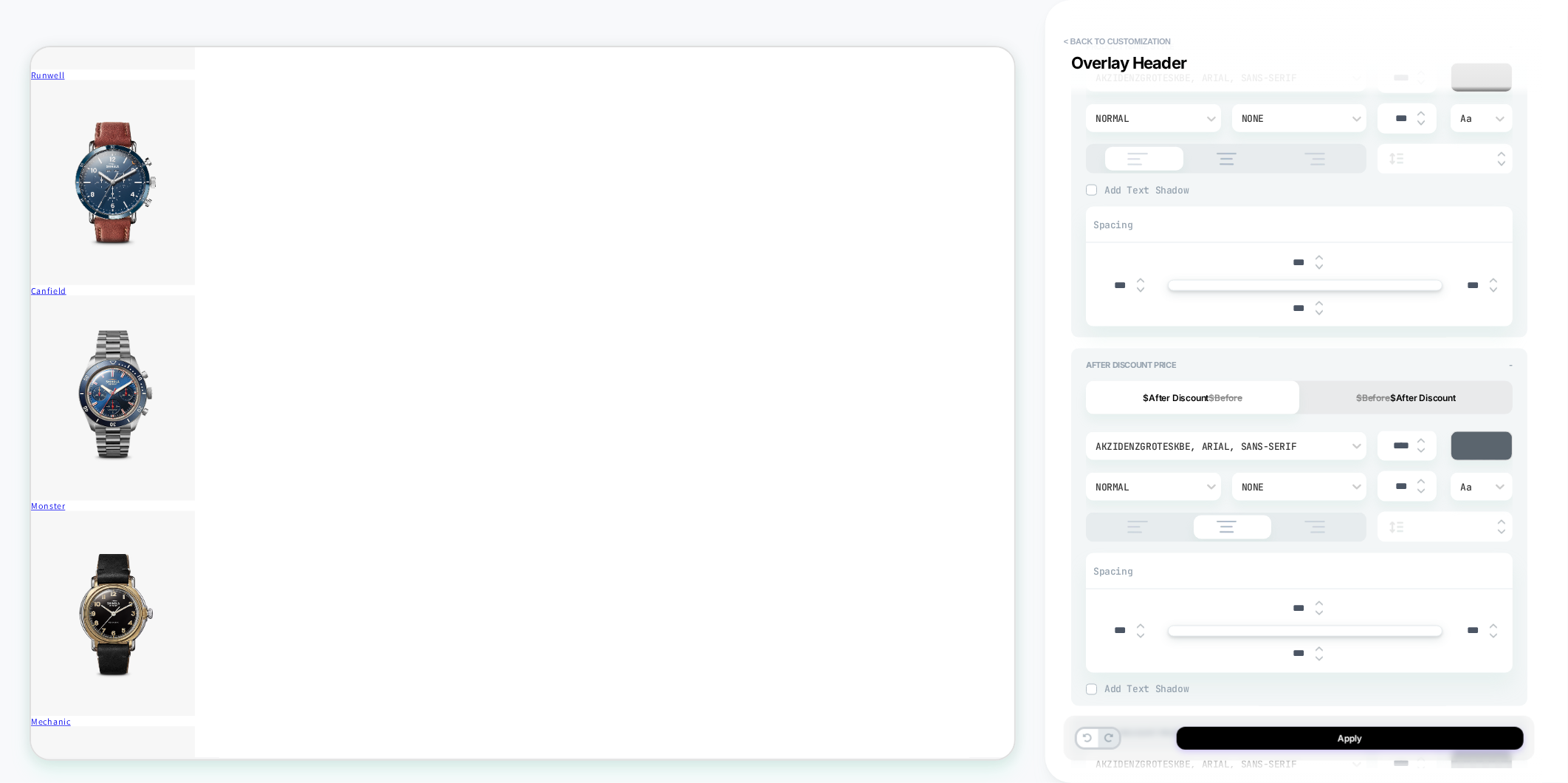 scroll, scrollTop: 821, scrollLeft: 0, axis: vertical 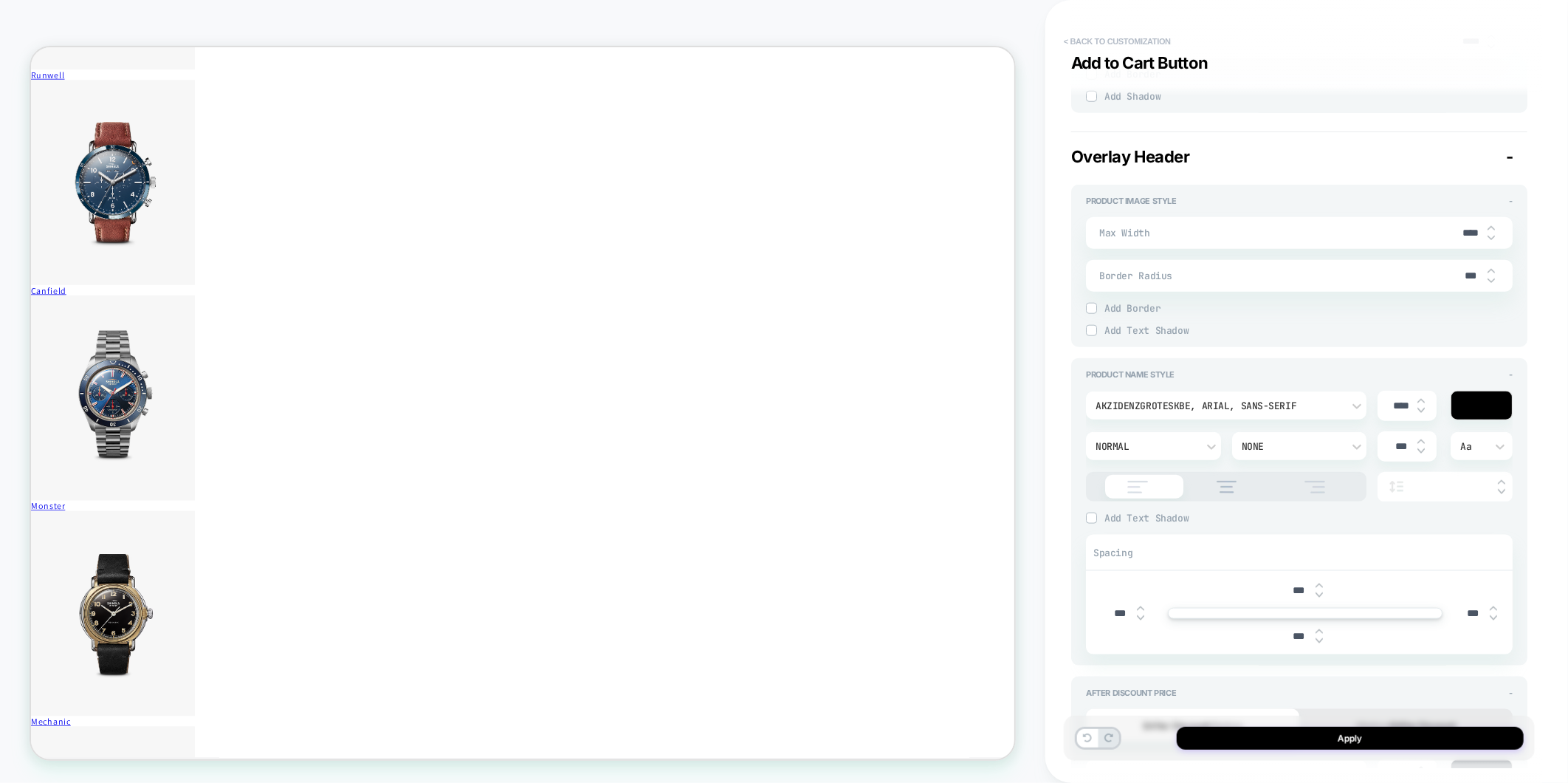 click on "< Back to customization" at bounding box center (1117, 41) 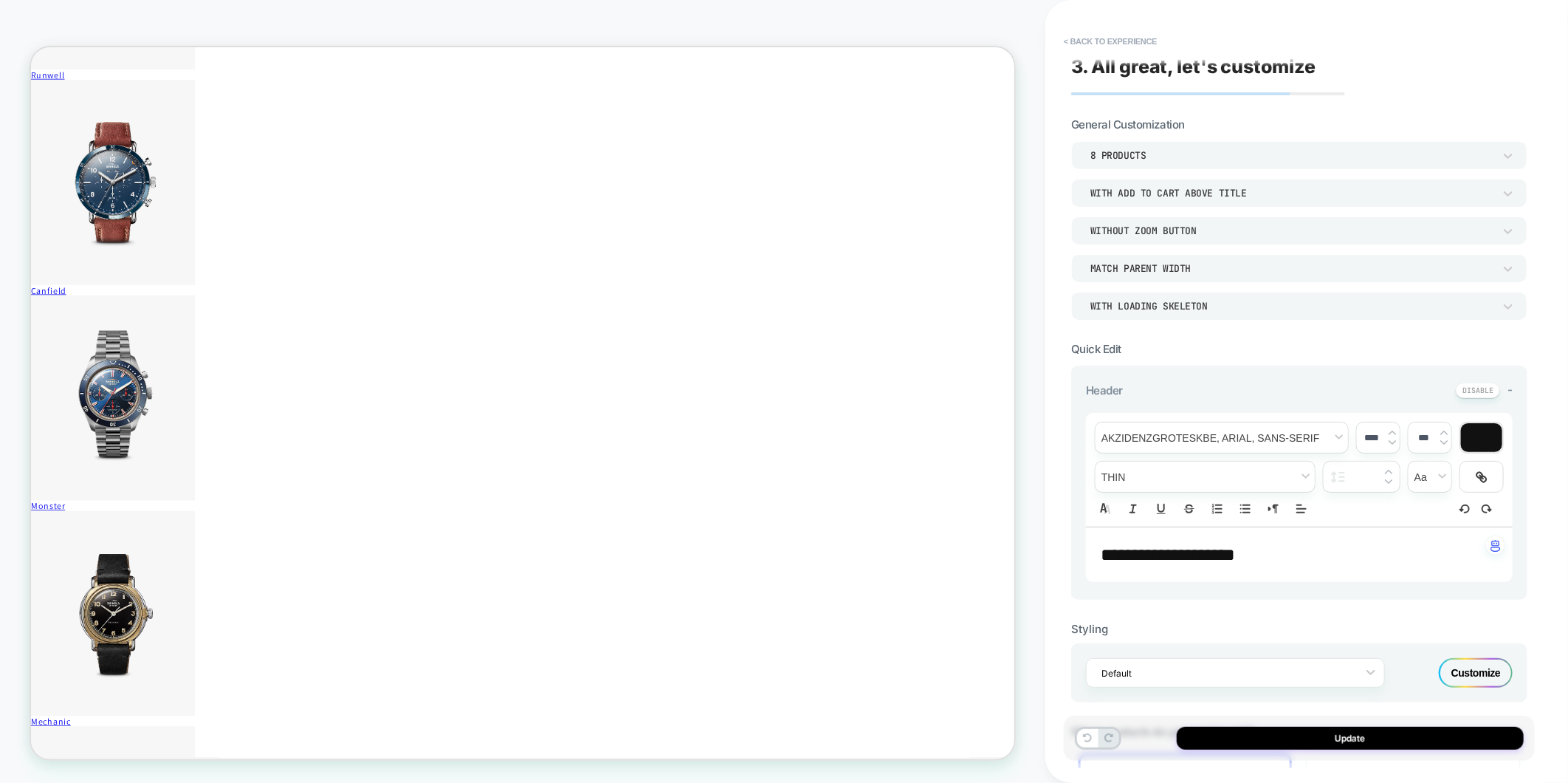 scroll, scrollTop: 0, scrollLeft: 0, axis: both 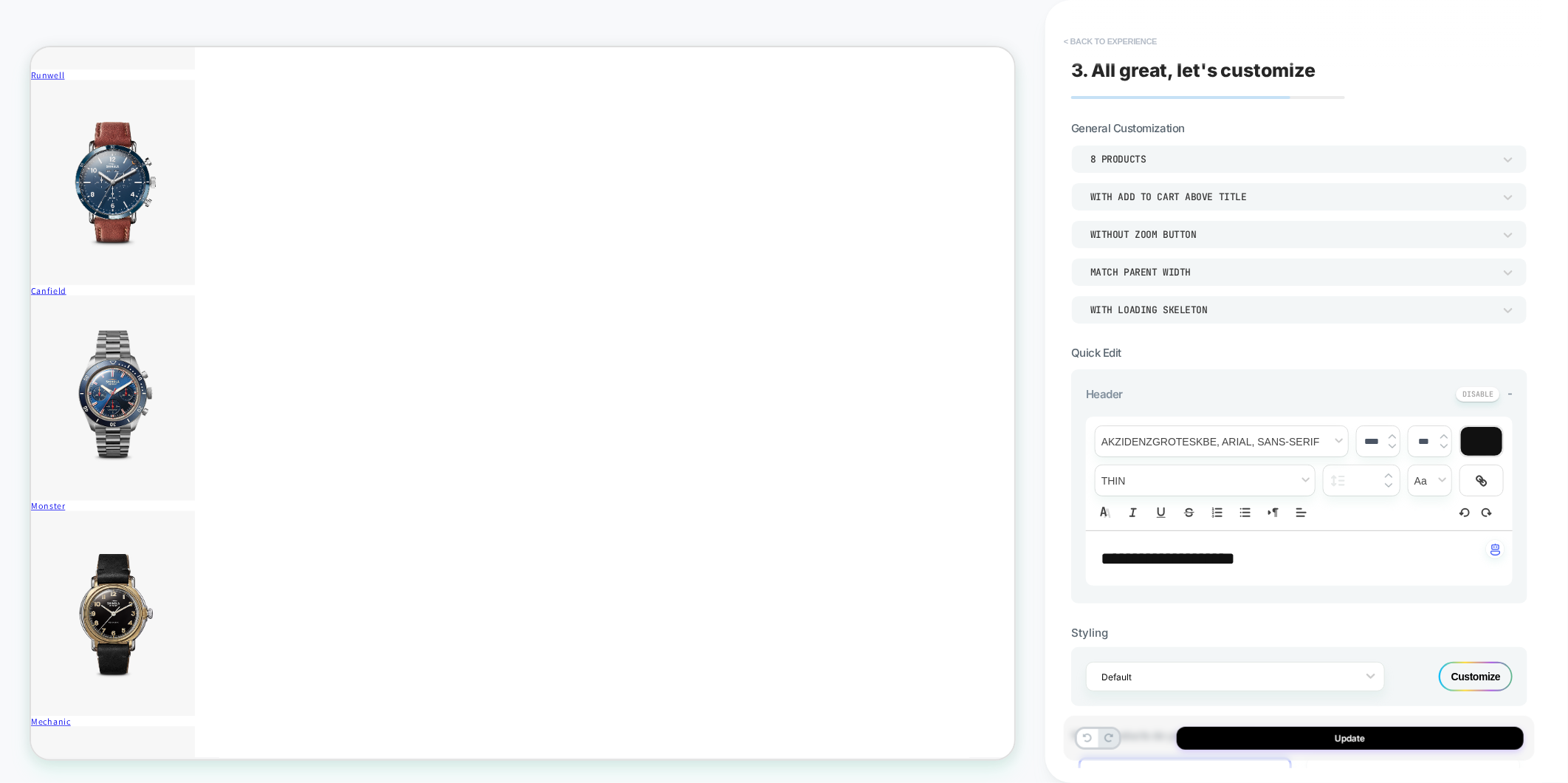 click on "< Back to experience" at bounding box center [1110, 41] 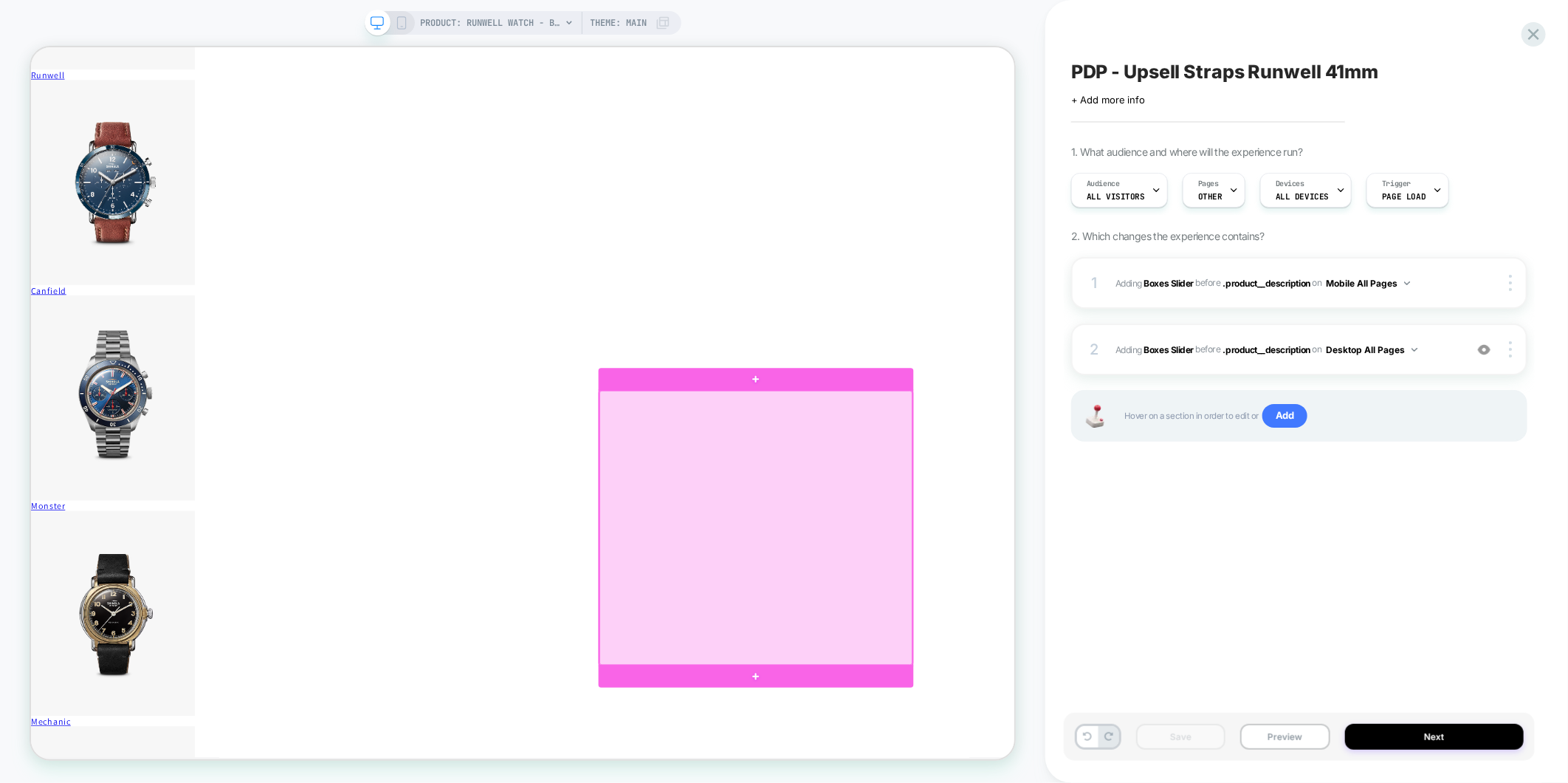 click at bounding box center (997, 687) 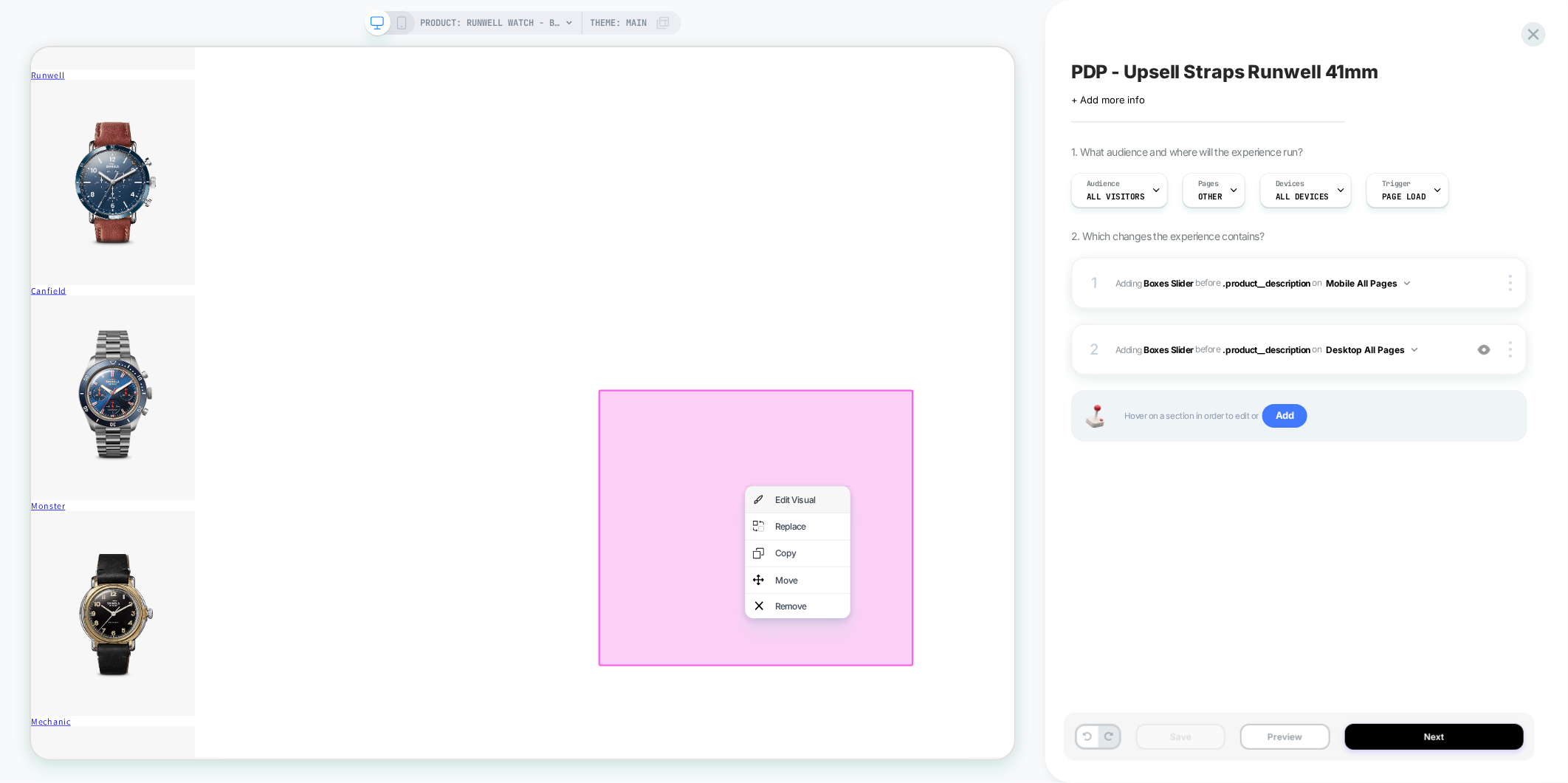 click on "Edit Visual" at bounding box center (1067, 650) 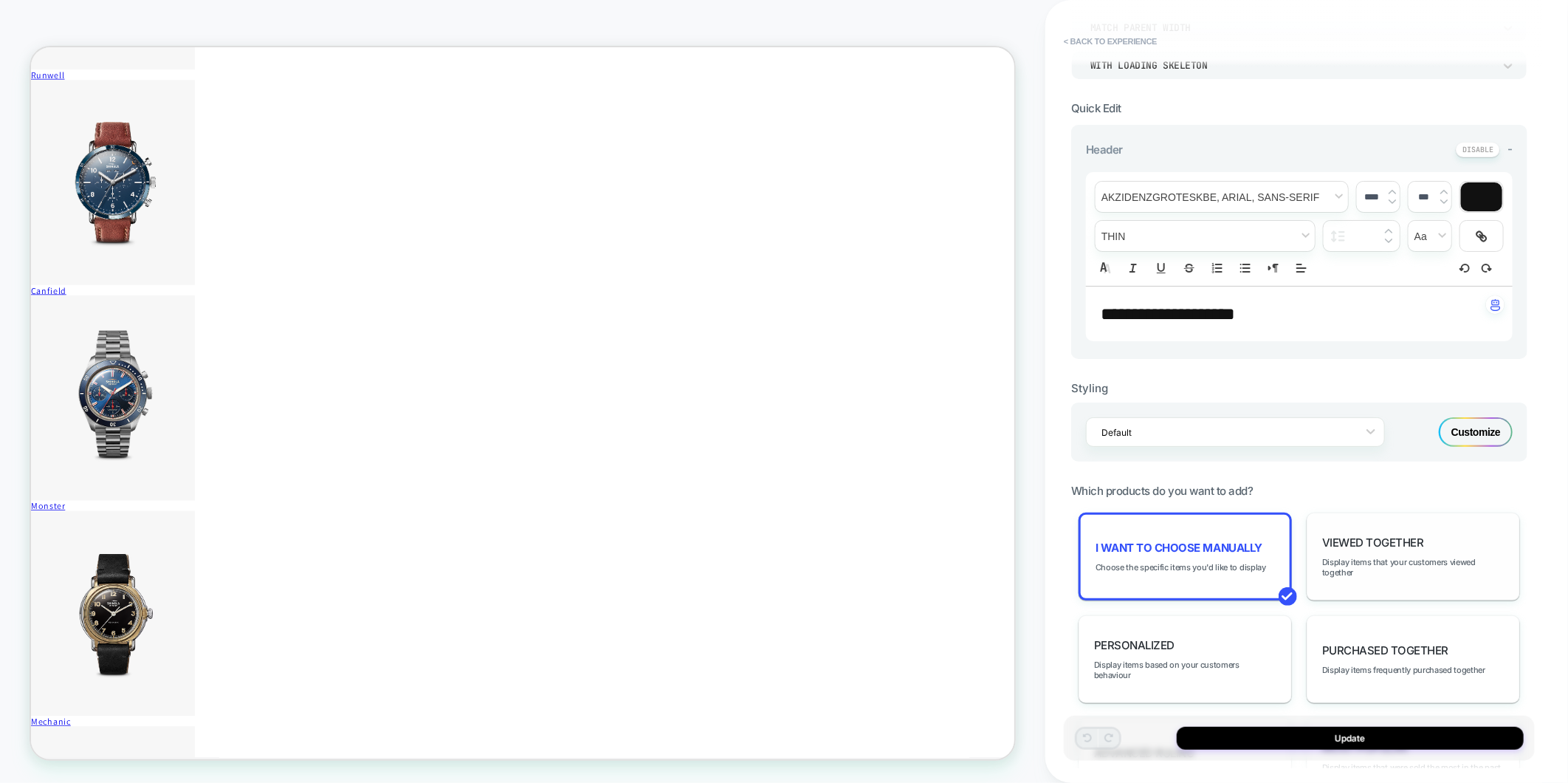 scroll, scrollTop: 246, scrollLeft: 0, axis: vertical 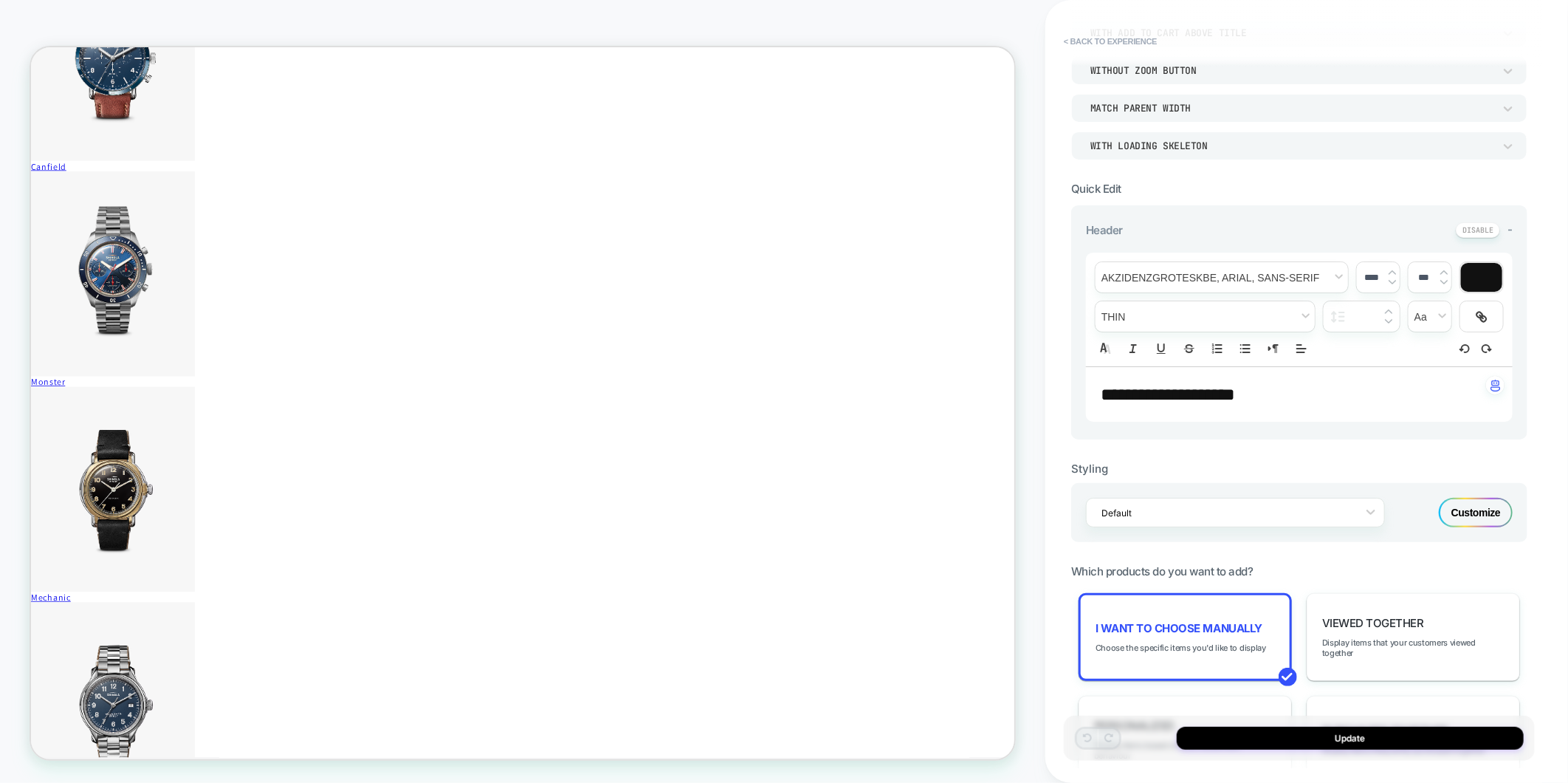 click on "Customize" at bounding box center (1476, 513) 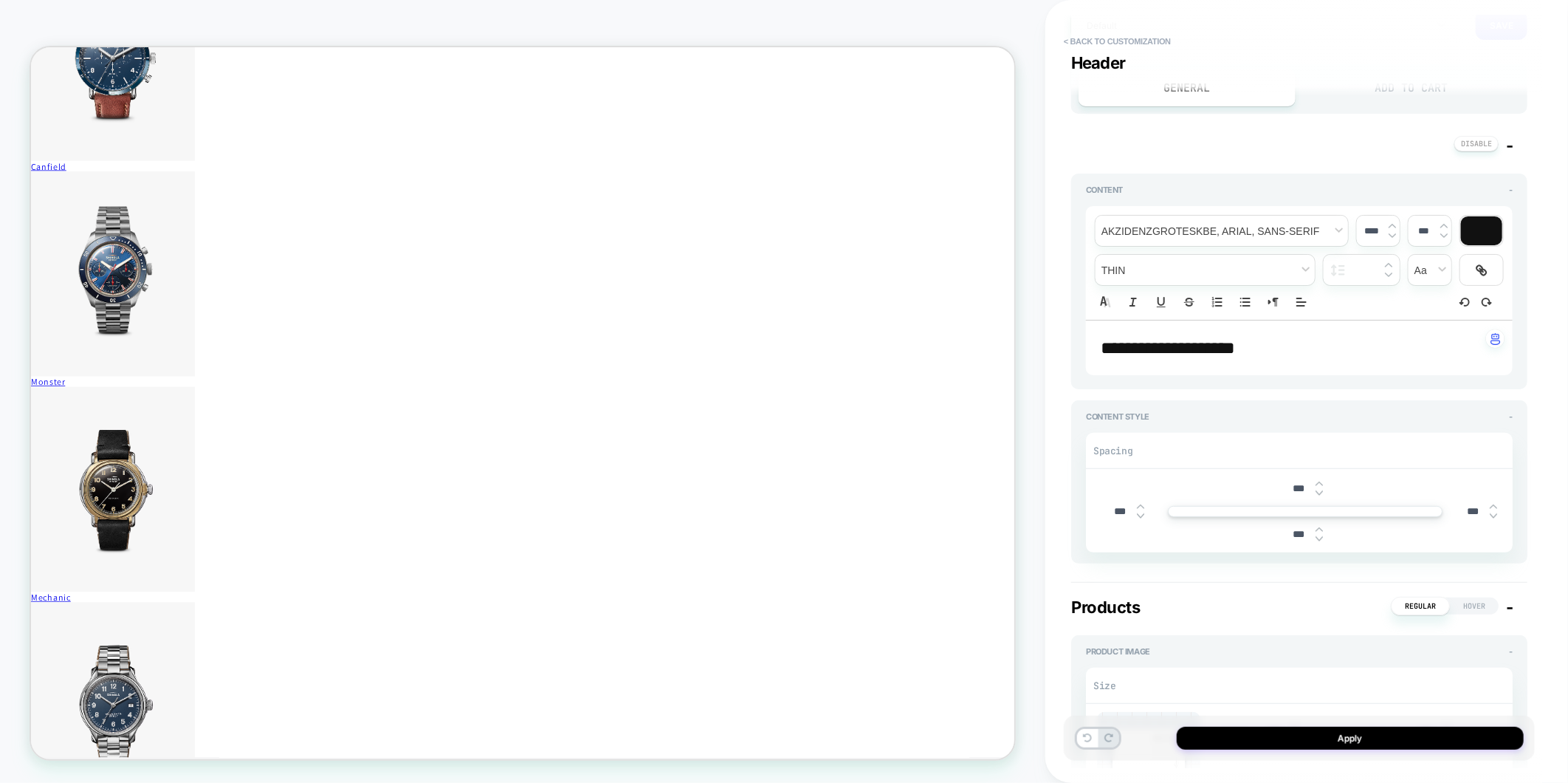 scroll, scrollTop: 1, scrollLeft: 0, axis: vertical 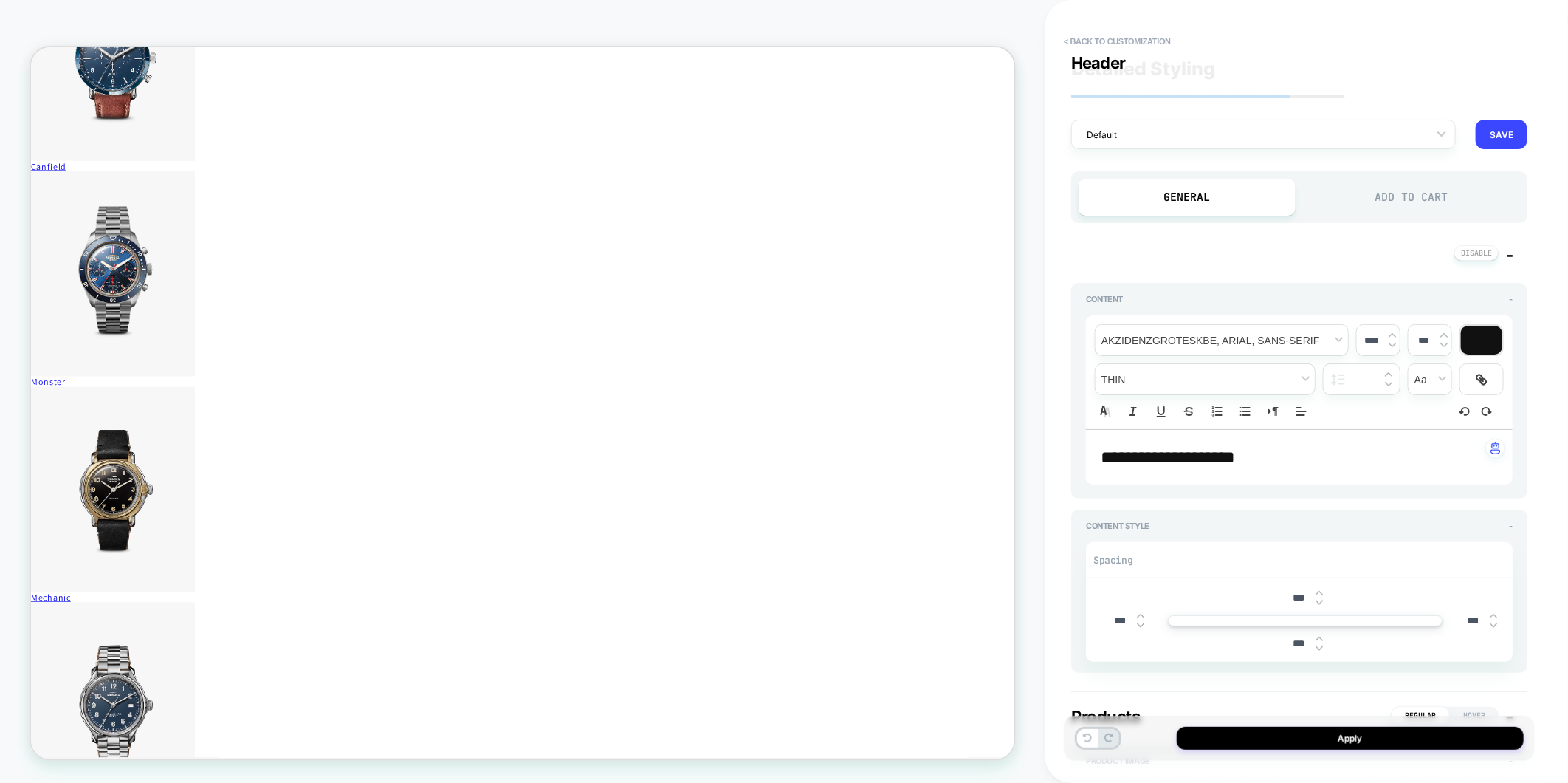 type on "*" 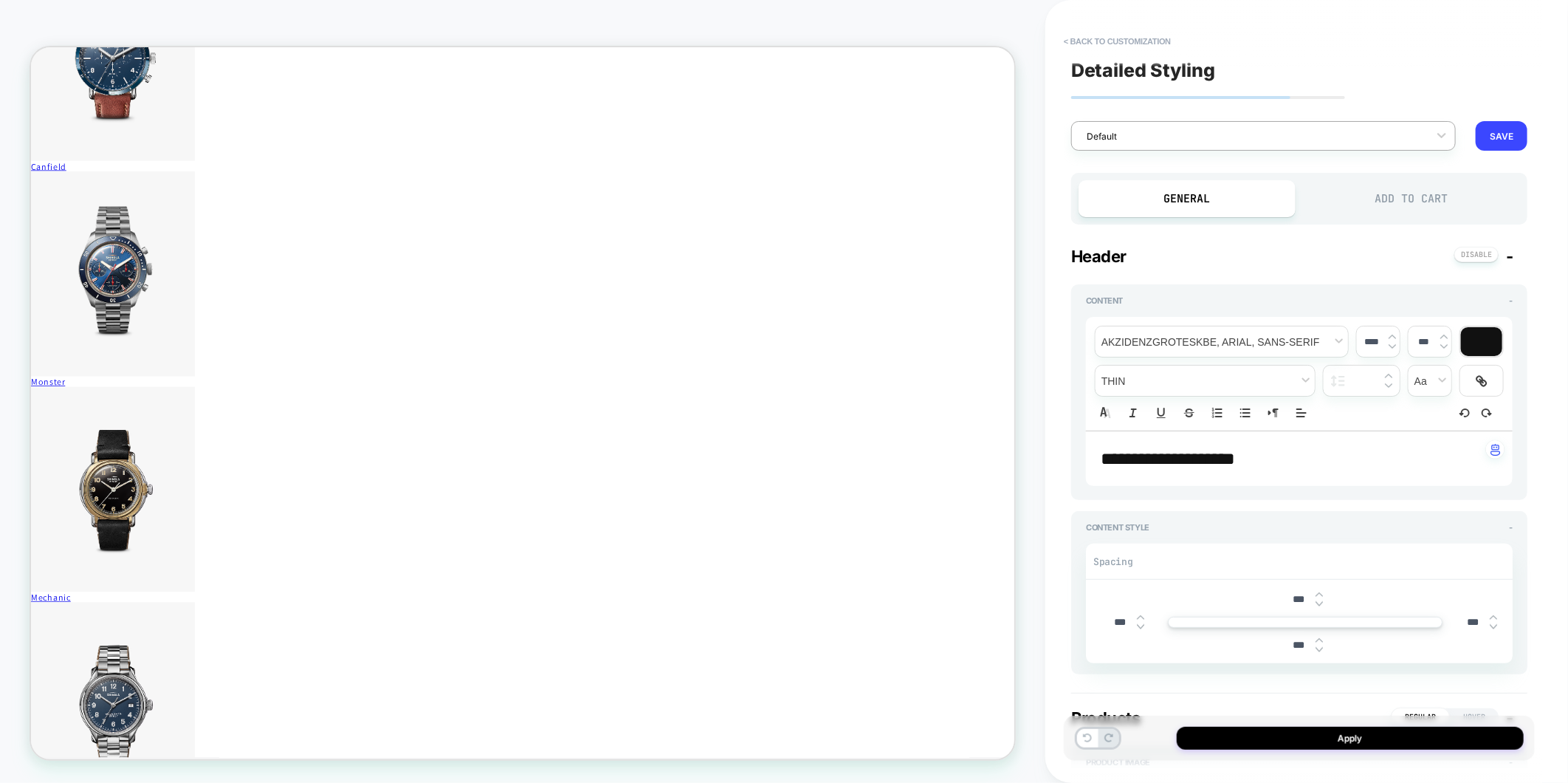 click on "Default" at bounding box center (1254, 136) 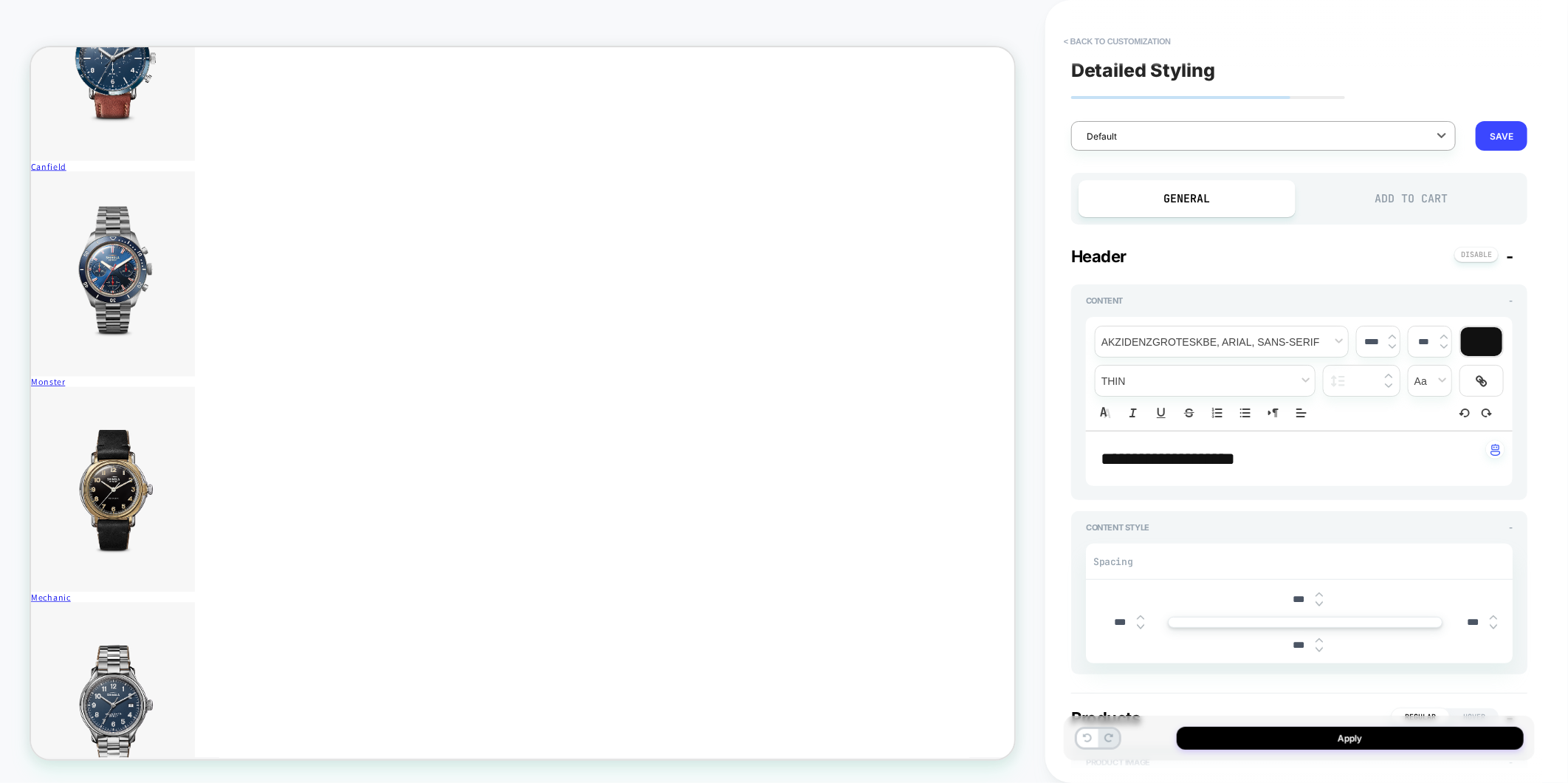 click on "Default" at bounding box center [1254, 136] 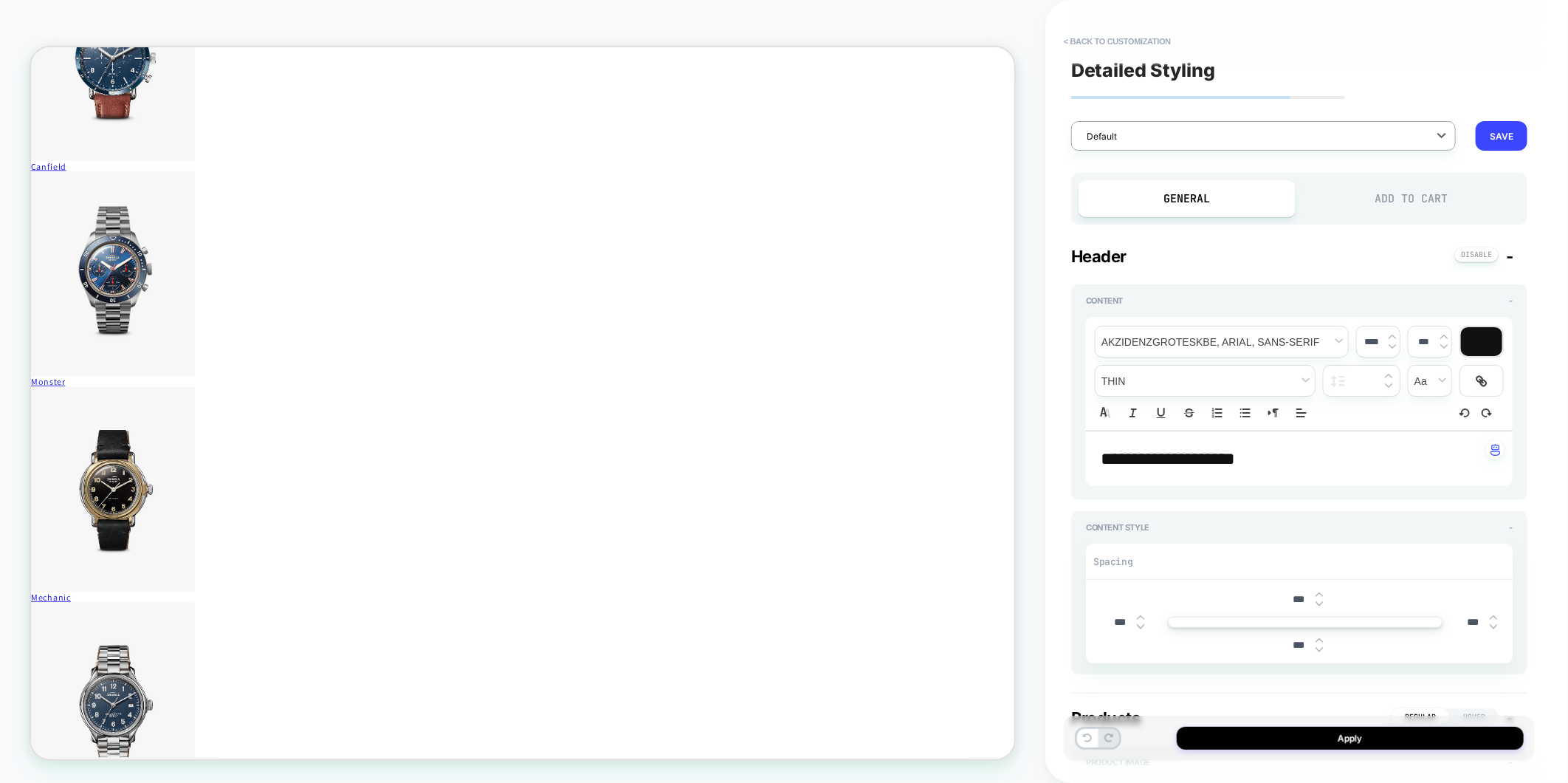 click at bounding box center [1254, 136] 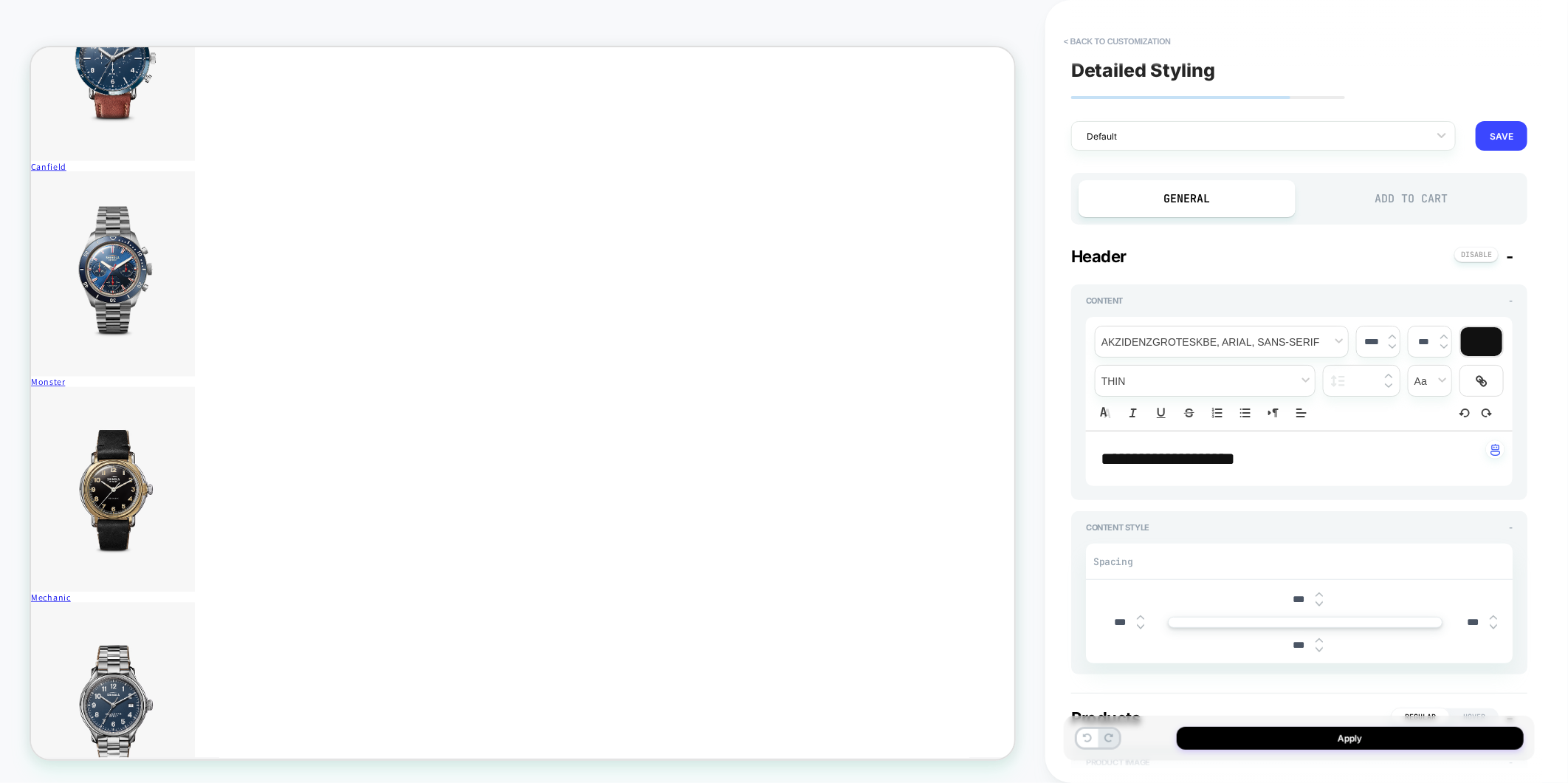 click on "< Back to customization" at bounding box center [1292, 41] 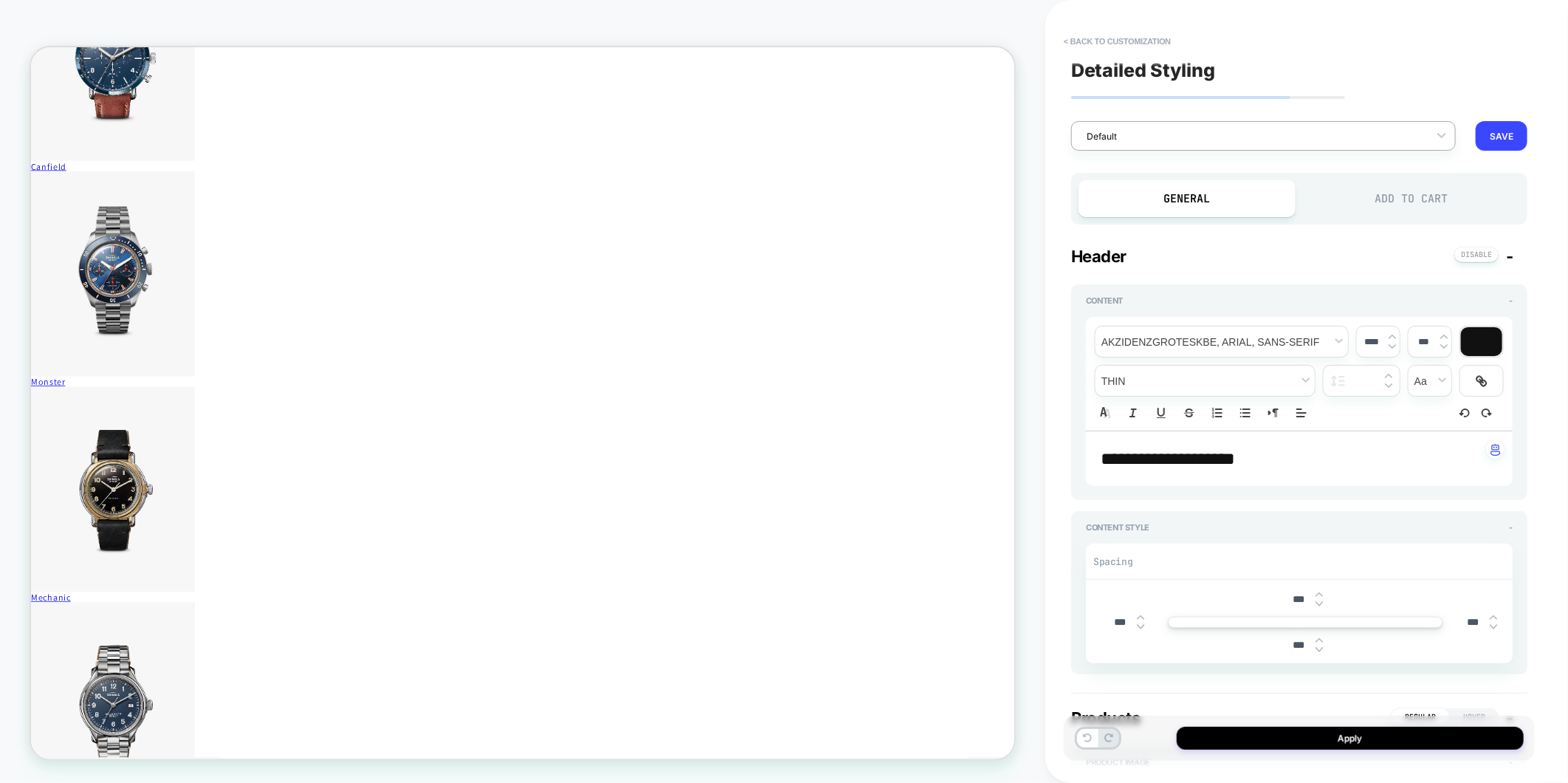 click at bounding box center (1254, 136) 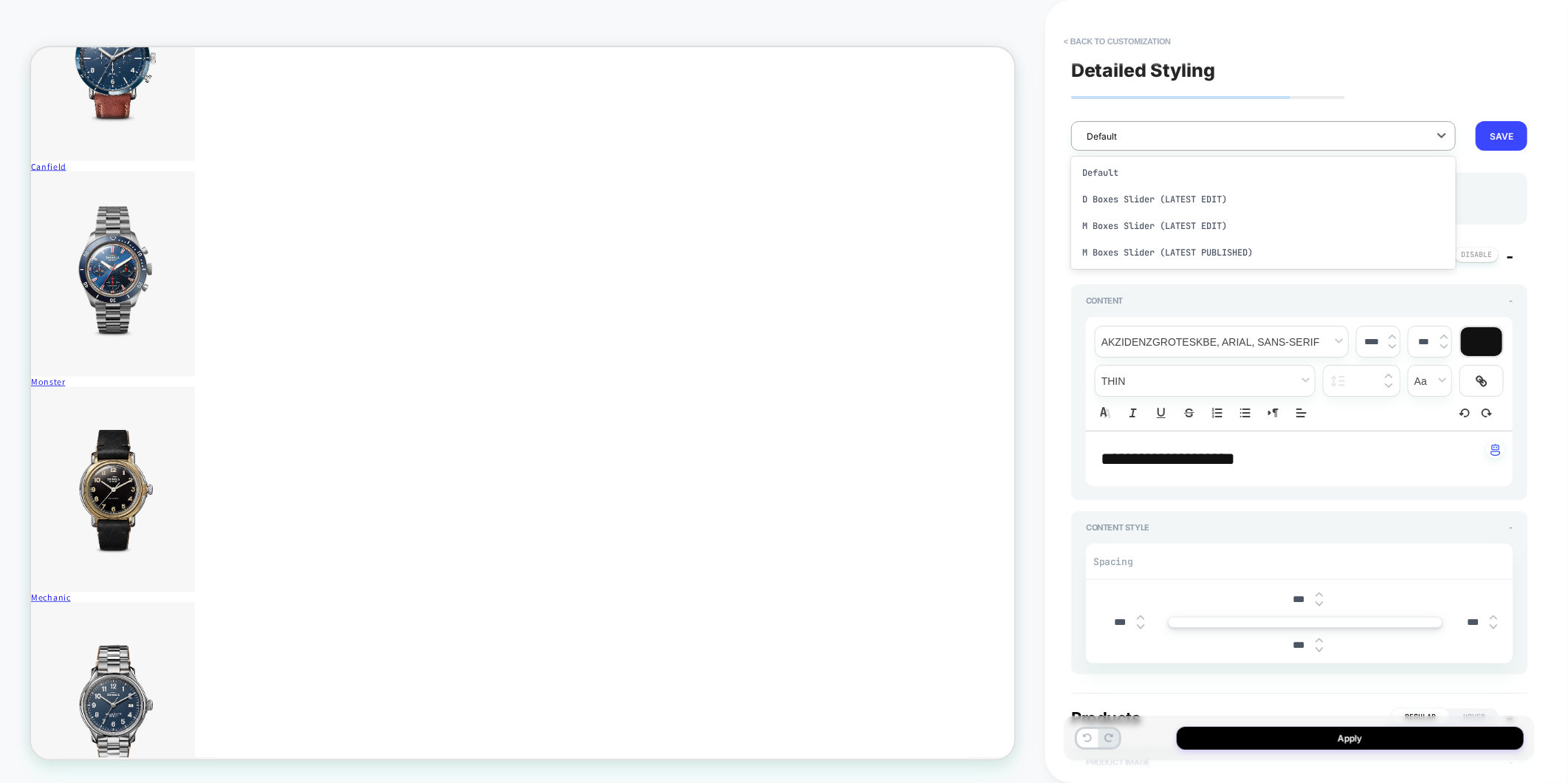 click on "< Back to customization Header" at bounding box center [1307, 51] 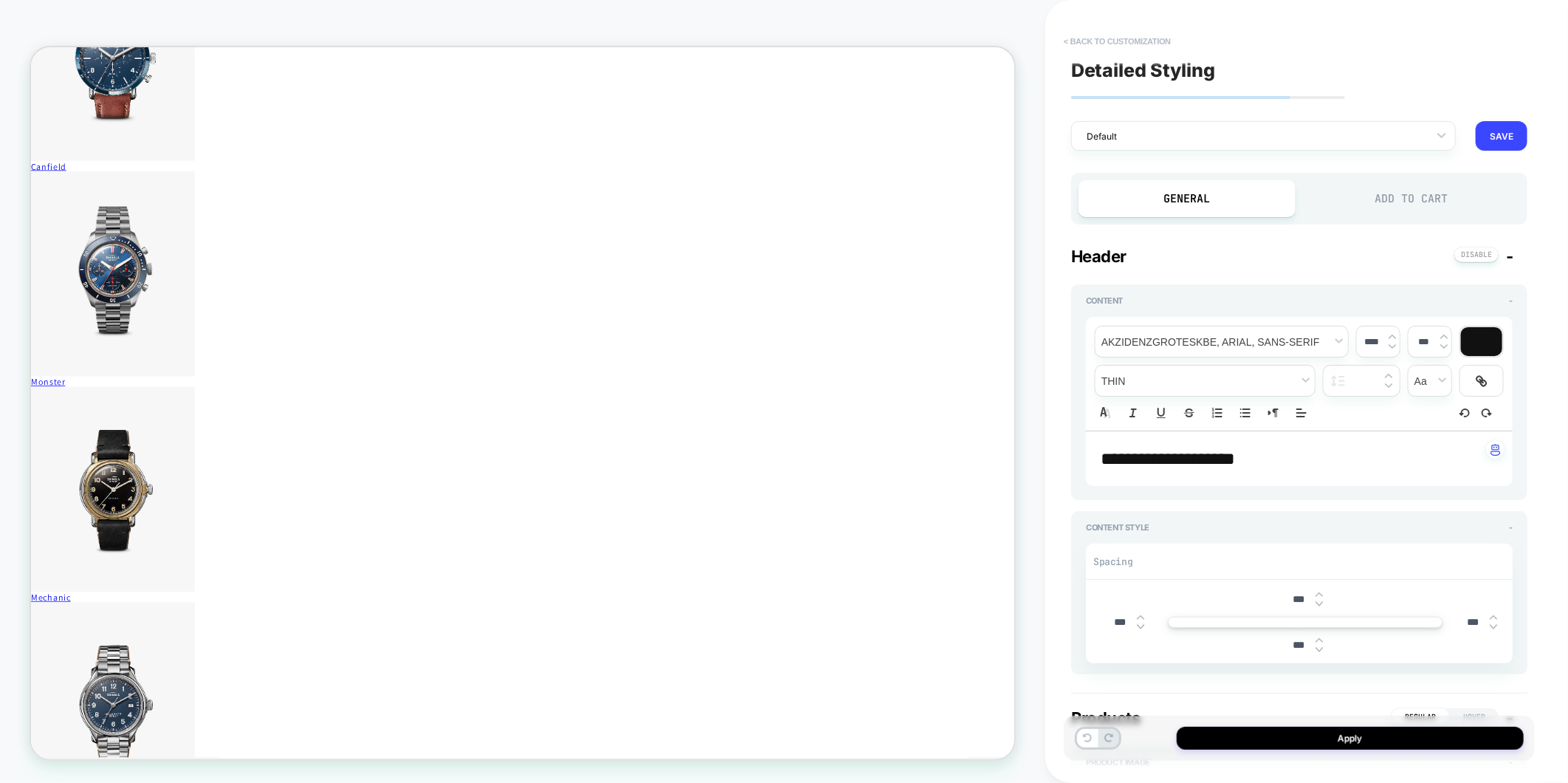 click on "< Back to customization" at bounding box center (1117, 41) 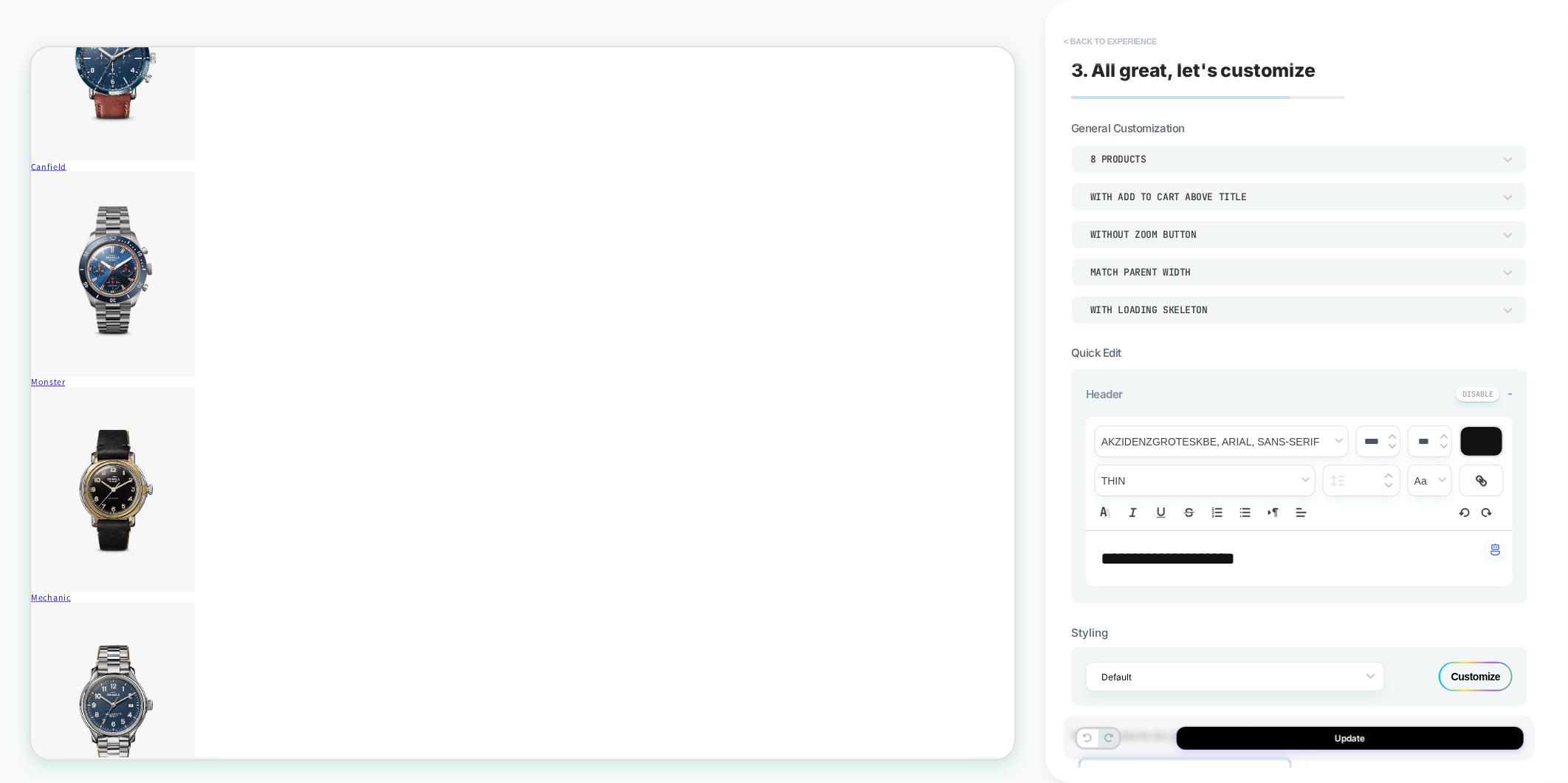 click on "< Back to experience" at bounding box center [1110, 41] 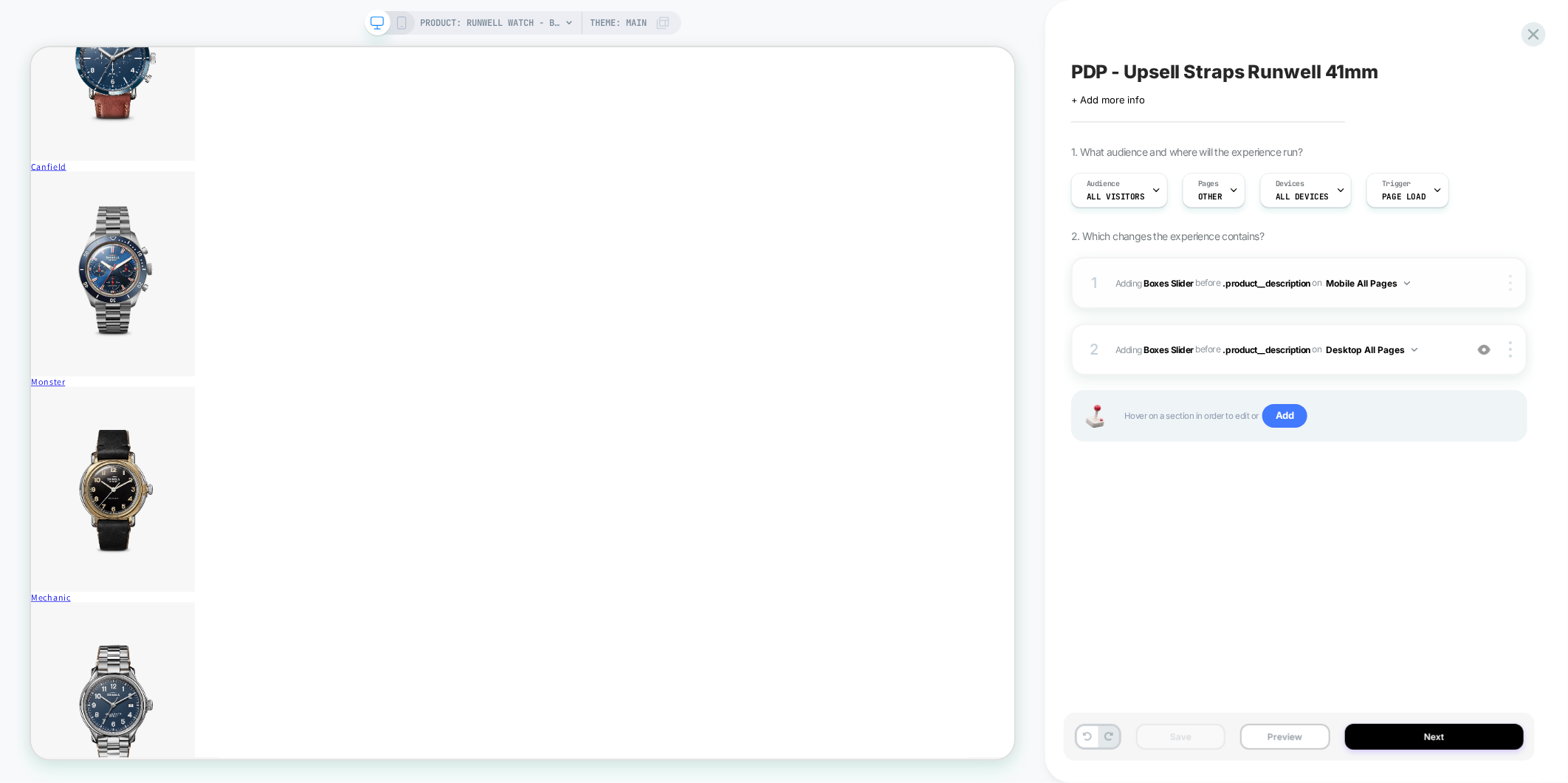 click at bounding box center [1513, 283] 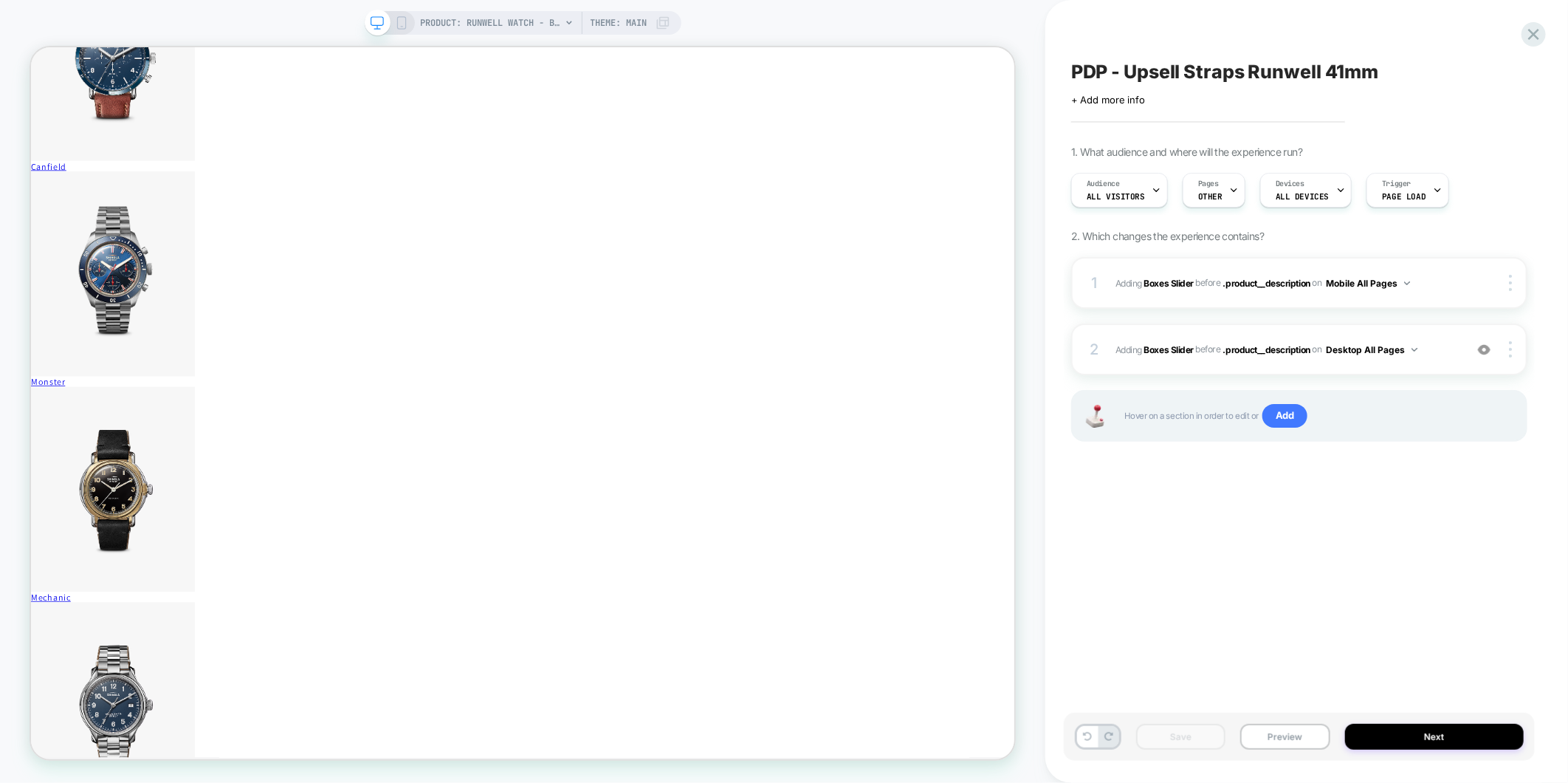 click 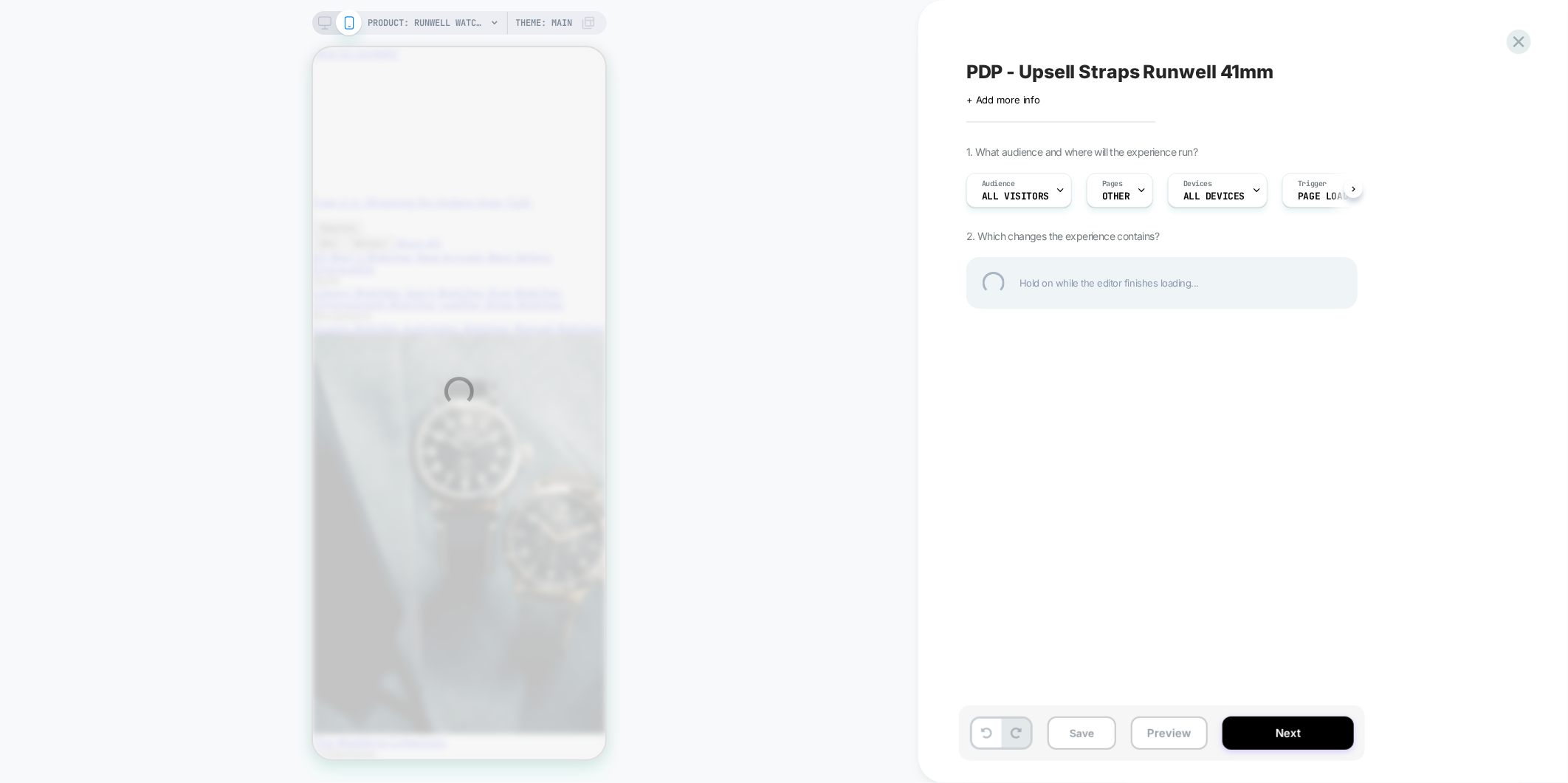 scroll, scrollTop: 1101, scrollLeft: 0, axis: vertical 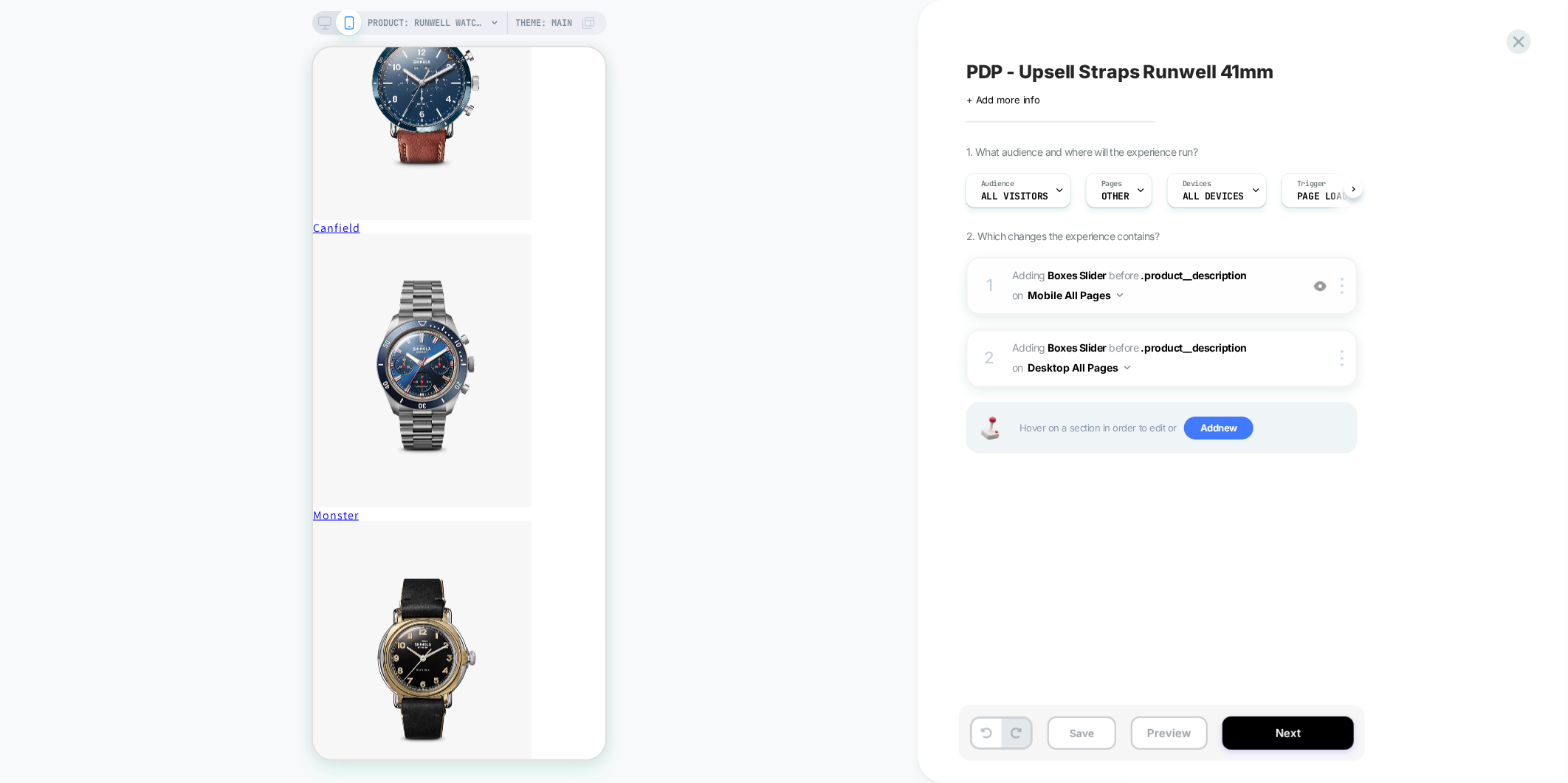 click on "1 #_loomi_addon_1754488257219 Adding   Boxes Slider   BEFORE .product__description .product__description   on Mobile All Pages Add Before Add After Duplicate Replace Position Copy CSS Selector Copy Widget Id Rename Copy to   Desktop Target   All Devices Delete" at bounding box center [1162, 286] 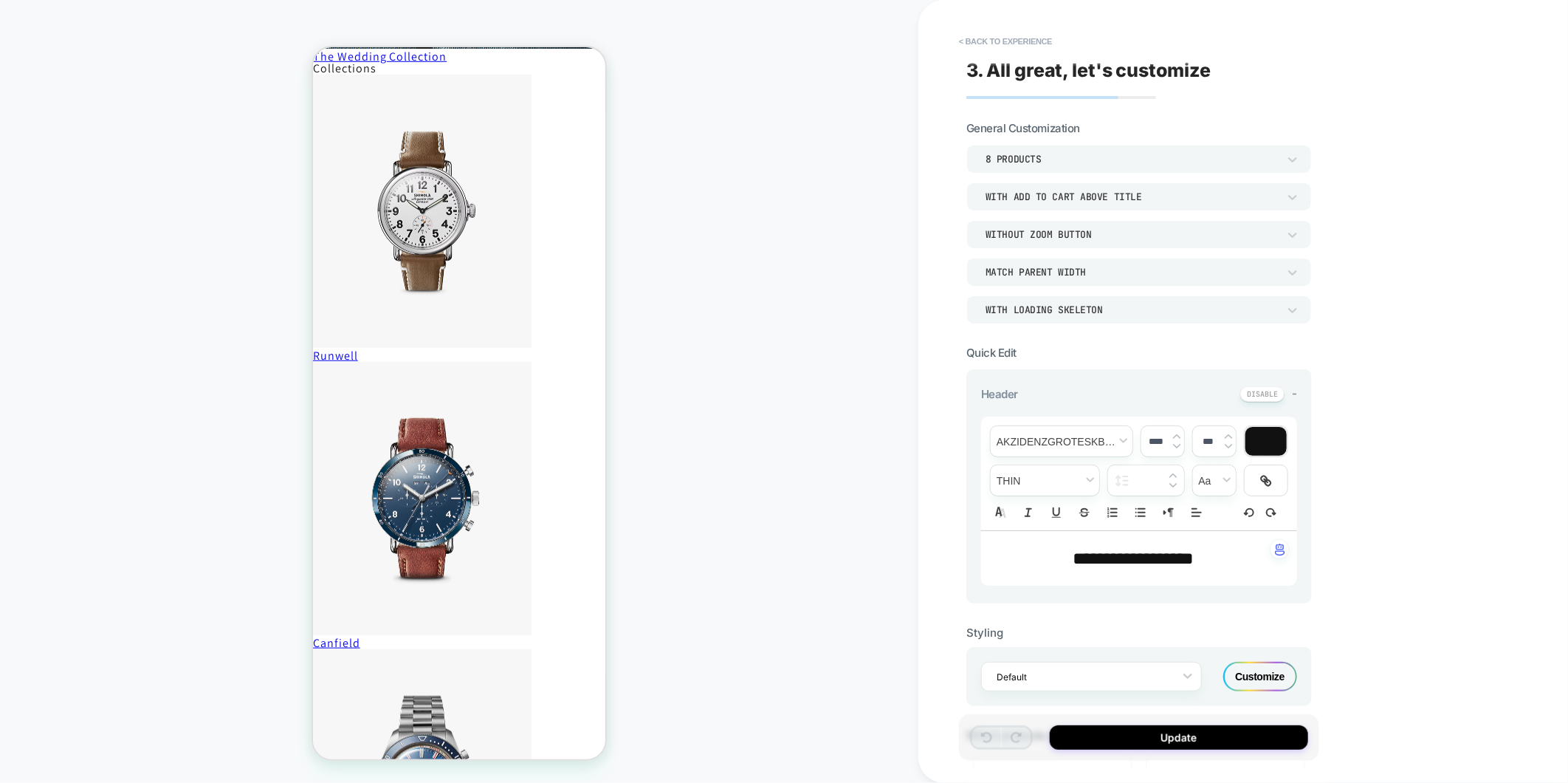 scroll, scrollTop: 655, scrollLeft: 0, axis: vertical 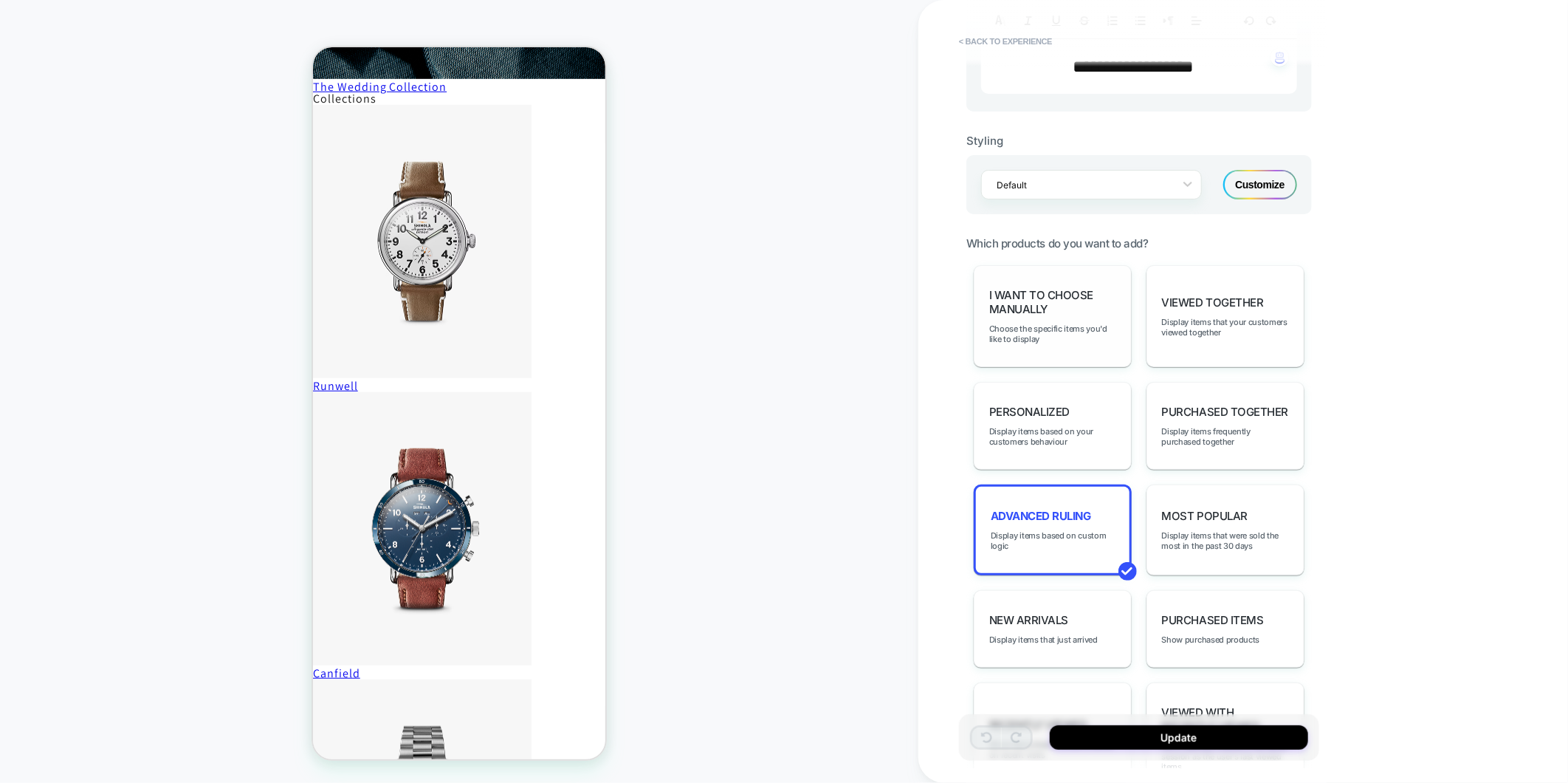 click on "I want to choose manually Choose the specific items you'd like to display" at bounding box center (1053, 316) 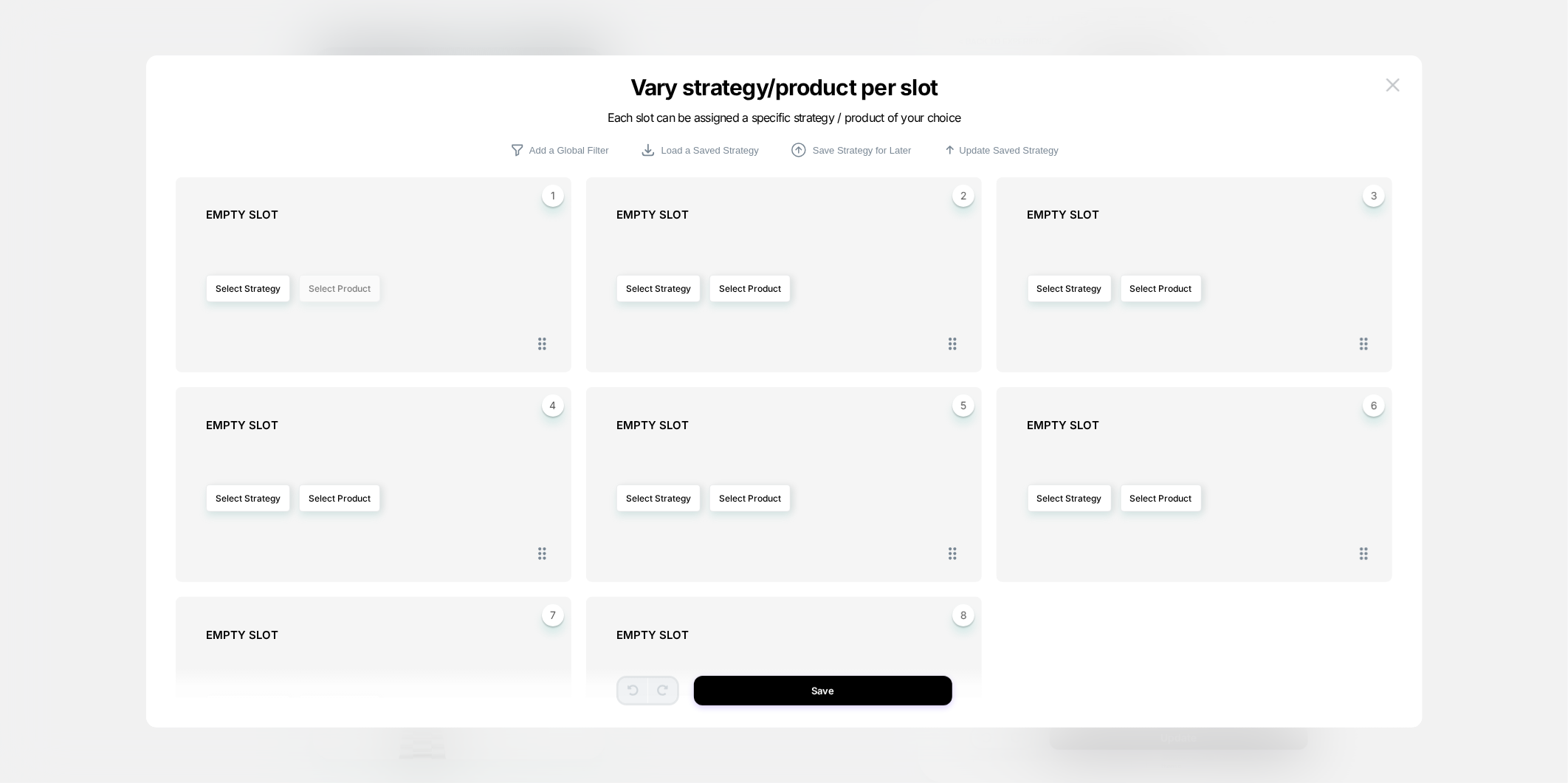 click on "Select Product" at bounding box center [340, 288] 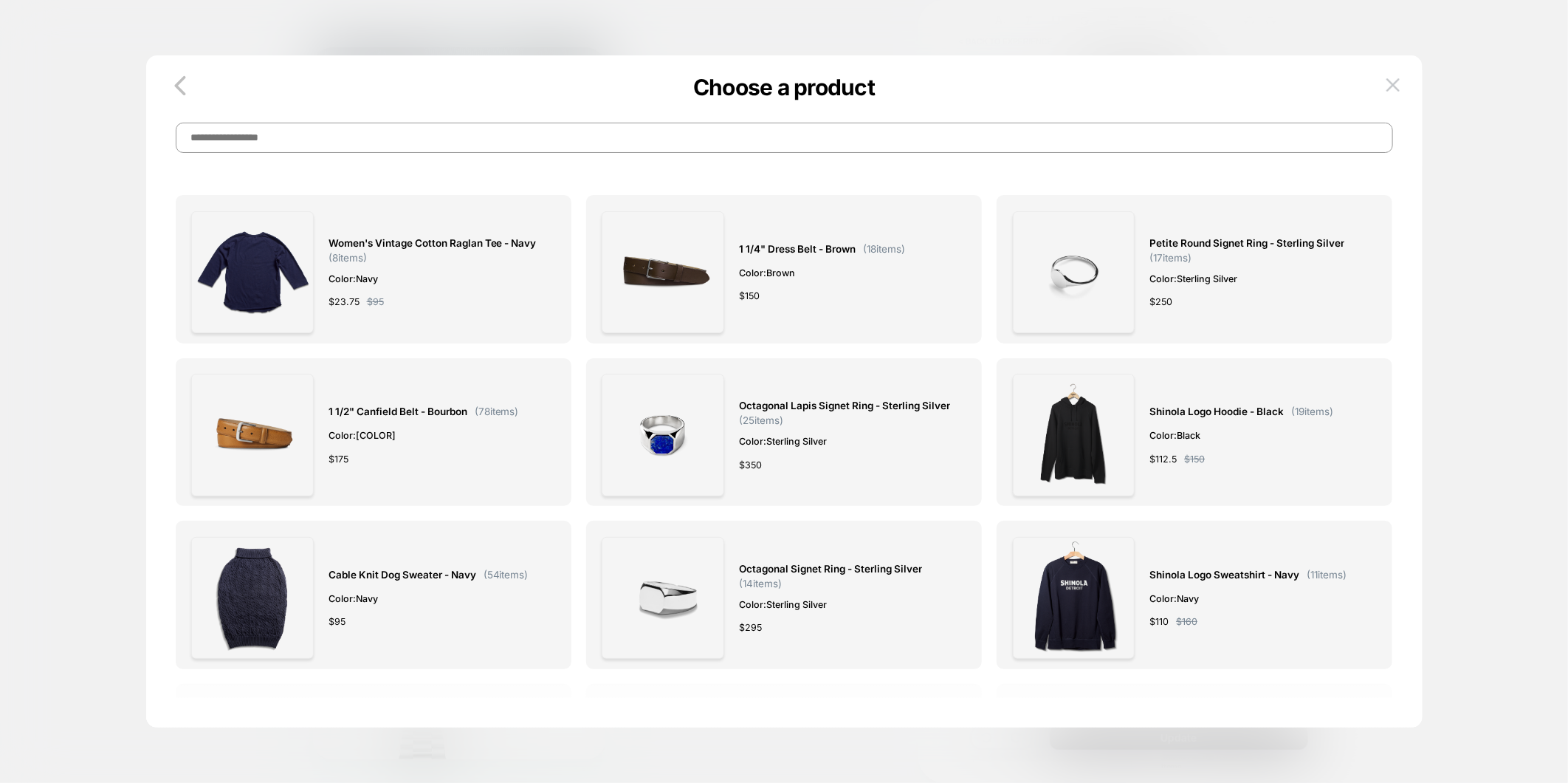 click at bounding box center (784, 137) 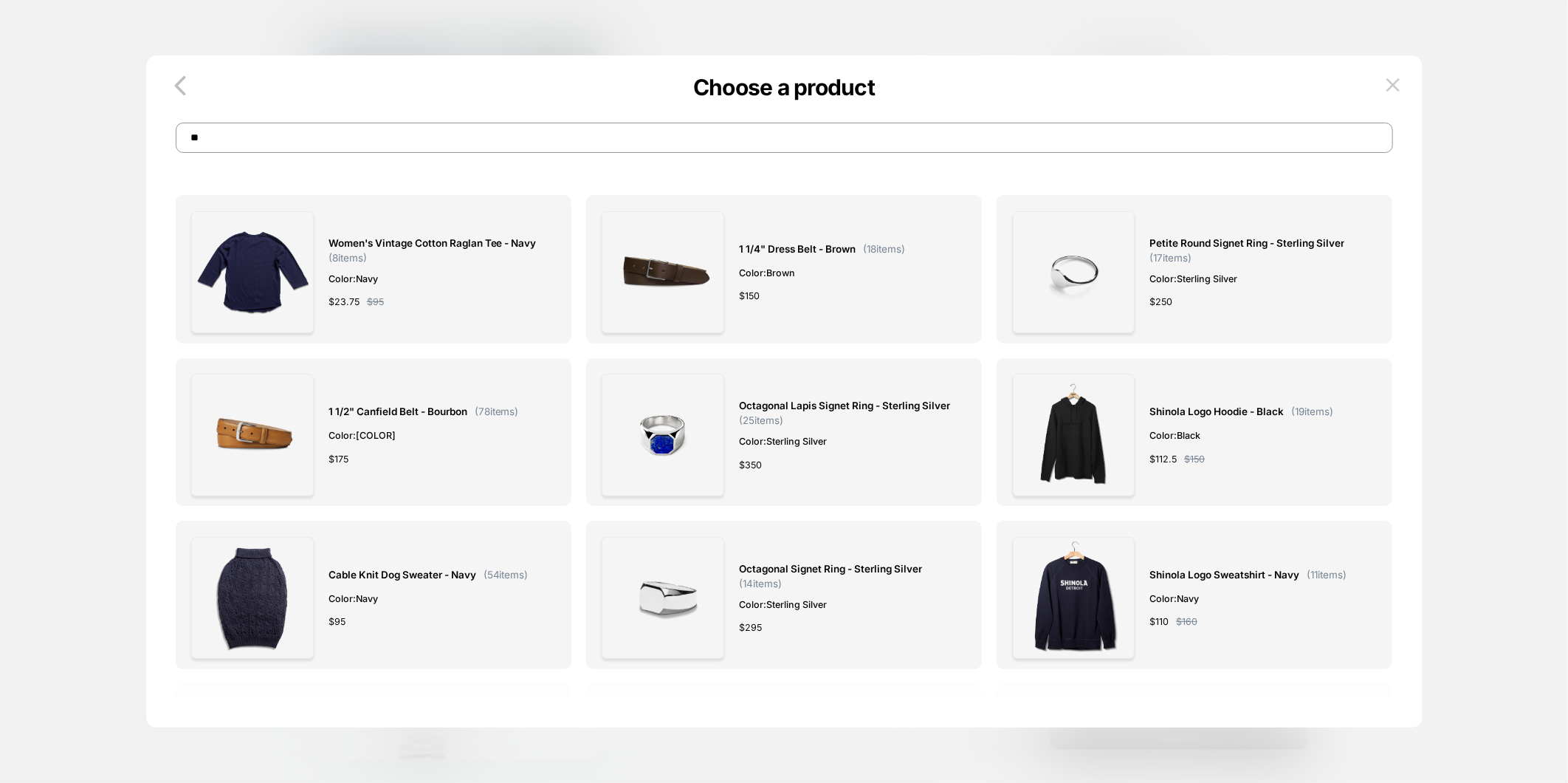 type on "*" 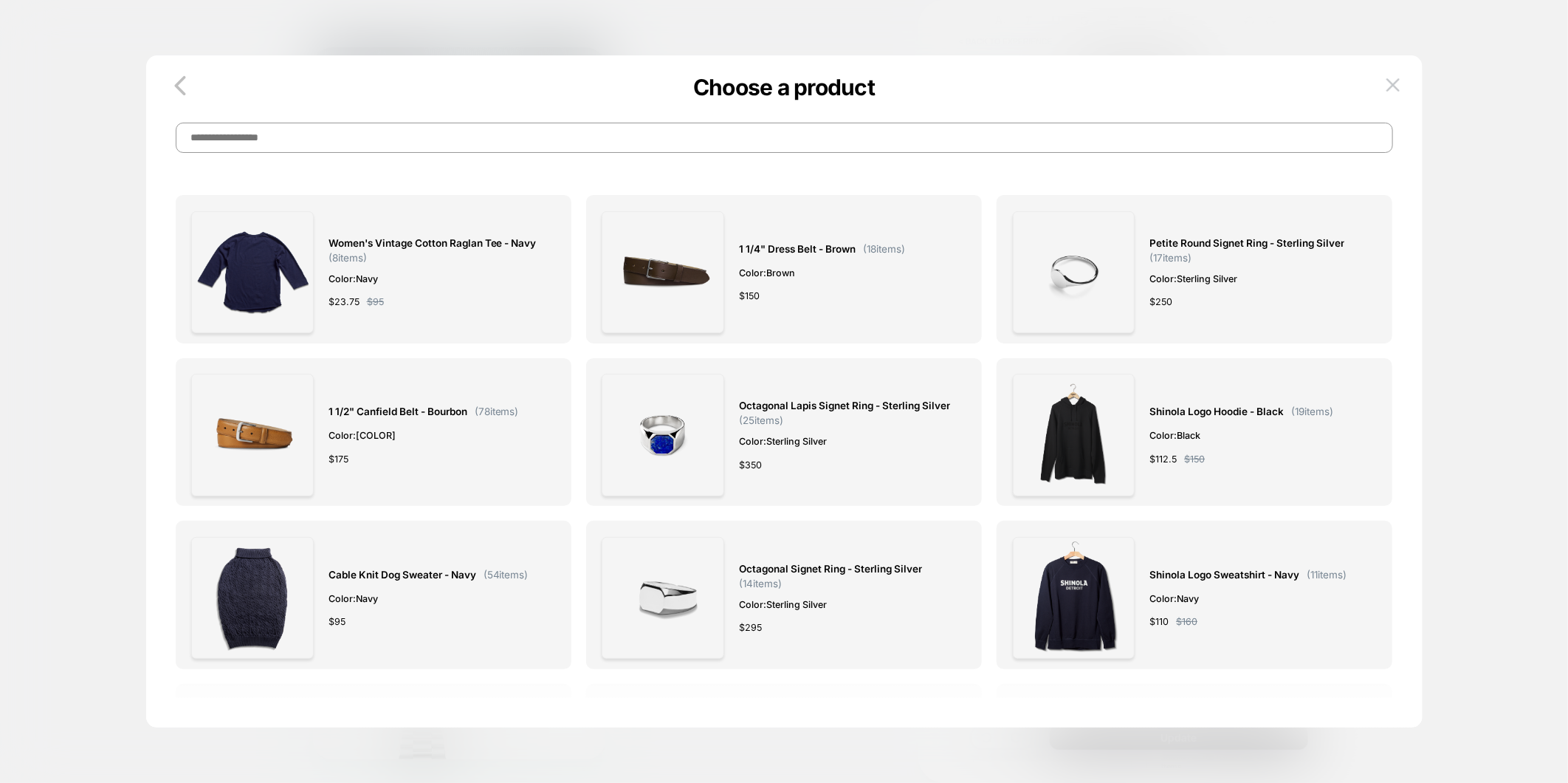 click at bounding box center [784, 137] 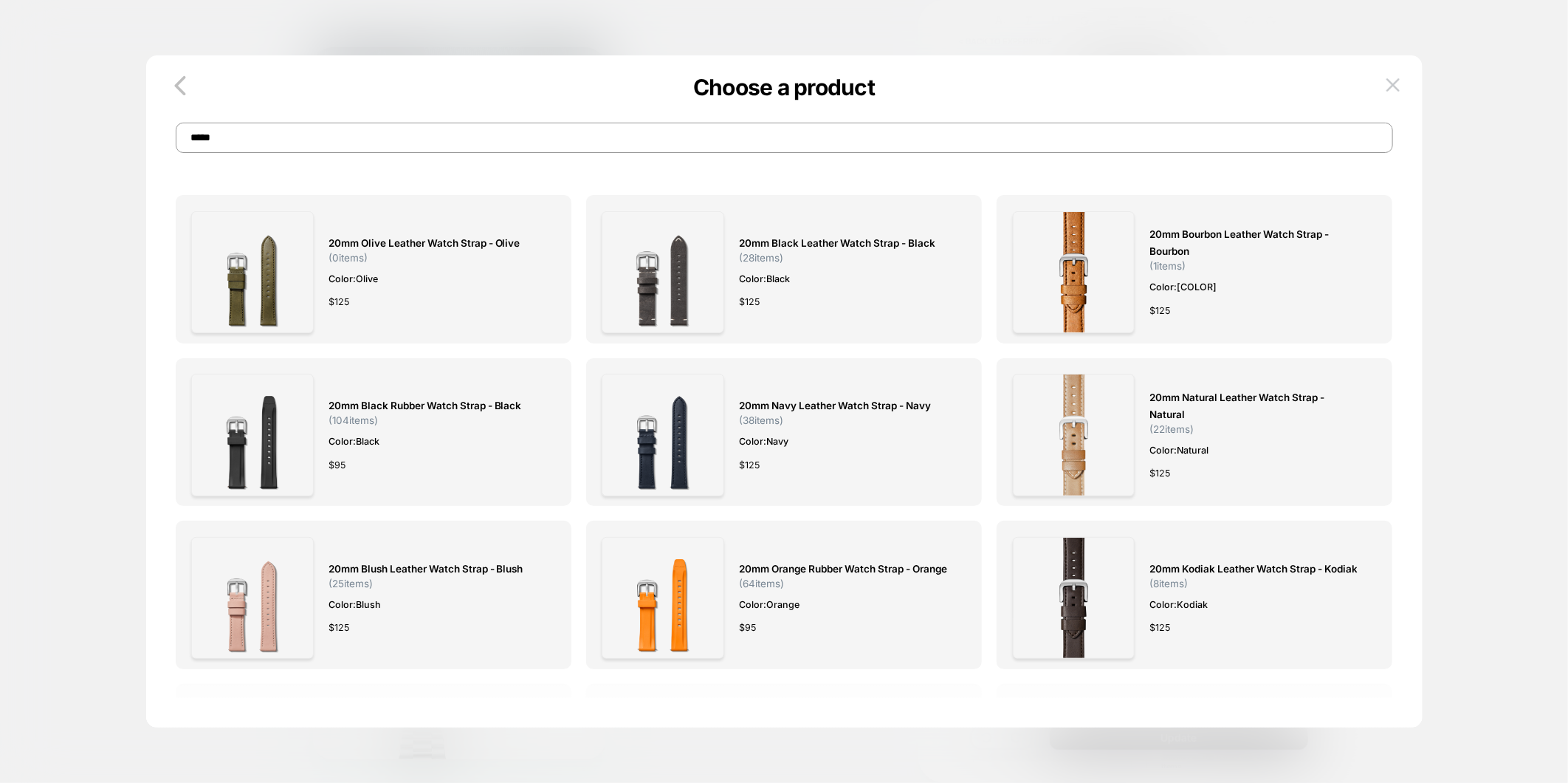 click on "****" at bounding box center (784, 137) 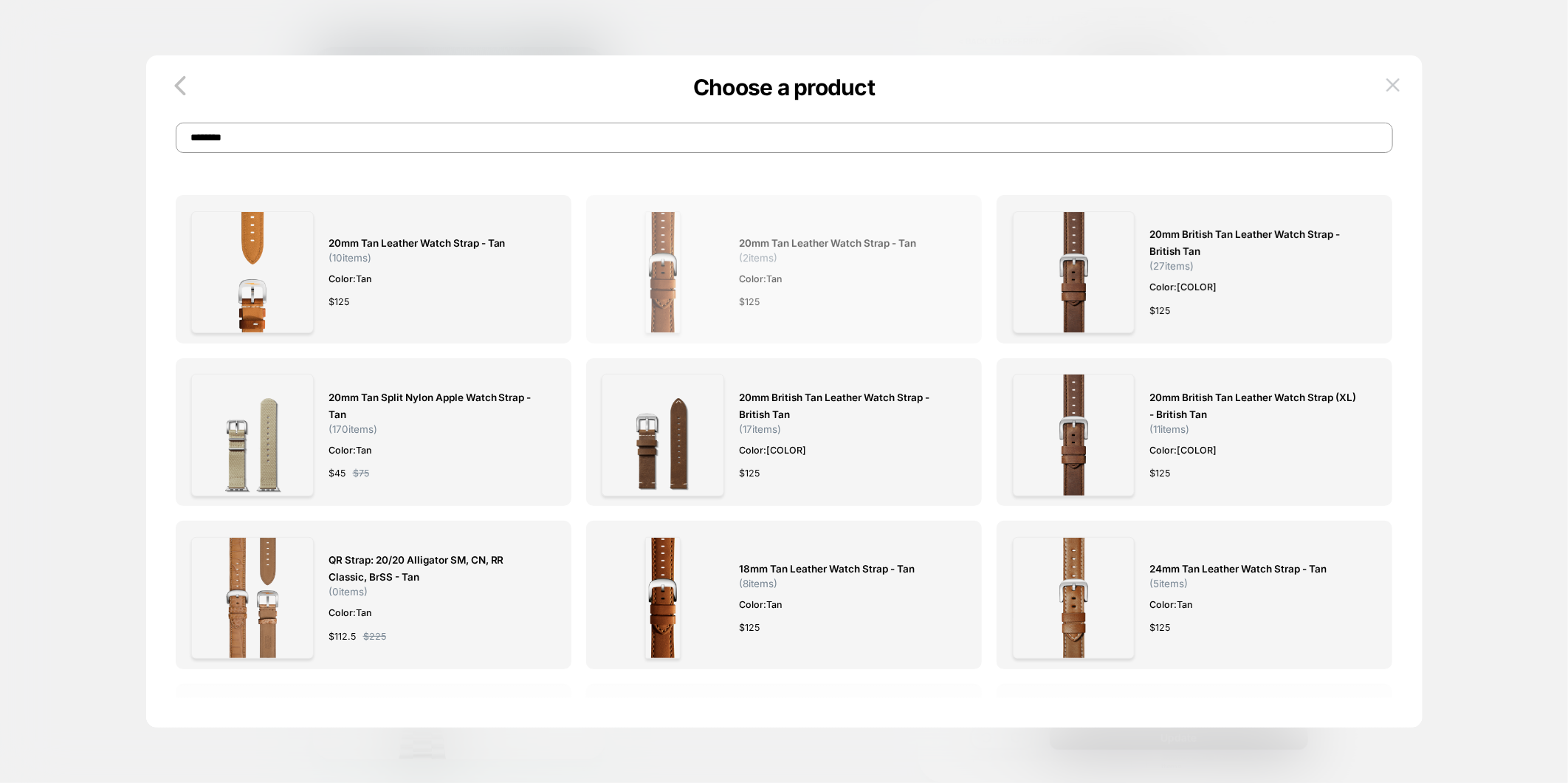 type on "********" 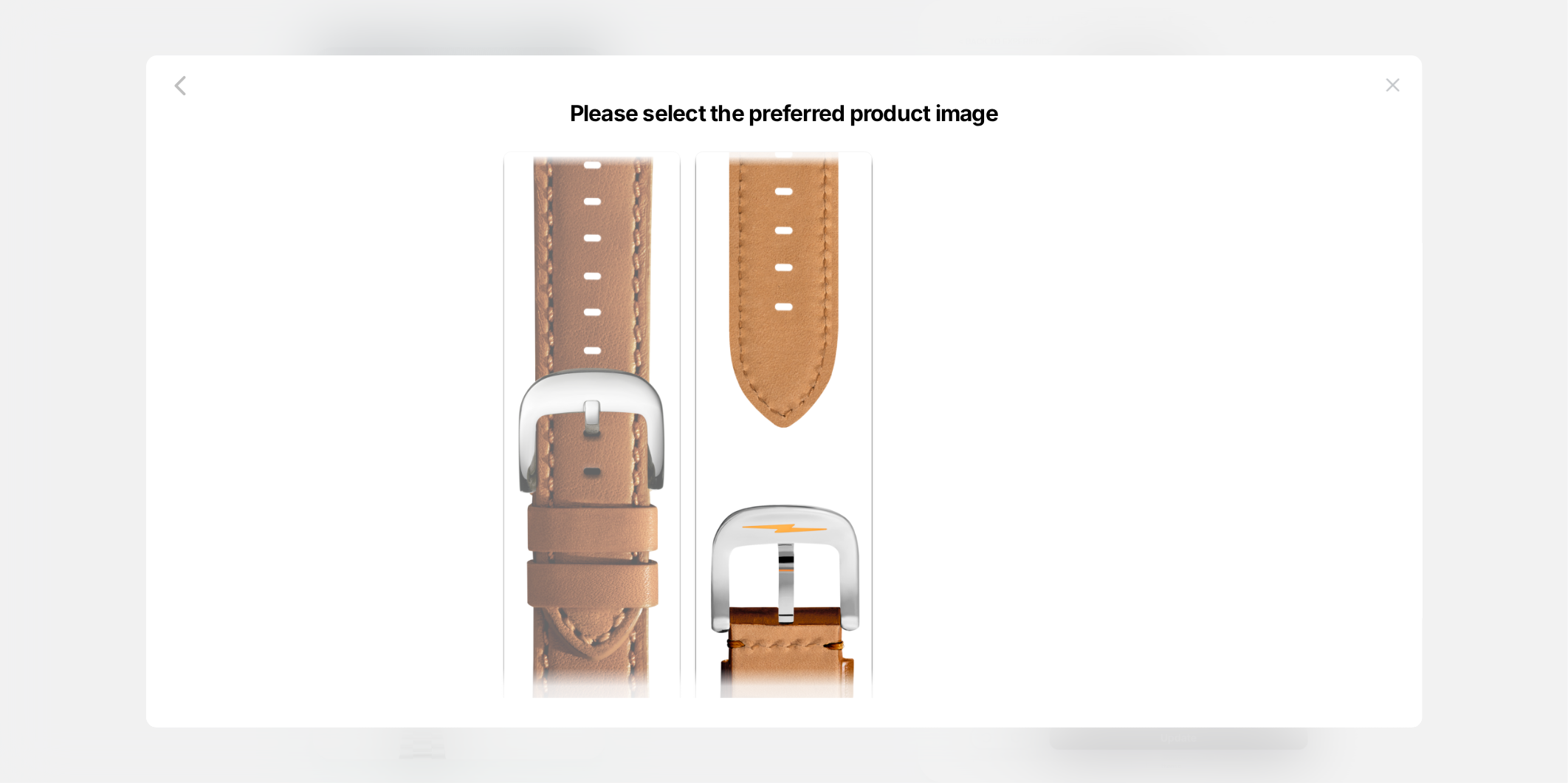 click at bounding box center (592, 469) 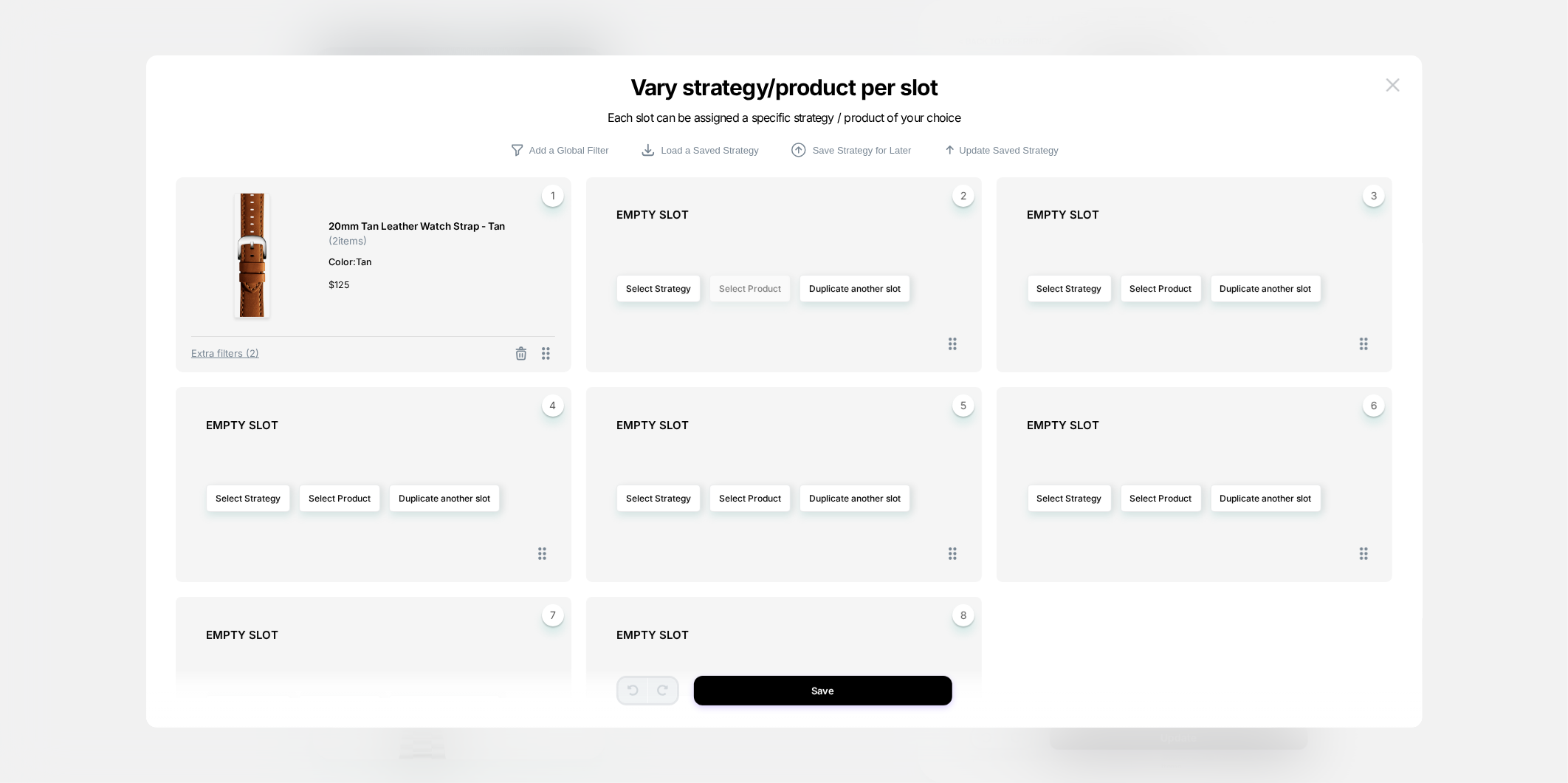 click on "Select Product" at bounding box center [750, 288] 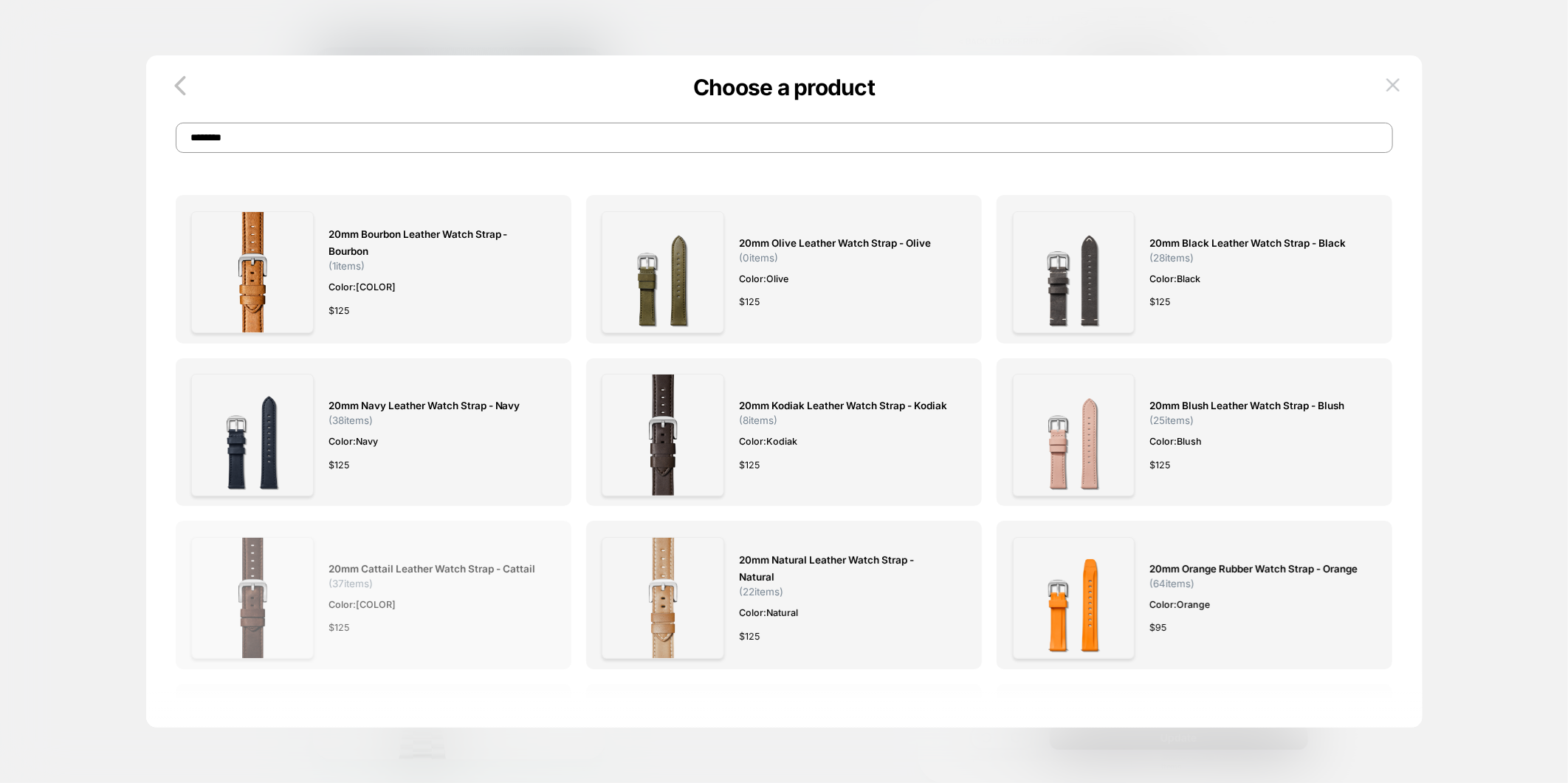 type on "********" 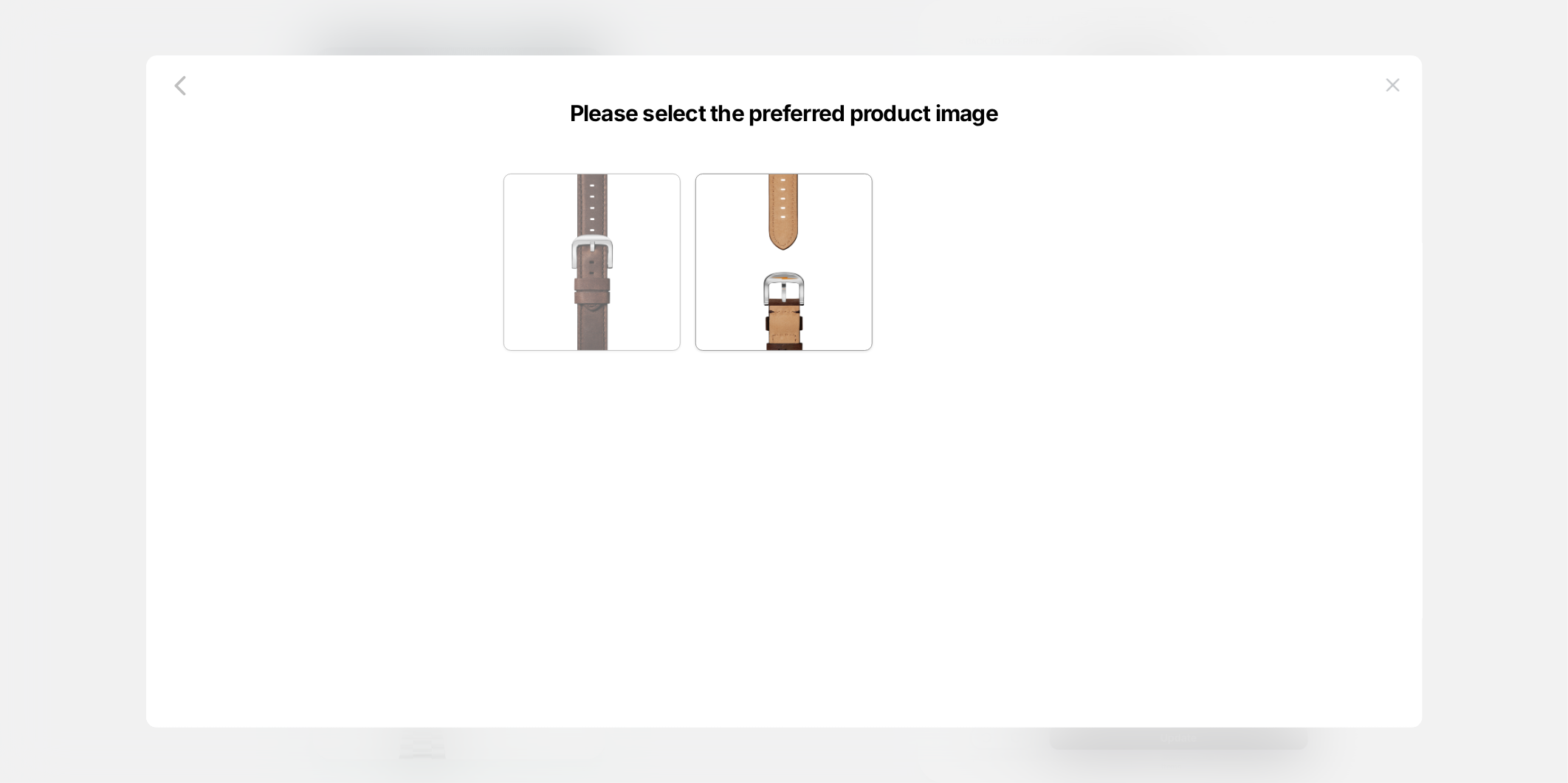 click at bounding box center (592, 262) 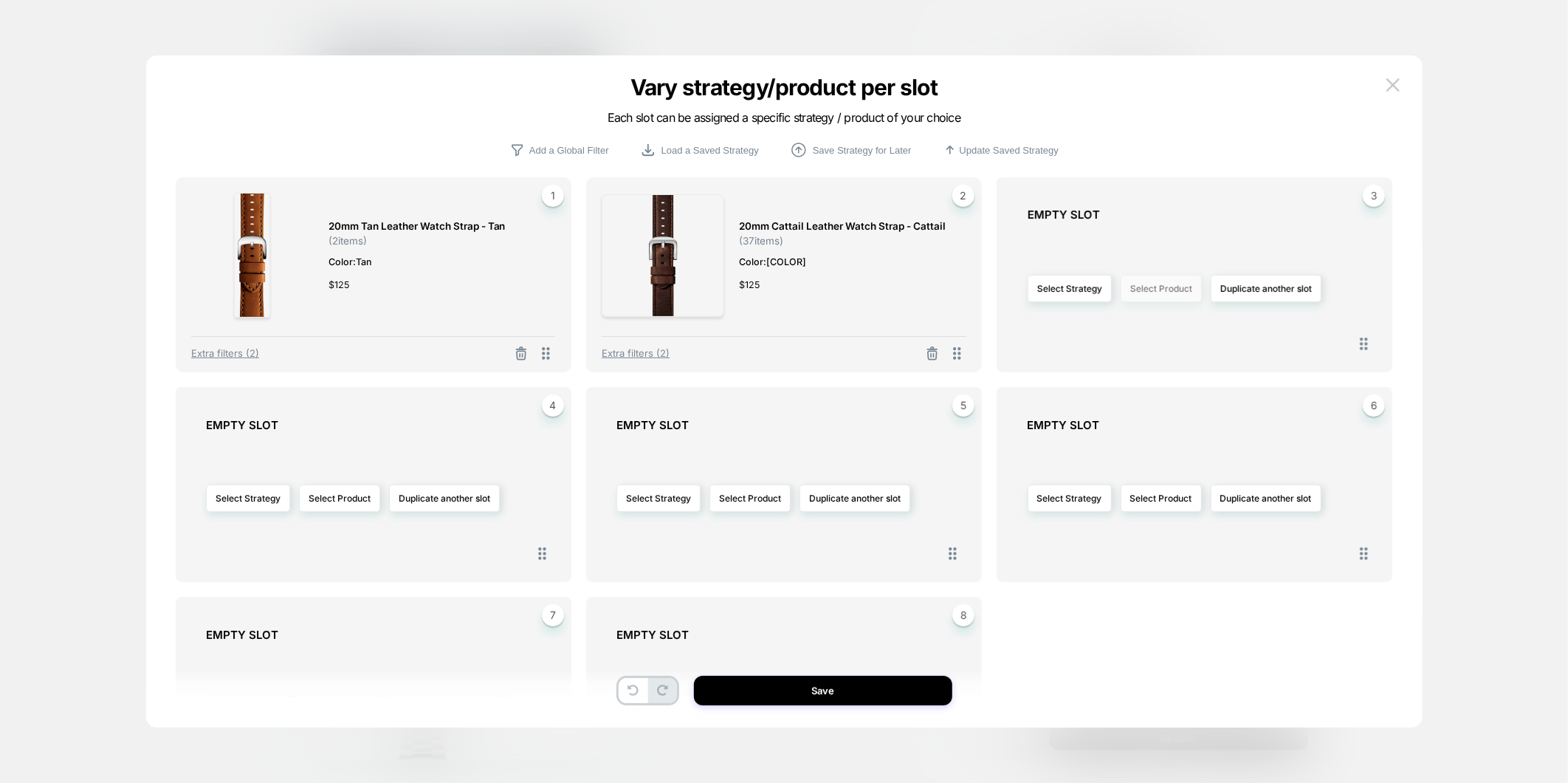 click on "Select Product" at bounding box center [1161, 288] 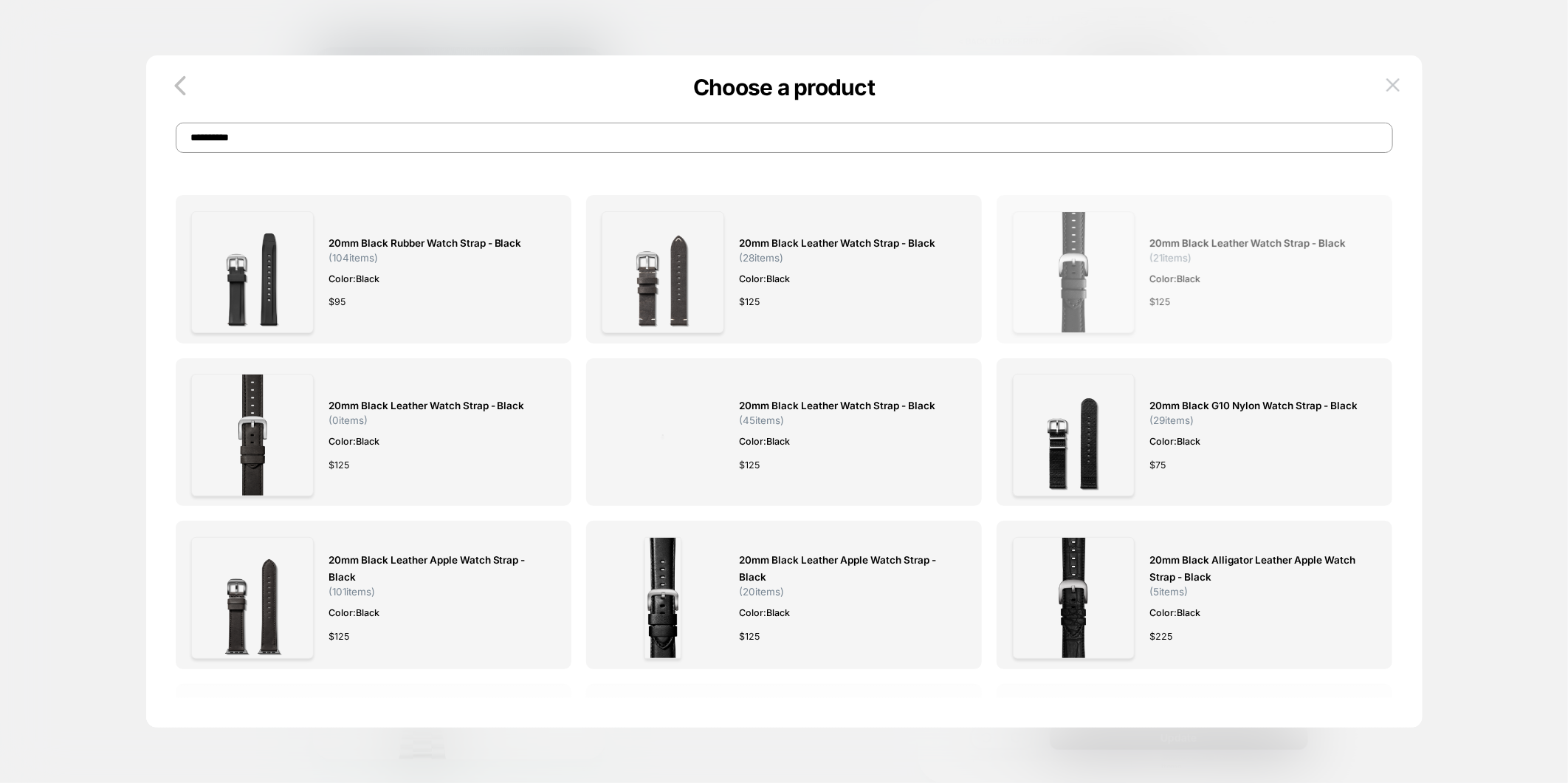 type on "**********" 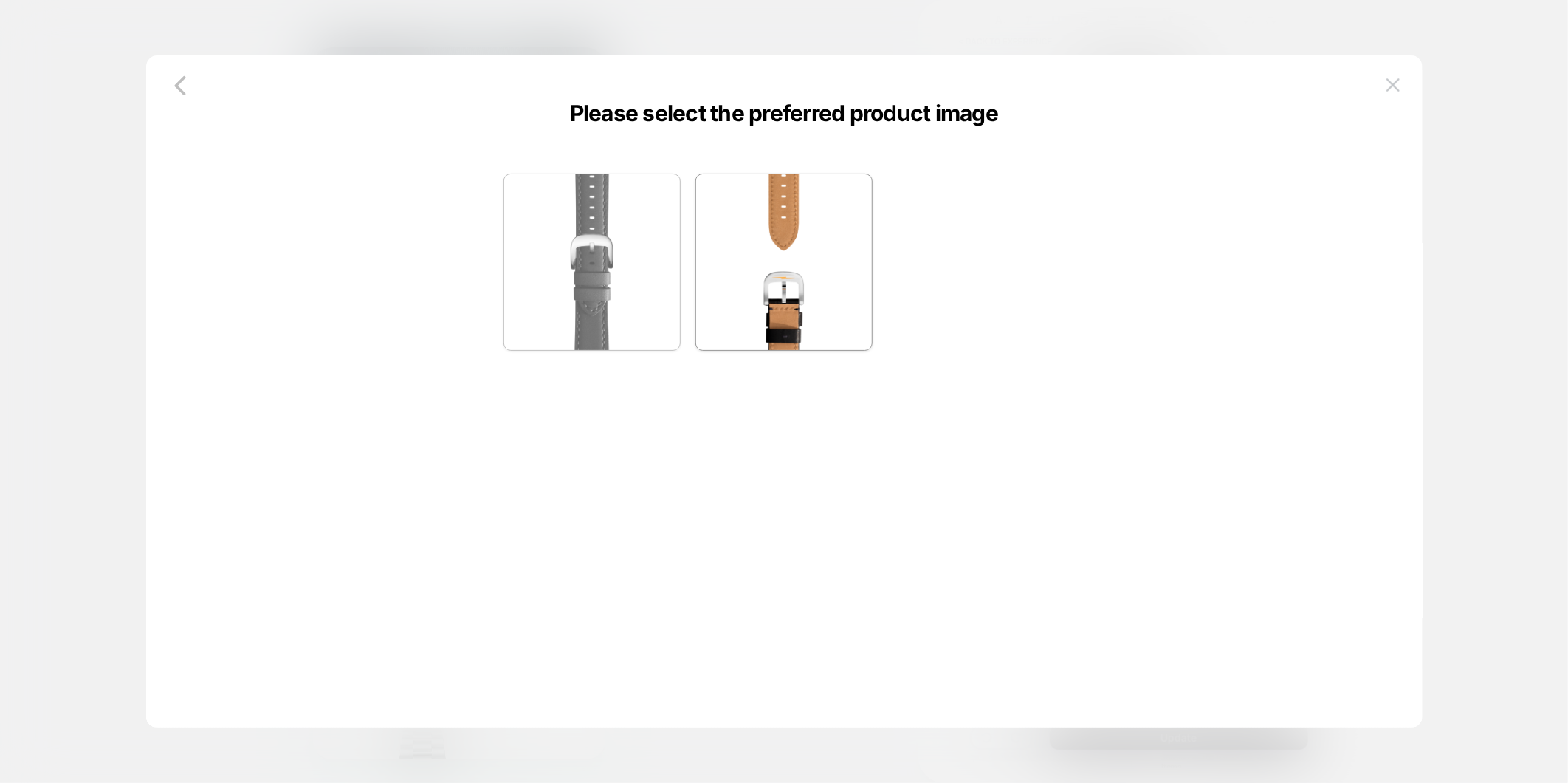 click at bounding box center [592, 262] 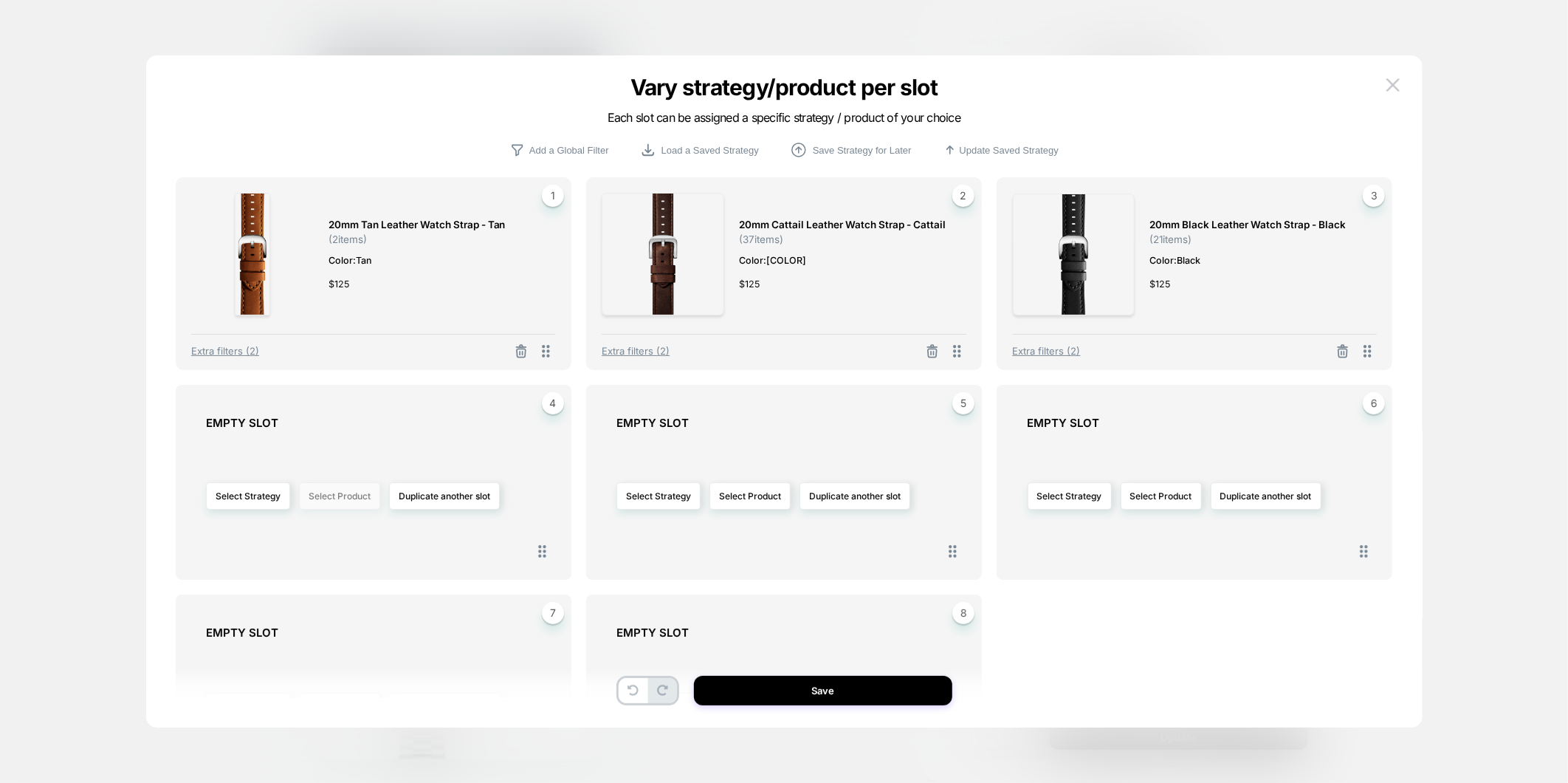 click on "Select Product" at bounding box center (340, 496) 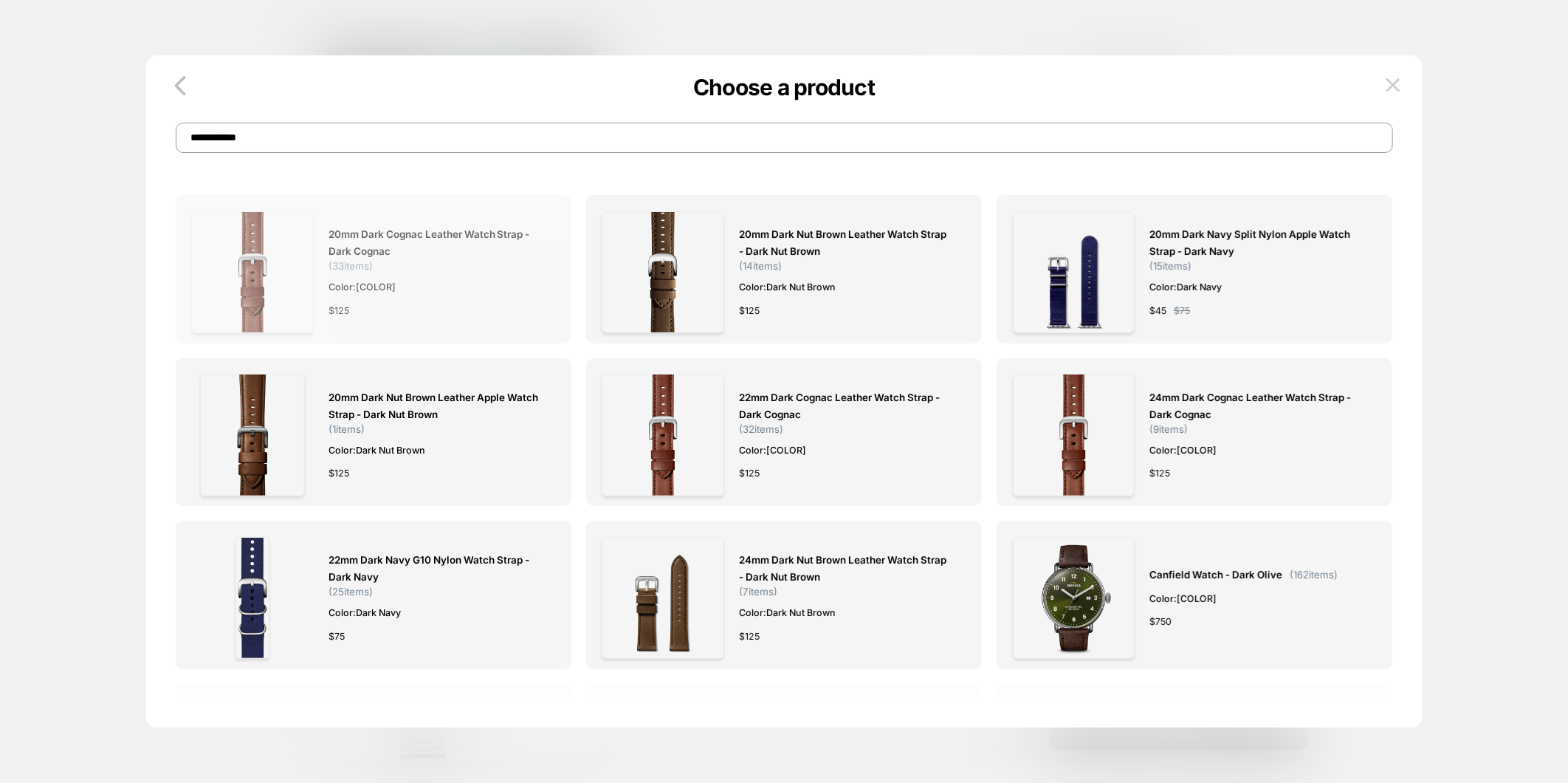 type on "**********" 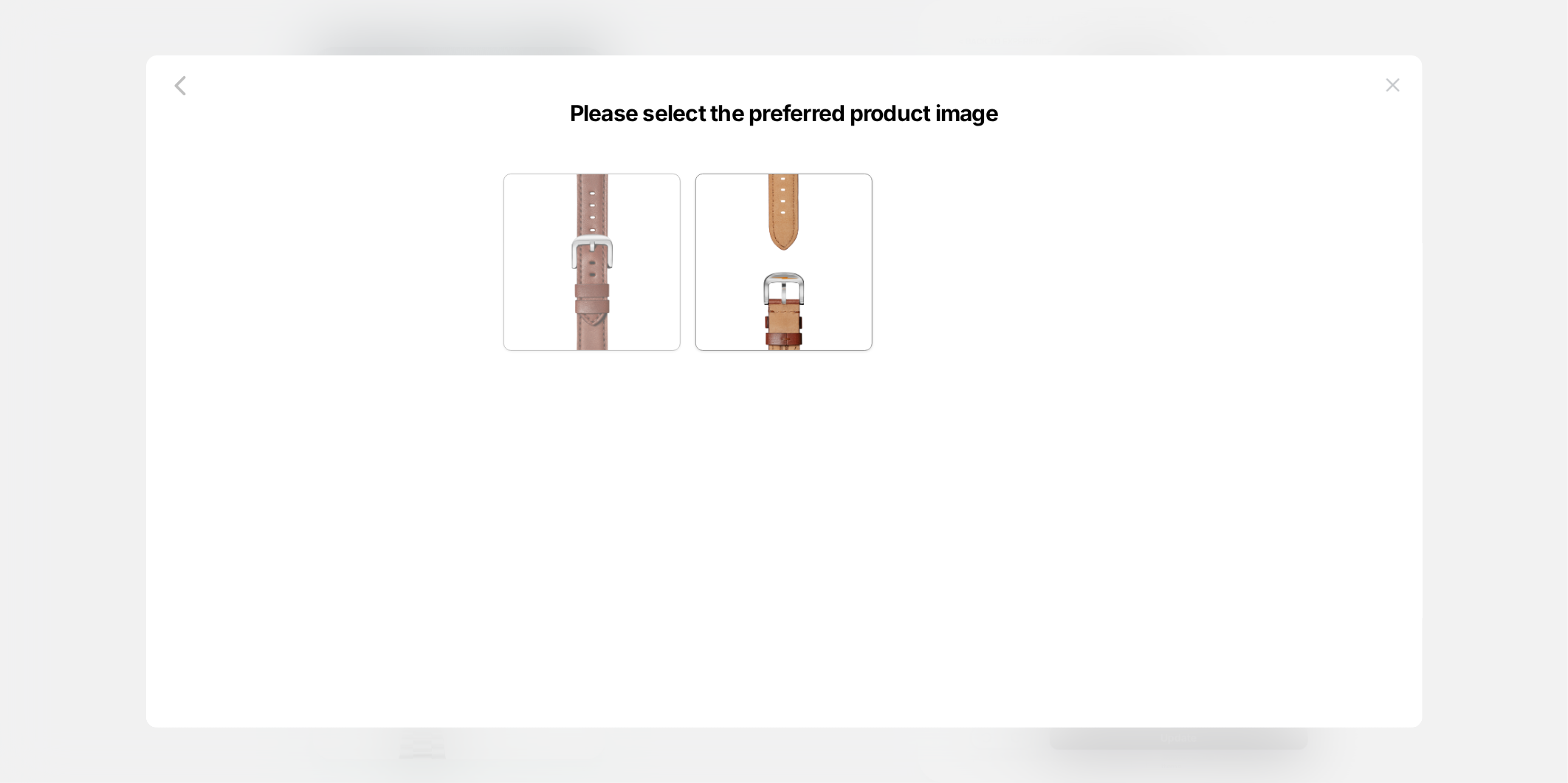 click at bounding box center (592, 262) 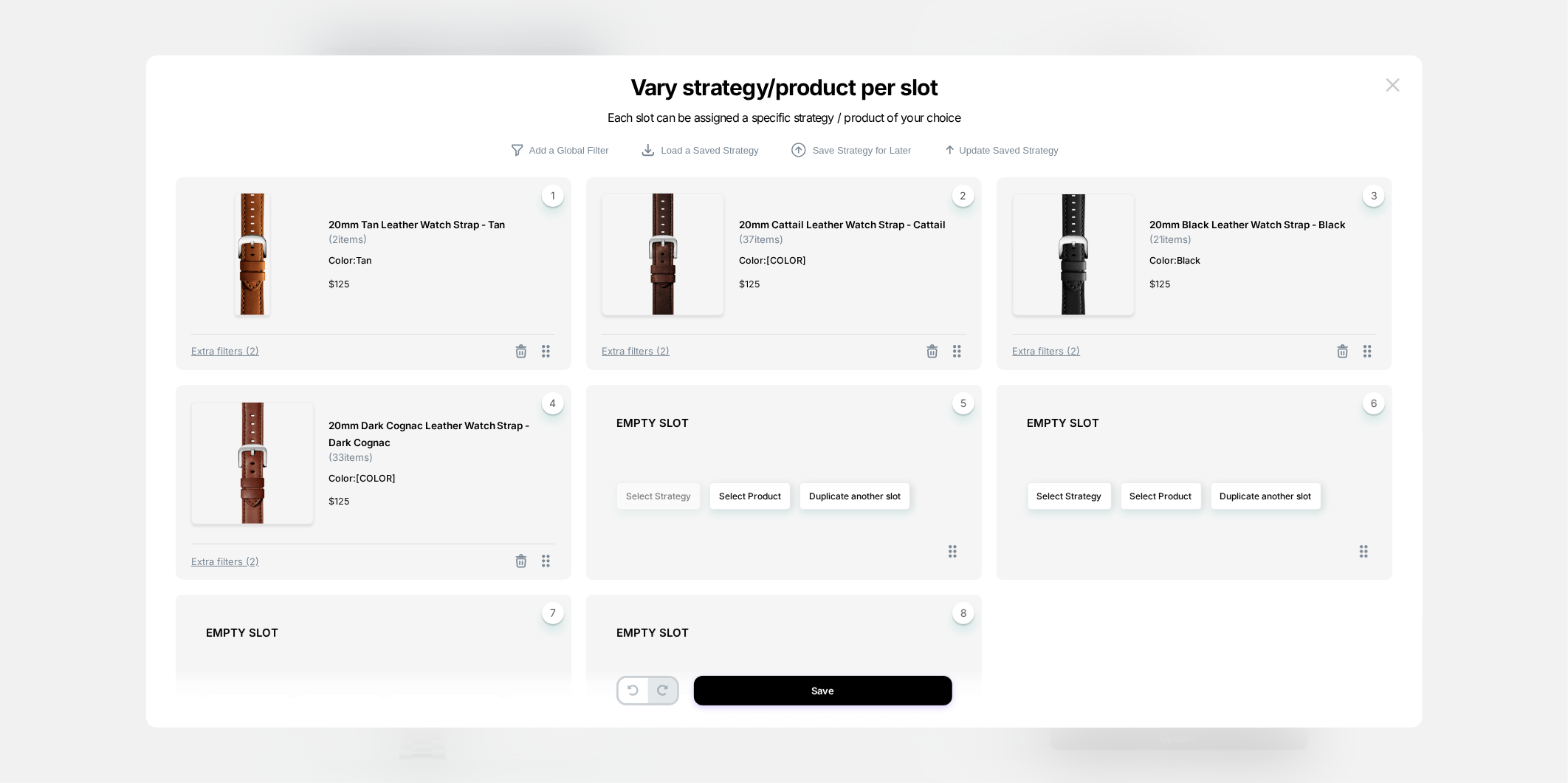 click on "Select Strategy" at bounding box center (659, 496) 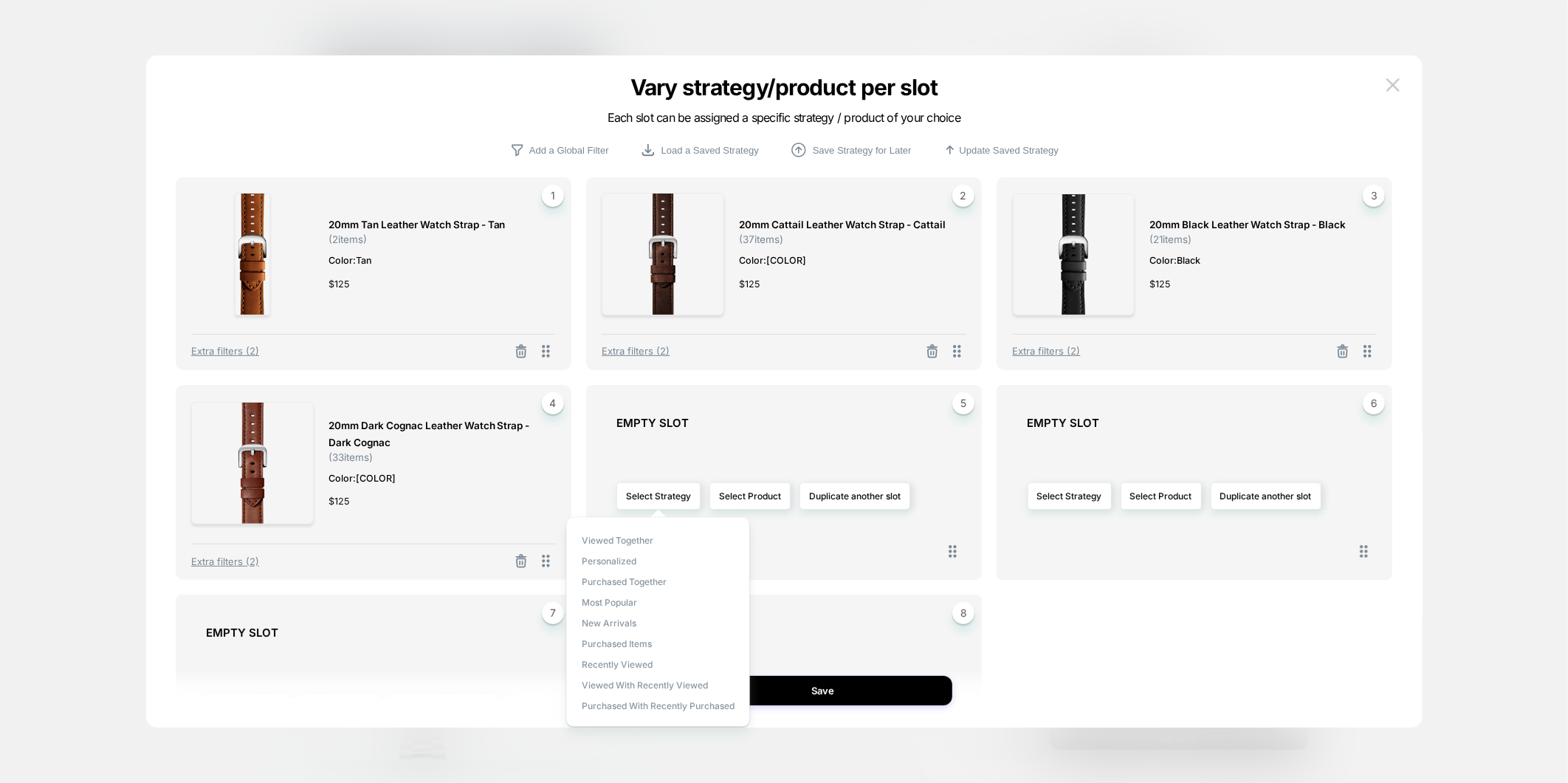 click on "20mm Tan Leather Watch Strap - Tan ( 2  items) Color:  Tan $ 125 1 Extra filters (2) 20mm Cattail Leather Watch Strap - Cattail ( 37  items) Color:  Cattail $ 125 2 Extra filters (2) 20mm Black Leather Watch Strap - Black ( 21  items) Color:  Black $ 125 3 Extra filters (2) 20mm Dark Cognac Leather Watch Strap - Dark Cognac ( 33  items) Color:  Dark Cognac $ 125 4 Extra filters (2) 5 EMPTY SLOT Select Strategy Select Product Duplicate another slot 6 EMPTY SLOT Select Strategy Select Product Duplicate another slot 7 EMPTY SLOT Select Strategy Select Product Duplicate another slot 8 EMPTY SLOT Select Strategy Select Product Duplicate another slot
To pick up a draggable item, press the space bar.
While dragging, use the arrow keys to move the item.
Press space again to drop the item in its new position, or press escape to cancel." at bounding box center (784, 437) 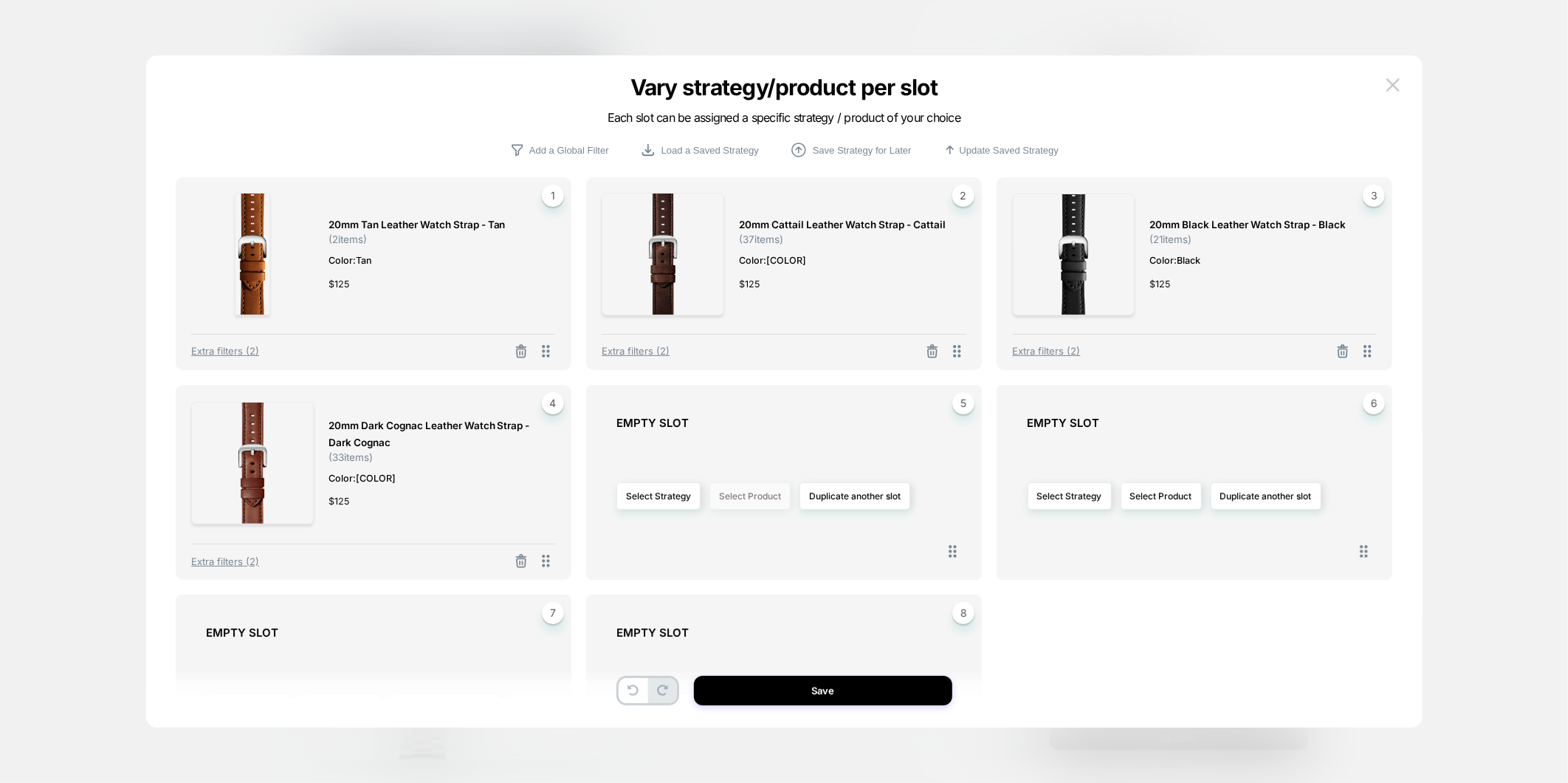 click on "Select Product" at bounding box center [750, 496] 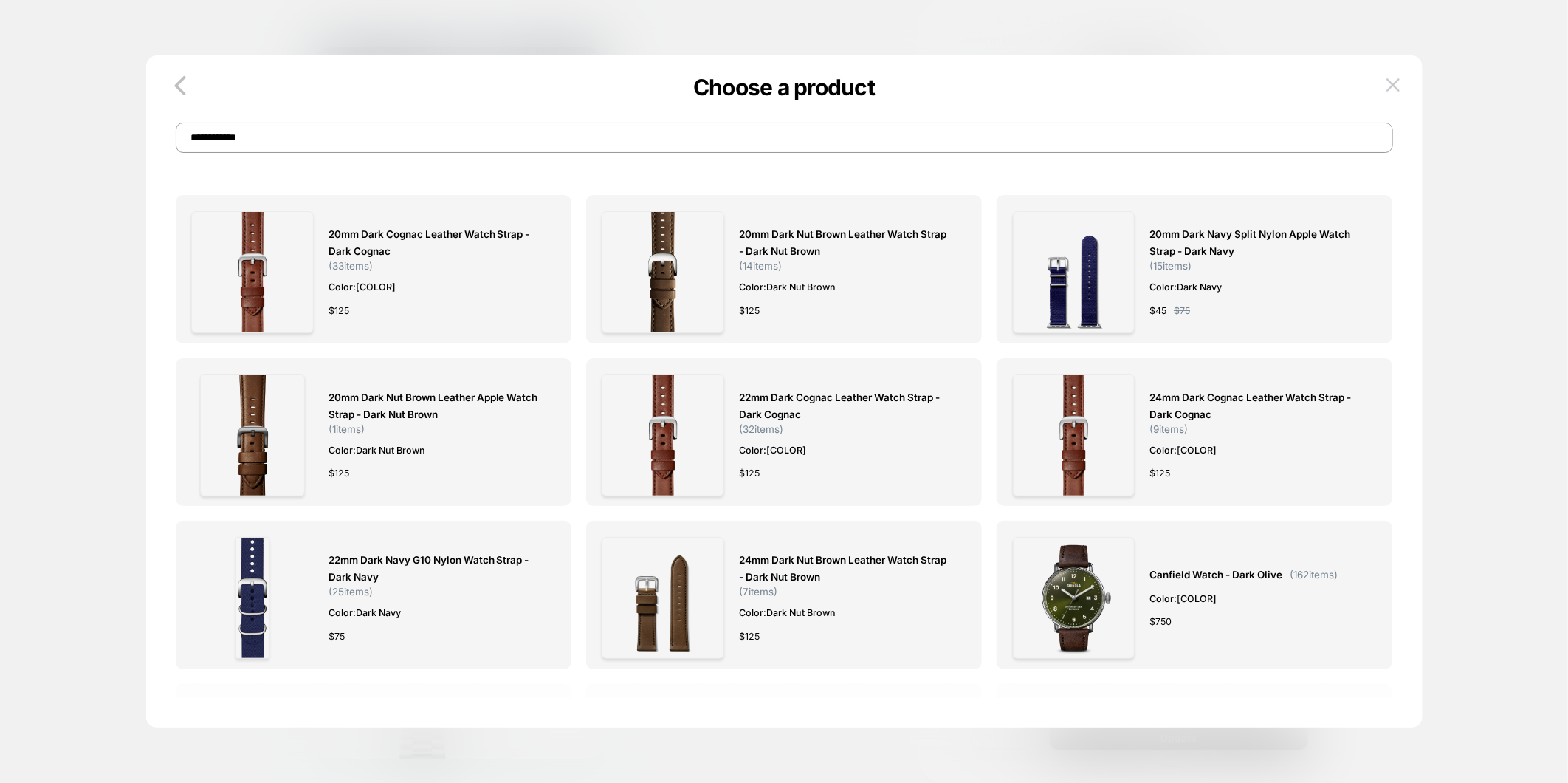 click on "**********" at bounding box center (784, 137) 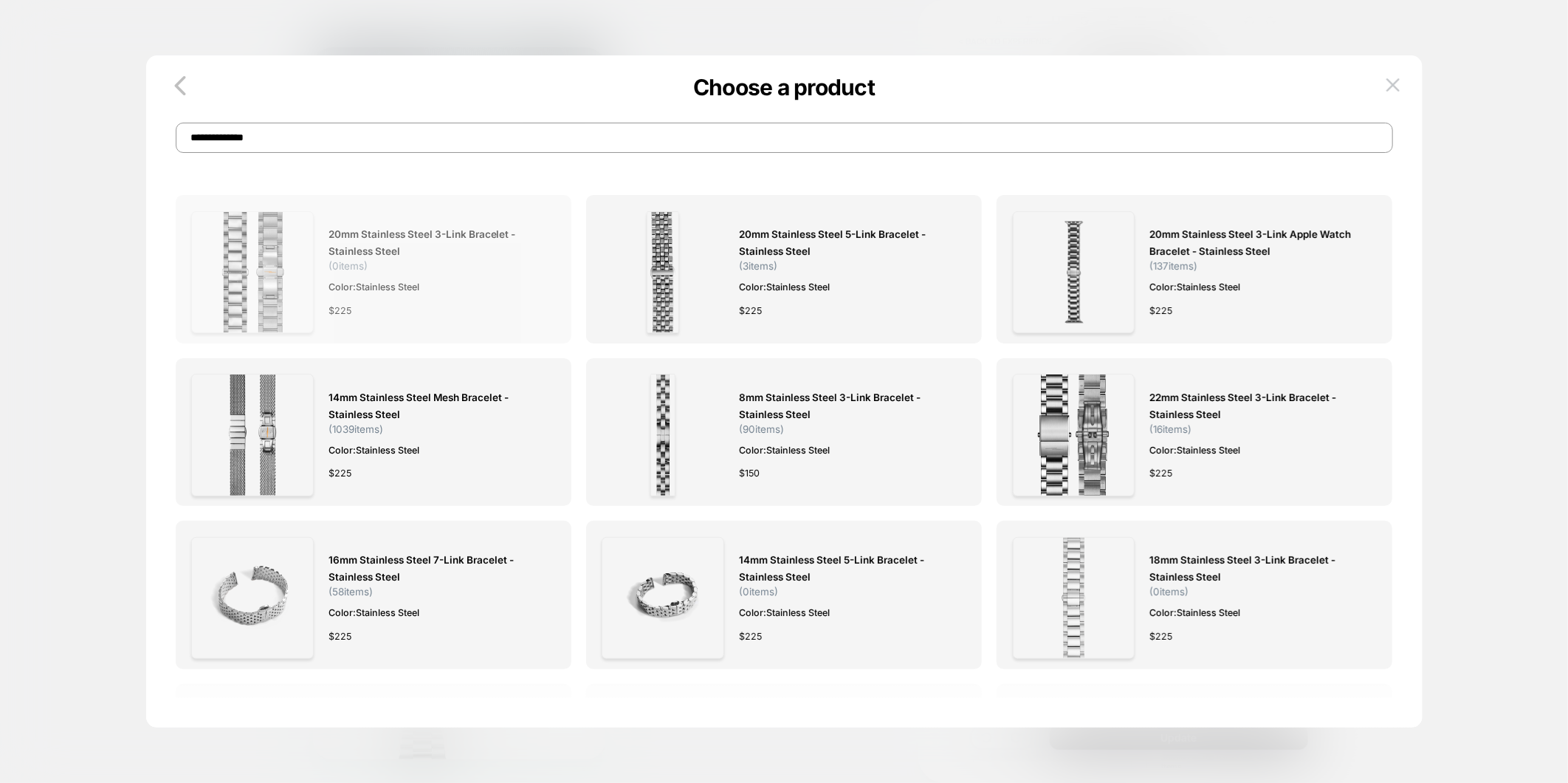 type on "**********" 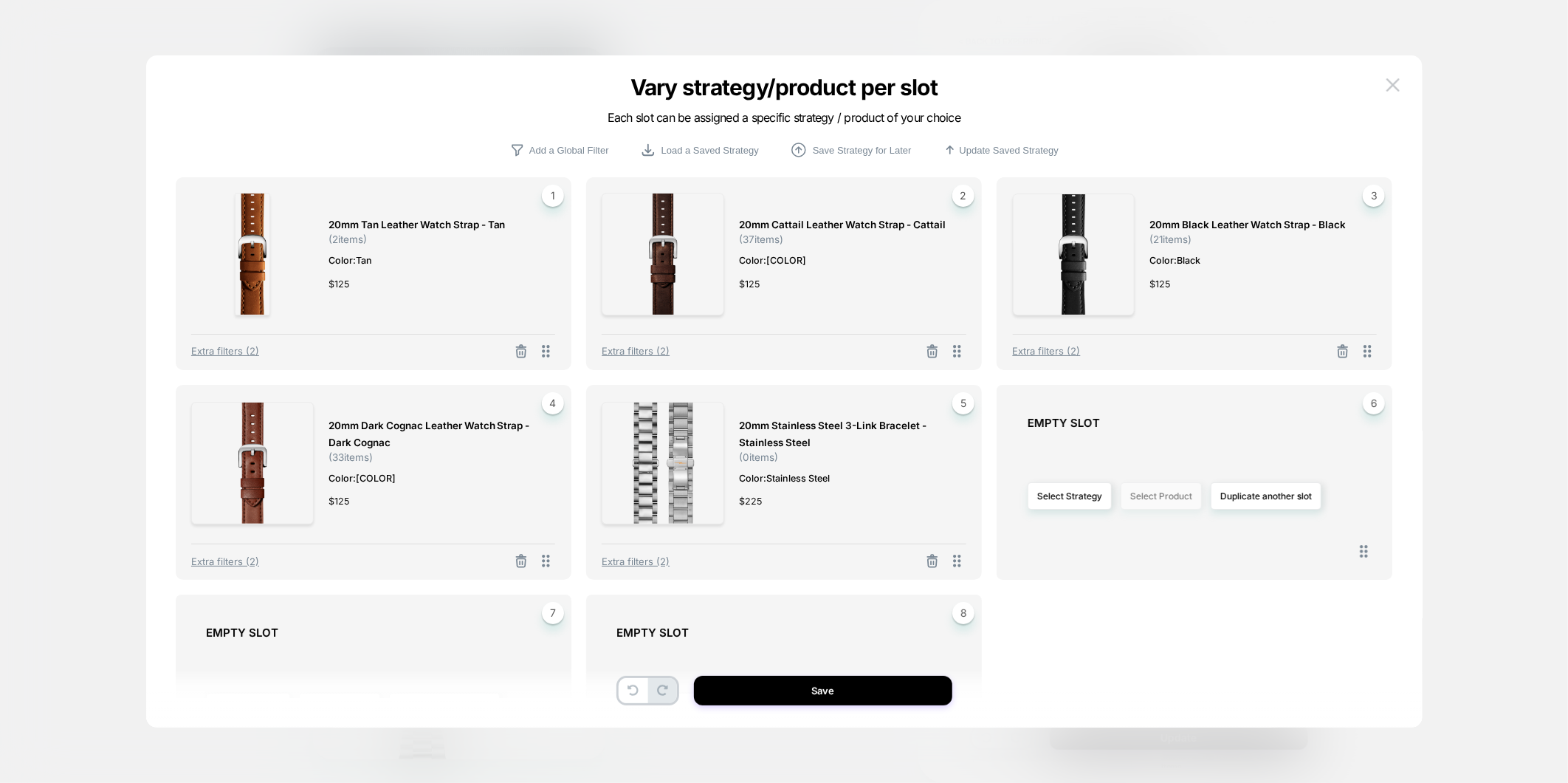 click on "Select Product" at bounding box center (1161, 496) 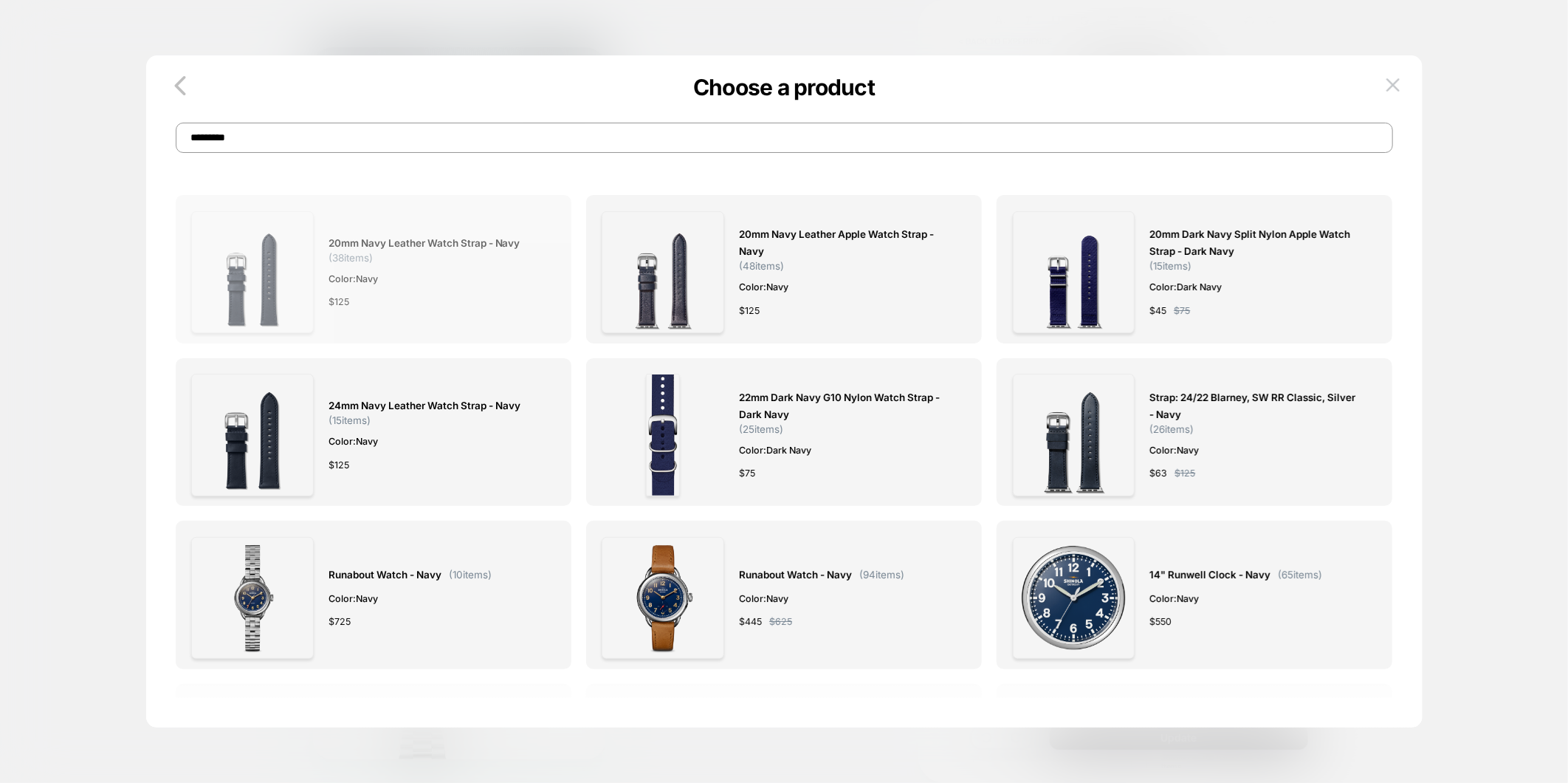 type on "*********" 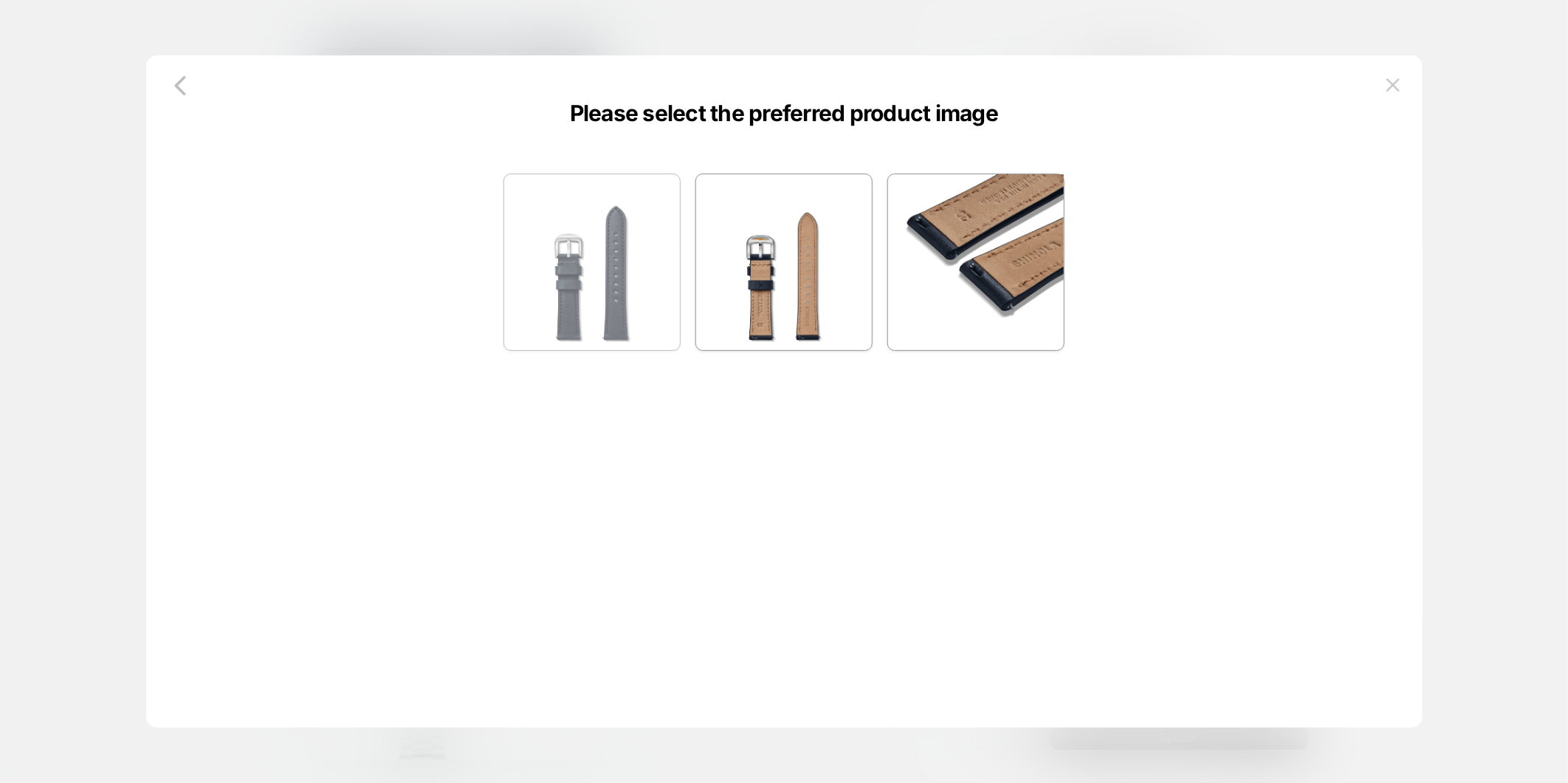 click at bounding box center (592, 262) 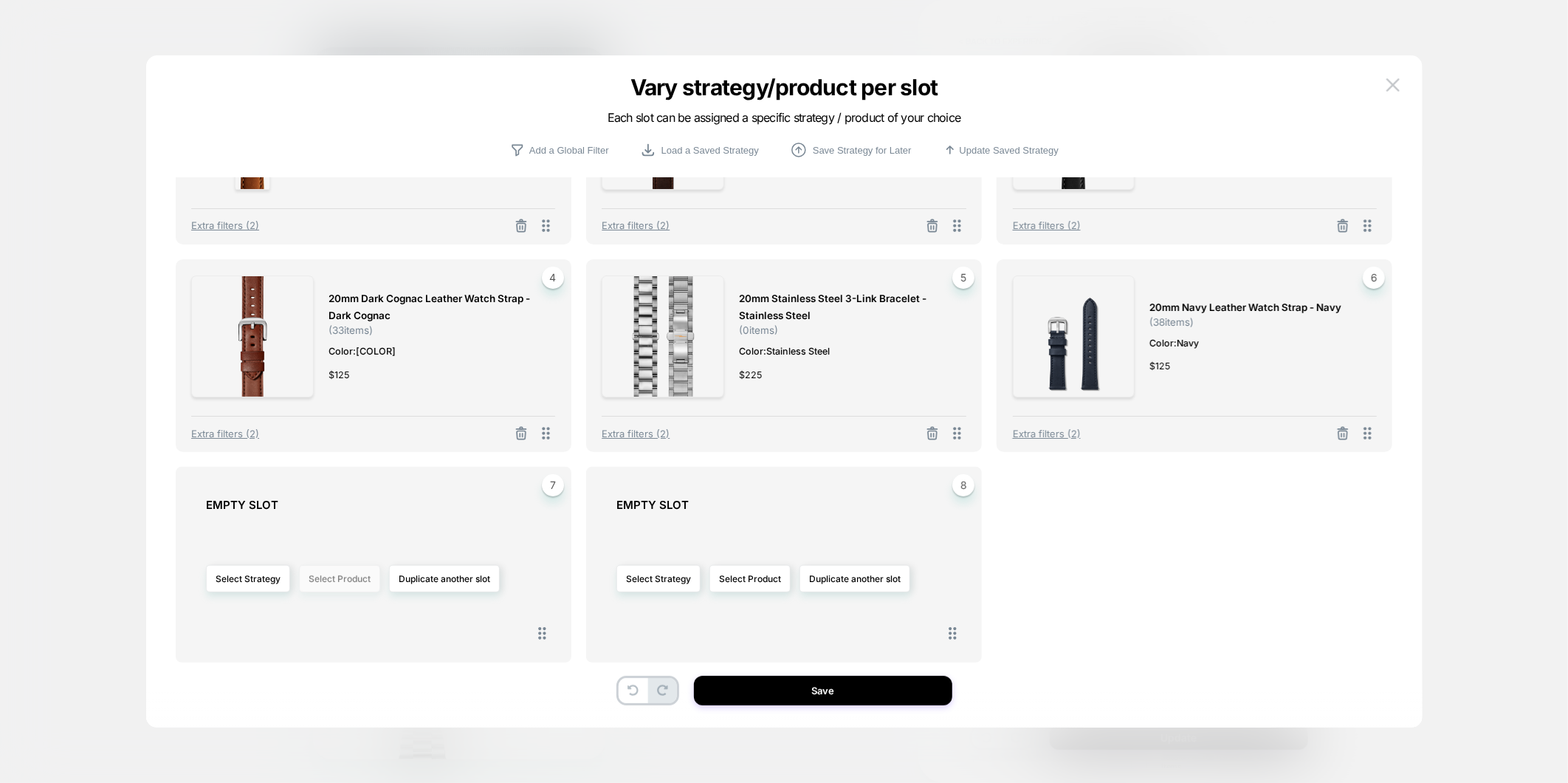 scroll, scrollTop: 127, scrollLeft: 0, axis: vertical 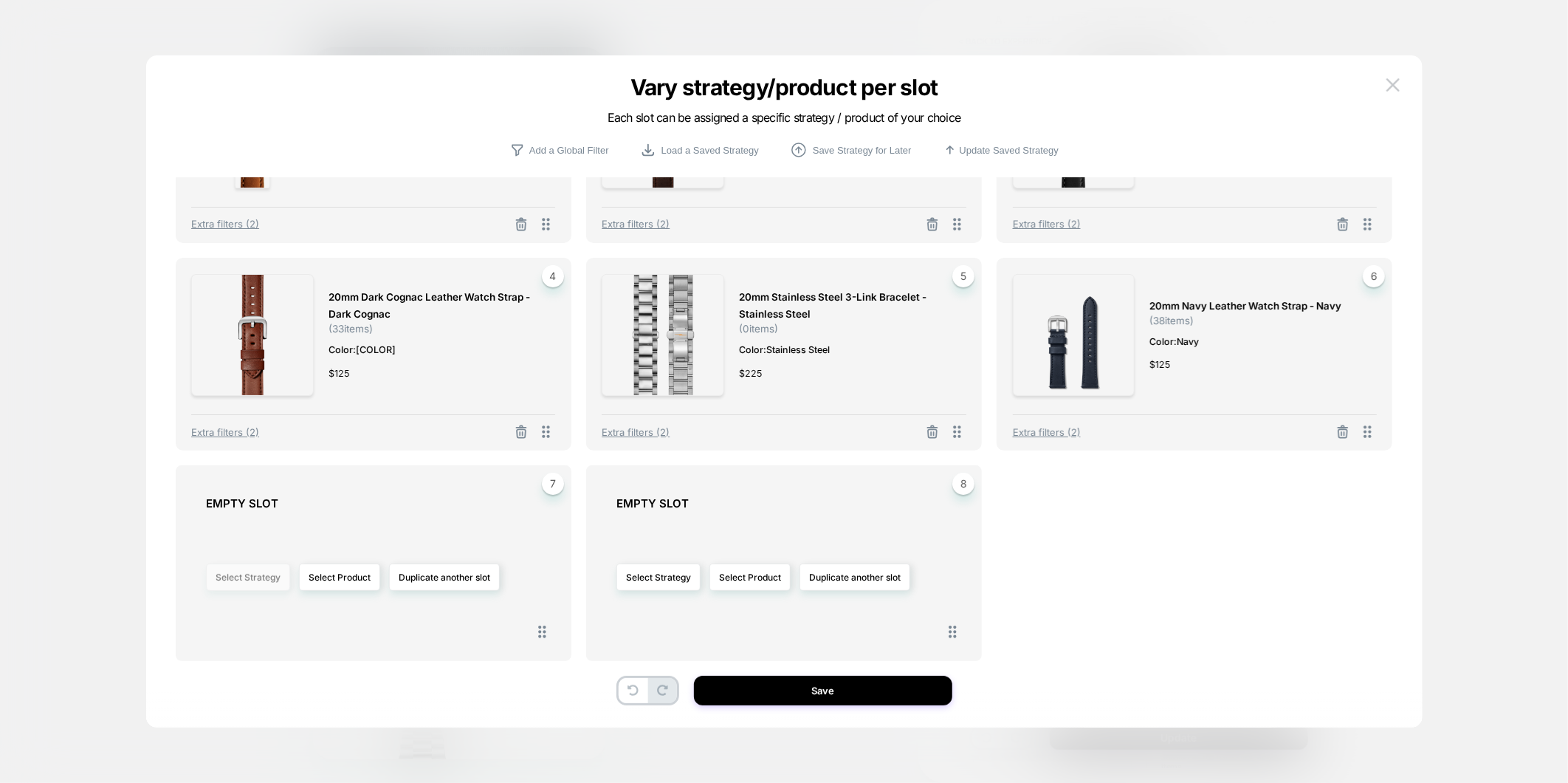 click on "Select Strategy" at bounding box center [248, 577] 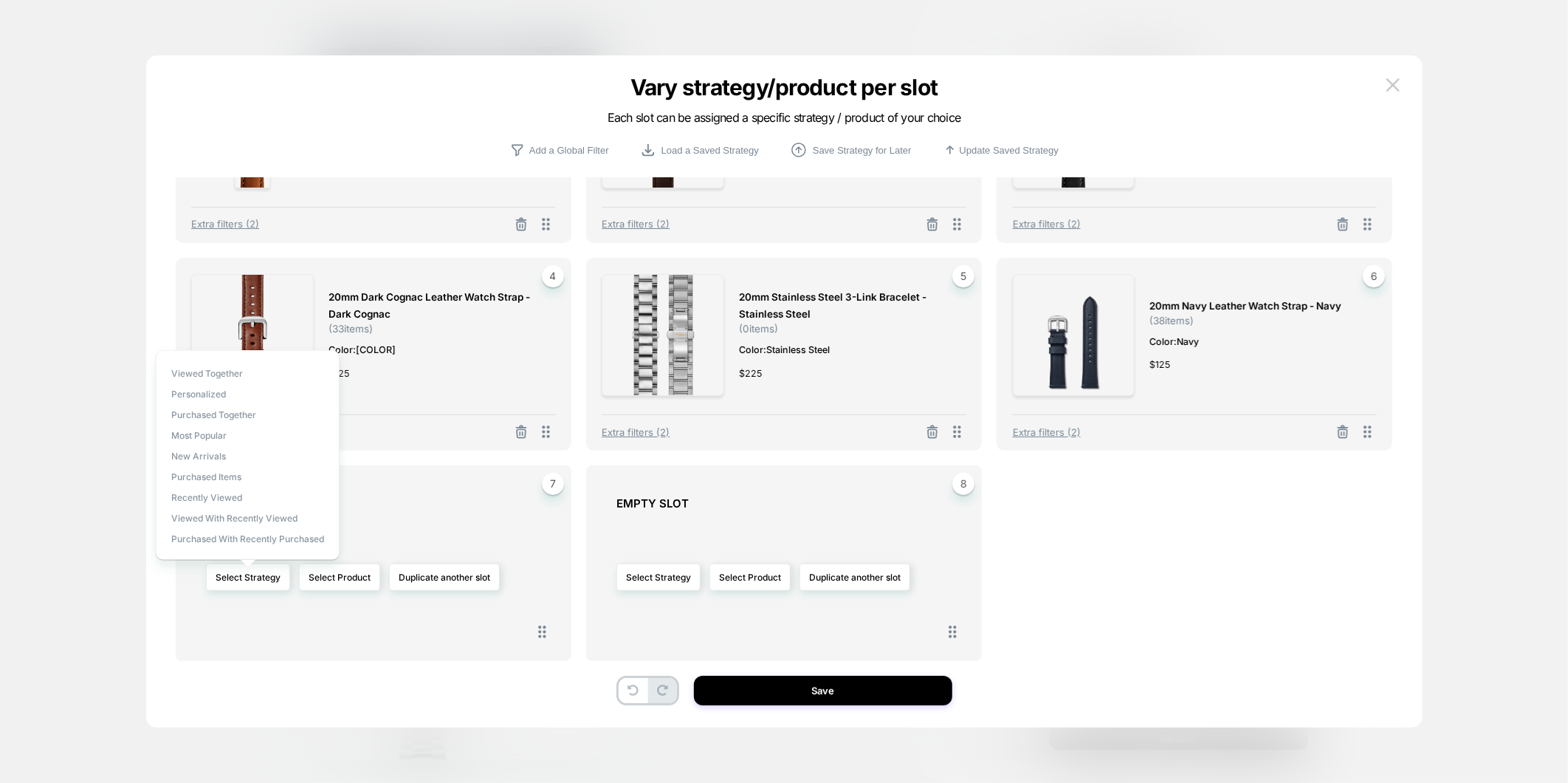 click on "7 EMPTY SLOT Select Strategy Select Product Duplicate another slot" at bounding box center [374, 563] 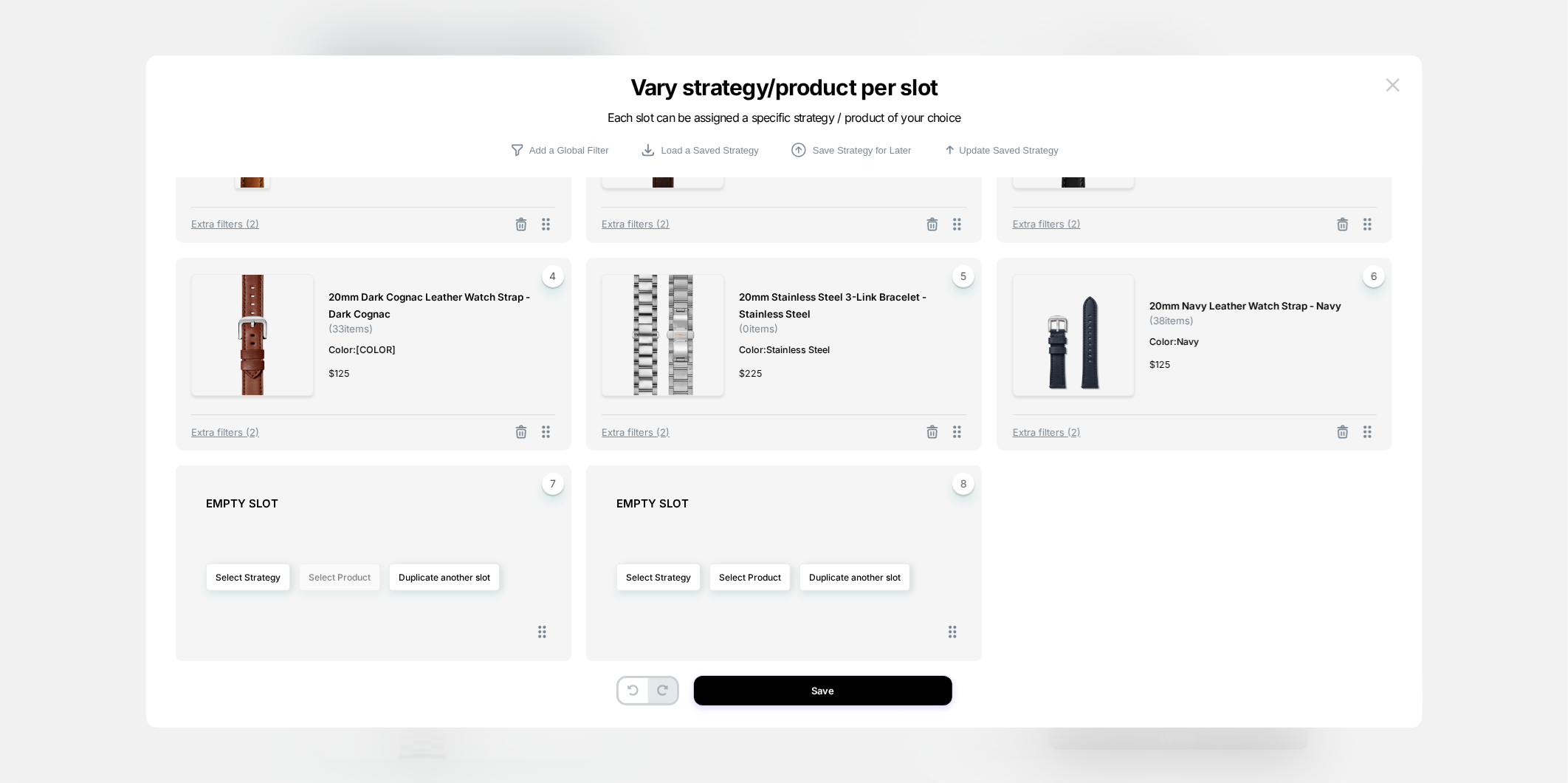 click on "Select Product" at bounding box center (340, 577) 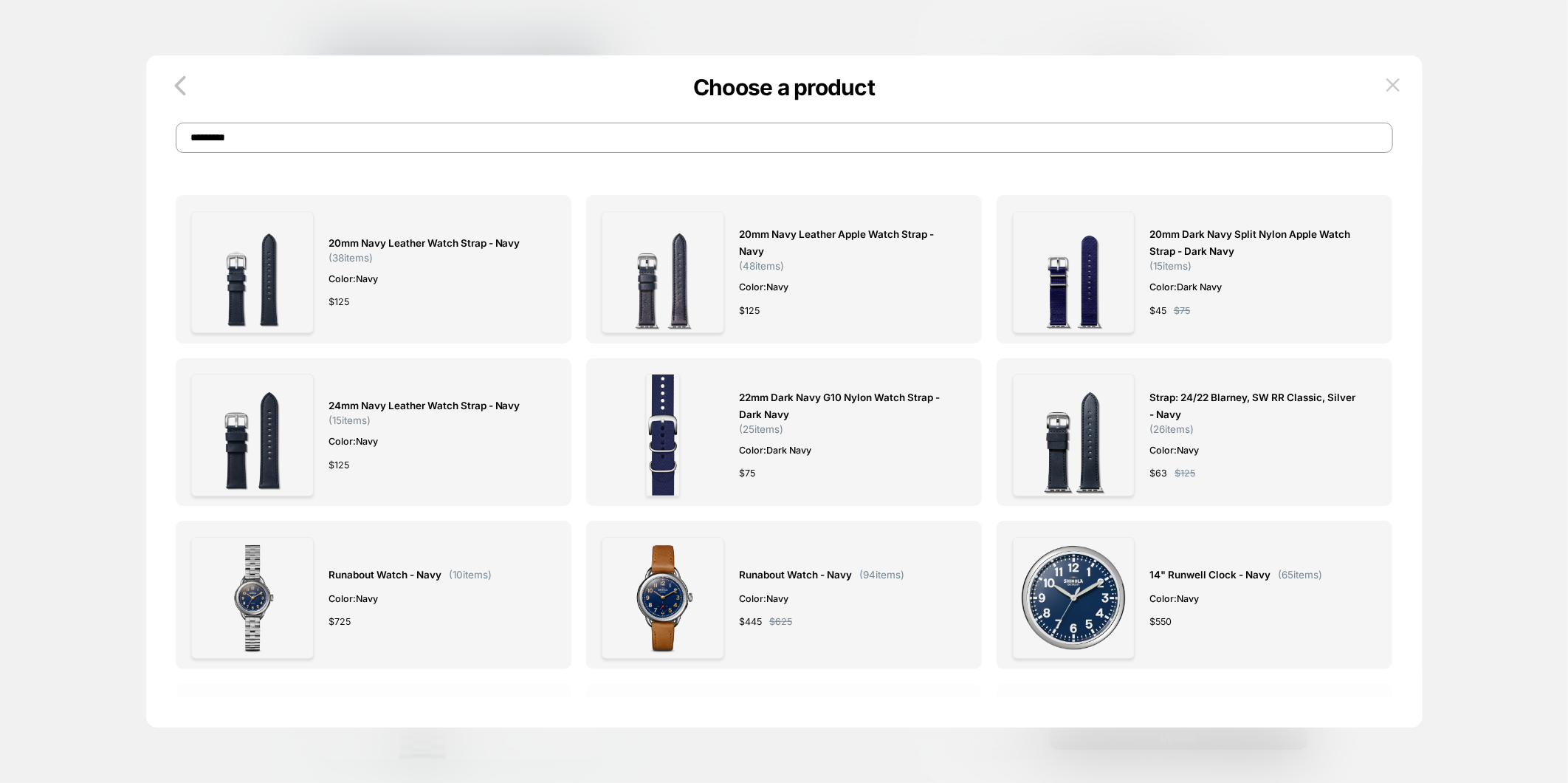click on "*********" at bounding box center [784, 137] 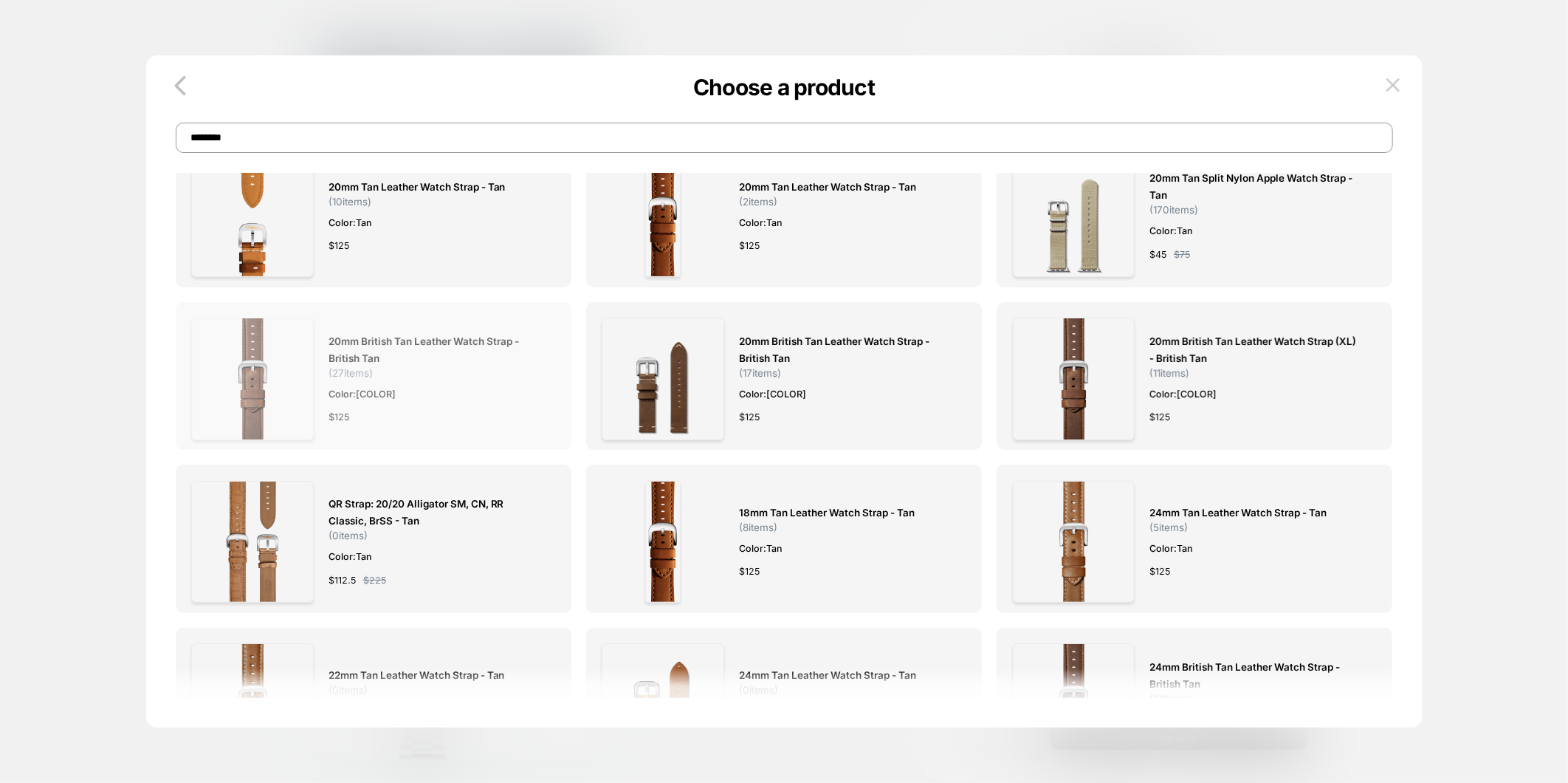scroll, scrollTop: 0, scrollLeft: 0, axis: both 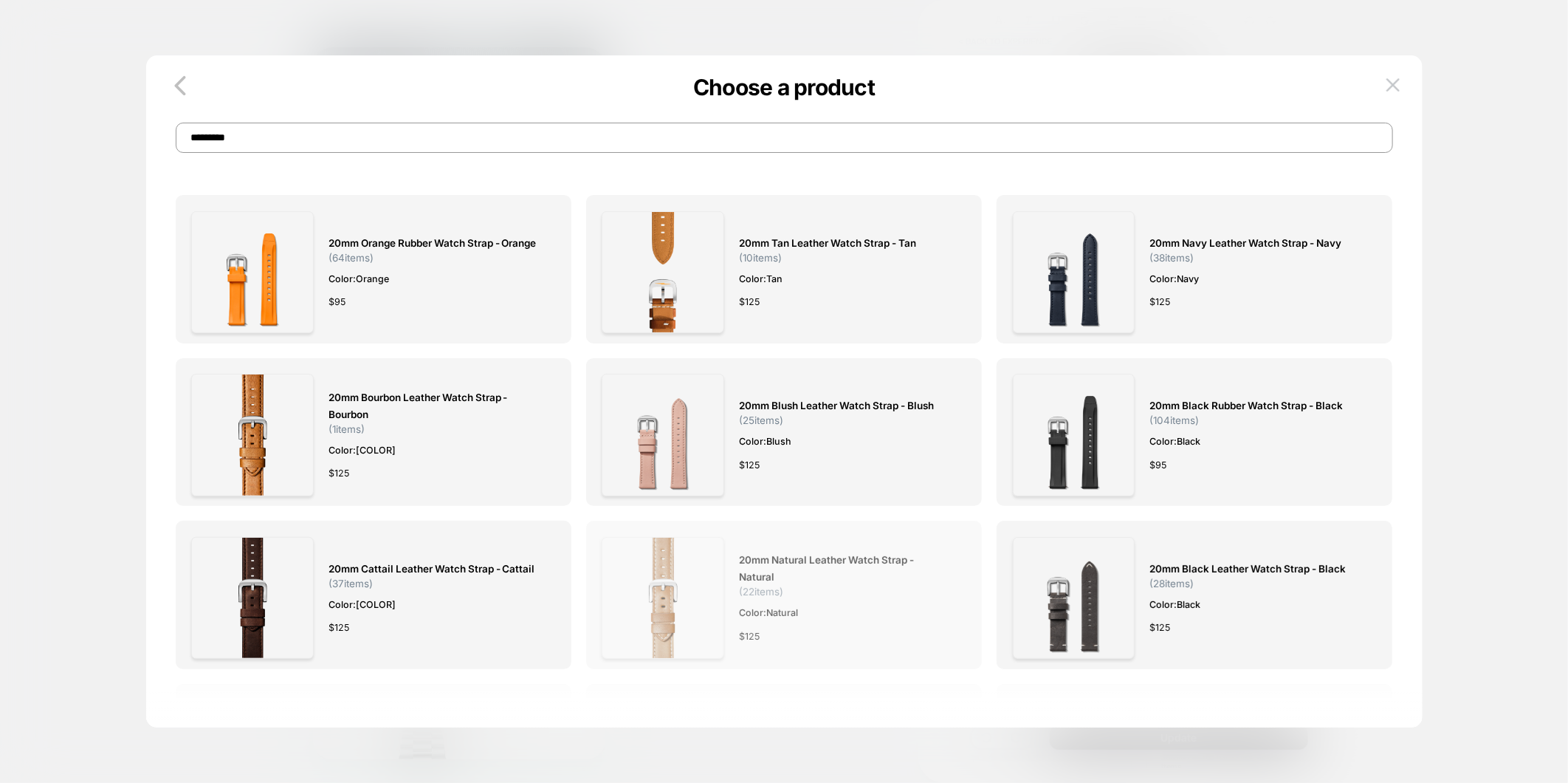 type on "*********" 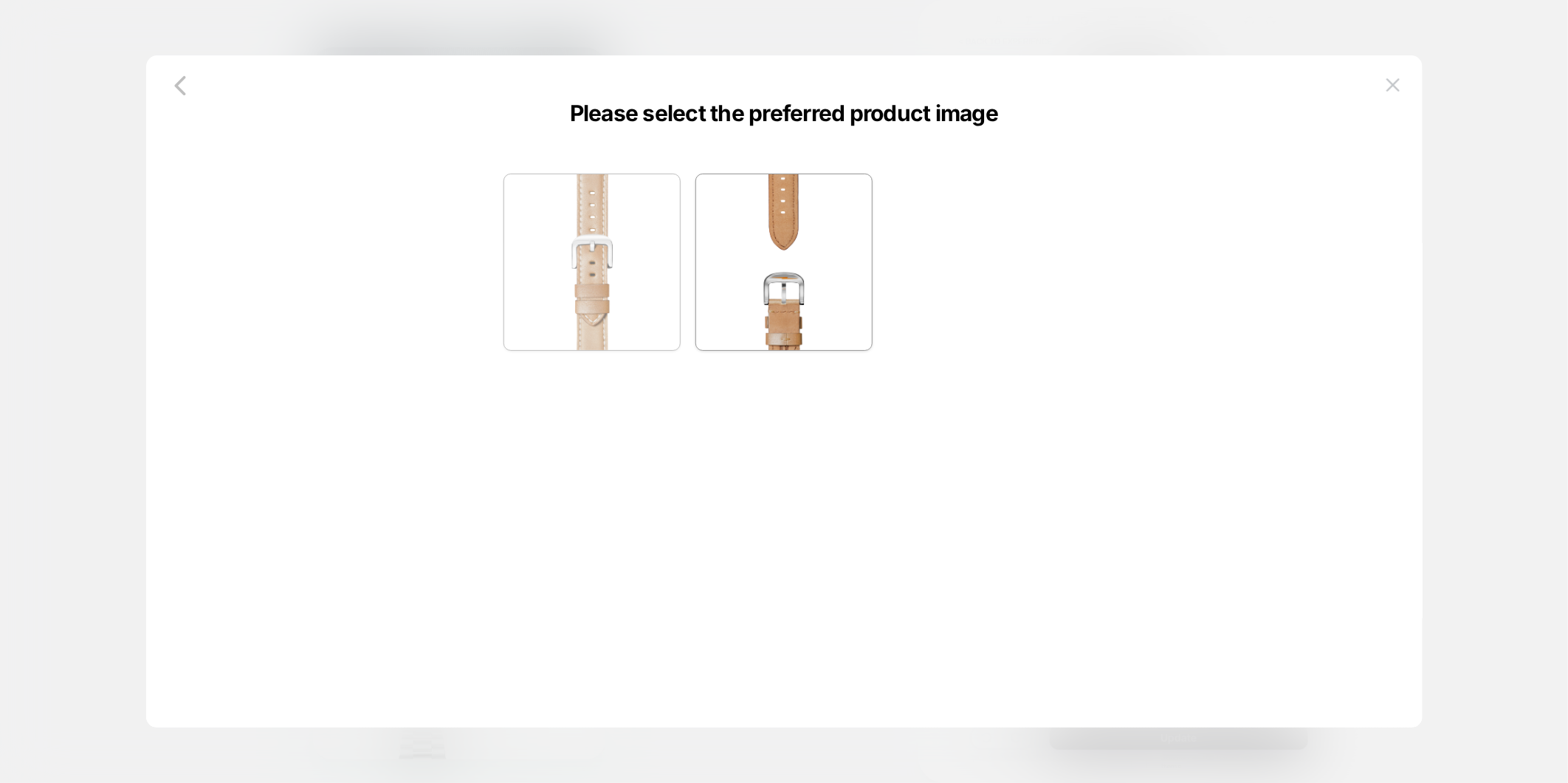 click at bounding box center [592, 262] 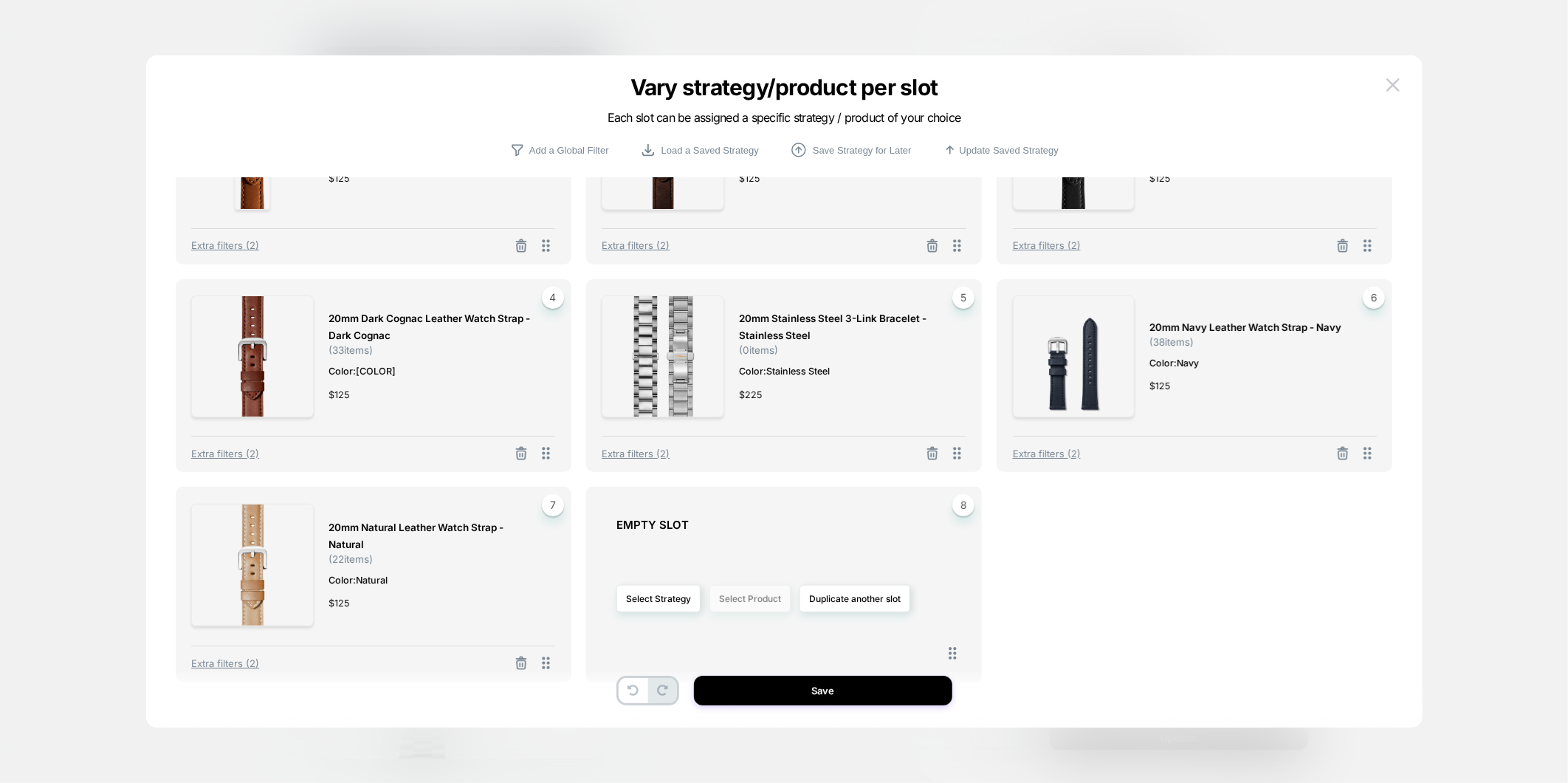 scroll, scrollTop: 127, scrollLeft: 0, axis: vertical 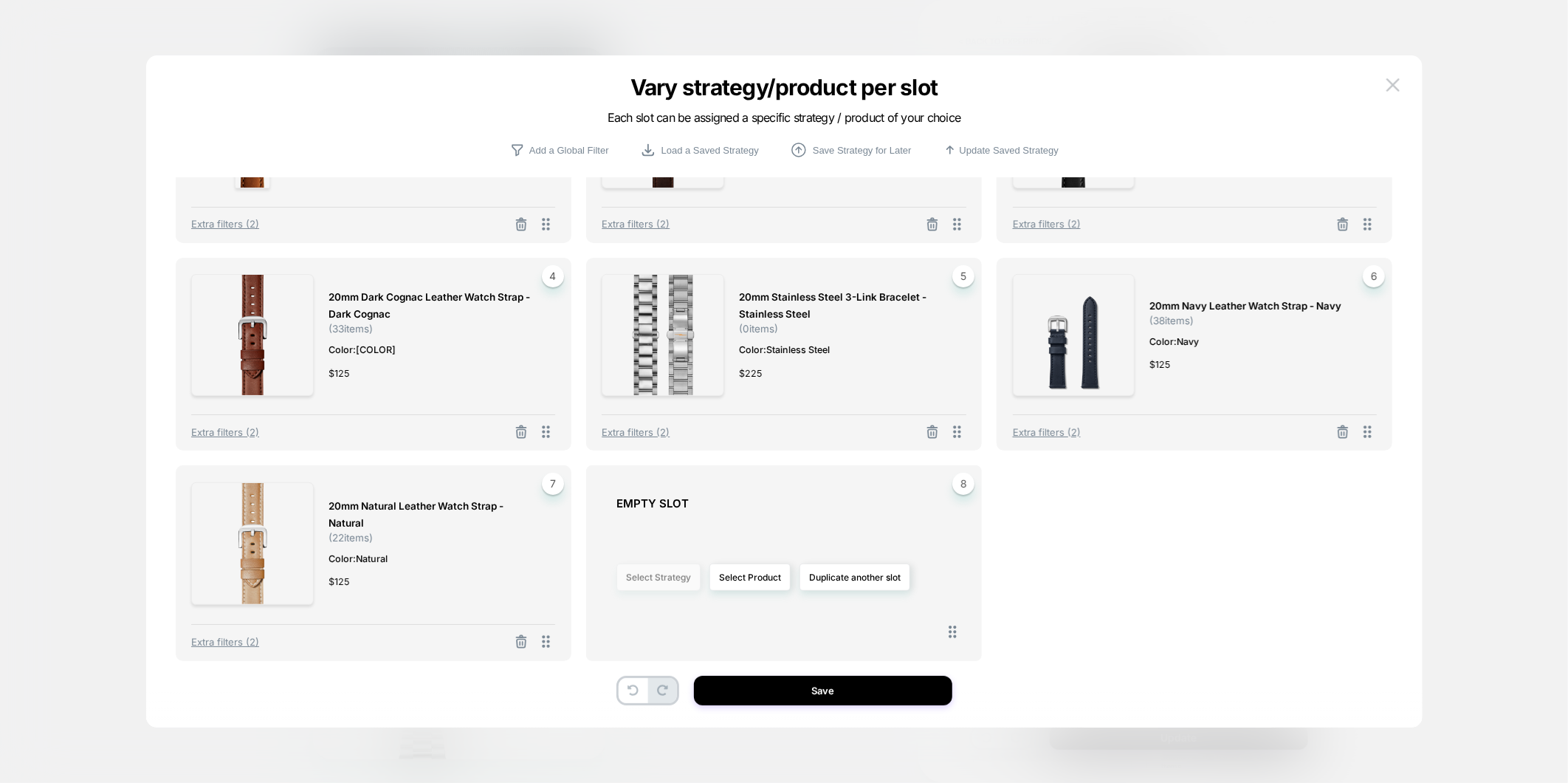 click on "Select Strategy" at bounding box center [659, 577] 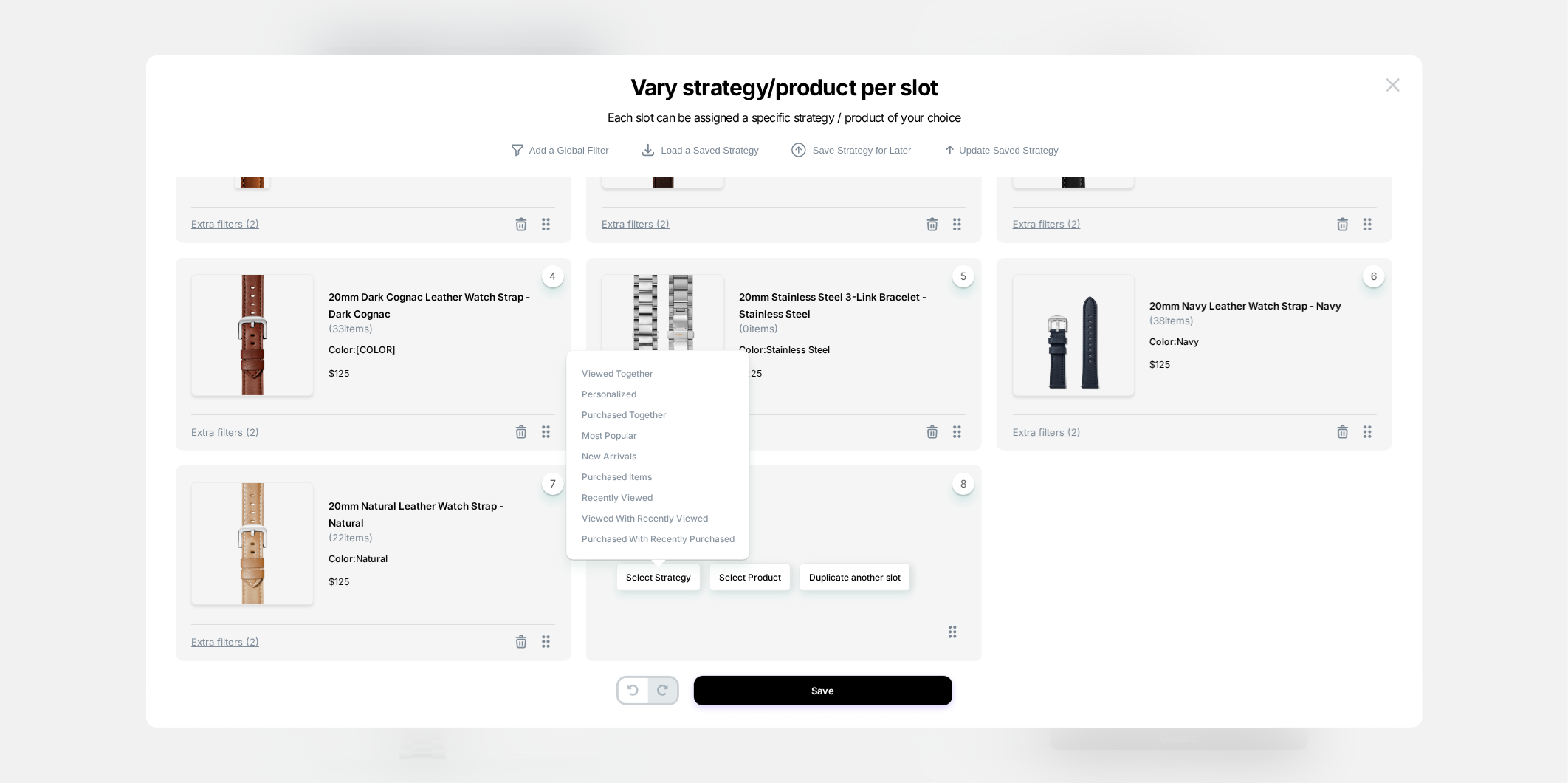 click on "Select Strategy Select Product Duplicate another slot" at bounding box center [791, 577] 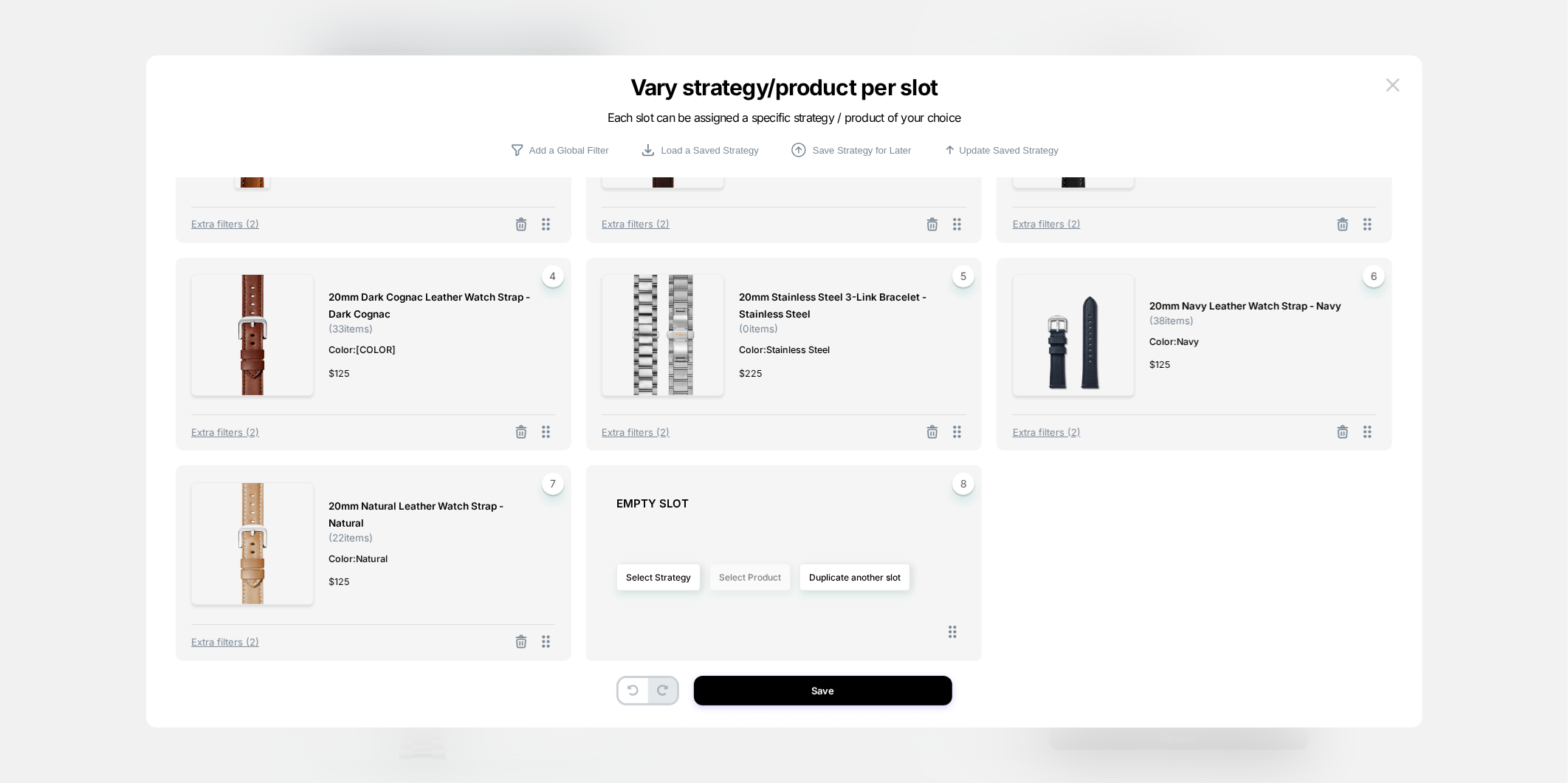click on "Select Product" at bounding box center (750, 577) 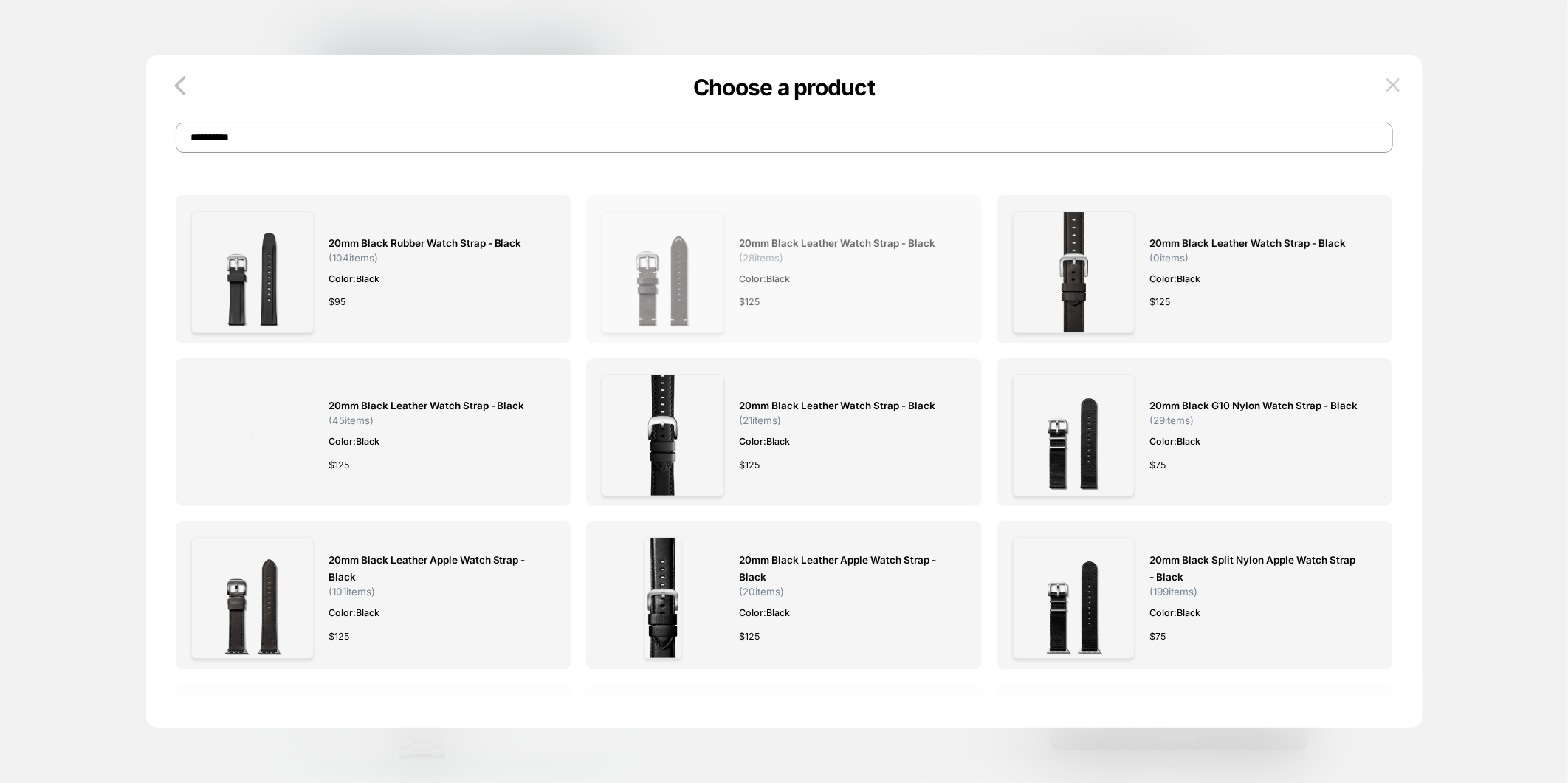 type on "**********" 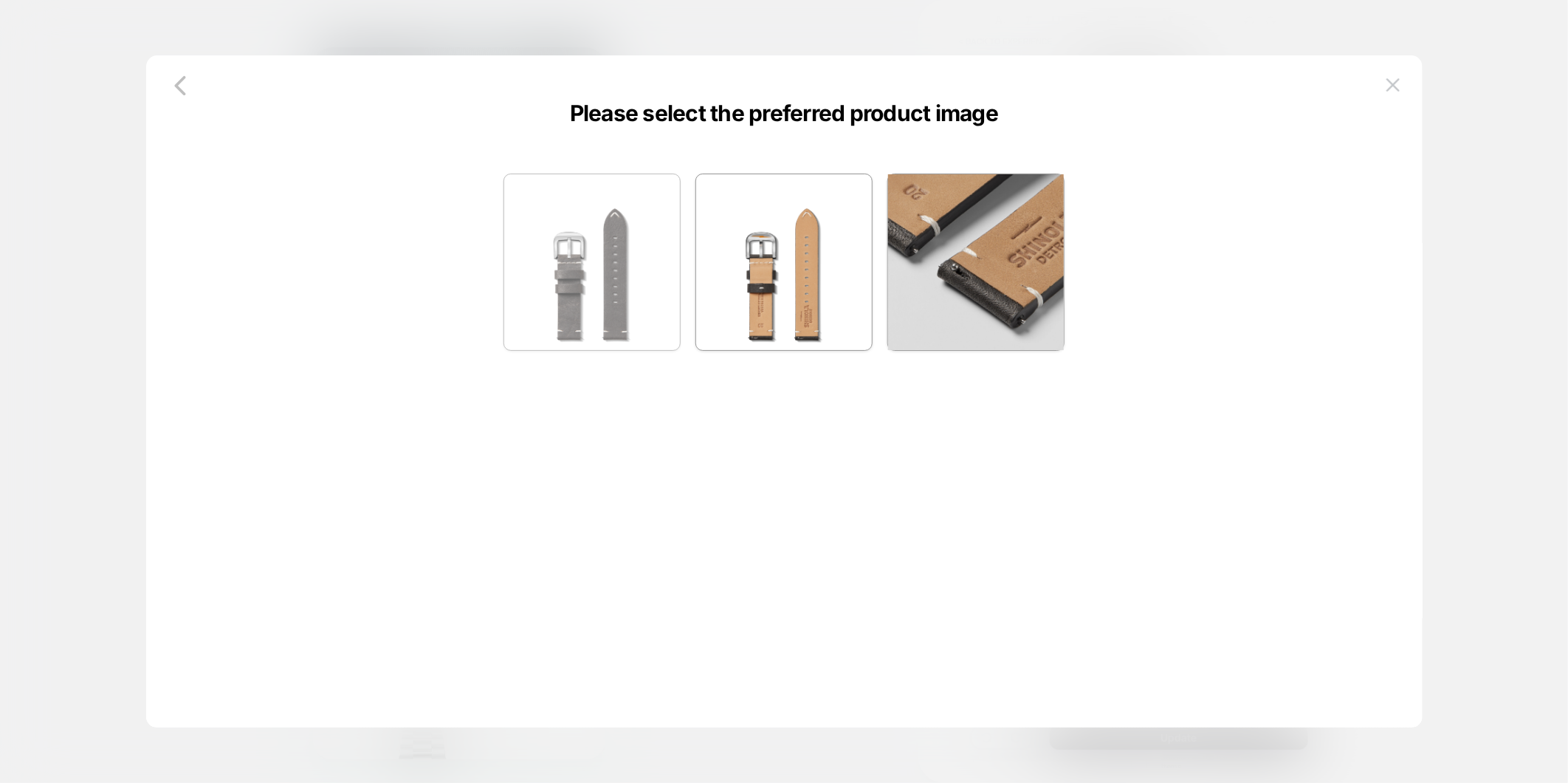 click at bounding box center [592, 262] 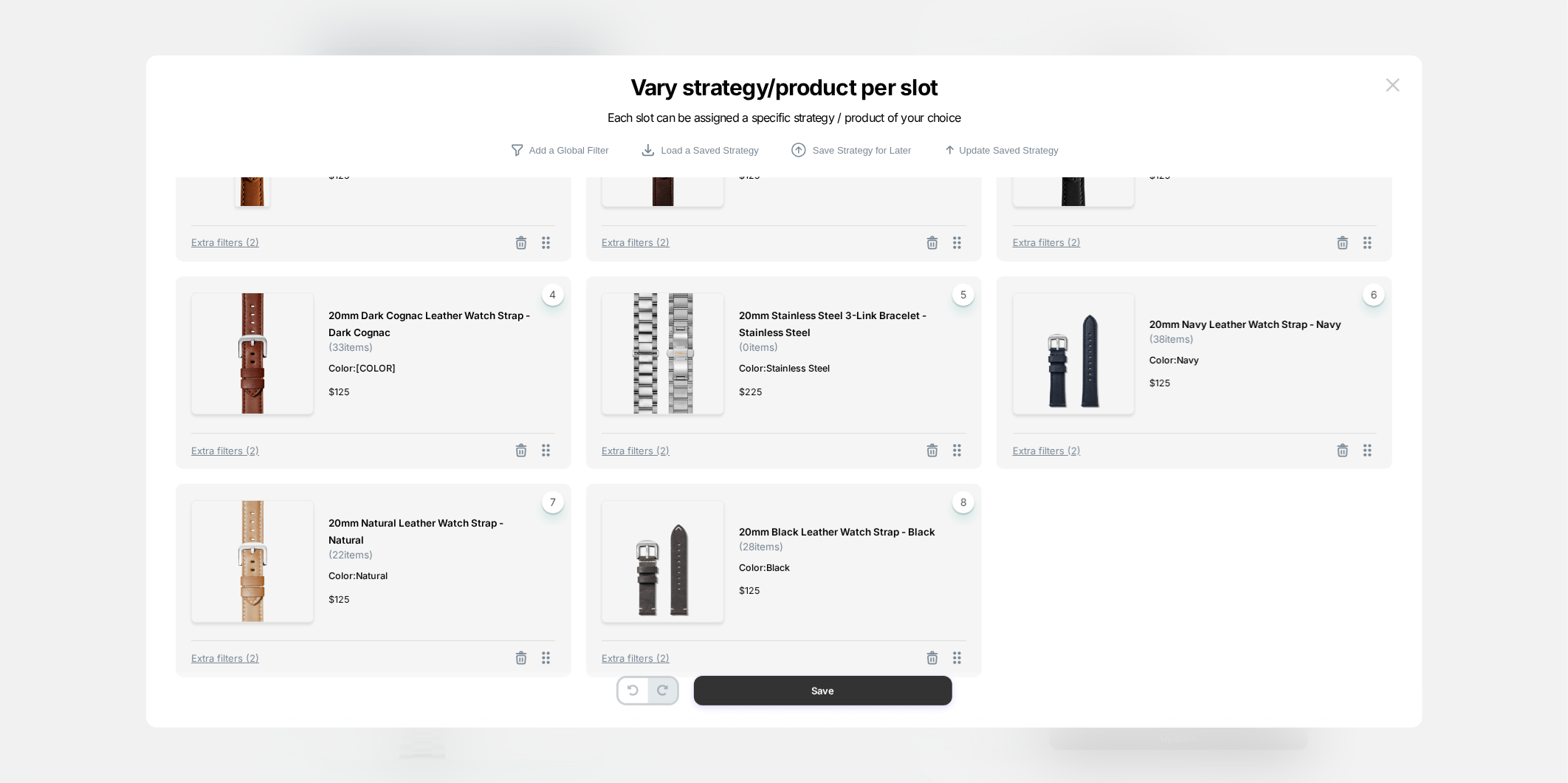 scroll, scrollTop: 124, scrollLeft: 0, axis: vertical 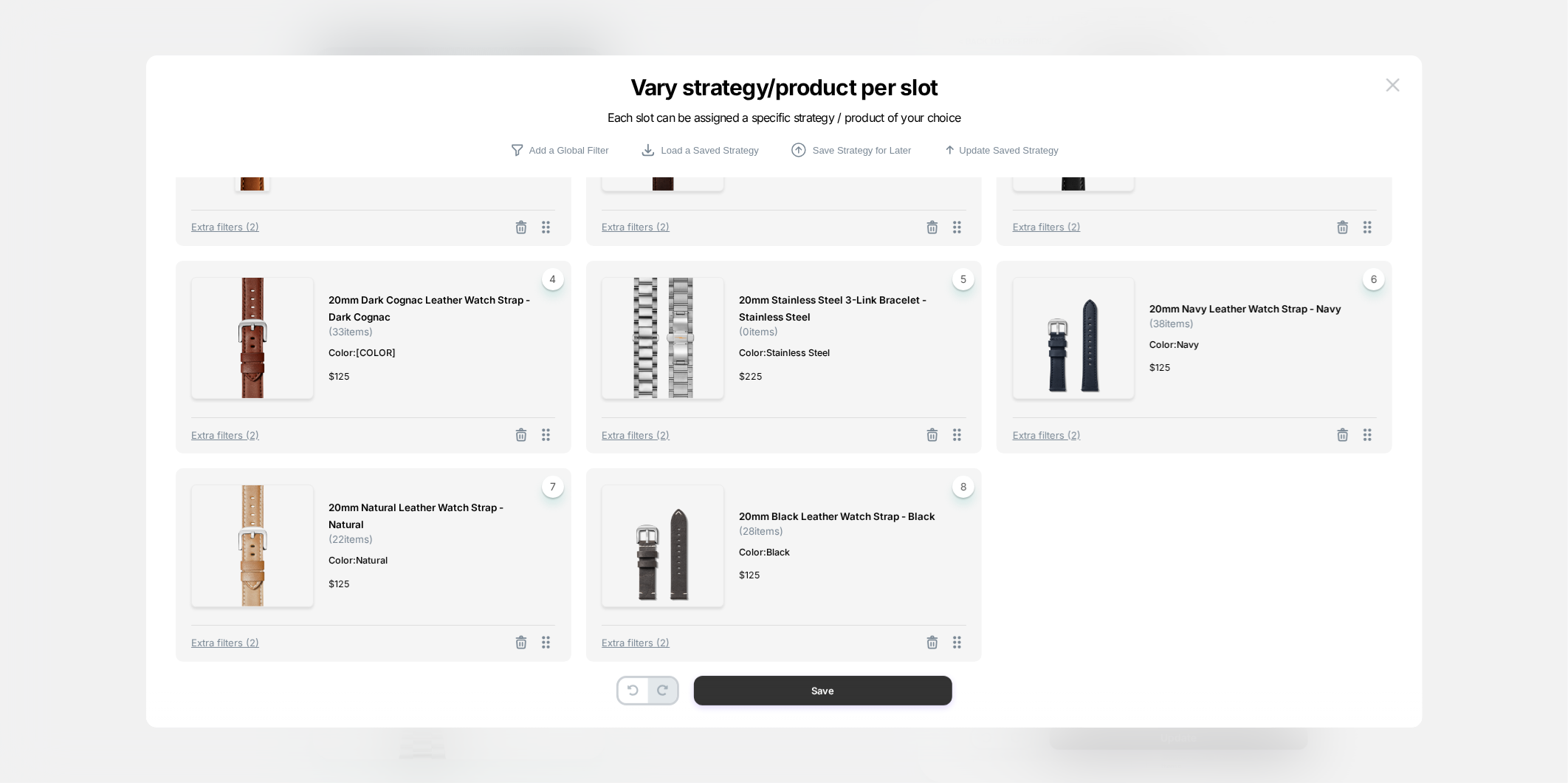 click on "Save" at bounding box center (823, 691) 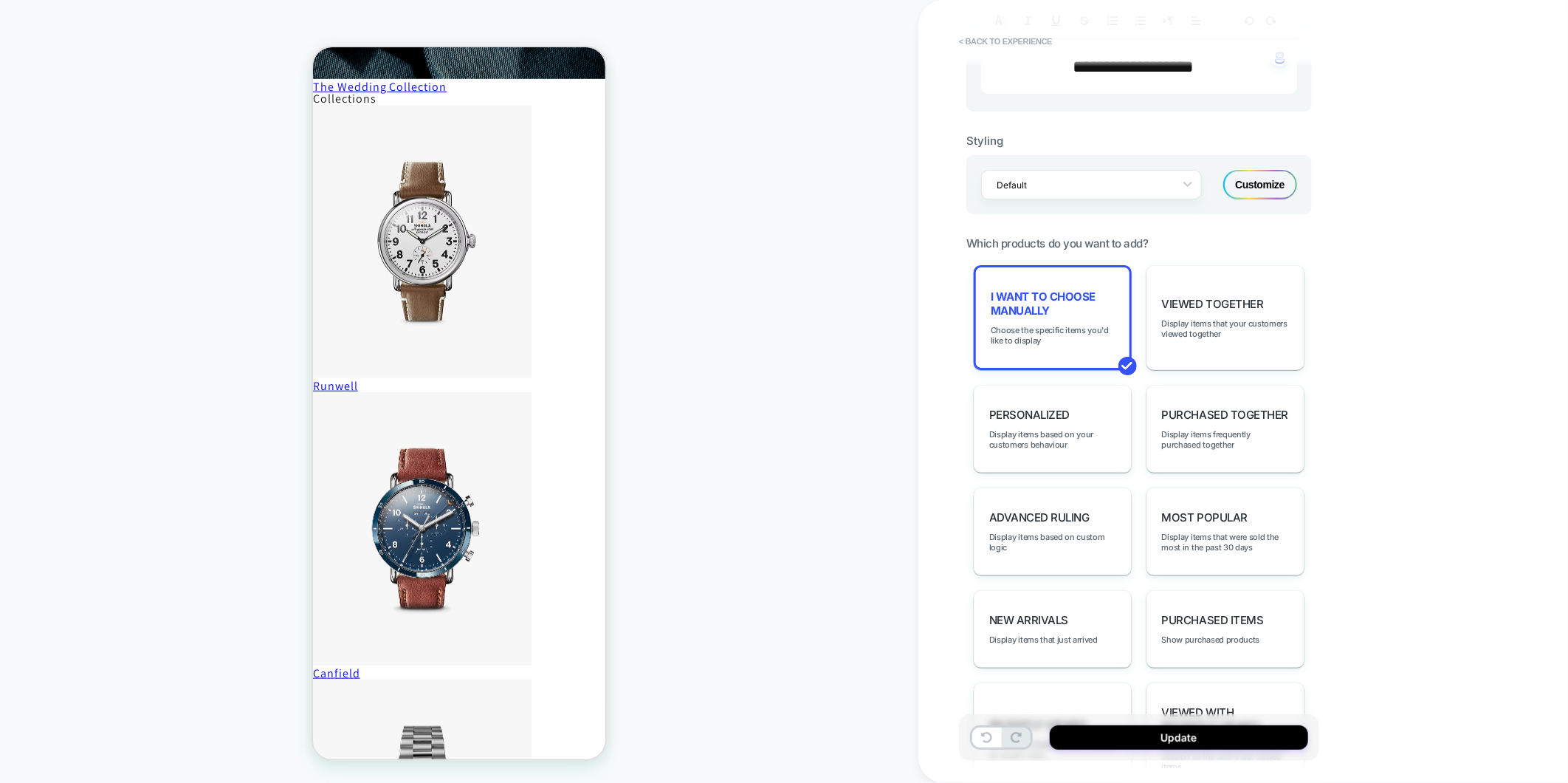 click on "I want to choose manually" at bounding box center (1053, 304) 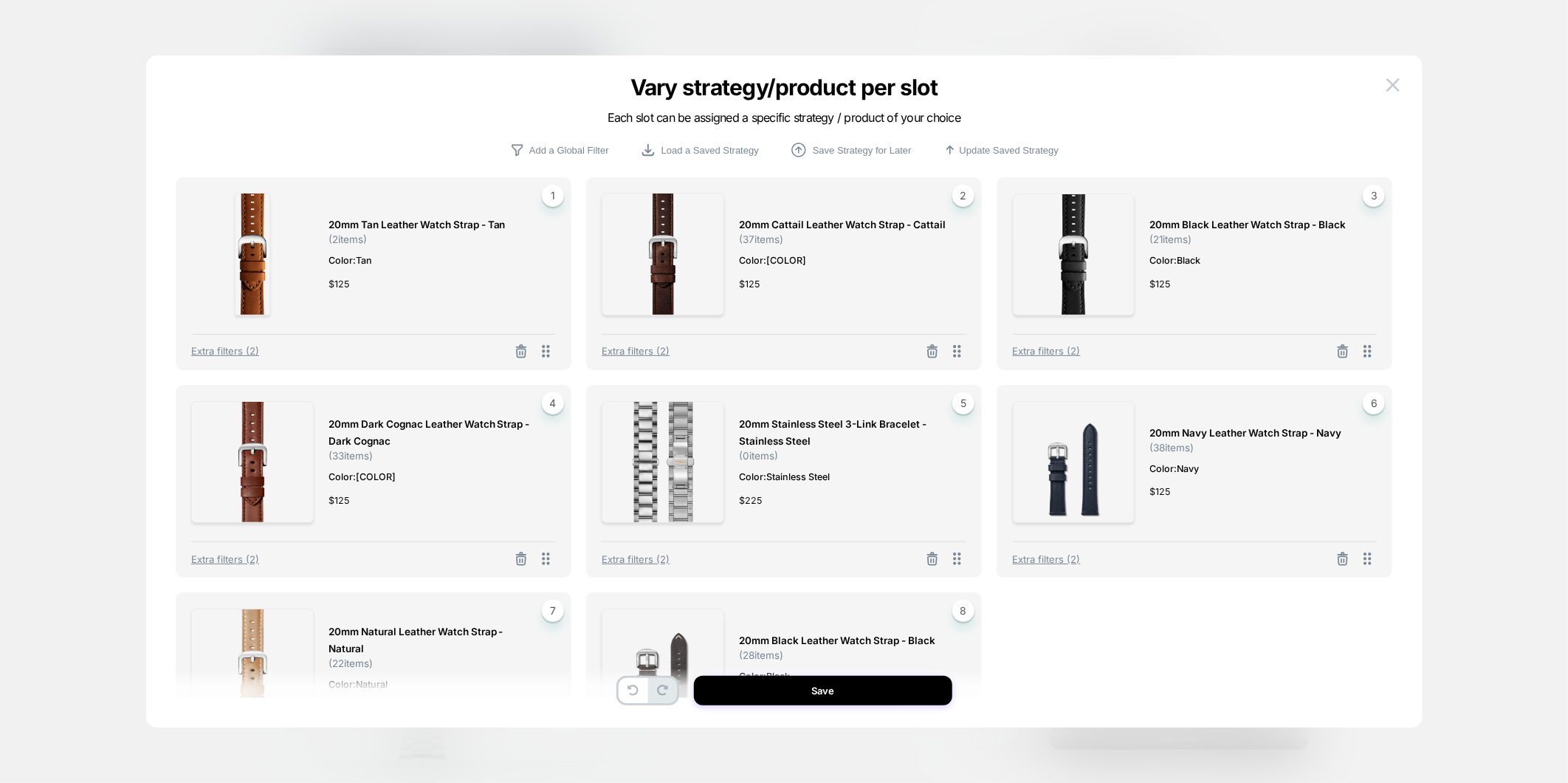 click on "20mm Tan Leather Watch Strap - Tan" at bounding box center [417, 225] 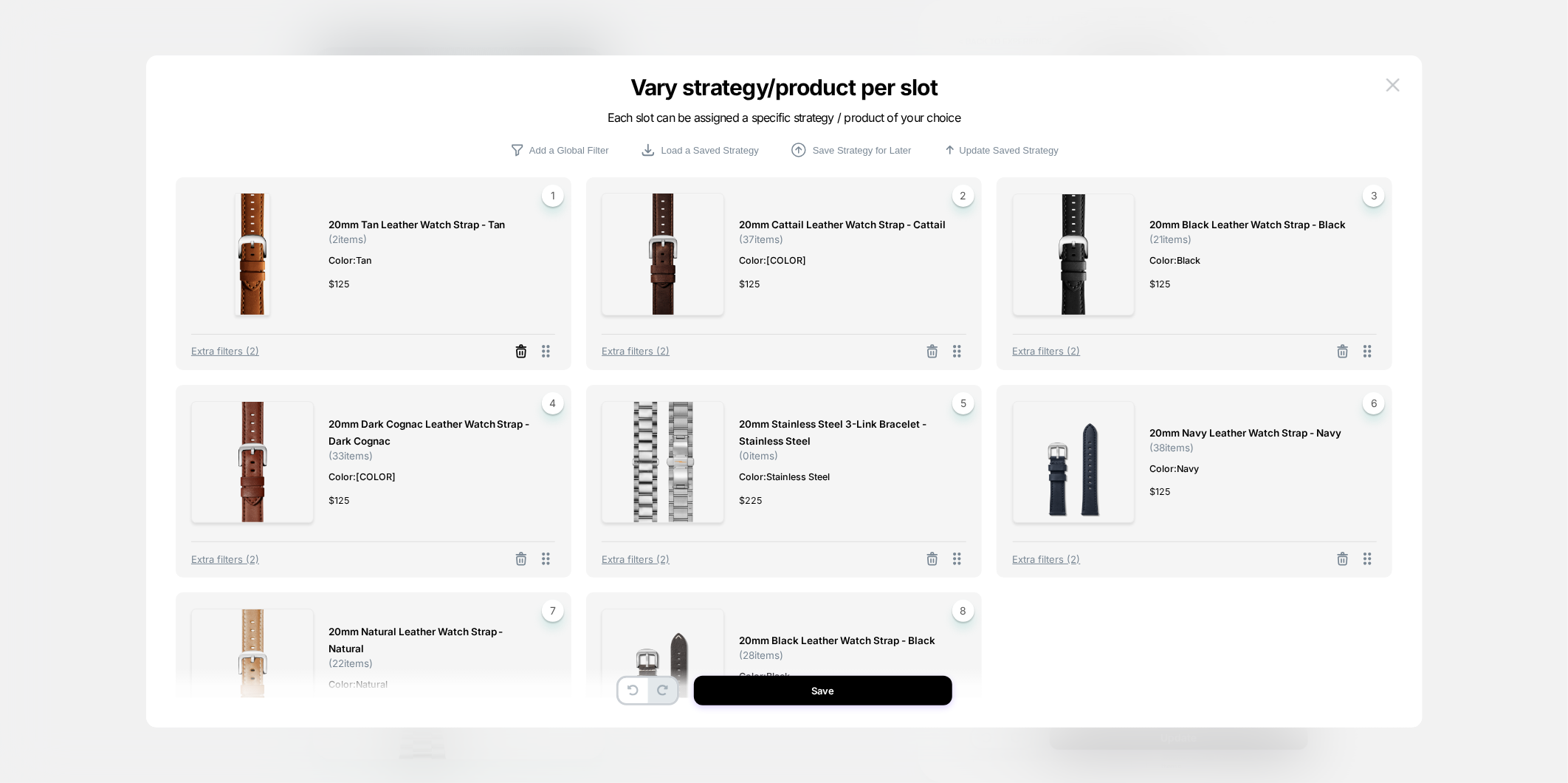 click 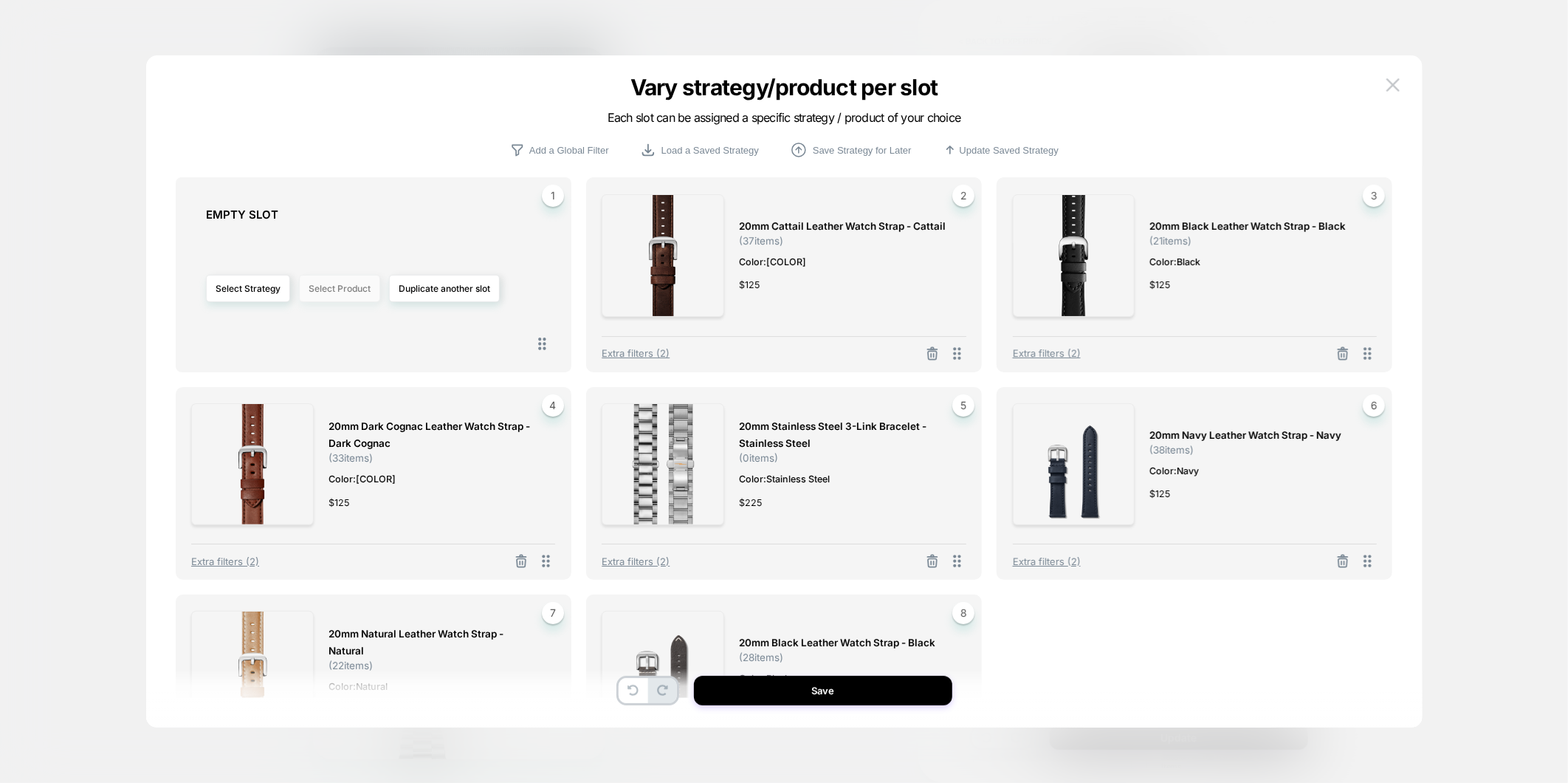 click on "Select Product" at bounding box center [340, 288] 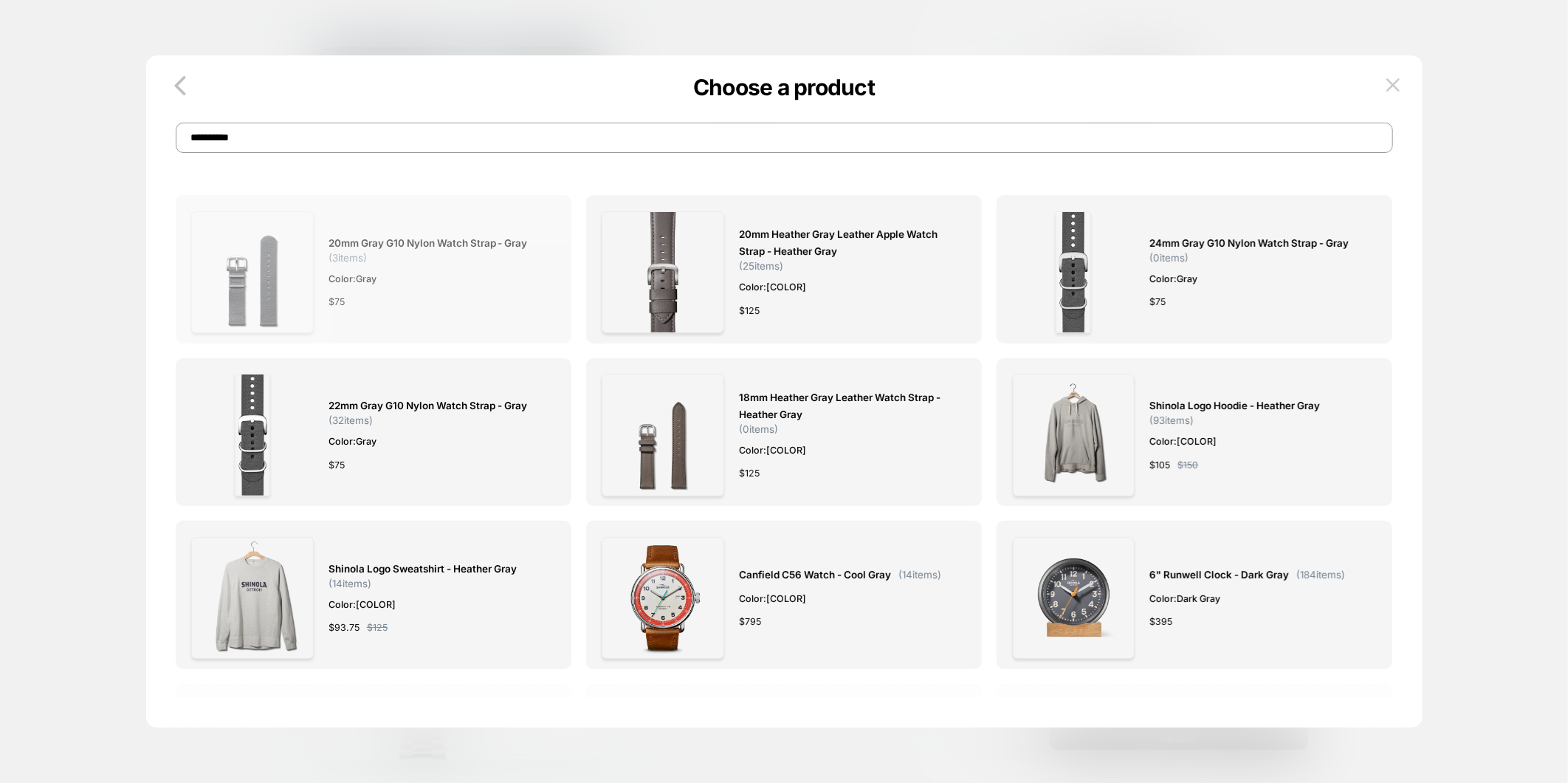 type on "*********" 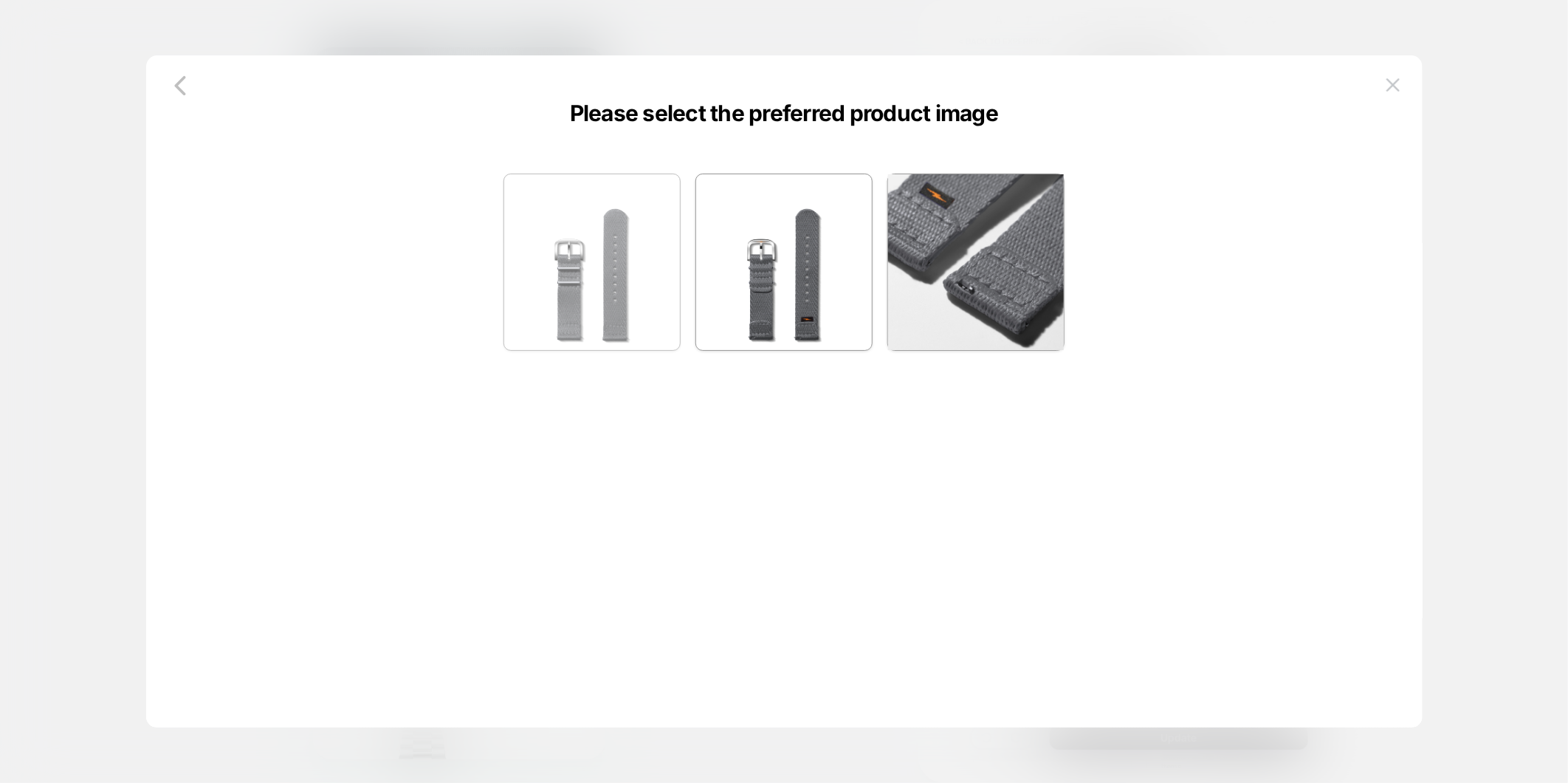 click at bounding box center (592, 262) 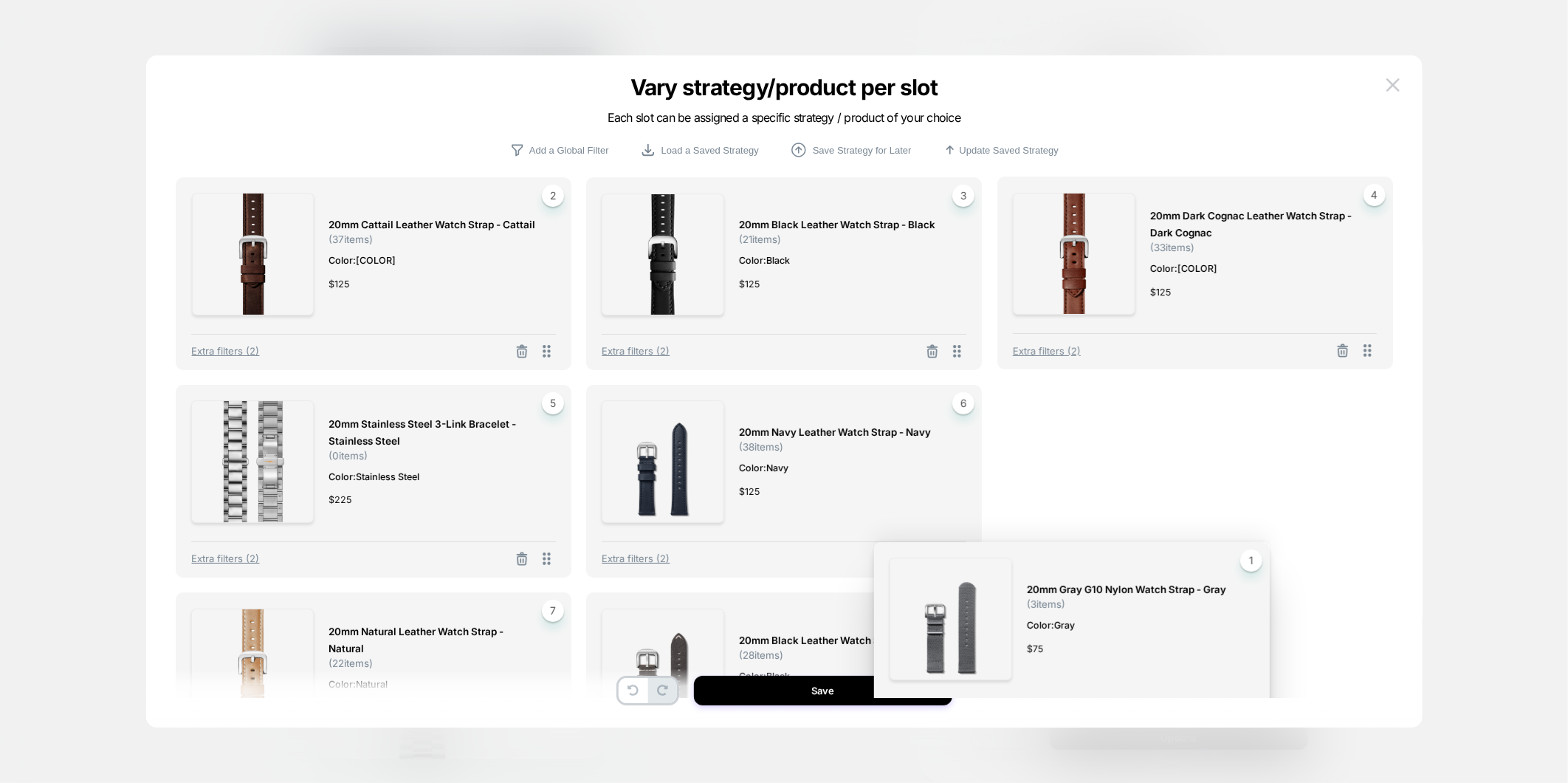 drag, startPoint x: 547, startPoint y: 351, endPoint x: 1251, endPoint y: 722, distance: 795.7745 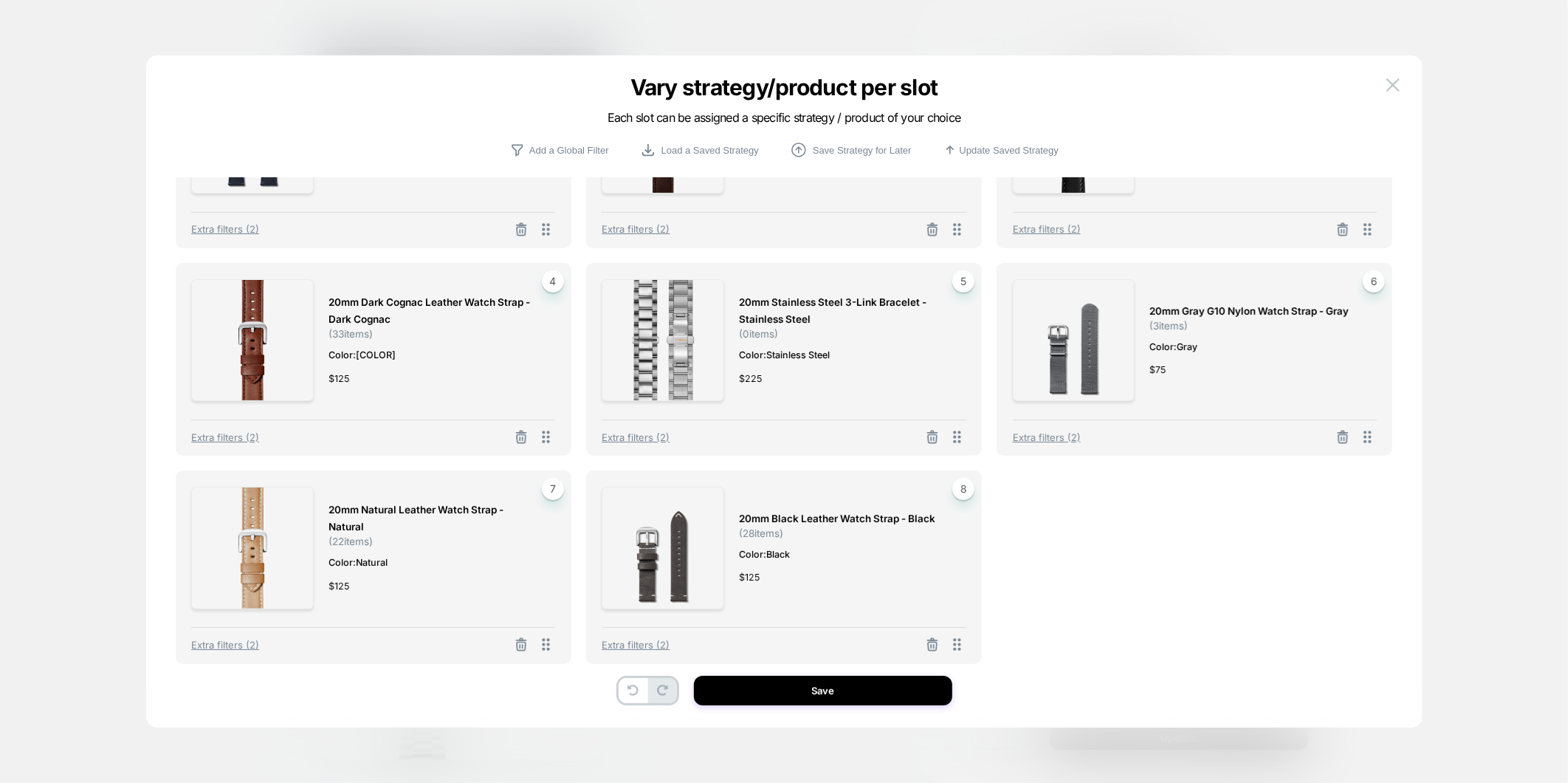 scroll, scrollTop: 124, scrollLeft: 0, axis: vertical 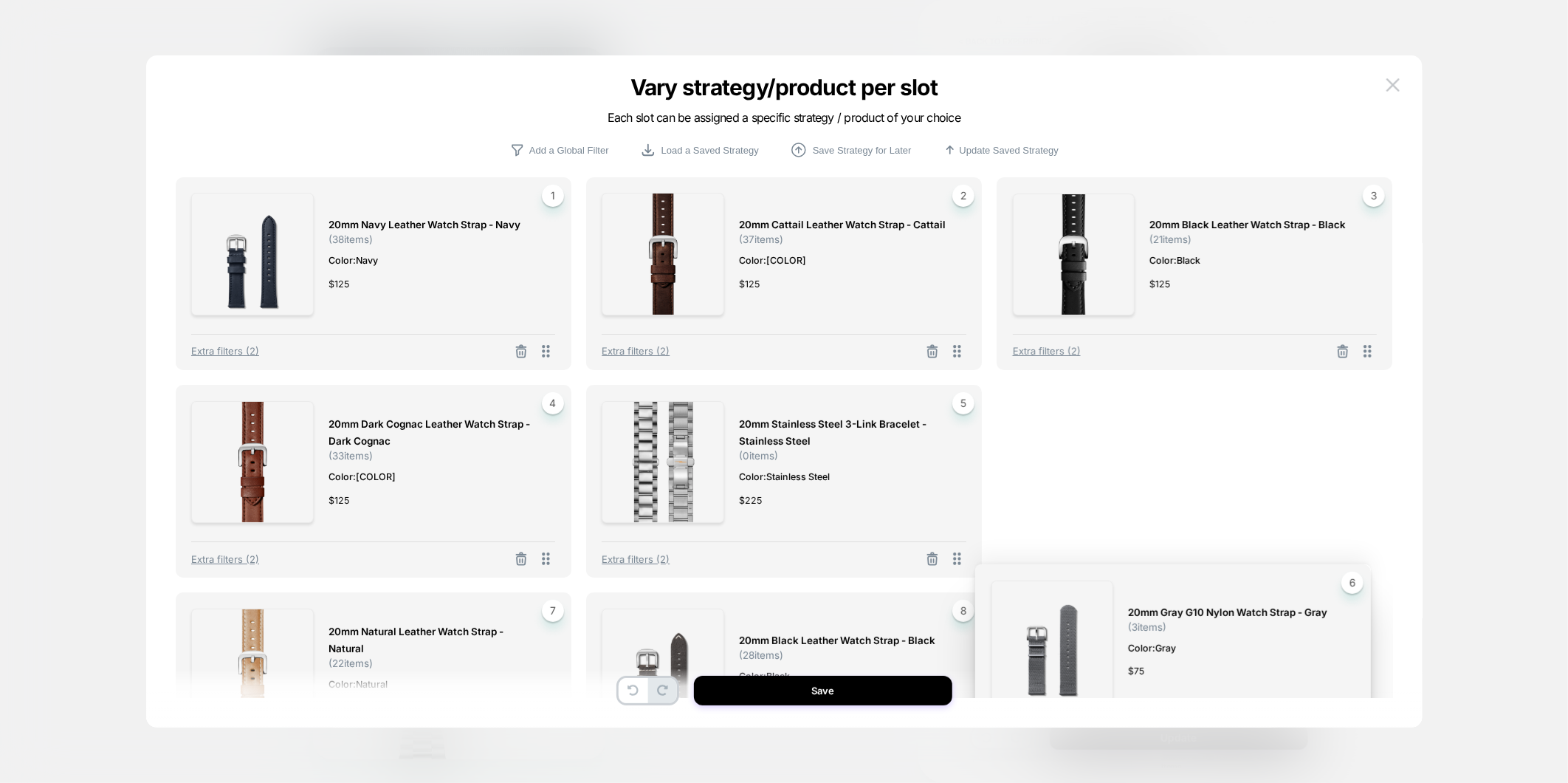 drag, startPoint x: 1367, startPoint y: 429, endPoint x: 1346, endPoint y: 609, distance: 181.22086 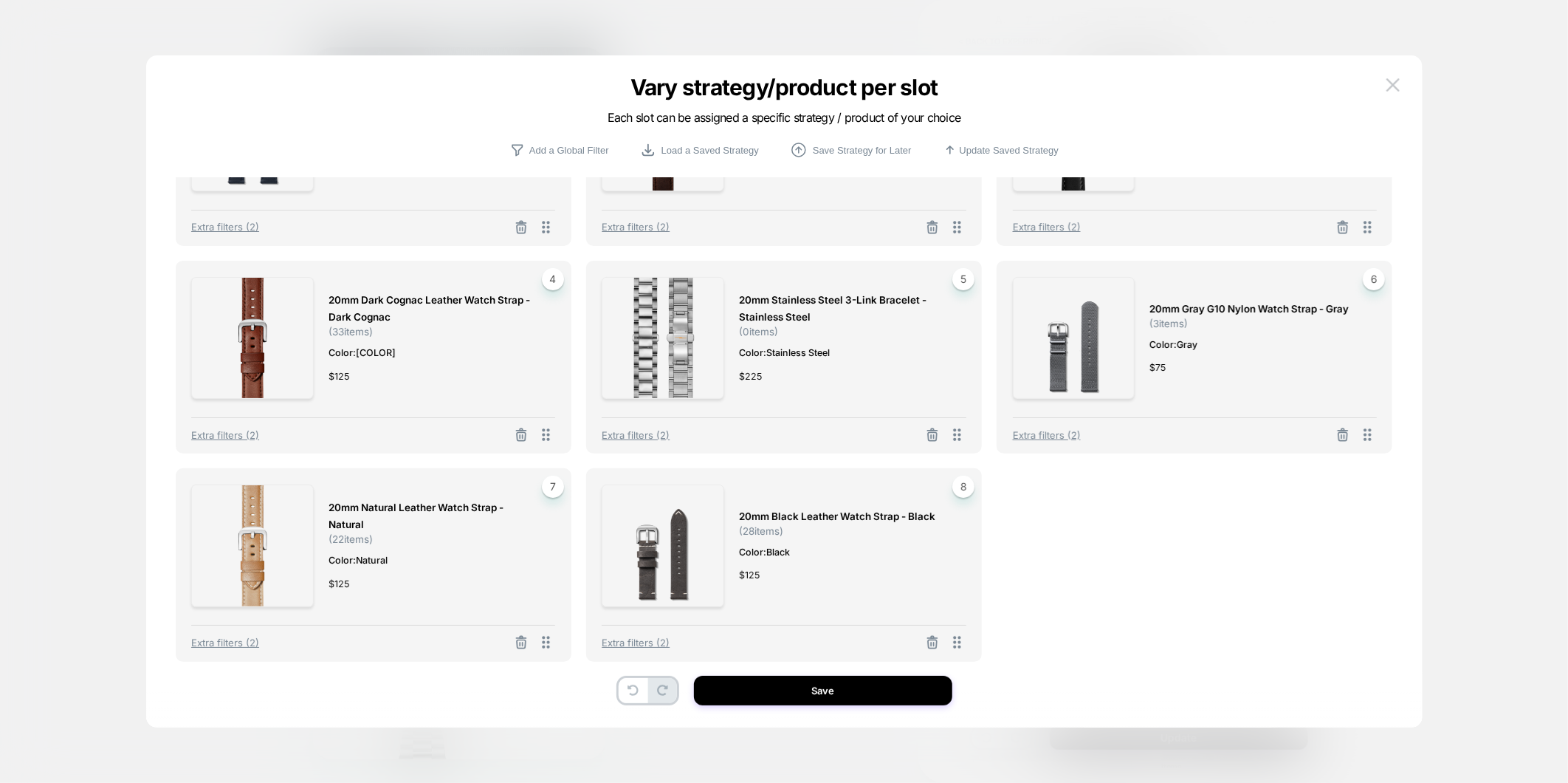 click on "20mm Black Leather Watch Strap - Black ( 28  items) Color:  Black $ 125 8 Extra filters (2)" at bounding box center [784, 564] 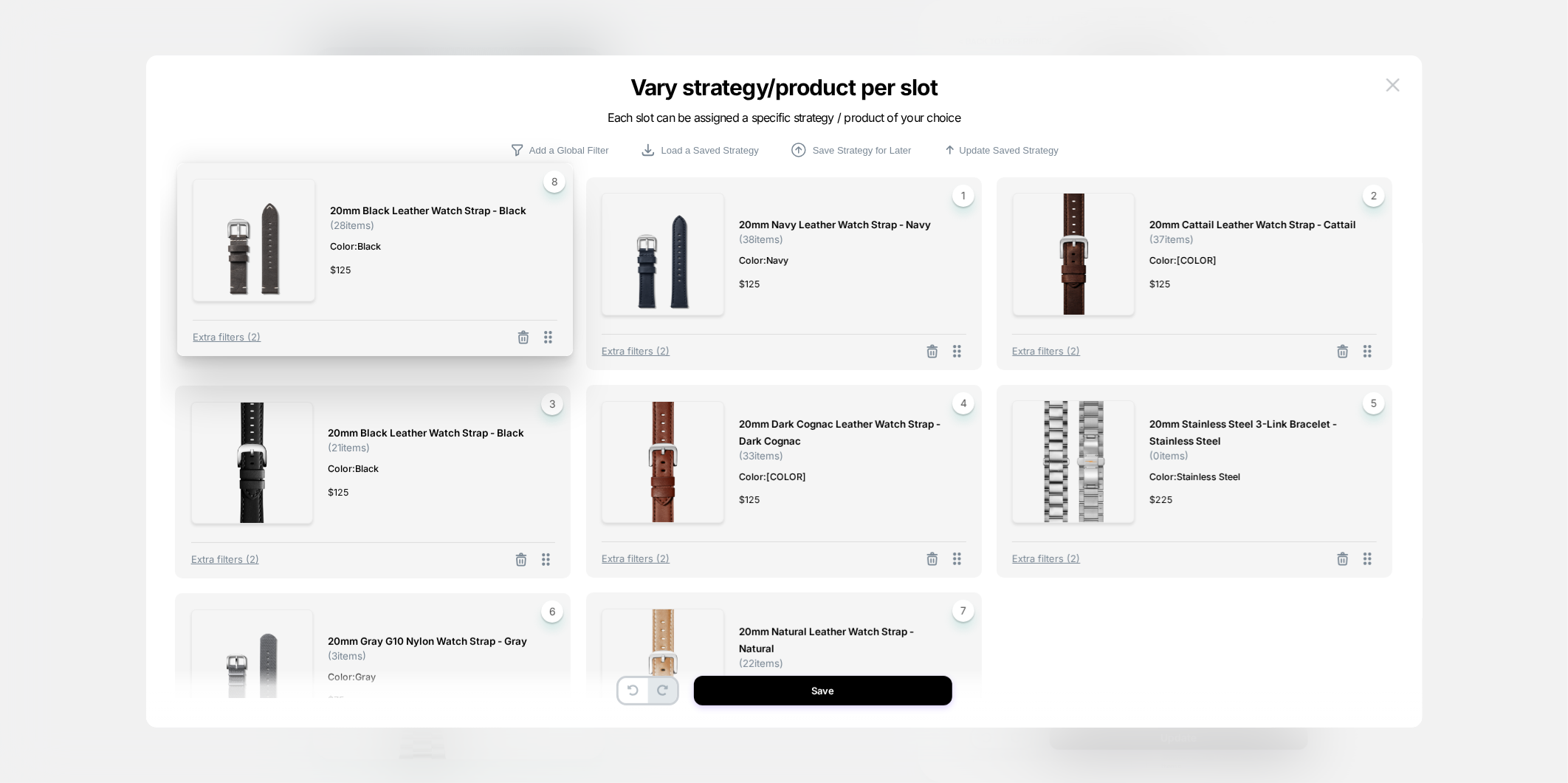 drag, startPoint x: 954, startPoint y: 643, endPoint x: 544, endPoint y: 213, distance: 594.138 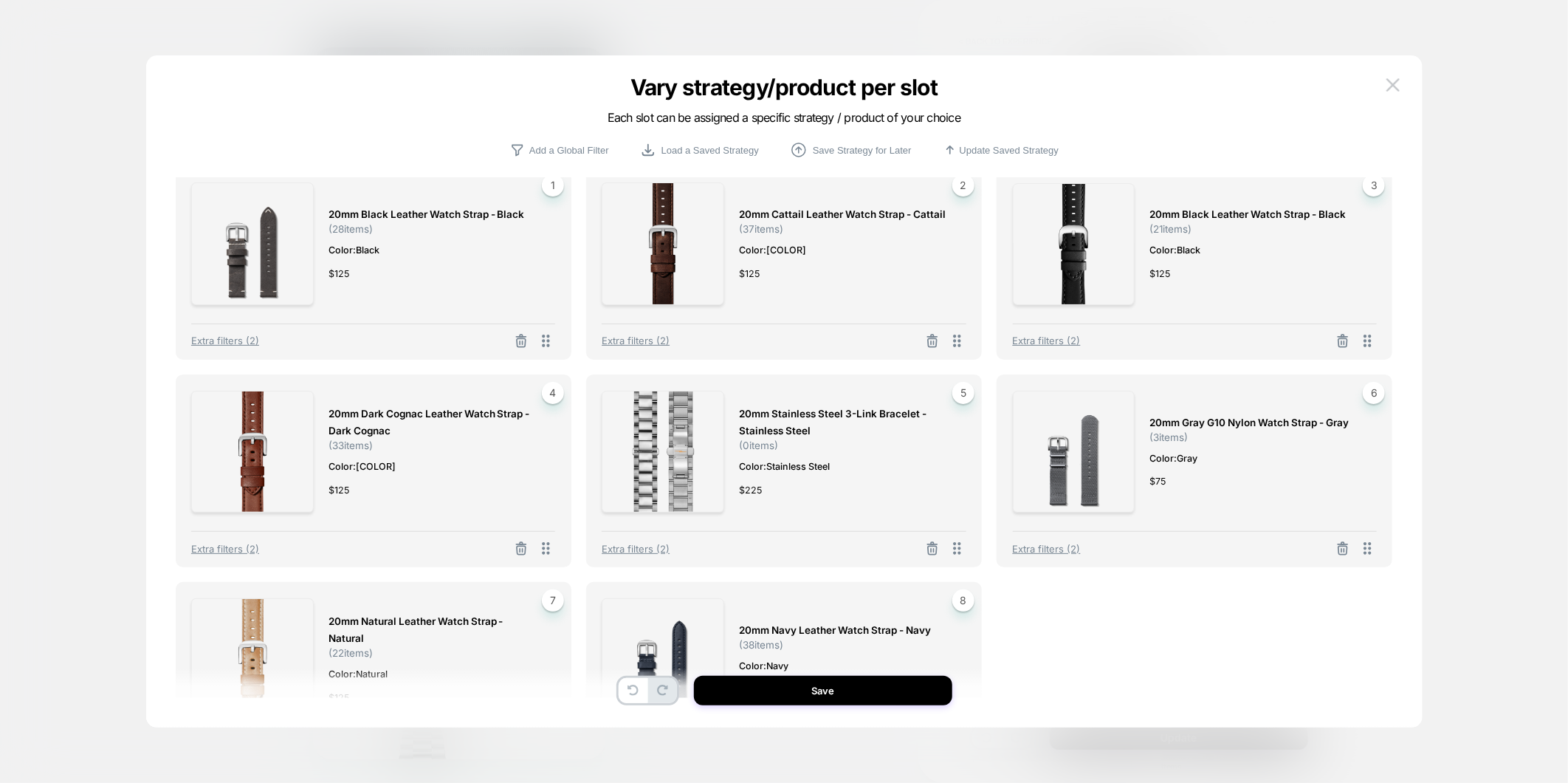 scroll, scrollTop: 0, scrollLeft: 0, axis: both 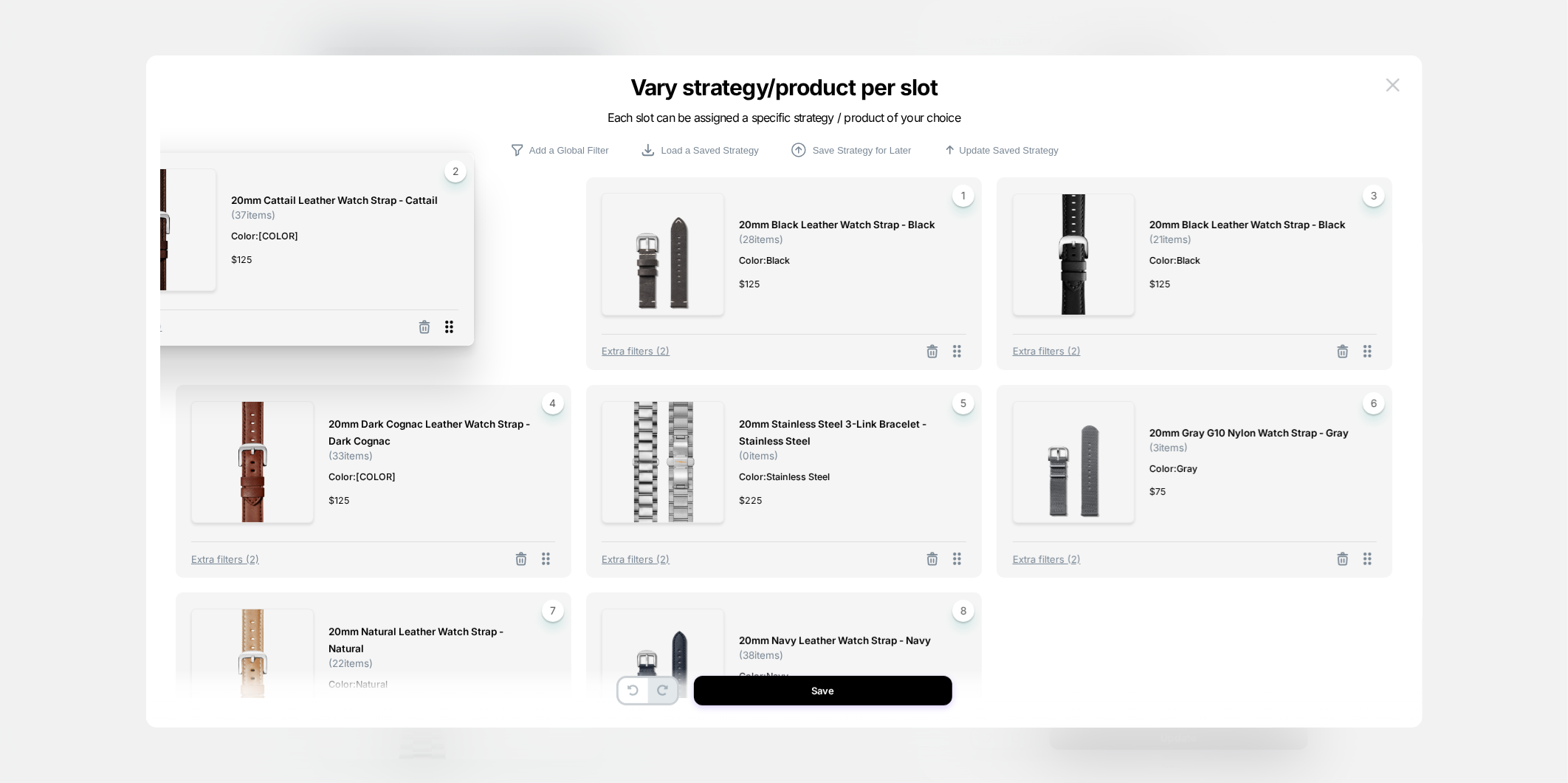 drag, startPoint x: 960, startPoint y: 353, endPoint x: 451, endPoint y: 337, distance: 509.25141 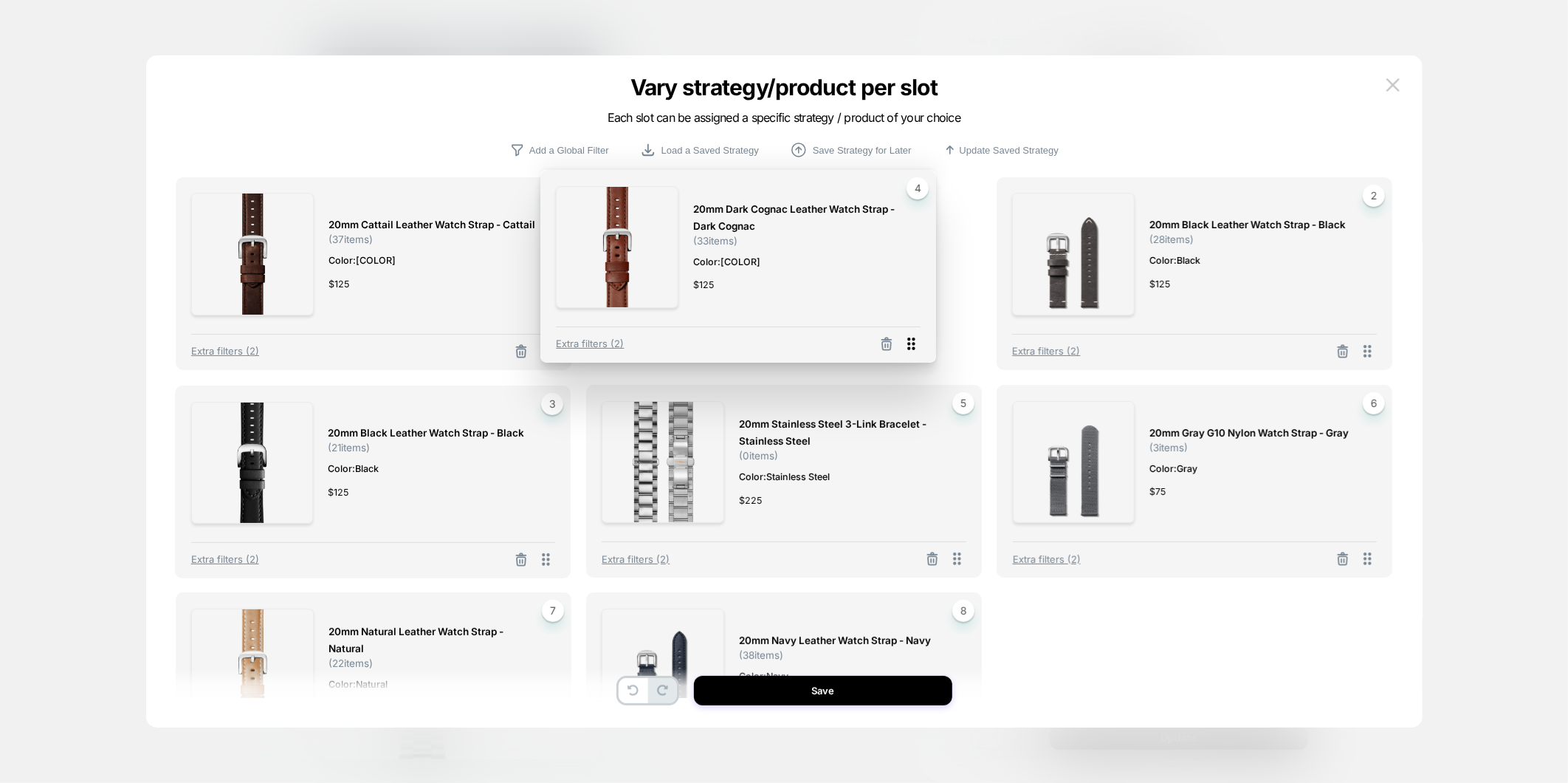 drag, startPoint x: 551, startPoint y: 561, endPoint x: 917, endPoint y: 346, distance: 424.47733 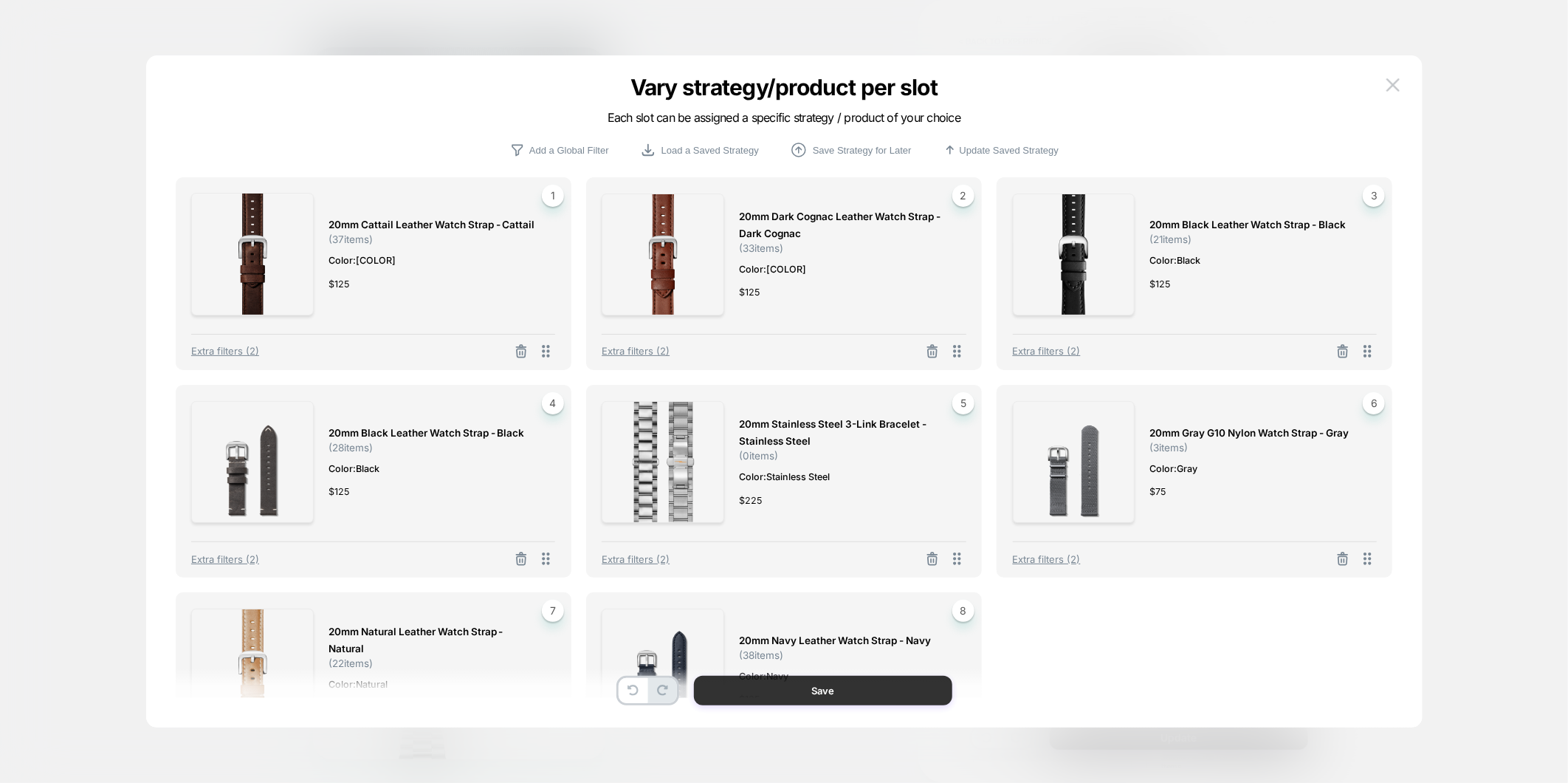 click on "Save" at bounding box center (823, 691) 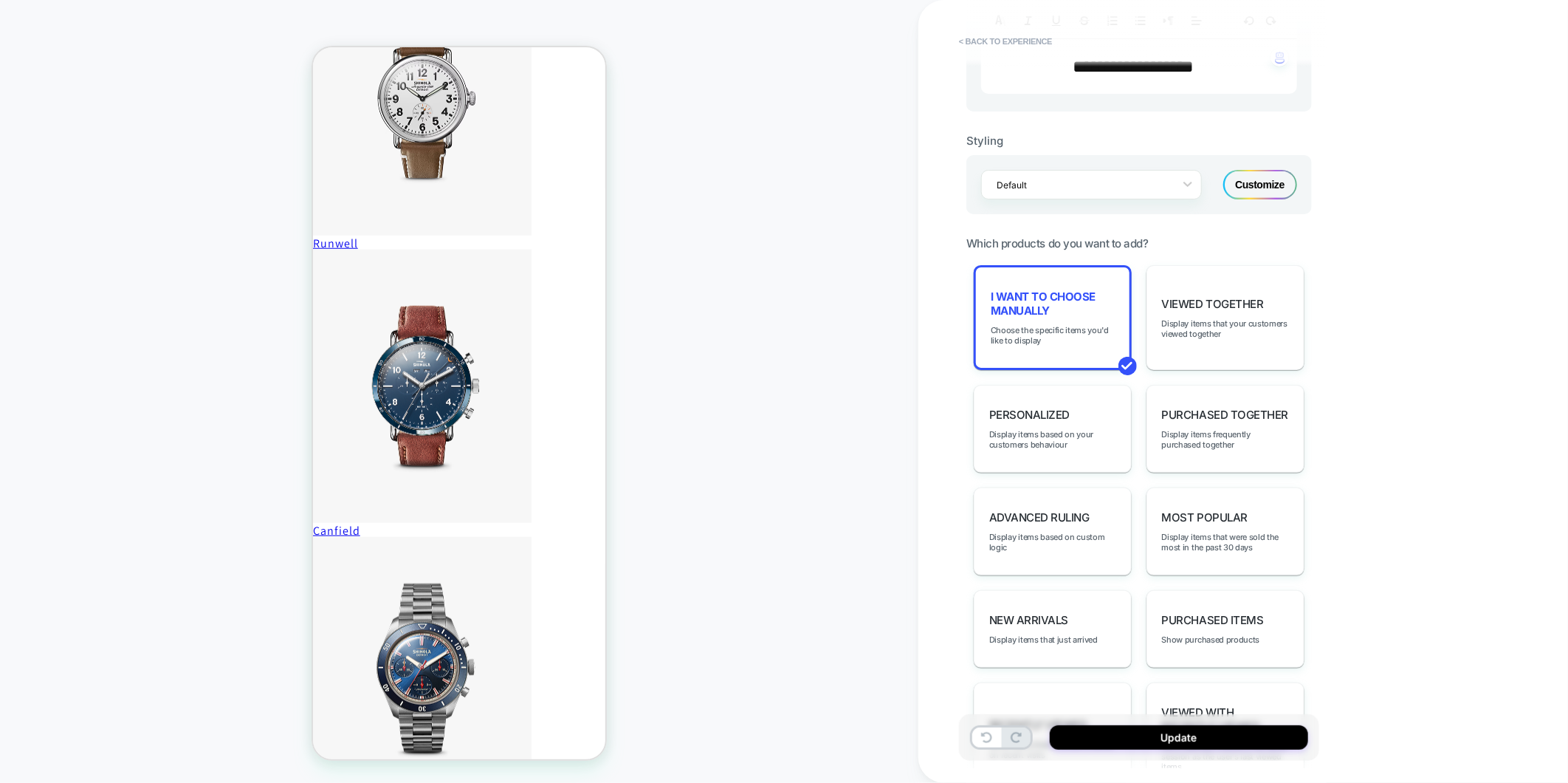 scroll, scrollTop: 655, scrollLeft: 0, axis: vertical 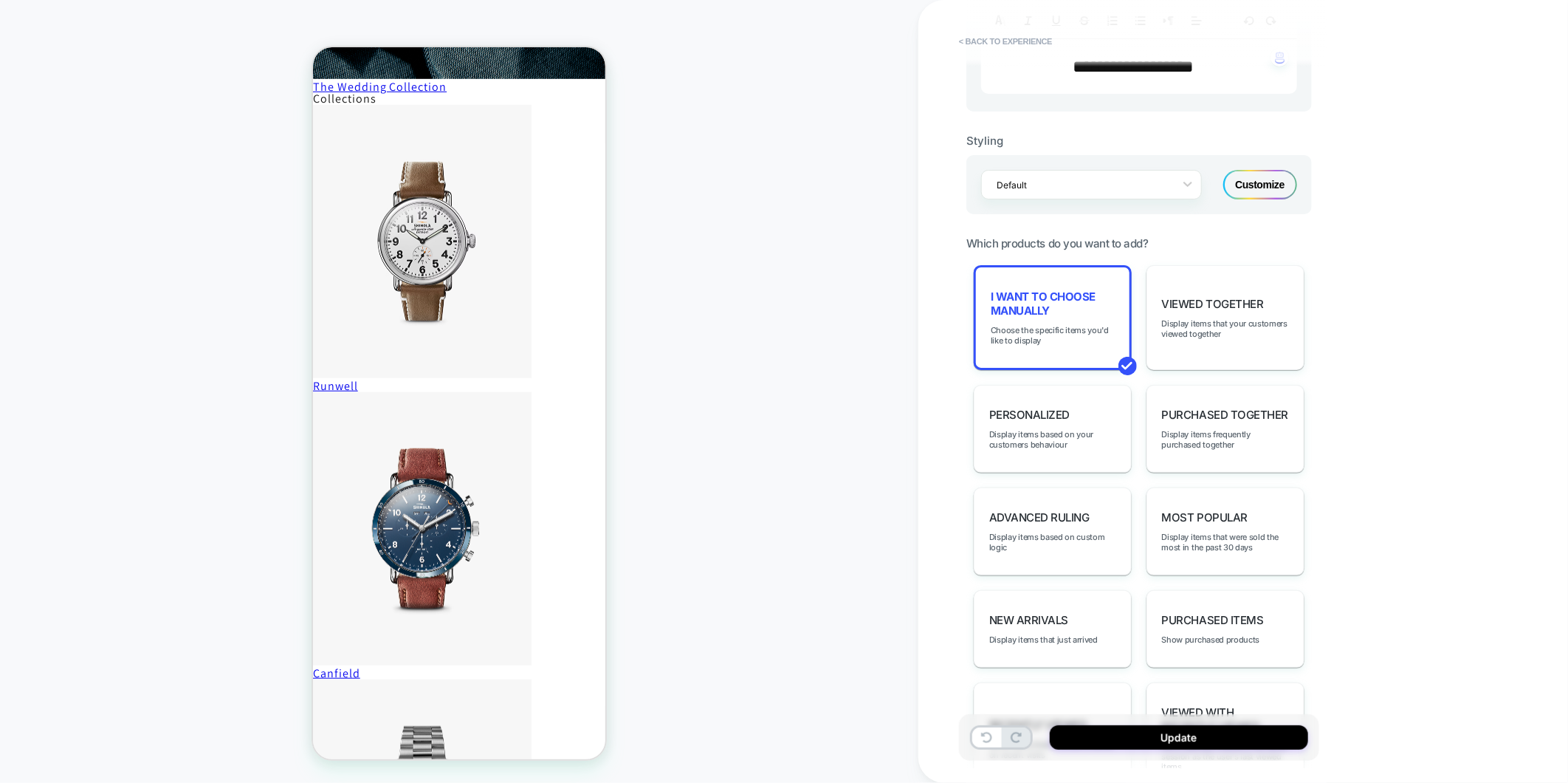 click on "ADD 20mm Cattail Leather Watch Strap - Cattail $125 ADD 20mm Dark Cognac Leather Watch Strap - Dark Cognac $125 ADD 20mm Black Leather Watch Strap - Black $125 ADD 20mm Black Leather Watch Strap - Black $125 ADD 20mm Gray G10 Nylon Watch Strap - Gray $75 ADD 20mm Natural Leather Watch Strap - Natural $125 ADD 20mm Navy Leather Watch Strap - Navy $125" at bounding box center (458, 59436) 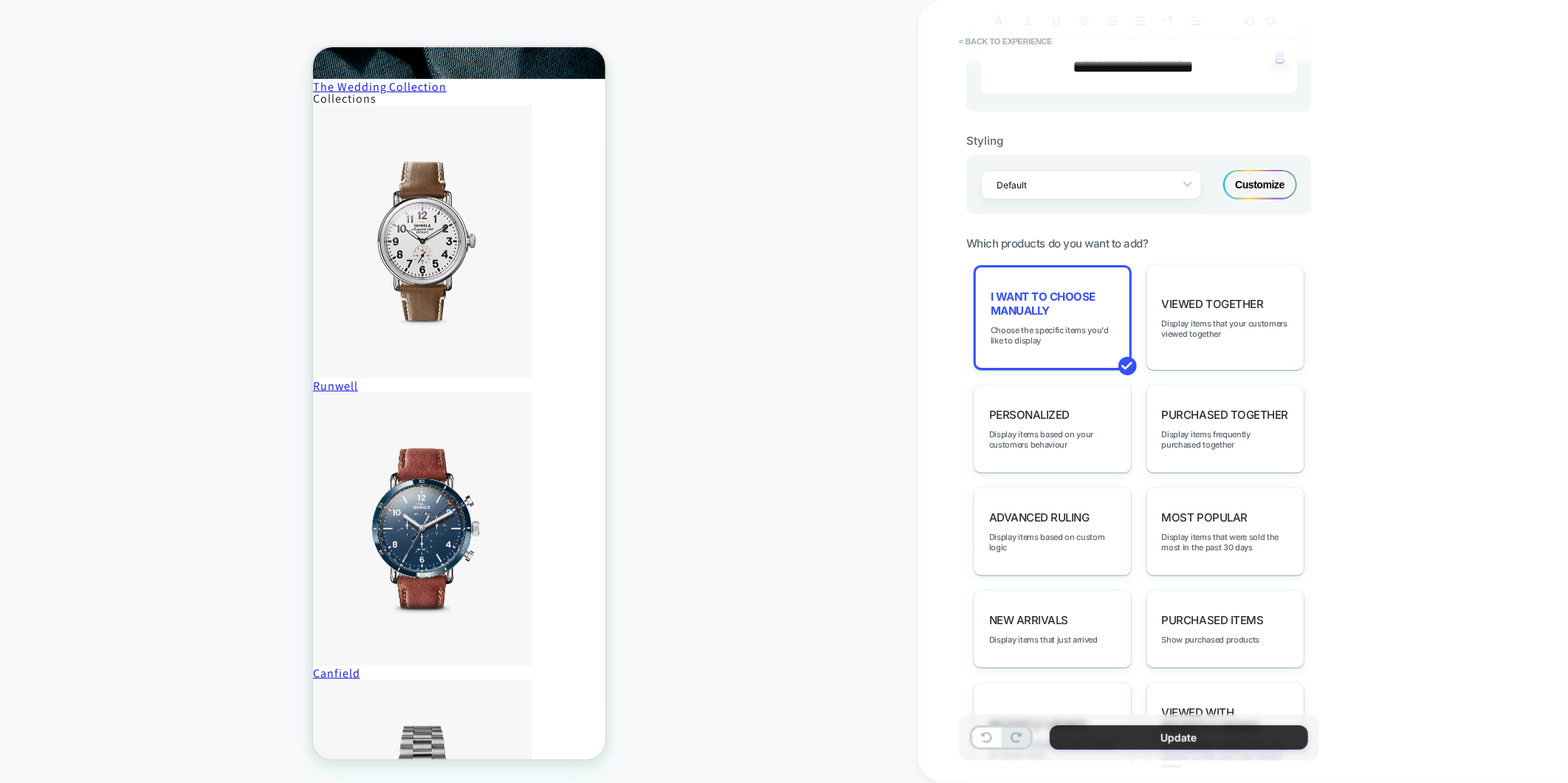 click on "Update" at bounding box center (1179, 737) 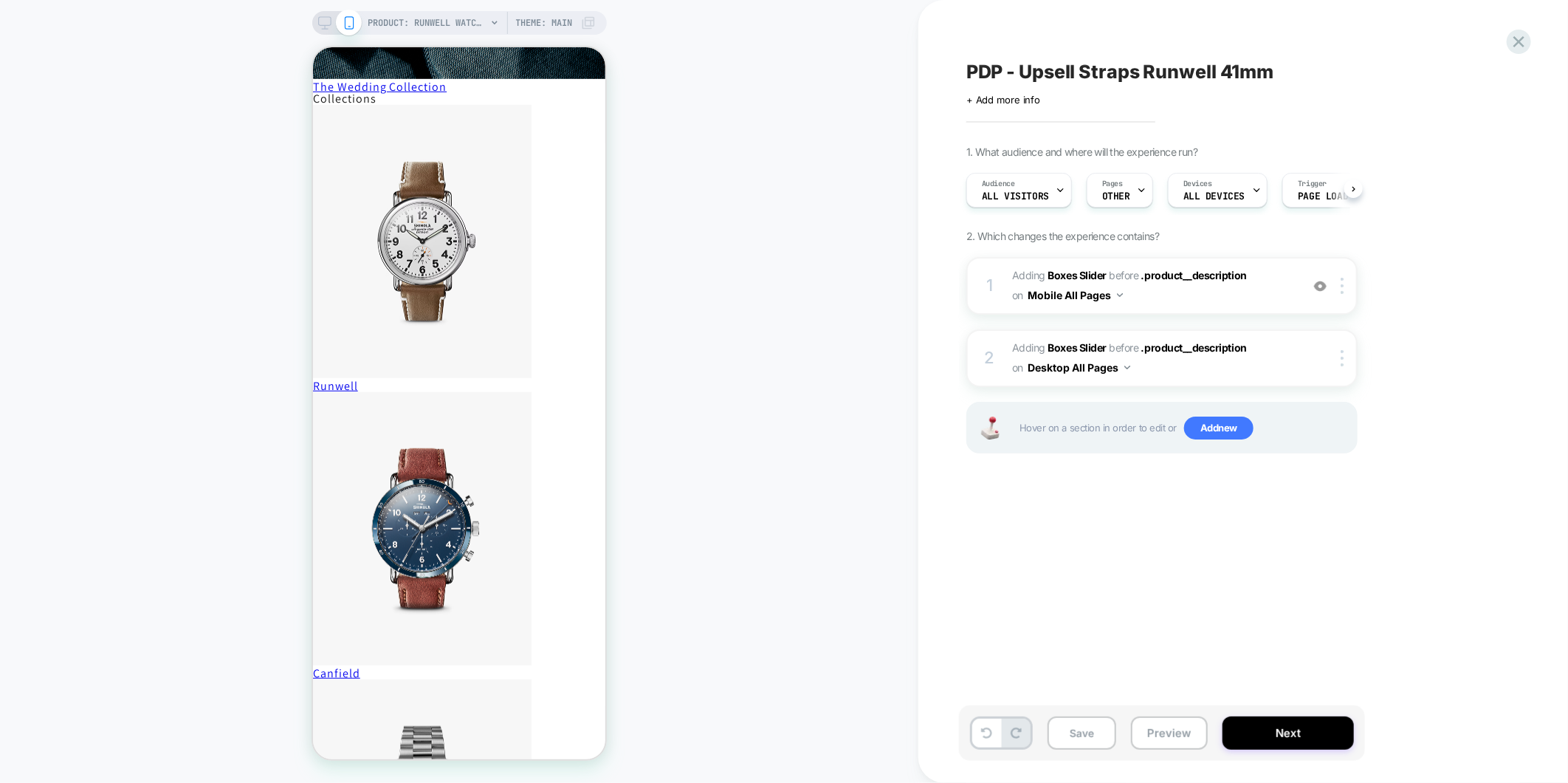 scroll, scrollTop: 0, scrollLeft: 1, axis: horizontal 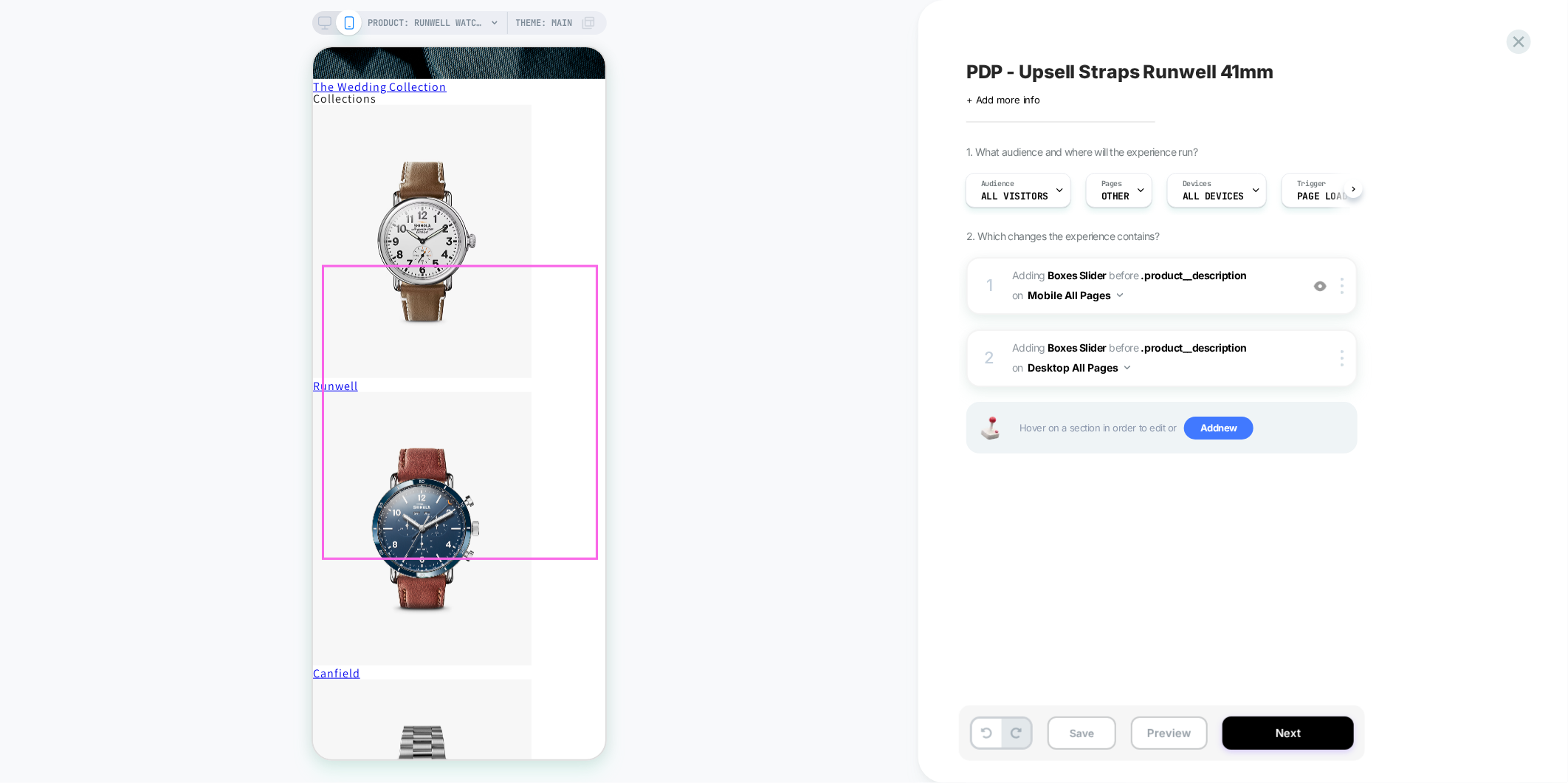 click on "Add an Extra Strap" at bounding box center (458, 59303) 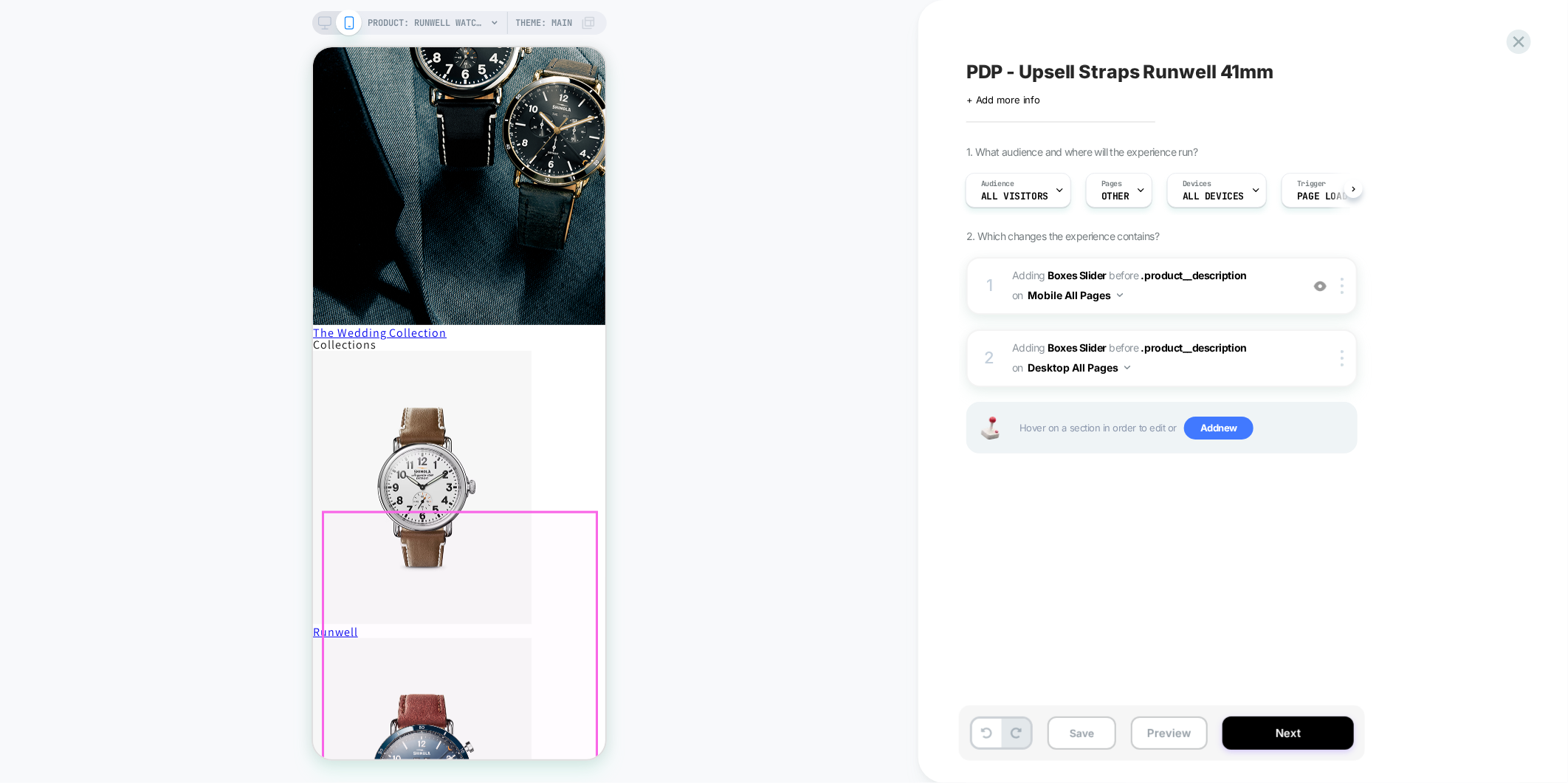 click on "Add an Extra Strap" at bounding box center [458, 59549] 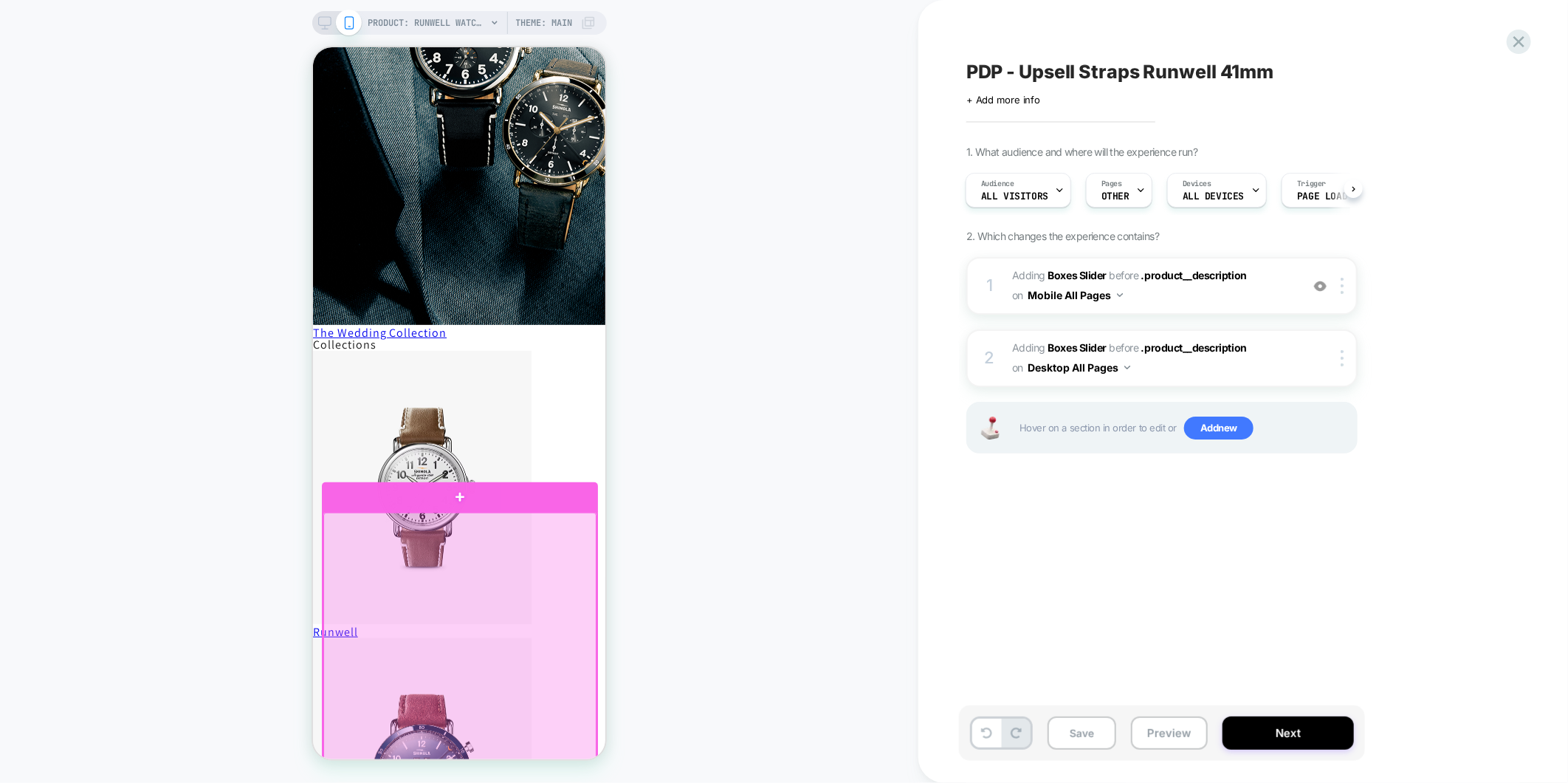 click at bounding box center [459, 657] 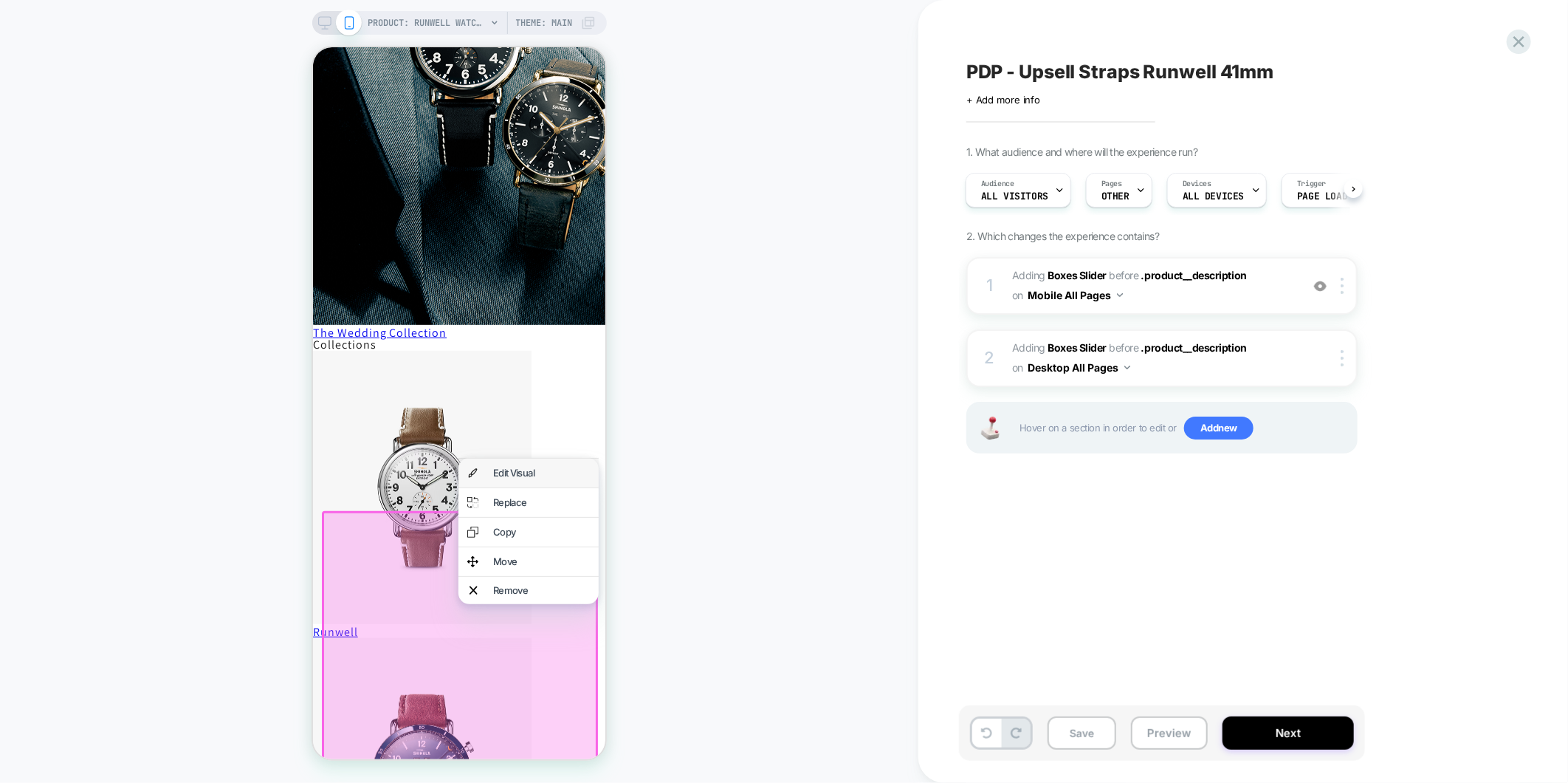 click on "Edit Visual" at bounding box center (540, 472) 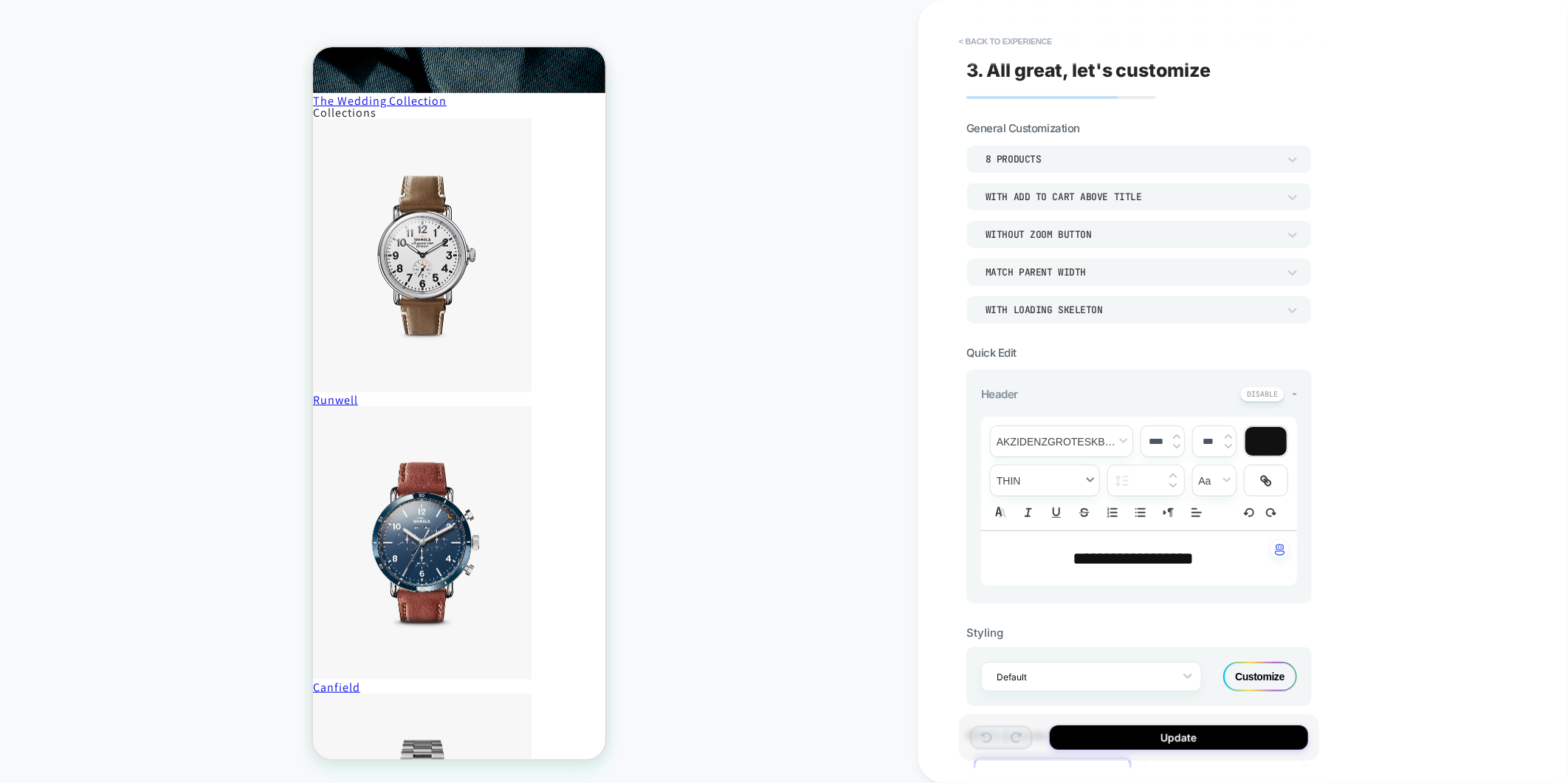 scroll, scrollTop: 663, scrollLeft: 0, axis: vertical 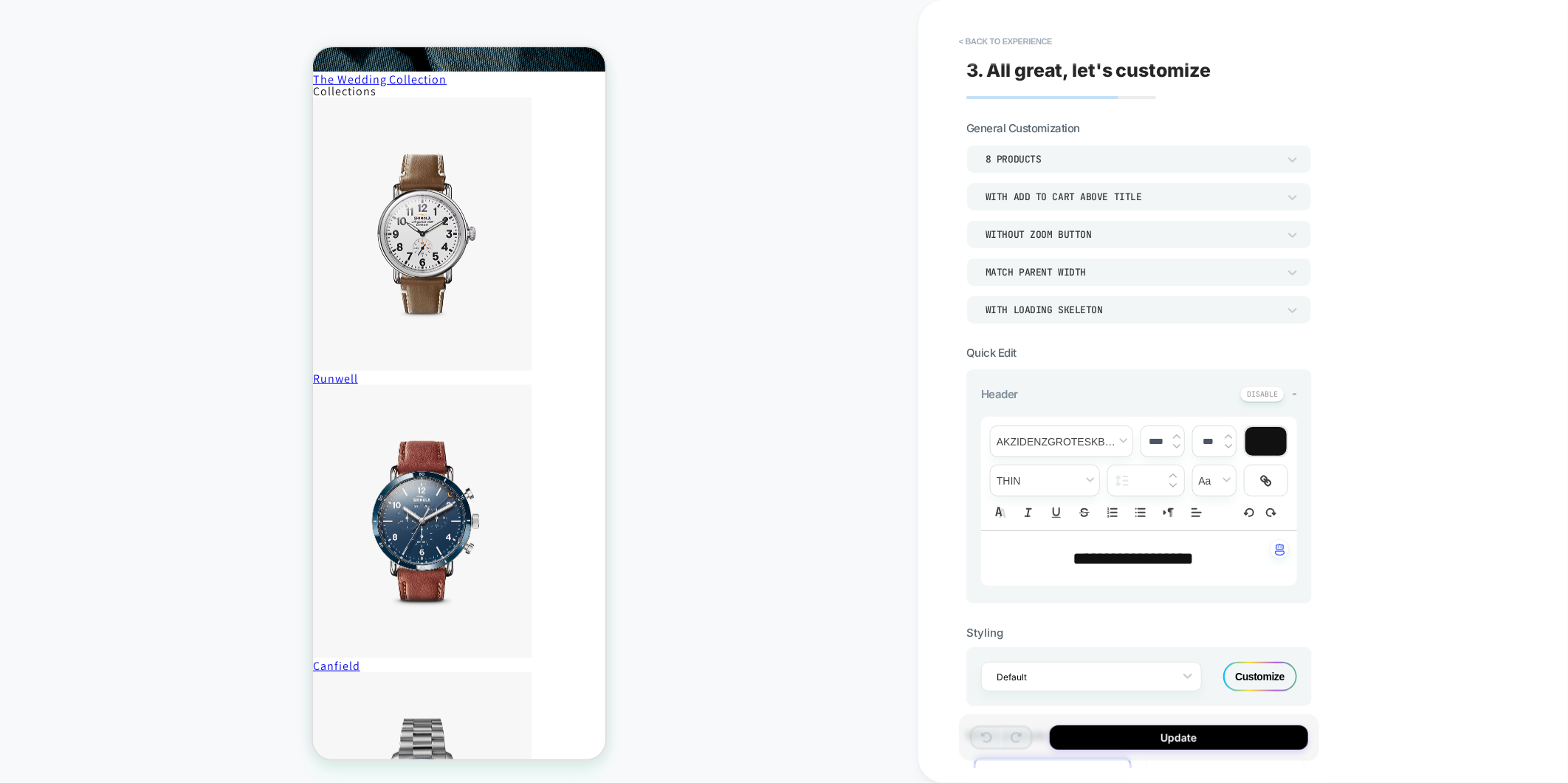 click on "**********" at bounding box center [1133, 558] 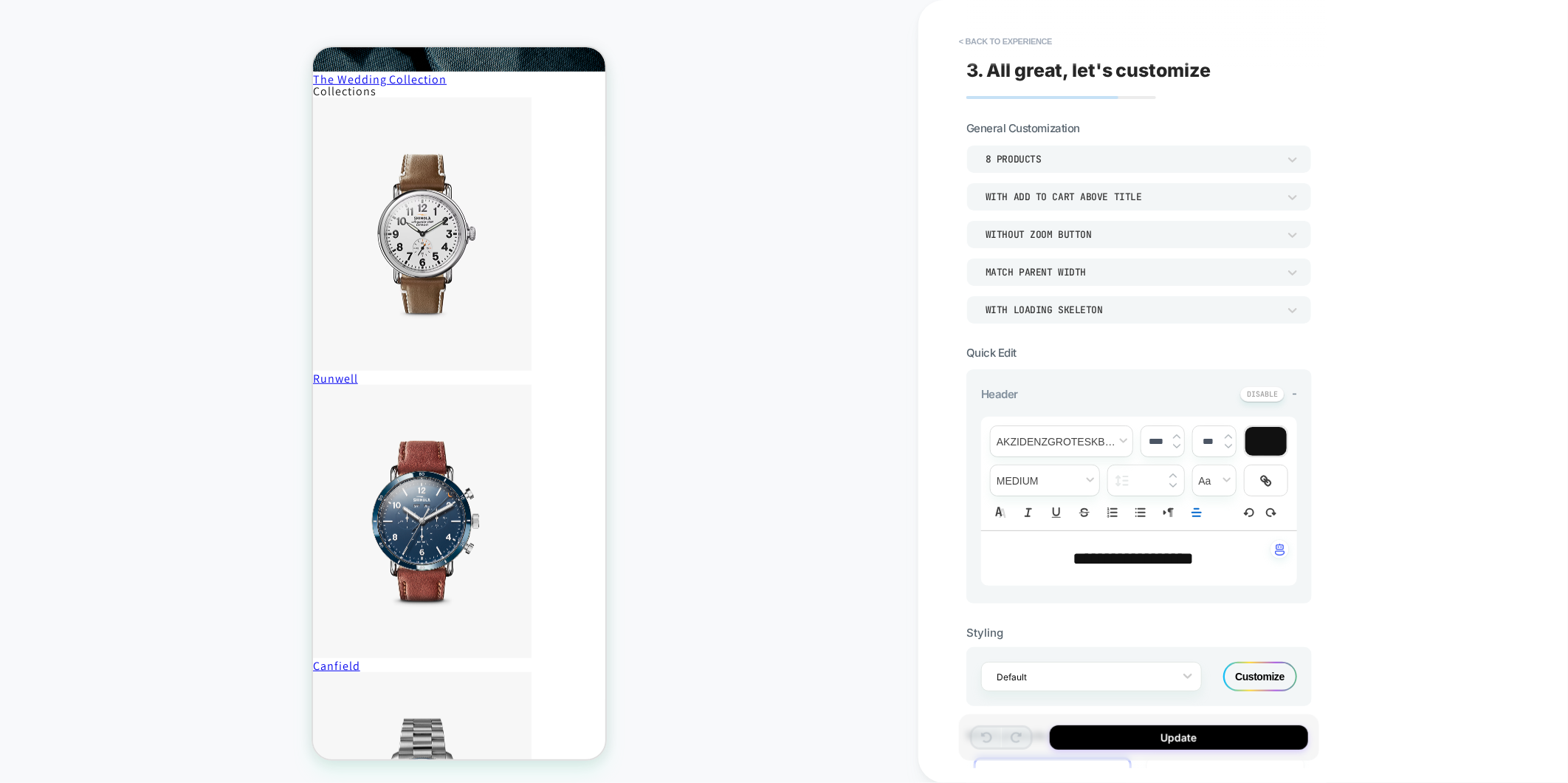 click on "**********" at bounding box center [1133, 558] 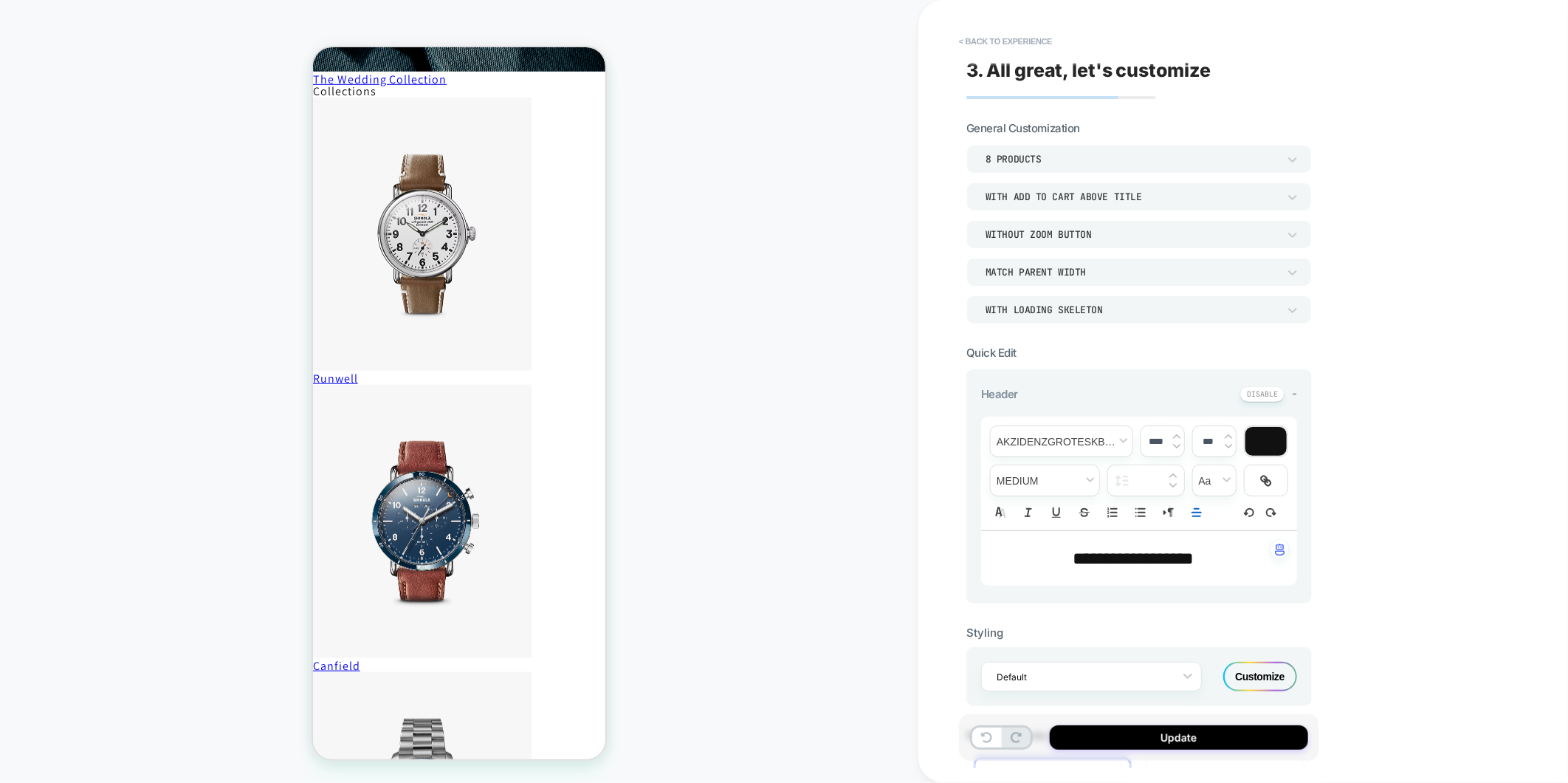 click on "**********" at bounding box center (1133, 558) 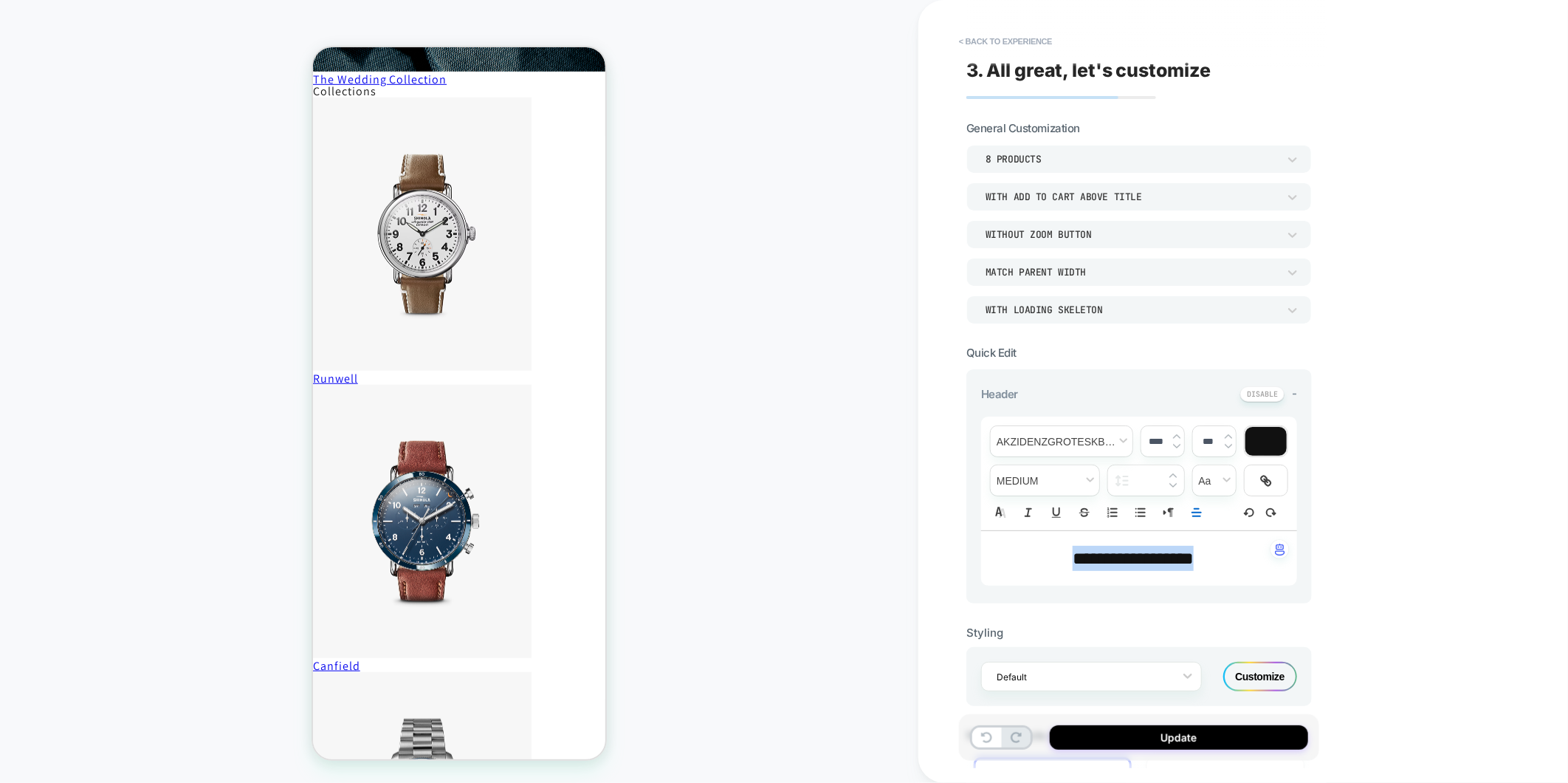 drag, startPoint x: 1228, startPoint y: 564, endPoint x: 743, endPoint y: 432, distance: 502.642 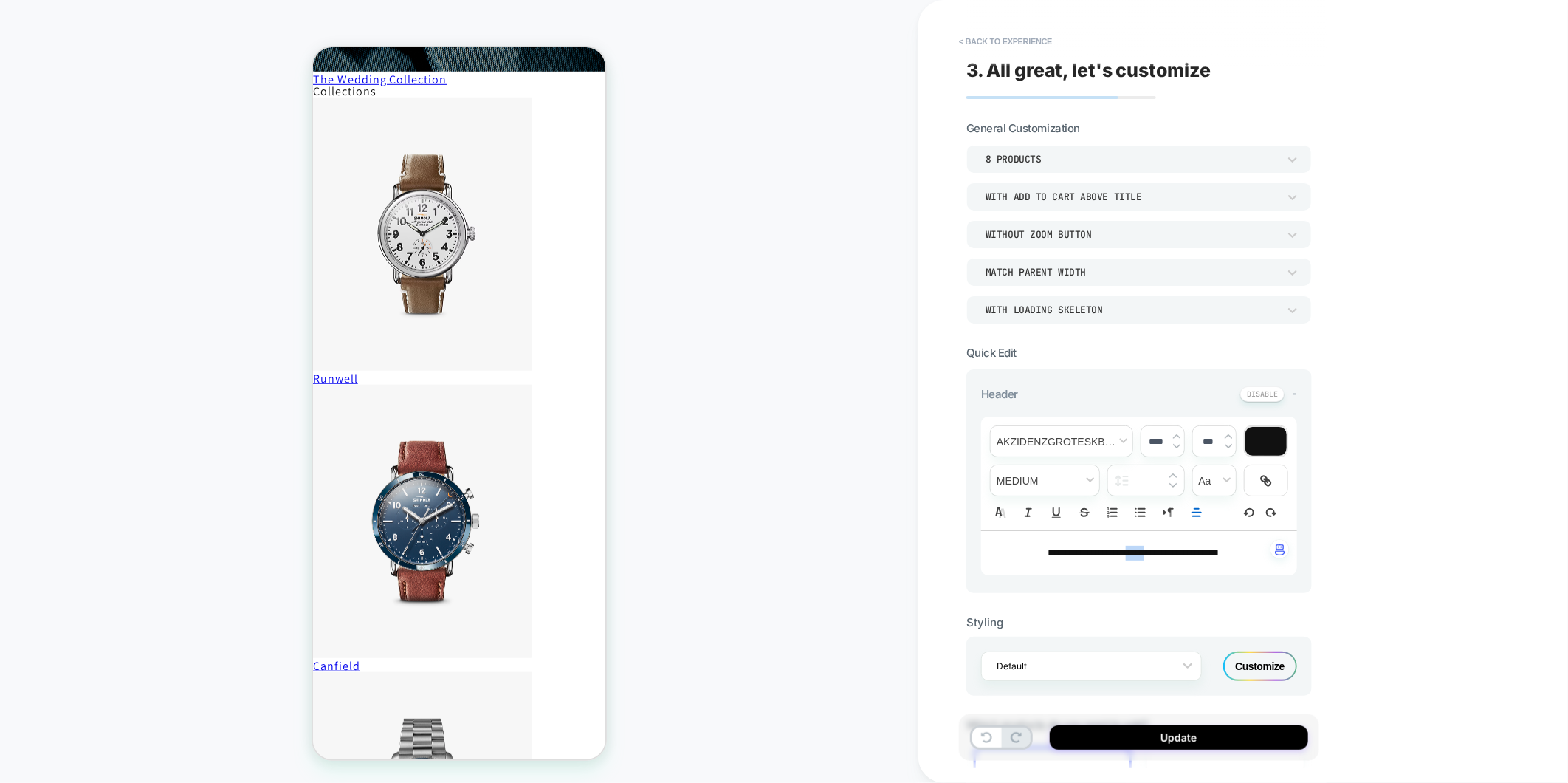 drag, startPoint x: 1155, startPoint y: 550, endPoint x: 1128, endPoint y: 542, distance: 28.160256 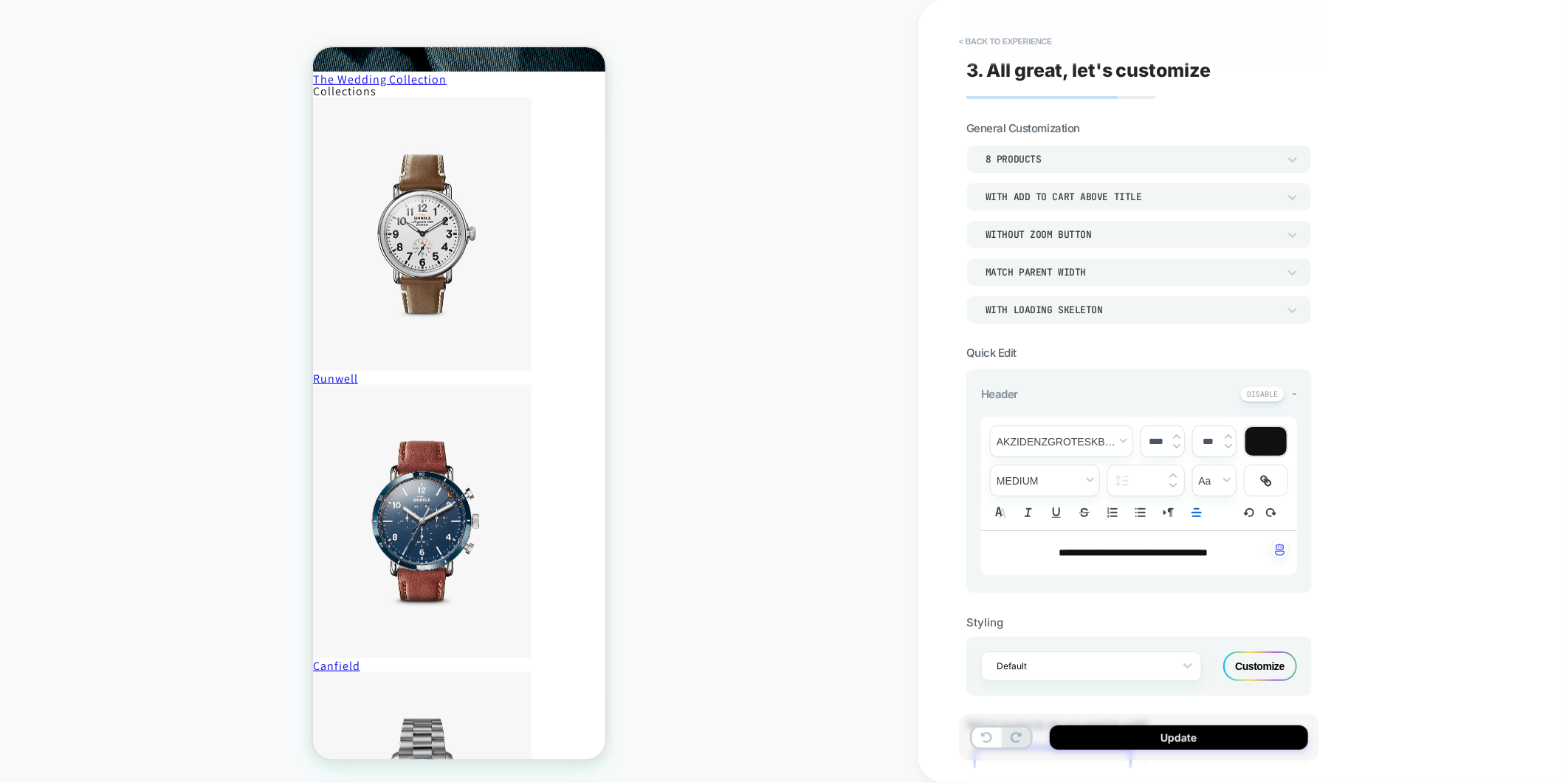 click on "**********" at bounding box center [1139, 553] 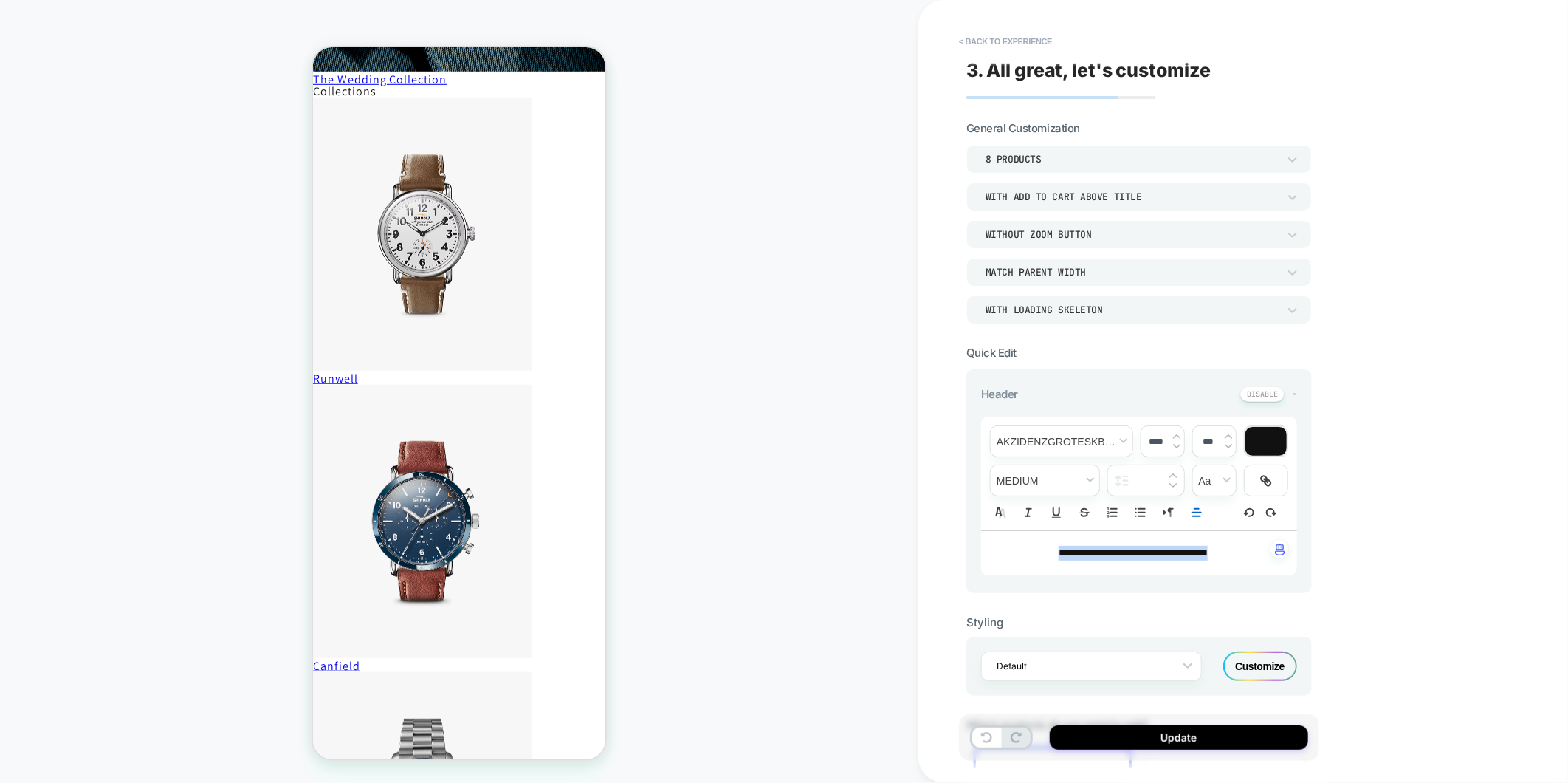 drag, startPoint x: 1031, startPoint y: 555, endPoint x: 1251, endPoint y: 578, distance: 221.19901 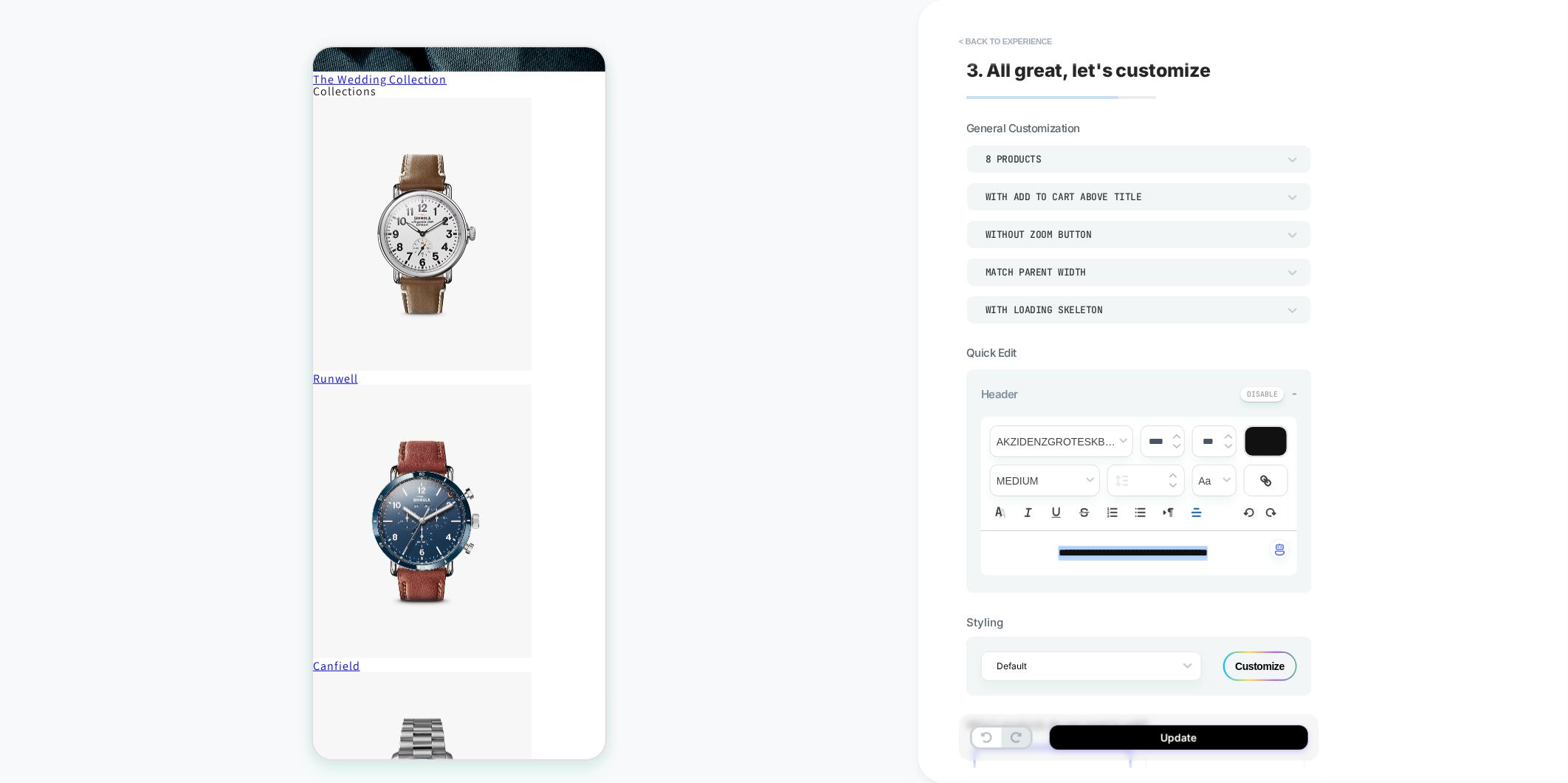 click at bounding box center [1177, 437] 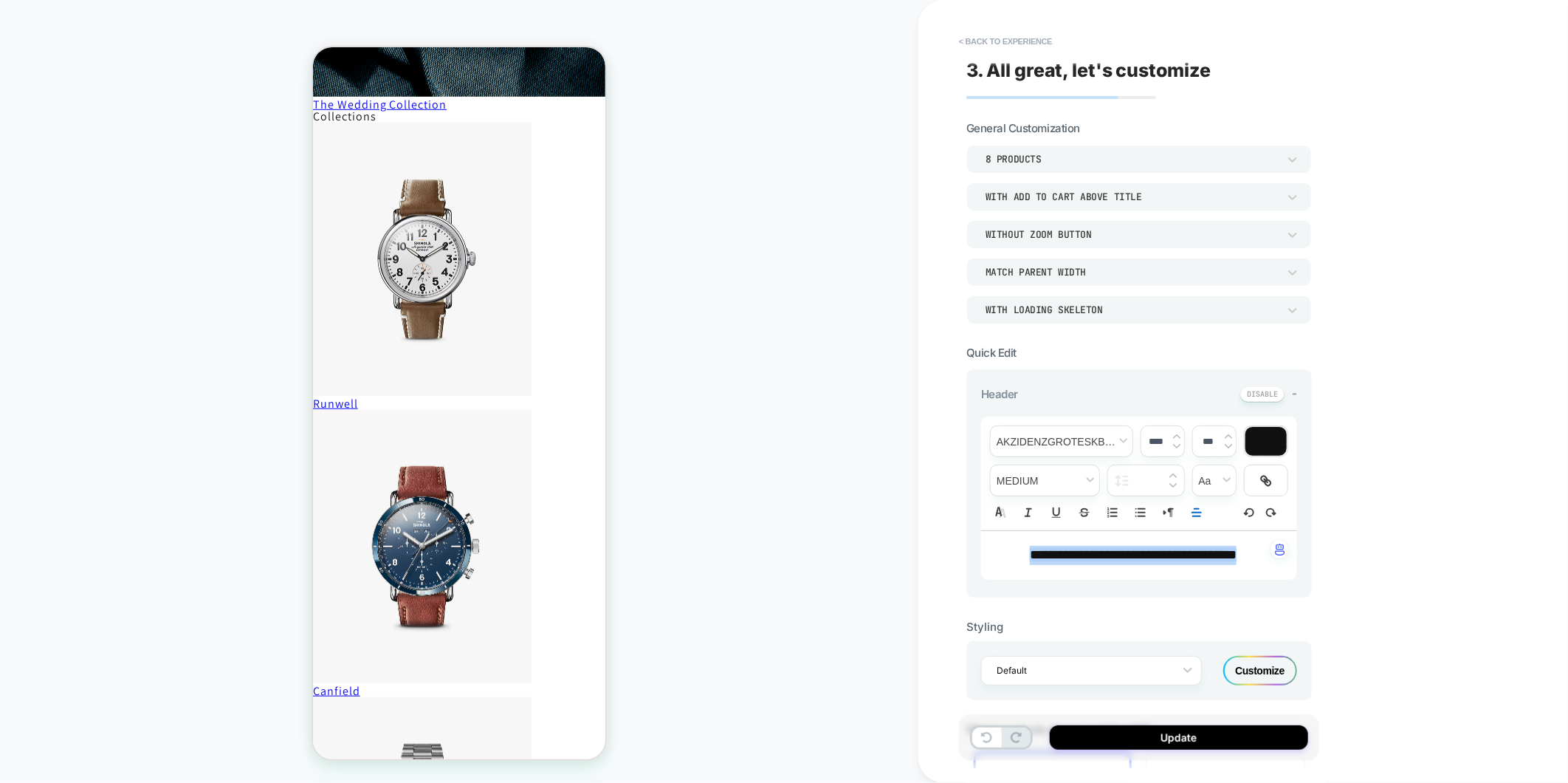 scroll, scrollTop: 663, scrollLeft: 0, axis: vertical 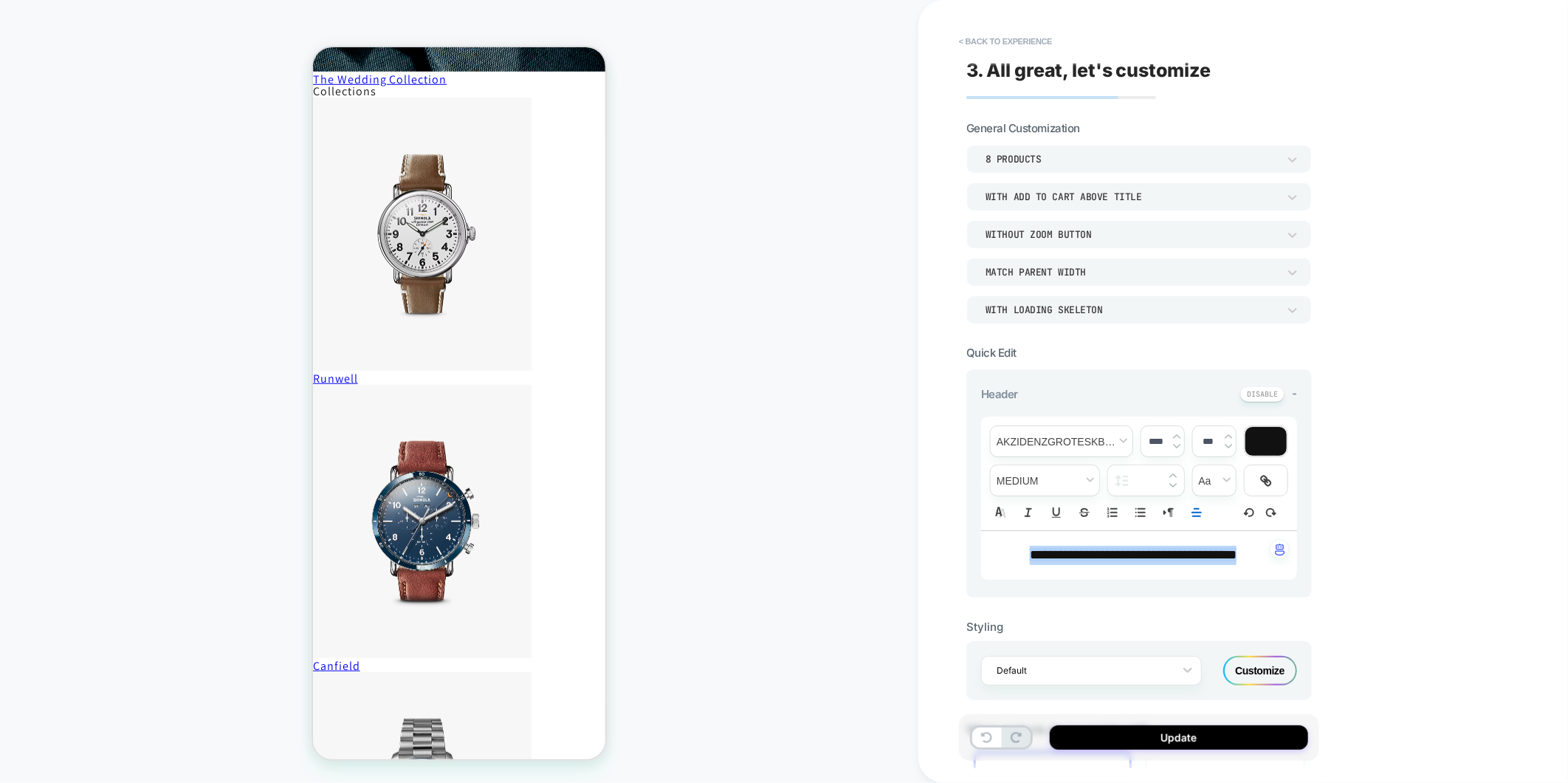click at bounding box center [1177, 437] 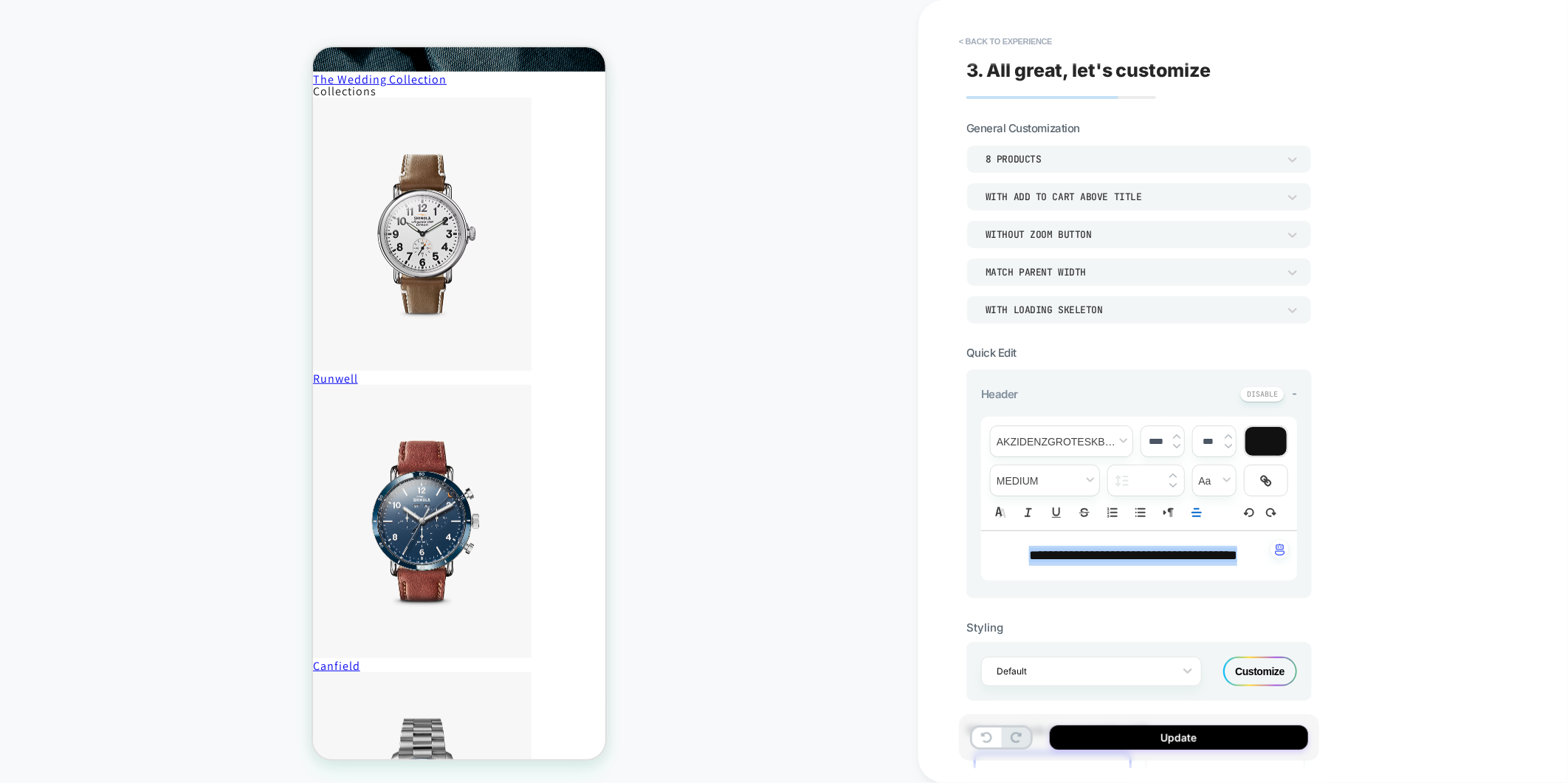 click at bounding box center [1177, 437] 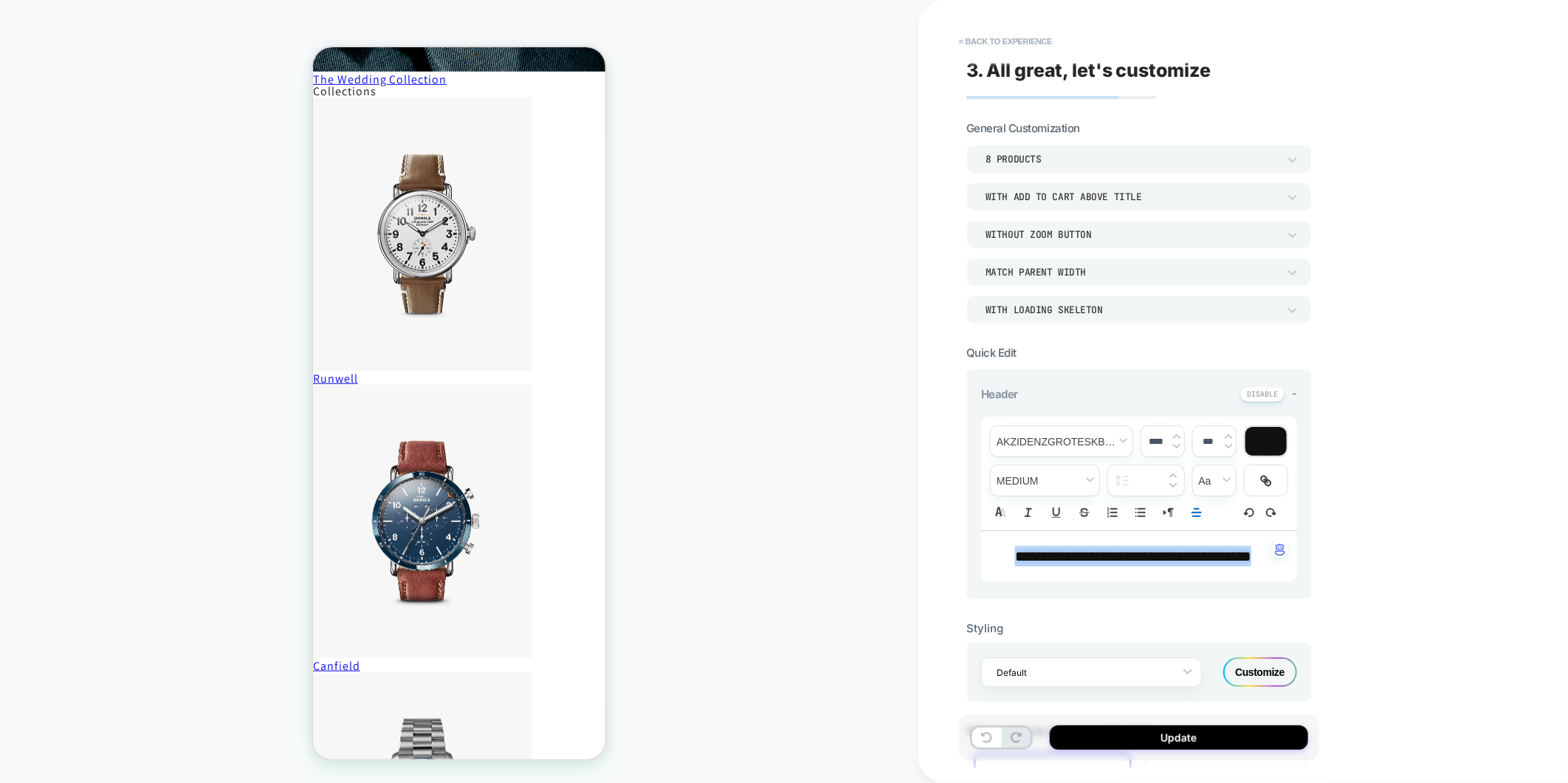 click on "**********" at bounding box center [1133, 556] 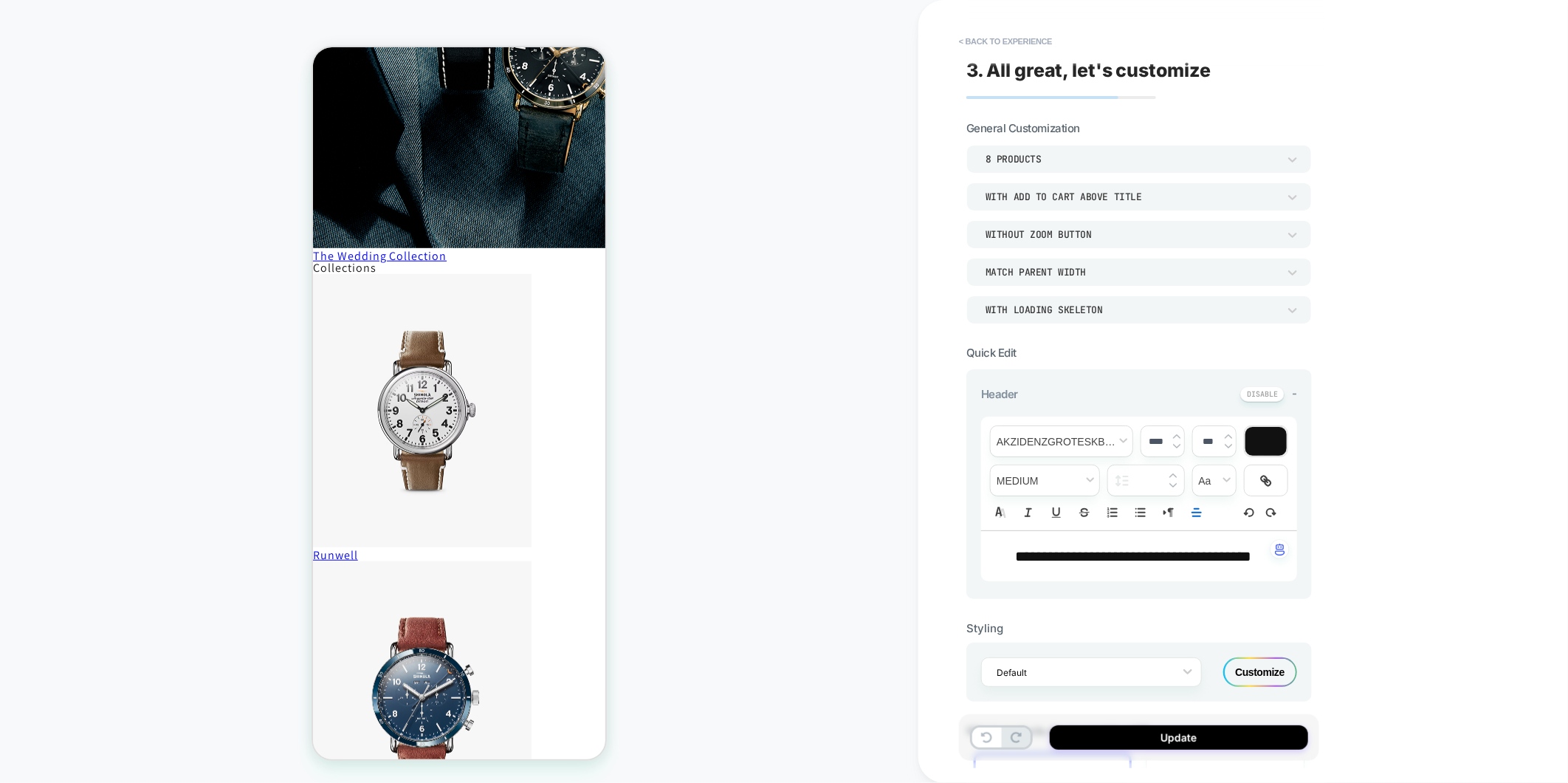 scroll, scrollTop: 499, scrollLeft: 0, axis: vertical 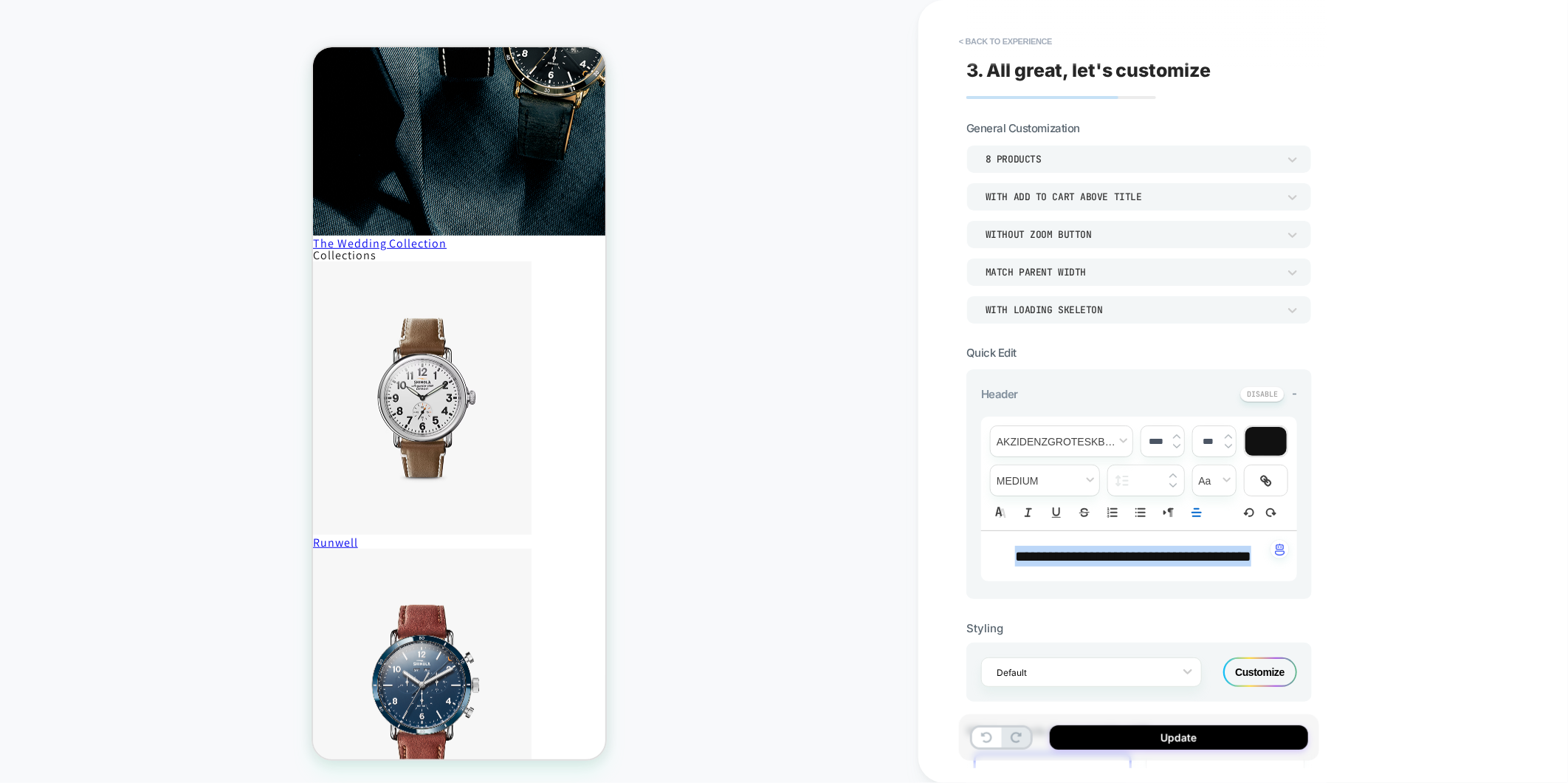 drag, startPoint x: 1000, startPoint y: 558, endPoint x: 1316, endPoint y: 637, distance: 325.72534 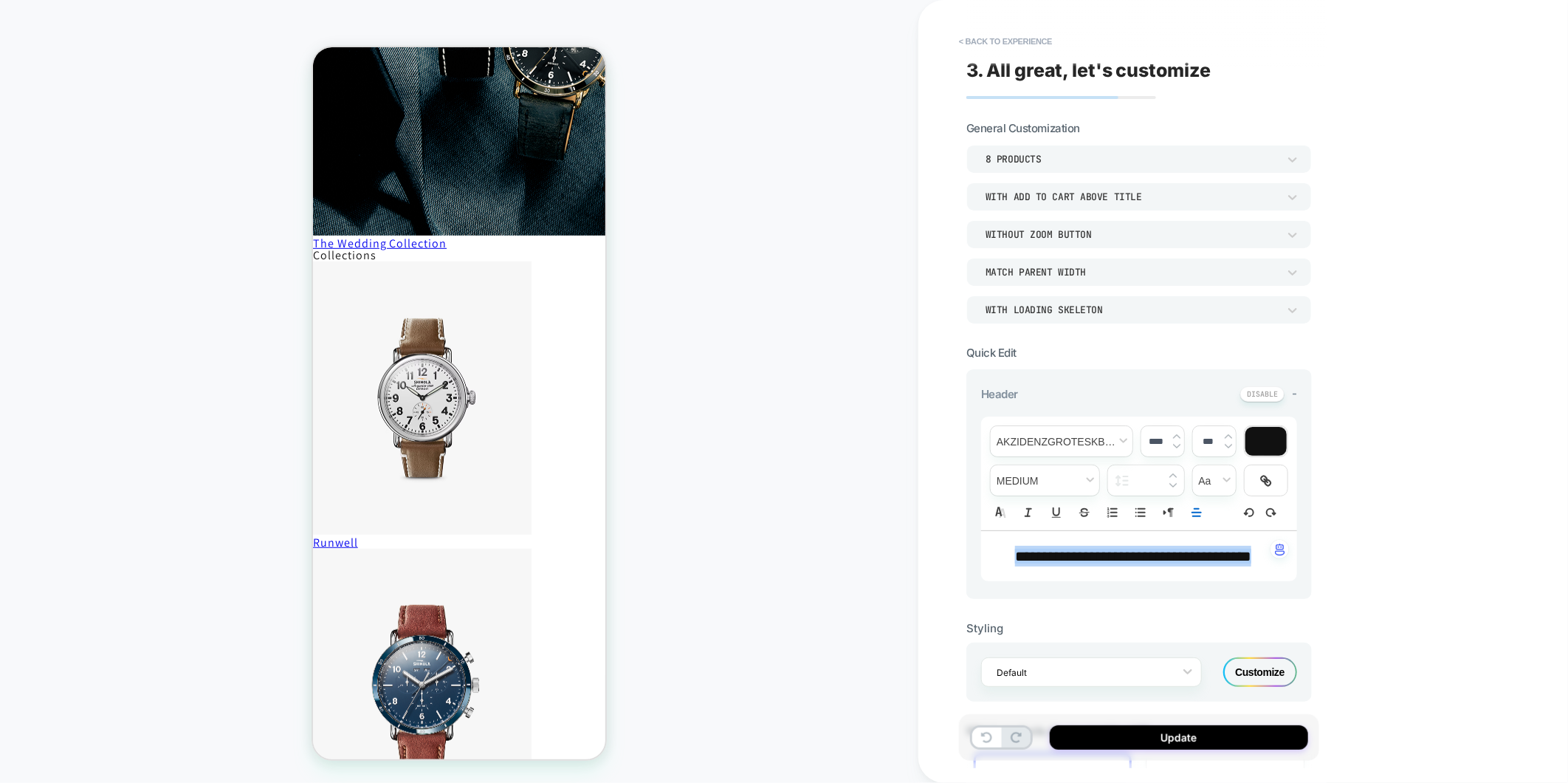 copy on "**********" 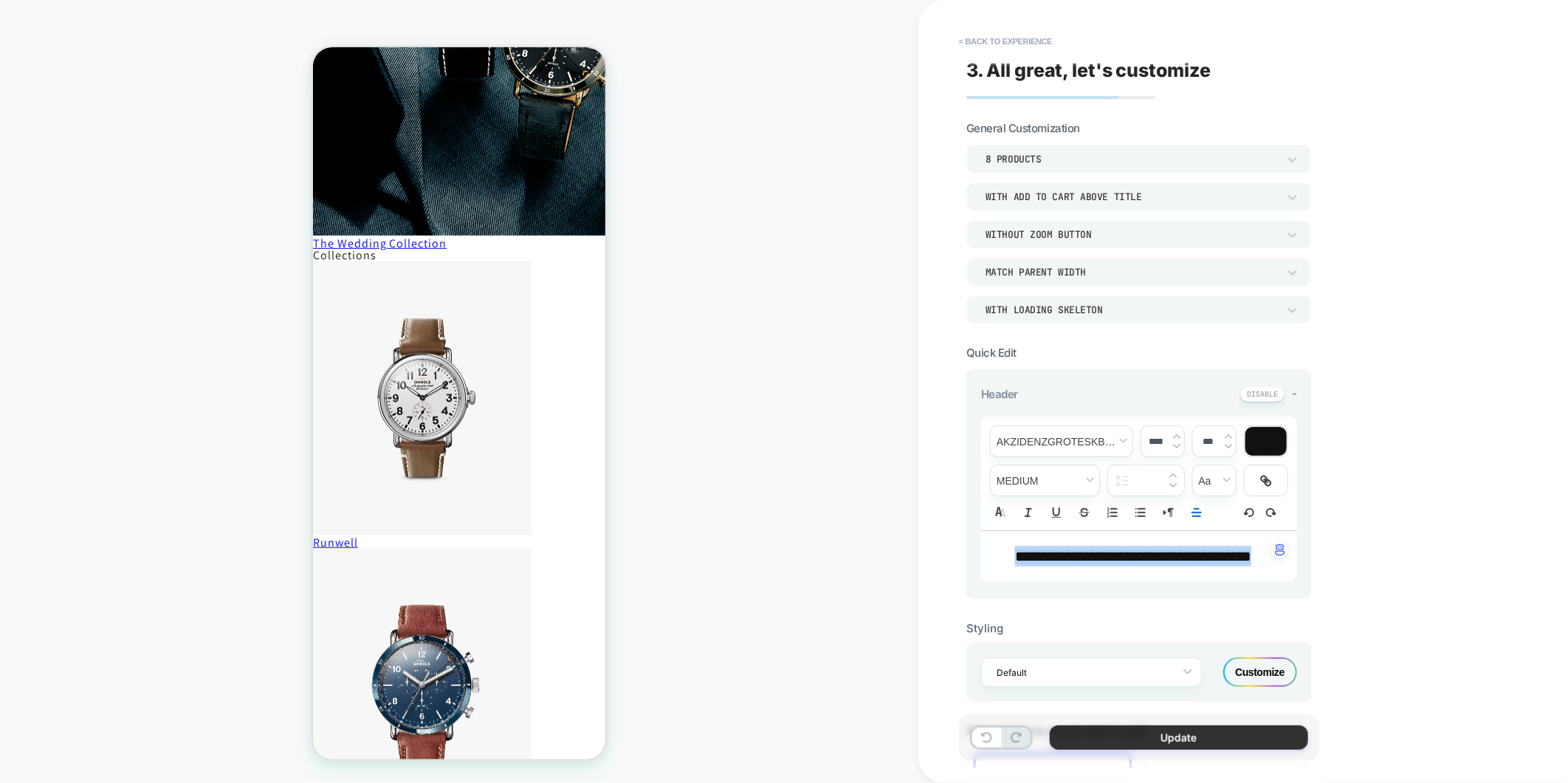 click on "Update" at bounding box center (1179, 737) 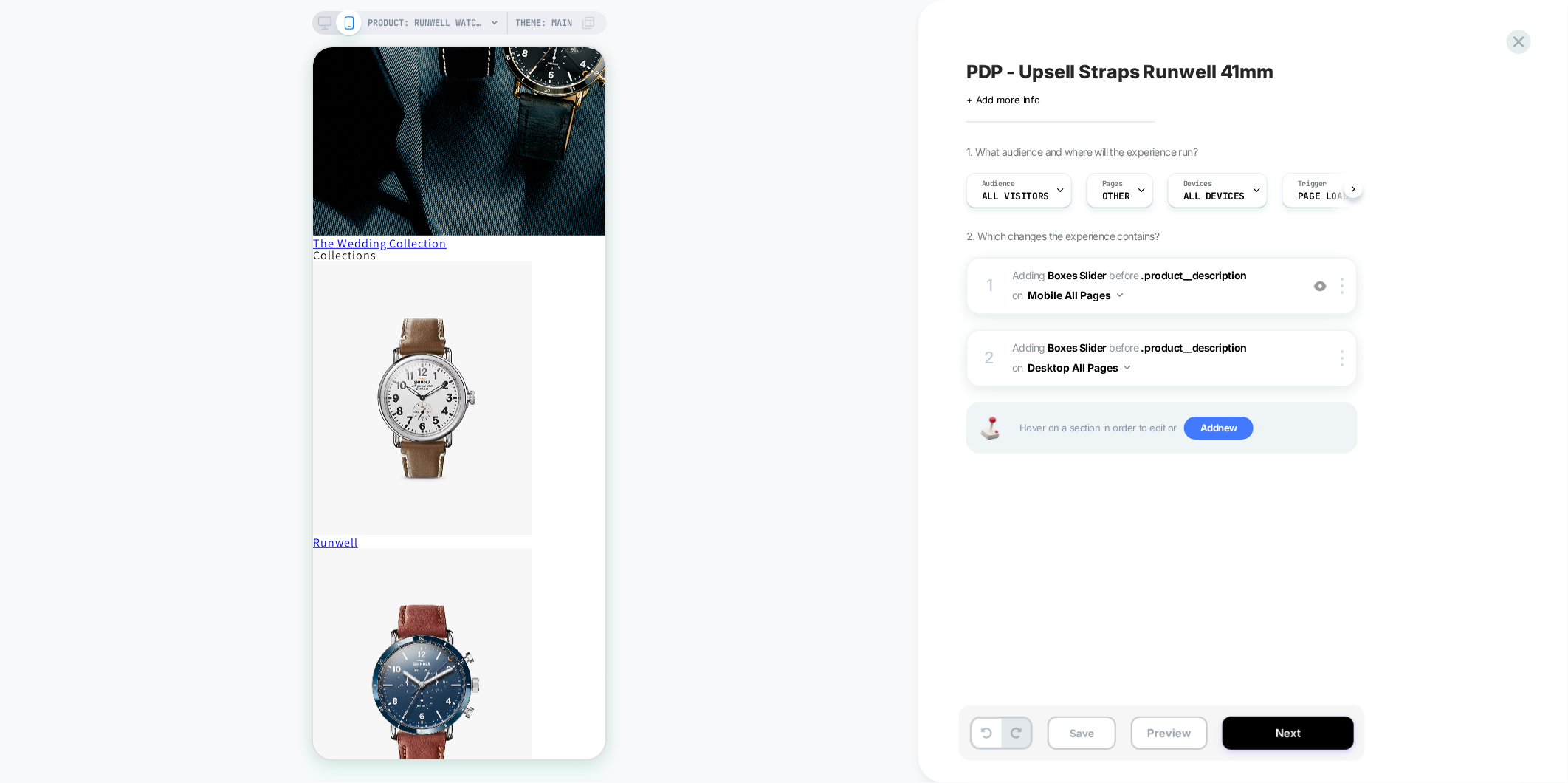 scroll, scrollTop: 0, scrollLeft: 1, axis: horizontal 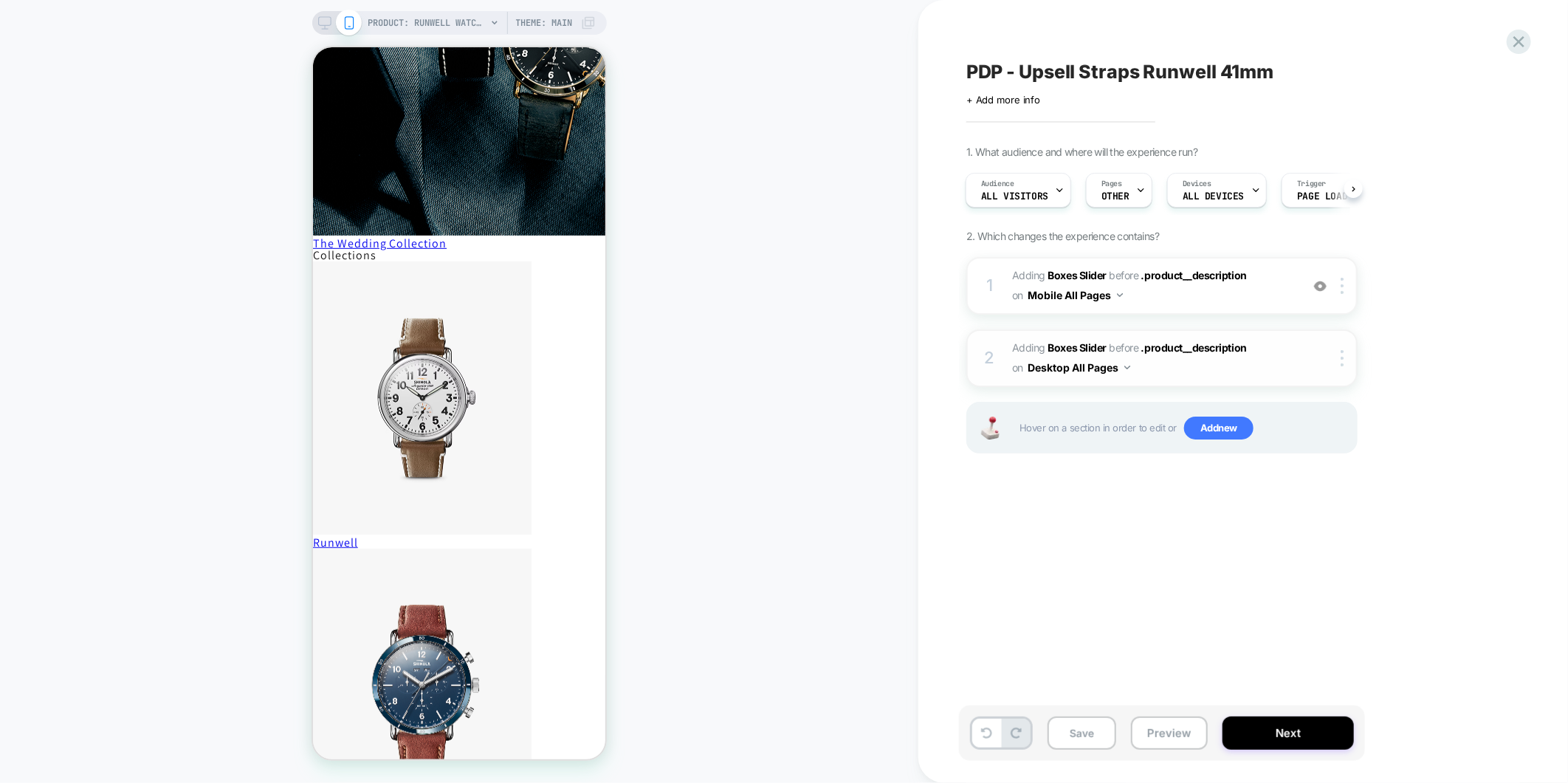 click on "#_loomi_addon_1754490738485 Adding   Boxes Slider   BEFORE .product__description .product__description   on Desktop All Pages" at bounding box center (1152, 358) 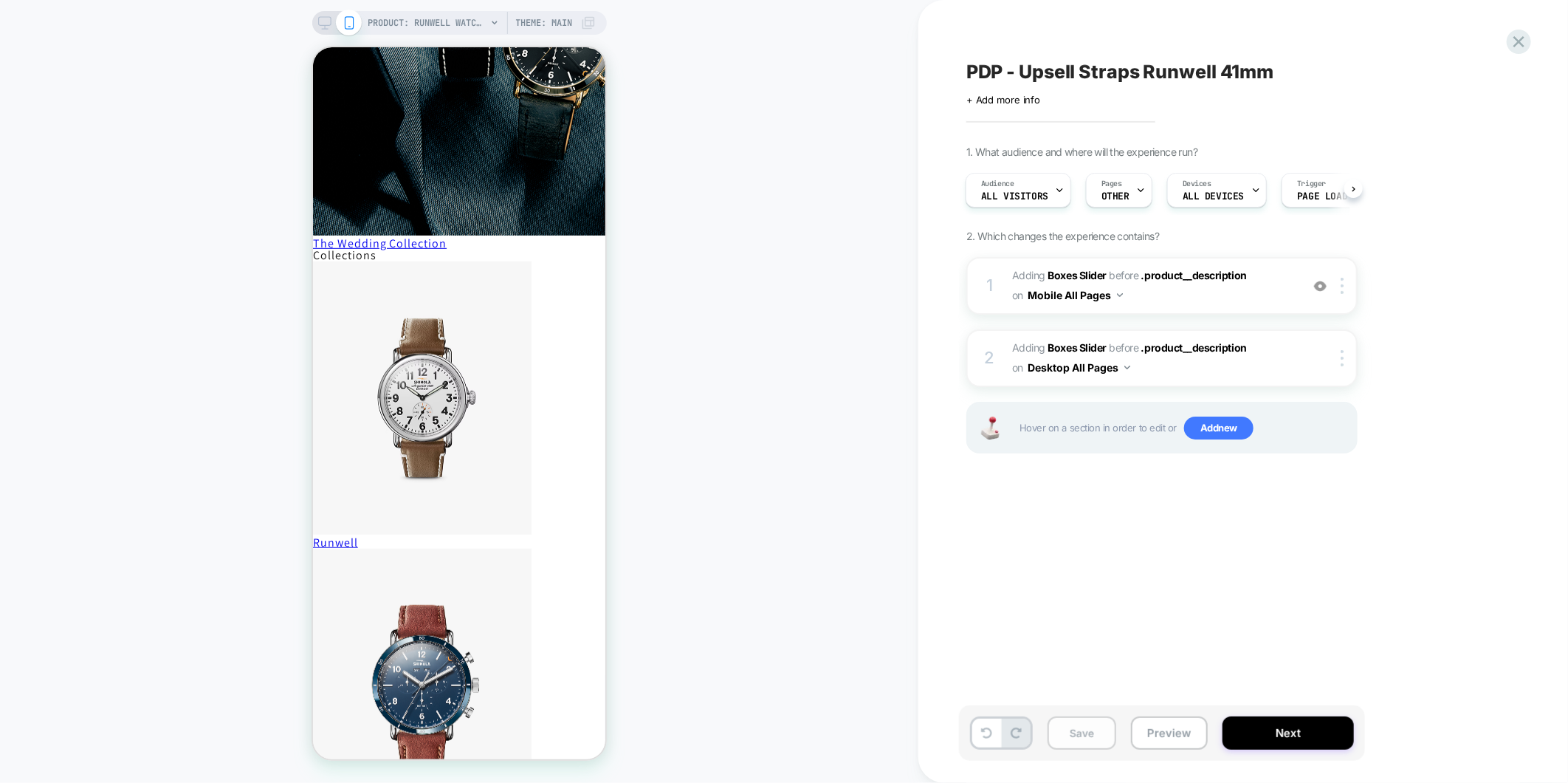 click on "Save" at bounding box center [1082, 733] 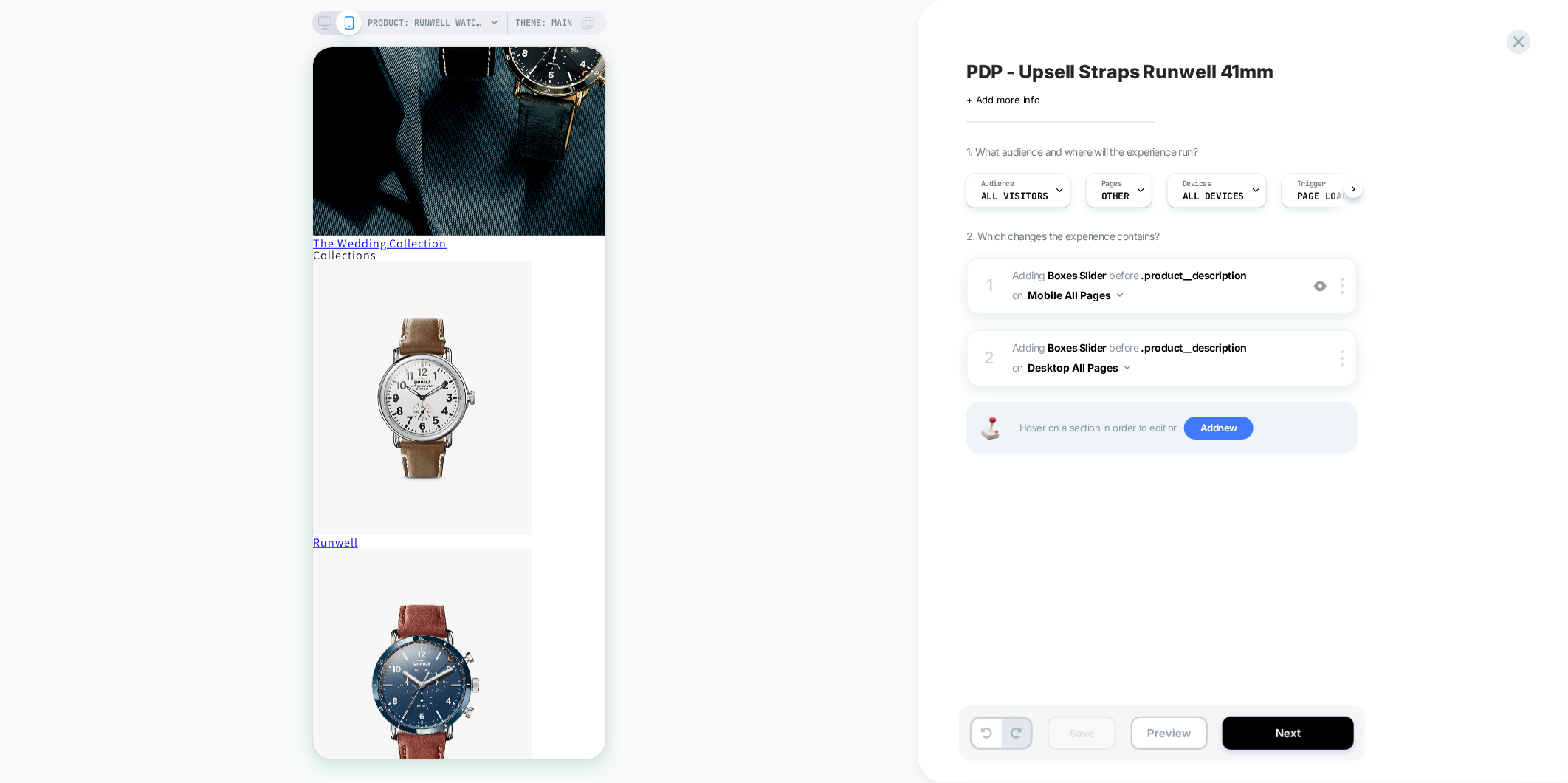 click 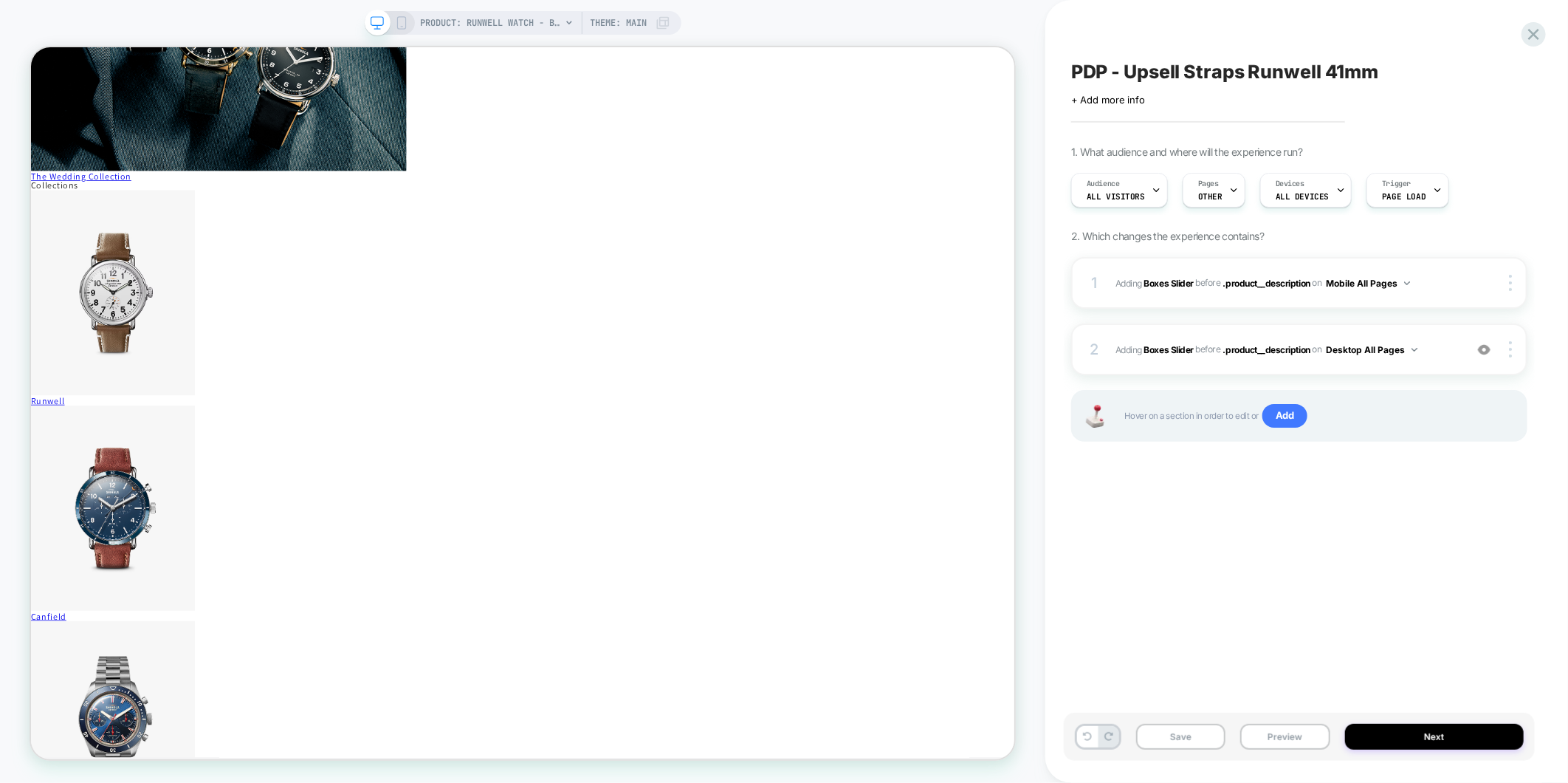 scroll, scrollTop: 0, scrollLeft: 0, axis: both 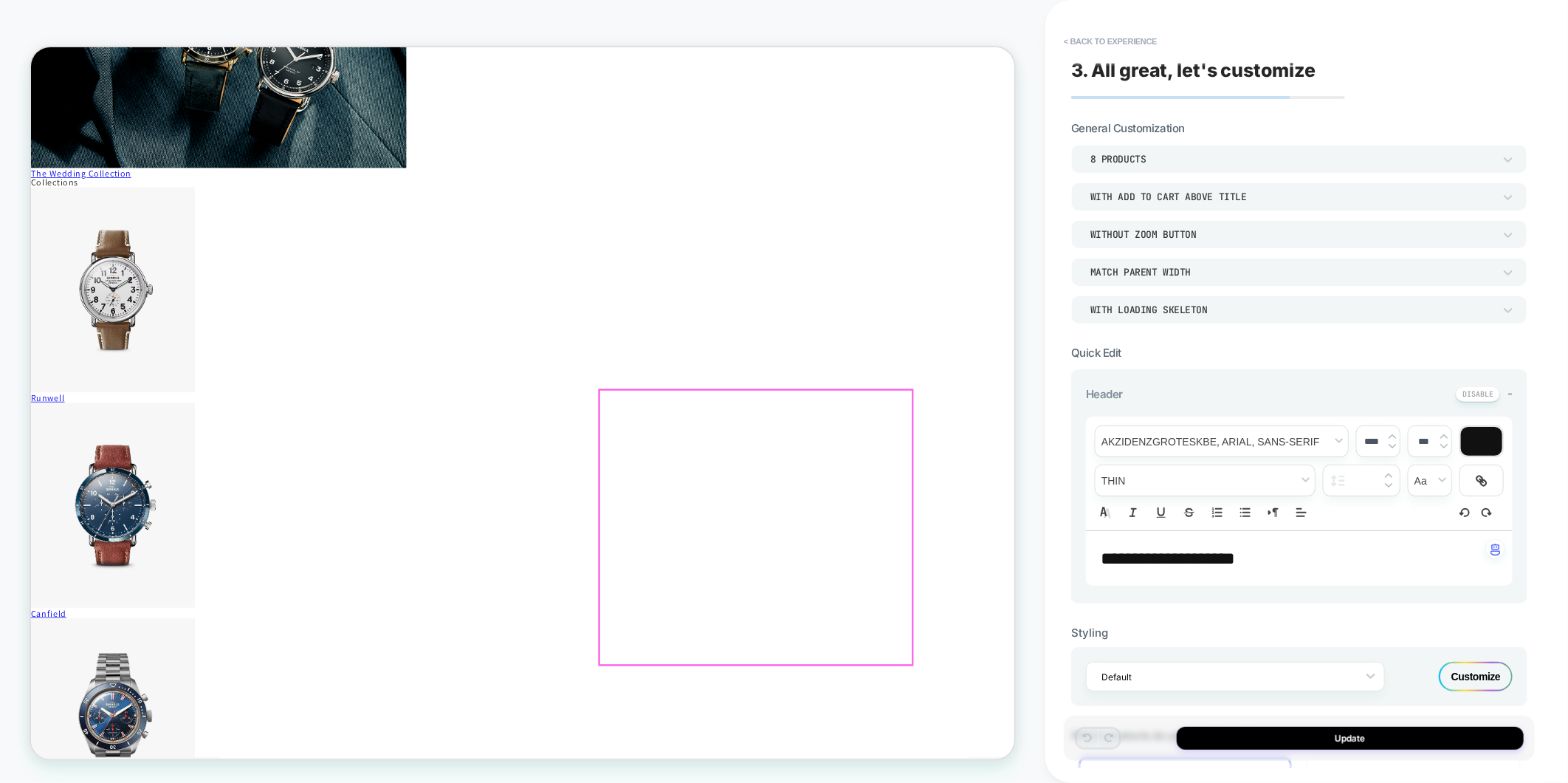 drag, startPoint x: 1313, startPoint y: 612, endPoint x: 833, endPoint y: 628, distance: 480.2666 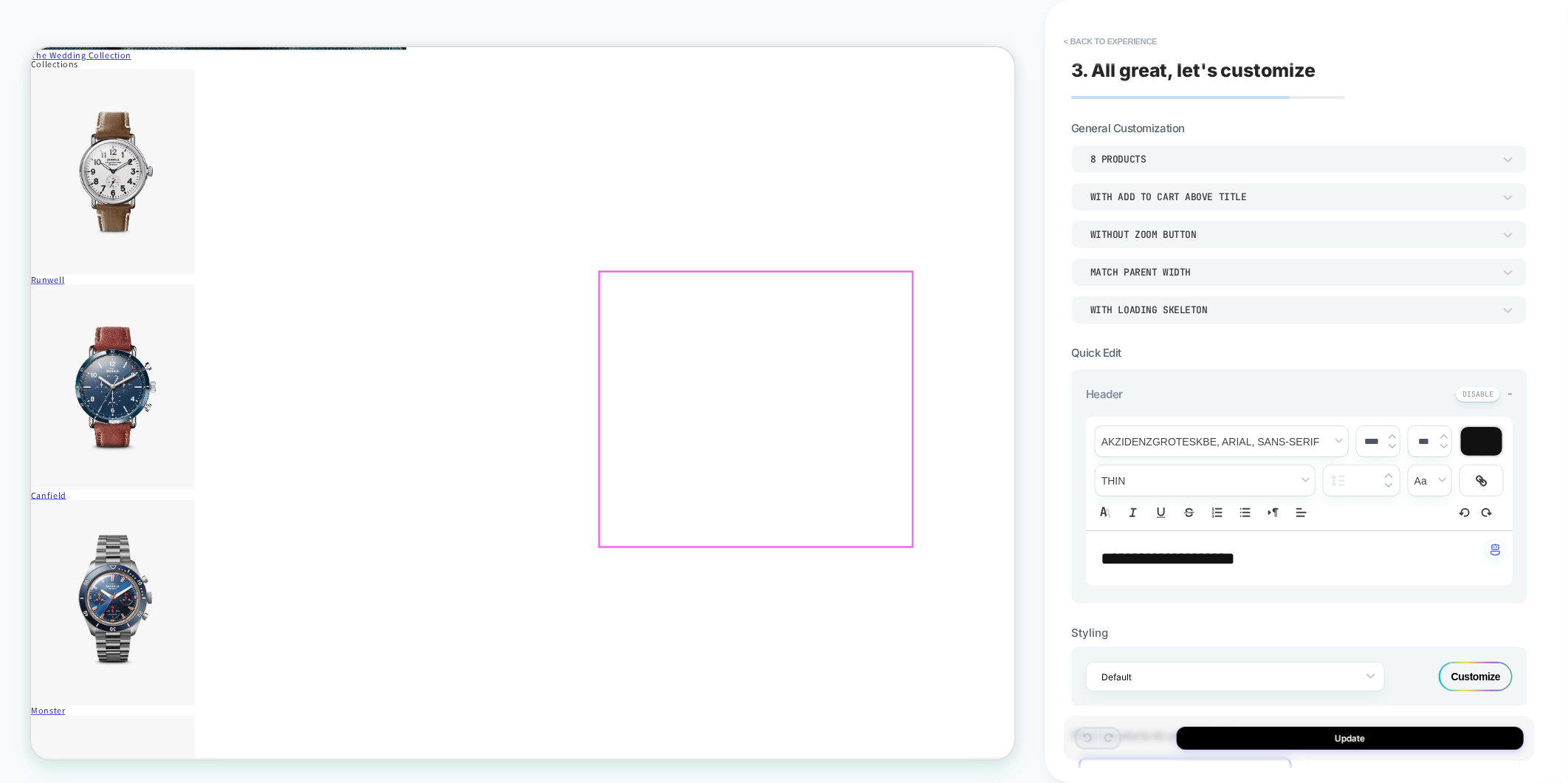 scroll, scrollTop: 668, scrollLeft: 0, axis: vertical 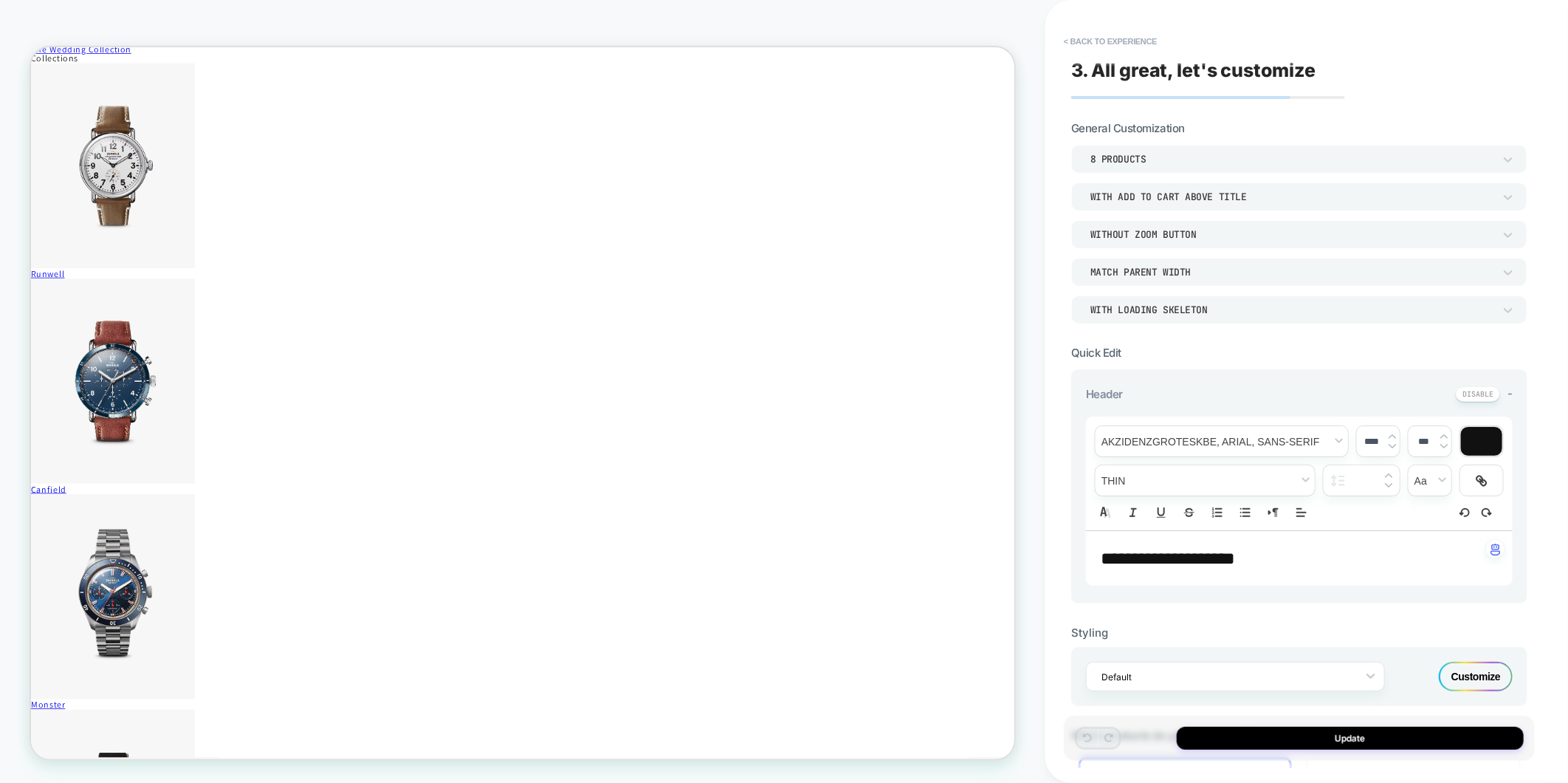 click on "**********" at bounding box center (1293, 558) 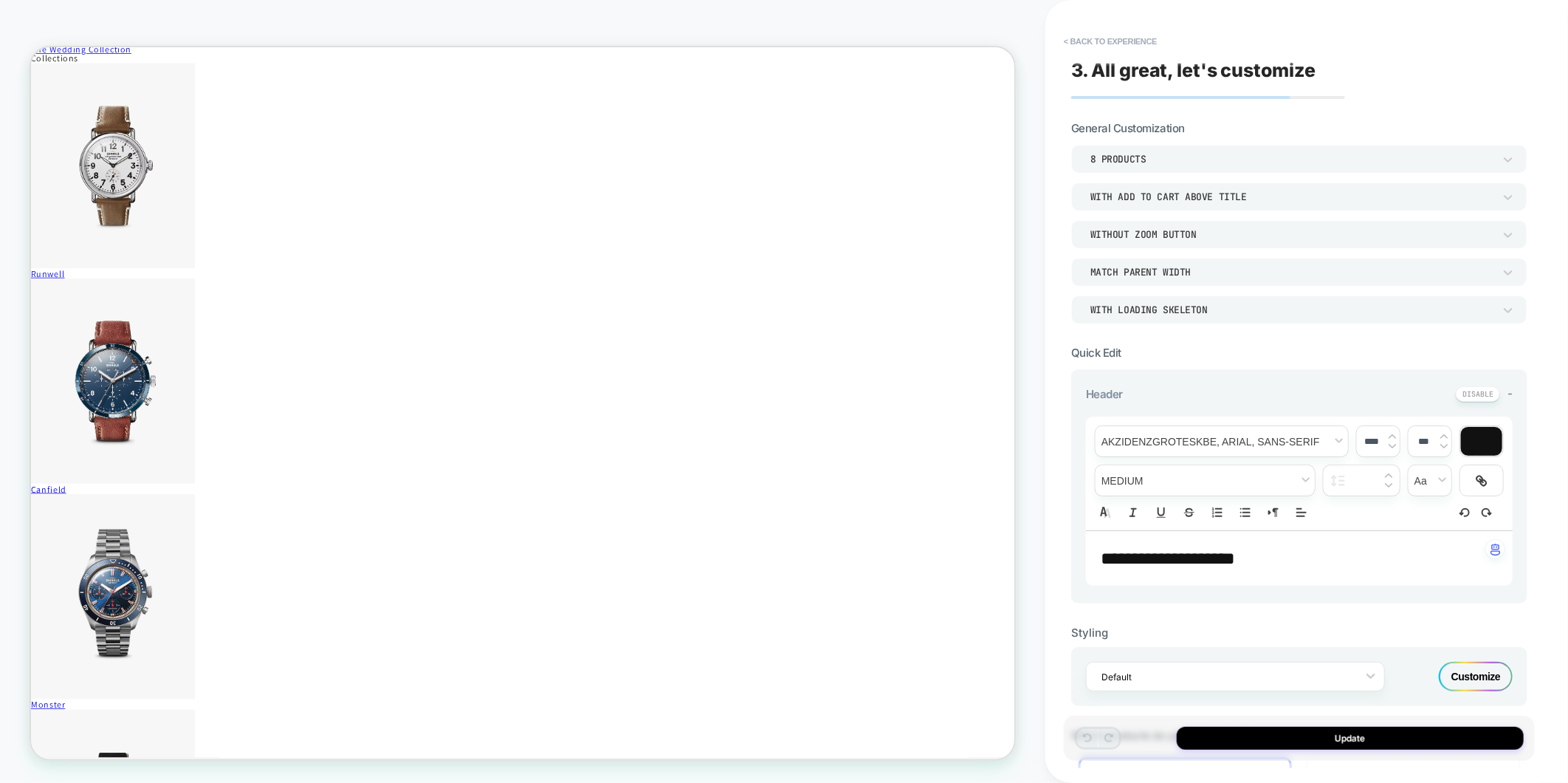 drag, startPoint x: 1391, startPoint y: 606, endPoint x: 1080, endPoint y: 741, distance: 339.03687 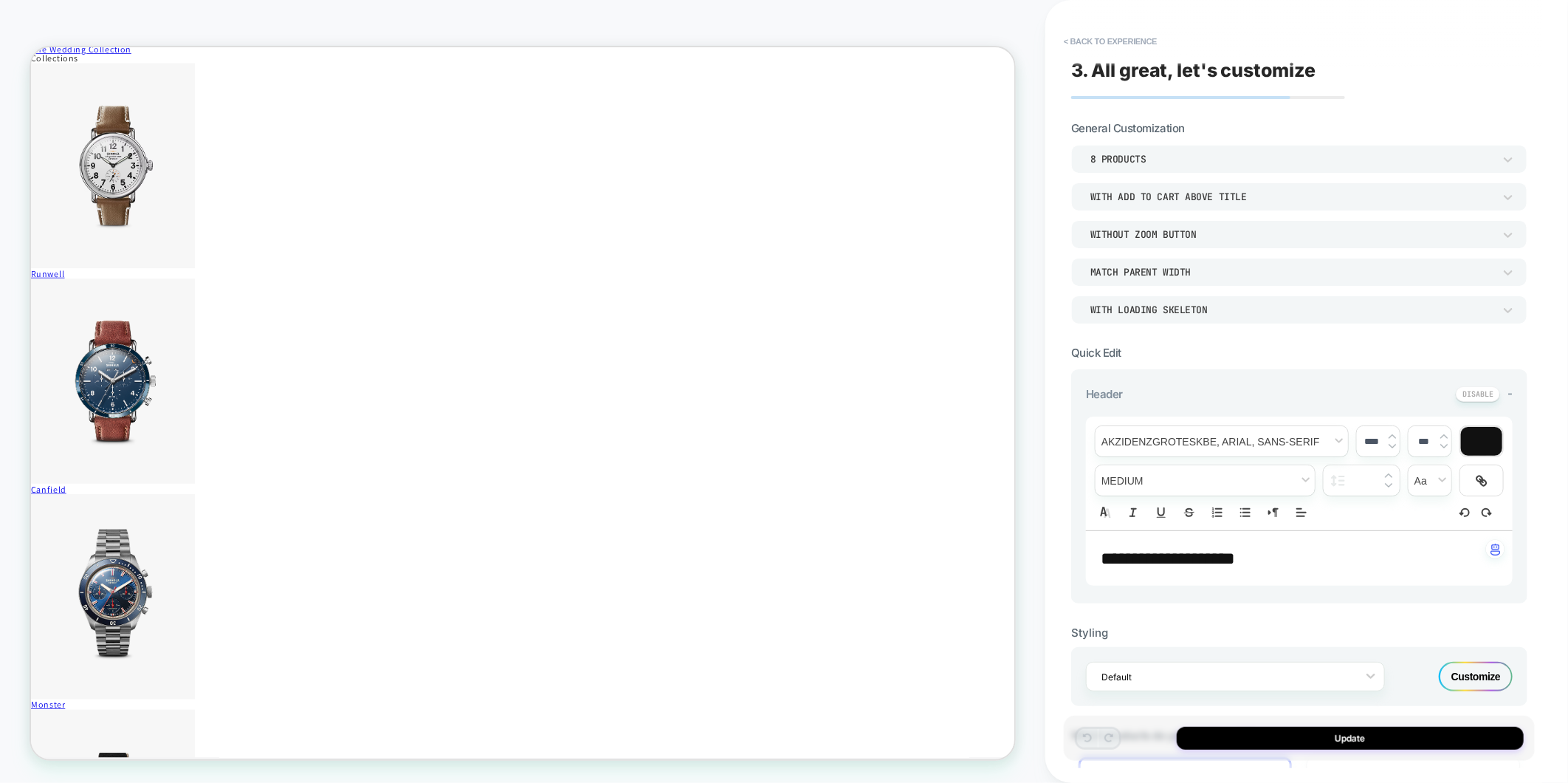 click on "**********" at bounding box center [1299, 558] 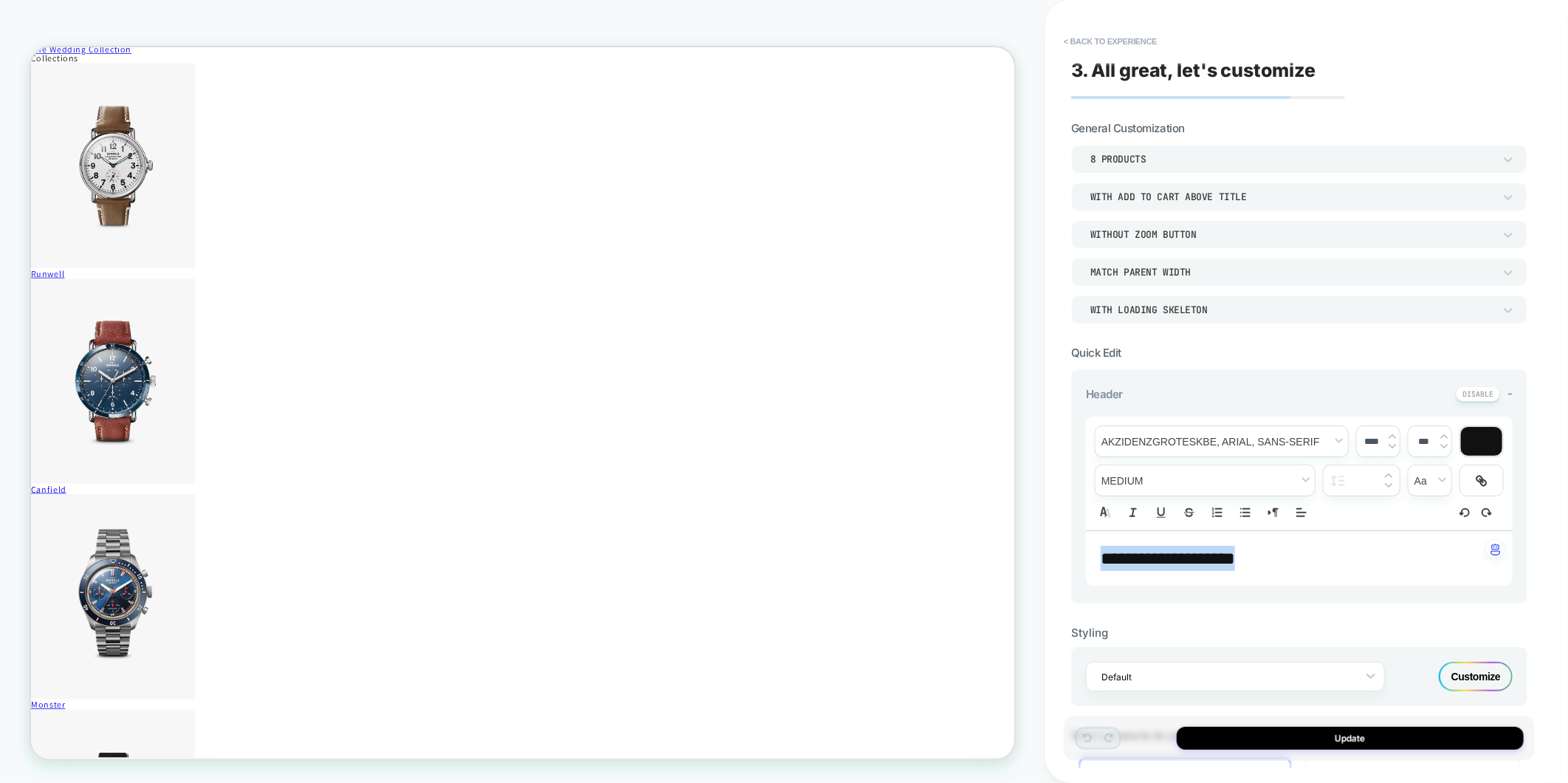 drag, startPoint x: 1282, startPoint y: 560, endPoint x: 1047, endPoint y: 559, distance: 235.0021 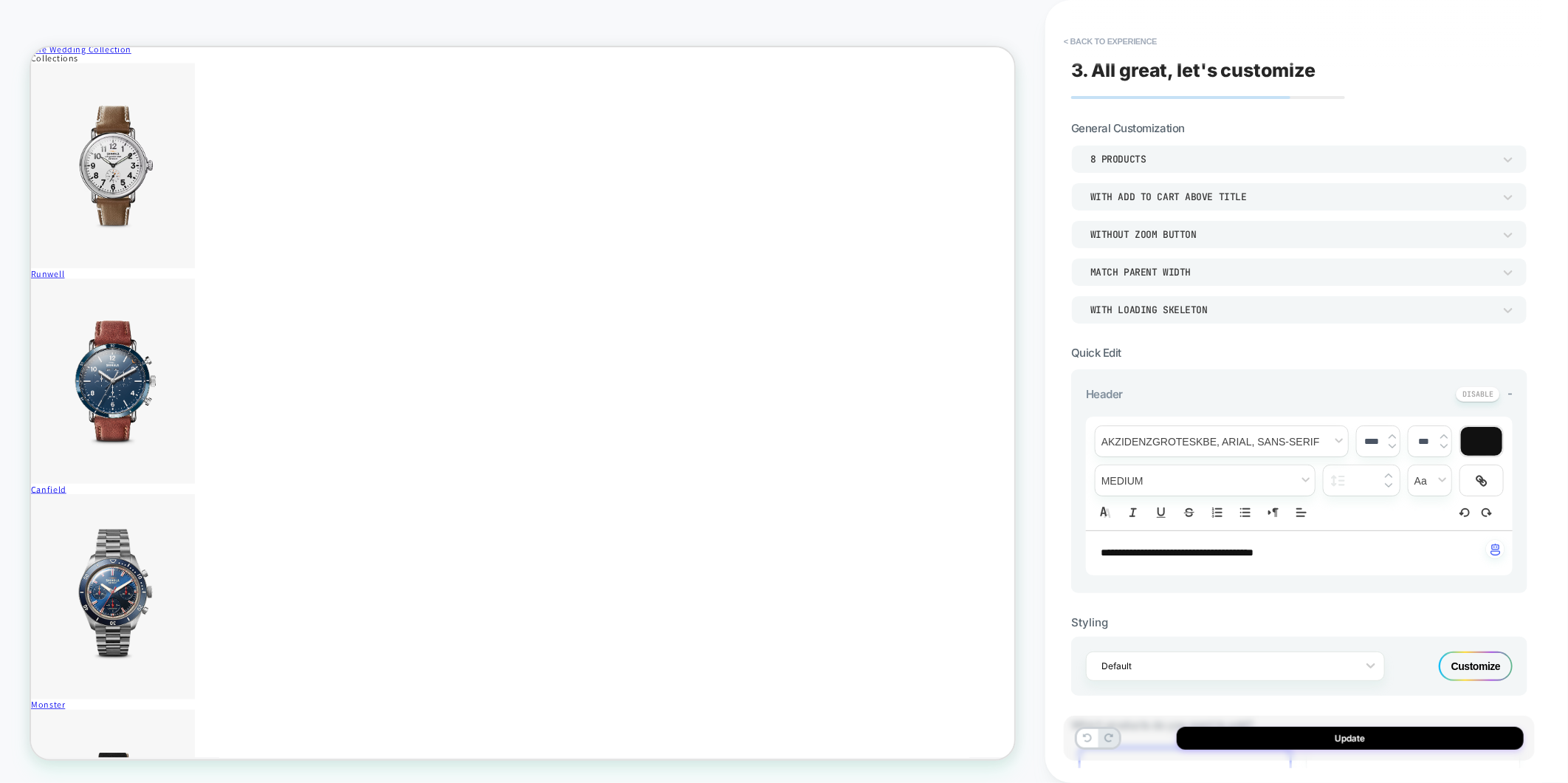 click on "**********" at bounding box center (1299, 553) 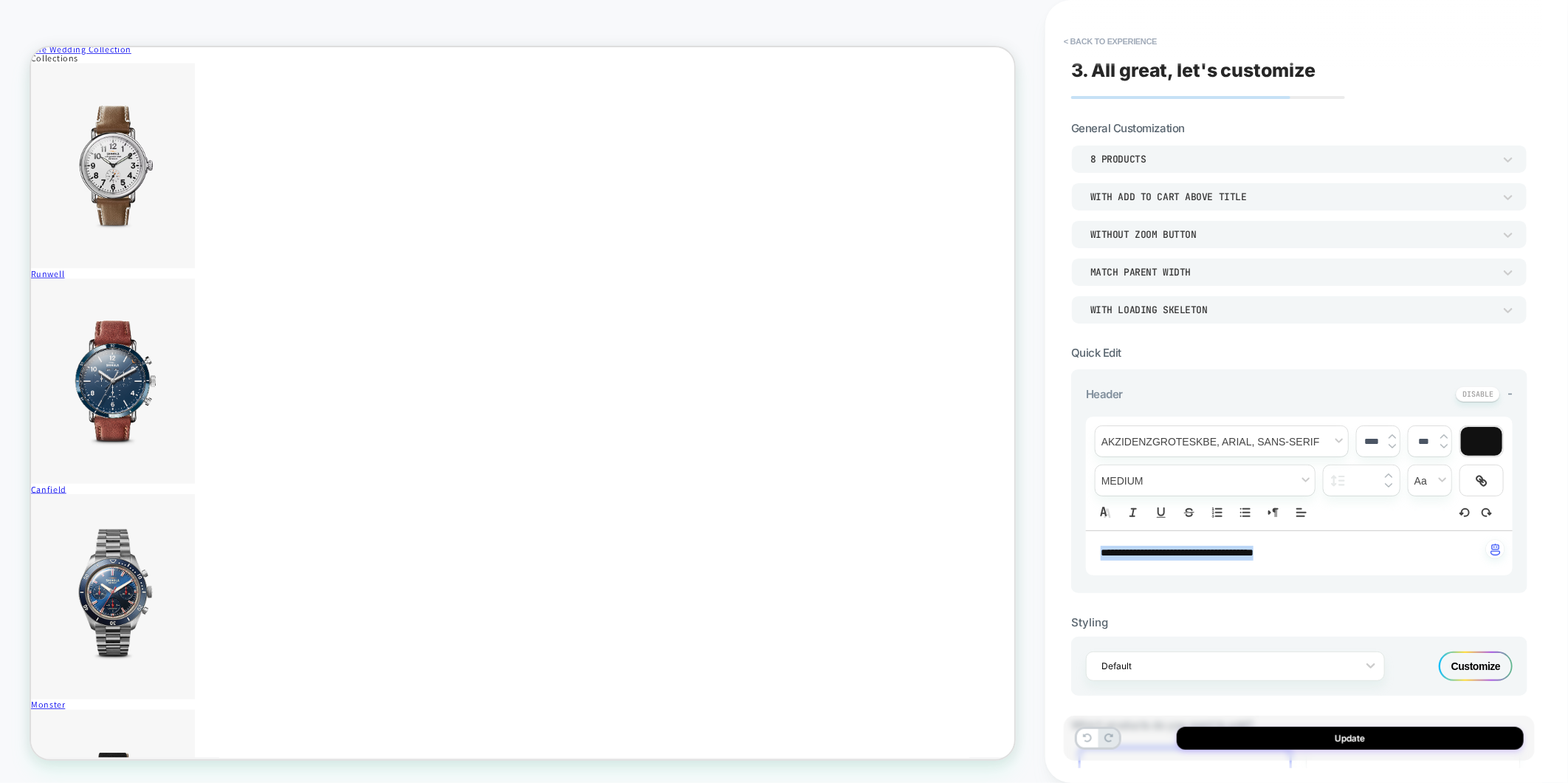 drag, startPoint x: 1321, startPoint y: 558, endPoint x: 1051, endPoint y: 549, distance: 270.14996 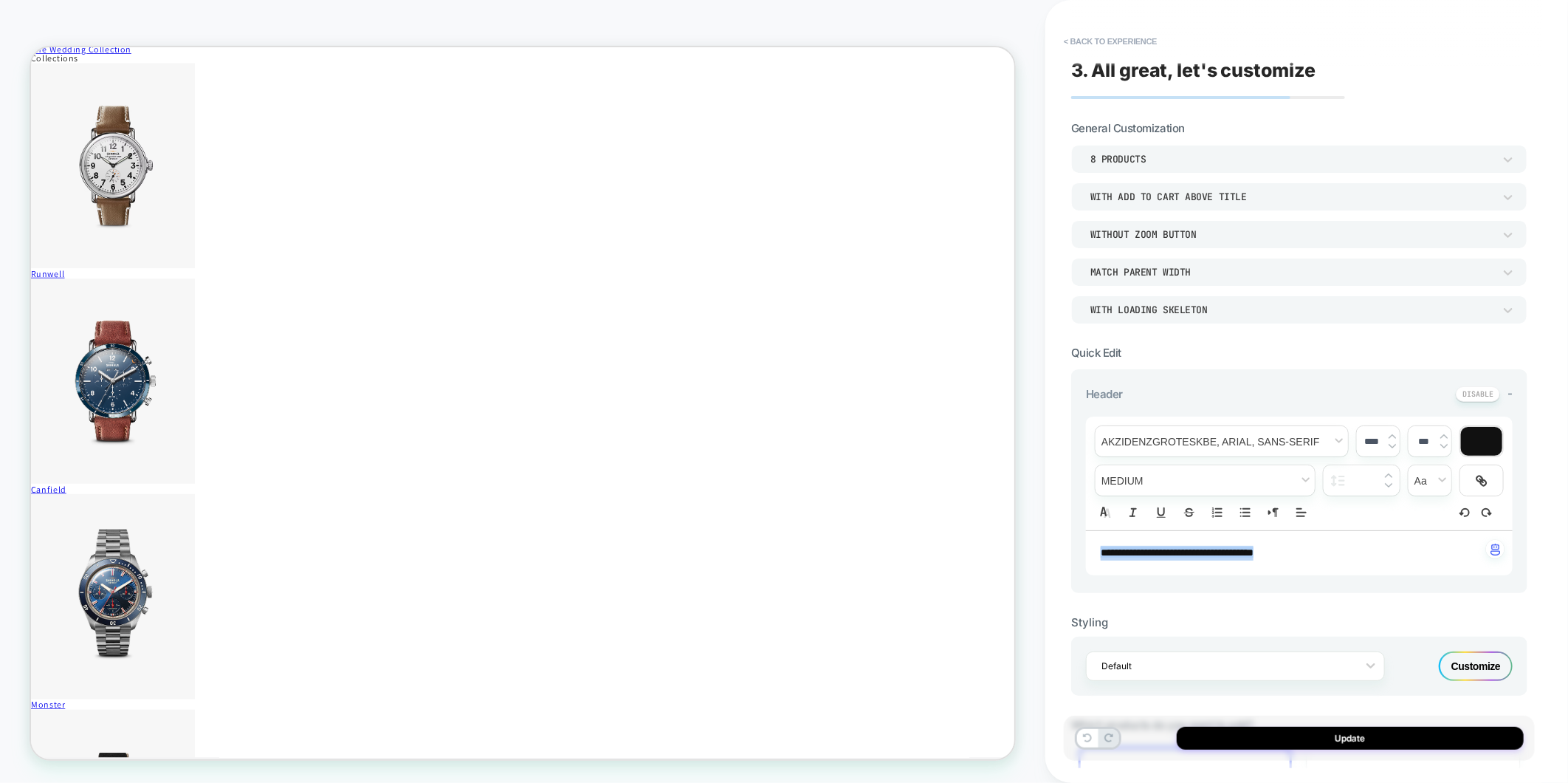 click at bounding box center [1392, 437] 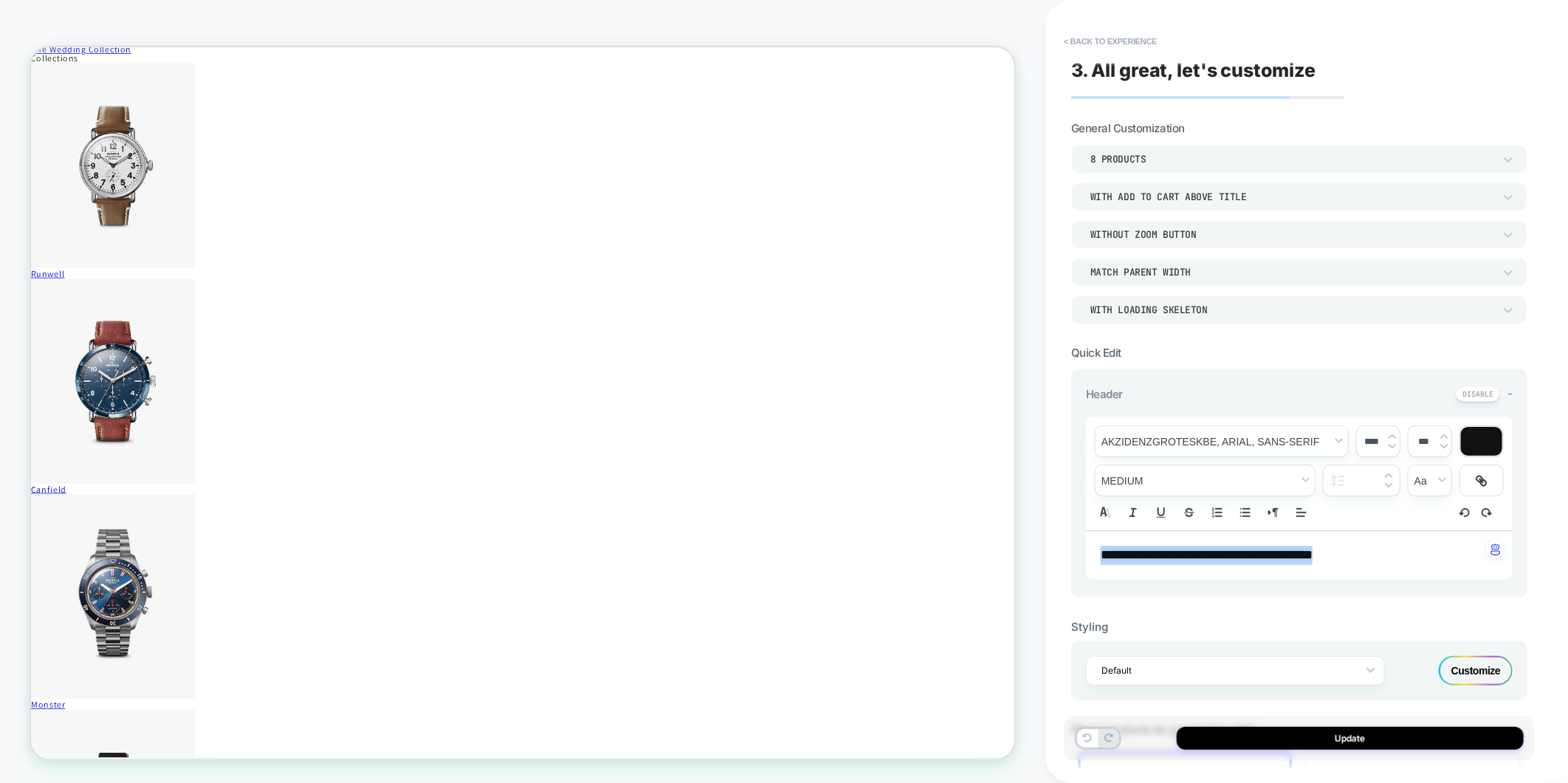 click at bounding box center (1392, 437) 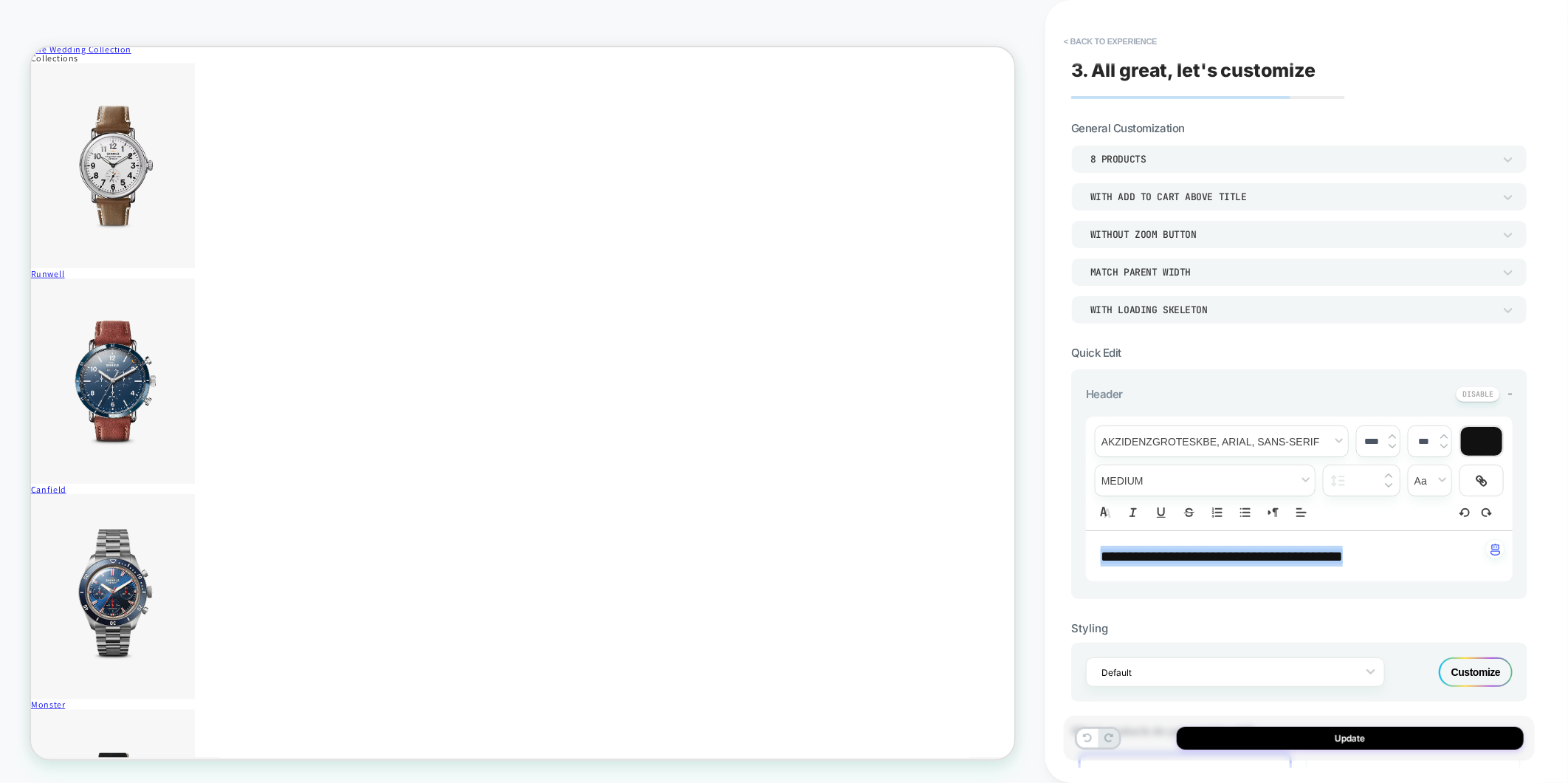click at bounding box center [1392, 437] 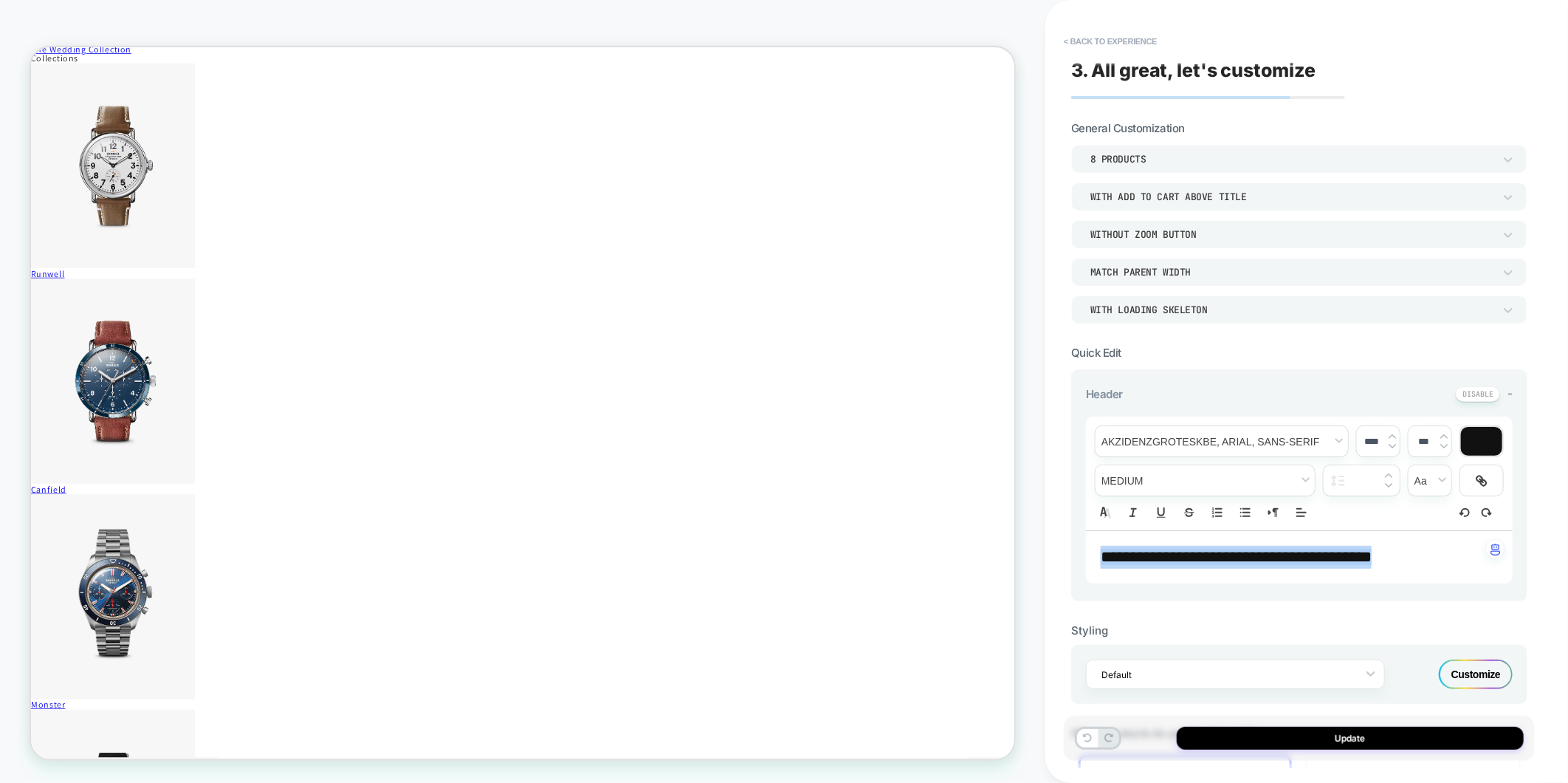 click at bounding box center [1392, 437] 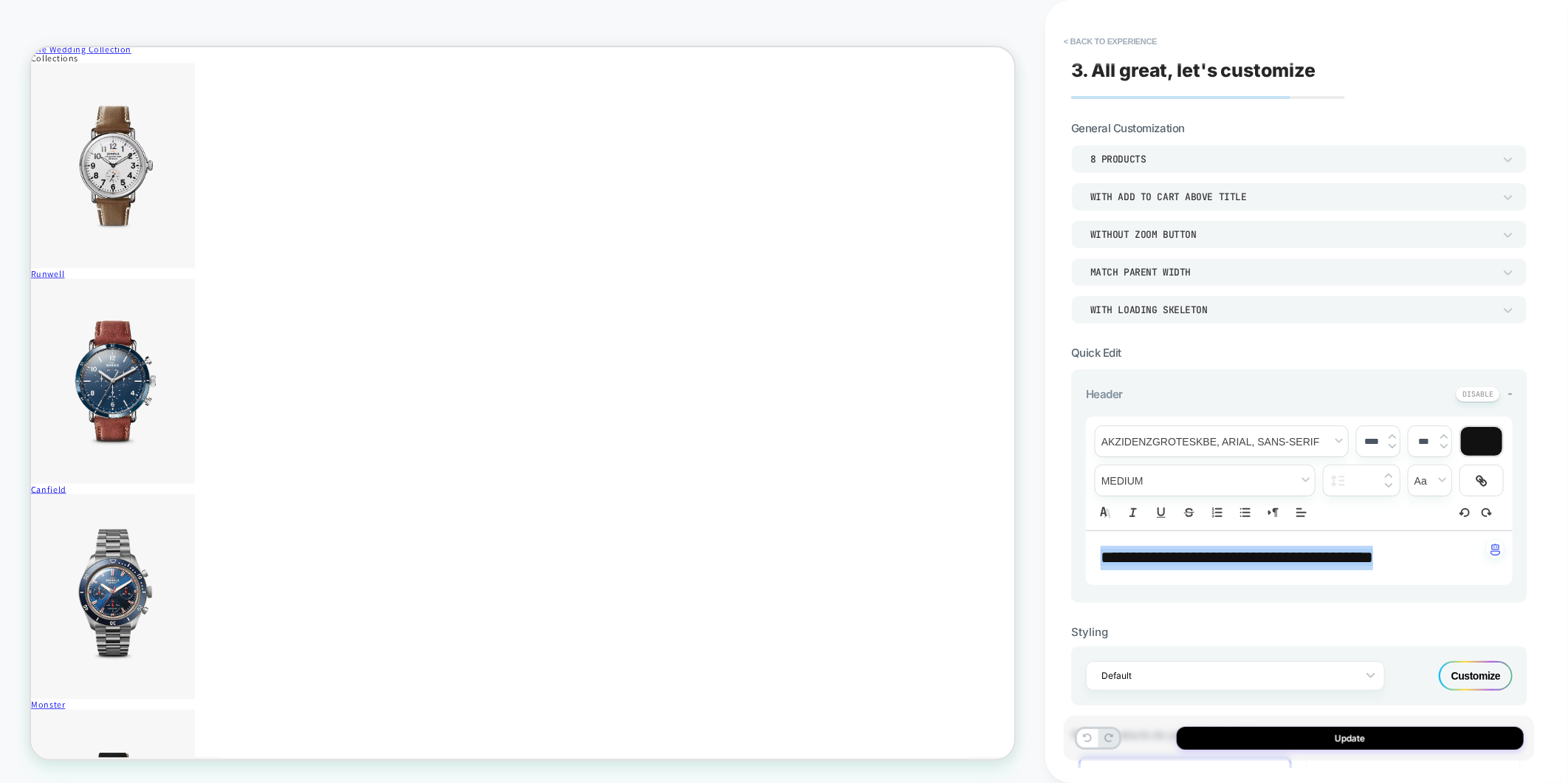 click at bounding box center [1392, 437] 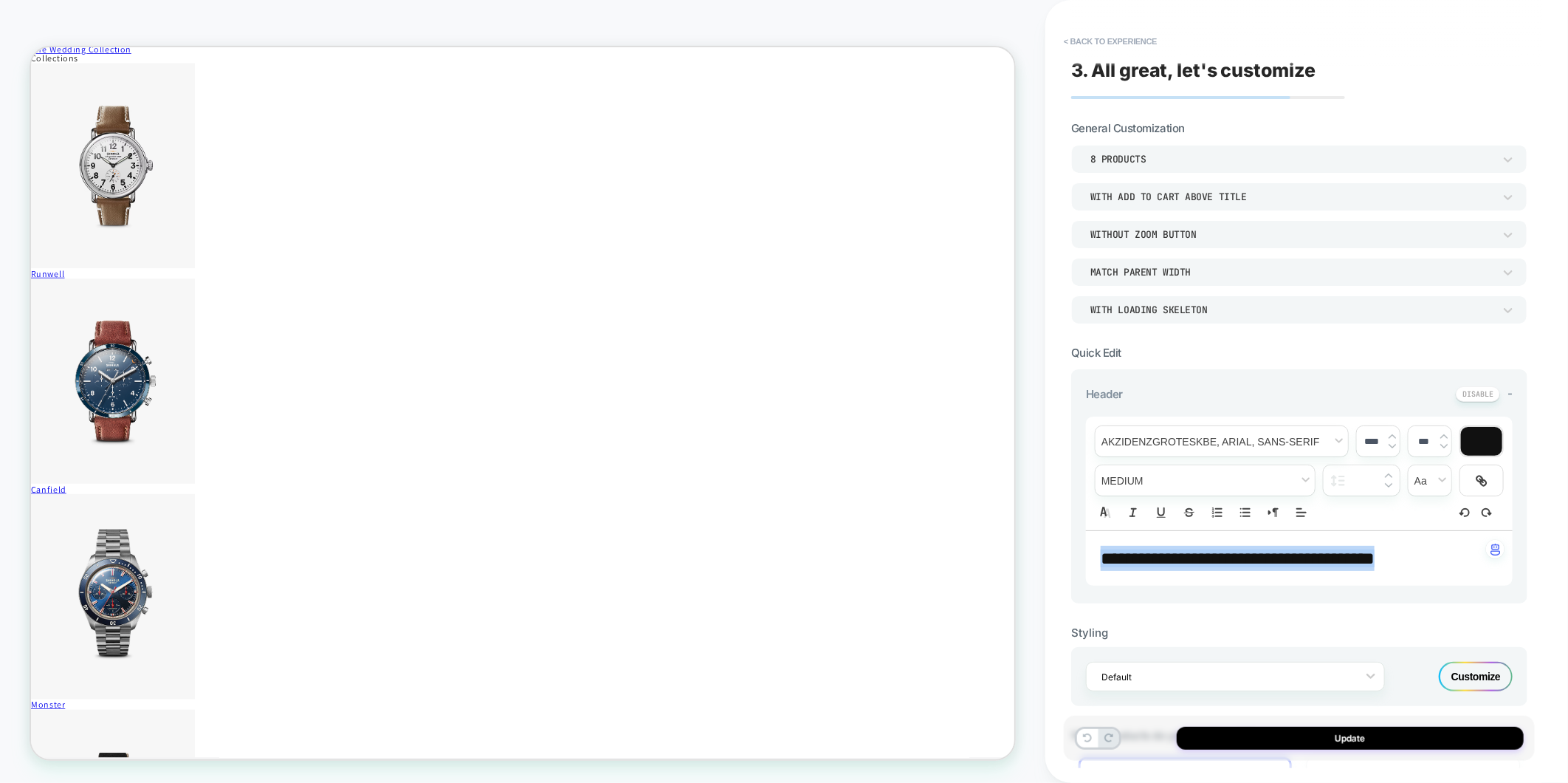 click on "**********" at bounding box center (1293, 558) 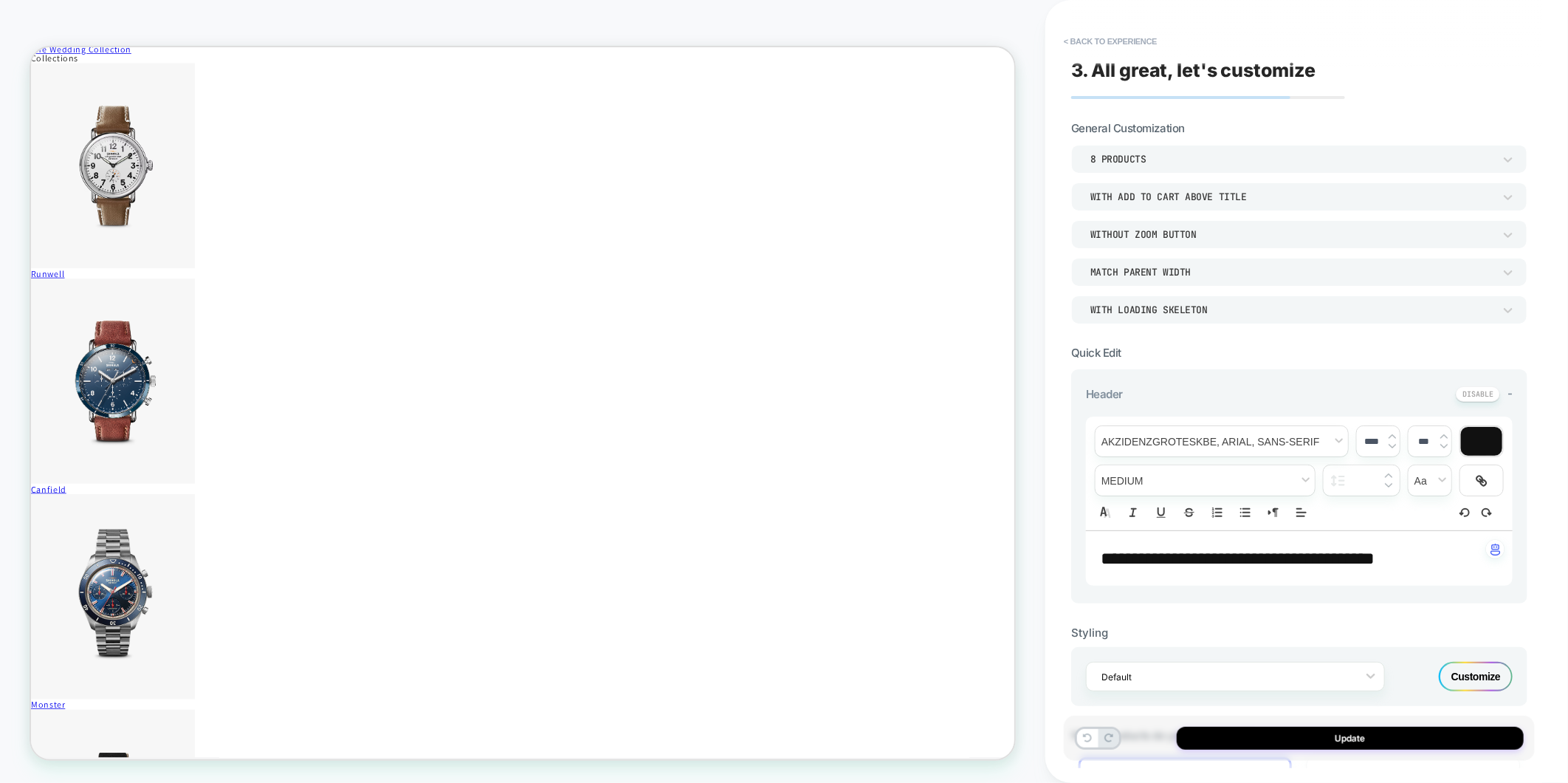 type 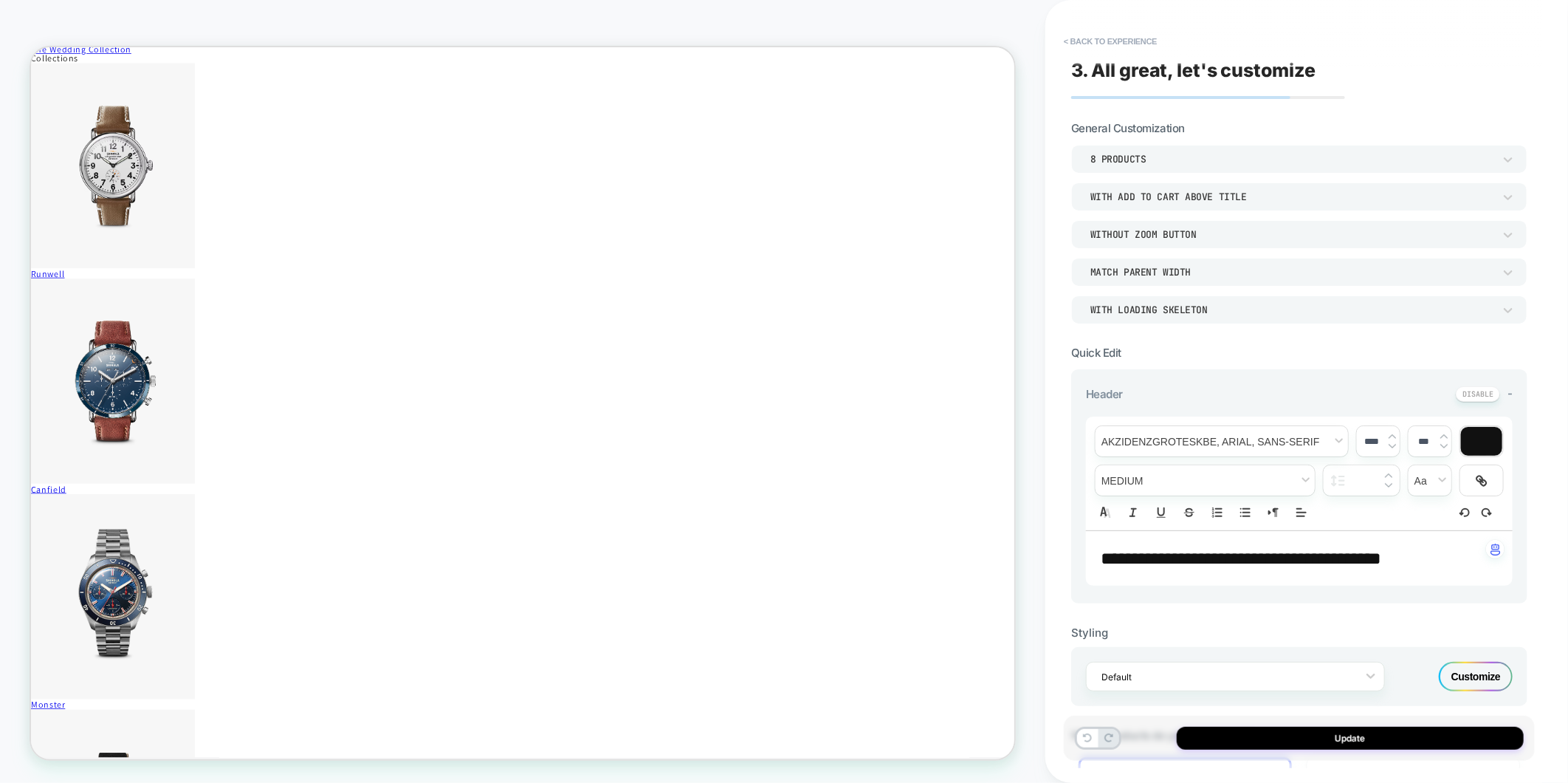 click at bounding box center [386, 51256] 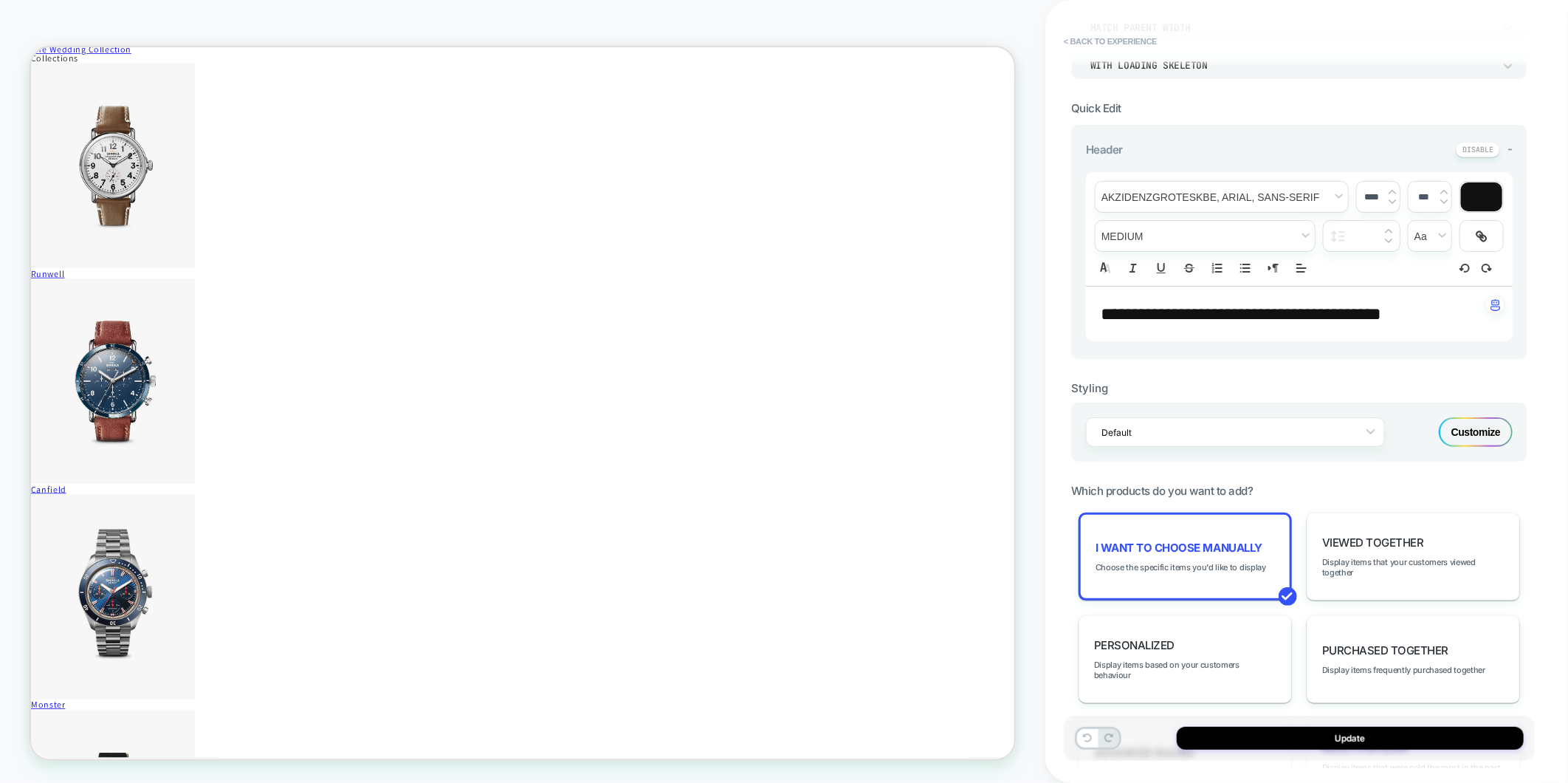 scroll, scrollTop: 246, scrollLeft: 0, axis: vertical 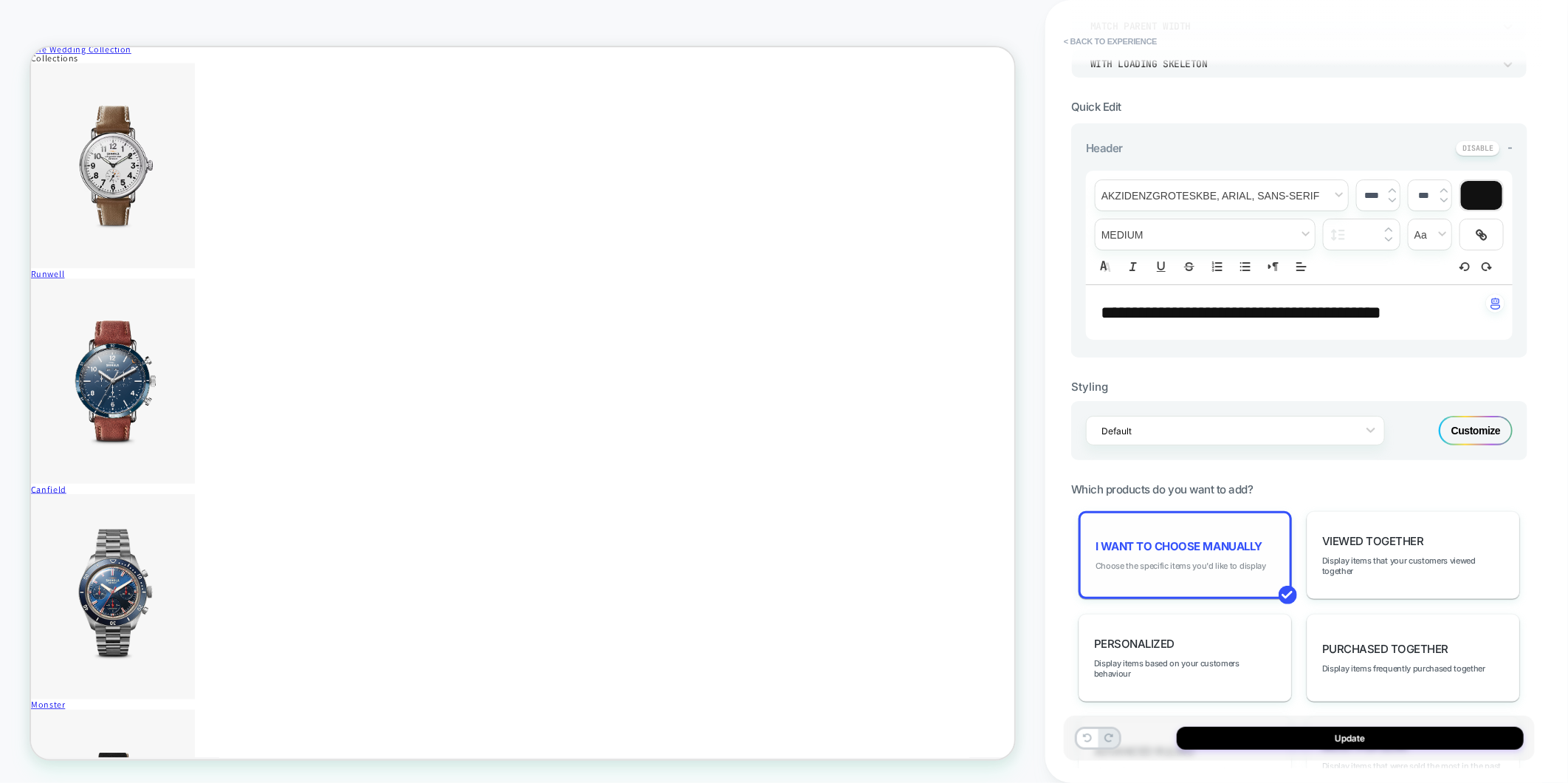 click on "Choose the specific items you'd like to display" at bounding box center (1180, 566) 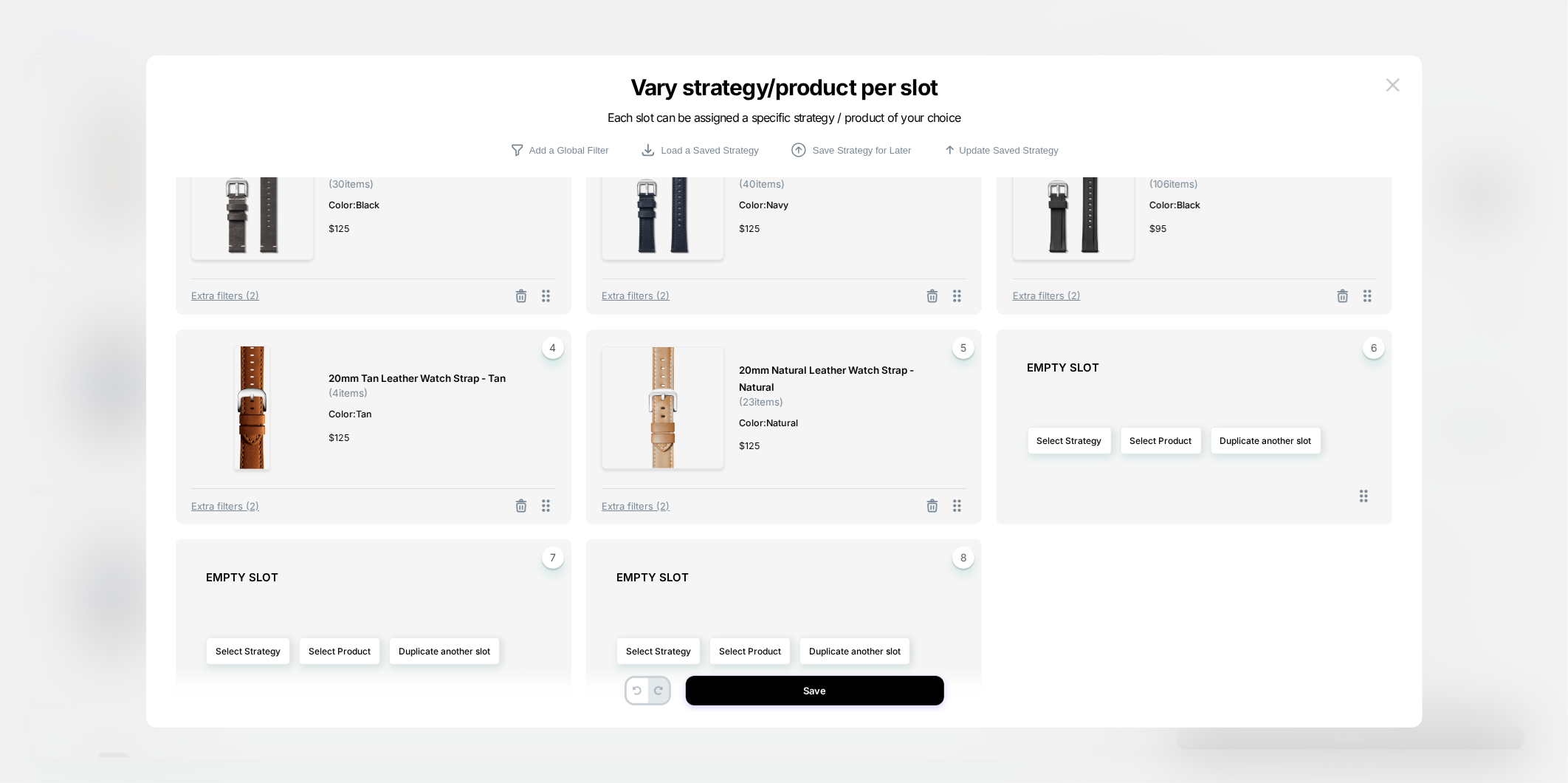 scroll, scrollTop: 0, scrollLeft: 0, axis: both 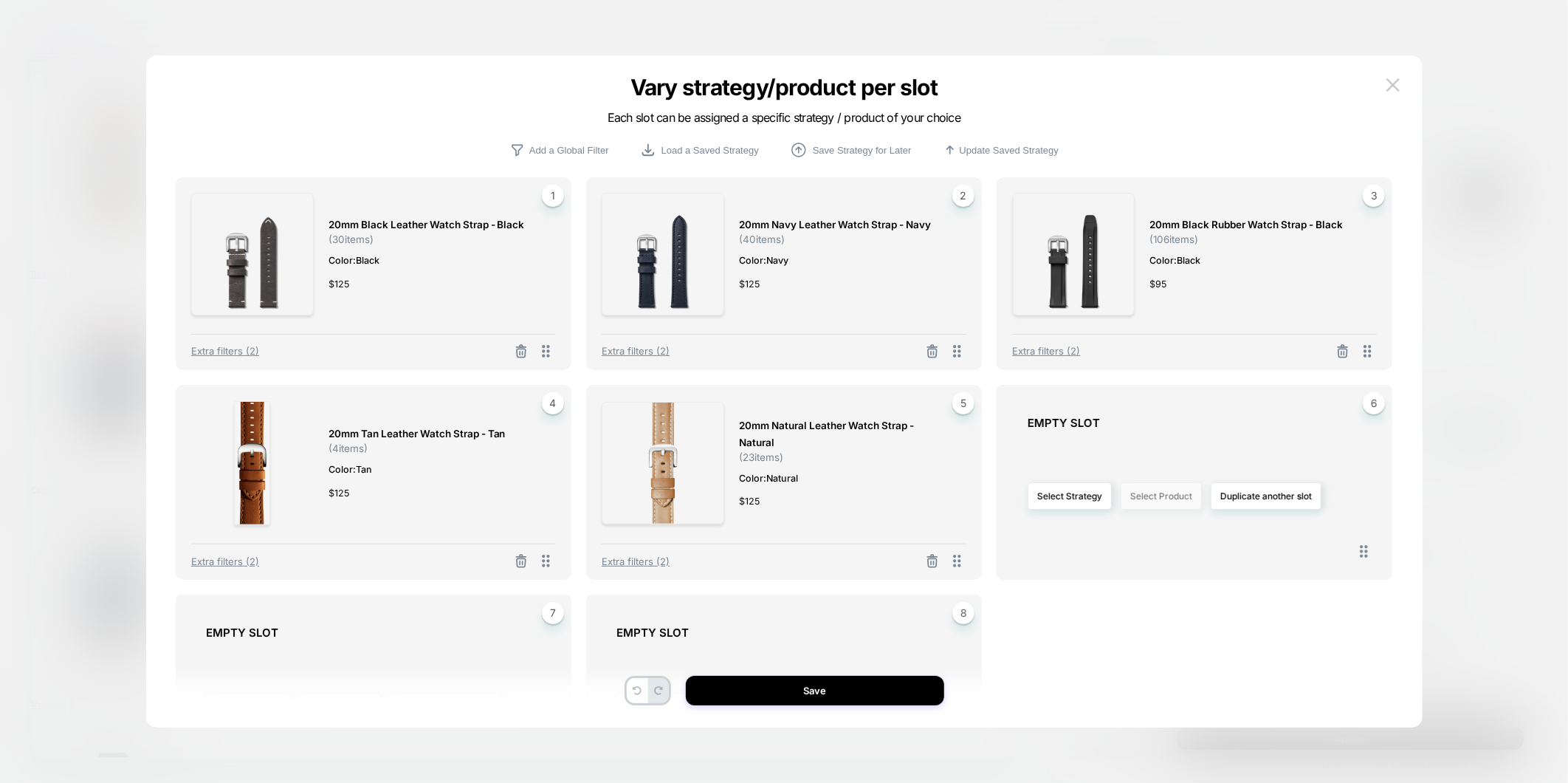 click on "Select Product" at bounding box center [1161, 496] 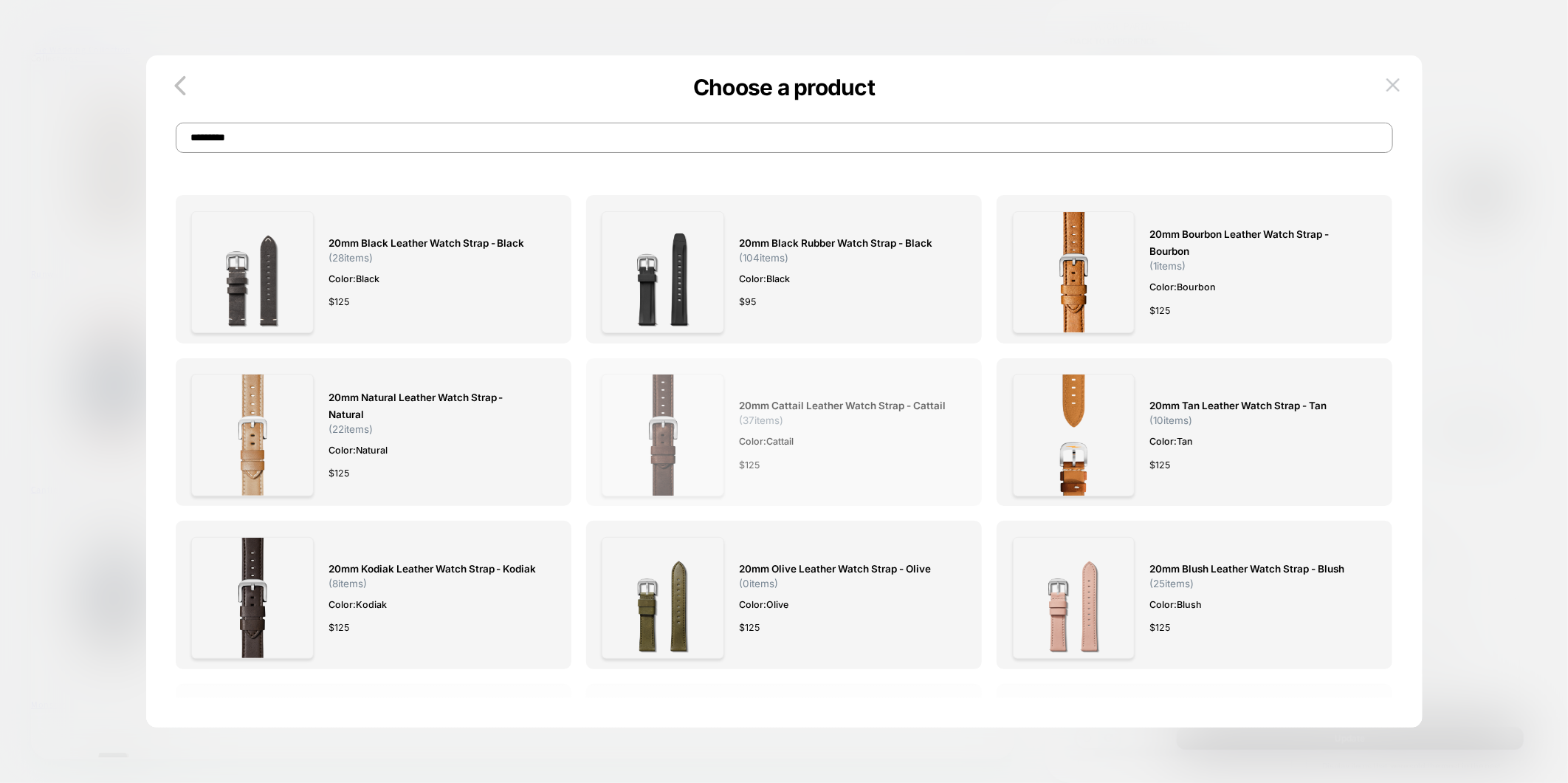 type on "*********" 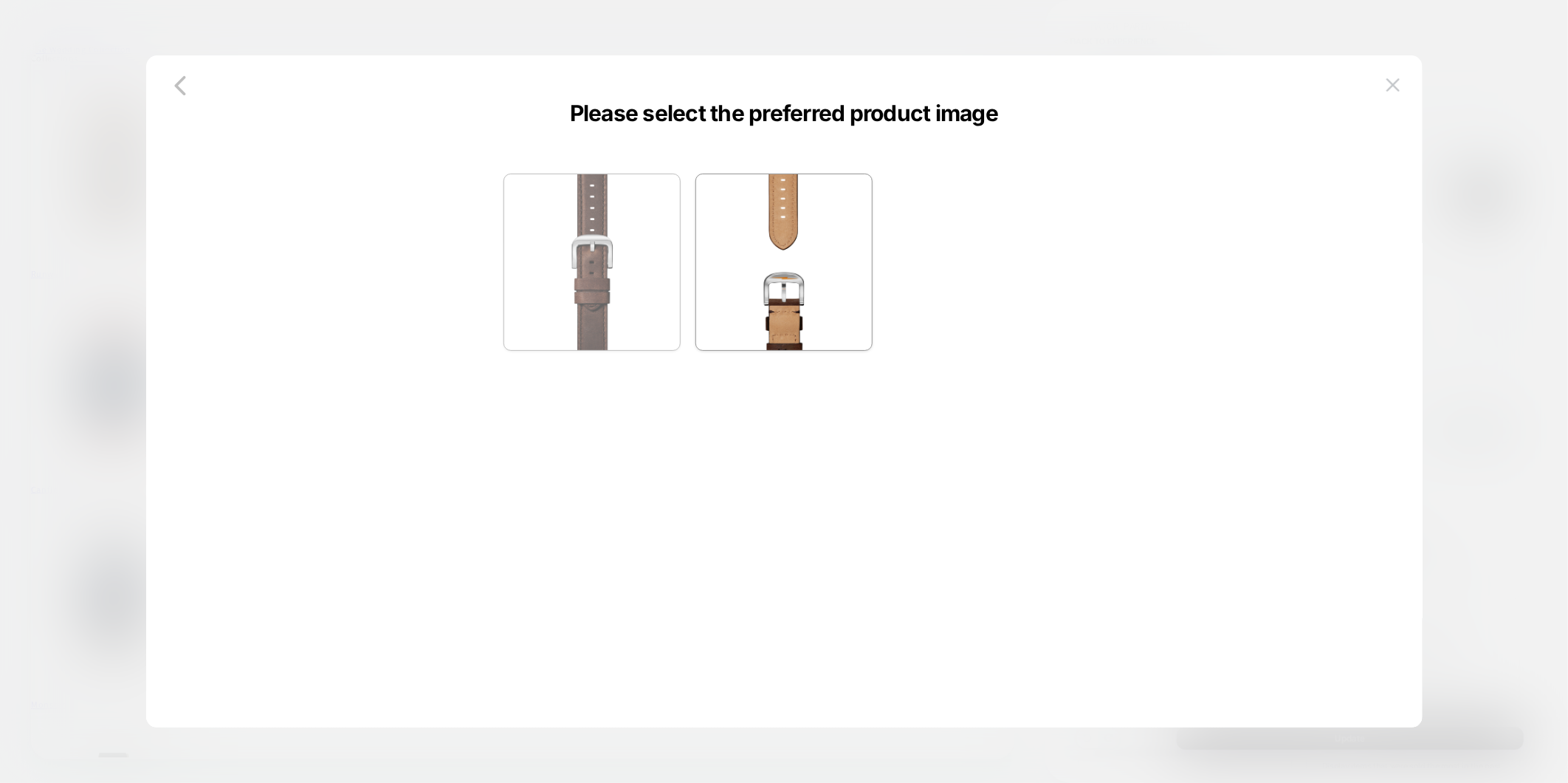 click at bounding box center (592, 262) 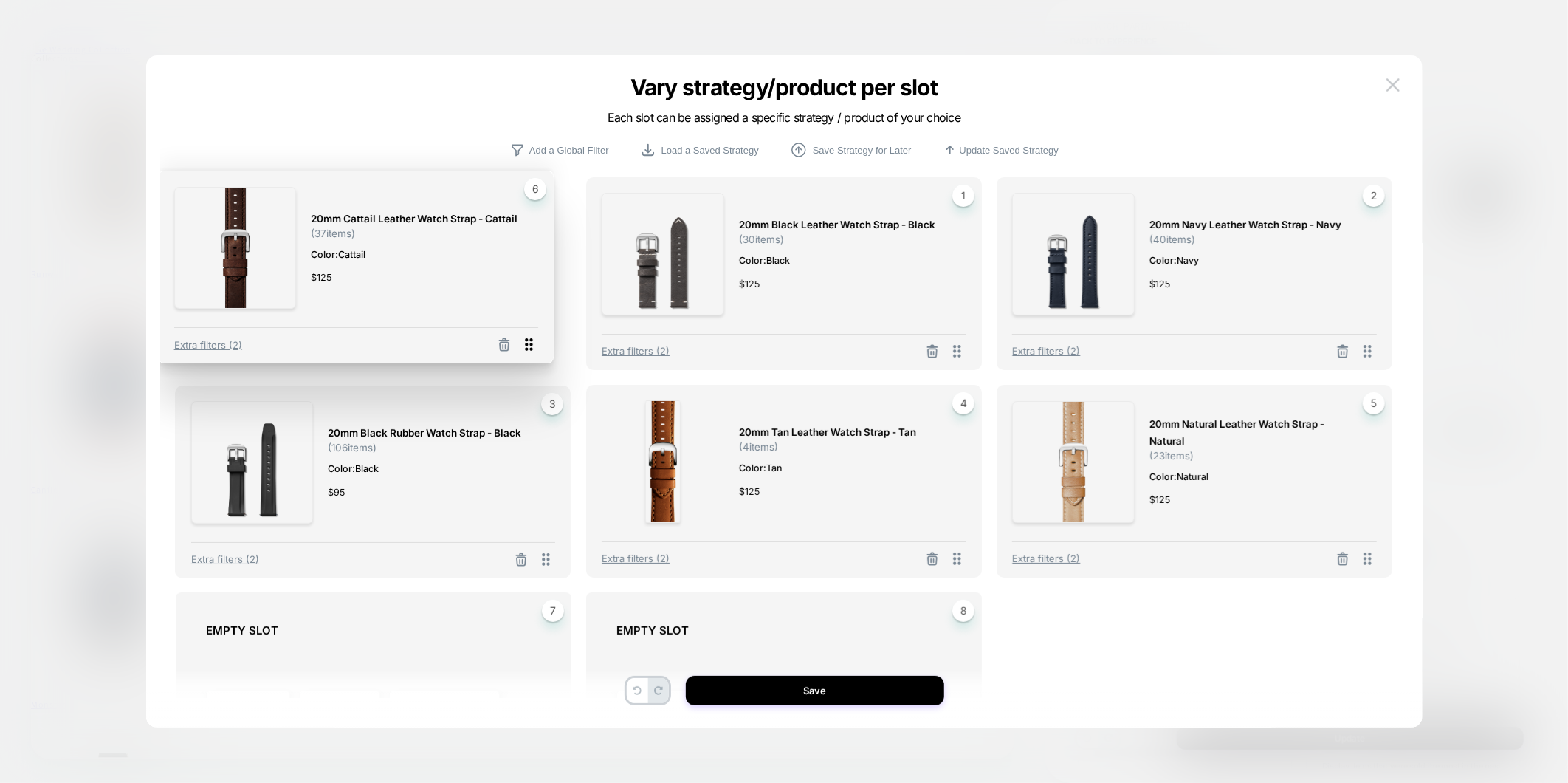 drag, startPoint x: 1370, startPoint y: 562, endPoint x: 533, endPoint y: 348, distance: 863.9242 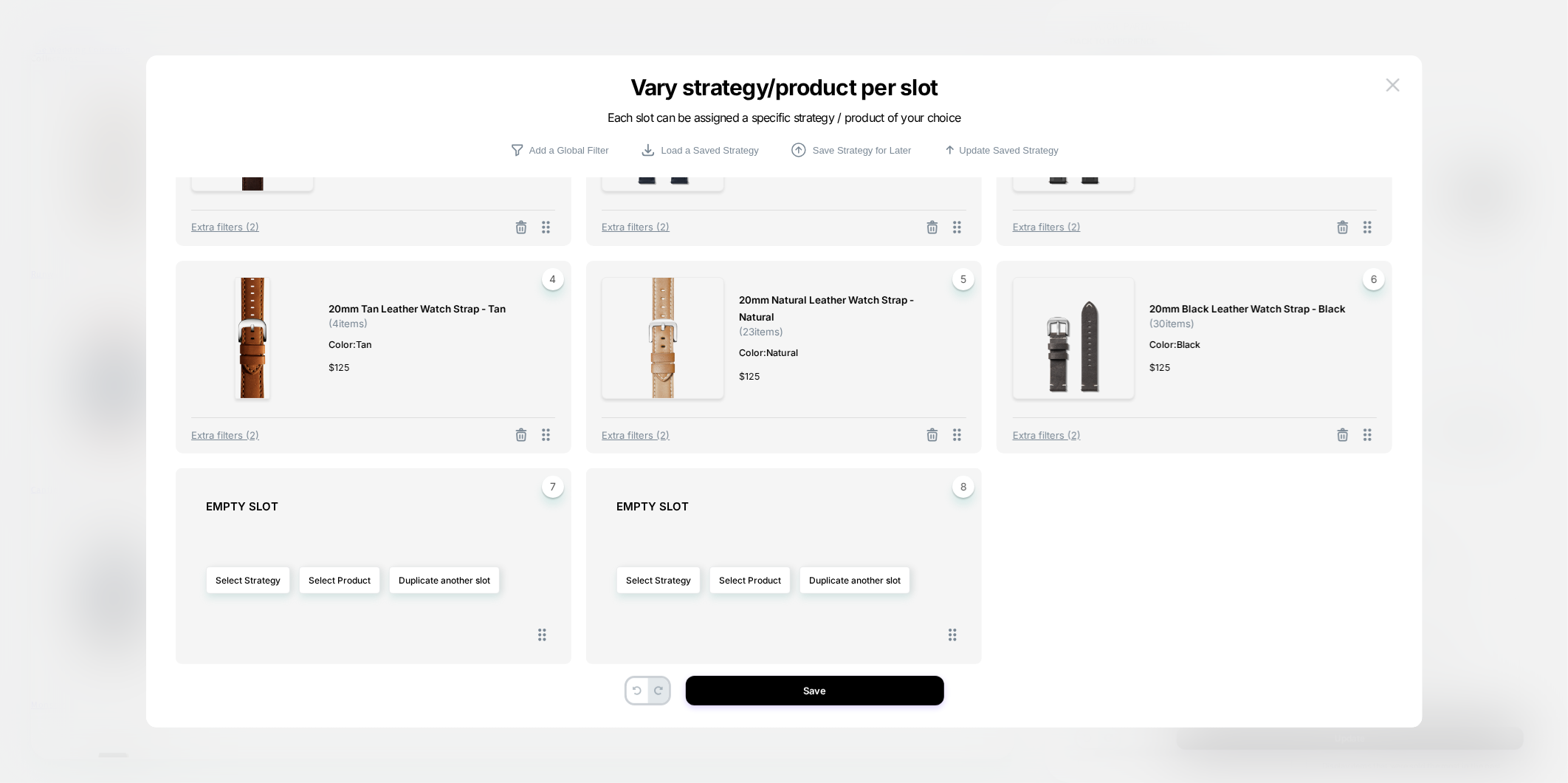 scroll, scrollTop: 127, scrollLeft: 0, axis: vertical 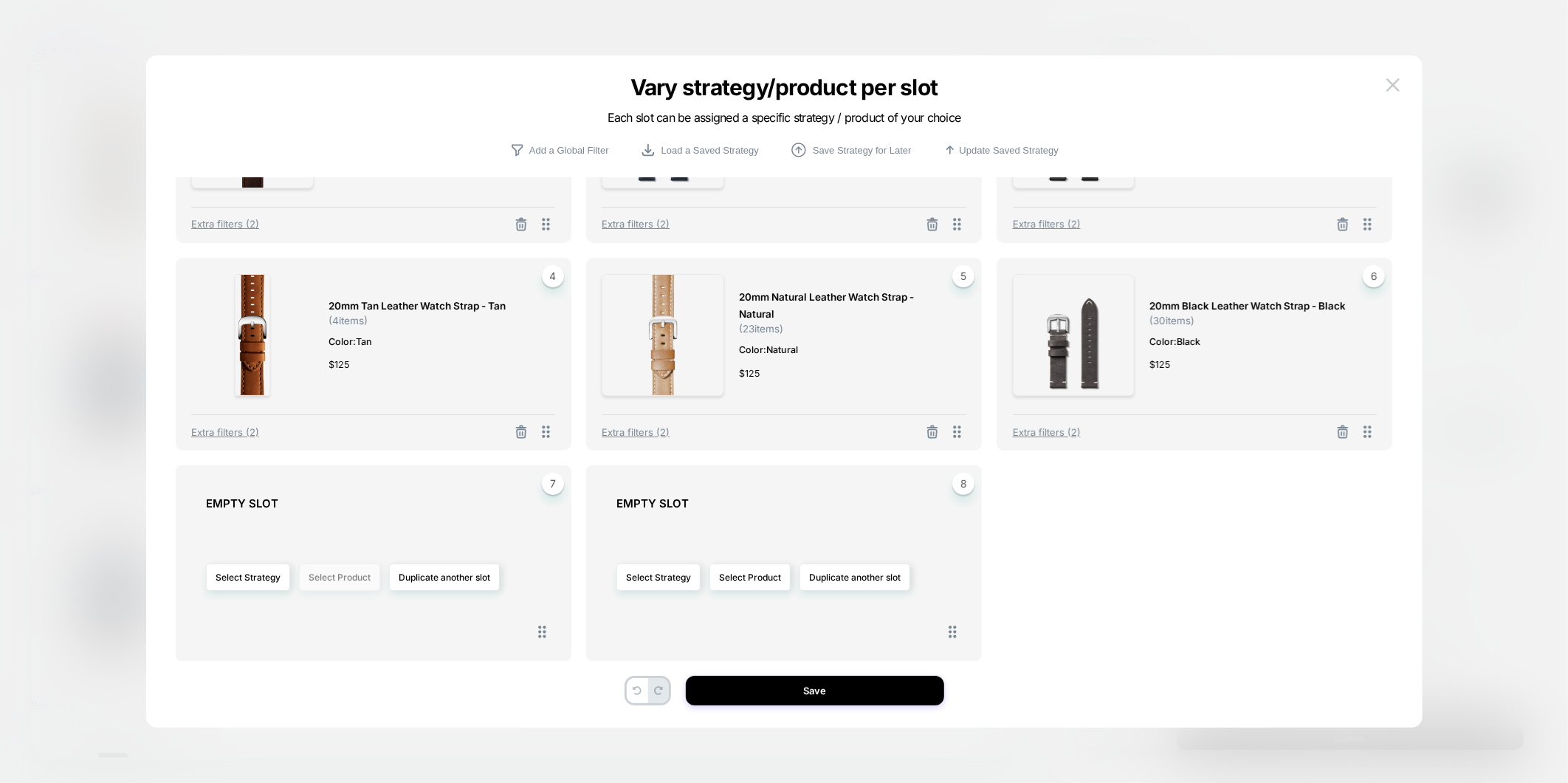click on "Select Product" at bounding box center [340, 577] 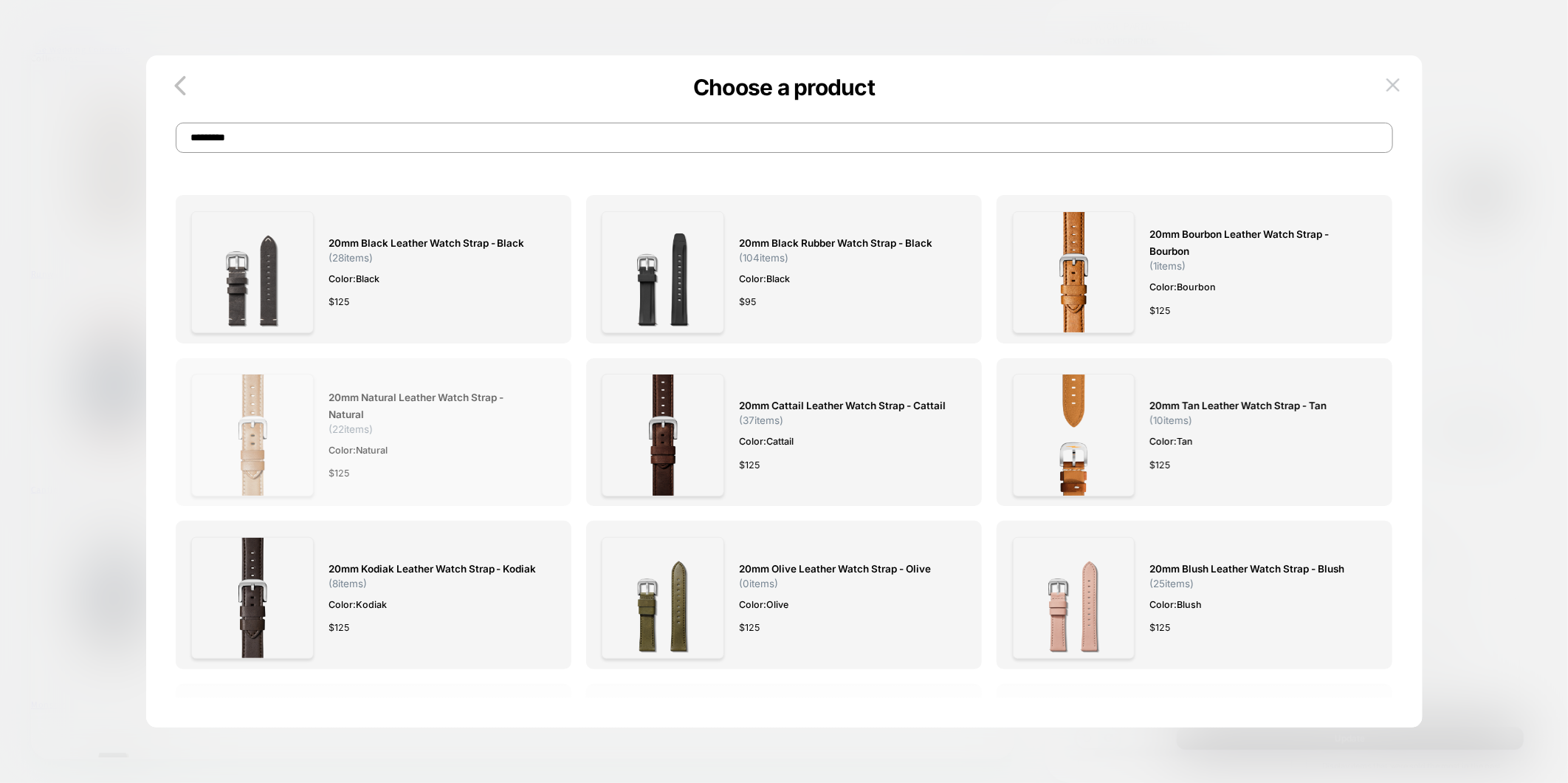 scroll, scrollTop: 0, scrollLeft: 0, axis: both 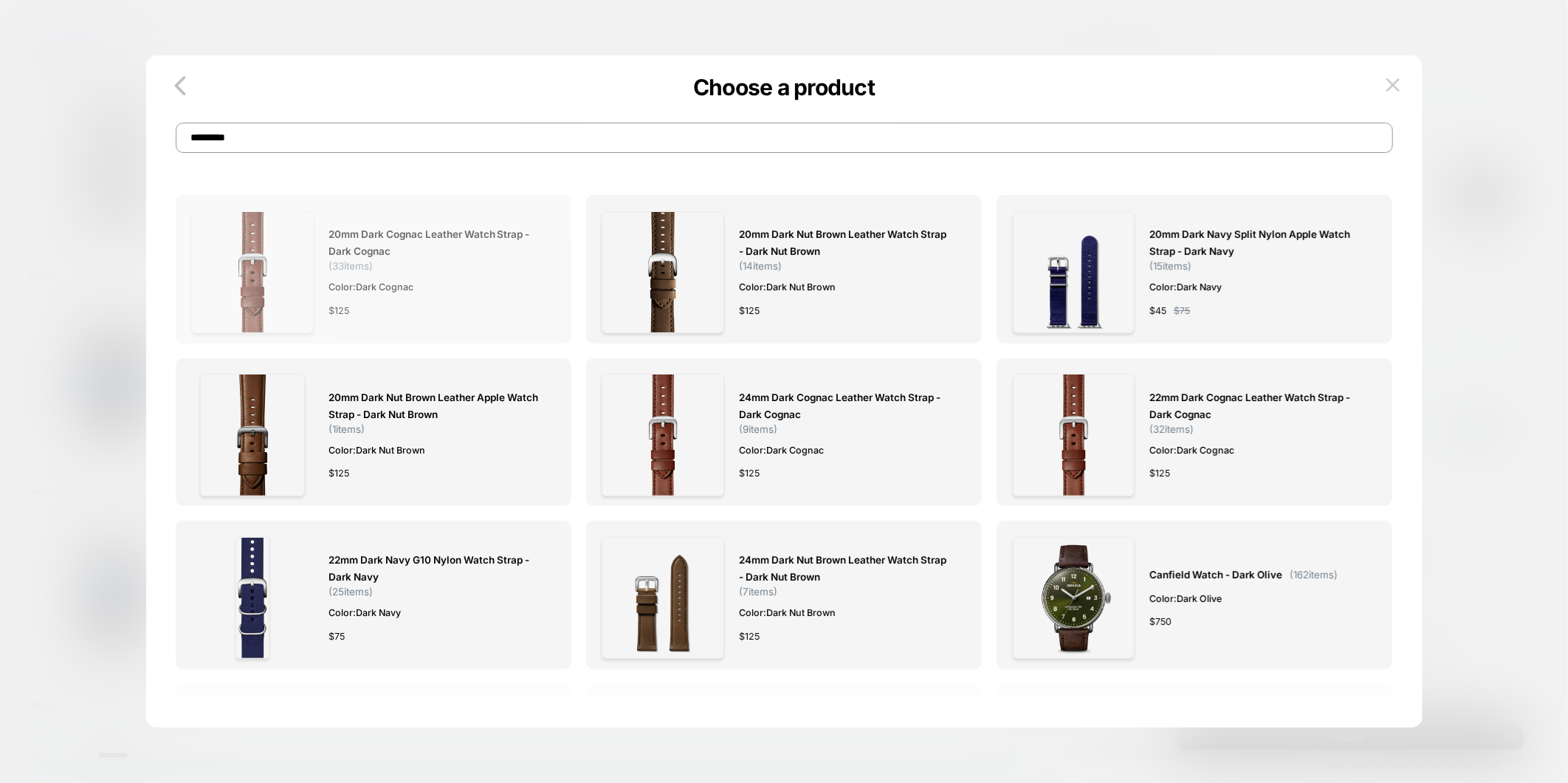type on "*********" 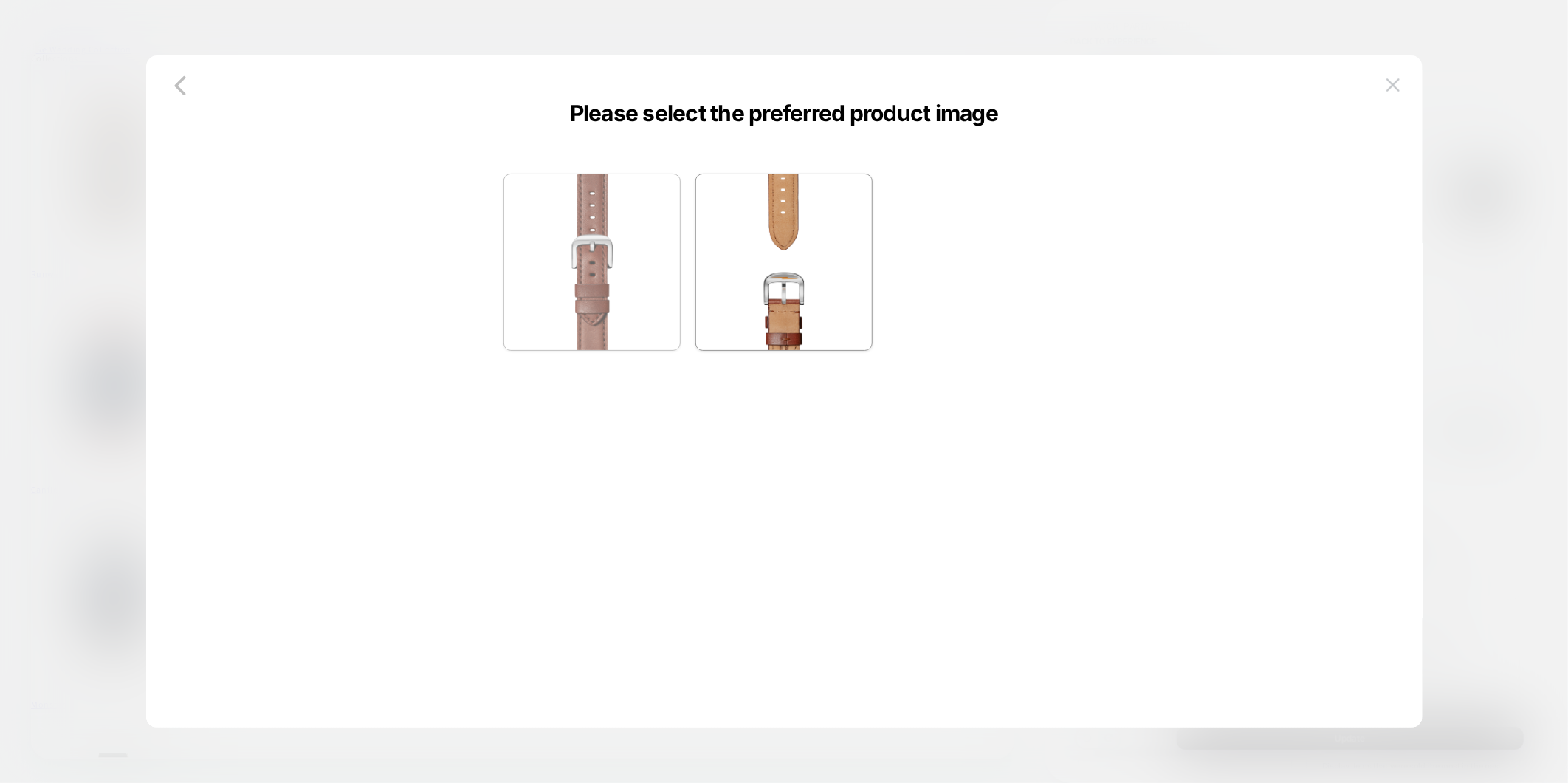 click at bounding box center (592, 262) 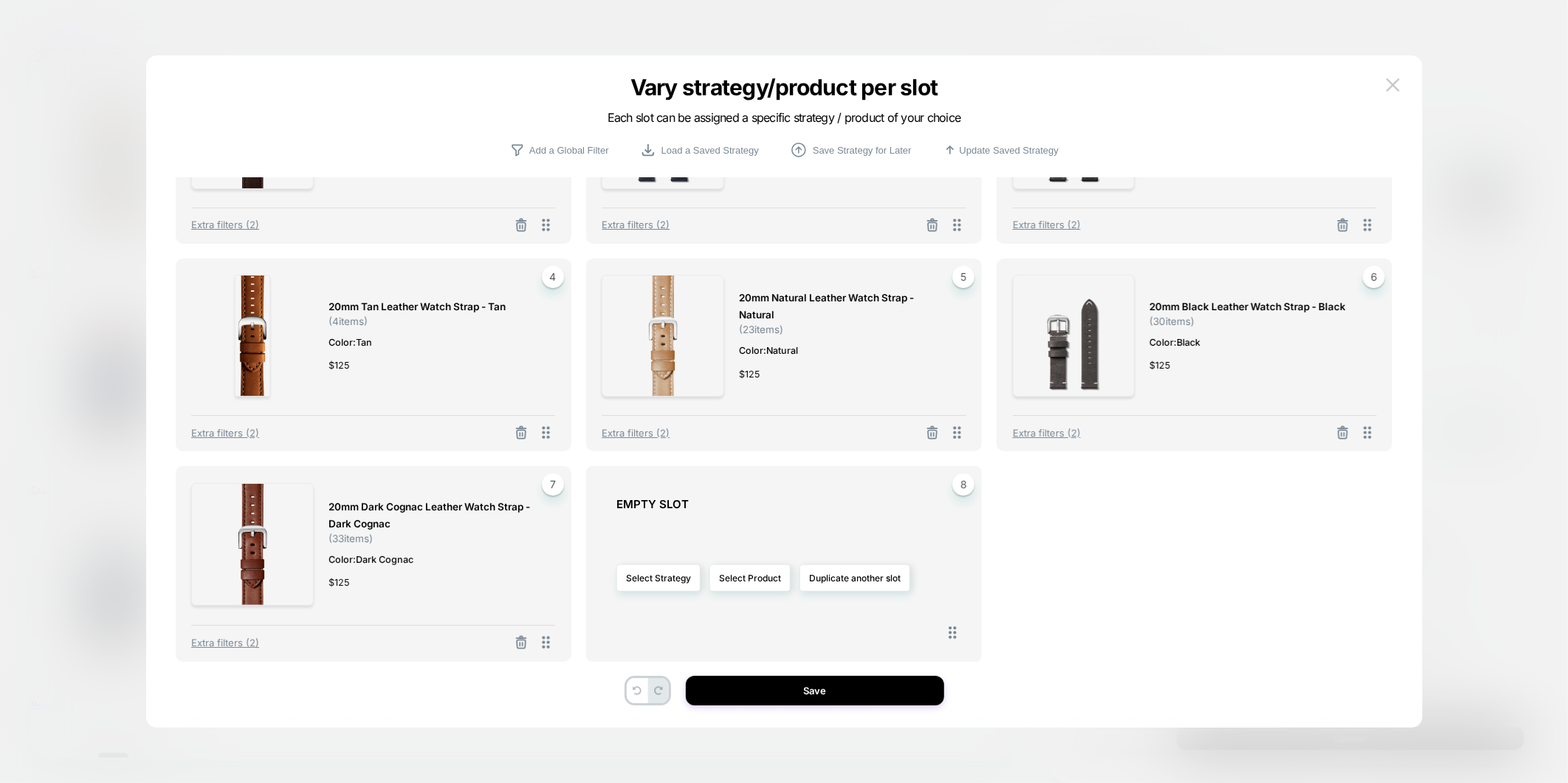 scroll, scrollTop: 127, scrollLeft: 0, axis: vertical 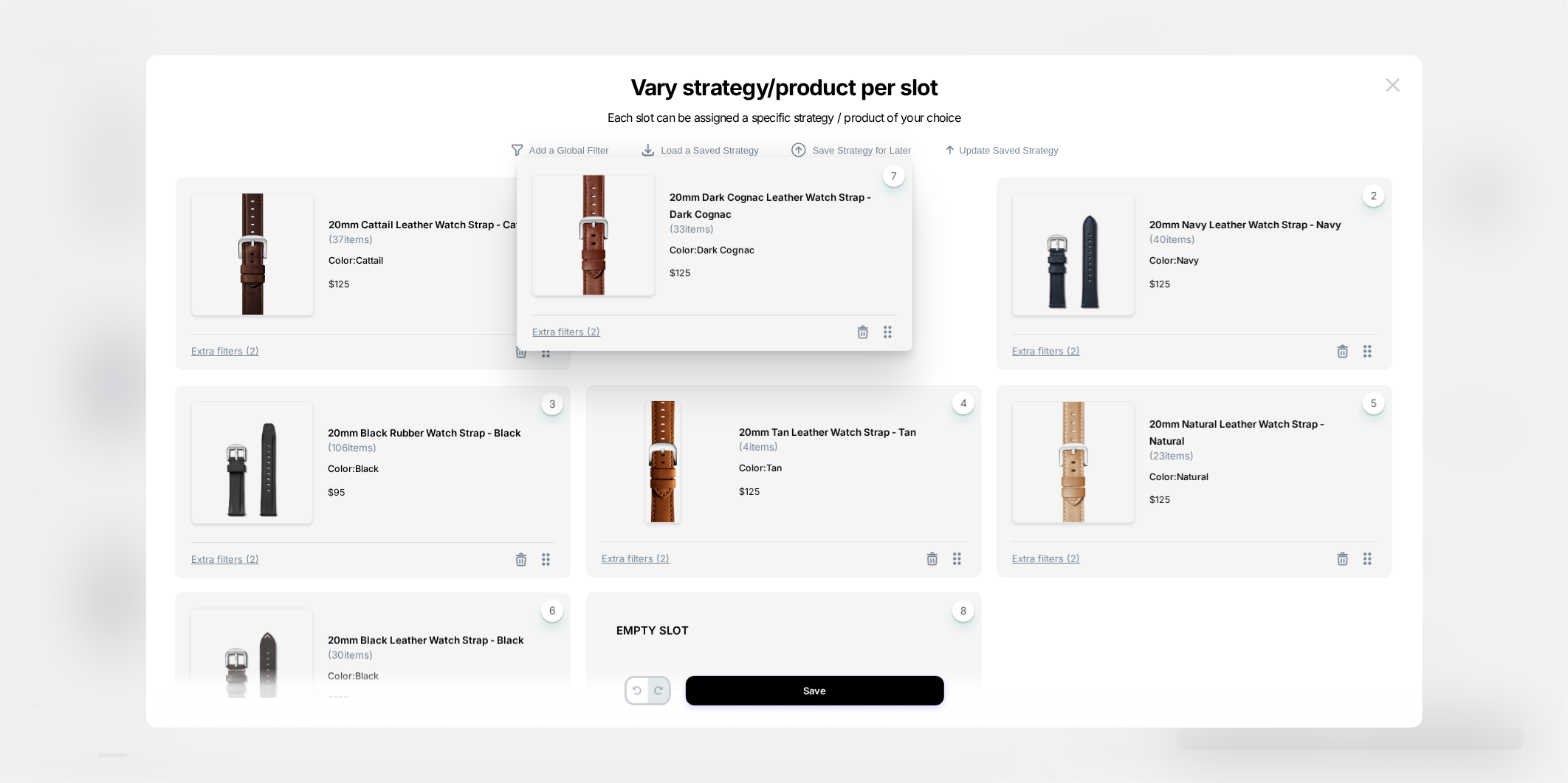 drag, startPoint x: 552, startPoint y: 643, endPoint x: 895, endPoint y: 208, distance: 553.9621 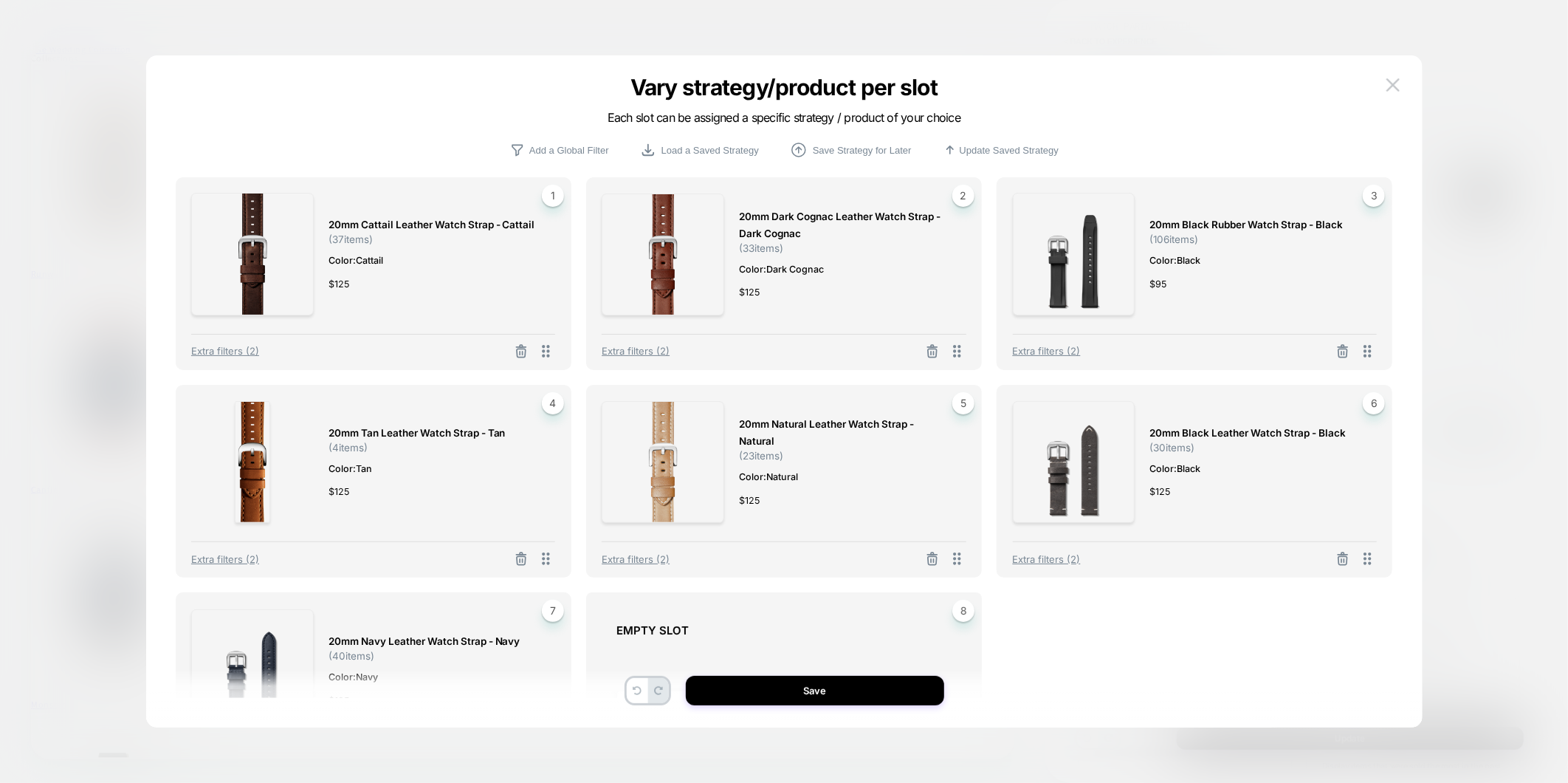 scroll, scrollTop: 82, scrollLeft: 0, axis: vertical 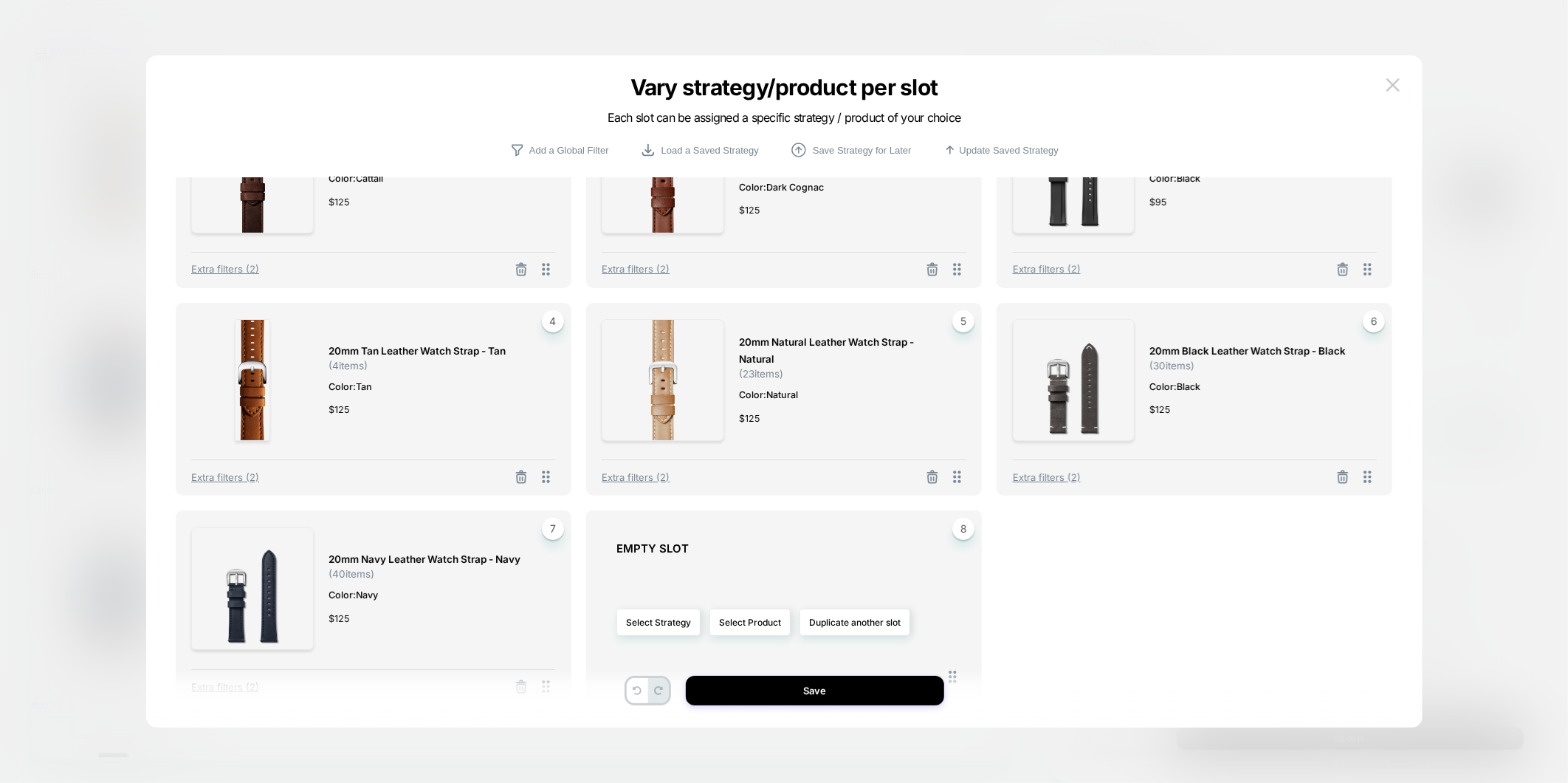click on "20mm Black Leather Watch Strap - Black ( 30  items) Color:  Black $ 125 6 Extra filters (2)" at bounding box center (1194, 399) 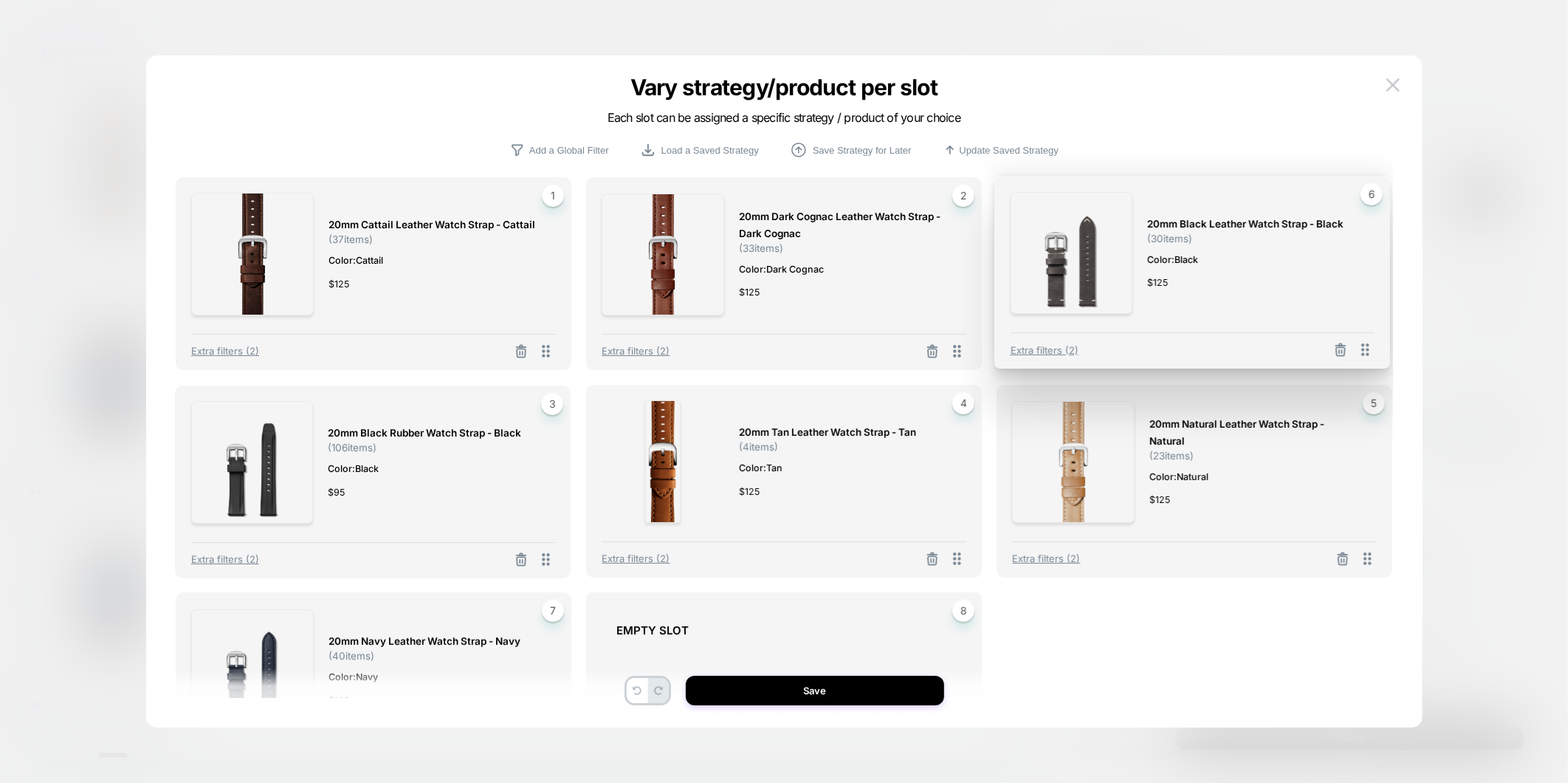 drag, startPoint x: 1372, startPoint y: 479, endPoint x: 1369, endPoint y: 270, distance: 209.0215 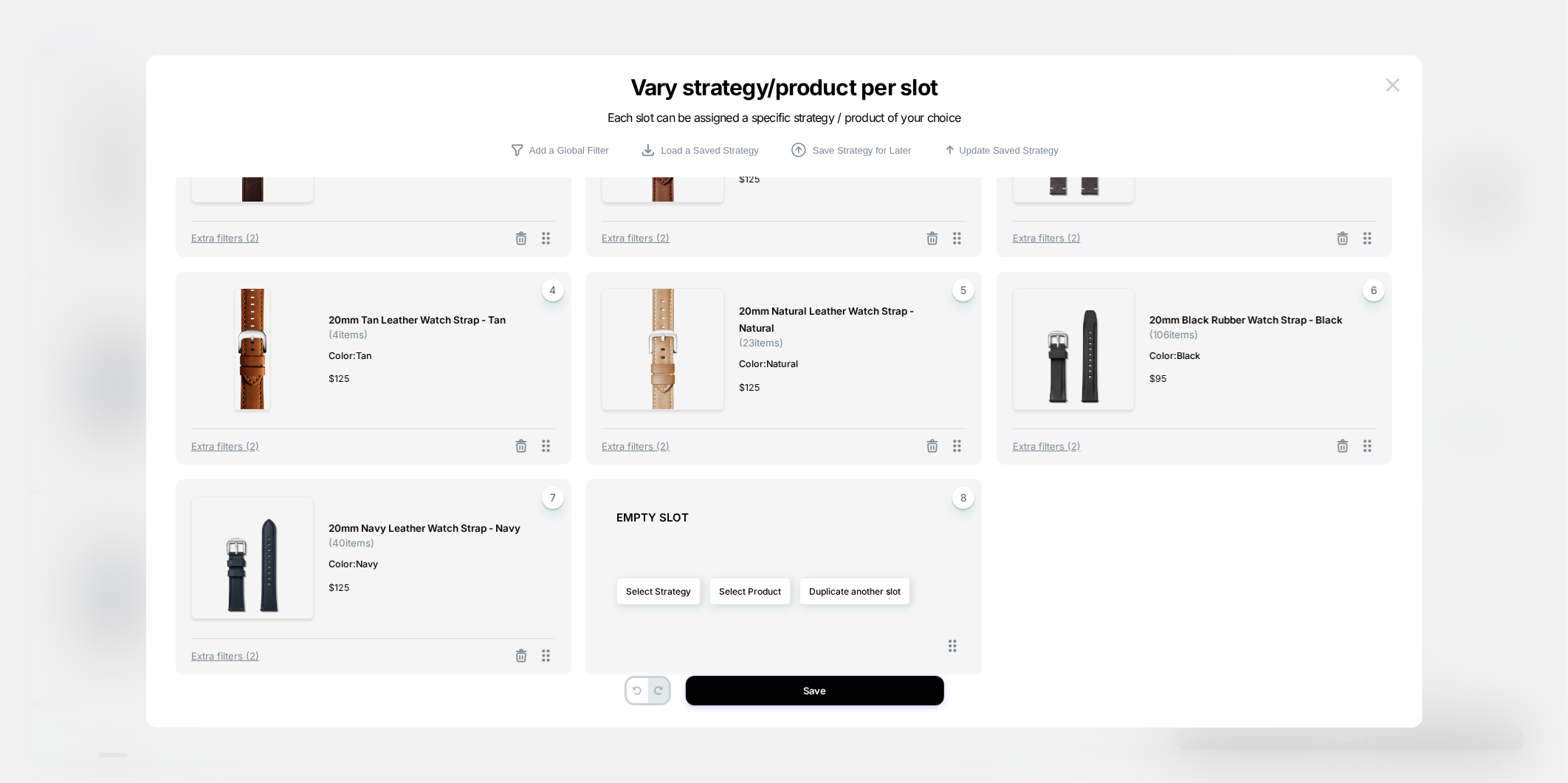 scroll, scrollTop: 127, scrollLeft: 0, axis: vertical 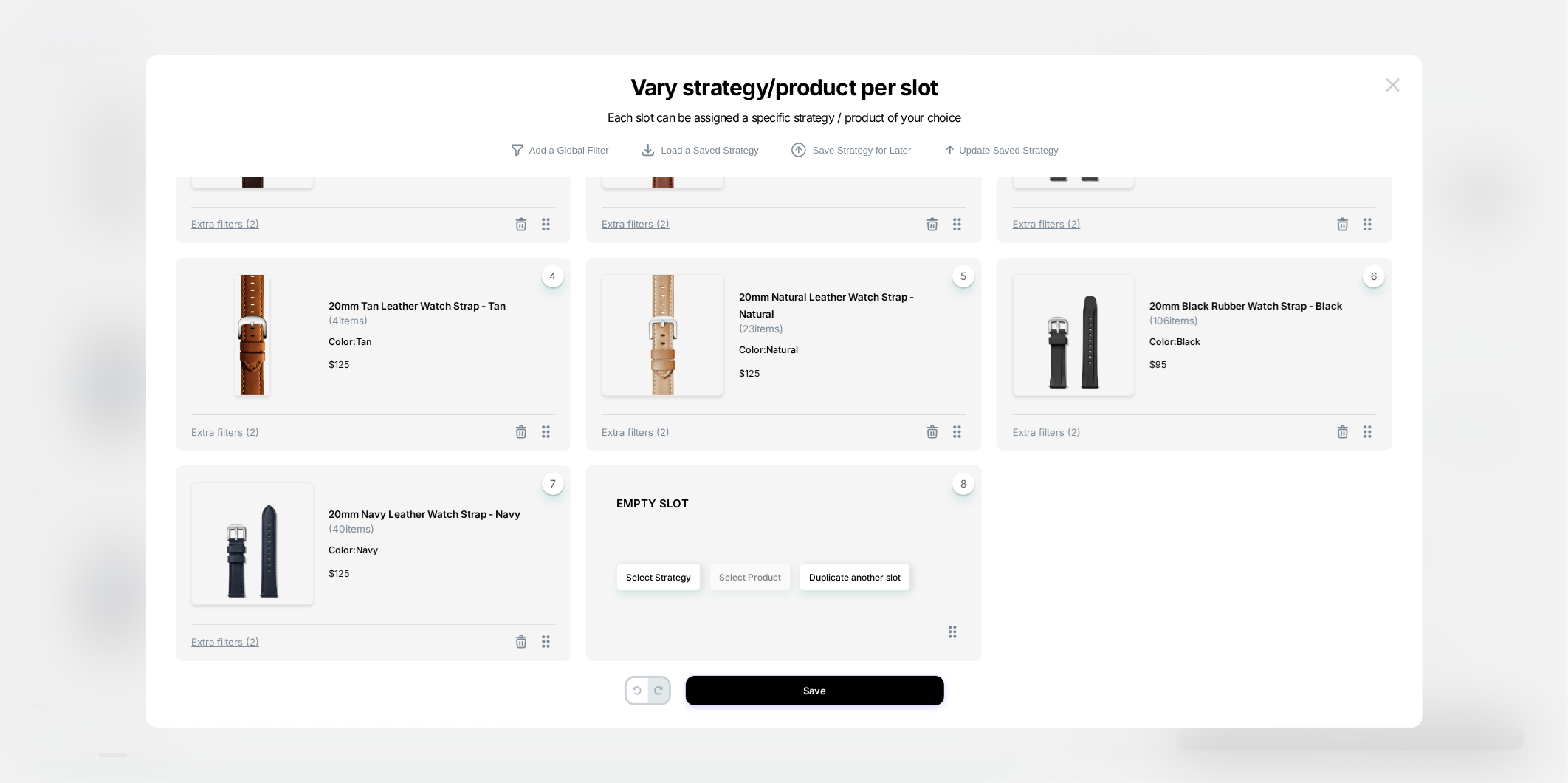click on "Select Product" at bounding box center (750, 577) 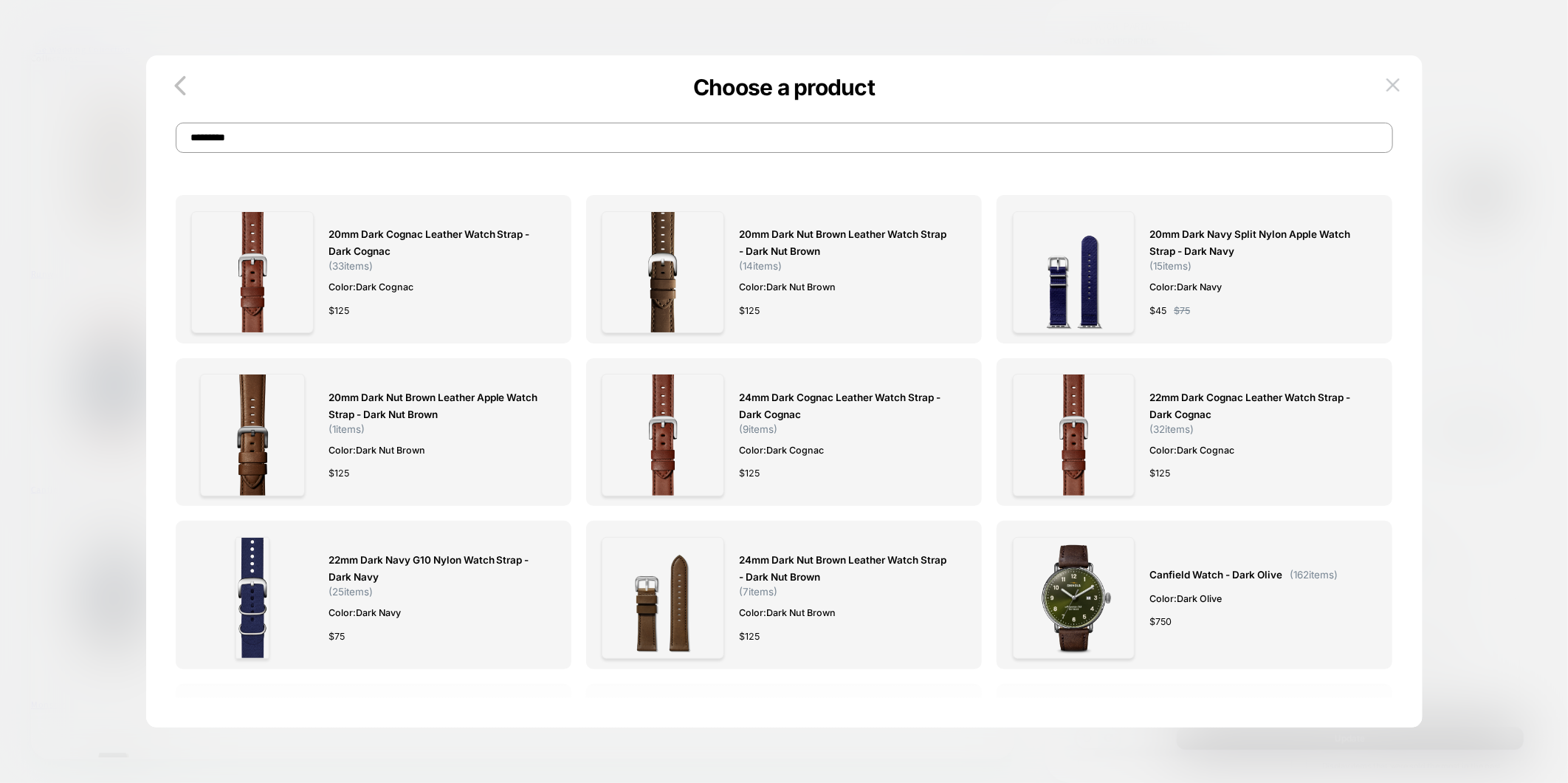 scroll, scrollTop: 0, scrollLeft: 0, axis: both 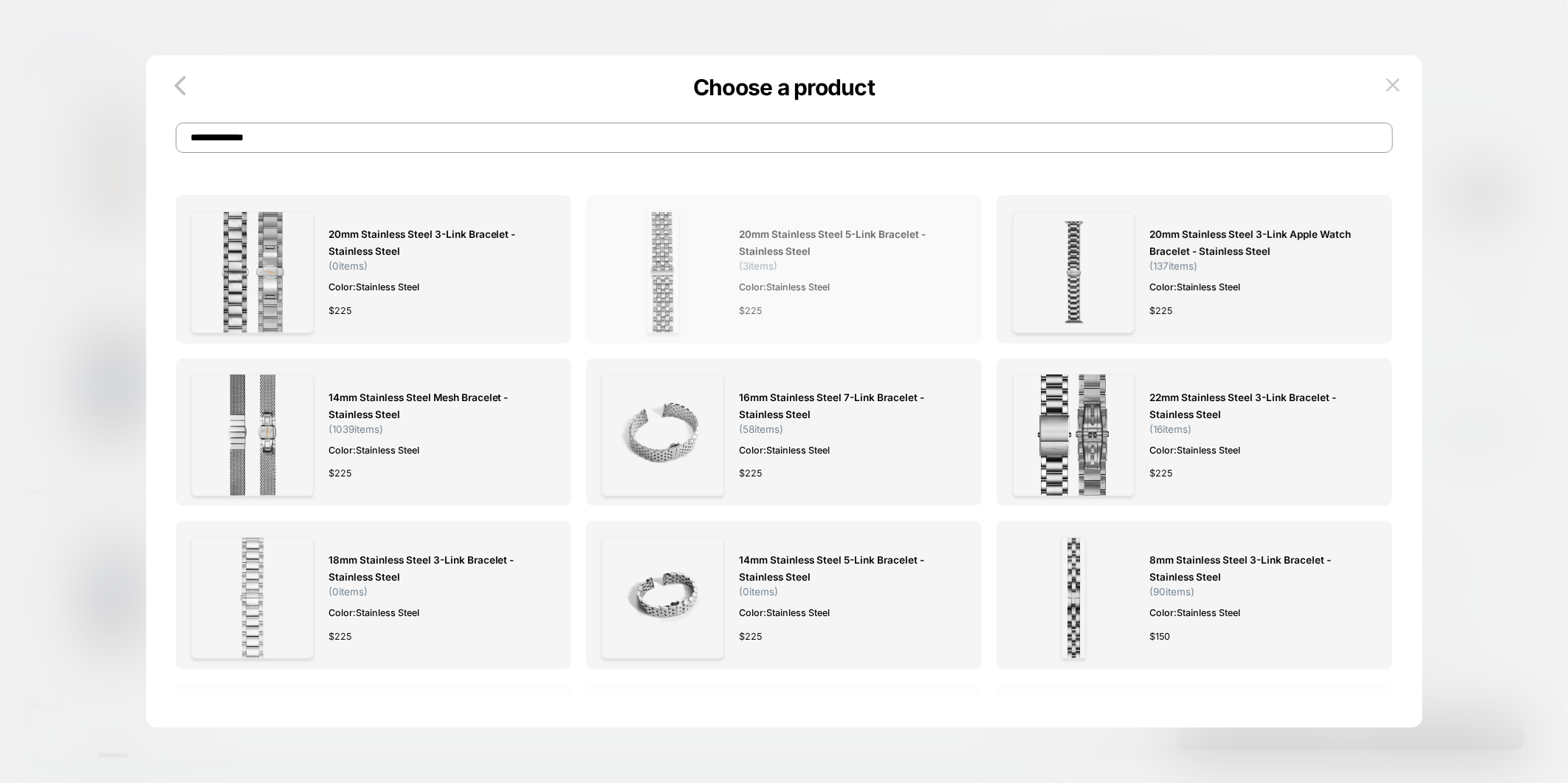 type on "**********" 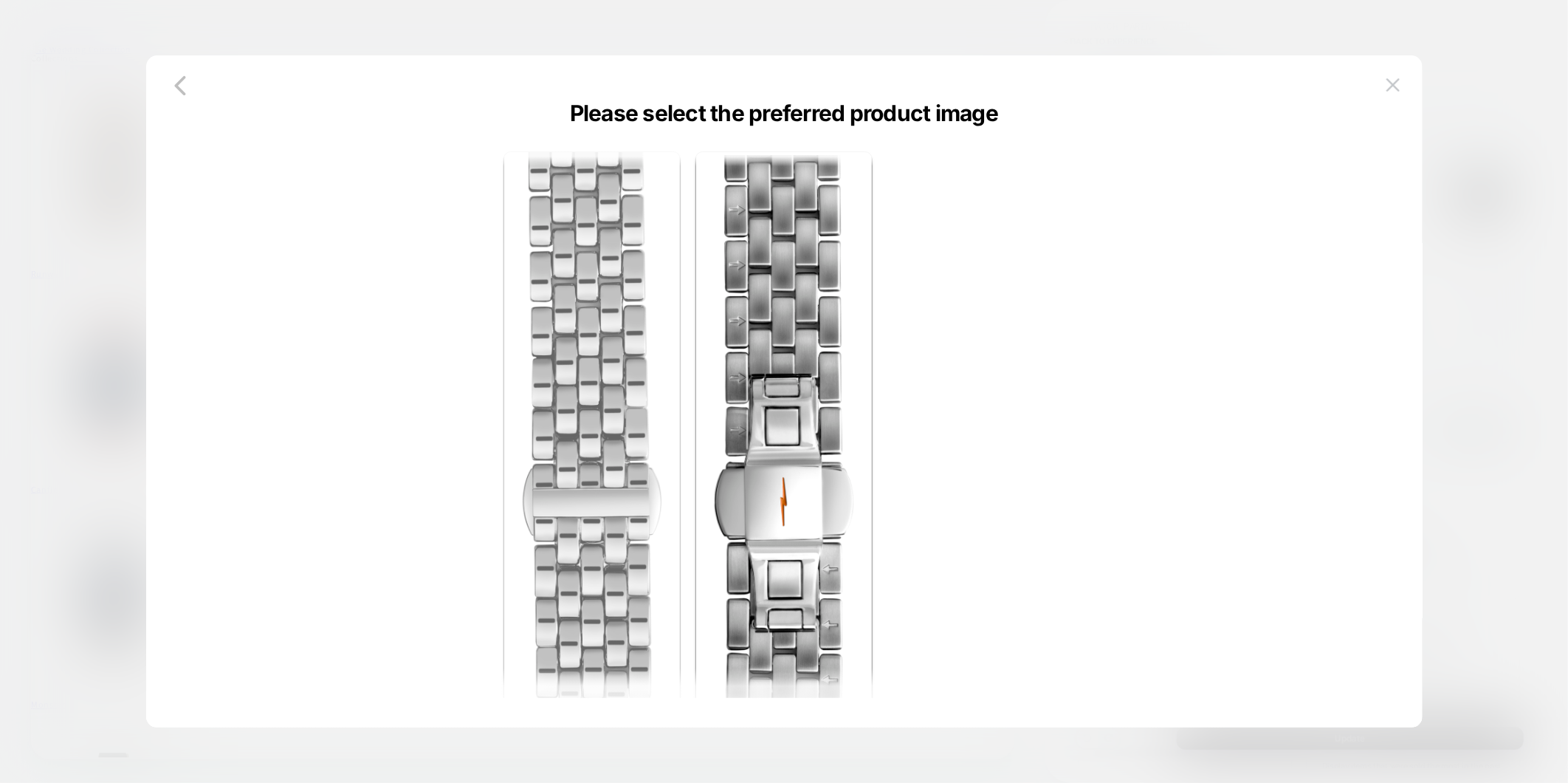 click at bounding box center [592, 499] 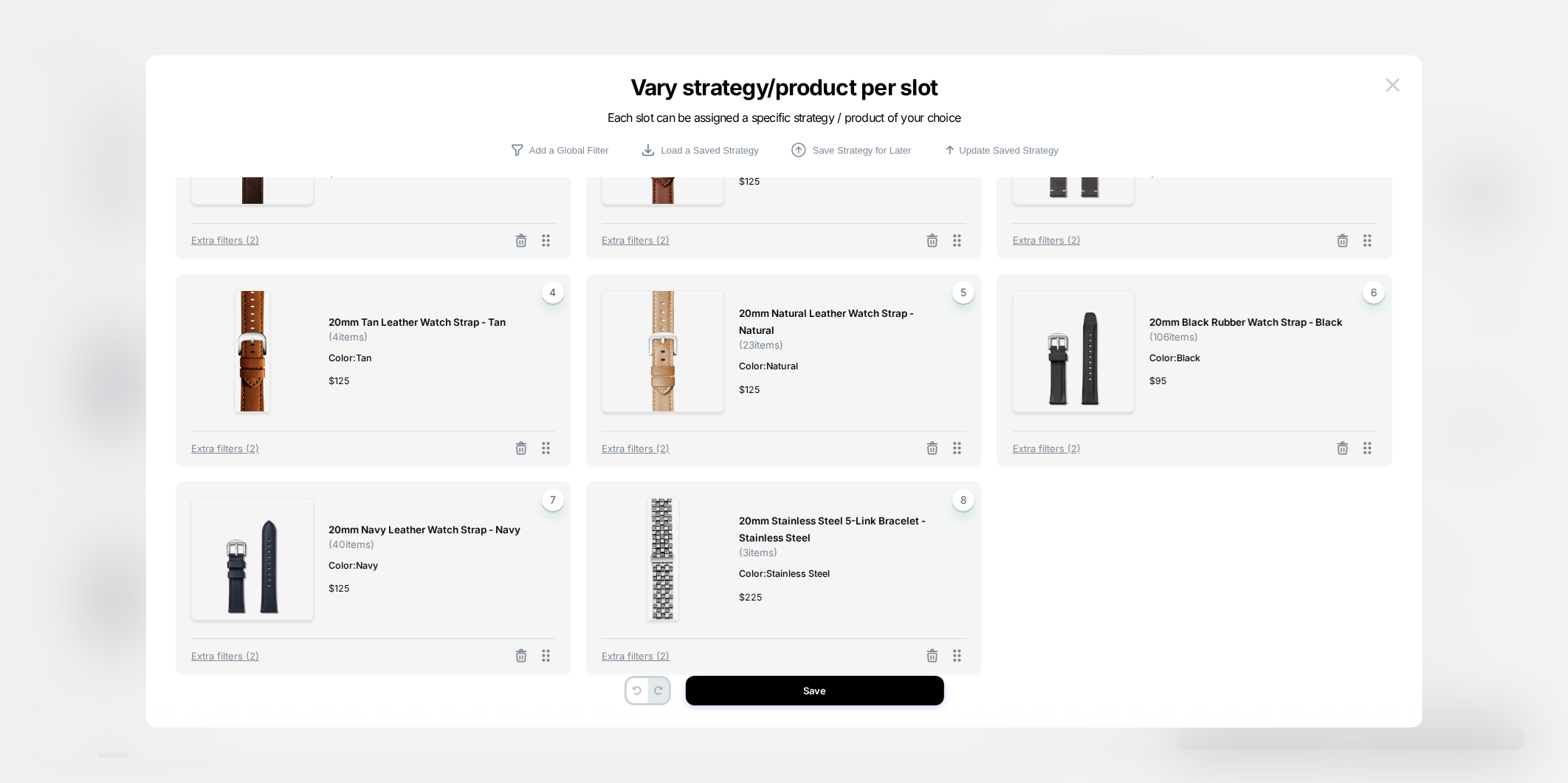 scroll, scrollTop: 124, scrollLeft: 0, axis: vertical 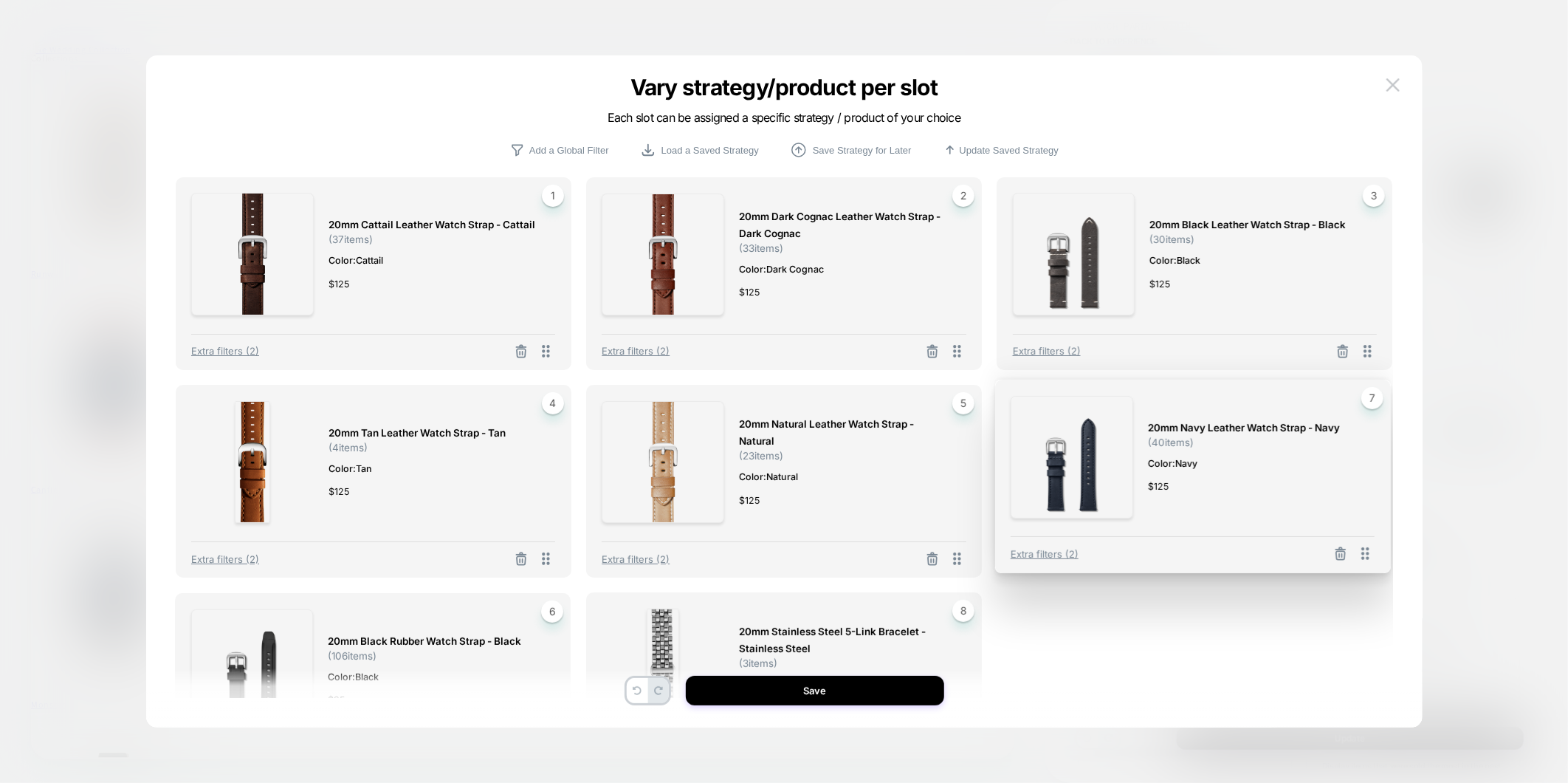 drag, startPoint x: 551, startPoint y: 644, endPoint x: 1371, endPoint y: 431, distance: 847.2125 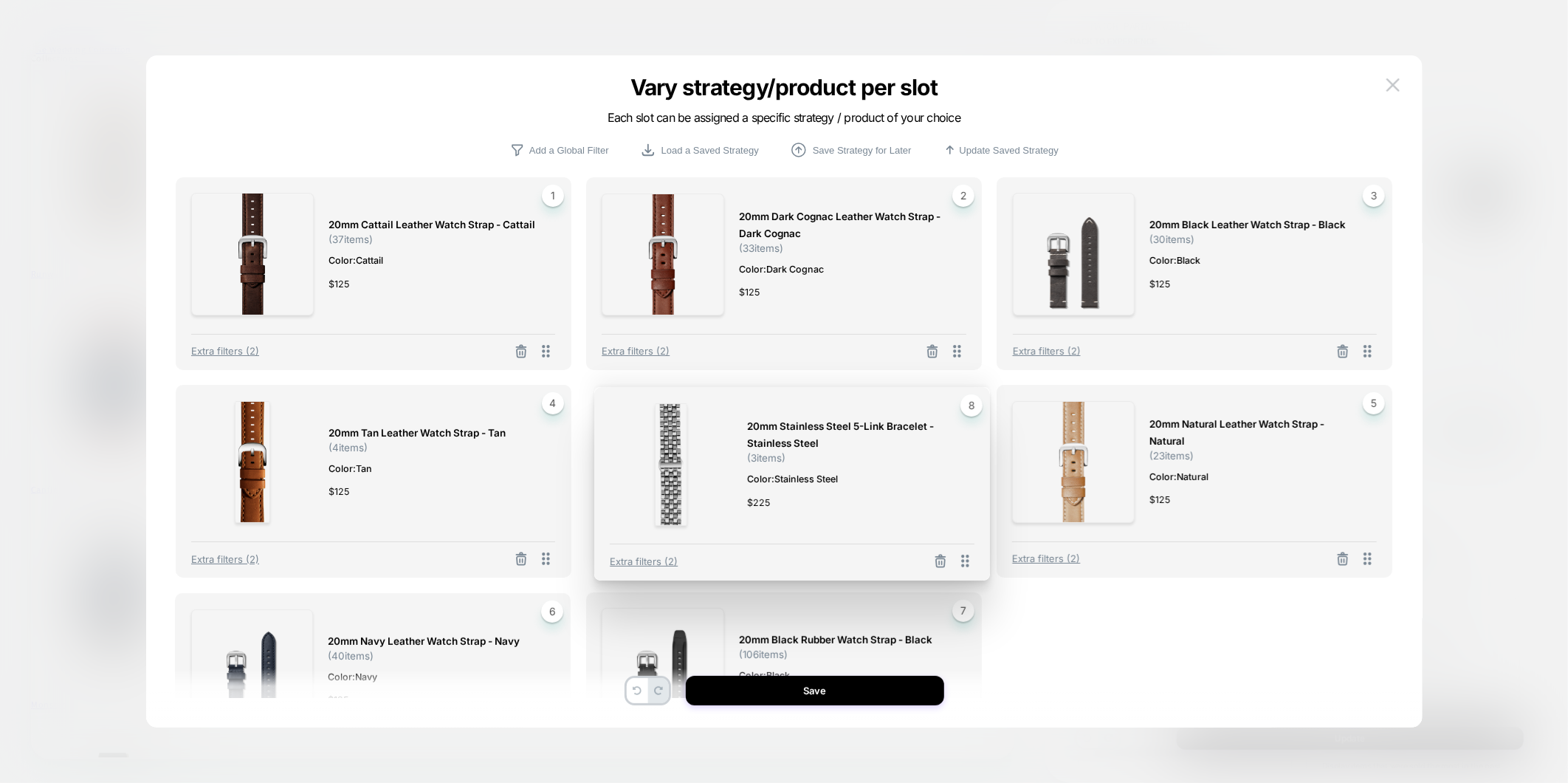 drag, startPoint x: 963, startPoint y: 644, endPoint x: 971, endPoint y: 439, distance: 205.15604 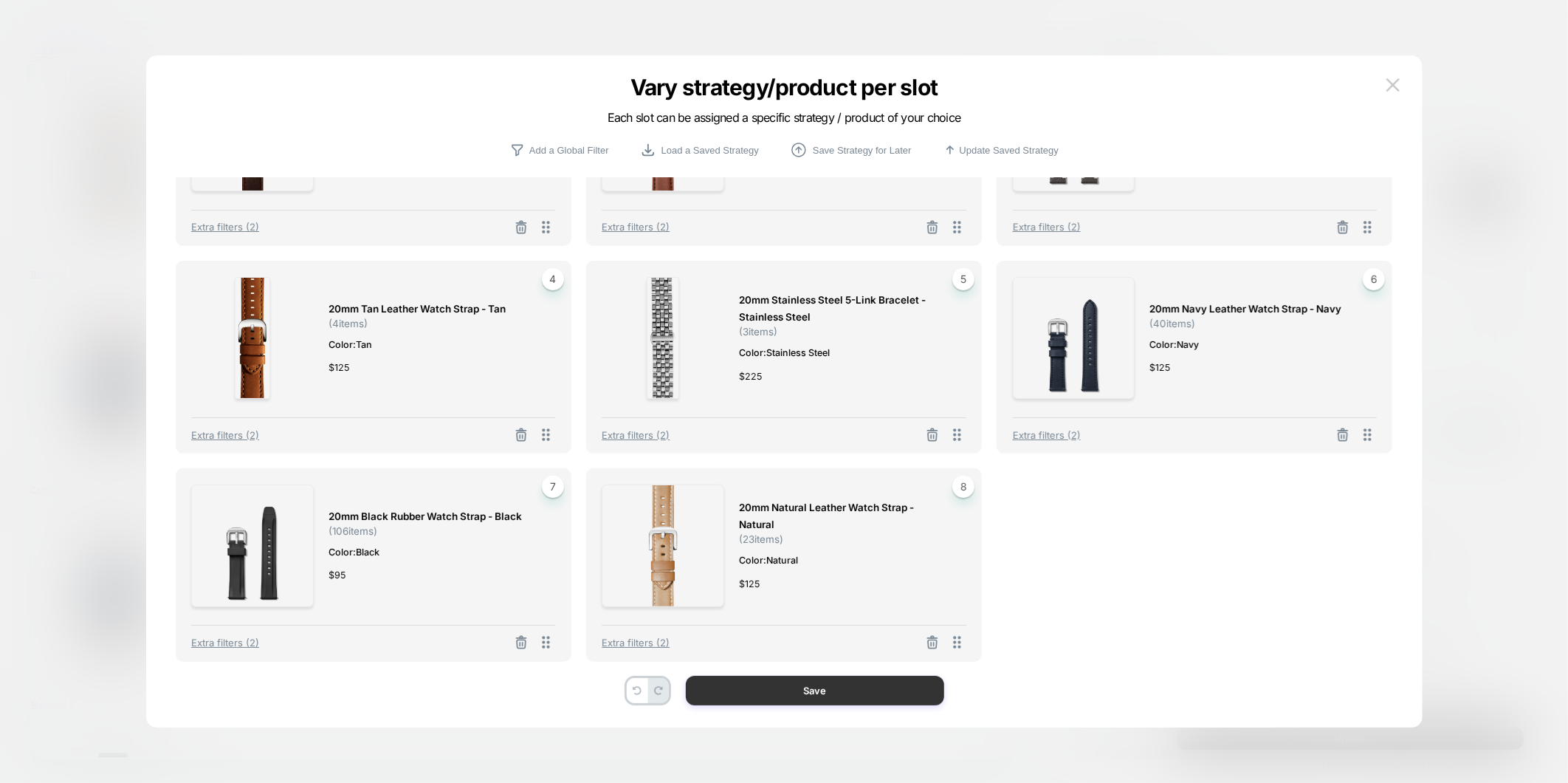 click on "Save" at bounding box center [815, 691] 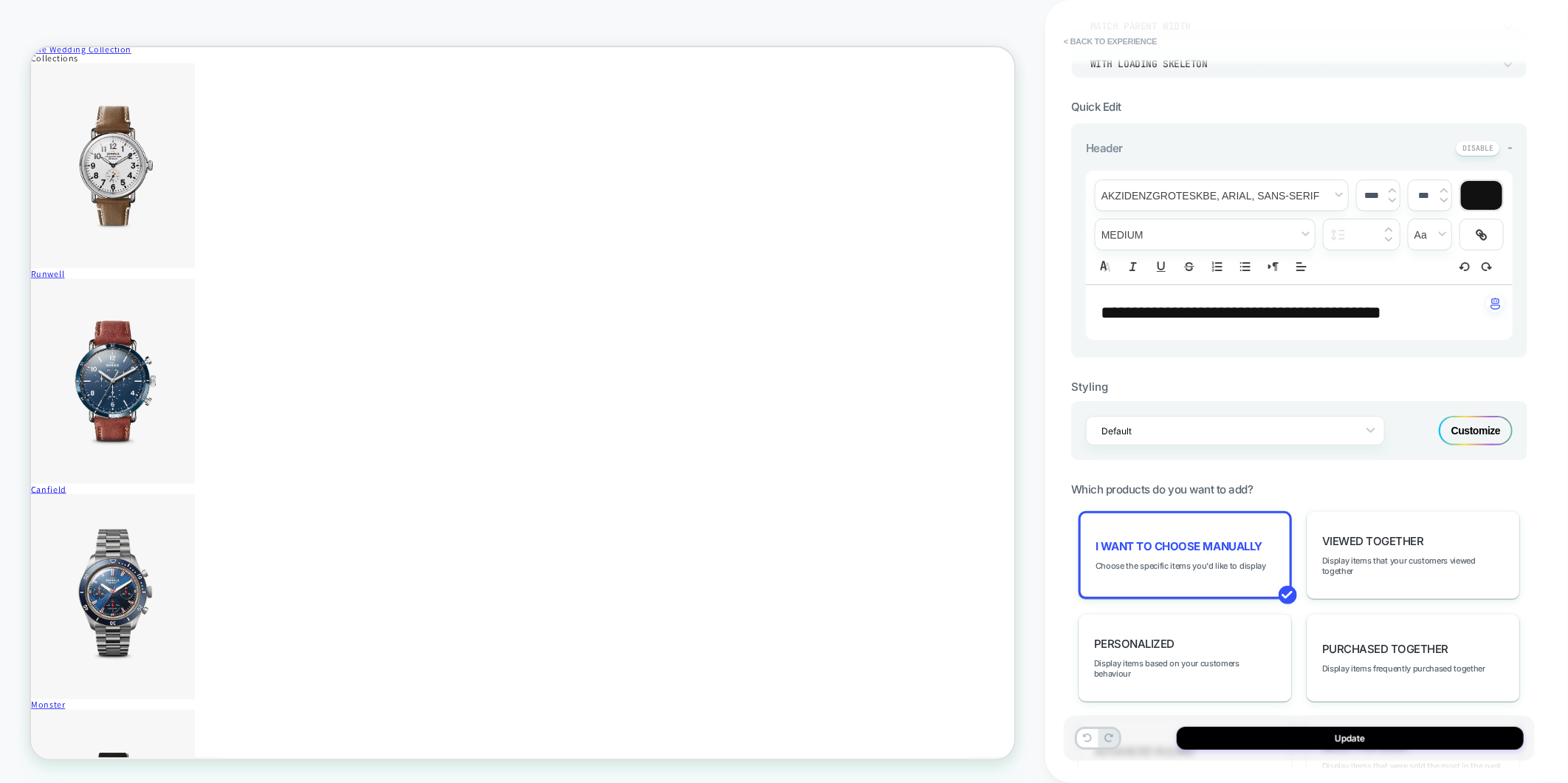 click on "ᐳ" at bounding box center [1299, 51299] 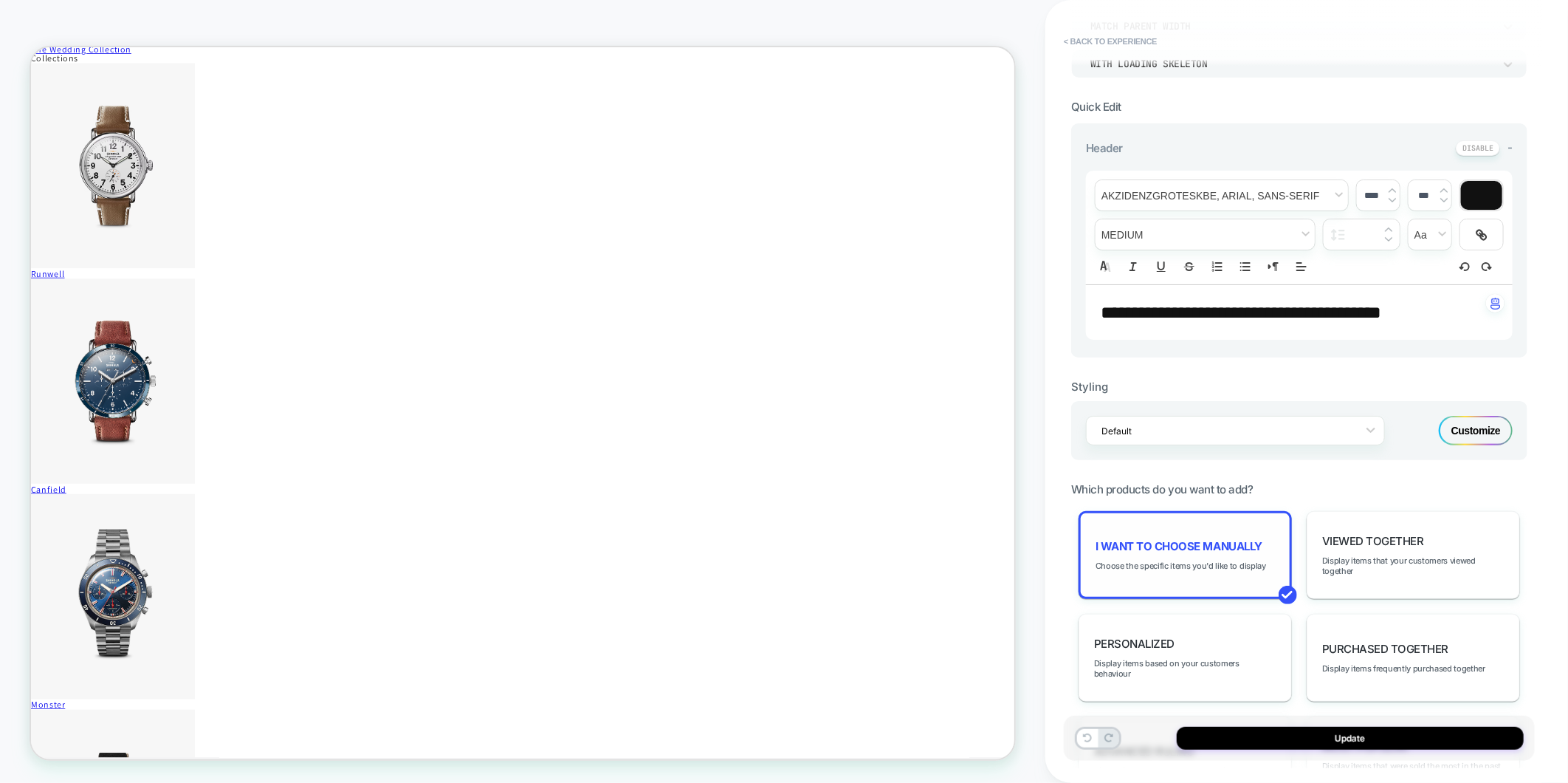 click on "I want to choose manually Choose the specific items you'd like to display" at bounding box center [1185, 555] 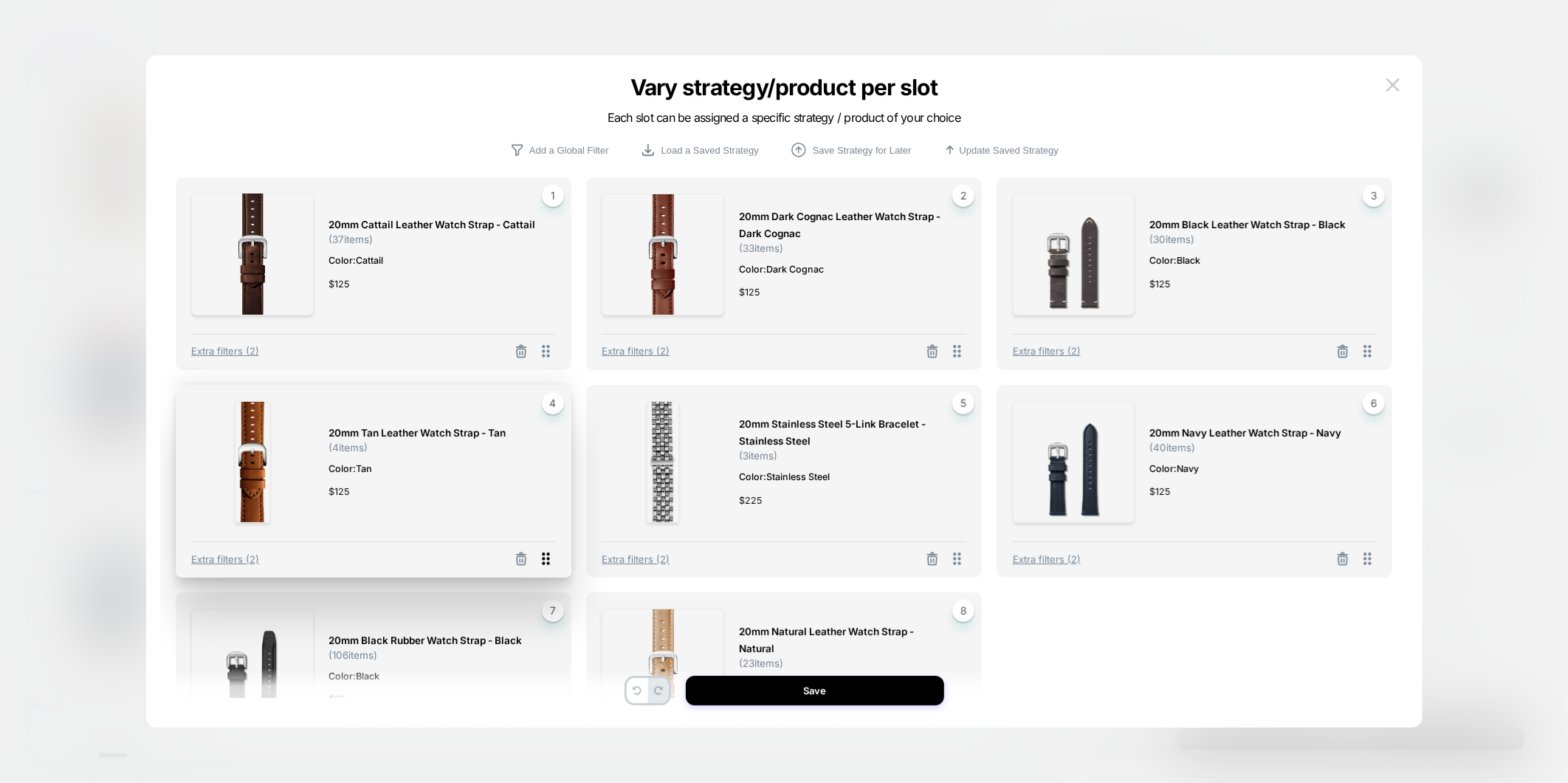 click 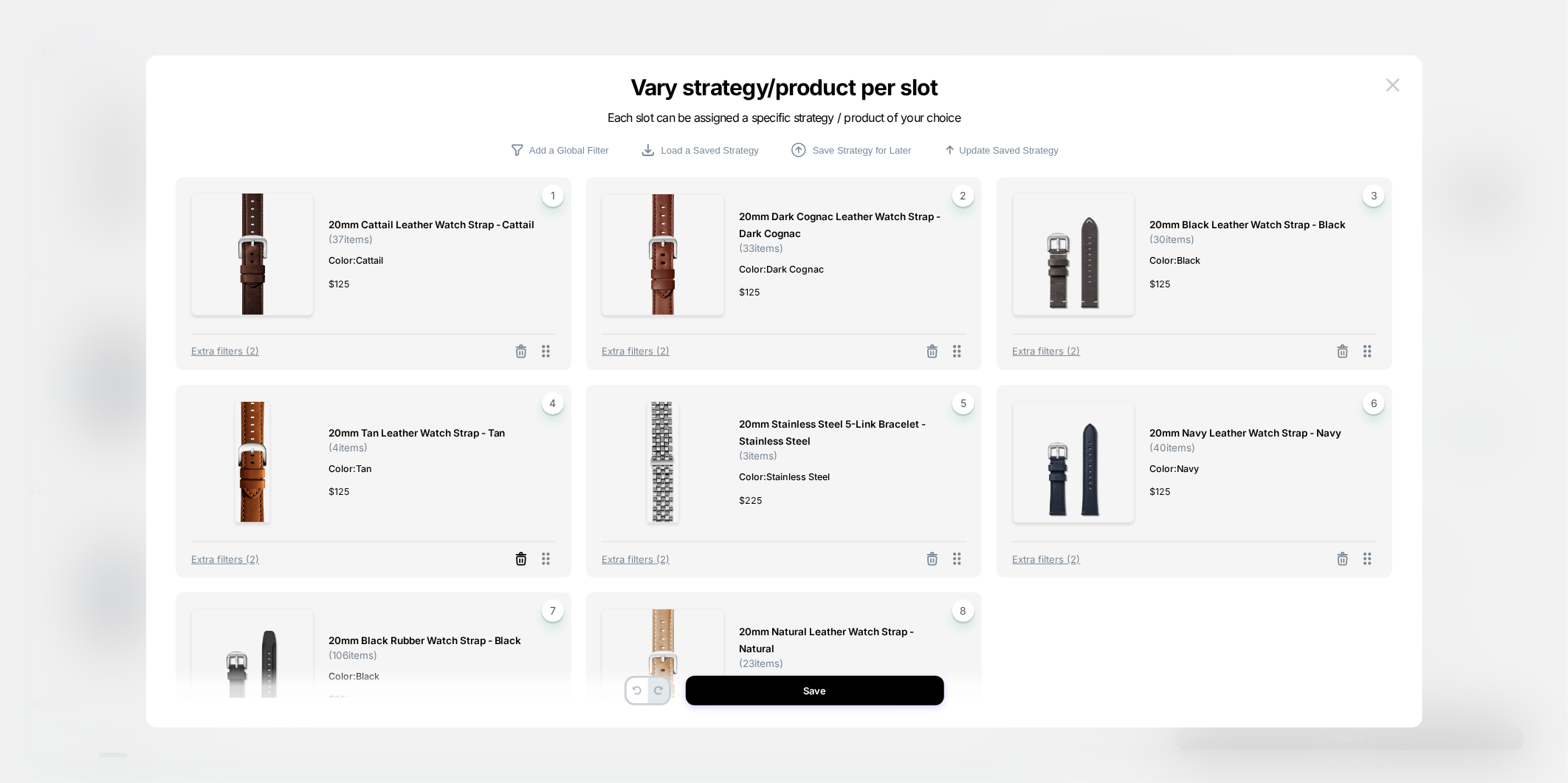 click 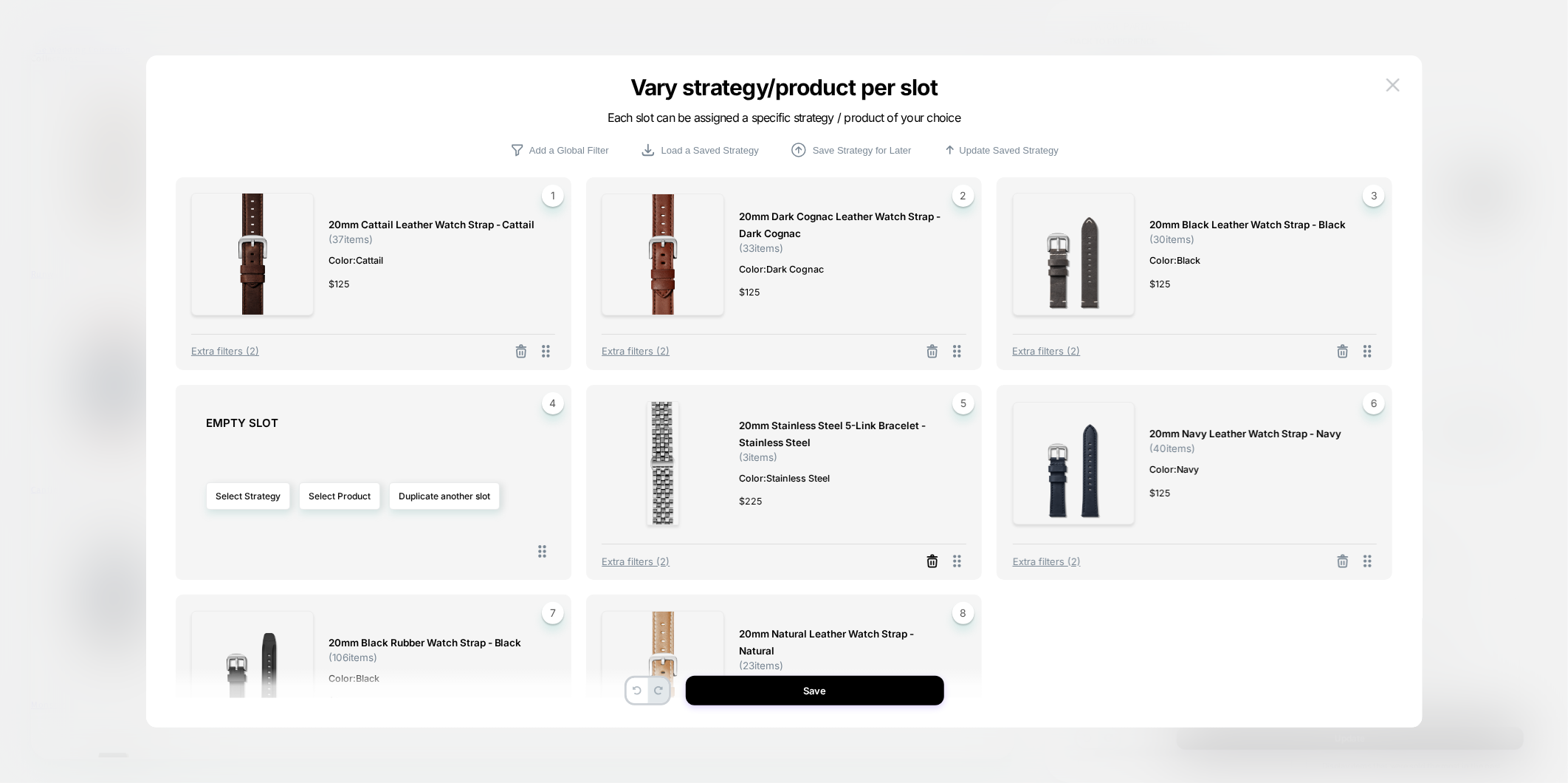 click 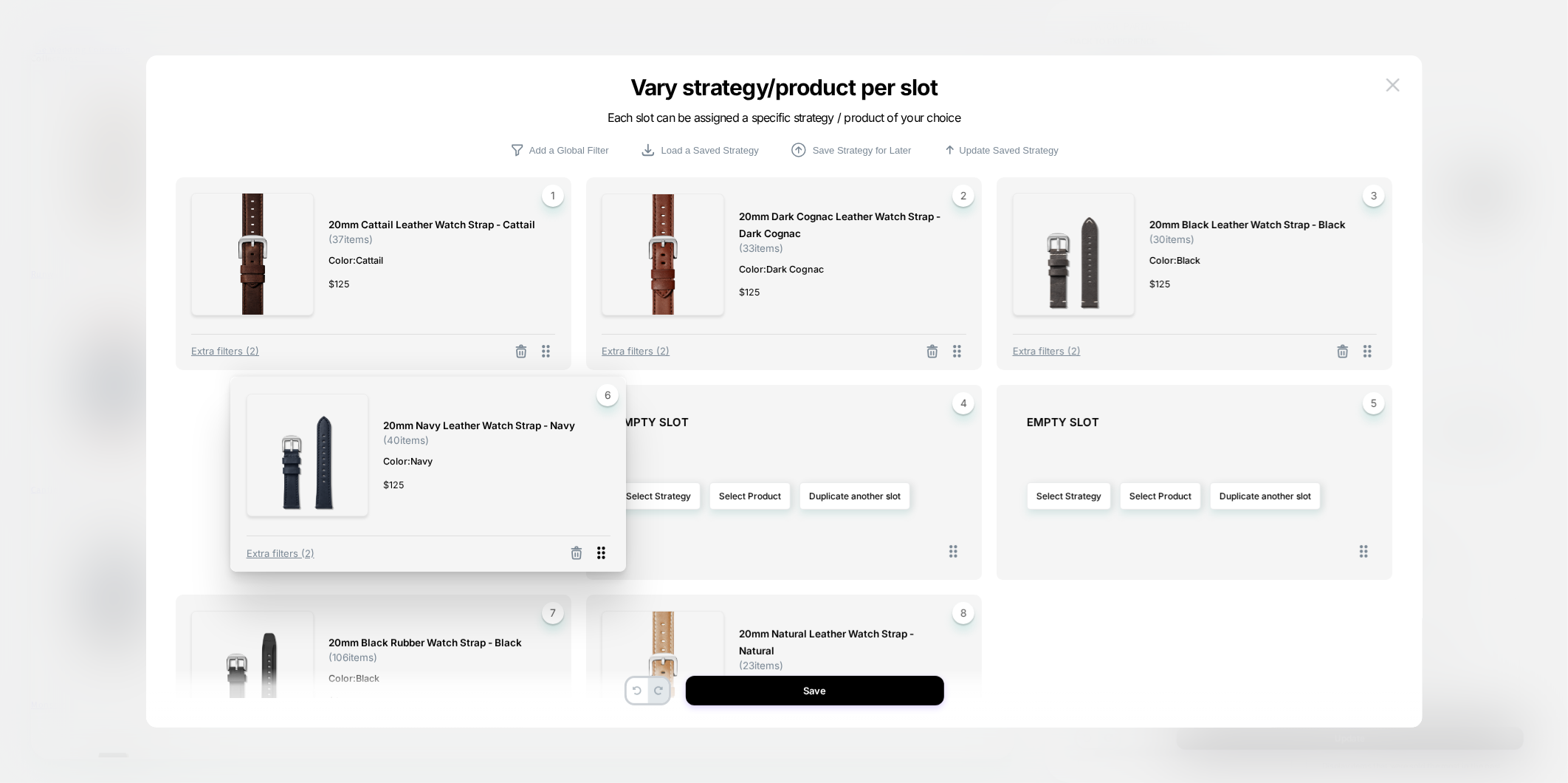 drag, startPoint x: 1370, startPoint y: 557, endPoint x: 604, endPoint y: 549, distance: 766.0418 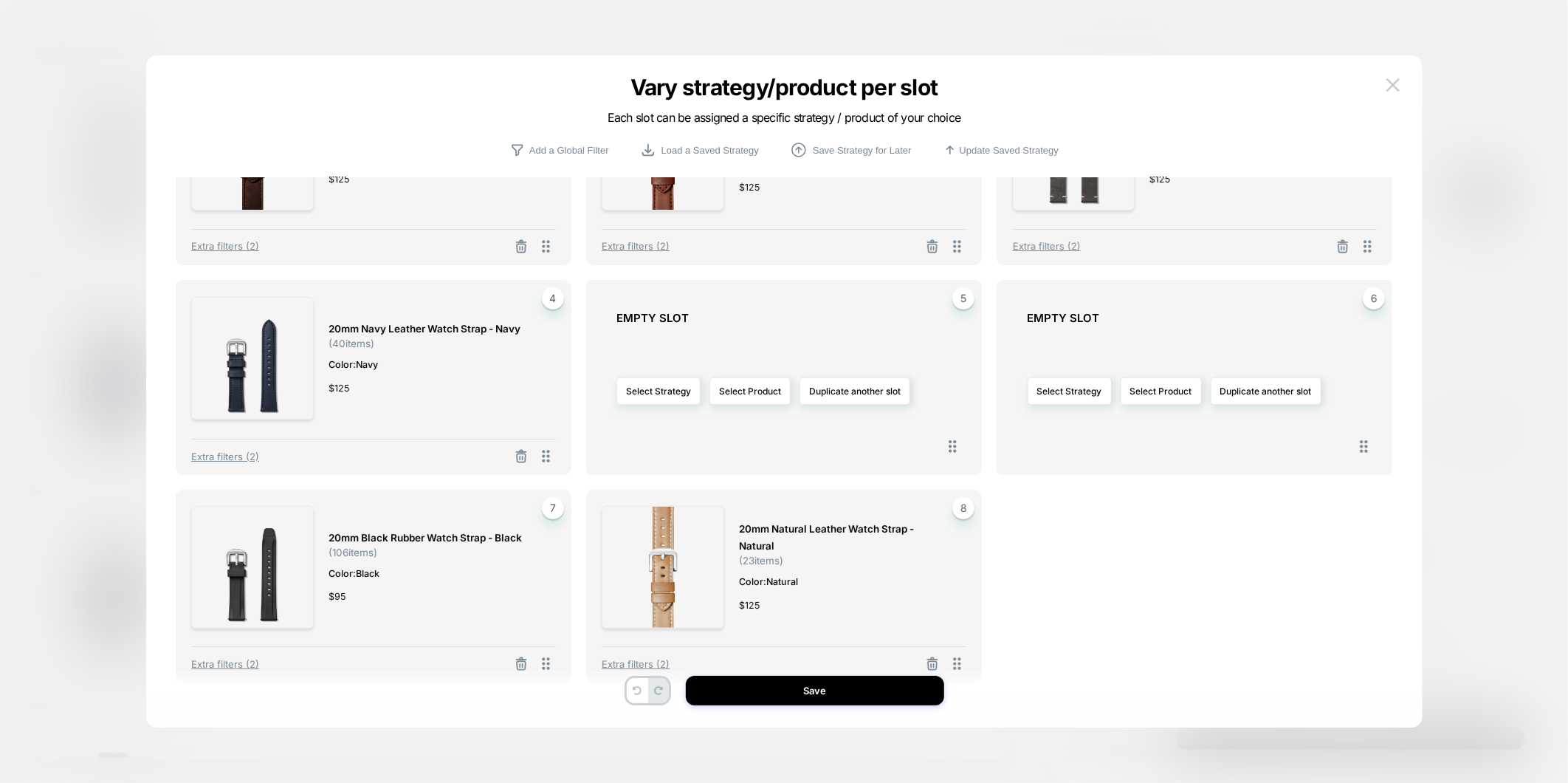 scroll, scrollTop: 127, scrollLeft: 0, axis: vertical 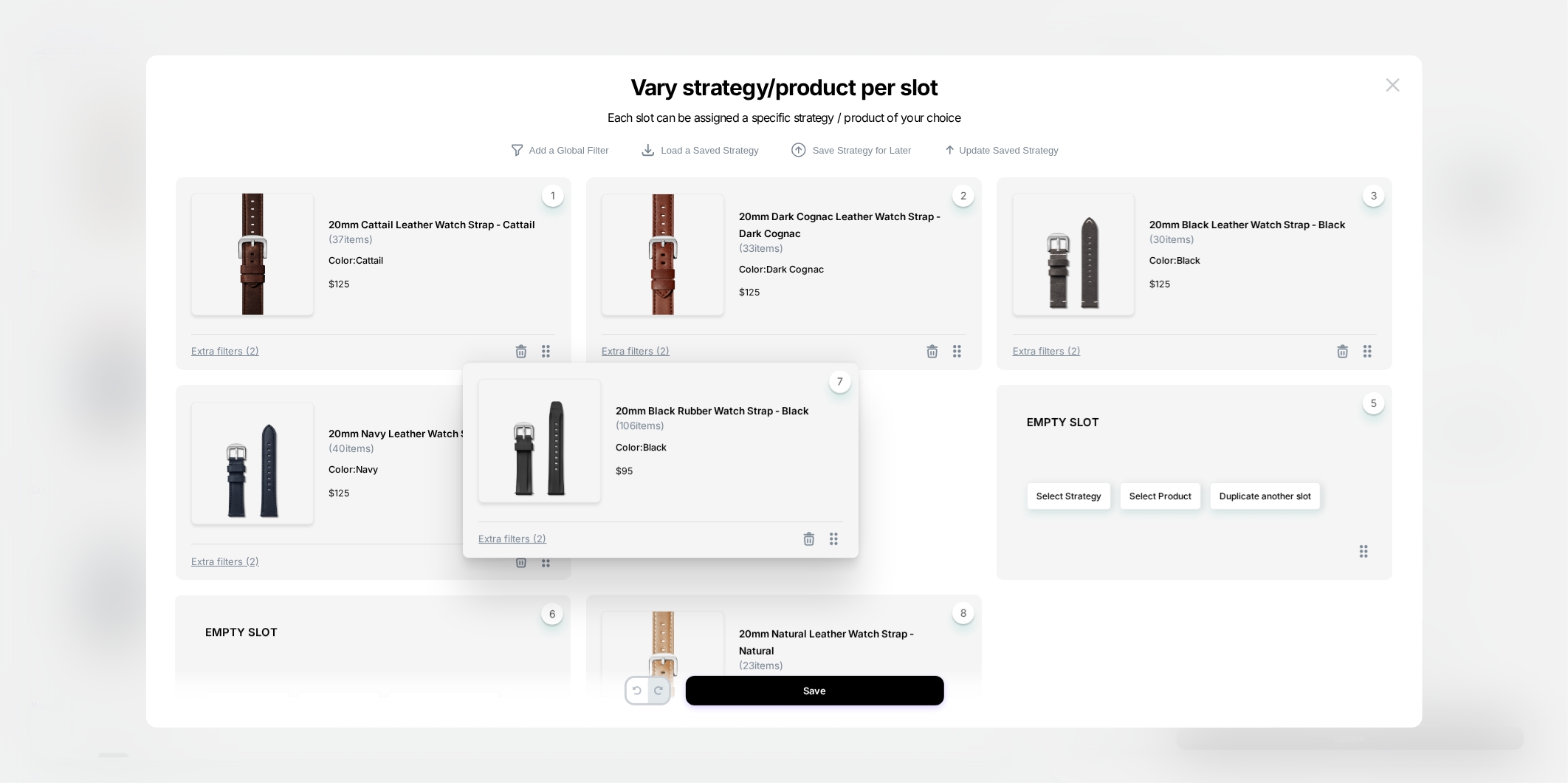 drag, startPoint x: 555, startPoint y: 638, endPoint x: 859, endPoint y: 426, distance: 370.6211 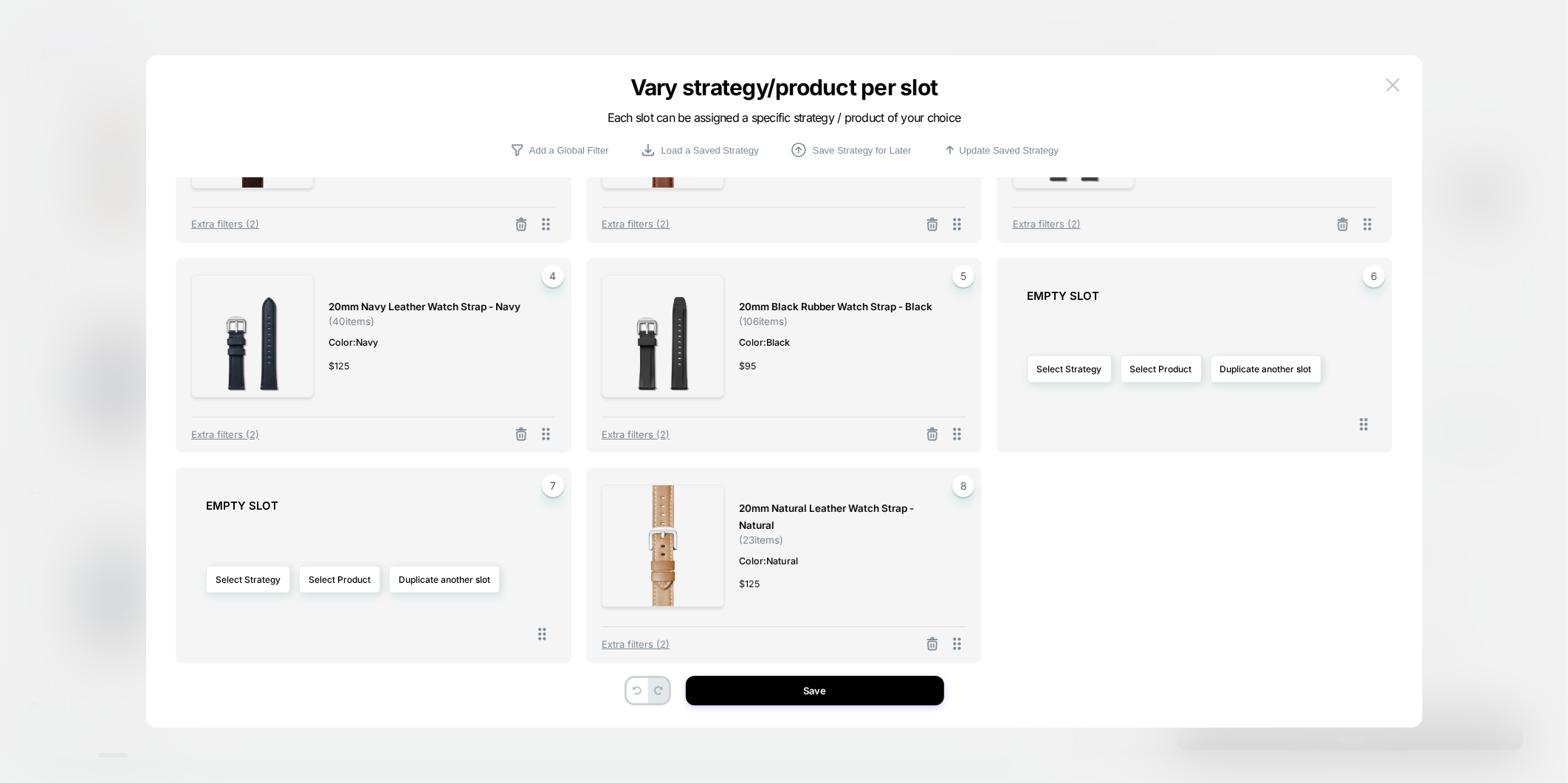 scroll, scrollTop: 129, scrollLeft: 0, axis: vertical 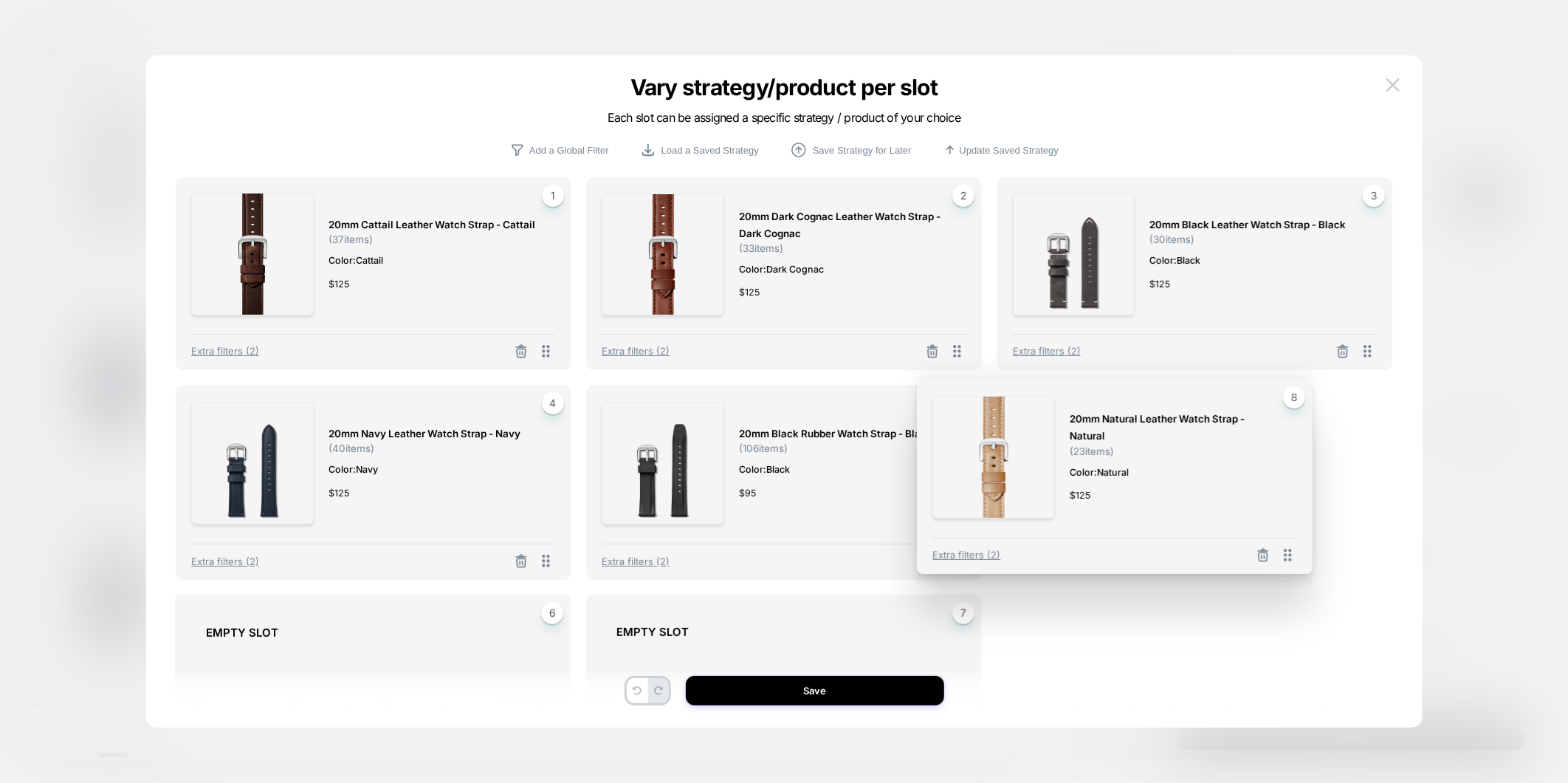 drag, startPoint x: 957, startPoint y: 643, endPoint x: 1301, endPoint y: 423, distance: 408.3332 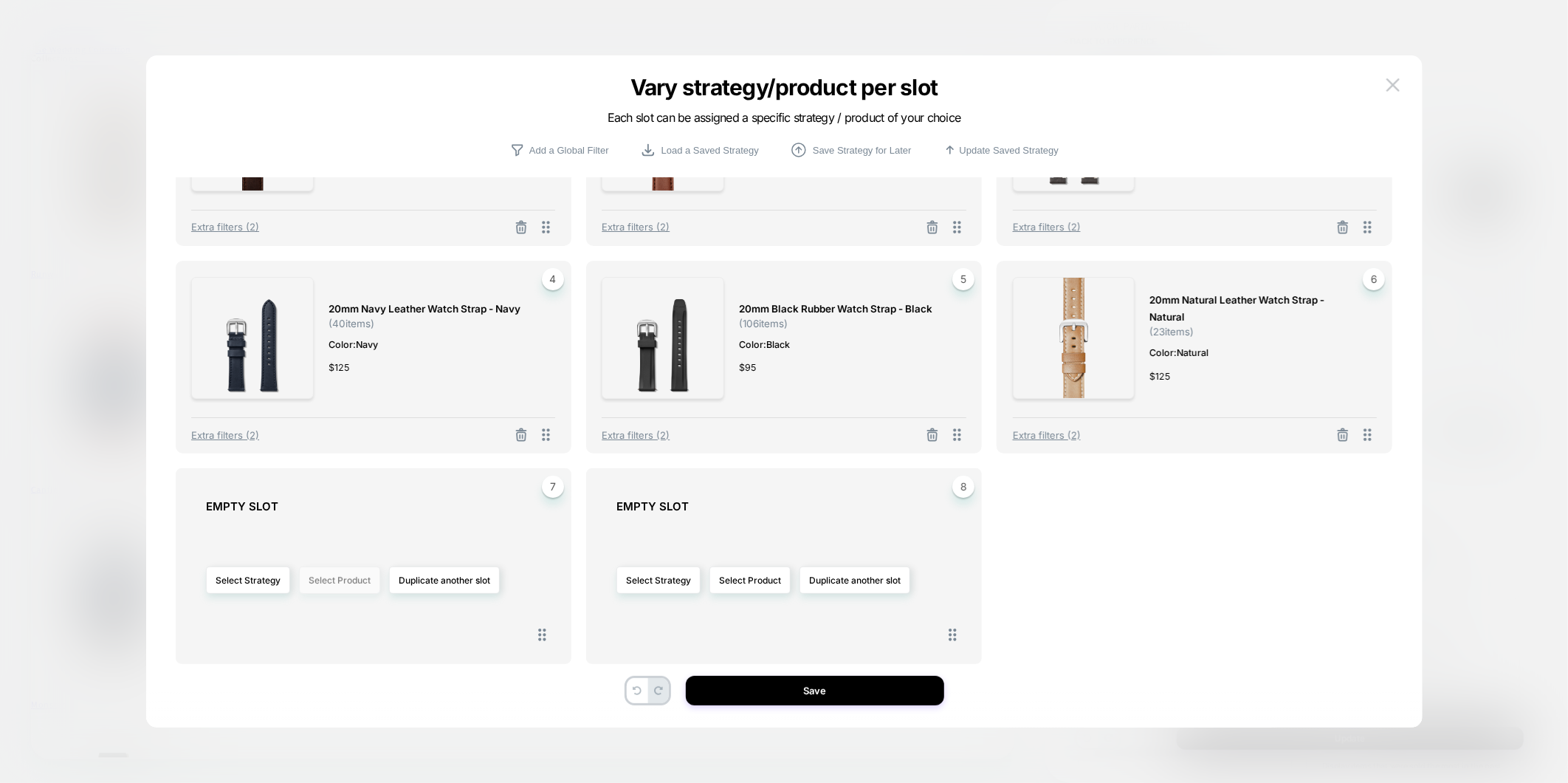 scroll, scrollTop: 127, scrollLeft: 0, axis: vertical 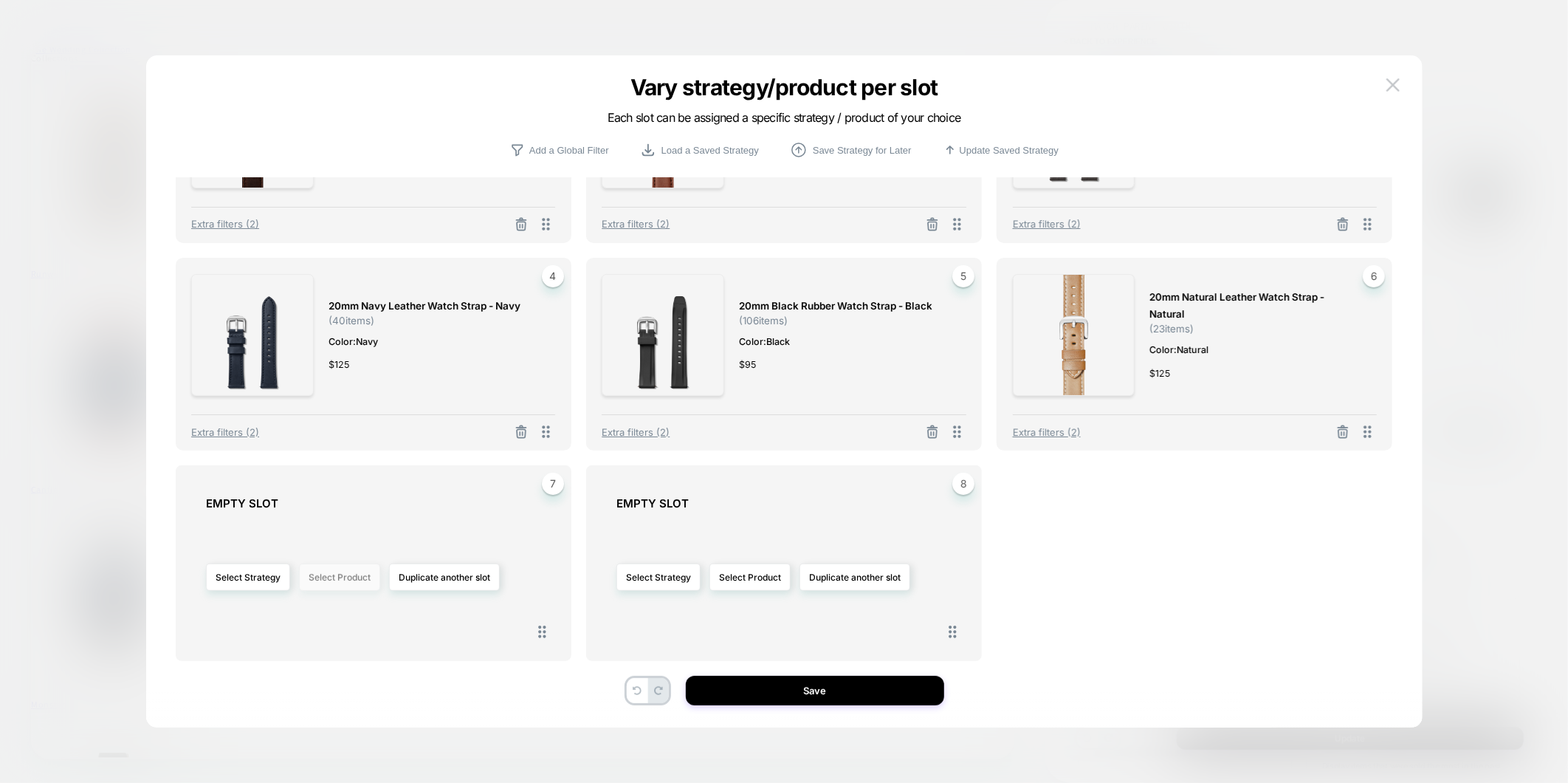click on "Select Product" at bounding box center (340, 577) 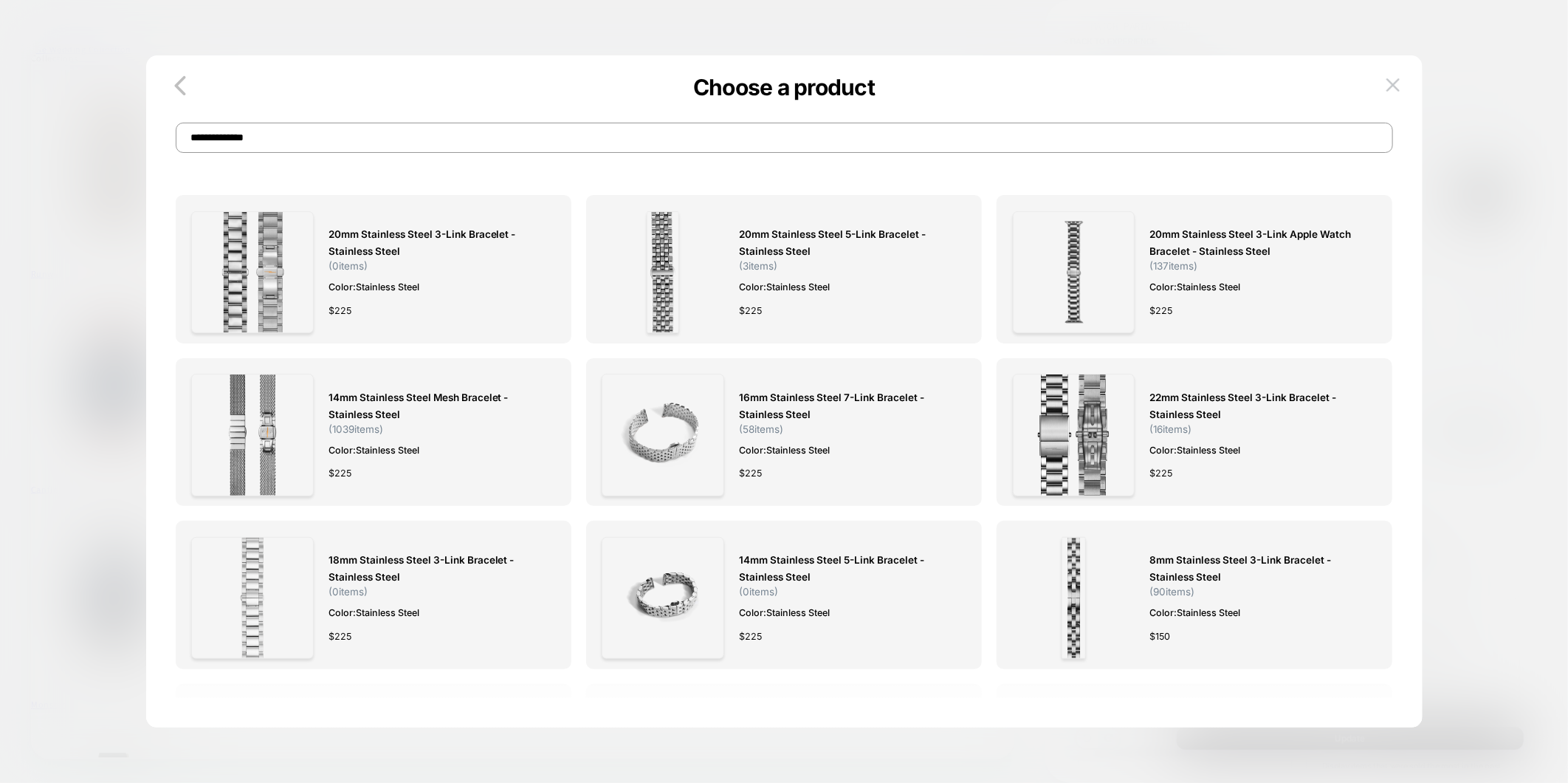 click on "**********" at bounding box center (784, 137) 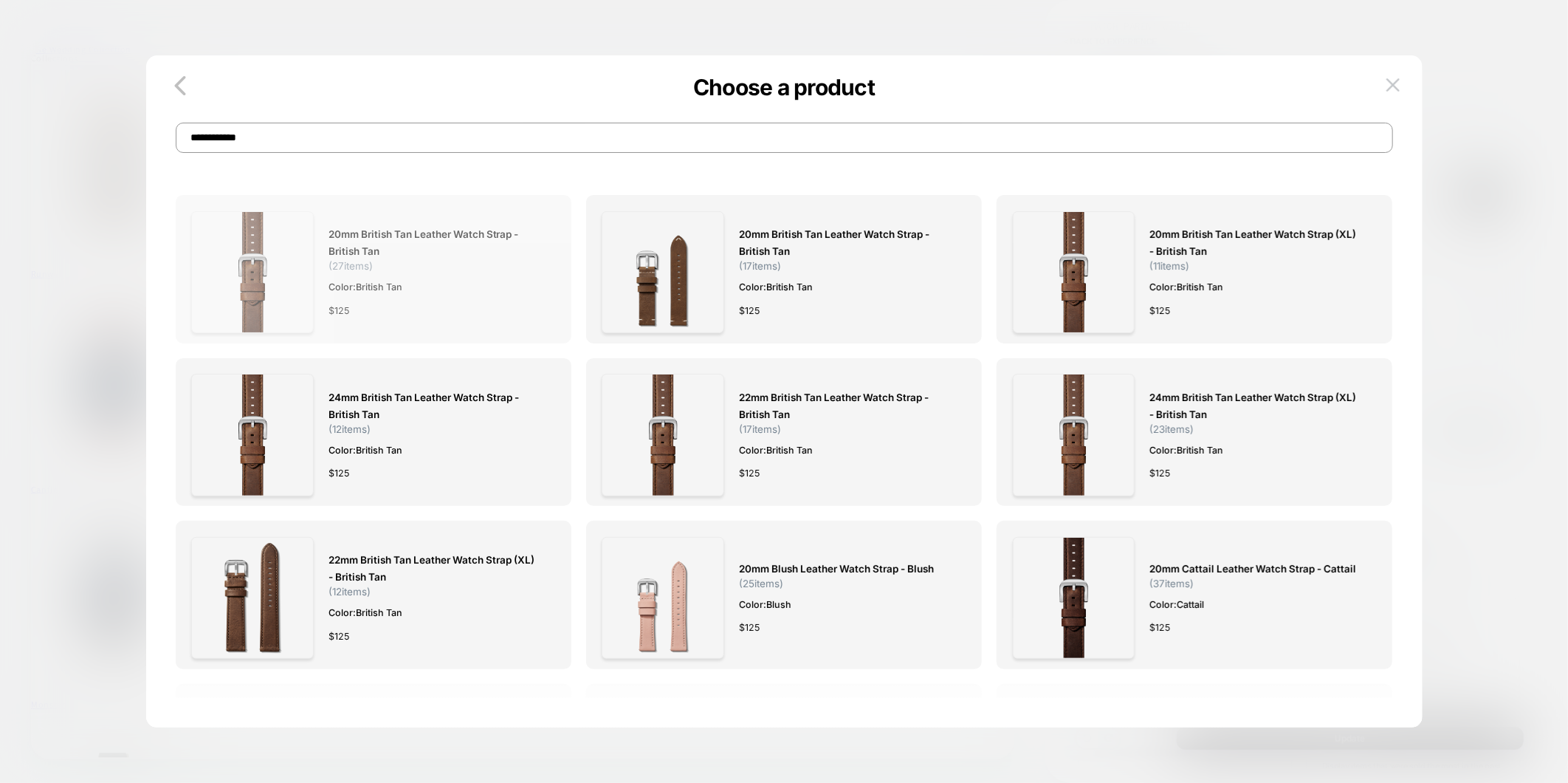 type on "**********" 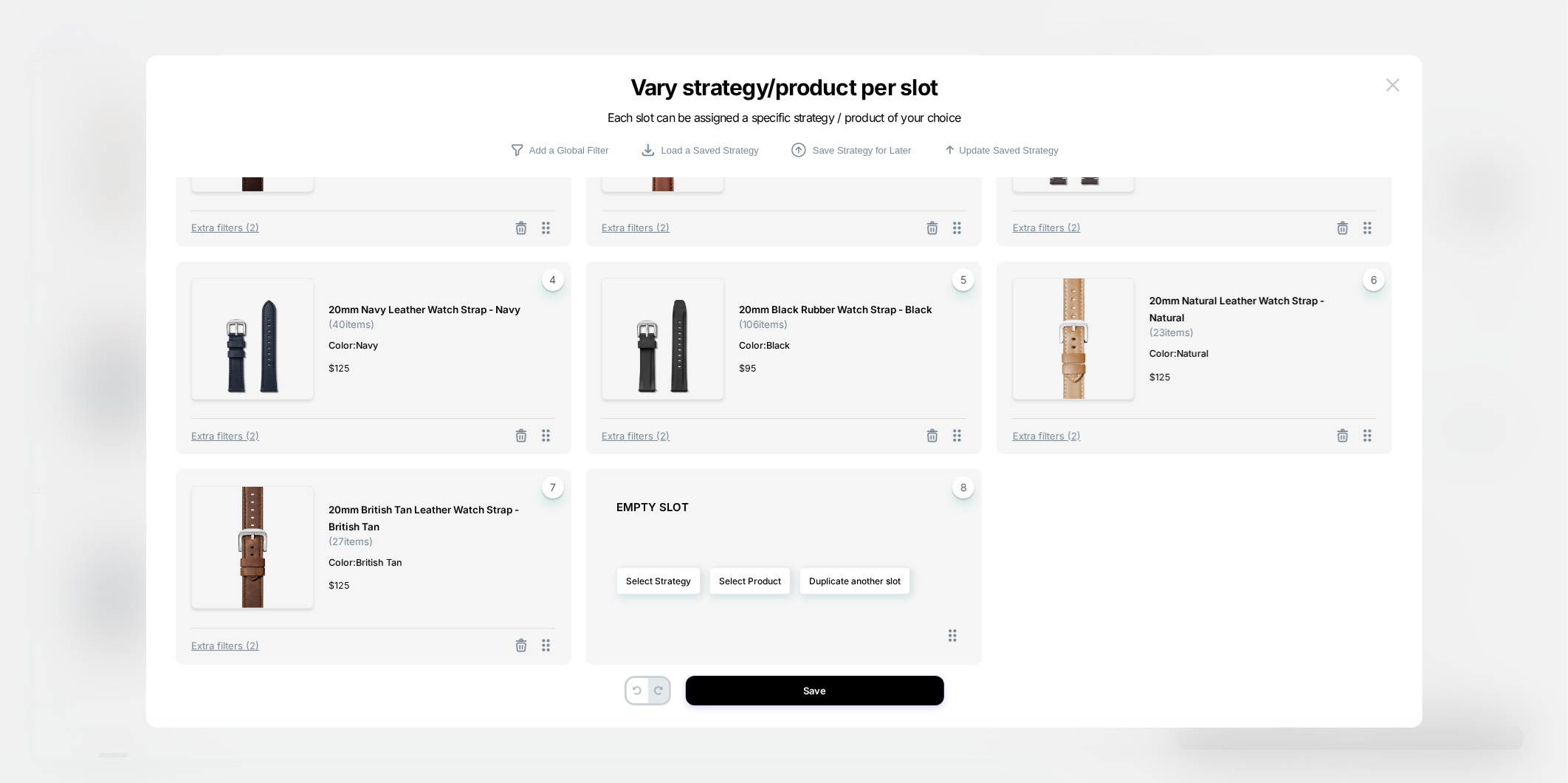 scroll, scrollTop: 127, scrollLeft: 0, axis: vertical 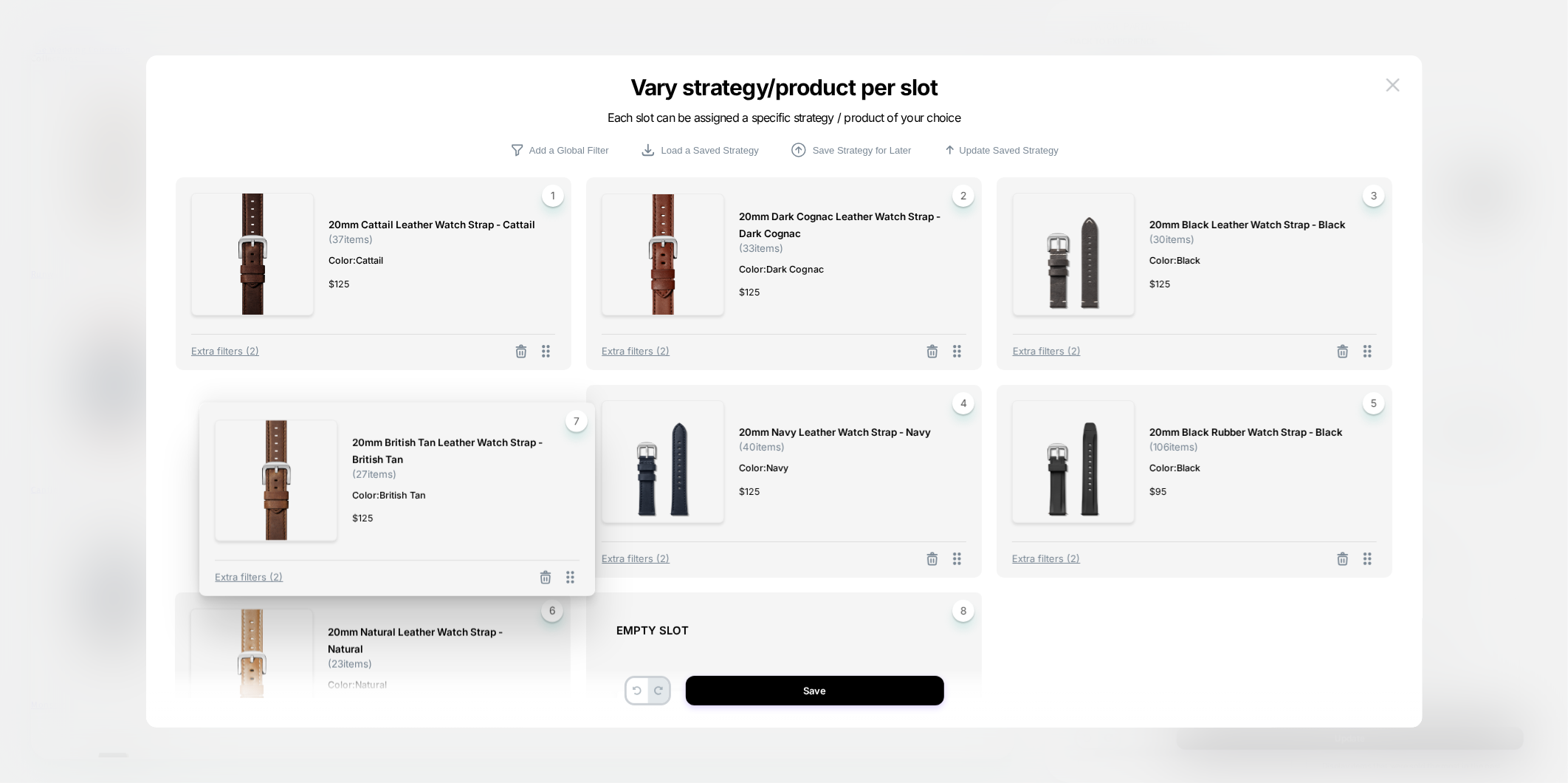 drag, startPoint x: 547, startPoint y: 649, endPoint x: 571, endPoint y: 459, distance: 191.50979 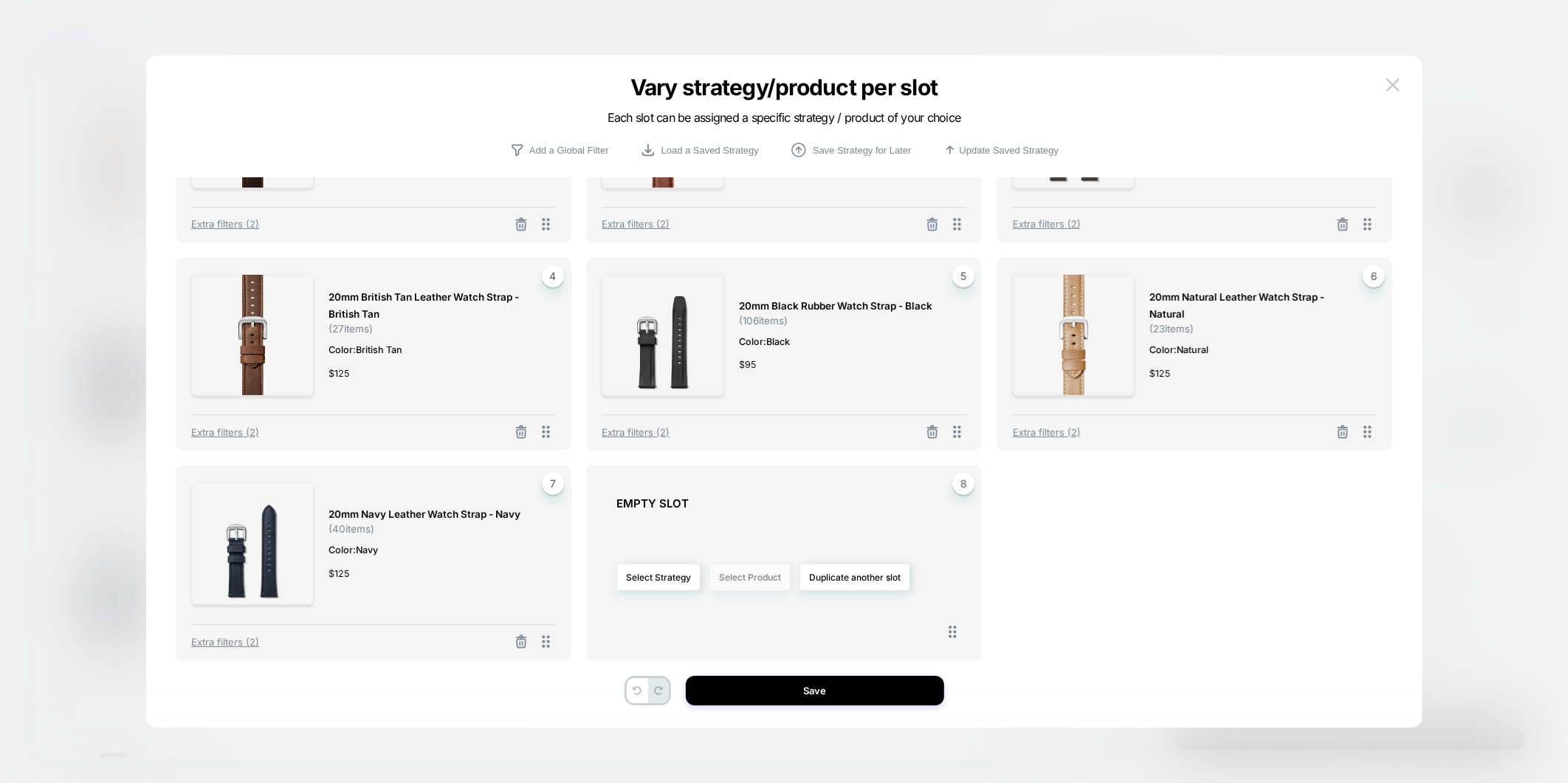 click on "Select Product" at bounding box center (750, 577) 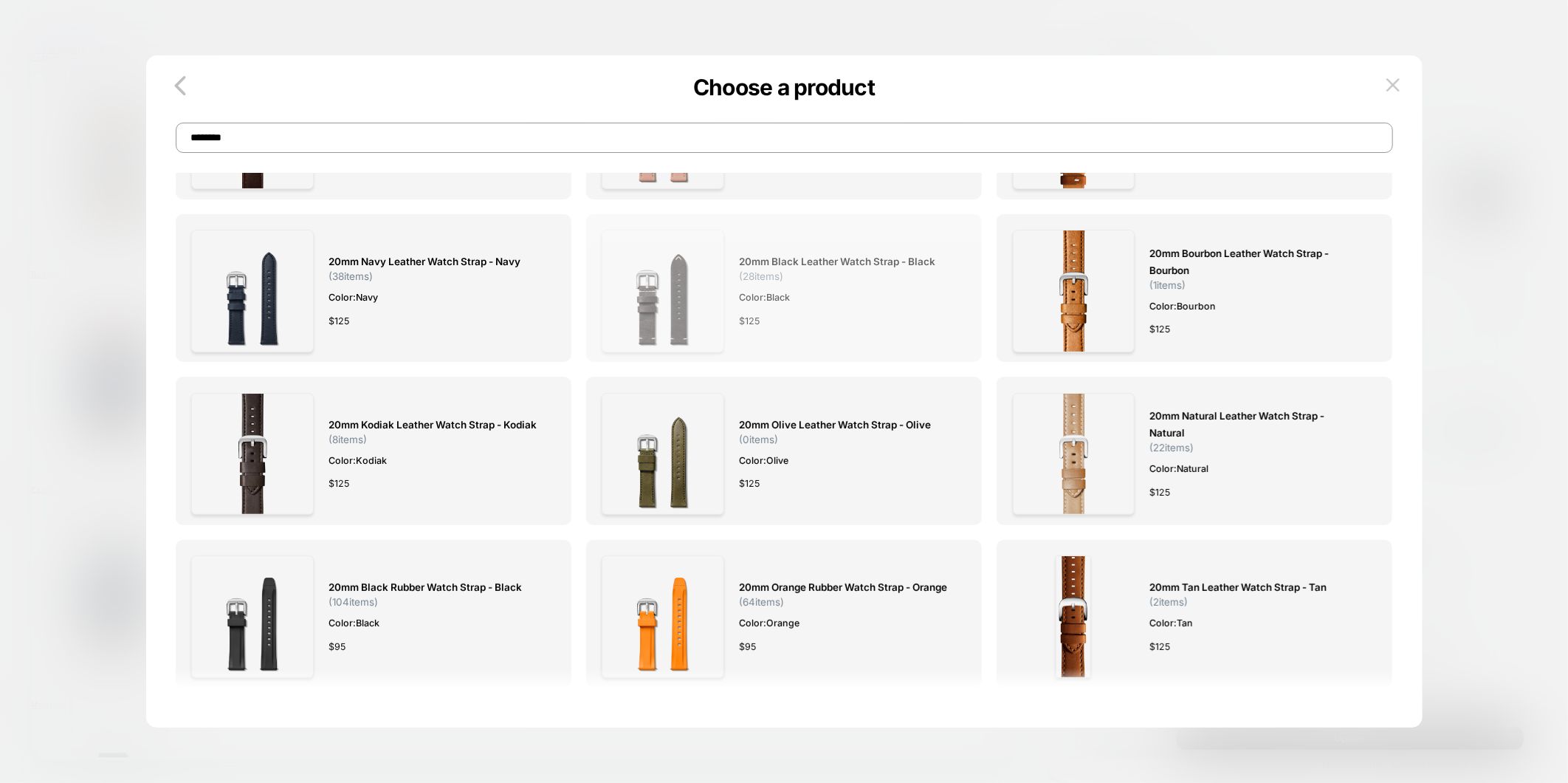 scroll, scrollTop: 0, scrollLeft: 0, axis: both 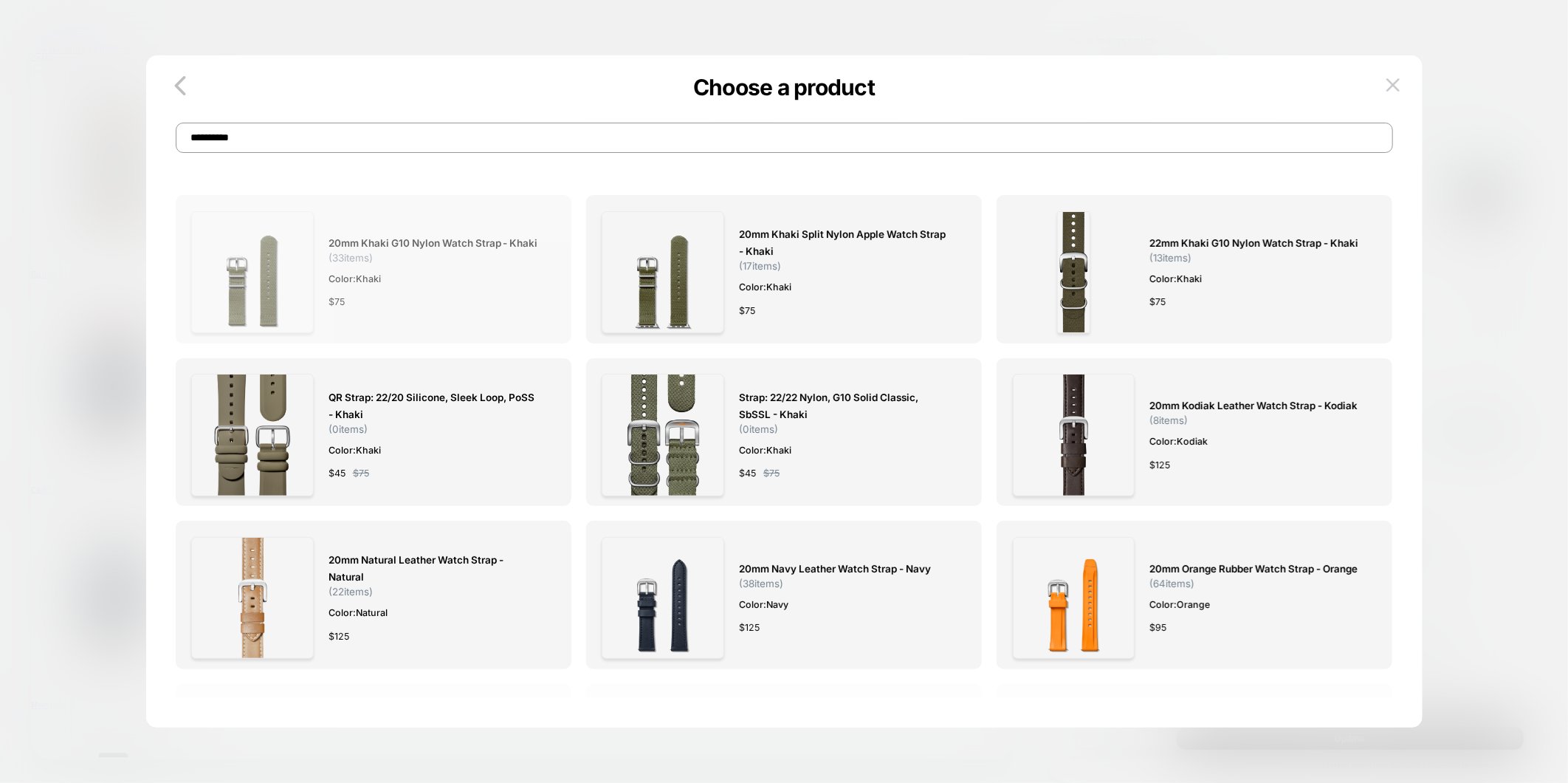 type on "**********" 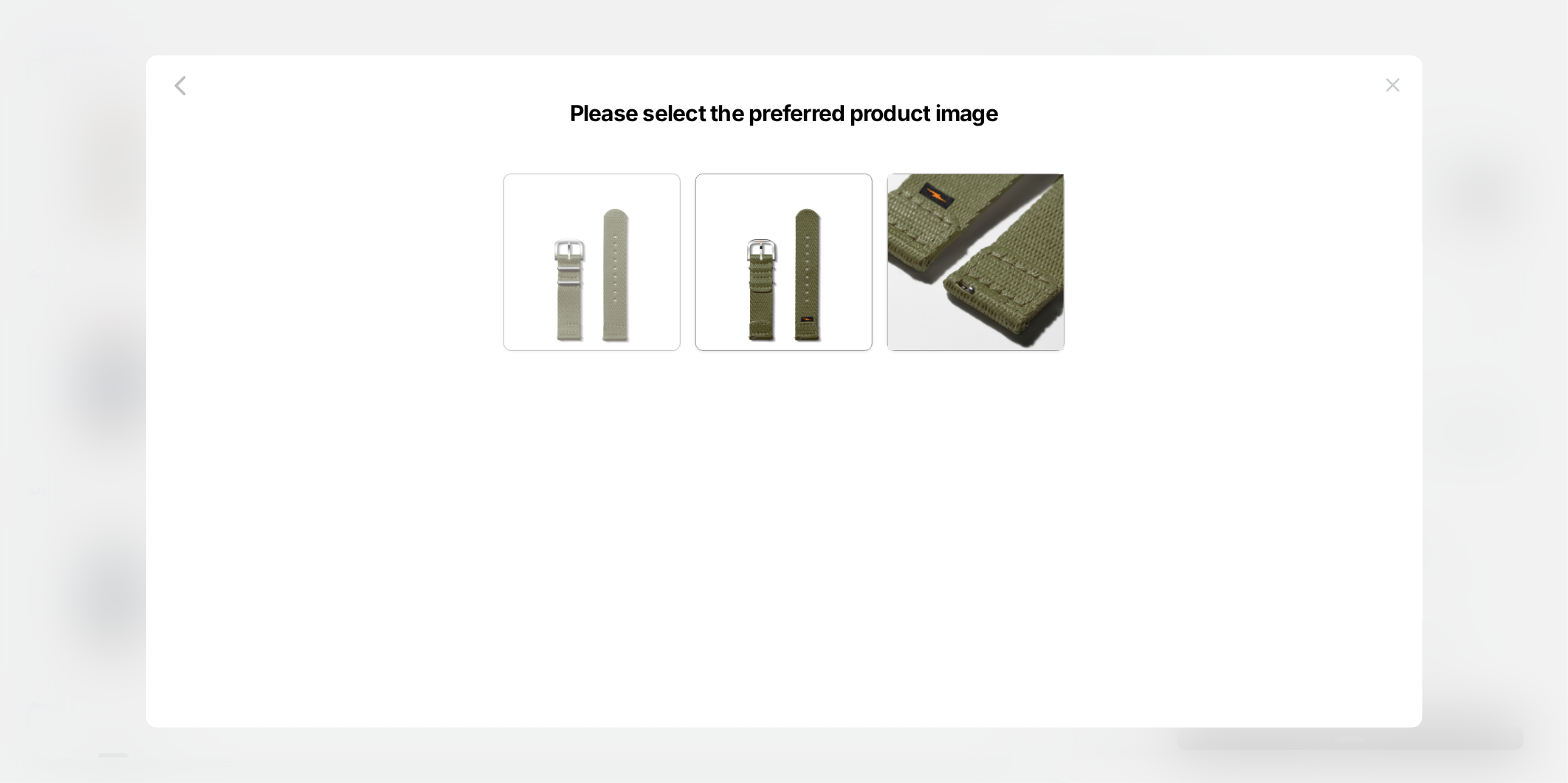 click at bounding box center [592, 262] 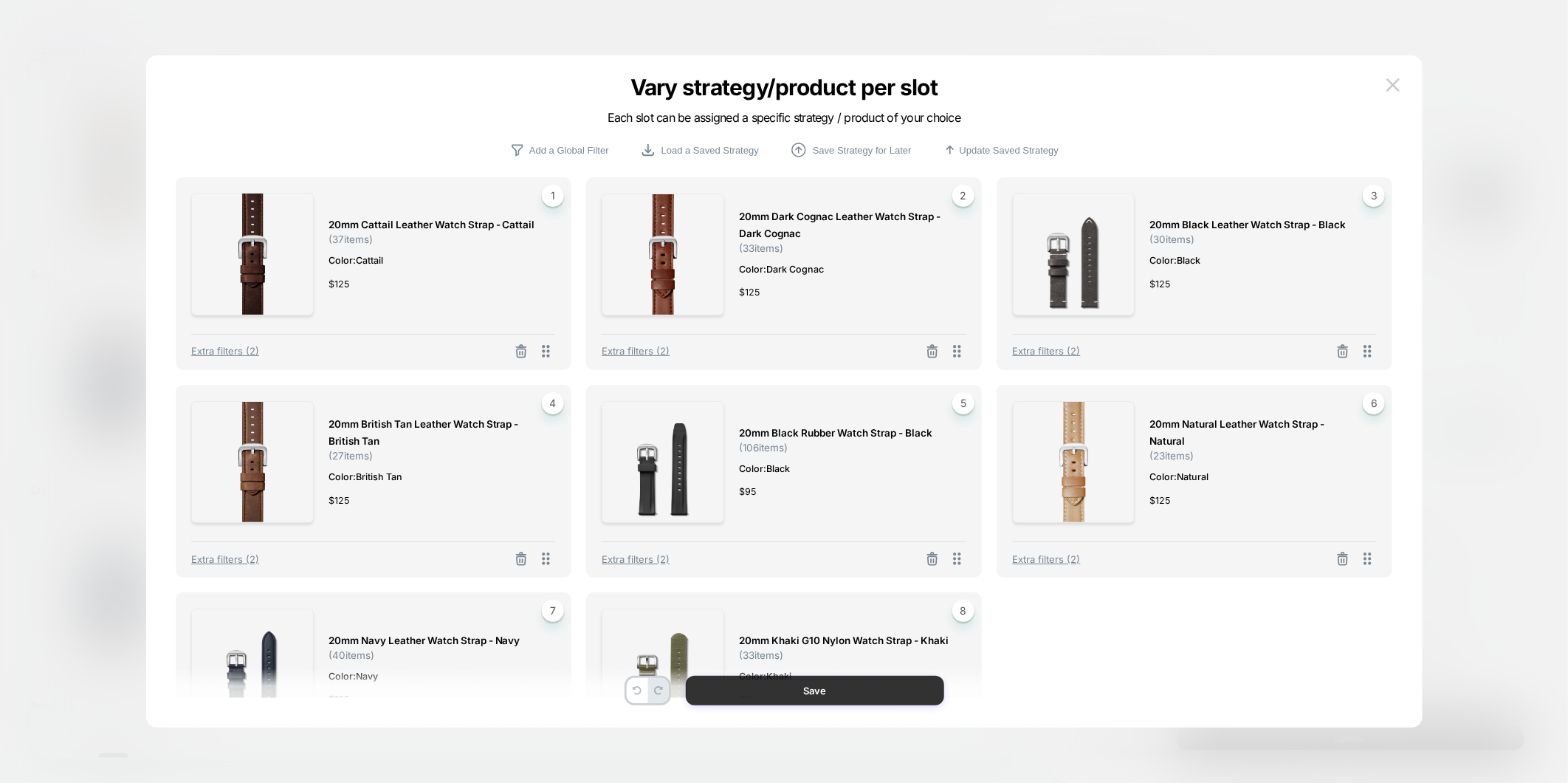 click on "Save" at bounding box center (815, 691) 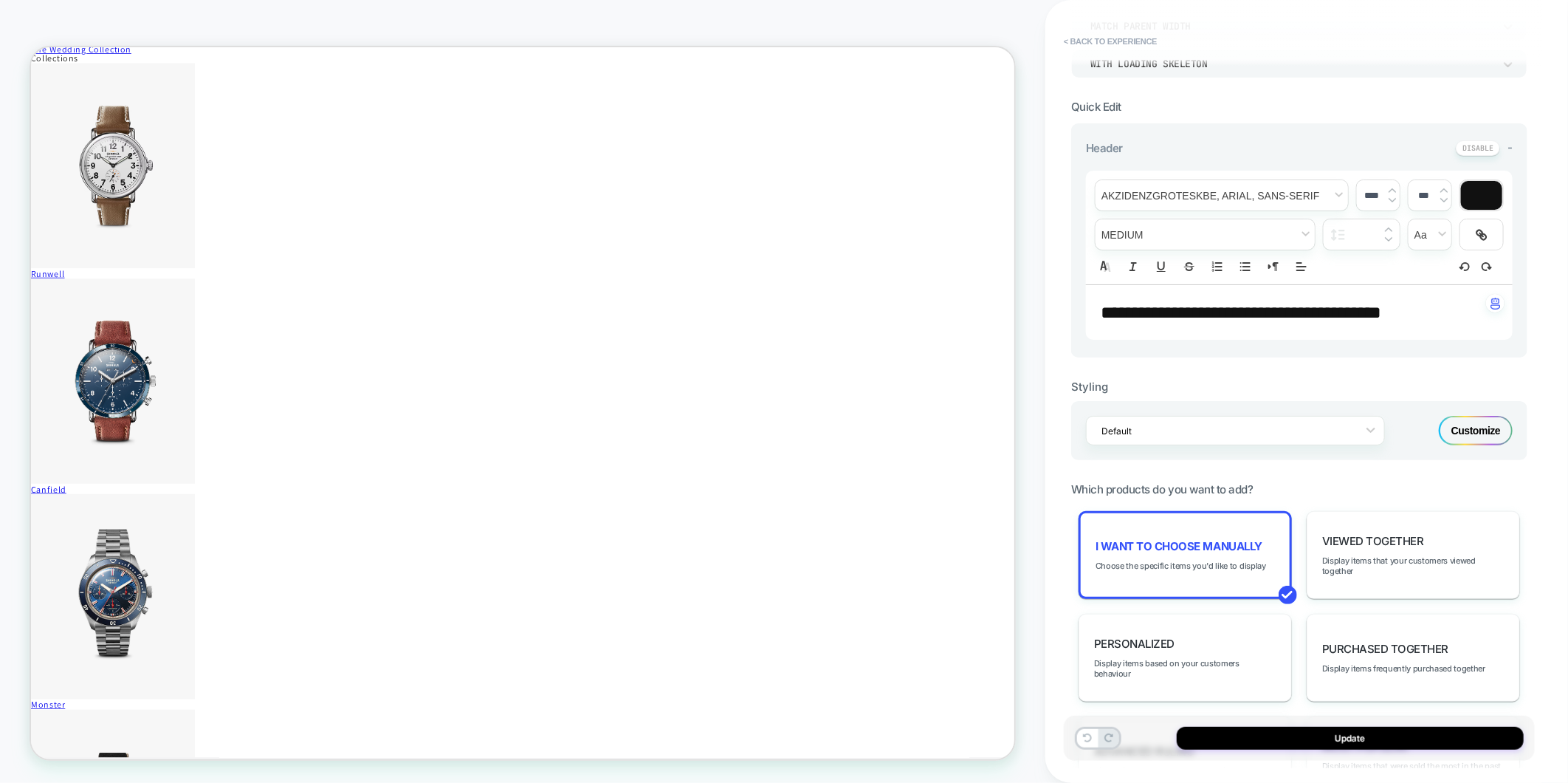 click on "ᐳ" at bounding box center [1299, 51299] 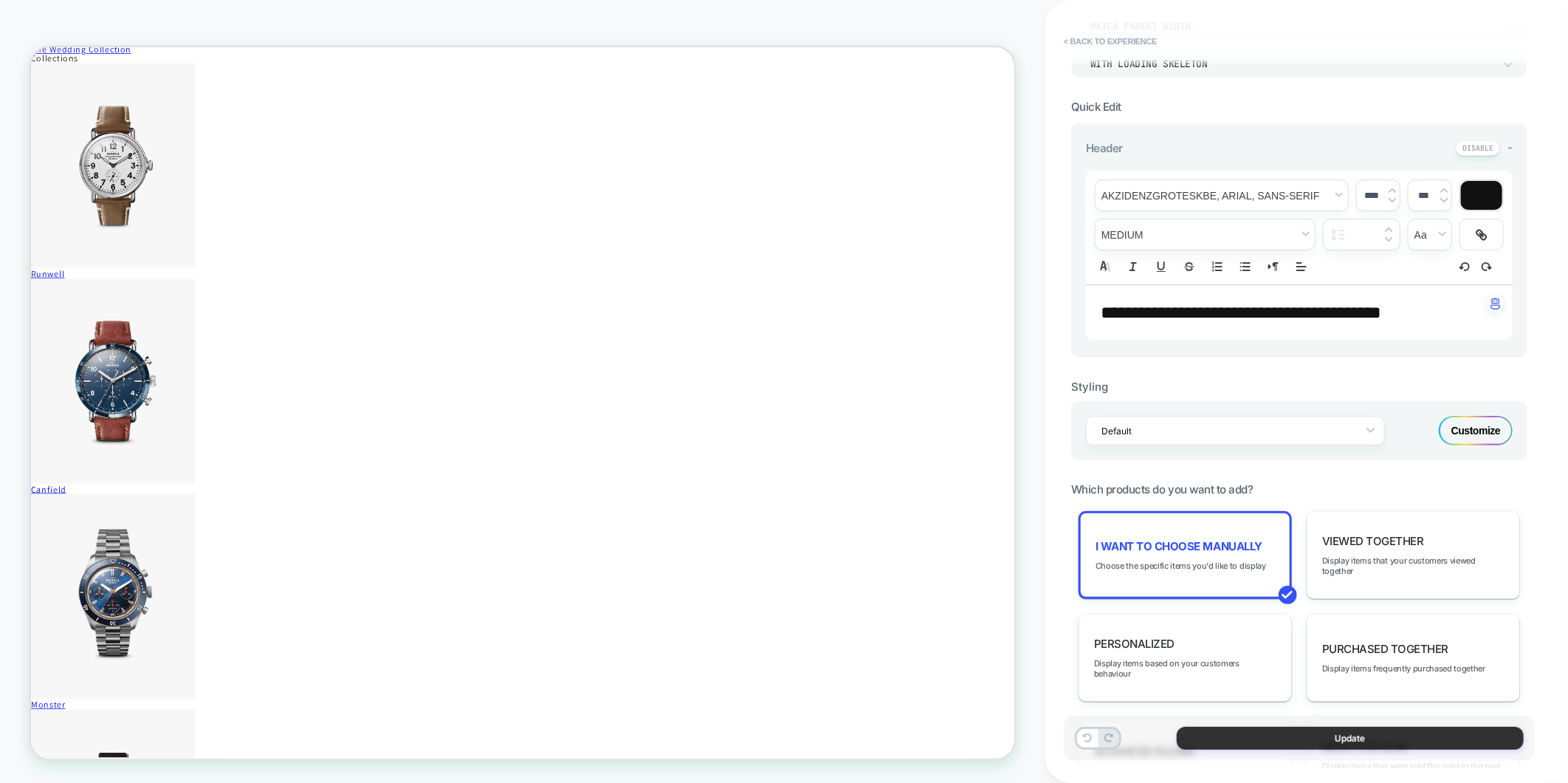 click on "Update" at bounding box center [1350, 738] 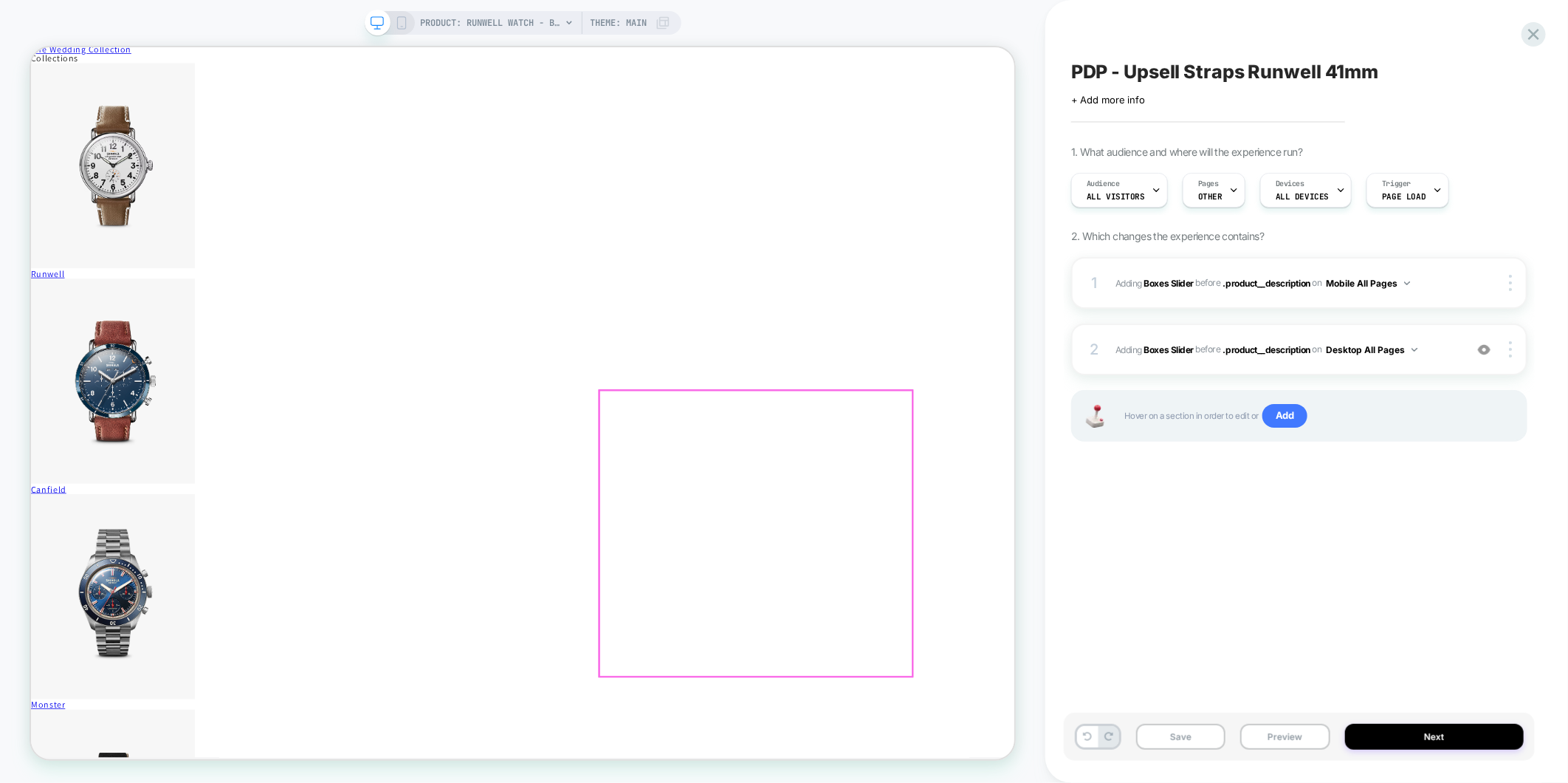 click at bounding box center [386, 51256] 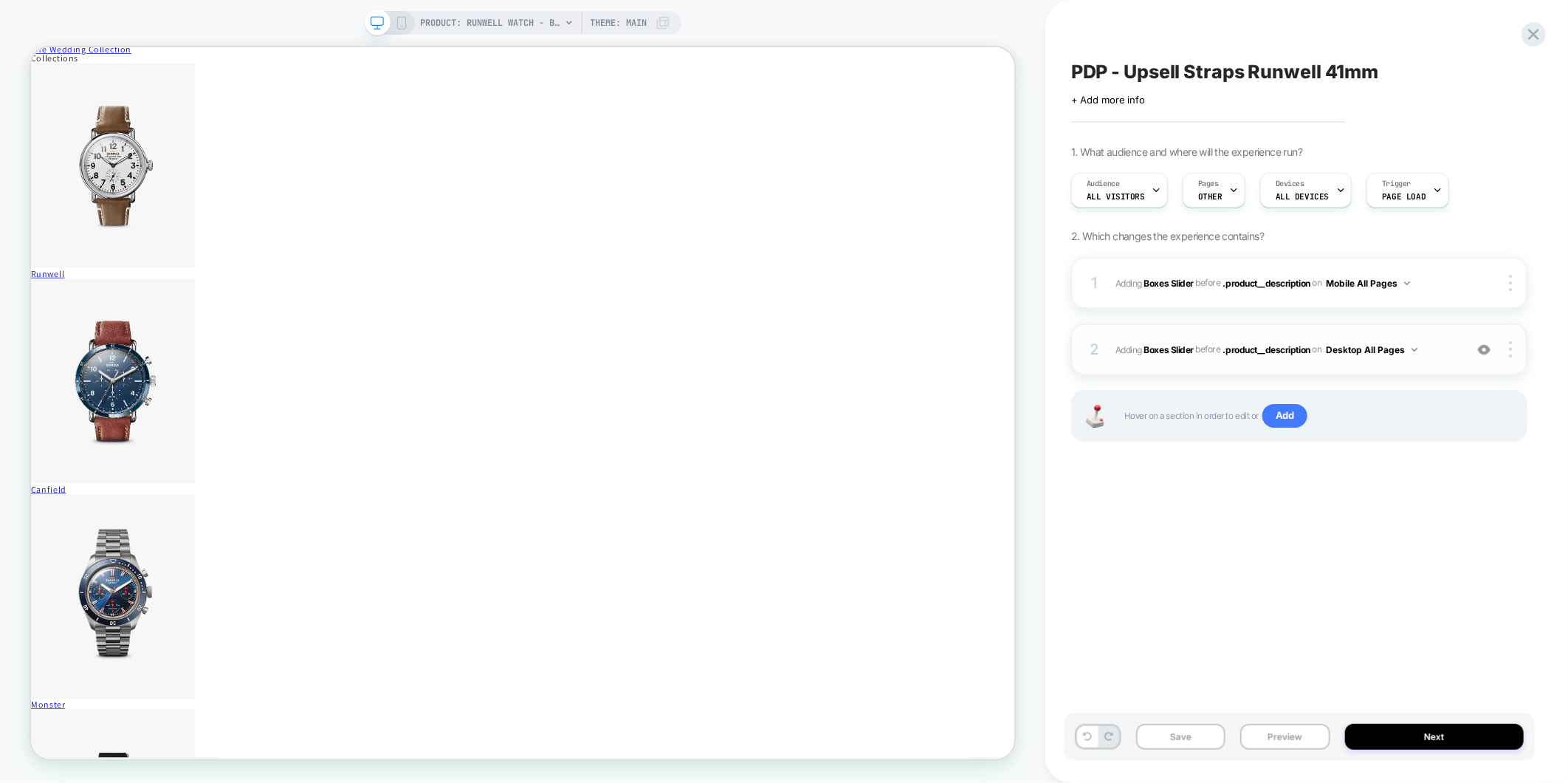 click on "2 #_loomi_addon_1754490738485 Adding   Boxes Slider   BEFORE .product__description .product__description   on Desktop All Pages Add Before Add After Duplicate Replace Position Copy CSS Selector Copy Widget Id Rename Copy to   Mobile Target   All Devices Delete" at bounding box center (1299, 349) 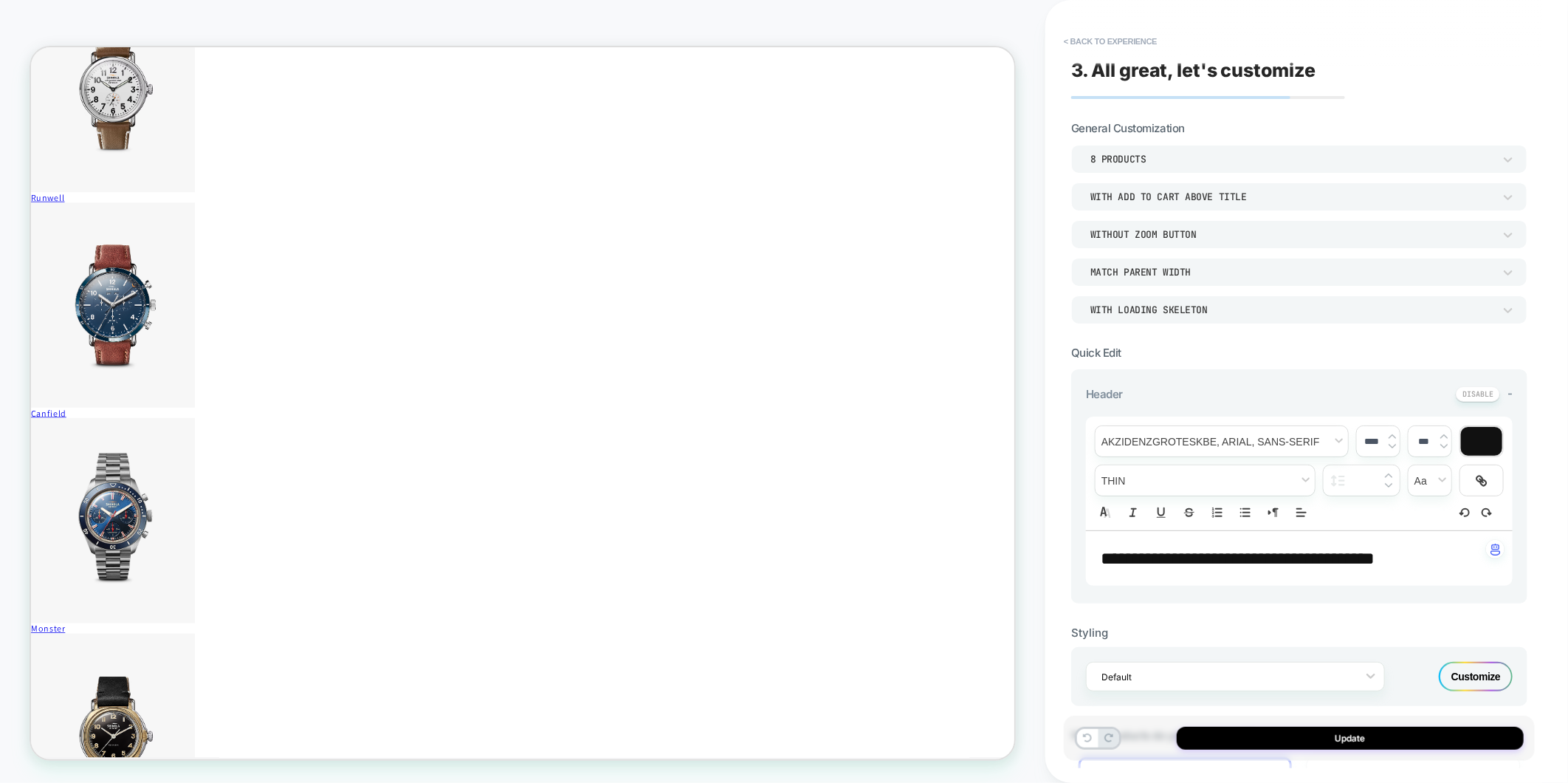 scroll, scrollTop: 841, scrollLeft: 0, axis: vertical 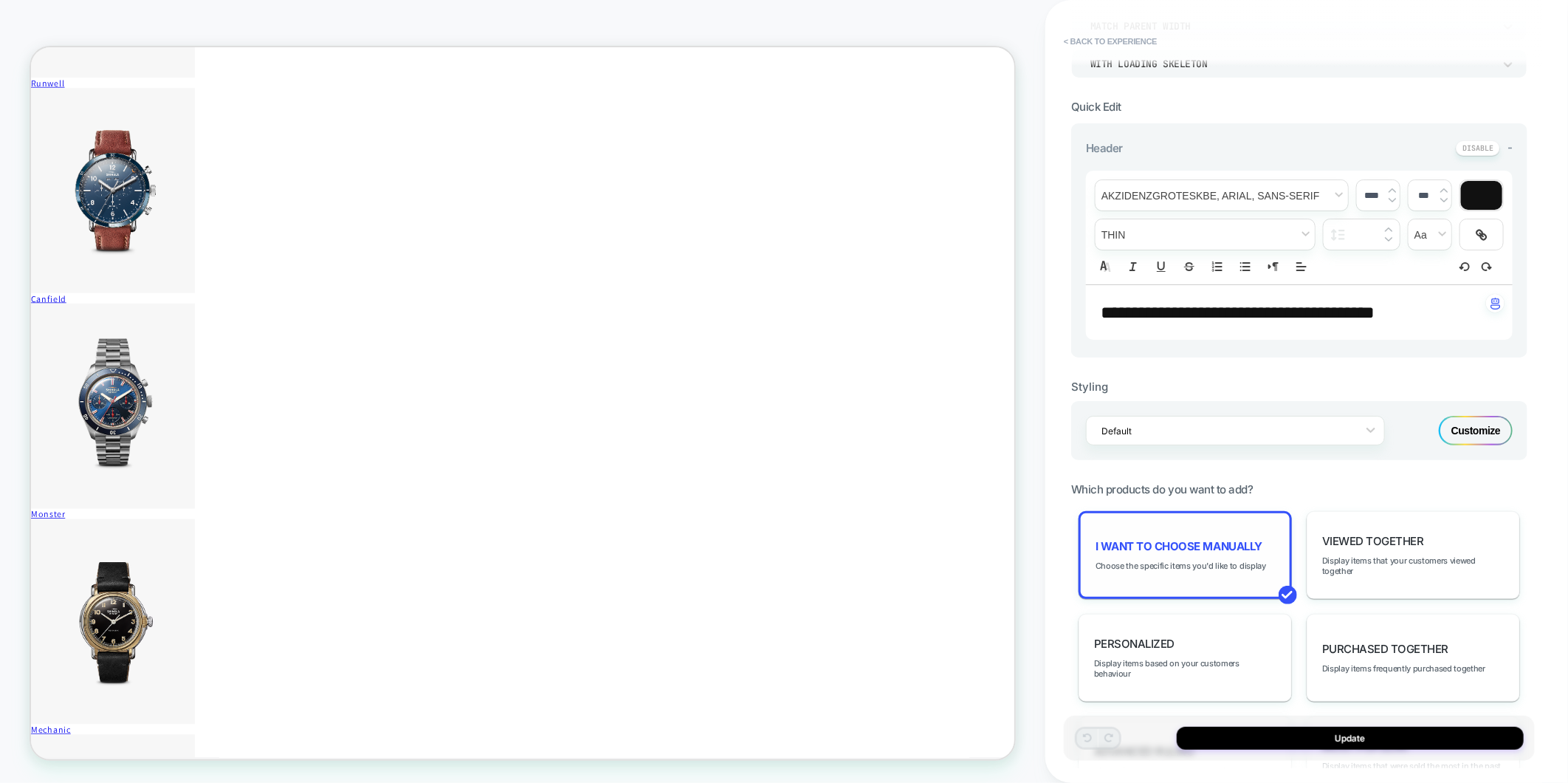click on "I want to choose manually Choose the specific items you'd like to display" at bounding box center (1185, 555) 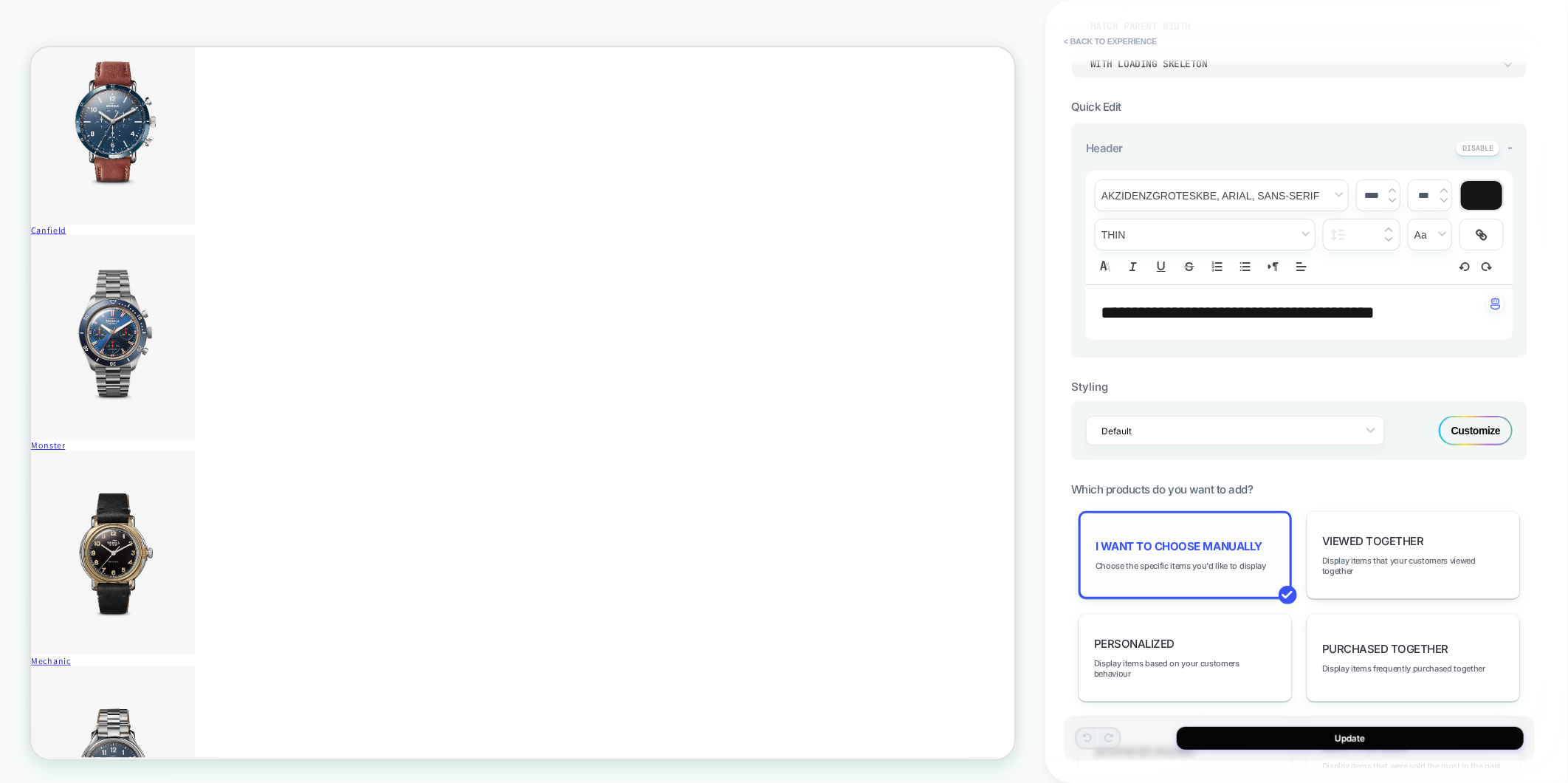 scroll, scrollTop: 1014, scrollLeft: 0, axis: vertical 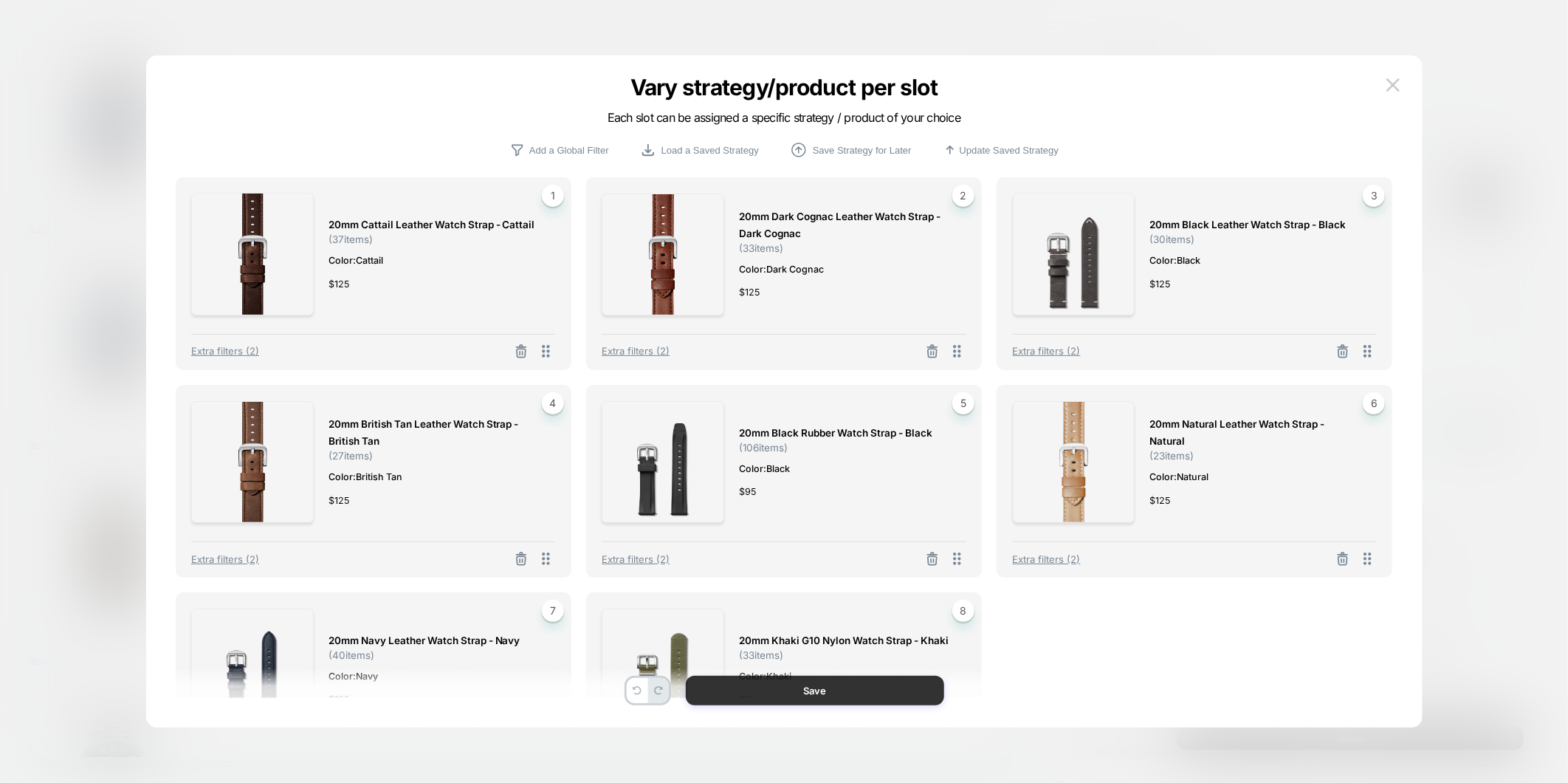 click on "Save" at bounding box center [815, 691] 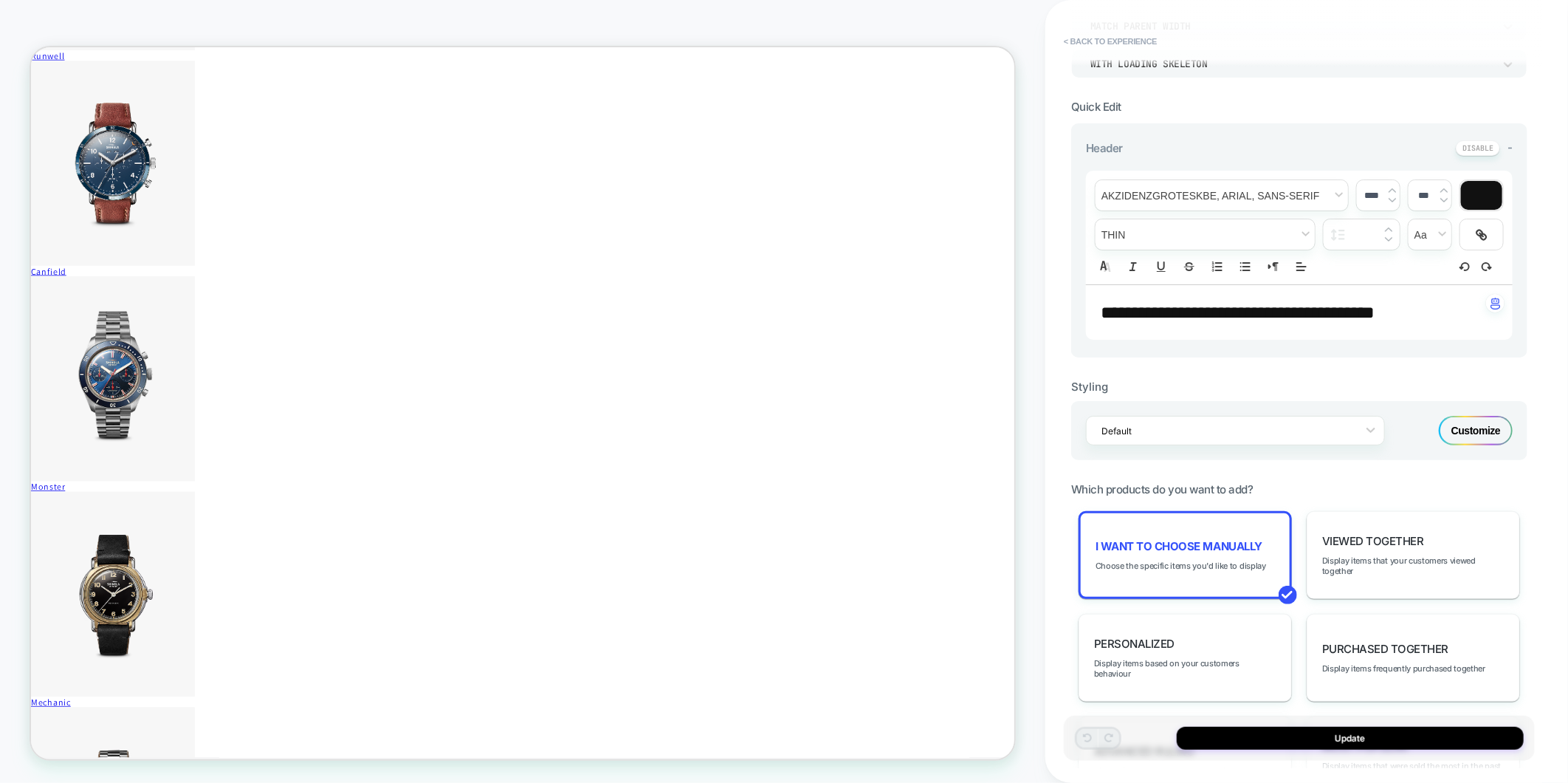scroll, scrollTop: 768, scrollLeft: 0, axis: vertical 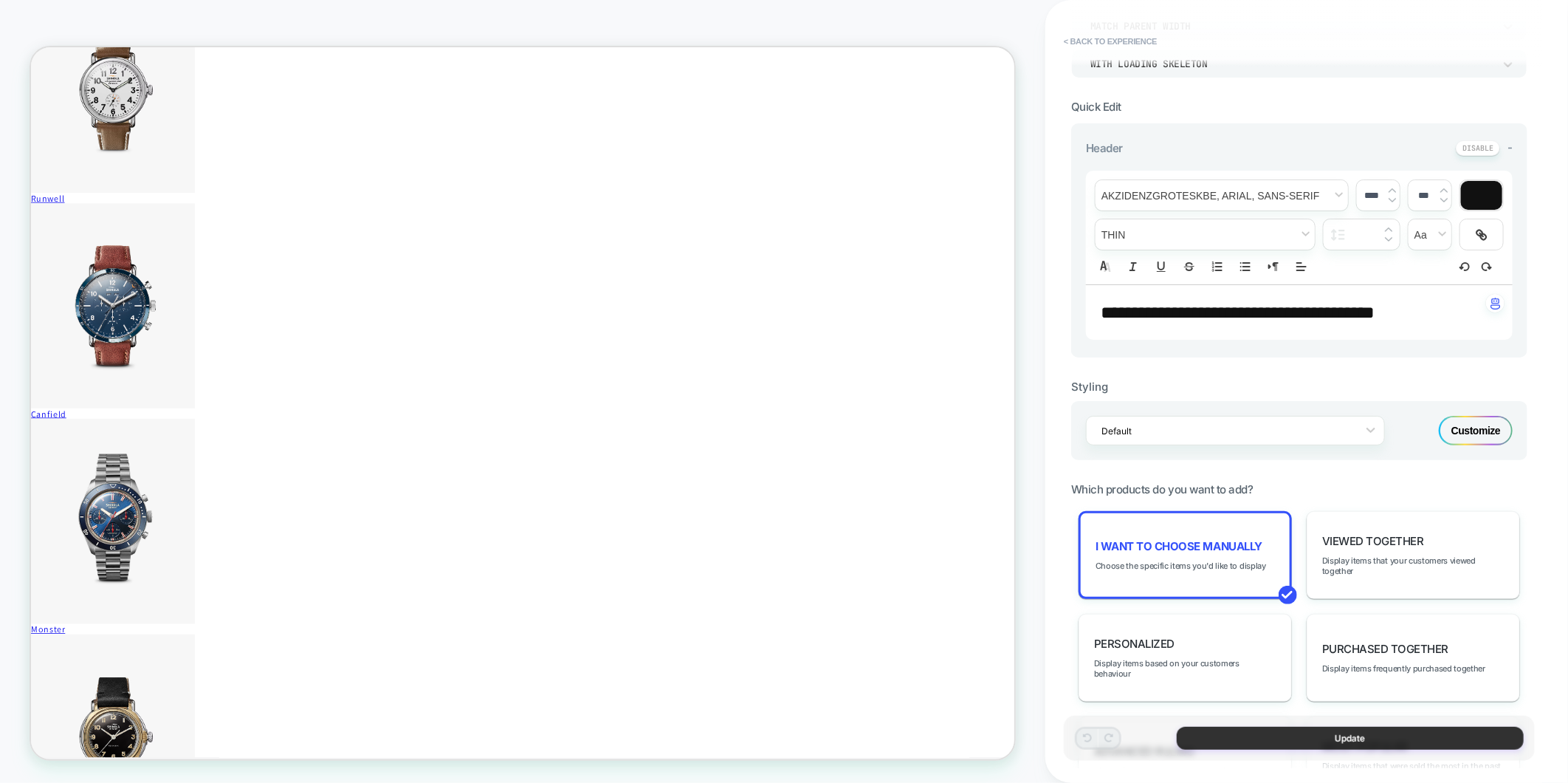 click on "Update" at bounding box center [1350, 738] 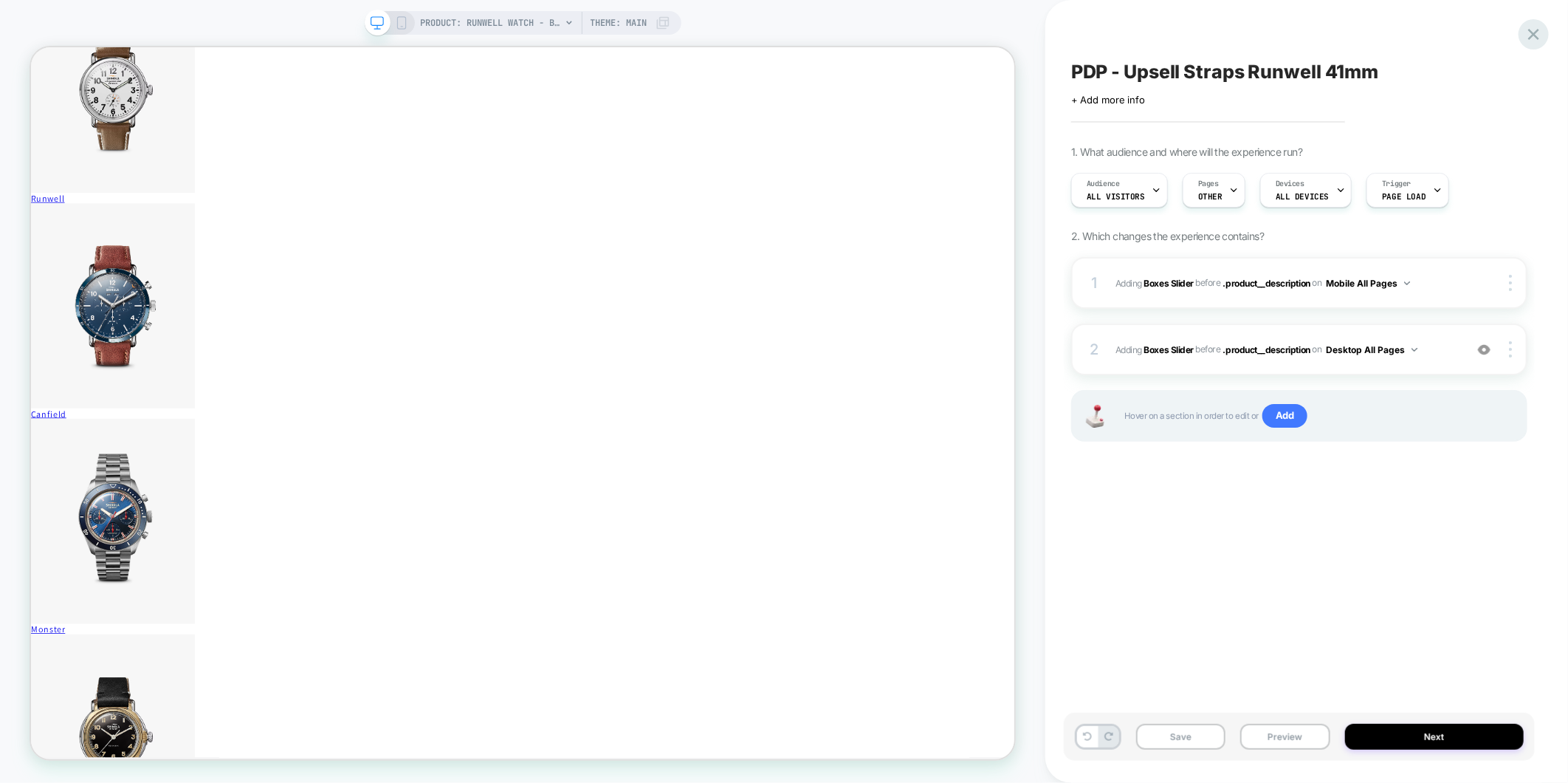 click 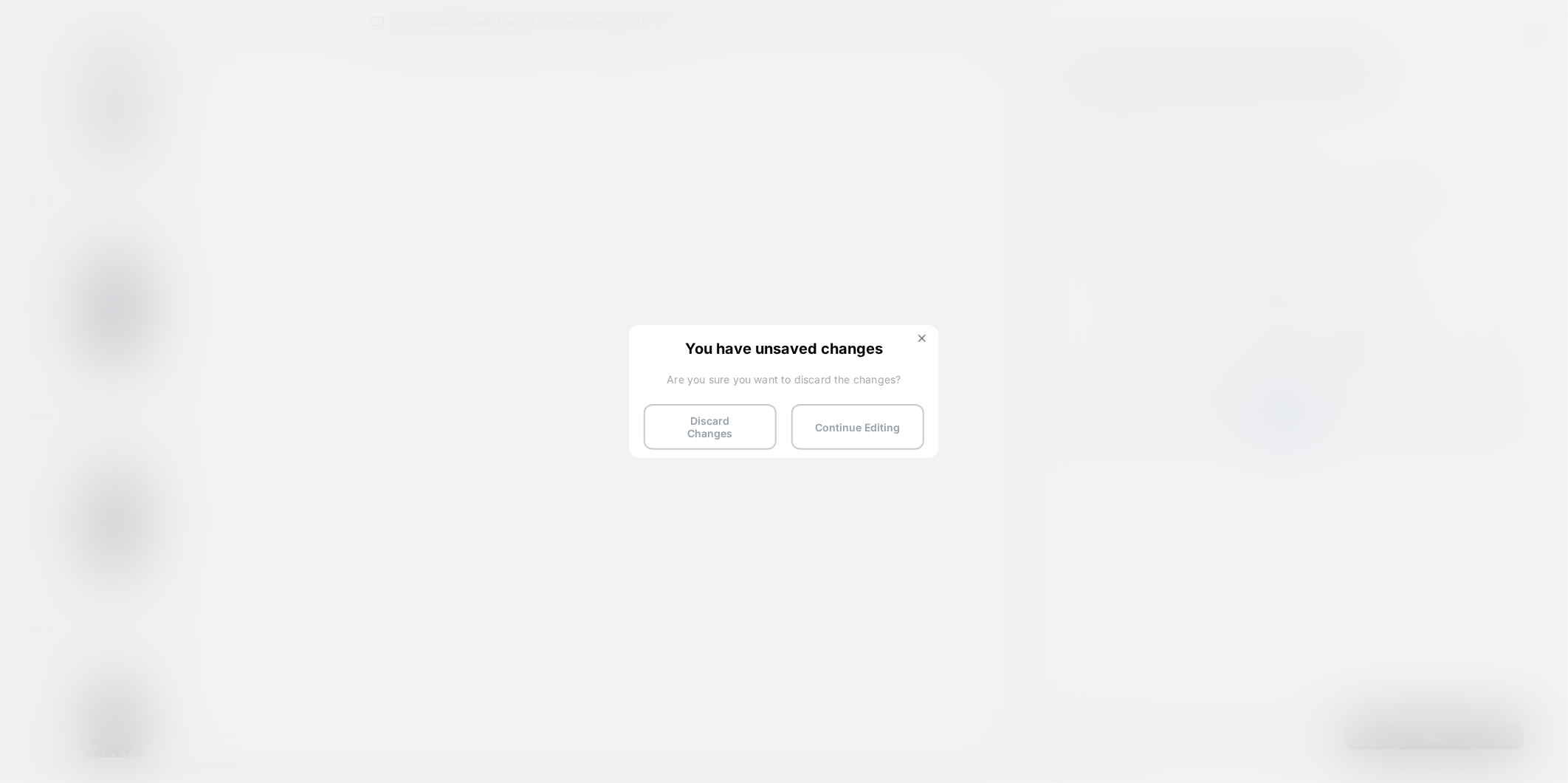 click on "You have unsaved changes Are you sure you want to discard the changes? Discard Changes Continue Editing" at bounding box center (784, 390) 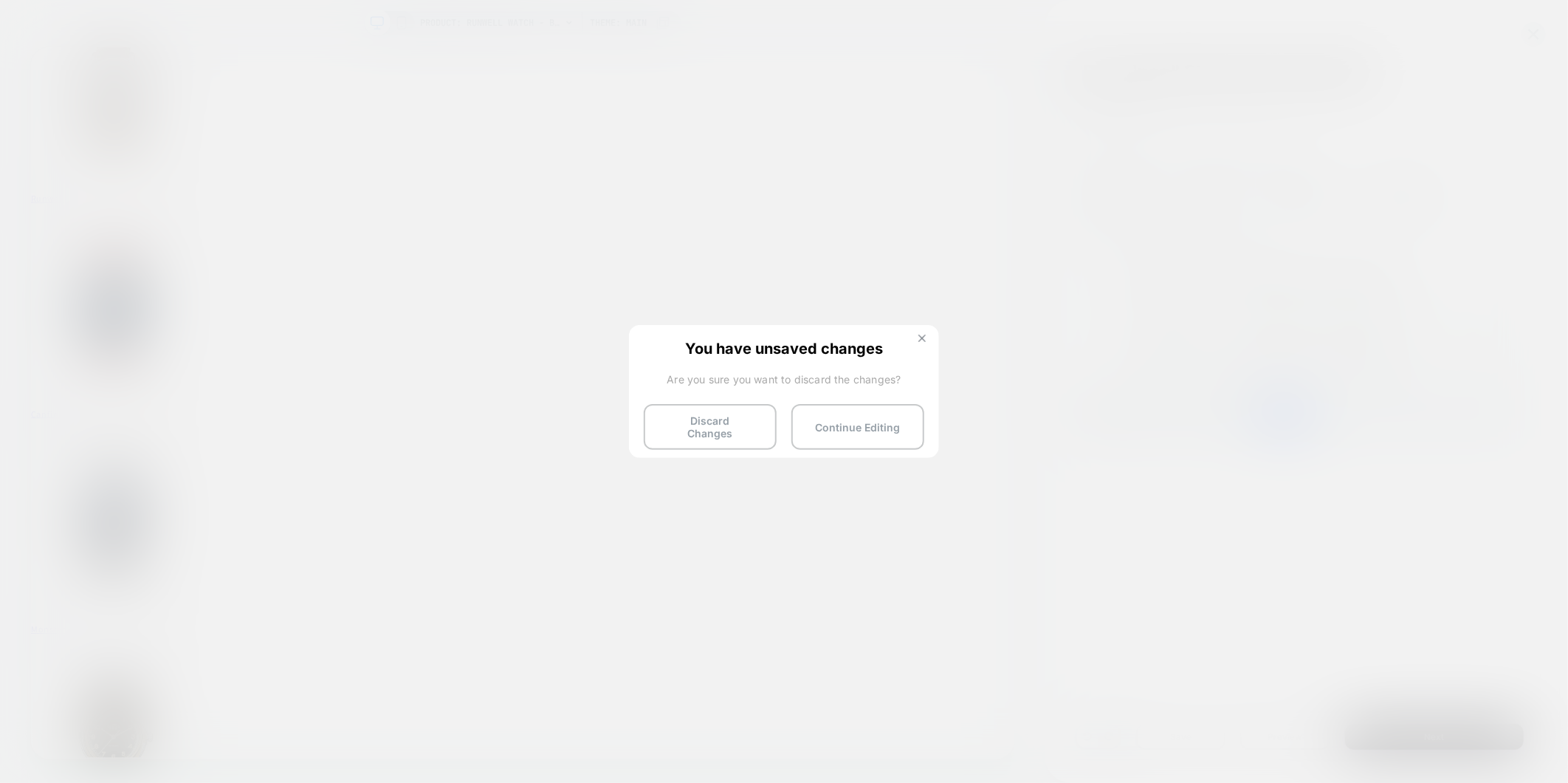click at bounding box center (922, 338) 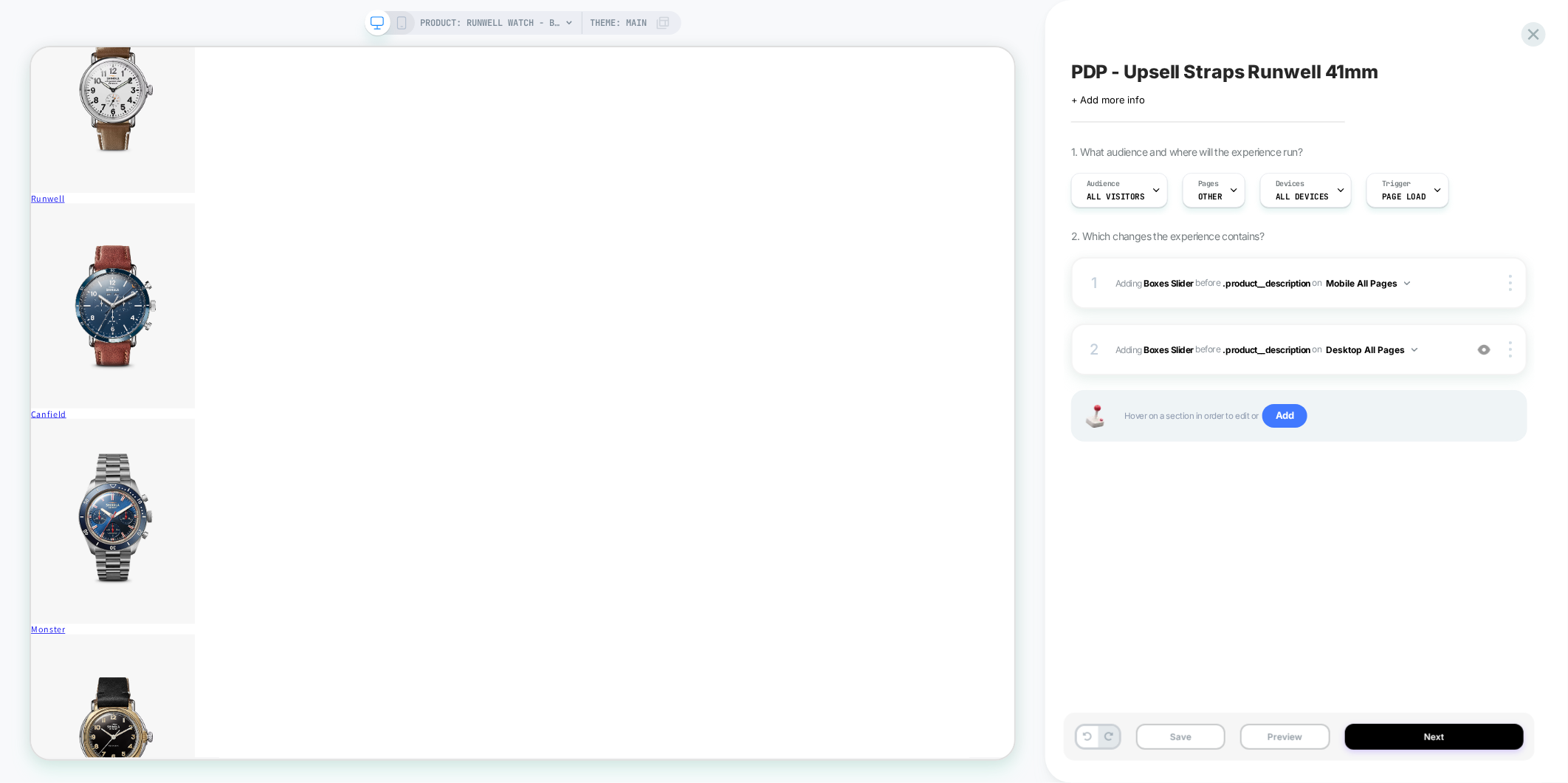 click 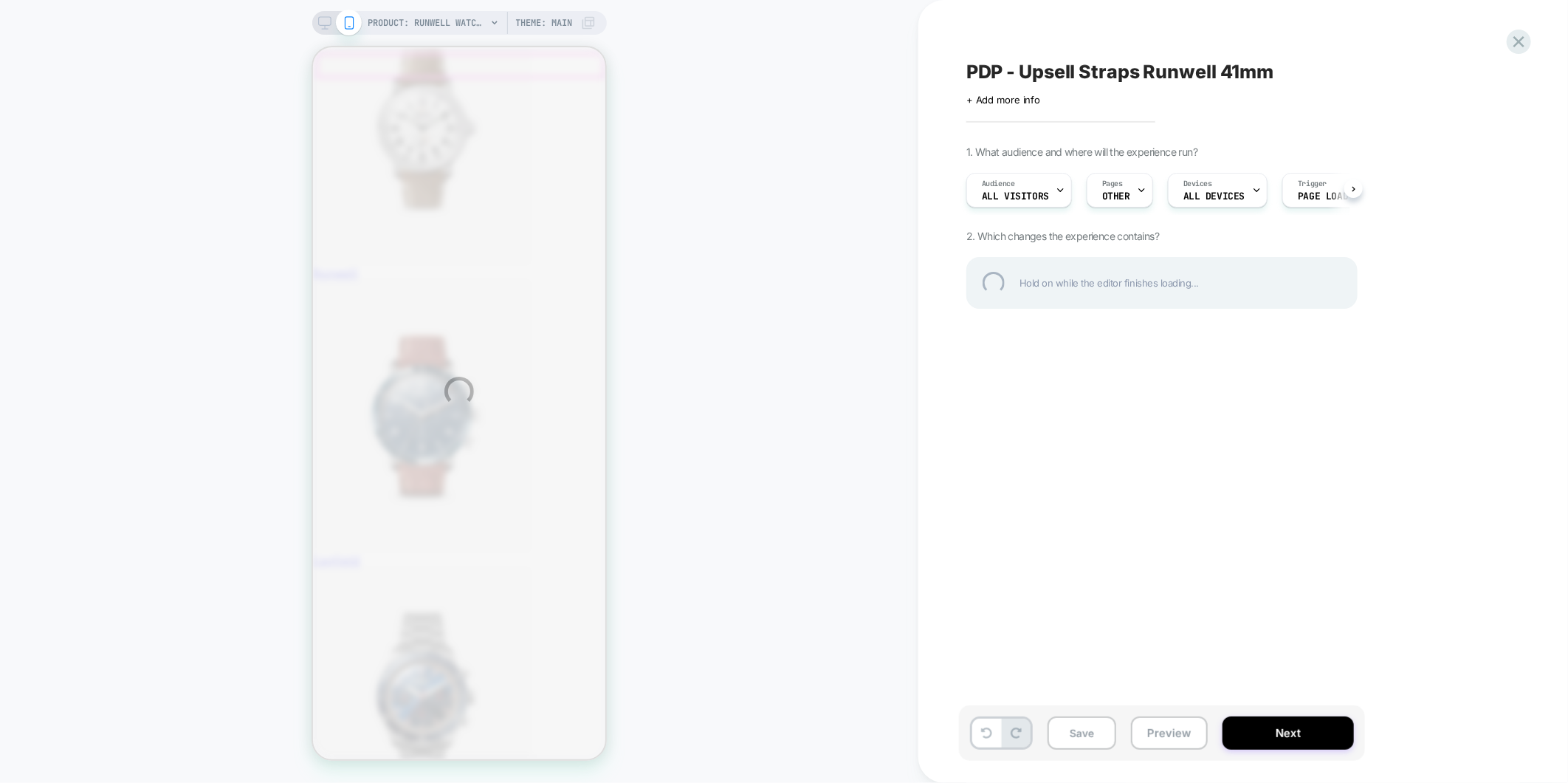 scroll, scrollTop: 770, scrollLeft: 0, axis: vertical 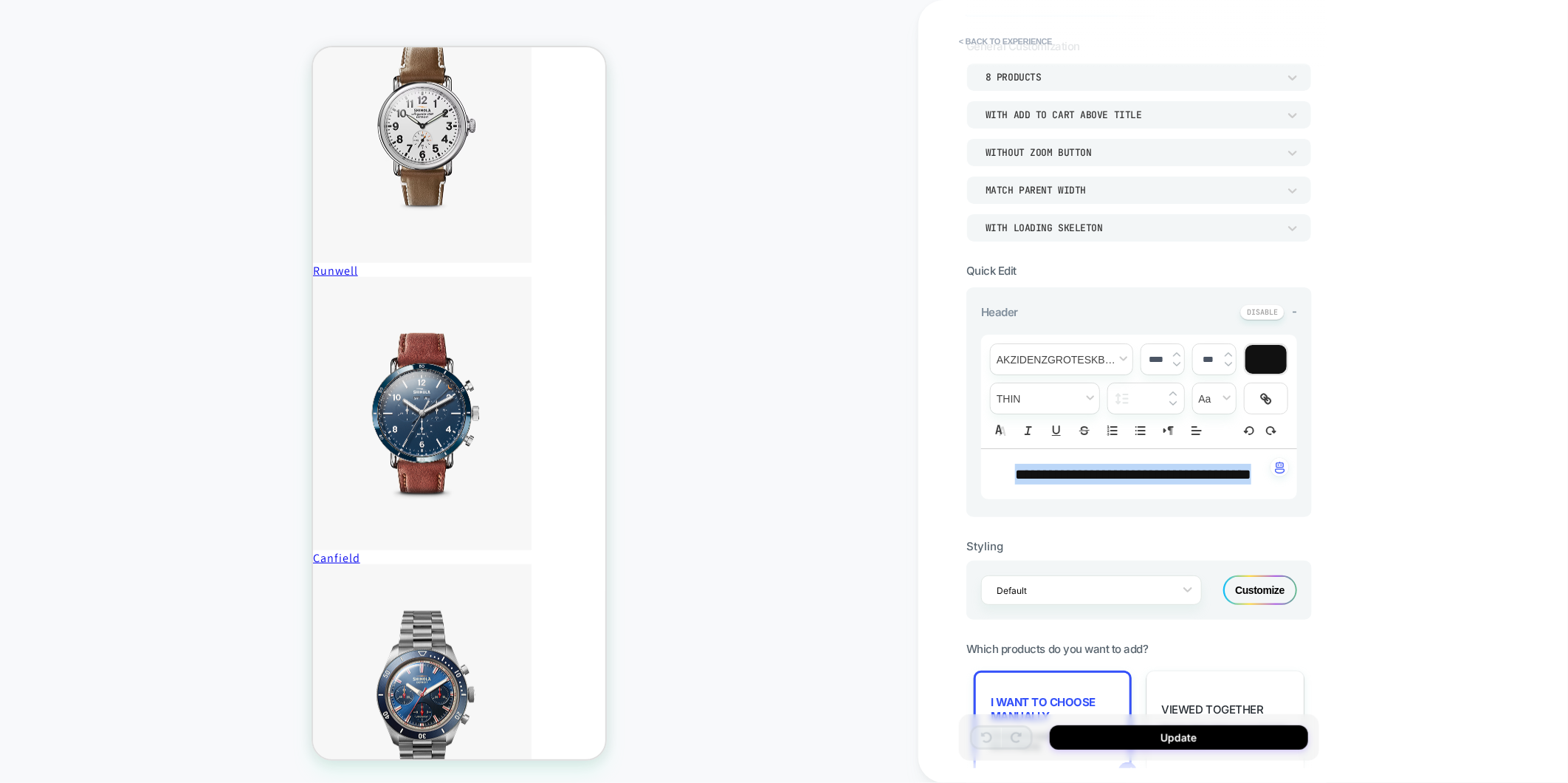 drag, startPoint x: 991, startPoint y: 476, endPoint x: 1340, endPoint y: 486, distance: 349.14324 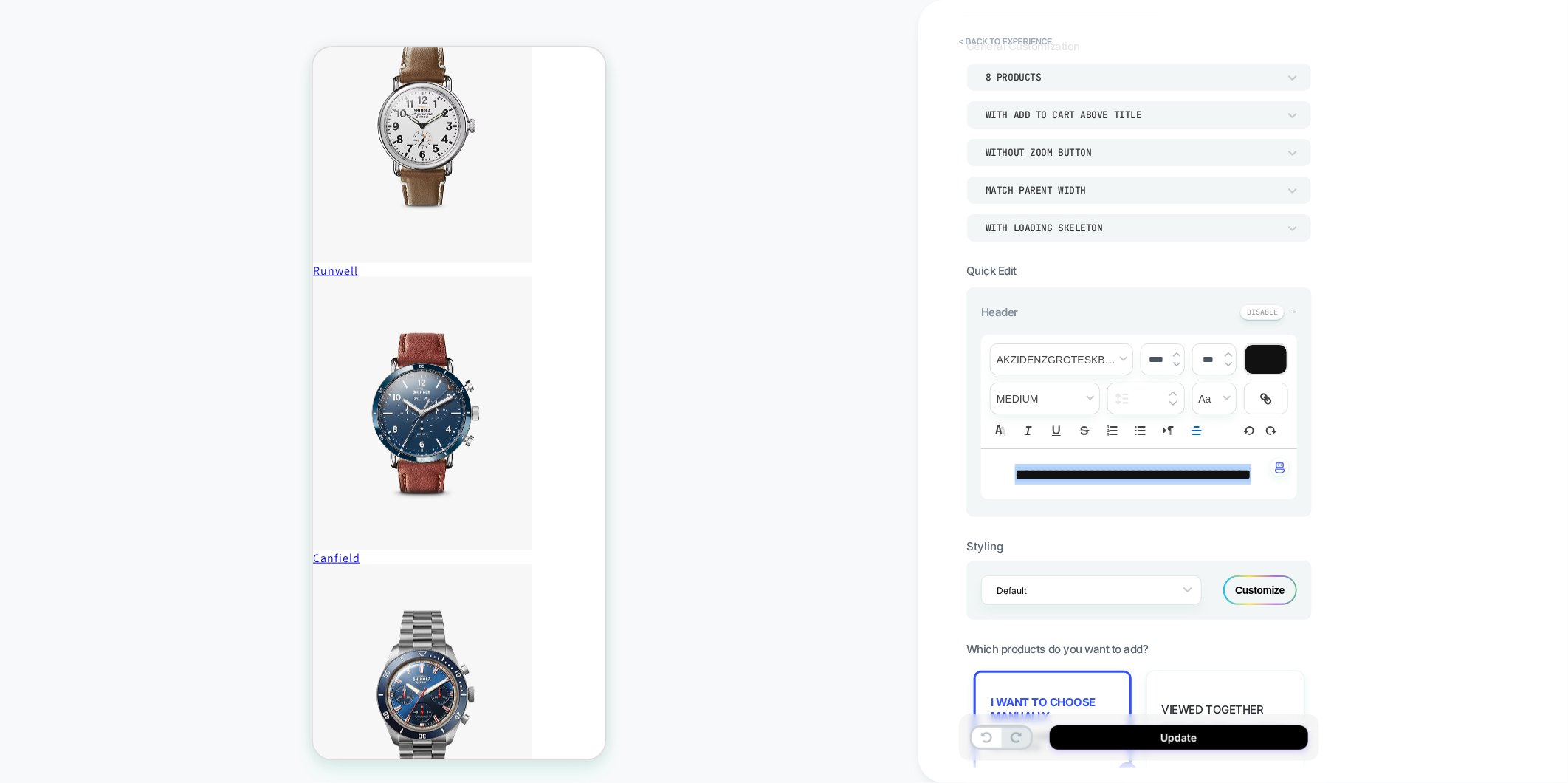 click at bounding box center (1177, 364) 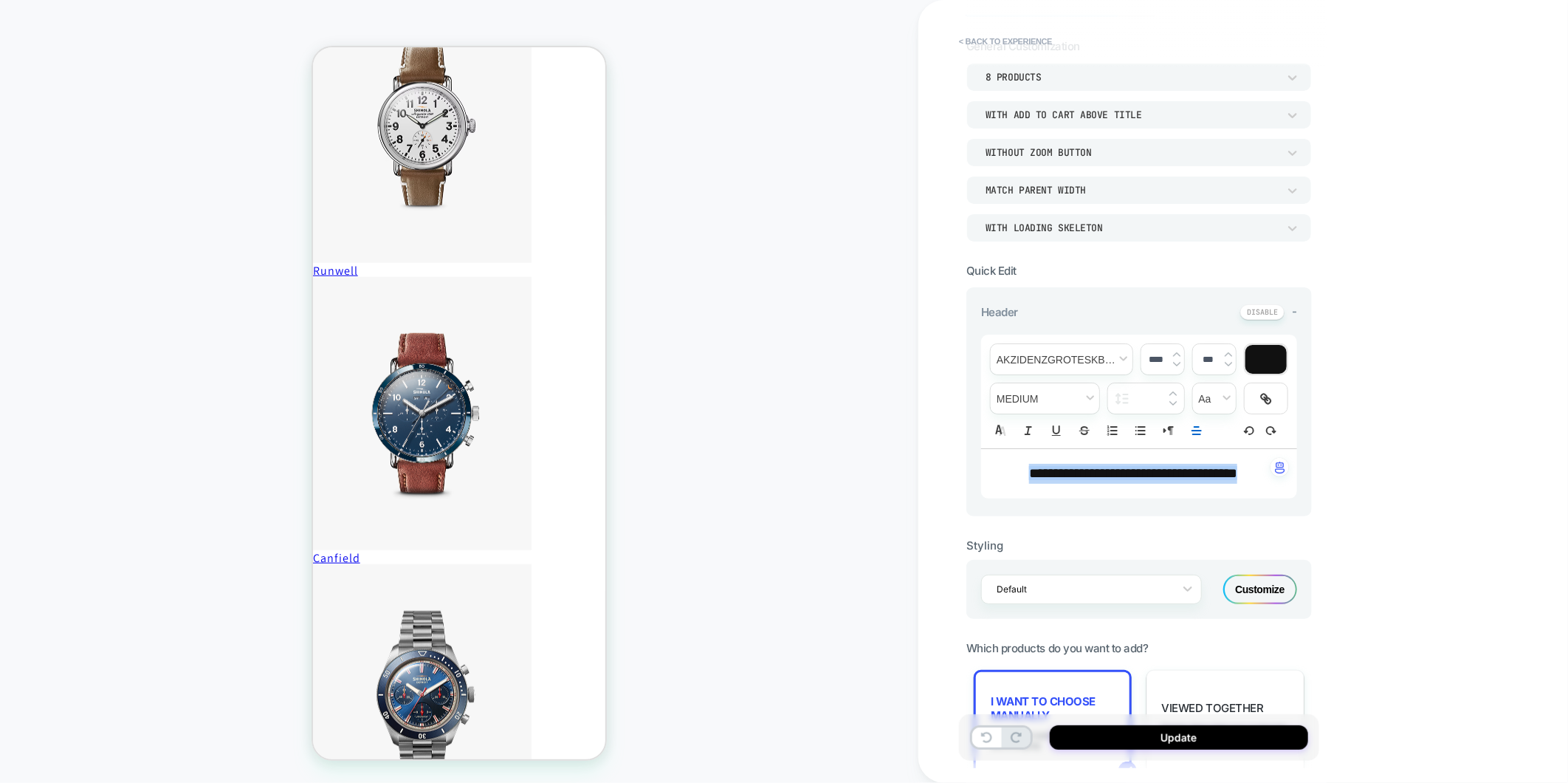 click at bounding box center [1177, 364] 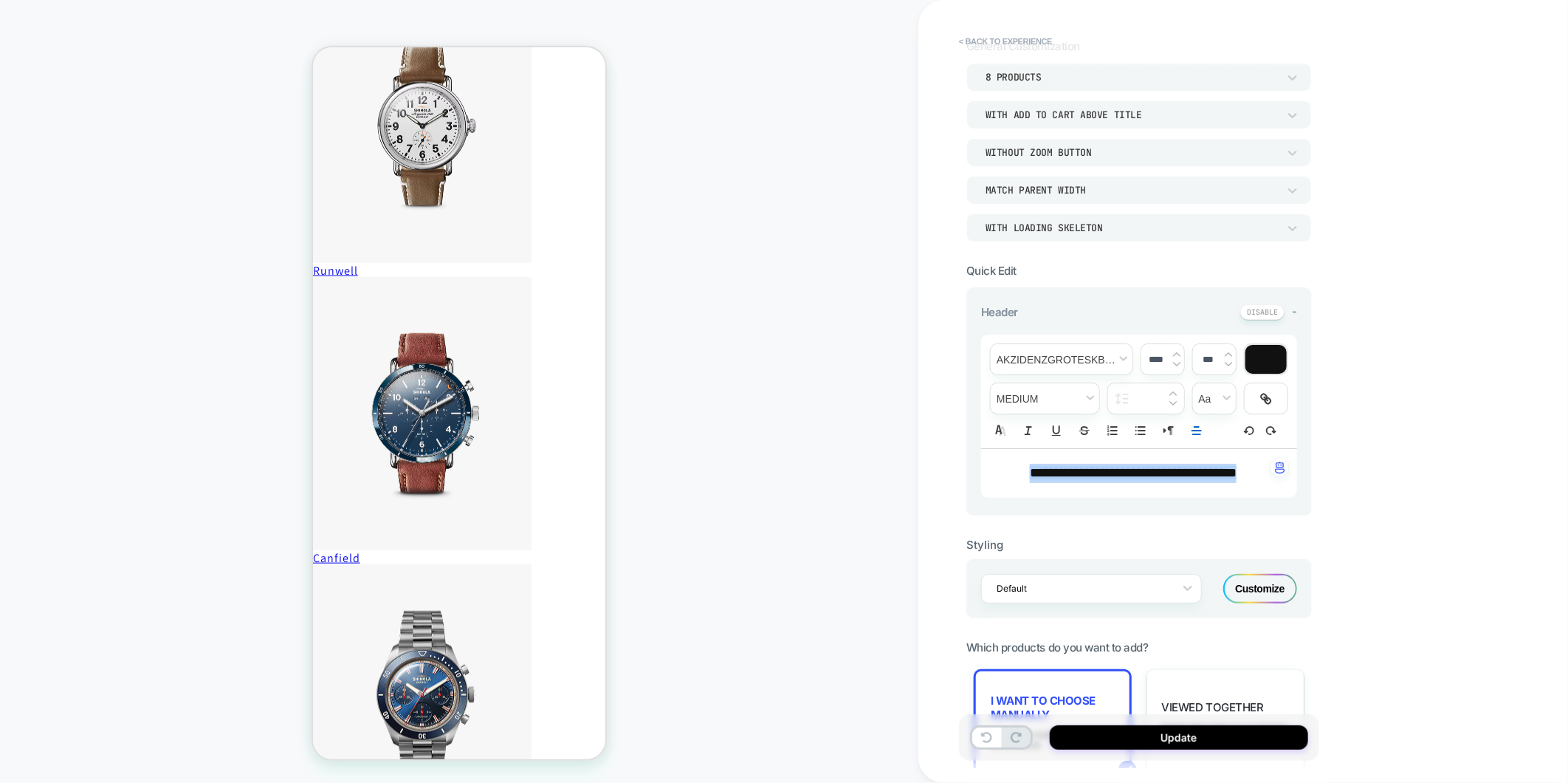 click on "****" at bounding box center (1156, 359) 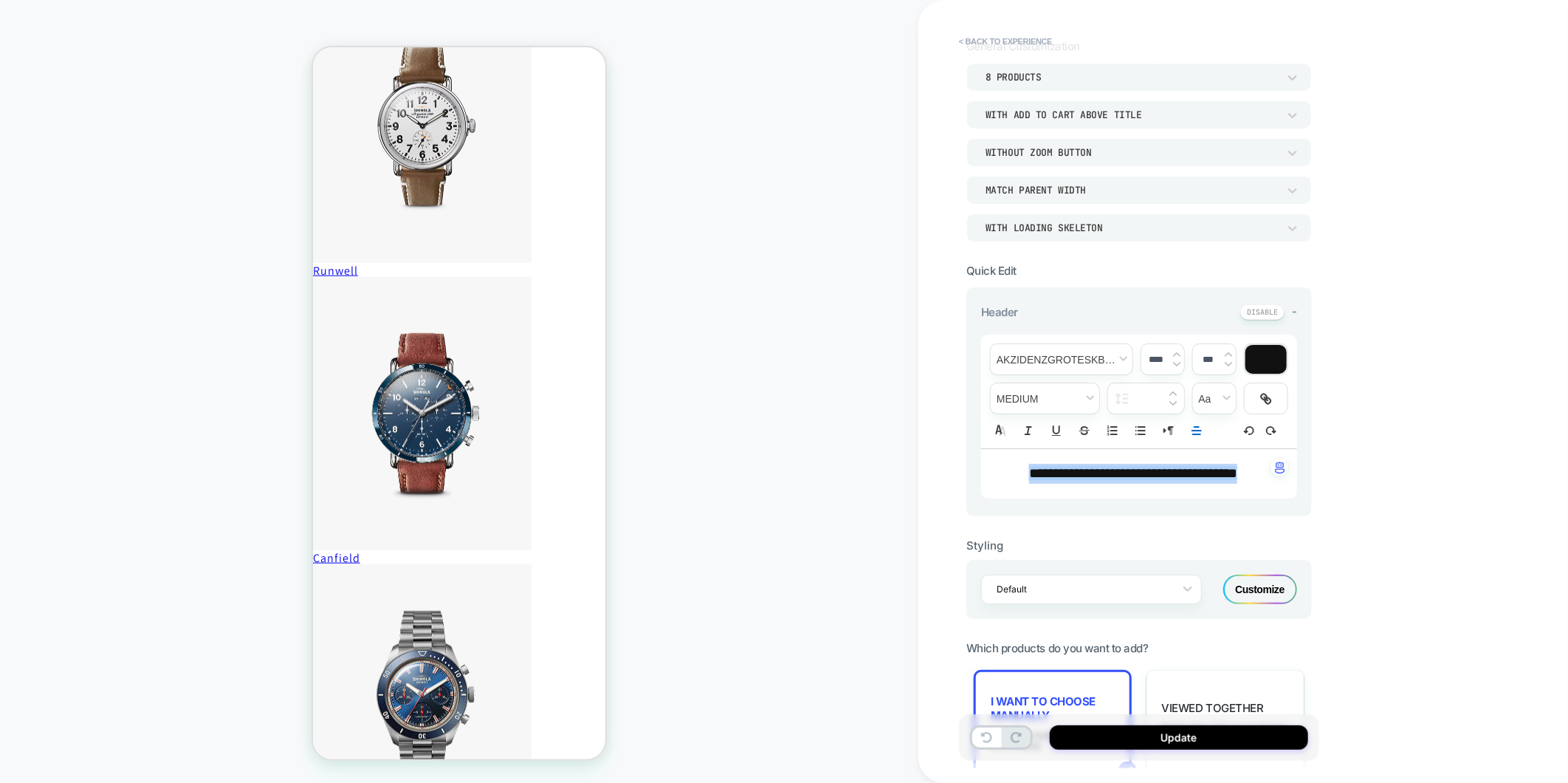 click at bounding box center (1177, 364) 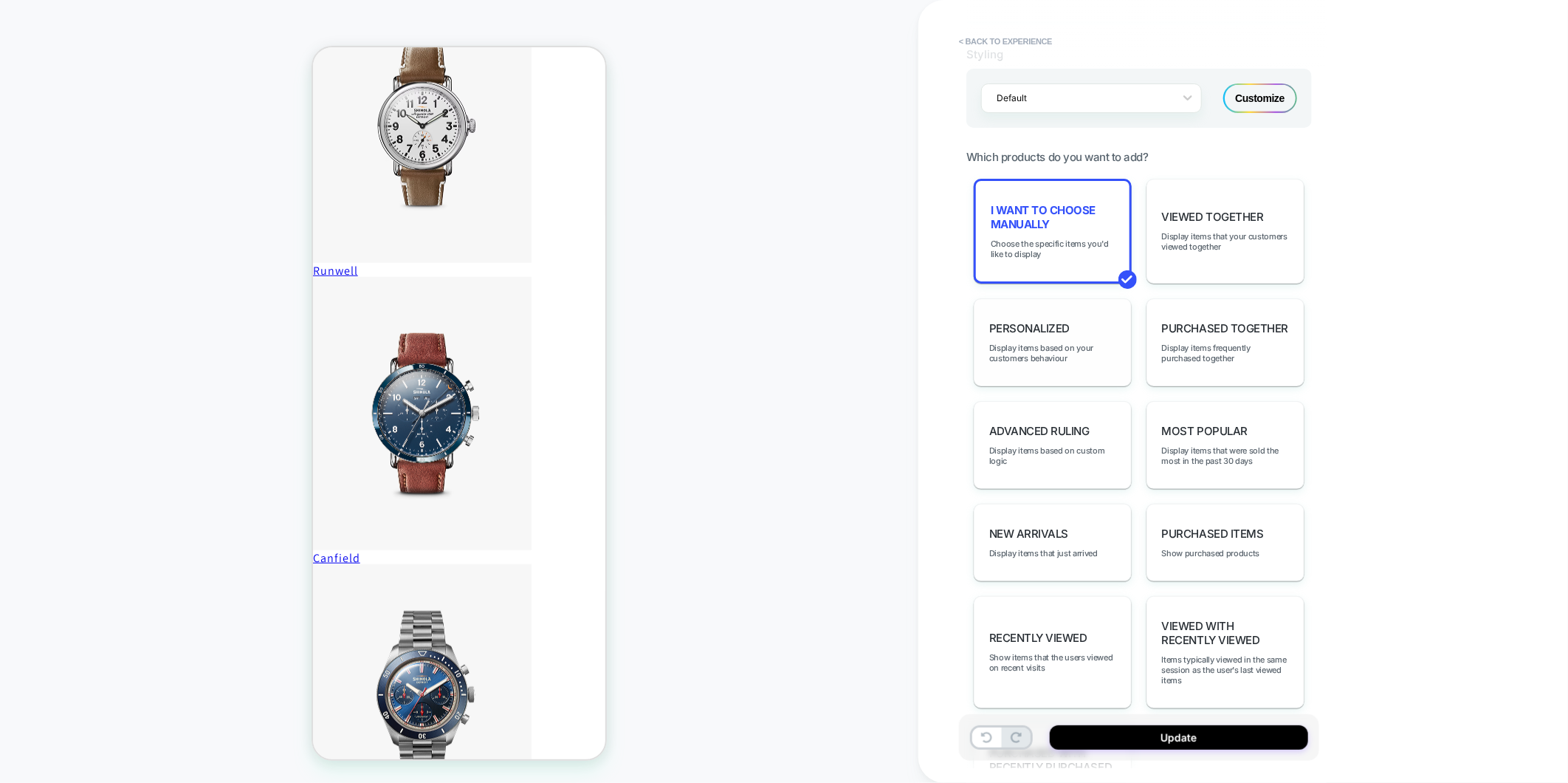 scroll, scrollTop: 574, scrollLeft: 0, axis: vertical 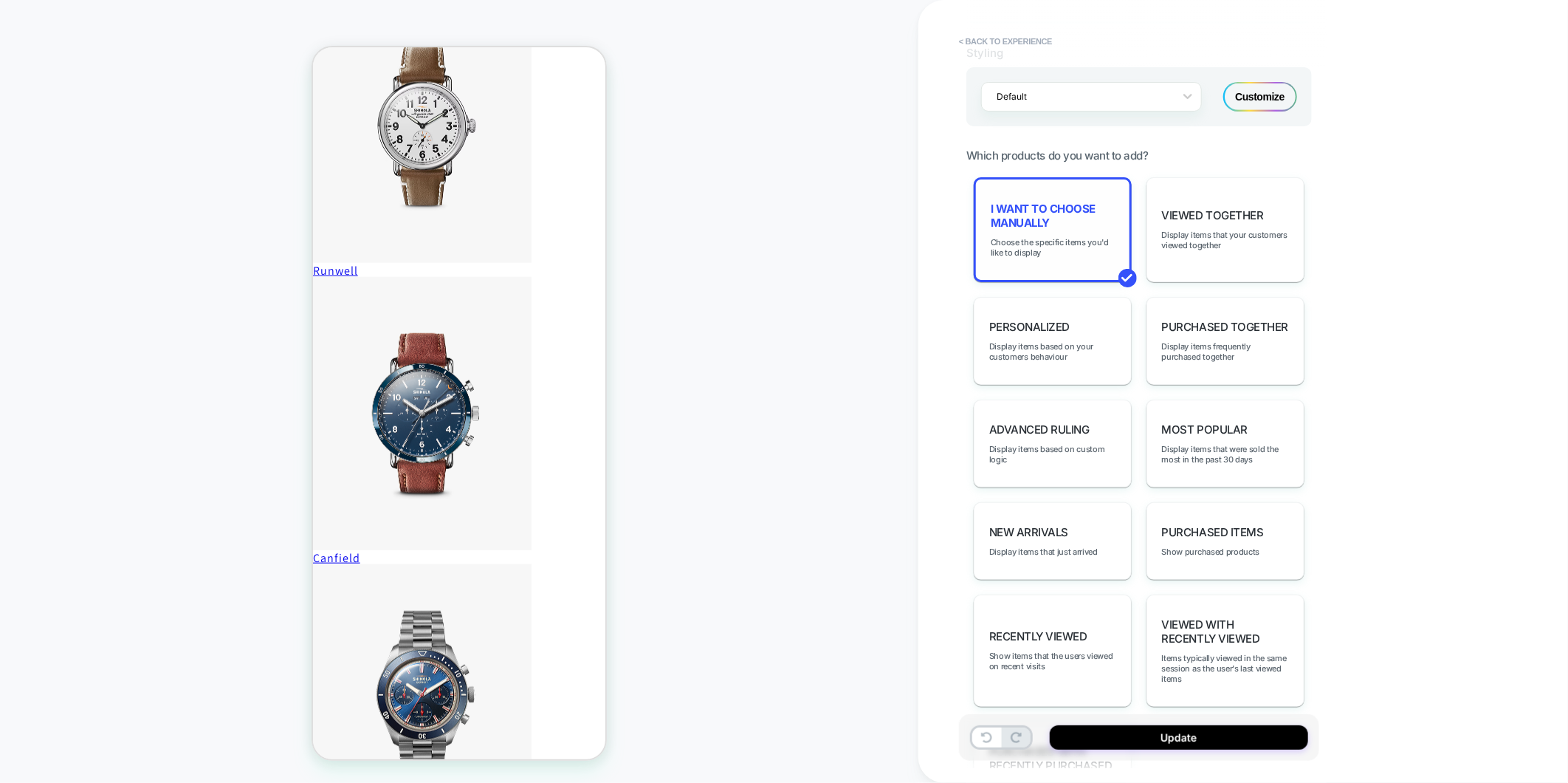 click on "I want to choose manually" at bounding box center [1053, 216] 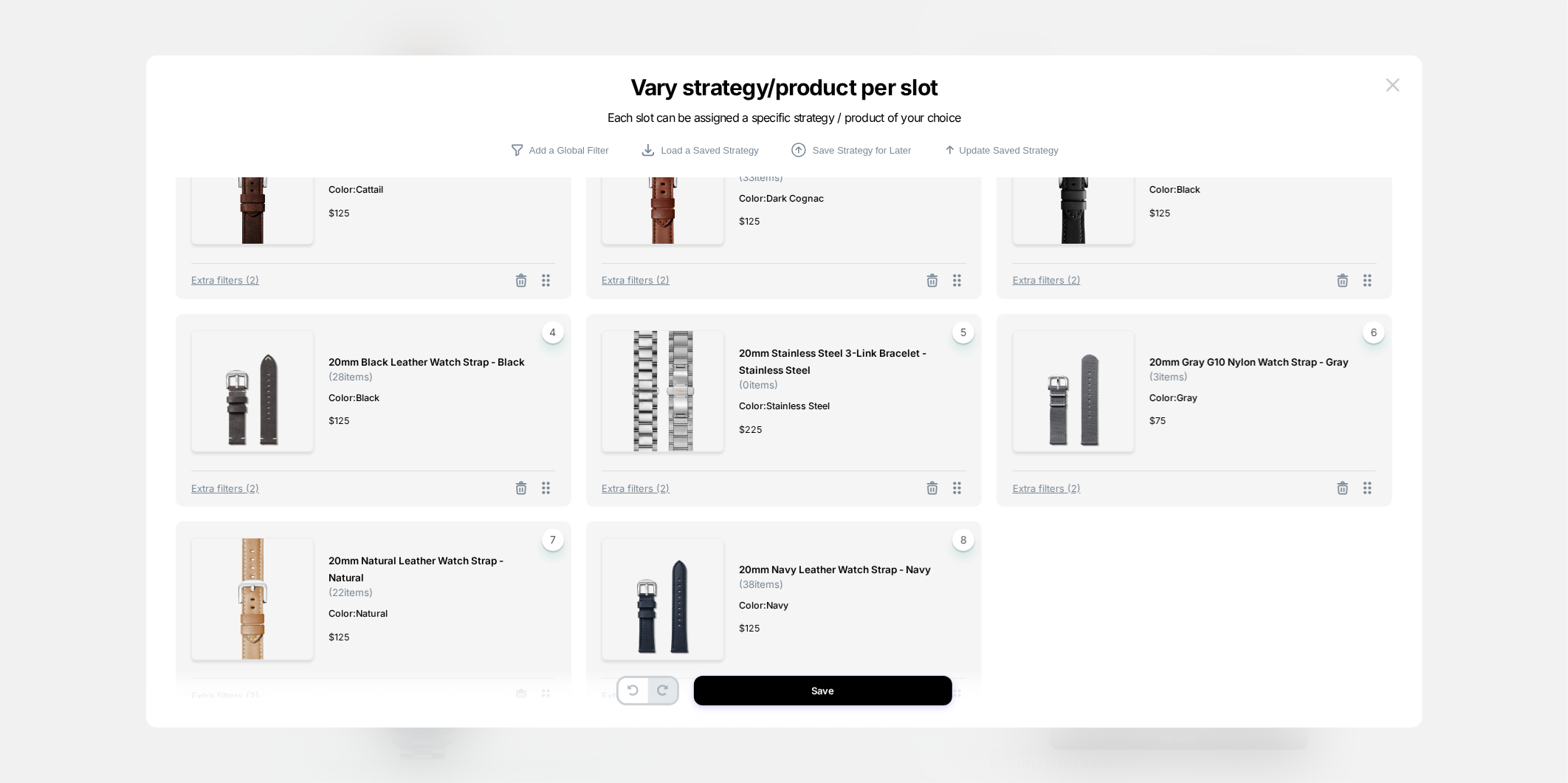 scroll, scrollTop: 42, scrollLeft: 0, axis: vertical 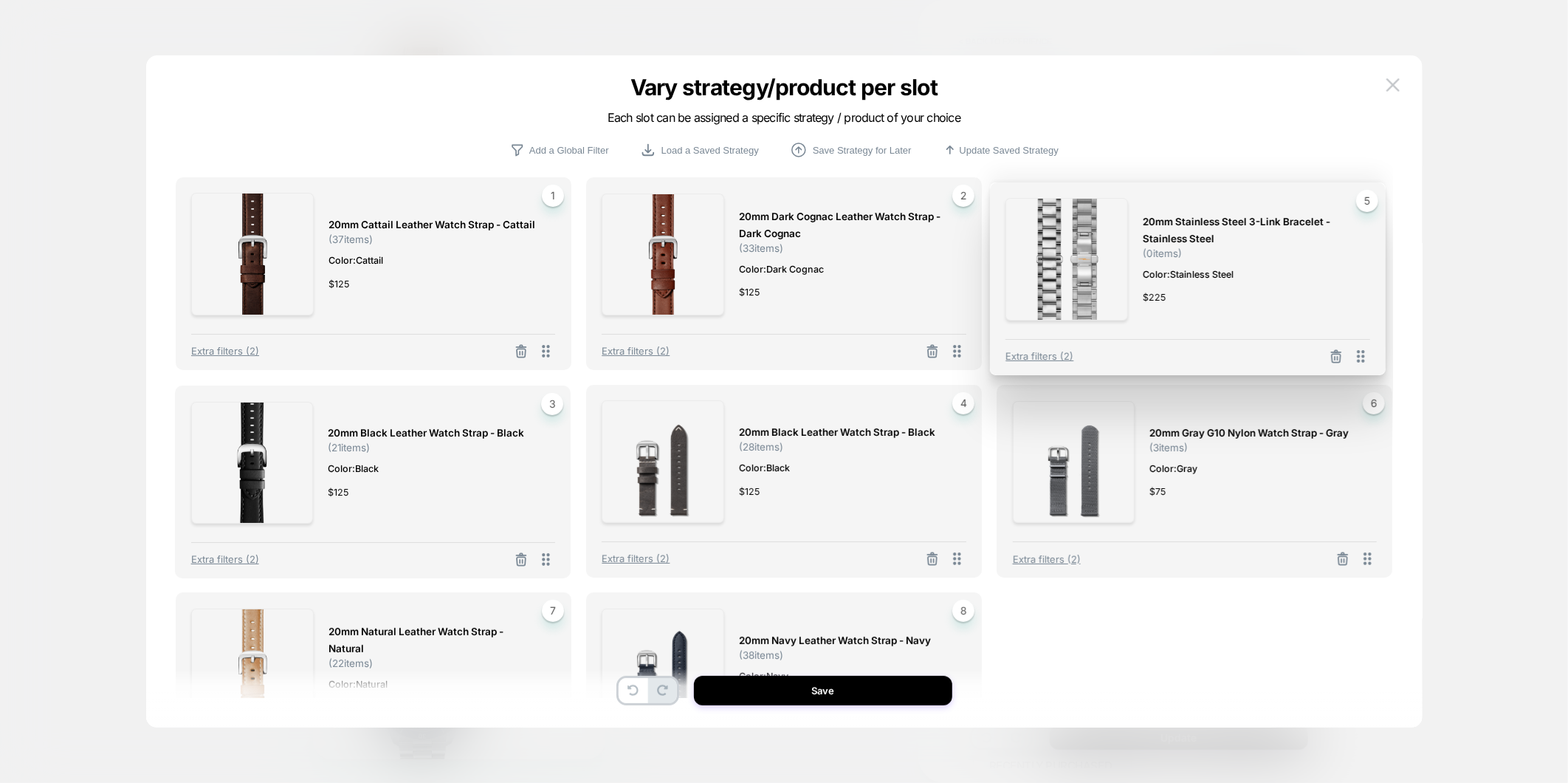 drag, startPoint x: 957, startPoint y: 516, endPoint x: 1361, endPoint y: 313, distance: 452.1338 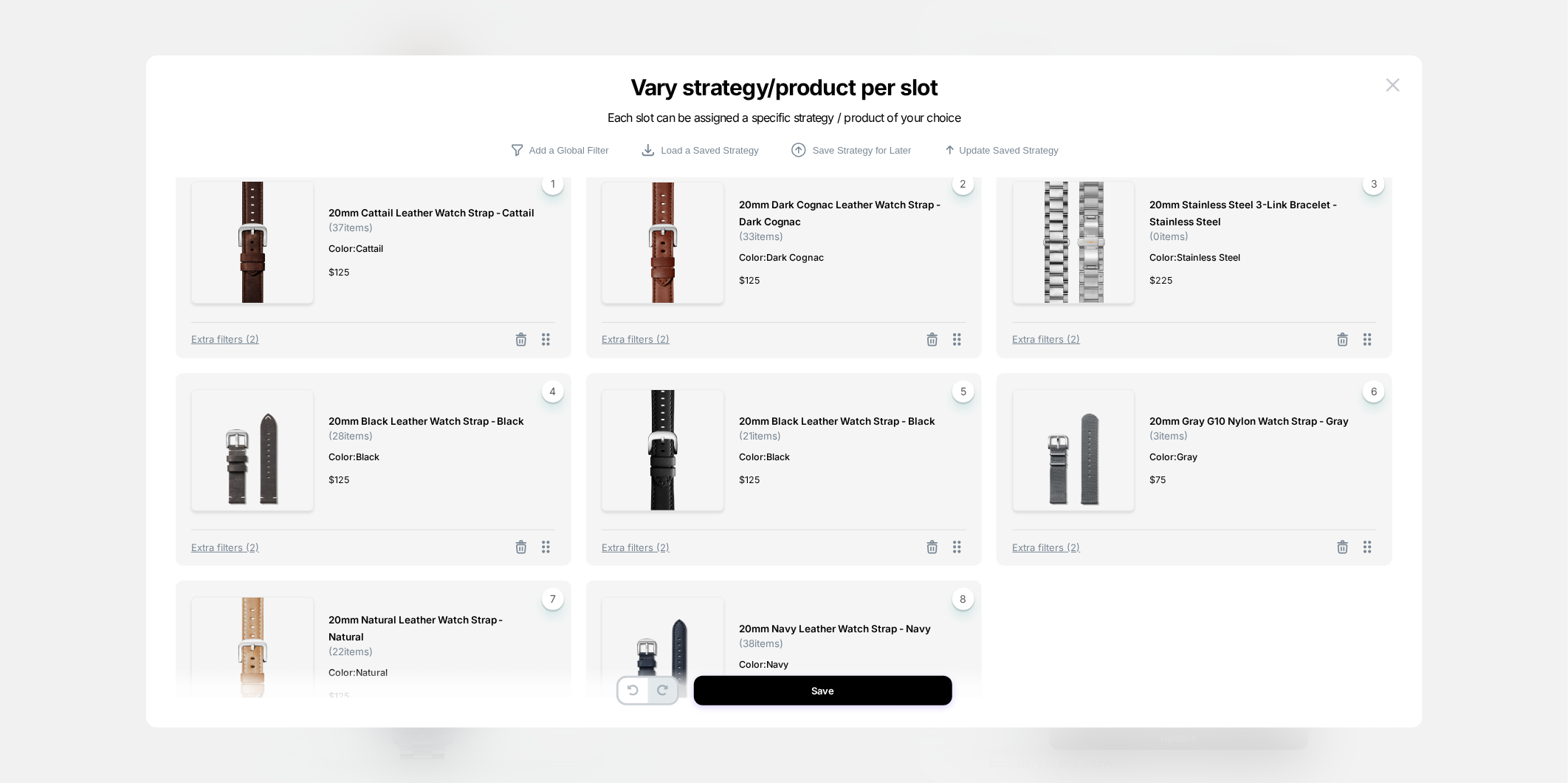 scroll, scrollTop: 0, scrollLeft: 0, axis: both 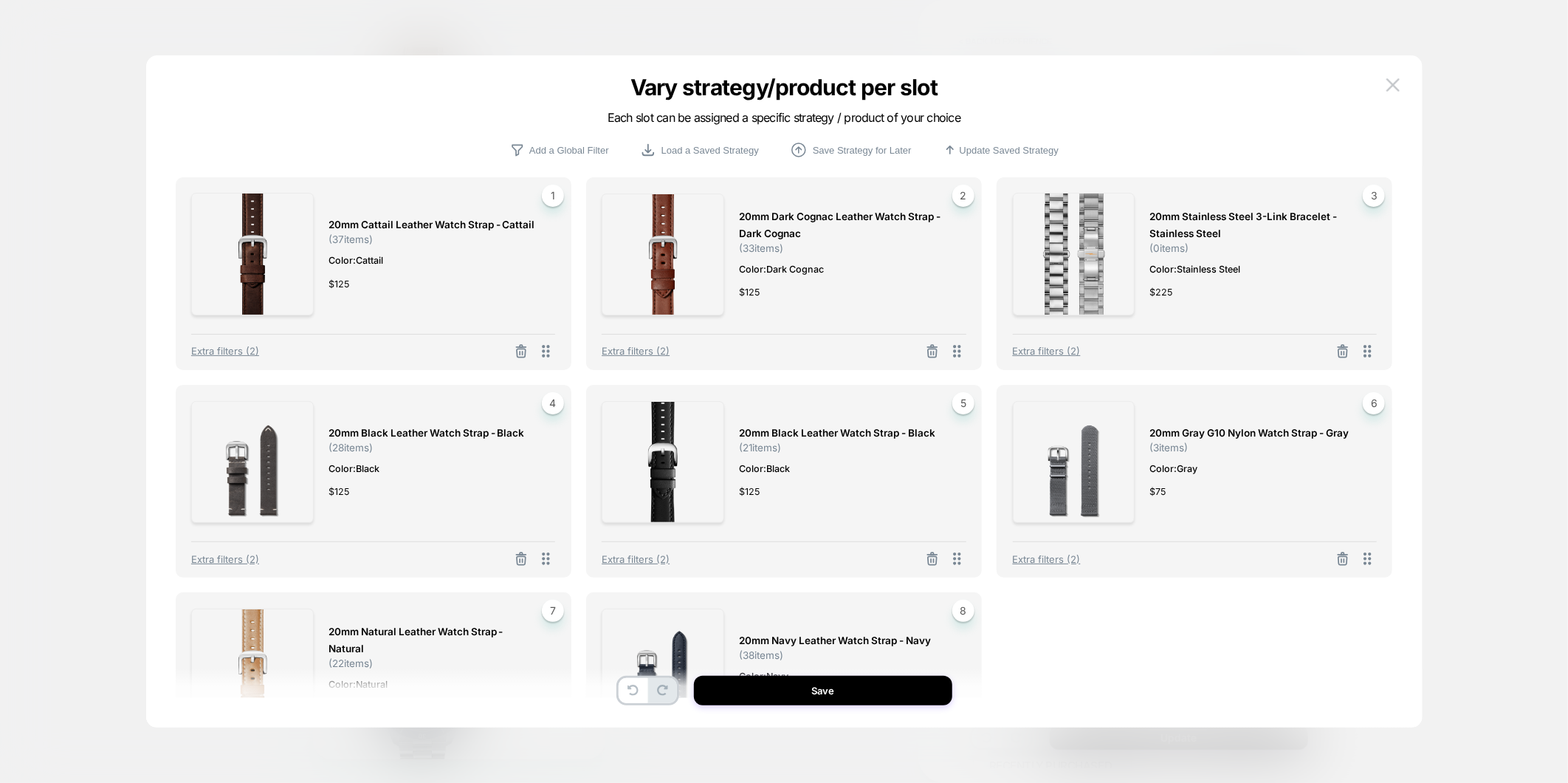 click on "Color:  Stainless Steel" at bounding box center (1256, 269) 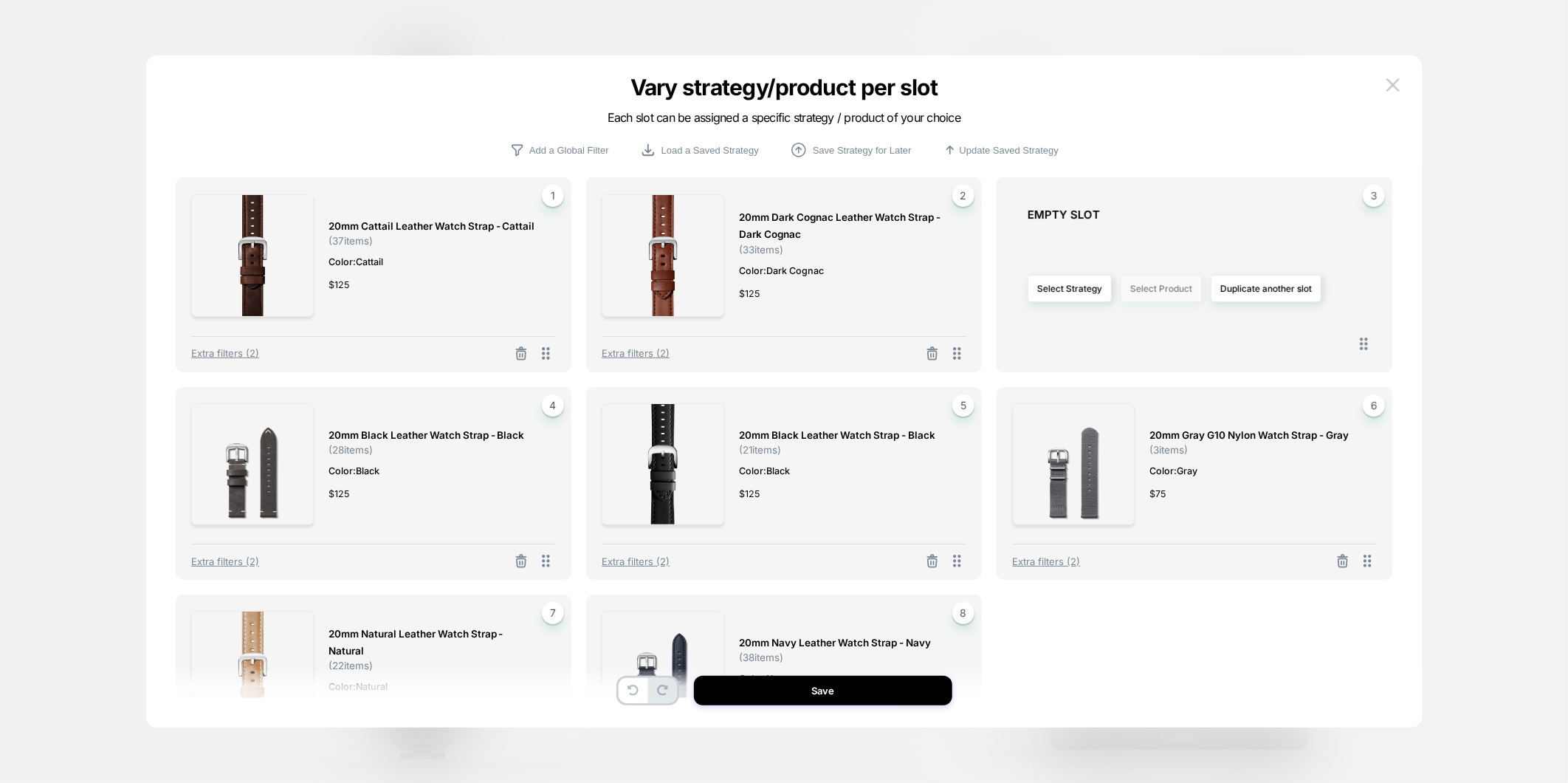 click on "Select Product" at bounding box center (1161, 288) 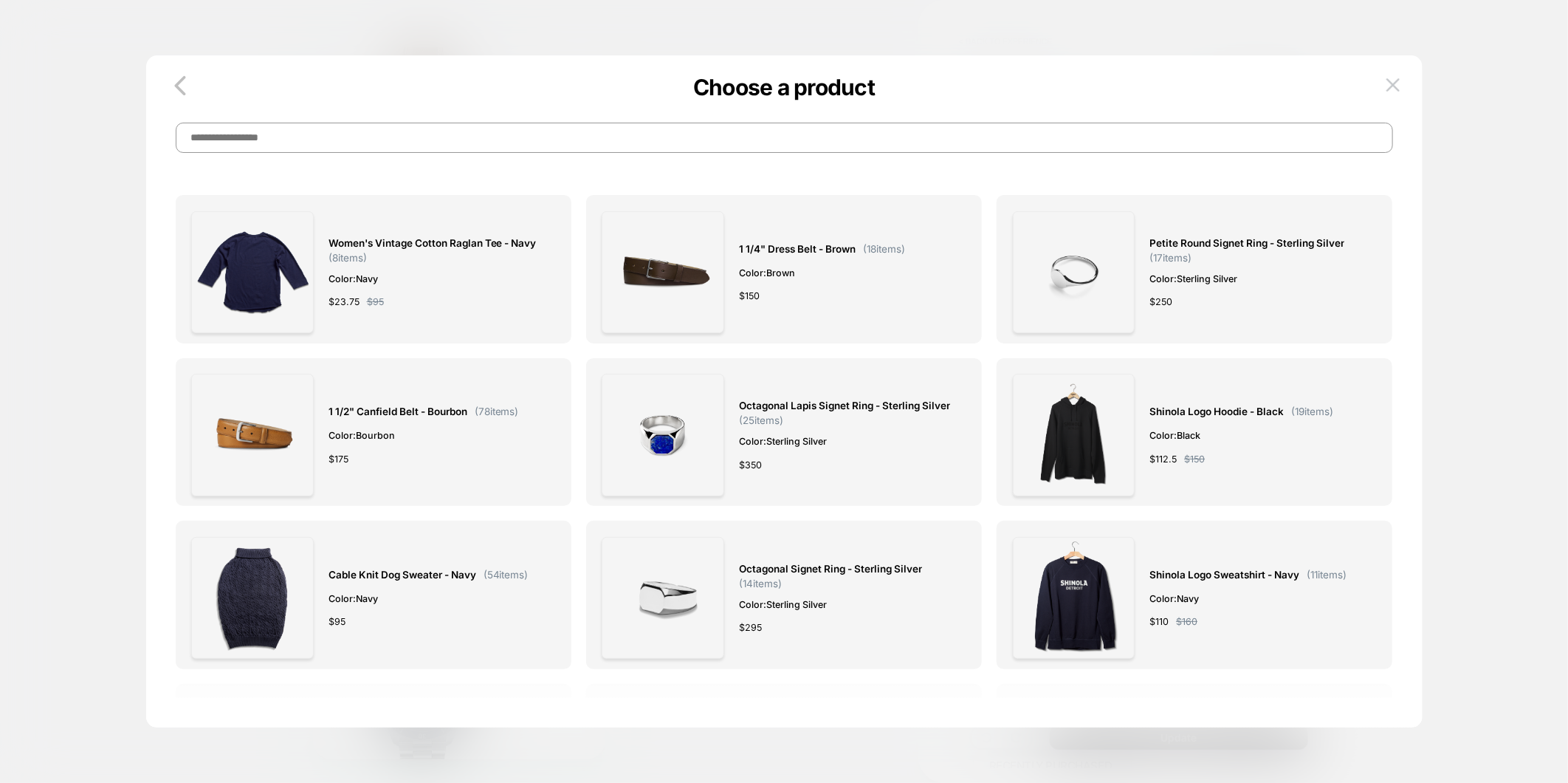 click at bounding box center (784, 137) 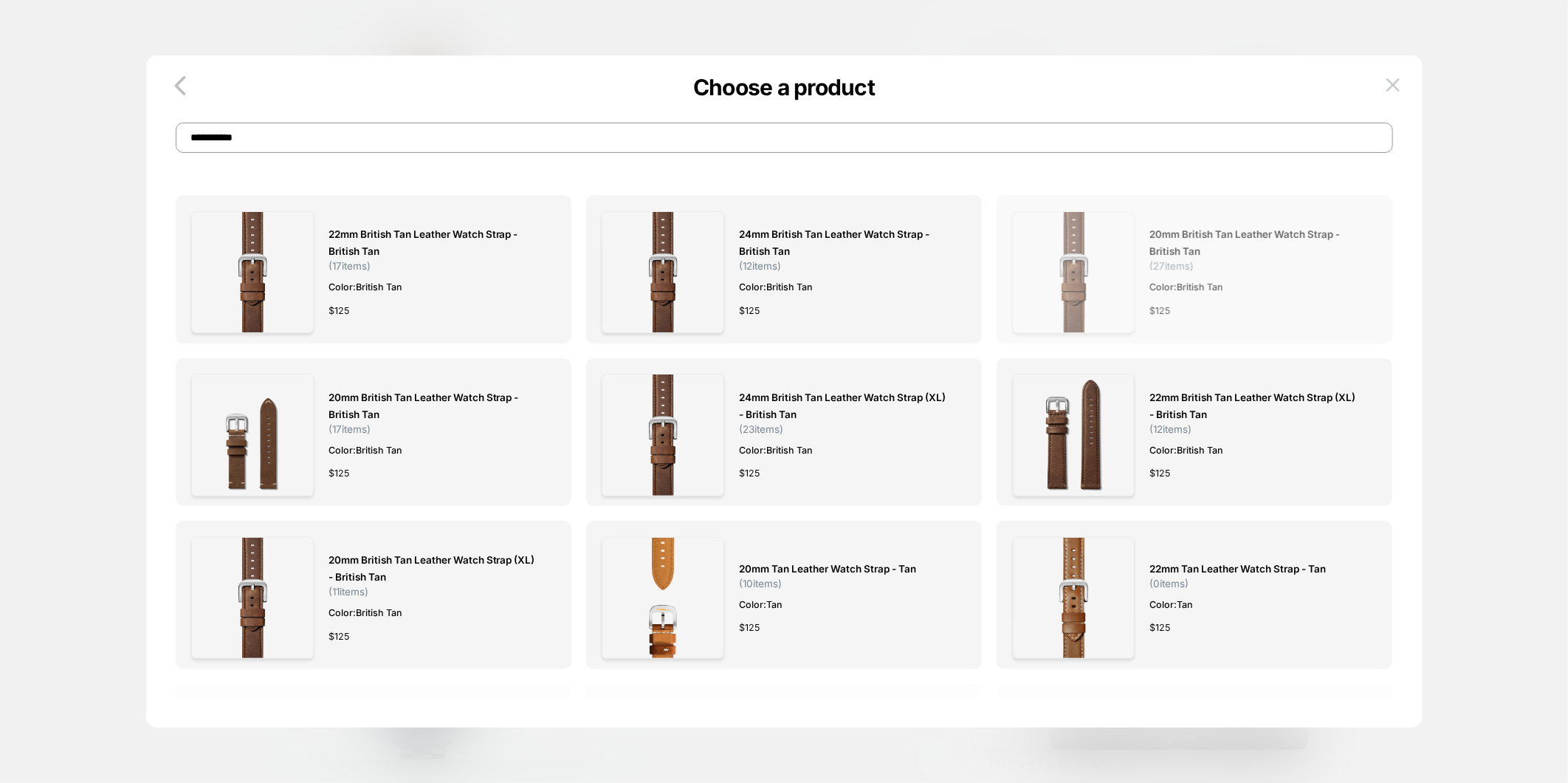 type on "**********" 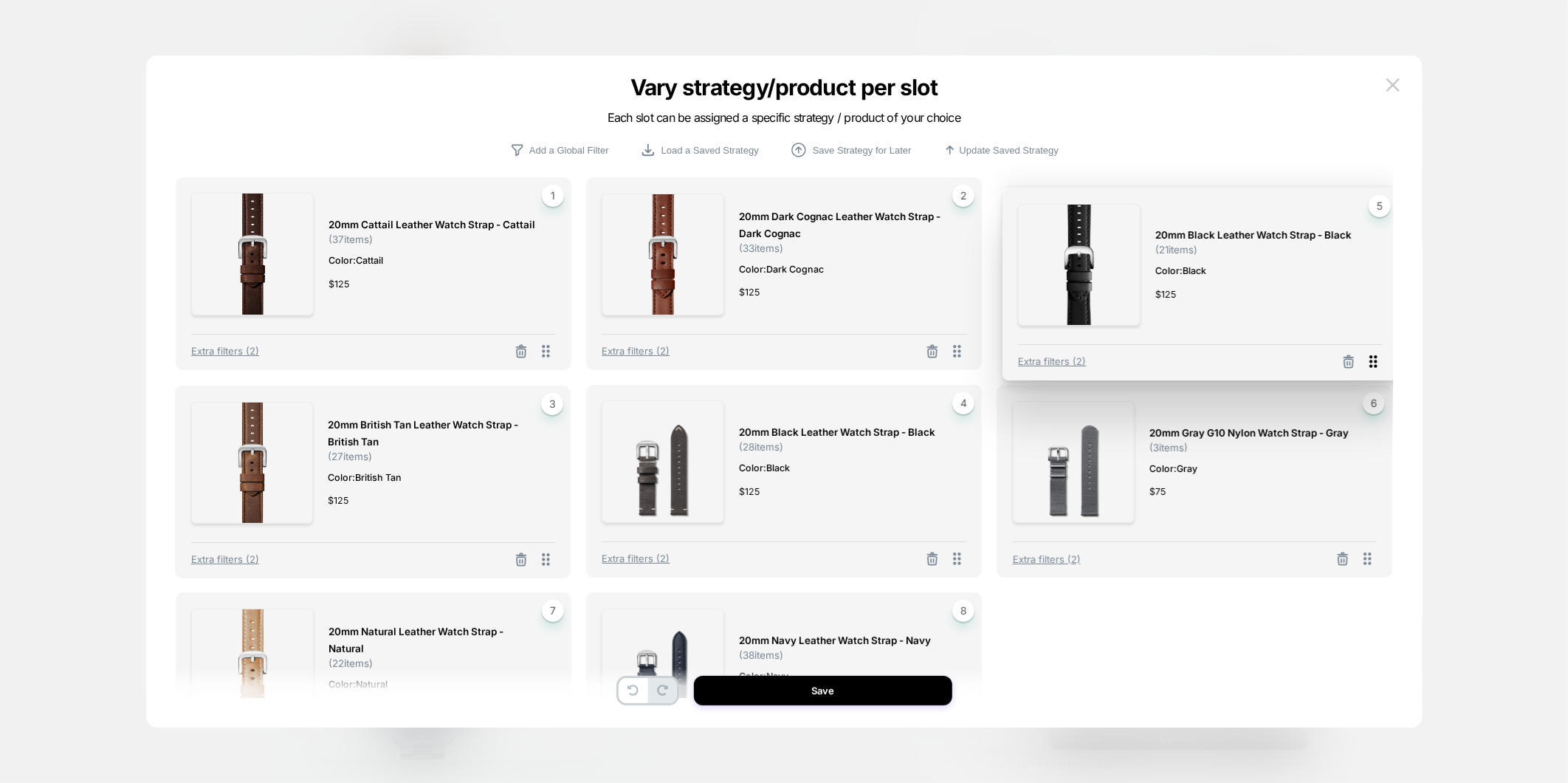 drag, startPoint x: 963, startPoint y: 560, endPoint x: 1379, endPoint y: 363, distance: 460.29 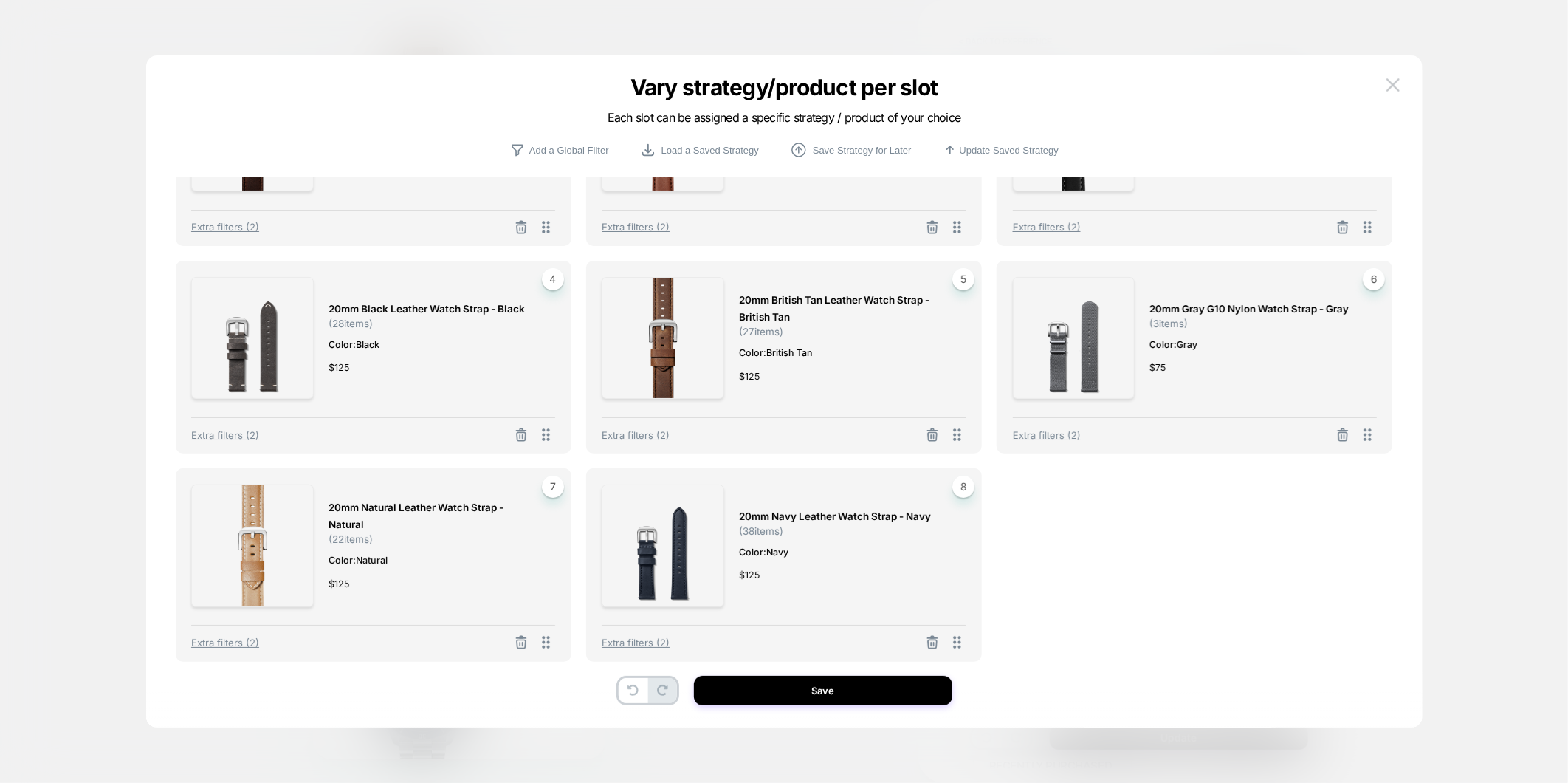 scroll, scrollTop: 42, scrollLeft: 0, axis: vertical 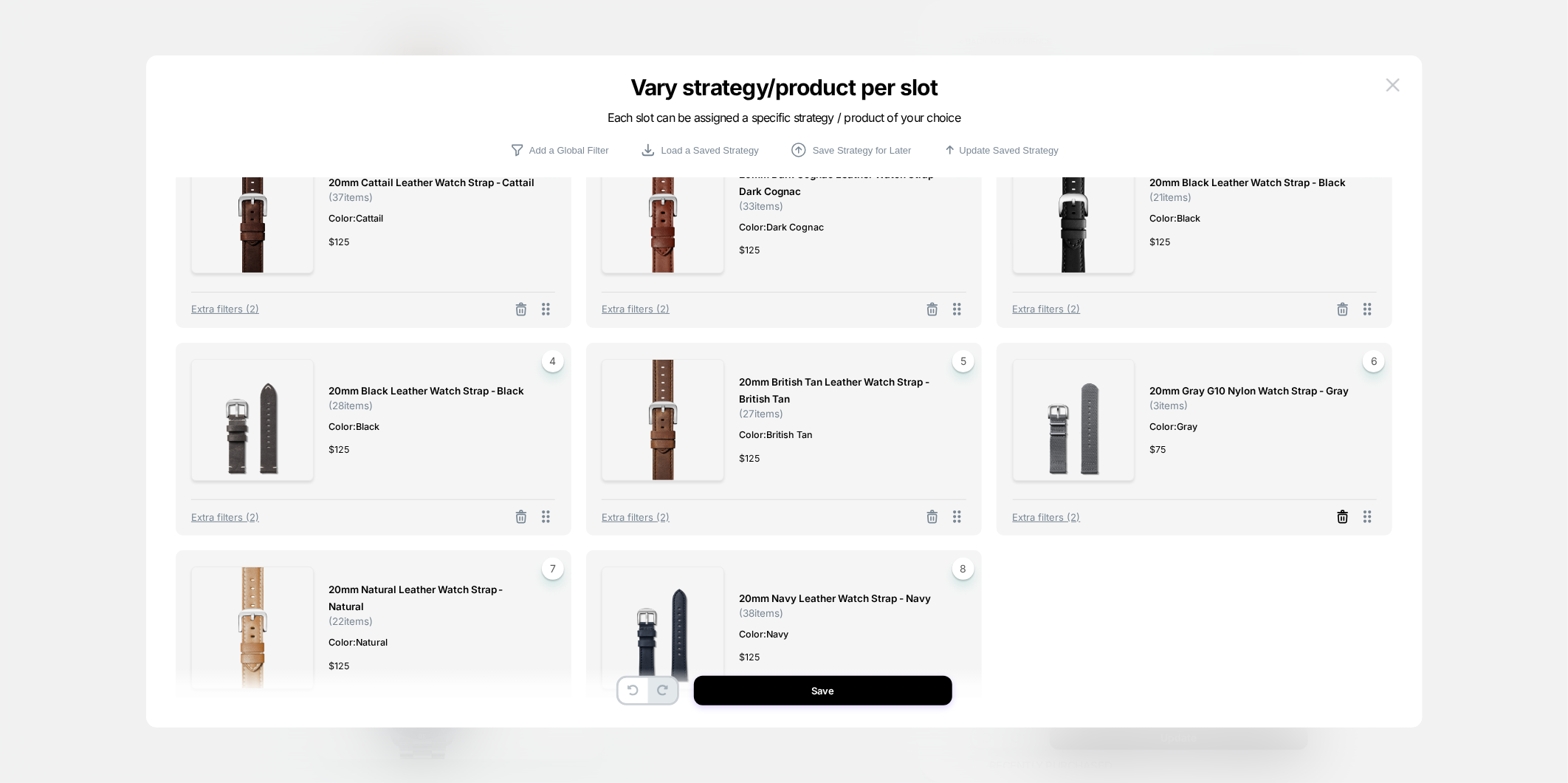 click 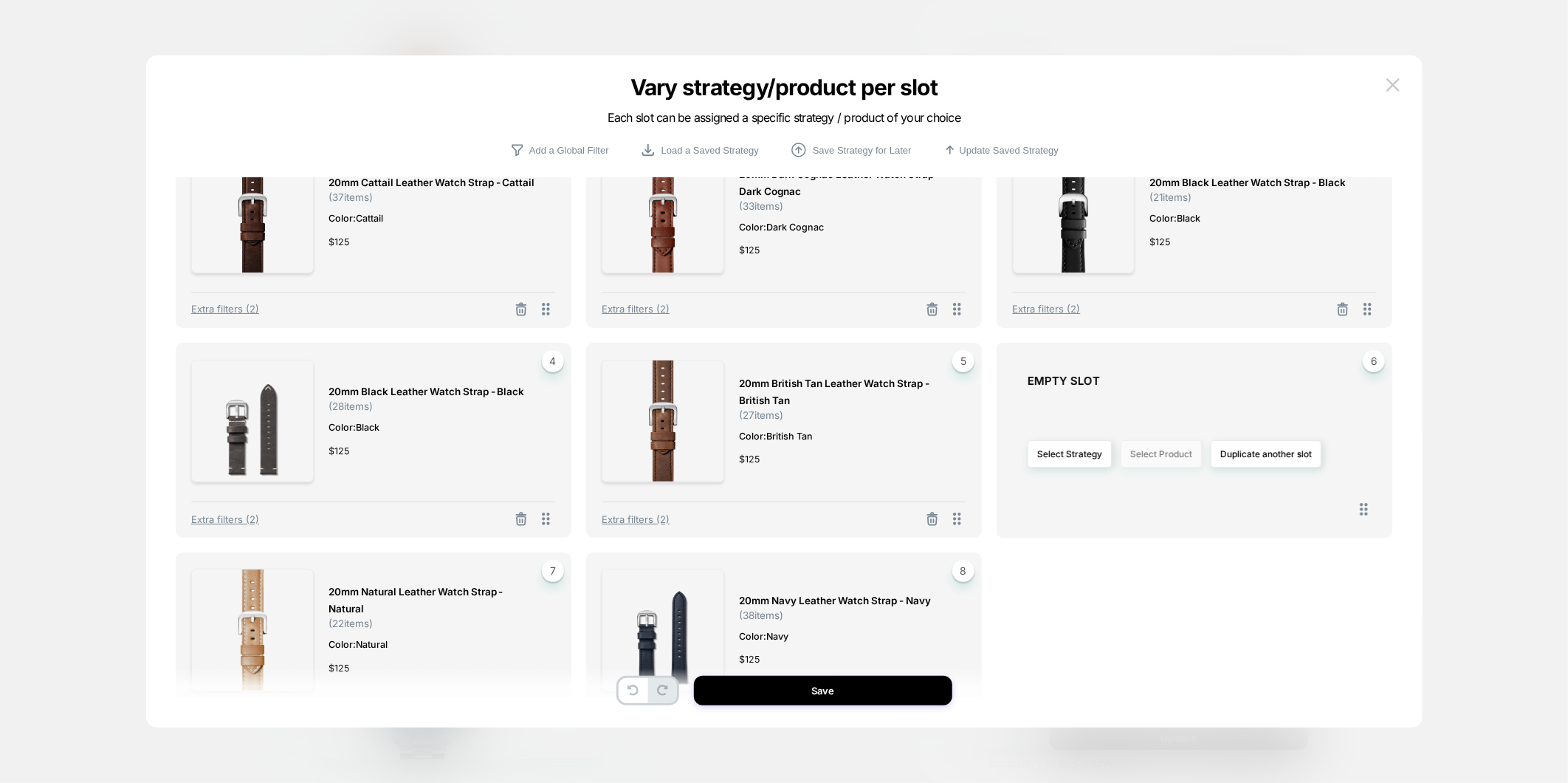 click on "Select Product" at bounding box center [1161, 454] 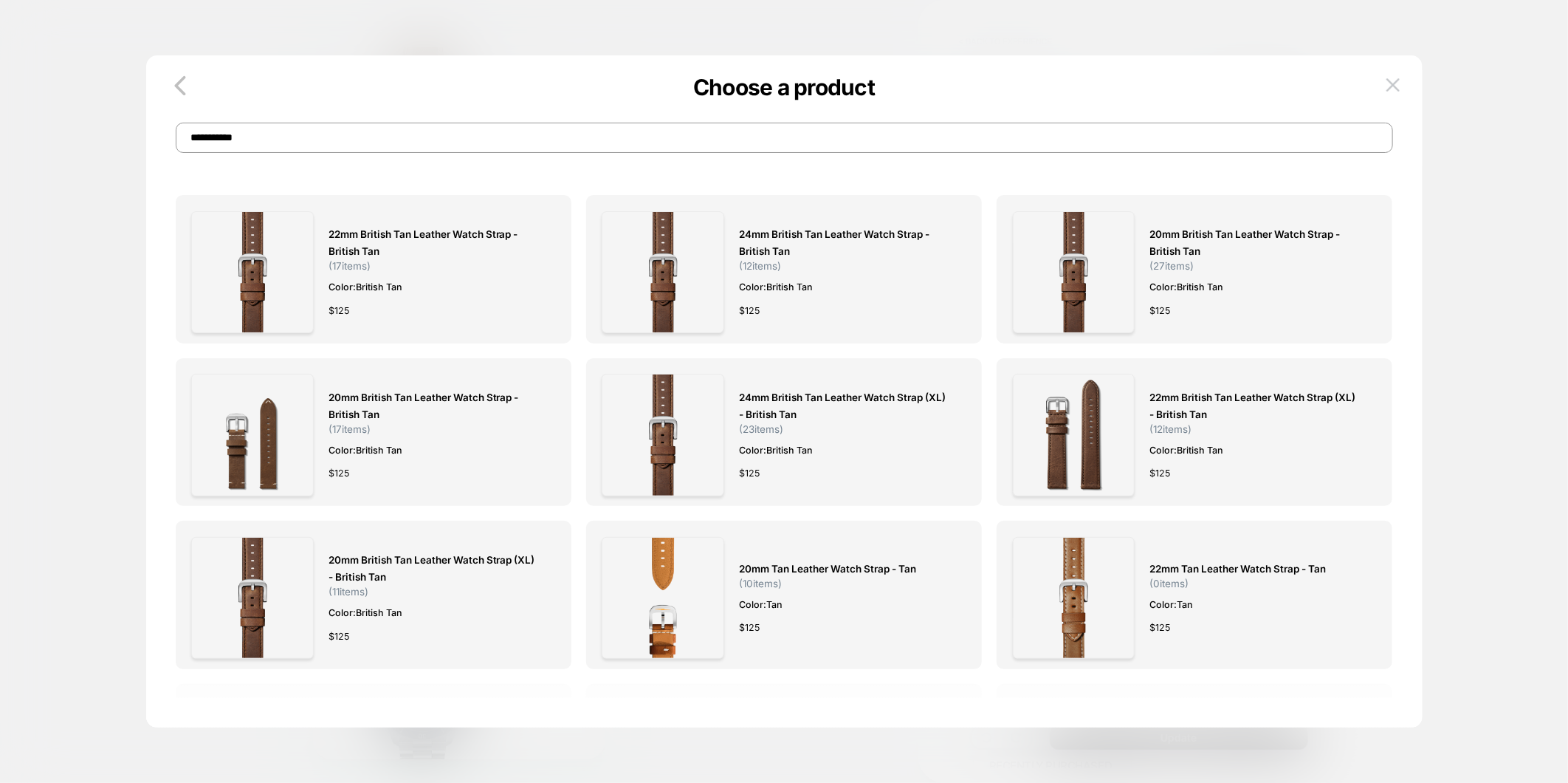 click on "**********" at bounding box center [784, 137] 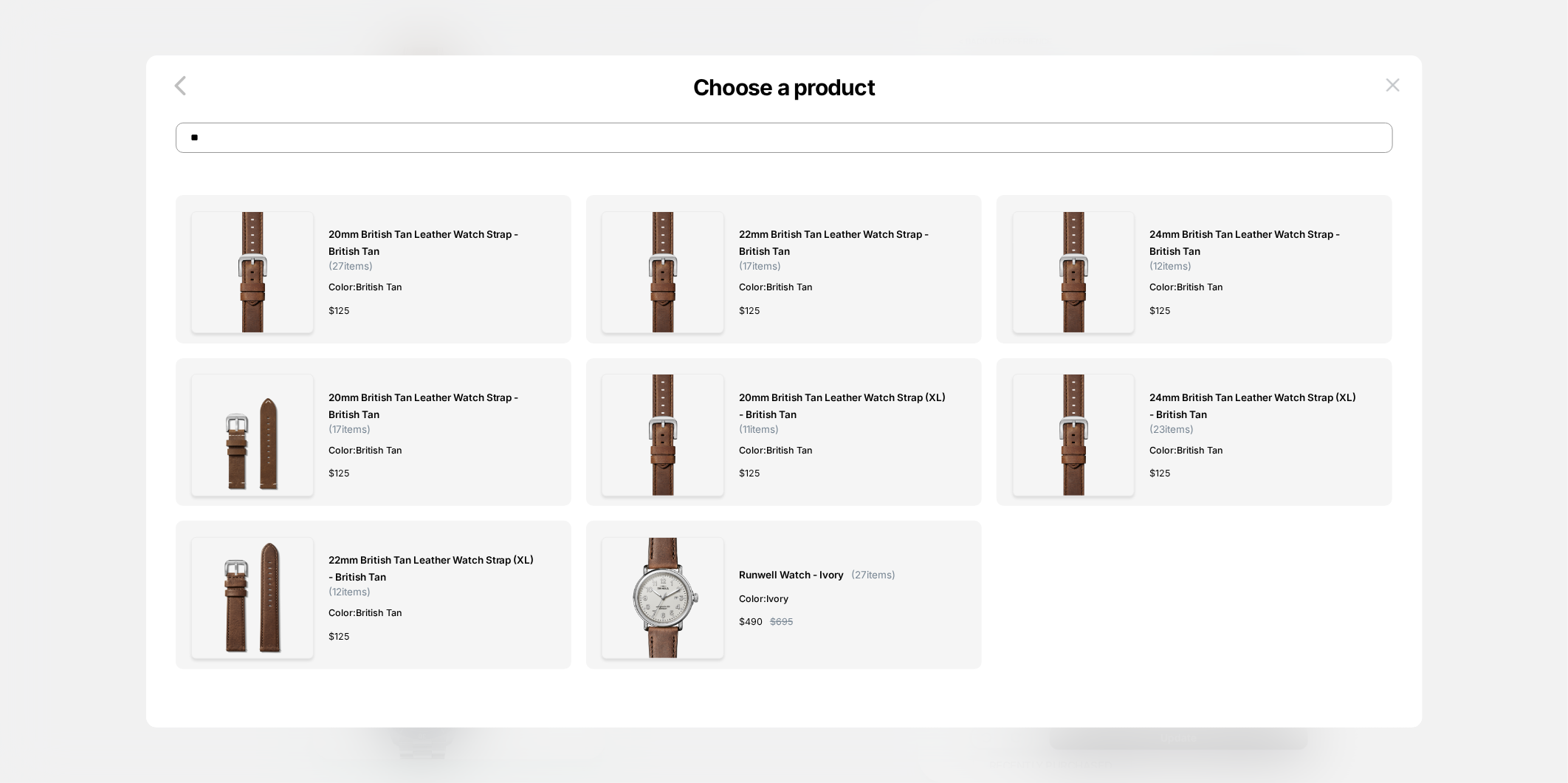 type on "*" 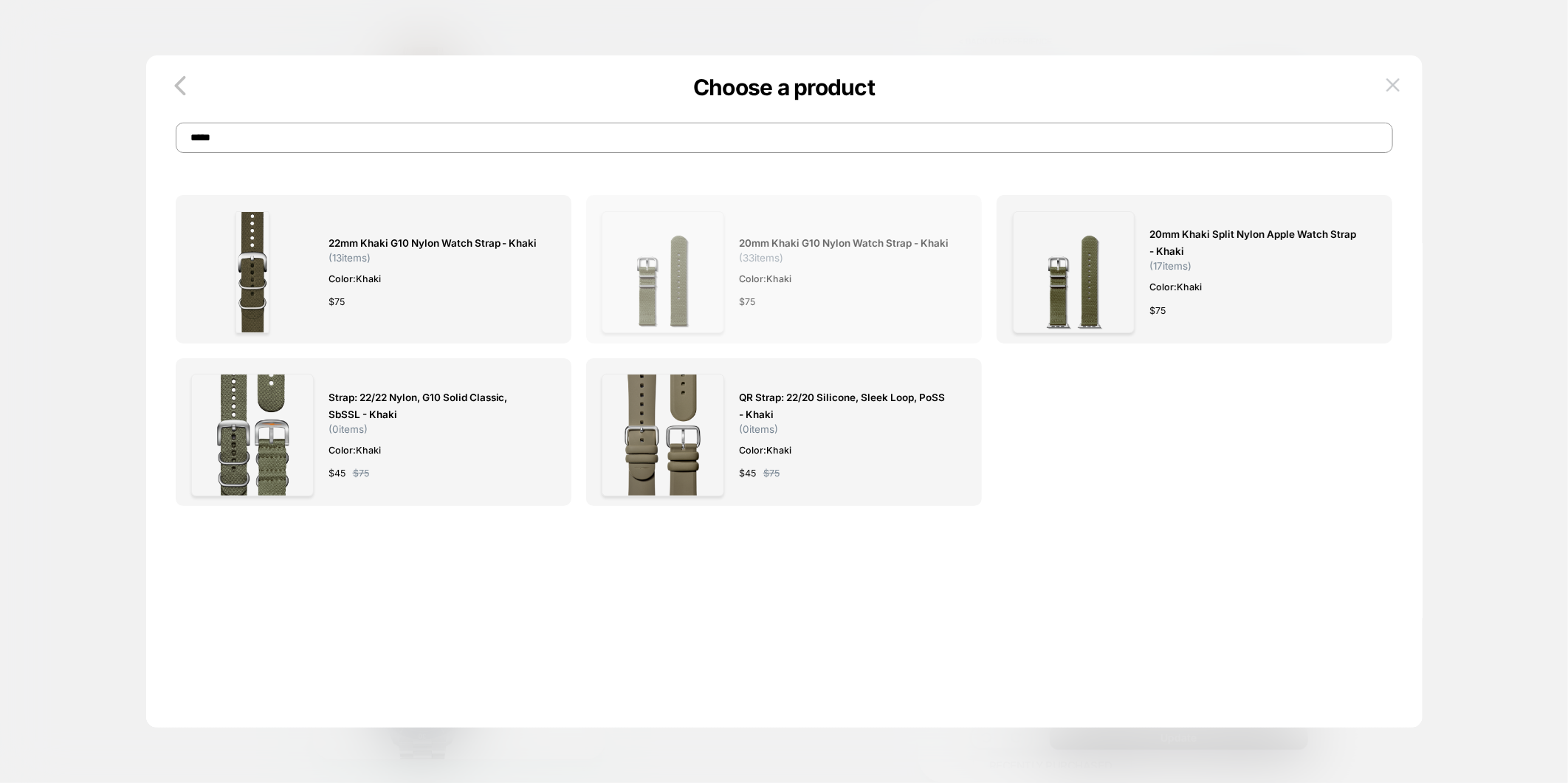 type on "*****" 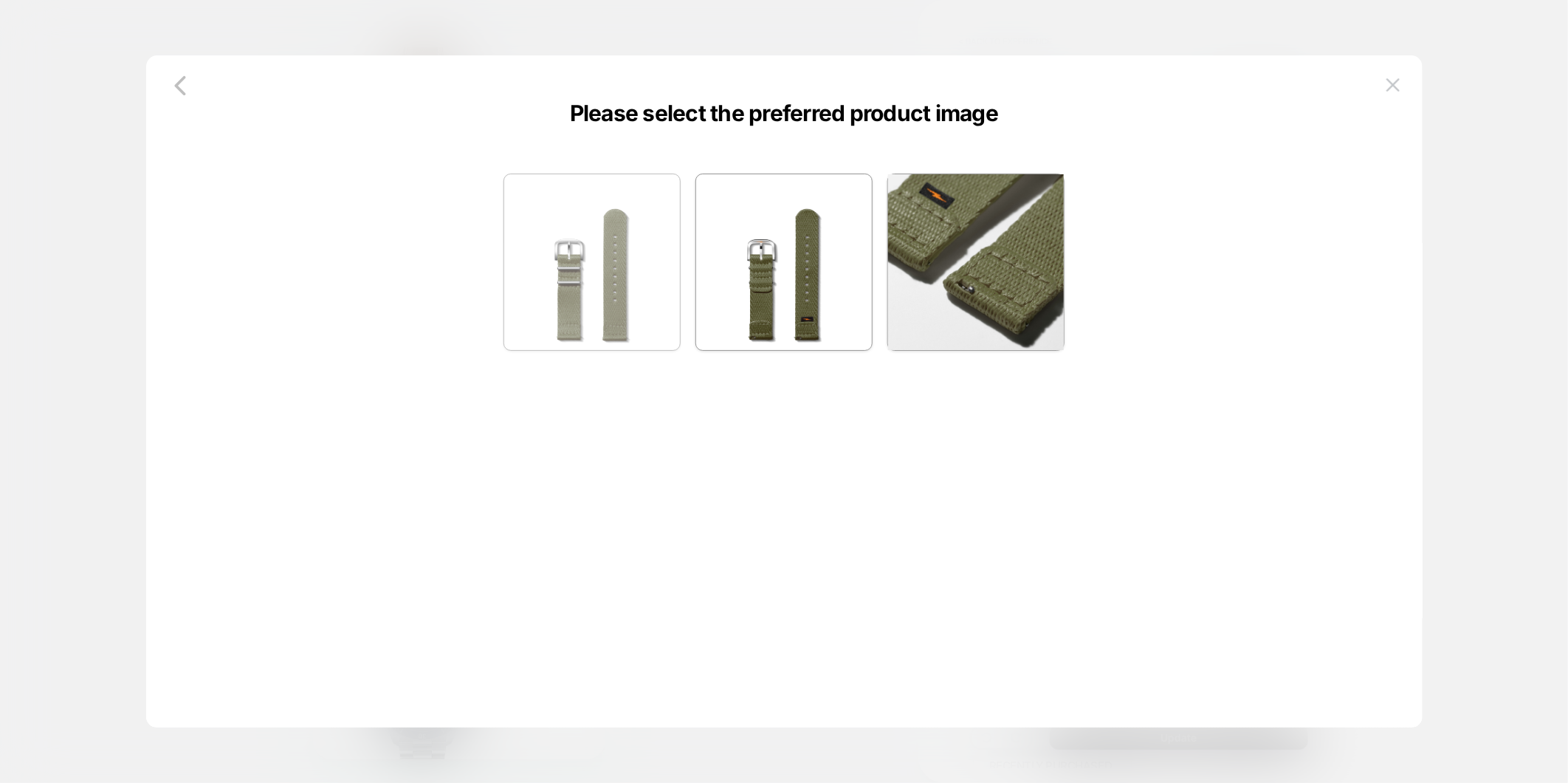 click at bounding box center [592, 262] 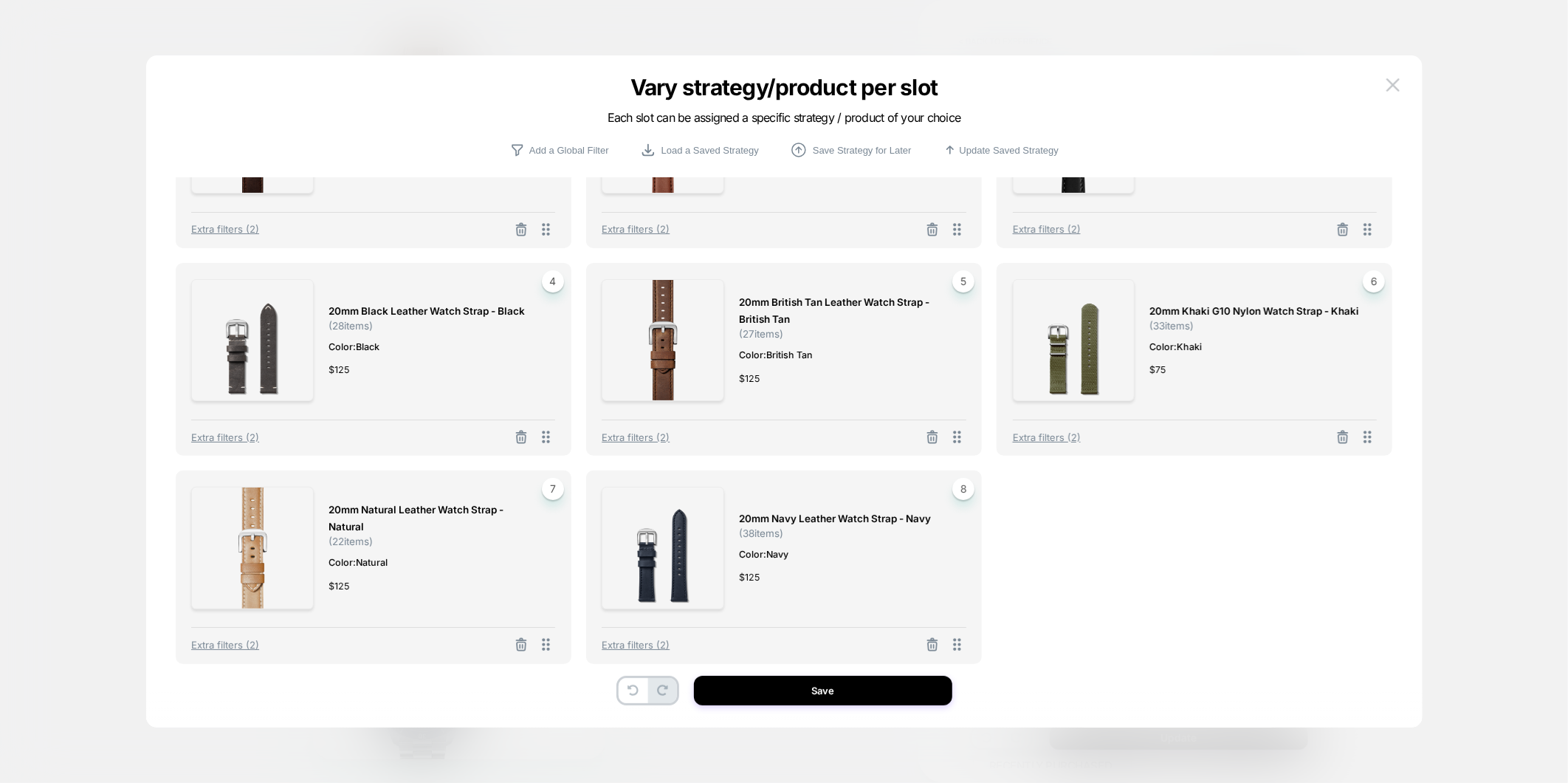 scroll, scrollTop: 124, scrollLeft: 0, axis: vertical 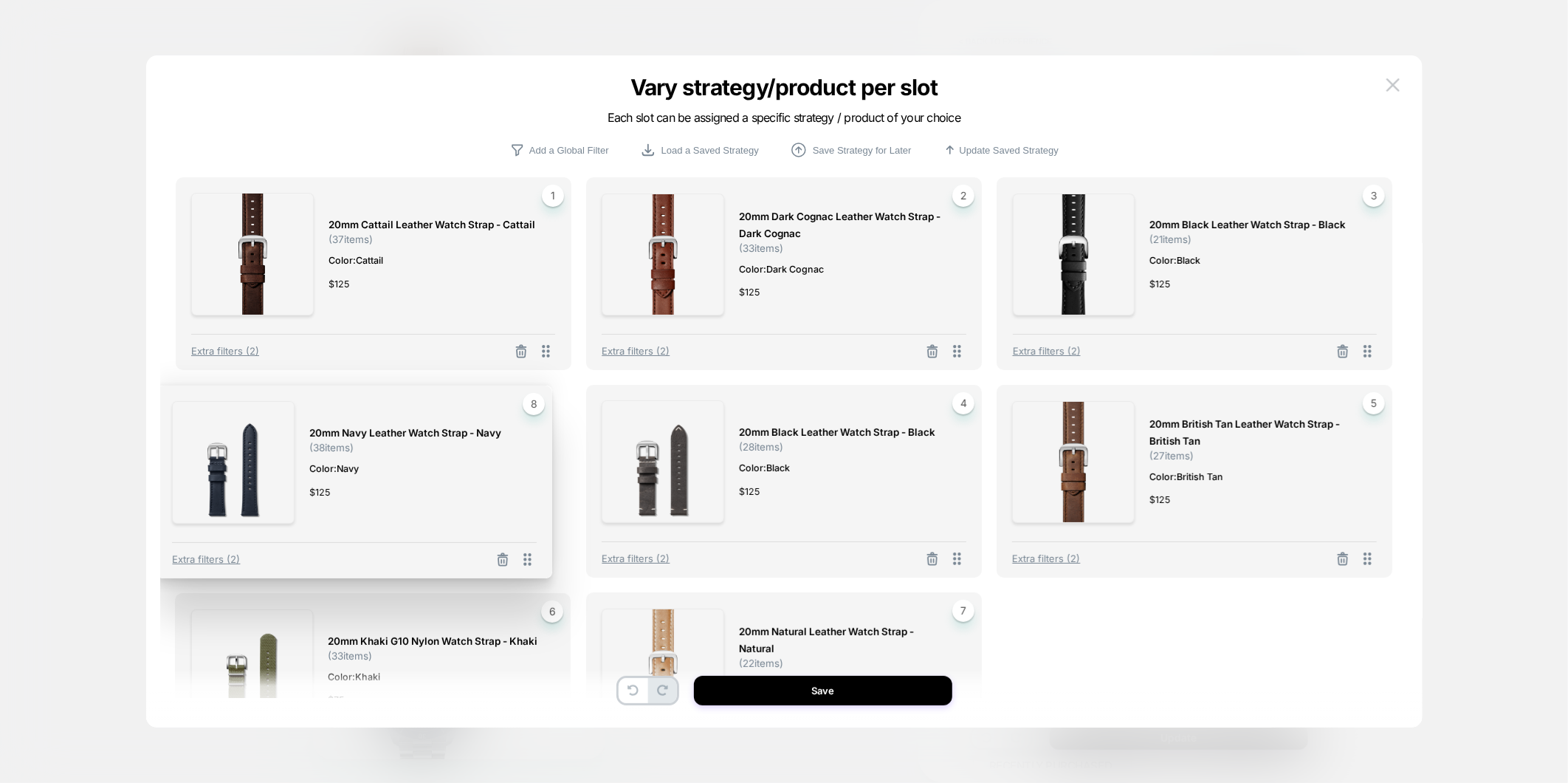 drag, startPoint x: 956, startPoint y: 643, endPoint x: 526, endPoint y: 436, distance: 477.2306 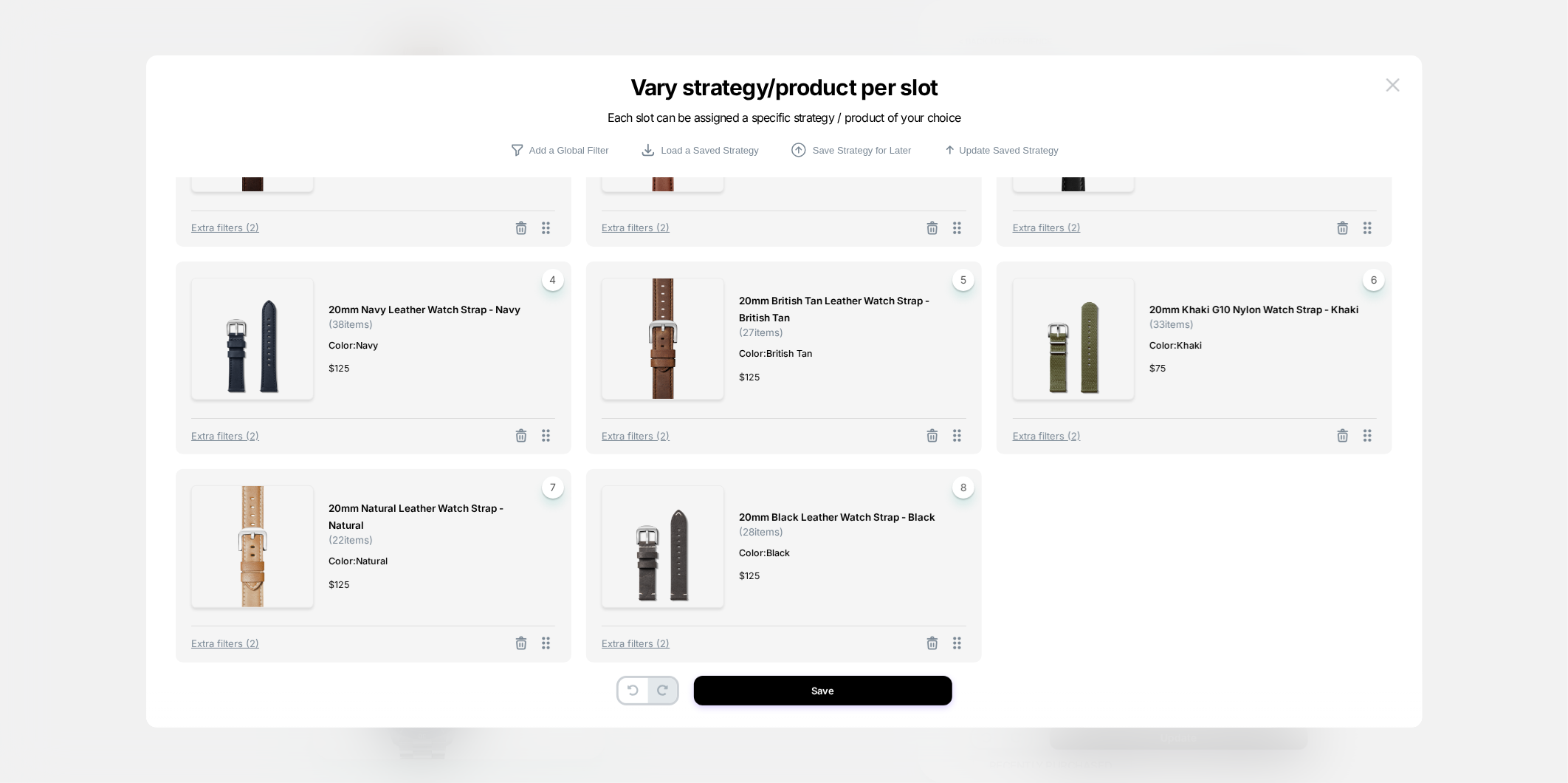 scroll, scrollTop: 124, scrollLeft: 0, axis: vertical 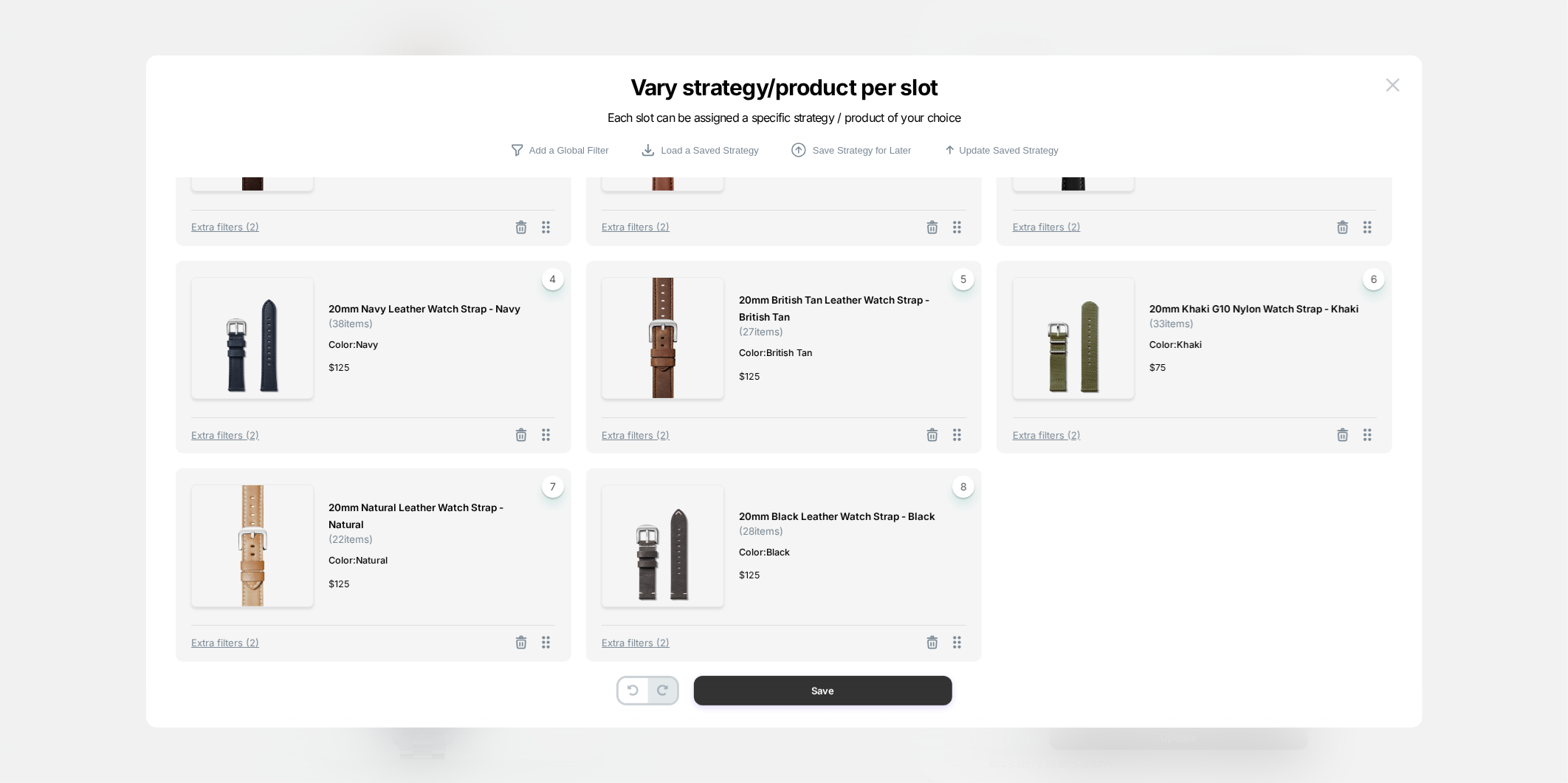 click on "Save" at bounding box center [823, 691] 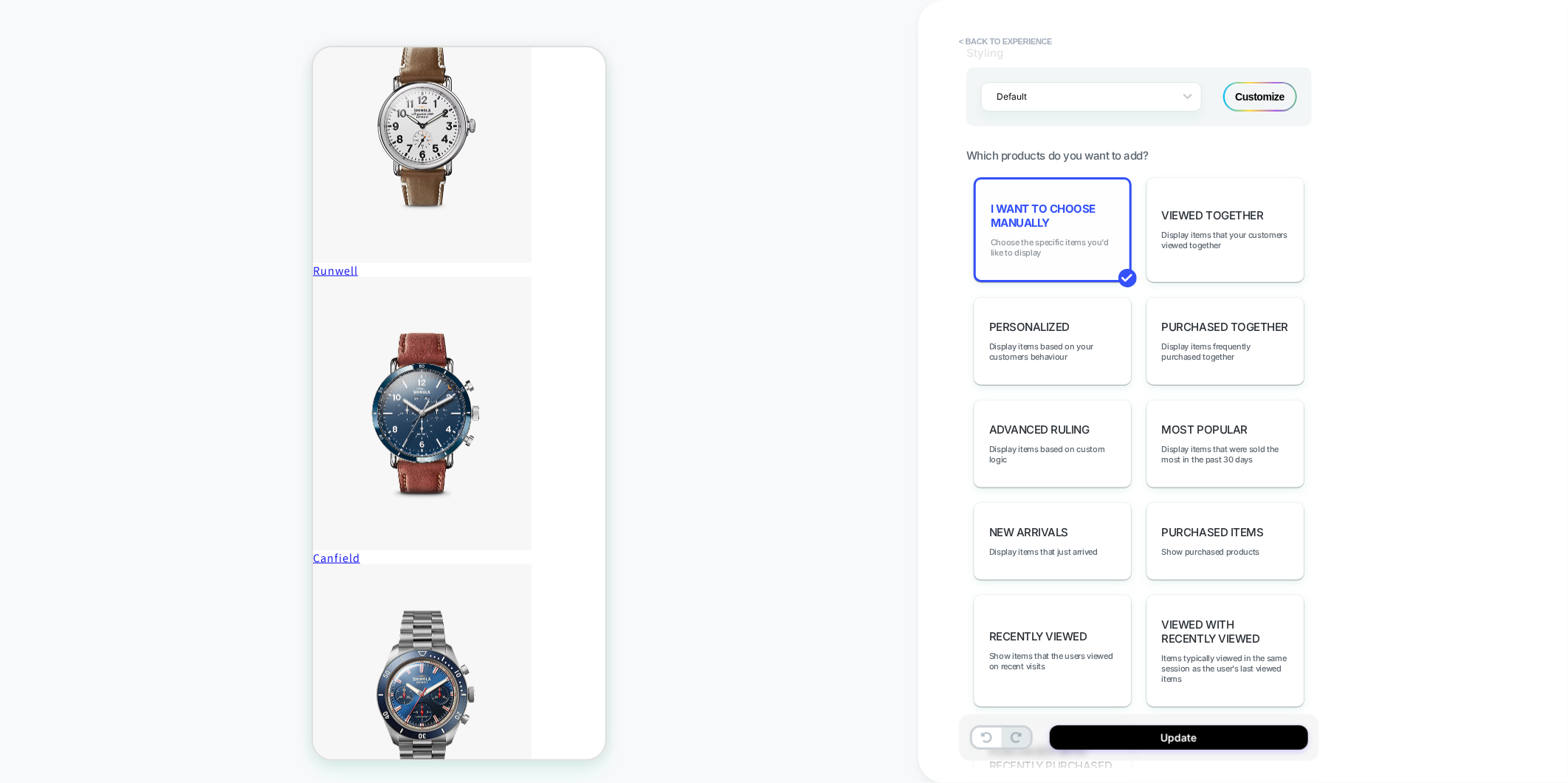 click on "Choose the specific items you'd like to display" at bounding box center (1053, 247) 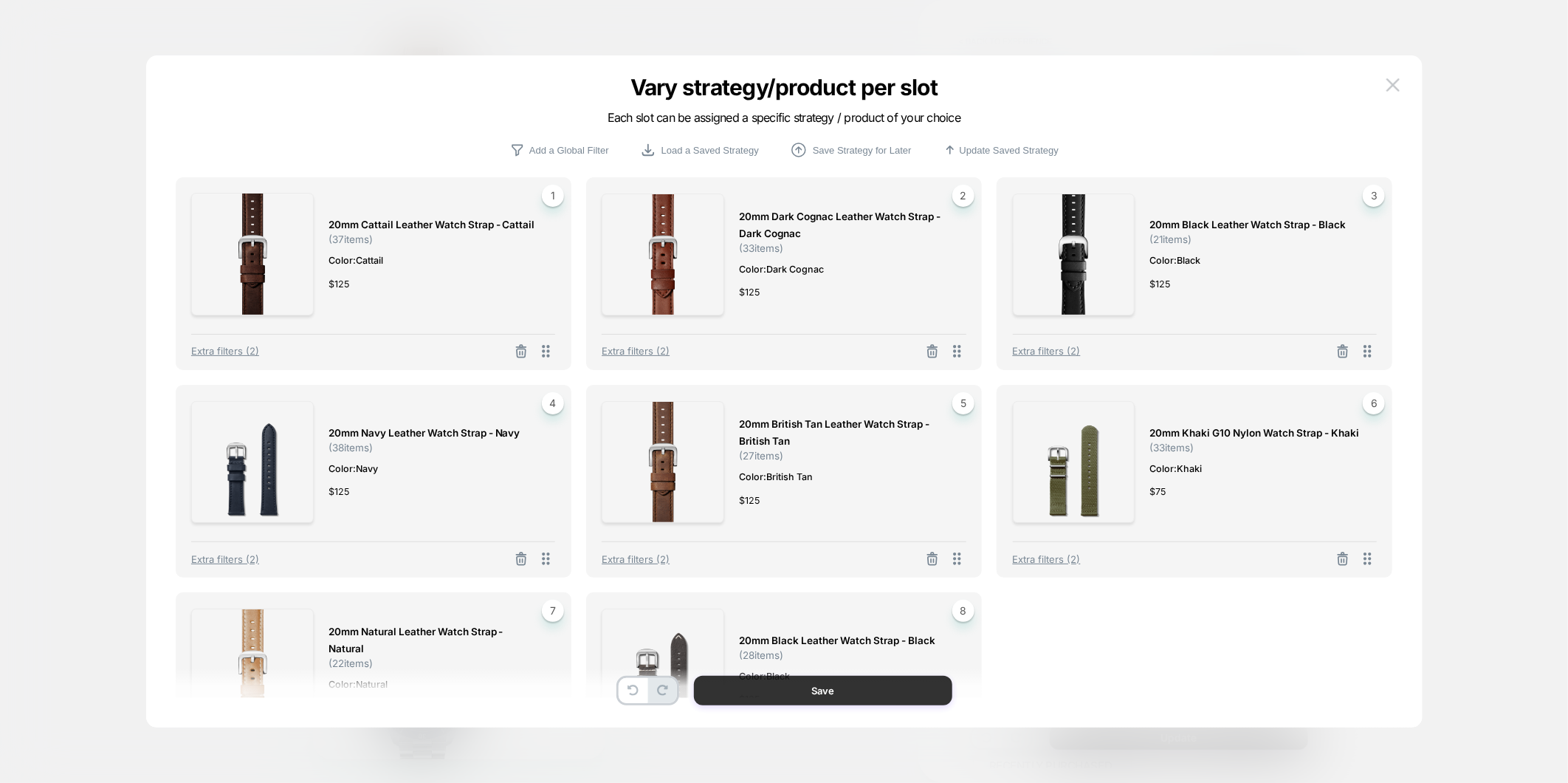 click on "Save" at bounding box center [823, 691] 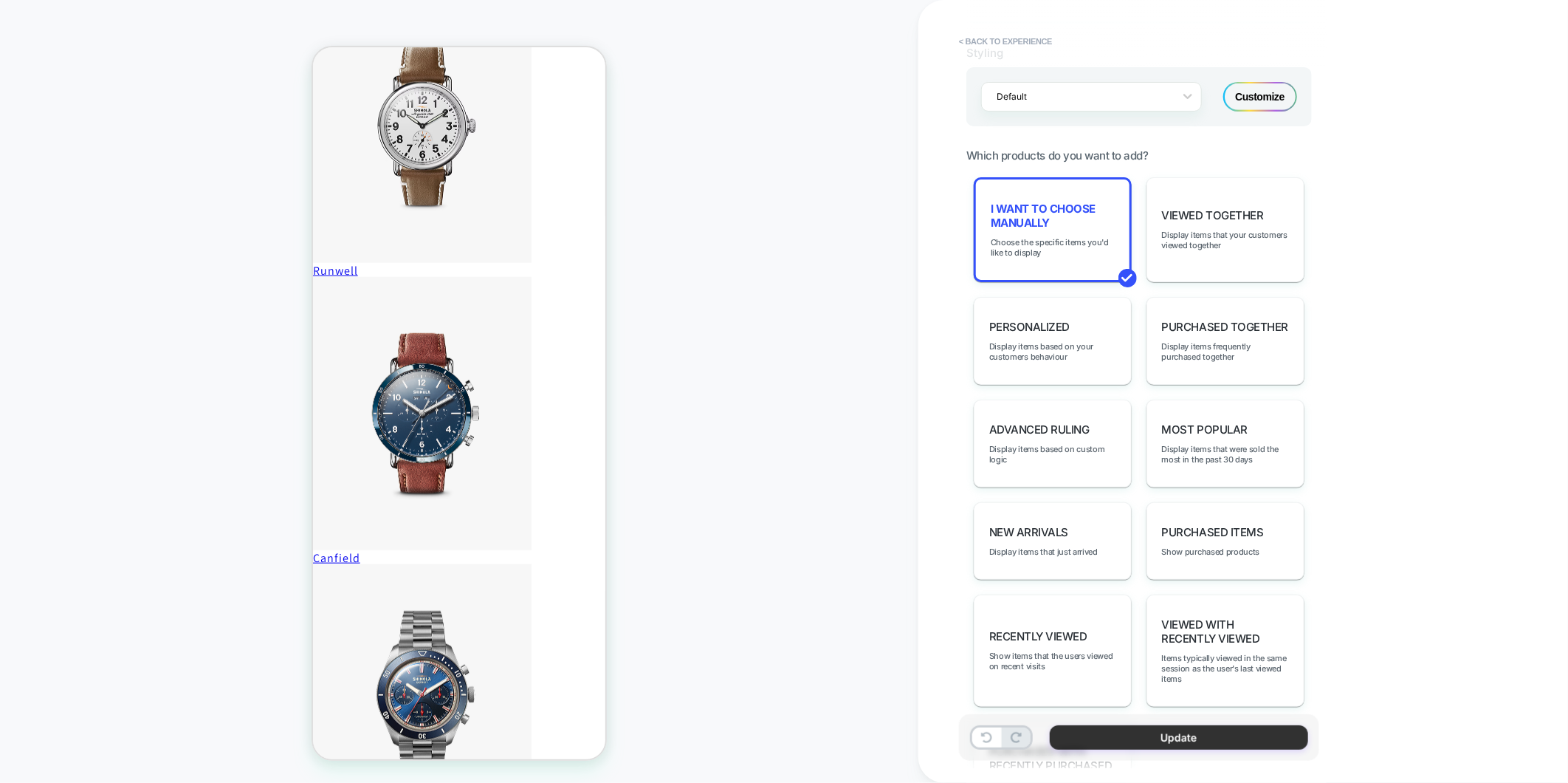 click on "Update" at bounding box center (1179, 737) 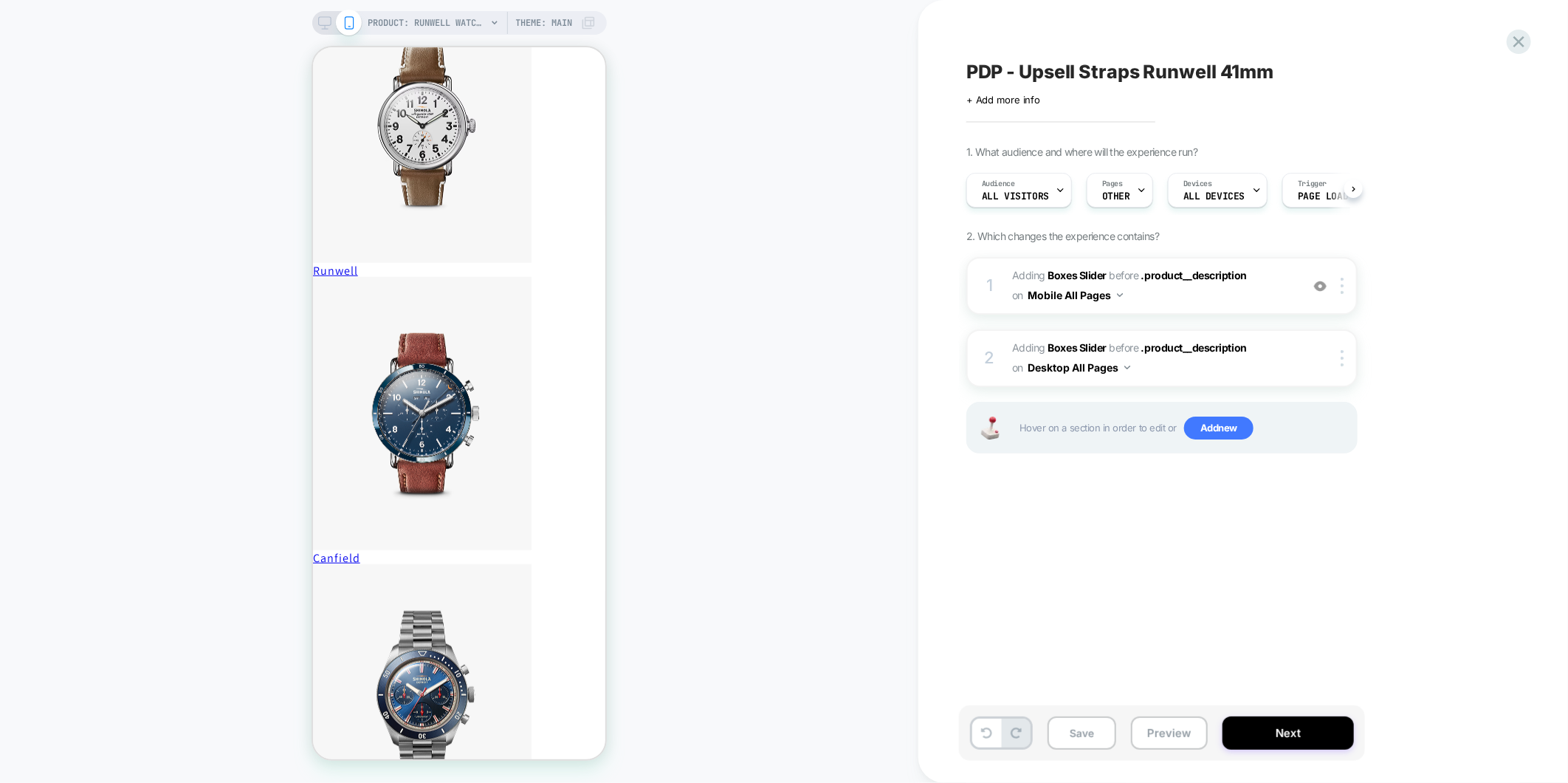 scroll, scrollTop: 0, scrollLeft: 1, axis: horizontal 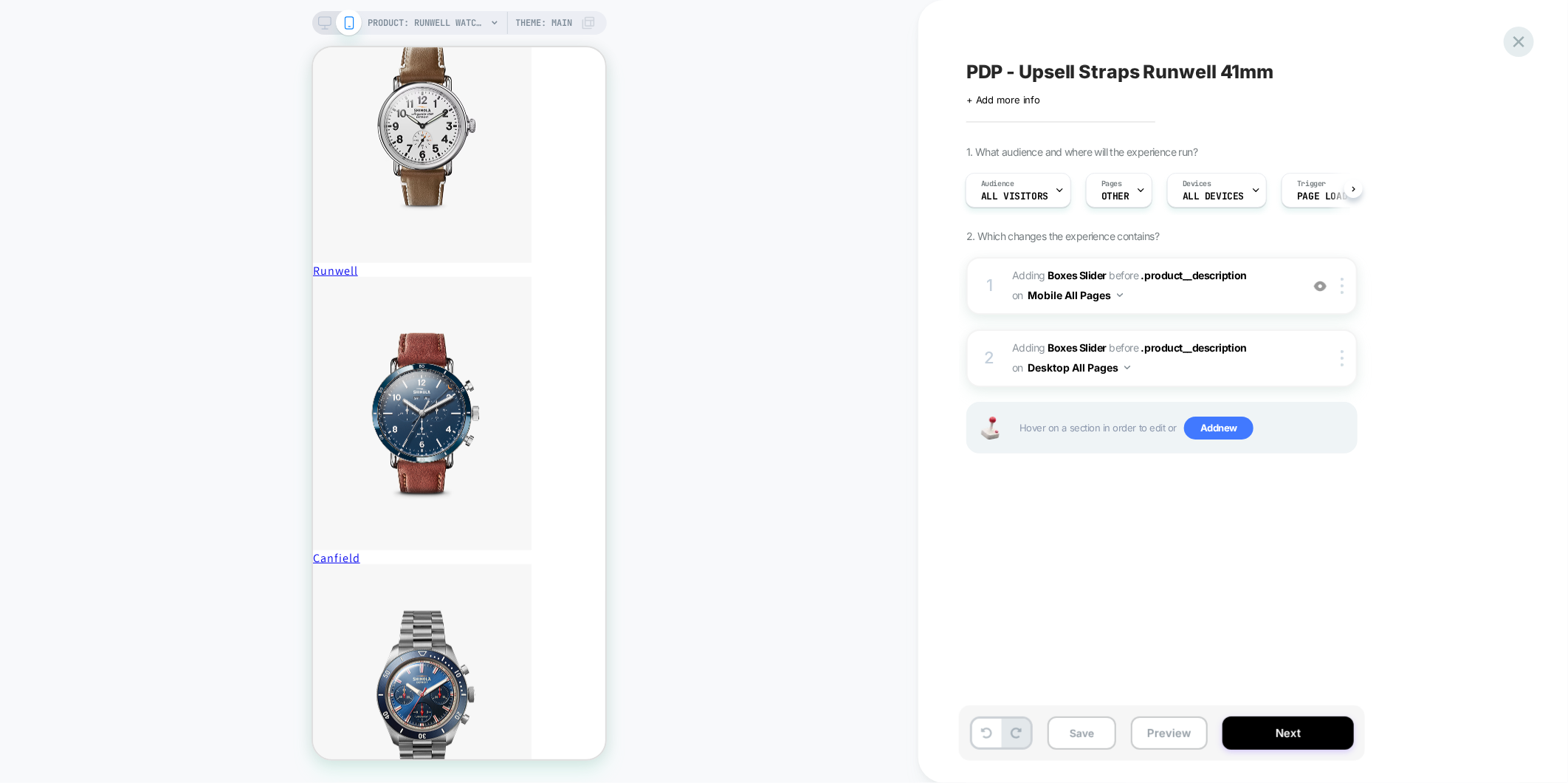 click 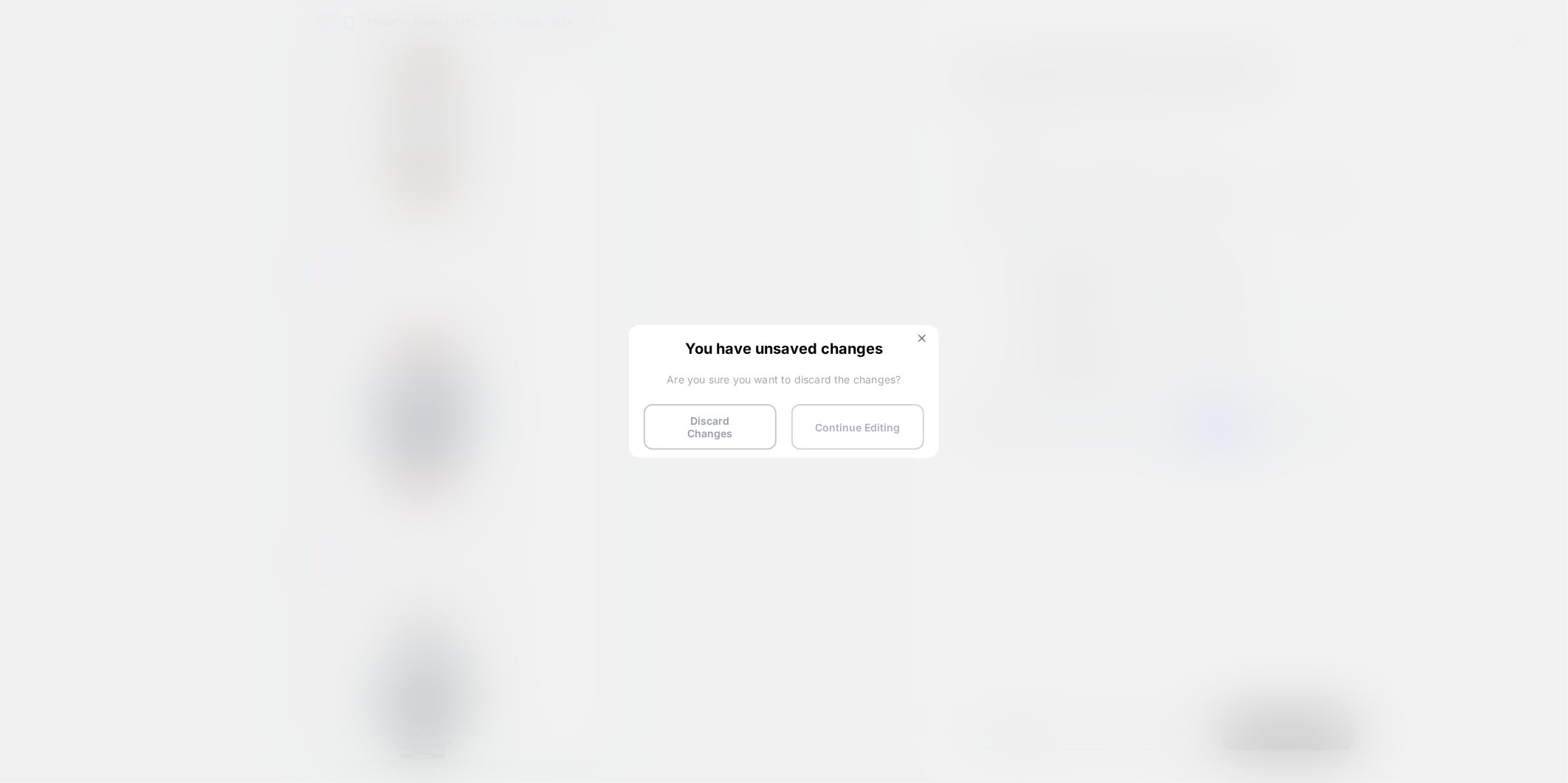 click on "Continue Editing" at bounding box center (858, 427) 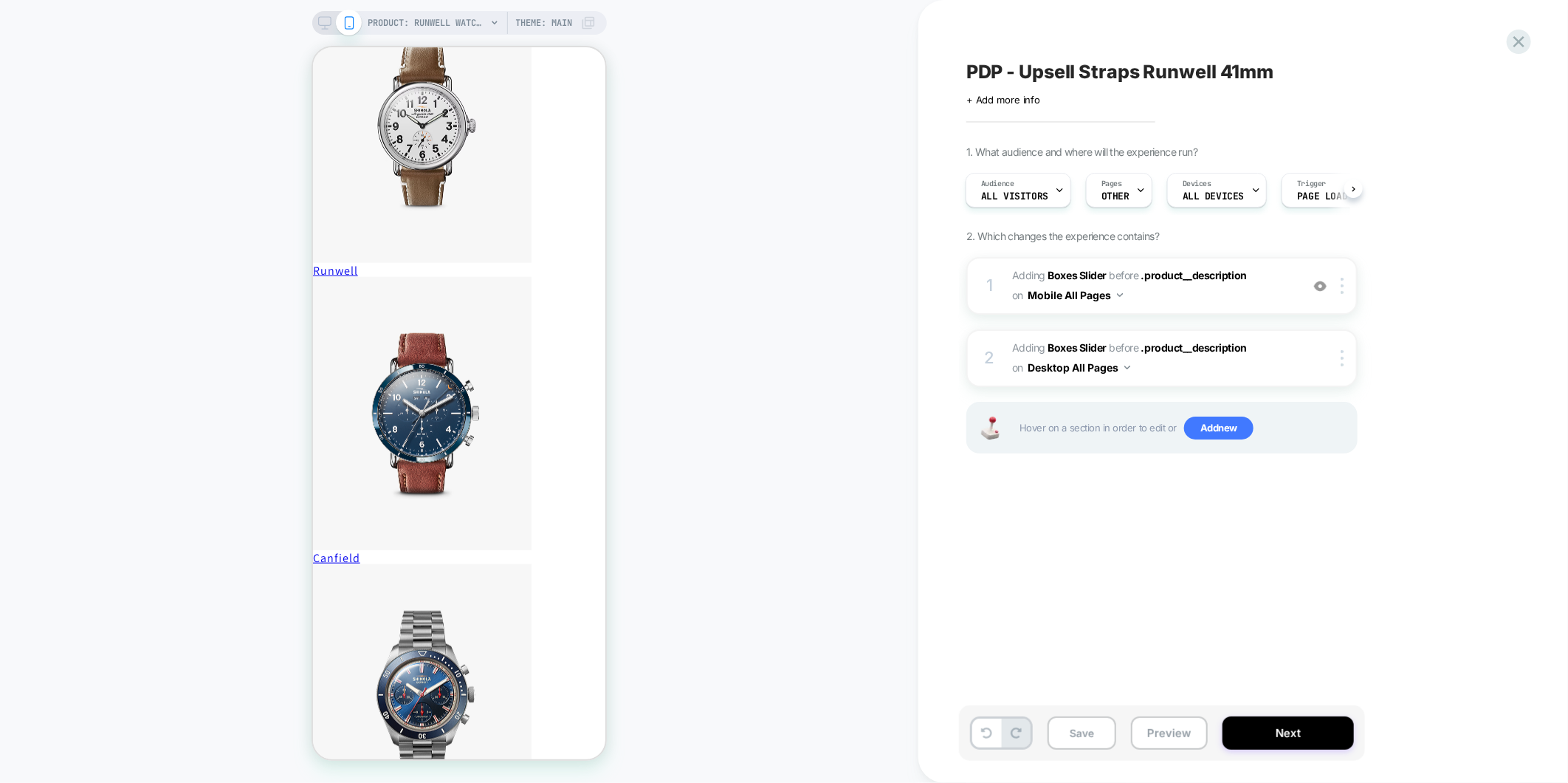 click at bounding box center [337, 23] 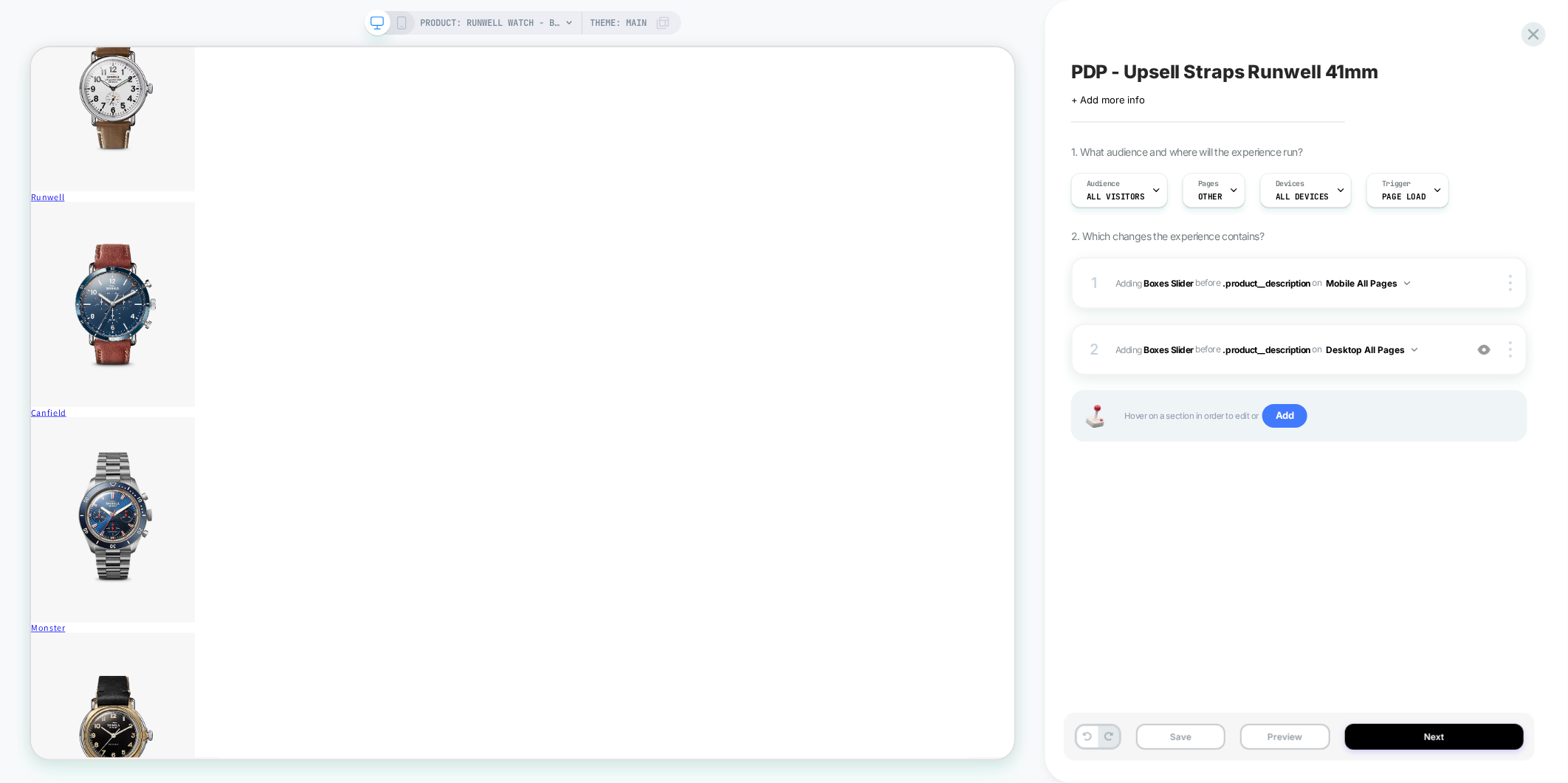 scroll, scrollTop: 0, scrollLeft: 0, axis: both 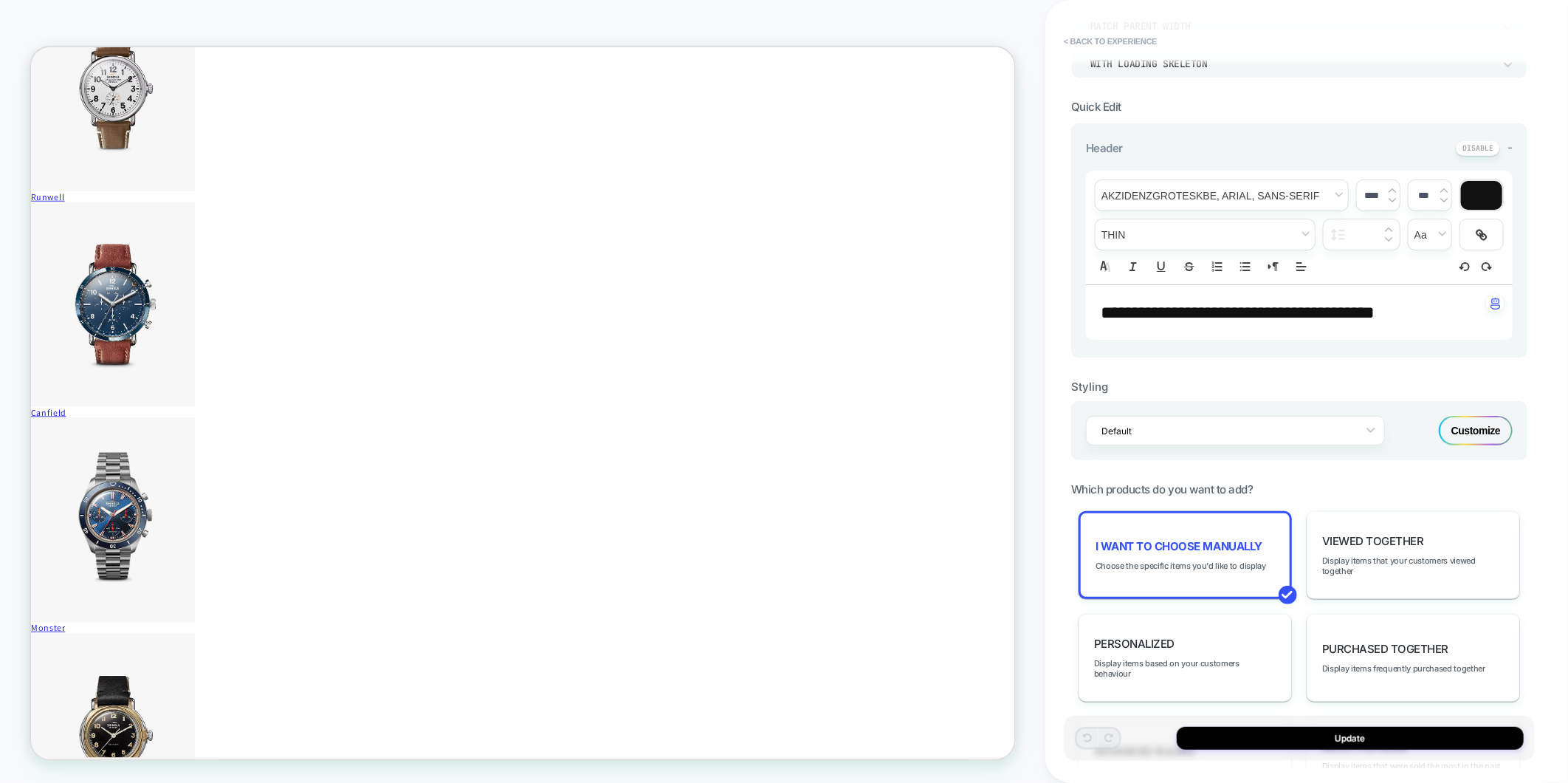 click on "I want to choose manually" at bounding box center [1179, 546] 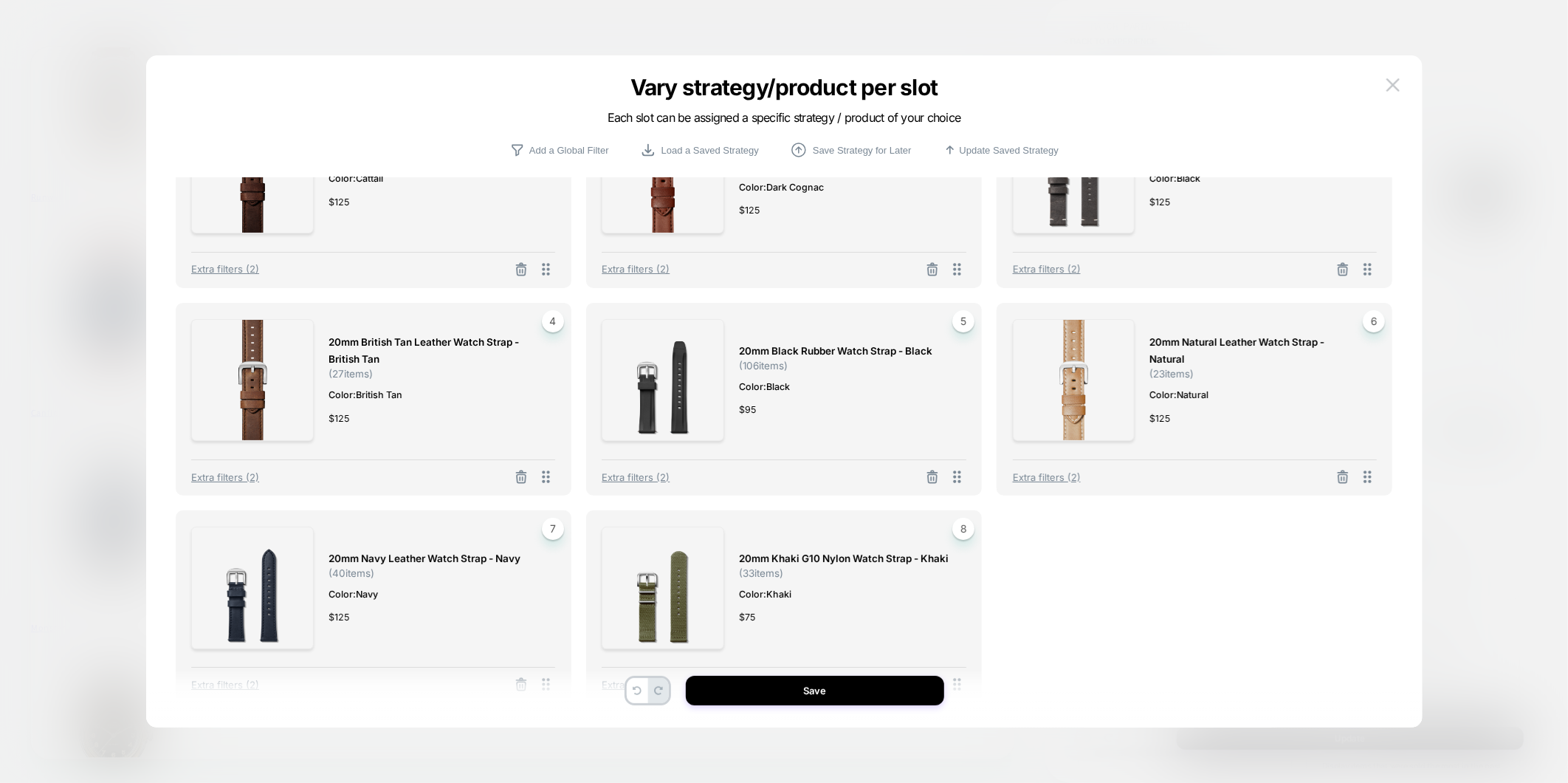 scroll, scrollTop: 124, scrollLeft: 0, axis: vertical 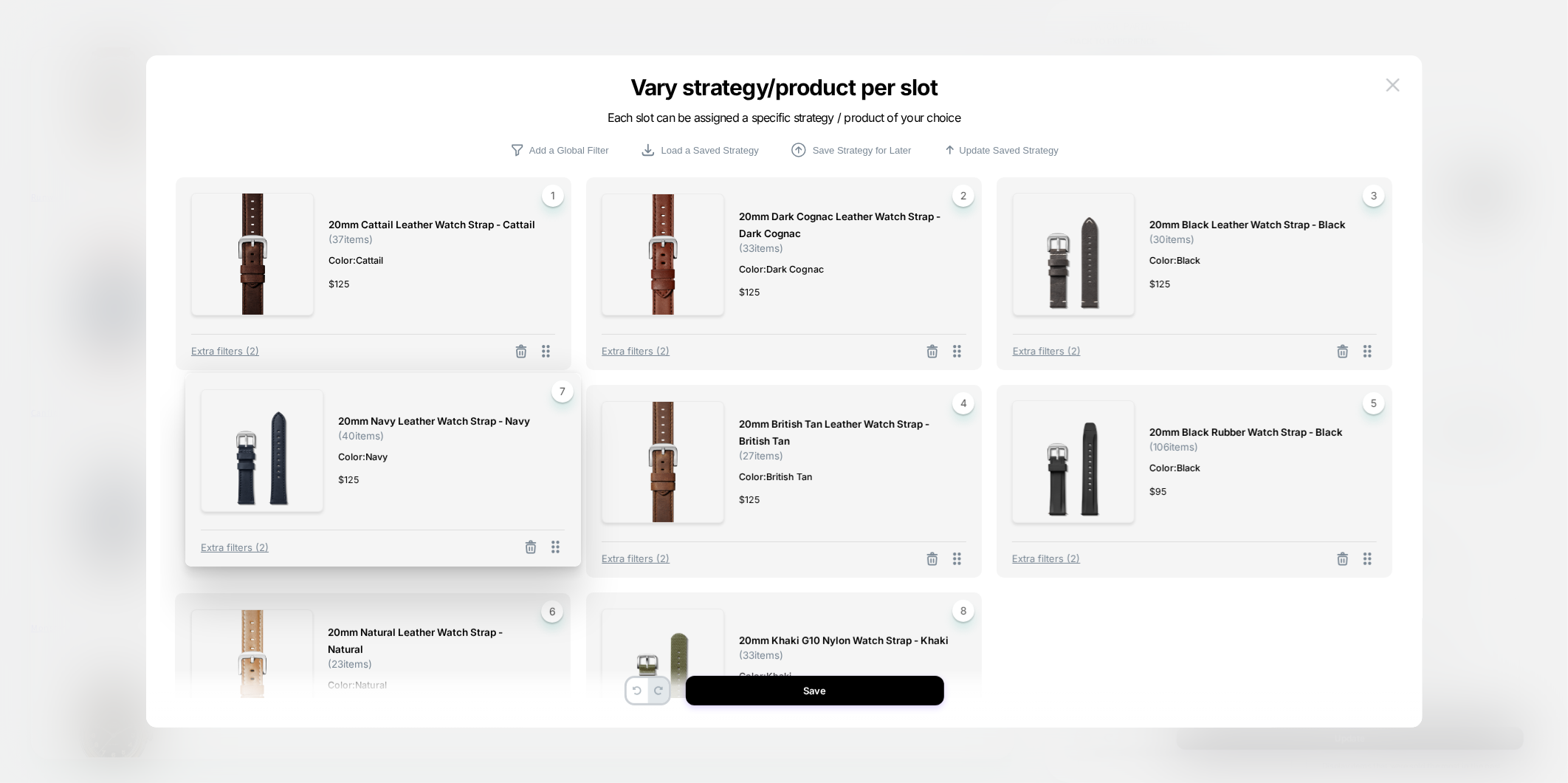 drag, startPoint x: 547, startPoint y: 646, endPoint x: 557, endPoint y: 426, distance: 220.22716 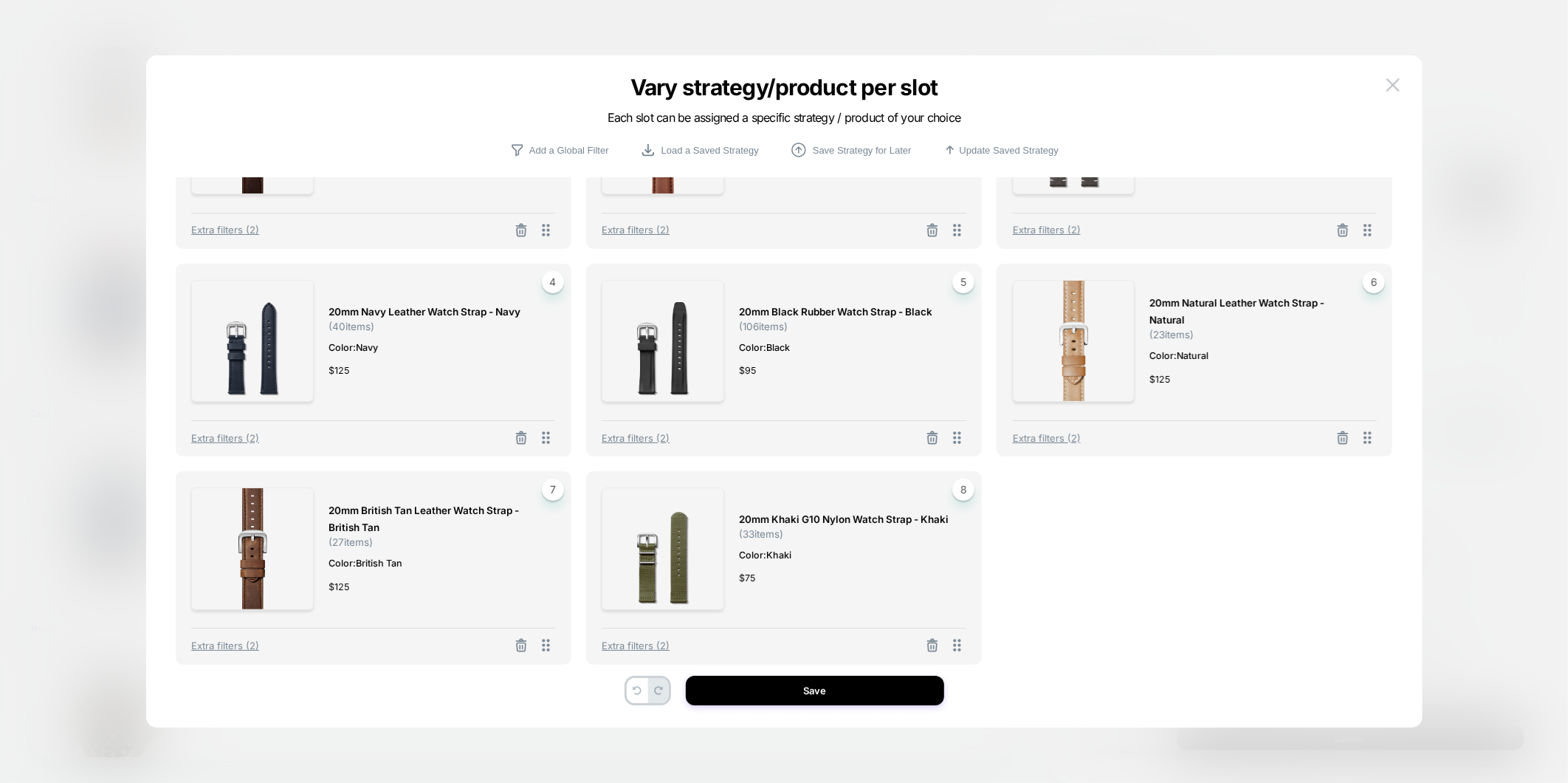 scroll, scrollTop: 124, scrollLeft: 0, axis: vertical 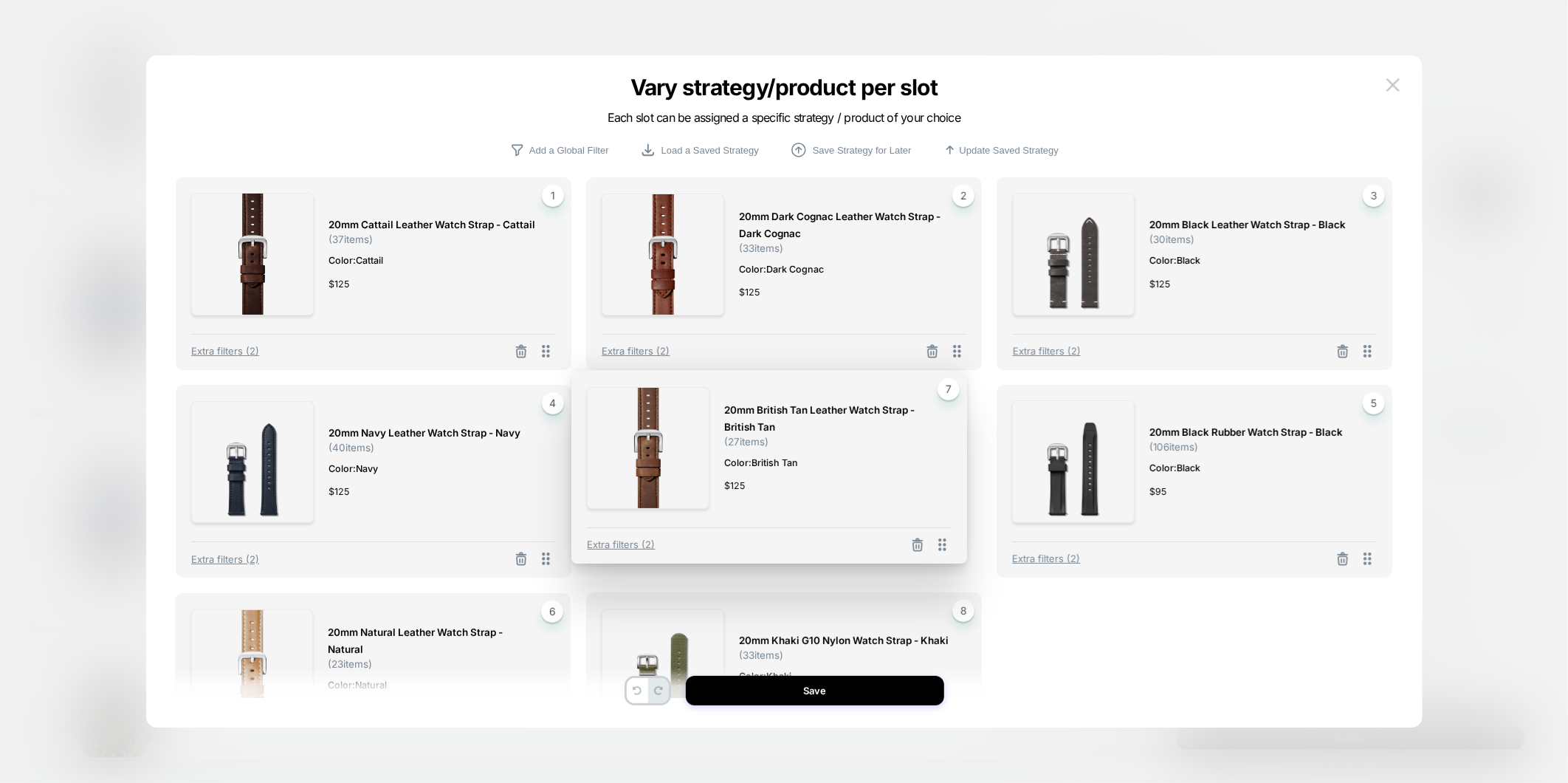 drag, startPoint x: 540, startPoint y: 640, endPoint x: 935, endPoint y: 418, distance: 453.1104 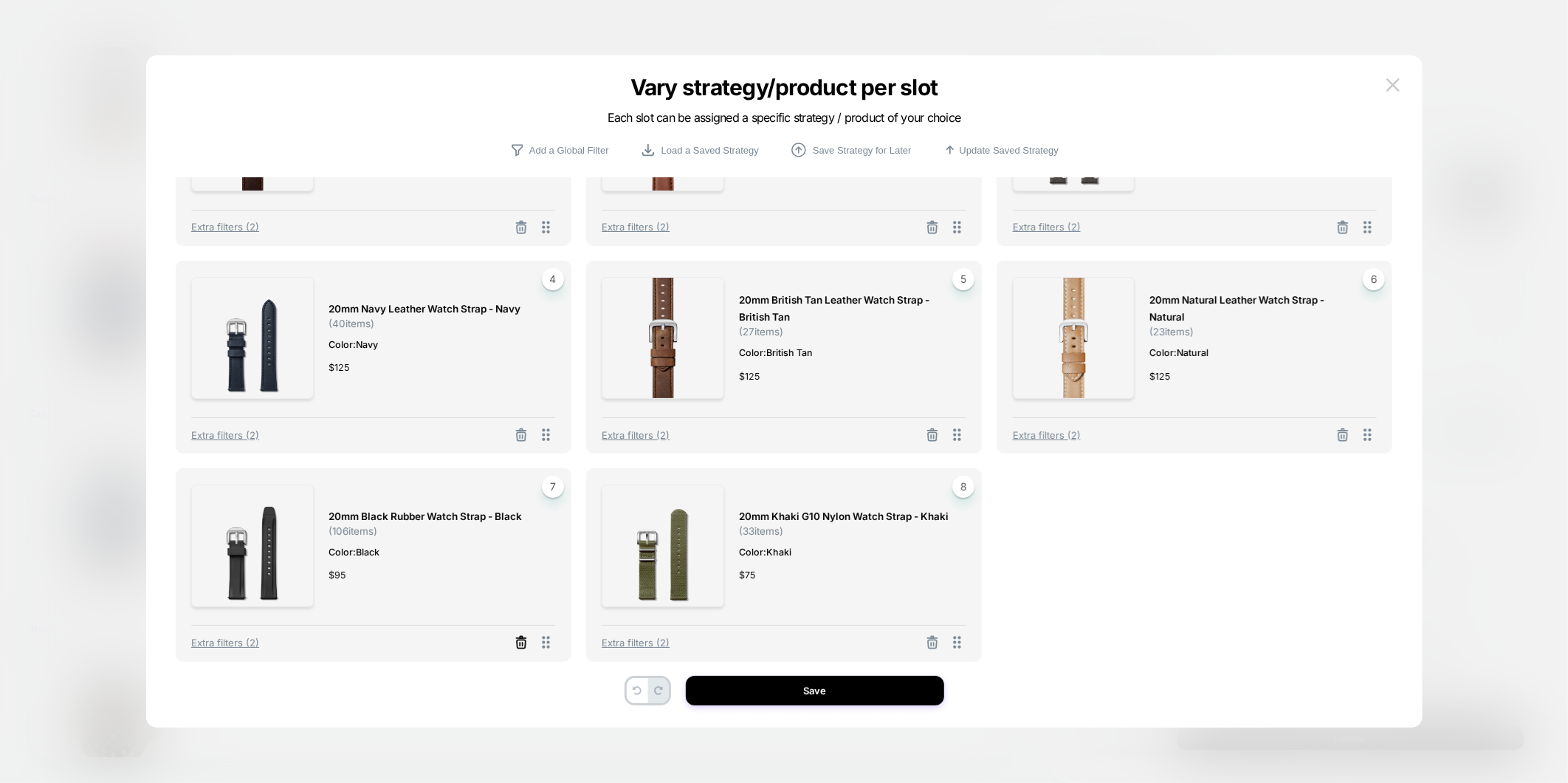 click 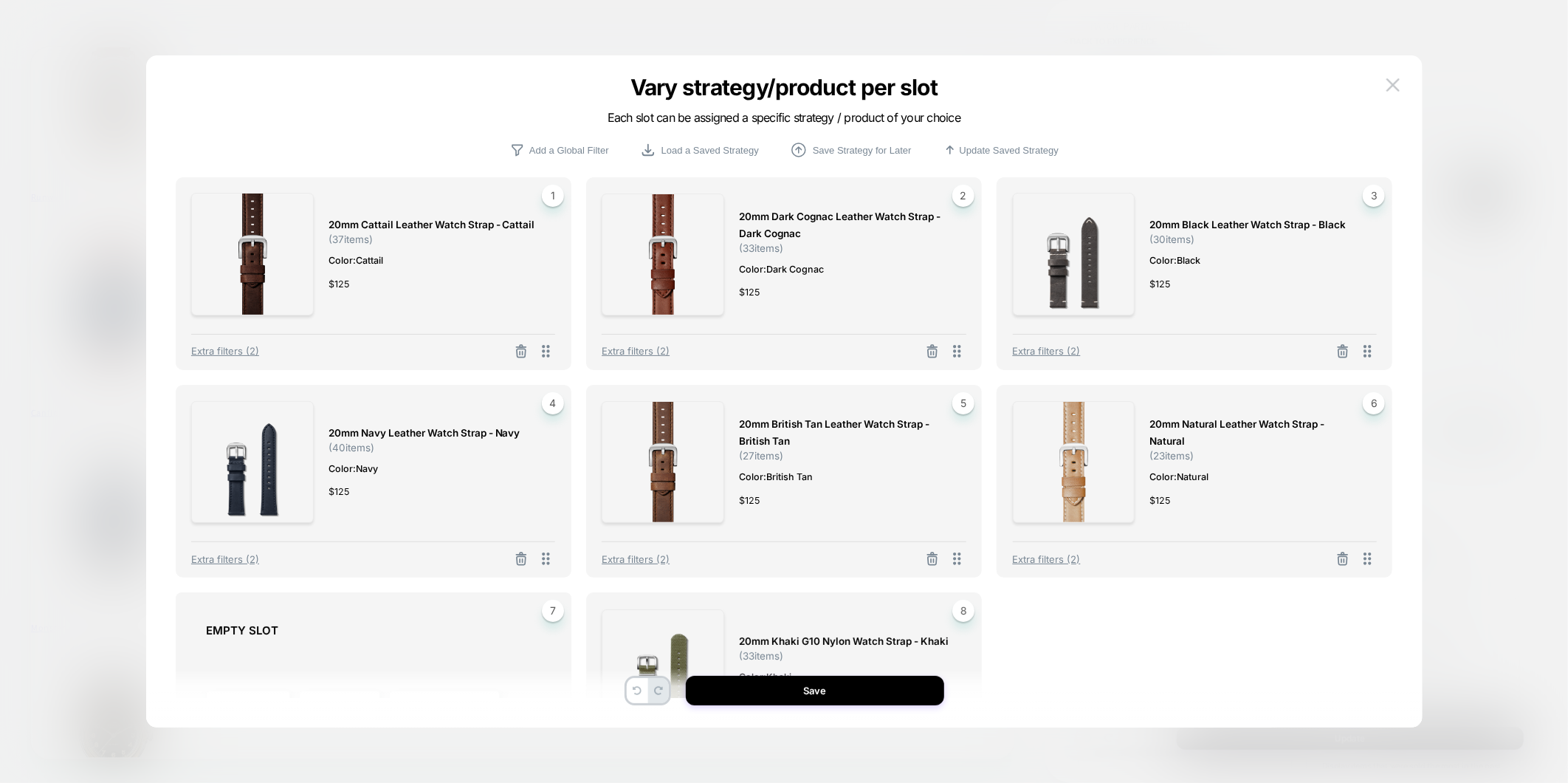 scroll, scrollTop: 127, scrollLeft: 0, axis: vertical 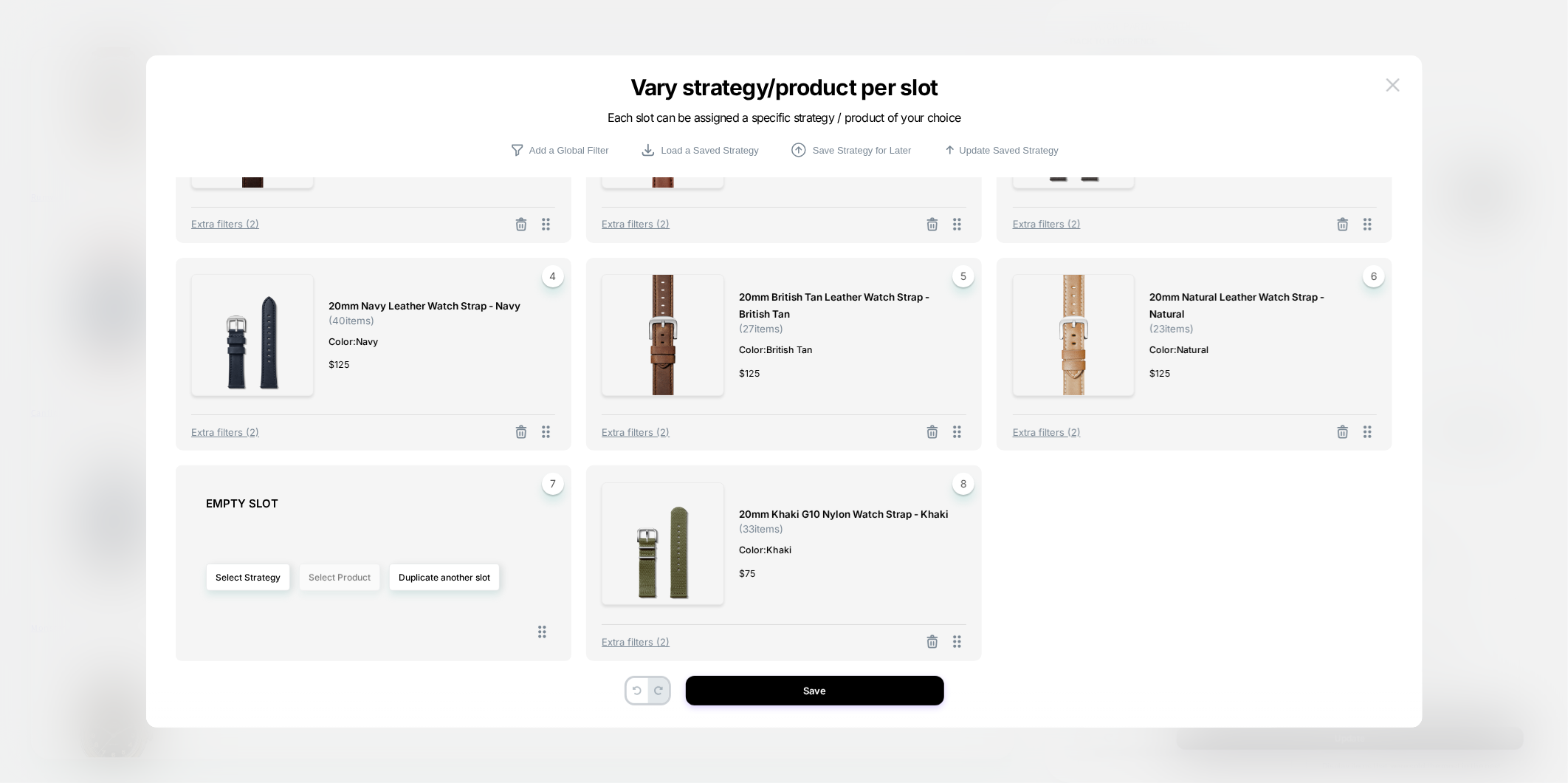 click on "Select Product" at bounding box center [340, 577] 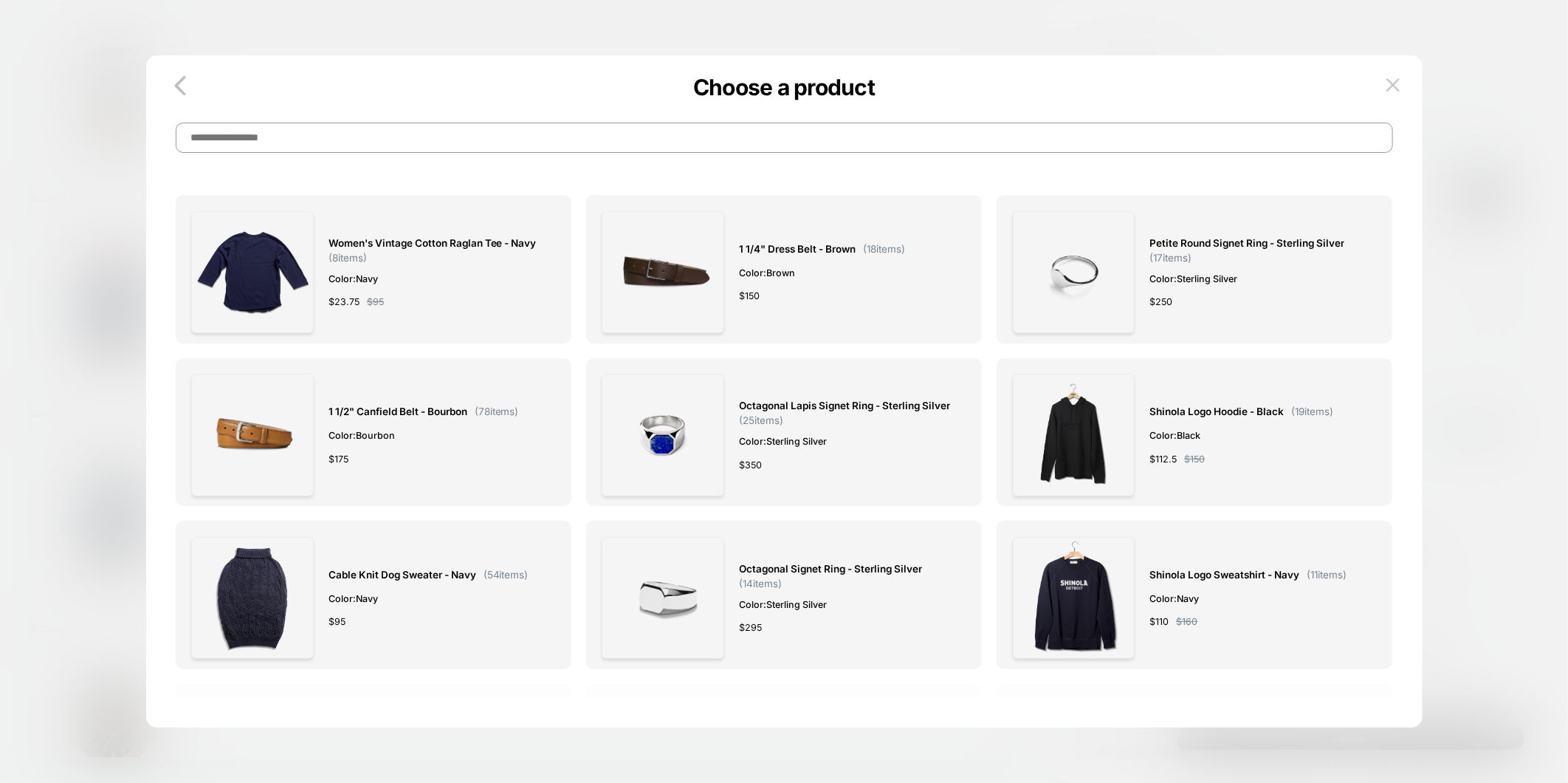 scroll, scrollTop: 0, scrollLeft: 0, axis: both 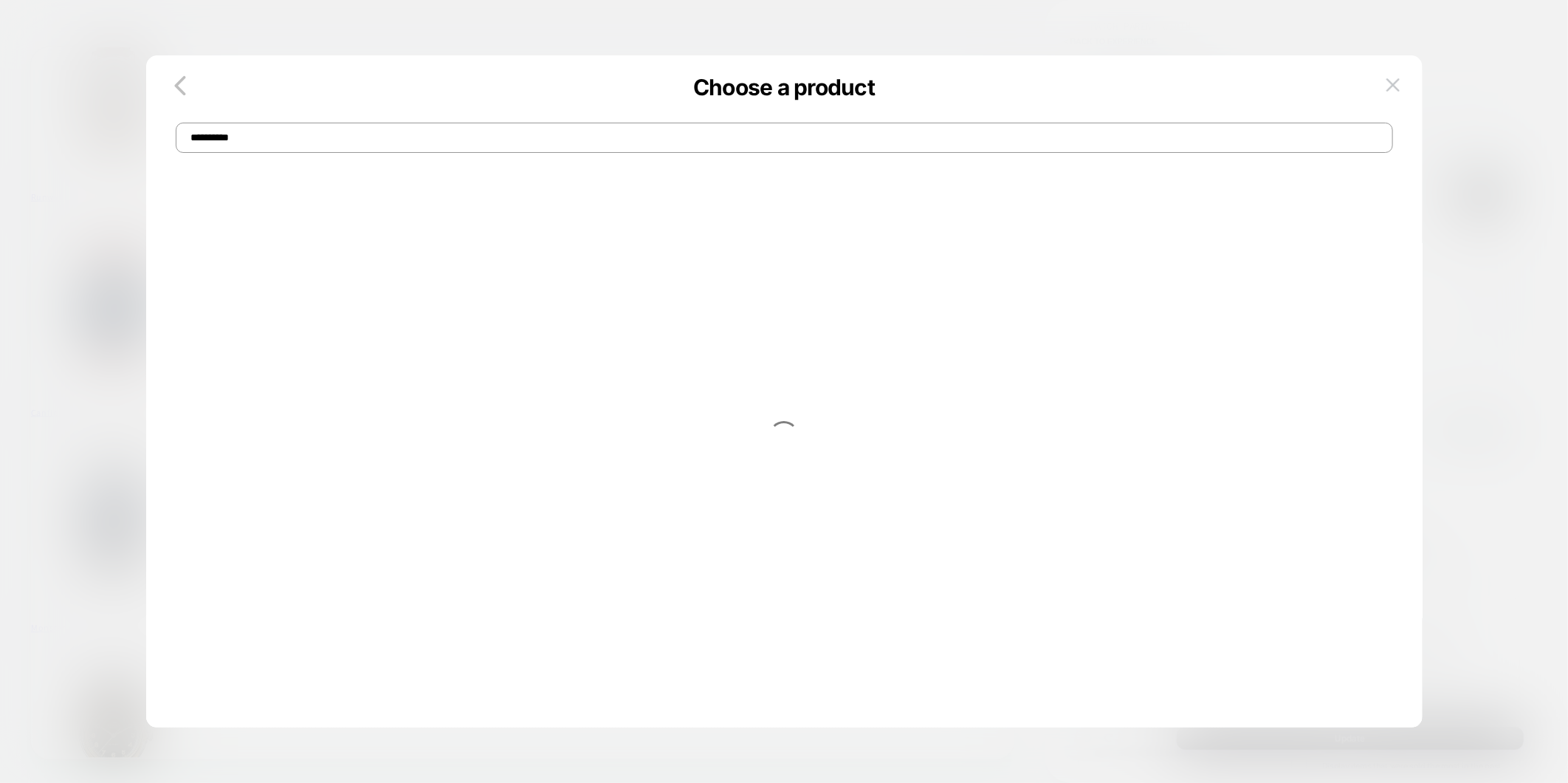 type on "**********" 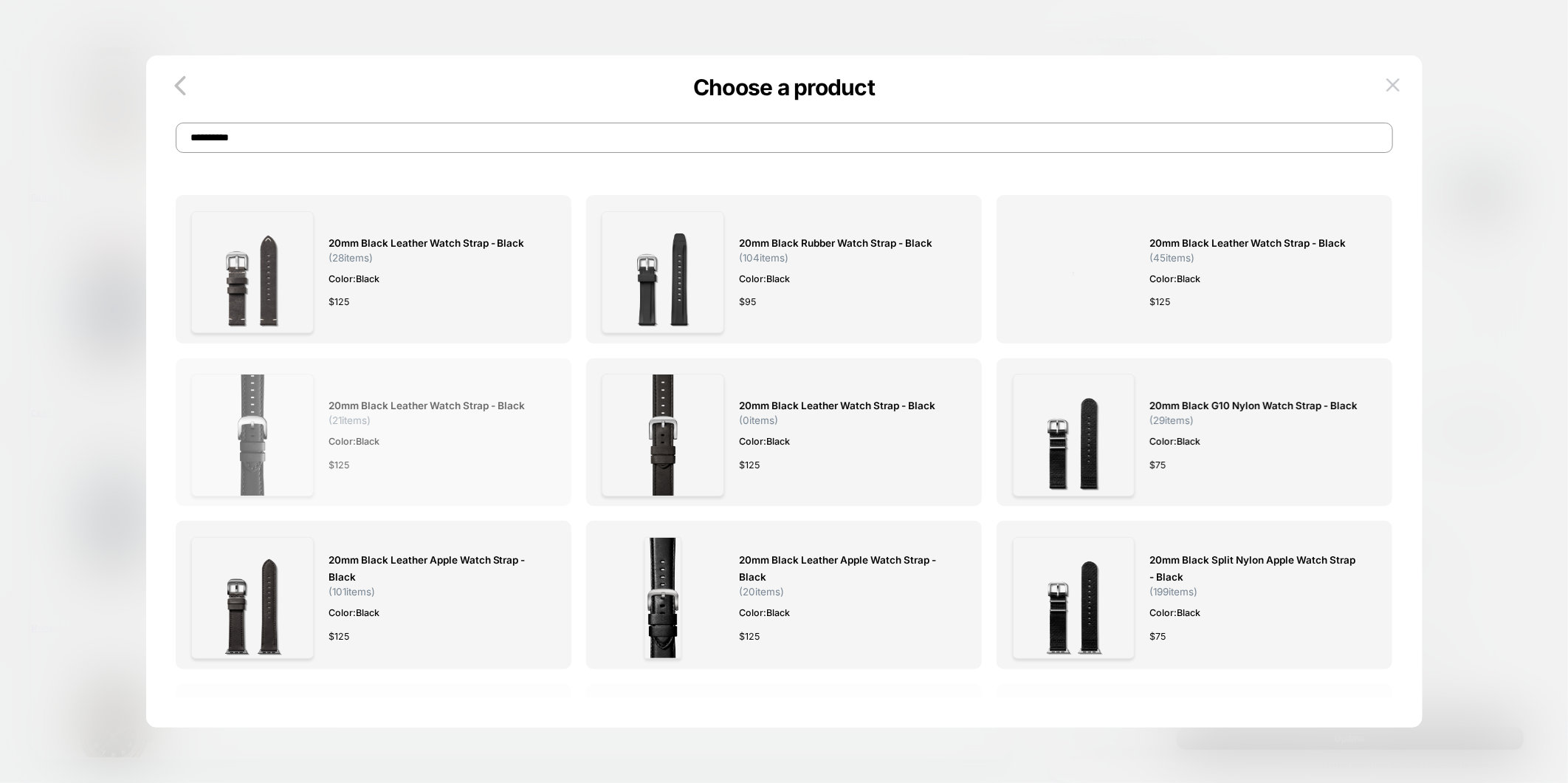 click on "20mm Black Leather Watch Strap - Black ( 21  items) Color:  Black $ 125" at bounding box center [435, 435] 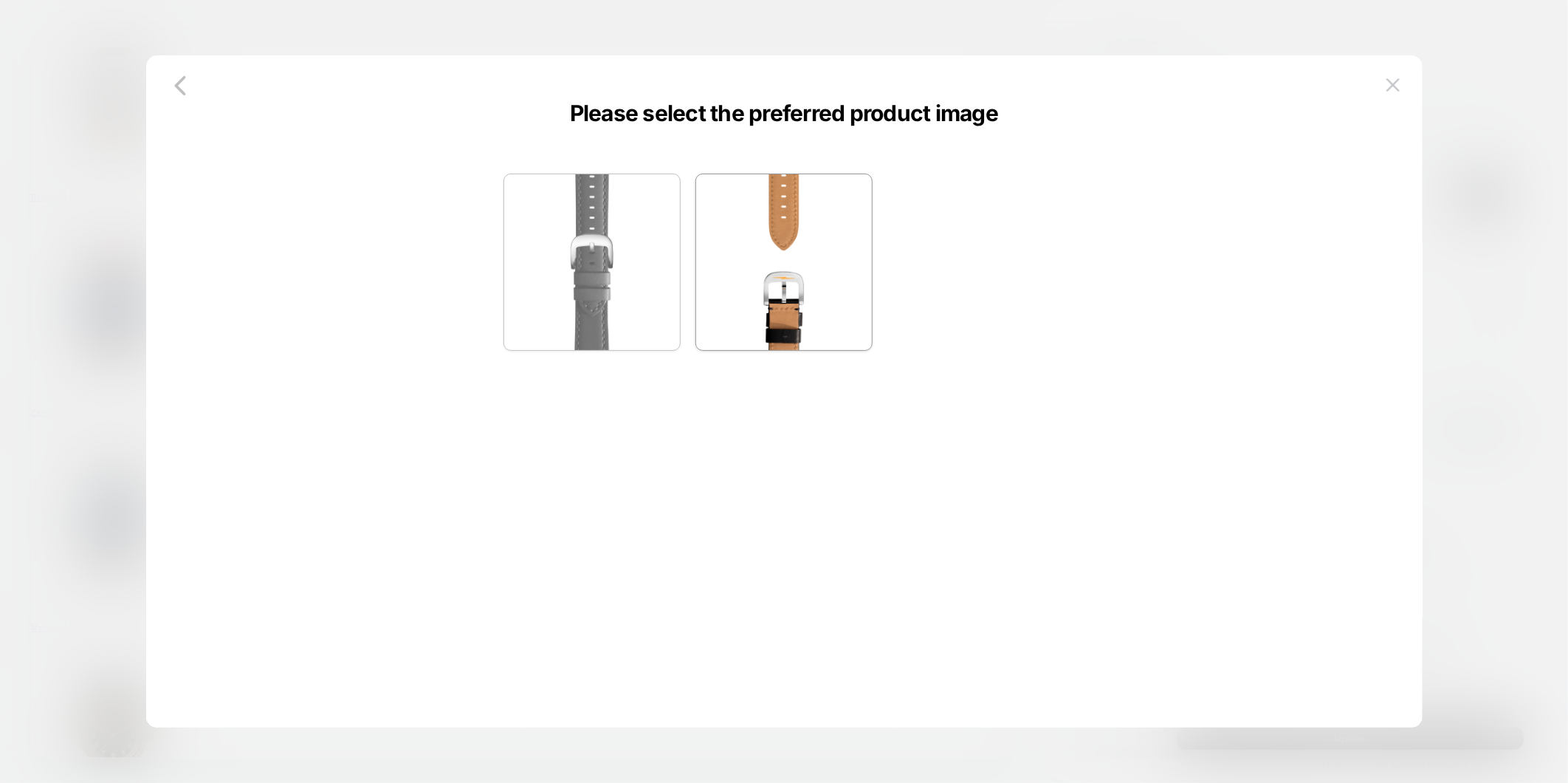 click at bounding box center [592, 262] 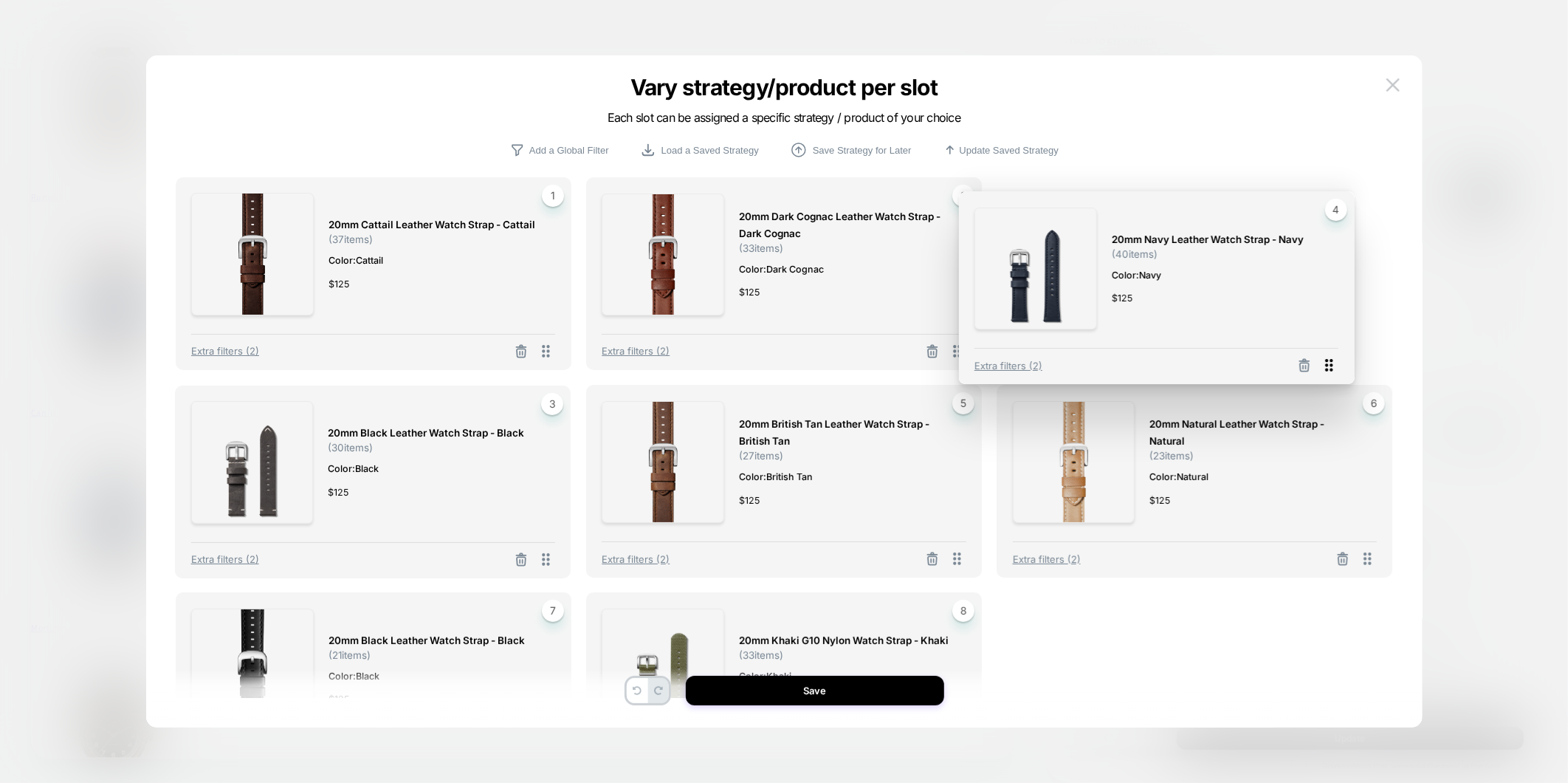 drag, startPoint x: 543, startPoint y: 558, endPoint x: 1327, endPoint y: 365, distance: 807.4063 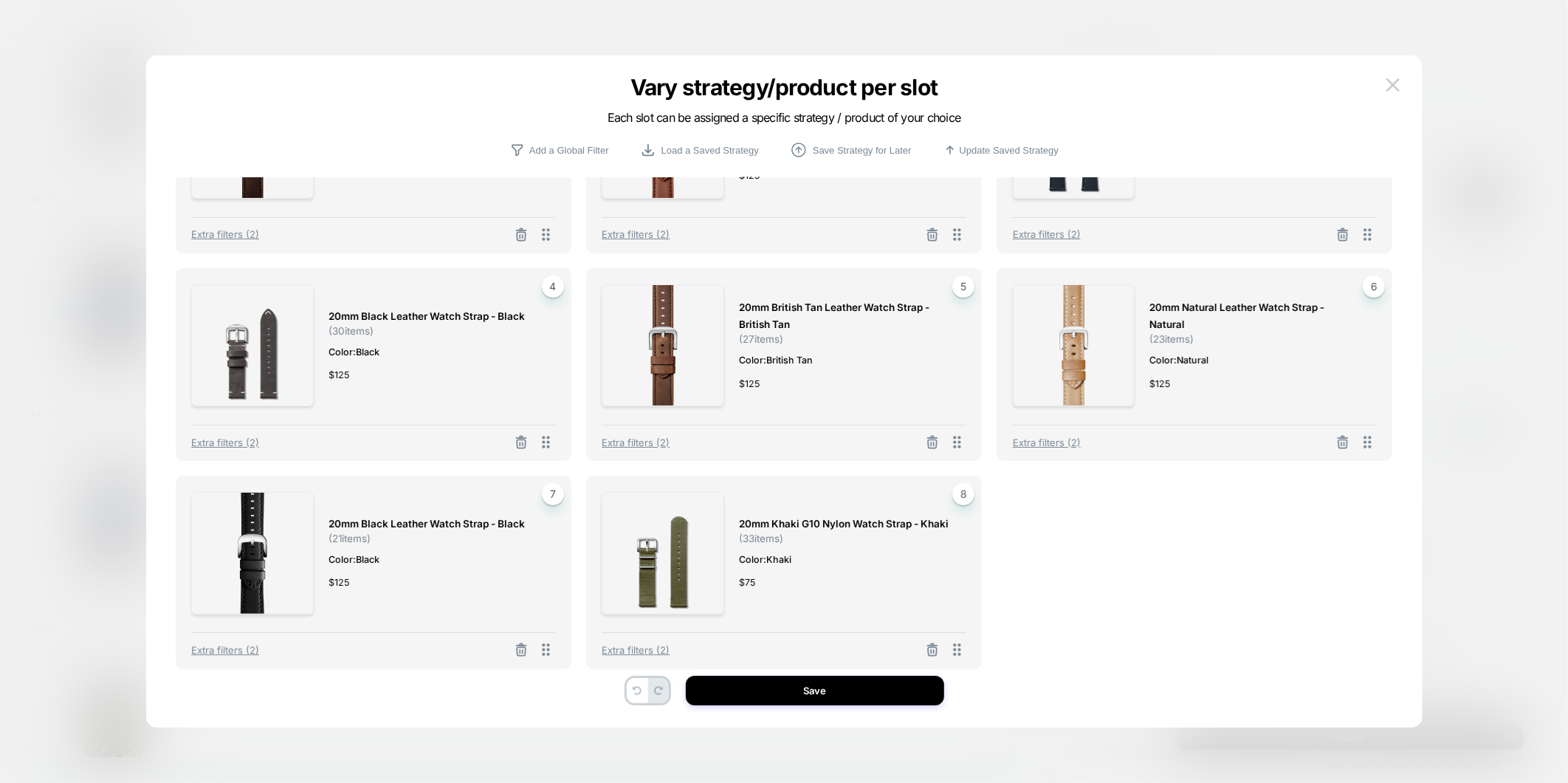 scroll, scrollTop: 124, scrollLeft: 0, axis: vertical 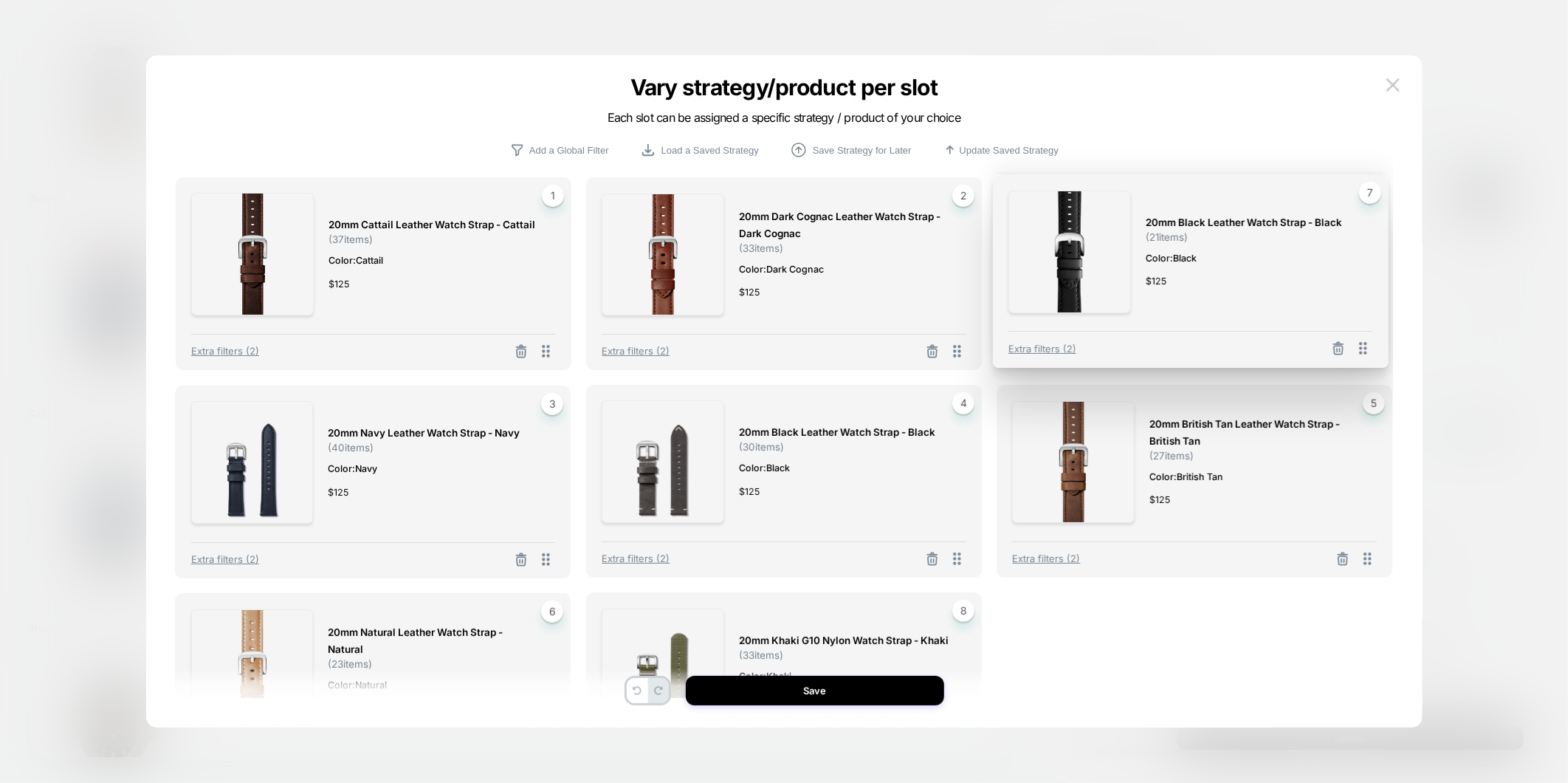 drag, startPoint x: 548, startPoint y: 638, endPoint x: 1364, endPoint y: 220, distance: 916.8315 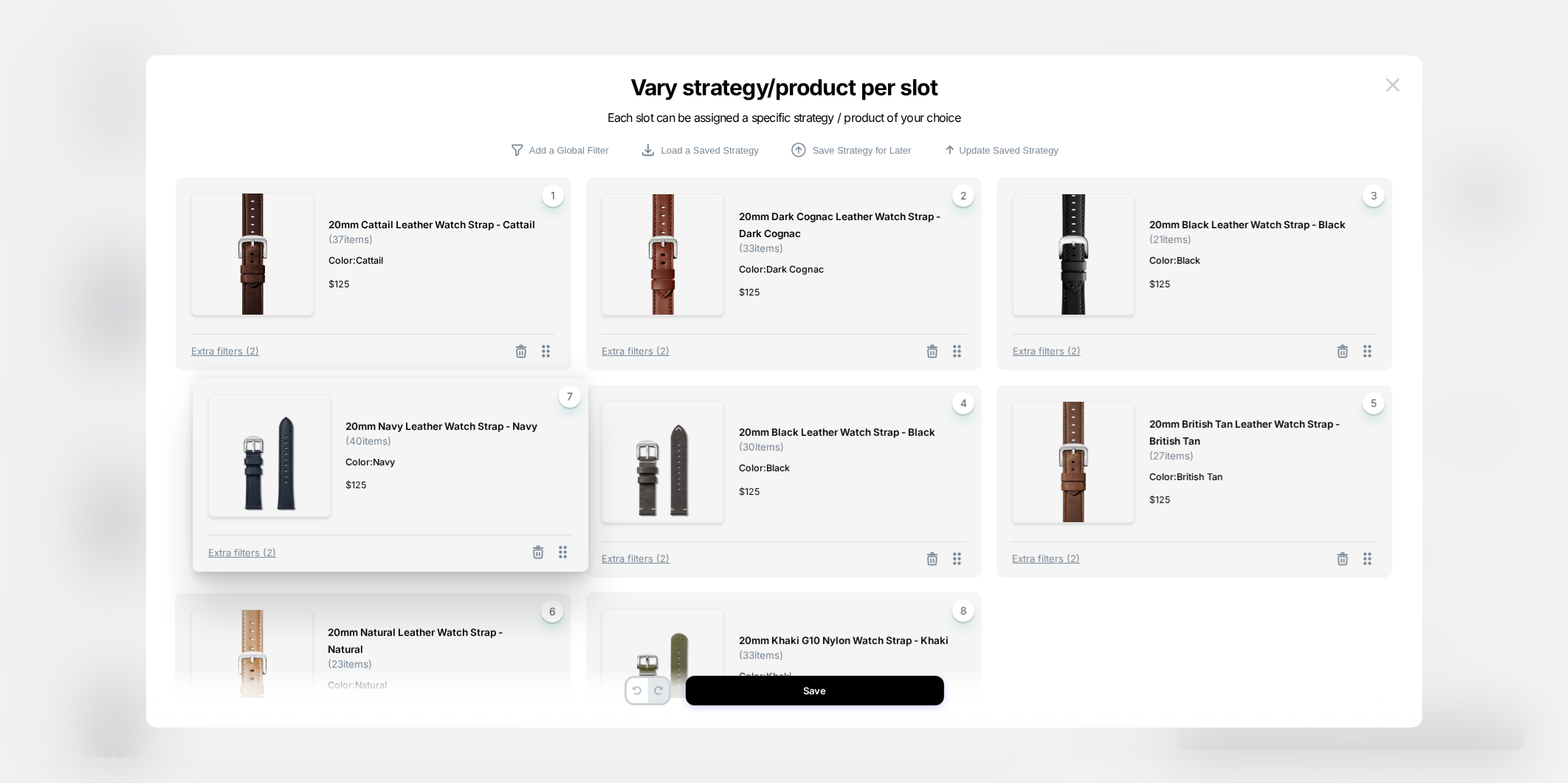 drag, startPoint x: 537, startPoint y: 646, endPoint x: 555, endPoint y: 431, distance: 215.7522 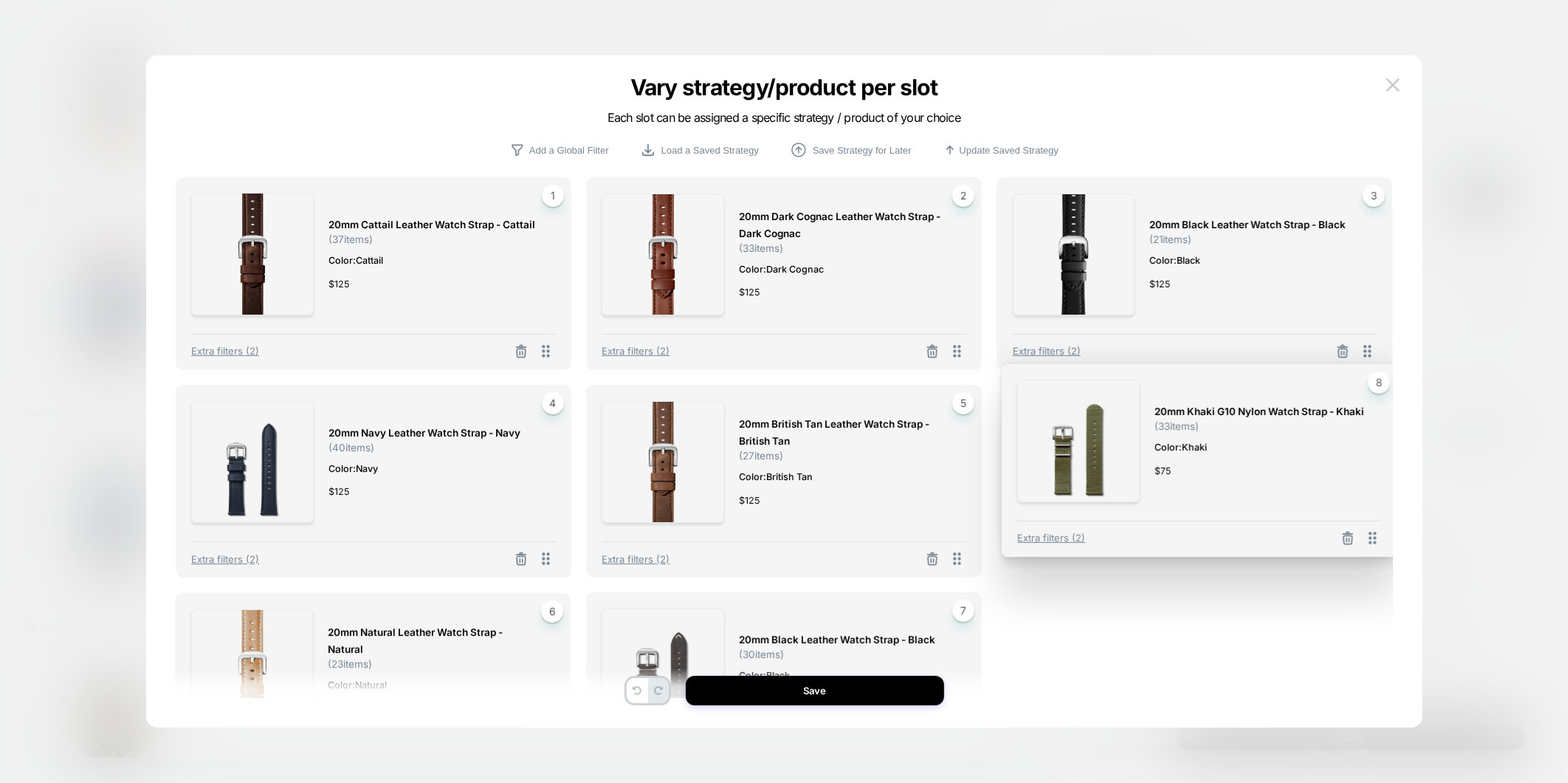 drag, startPoint x: 958, startPoint y: 646, endPoint x: 1375, endPoint y: 417, distance: 475.74153 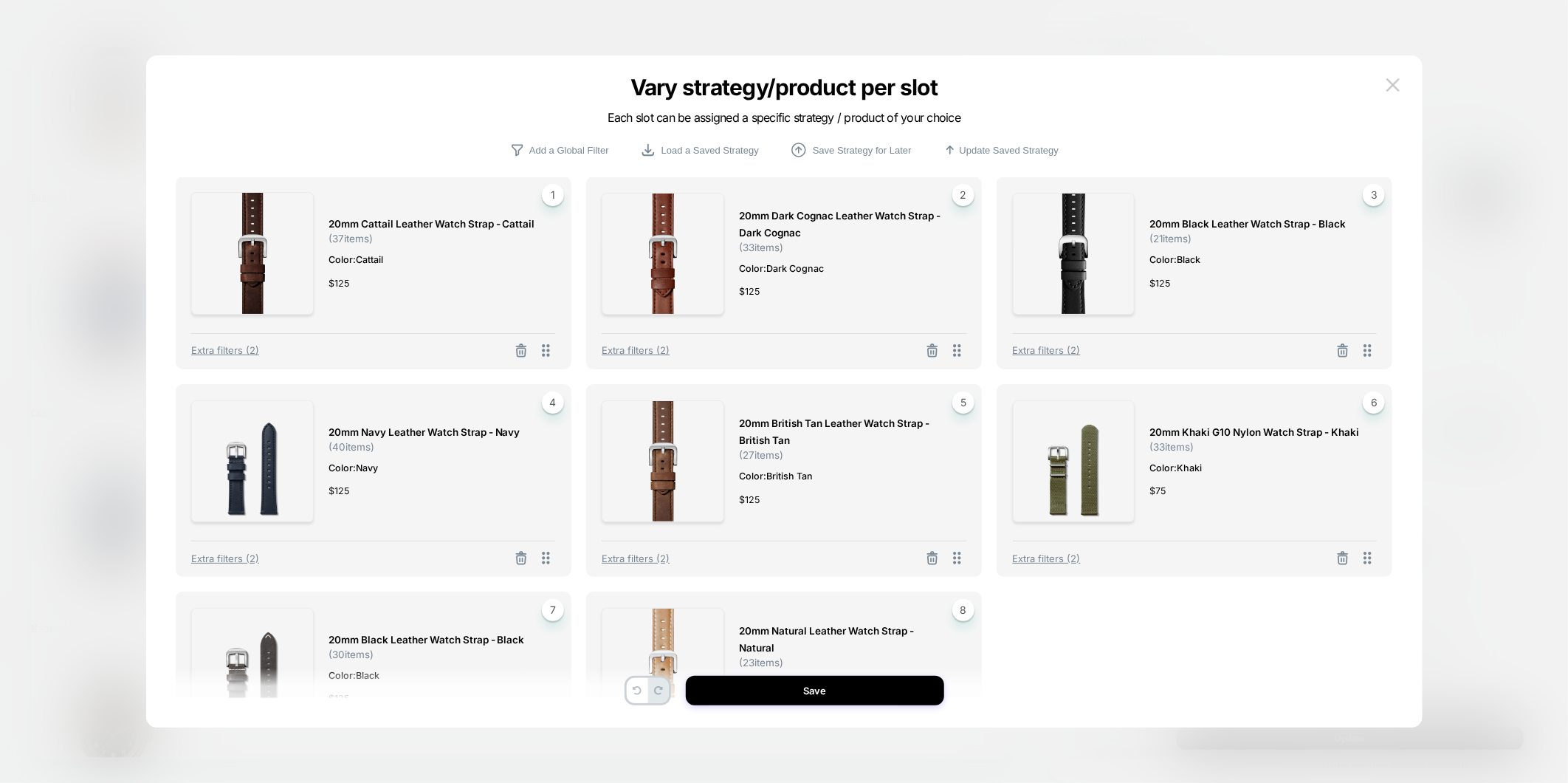 scroll, scrollTop: 0, scrollLeft: 0, axis: both 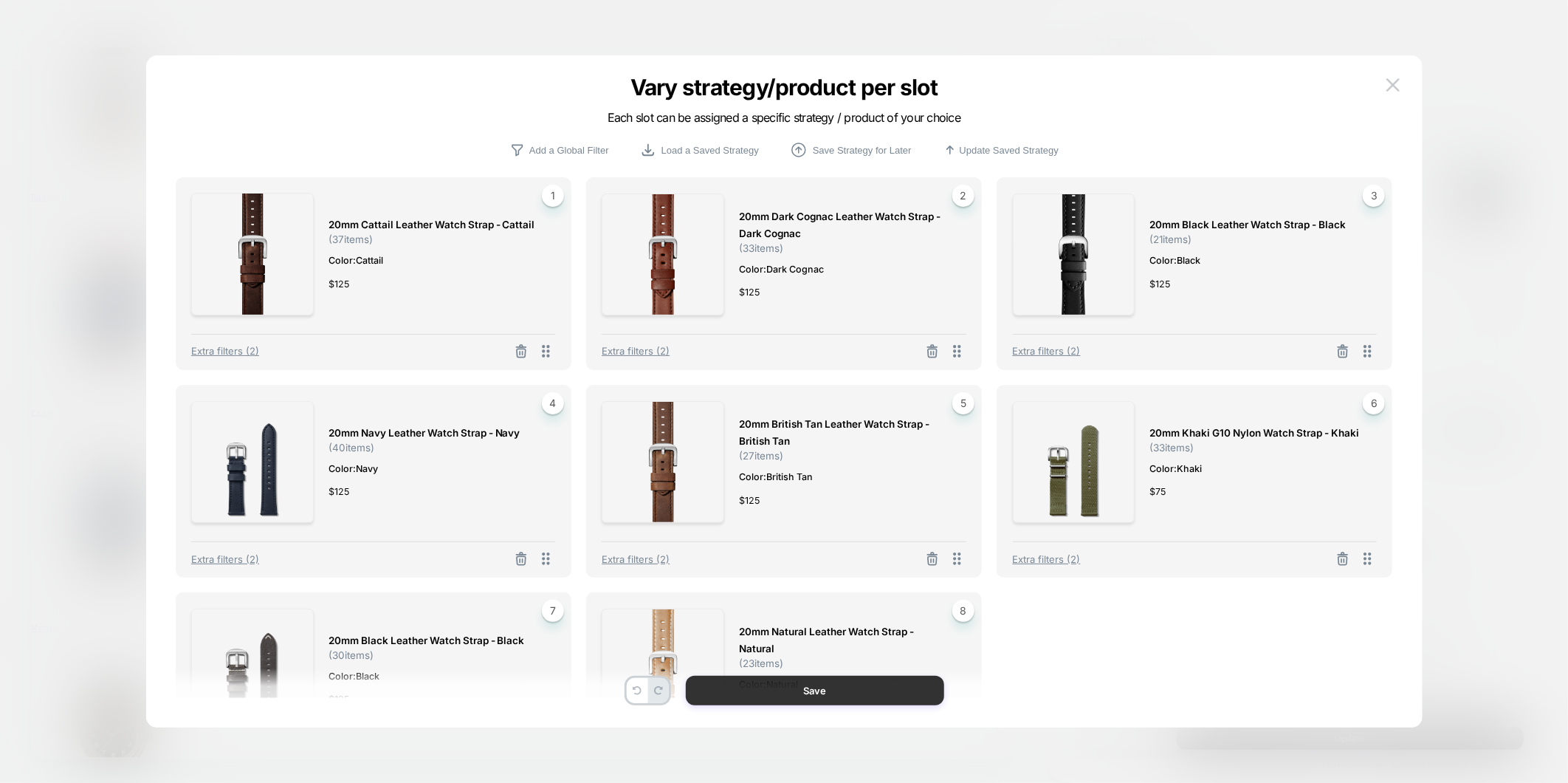 click on "Save" at bounding box center [815, 691] 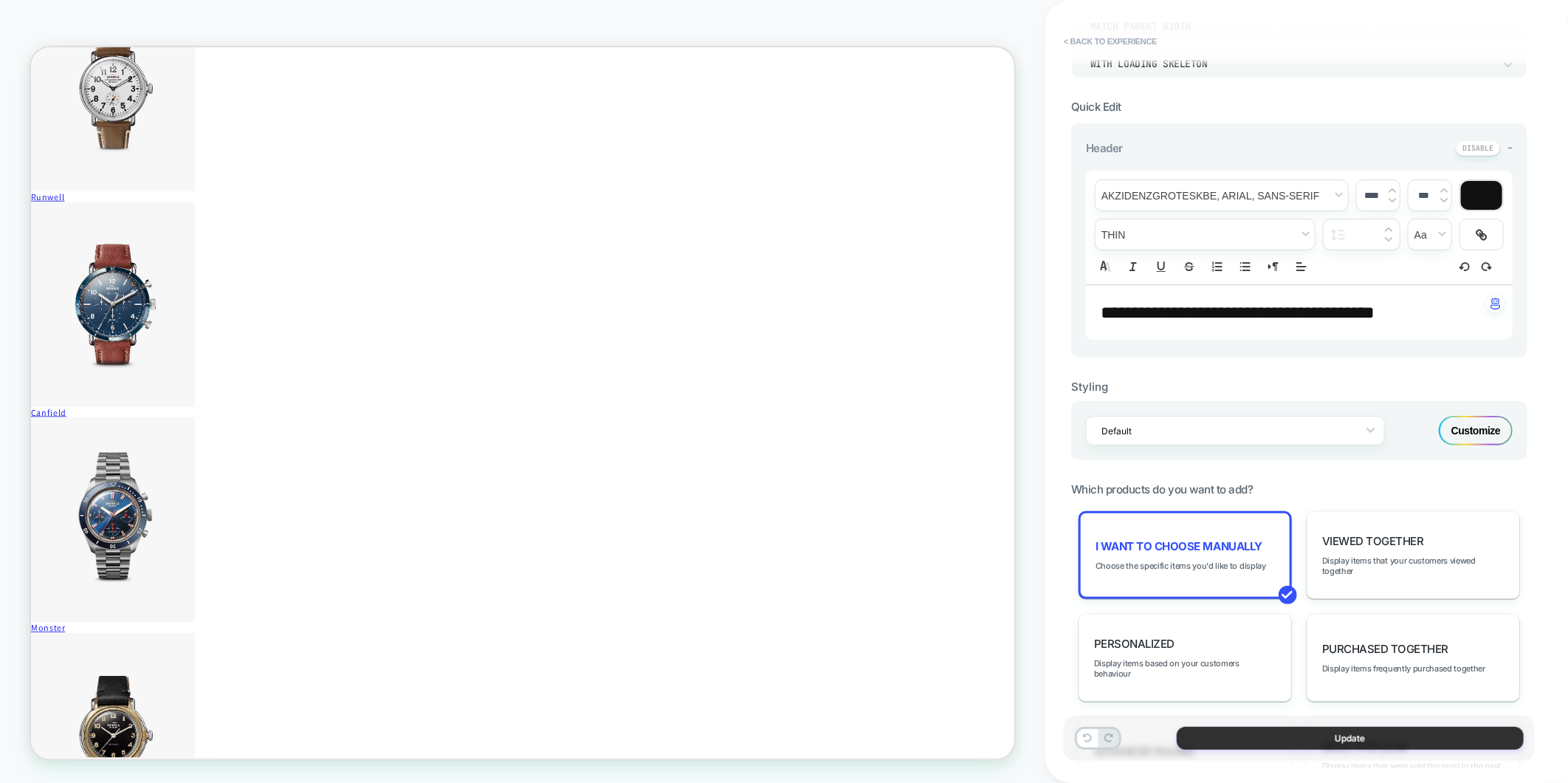 click on "Update" at bounding box center [1350, 738] 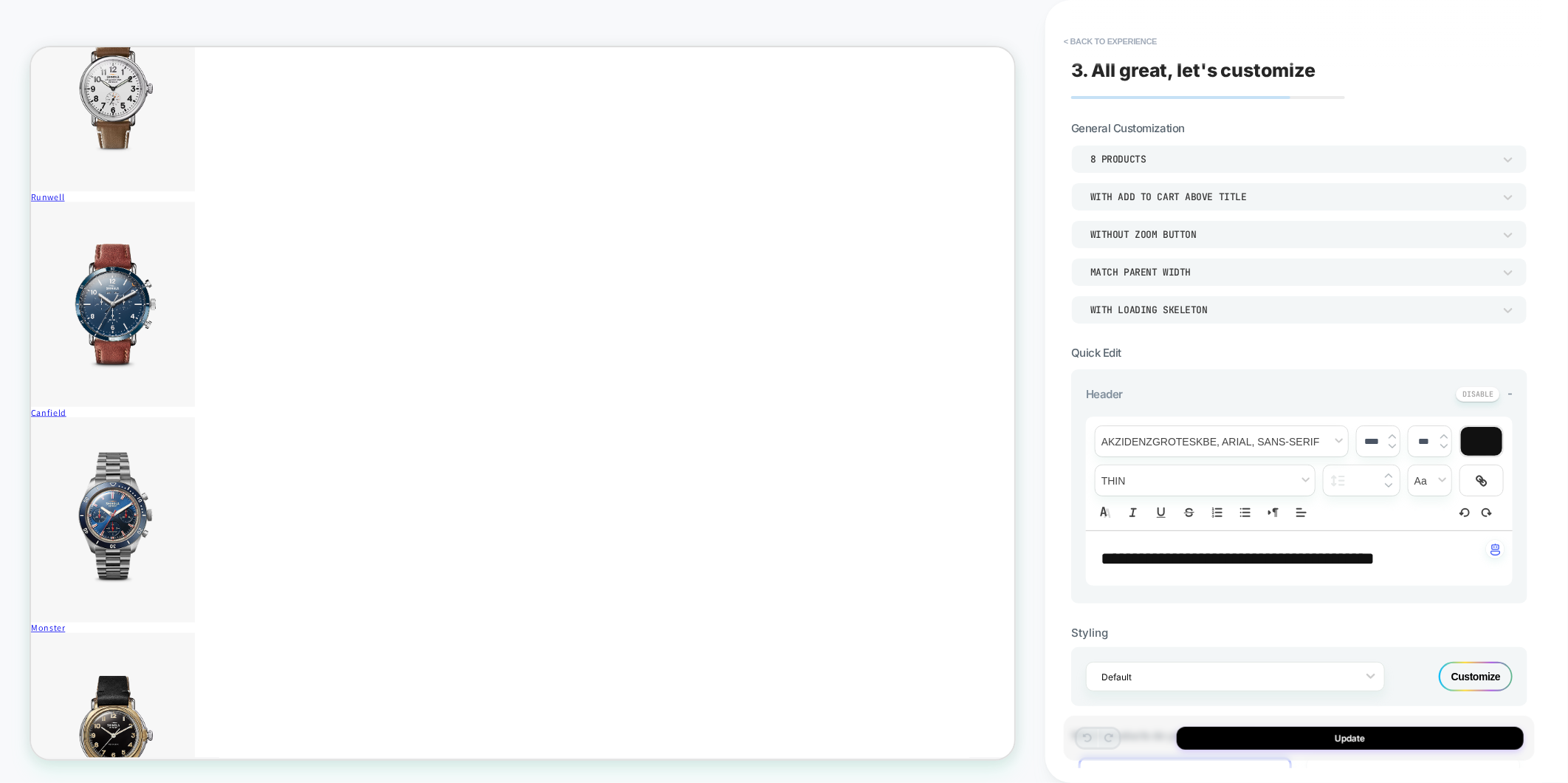 click on "-" at bounding box center (1510, 393) 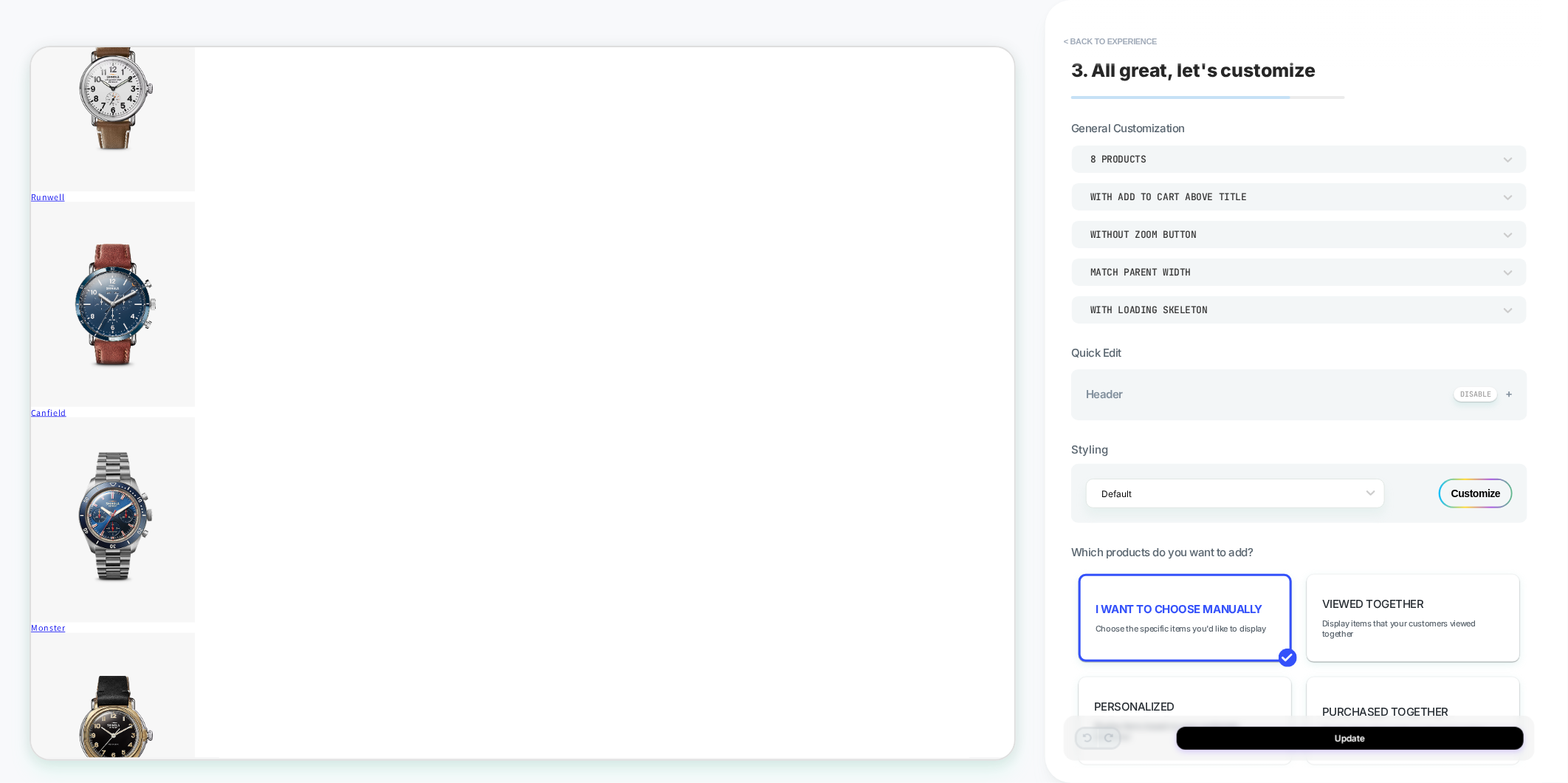 click on "+" at bounding box center (1509, 393) 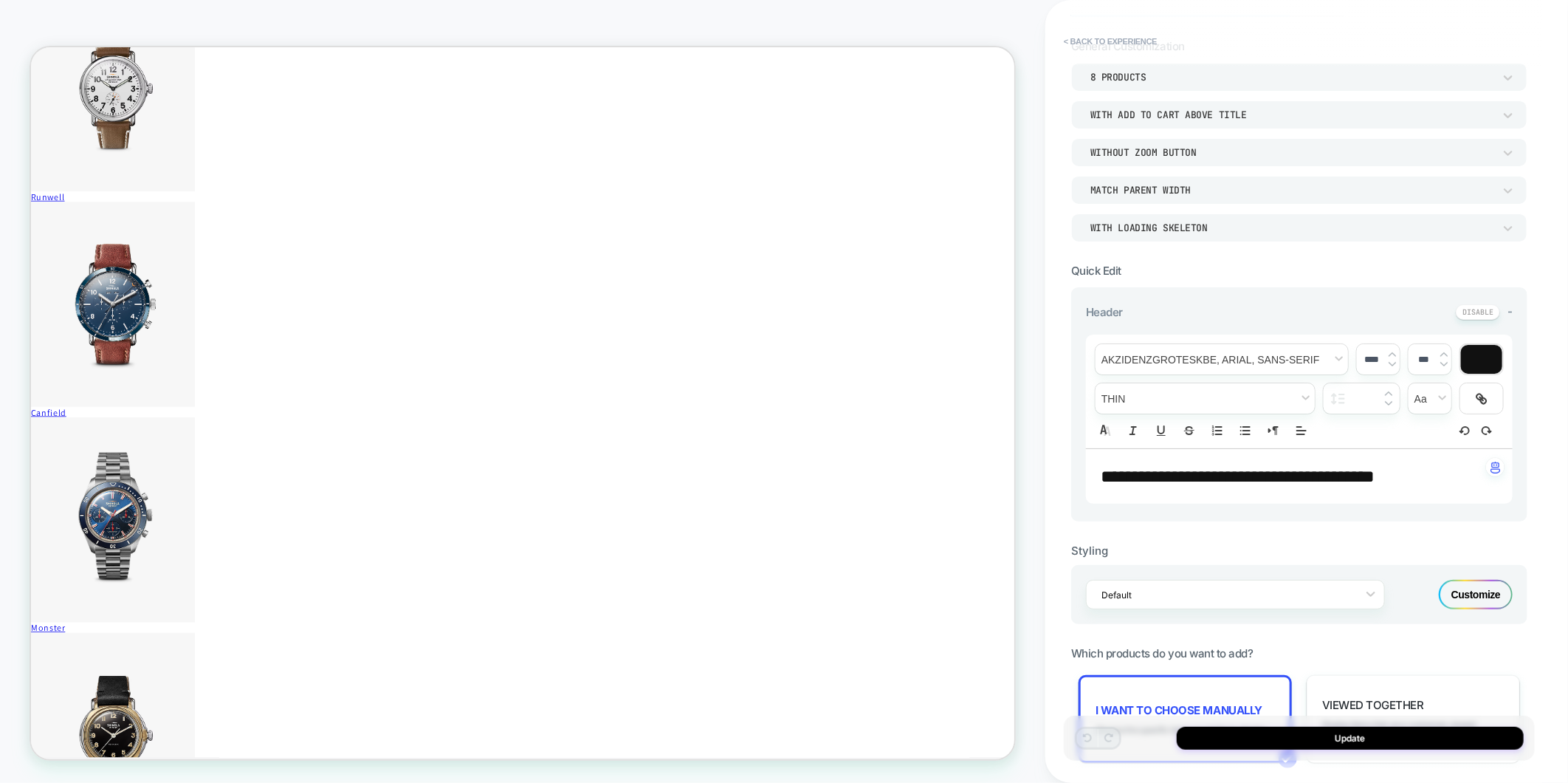 scroll, scrollTop: 246, scrollLeft: 0, axis: vertical 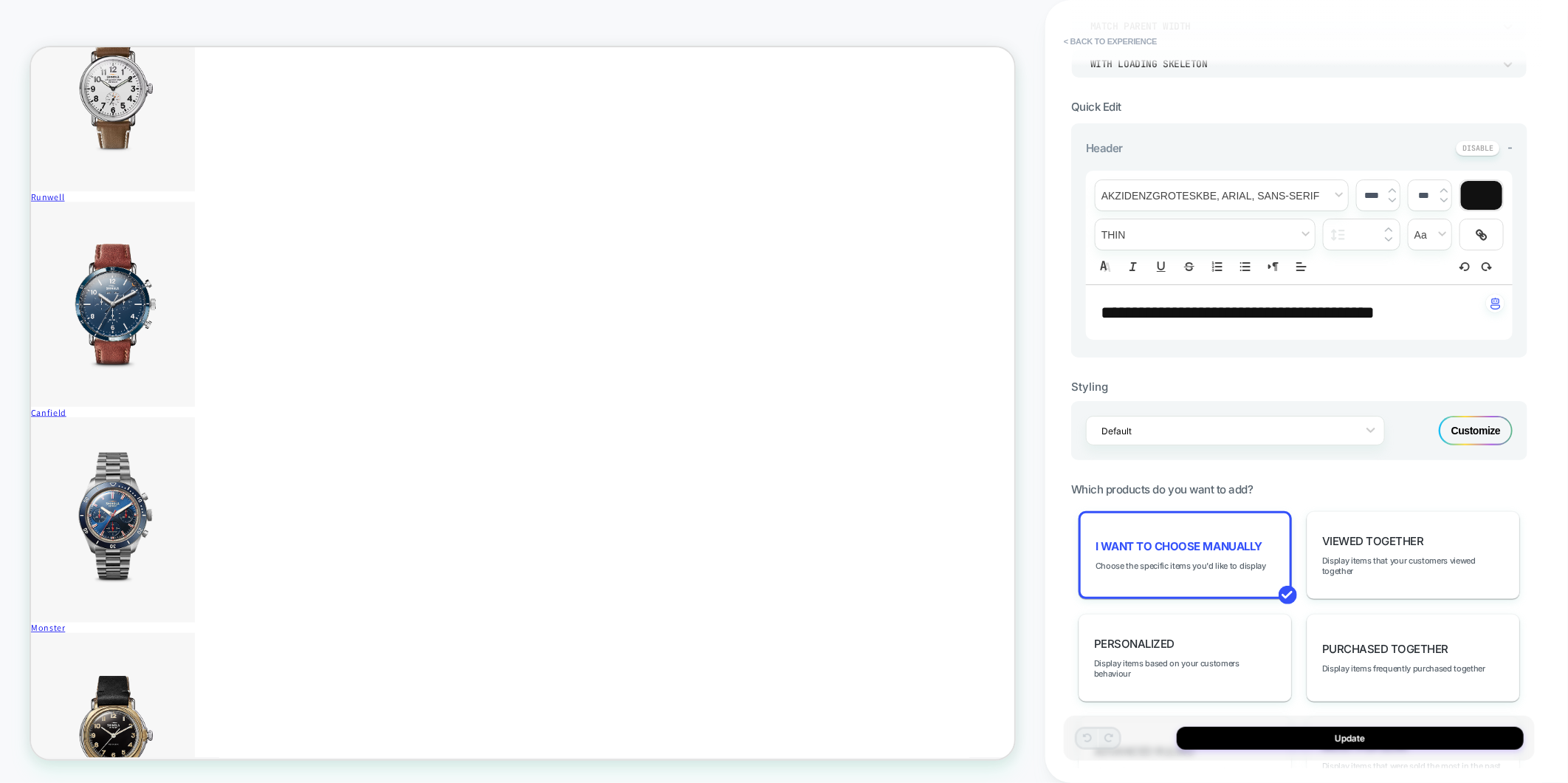 click on "Customize" at bounding box center [1476, 431] 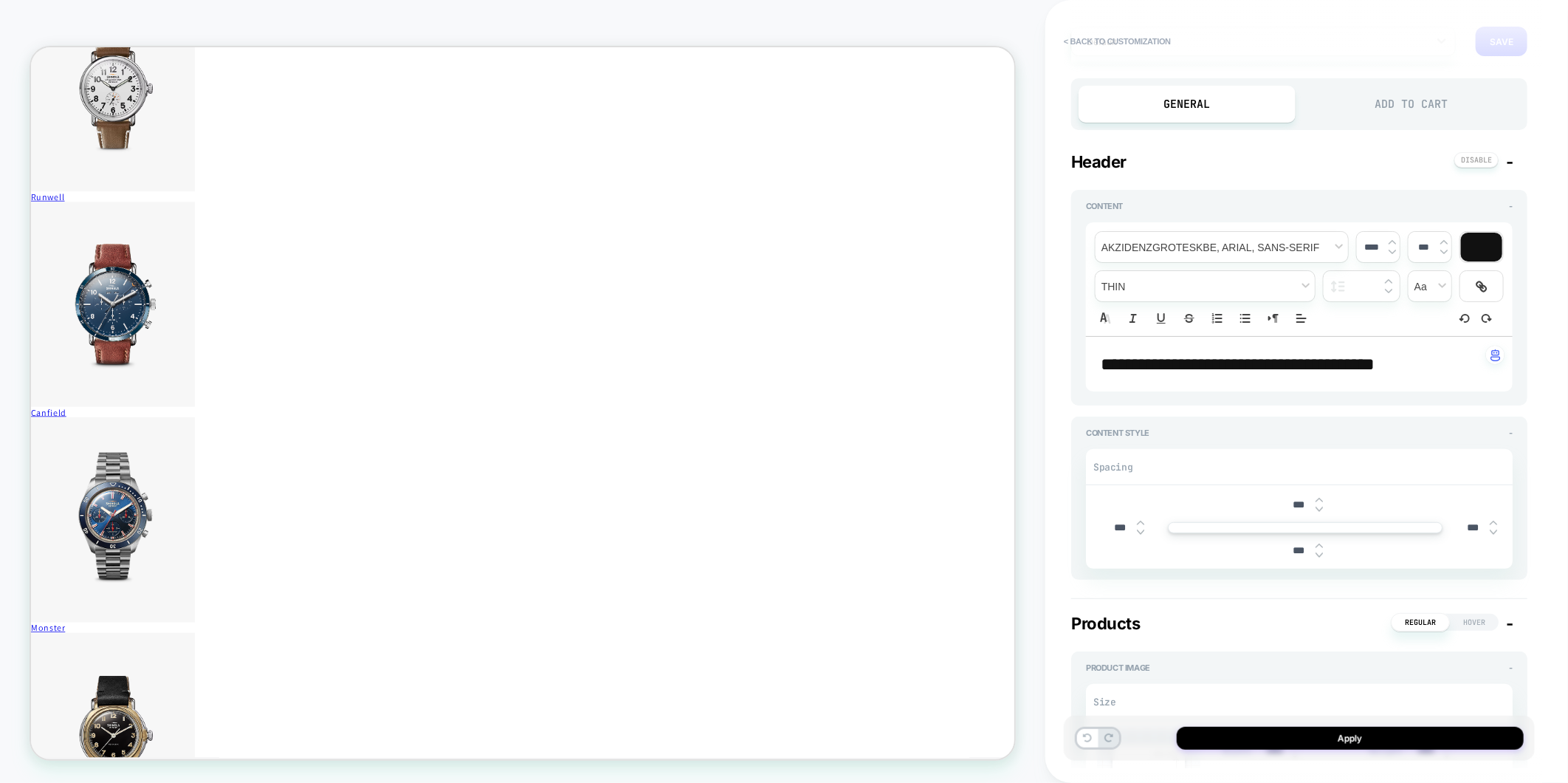 scroll, scrollTop: 164, scrollLeft: 0, axis: vertical 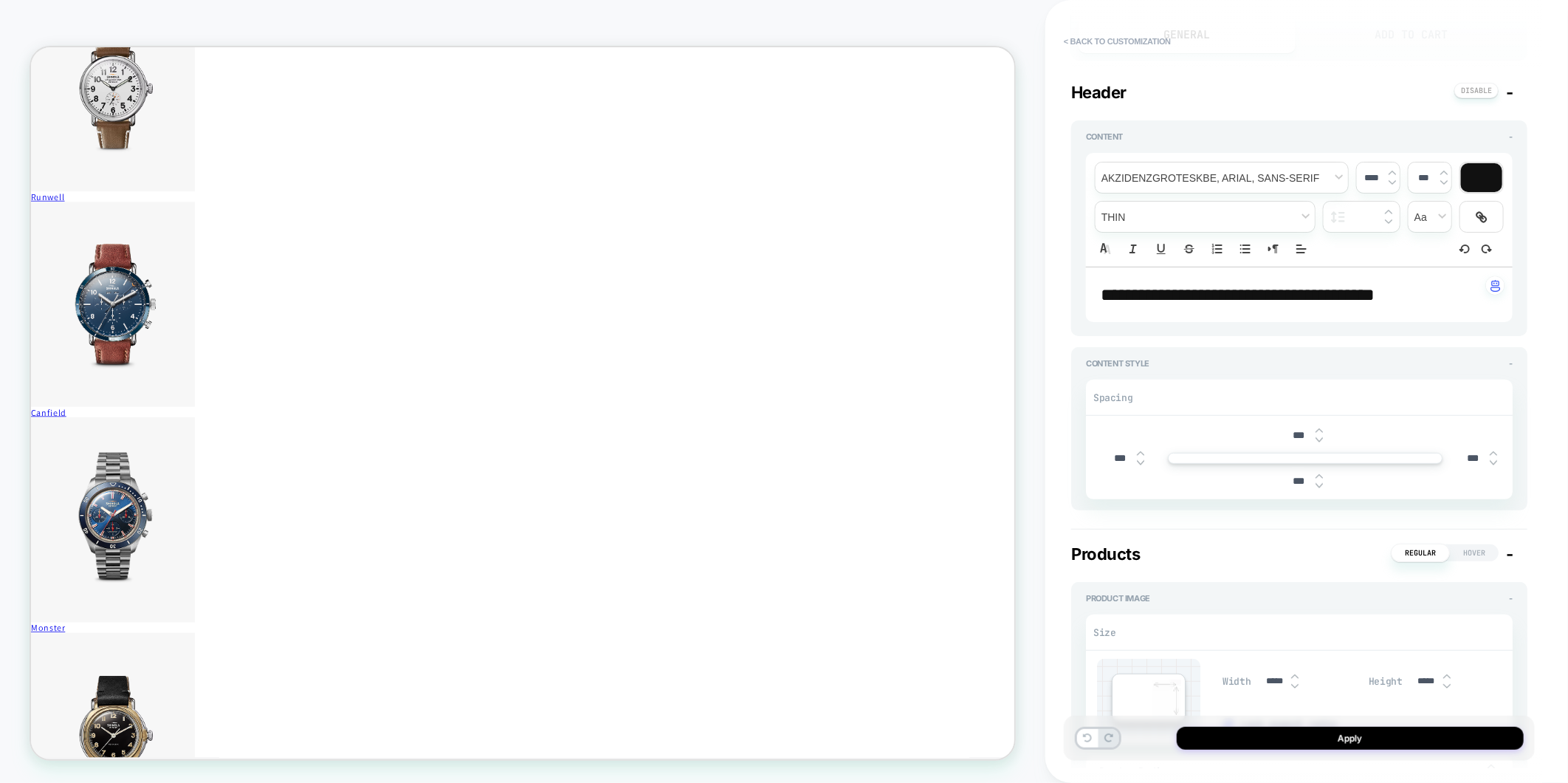 click at bounding box center [1319, 476] 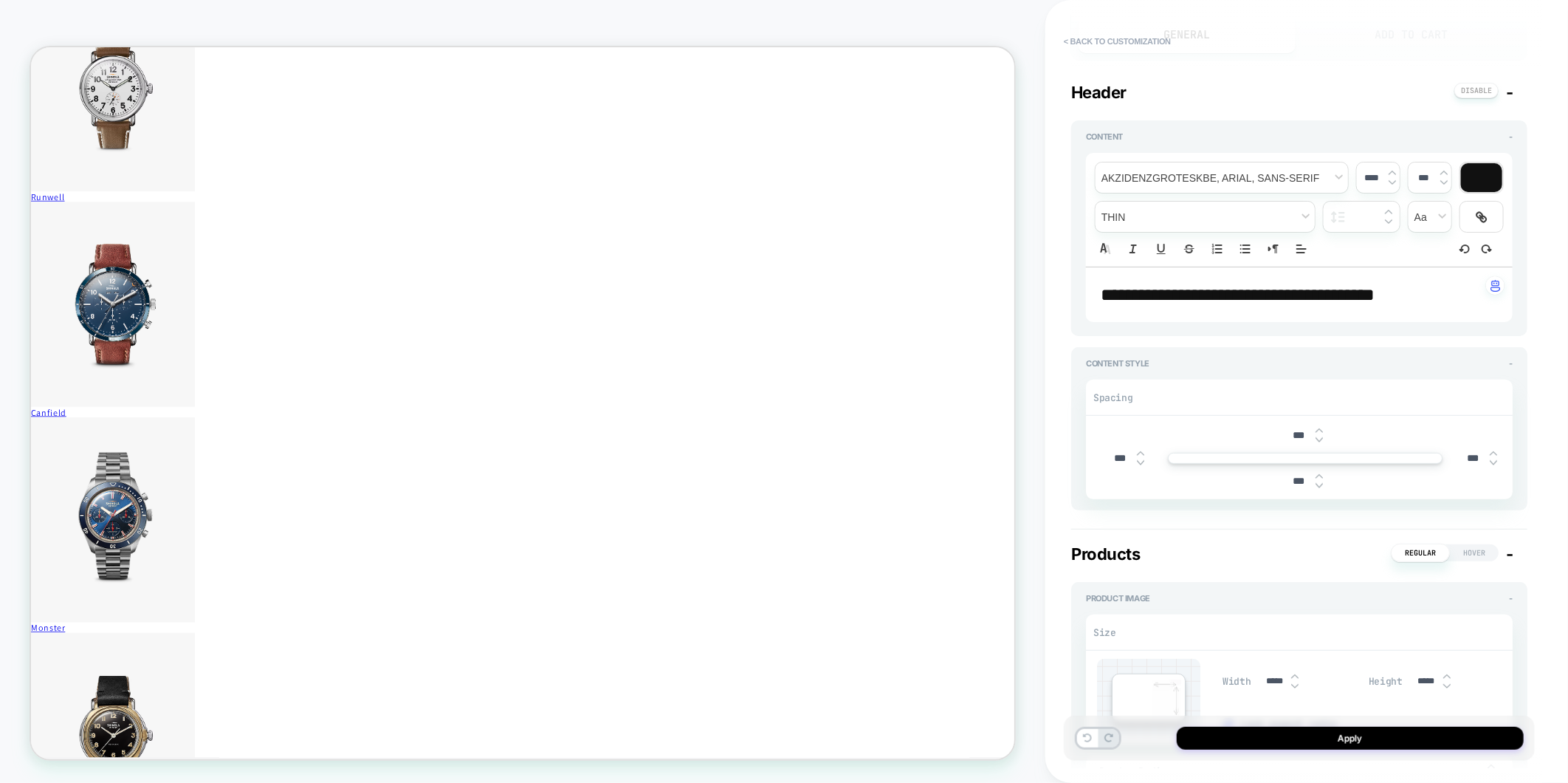 click at bounding box center (1319, 476) 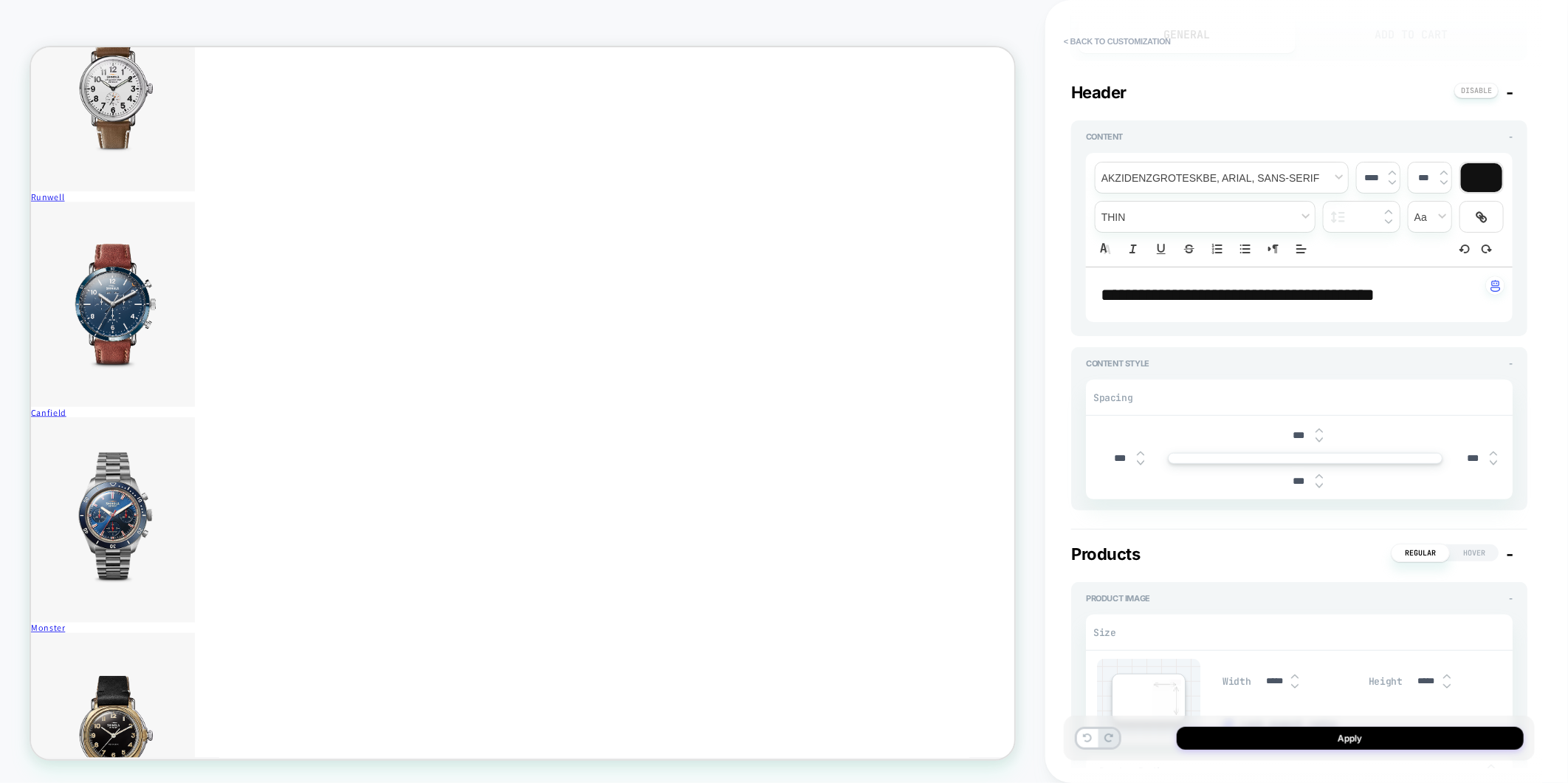 type on "*" 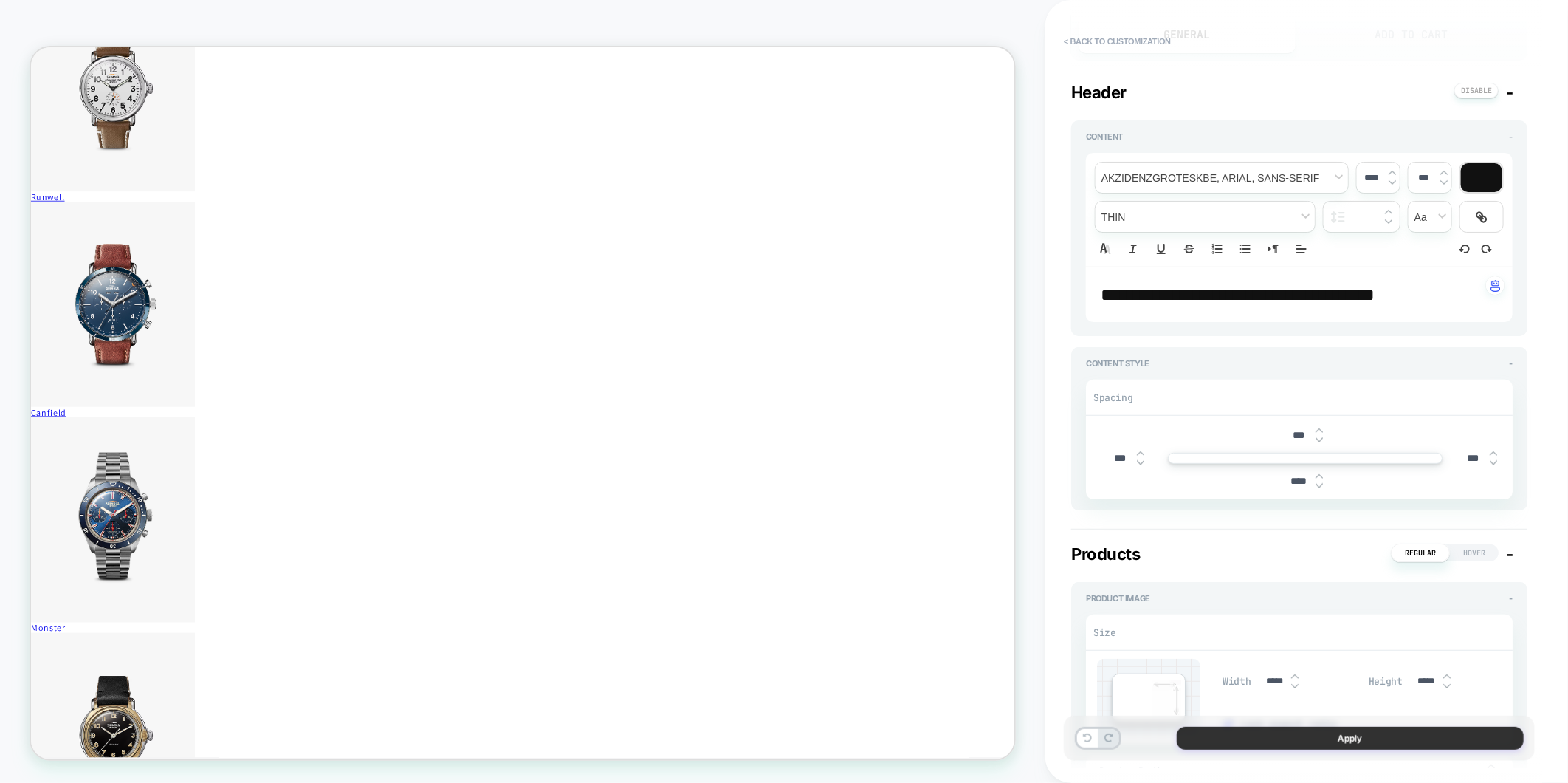 click on "Apply" at bounding box center (1350, 738) 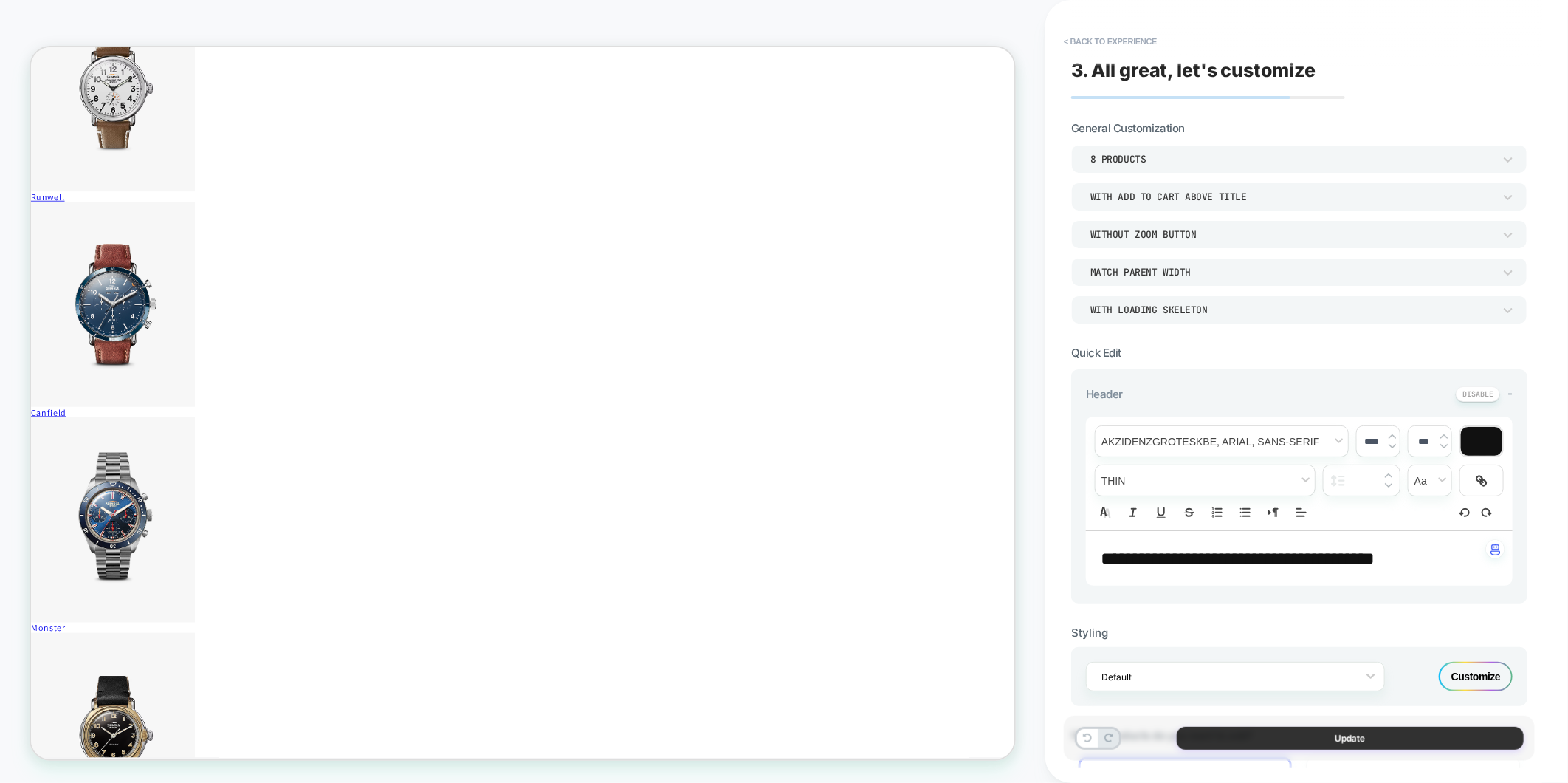 click on "Update" at bounding box center [1350, 738] 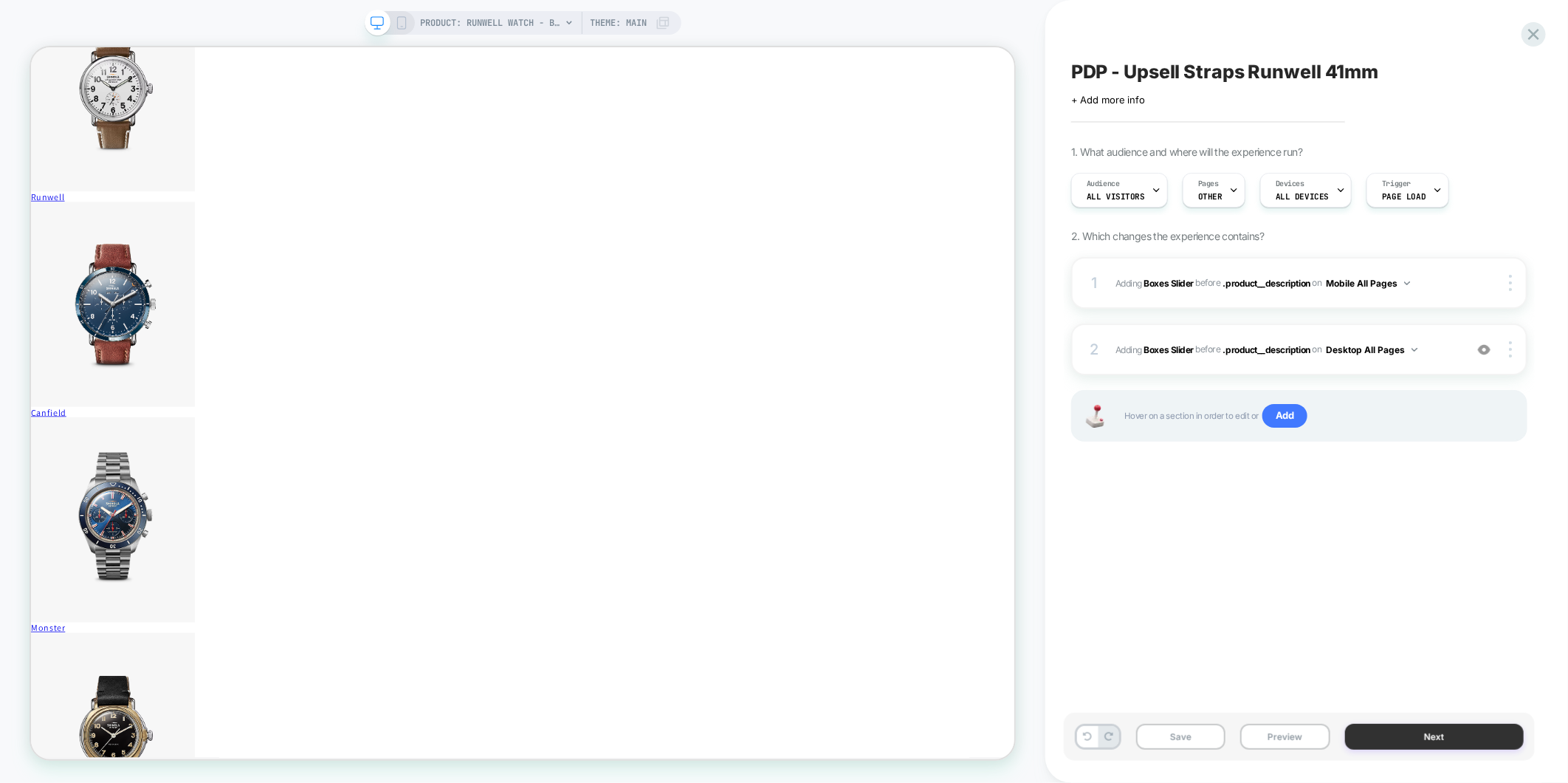 click on "Next" at bounding box center (1434, 736) 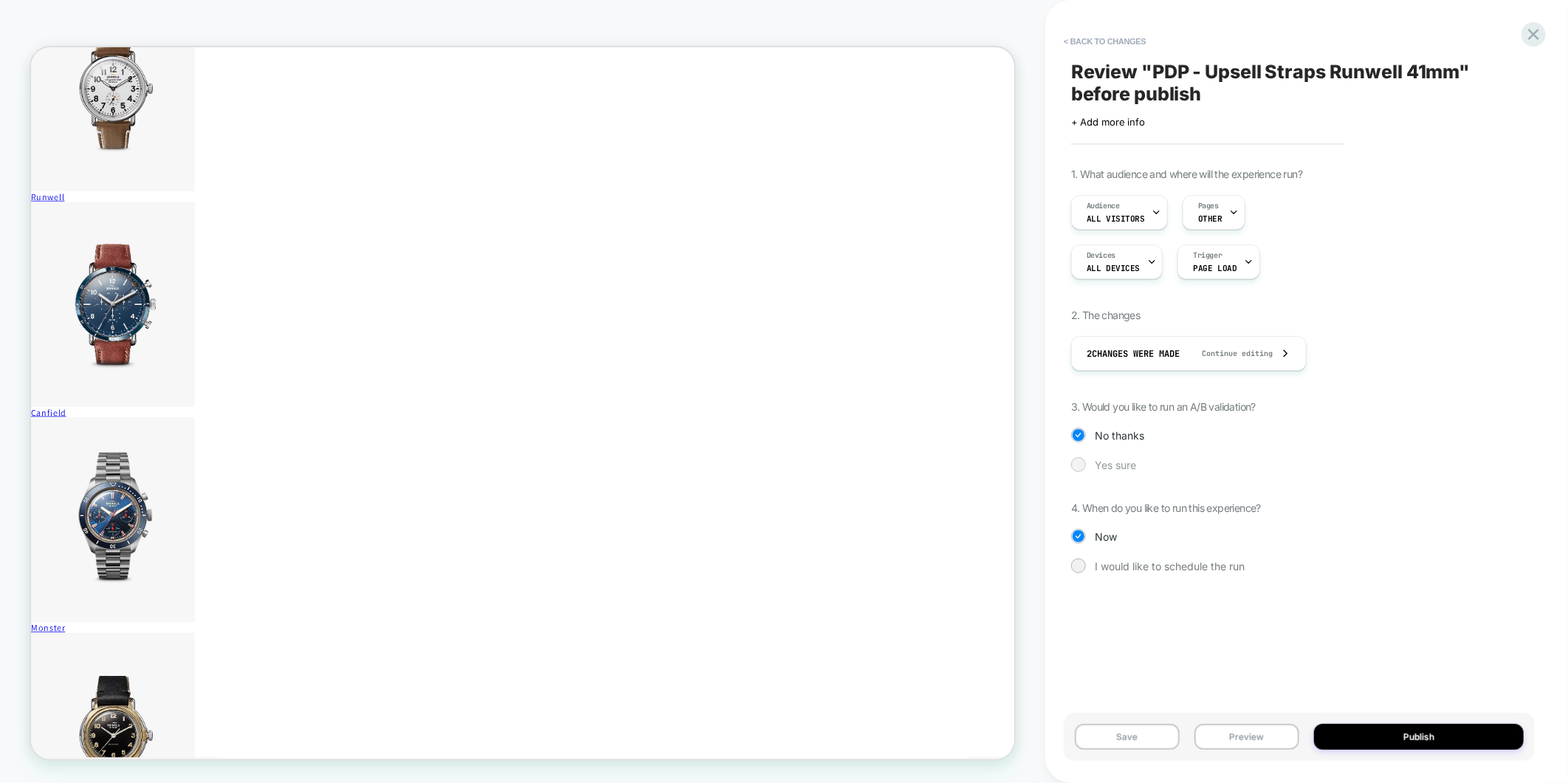 click at bounding box center (1078, 464) 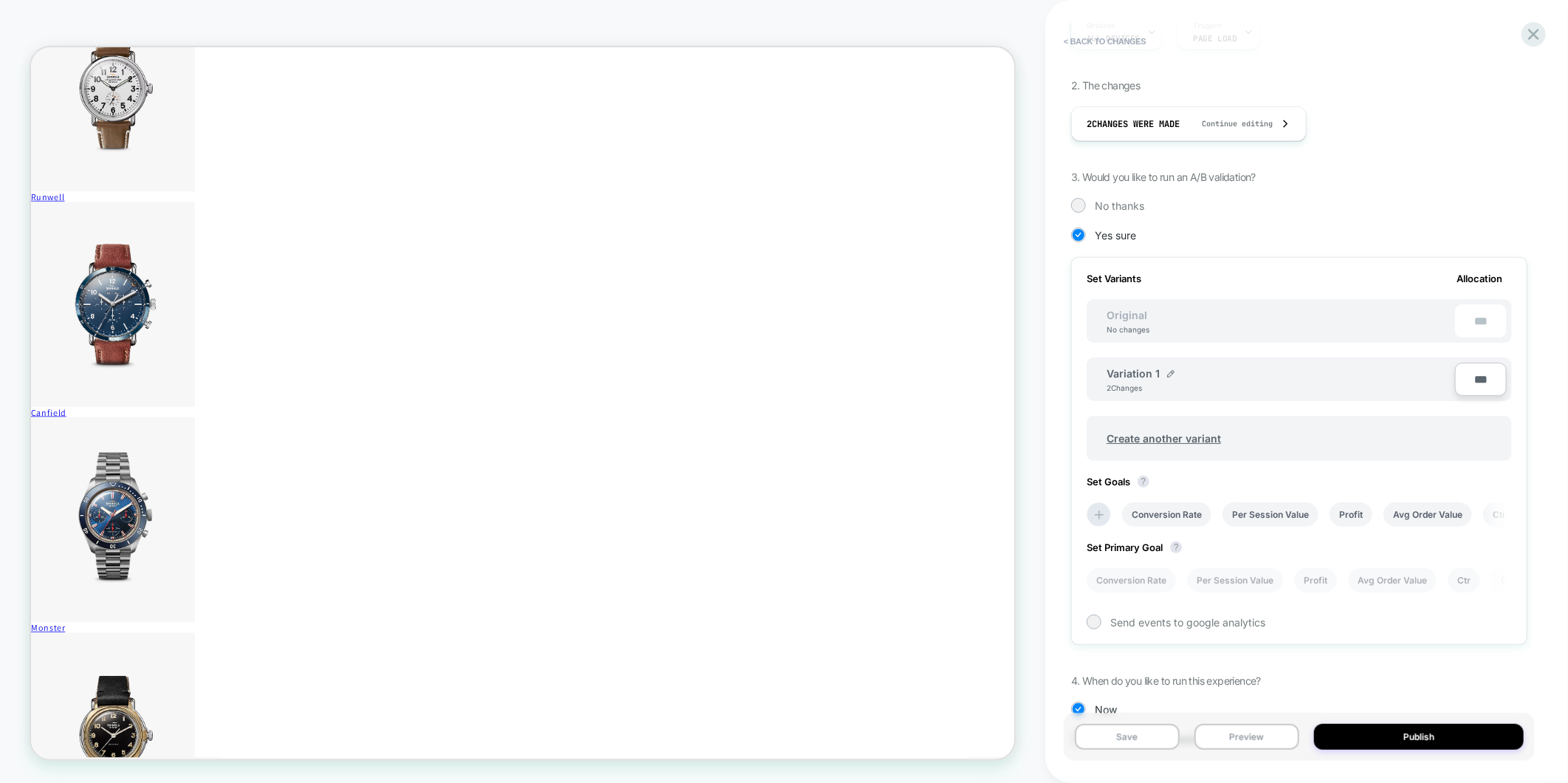 scroll, scrollTop: 283, scrollLeft: 0, axis: vertical 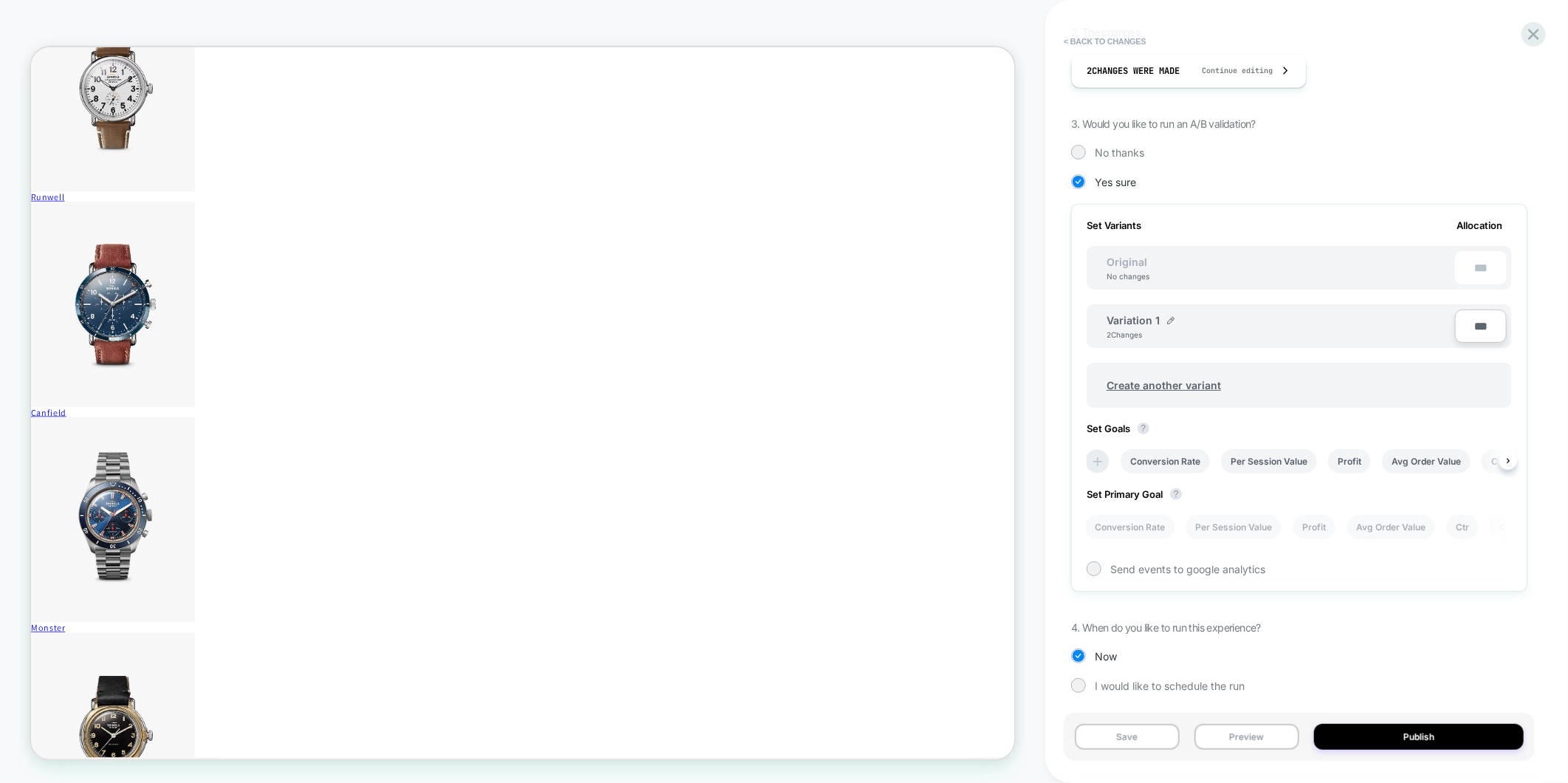 click 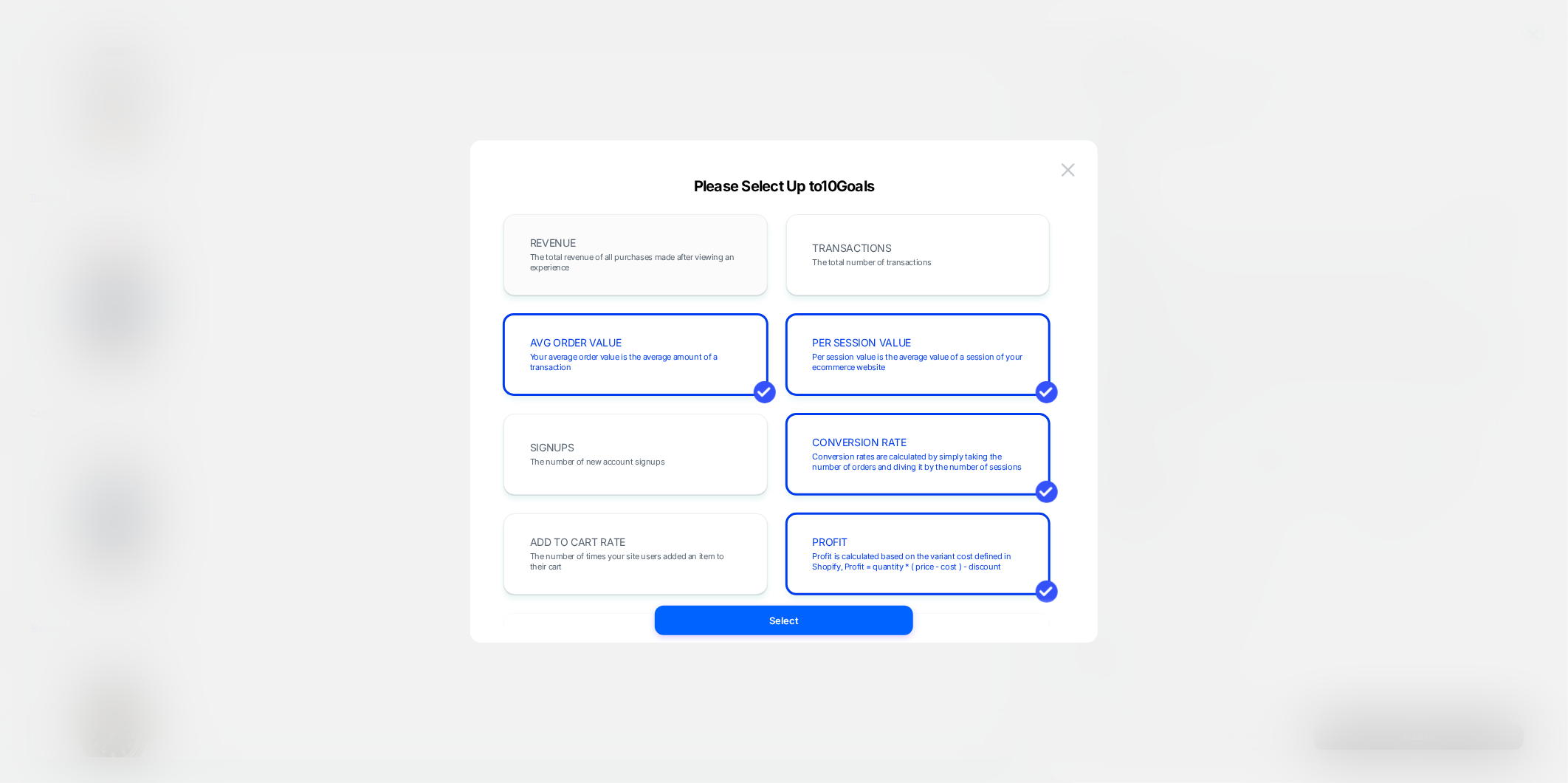 click on "REVENUE The total revenue of all purchases made after viewing an experience" at bounding box center [636, 255] 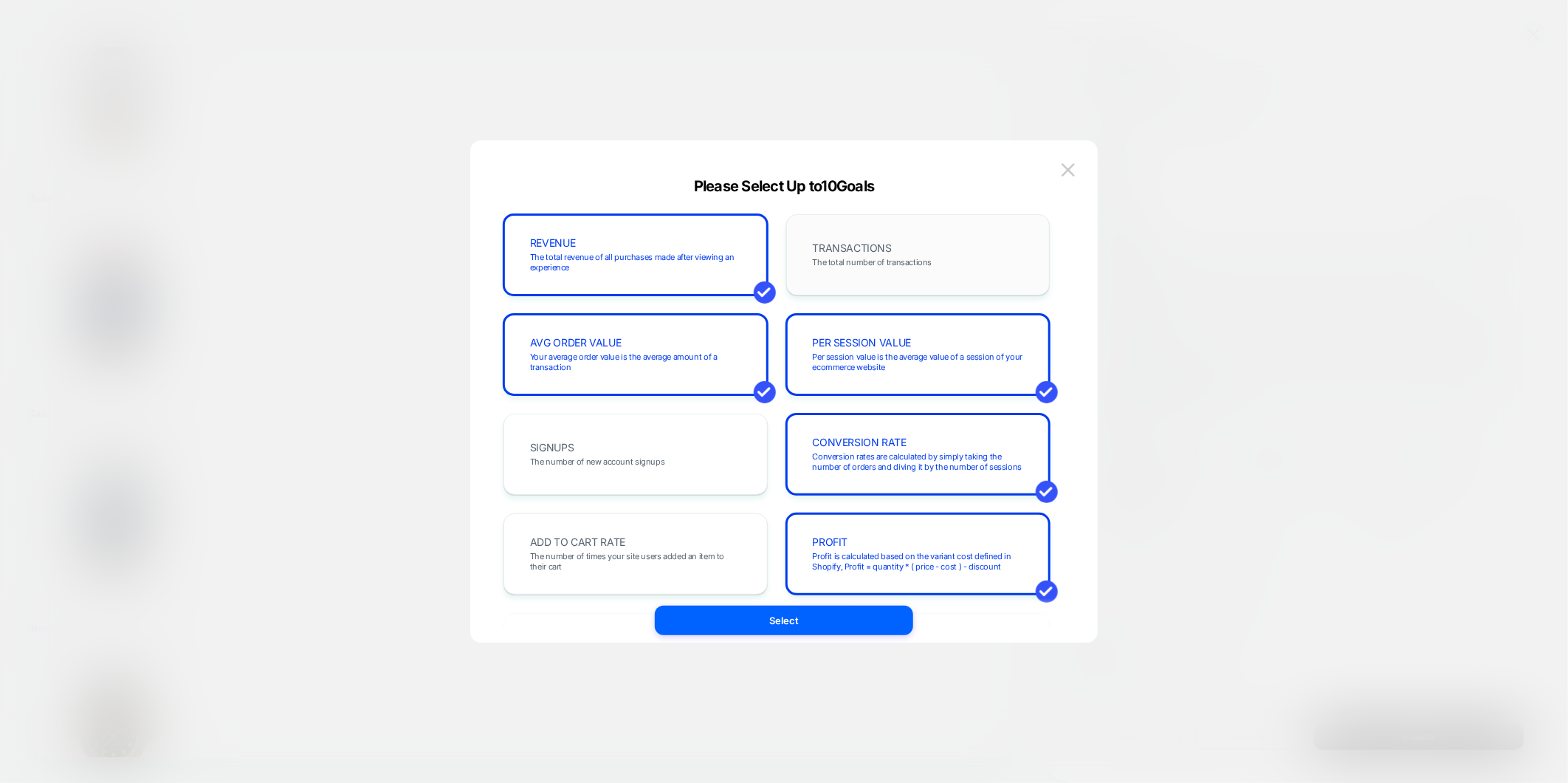 click on "The total number of transactions" at bounding box center [873, 262] 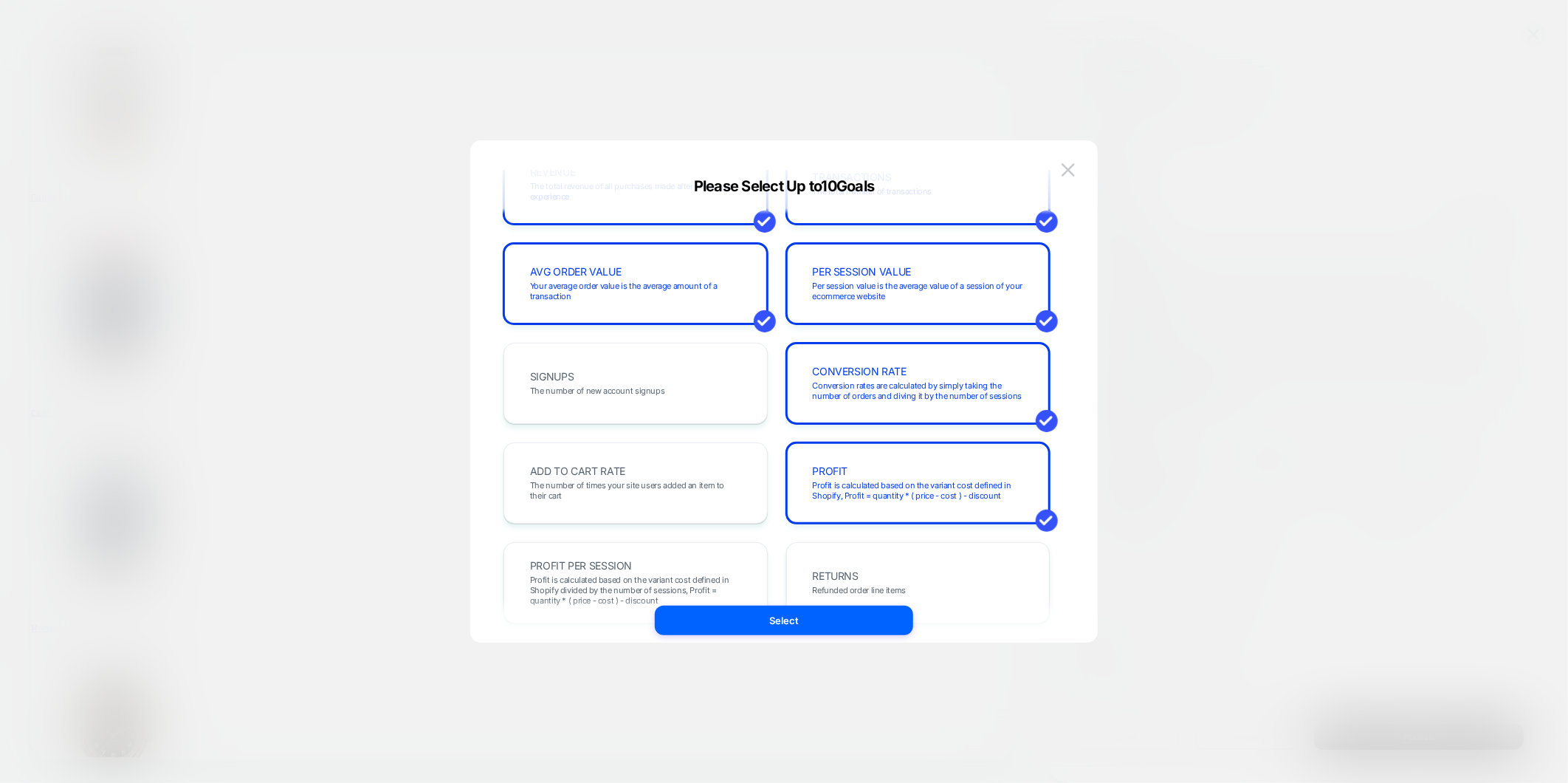 scroll, scrollTop: 164, scrollLeft: 0, axis: vertical 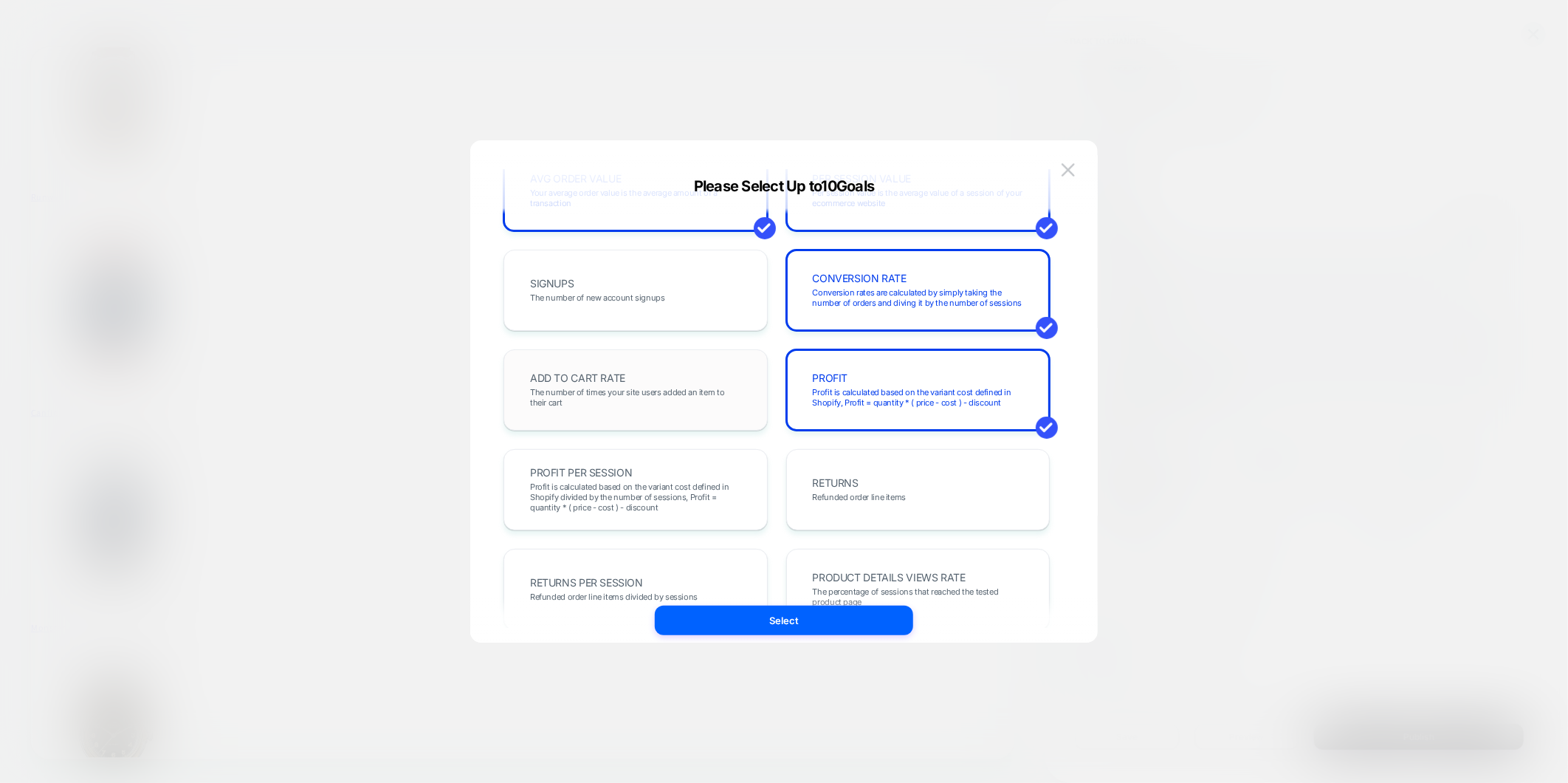 click on "The number of times your site users added an item to their cart" at bounding box center [636, 397] 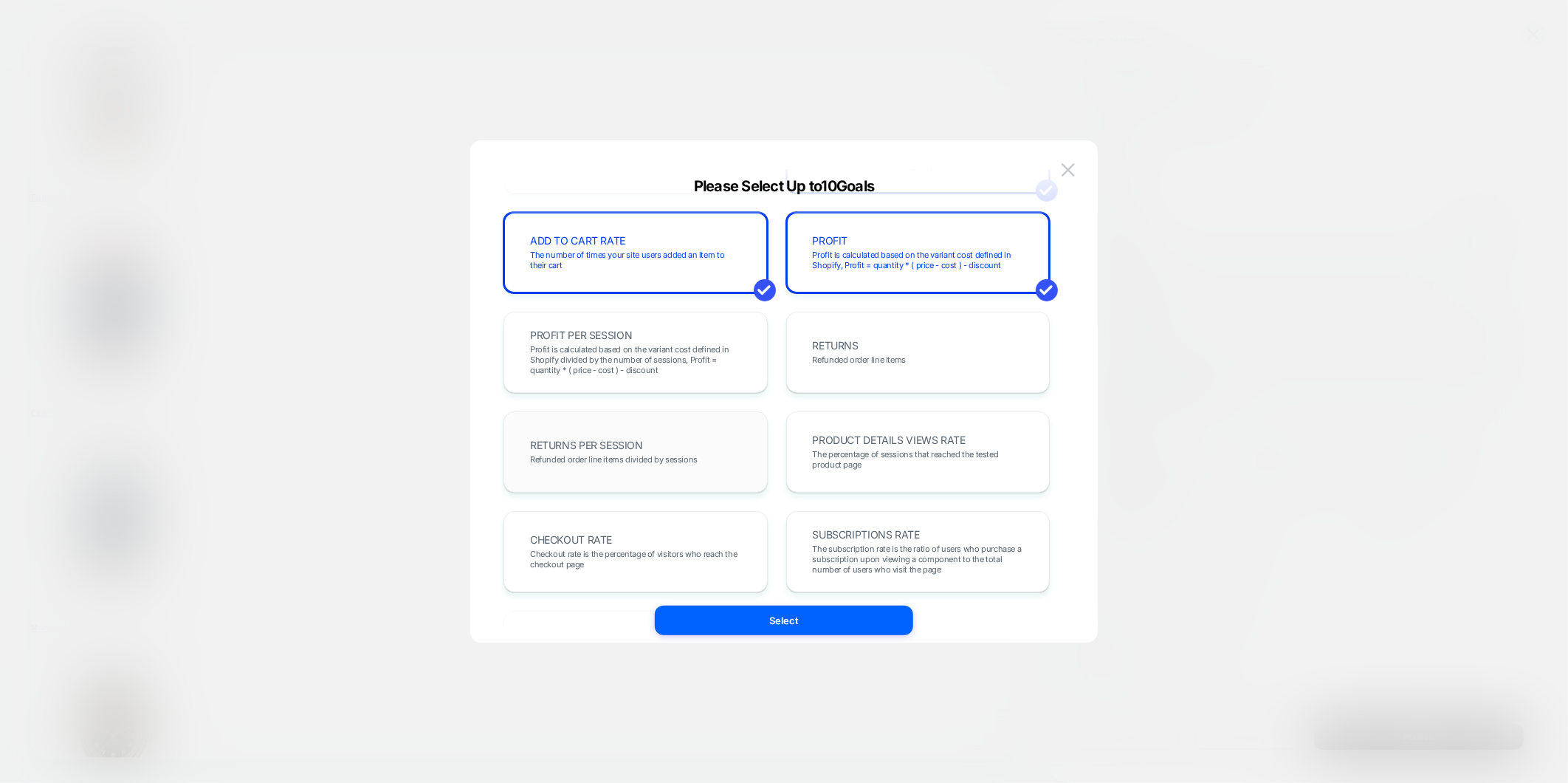scroll, scrollTop: 328, scrollLeft: 0, axis: vertical 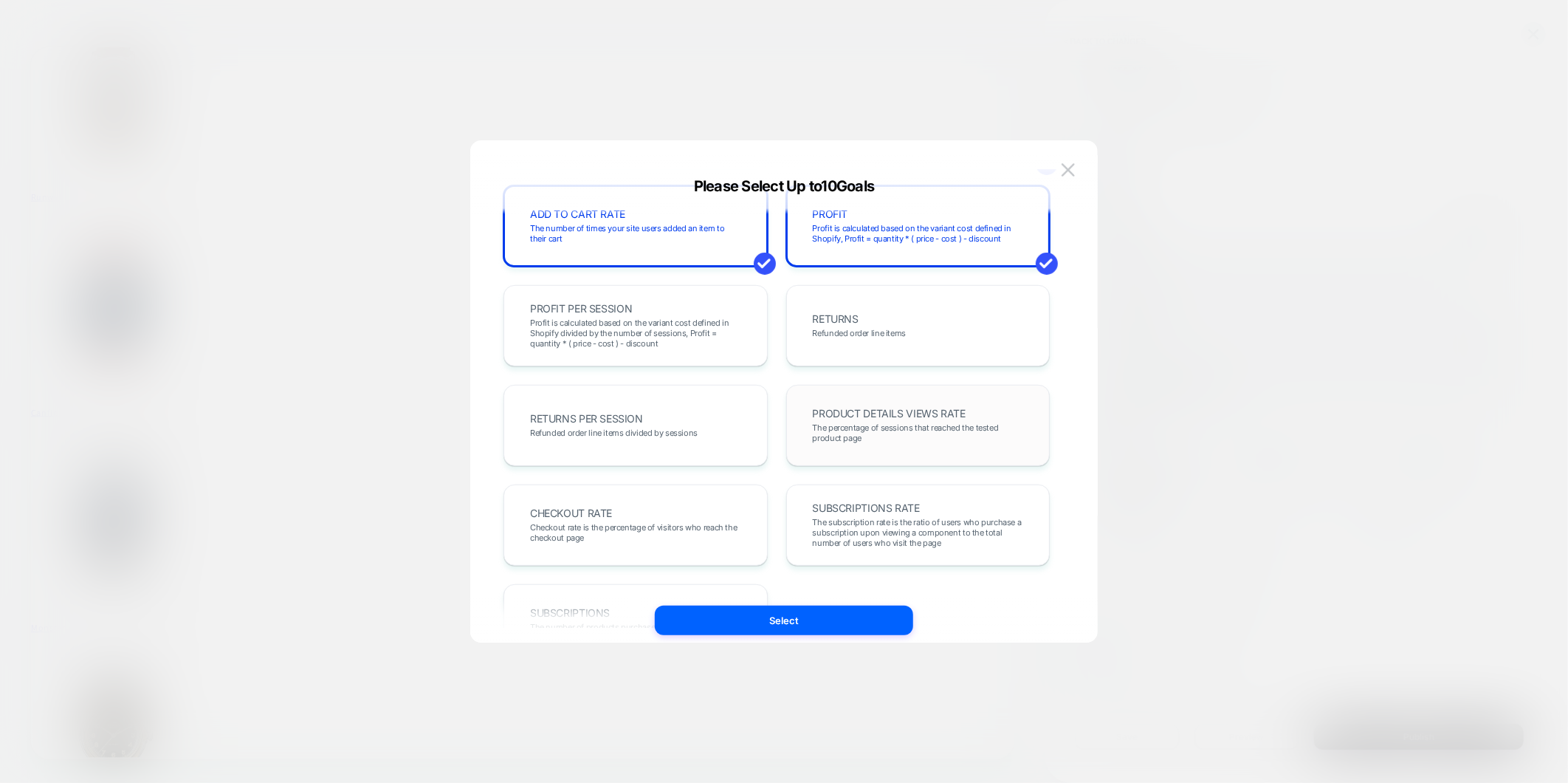 click on "PRODUCT DETAILS VIEWS RATE The percentage of sessions that reached the tested product page" at bounding box center (918, 425) 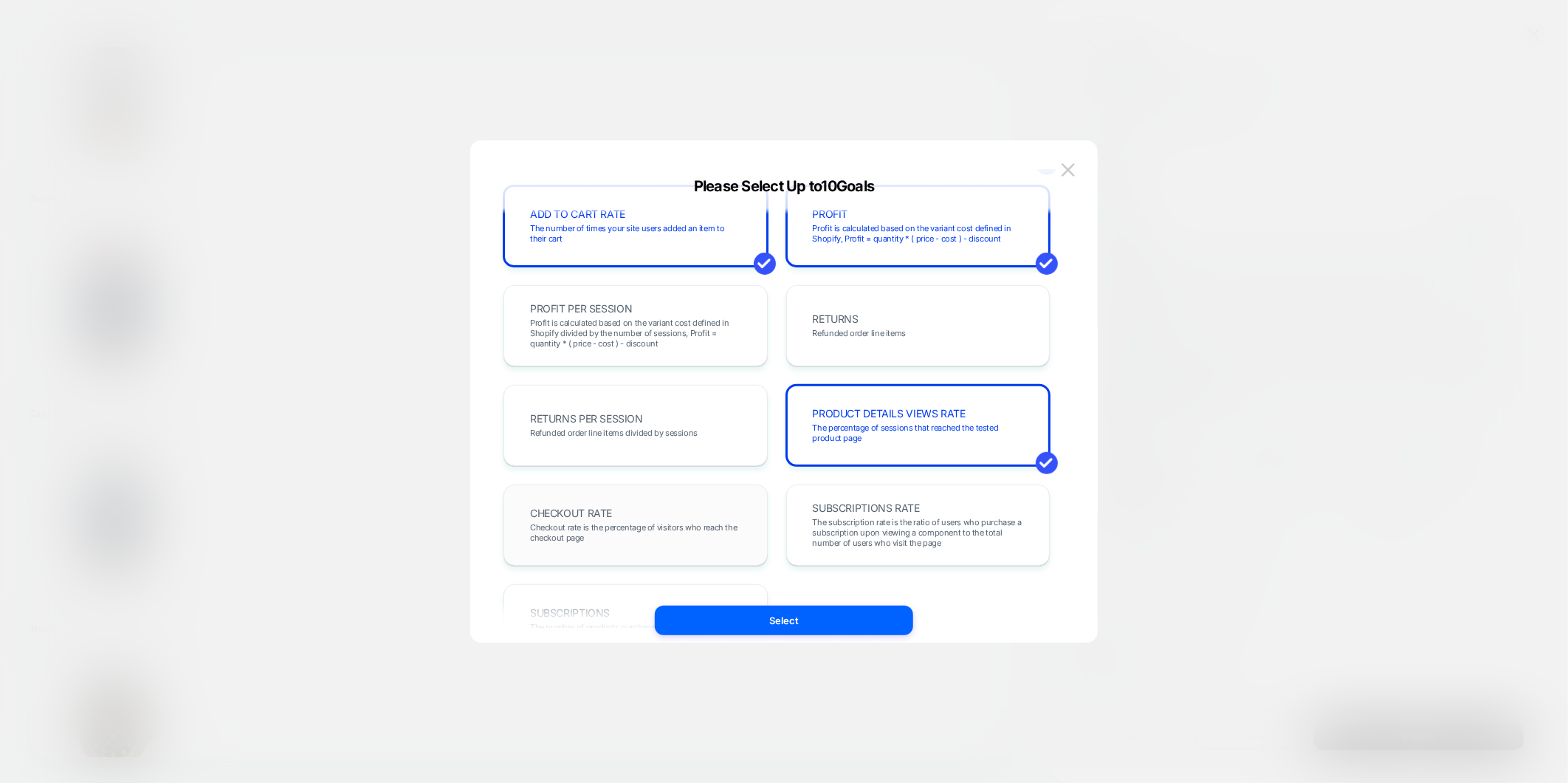 scroll, scrollTop: 410, scrollLeft: 0, axis: vertical 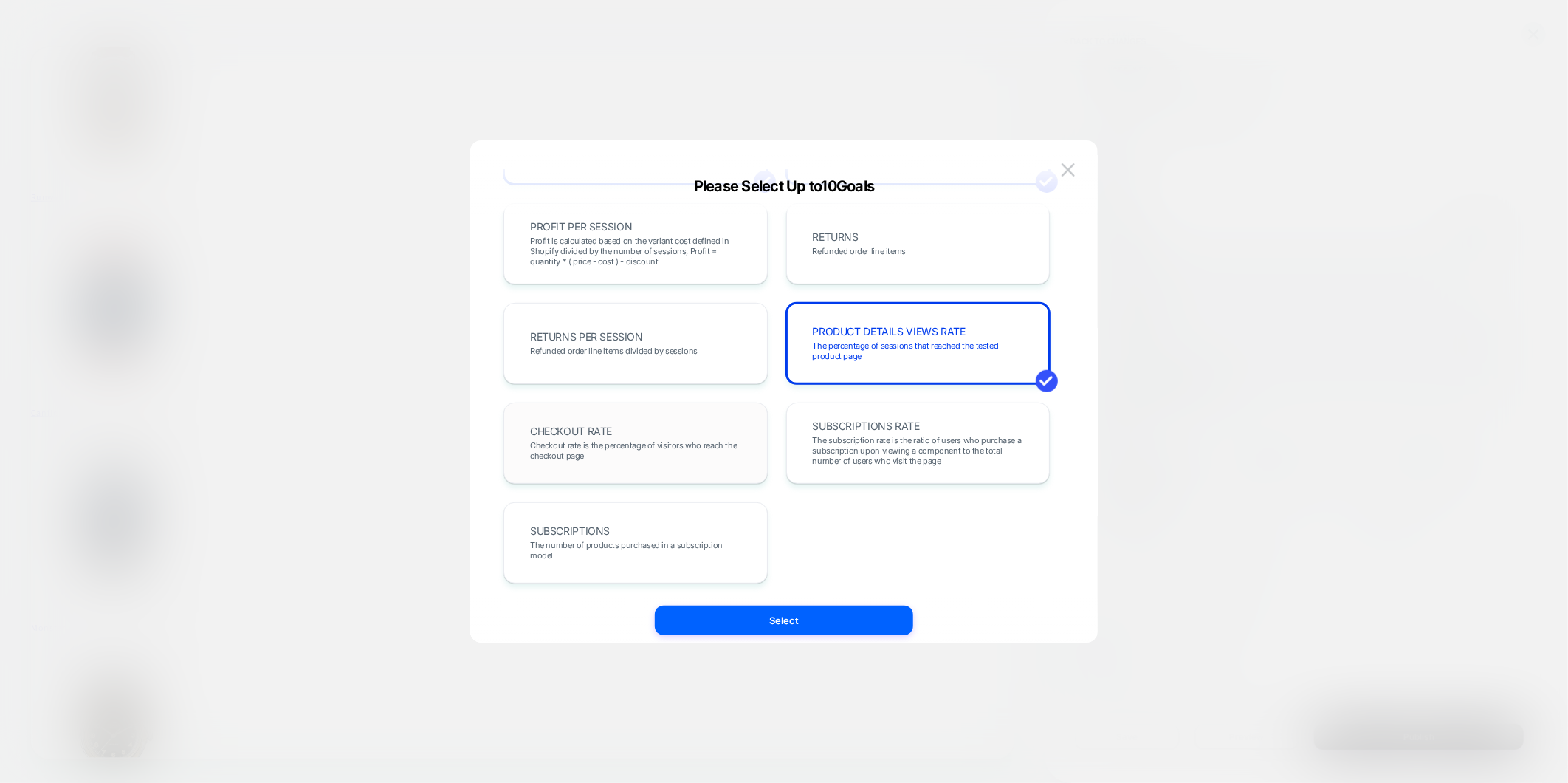 click on "Checkout rate is the percentage of visitors who reach the checkout page" at bounding box center (636, 451) 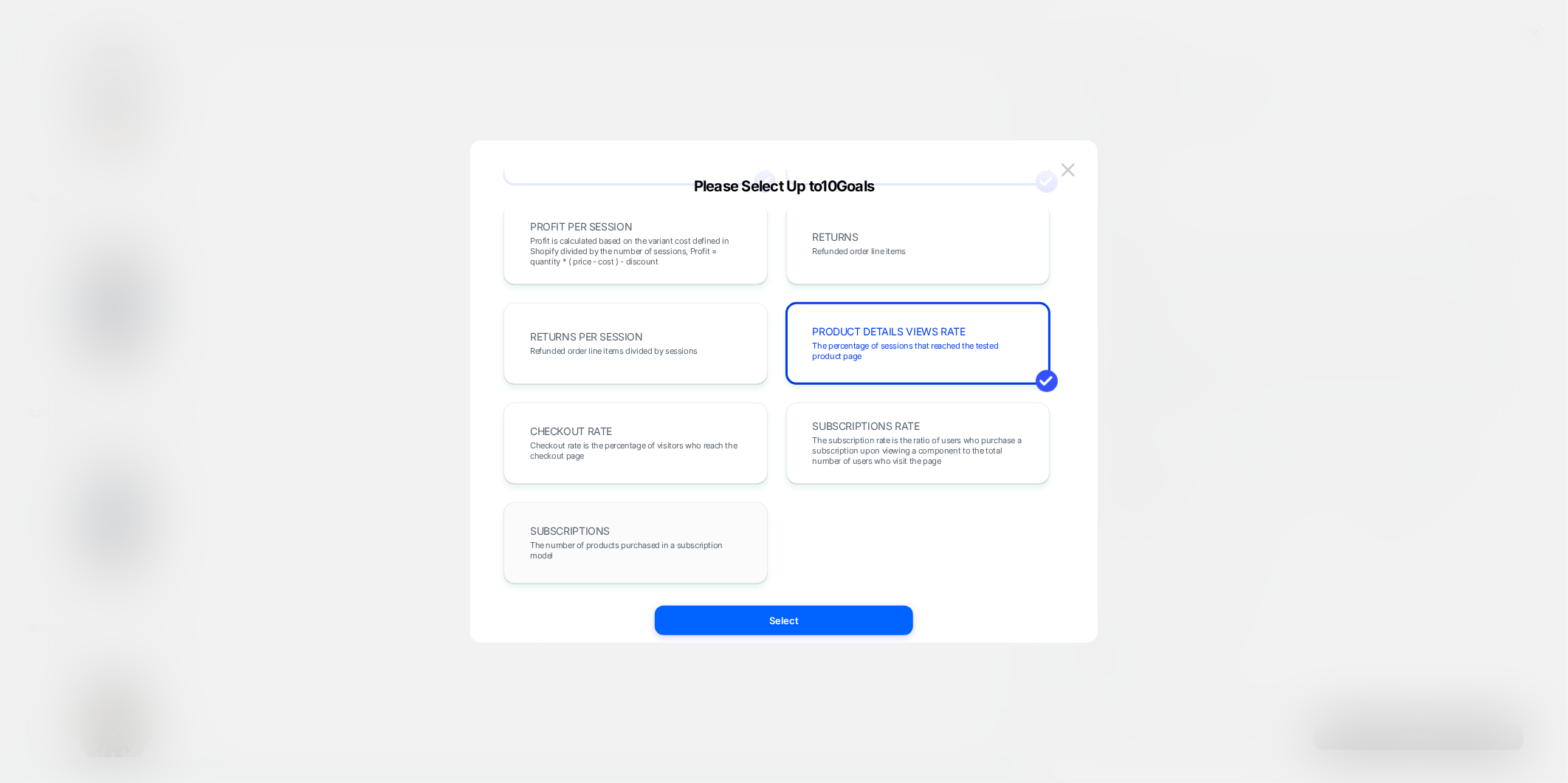 click on "The number of products purchased in a subscription model" at bounding box center (636, 550) 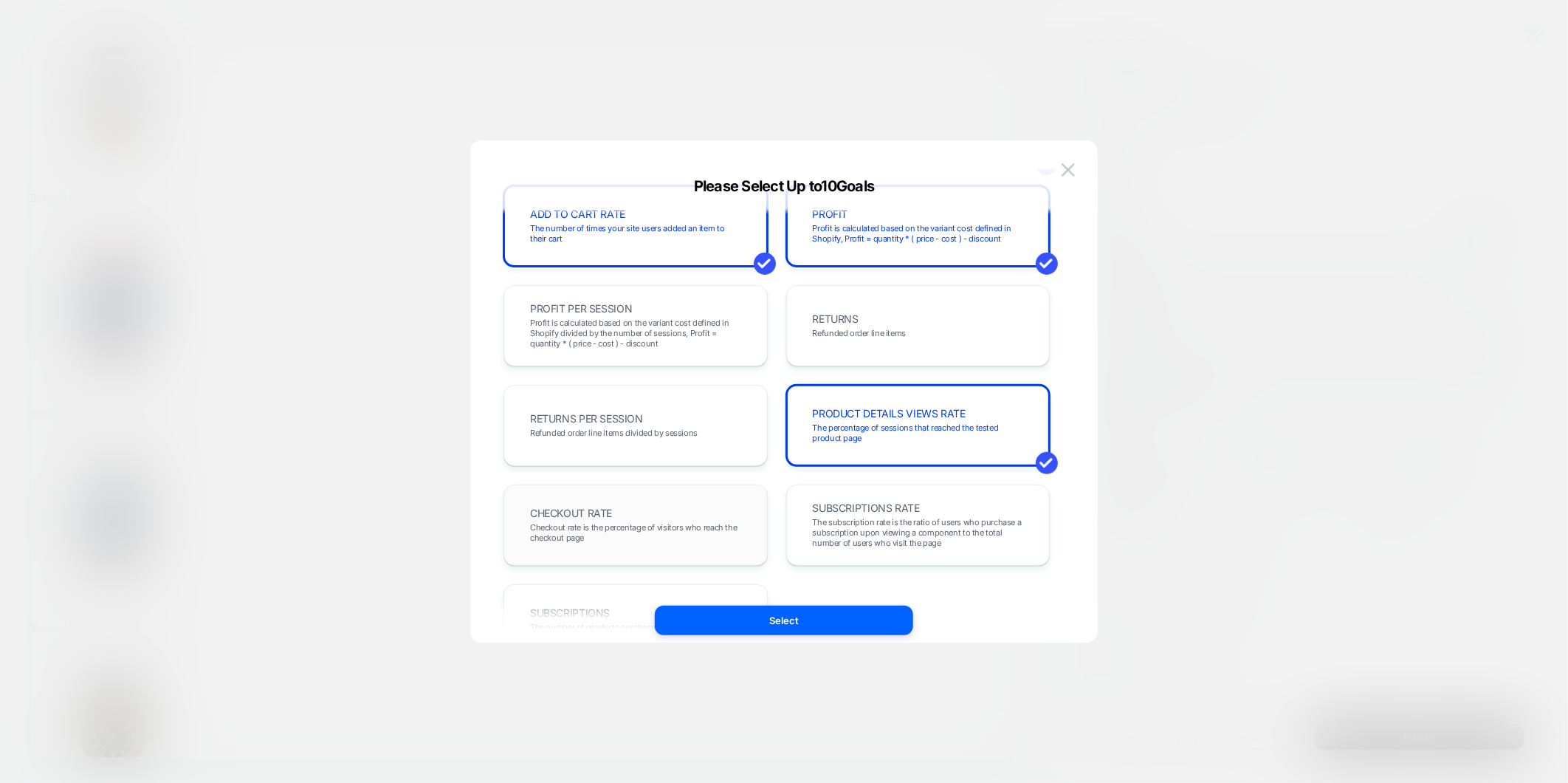 click on "CHECKOUT RATE Checkout rate is the percentage of visitors who reach the checkout page" at bounding box center (636, 525) 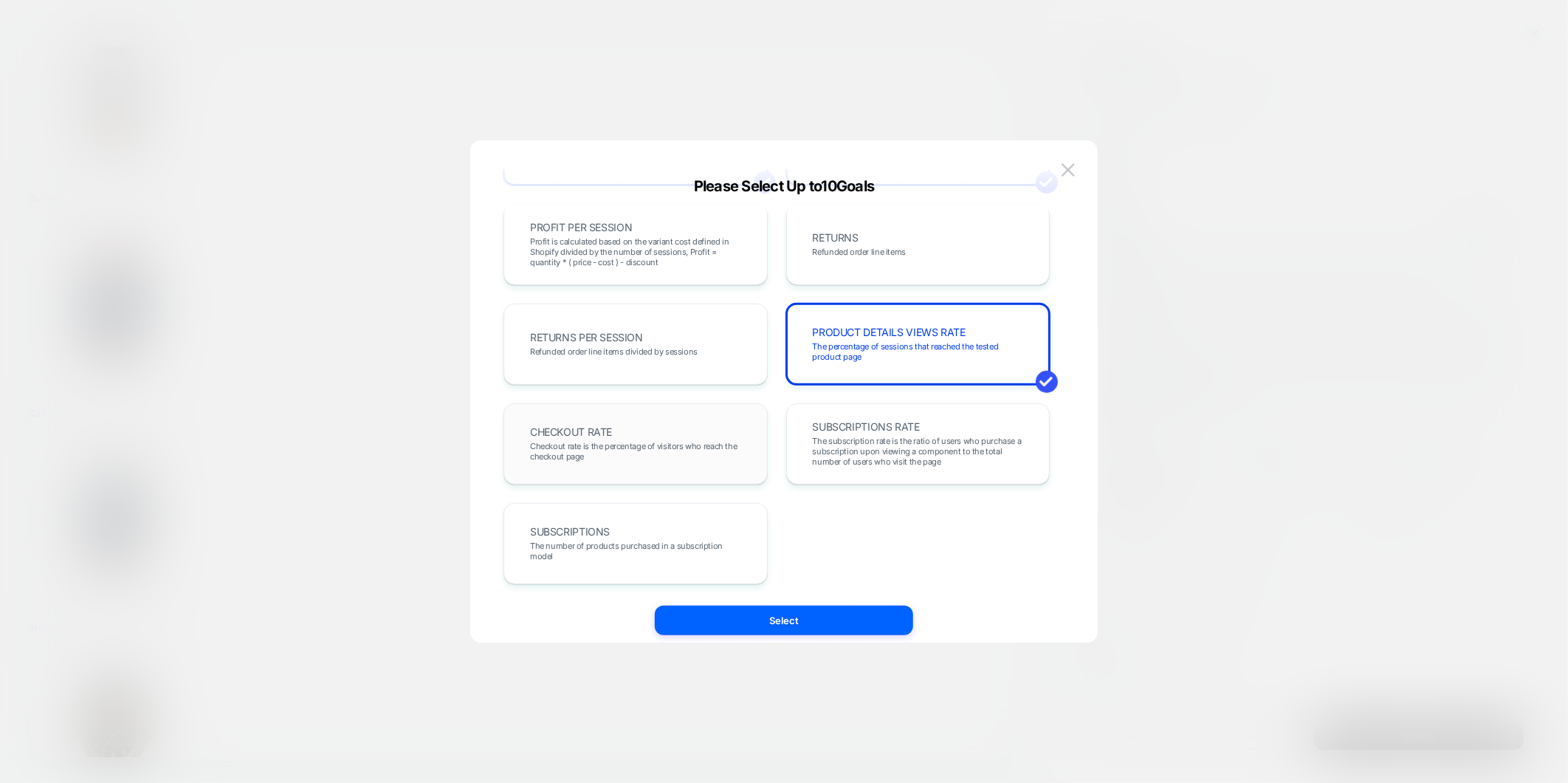scroll, scrollTop: 410, scrollLeft: 0, axis: vertical 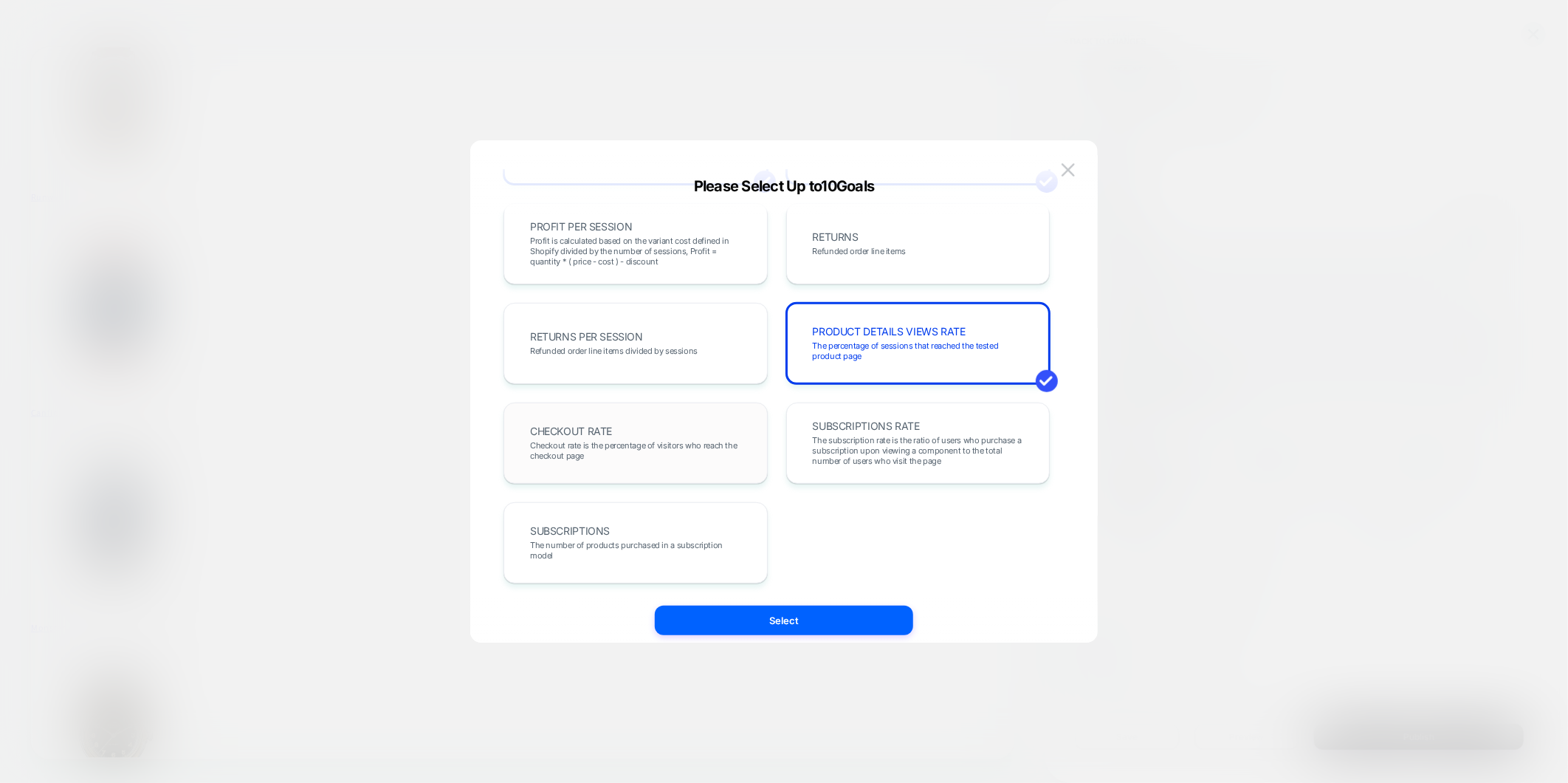 click on "The number of products purchased in a subscription model" at bounding box center (636, 550) 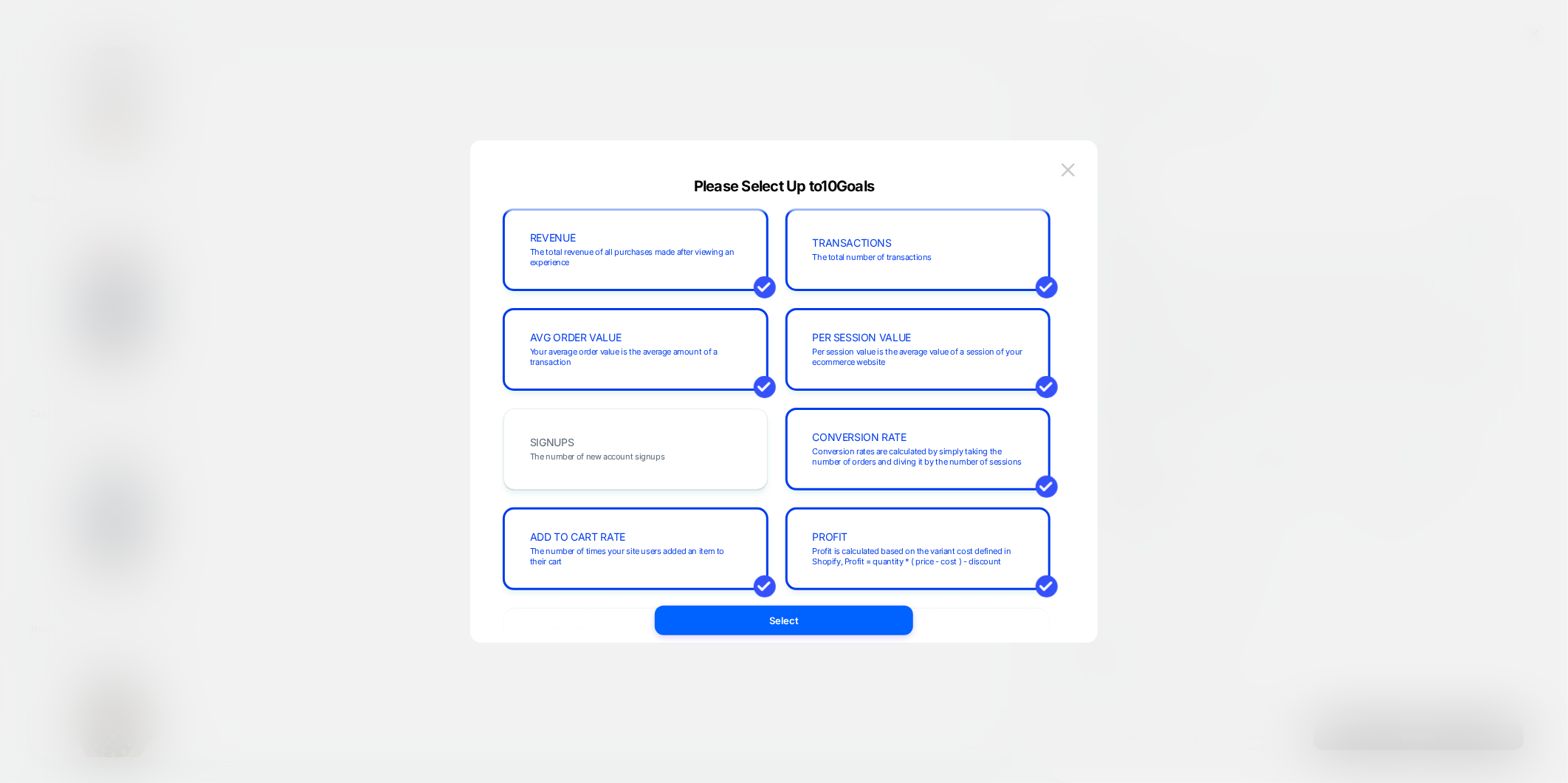scroll, scrollTop: 0, scrollLeft: 0, axis: both 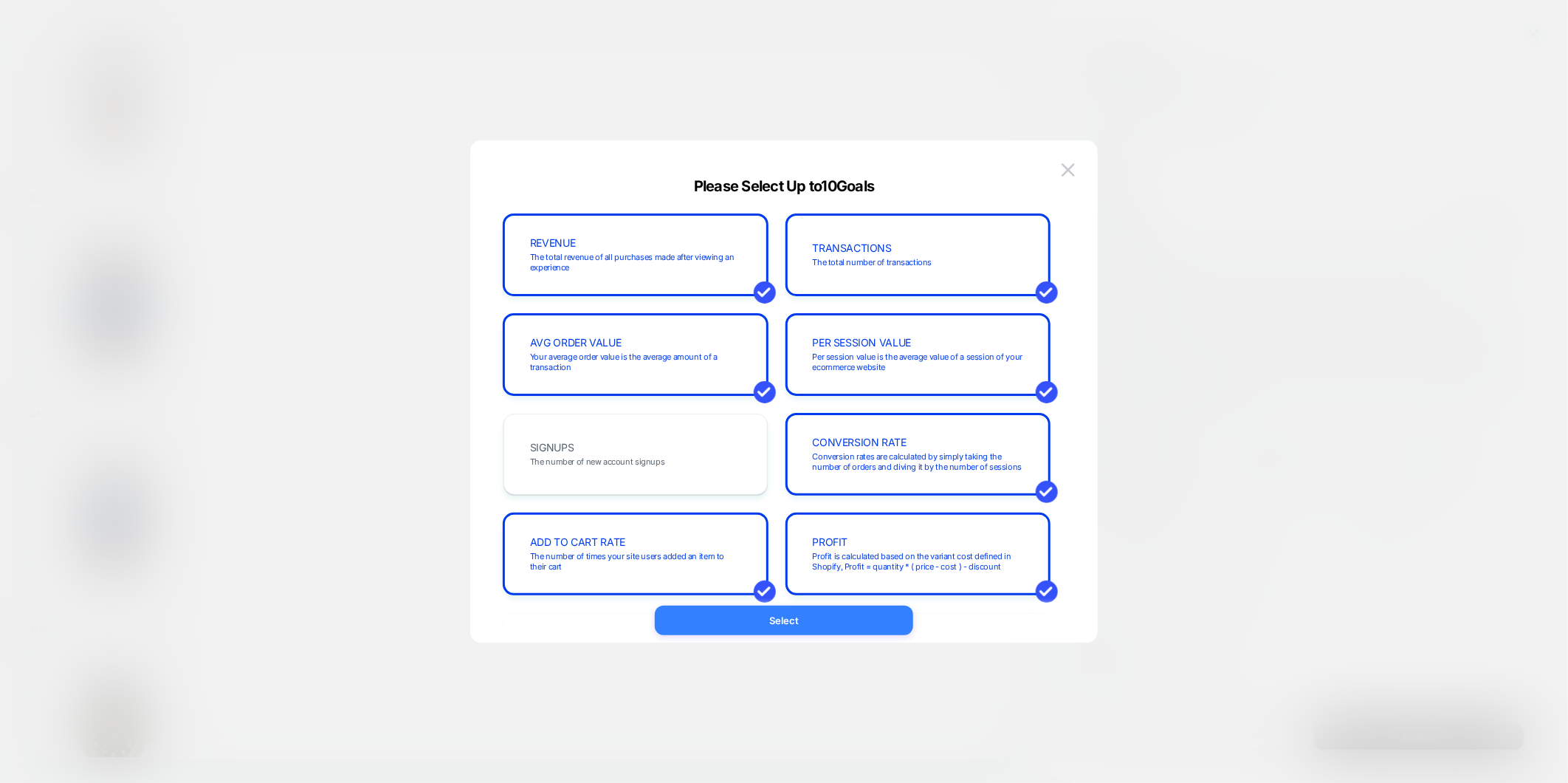click on "Select" at bounding box center (784, 620) 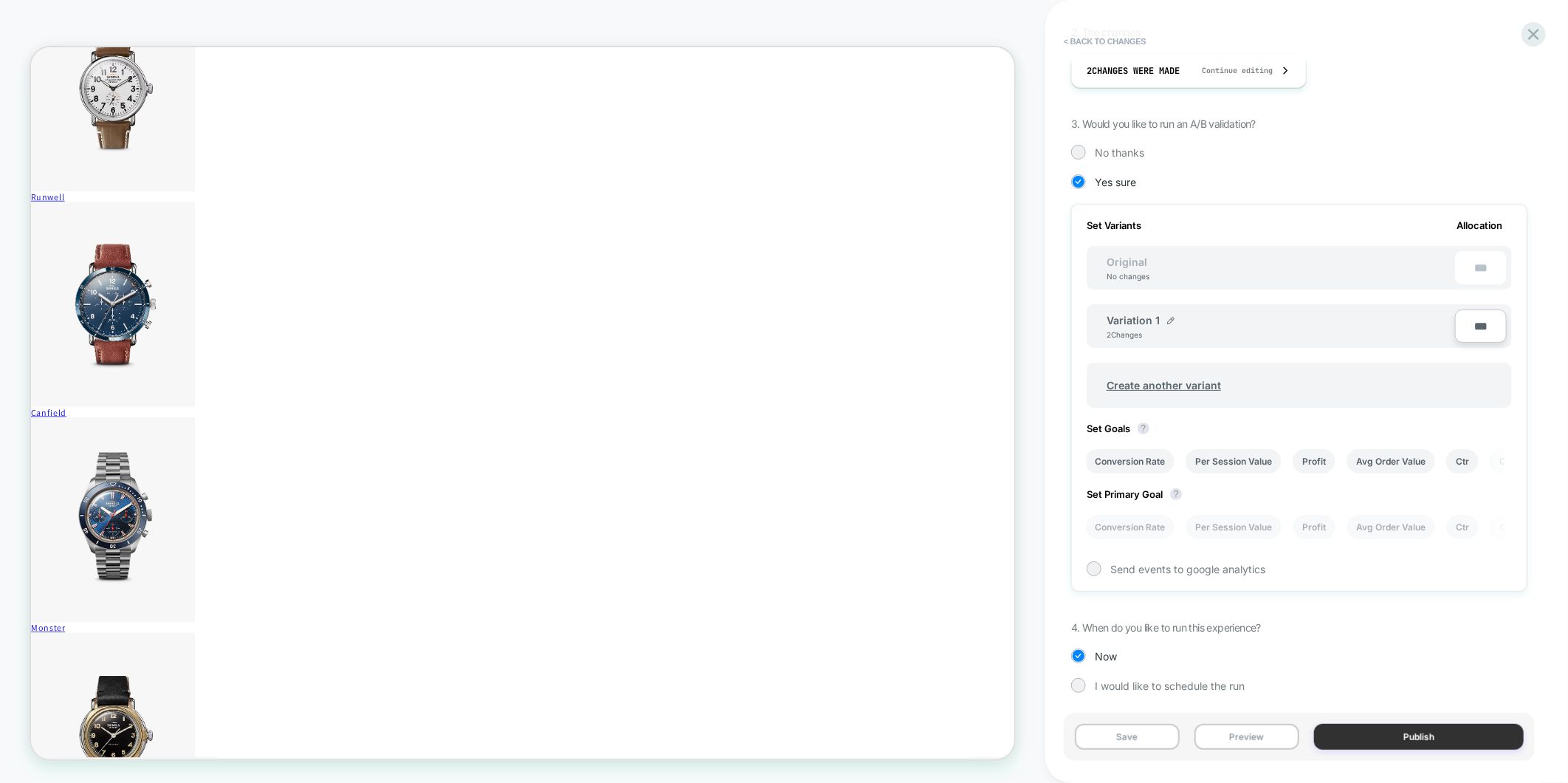 click on "Publish" at bounding box center (1419, 736) 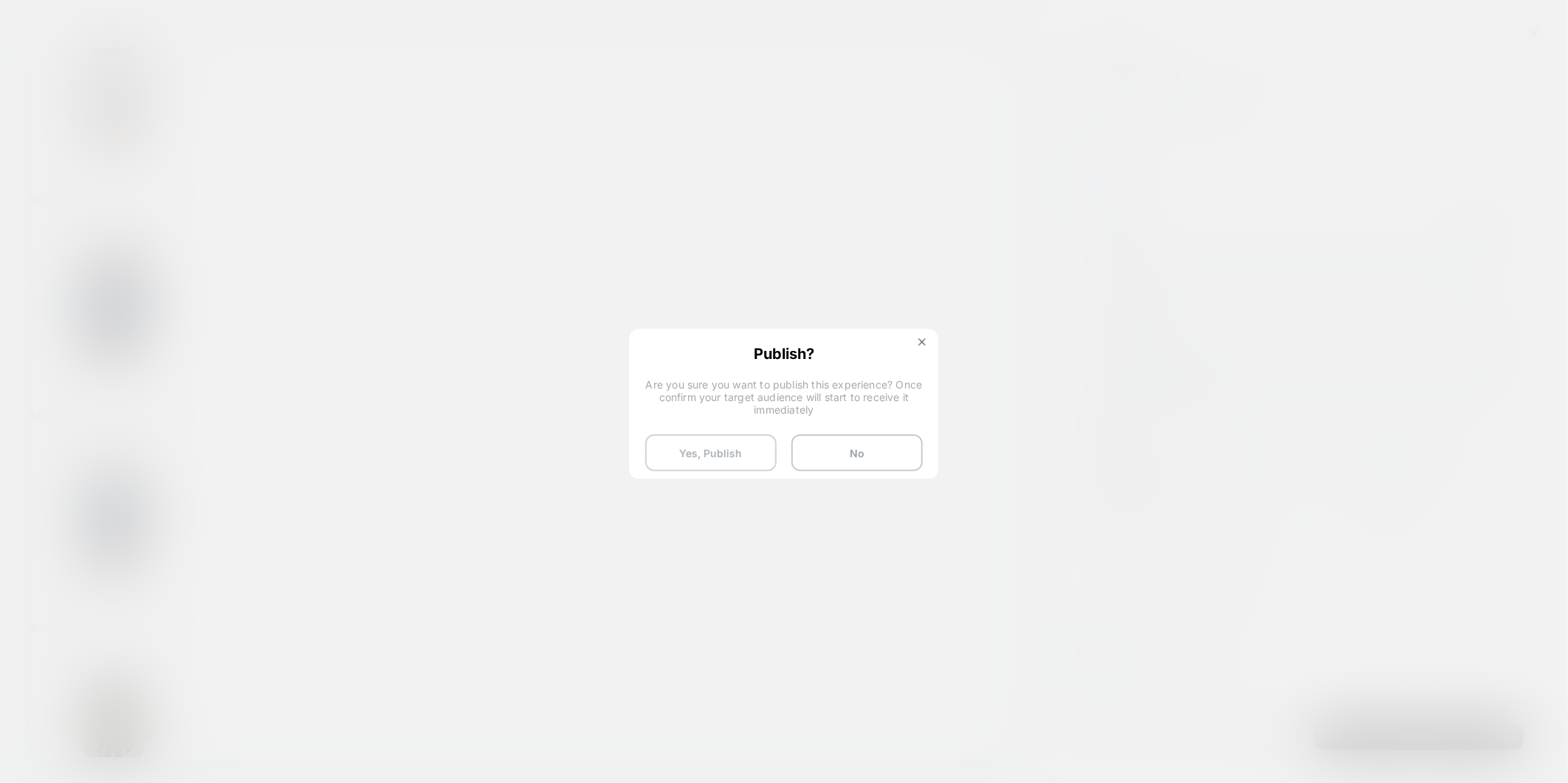 click on "Yes, Publish" at bounding box center [711, 453] 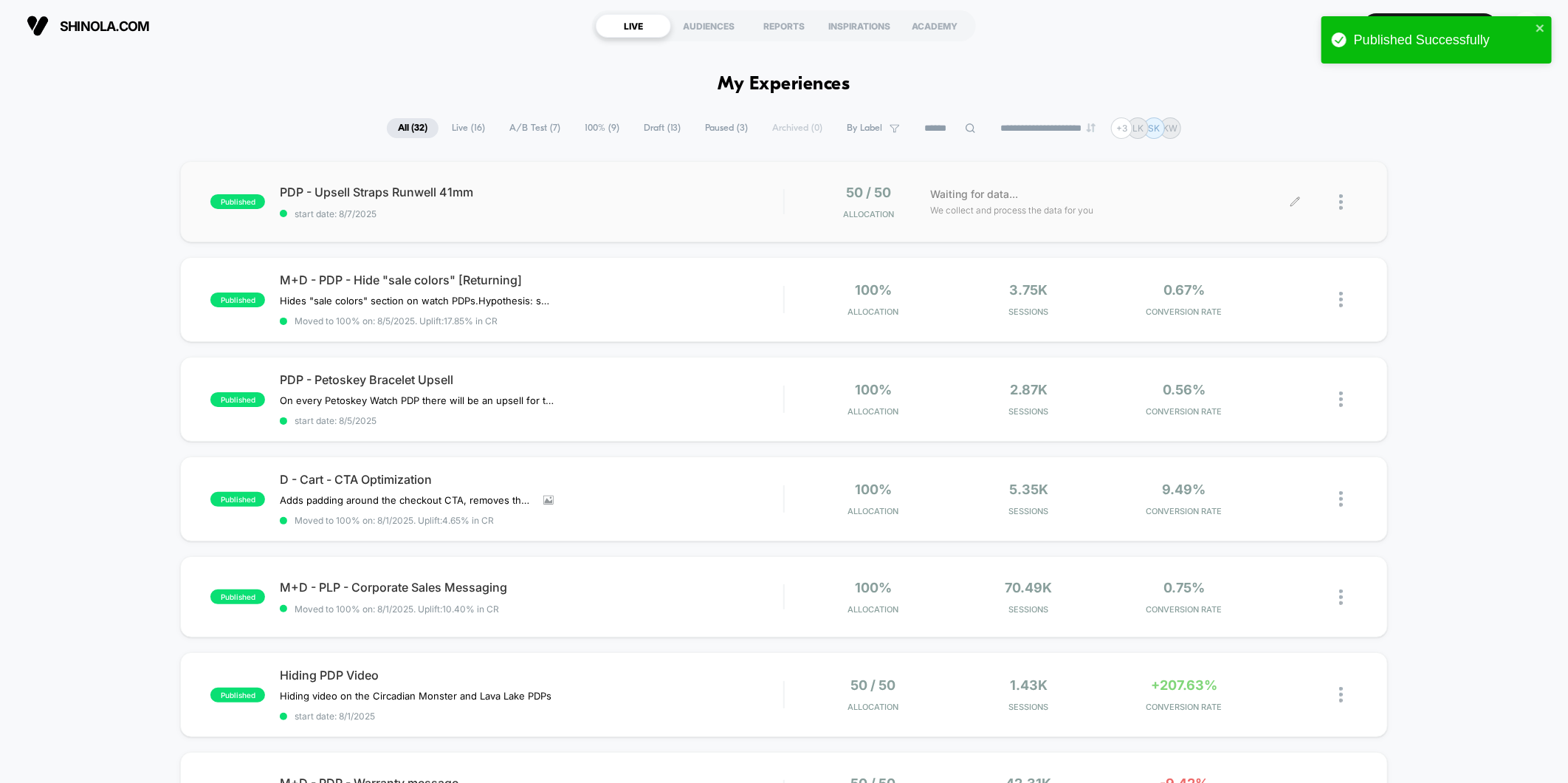 click at bounding box center (1327, 202) 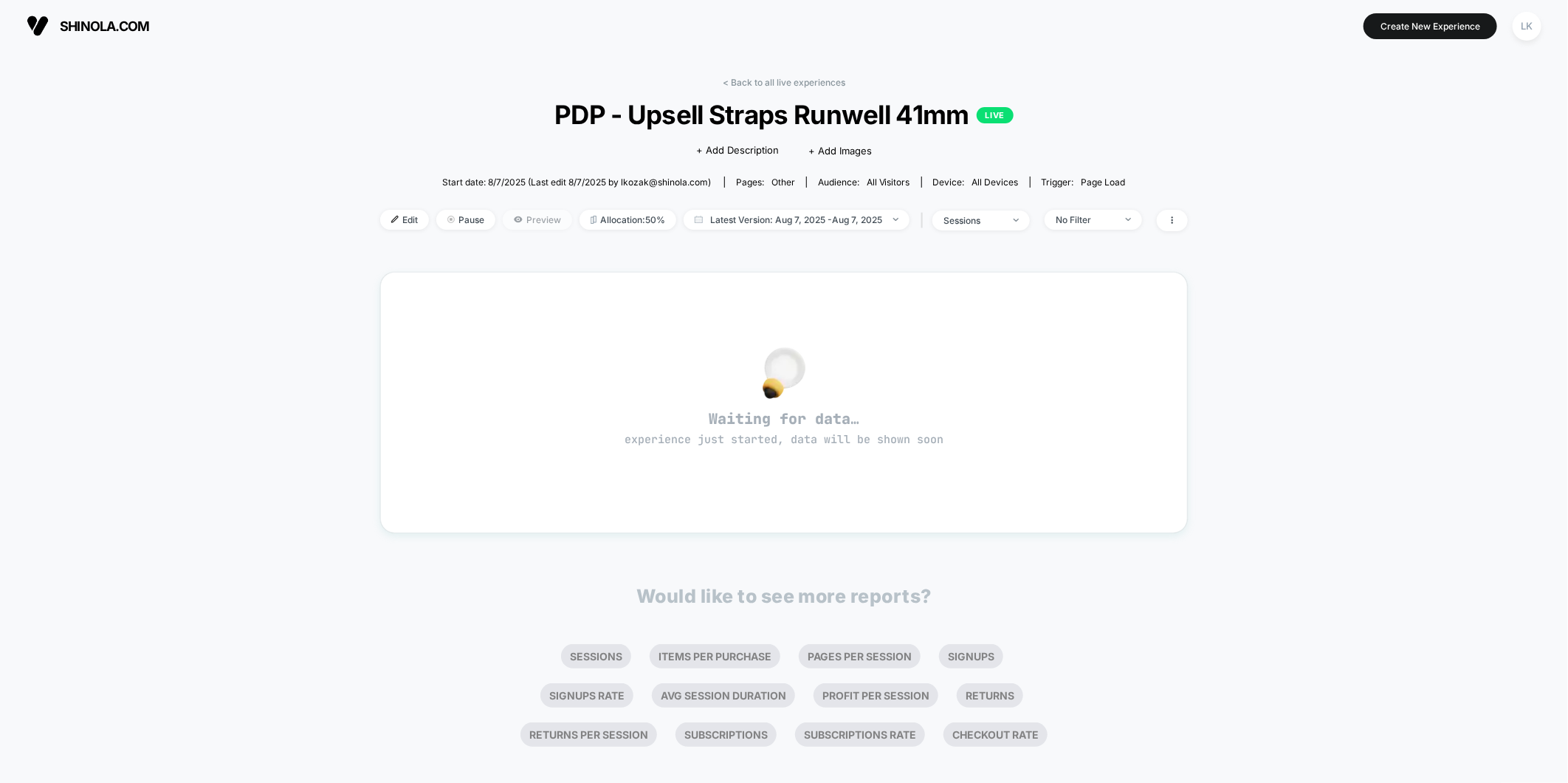 click on "Preview" at bounding box center [537, 219] 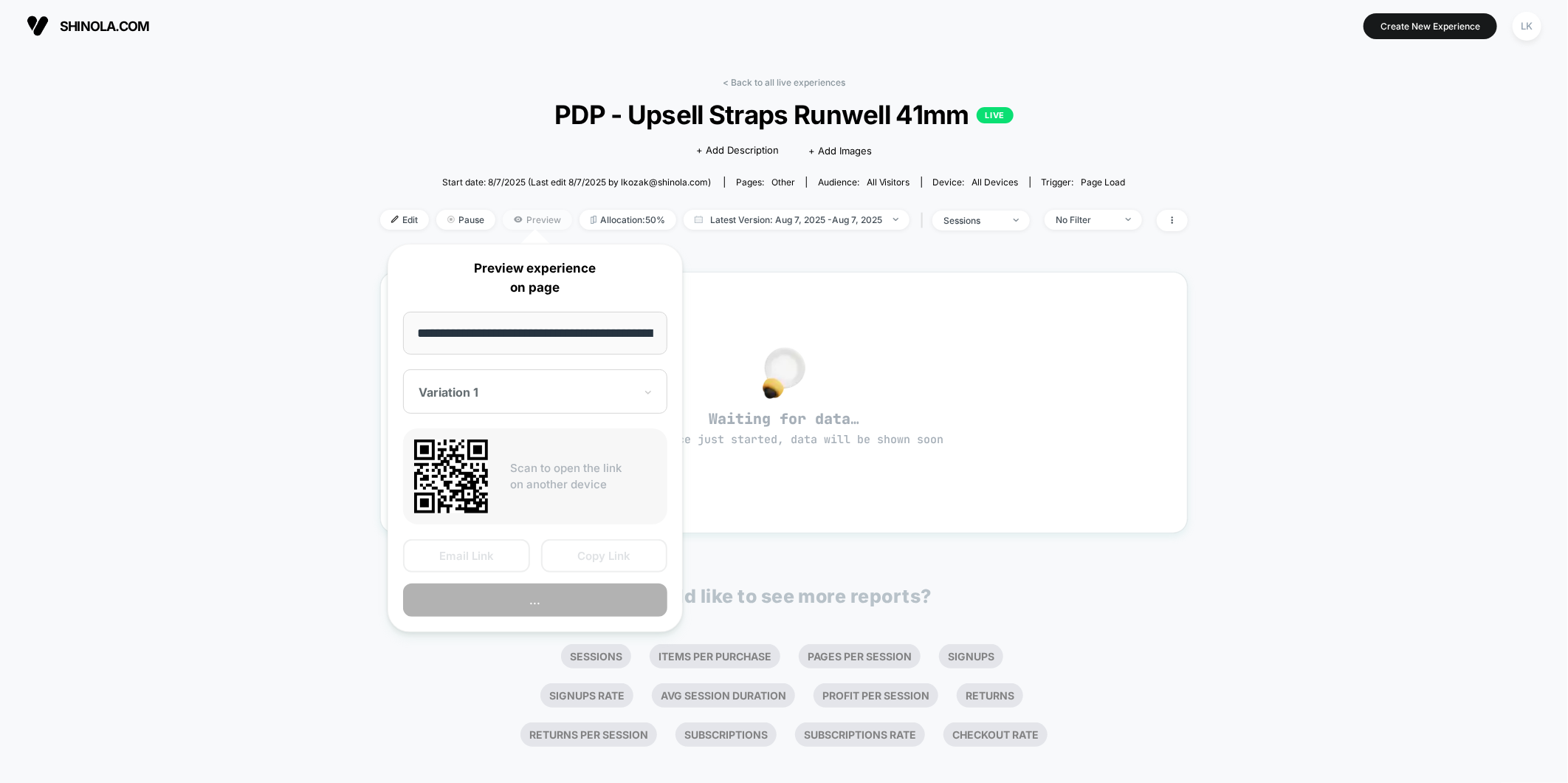 scroll, scrollTop: 0, scrollLeft: 122, axis: horizontal 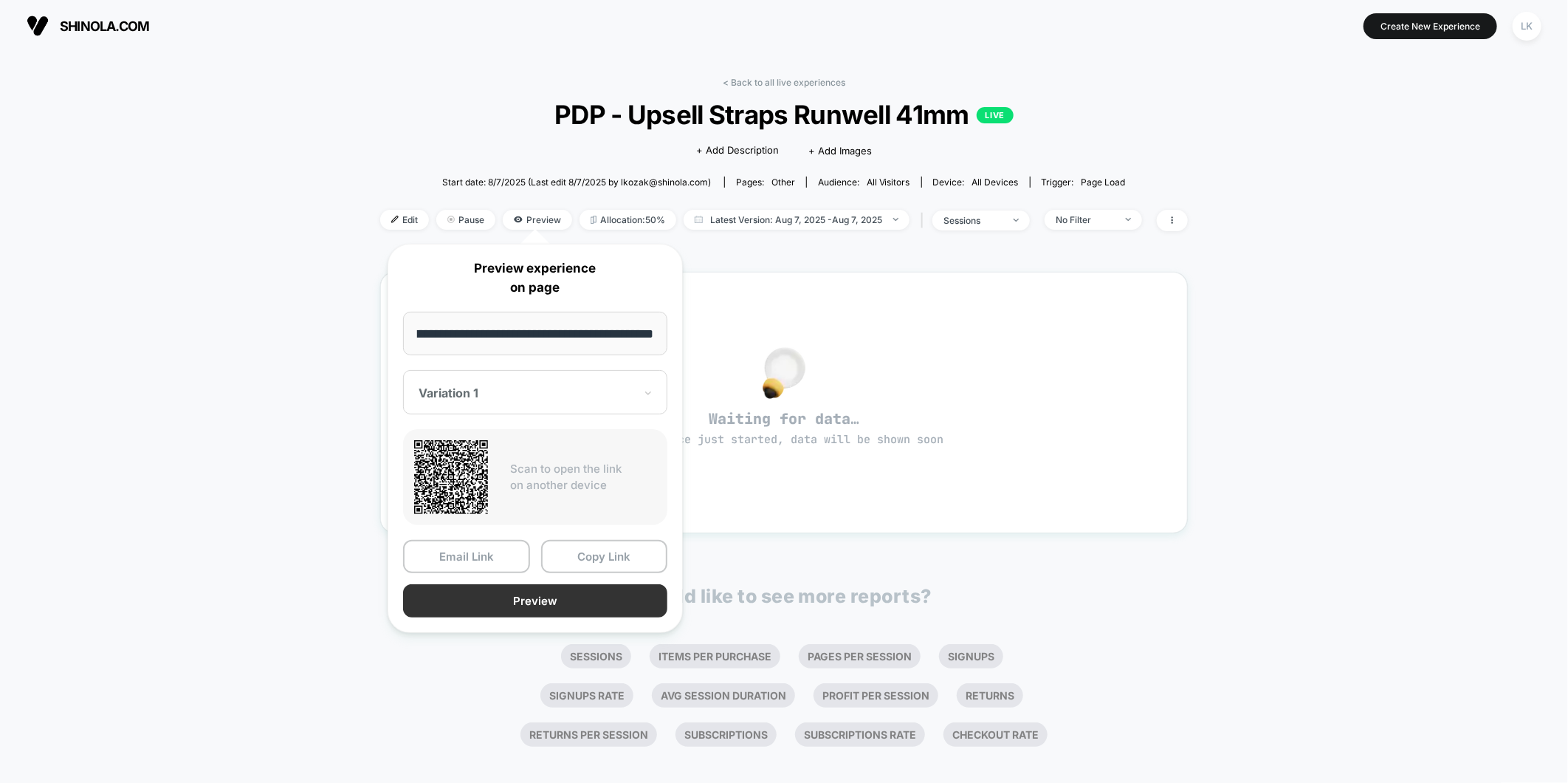 click on "Preview" at bounding box center (535, 601) 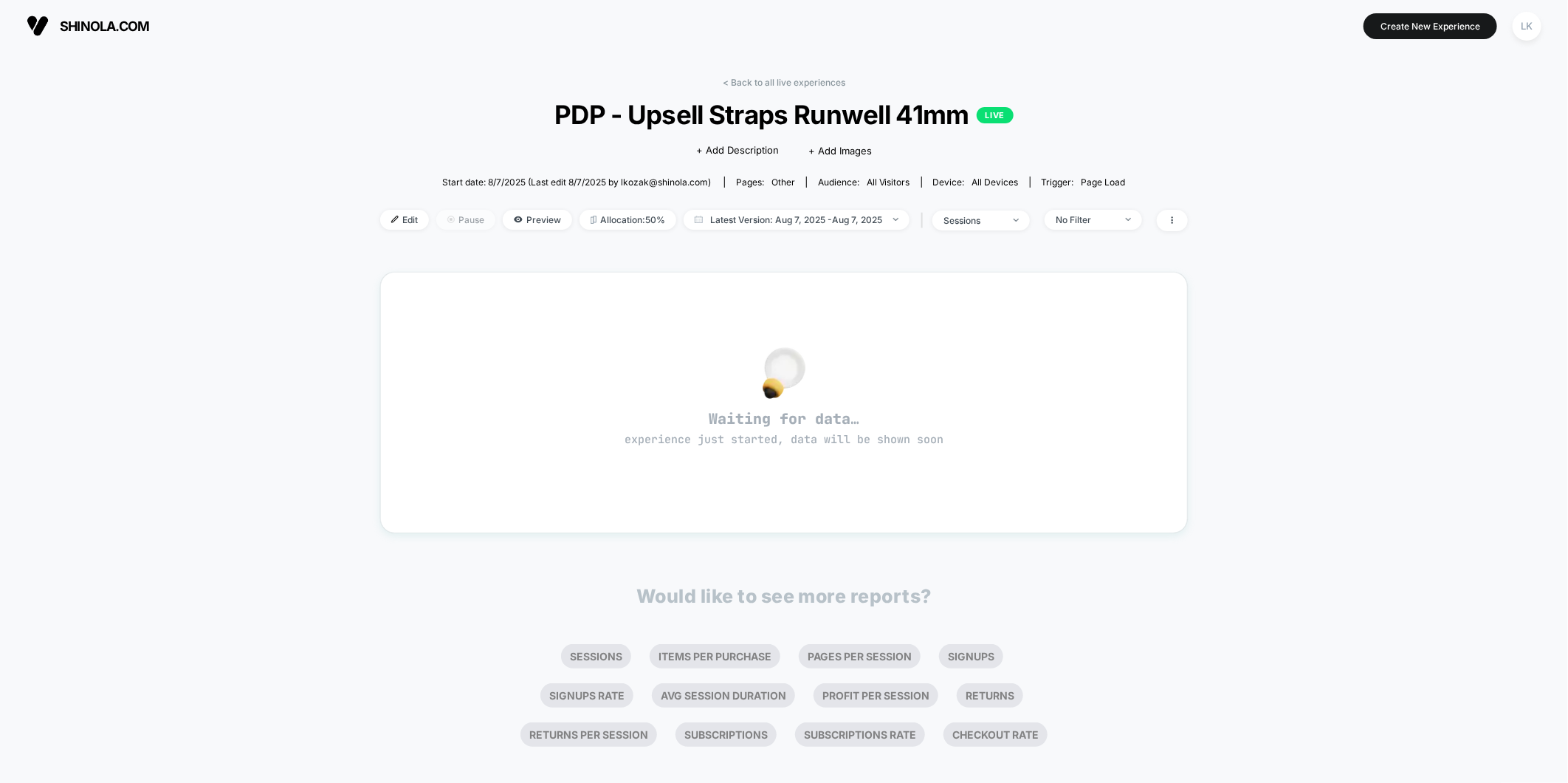 click on "Pause" at bounding box center [466, 219] 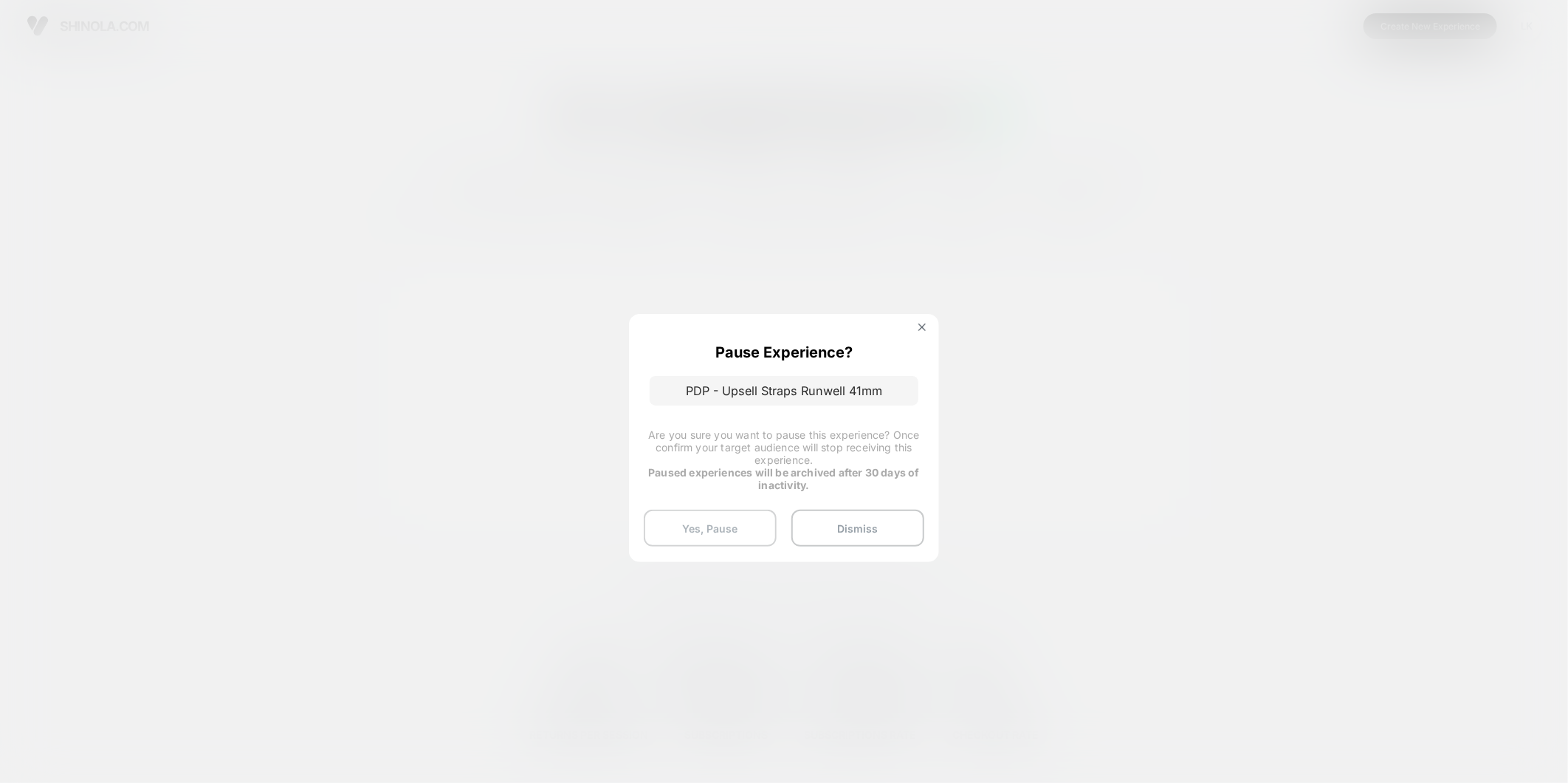 click on "Yes, Pause" at bounding box center [710, 528] 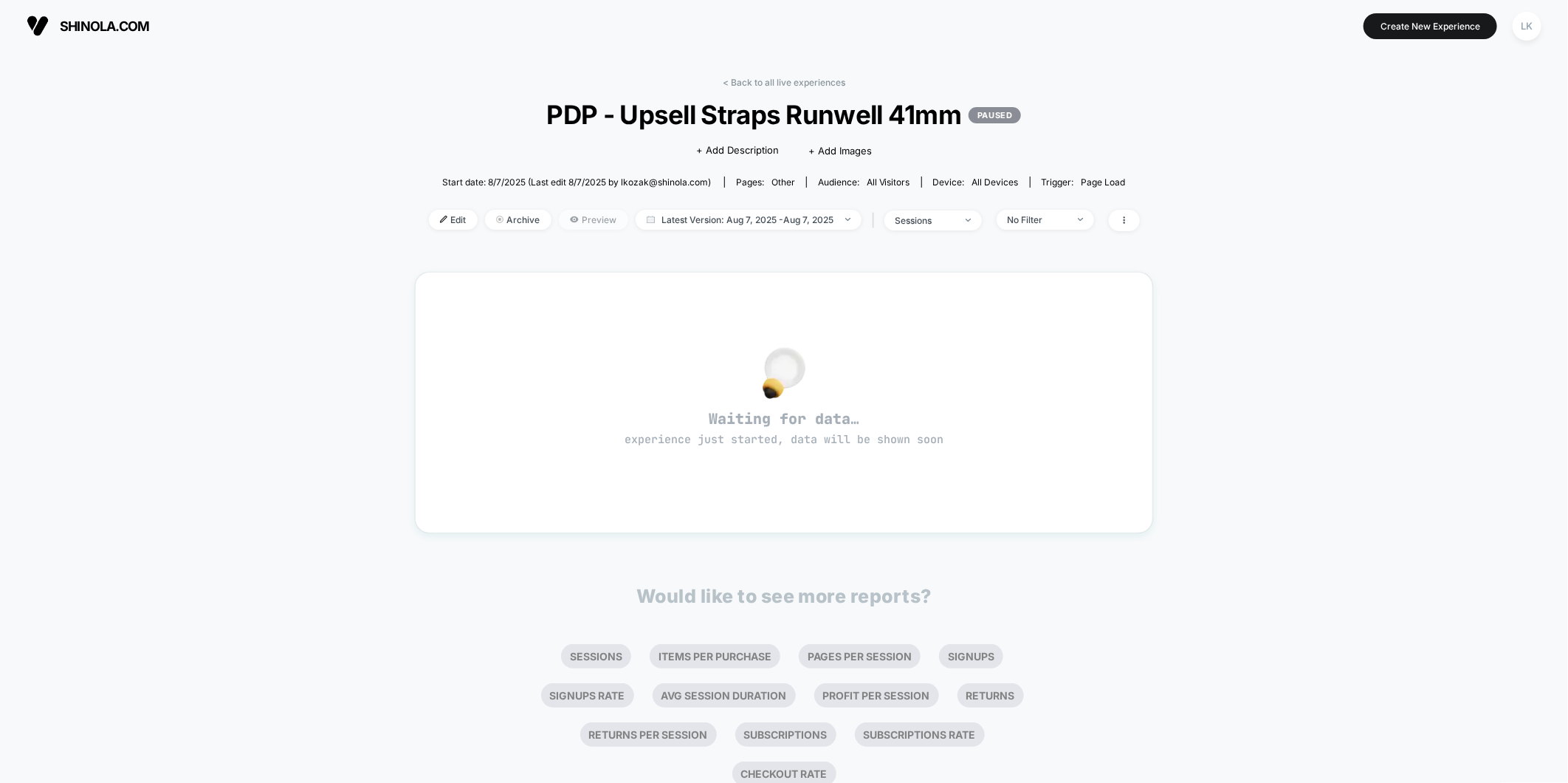 click on "Preview" at bounding box center [594, 219] 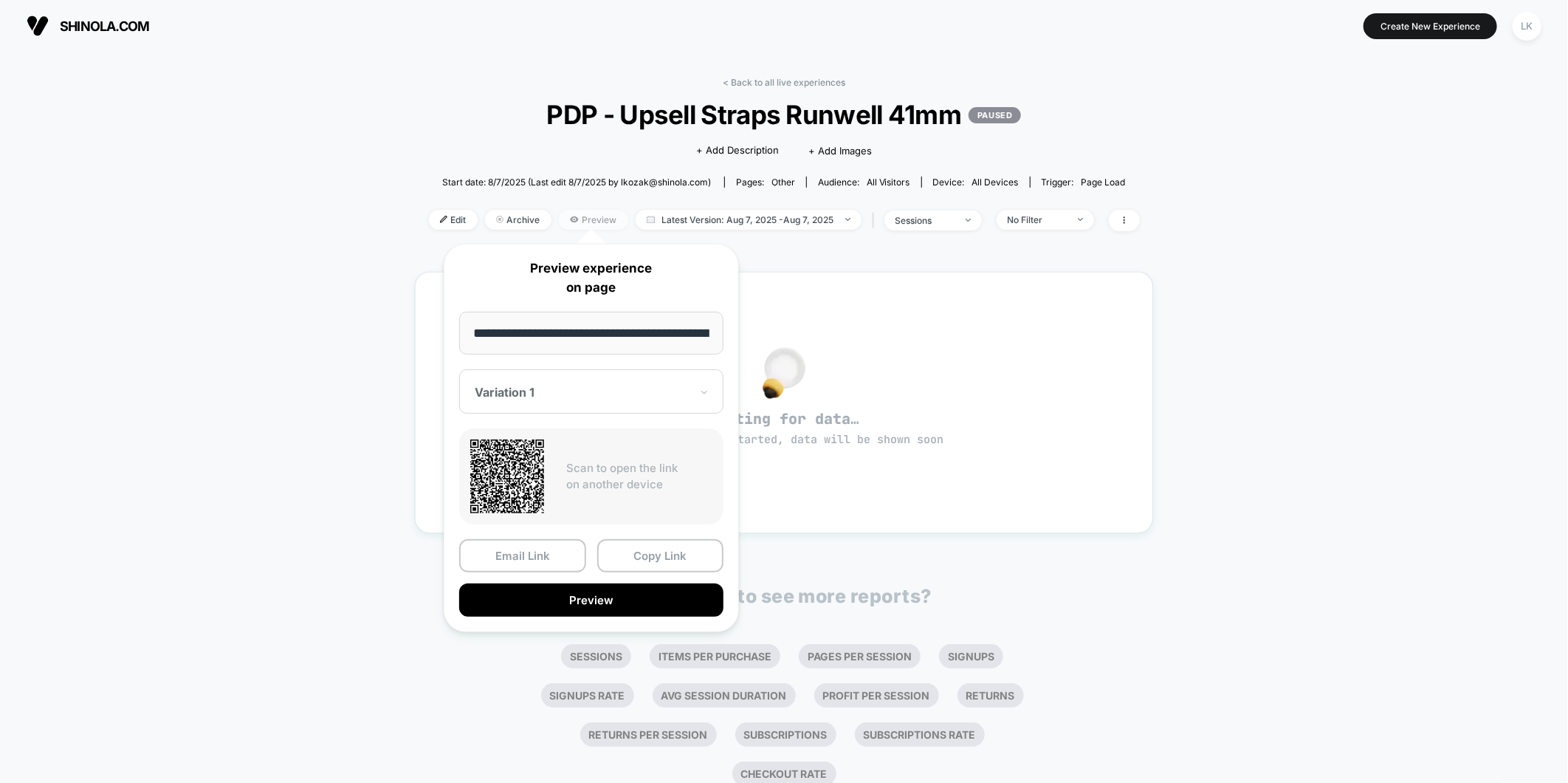 scroll, scrollTop: 0, scrollLeft: 122, axis: horizontal 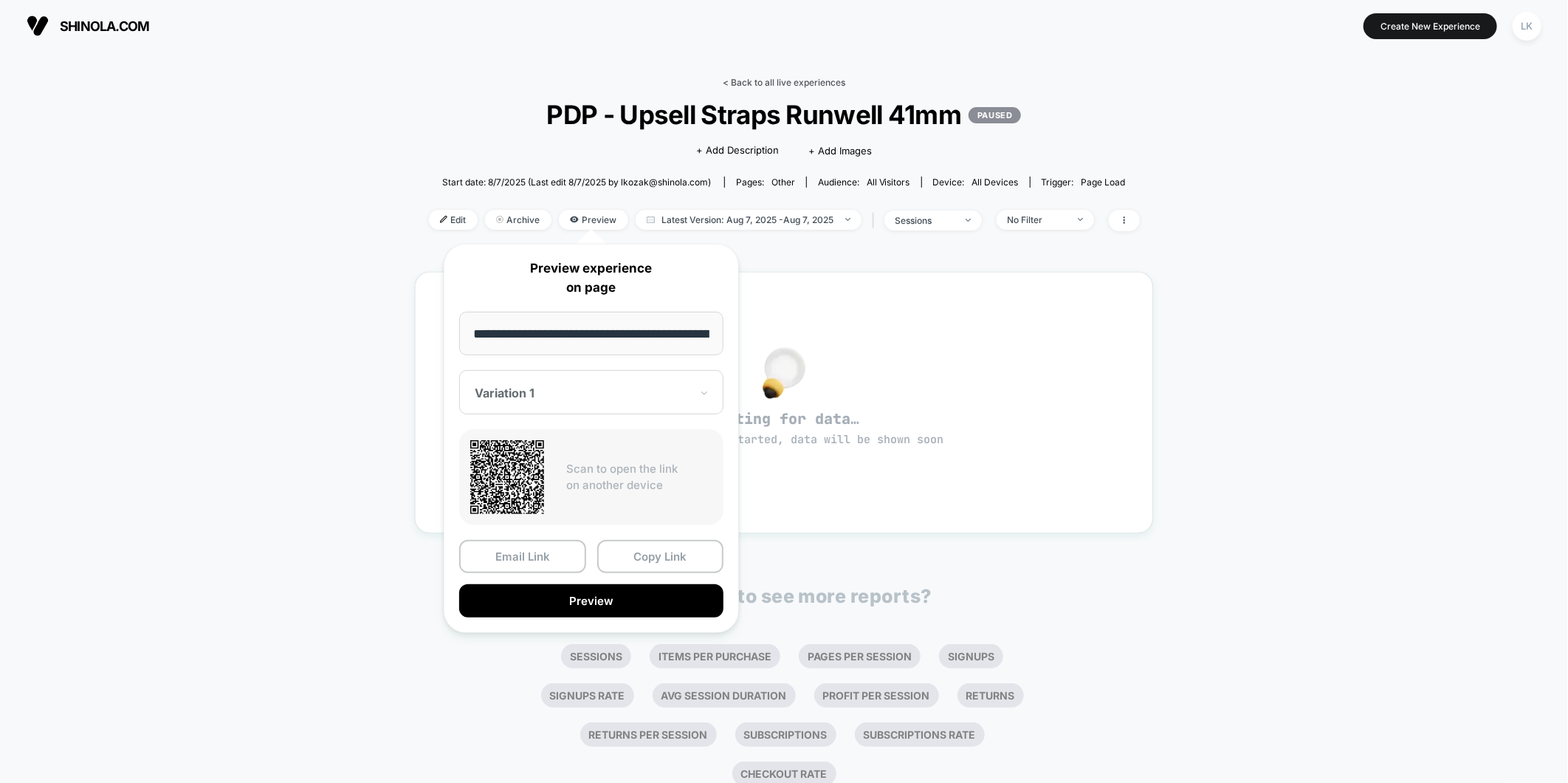 click on "< Back to all live experiences" at bounding box center (784, 82) 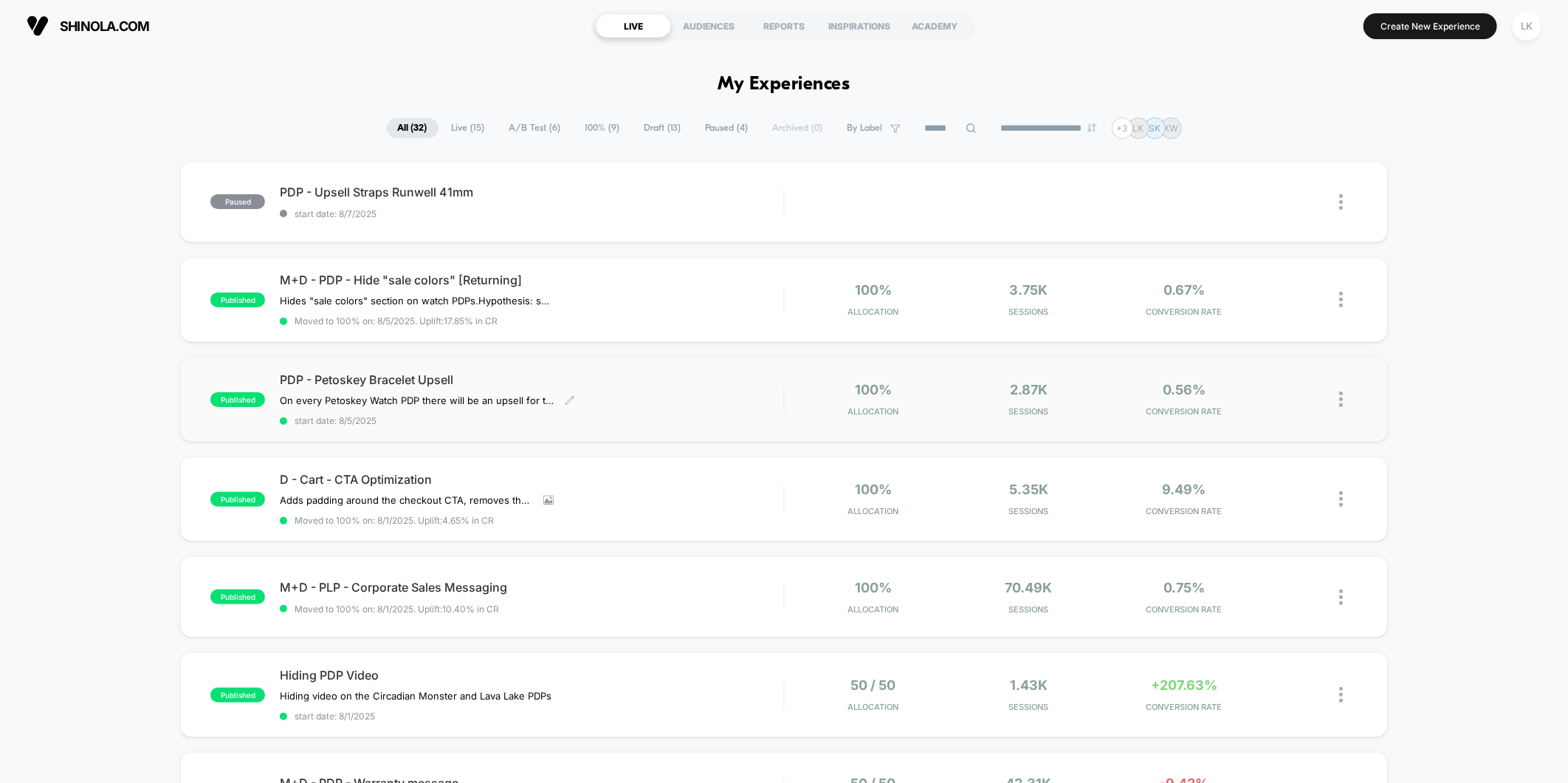 click on "PDP - Petoskey Bracelet Upsell On every Petoskey Watch PDP there will be an upsell for the 4mm Petoskey Bracelet, based on data they're commonly purchased together,.﻿ Click to edit experience details On every Petoskey Watch PDP there will be an upsell for the 4mm Petoskey Bracelet, based on data they're commonly purchased together,.﻿ start date: 8/5/2025" at bounding box center (532, 399) 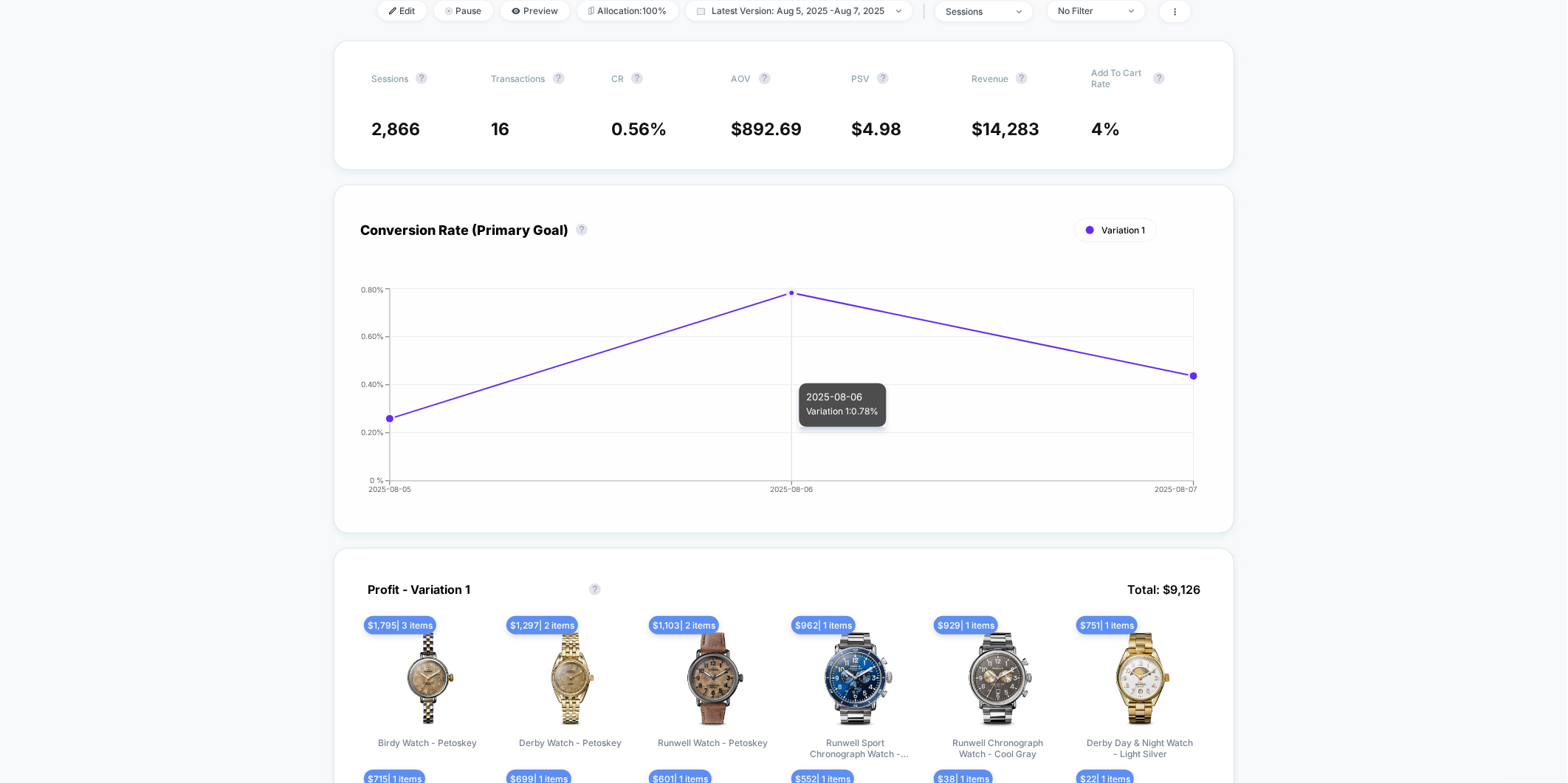 scroll, scrollTop: 0, scrollLeft: 0, axis: both 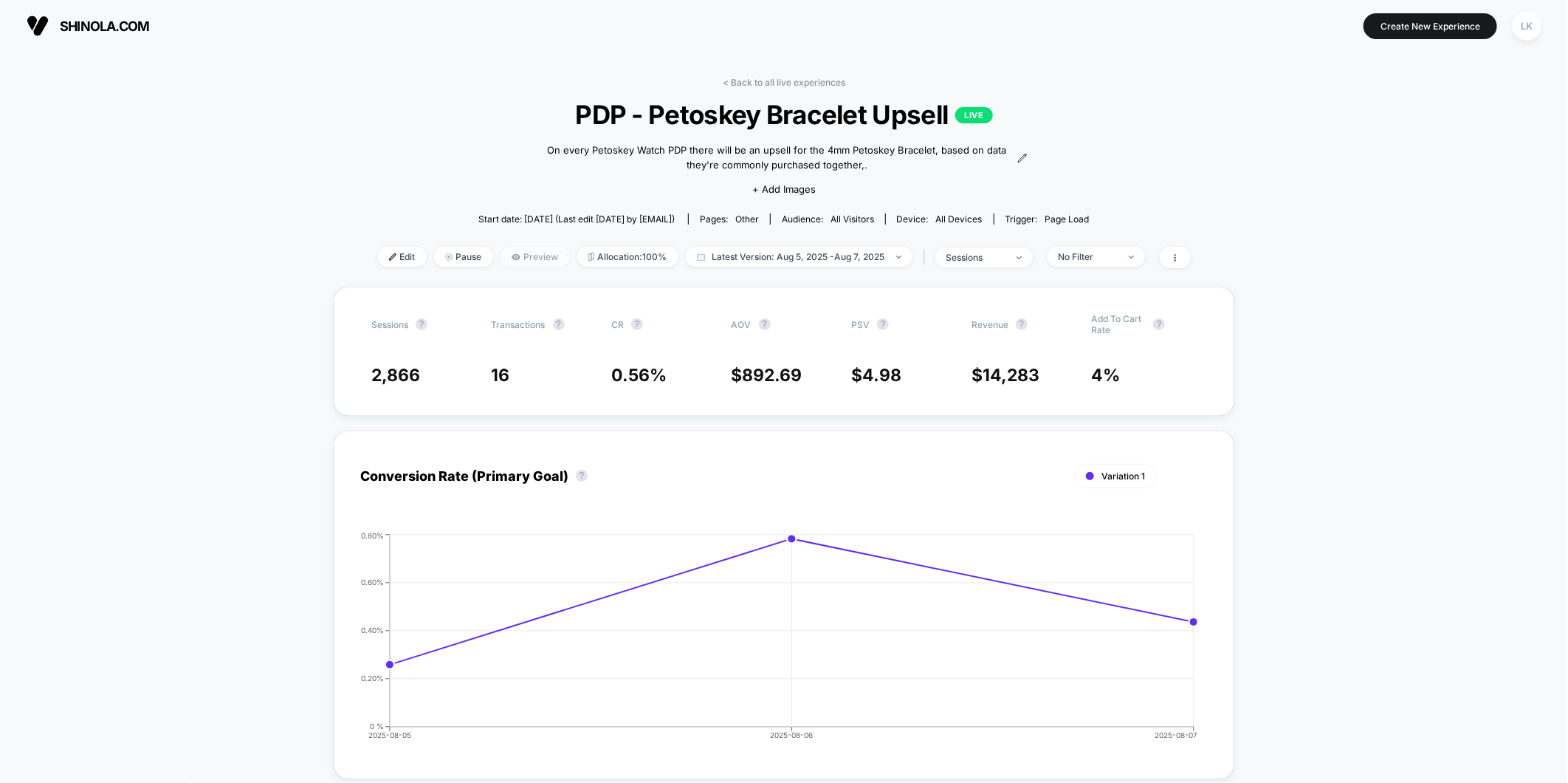 click on "Preview" at bounding box center (535, 256) 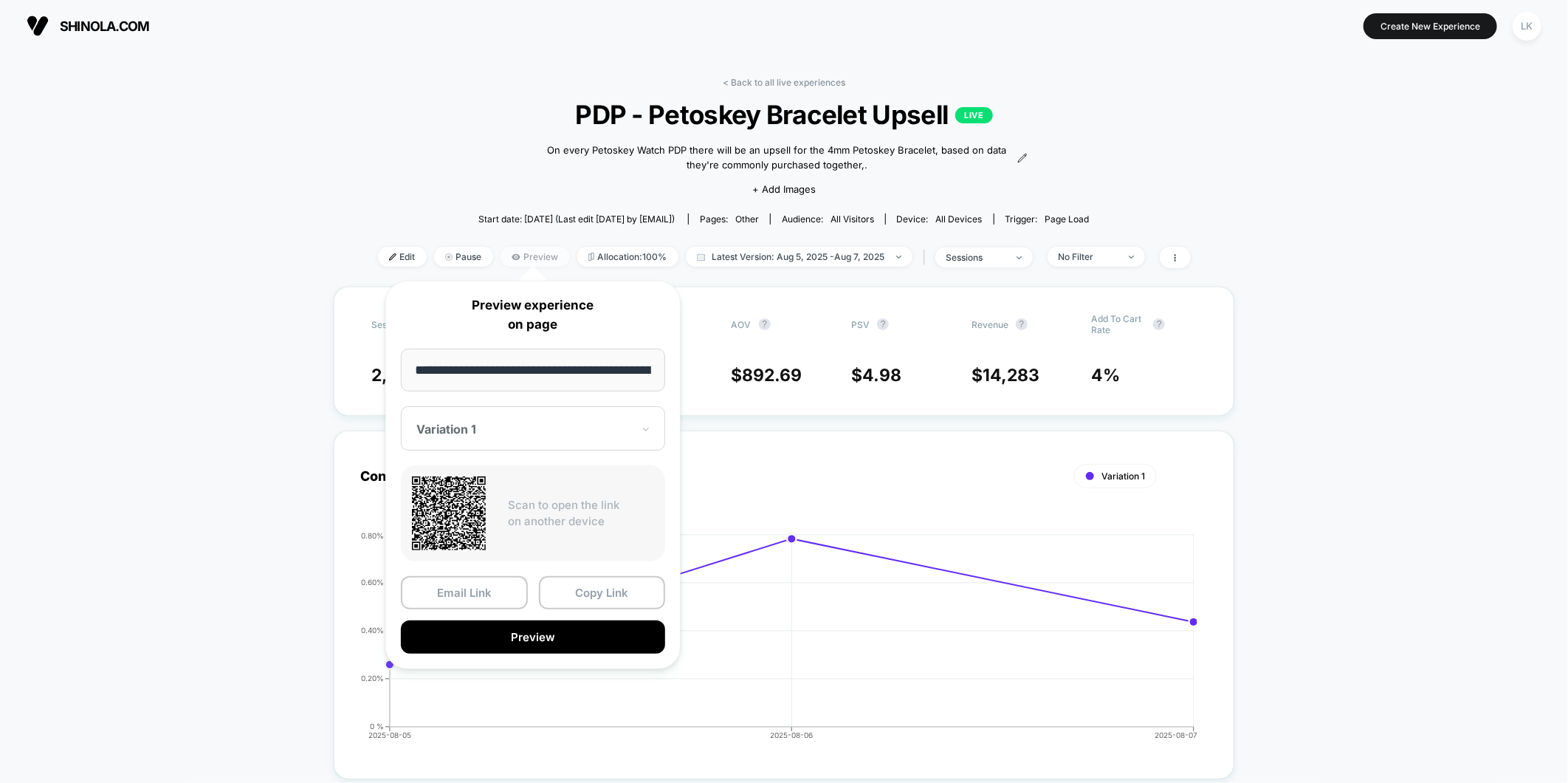 scroll, scrollTop: 0, scrollLeft: 114, axis: horizontal 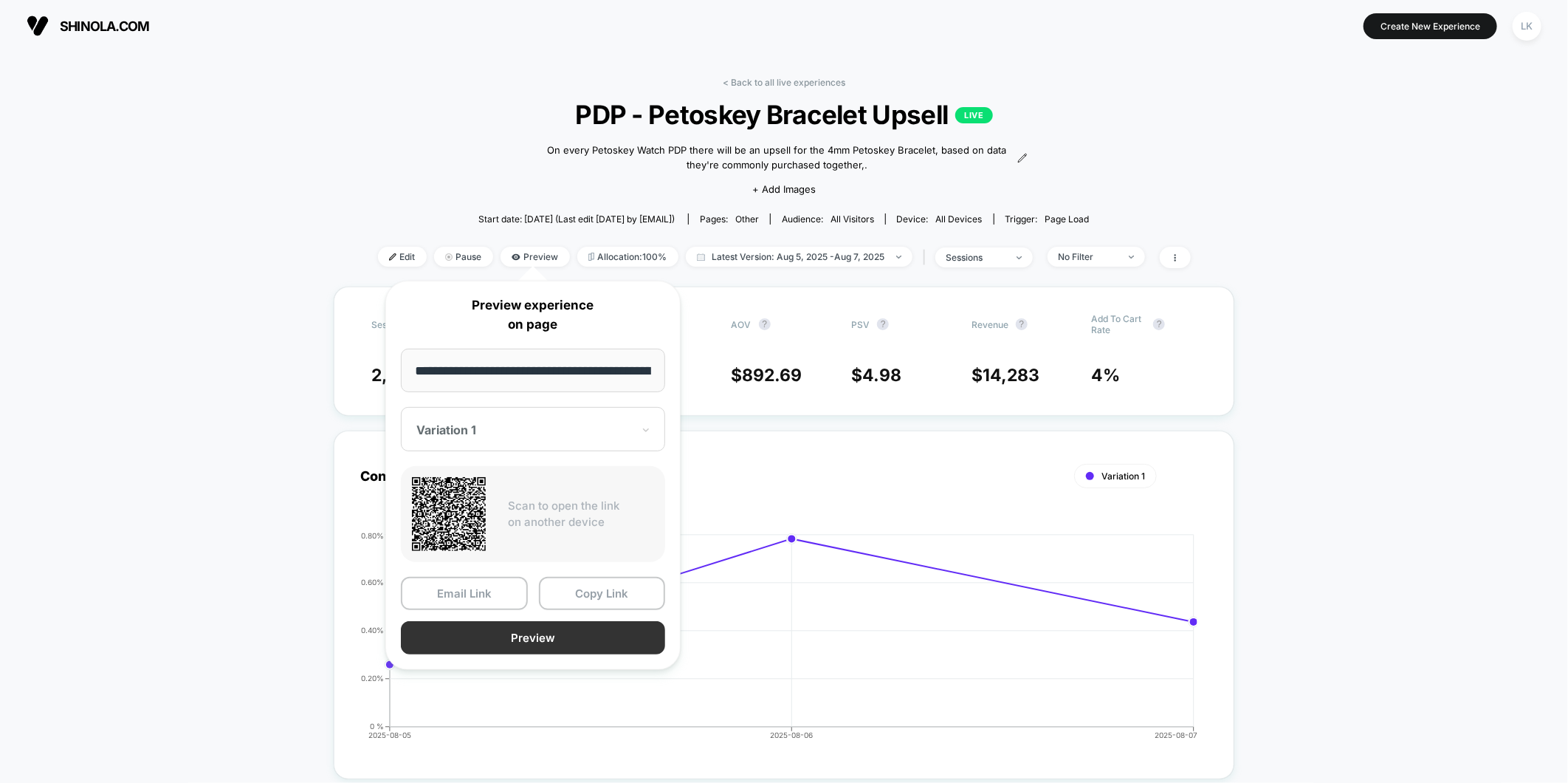 click on "Preview" at bounding box center [533, 637] 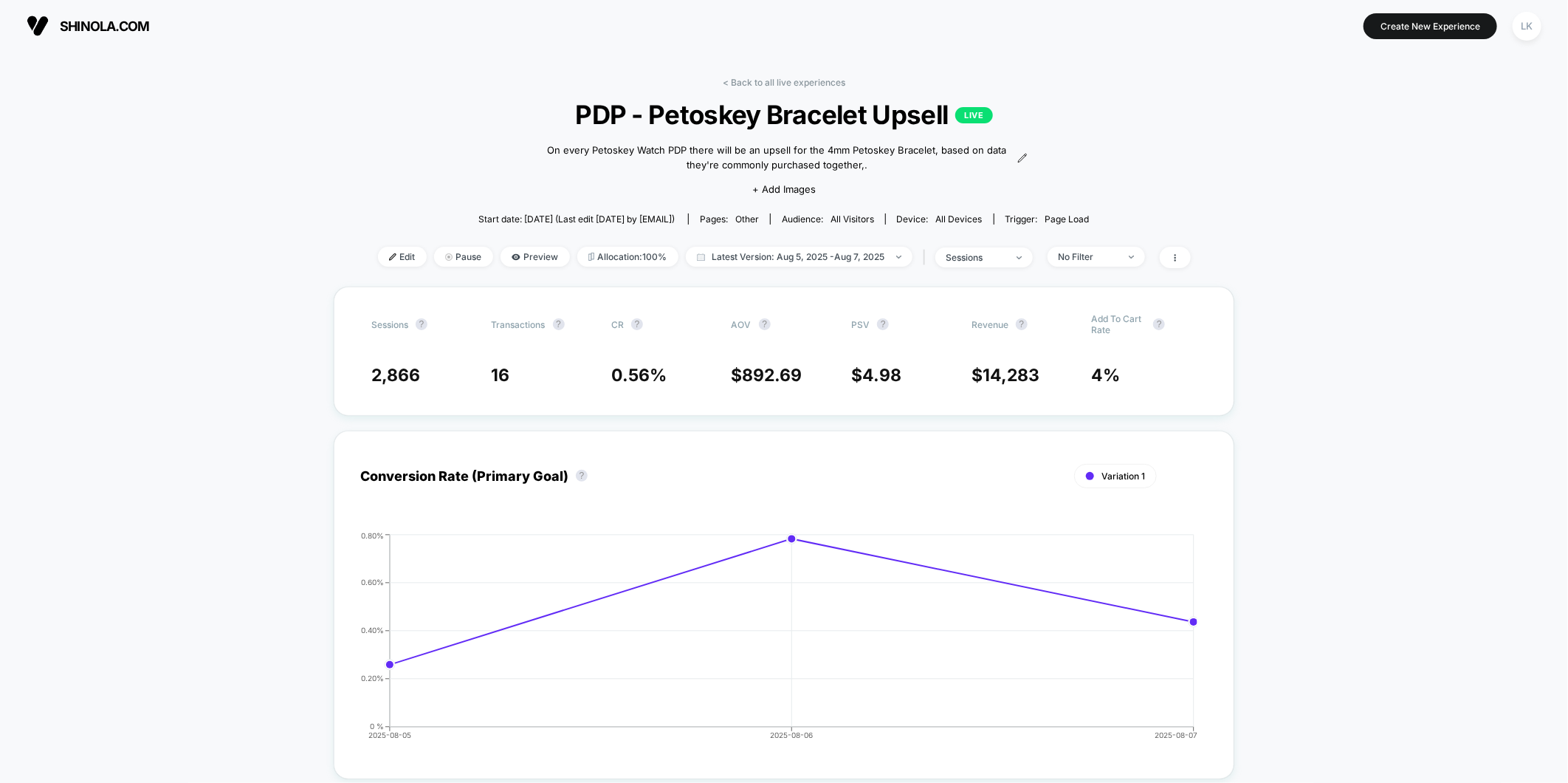 click on "< Back to all live experiences  PDP - Petoskey Bracelet Upsell LIVE On every Petoskey Watch PDP there will be an upsell for the 4mm Petoskey Bracelet, based on data they're commonly purchased together,.﻿ Click to edit experience details On every Petoskey Watch PDP there will be an upsell for the 4mm Petoskey Bracelet, based on data they're commonly purchased together,.﻿ + Add Images Start date: 8/5/2025 (Last edit 8/5/2025 by nhaubert@shinola.com) Pages: other Audience: All Visitors Device: all devices Trigger: Page Load Edit Pause  Preview Allocation:  100% Latest Version:     Aug 5, 2025    -    Aug 7, 2025 |   sessions   No Filter" at bounding box center [784, 182] 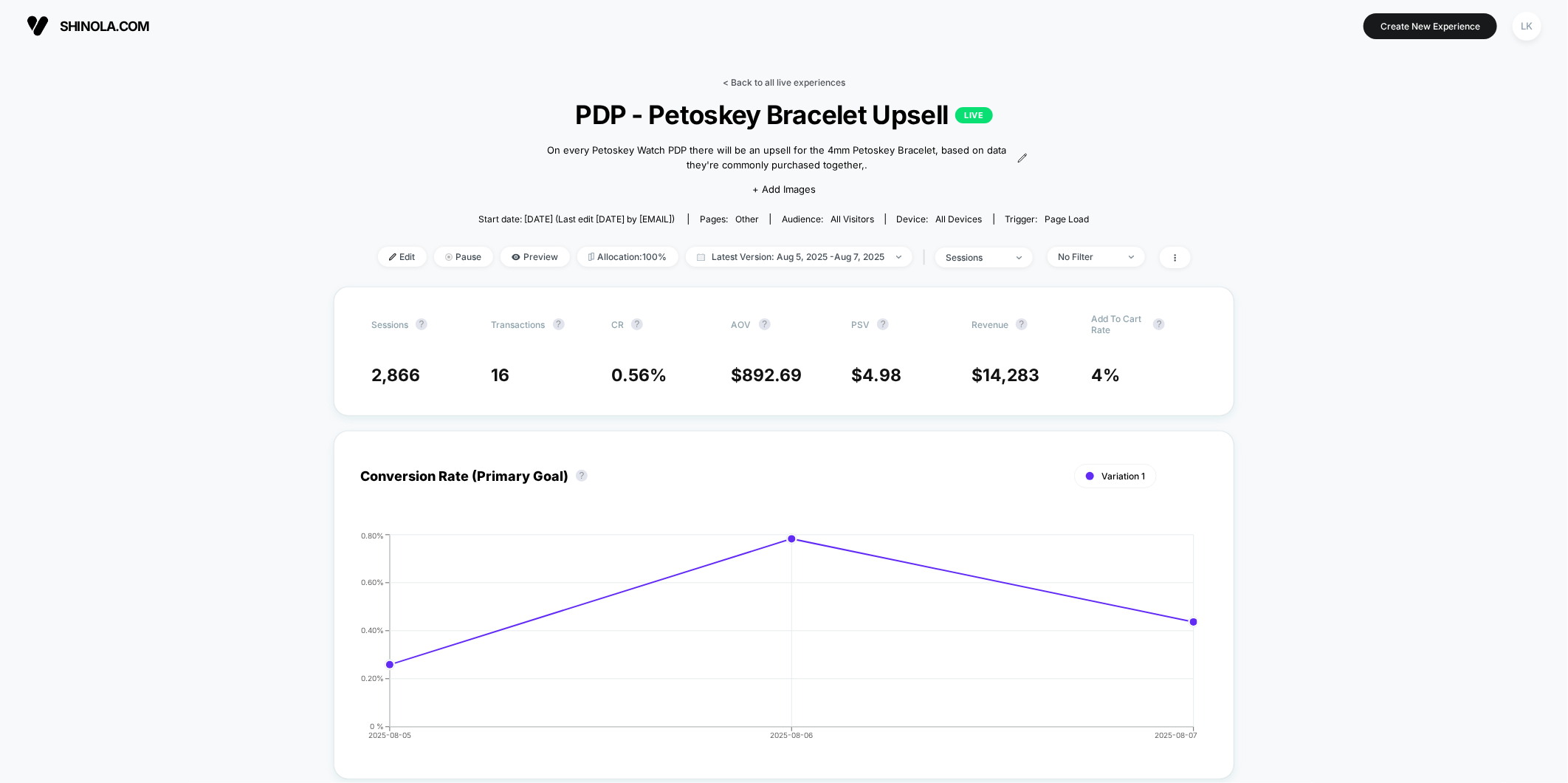 click on "< Back to all live experiences" at bounding box center (784, 82) 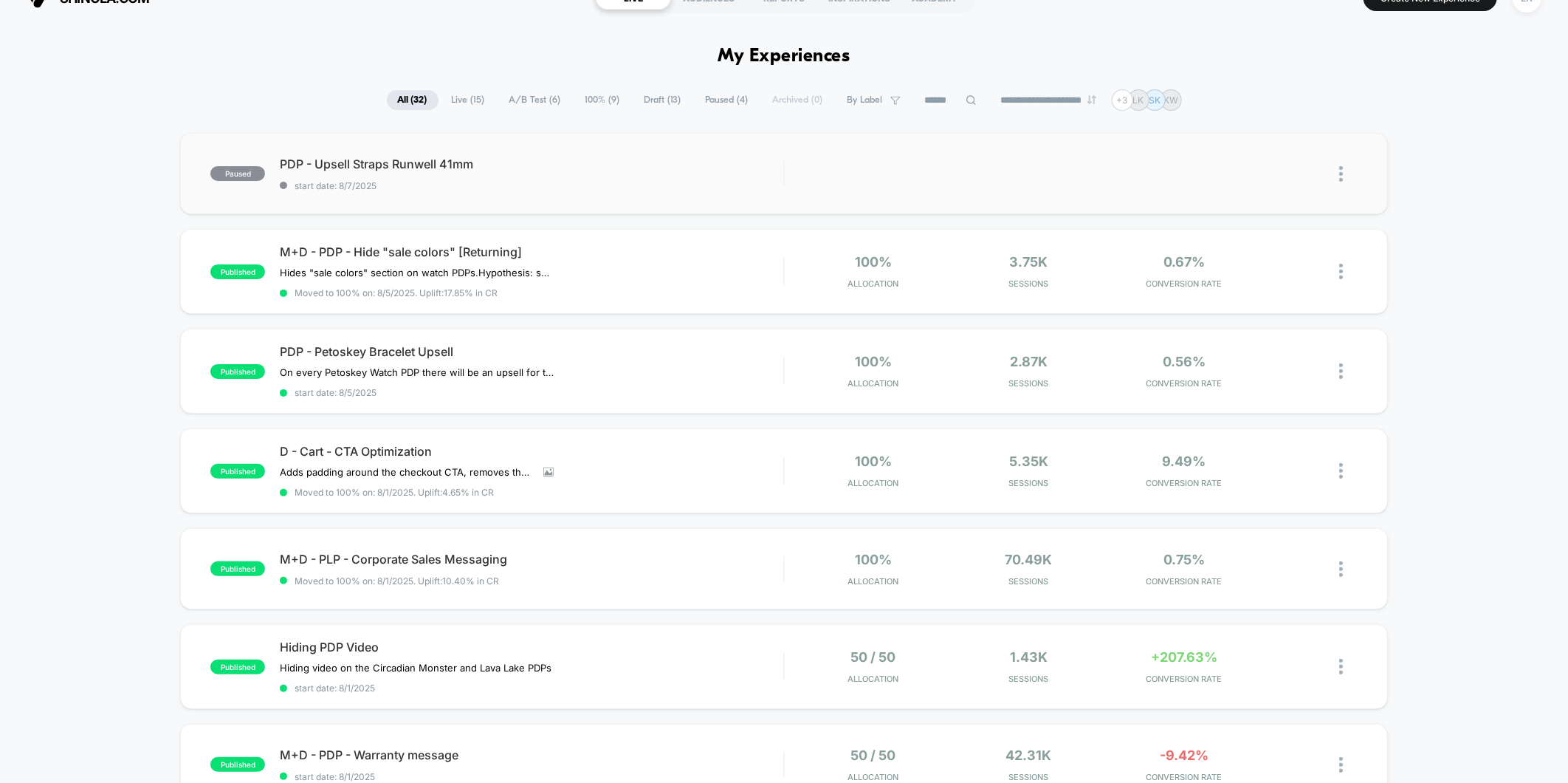 scroll, scrollTop: 0, scrollLeft: 0, axis: both 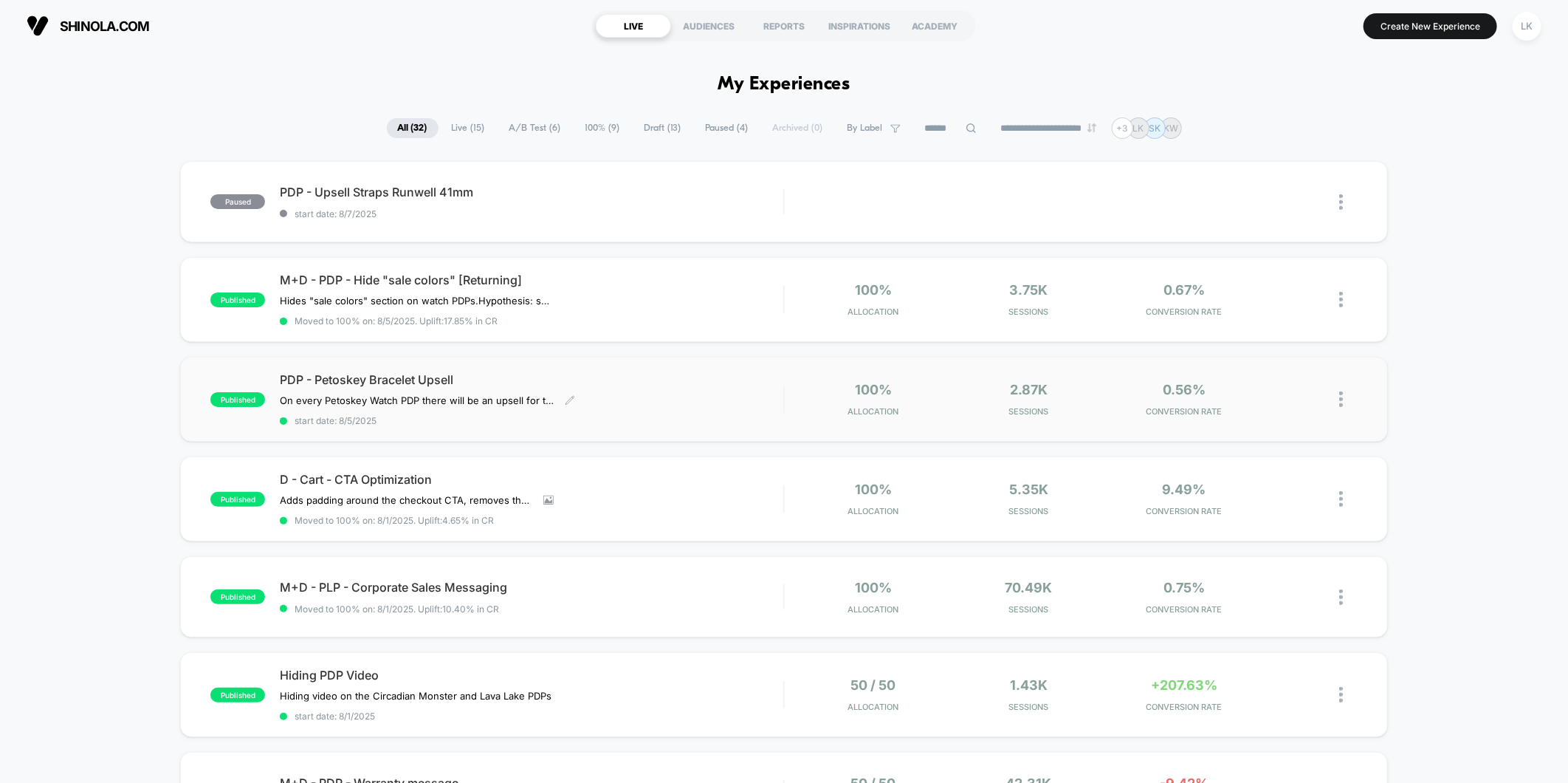 click on "PDP - Petoskey Bracelet Upsell" at bounding box center (532, 380) 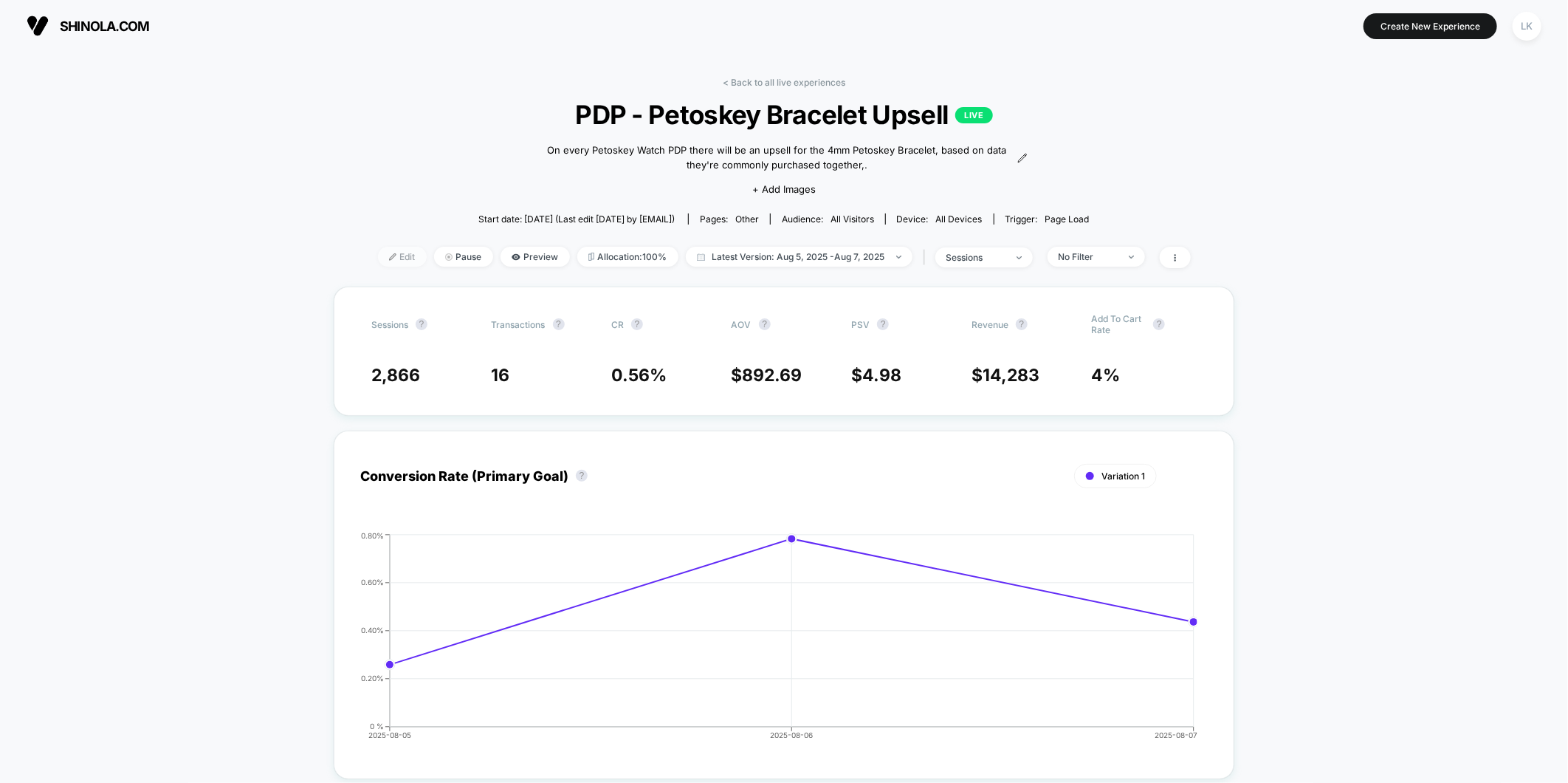 click on "Edit" at bounding box center (402, 256) 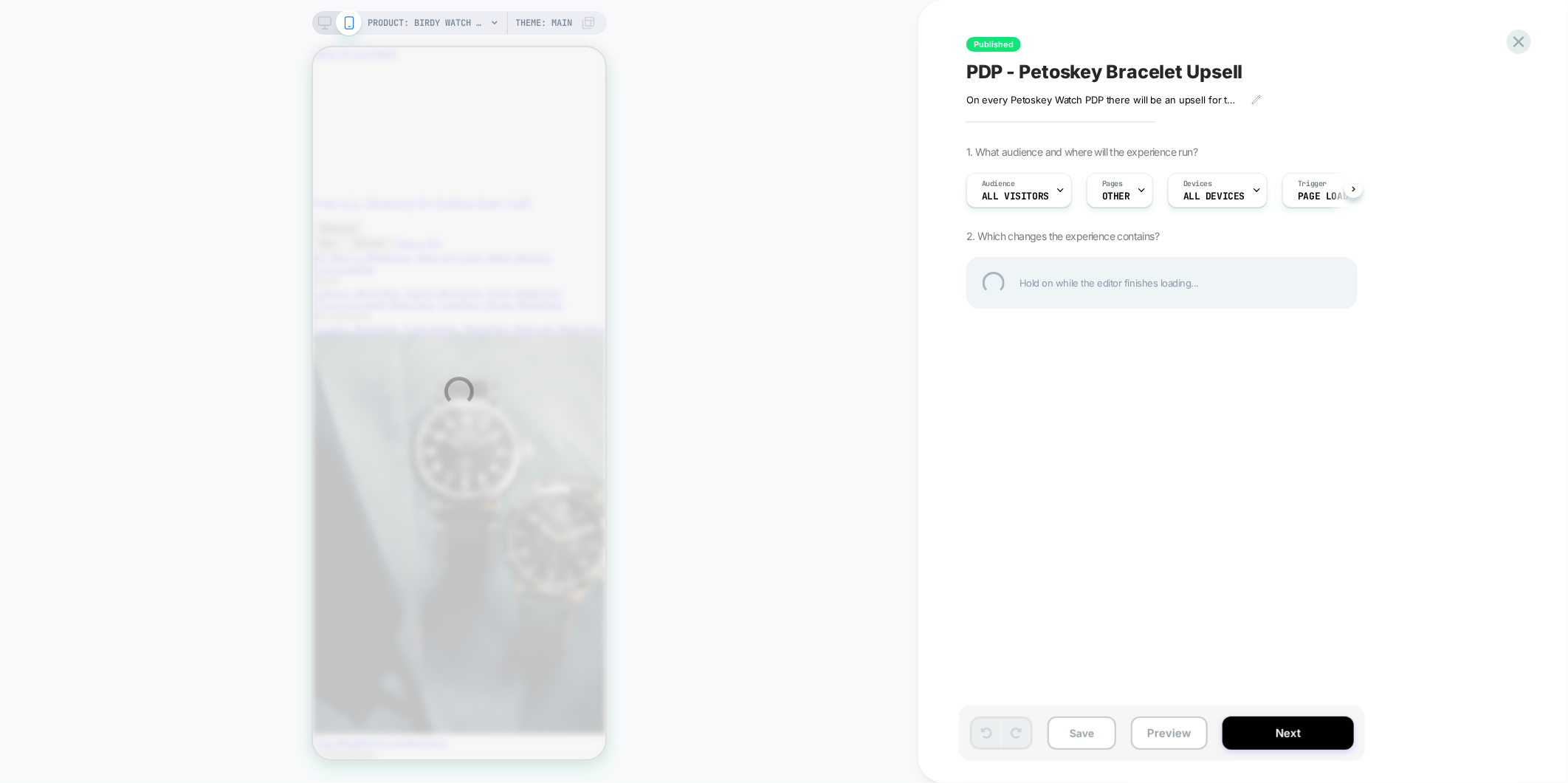 scroll, scrollTop: 0, scrollLeft: 0, axis: both 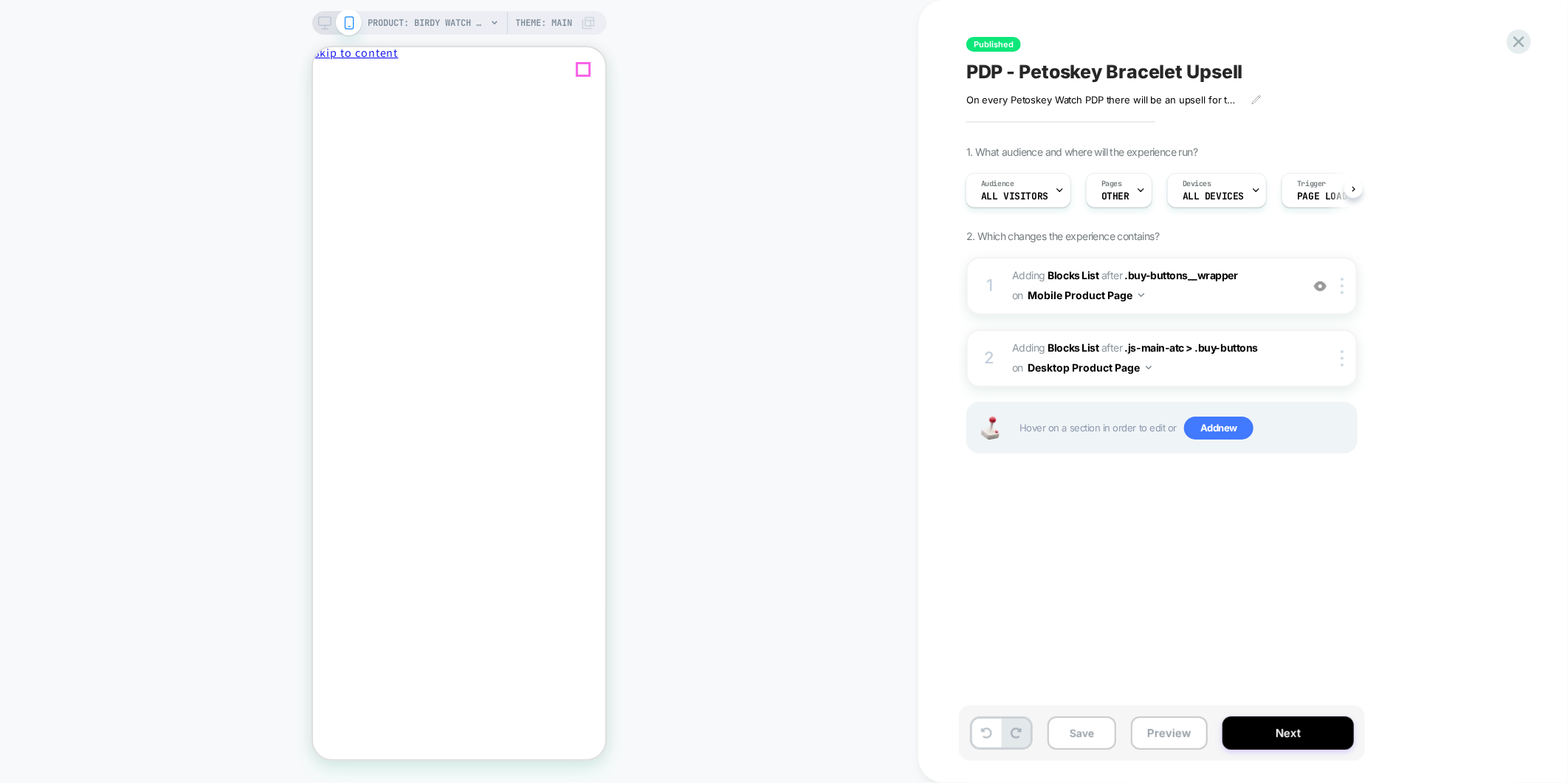 click on "Close drawer" at bounding box center [347, 78] 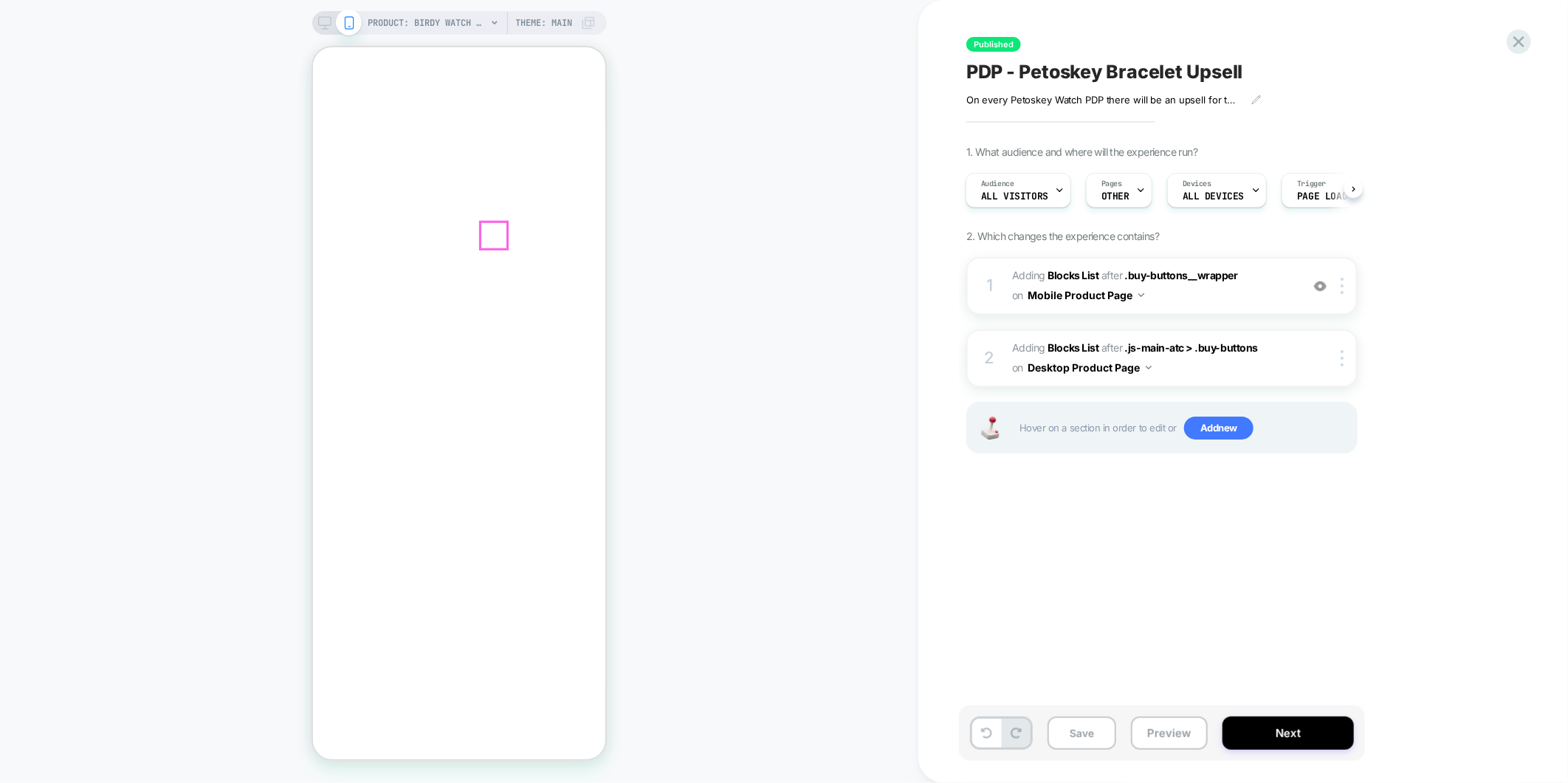 scroll, scrollTop: 656, scrollLeft: 0, axis: vertical 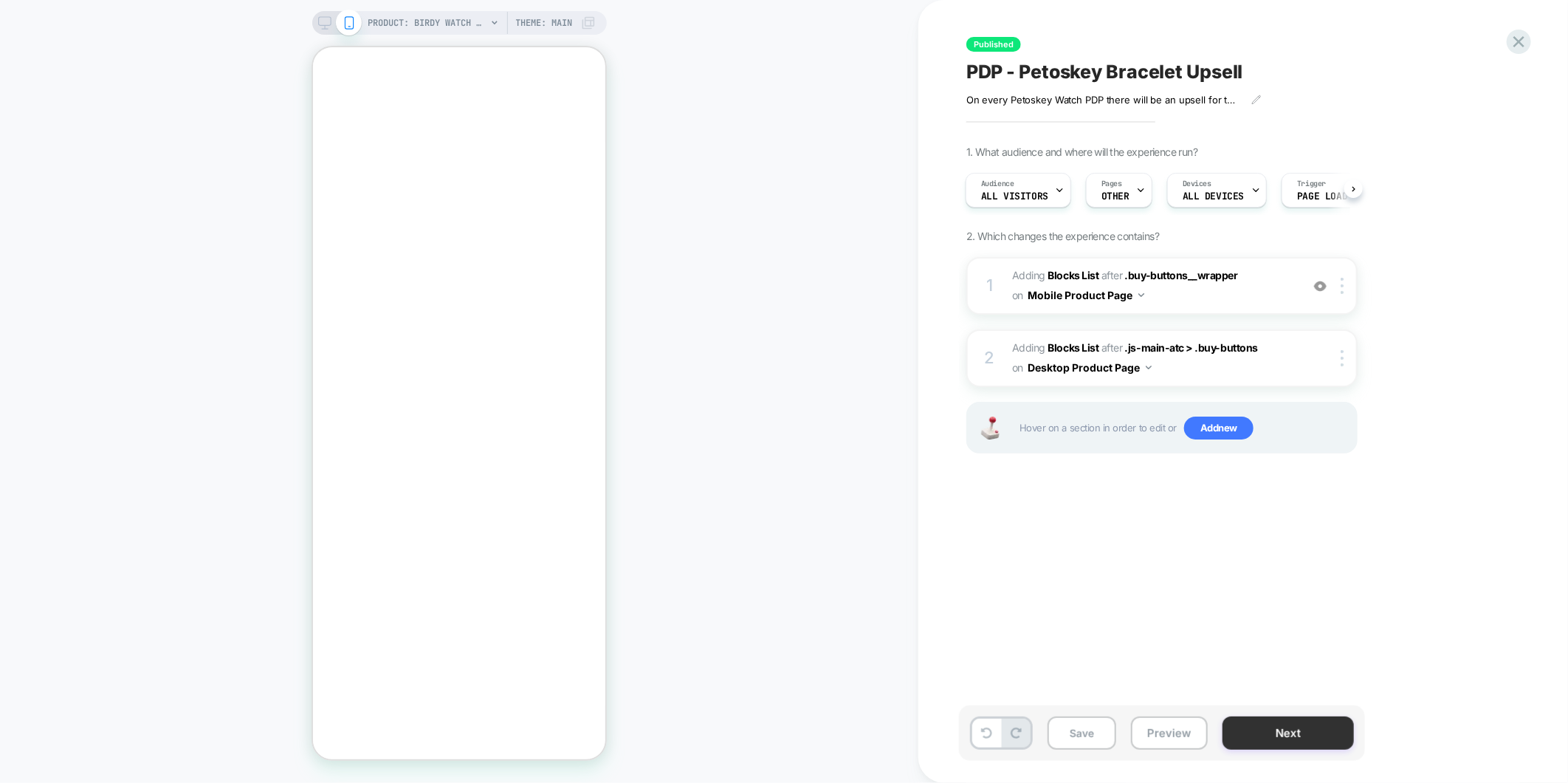 click on "Next" at bounding box center (1288, 733) 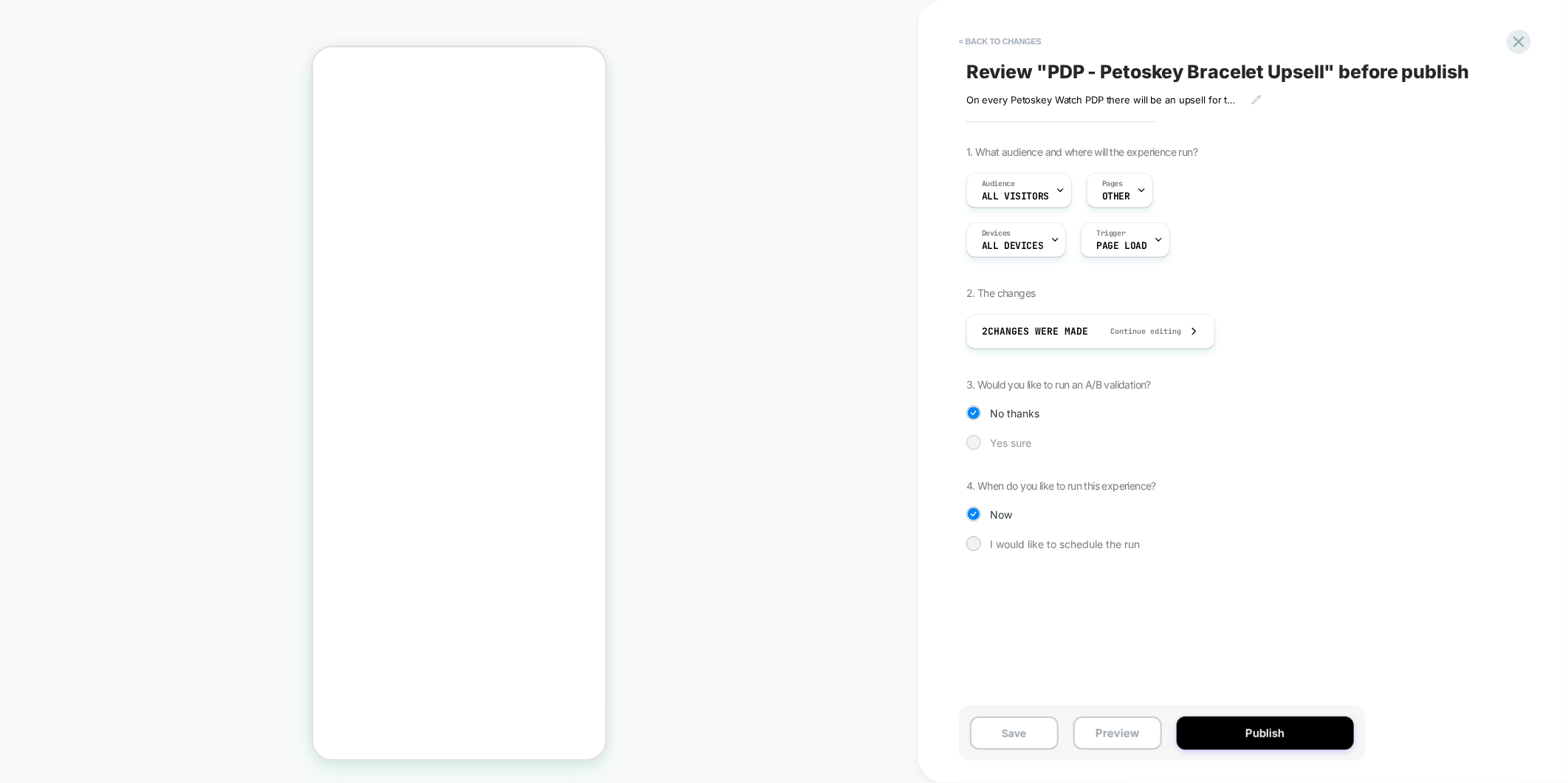 click on "Yes sure" at bounding box center (1162, 442) 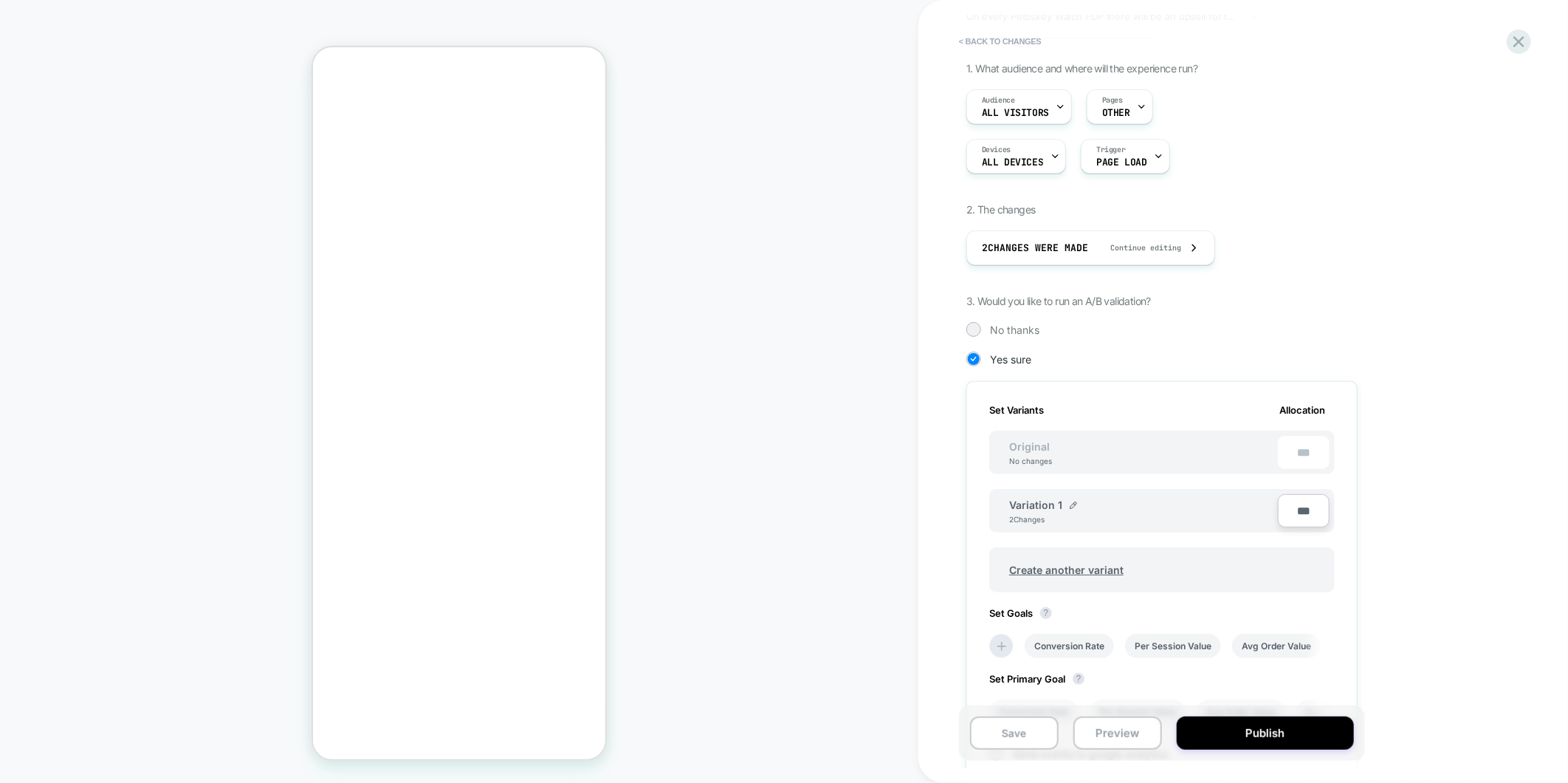 scroll, scrollTop: 276, scrollLeft: 0, axis: vertical 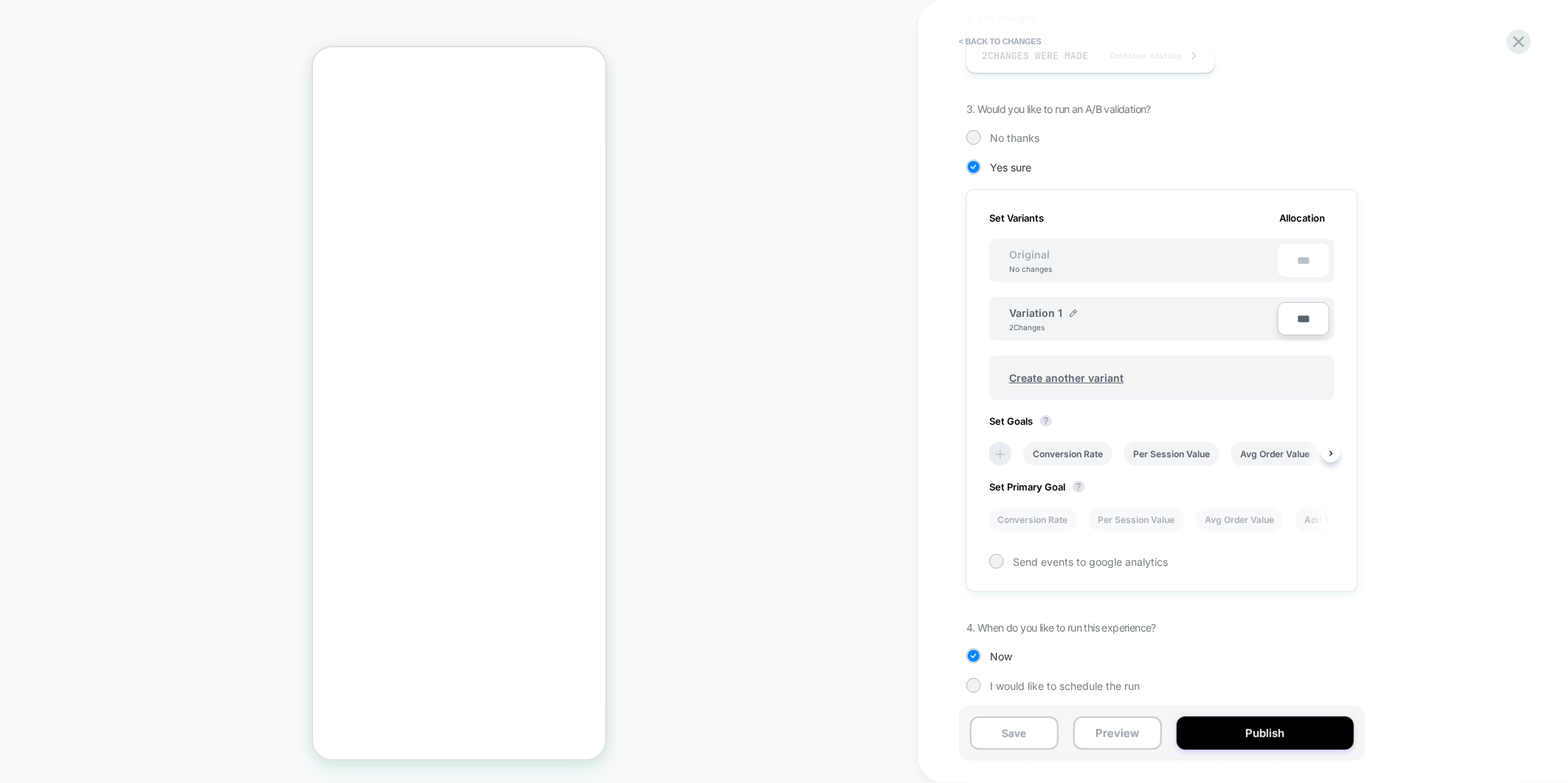 click 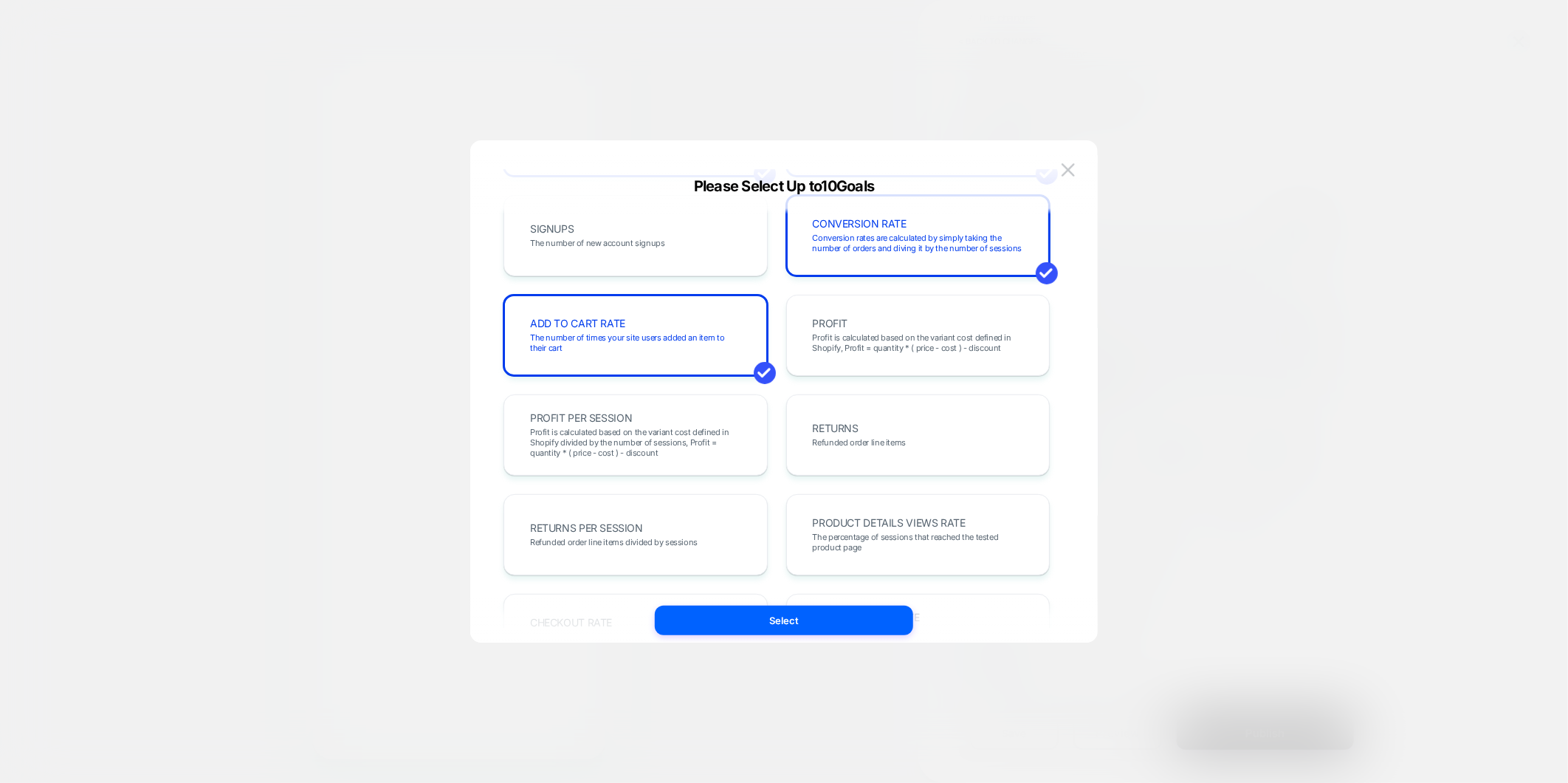 scroll, scrollTop: 328, scrollLeft: 0, axis: vertical 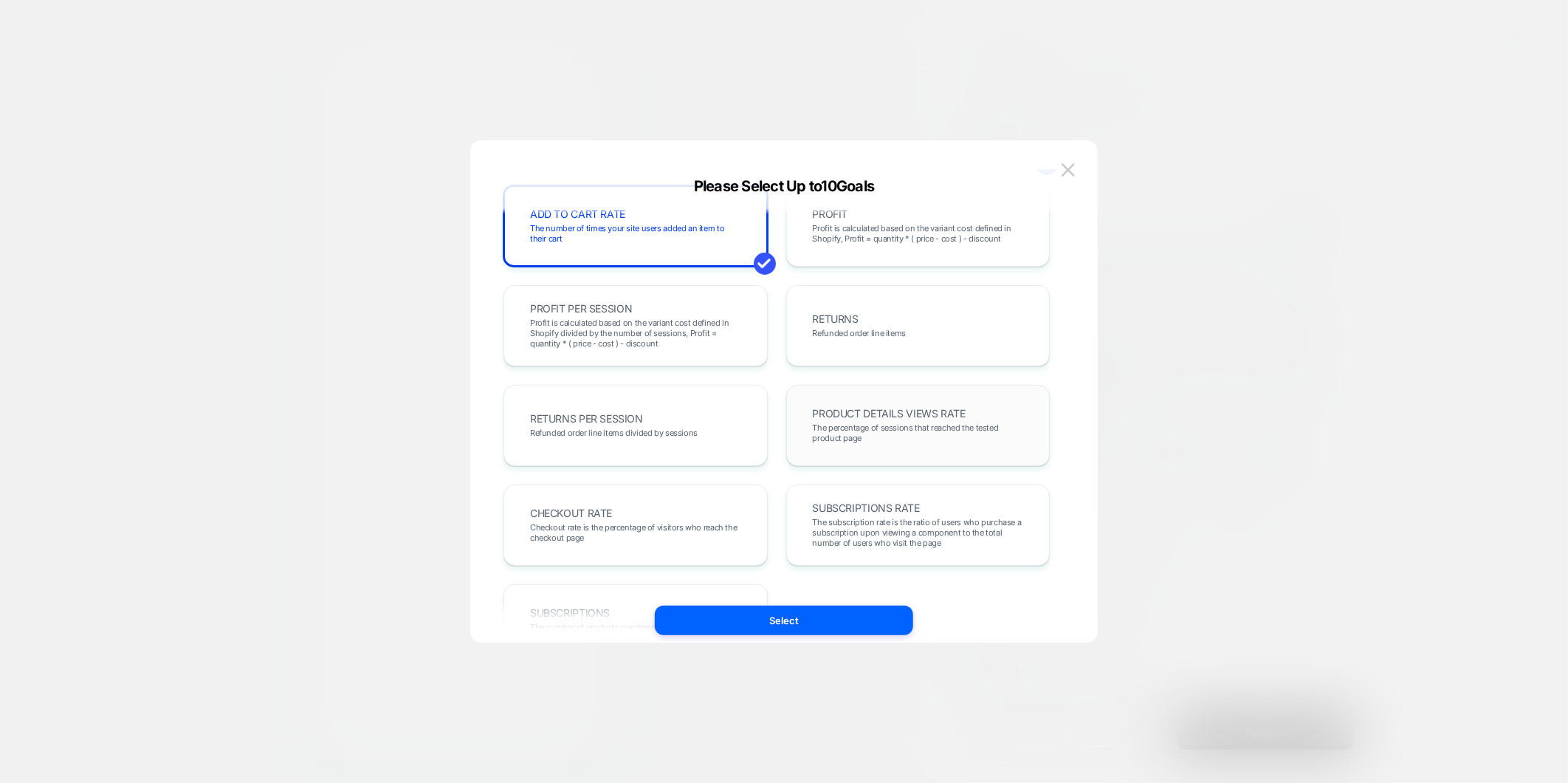 click on "PRODUCT DETAILS VIEWS RATE The percentage of sessions that reached the tested product page" at bounding box center [918, 425] 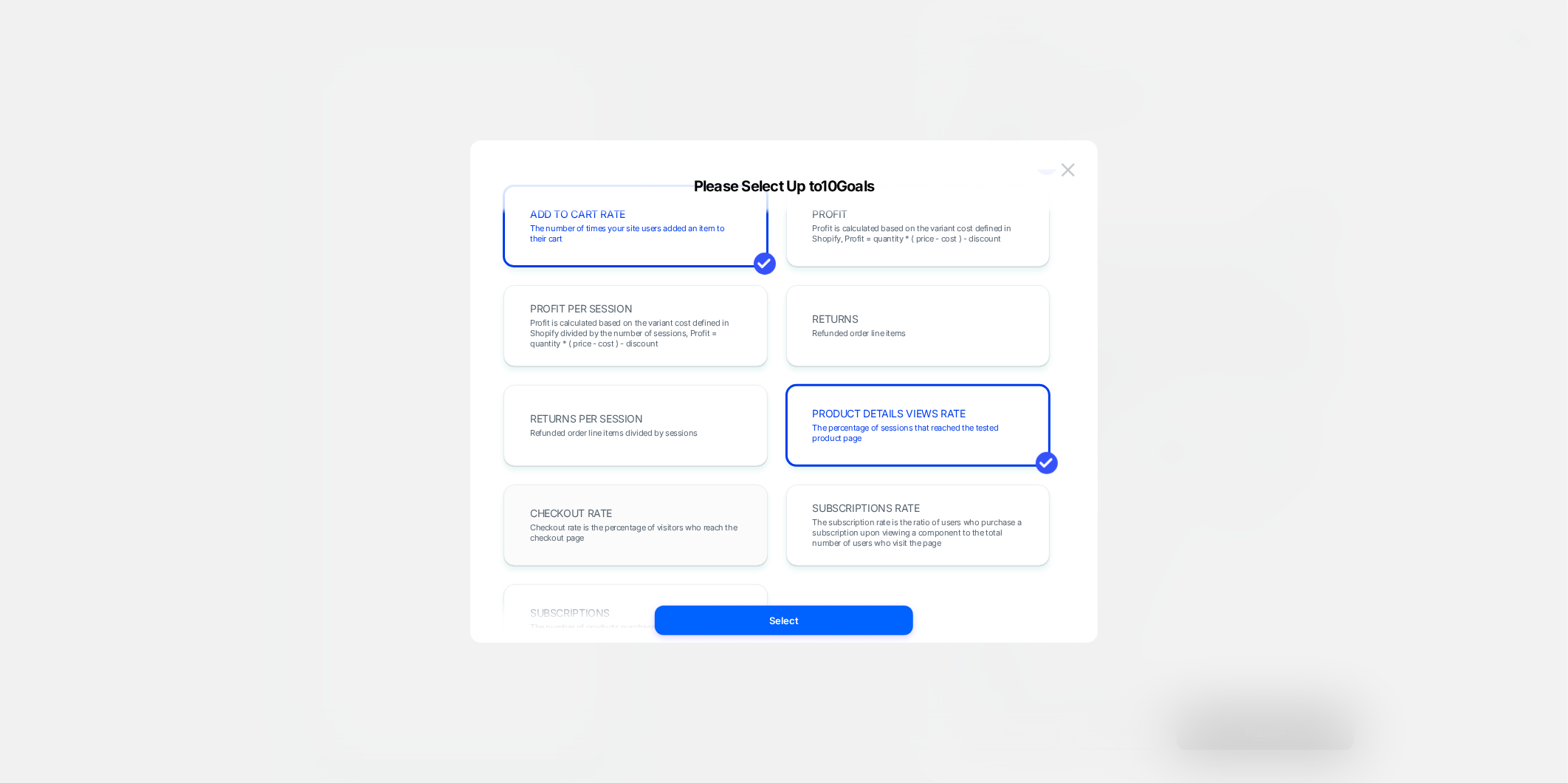 click on "Checkout rate is the percentage of visitors who reach the checkout page" at bounding box center (636, 533) 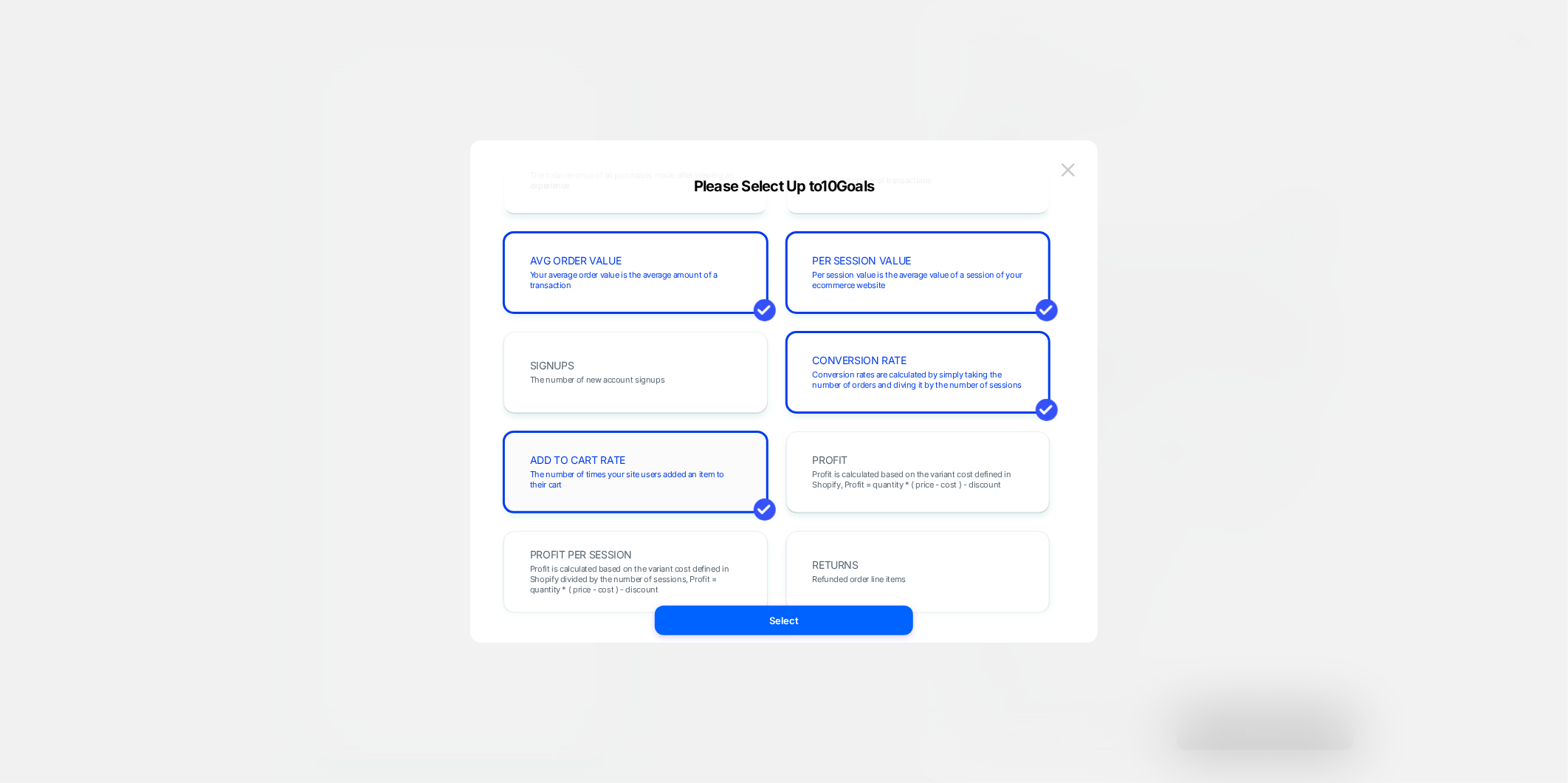 scroll, scrollTop: 0, scrollLeft: 0, axis: both 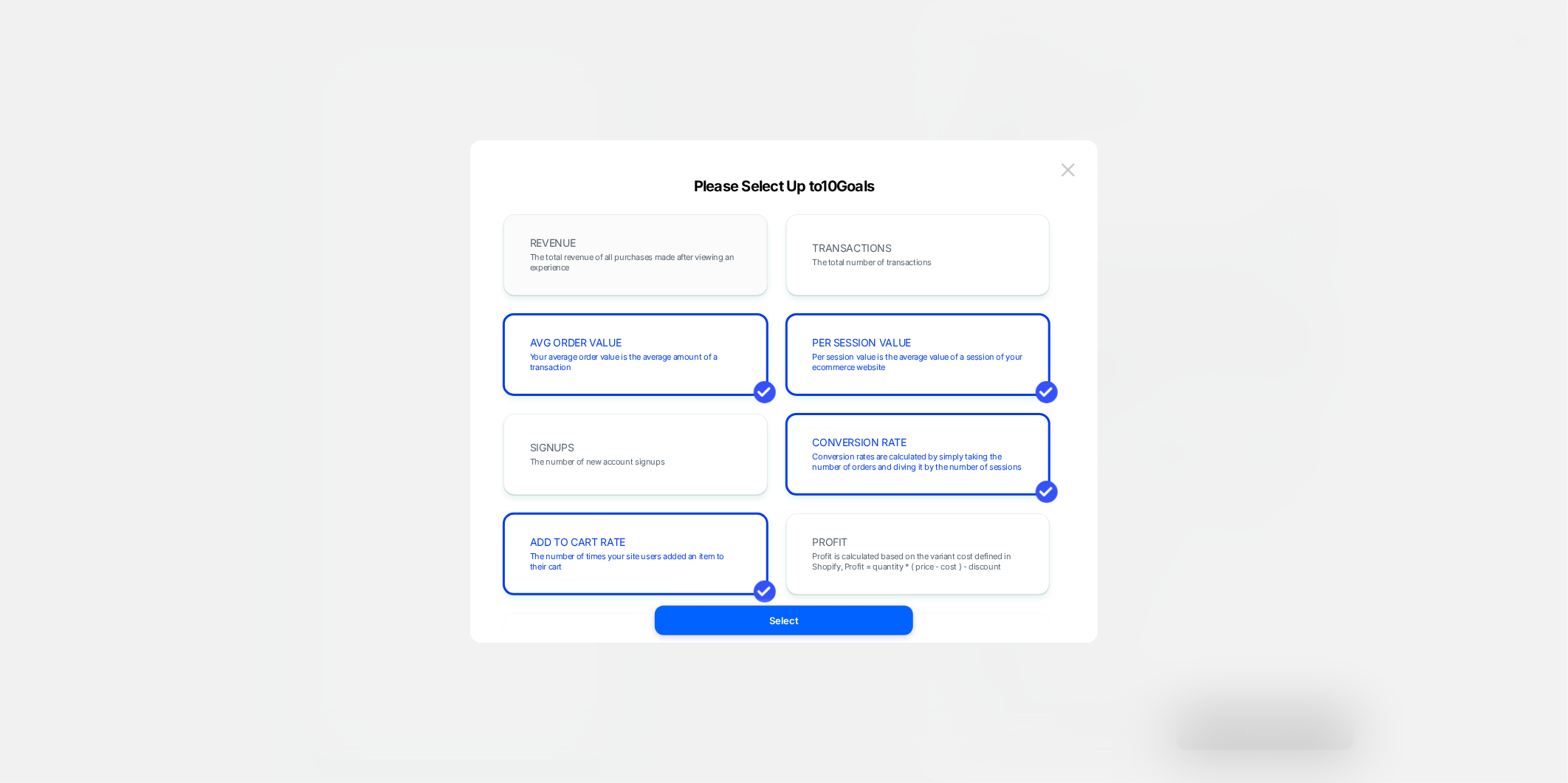 click on "The total revenue of all purchases made after viewing an experience" at bounding box center [636, 262] 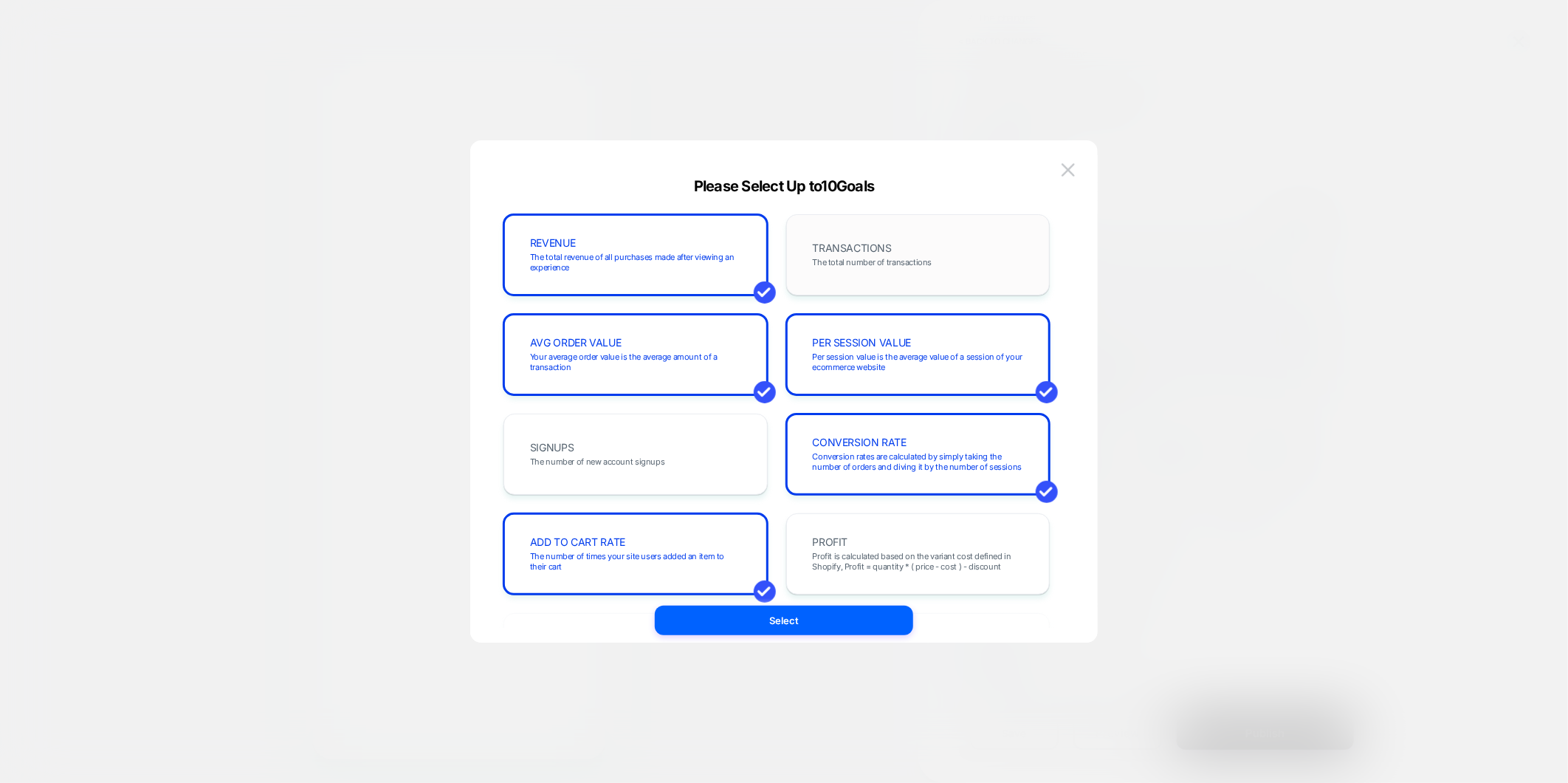 click on "TRANSACTIONS The total number of transactions" at bounding box center (918, 255) 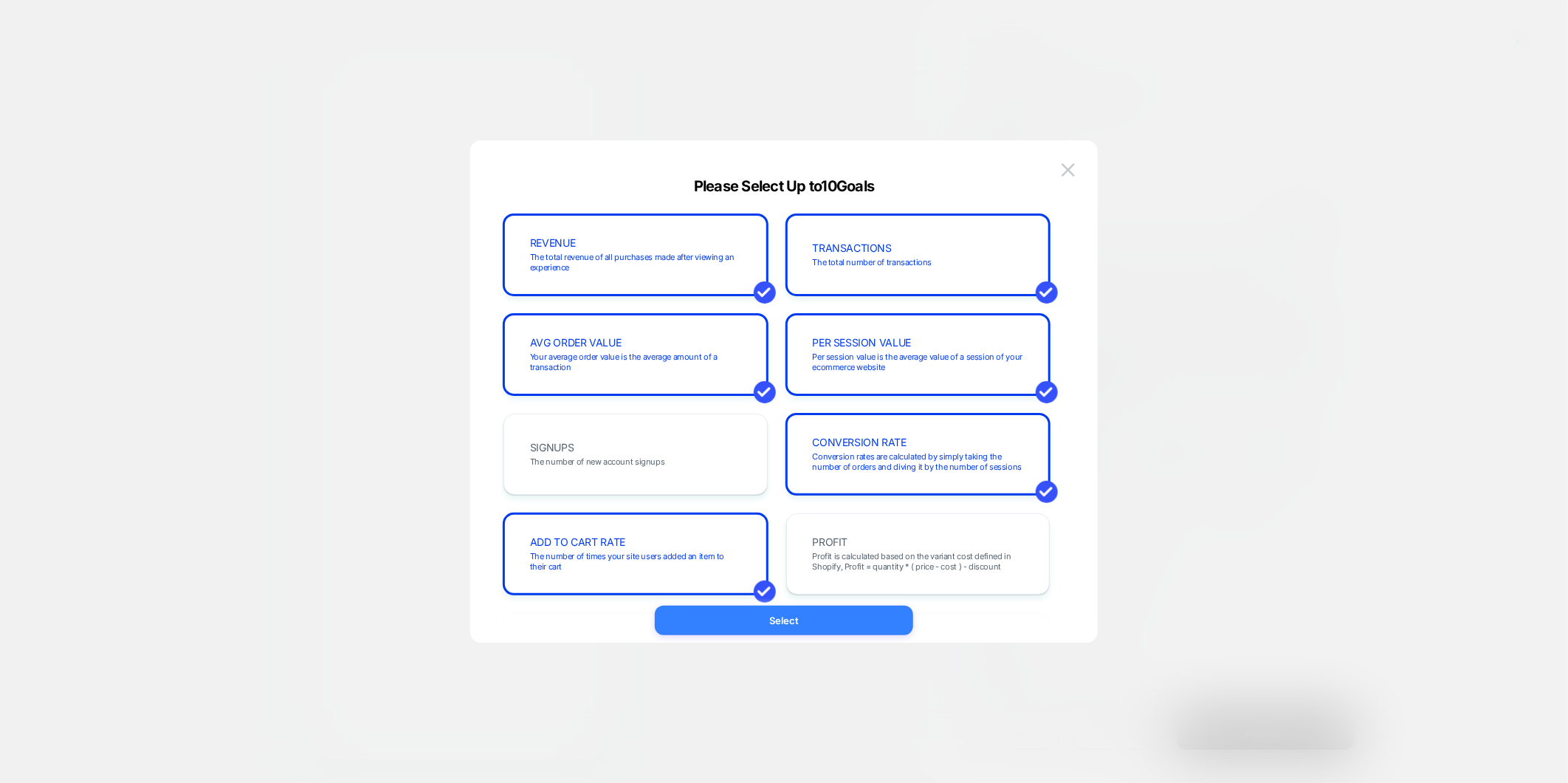 click on "Select" at bounding box center [784, 620] 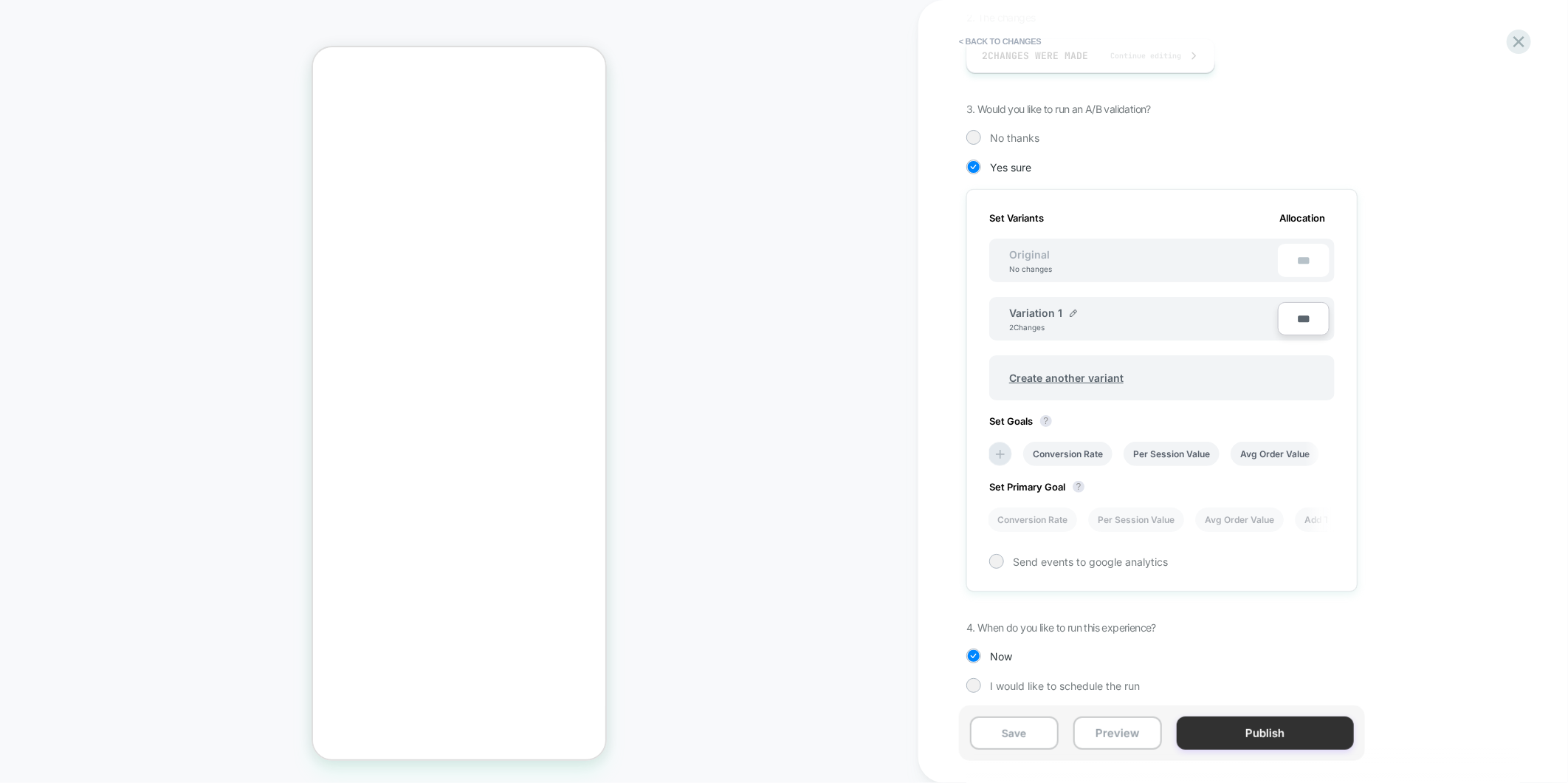 click on "Publish" at bounding box center (1265, 733) 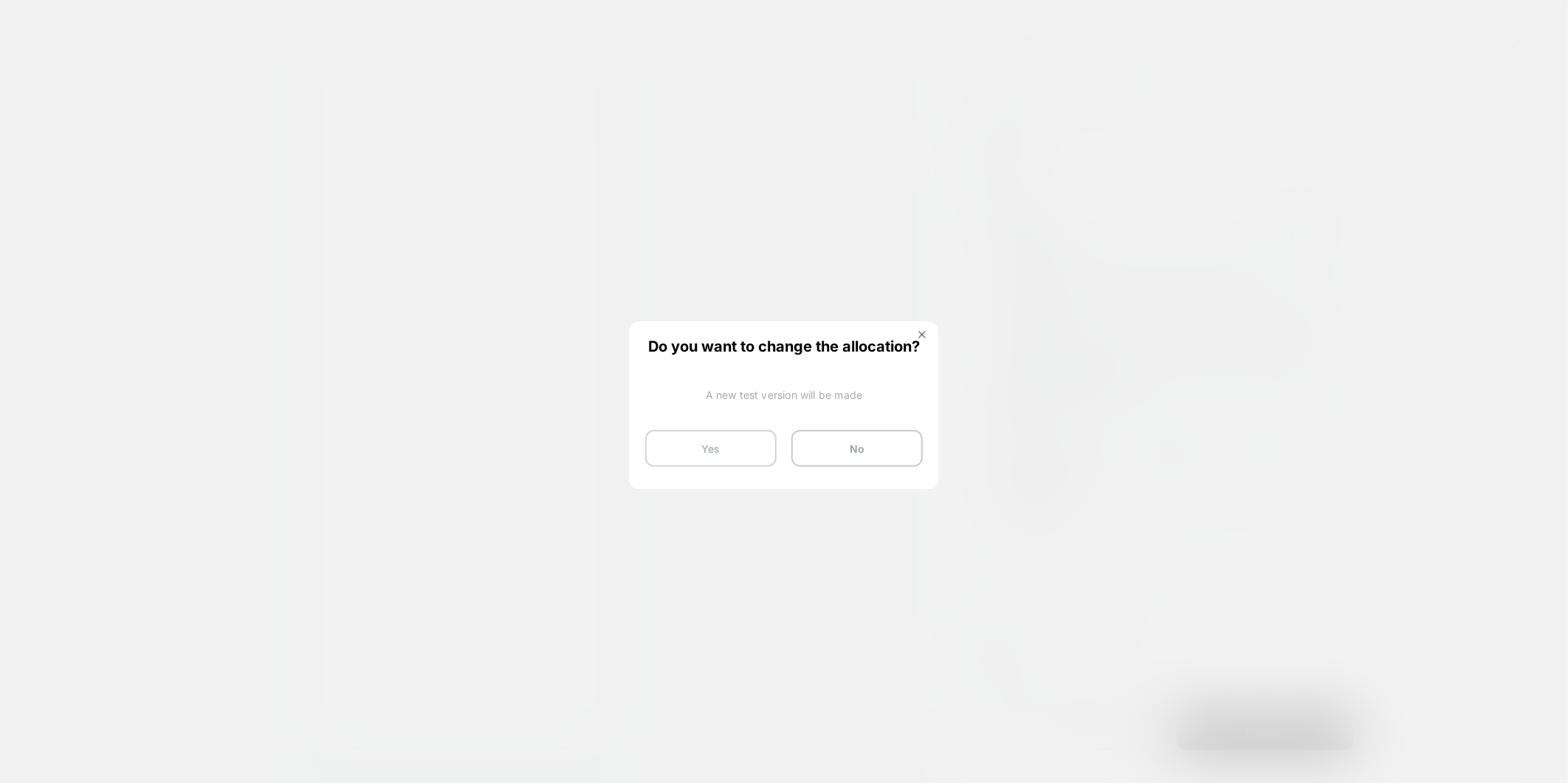 click on "Yes" at bounding box center (711, 448) 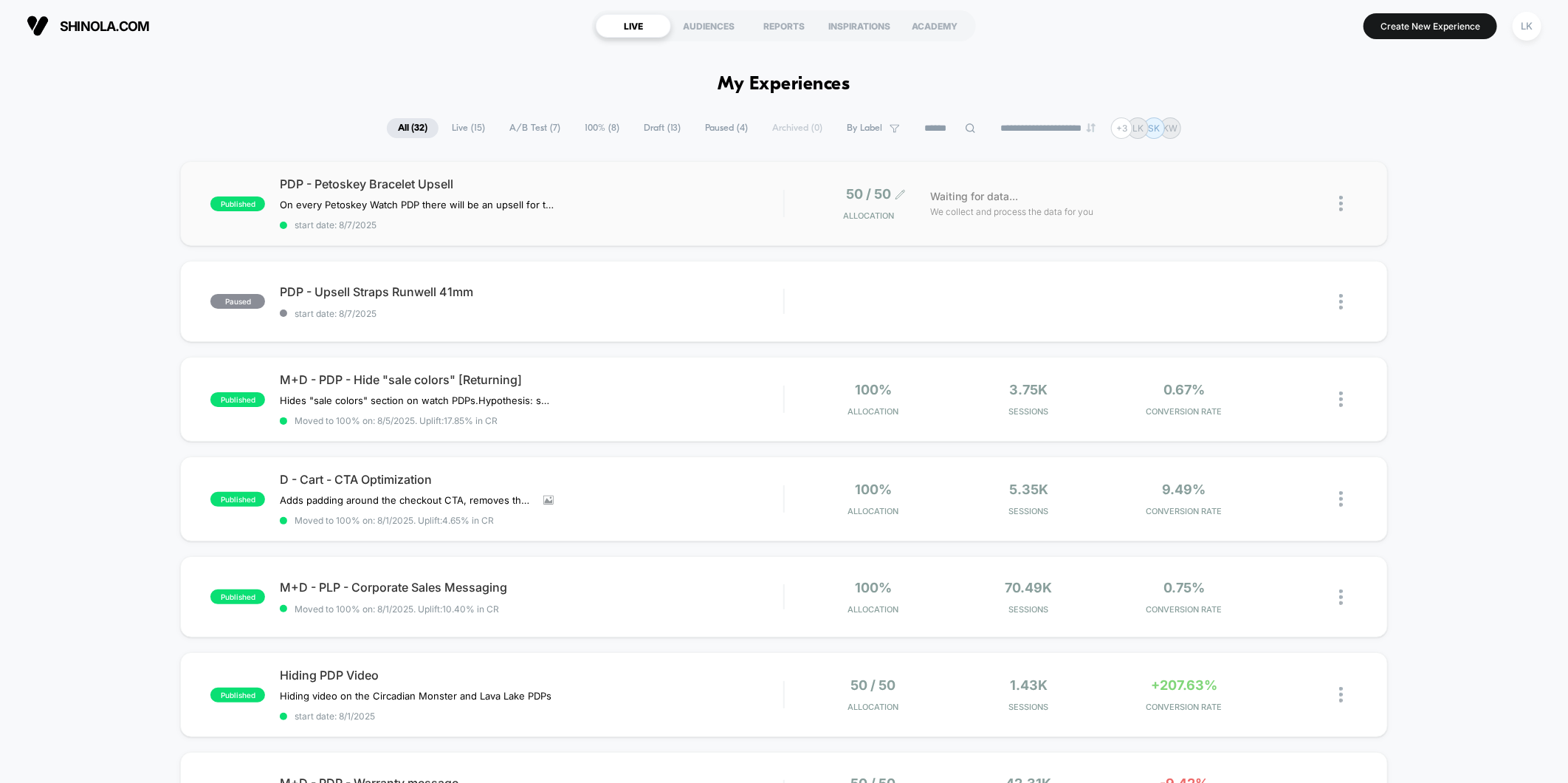 click 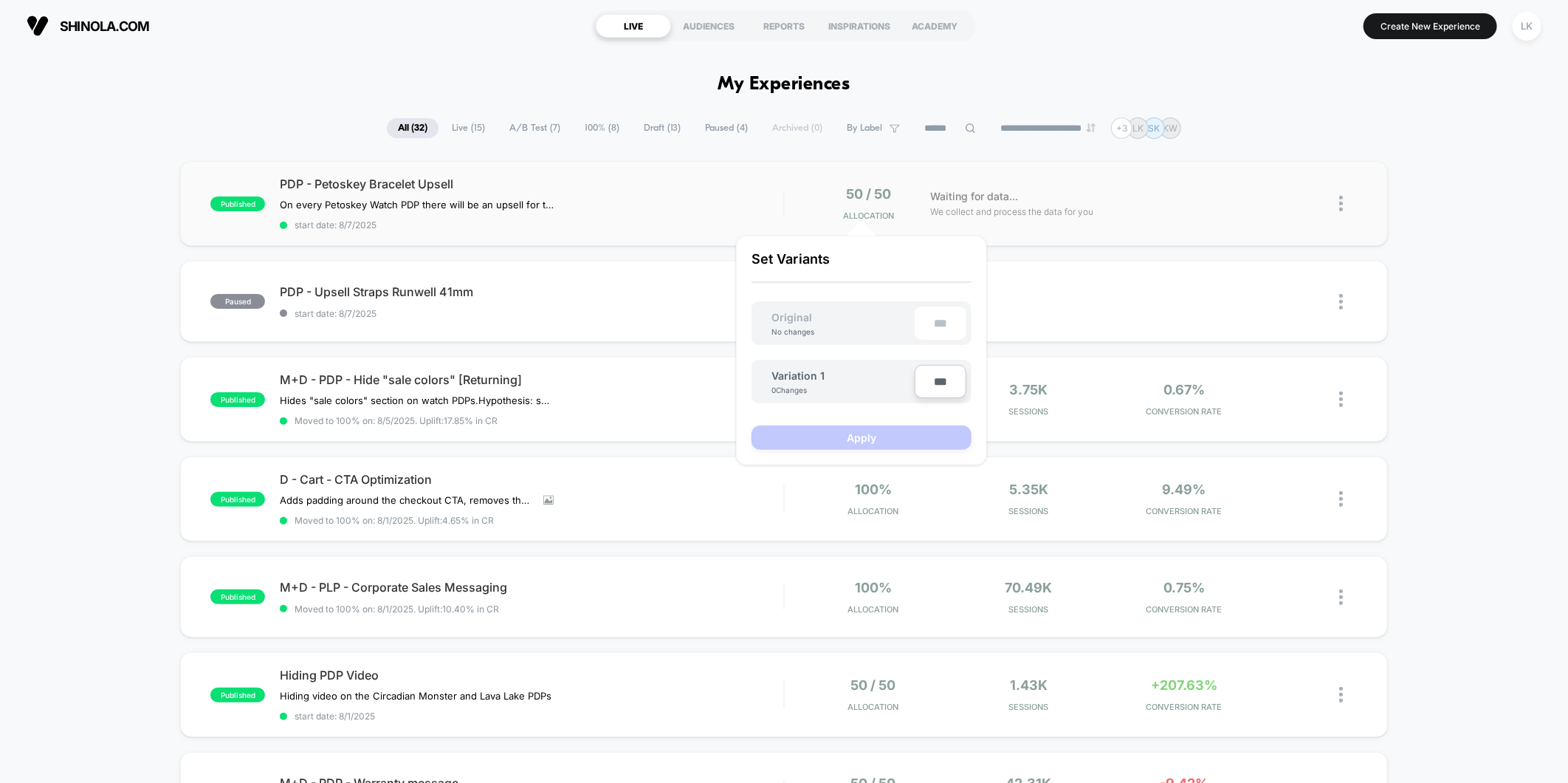 click on "published PDP - Petoskey Bracelet Upsell On every Petoskey Watch PDP there will be an upsell for the 4mm Petoskey Bracelet, based on data they're commonly purchased together,.﻿ Click to edit experience details On every Petoskey Watch PDP there will be an upsell for the 4mm Petoskey Bracelet, based on data they're commonly purchased together,.﻿ start date: 8/7/2025 50 / 50 Allocation Waiting for data... We collect and process the data for you" at bounding box center [783, 203] 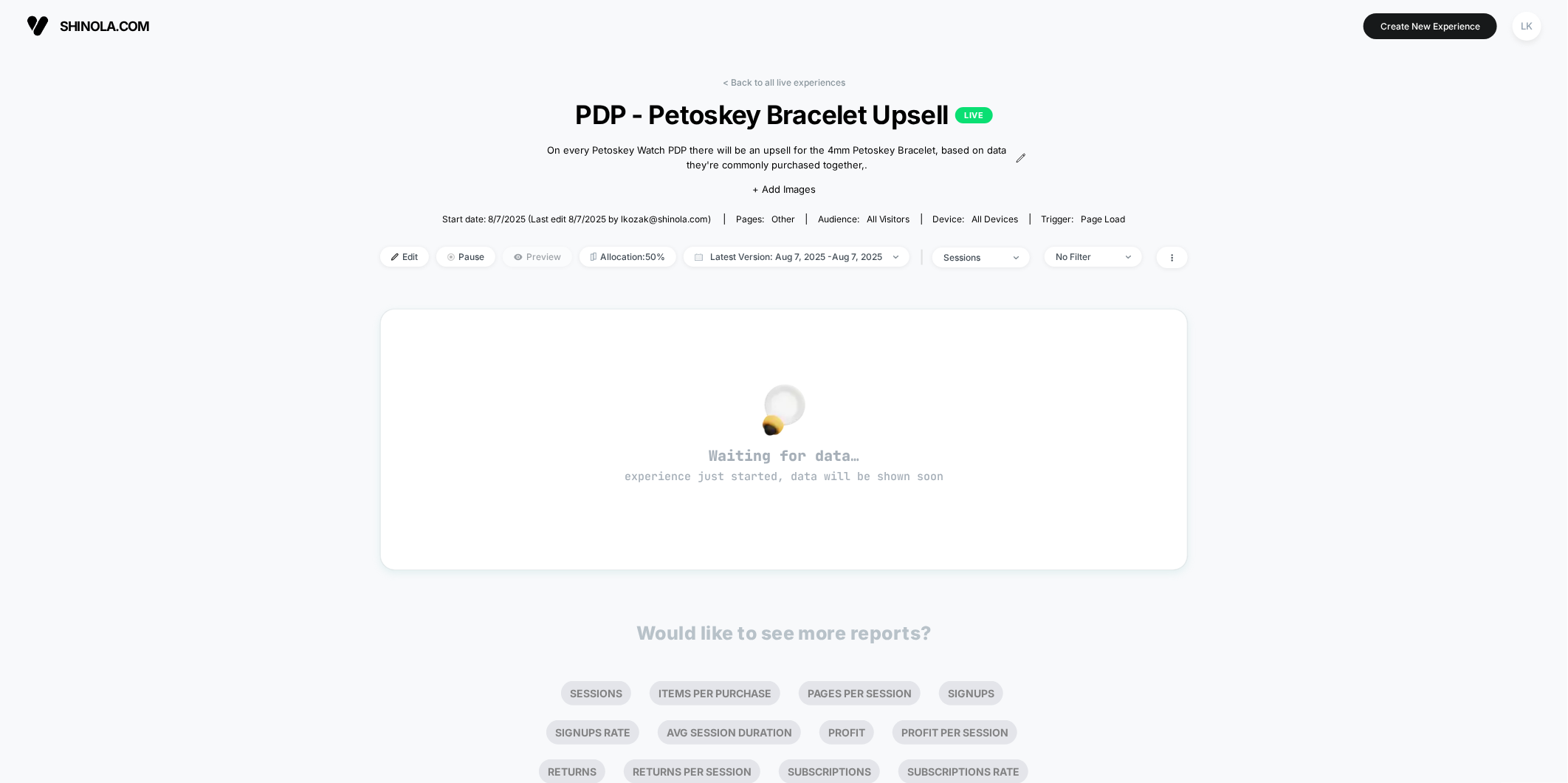 click on "Preview" at bounding box center (537, 256) 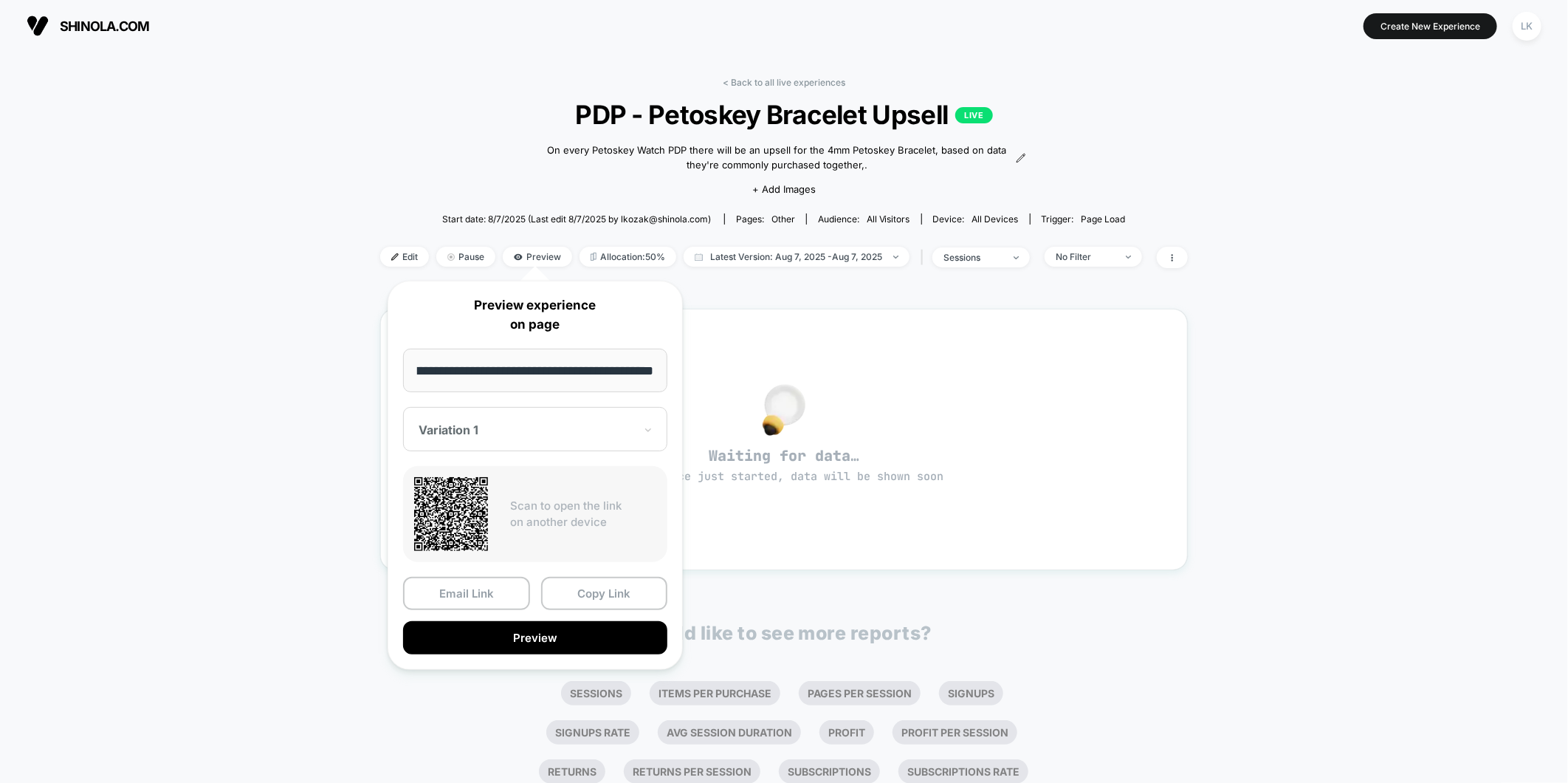scroll, scrollTop: 0, scrollLeft: 0, axis: both 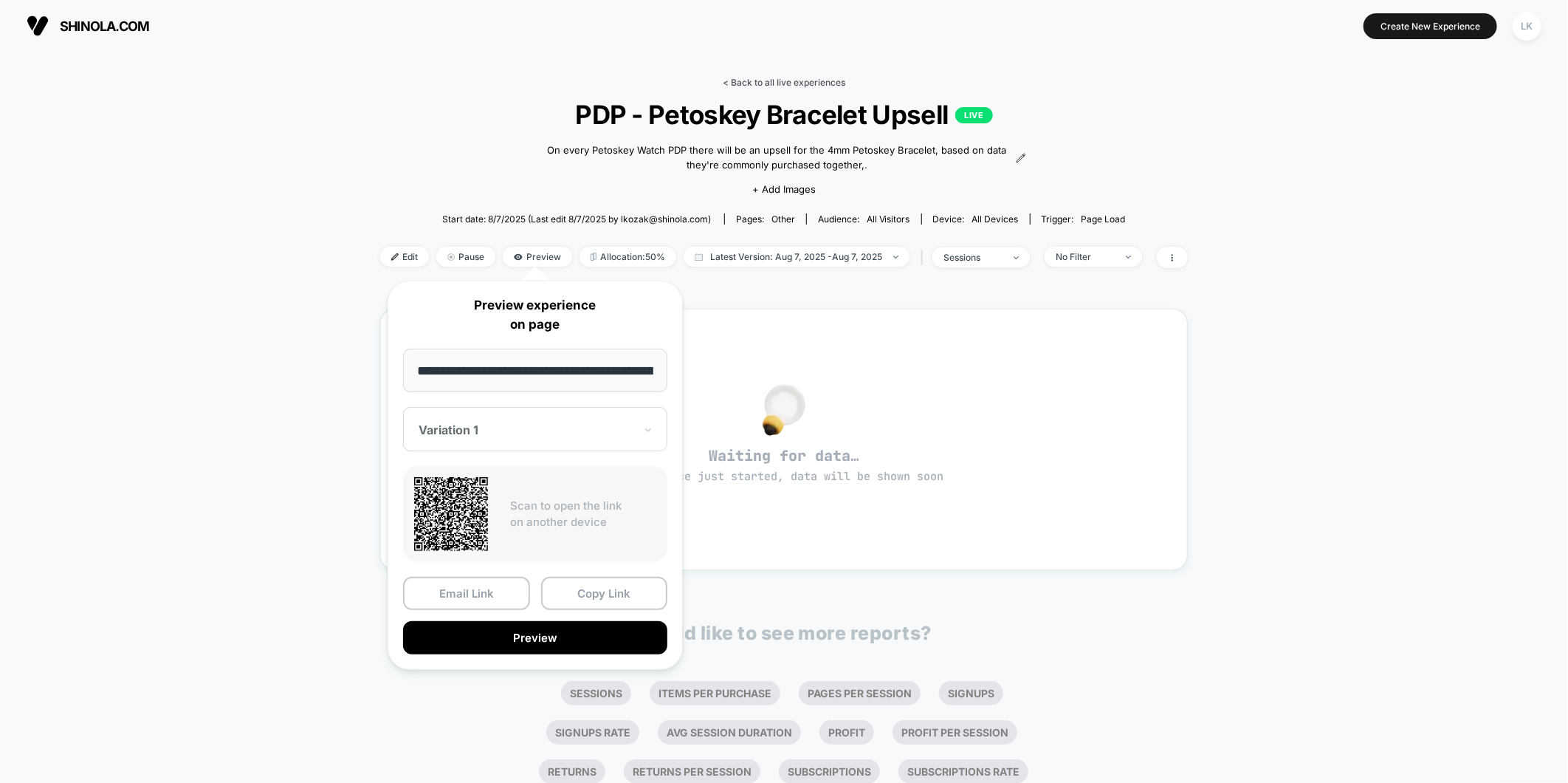 click on "< Back to all live experiences" at bounding box center (784, 82) 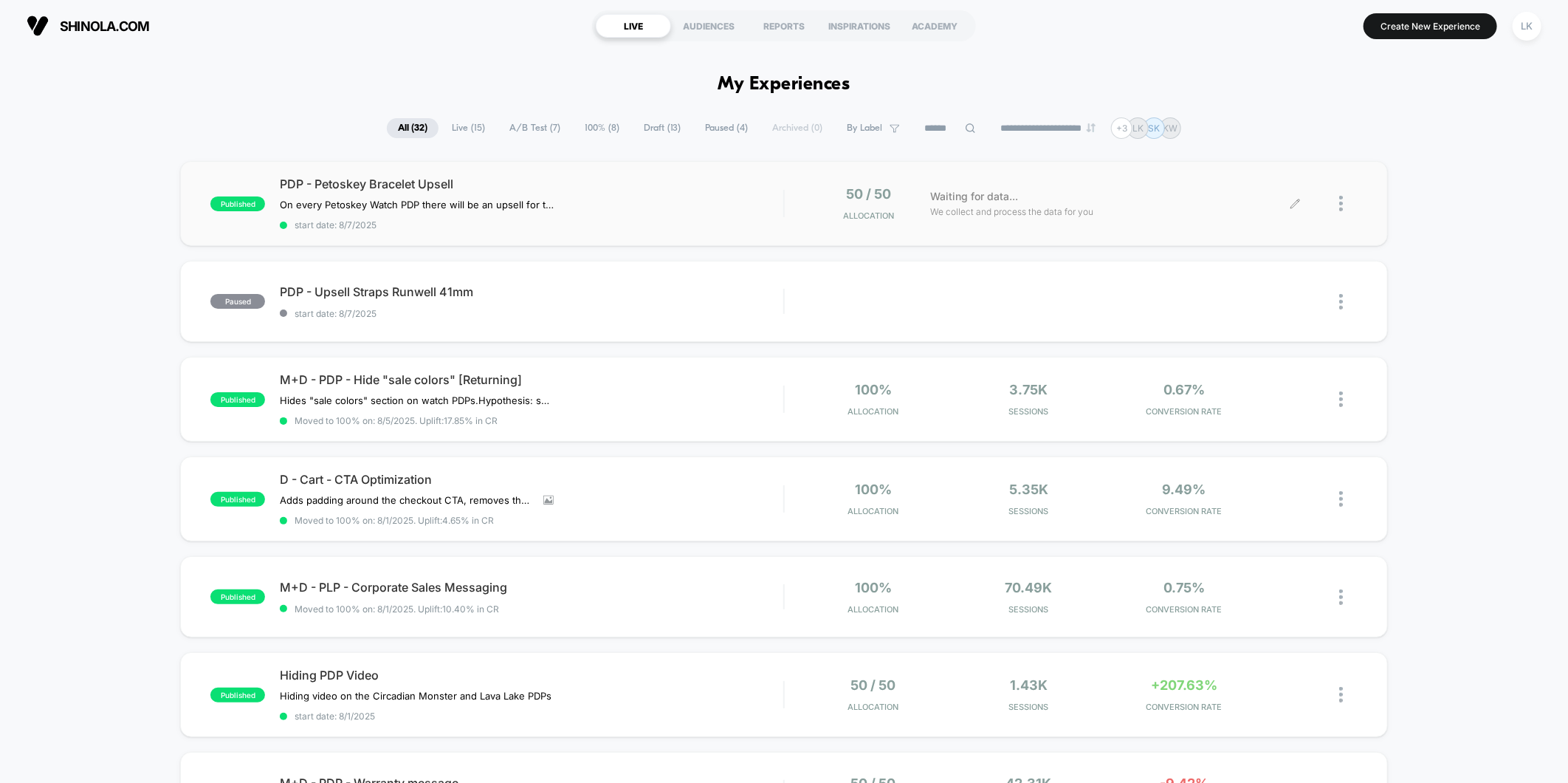 click on "Waiting for data... We collect and process the data for you" at bounding box center (1110, 203) 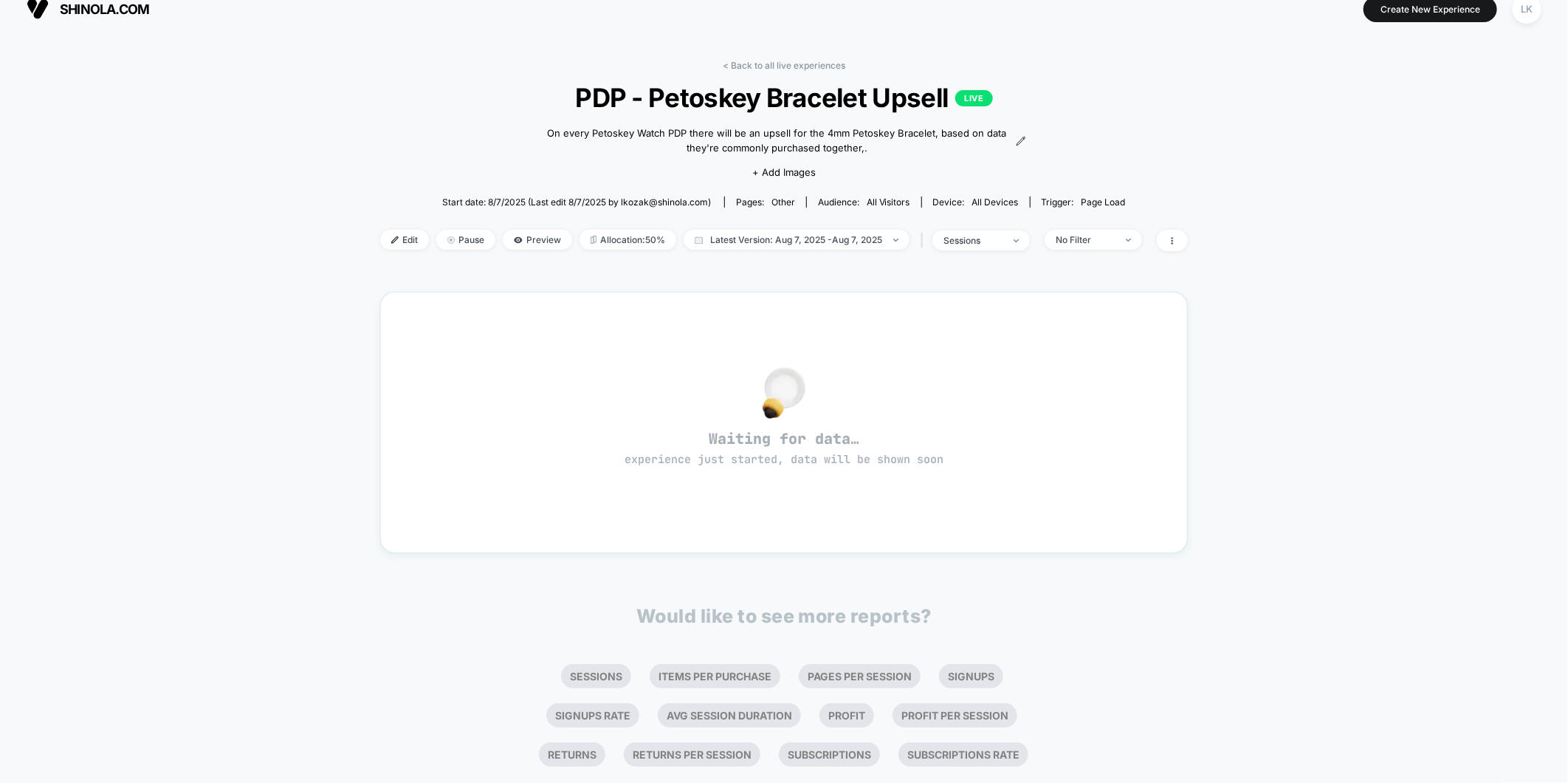 scroll, scrollTop: 0, scrollLeft: 0, axis: both 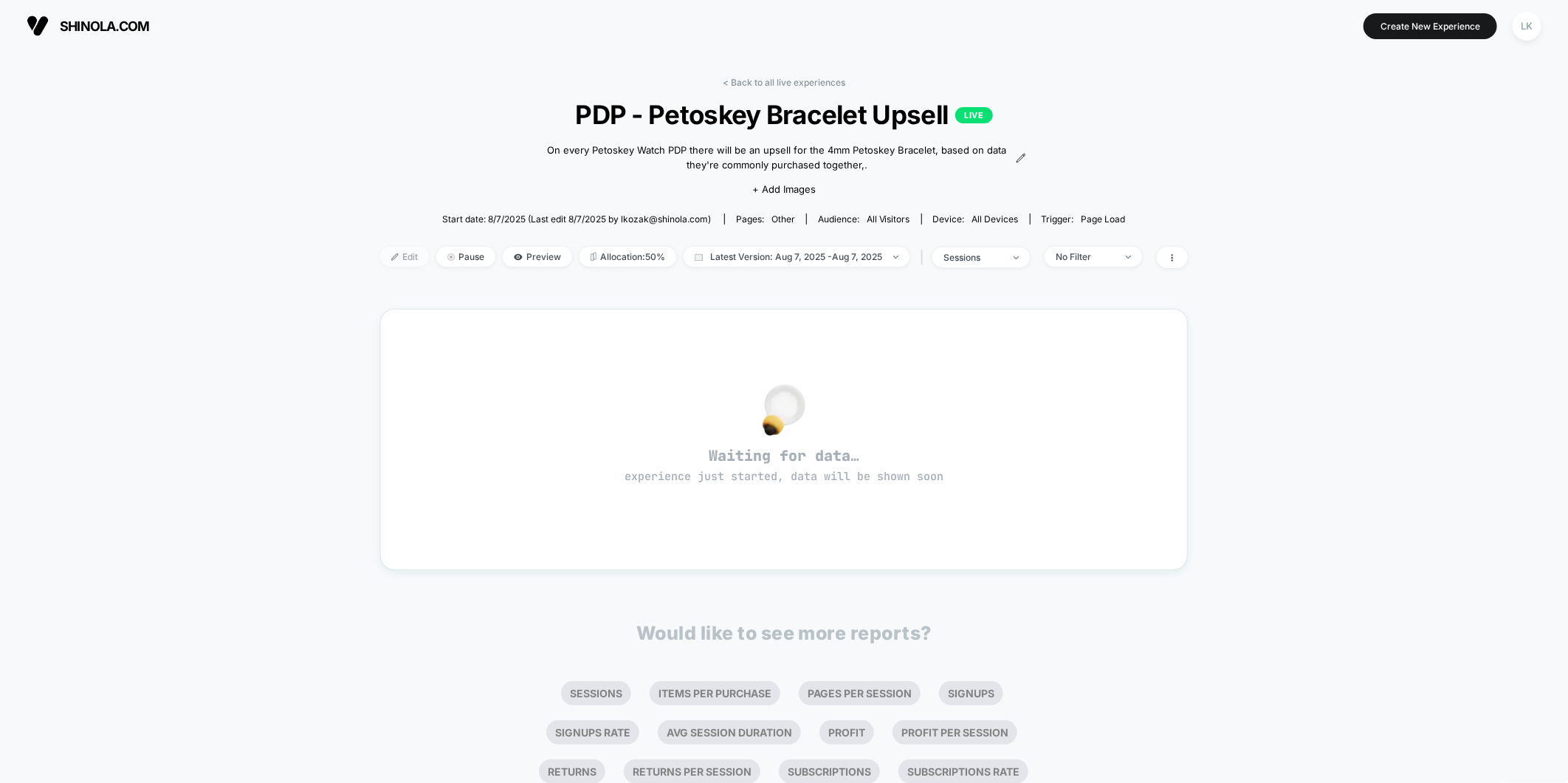 click at bounding box center [395, 257] 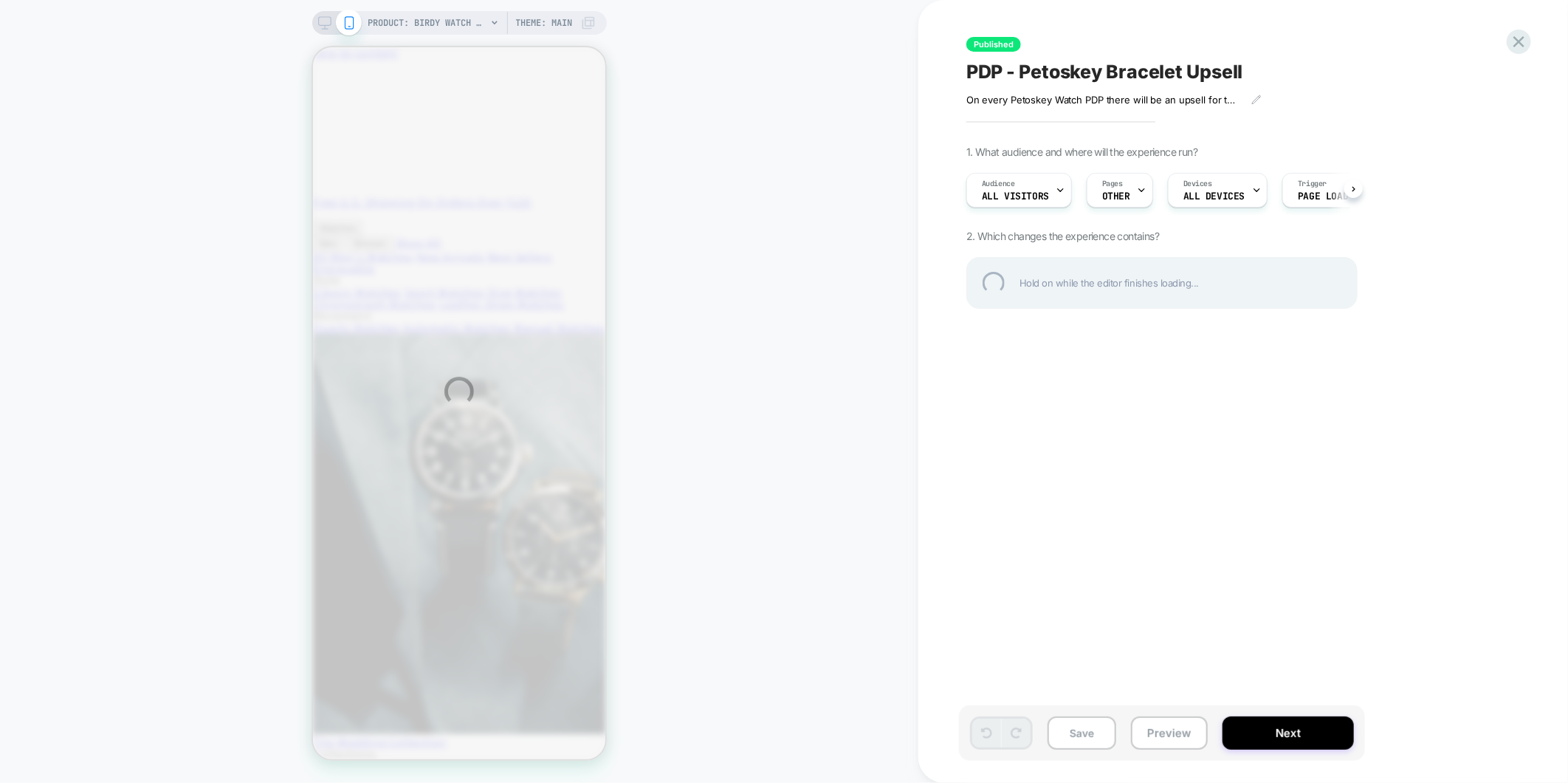 scroll, scrollTop: 0, scrollLeft: 0, axis: both 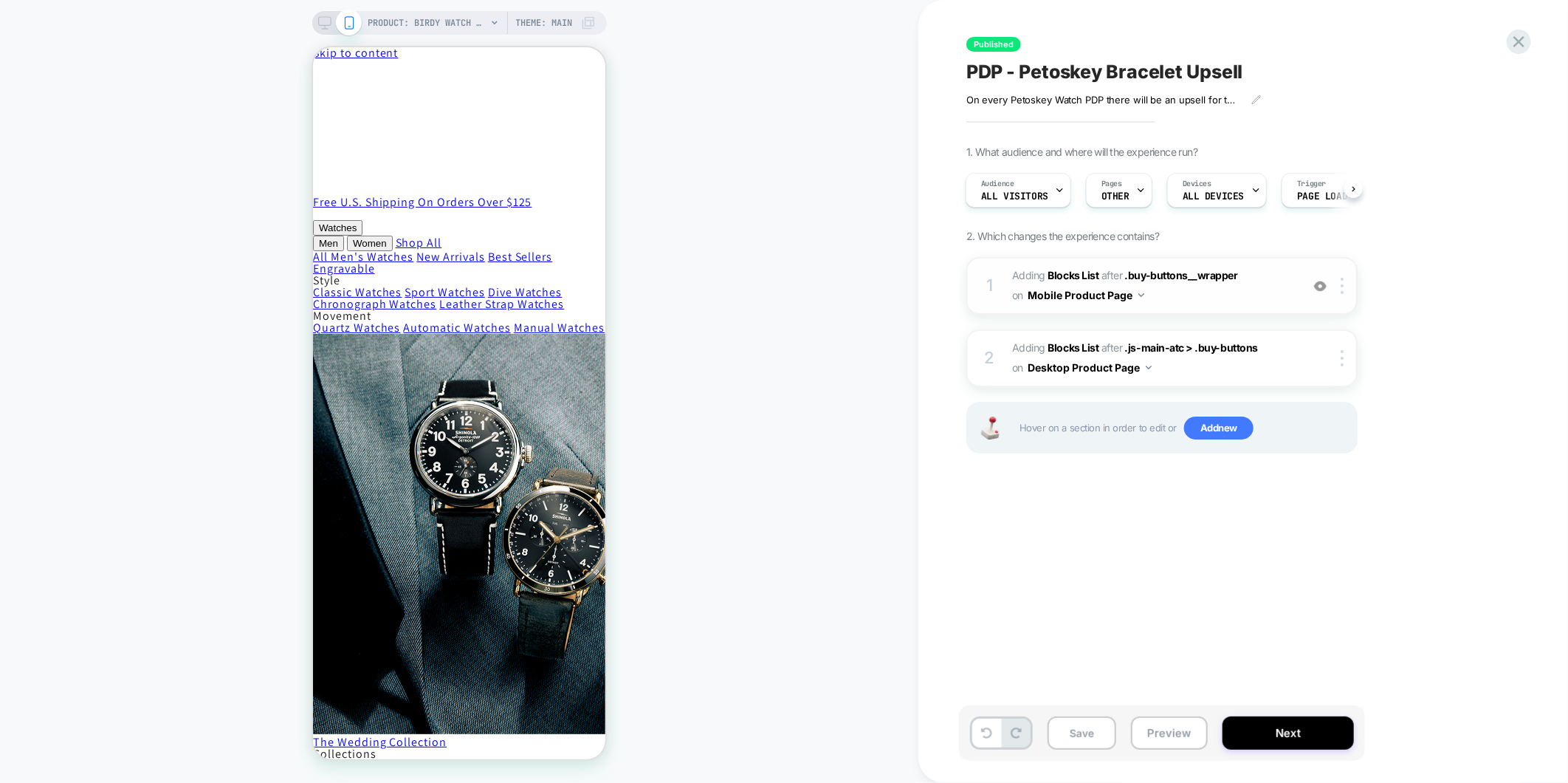 click on "#_loomi_addon_1753992737426 Adding   Blocks List   AFTER .buy-buttons__wrapper .buy-buttons__wrapper   on Mobile Product Page" at bounding box center (1152, 286) 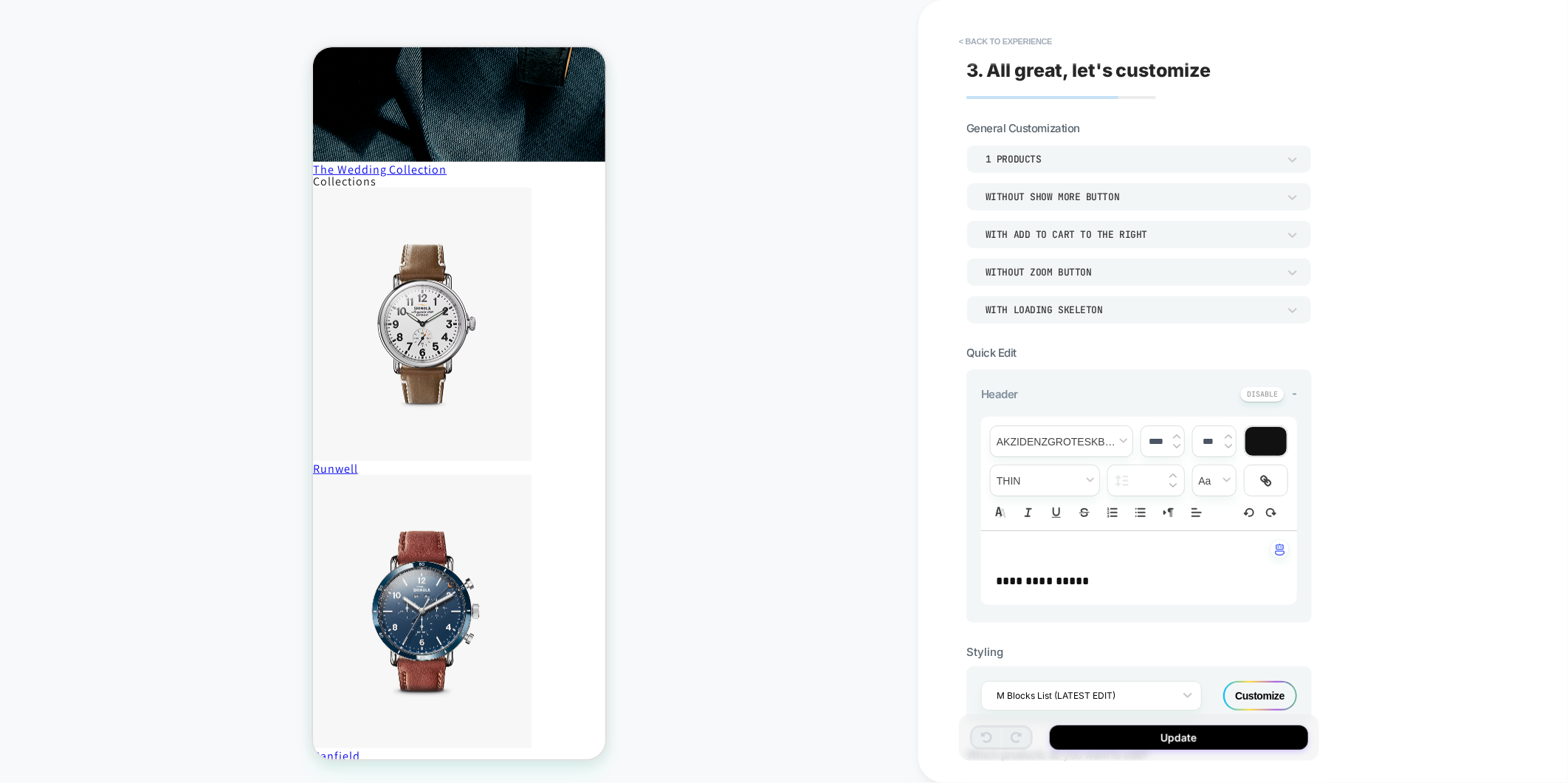 scroll, scrollTop: 576, scrollLeft: 0, axis: vertical 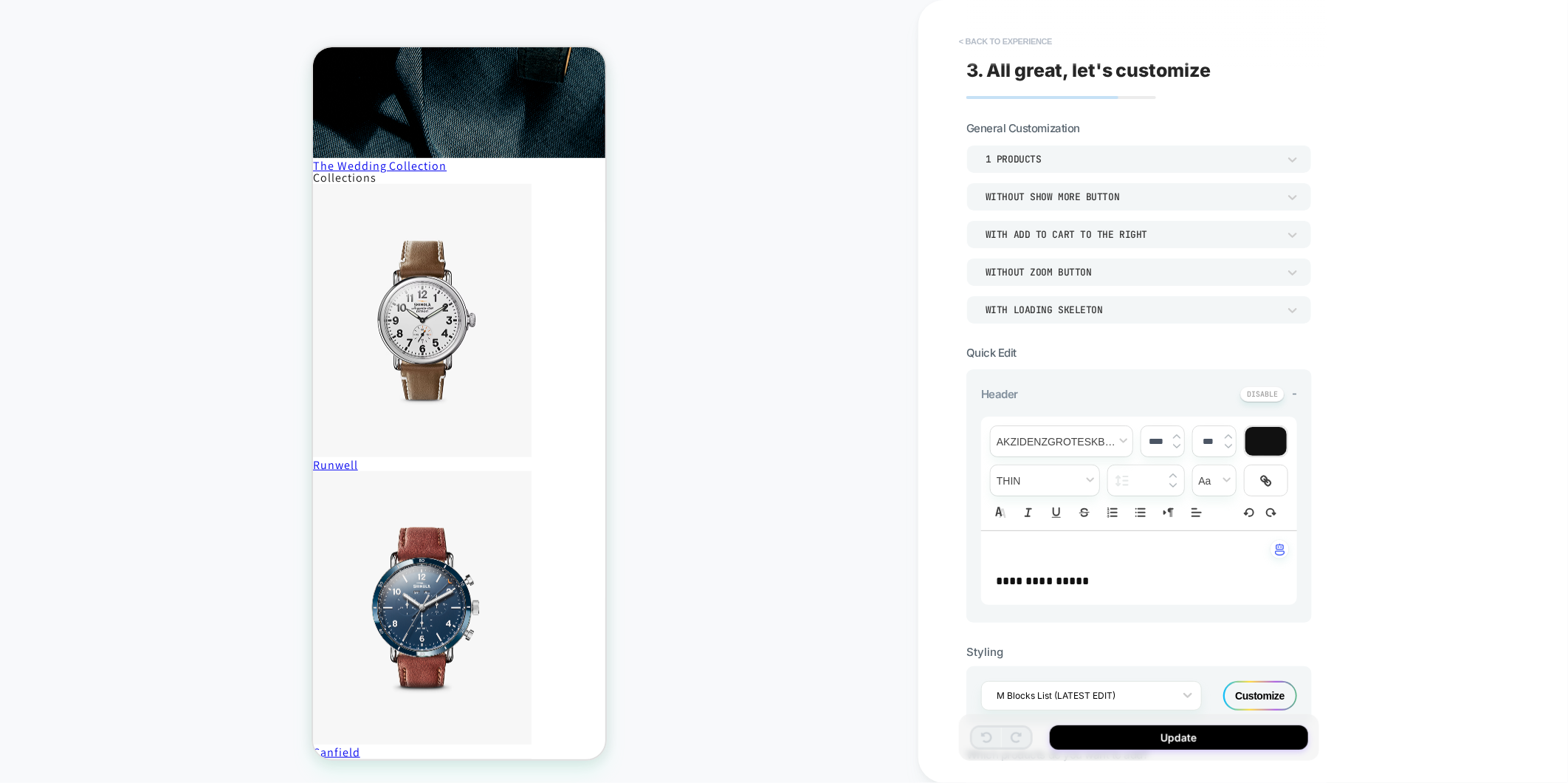 click on "< Back to experience" at bounding box center (1005, 41) 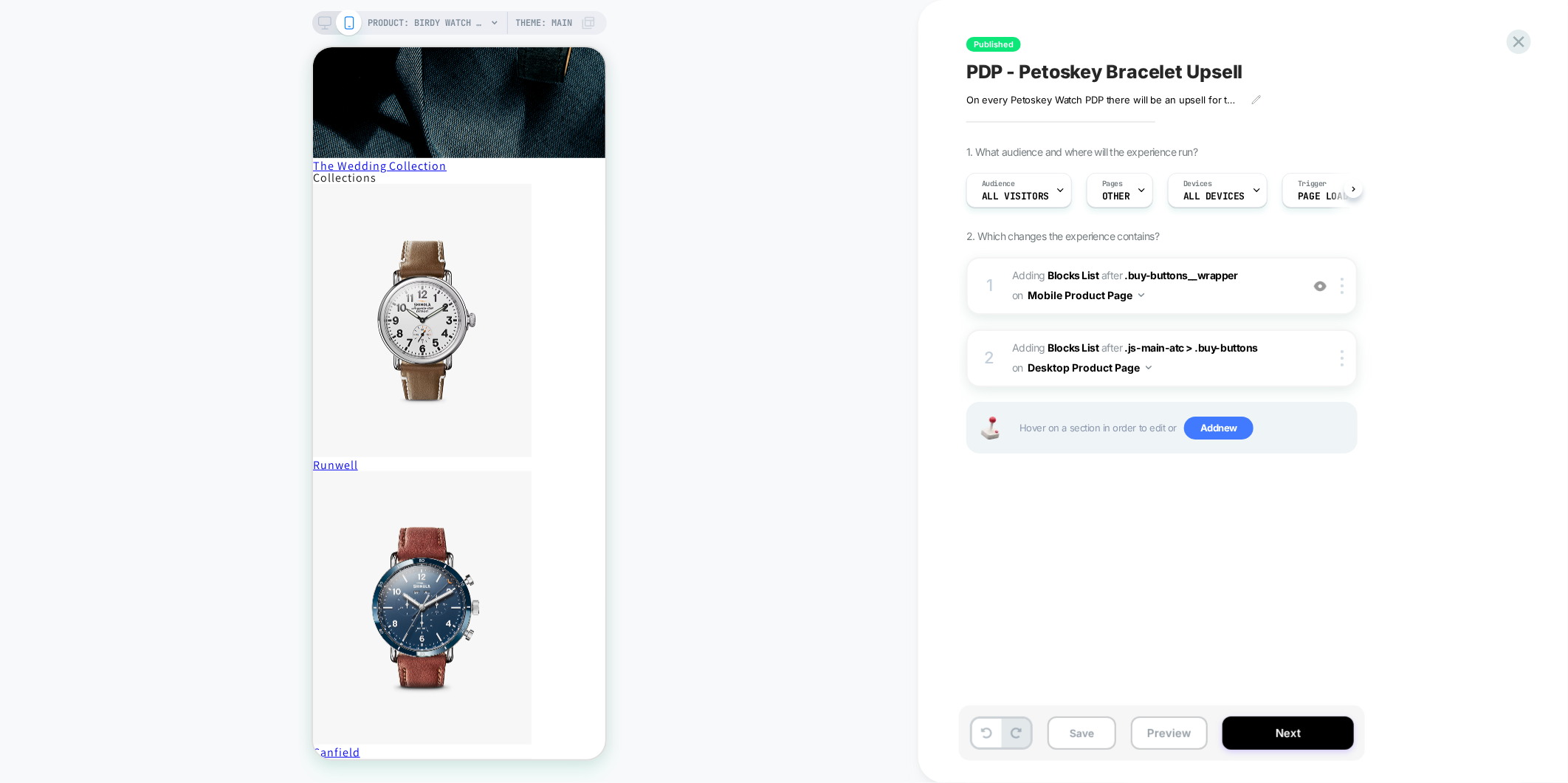 scroll, scrollTop: 0, scrollLeft: 1, axis: horizontal 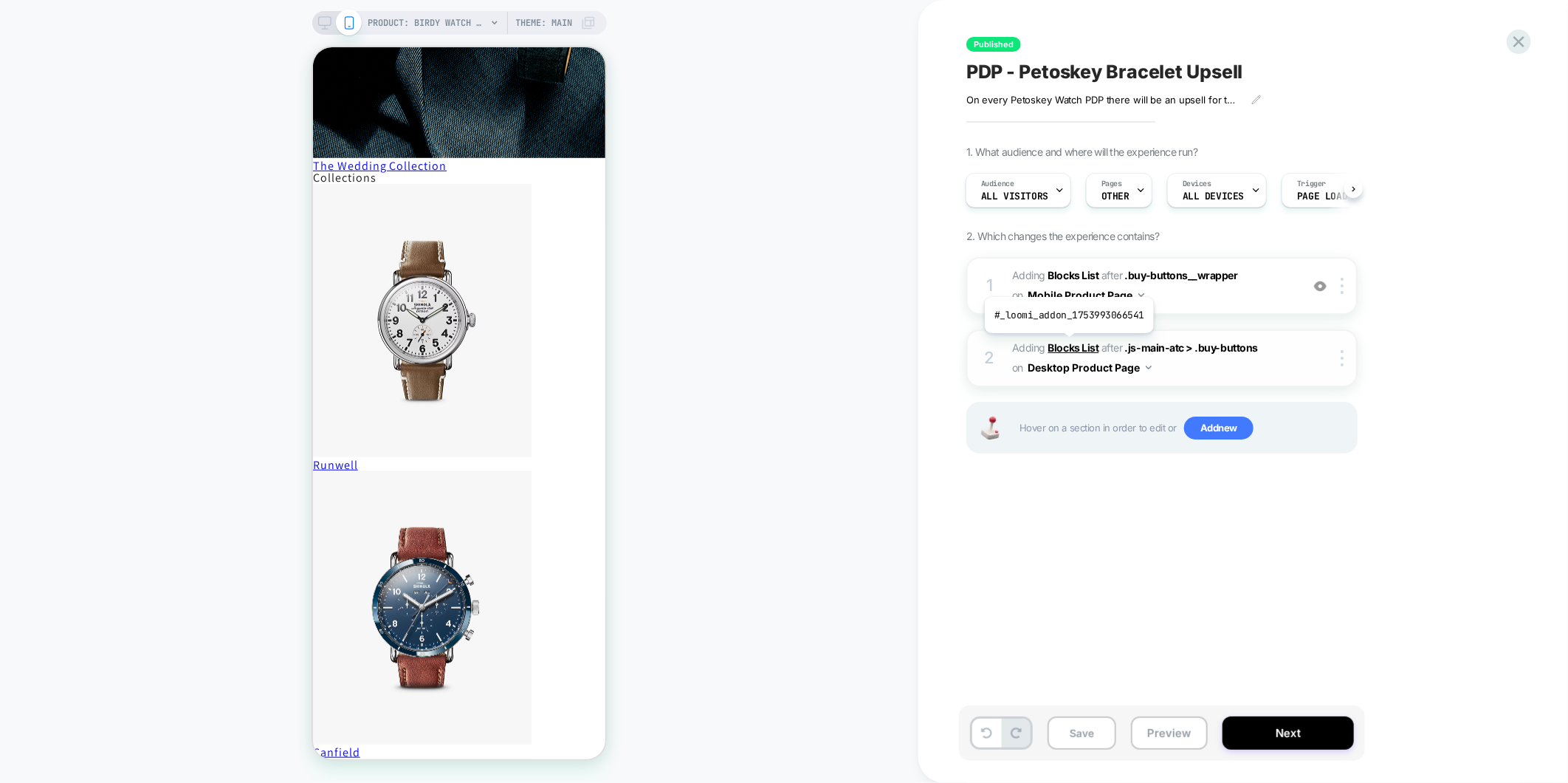click on "Blocks List" at bounding box center (1073, 347) 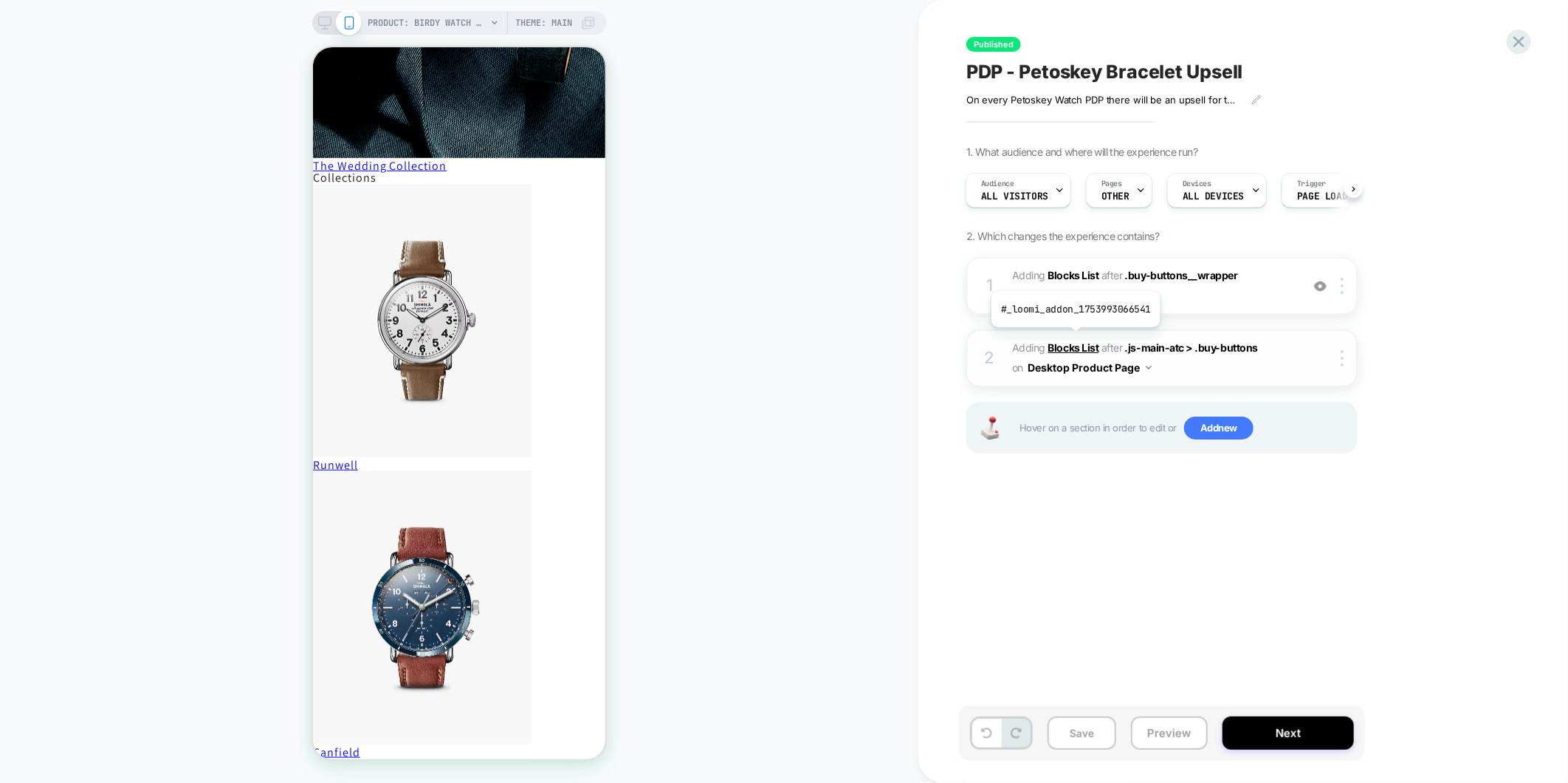 click on "Blocks List" at bounding box center [1073, 347] 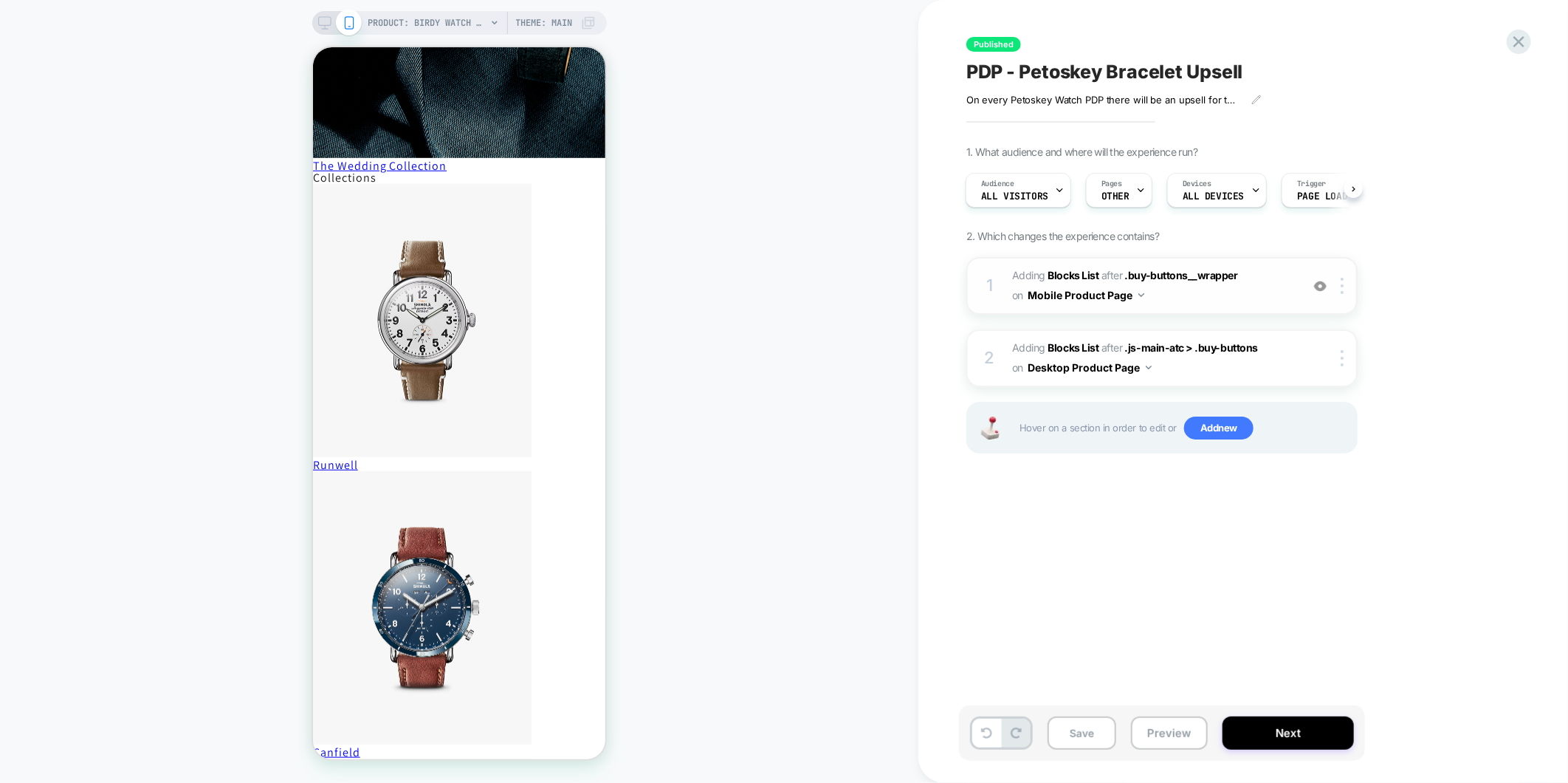 click on "#_loomi_addon_1753992737426 Adding   Blocks List   AFTER .buy-buttons__wrapper .buy-buttons__wrapper   on Mobile Product Page" at bounding box center [1152, 286] 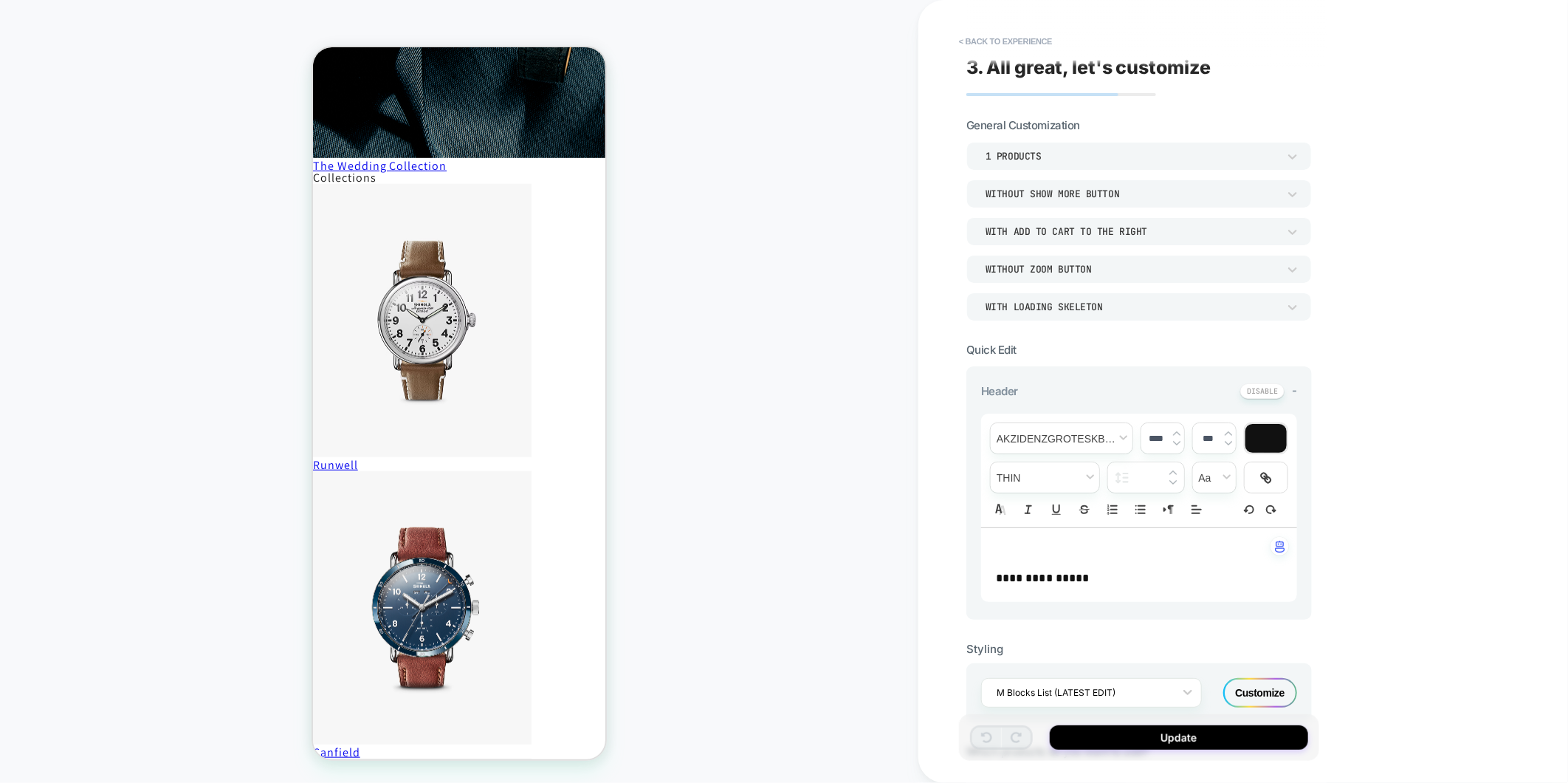 scroll, scrollTop: 0, scrollLeft: 0, axis: both 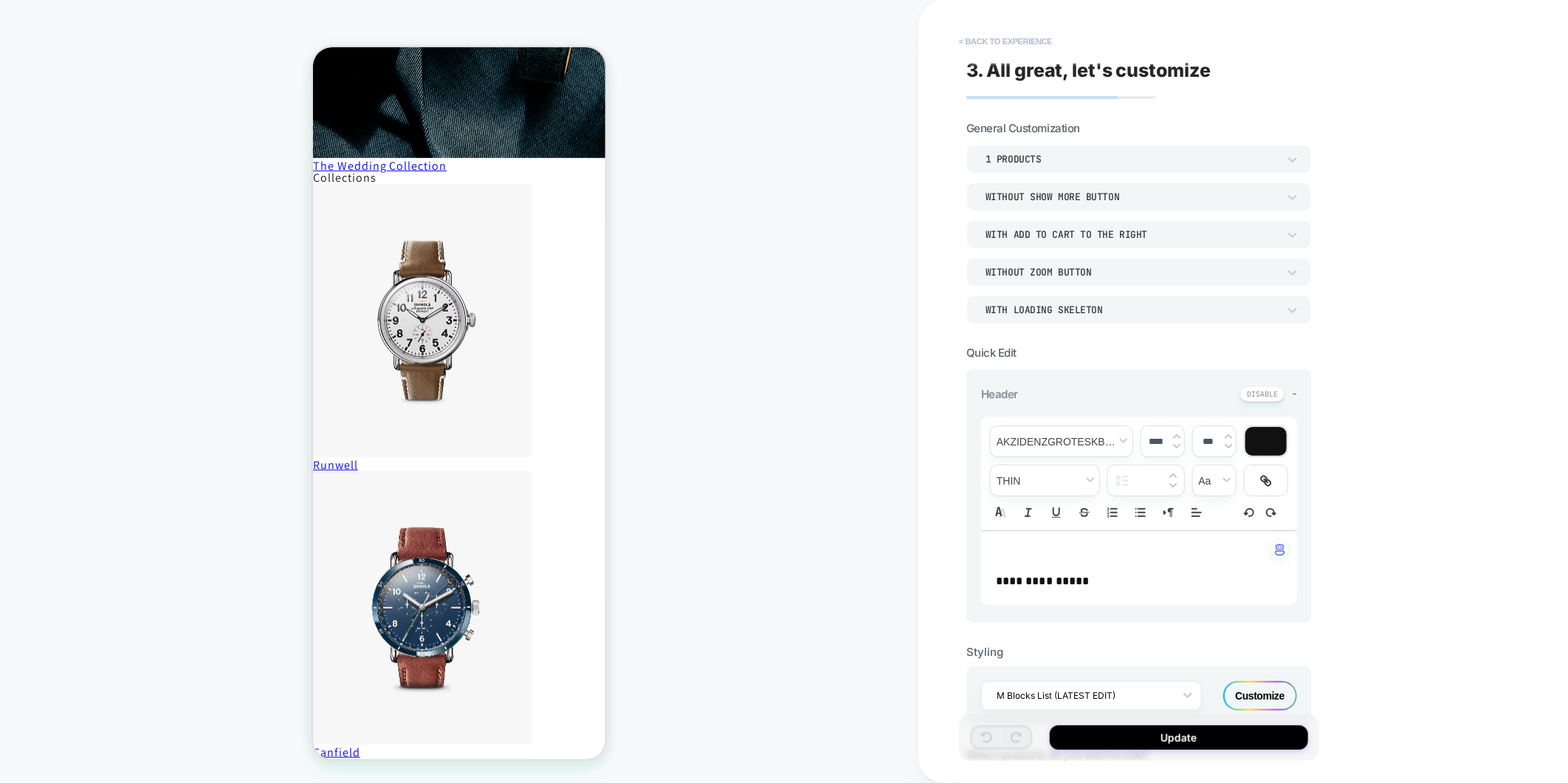 click on "< Back to experience" at bounding box center [1005, 41] 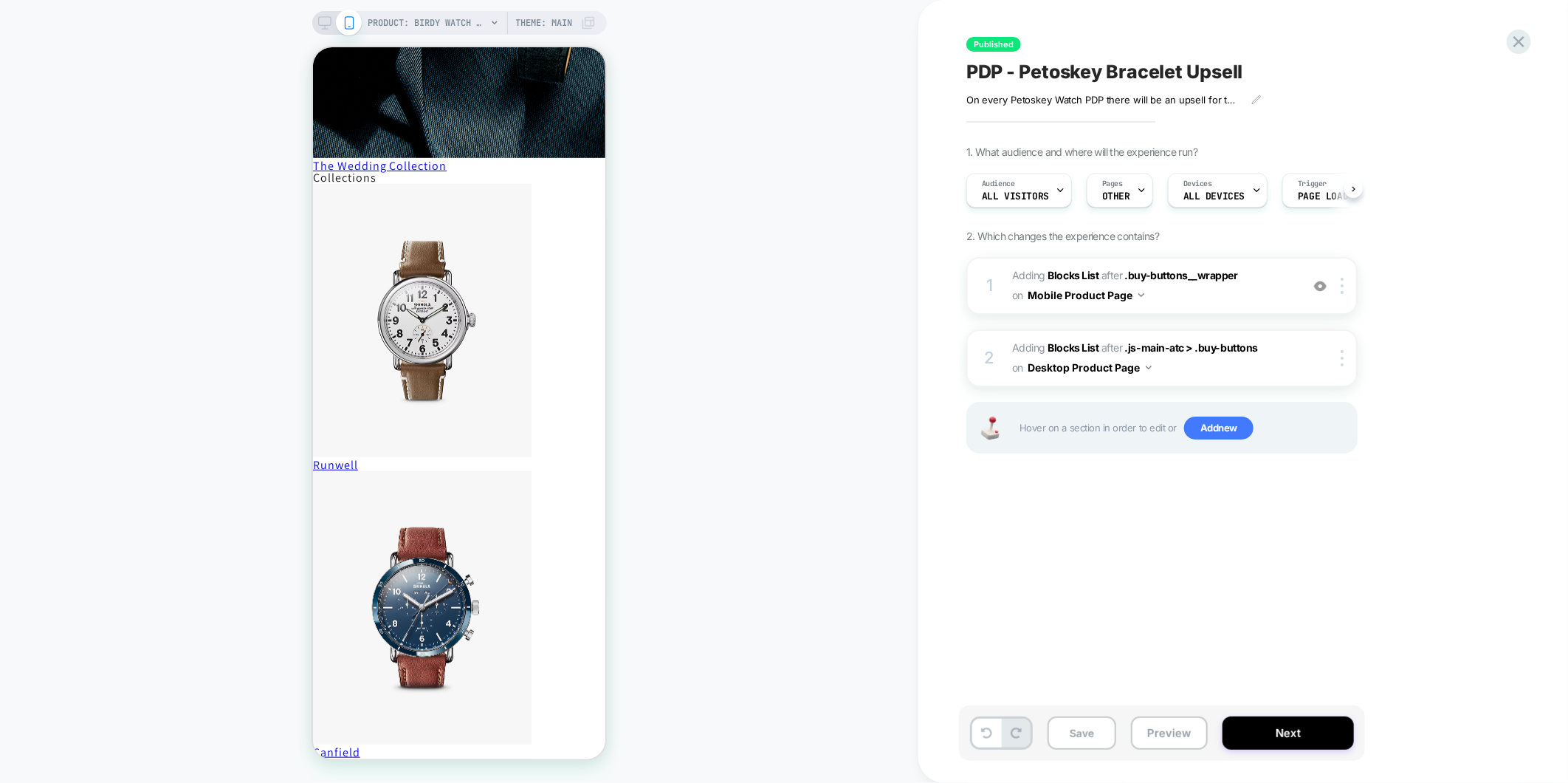 scroll, scrollTop: 0, scrollLeft: 1, axis: horizontal 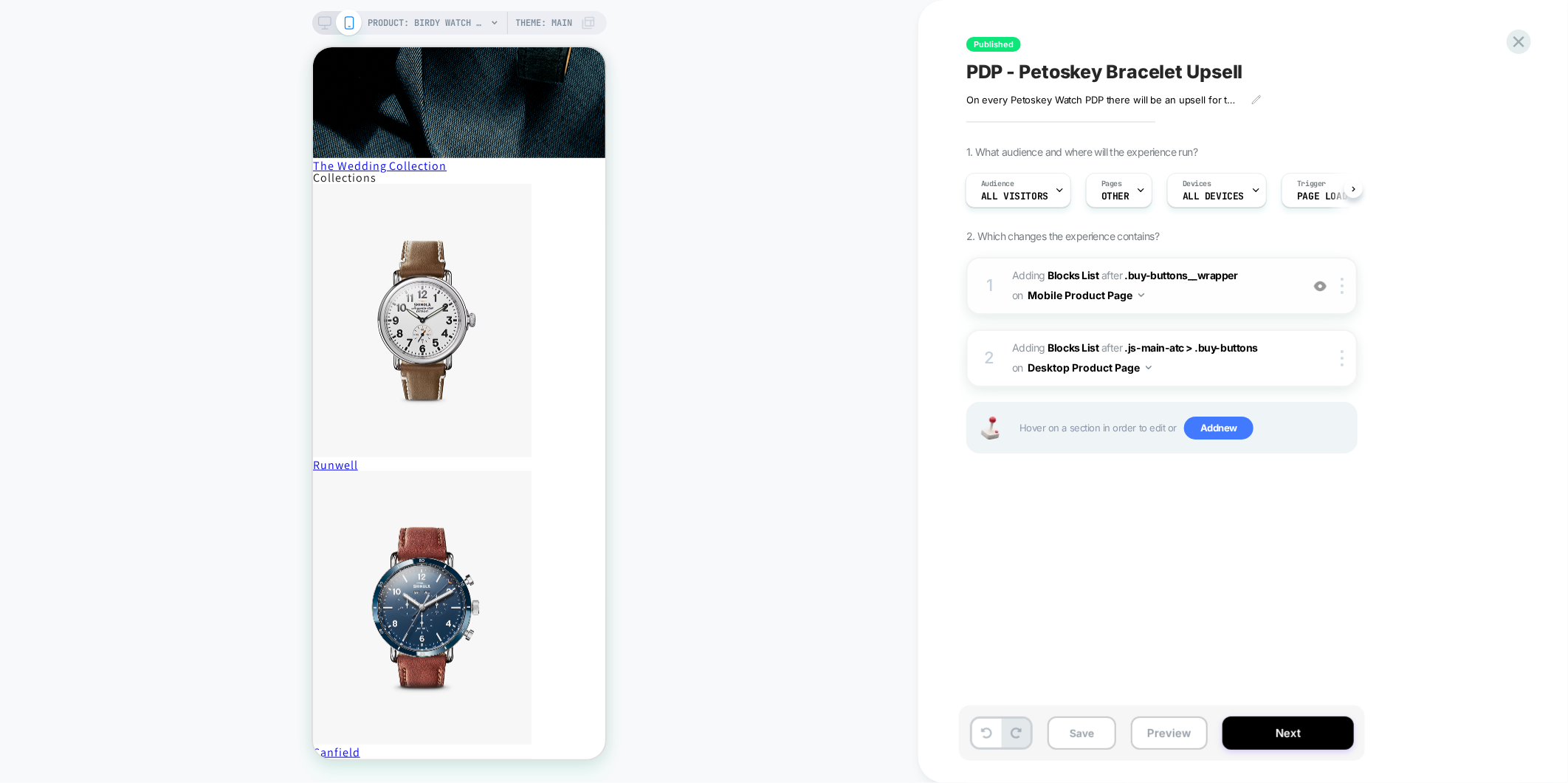 click on "#_loomi_addon_1753992737426 Adding   Blocks List   AFTER .buy-buttons__wrapper .buy-buttons__wrapper   on Mobile Product Page" at bounding box center (1152, 286) 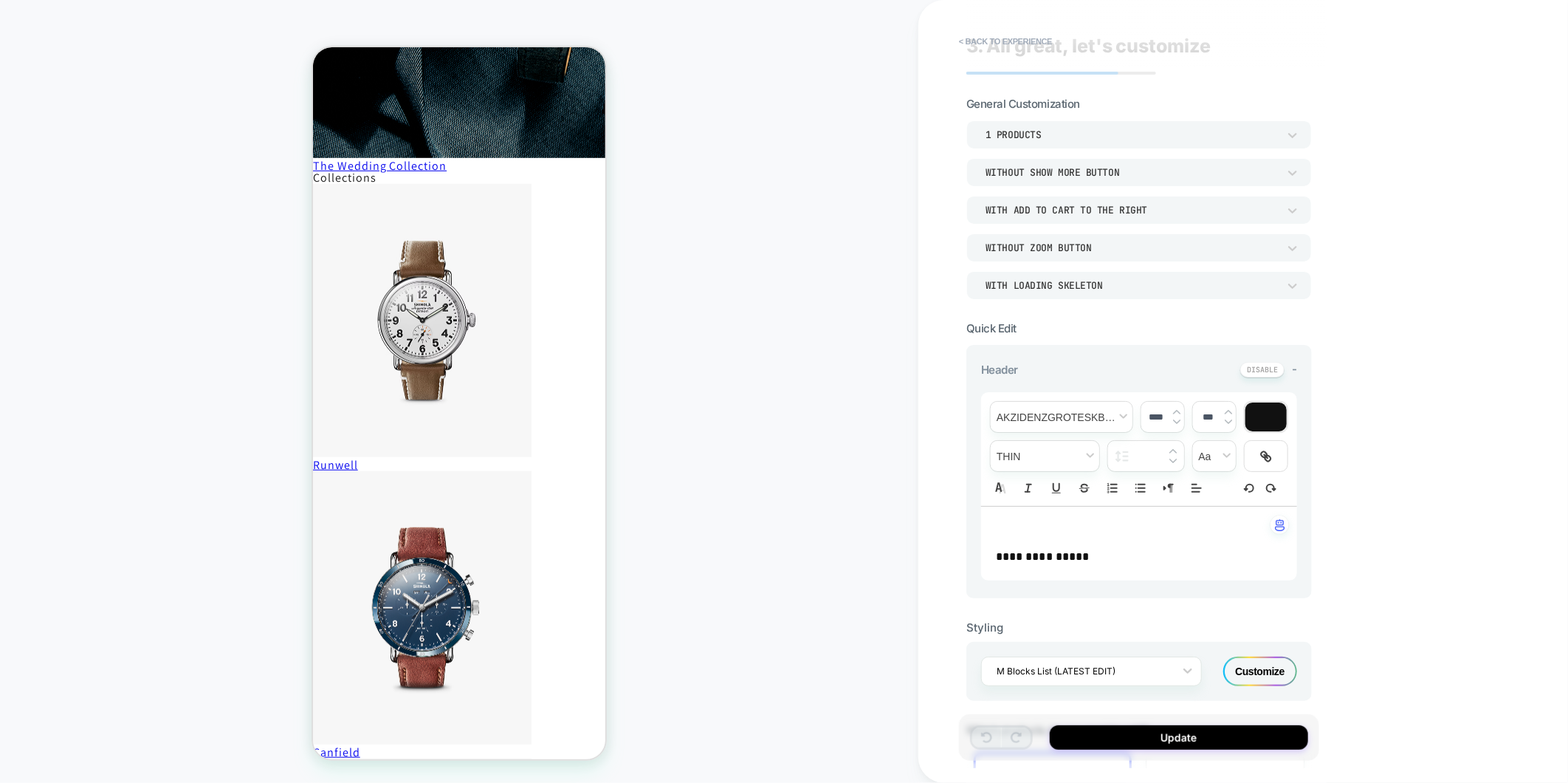 scroll, scrollTop: 0, scrollLeft: 0, axis: both 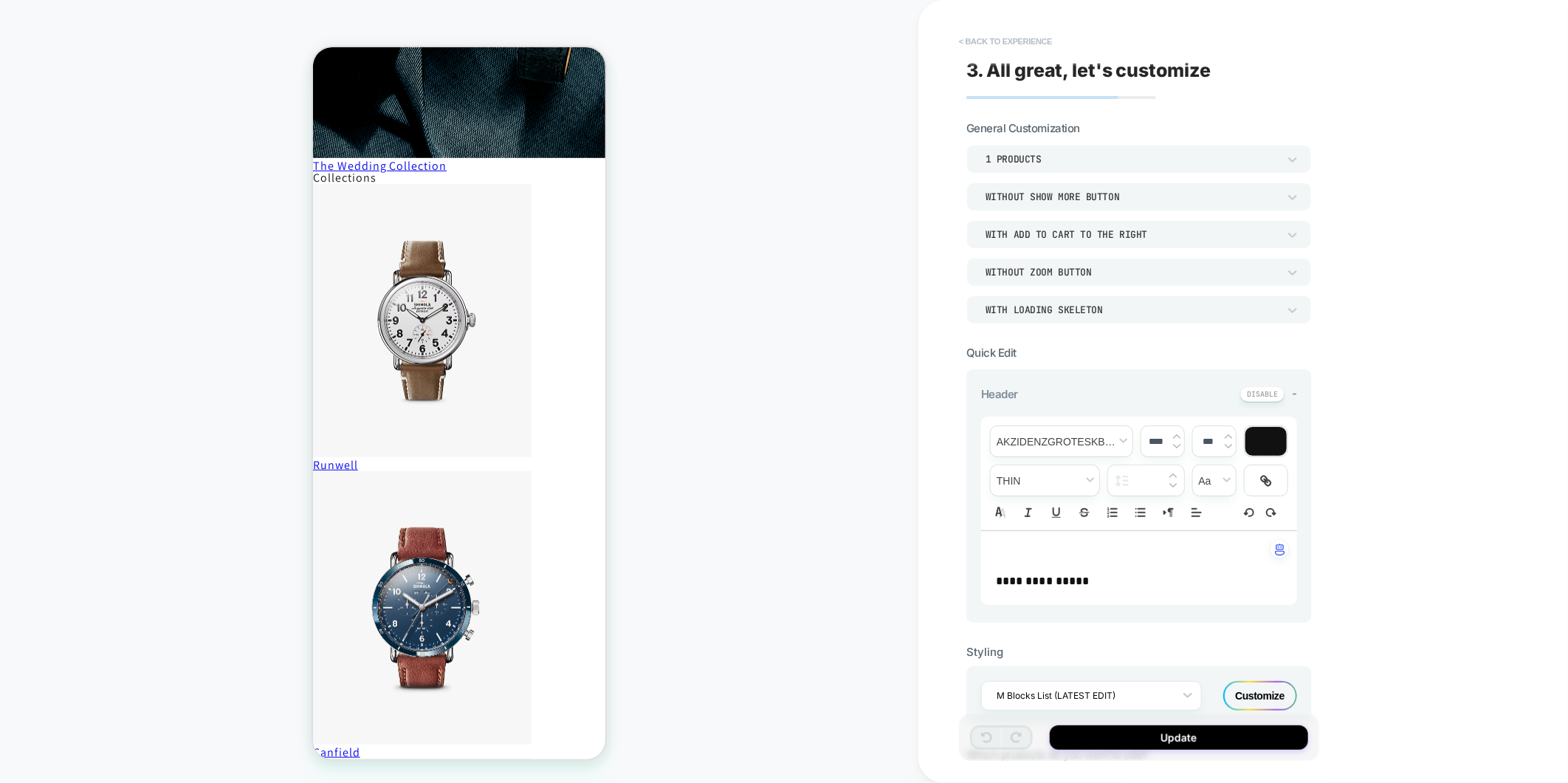 click on "< Back to experience" at bounding box center (1005, 41) 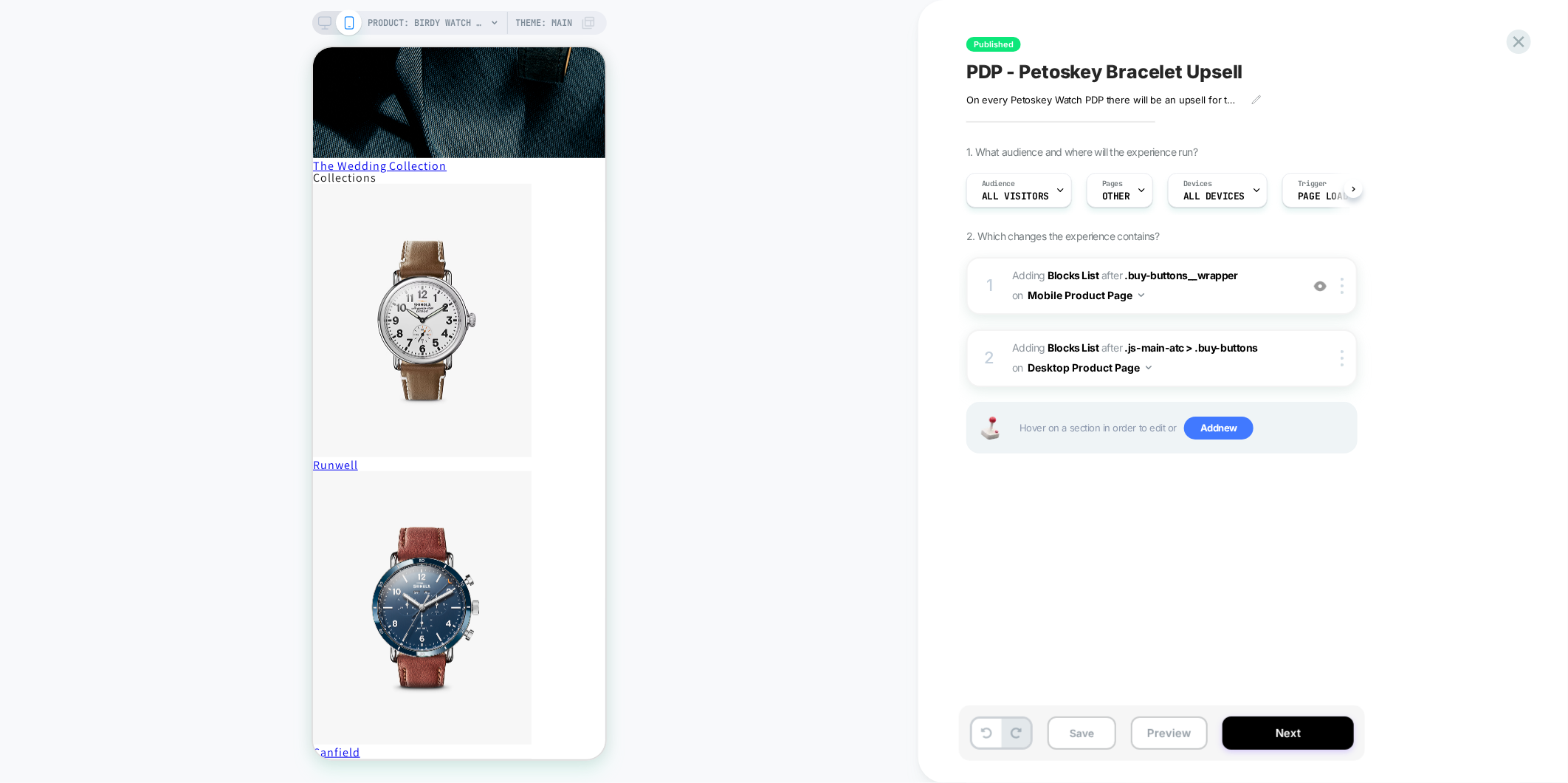 scroll, scrollTop: 0, scrollLeft: 1, axis: horizontal 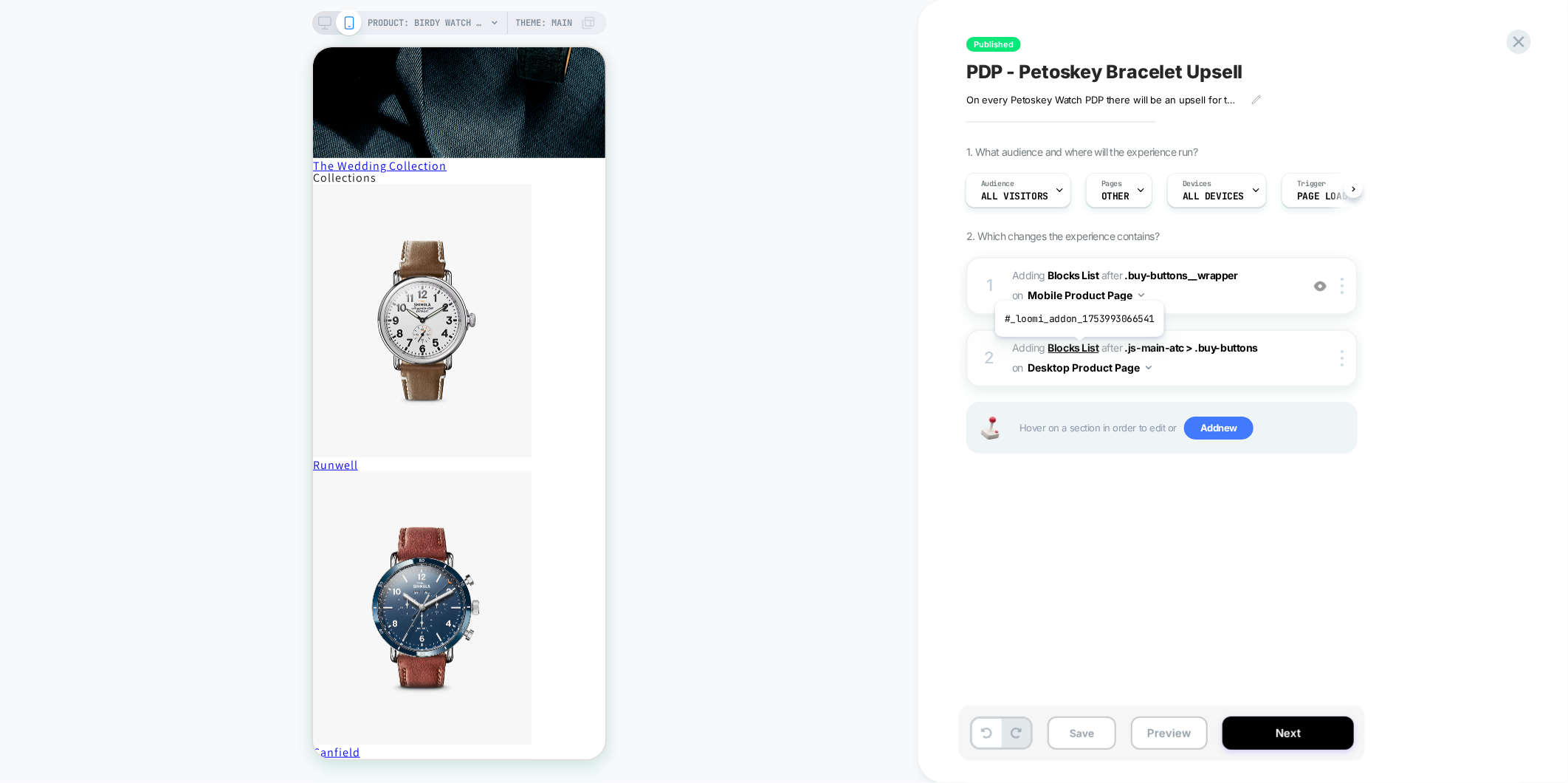 click on "Blocks List" at bounding box center [1073, 347] 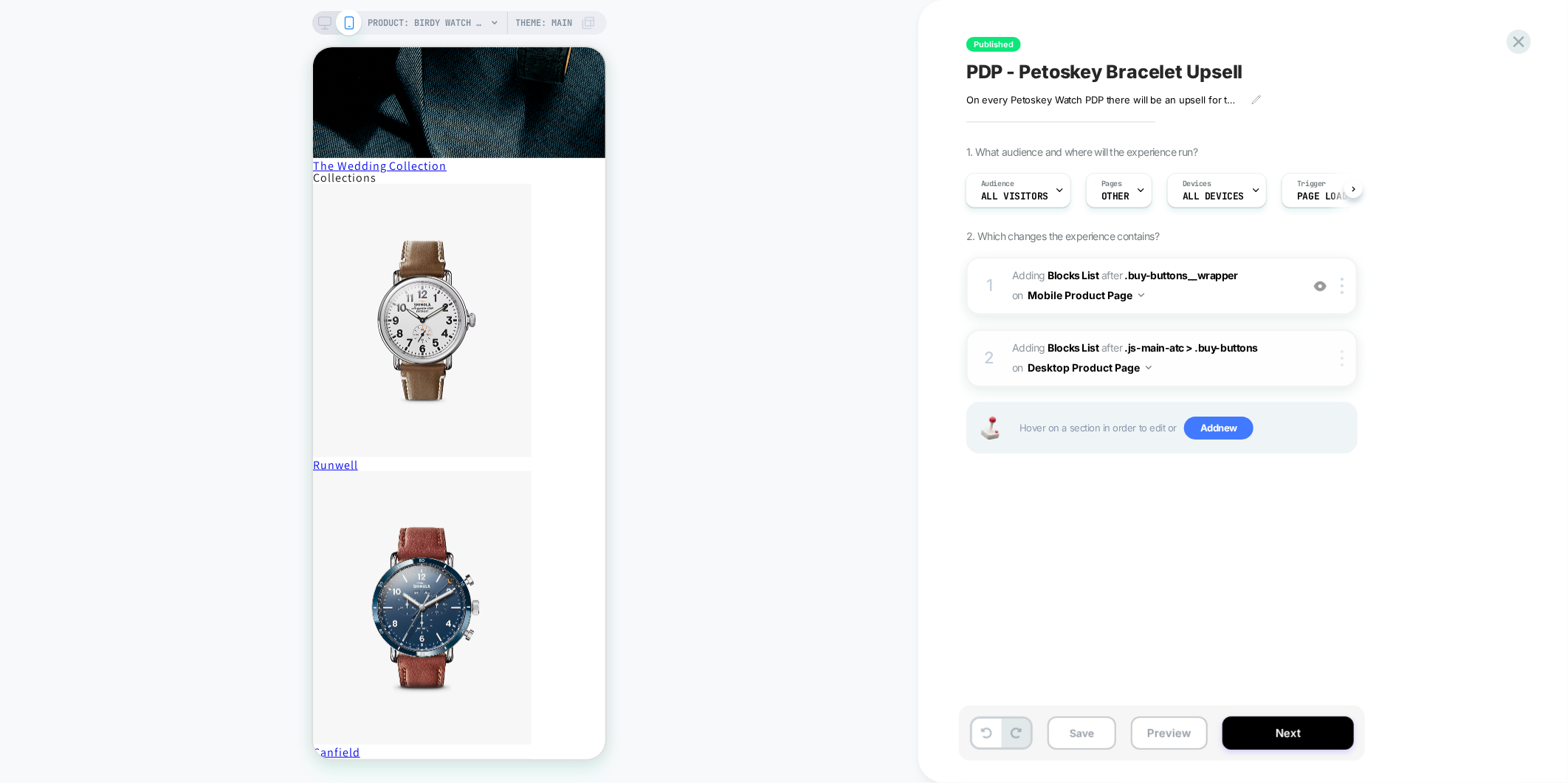 click at bounding box center (1344, 358) 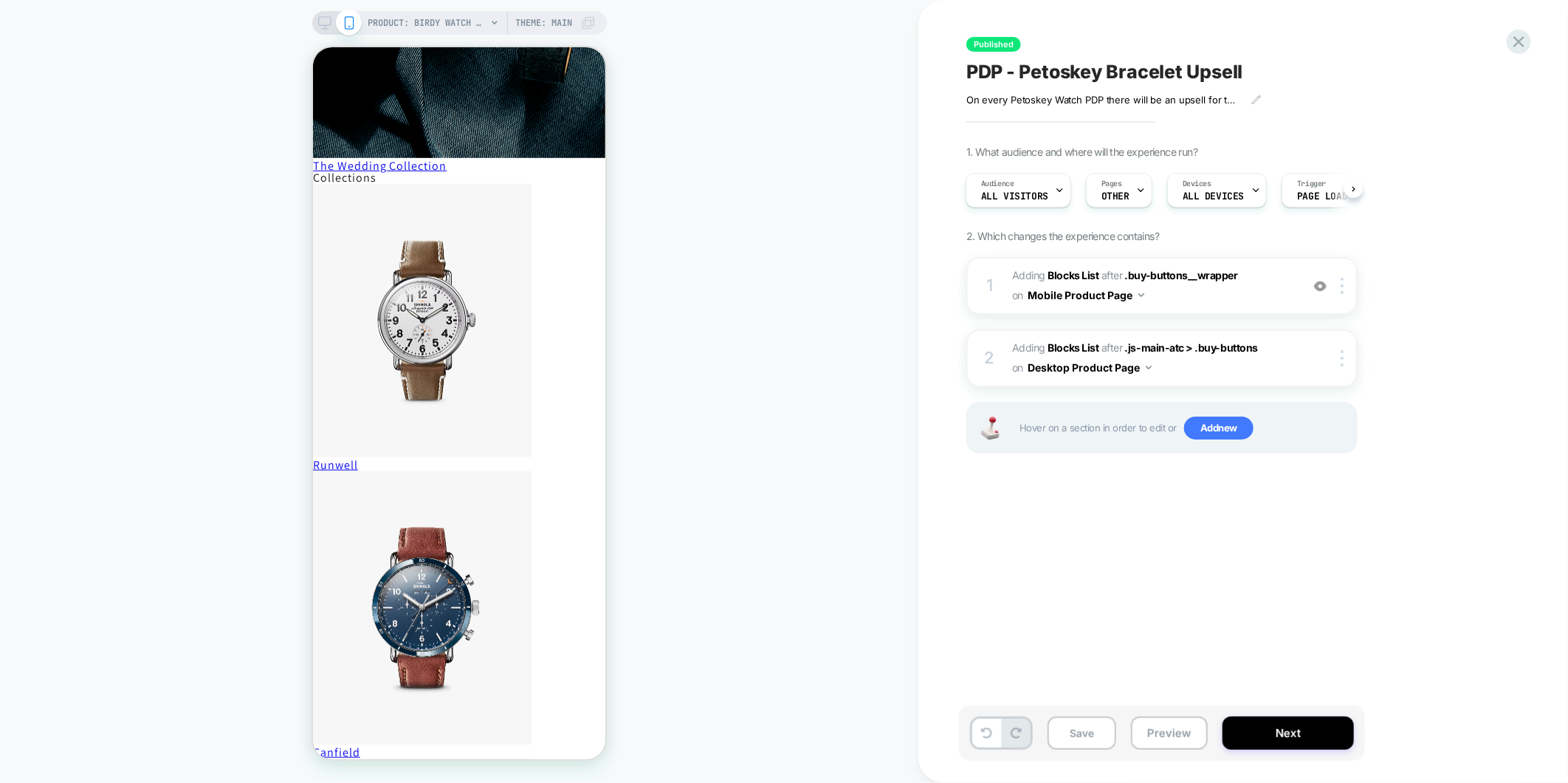click 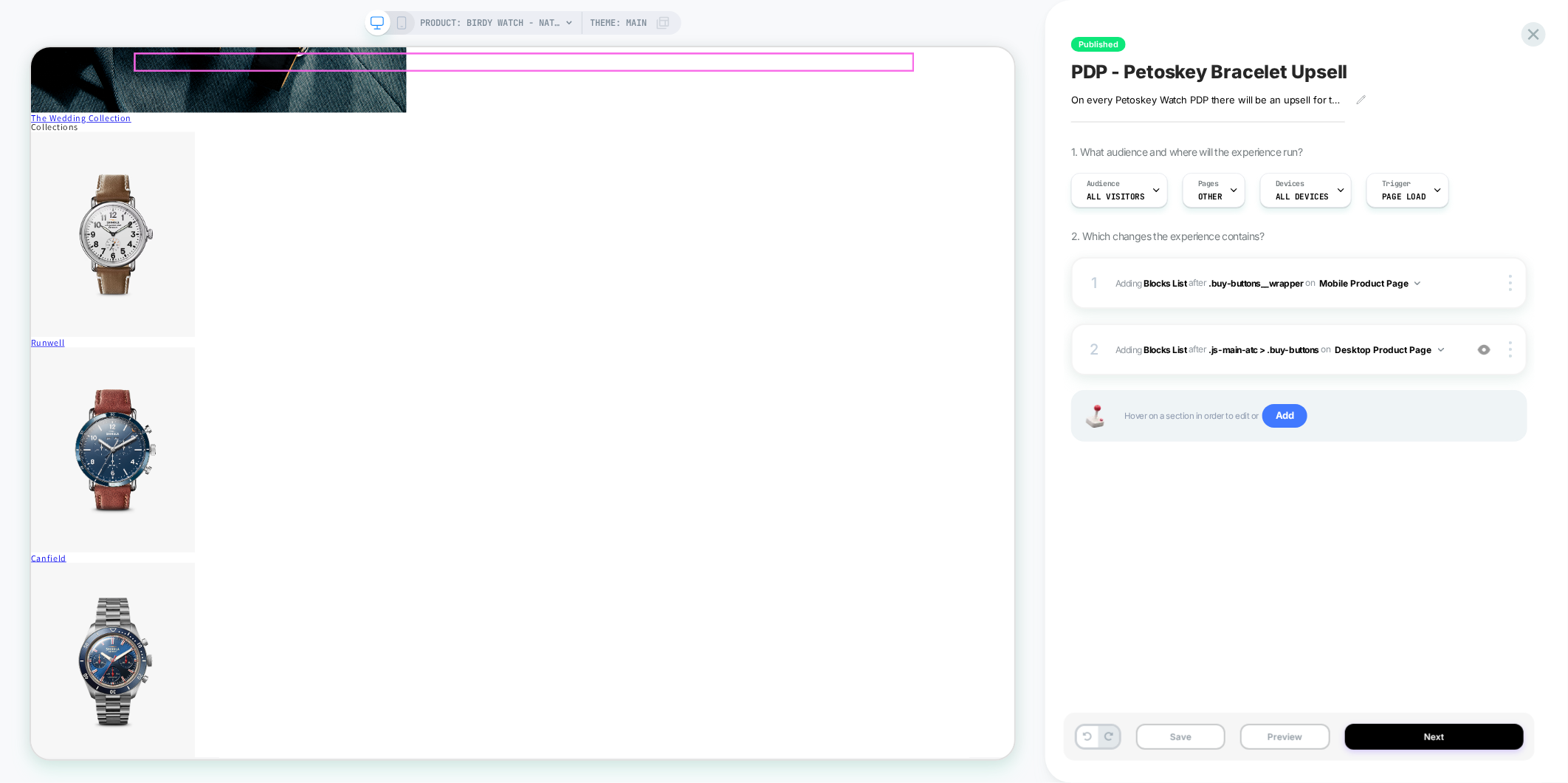 scroll, scrollTop: 0, scrollLeft: 0, axis: both 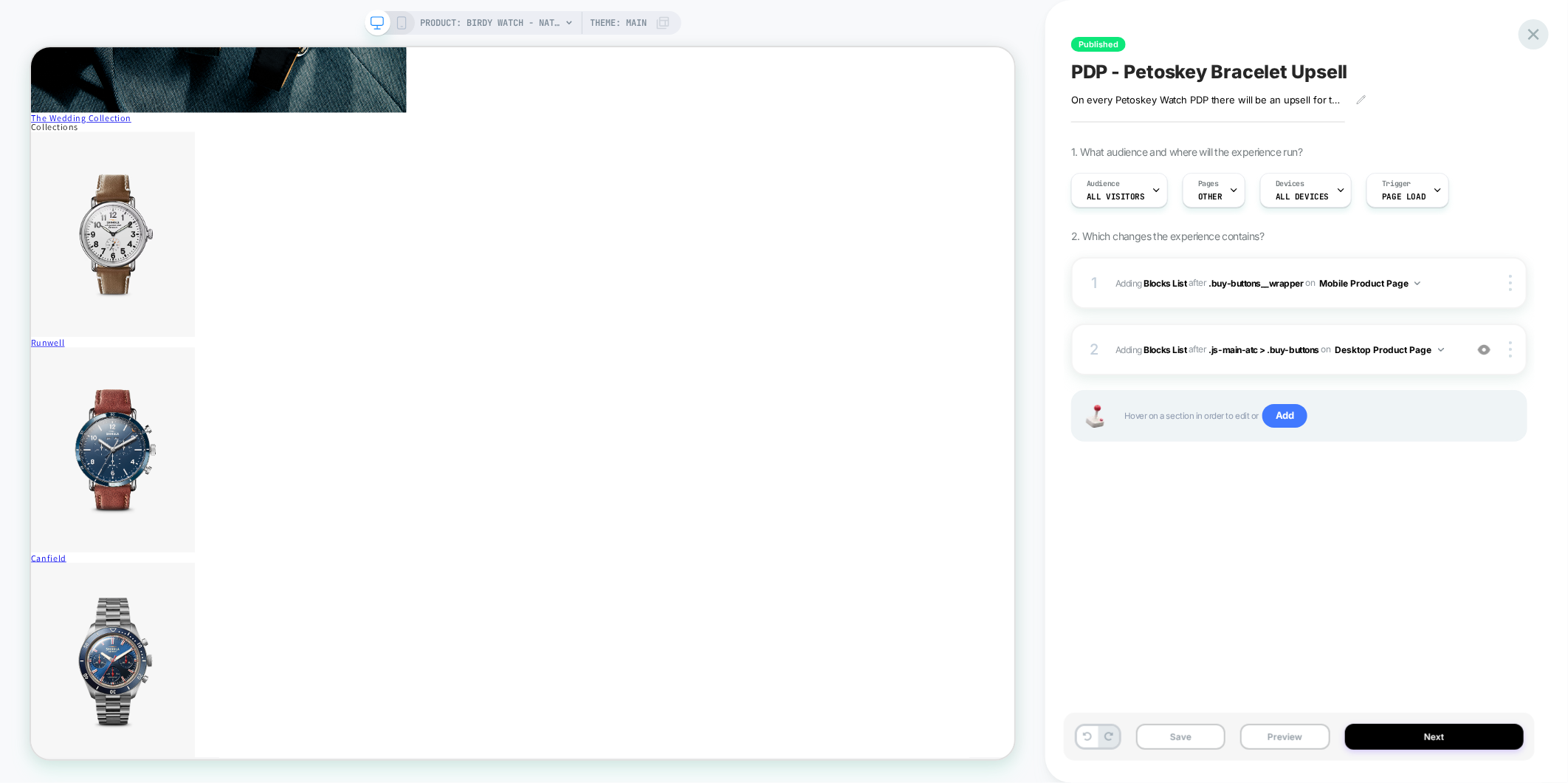 click 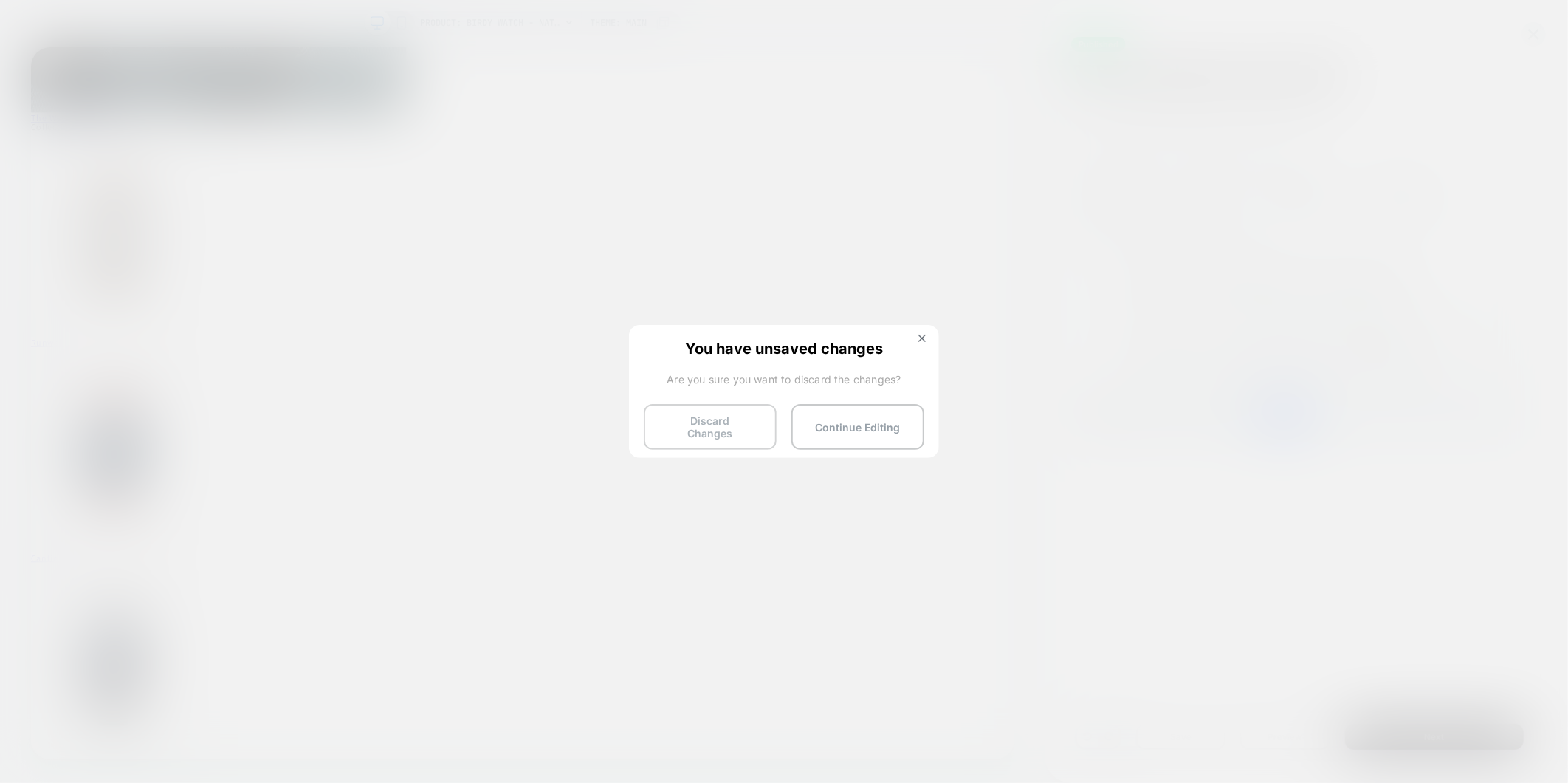 click on "Discard Changes" at bounding box center (710, 427) 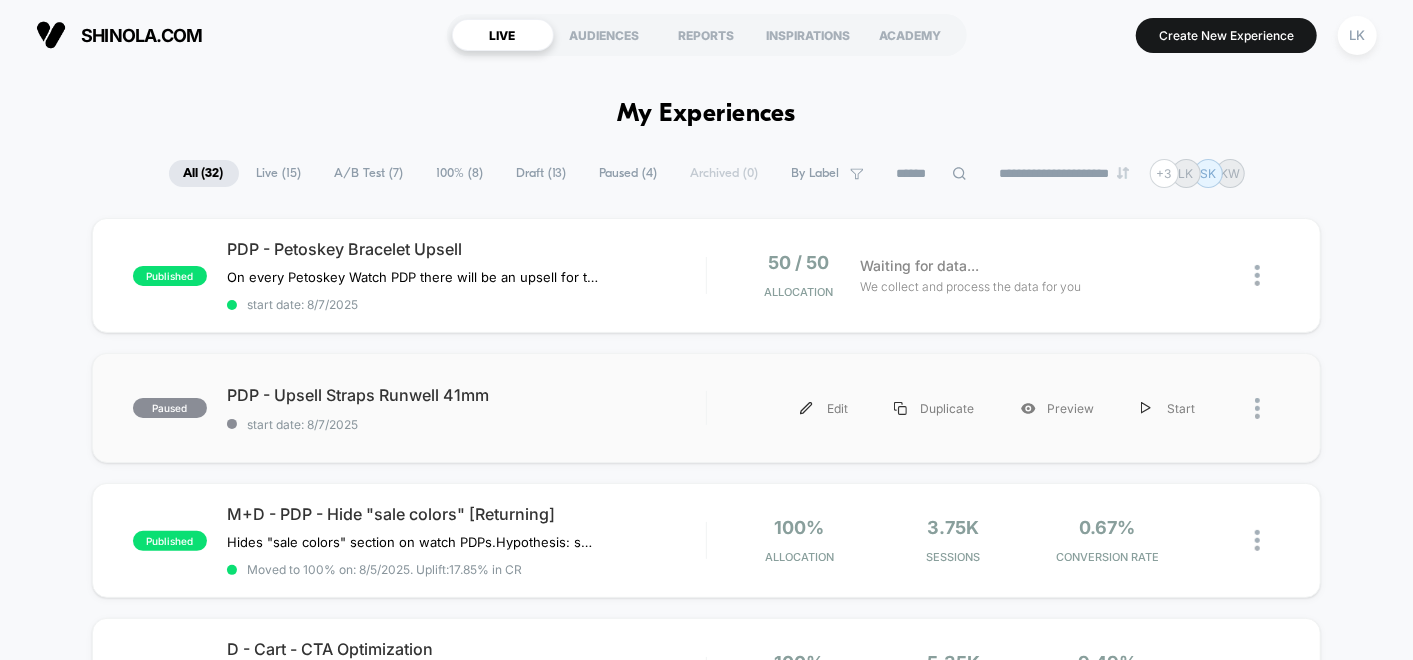 scroll, scrollTop: 222, scrollLeft: 0, axis: vertical 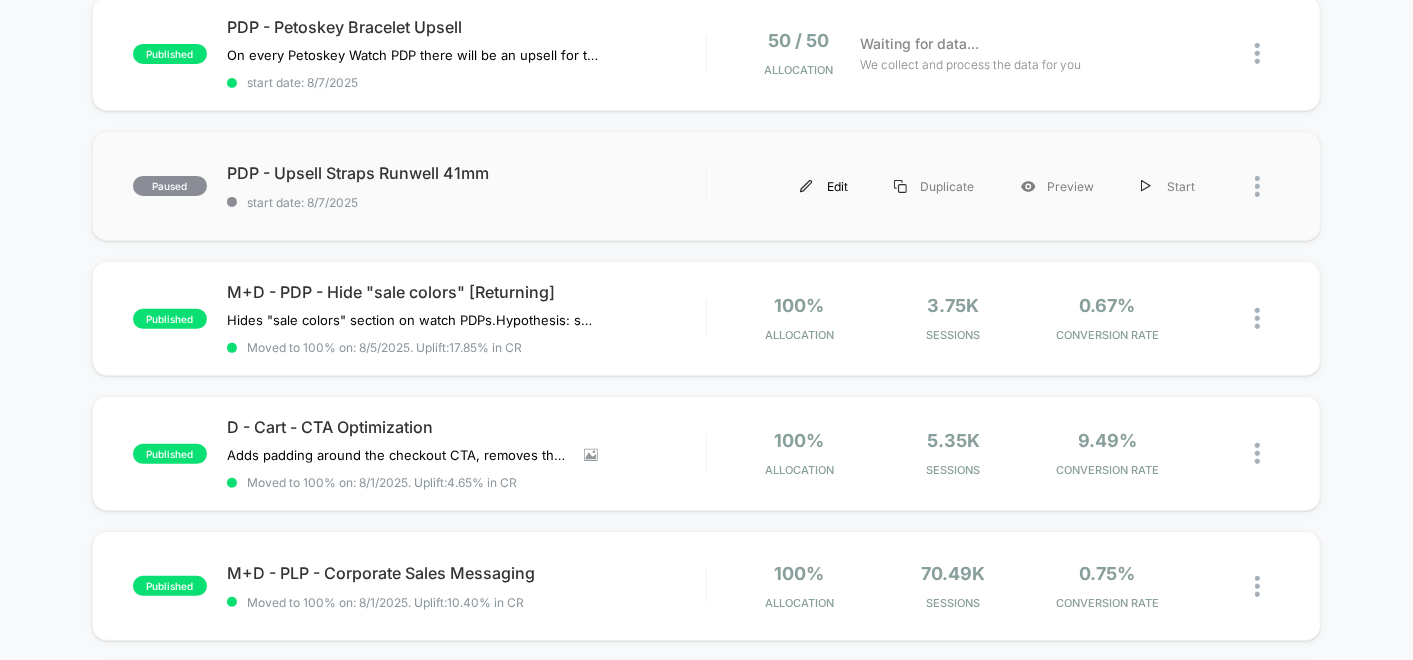 click on "Edit" at bounding box center (824, 186) 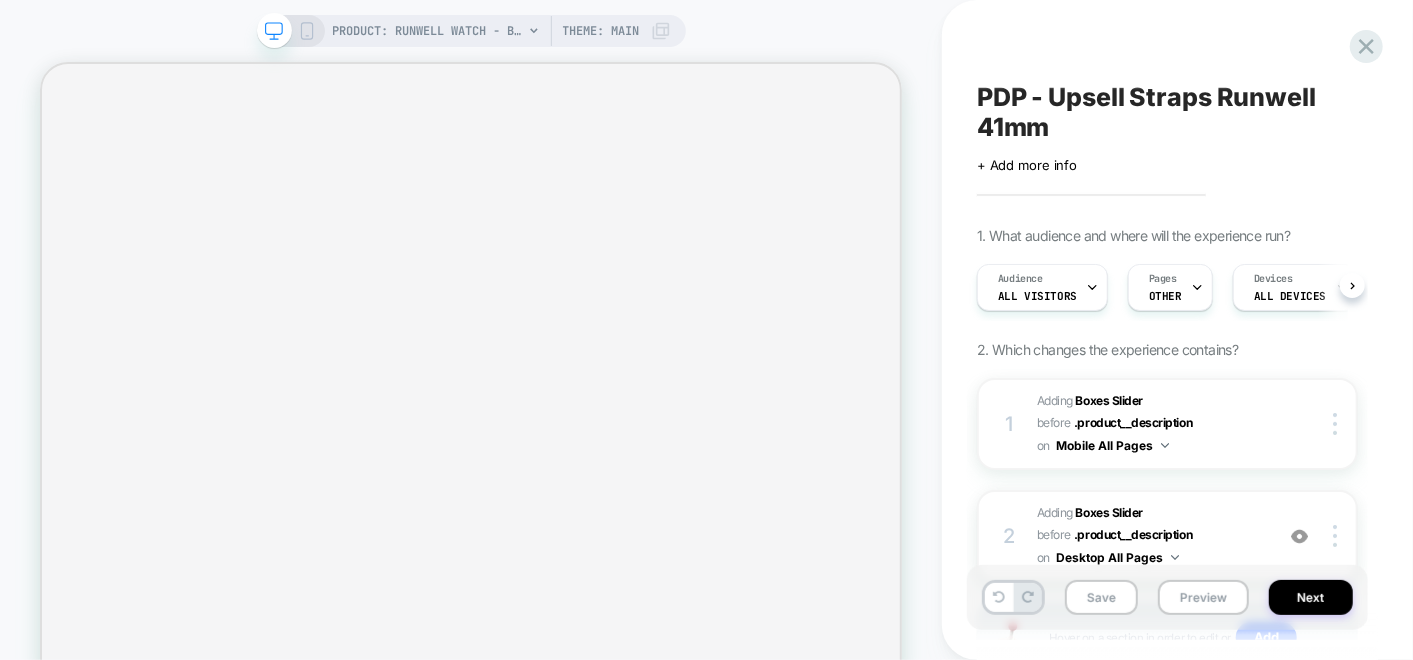 scroll, scrollTop: 0, scrollLeft: 0, axis: both 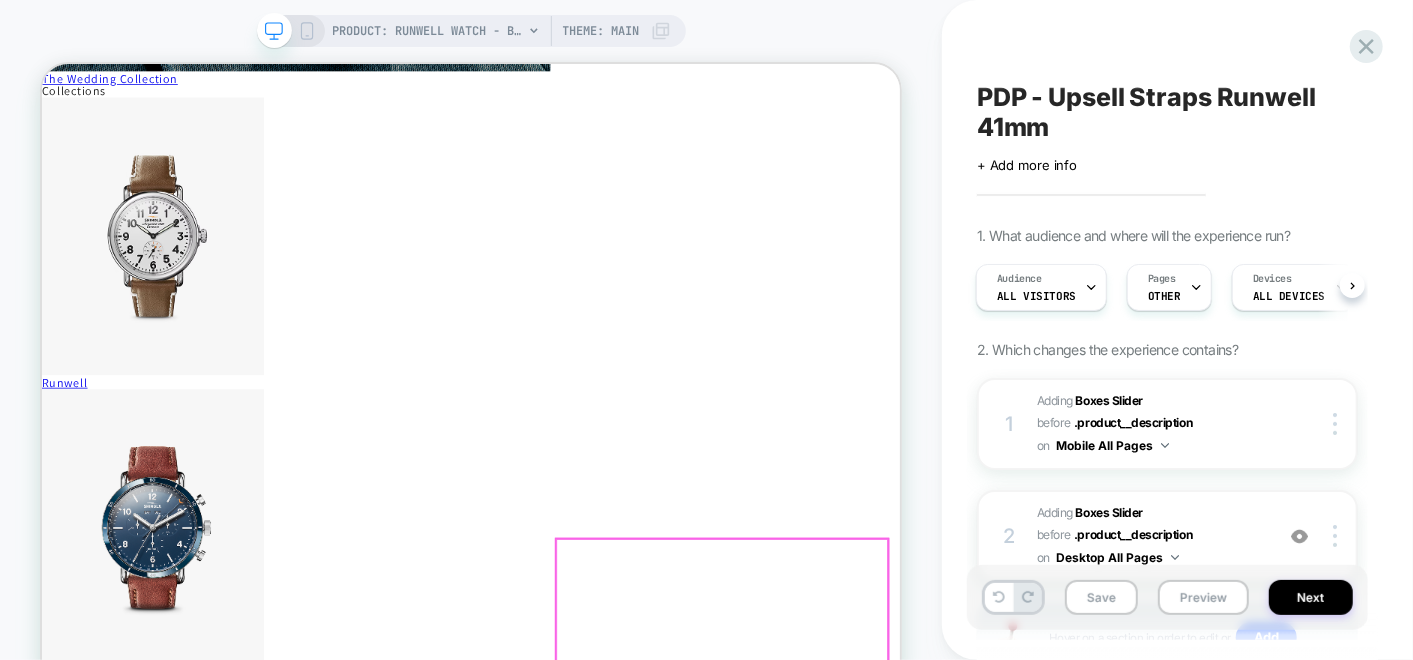 click at bounding box center (207, 92159) 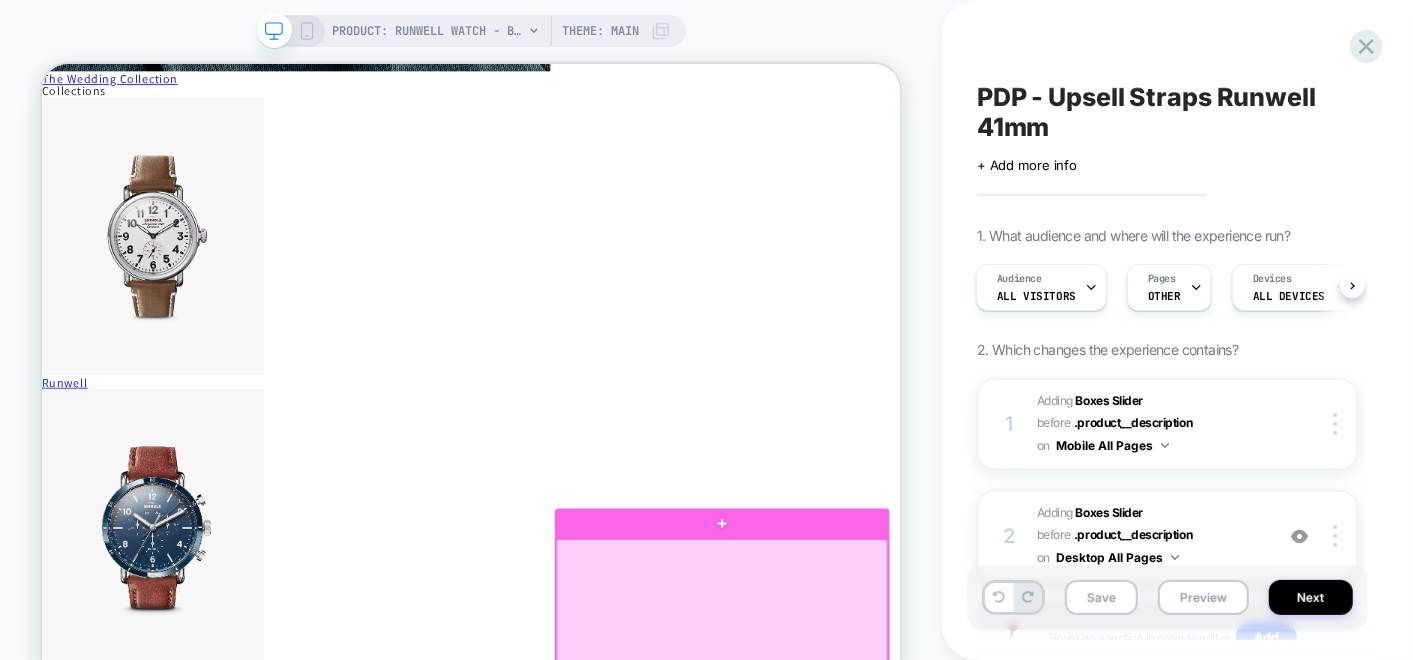 click at bounding box center (948, 972) 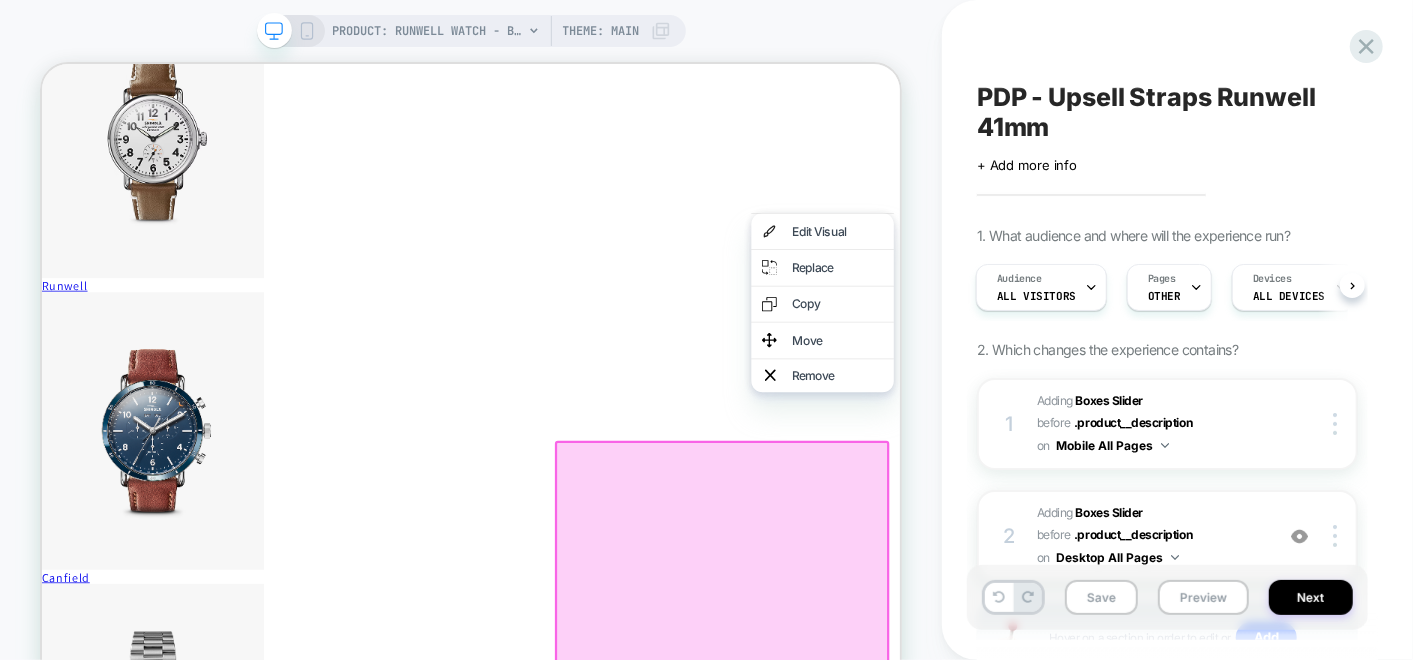 scroll, scrollTop: 888, scrollLeft: 0, axis: vertical 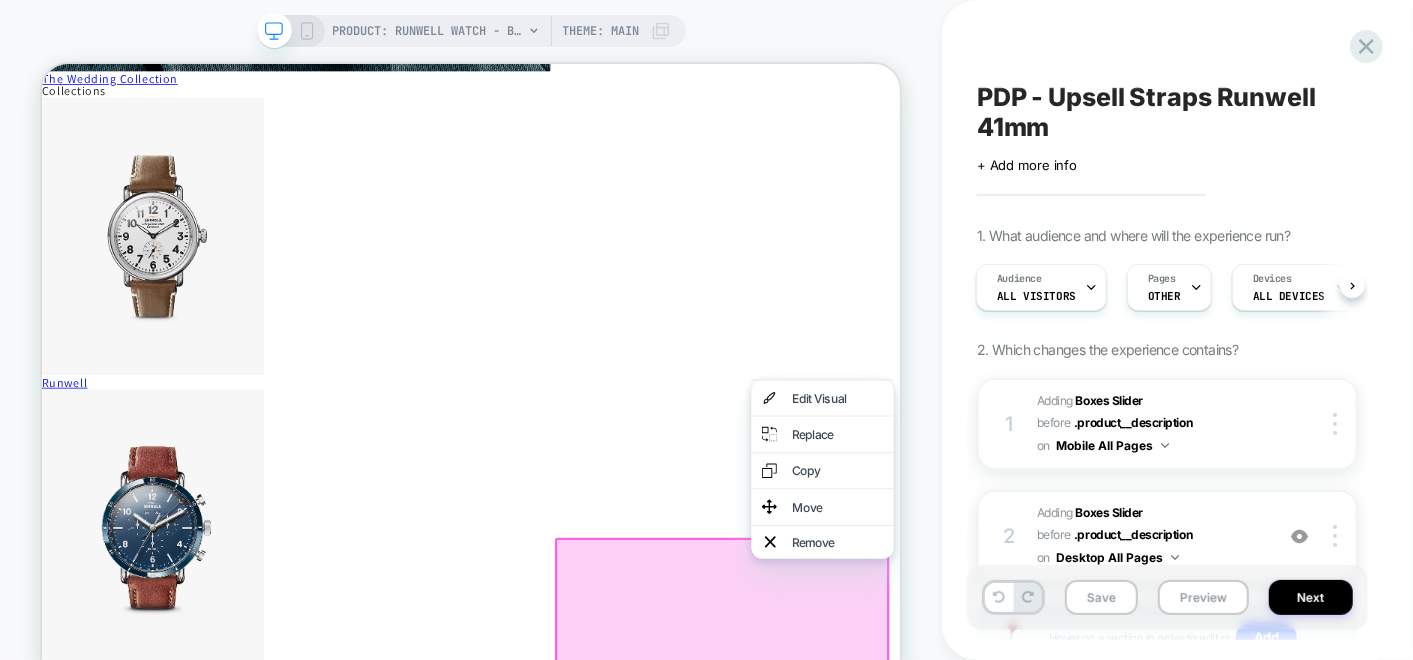 click at bounding box center (948, 972) 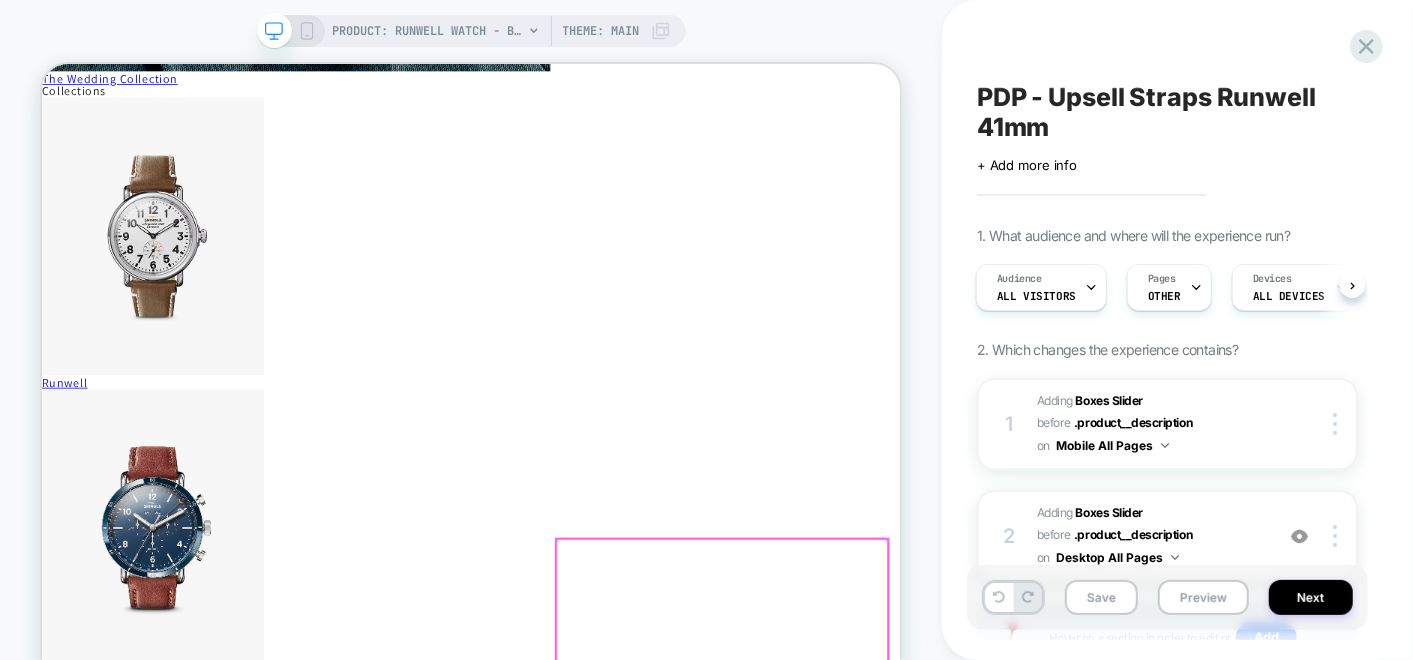 click at bounding box center [948, 972] 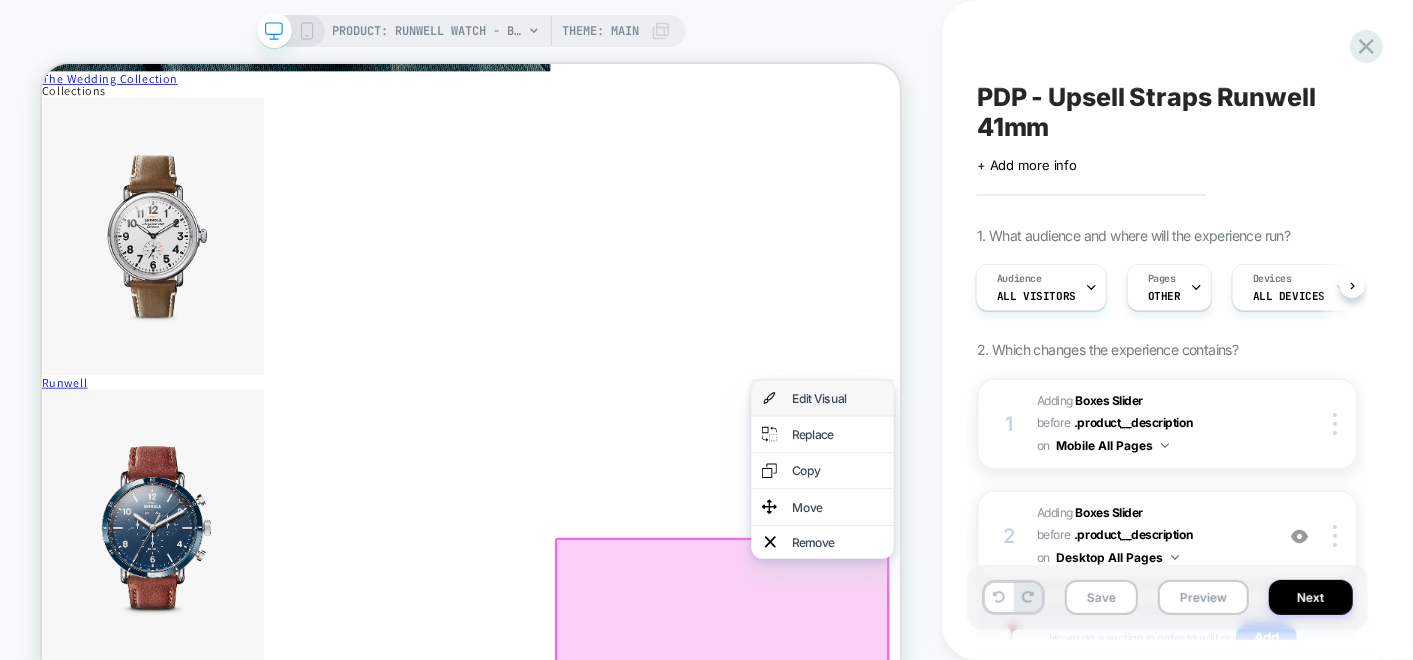 click on "Edit Visual" at bounding box center [1082, 508] 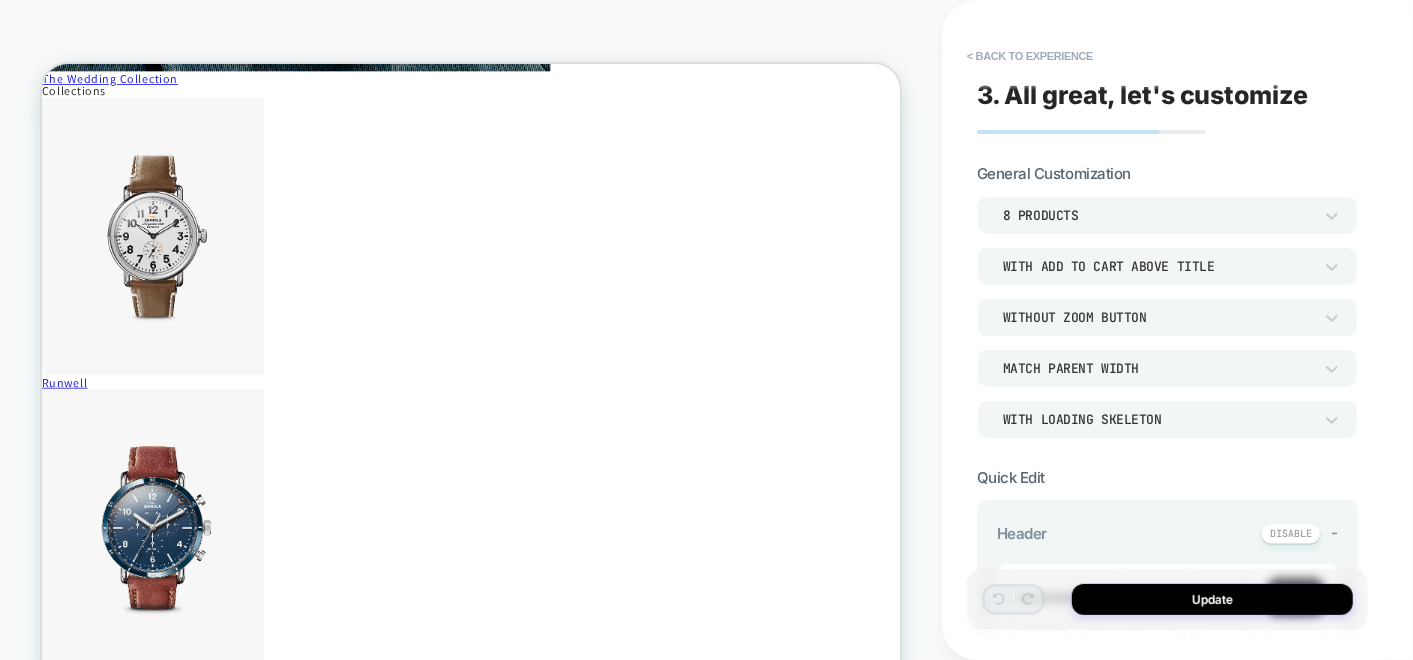 scroll, scrollTop: 964, scrollLeft: 0, axis: vertical 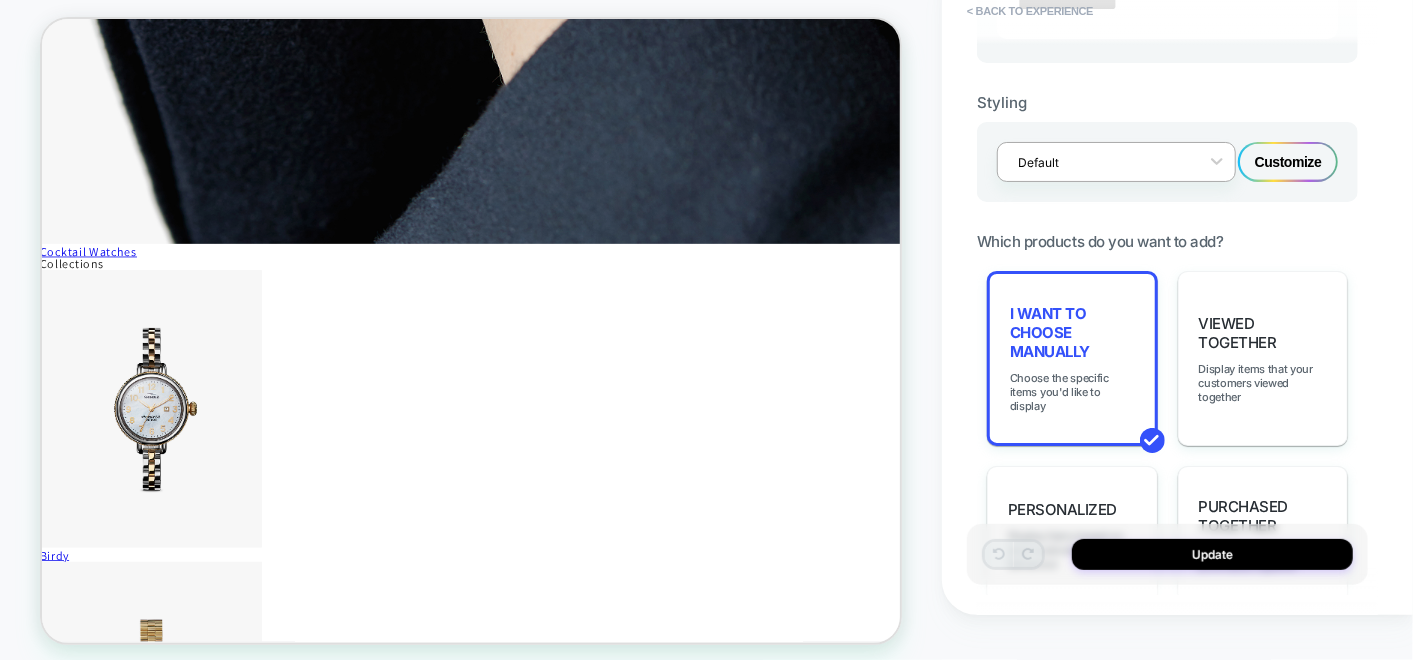 click at bounding box center [1103, 162] 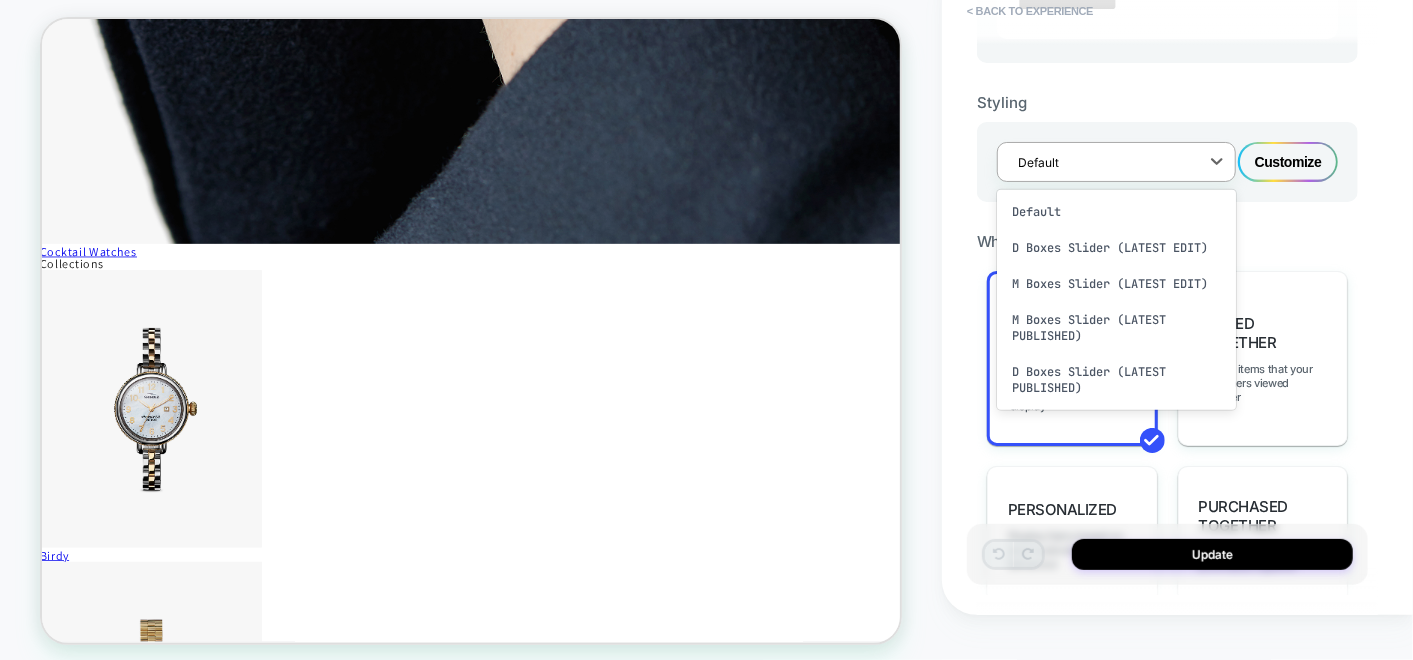 click at bounding box center (1103, 162) 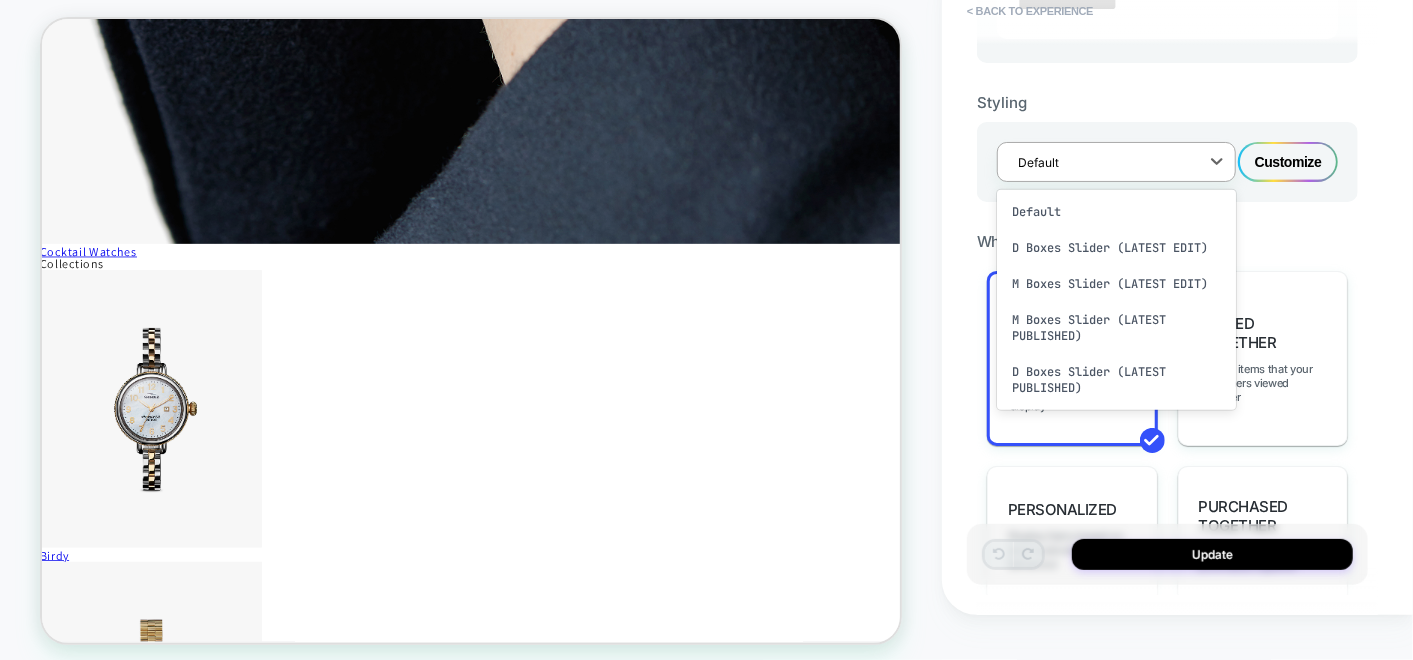 scroll, scrollTop: 5159, scrollLeft: 3, axis: both 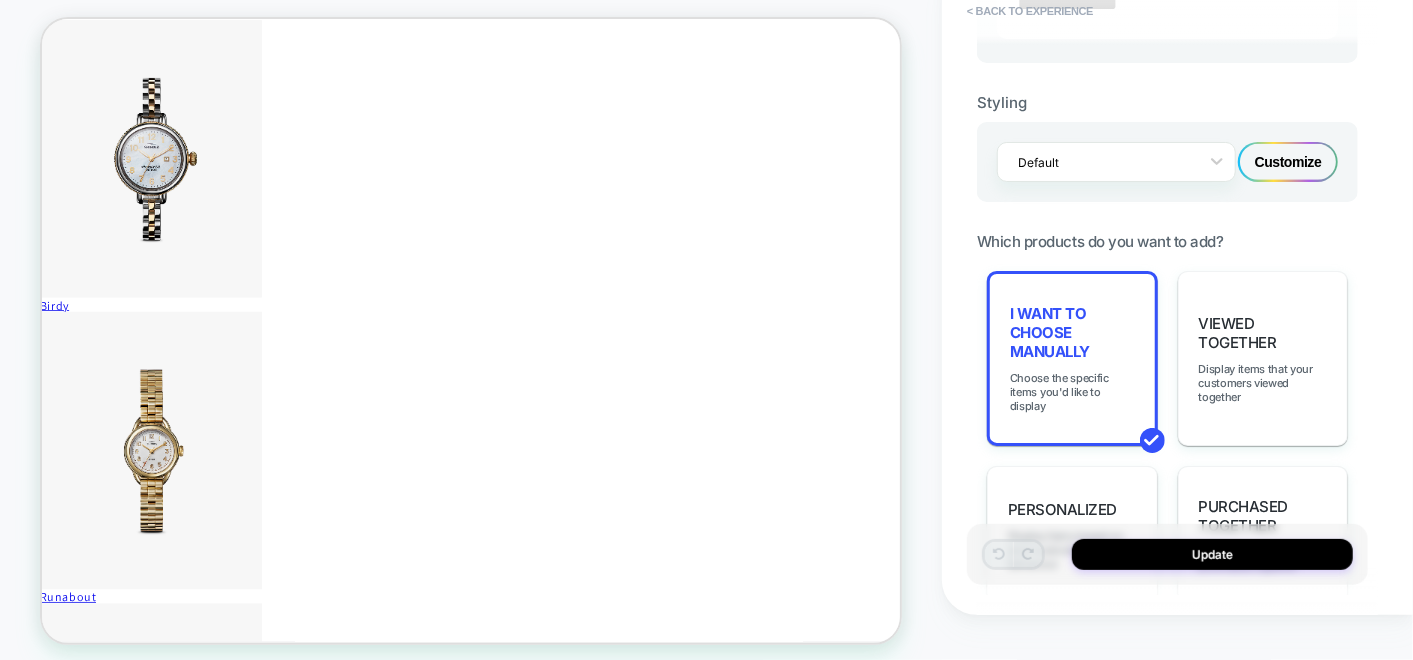 click on "Styling Default Customize" at bounding box center (1167, 132) 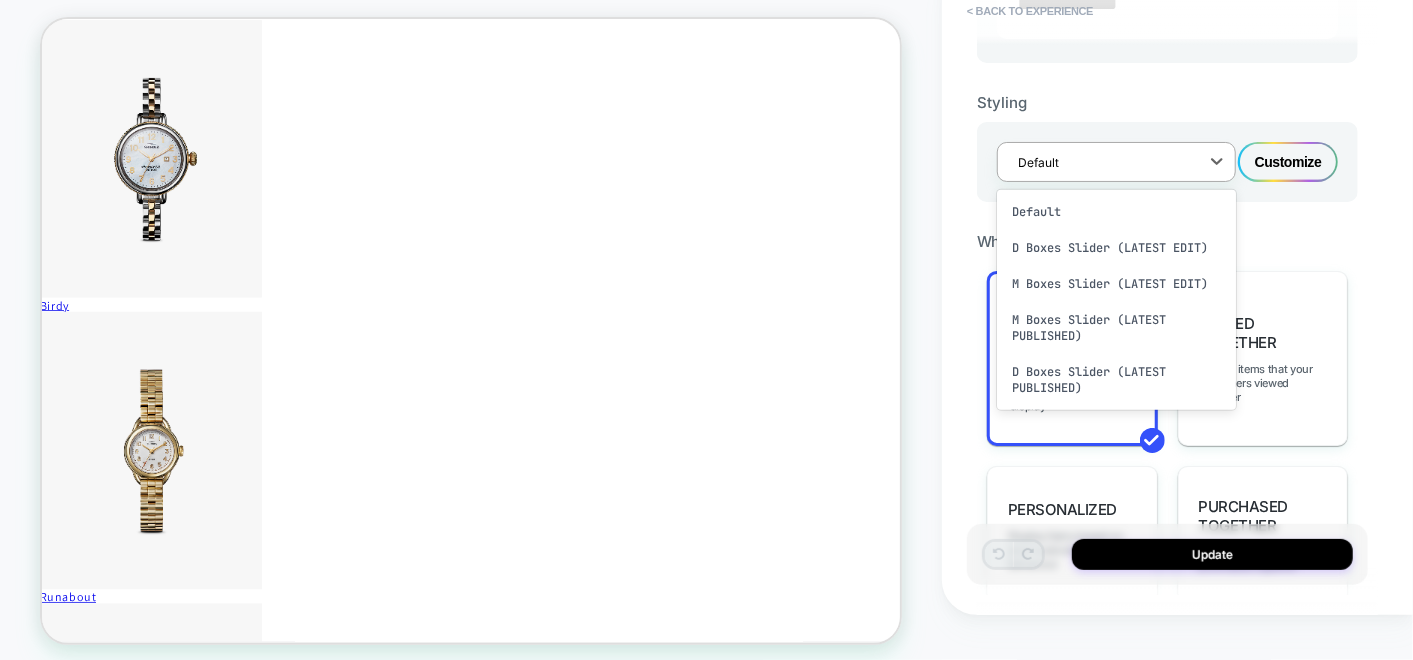 click on "Default" at bounding box center [1103, 162] 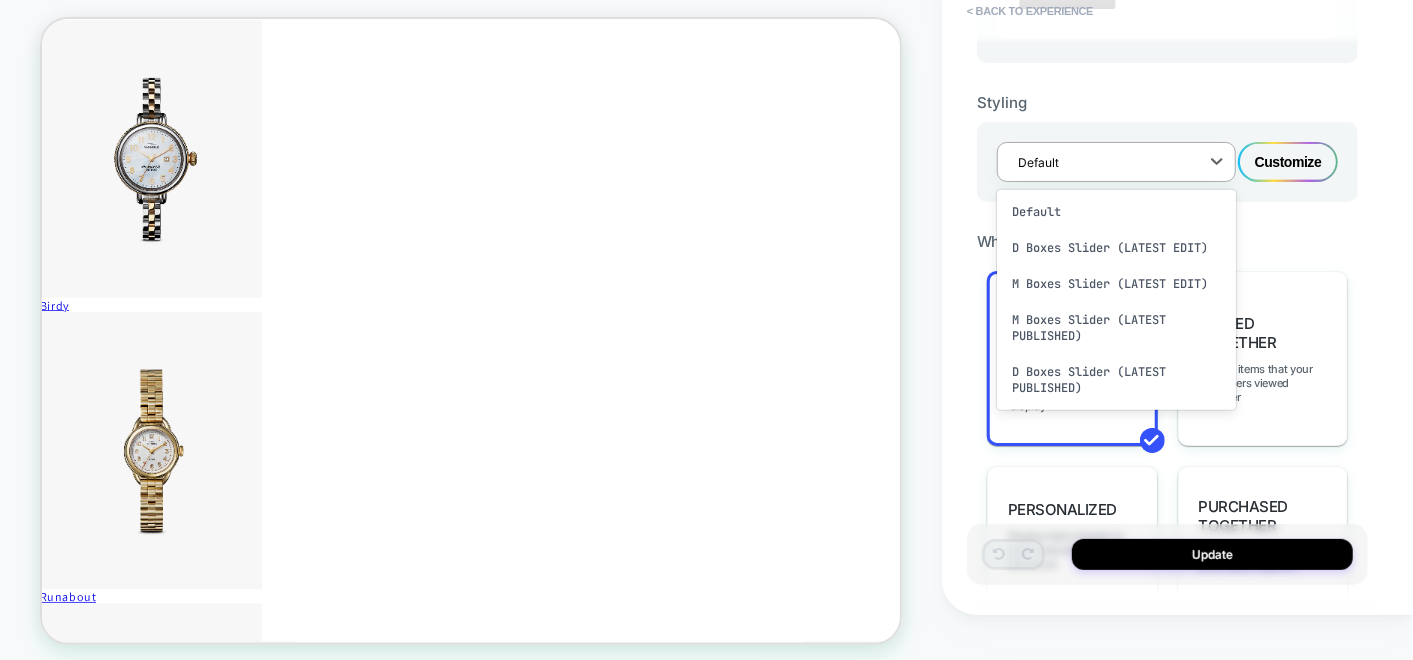 click on "Styling option Default focused, 1 of 5. 5 results available. Use Up and Down to choose options, press Enter to select the currently focused option, press Escape to exit the menu, press Tab to select the option and exit the menu. Default Default D Boxes Slider (LATEST EDIT) M Boxes Slider (LATEST EDIT) M Boxes Slider (LATEST PUBLISHED) D Boxes Slider (LATEST PUBLISHED) Customize" at bounding box center [1167, 132] 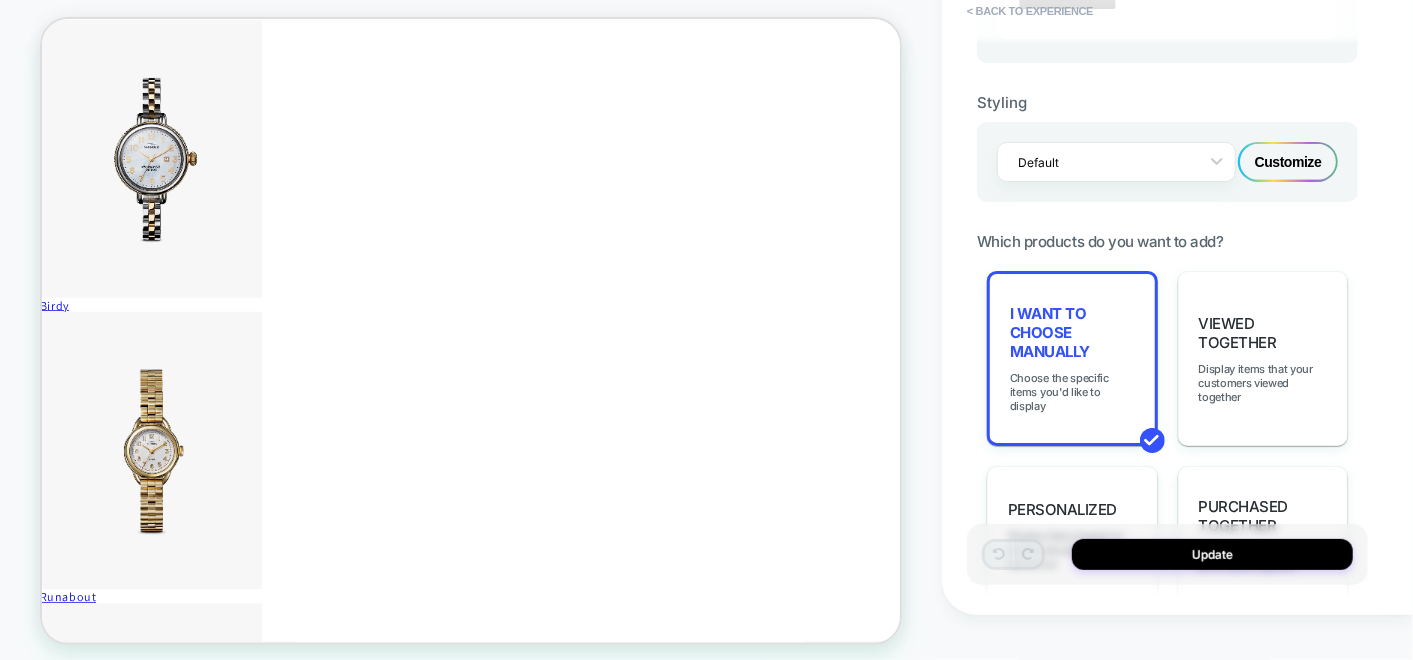 click on "Customize" at bounding box center [1288, 162] 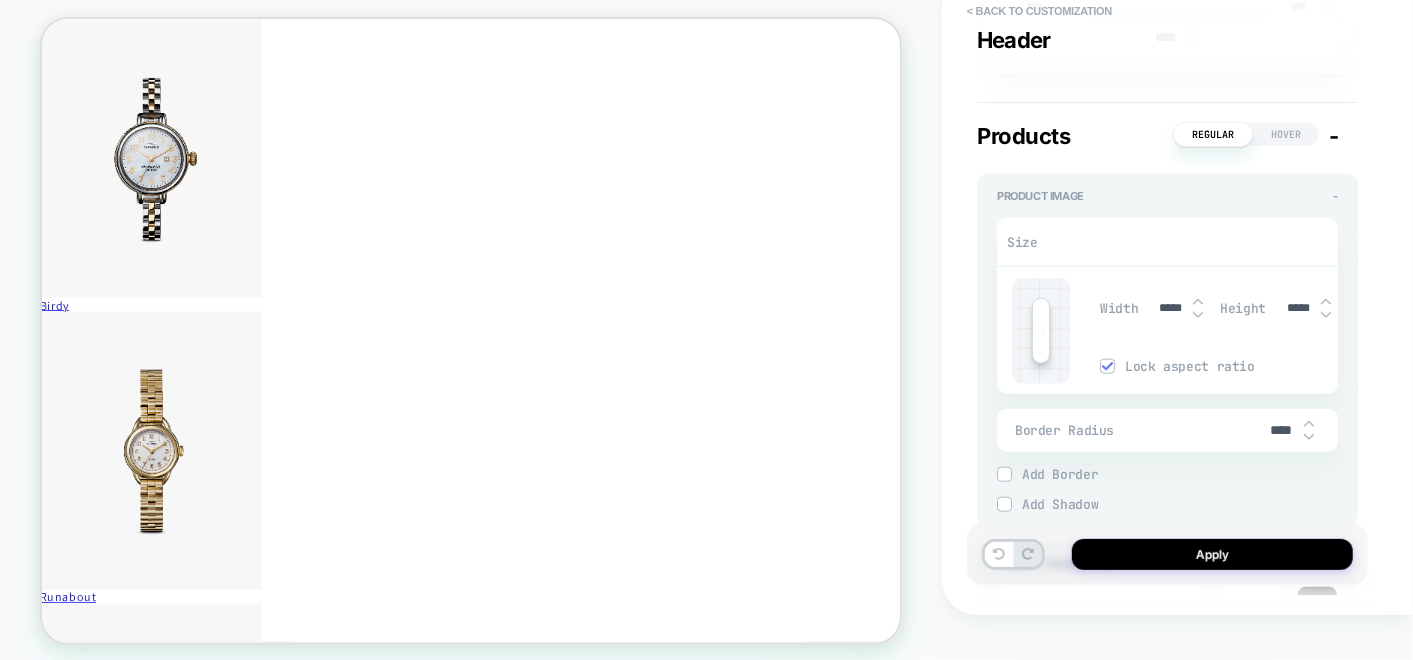 scroll, scrollTop: 888, scrollLeft: 0, axis: vertical 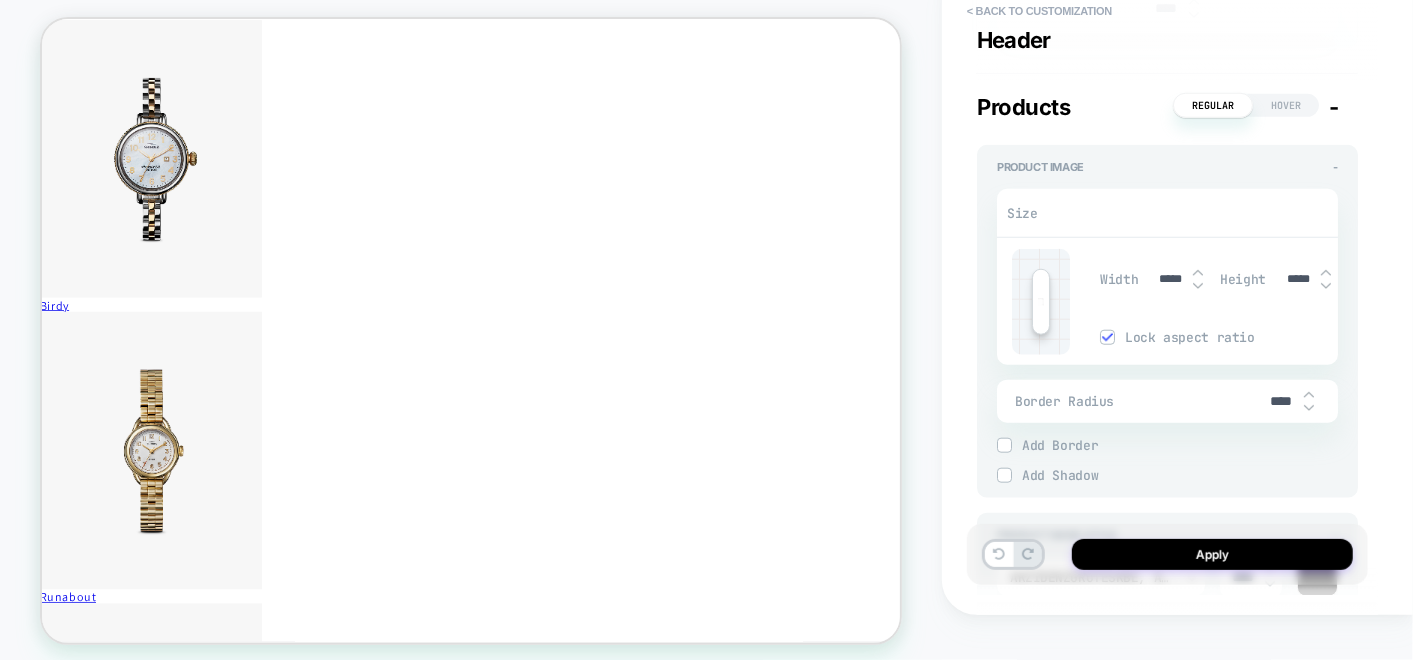 click on "*****" at bounding box center (1179, 279) 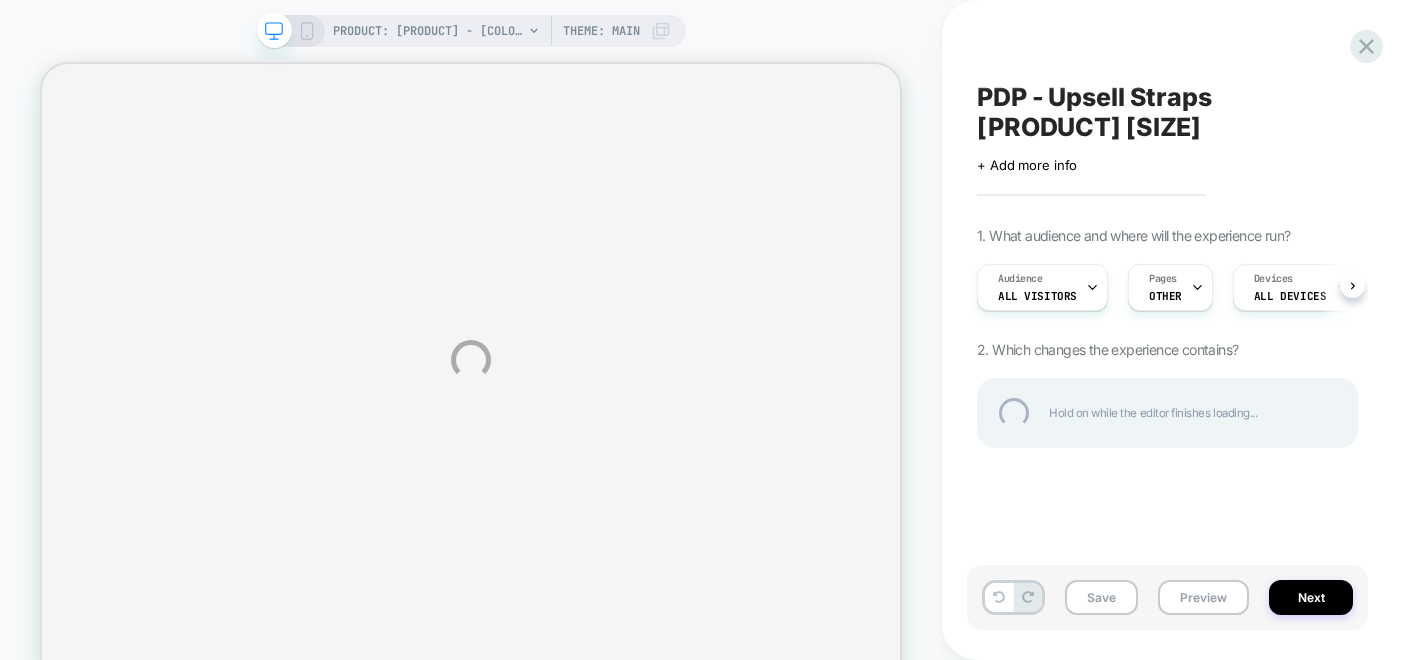 scroll, scrollTop: 0, scrollLeft: 0, axis: both 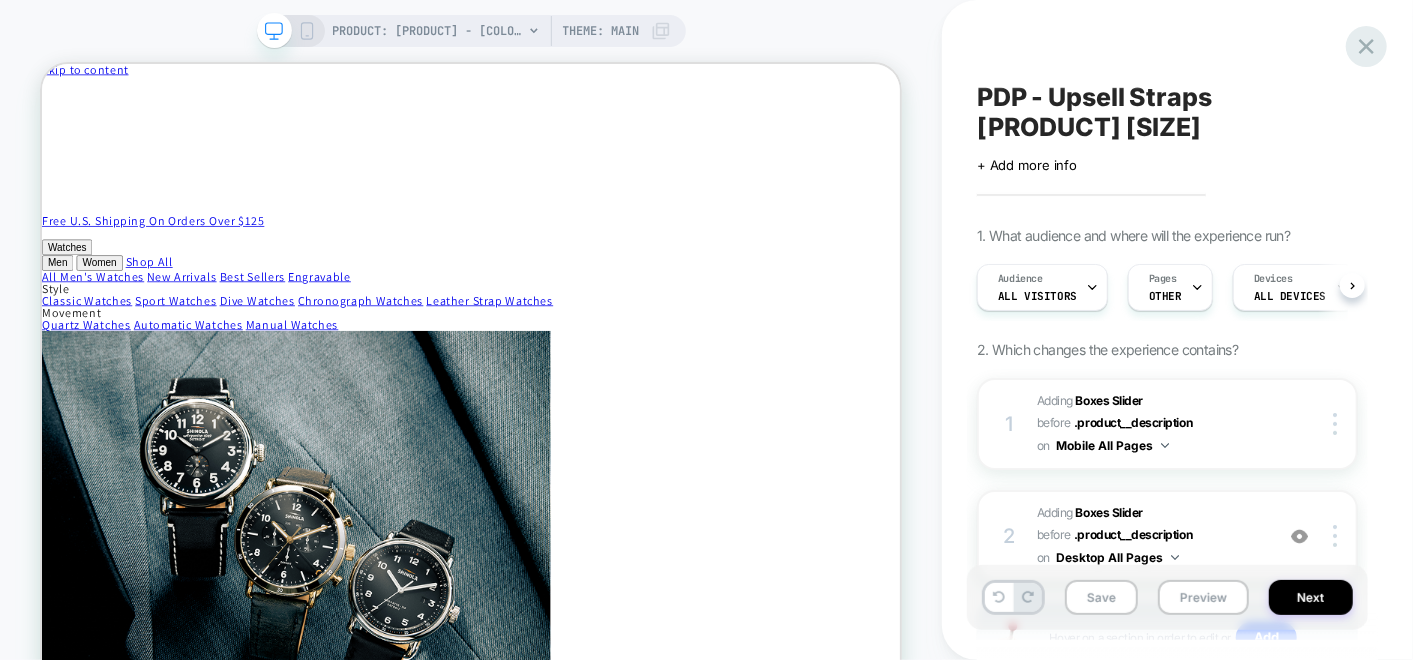 click 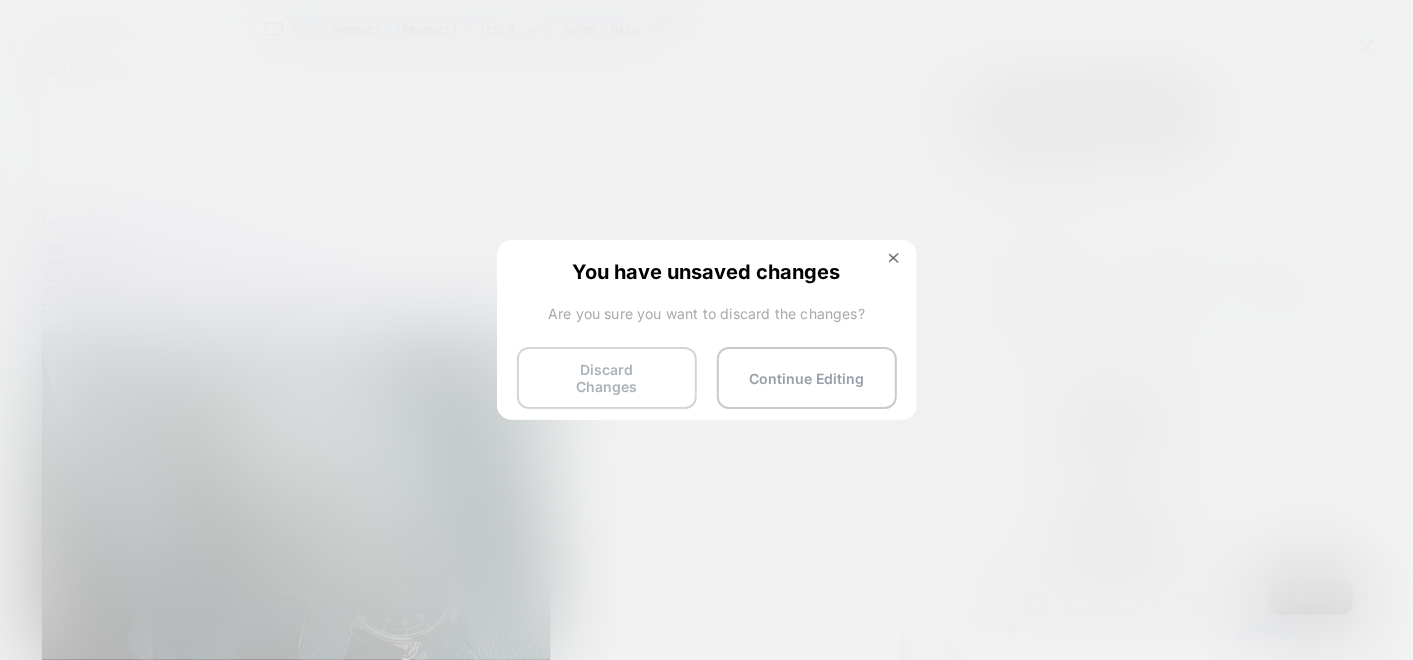 click on "Discard Changes" at bounding box center [607, 378] 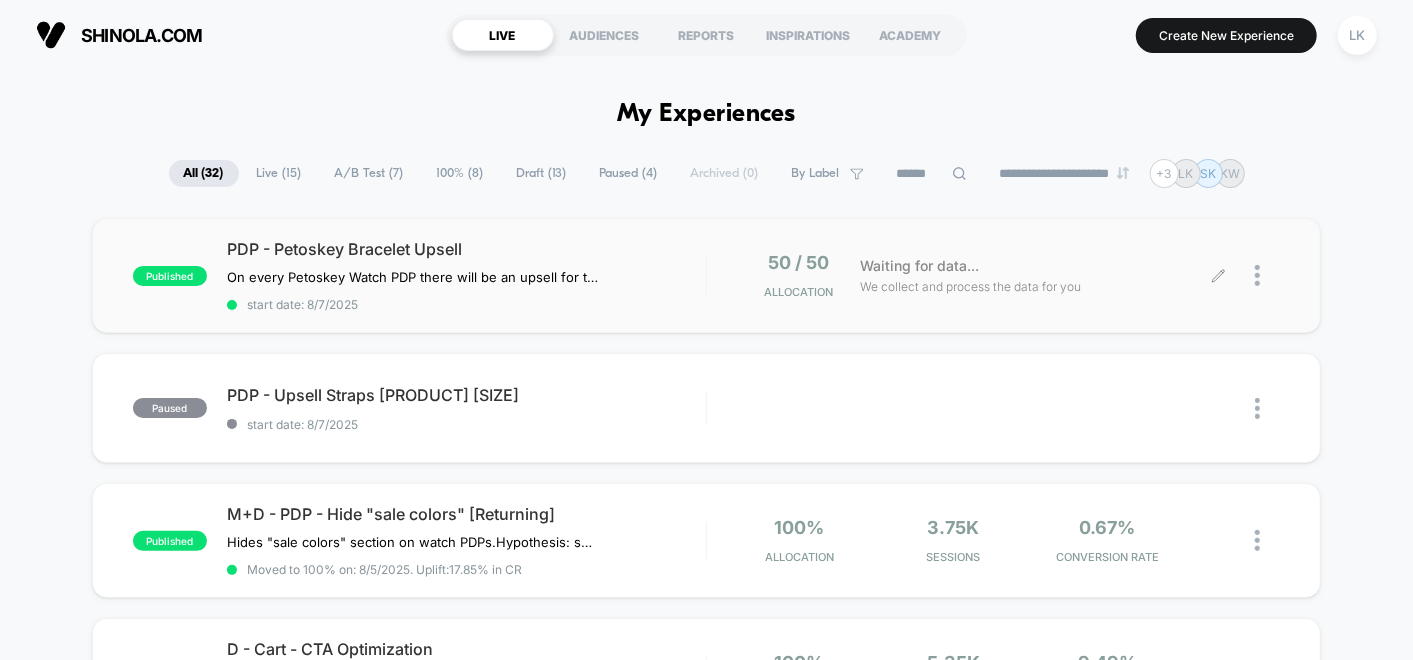 click 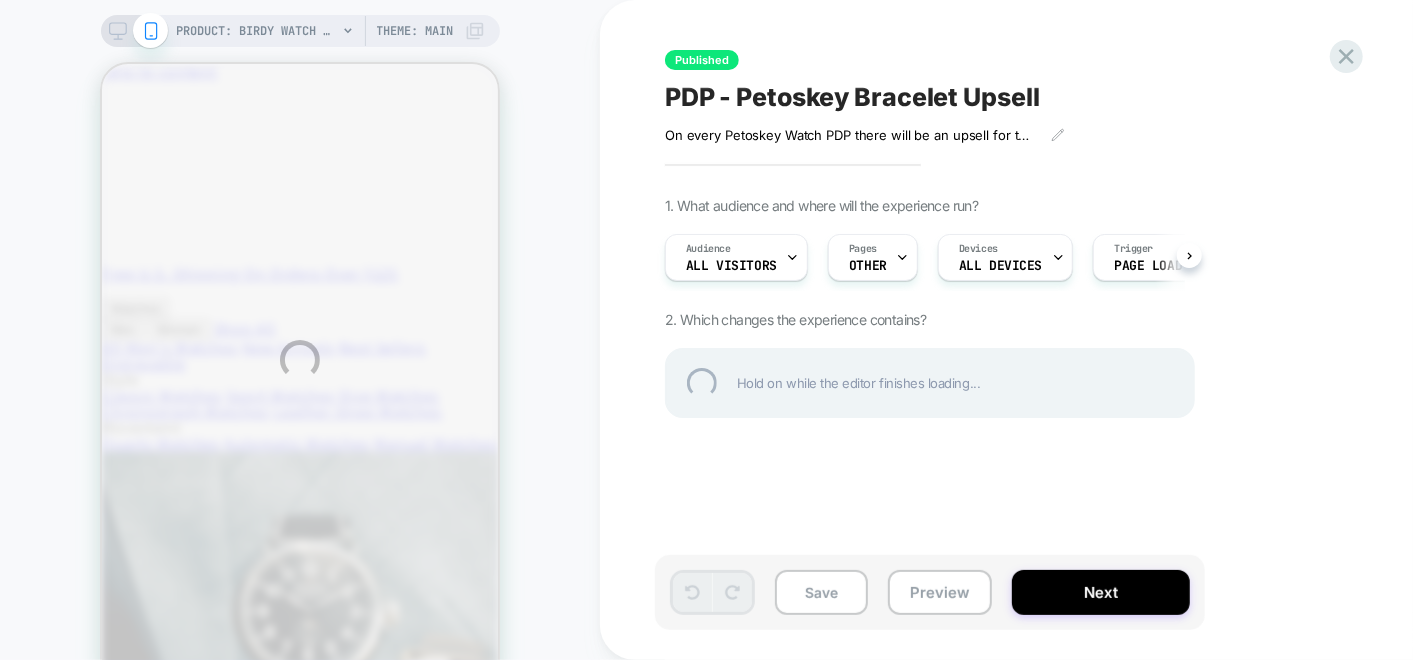 scroll, scrollTop: 0, scrollLeft: 0, axis: both 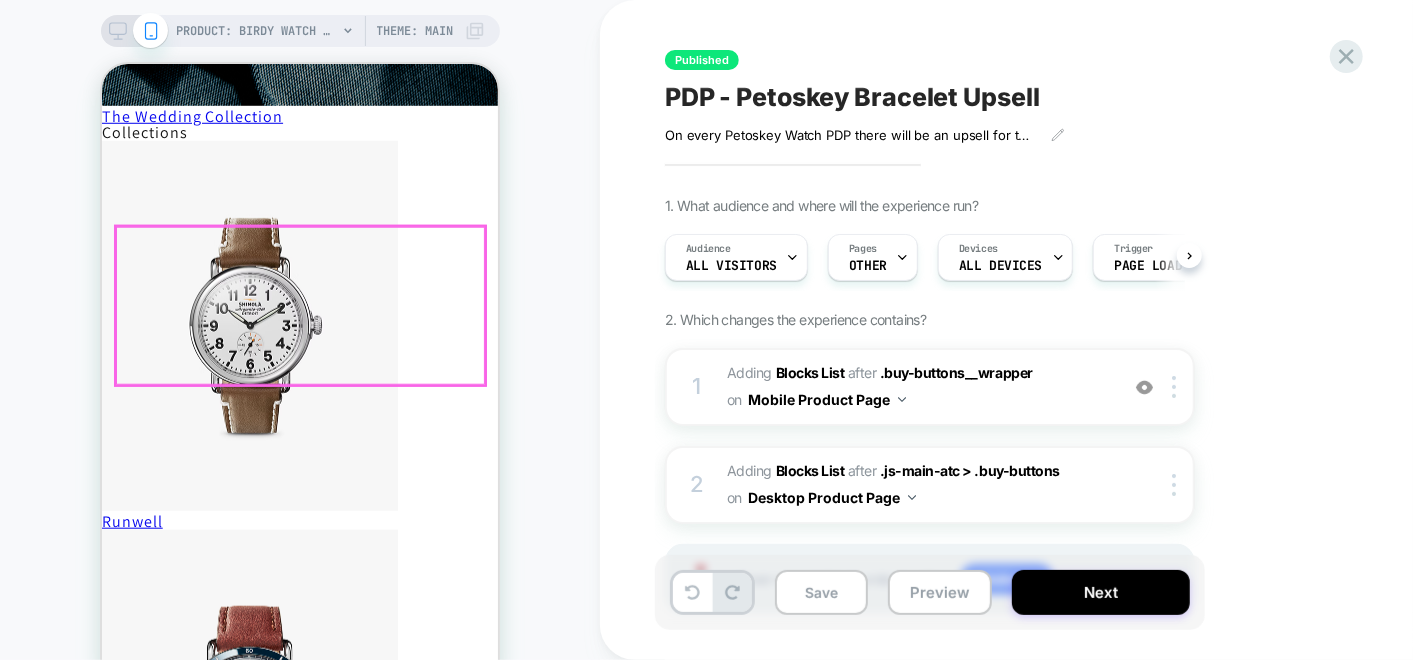 click on "4mm Beaded Petoskey Bracelet - Petoskey $150 ADD" at bounding box center (299, 77584) 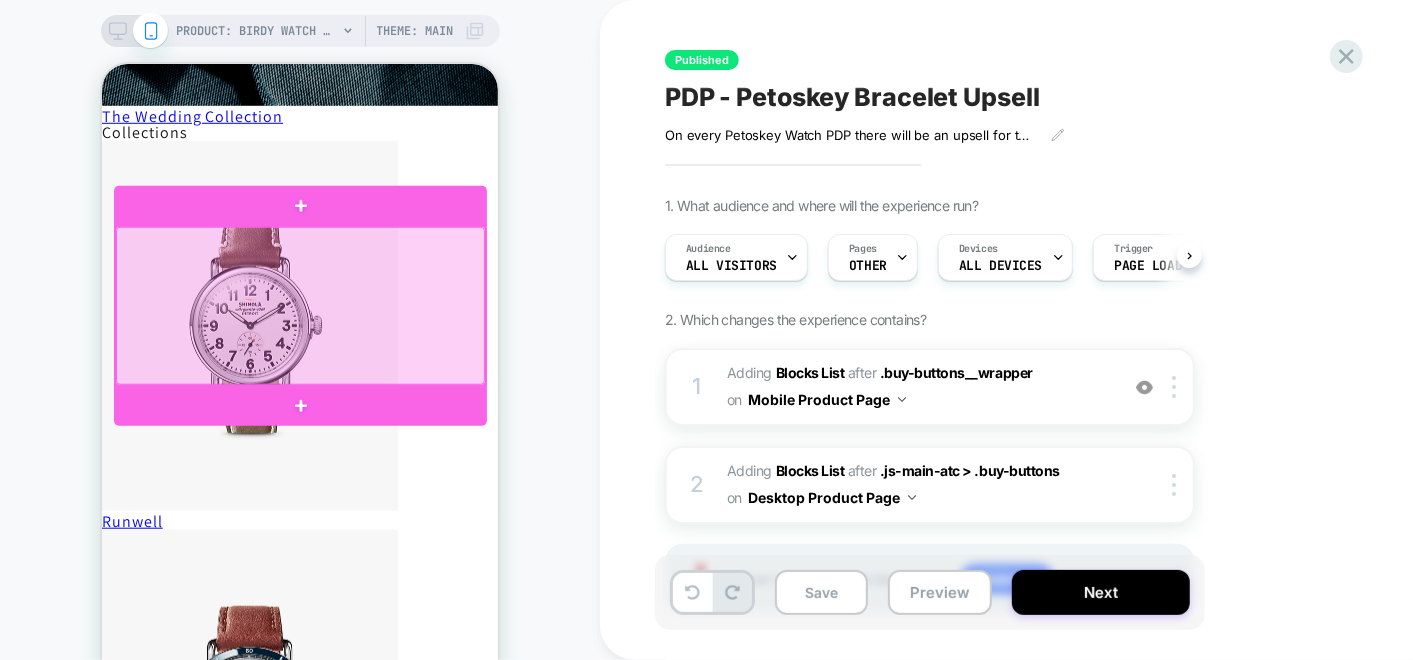 click at bounding box center (299, 305) 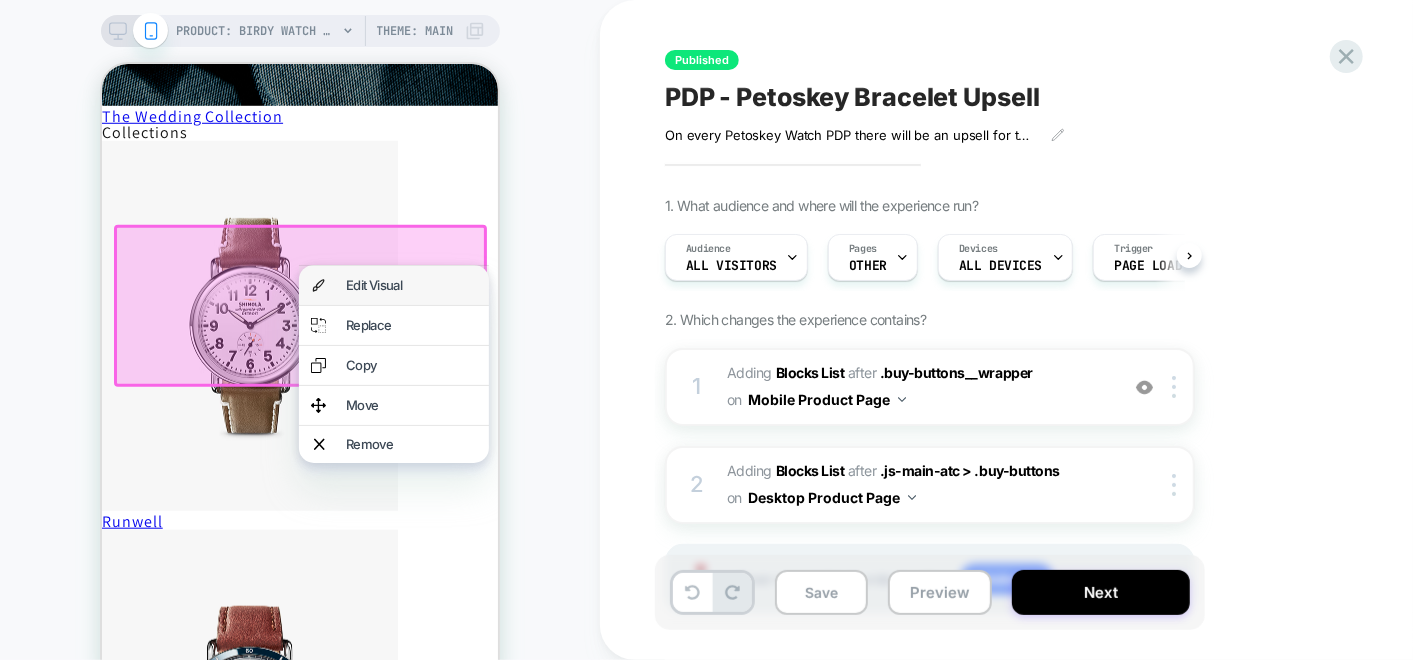 click on "Edit Visual" at bounding box center (410, 284) 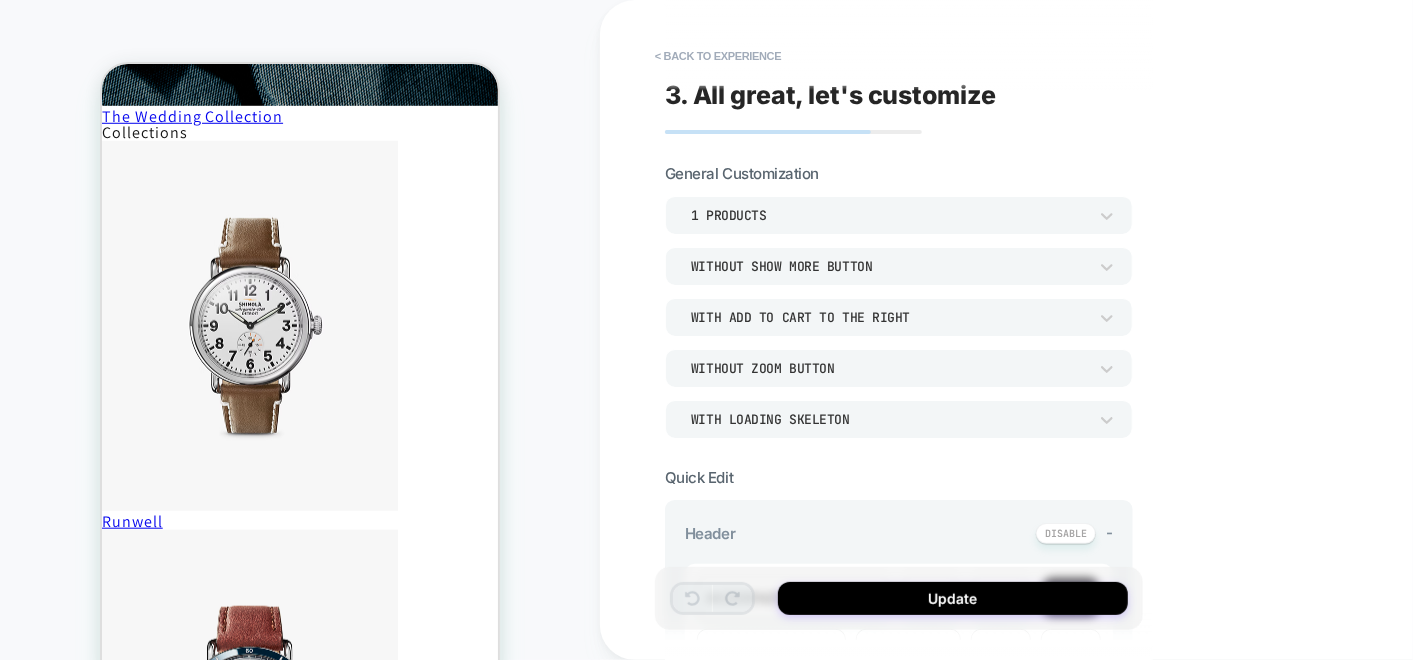 scroll, scrollTop: 829, scrollLeft: 0, axis: vertical 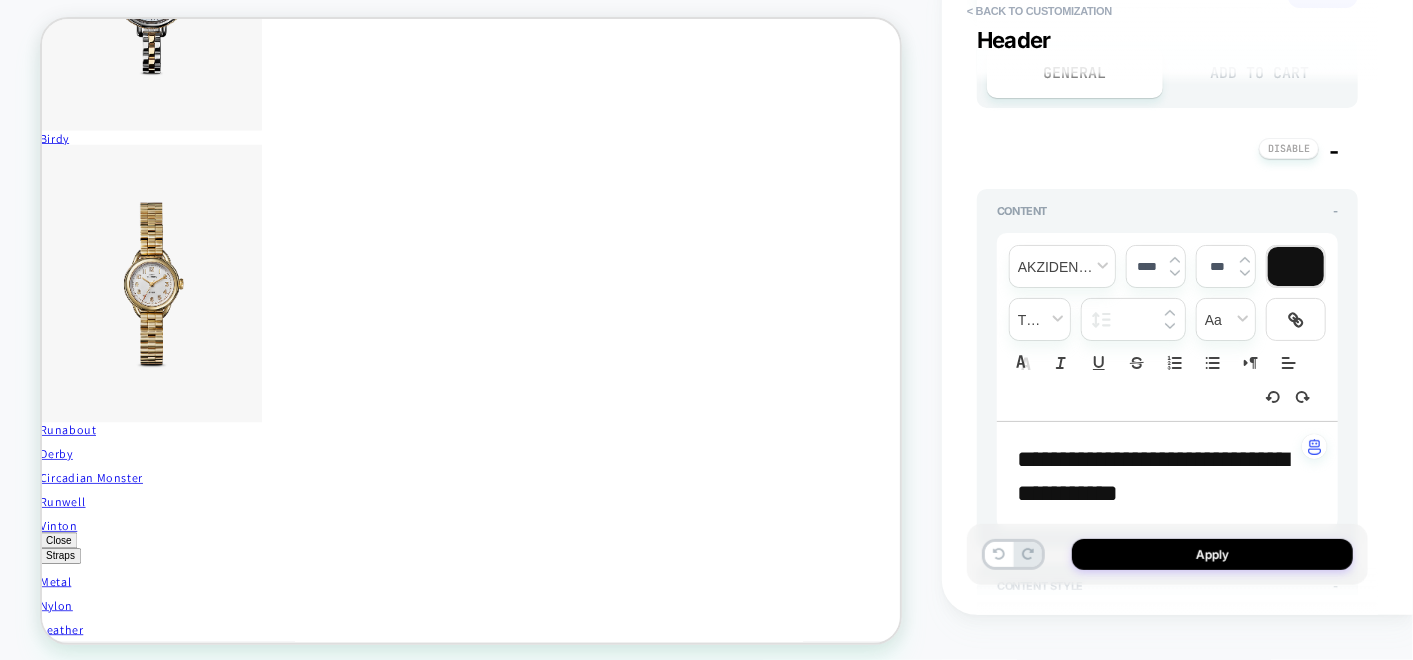 type on "*" 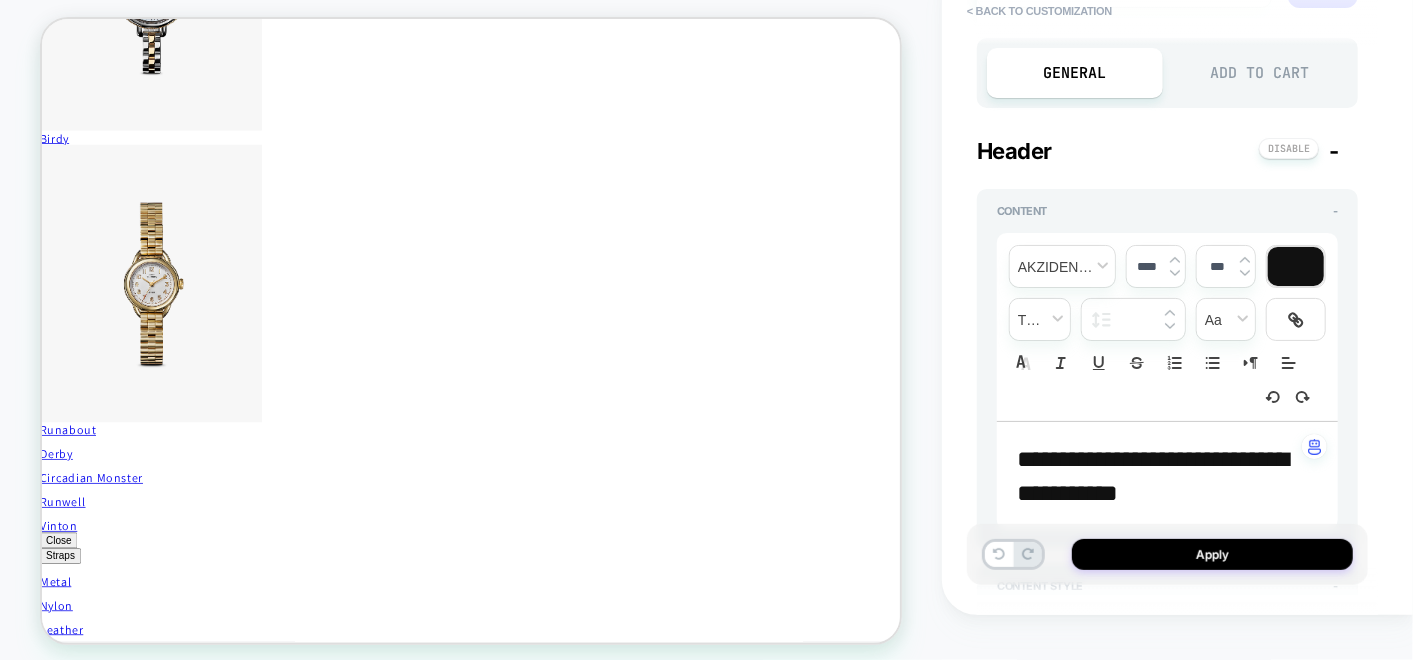 scroll, scrollTop: 0, scrollLeft: 0, axis: both 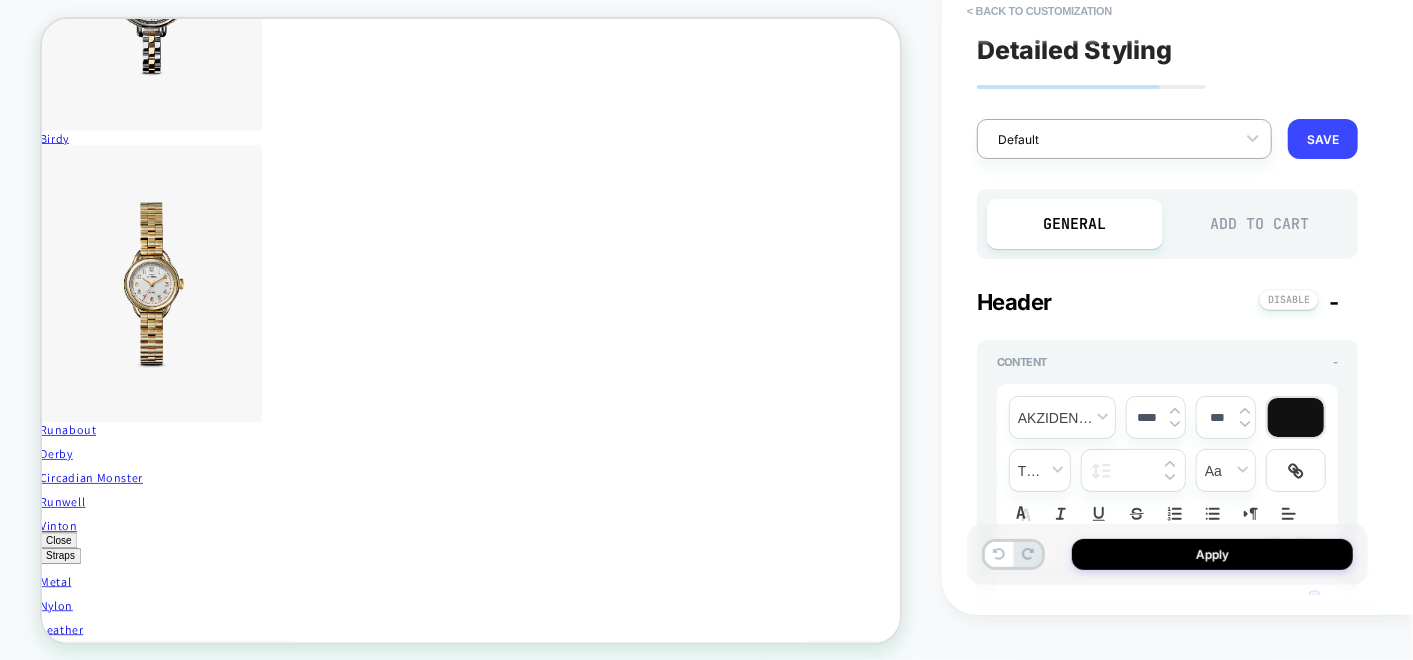 type on "*****" 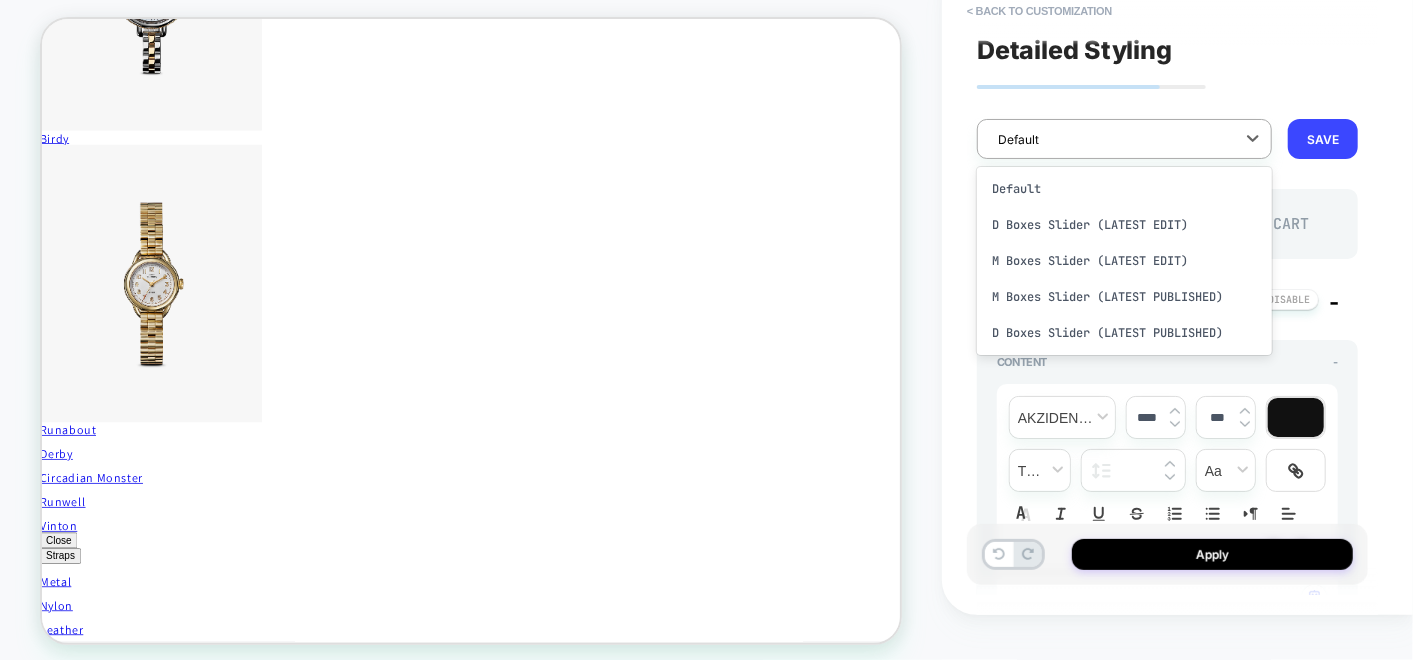 click at bounding box center (1111, 139) 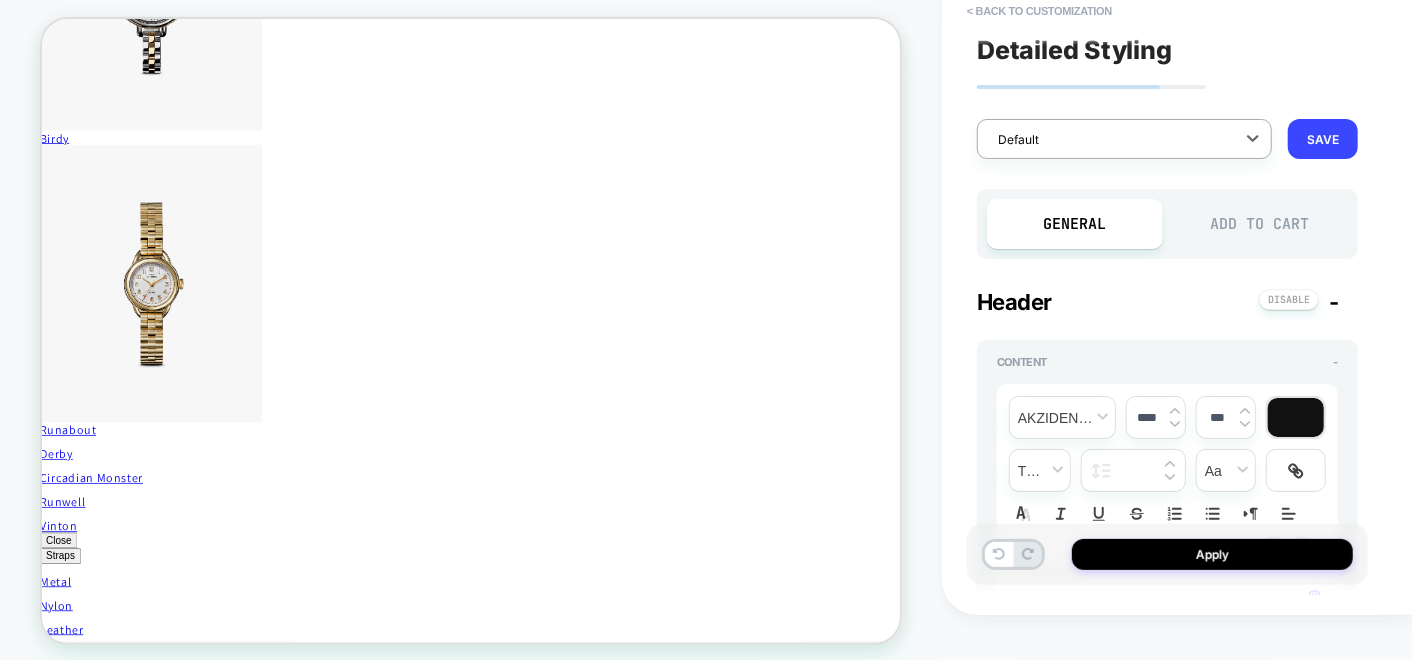 click at bounding box center [1111, 139] 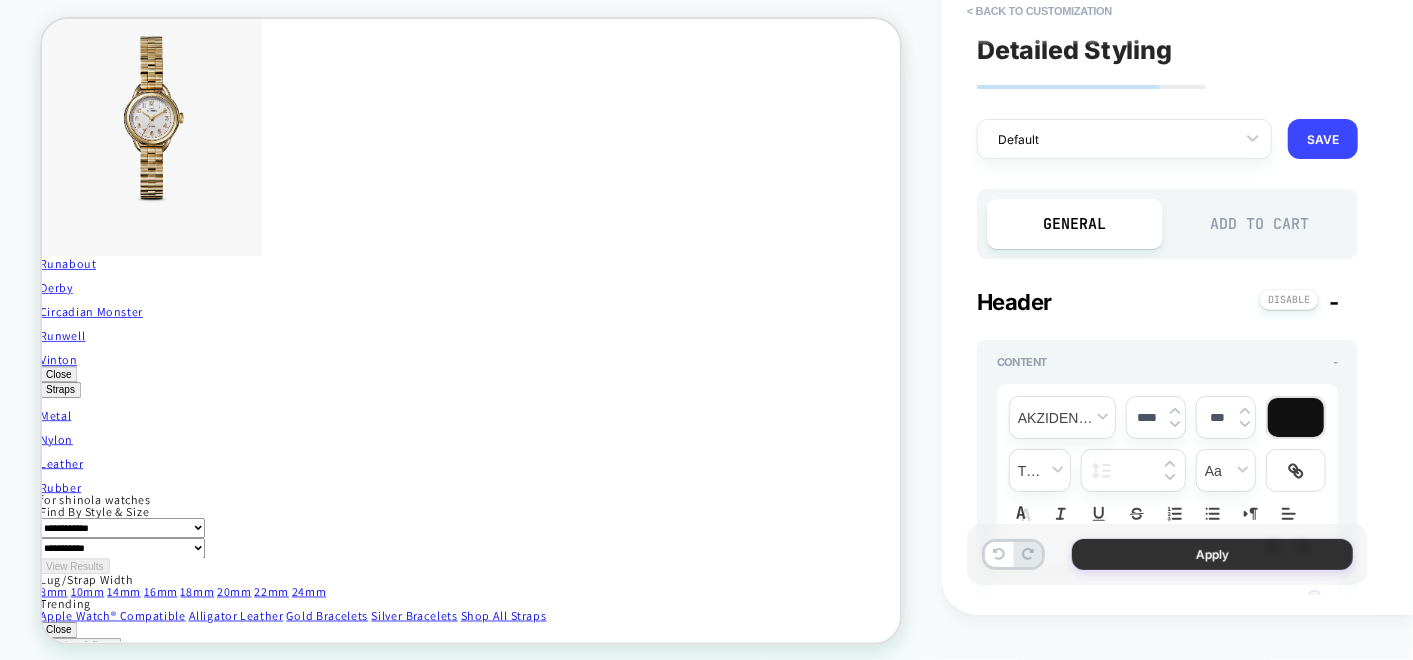 click on "Apply" at bounding box center (1212, 554) 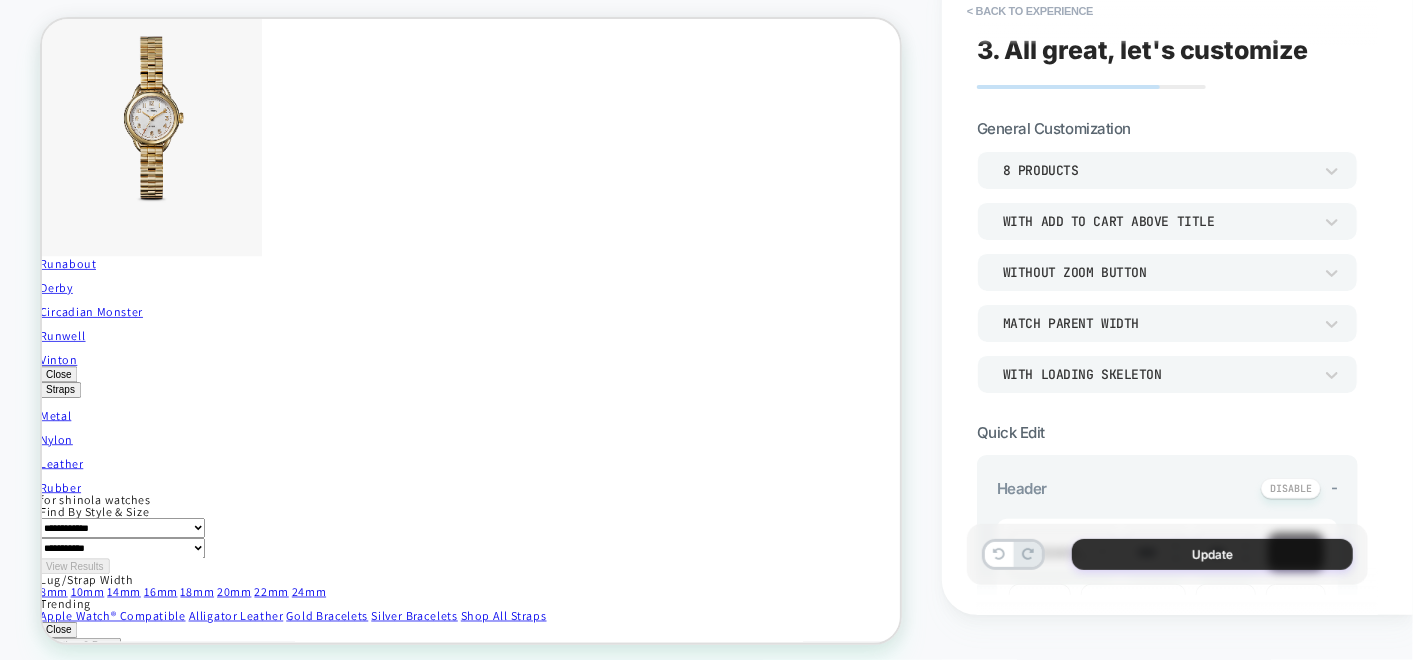 click on "Update" at bounding box center (1212, 554) 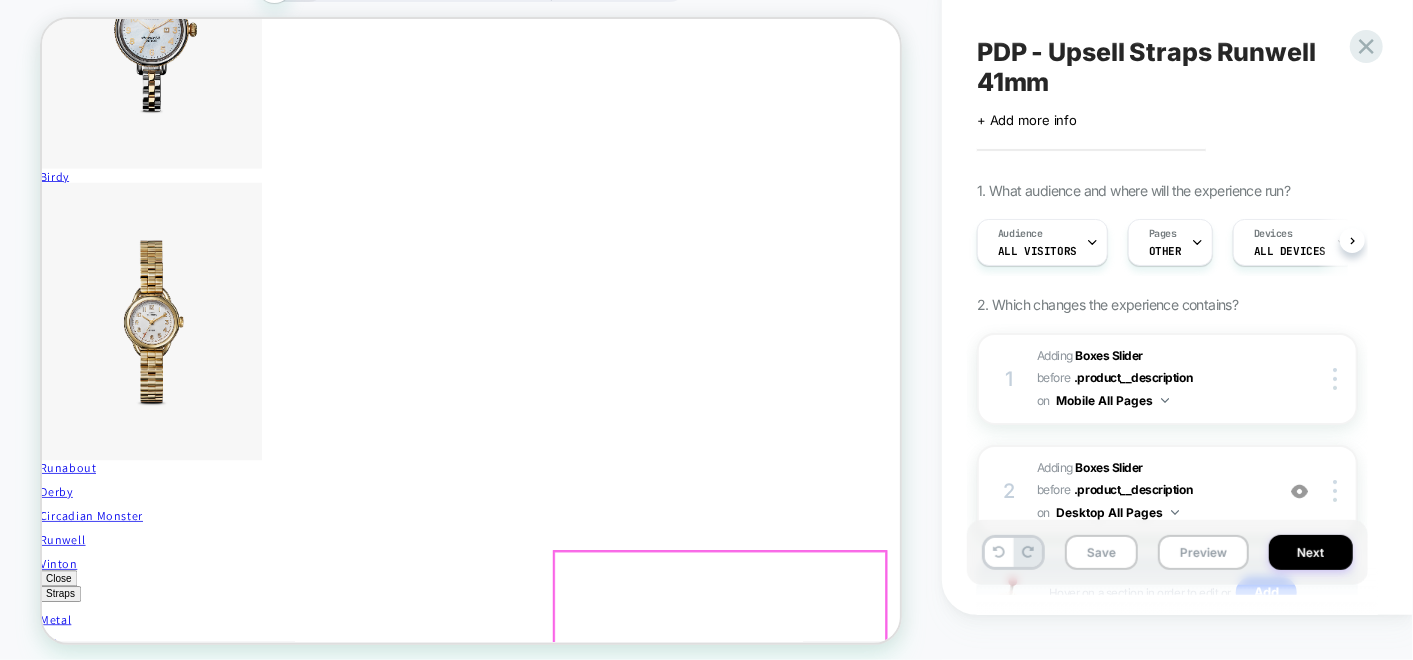 scroll, scrollTop: 5270, scrollLeft: 3, axis: both 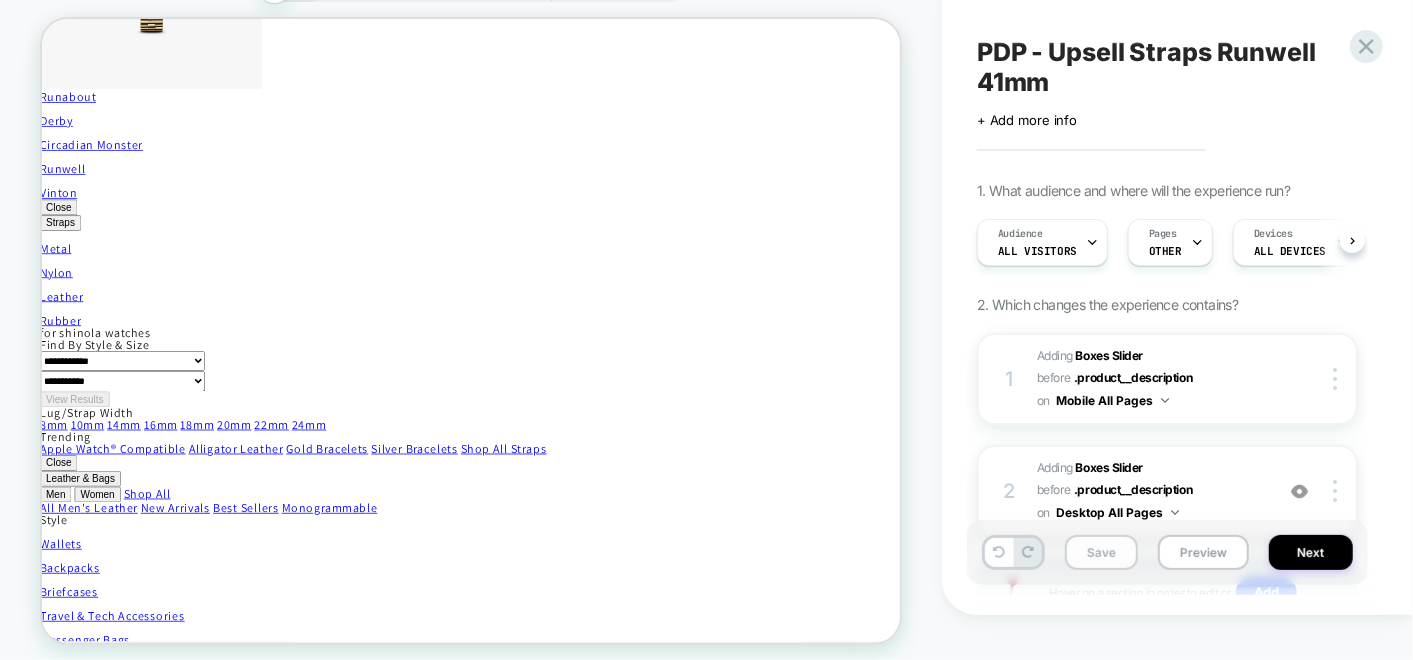 click on "Save" at bounding box center (1101, 552) 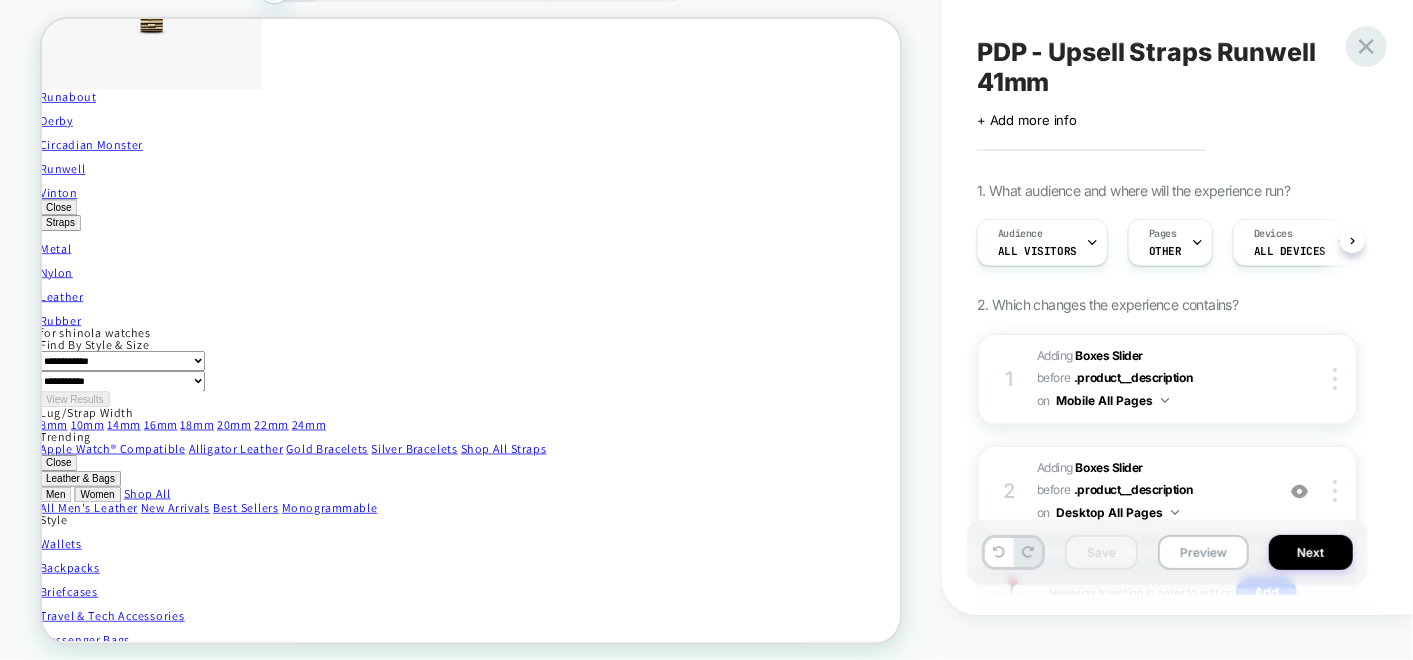 click 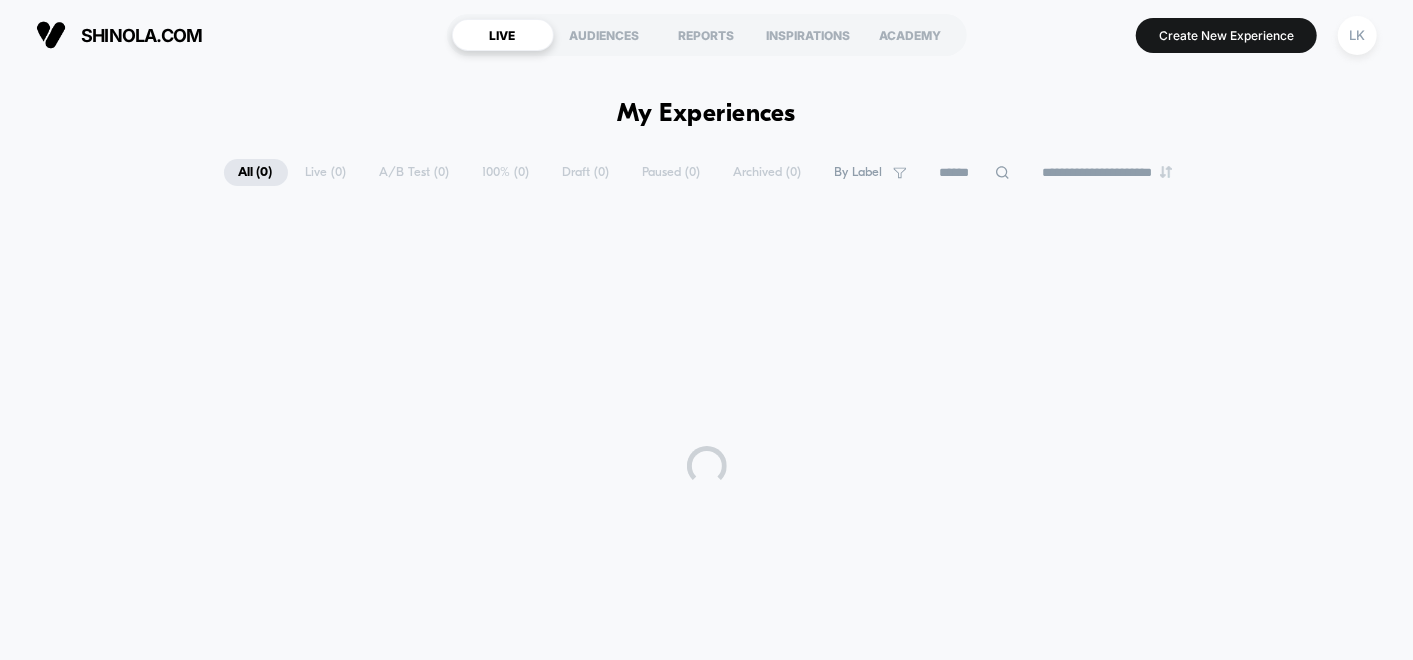 scroll, scrollTop: 0, scrollLeft: 0, axis: both 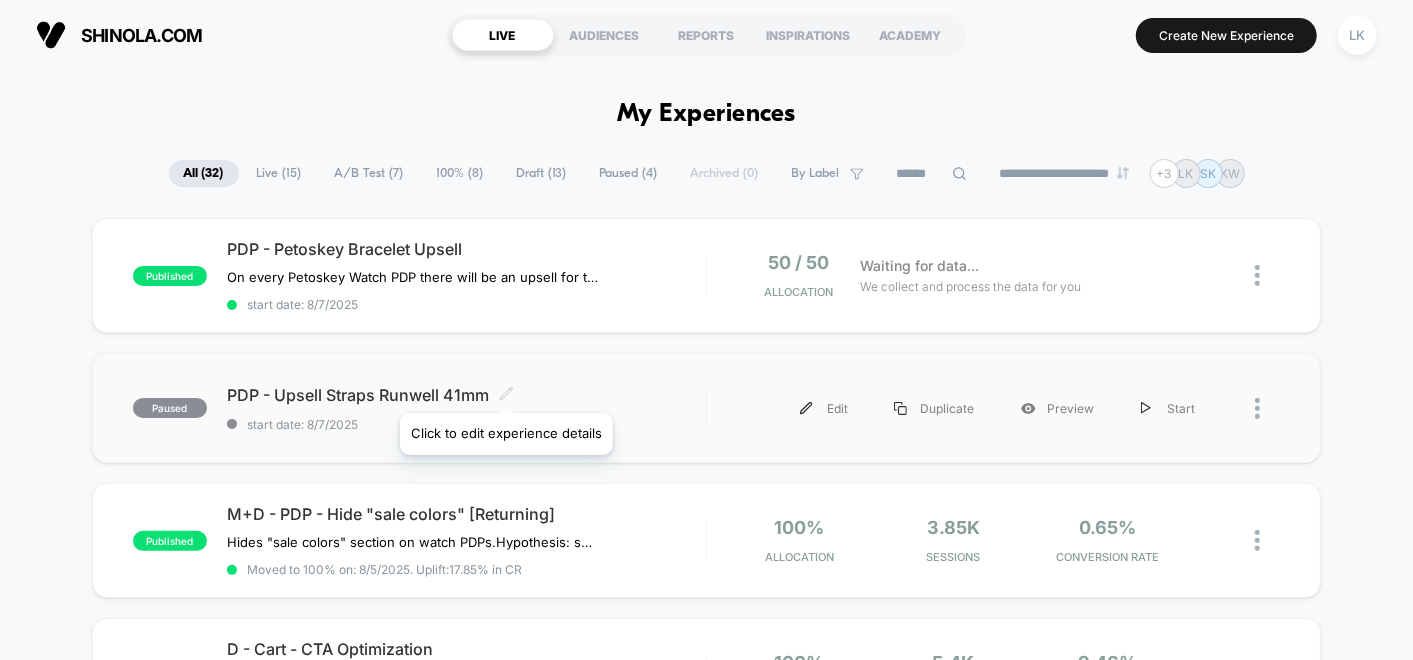 click 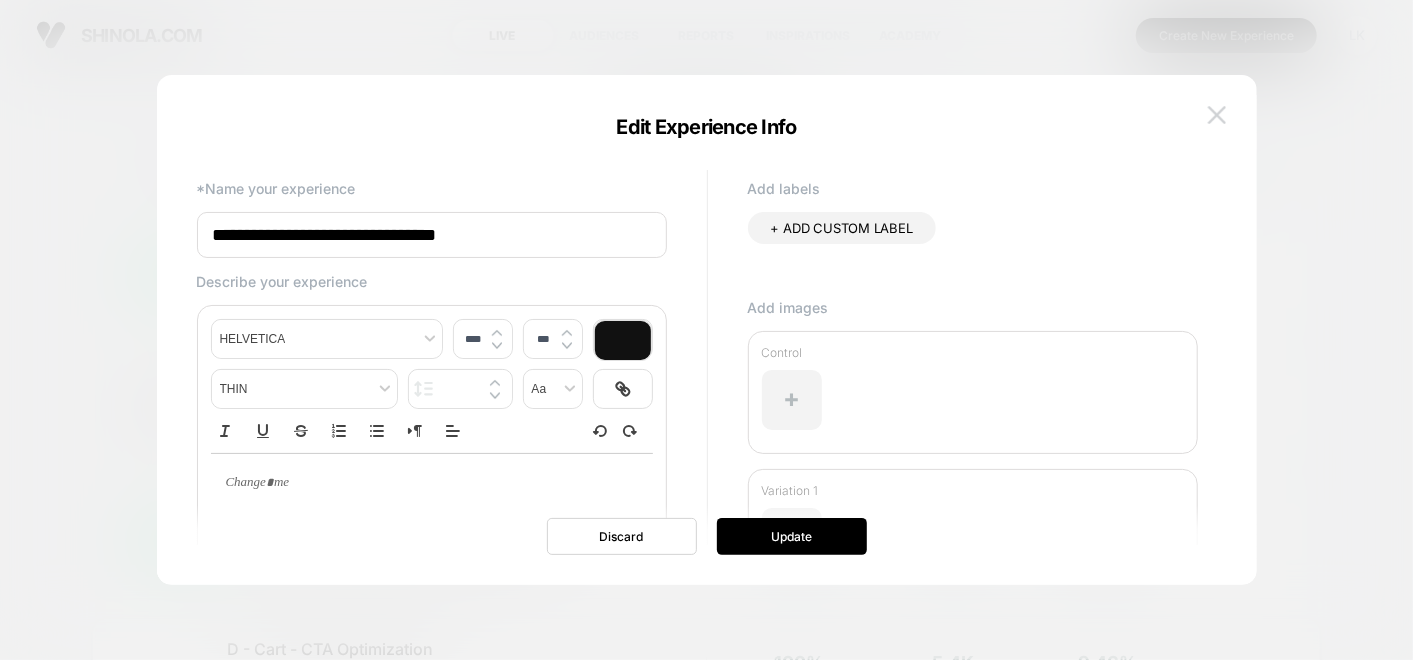 click at bounding box center [1217, 114] 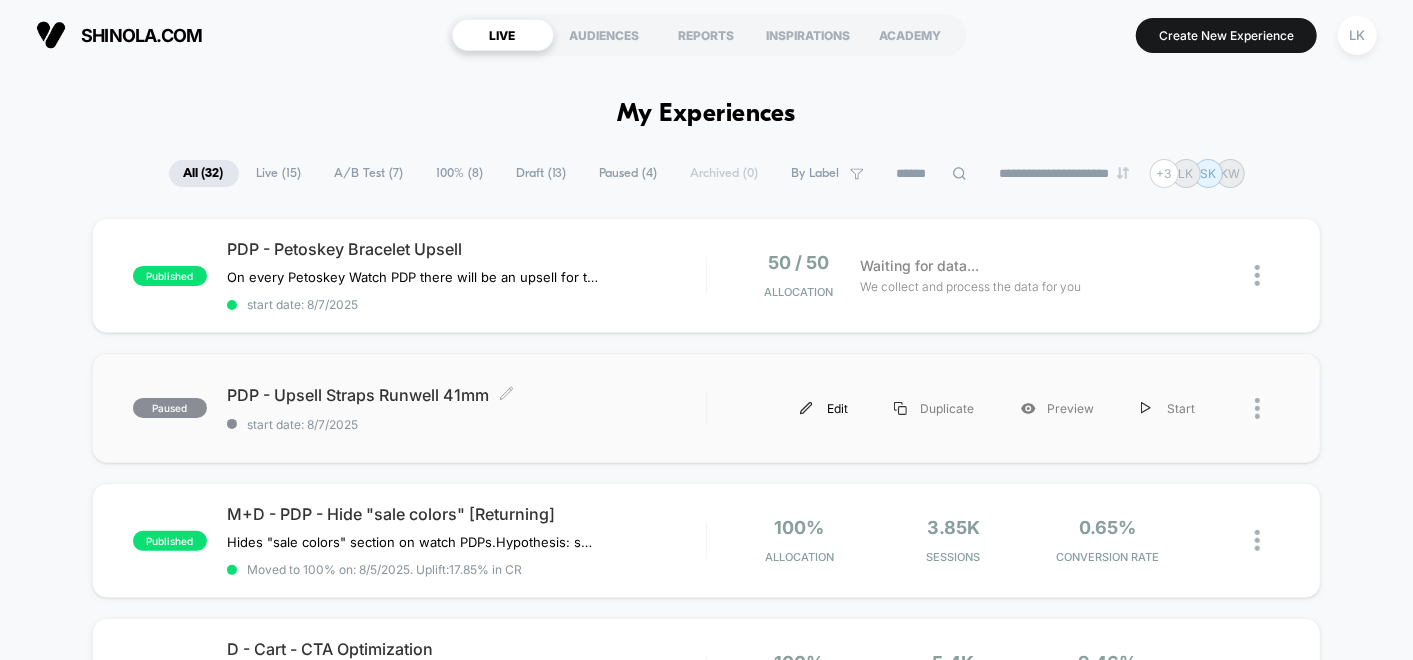 click on "Edit" at bounding box center [824, 408] 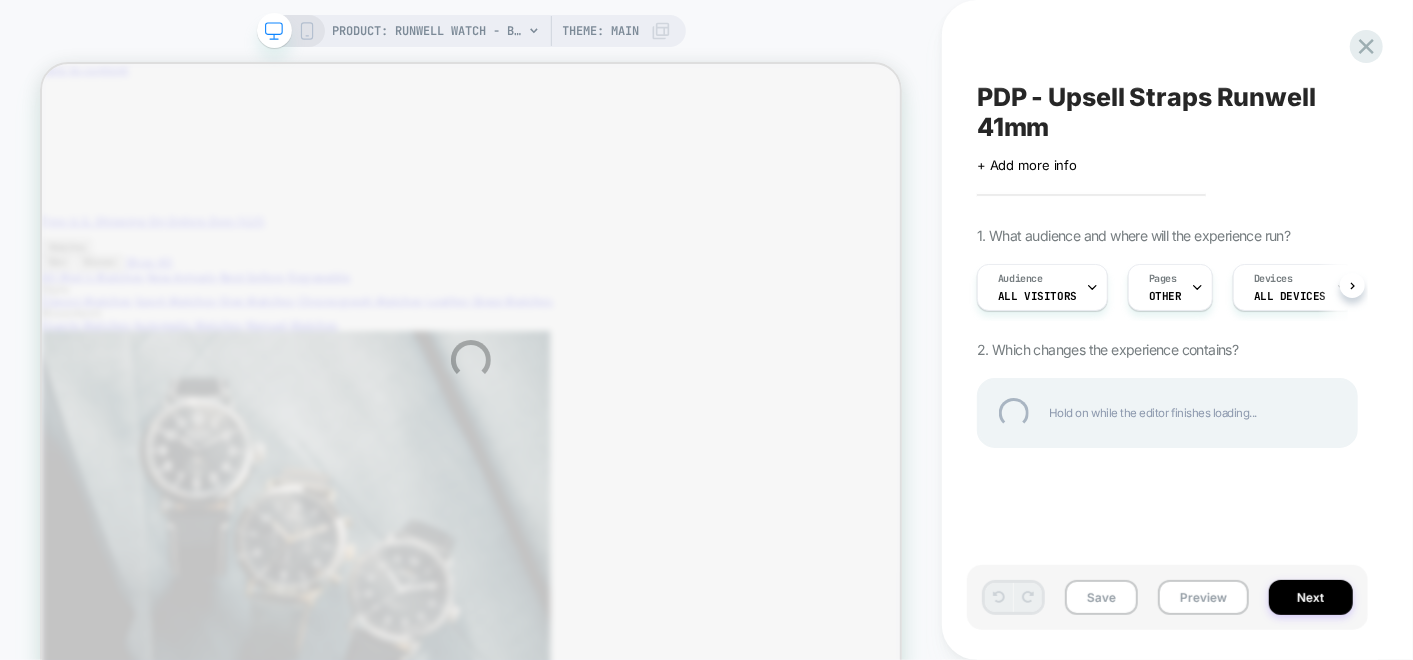 scroll, scrollTop: 0, scrollLeft: 0, axis: both 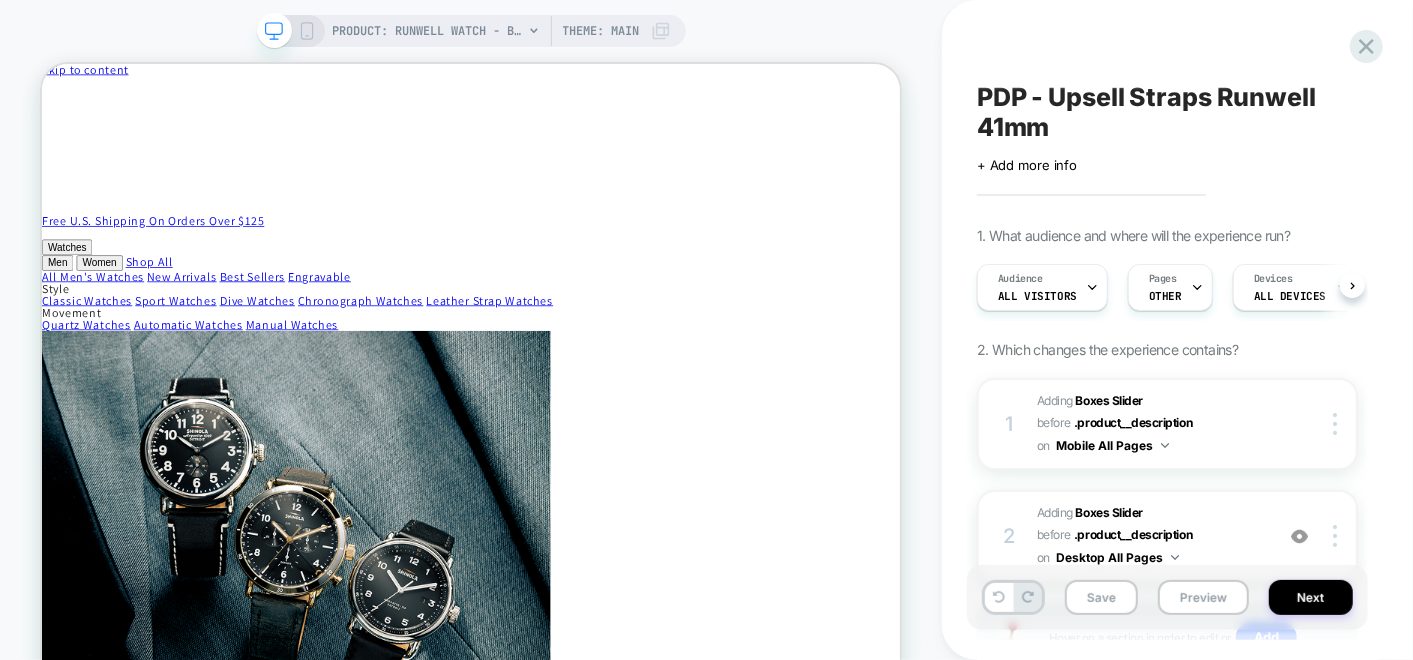 click 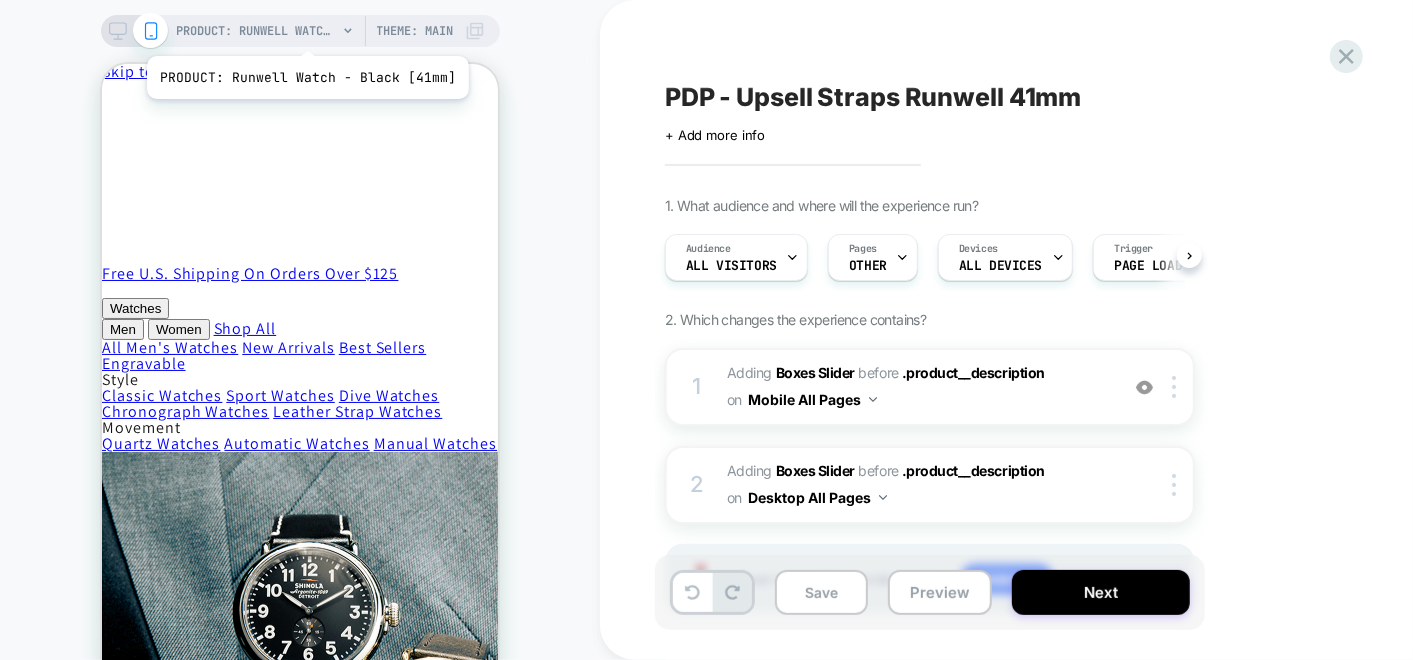 scroll, scrollTop: 0, scrollLeft: 0, axis: both 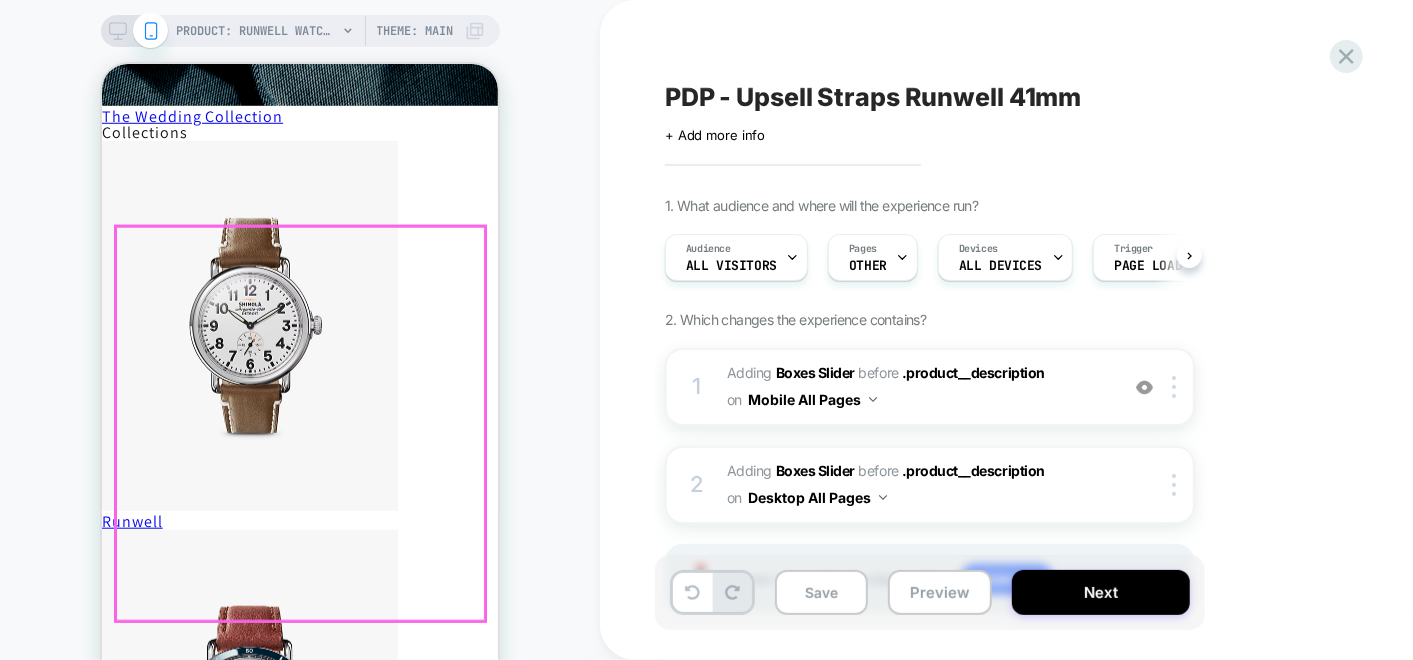click at bounding box center (313, 80378) 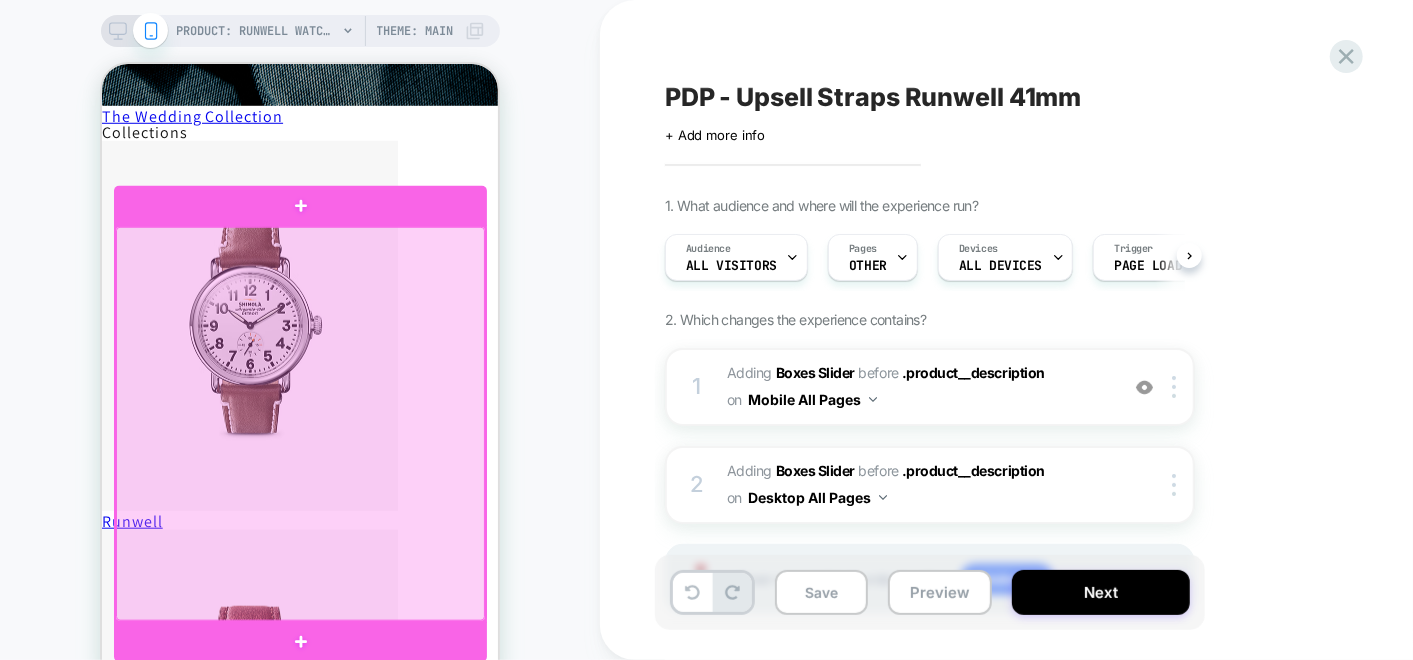 click at bounding box center (299, 423) 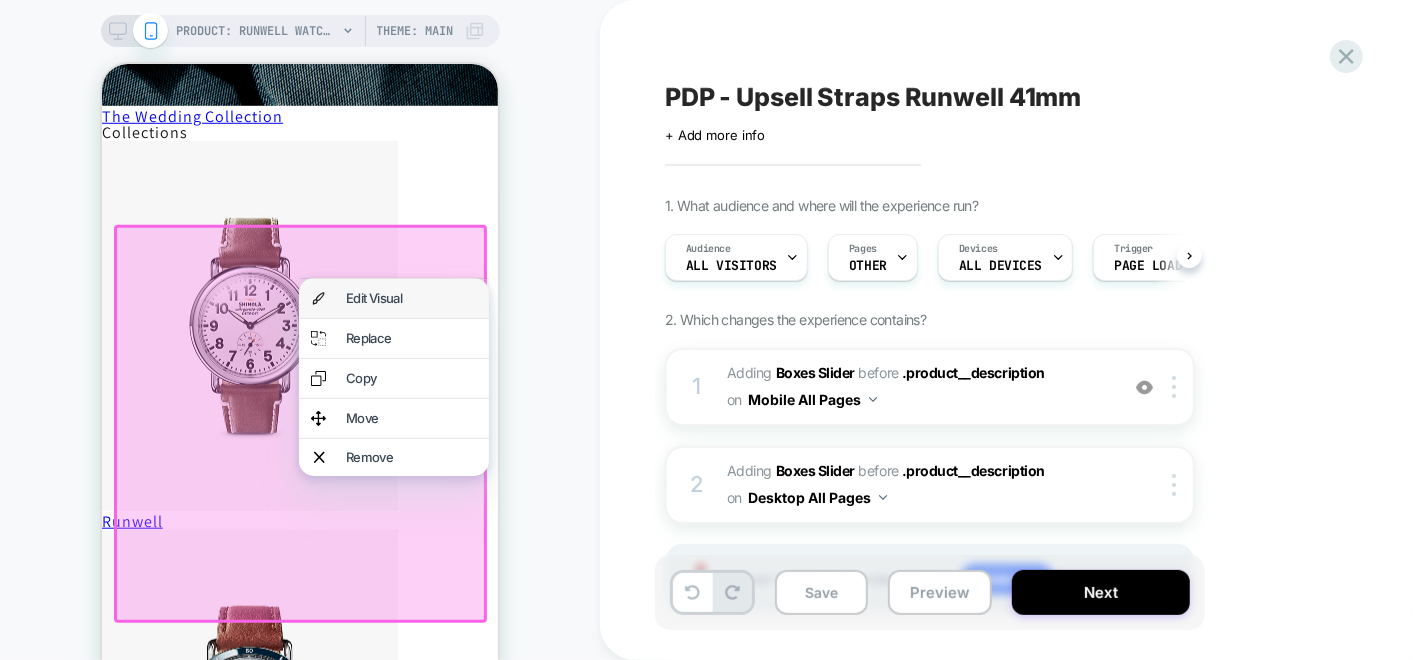 click on "Edit Visual" at bounding box center (393, 297) 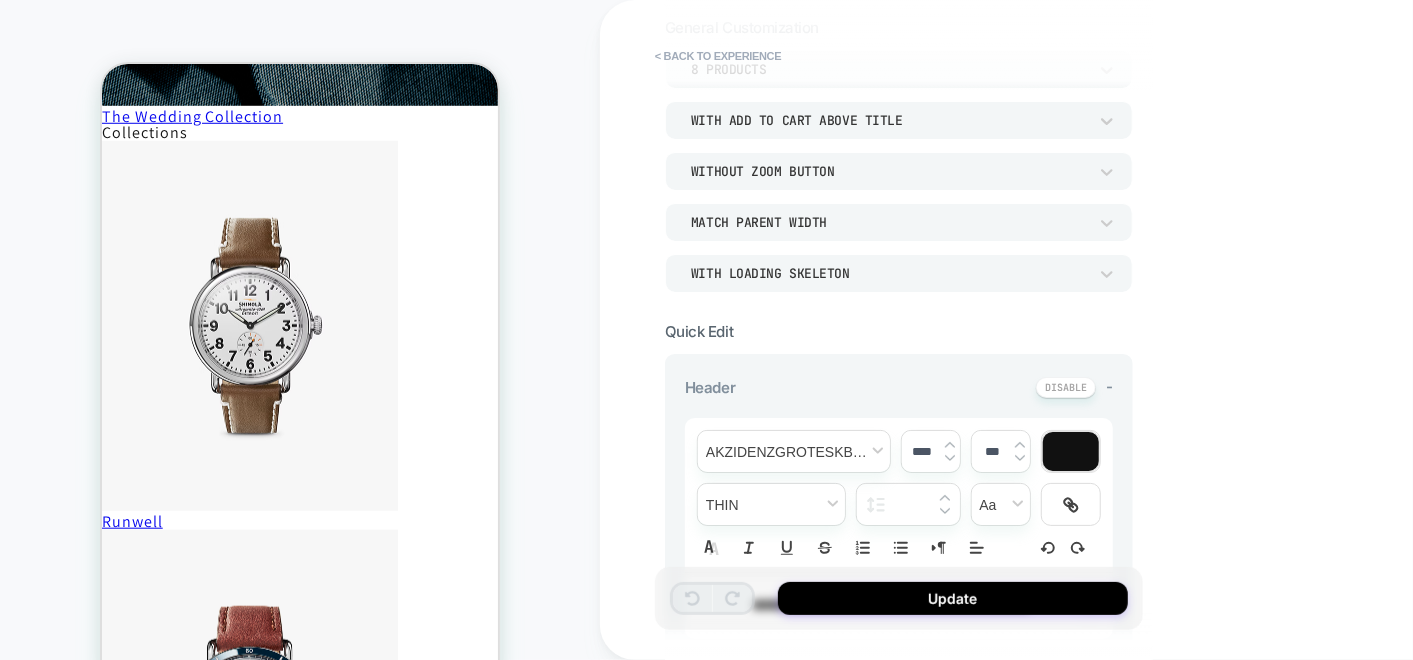 scroll, scrollTop: 222, scrollLeft: 0, axis: vertical 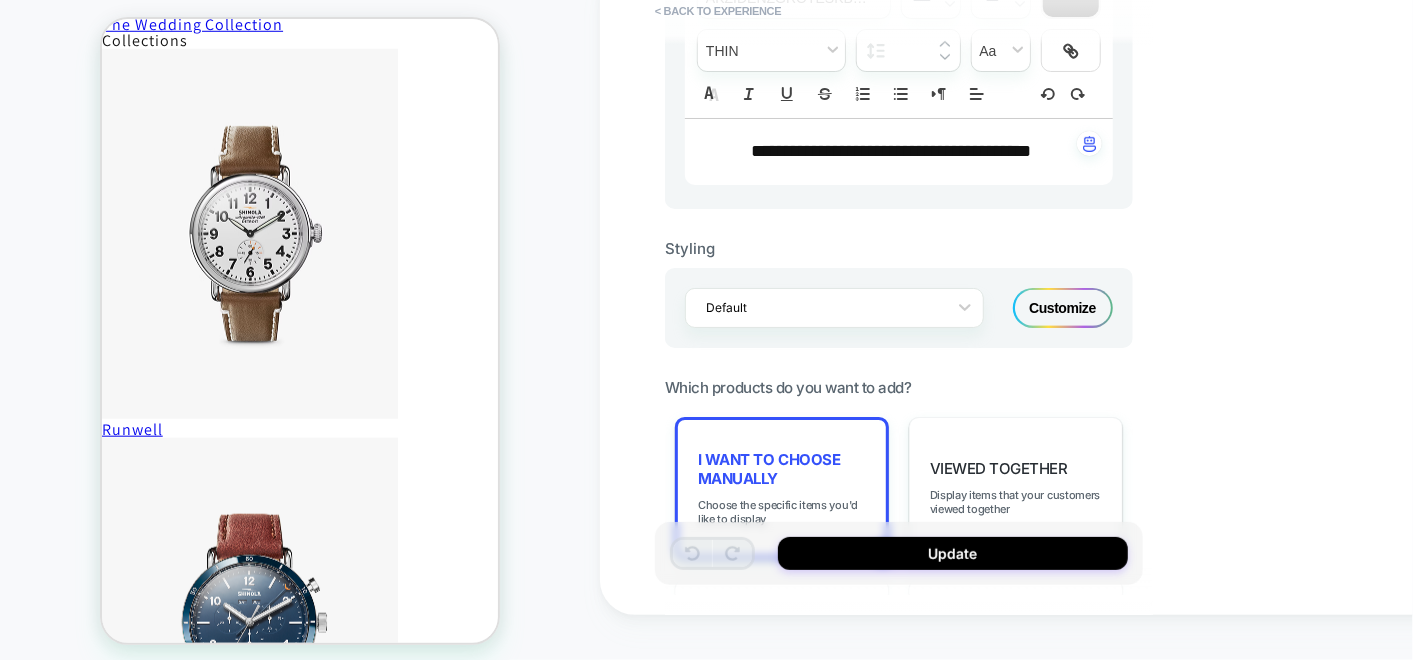 click on "Customize" at bounding box center [1063, 308] 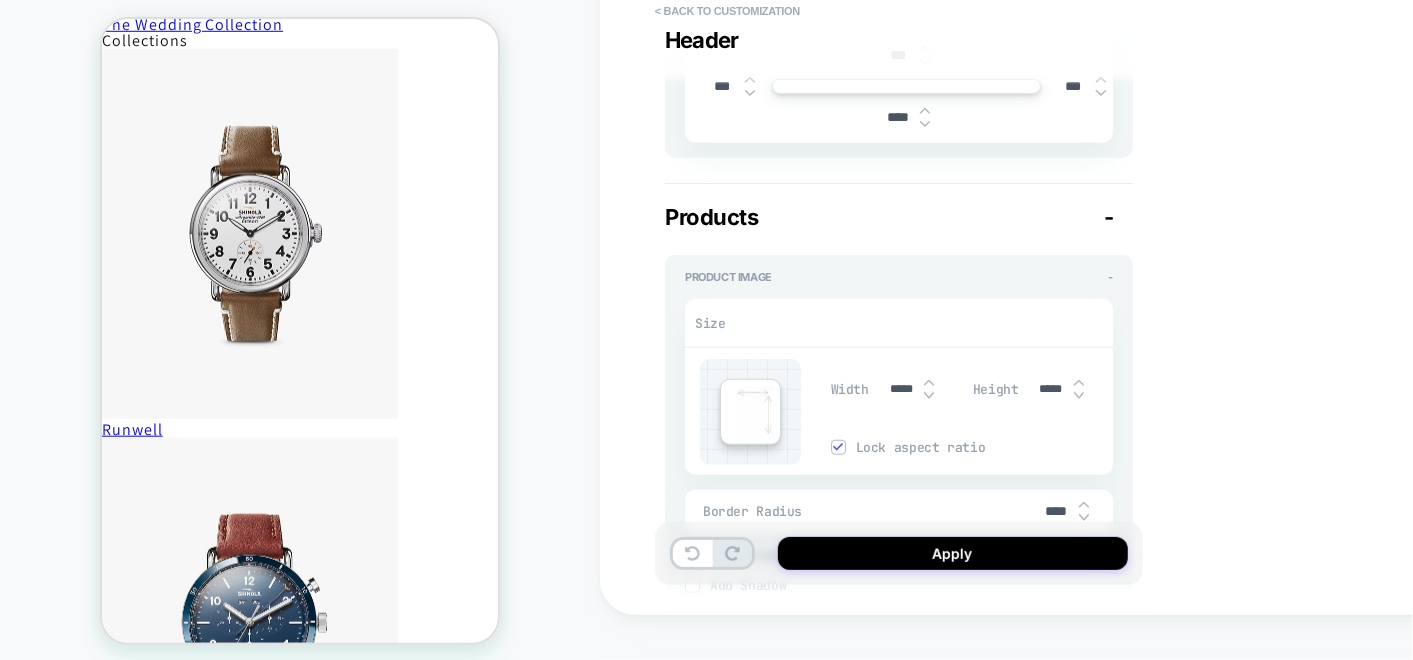 scroll, scrollTop: 777, scrollLeft: 0, axis: vertical 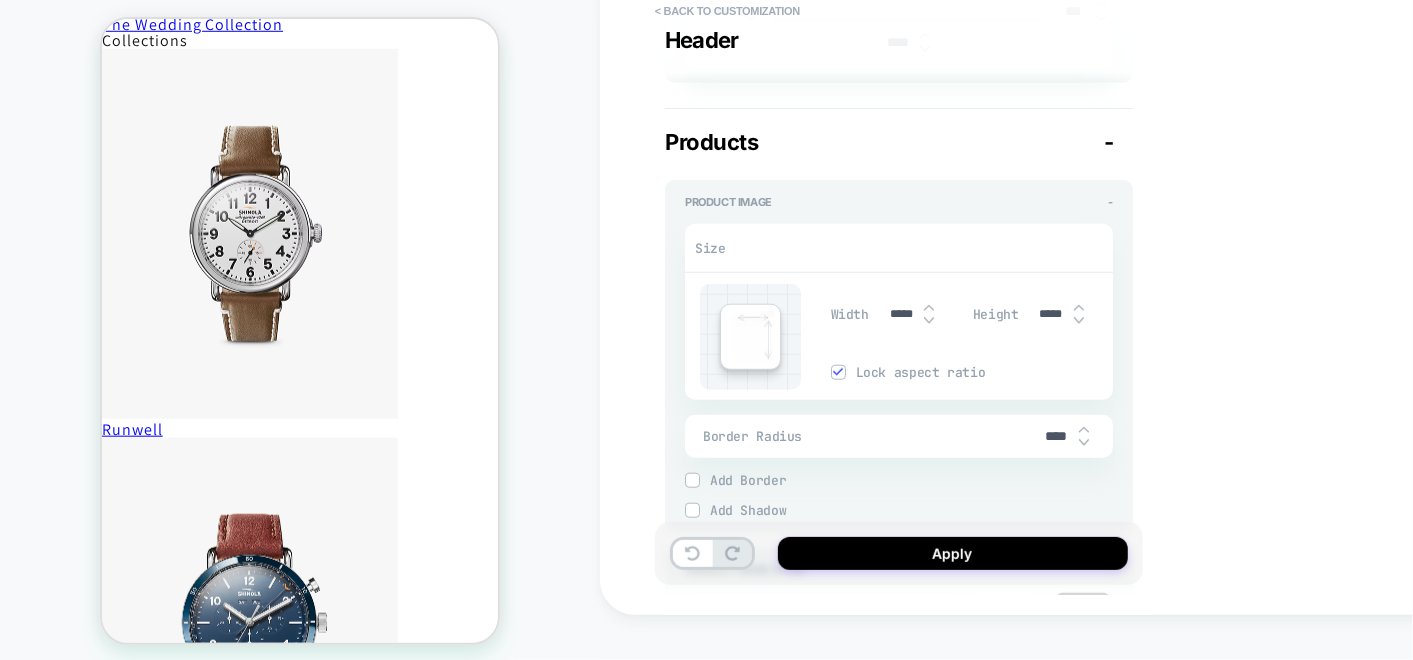 type on "*" 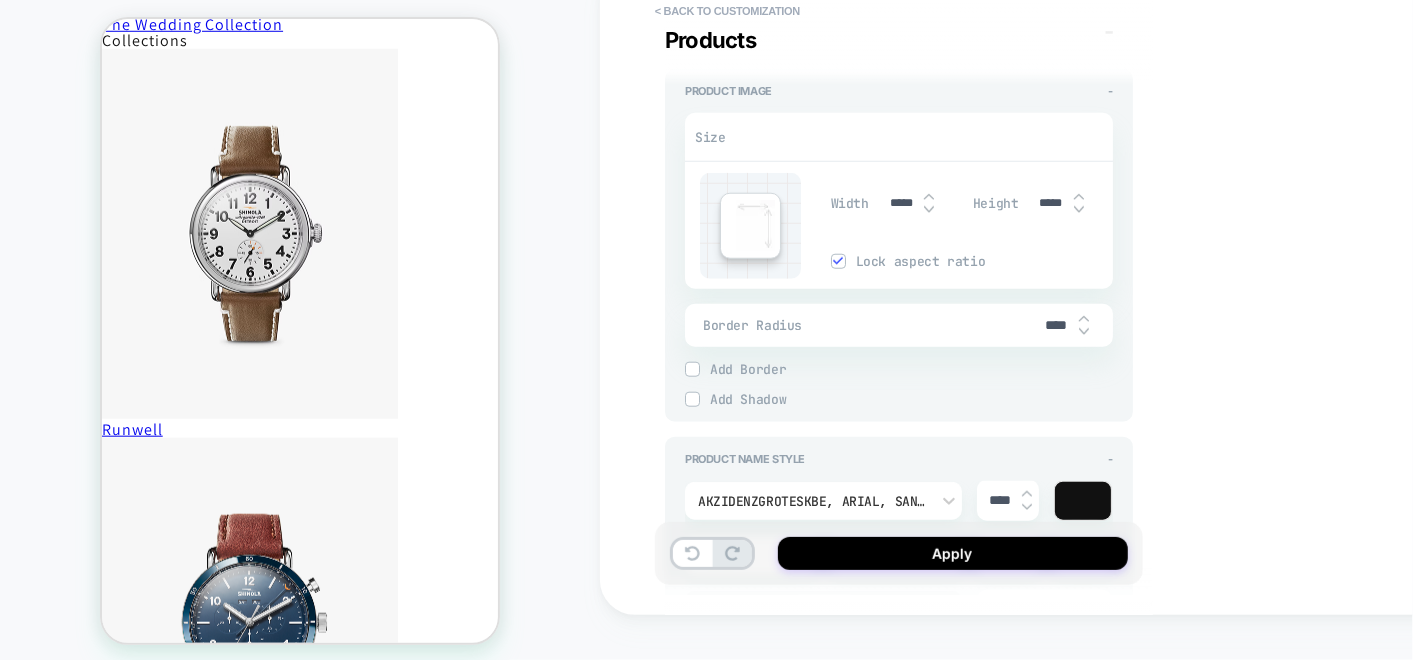 click on "*****" at bounding box center (901, 203) 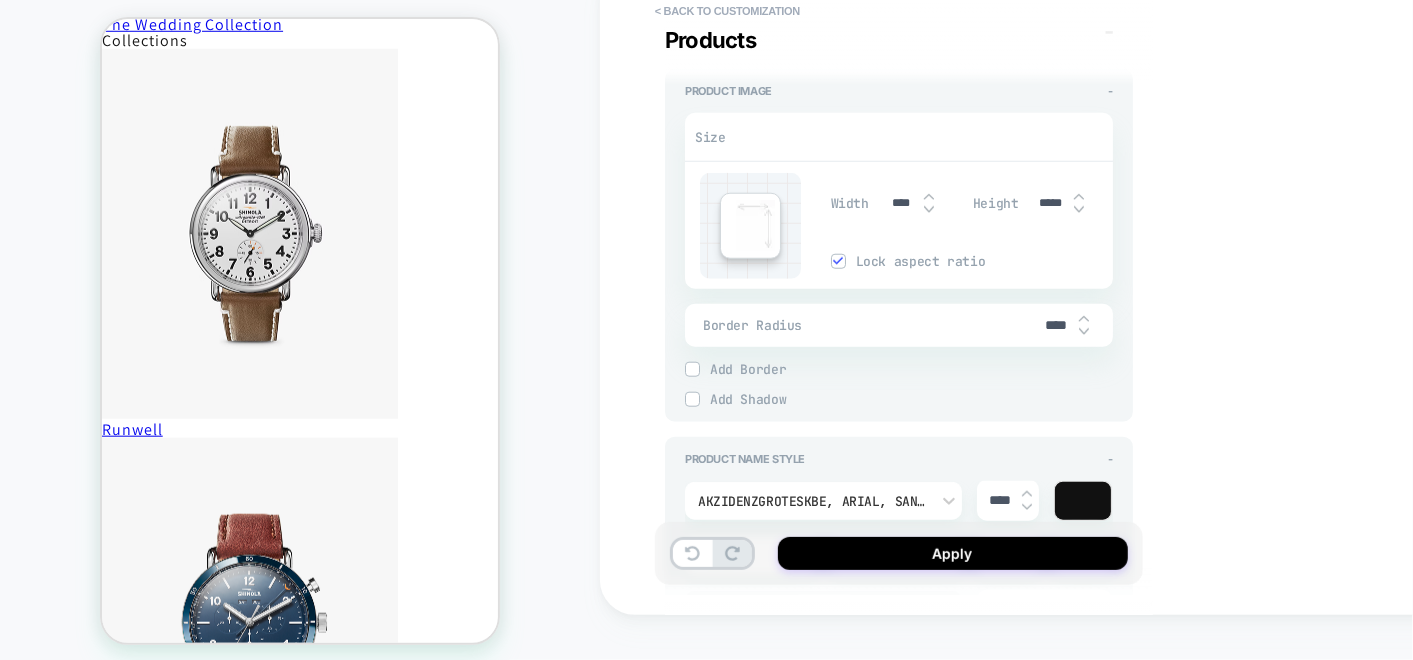 type on "*" 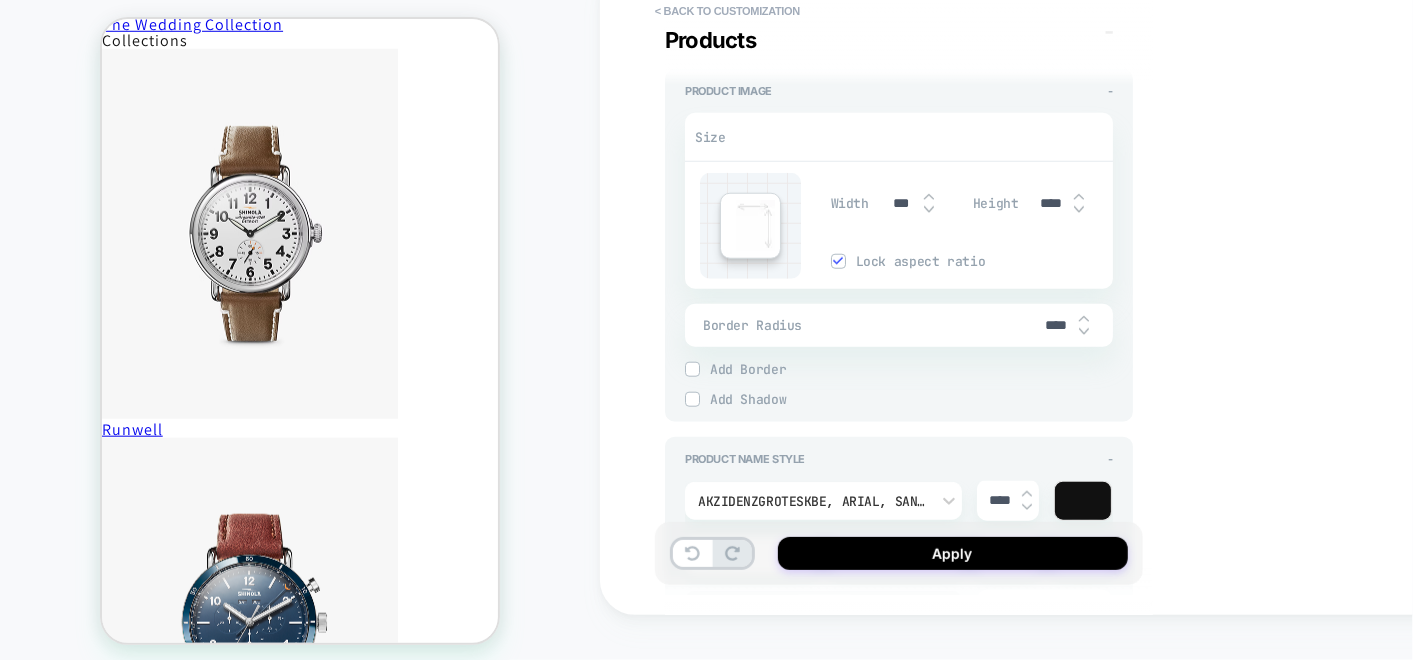type on "*" 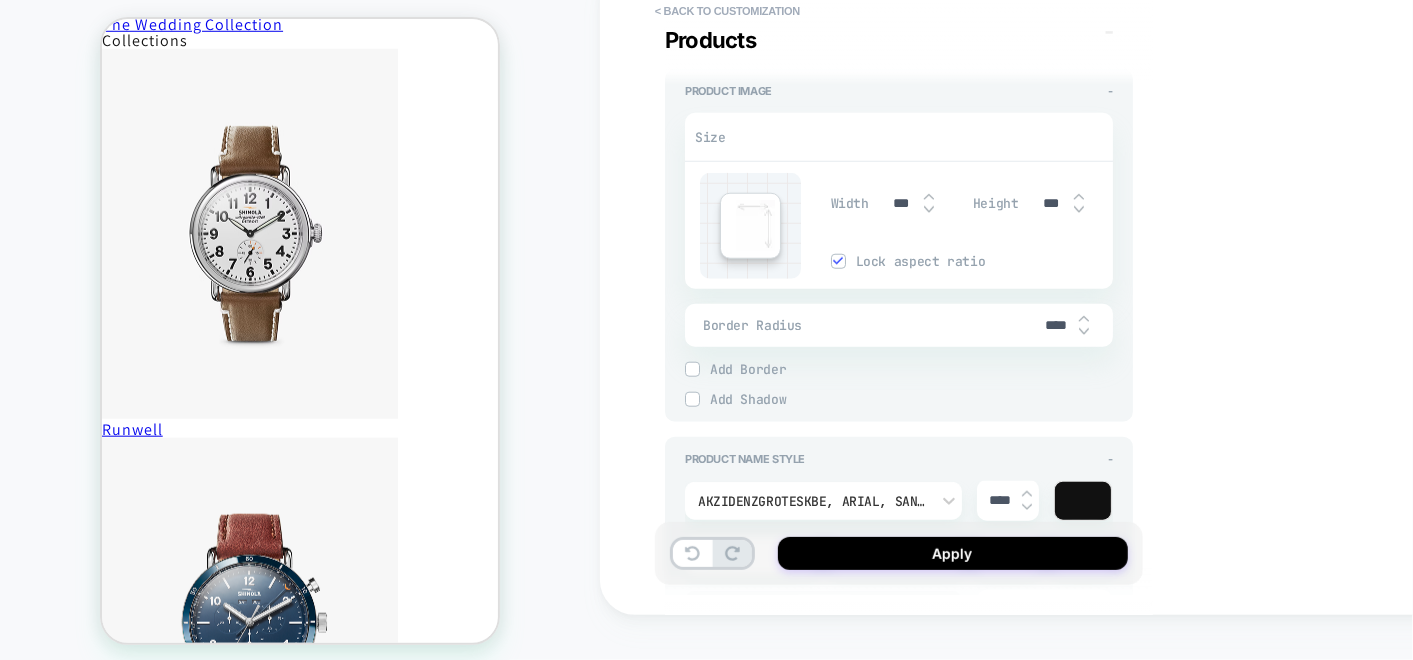 type on "*" 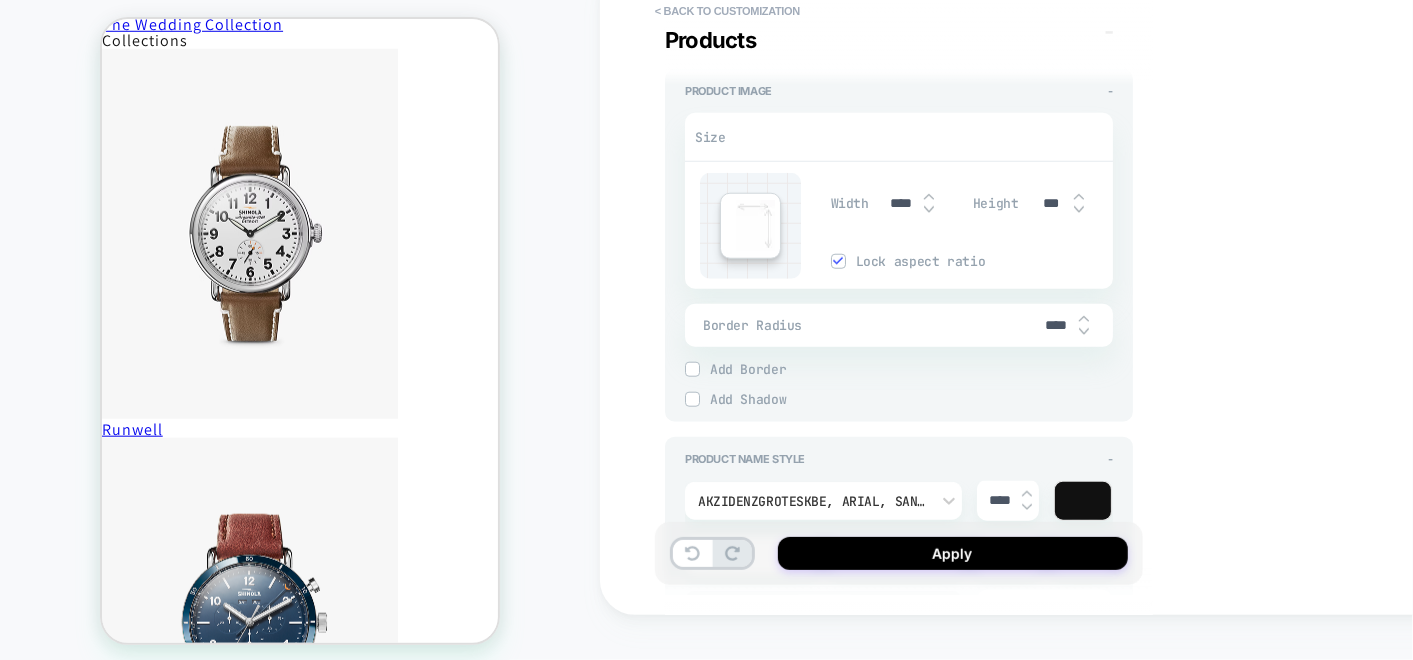 type on "*" 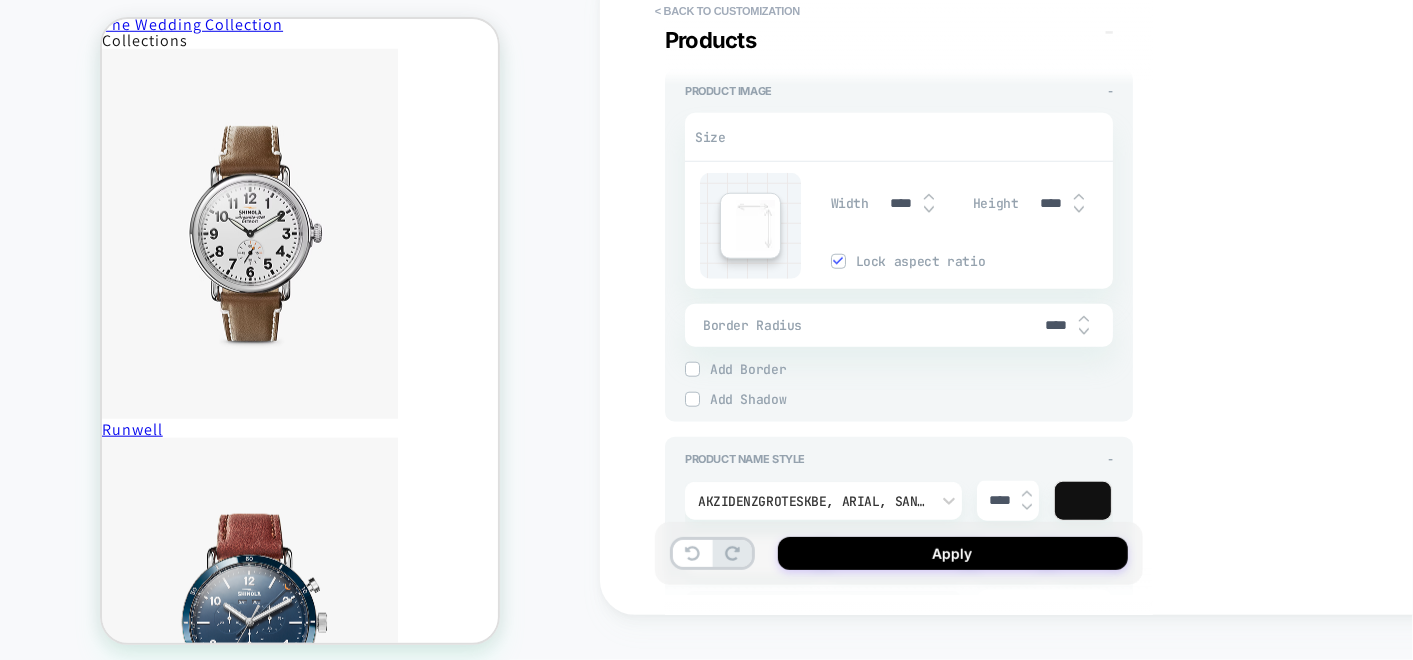 type on "*" 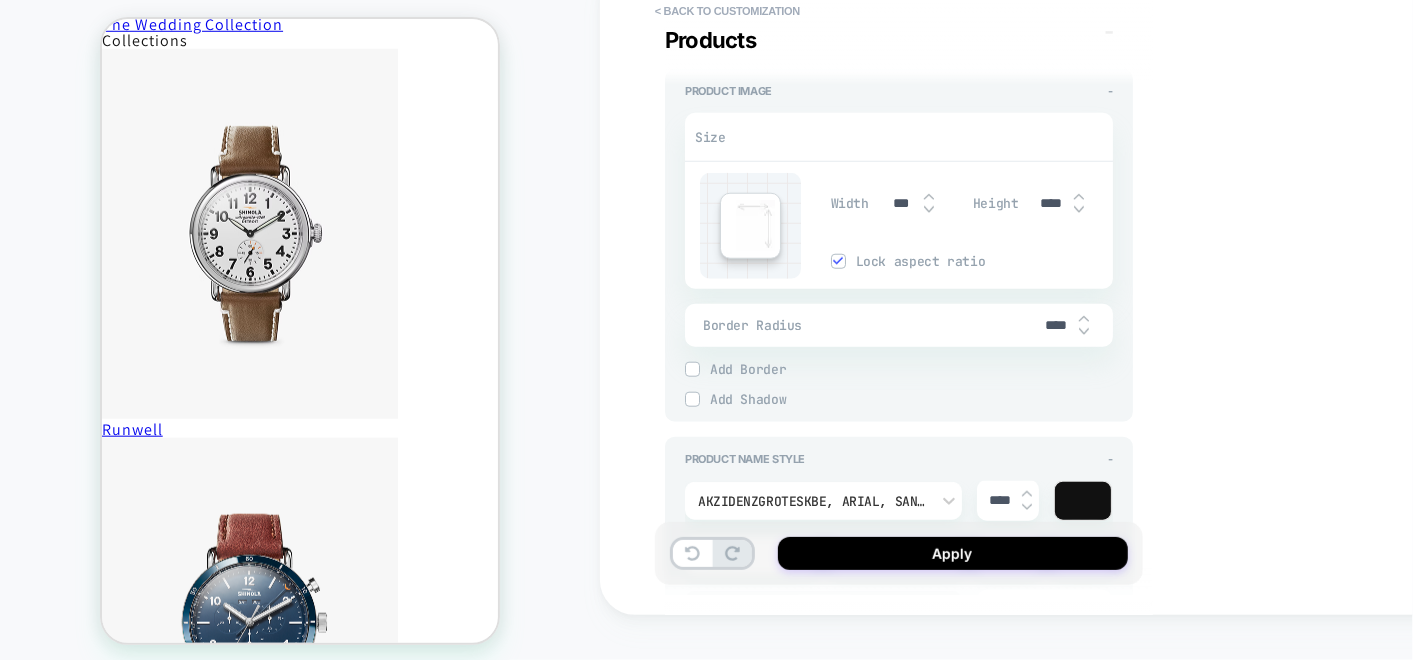type on "*" 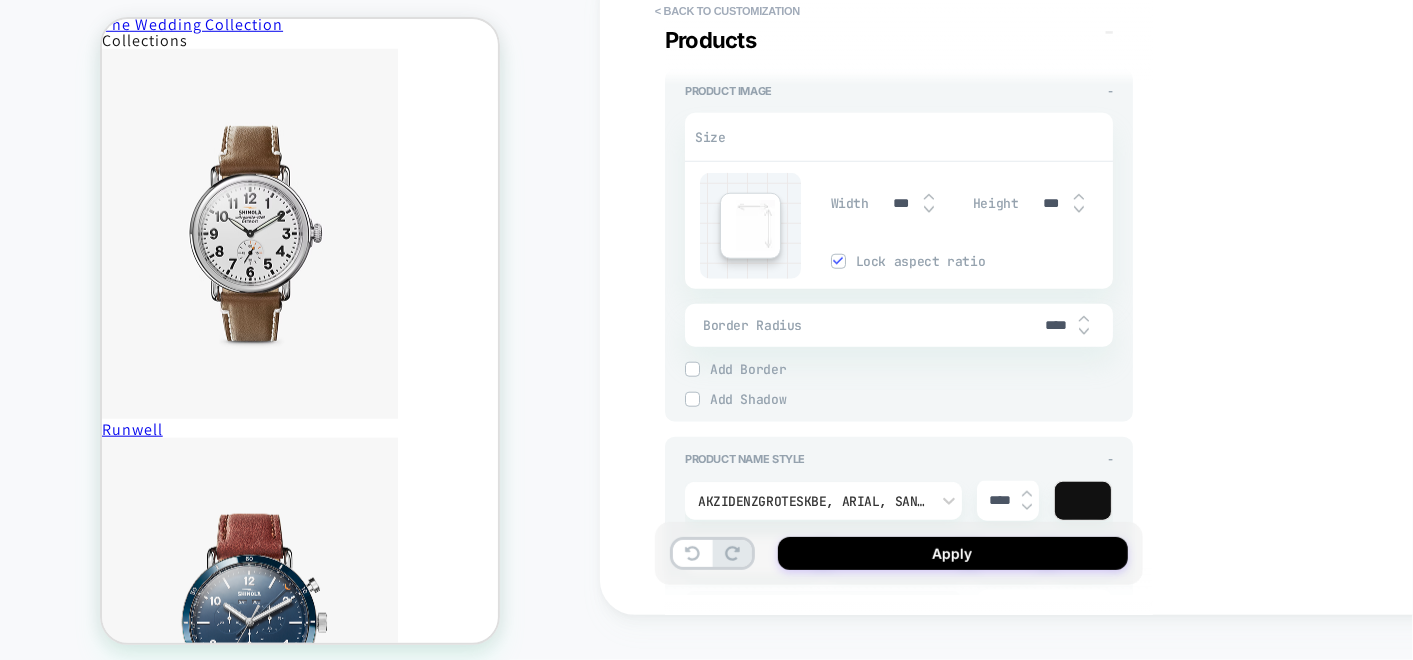 type on "*" 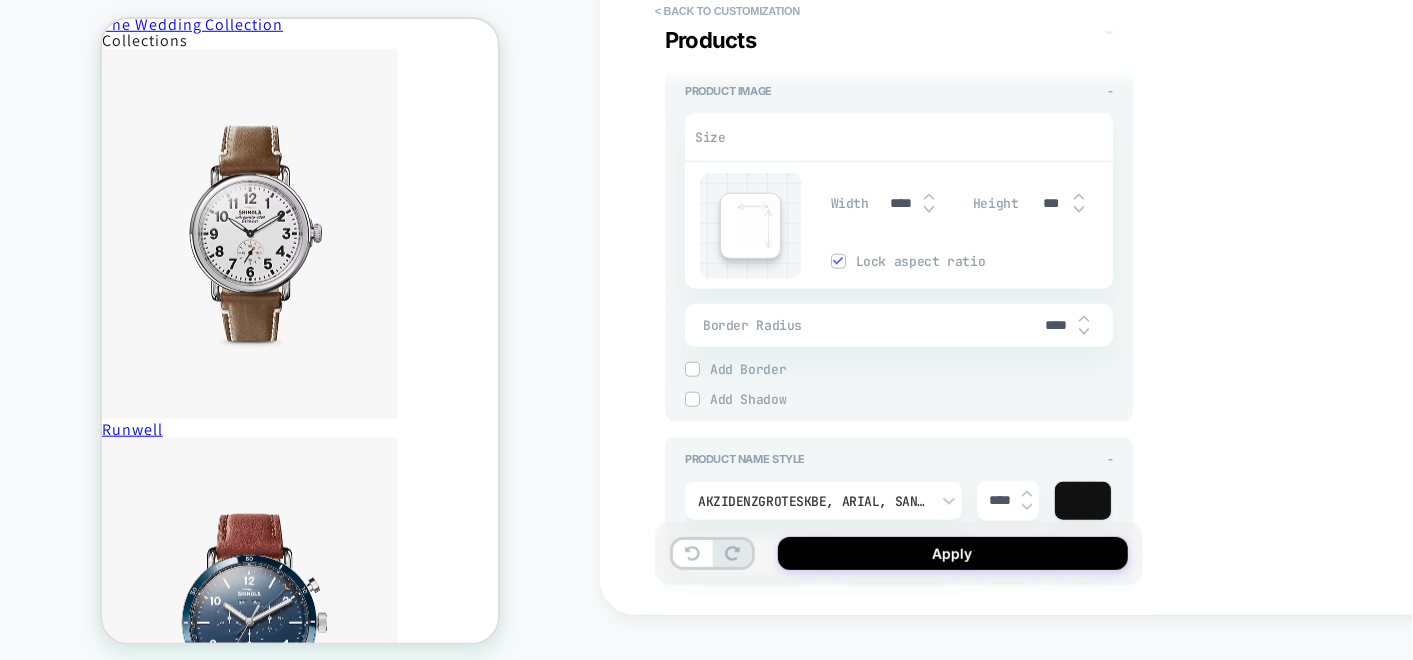 type on "*" 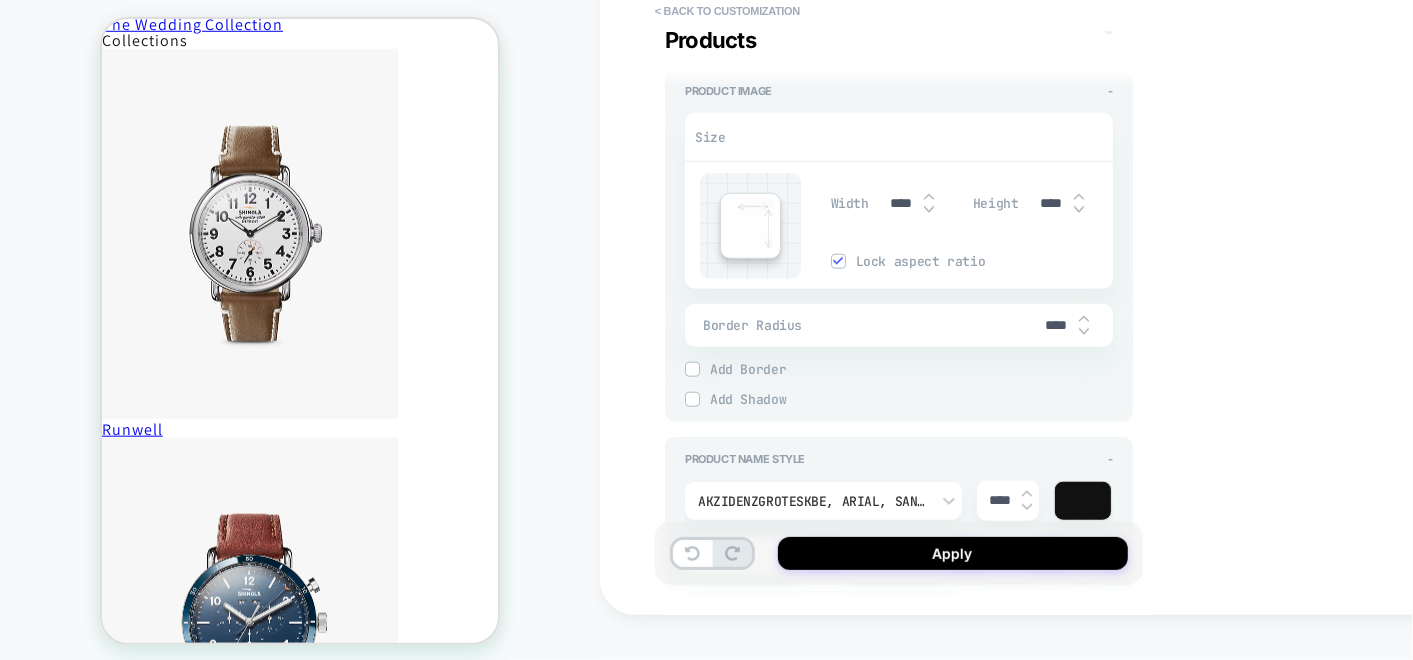 type on "*****" 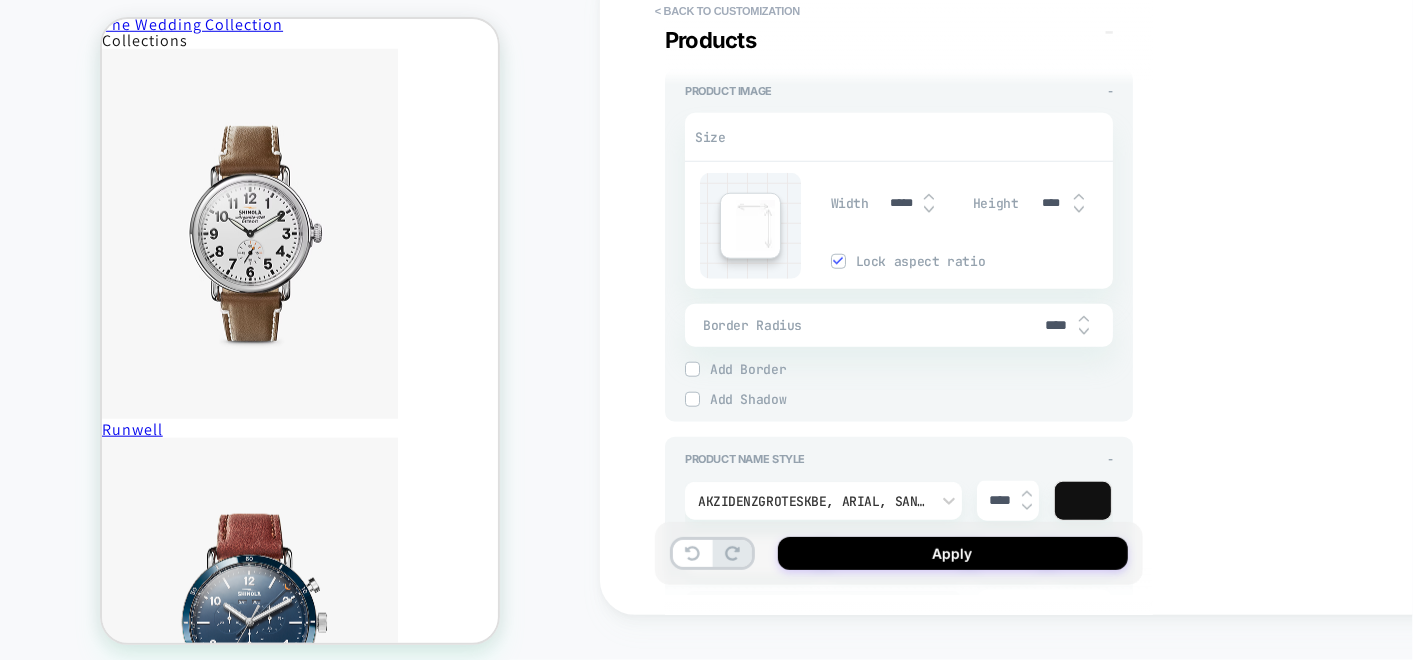 type on "*" 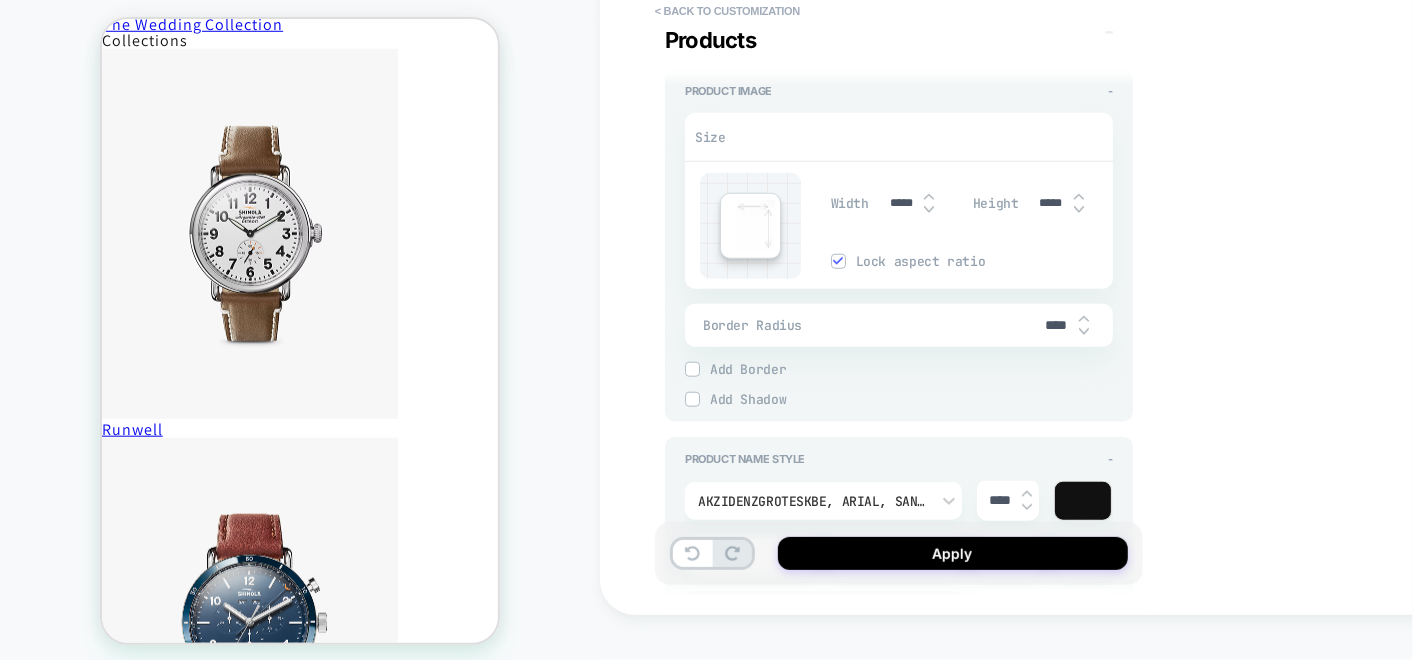 type on "*" 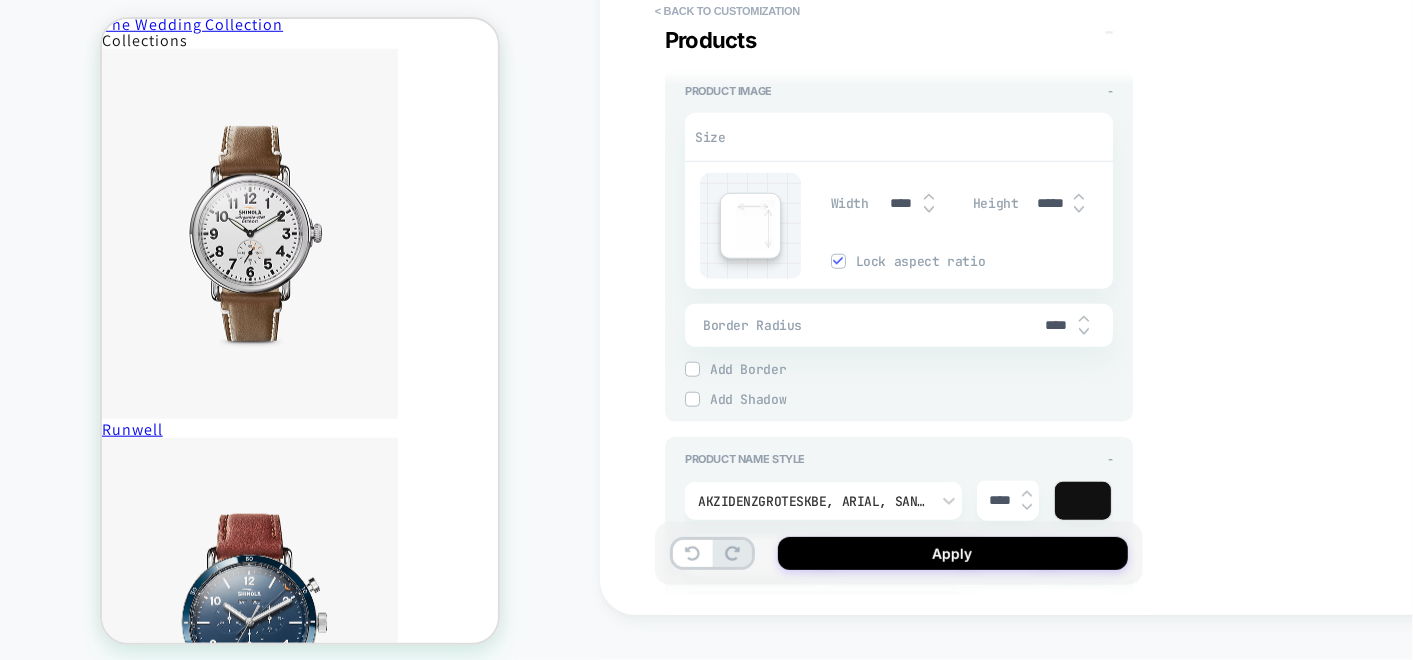 type on "*" 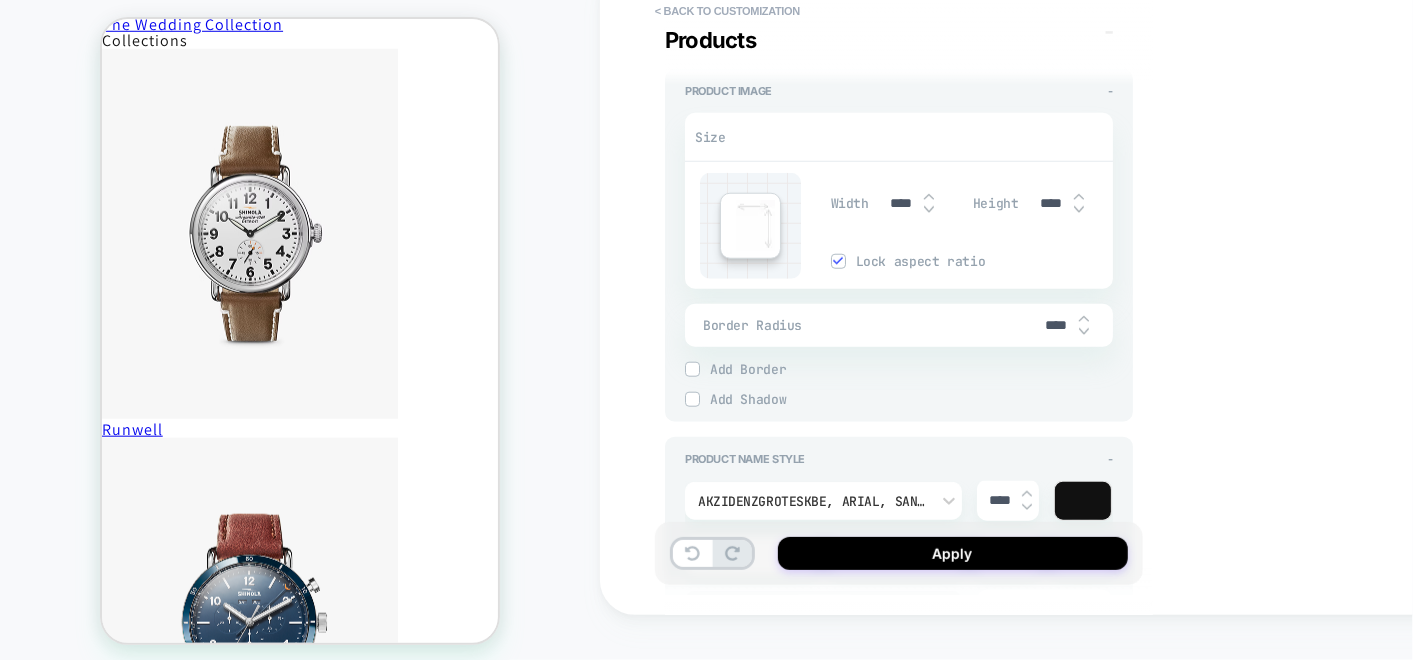 scroll, scrollTop: 0, scrollLeft: 0, axis: both 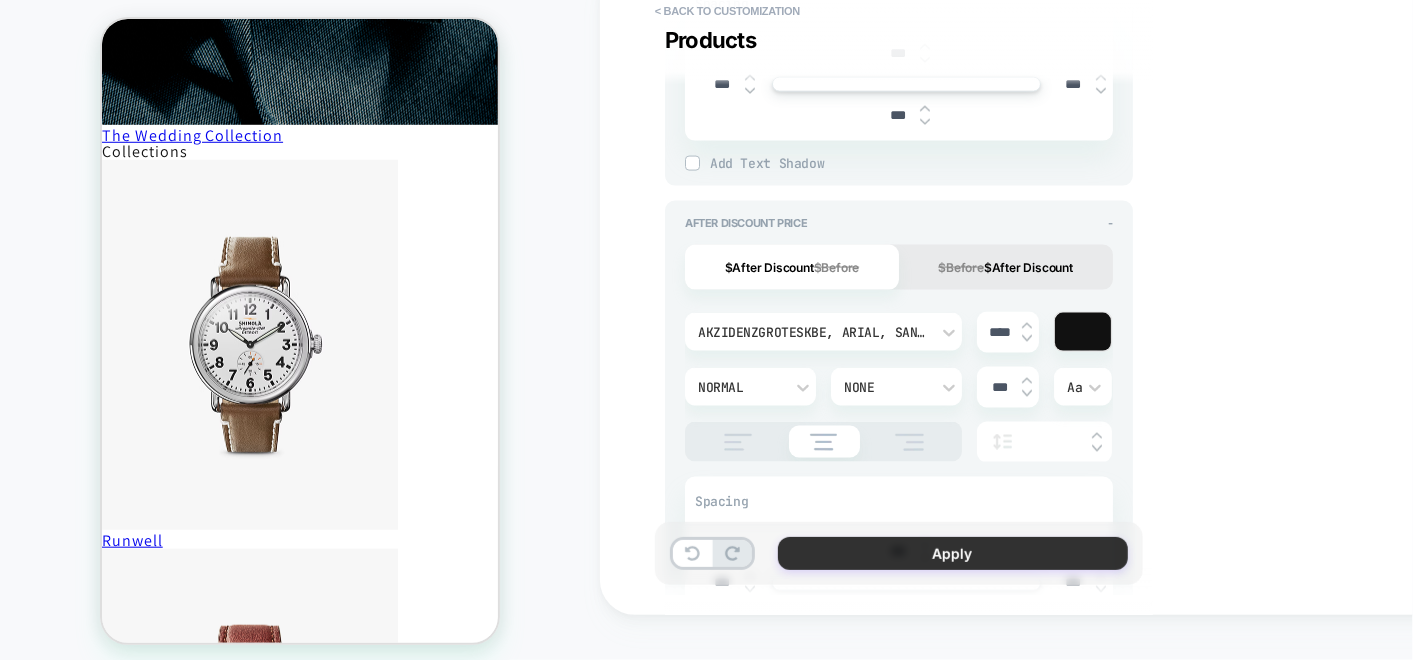 type on "****" 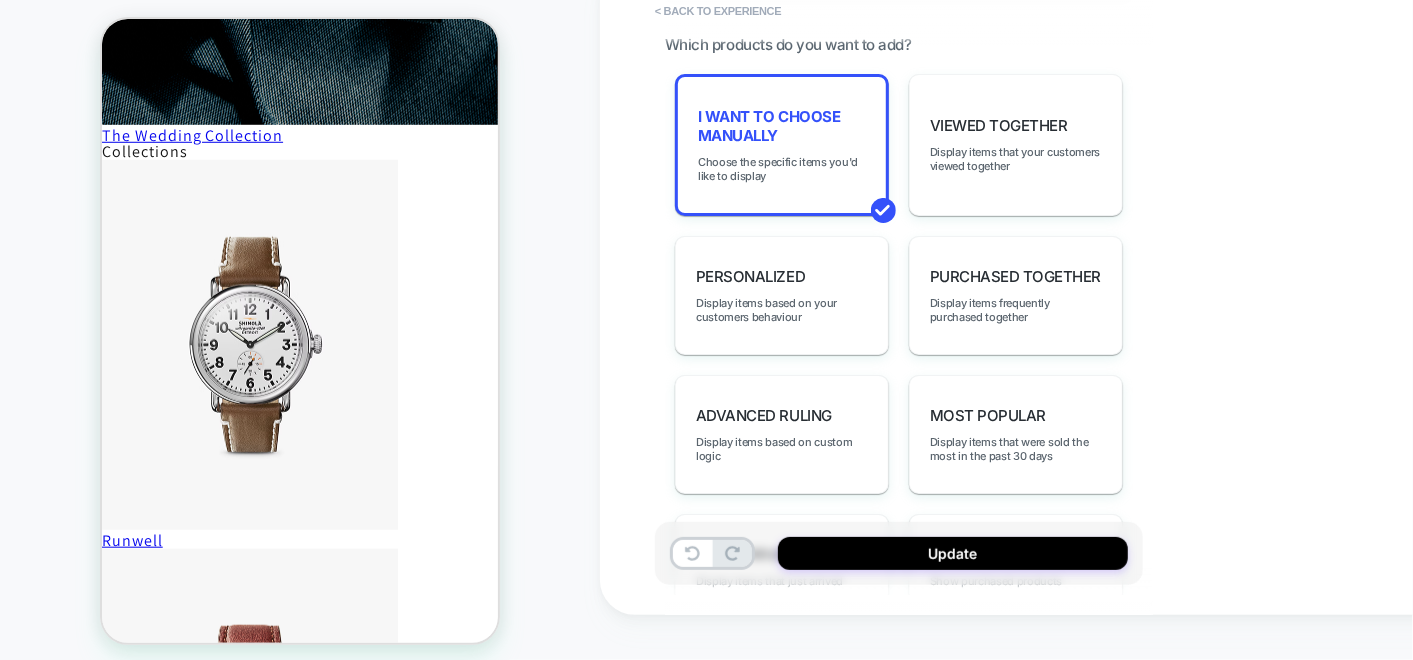 scroll, scrollTop: 676, scrollLeft: 0, axis: vertical 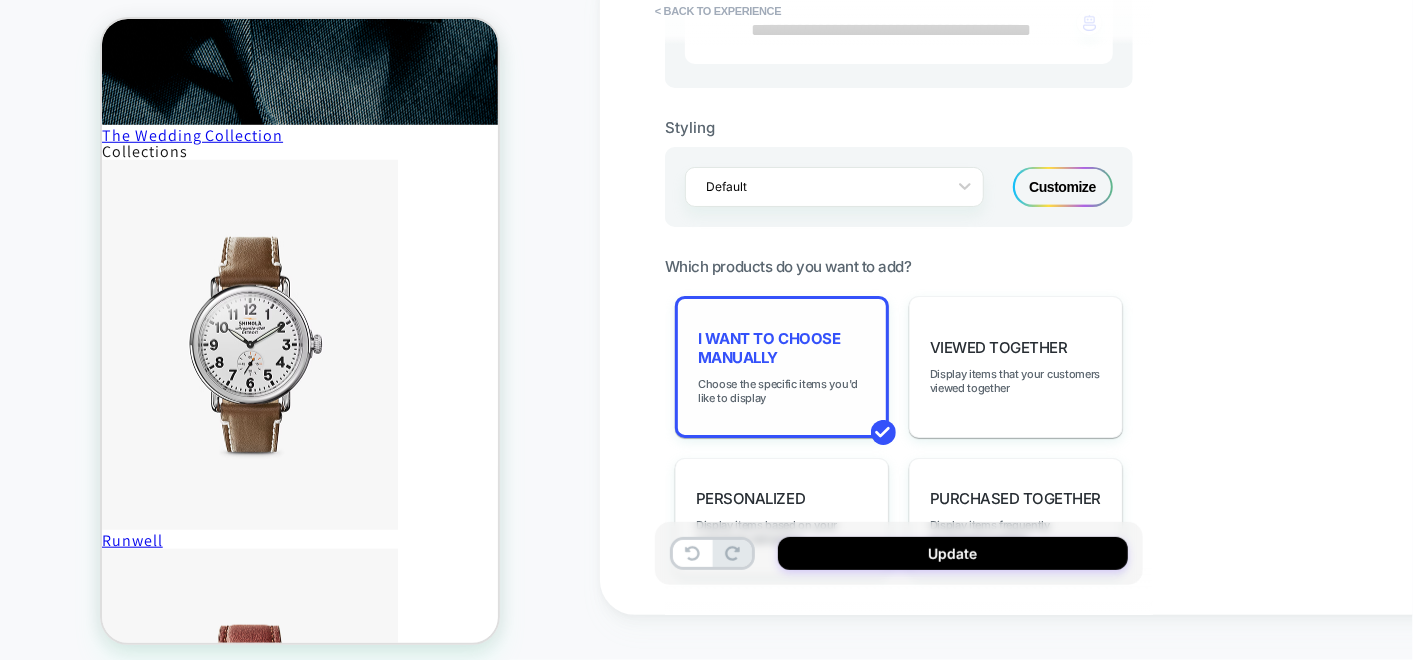 click on "I want to choose manually" at bounding box center [782, 348] 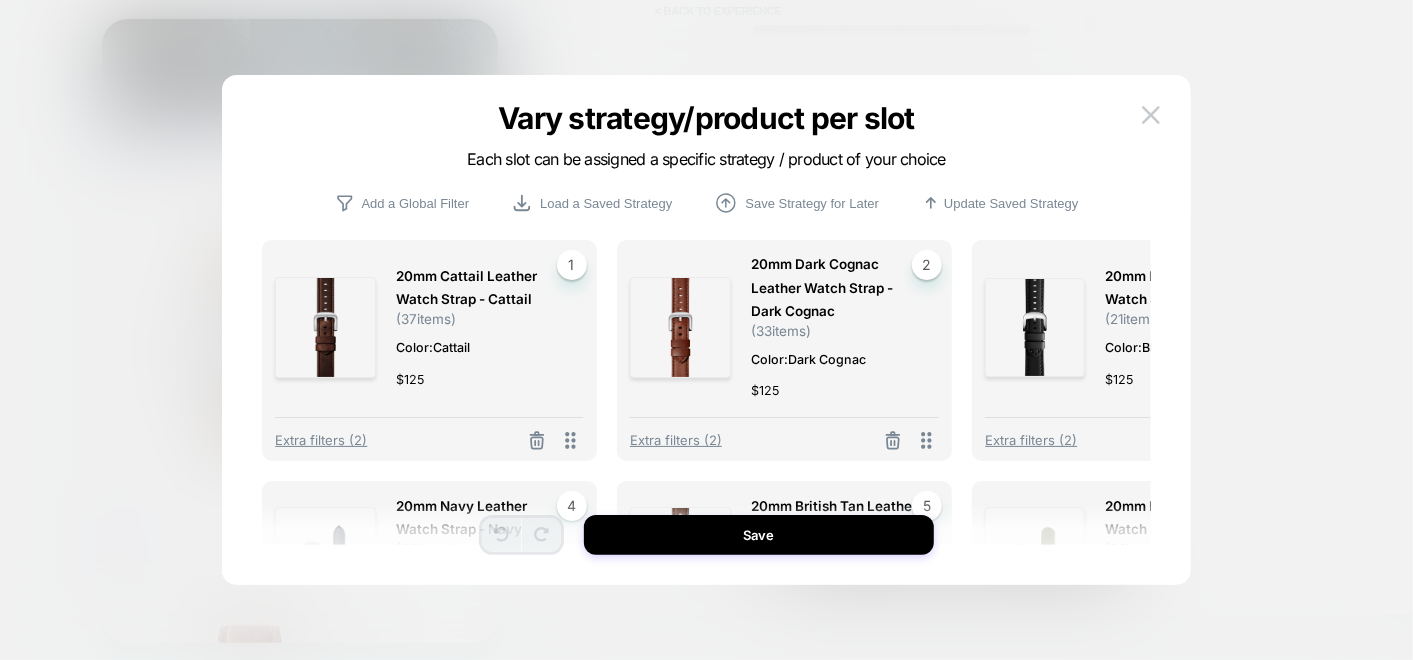 click on "20mm Cattail Leather Watch Strap - Cattail" at bounding box center (479, 288) 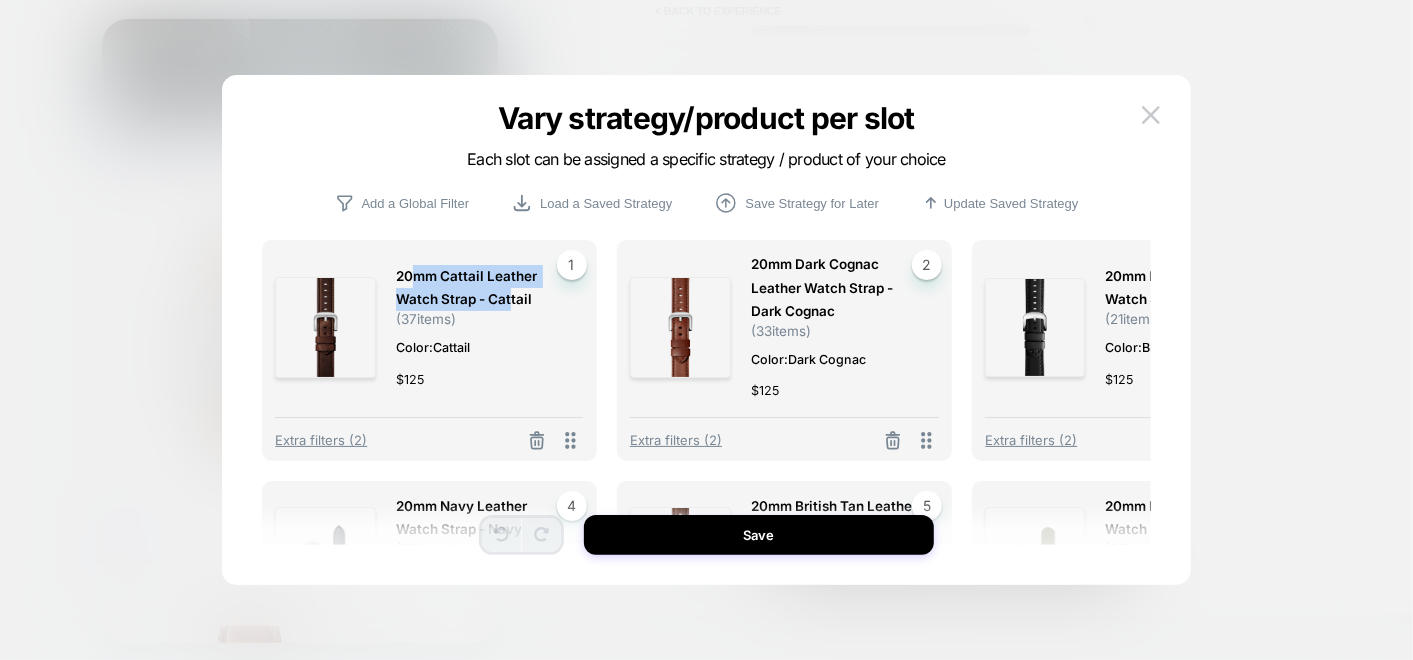 drag, startPoint x: 411, startPoint y: 280, endPoint x: 507, endPoint y: 289, distance: 96.42095 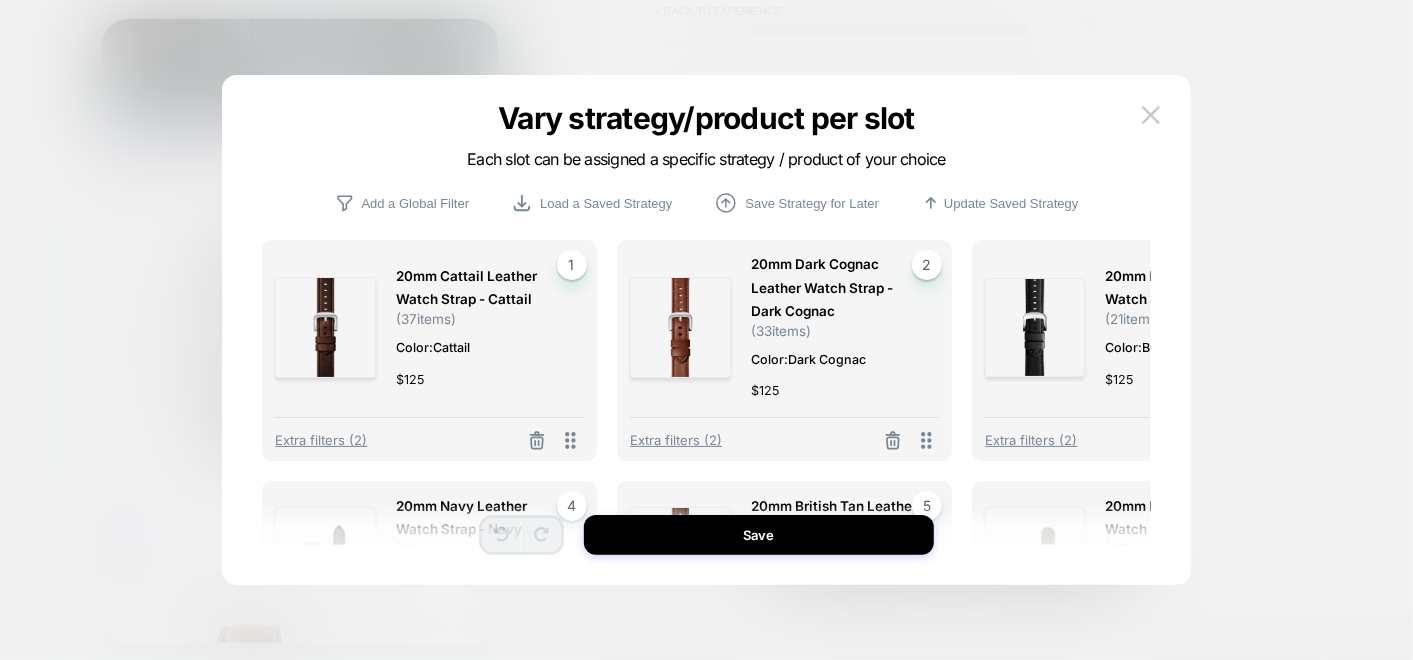 drag, startPoint x: 507, startPoint y: 289, endPoint x: 531, endPoint y: 310, distance: 31.890438 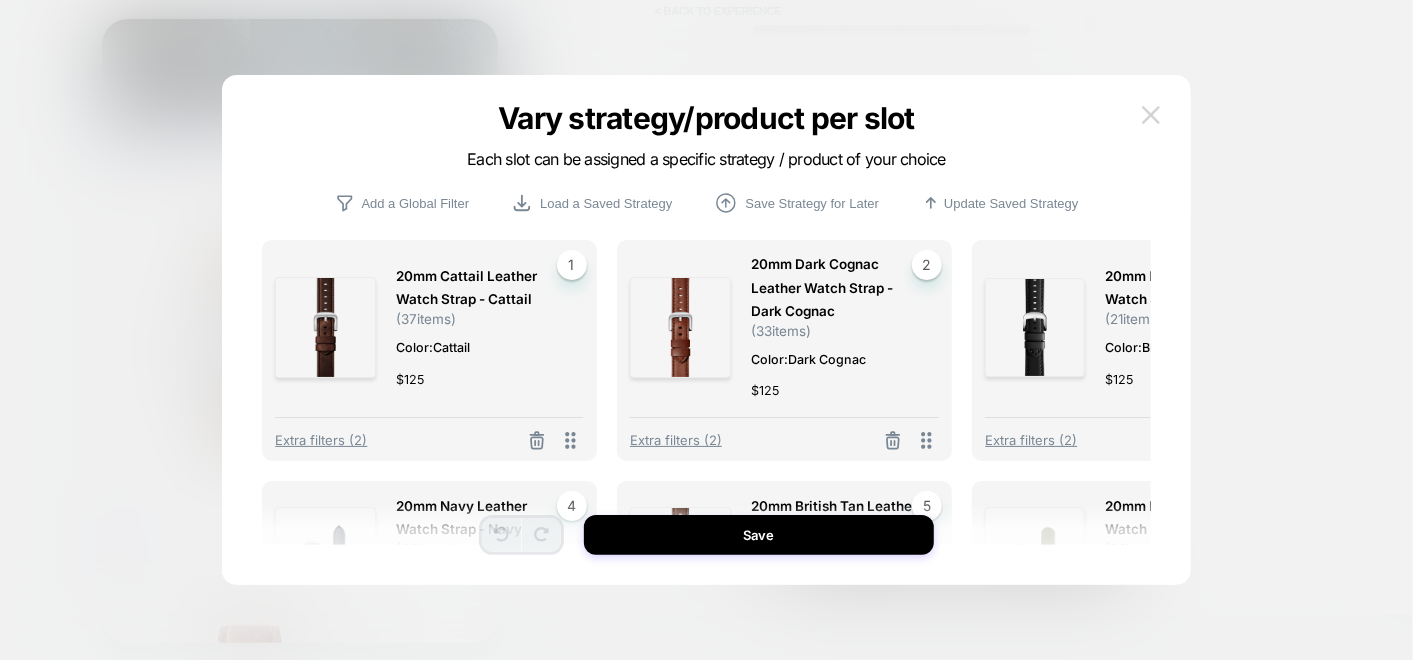 click at bounding box center (1151, 115) 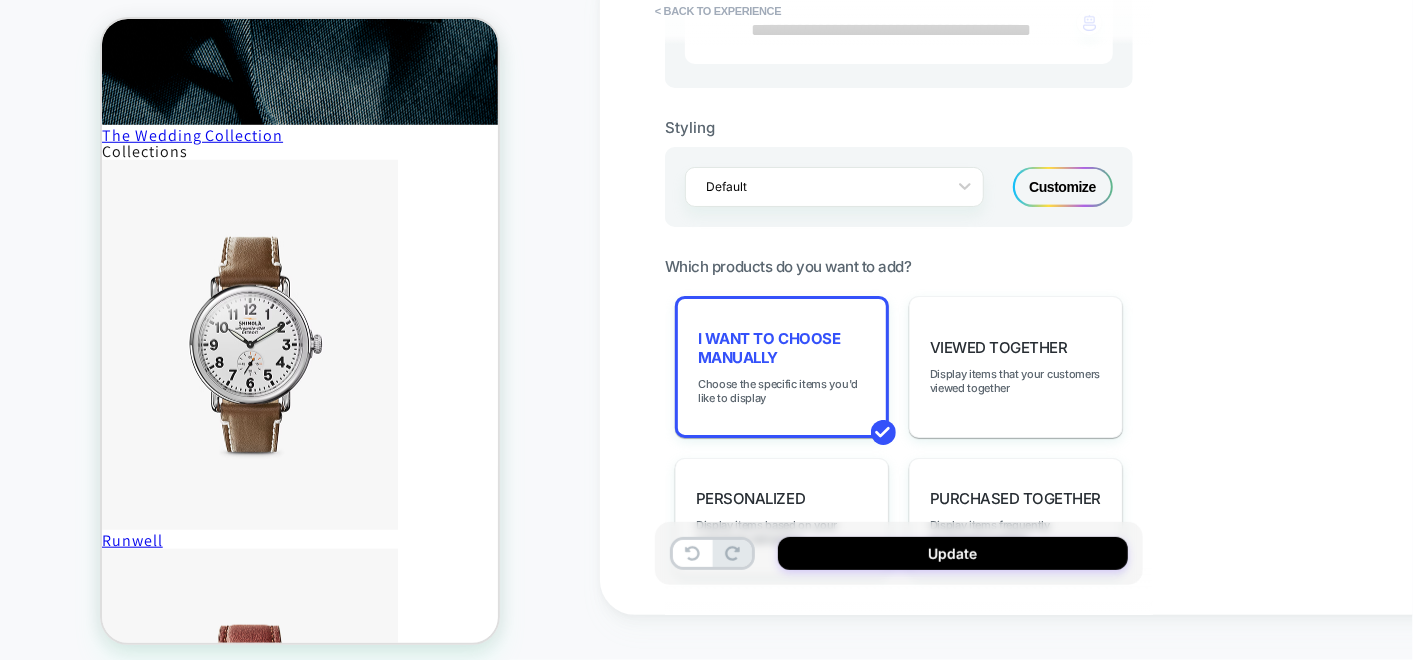 click on "Customize" at bounding box center [1063, 187] 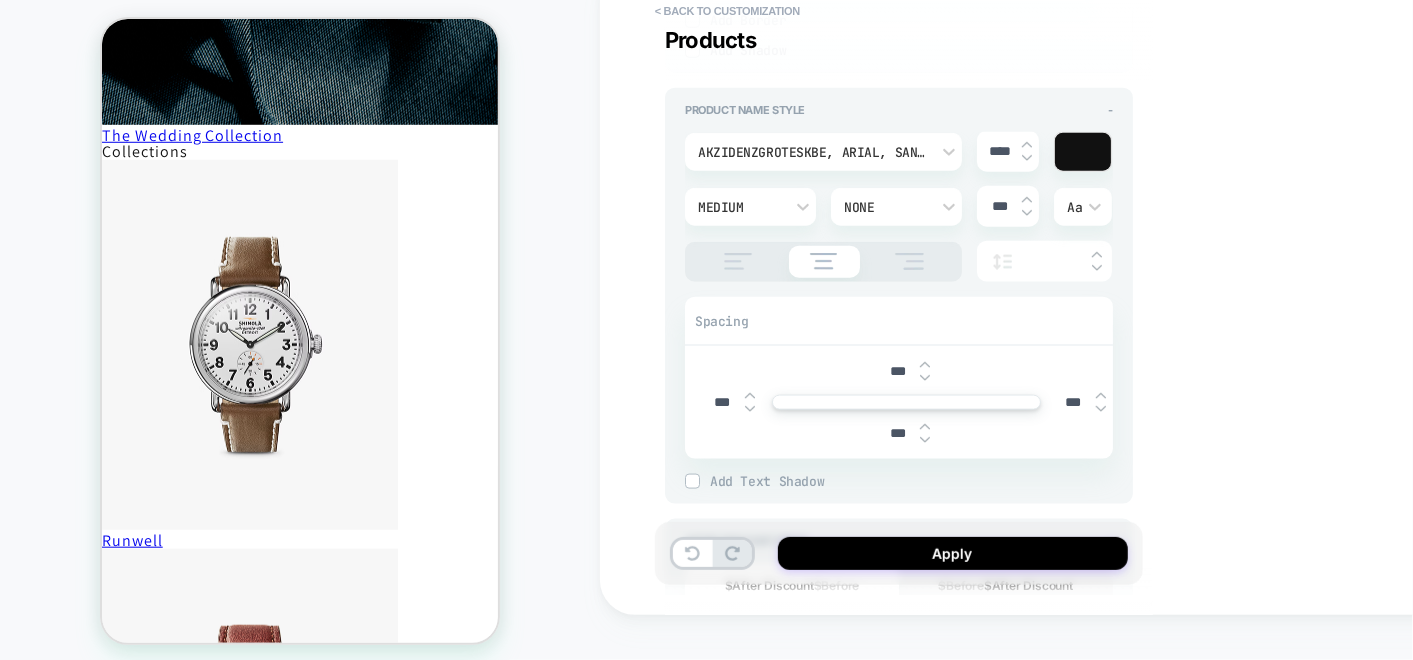 scroll, scrollTop: 1222, scrollLeft: 0, axis: vertical 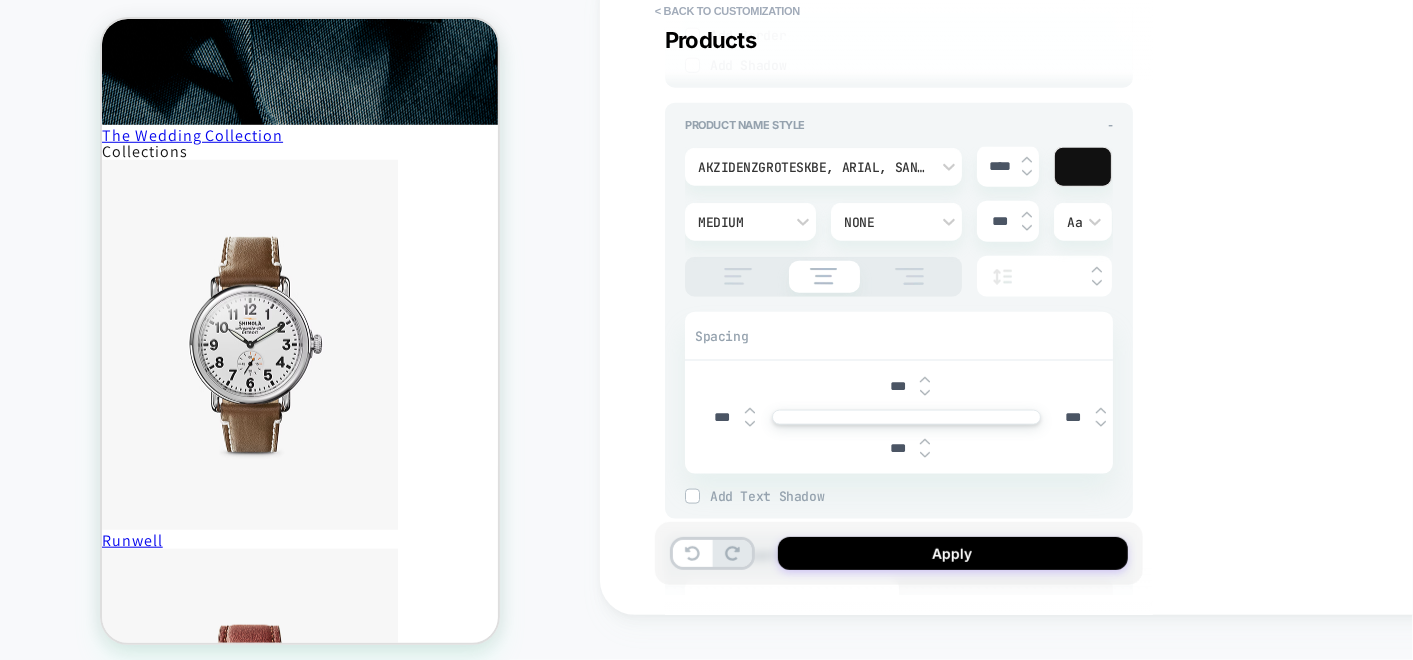 click at bounding box center [1027, 160] 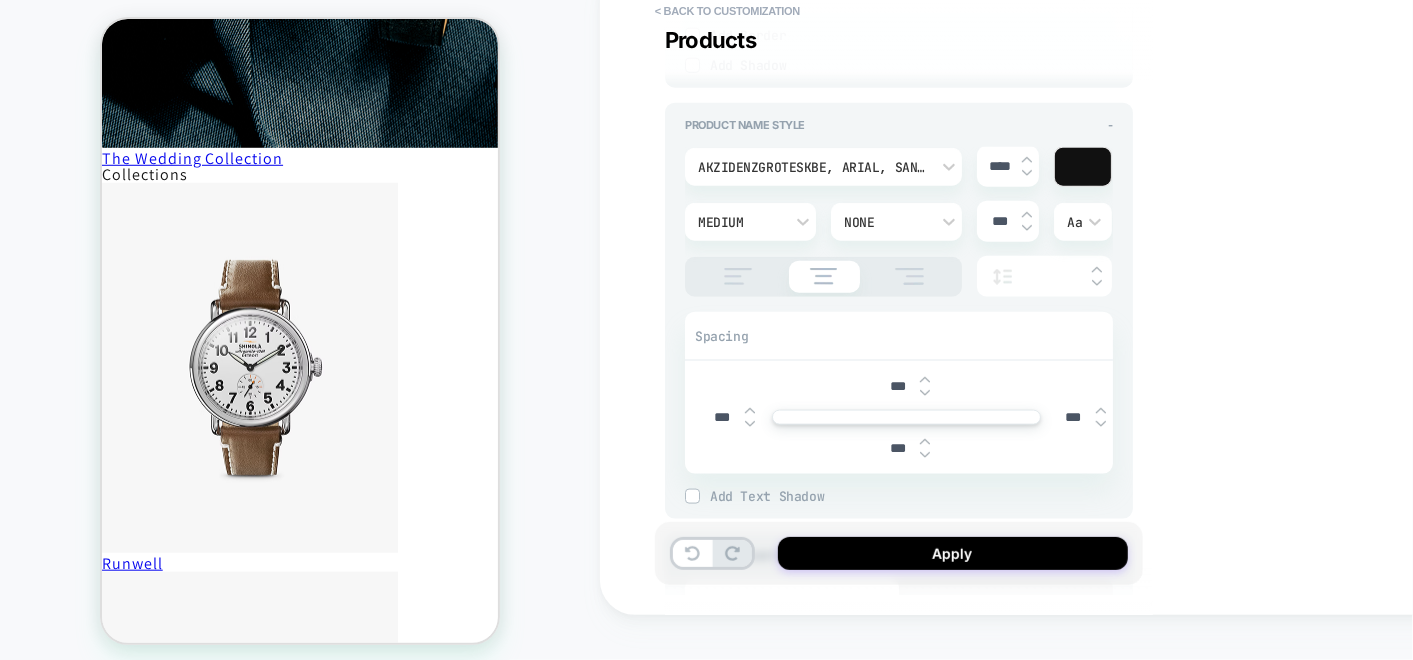 scroll, scrollTop: 935, scrollLeft: 0, axis: vertical 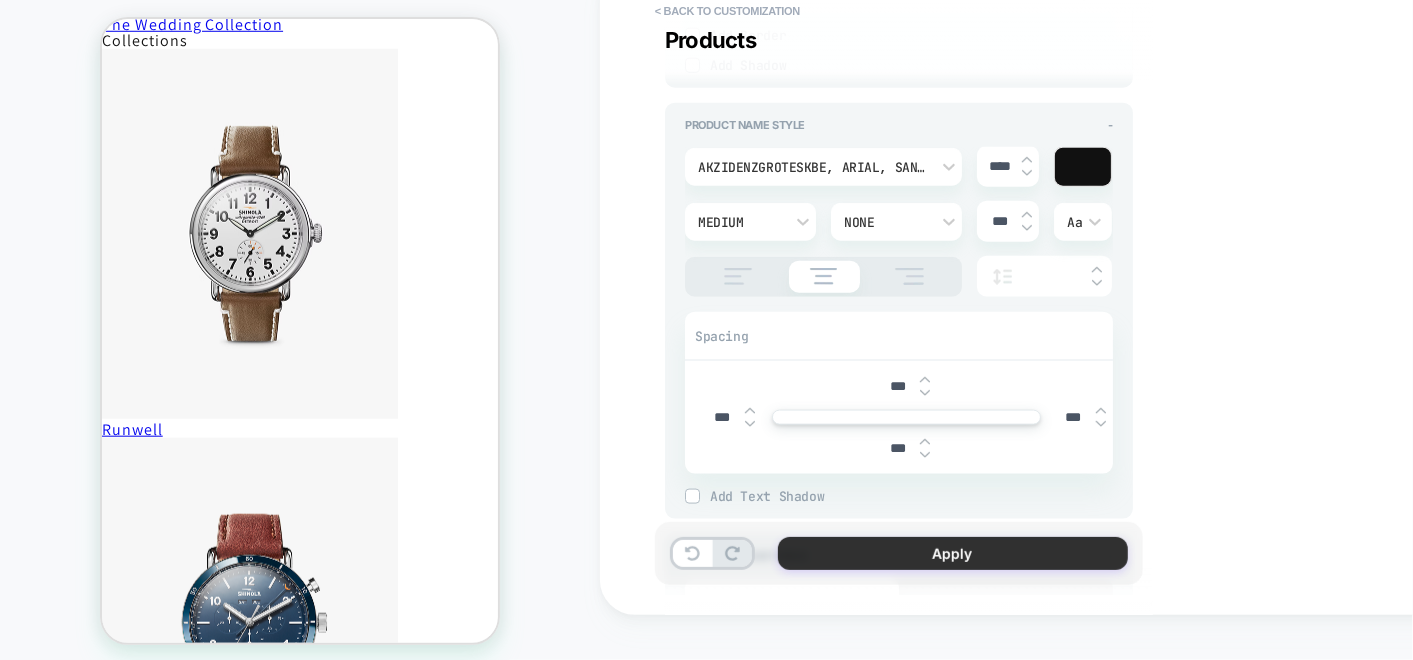 click on "Apply" at bounding box center [953, 553] 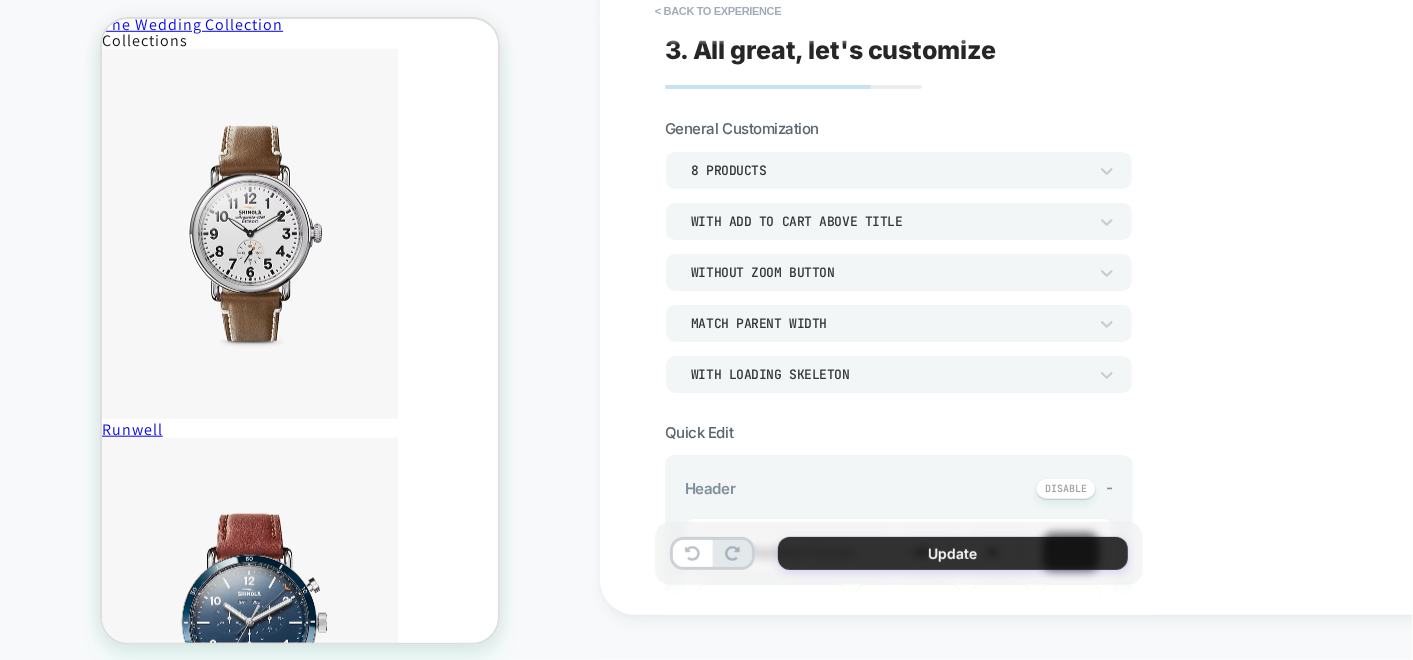 click on "Update" at bounding box center [953, 553] 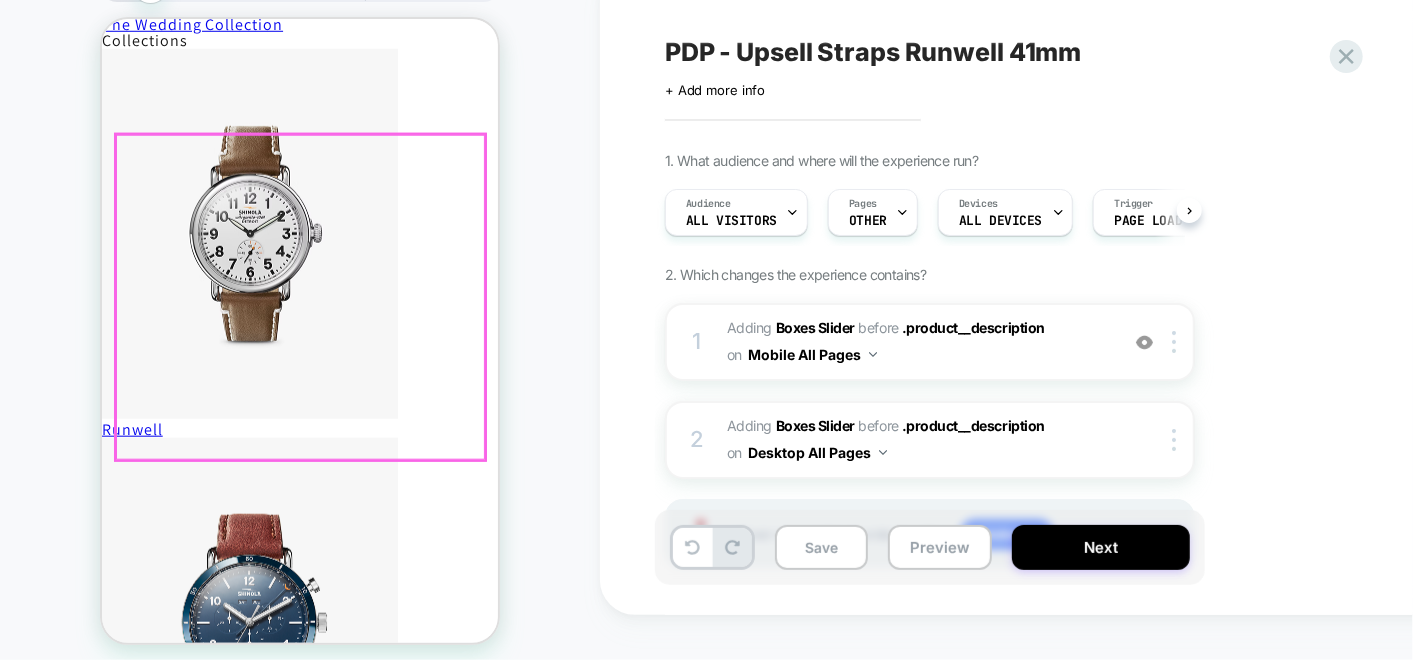 scroll, scrollTop: 0, scrollLeft: 0, axis: both 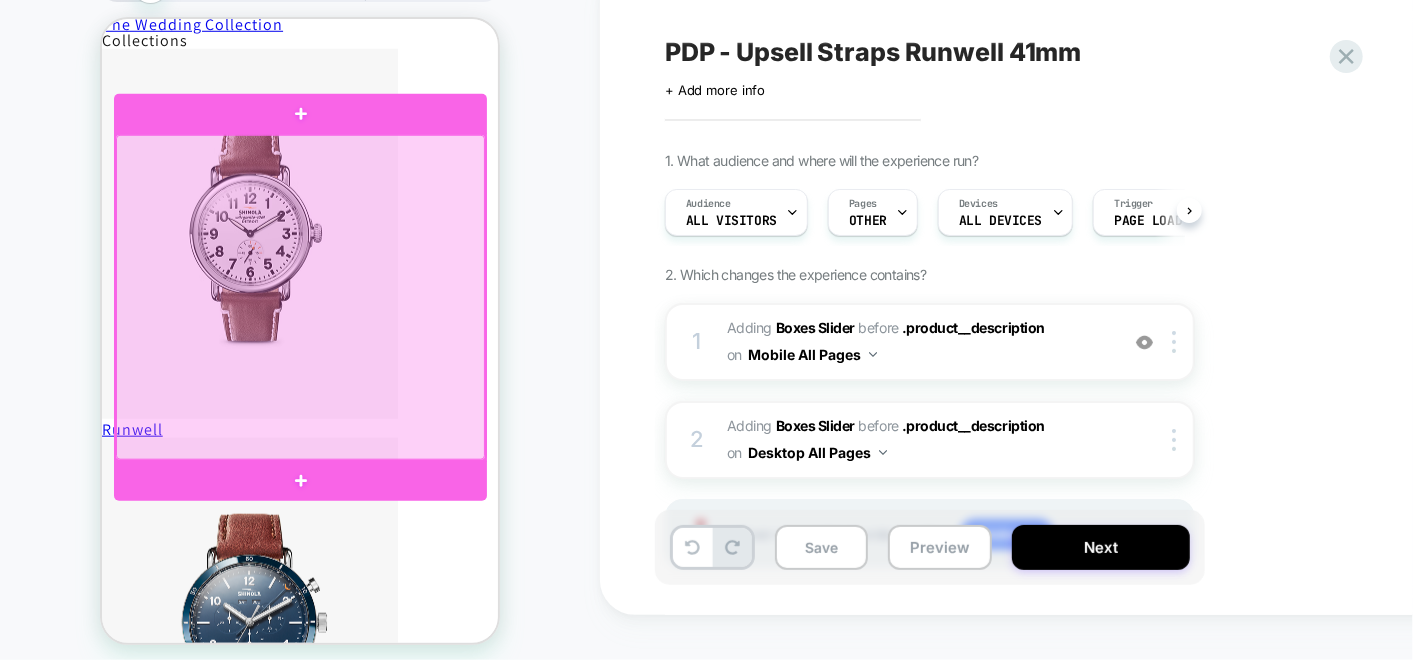 drag, startPoint x: 326, startPoint y: 201, endPoint x: 352, endPoint y: 347, distance: 148.297 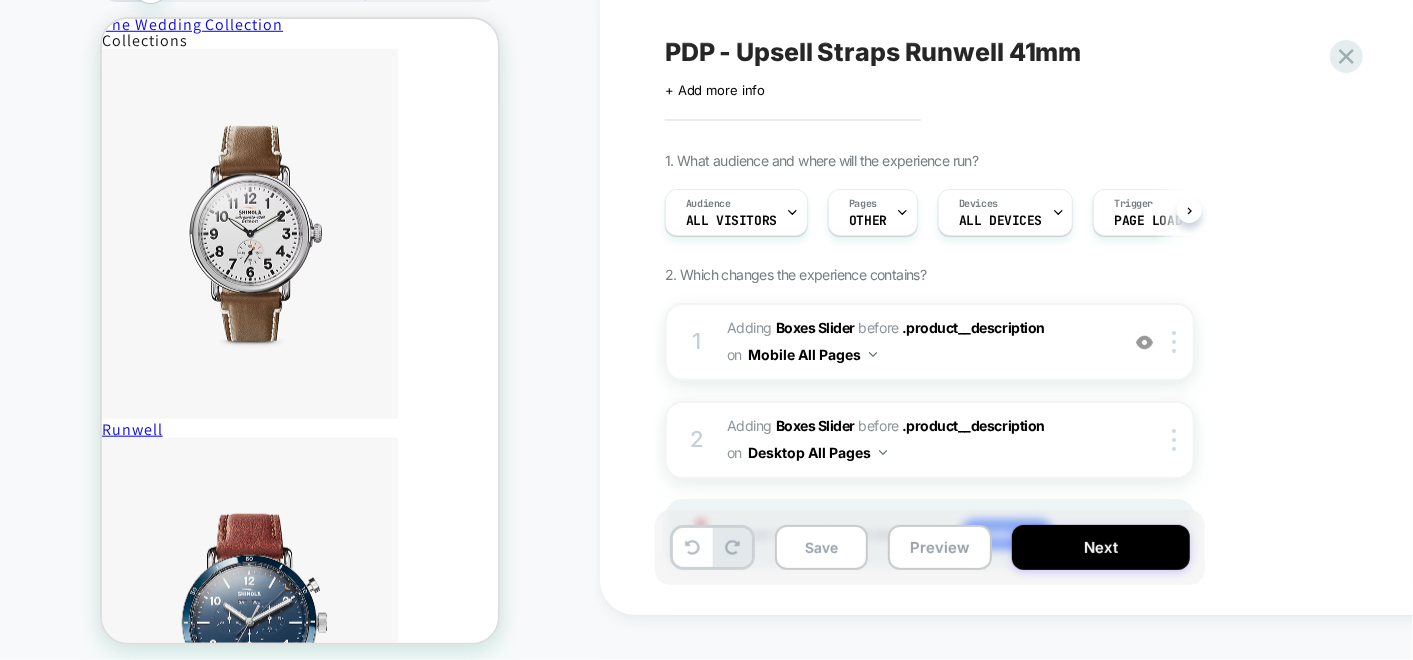 click on "PRODUCT: Runwell Watch - Black [41mm] PRODUCT: Runwell Watch - Black [41mm] Theme: MAIN" at bounding box center (300, 315) 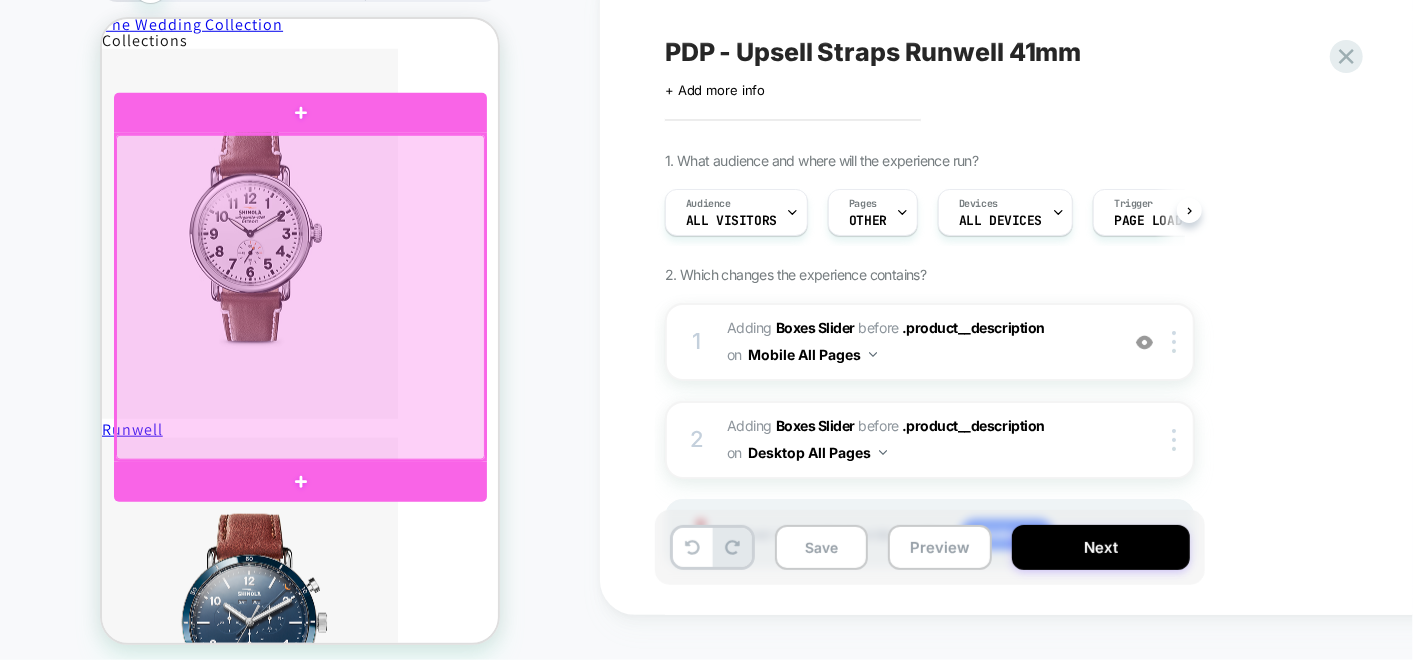 click at bounding box center (299, 297) 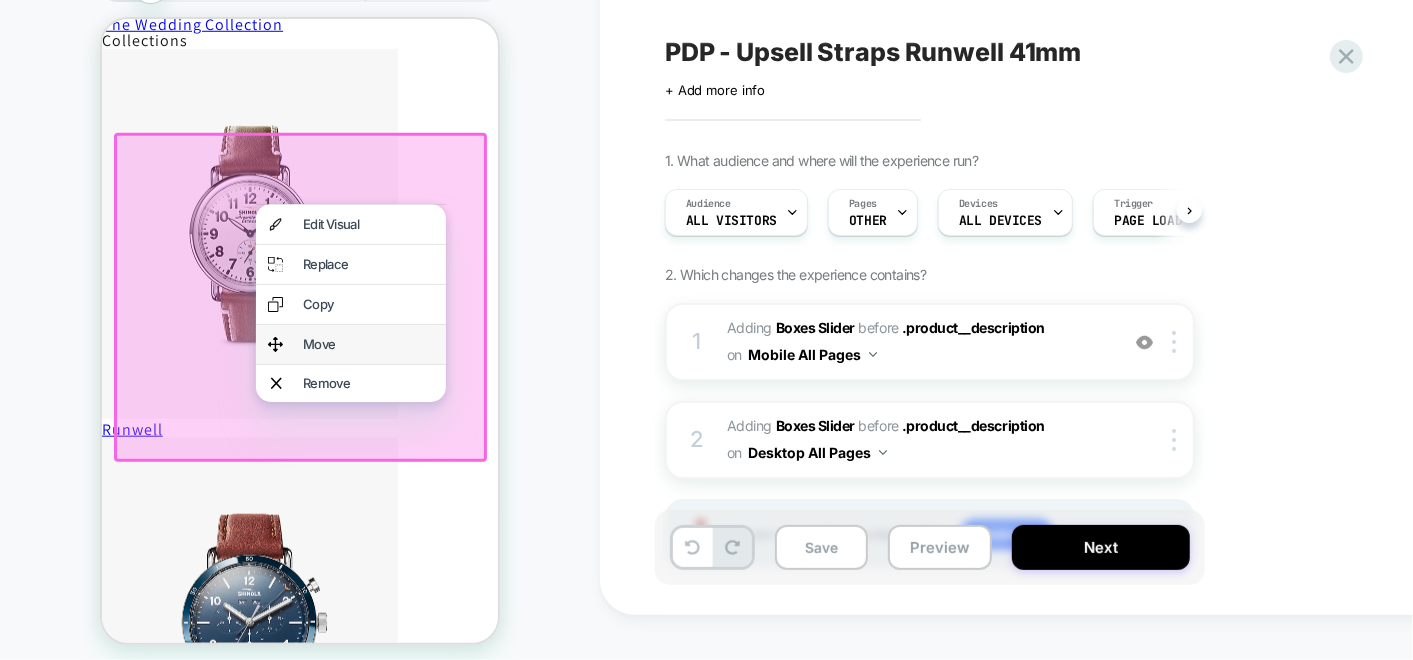 click on "Move" at bounding box center [350, 344] 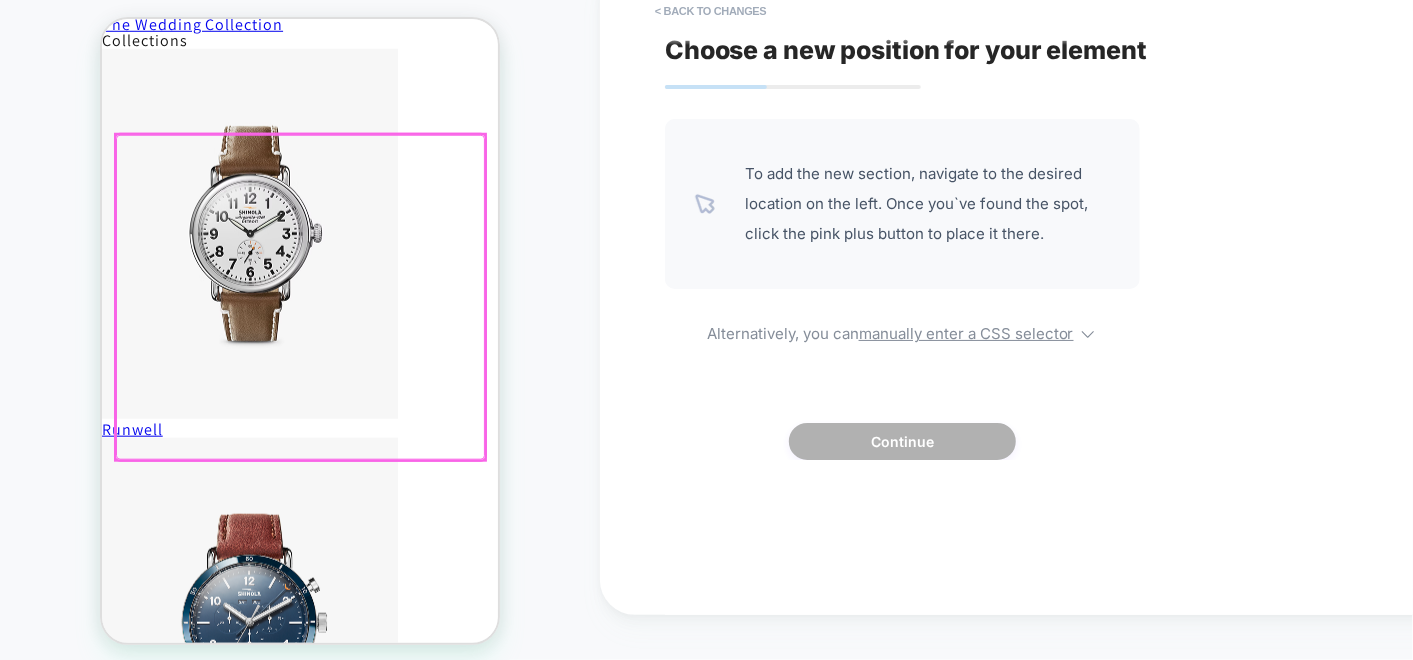 drag, startPoint x: 301, startPoint y: 298, endPoint x: 281, endPoint y: 328, distance: 36.05551 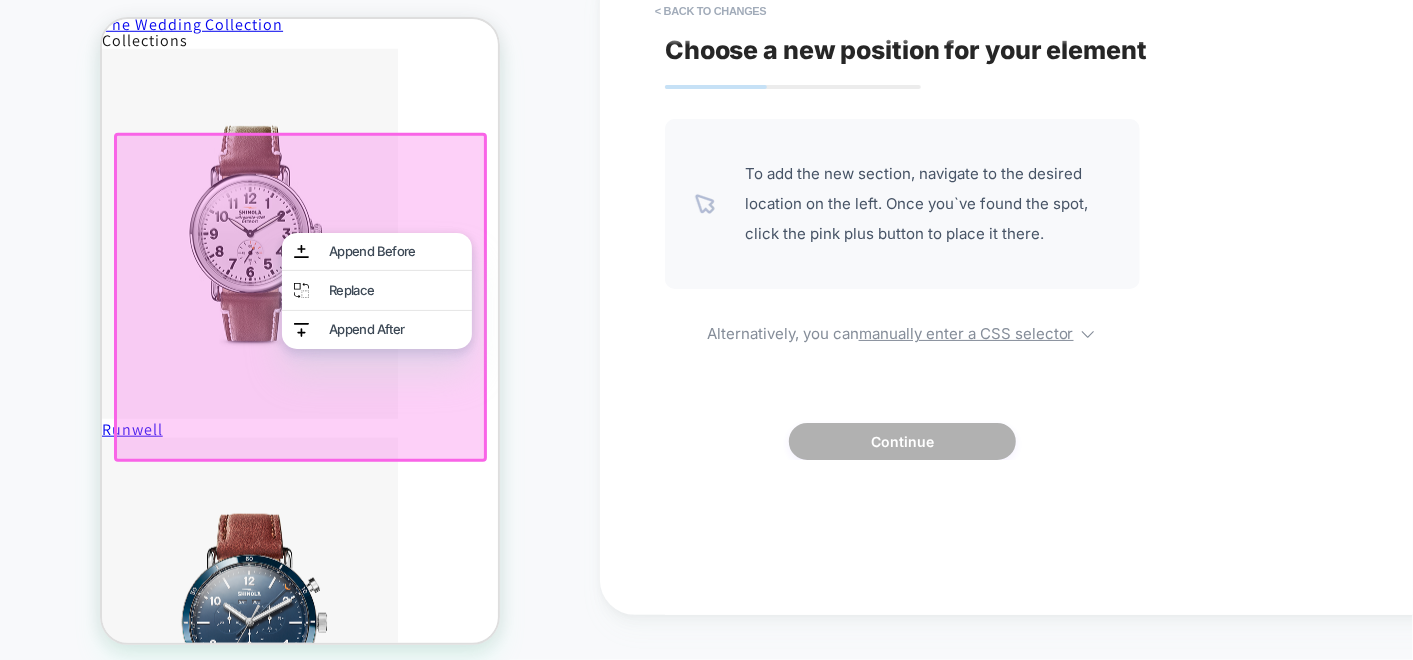 click on "PRODUCT: Runwell Watch - Black [41mm] PRODUCT: Runwell Watch - Black [41mm] Theme: MAIN" at bounding box center [300, 315] 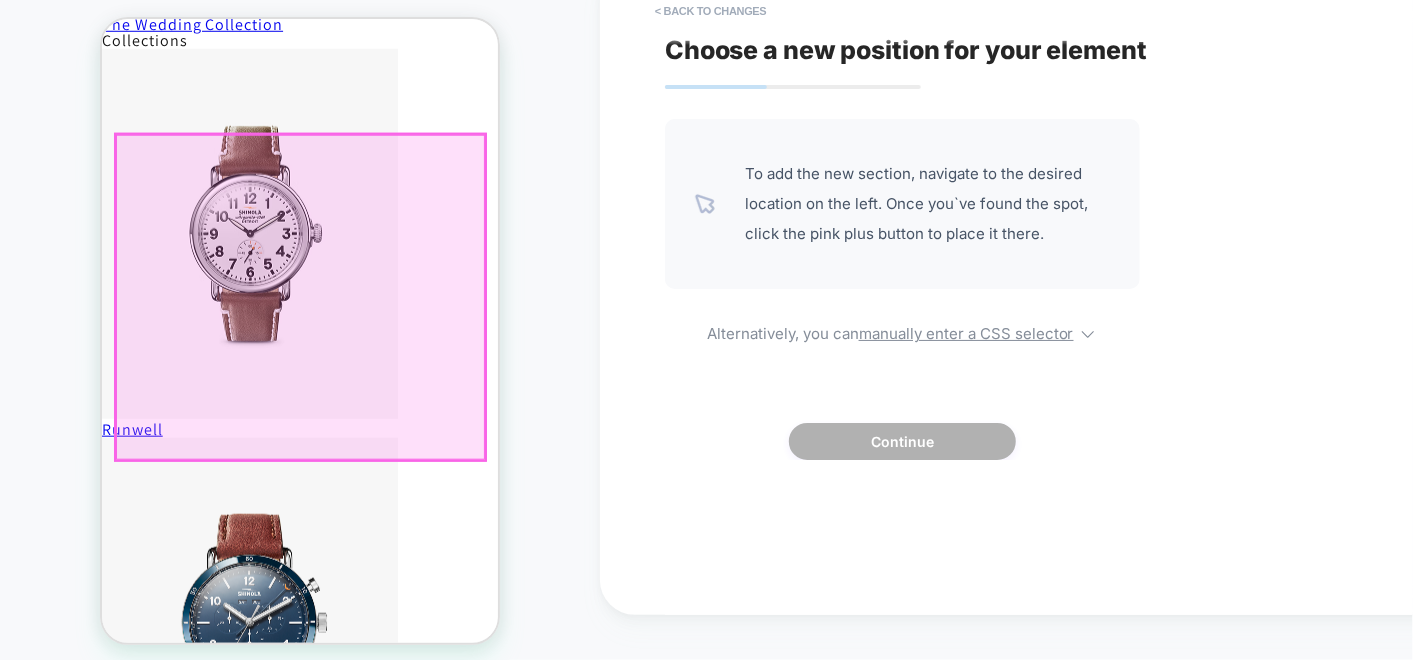 drag, startPoint x: 294, startPoint y: 191, endPoint x: 328, endPoint y: 274, distance: 89.693924 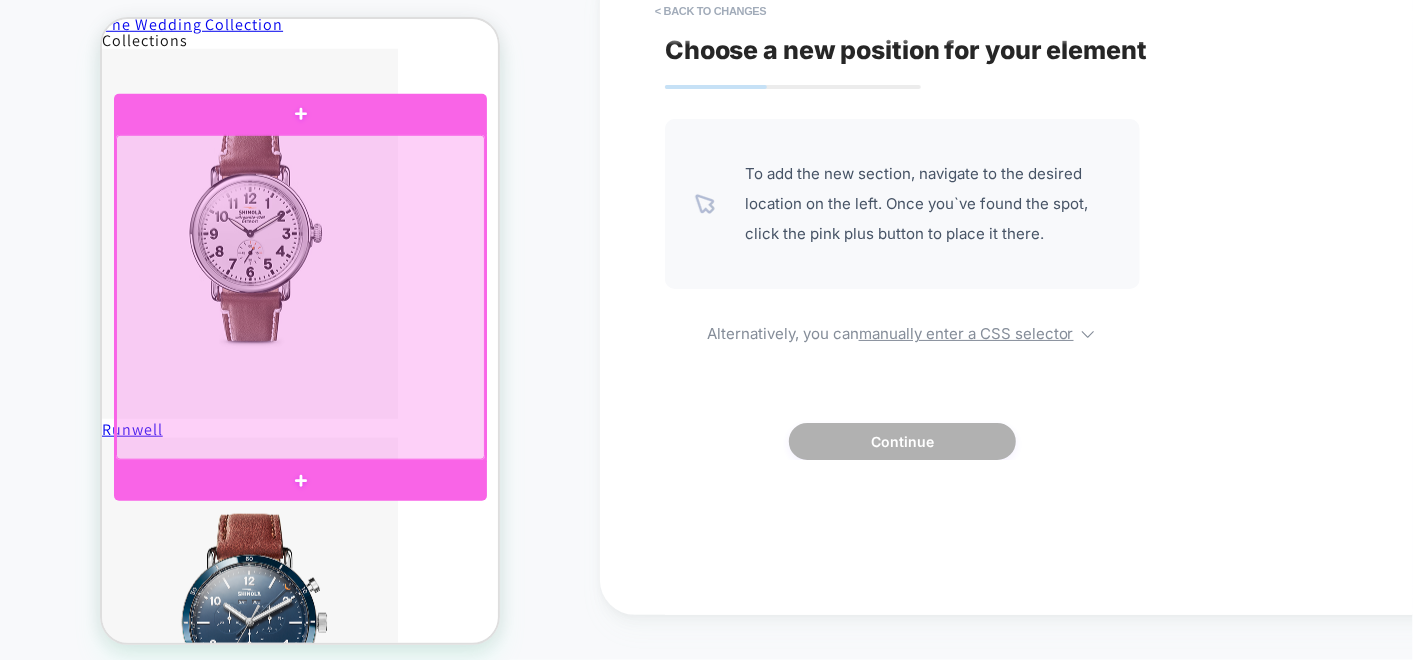 drag, startPoint x: 227, startPoint y: 255, endPoint x: 573, endPoint y: 338, distance: 355.81595 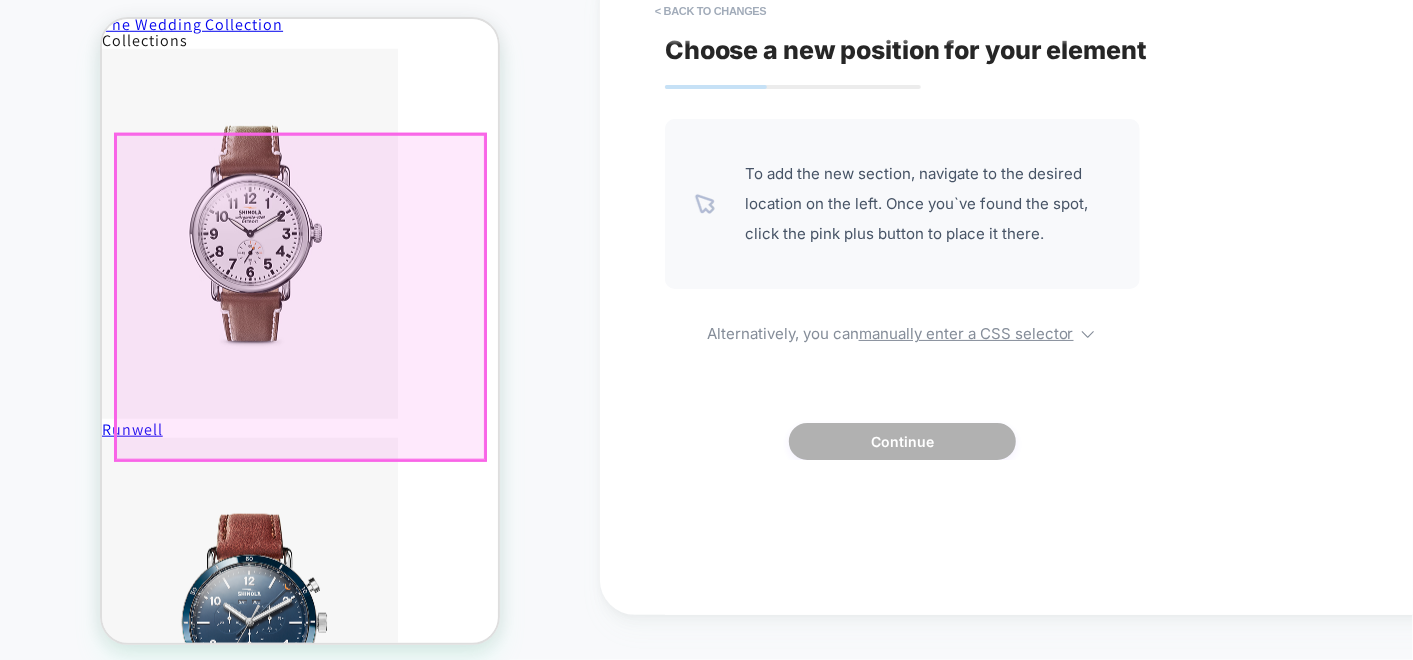 click on "ADD 20mm Cattail Leather Watch Strap - Cattail $125 ADD 20mm Dark Cognac Leather Watch Strap - Dark Cognac $125 ADD 20mm Black Leather Watch Strap - Black $125 ADD 20mm Navy Leather Watch Strap - Navy $125 ADD 20mm British Tan Leather Watch Strap - British Tan $125 ADD 20mm Khaki G10 Nylon Watch Strap - Khaki $75 ADD 20mm Natural Leather Watch Strap - Natural $125 ADD 20mm Black Leather Watch Strap - Black $125" at bounding box center [299, 80330] 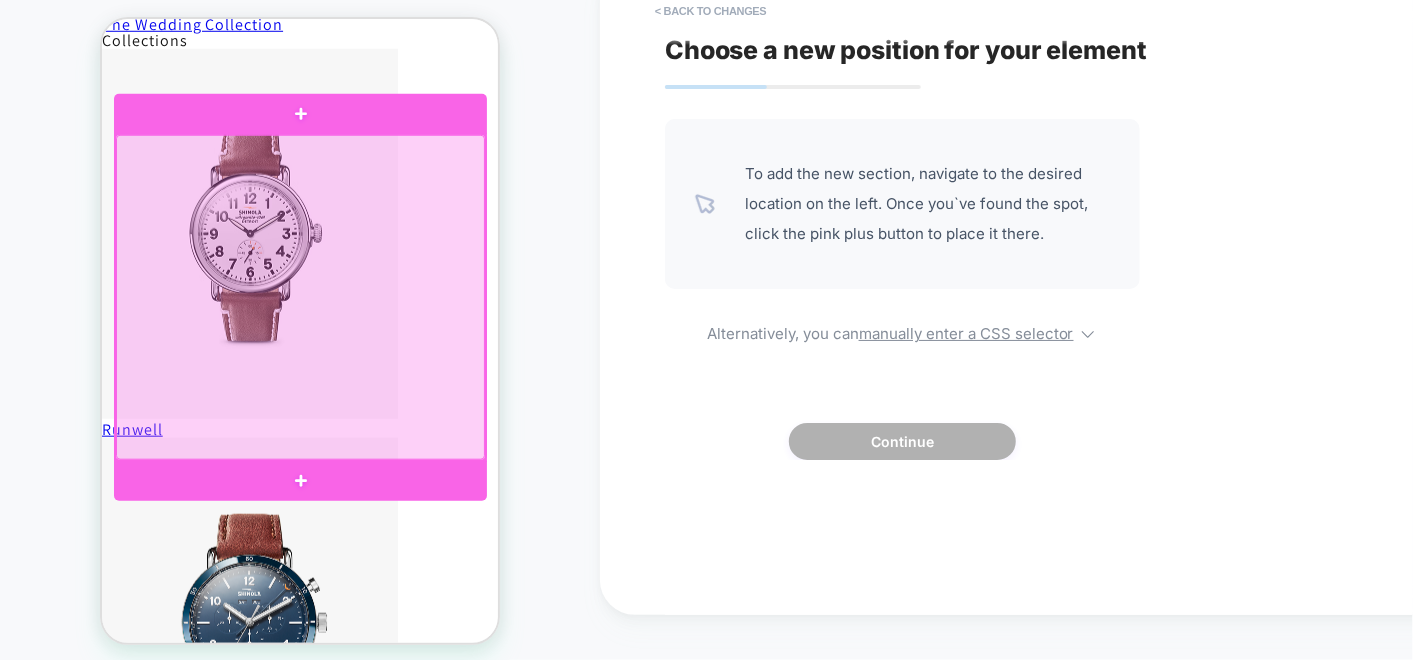 click at bounding box center [299, 297] 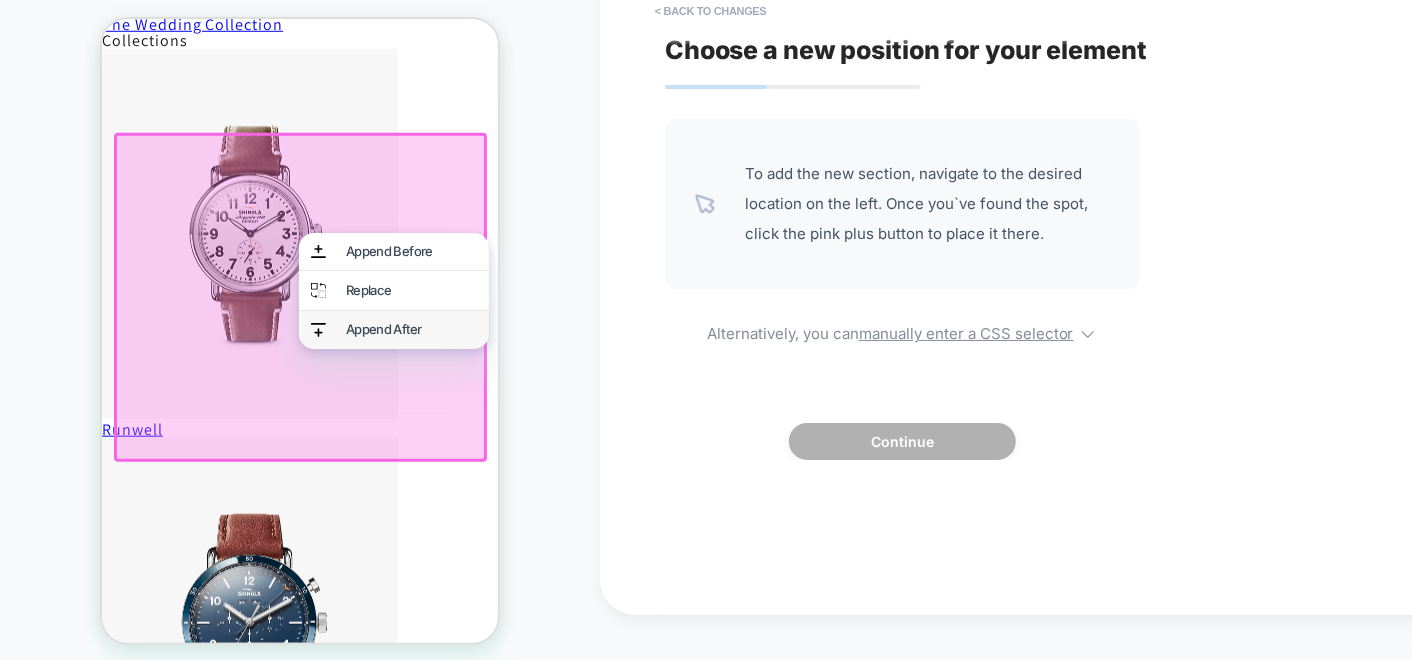 click on "Append After" at bounding box center (410, 329) 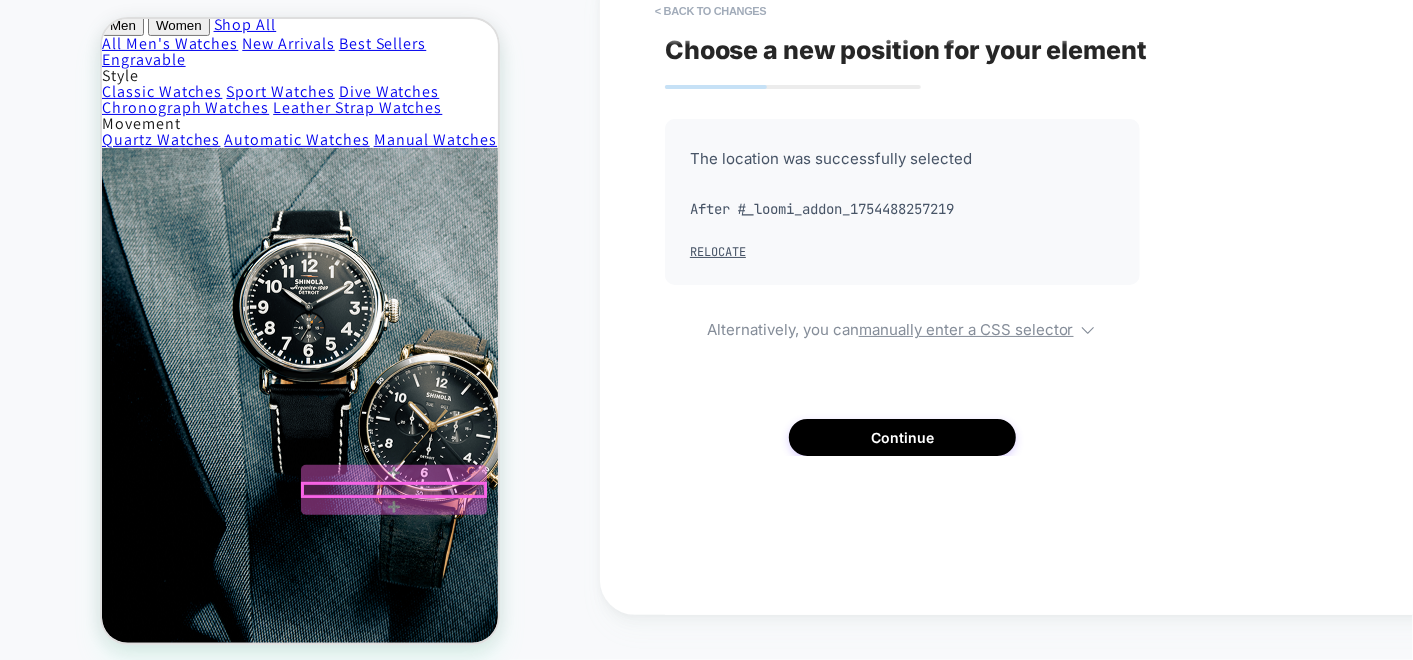 scroll, scrollTop: 0, scrollLeft: 0, axis: both 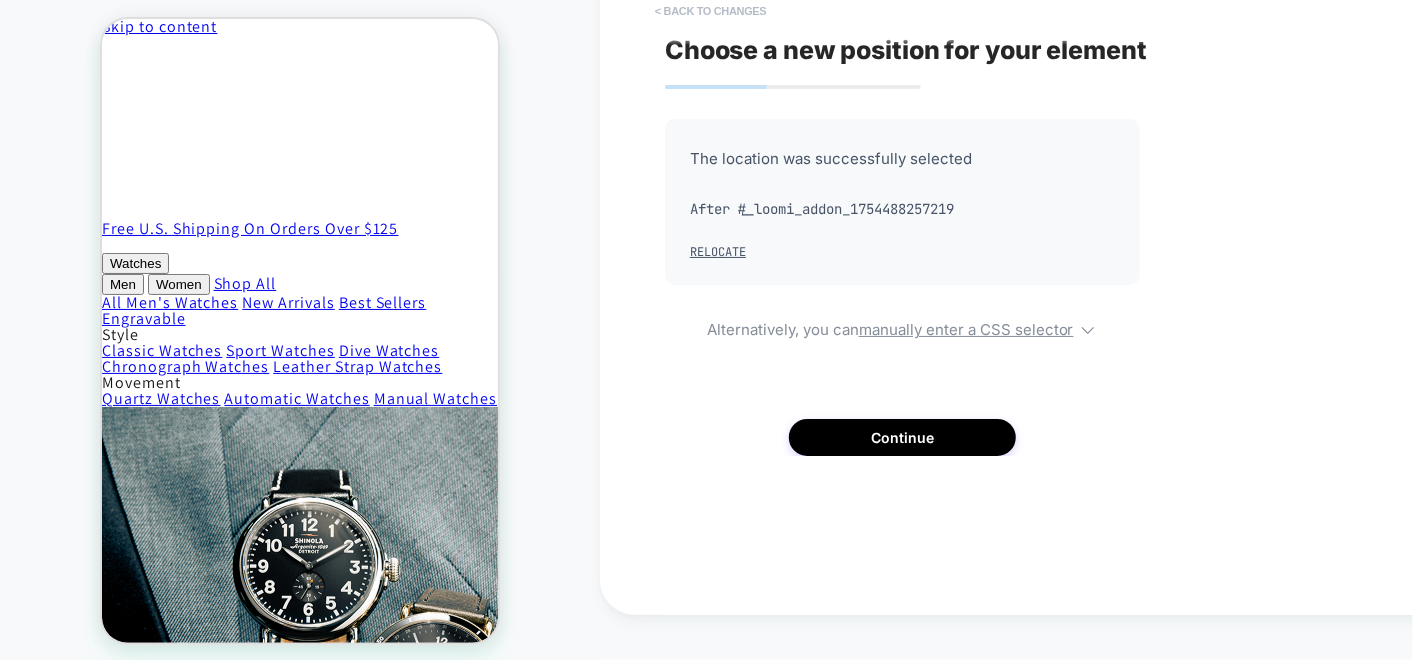 click on "< Back to changes" at bounding box center (711, 11) 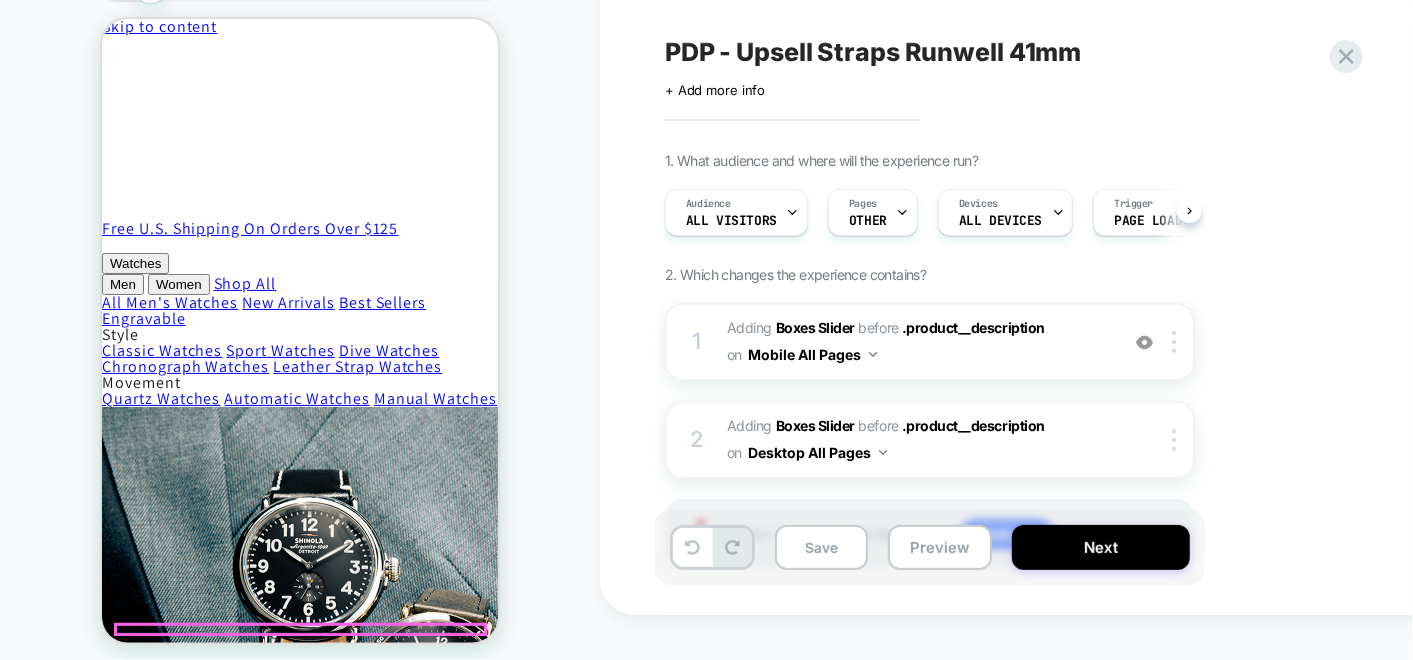 scroll, scrollTop: 0, scrollLeft: 0, axis: both 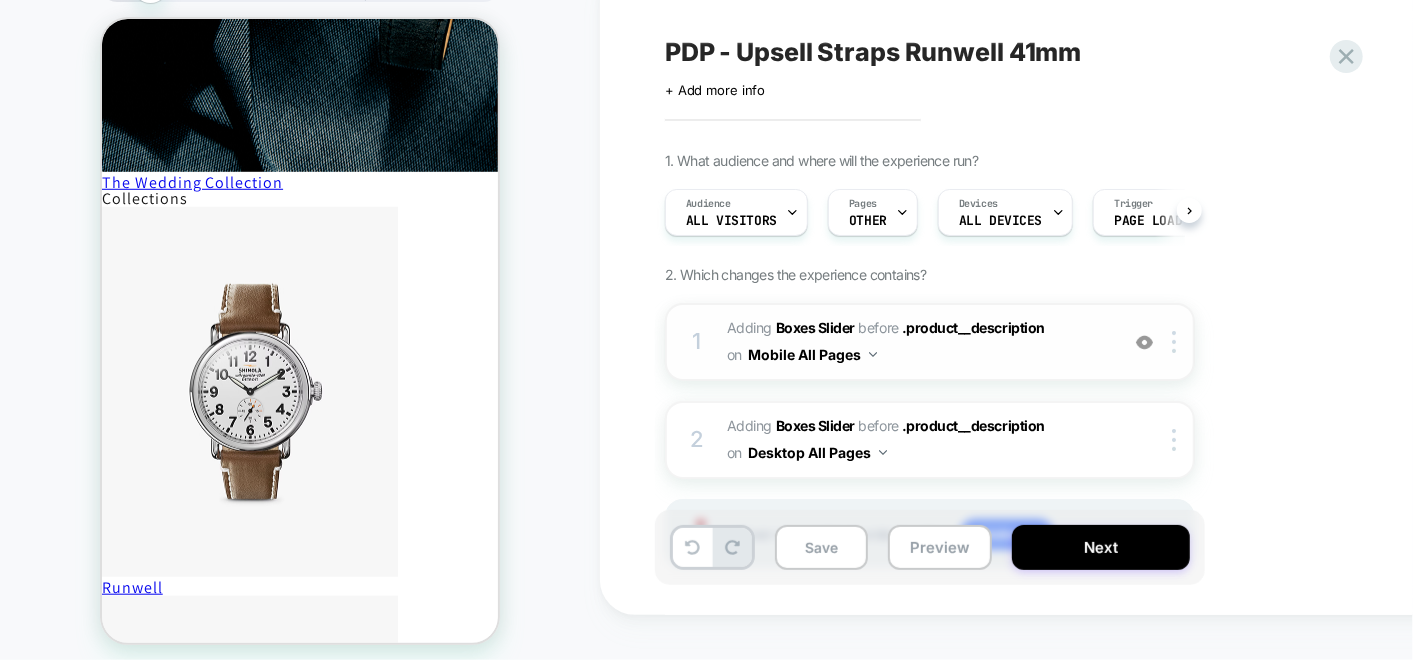 click on "BEFORE" at bounding box center (879, 327) 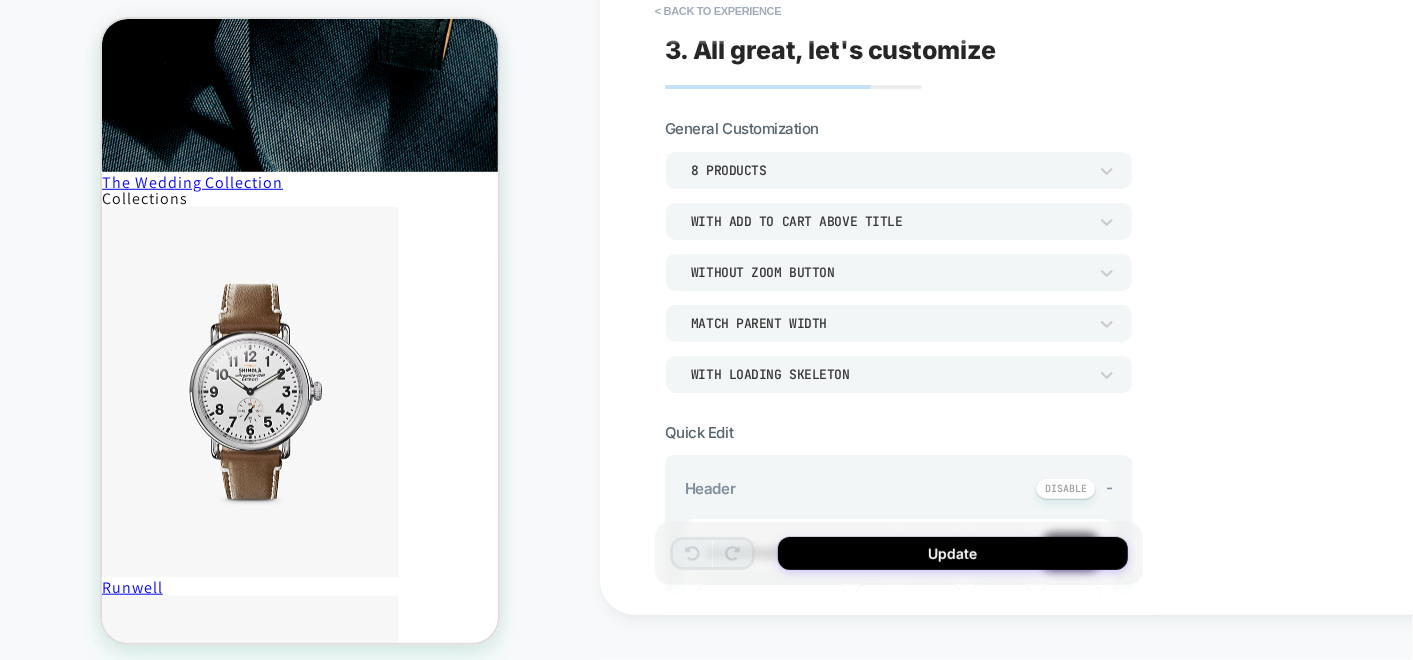 scroll, scrollTop: 901, scrollLeft: 0, axis: vertical 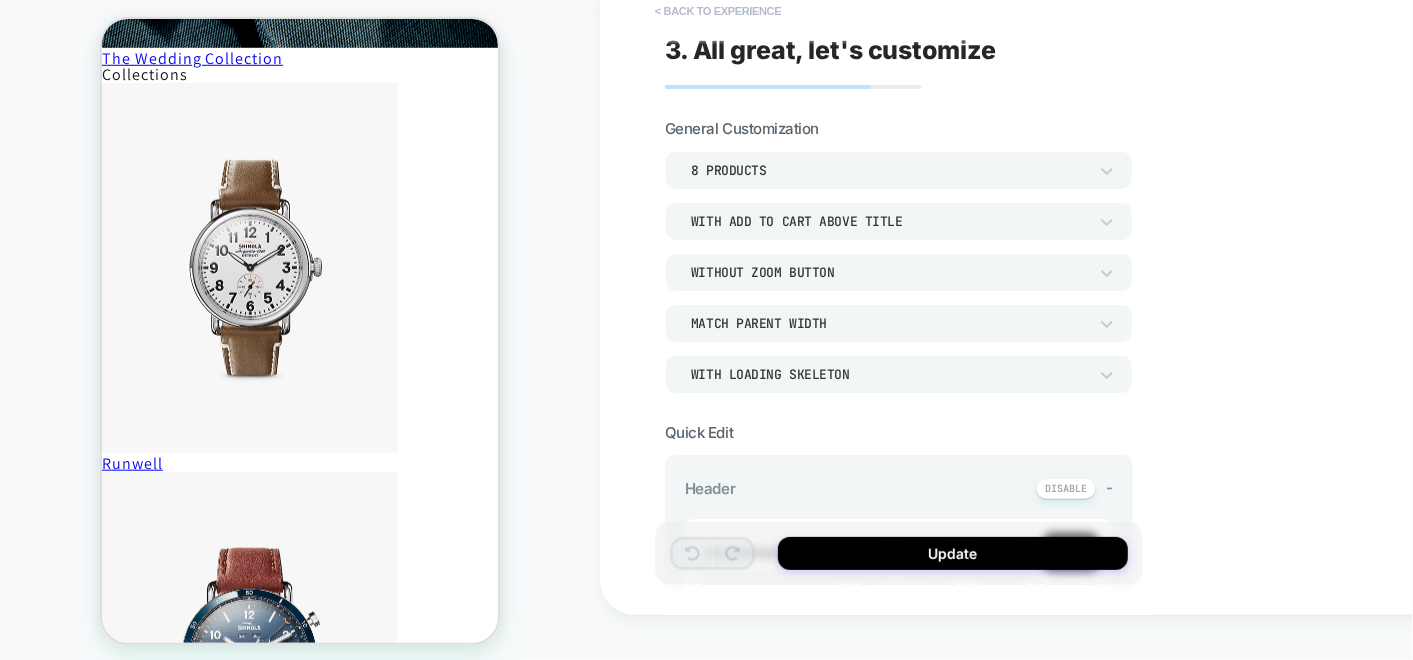 click on "< Back to experience" at bounding box center [718, 11] 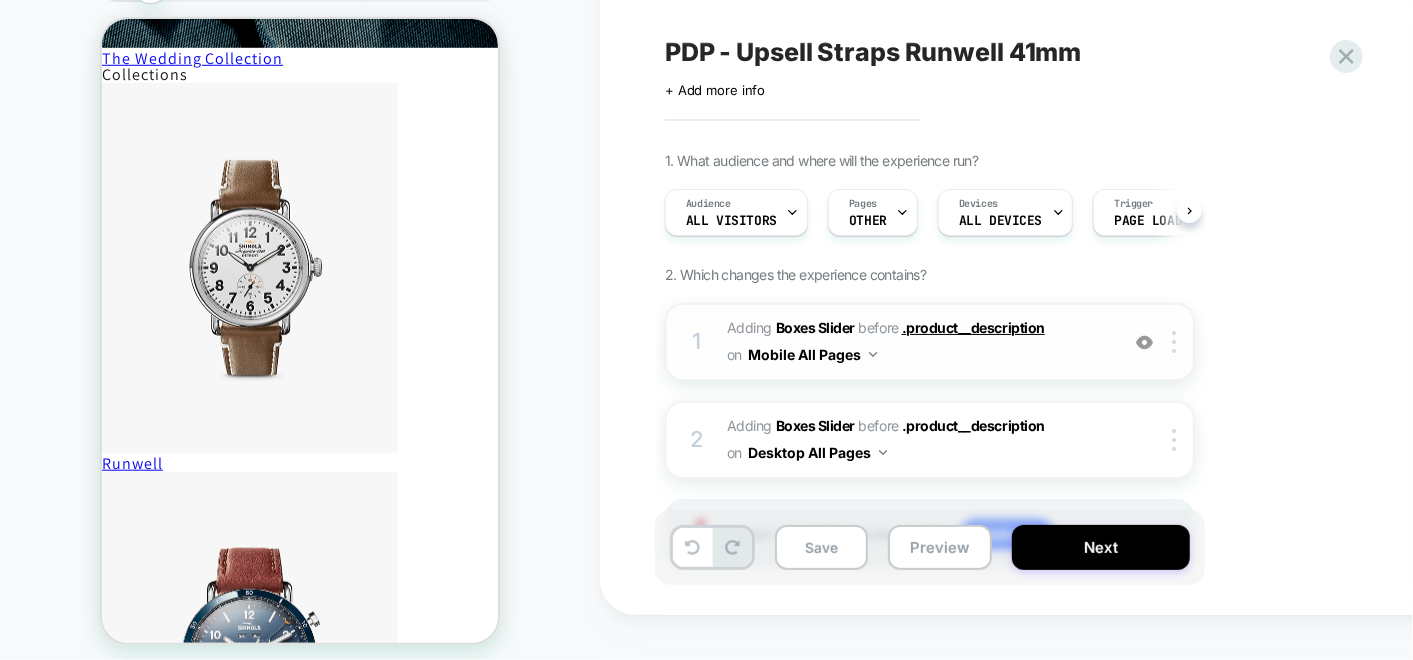 scroll, scrollTop: 0, scrollLeft: 0, axis: both 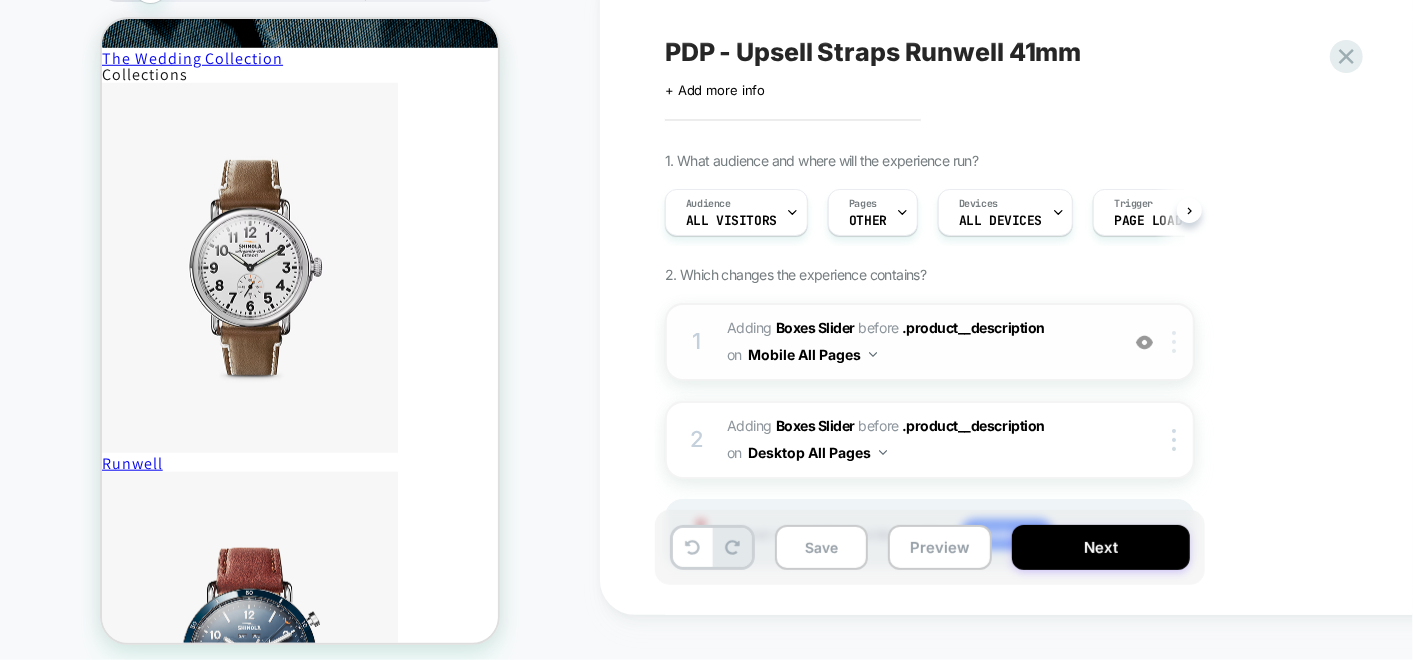 click at bounding box center (1174, 342) 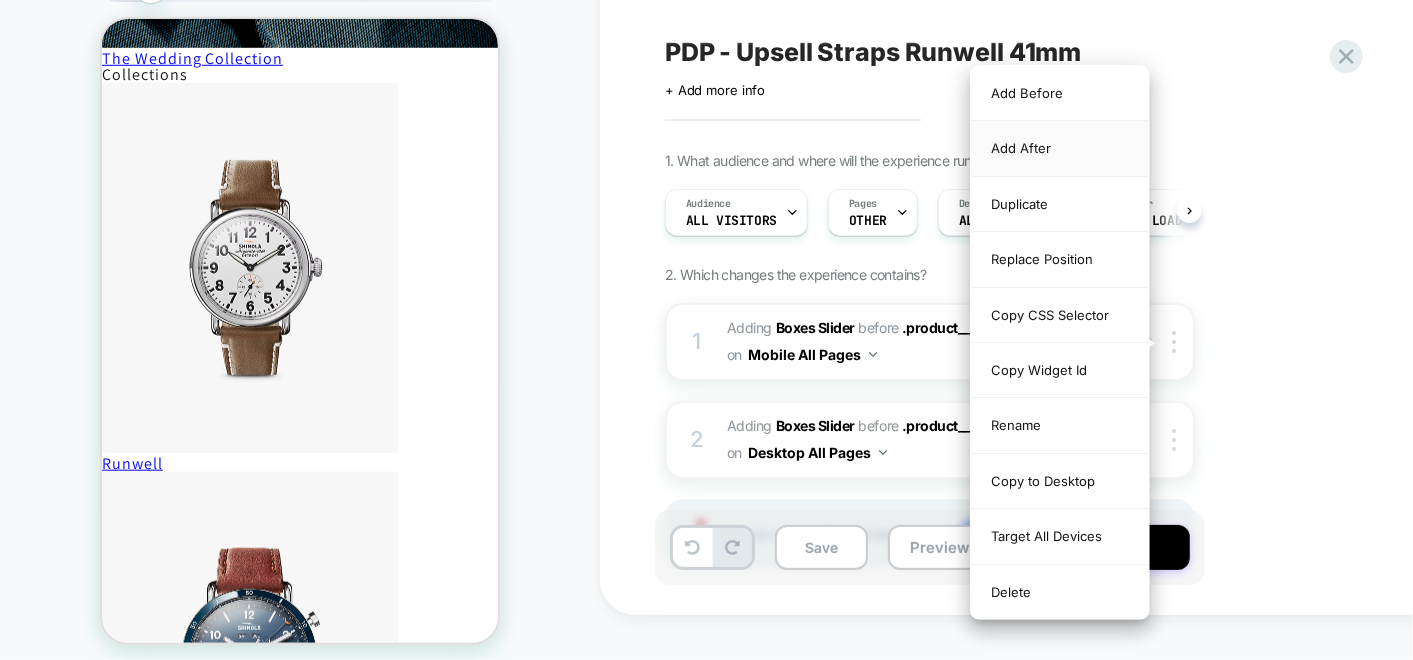 click on "Add After" at bounding box center (1060, 148) 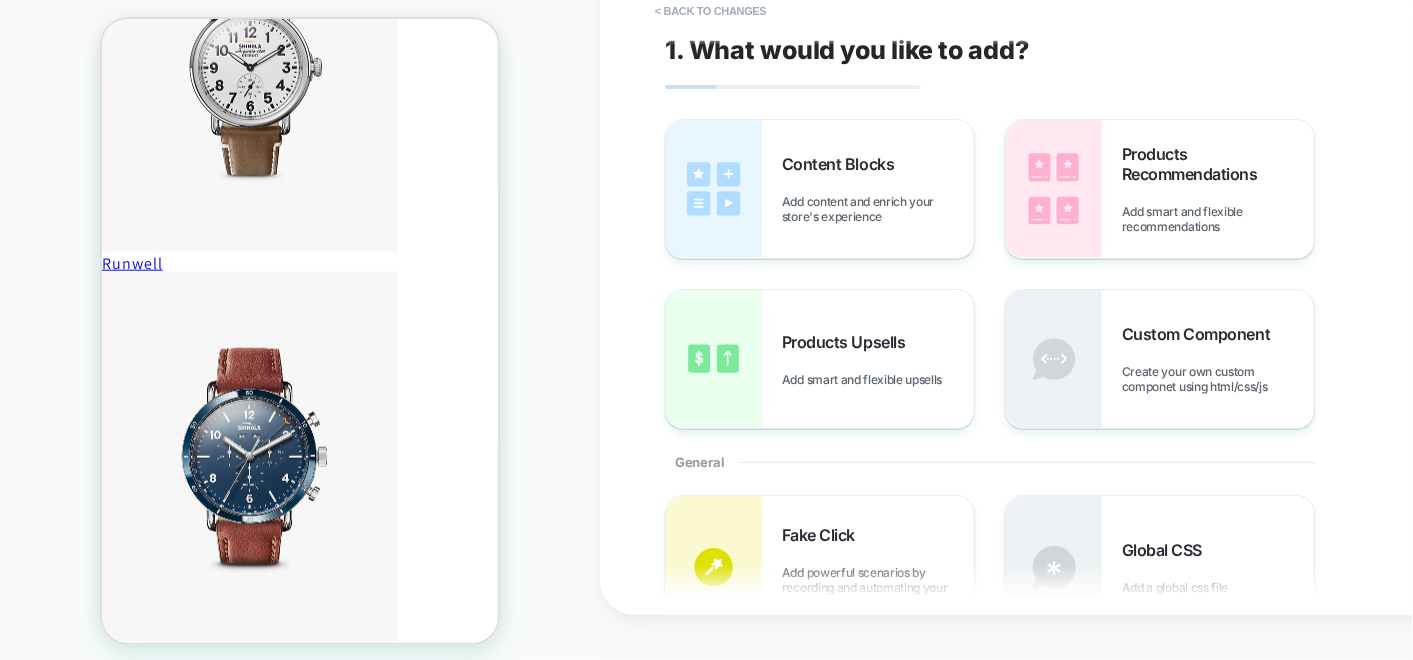 scroll, scrollTop: 1111, scrollLeft: 0, axis: vertical 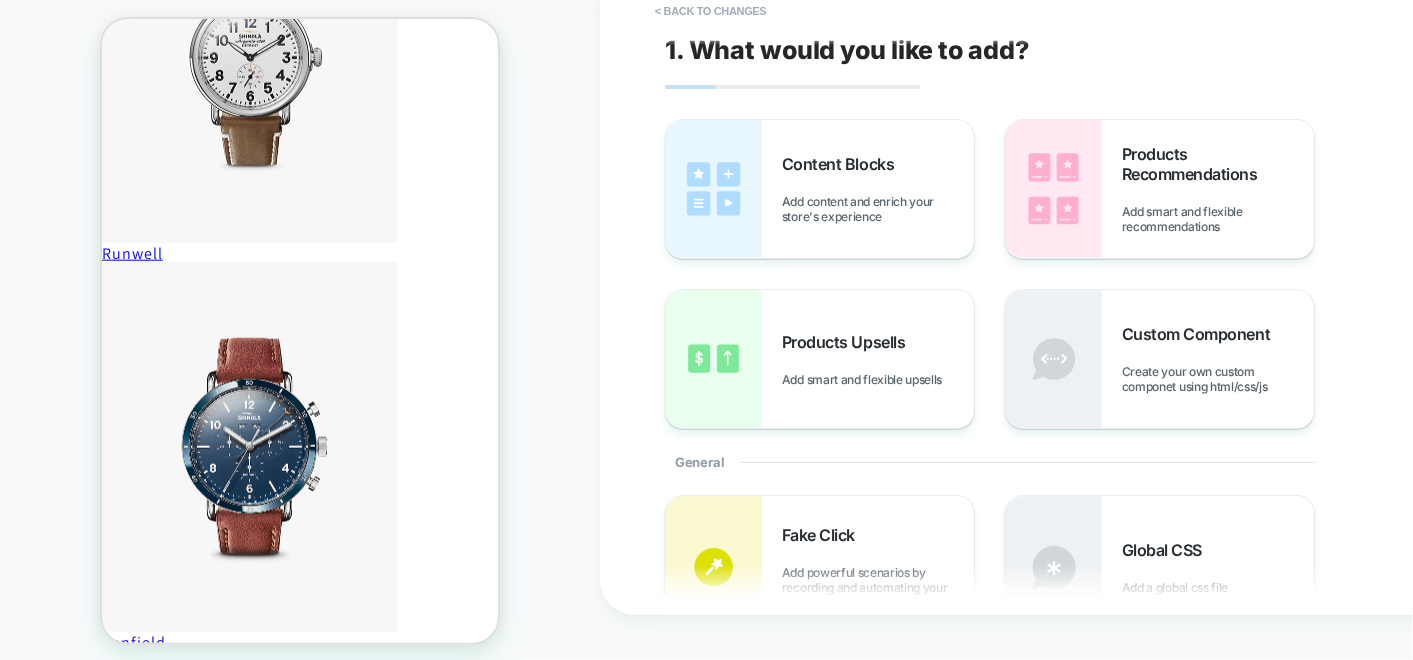 click on "Customize Your Look with an Extra Strap﻿ ADD 20mm Cattail Leather Watch Strap - Cattail $125 ADD 20mm Dark Cognac Leather Watch Strap - Dark Cognac $125 ADD 20mm Black Leather Watch Strap - Black $125 ADD 20mm Navy Leather Watch Strap - Navy $125 ADD 20mm British Tan Leather Watch Strap - British Tan $125 ADD 20mm Khaki G10 Nylon Watch Strap - Khaki $75 ADD 20mm Natural Leather Watch Strap - Natural $125 ADD 20mm Black Leather Watch Strap - Black $125 ᐸ ᐳ" at bounding box center [299, 80134] 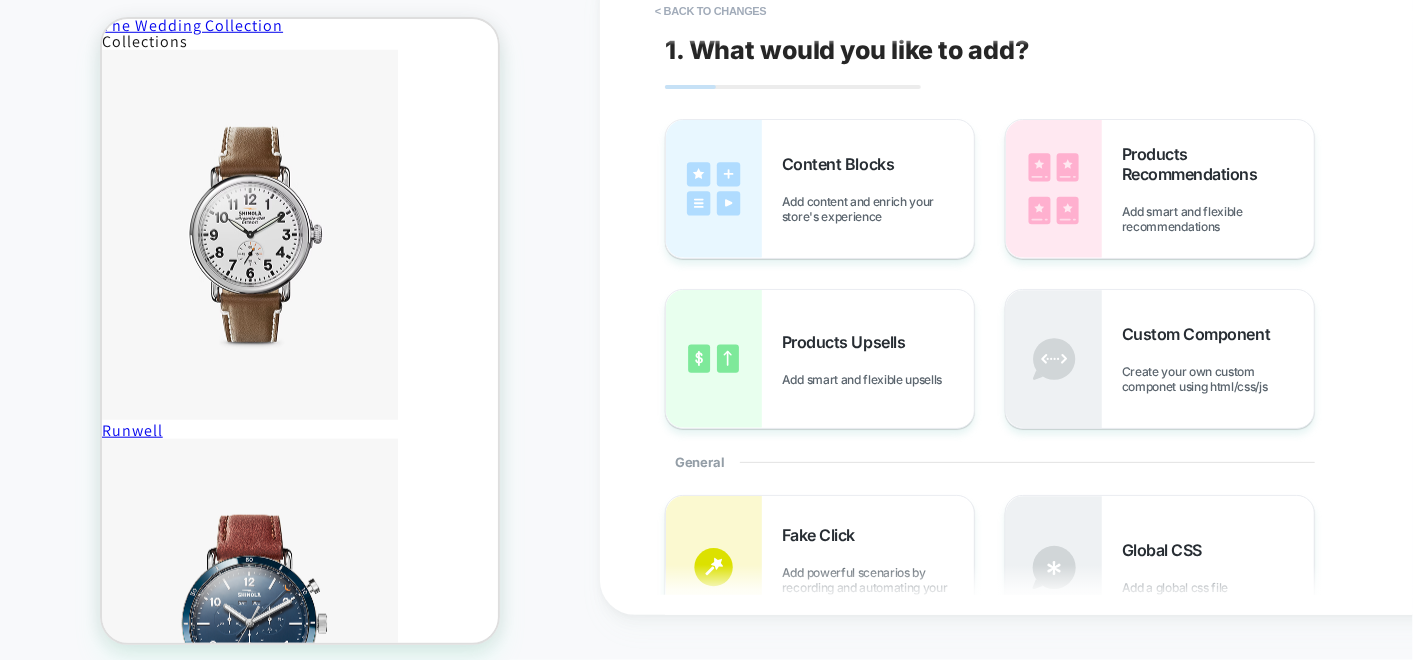 scroll, scrollTop: 777, scrollLeft: 0, axis: vertical 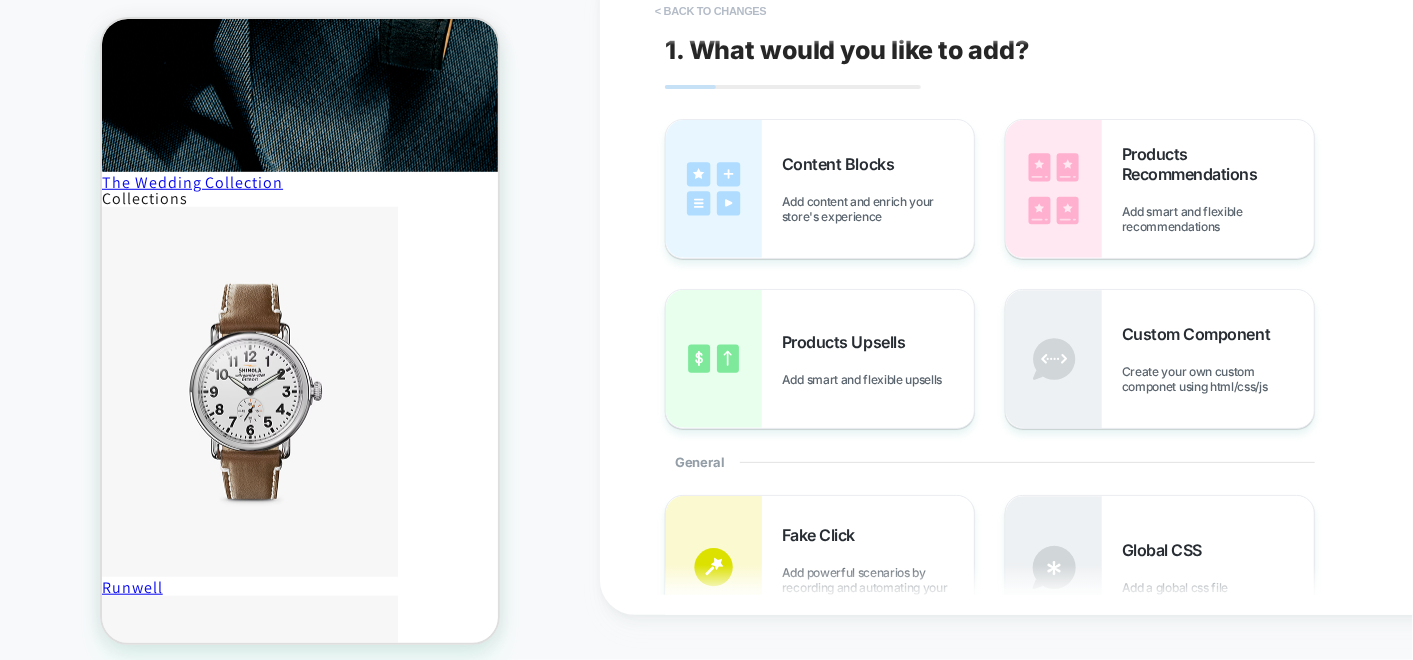 click on "< Back to changes" at bounding box center (711, 11) 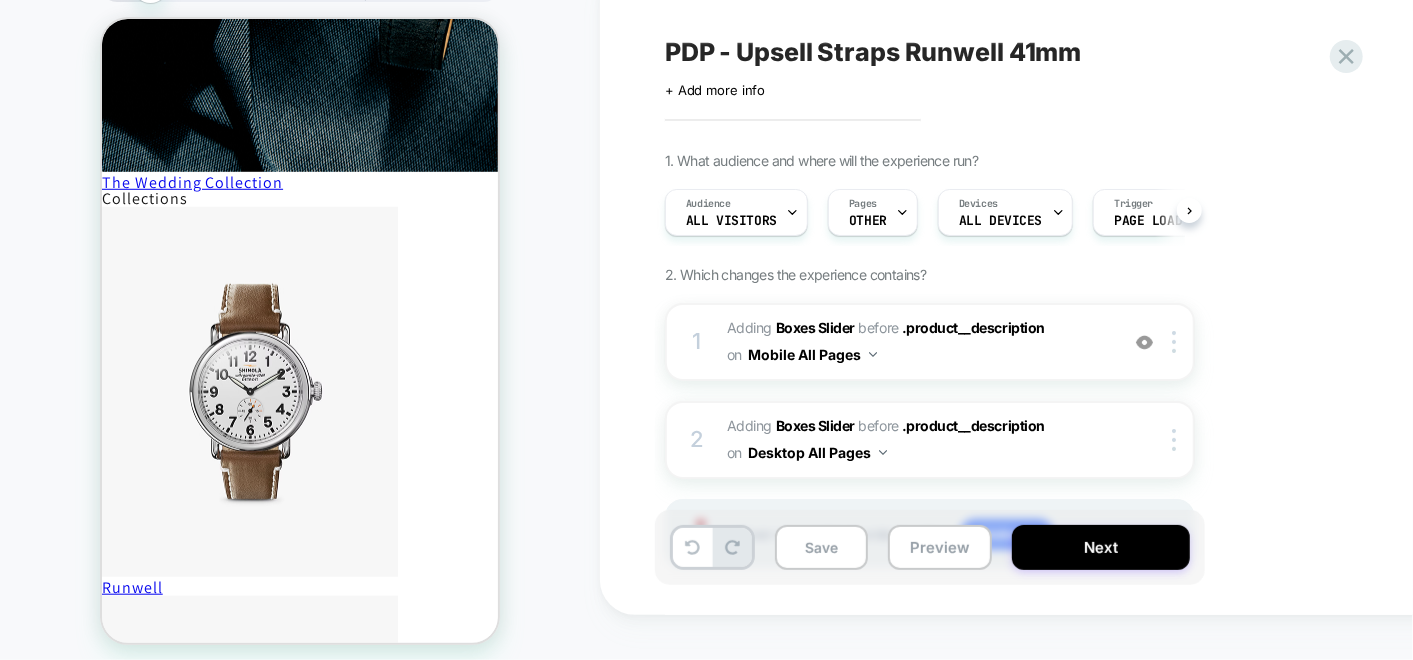 scroll, scrollTop: 0, scrollLeft: 0, axis: both 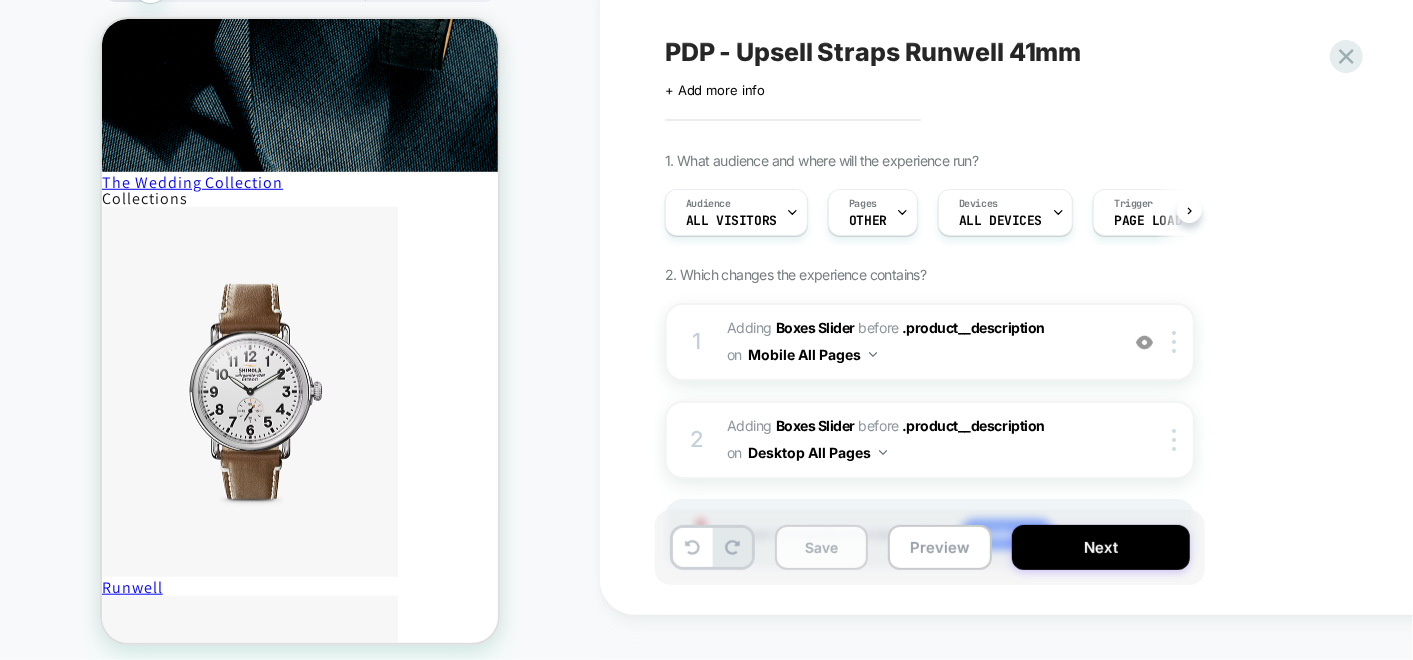 click on "Save" at bounding box center [821, 547] 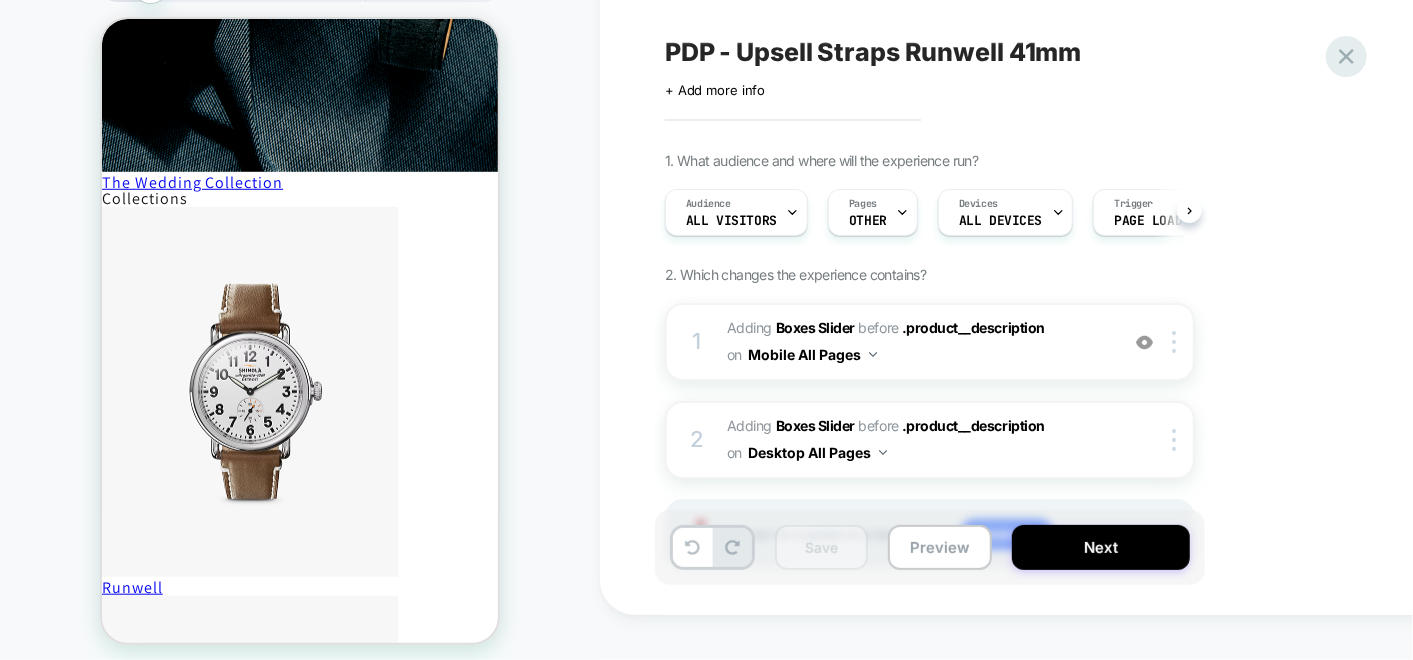 click 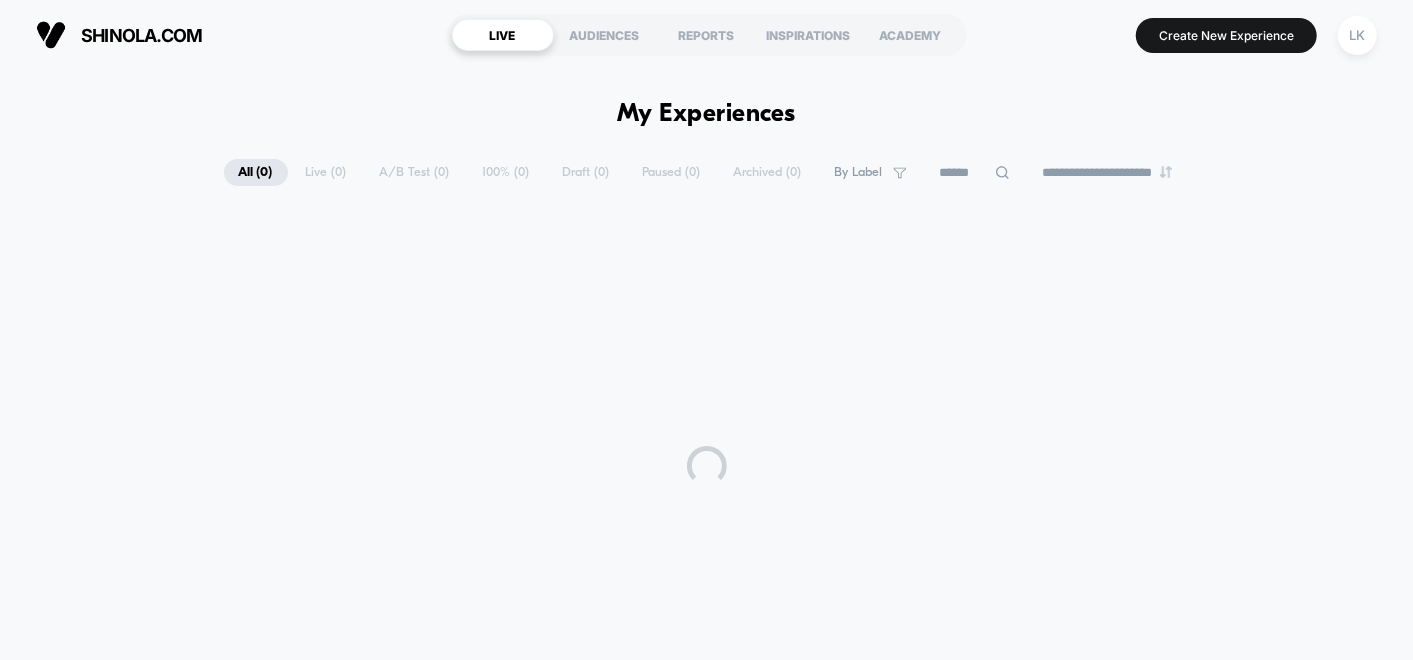 scroll, scrollTop: 0, scrollLeft: 0, axis: both 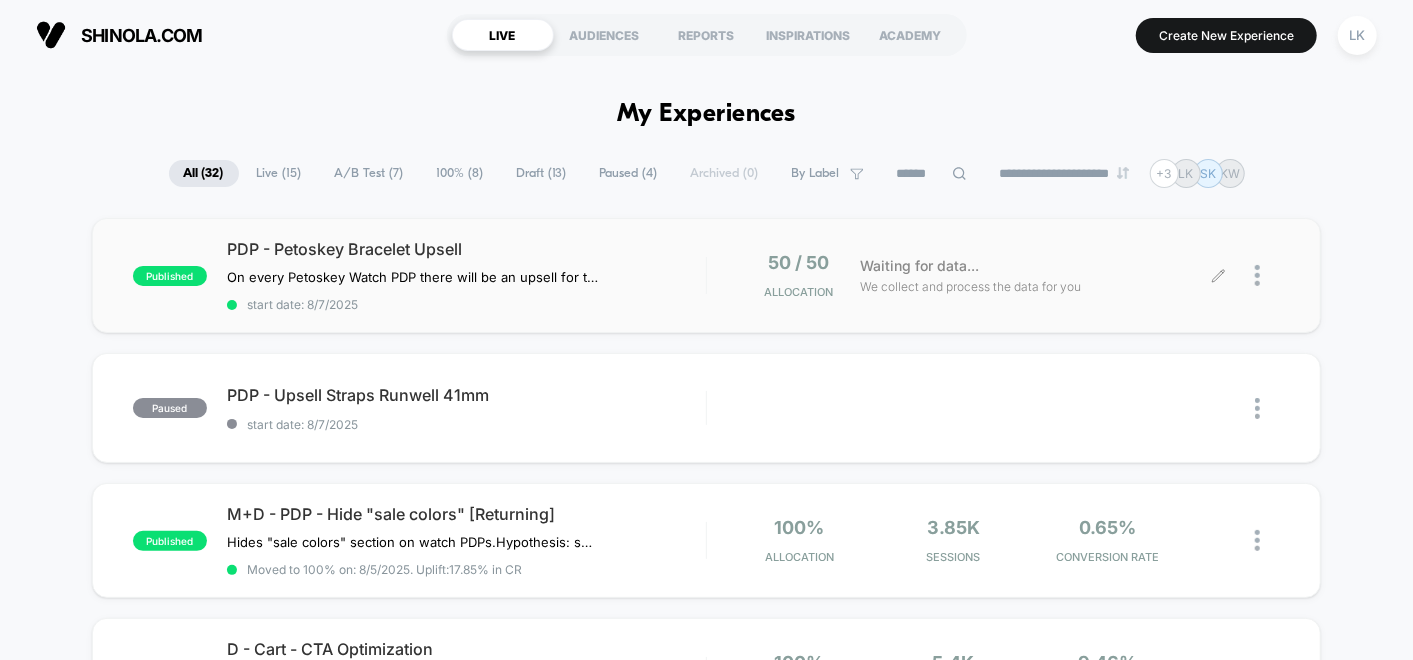click 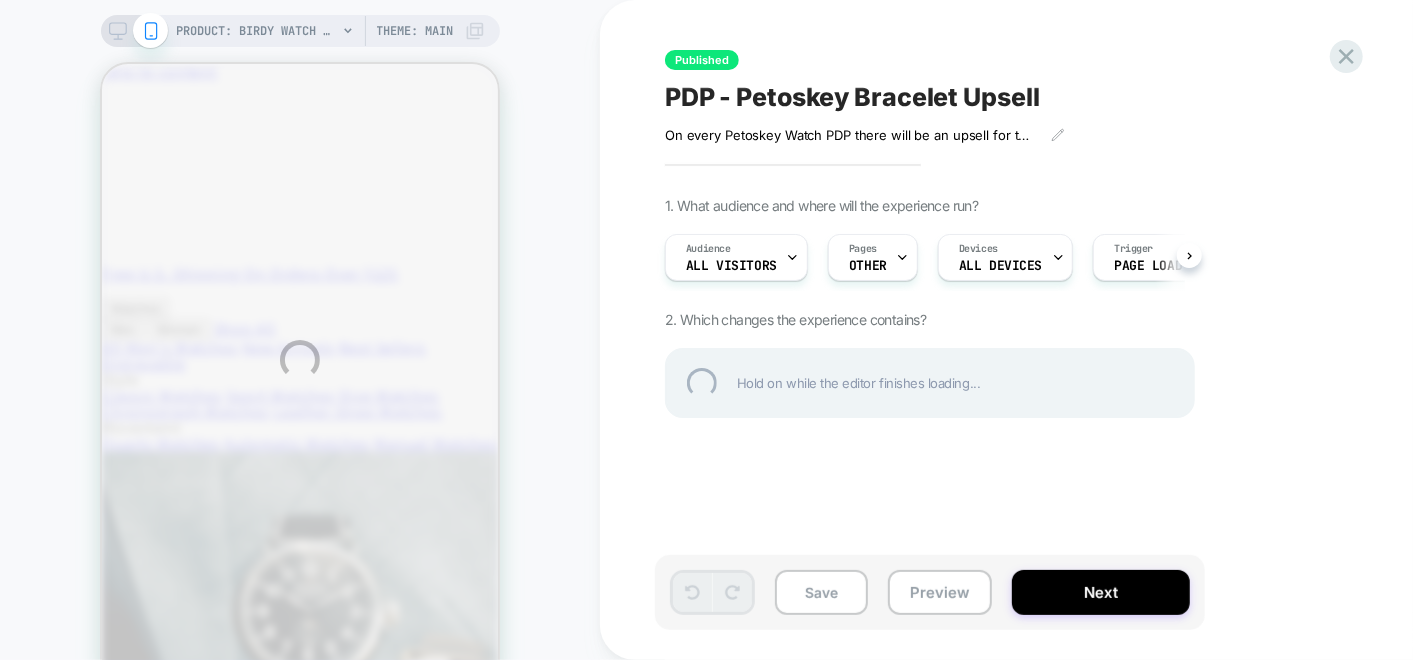 scroll, scrollTop: 0, scrollLeft: 0, axis: both 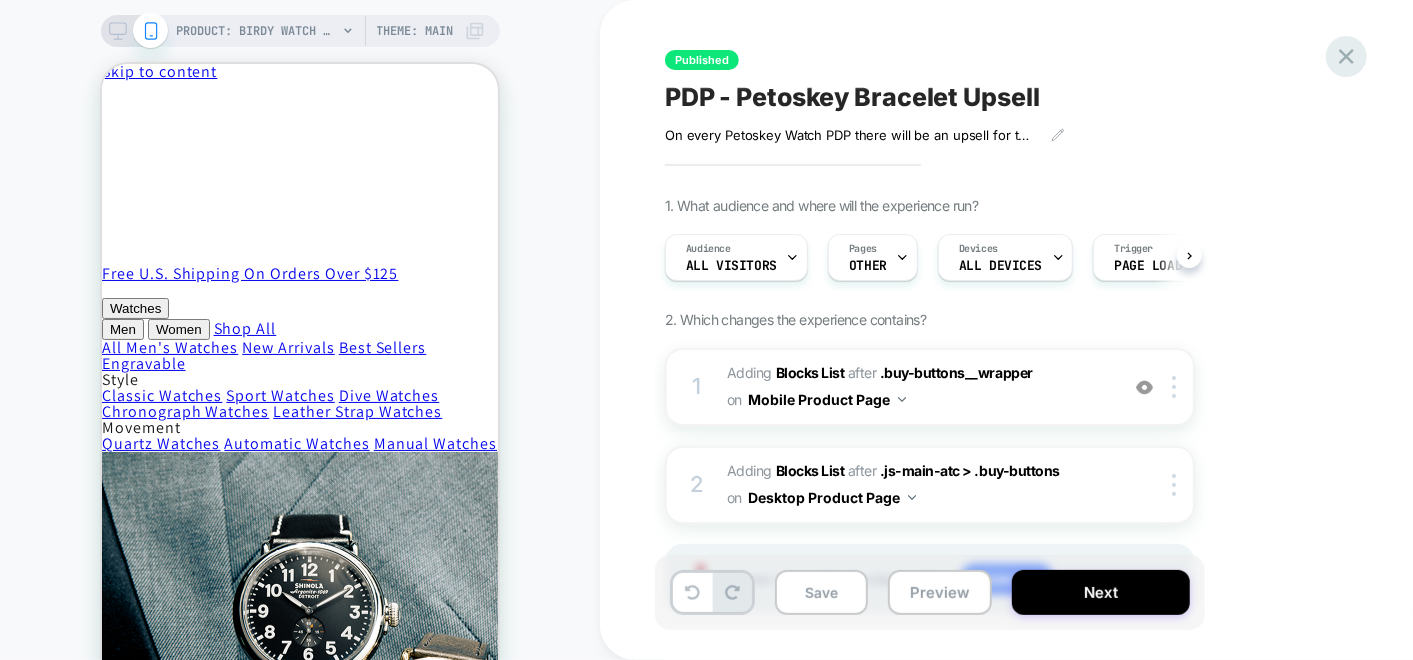 click 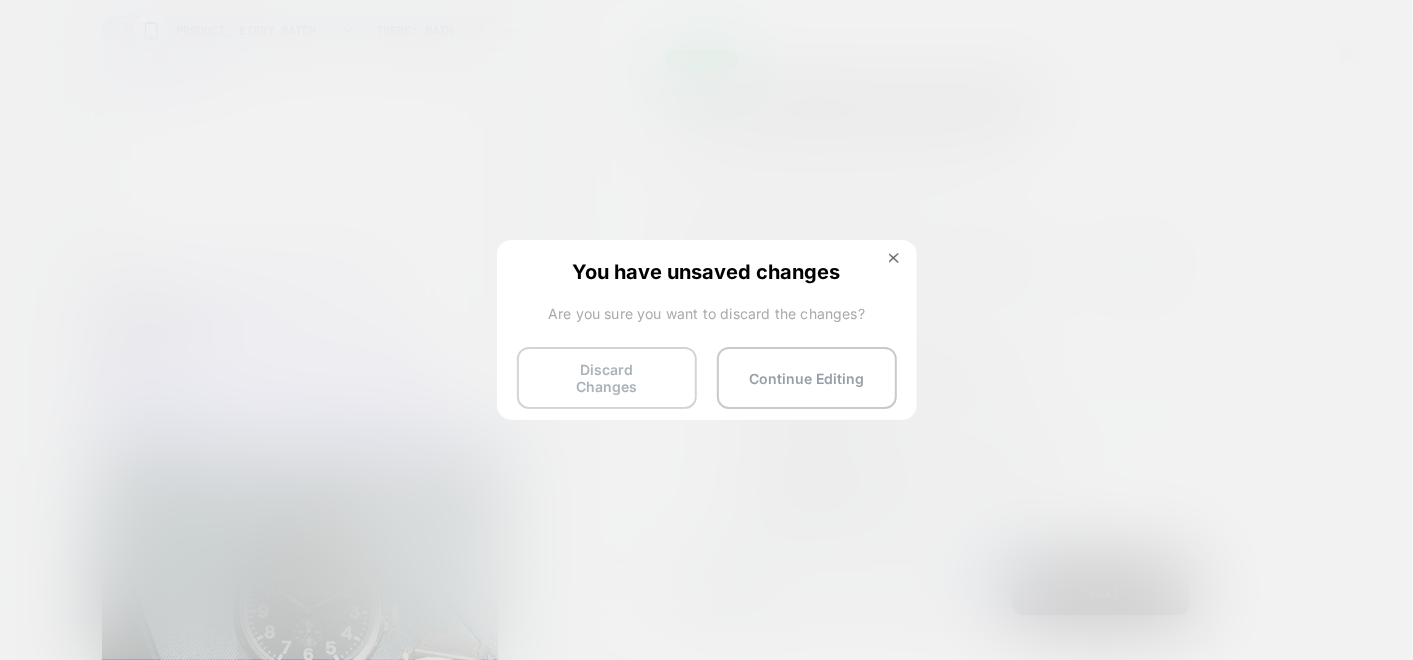 click on "Discard Changes" at bounding box center (607, 378) 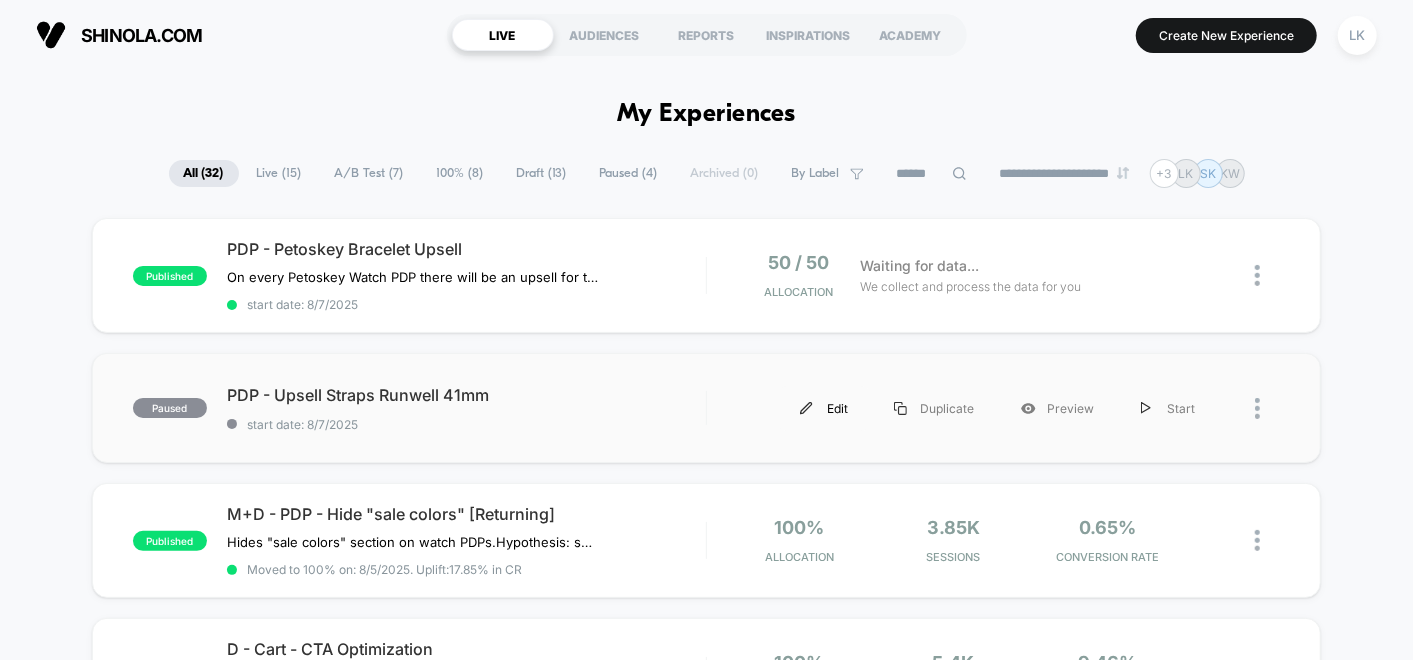 click at bounding box center [806, 408] 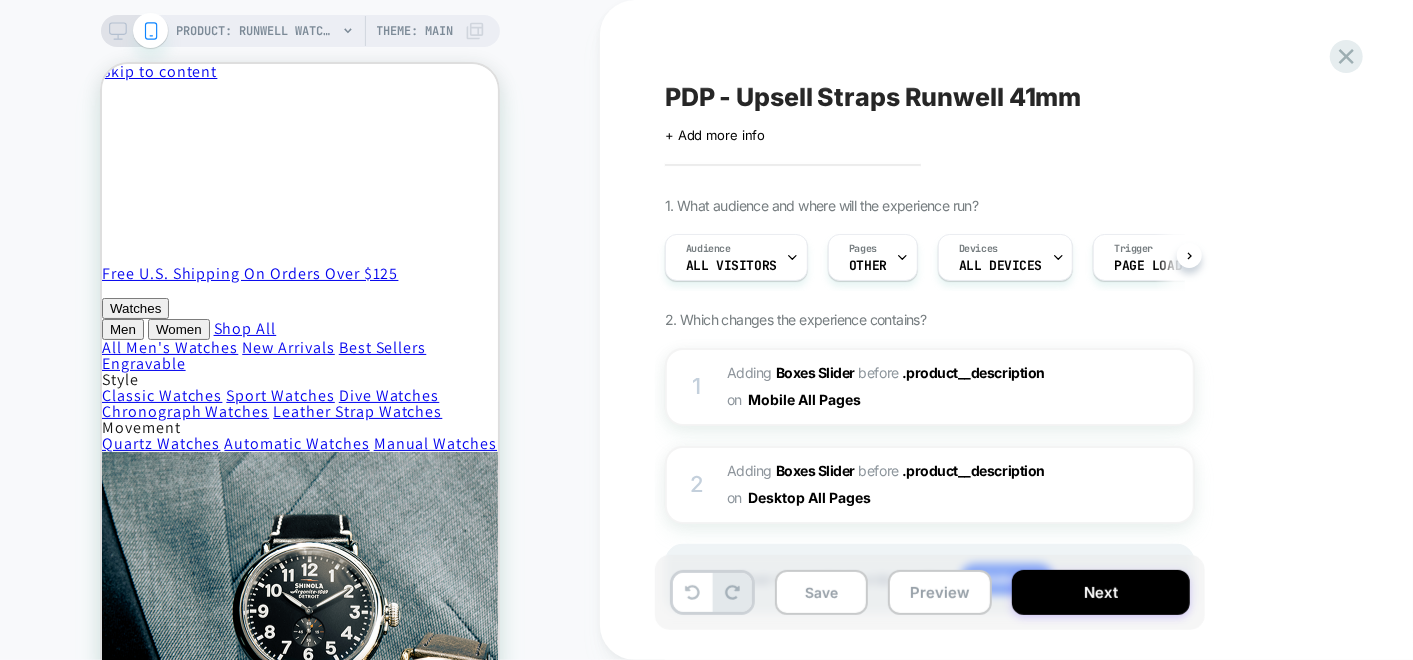 scroll, scrollTop: 0, scrollLeft: 0, axis: both 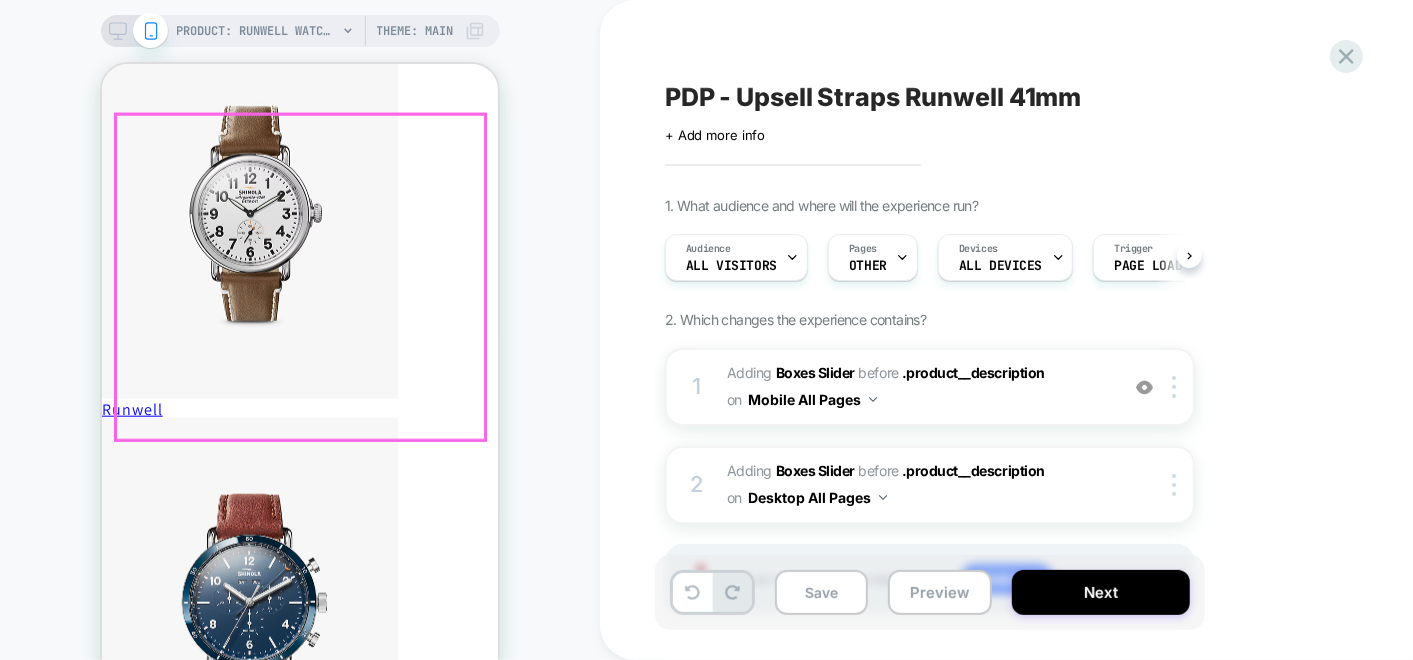 click on "ADD 20mm Cattail Leather Watch Strap - Cattail $125 ADD 20mm Dark Cognac Leather Watch Strap - Dark Cognac $125 ADD 20mm Black Leather Watch Strap - Black $125 ADD 20mm Navy Leather Watch Strap - Navy $125 ADD 20mm British Tan Leather Watch Strap - British Tan $125 ADD 20mm Khaki G10 Nylon Watch Strap - Khaki $75 ADD 20mm Natural Leather Watch Strap - Natural $125 ADD 20mm Black Leather Watch Strap - Black $125" at bounding box center (299, 80309) 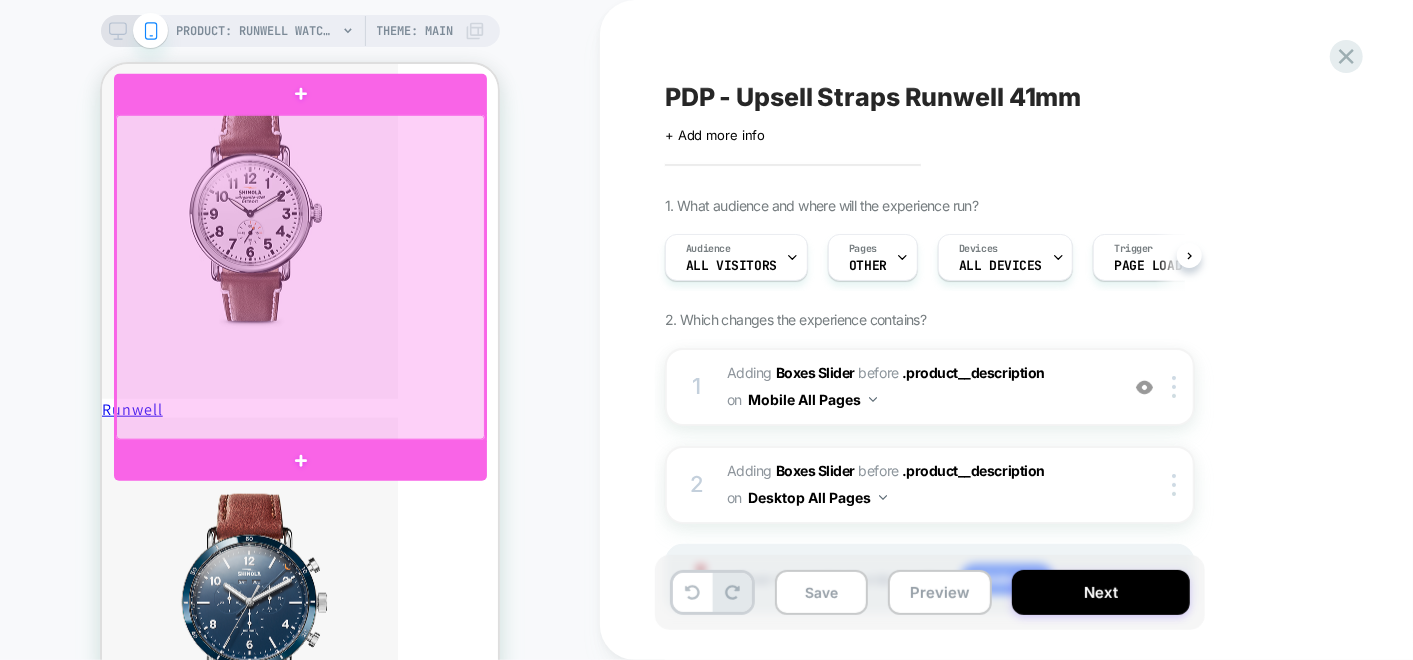 click at bounding box center (299, 276) 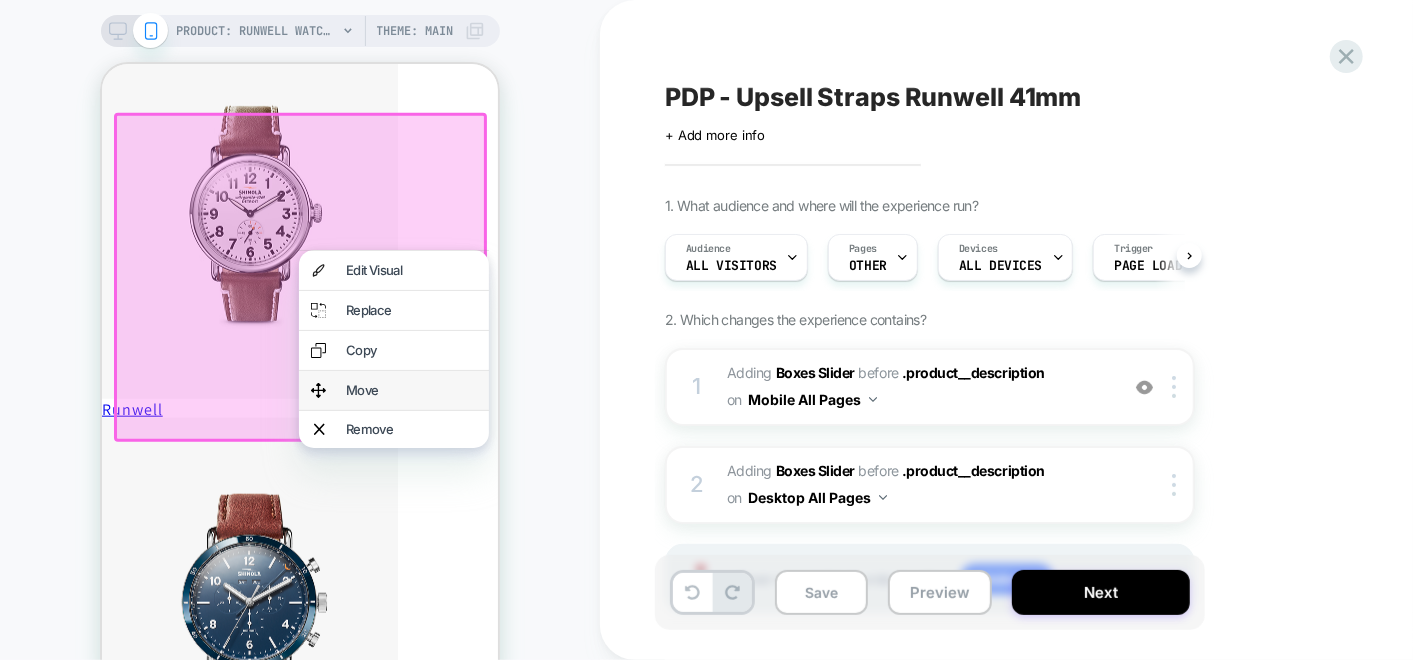 click on "Move" at bounding box center [410, 389] 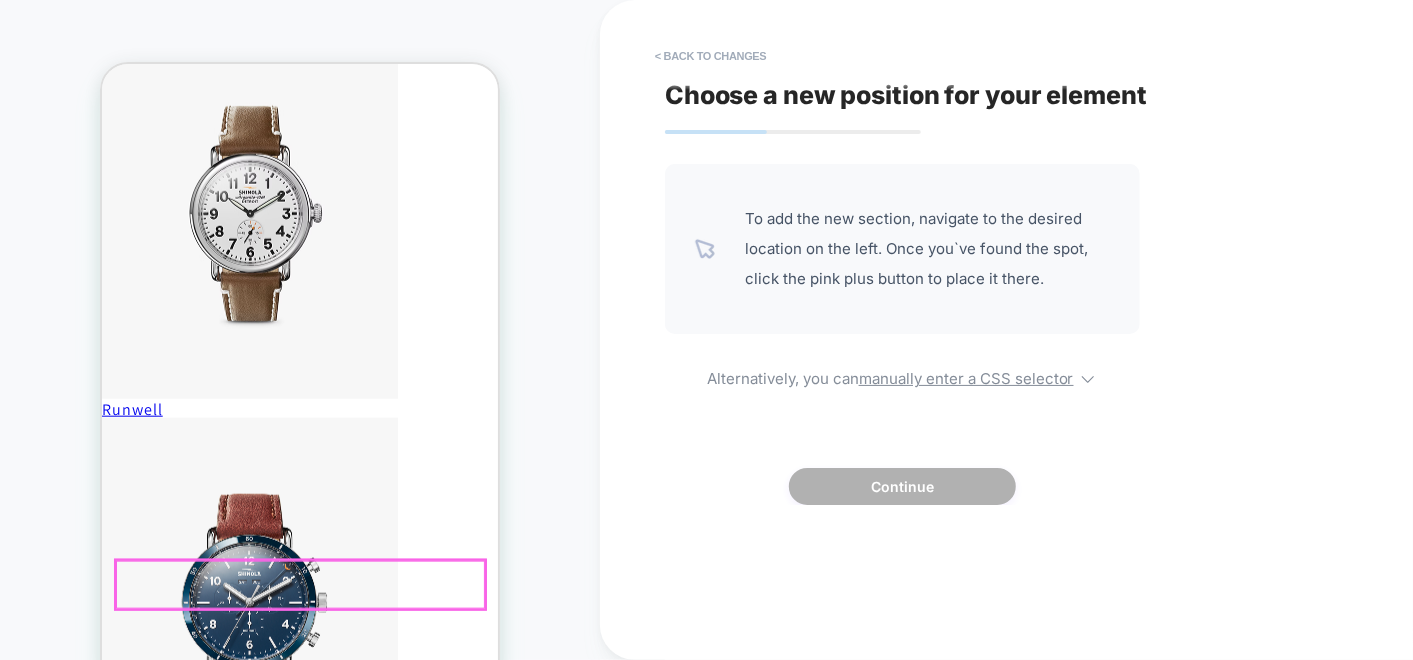 scroll, scrollTop: 1000, scrollLeft: 3, axis: both 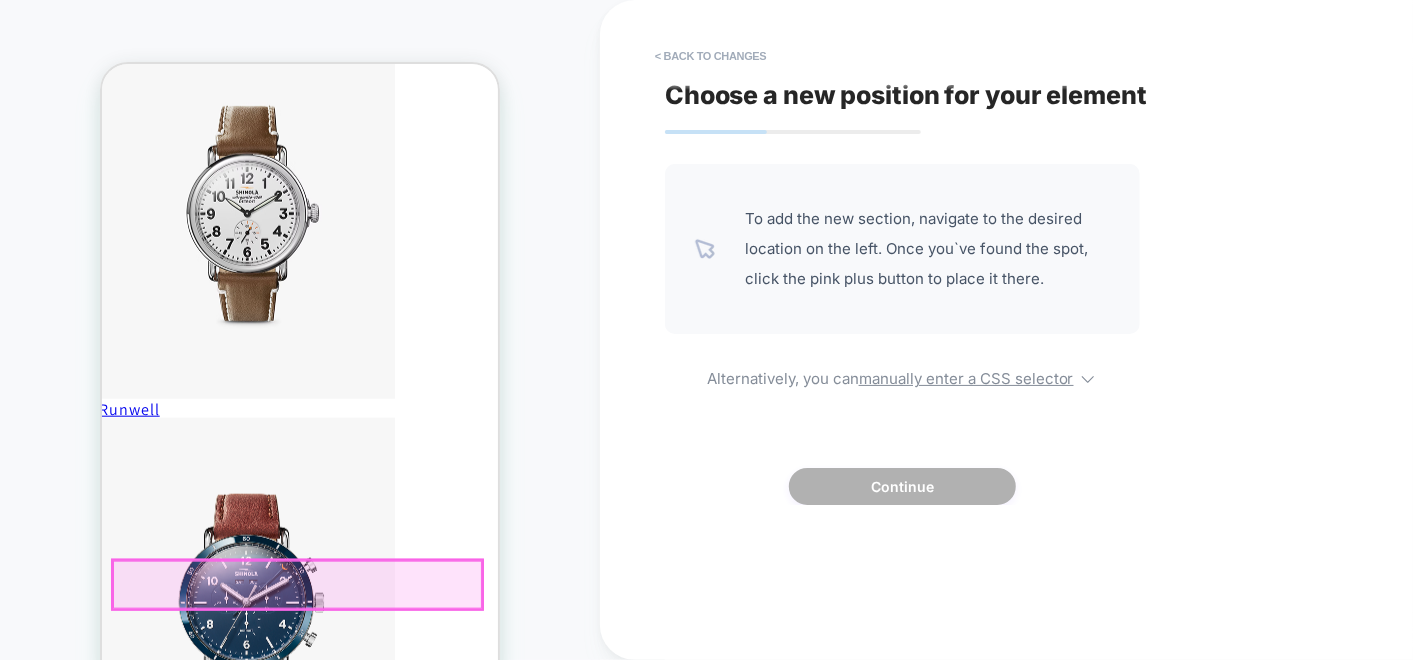 drag, startPoint x: 380, startPoint y: 392, endPoint x: 383, endPoint y: 637, distance: 245.01837 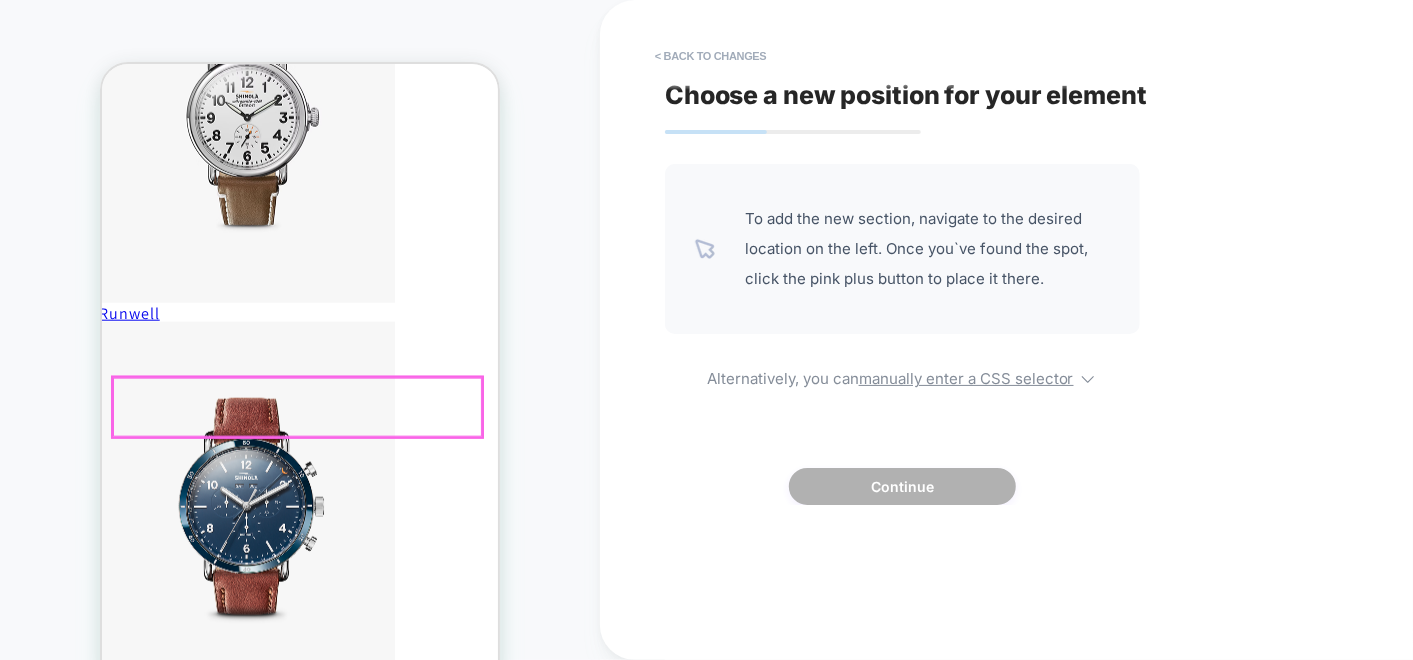 scroll, scrollTop: 1111, scrollLeft: 3, axis: both 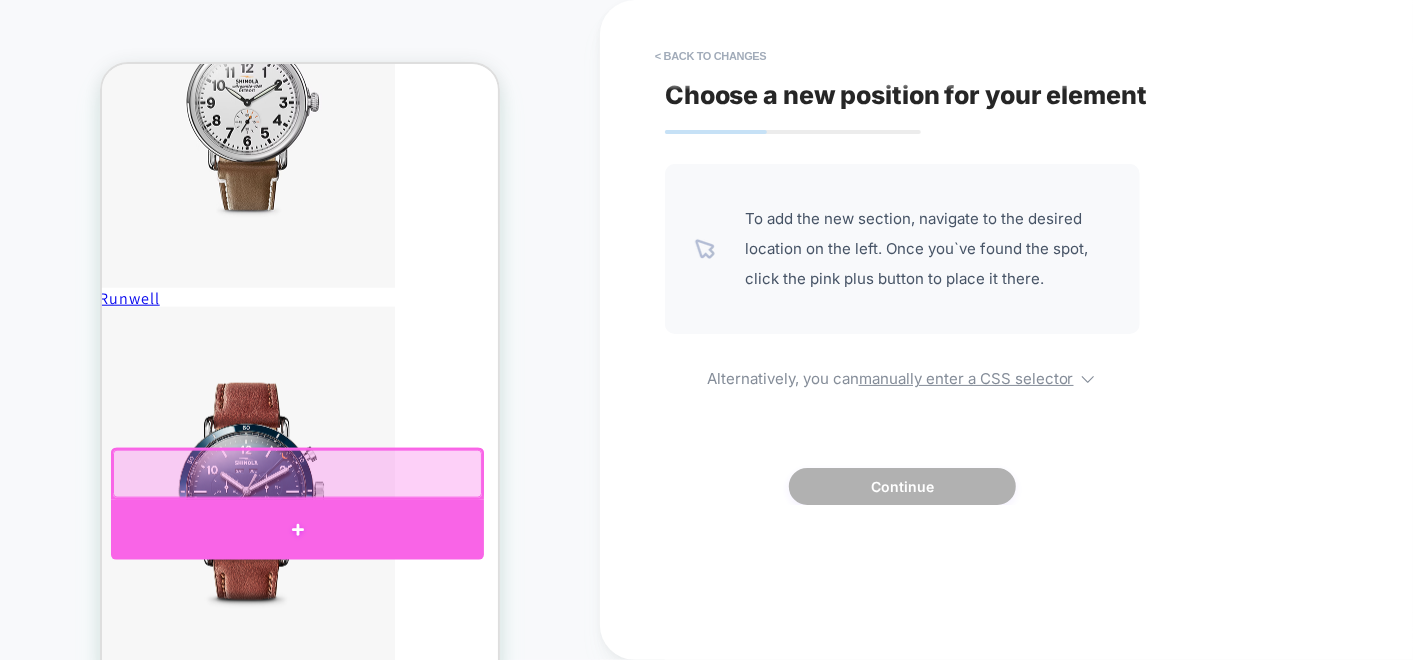 click at bounding box center (296, 529) 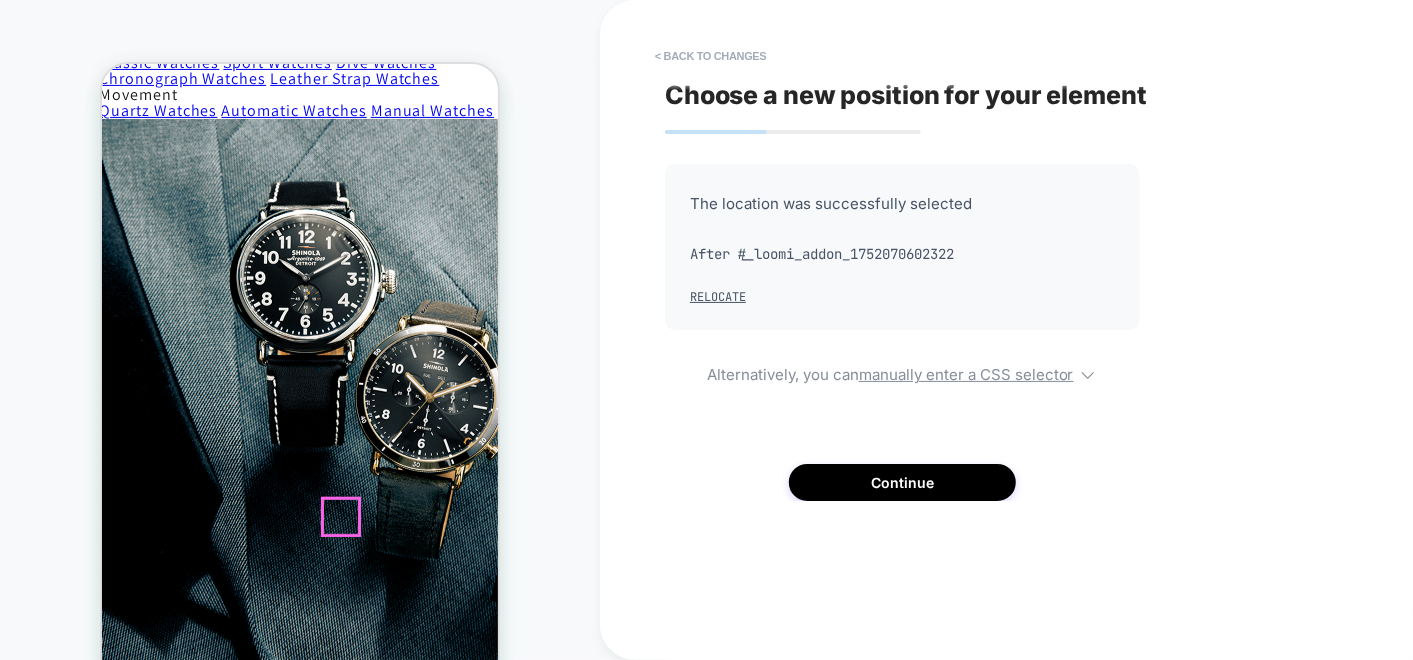 scroll, scrollTop: 777, scrollLeft: 3, axis: both 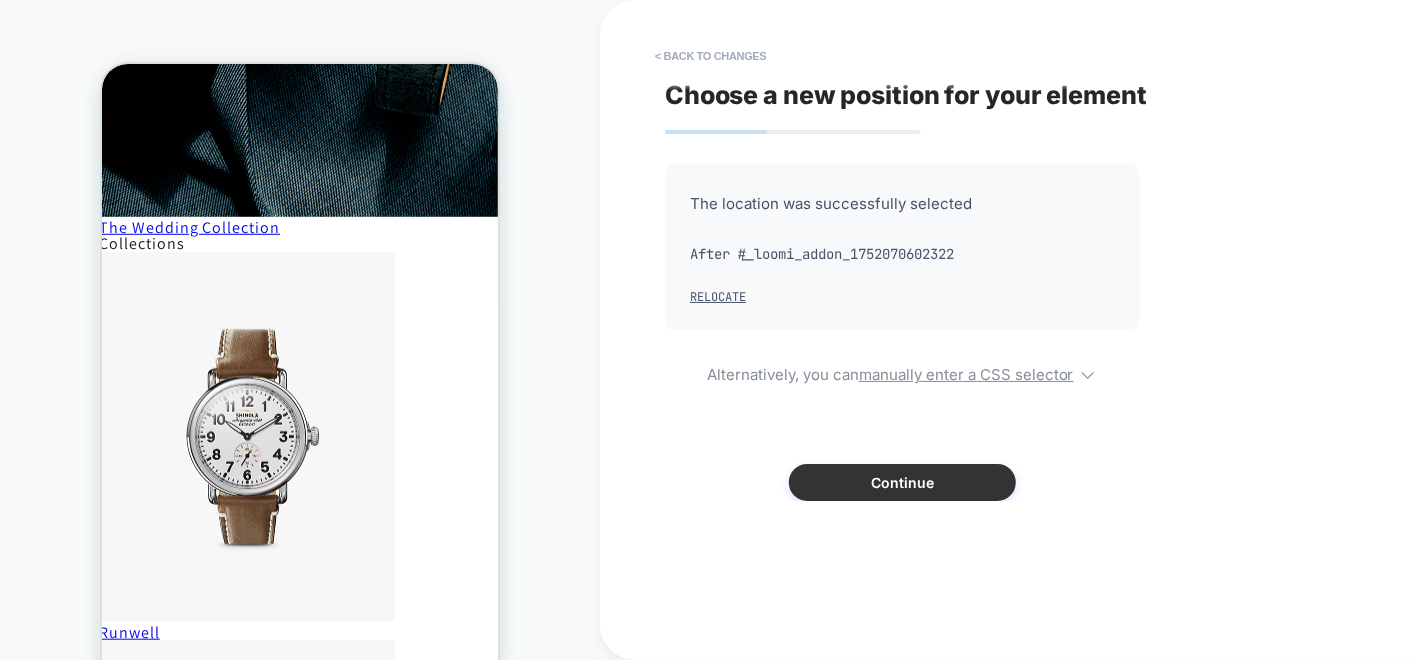 click on "Continue" at bounding box center [902, 482] 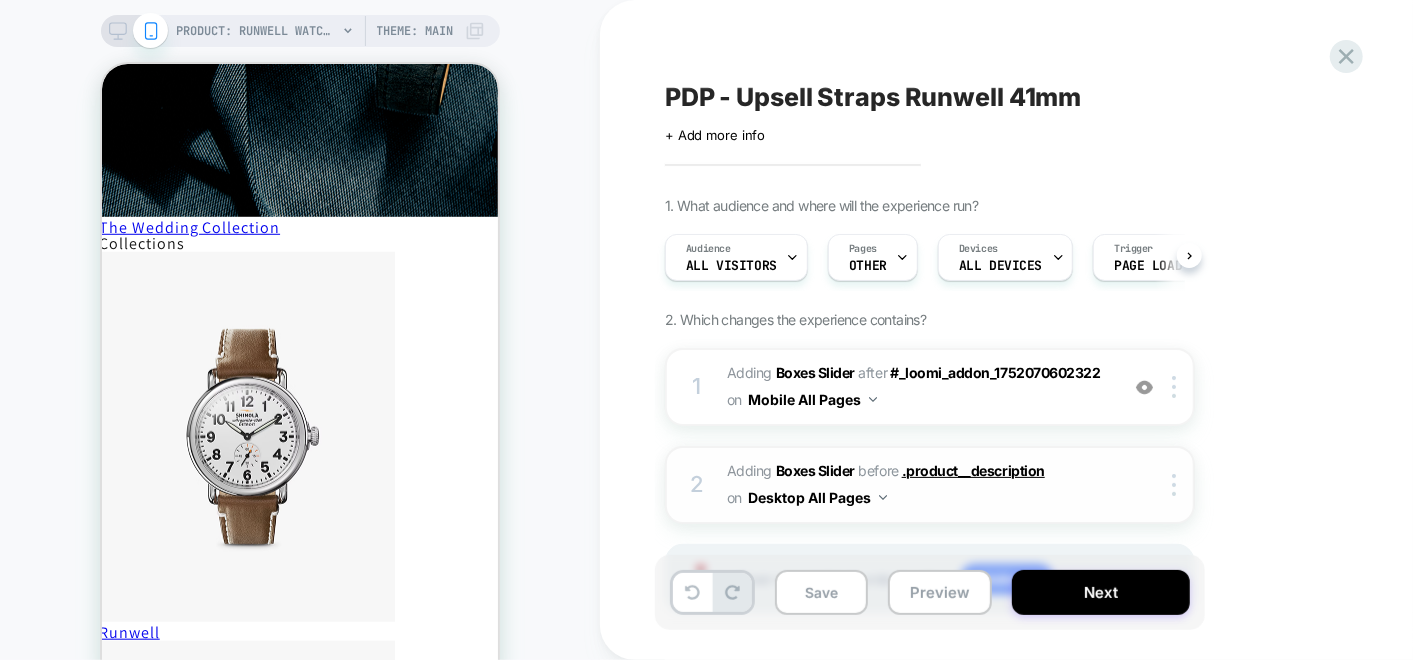 scroll, scrollTop: 0, scrollLeft: 0, axis: both 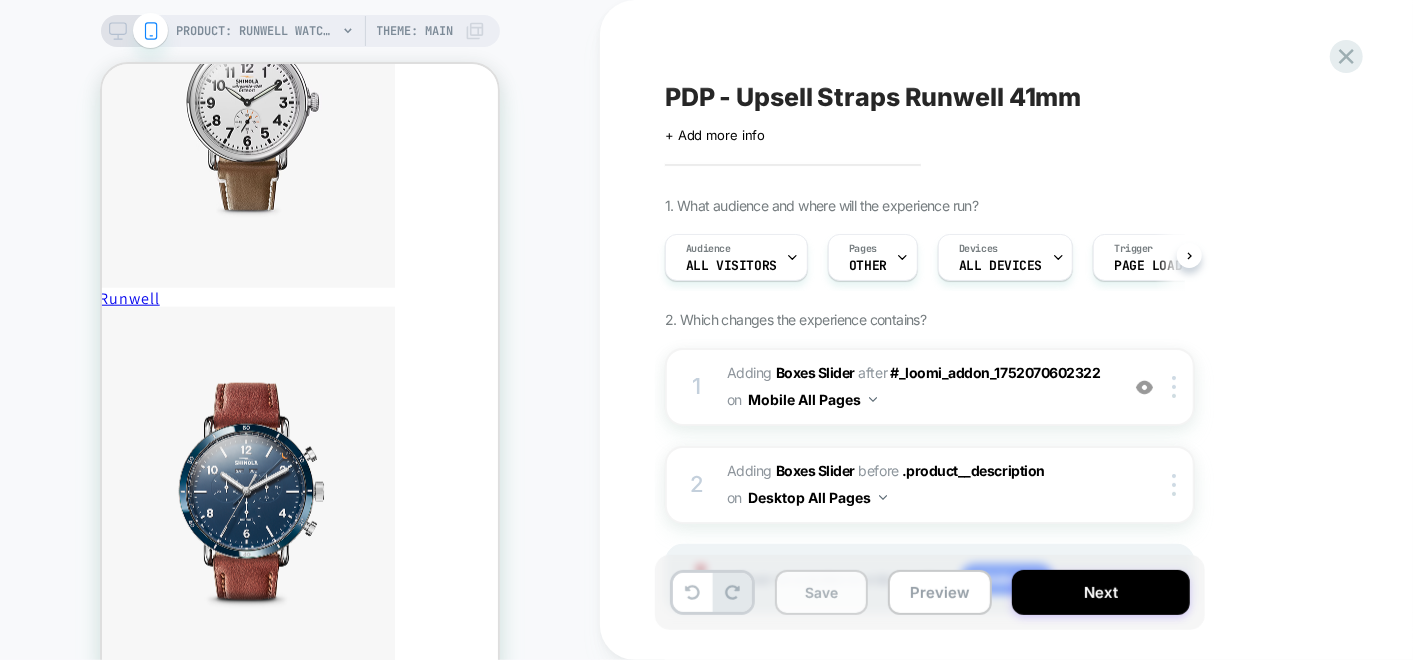 click on "Save" at bounding box center (821, 592) 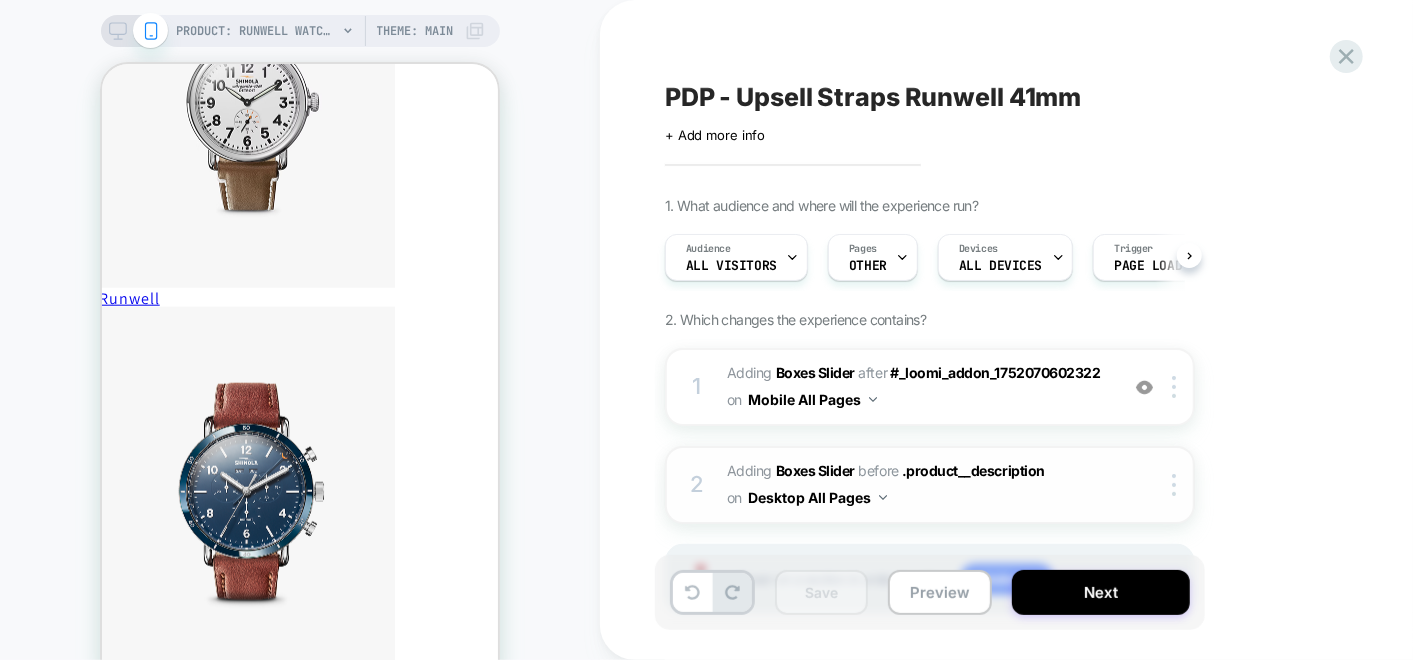 scroll, scrollTop: 101, scrollLeft: 0, axis: vertical 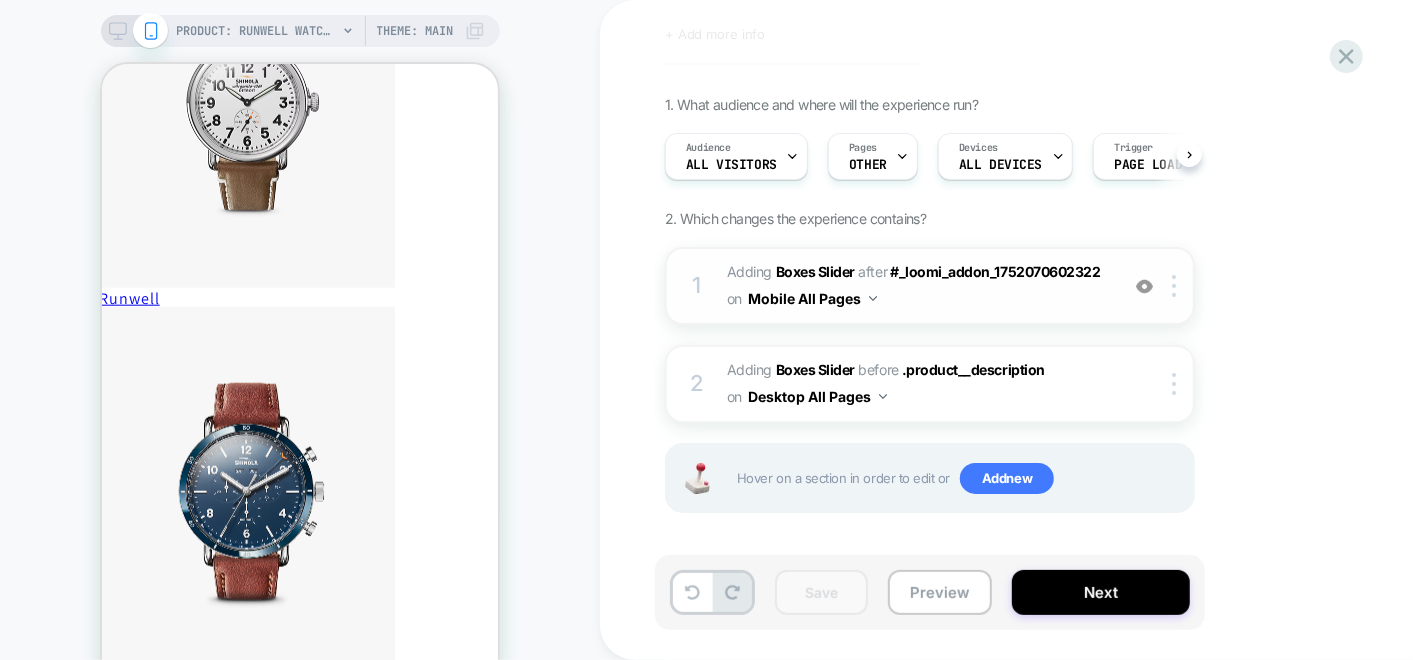 click on "#_loomi_addon_1754488257219 Adding   Boxes Slider   AFTER #_loomi_addon_1752070602322 #_loomi_addon_1752070602322   on Mobile All Pages" at bounding box center (917, 286) 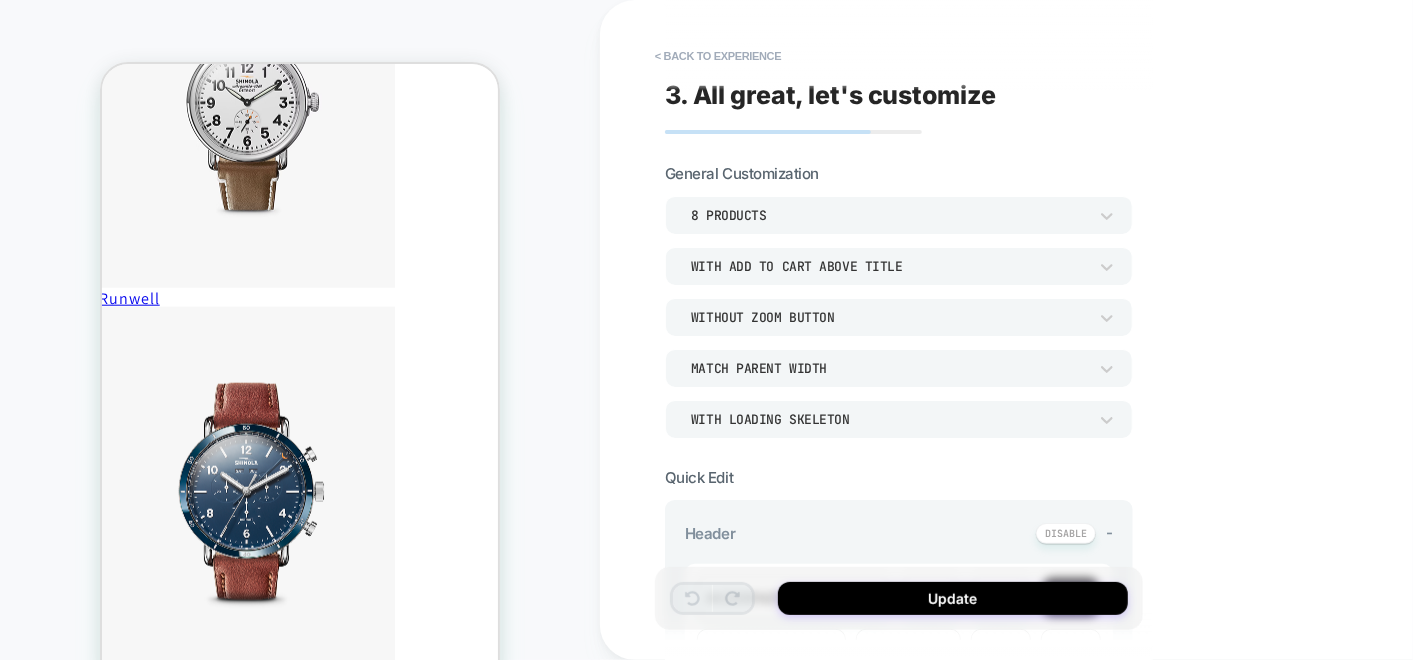 scroll, scrollTop: 45, scrollLeft: 0, axis: vertical 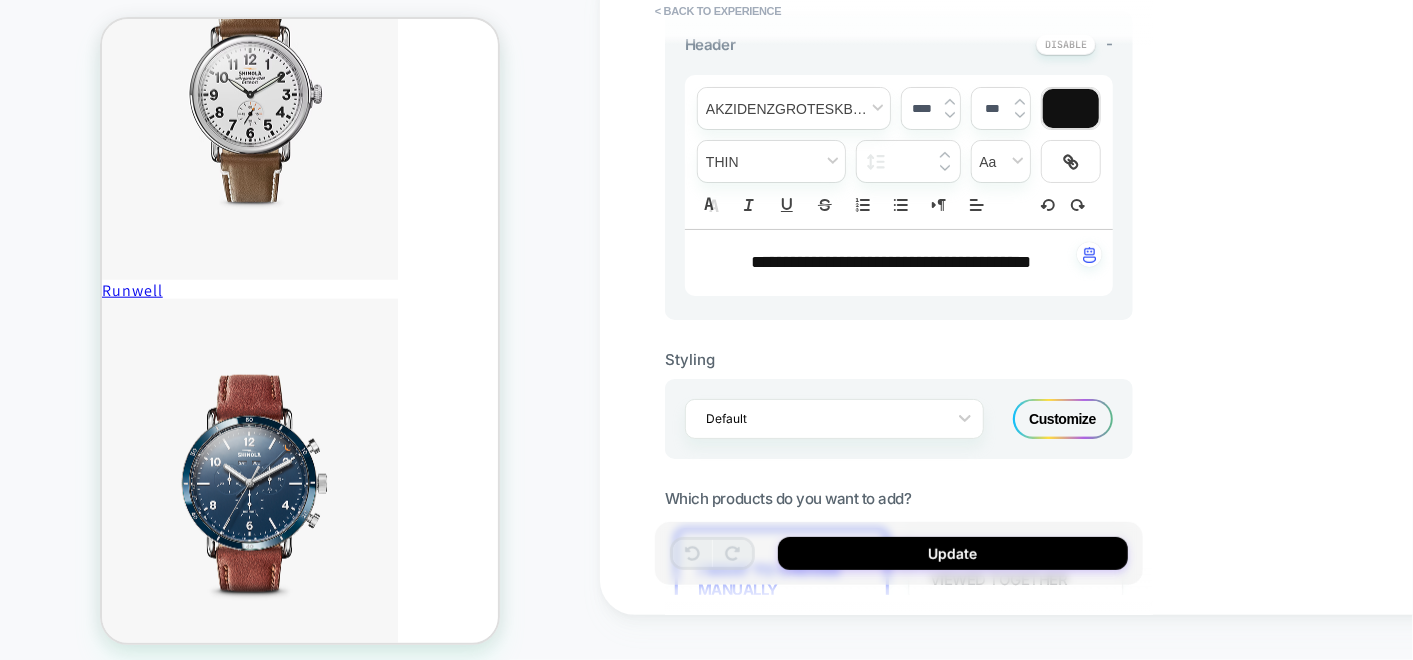 click on "Customize" at bounding box center [1063, 419] 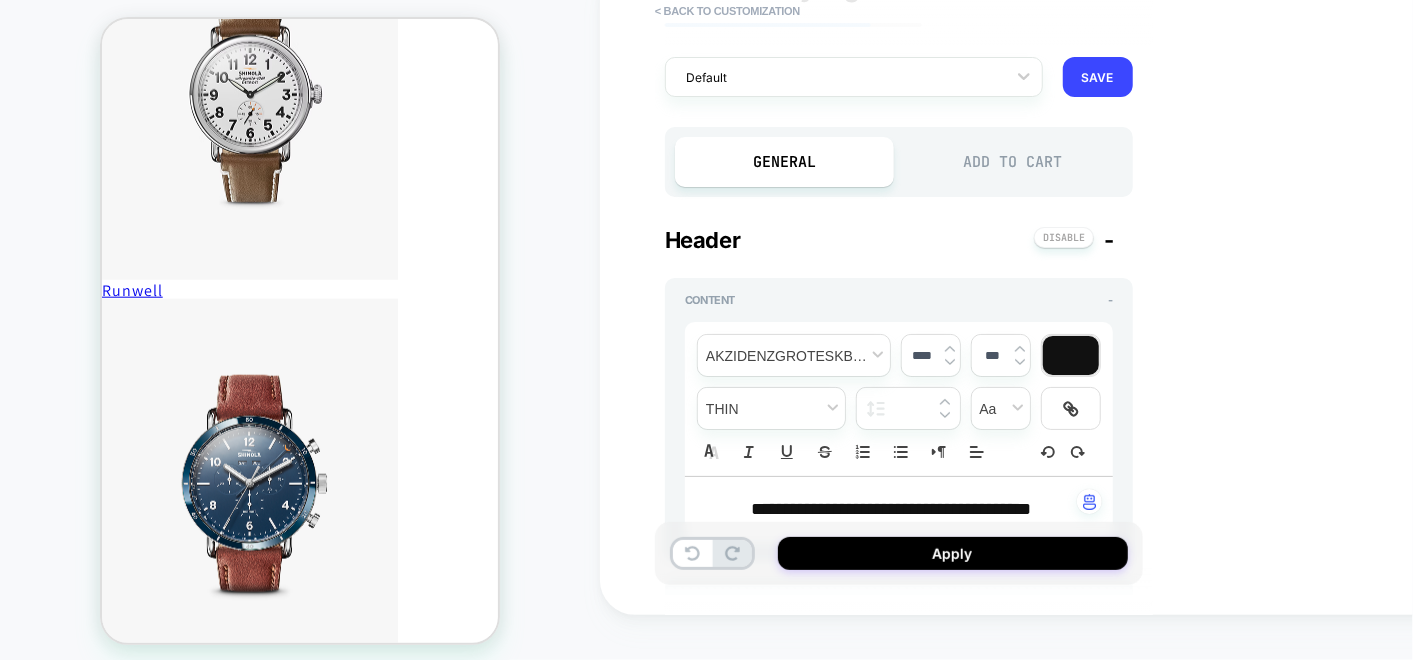 scroll, scrollTop: 0, scrollLeft: 0, axis: both 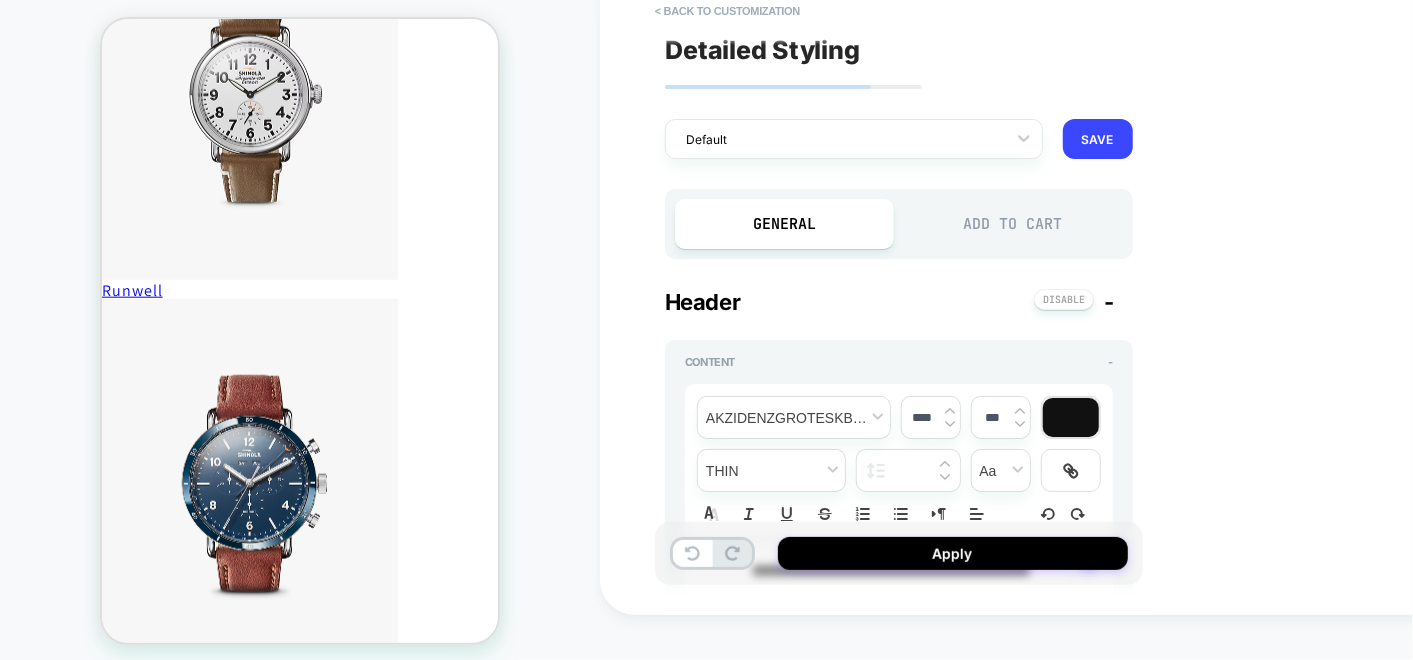 click on "Add to Cart" at bounding box center (1013, 224) 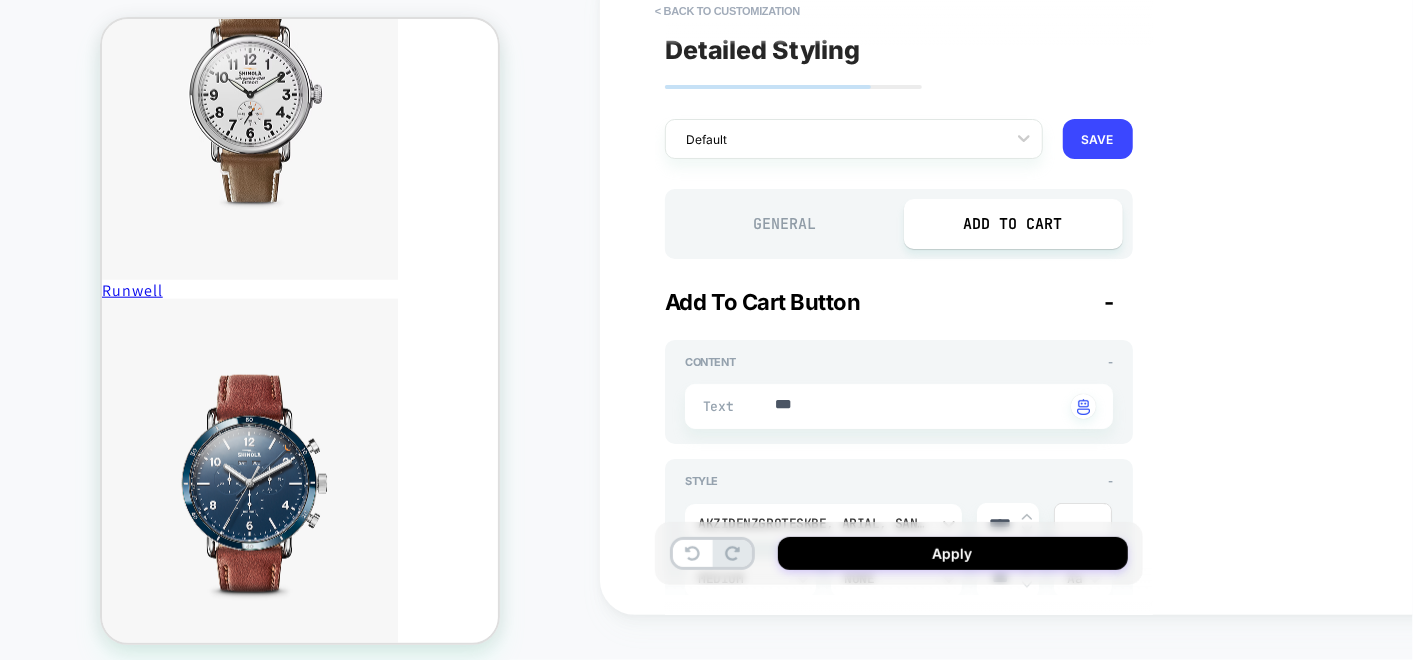 scroll, scrollTop: 333, scrollLeft: 0, axis: vertical 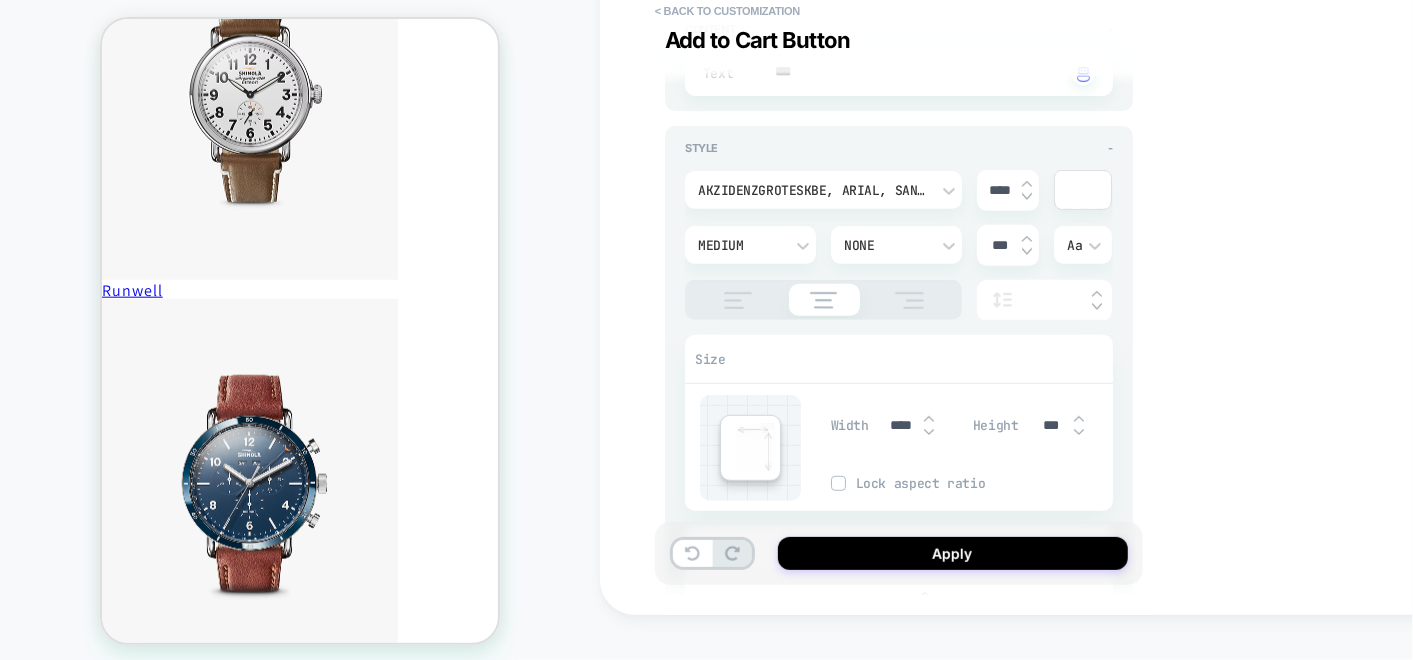 click at bounding box center (1027, 197) 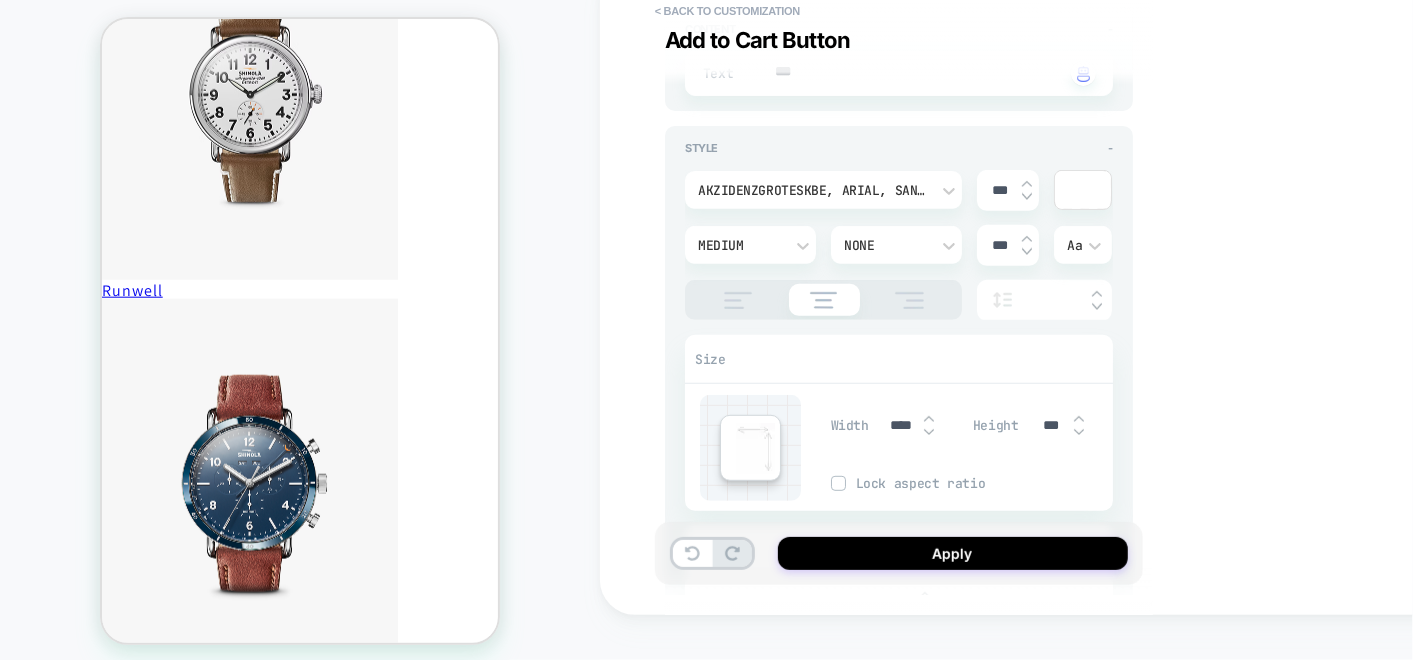 click at bounding box center (1027, 184) 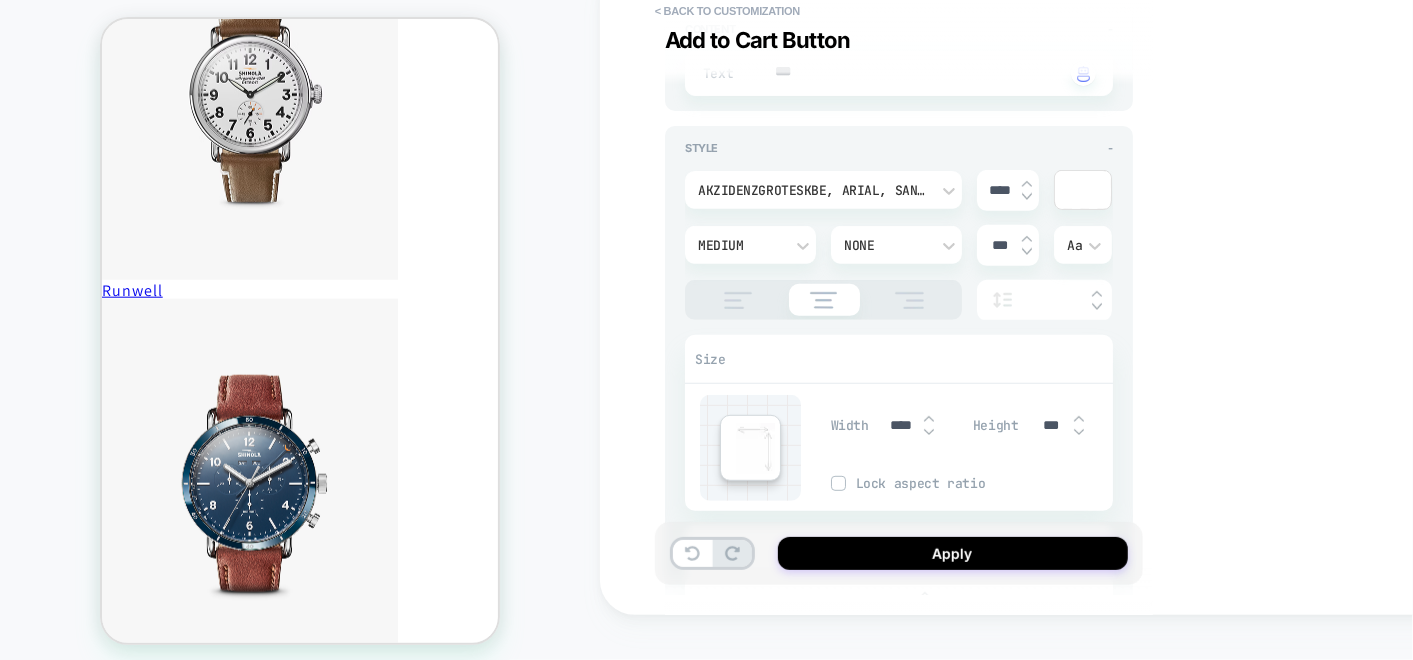 type on "*" 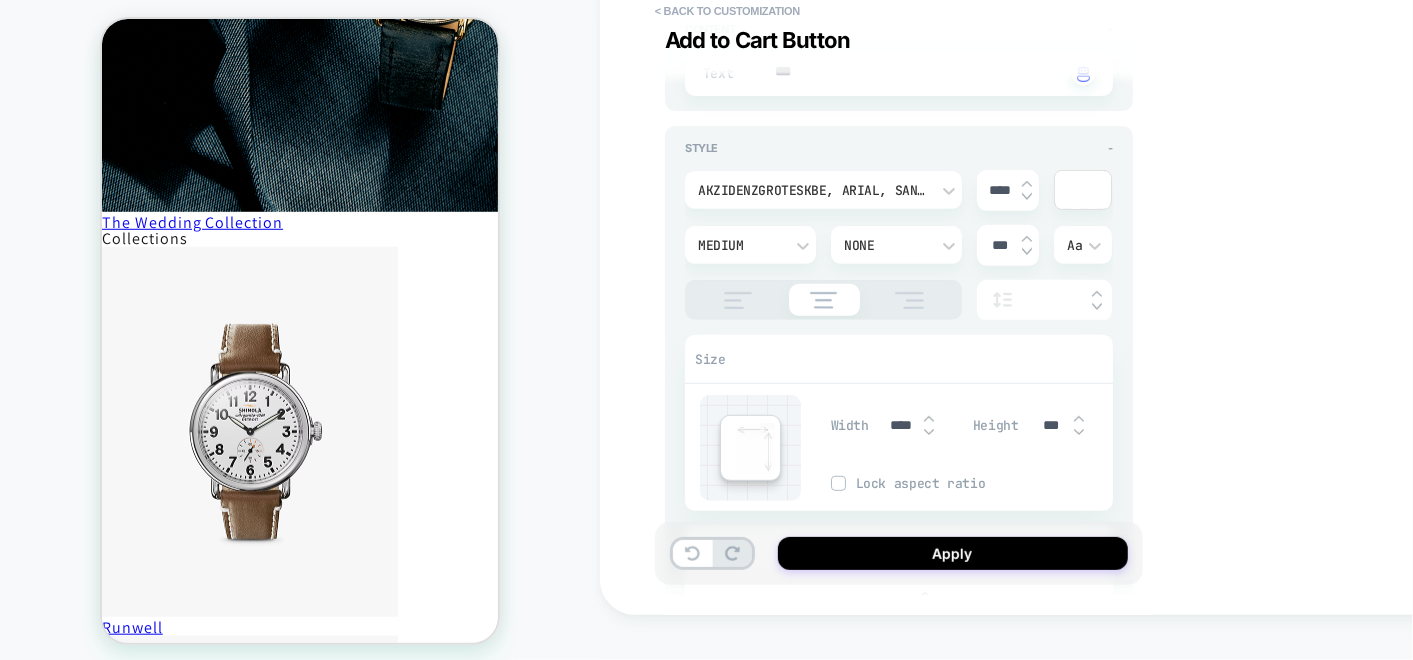 scroll, scrollTop: 851, scrollLeft: 0, axis: vertical 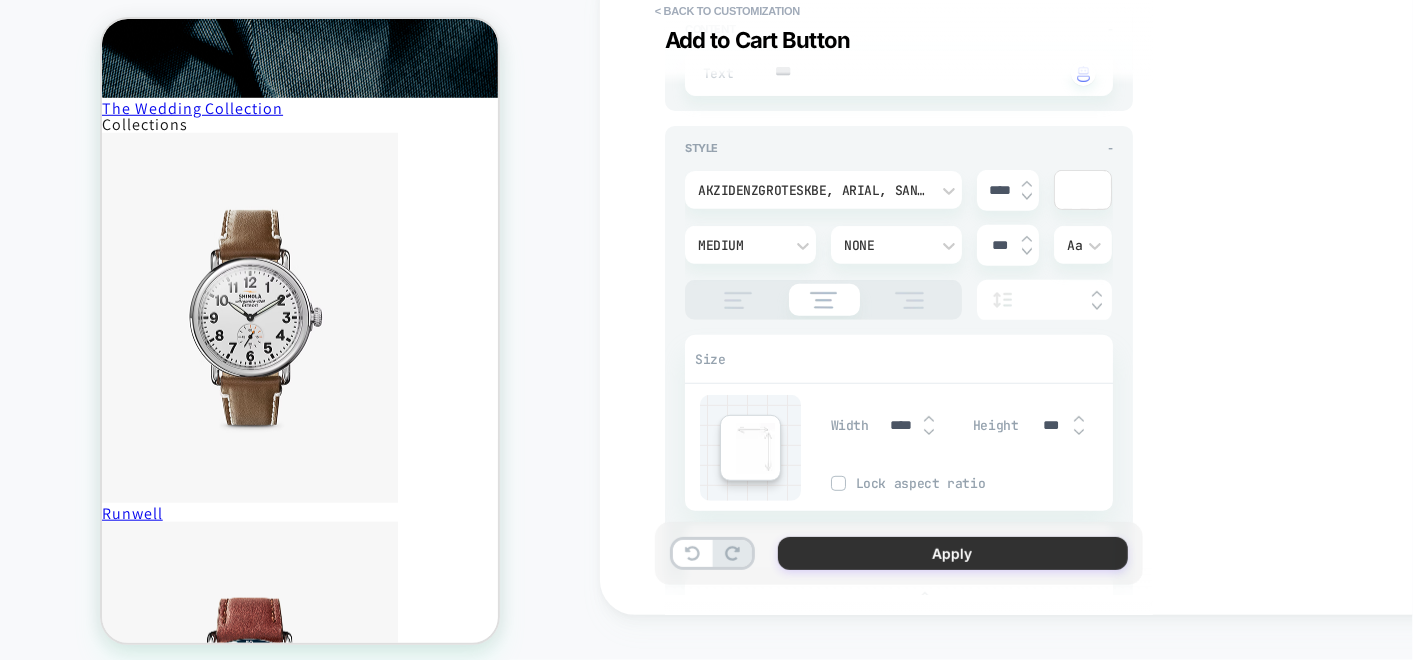 click on "Apply" at bounding box center [953, 553] 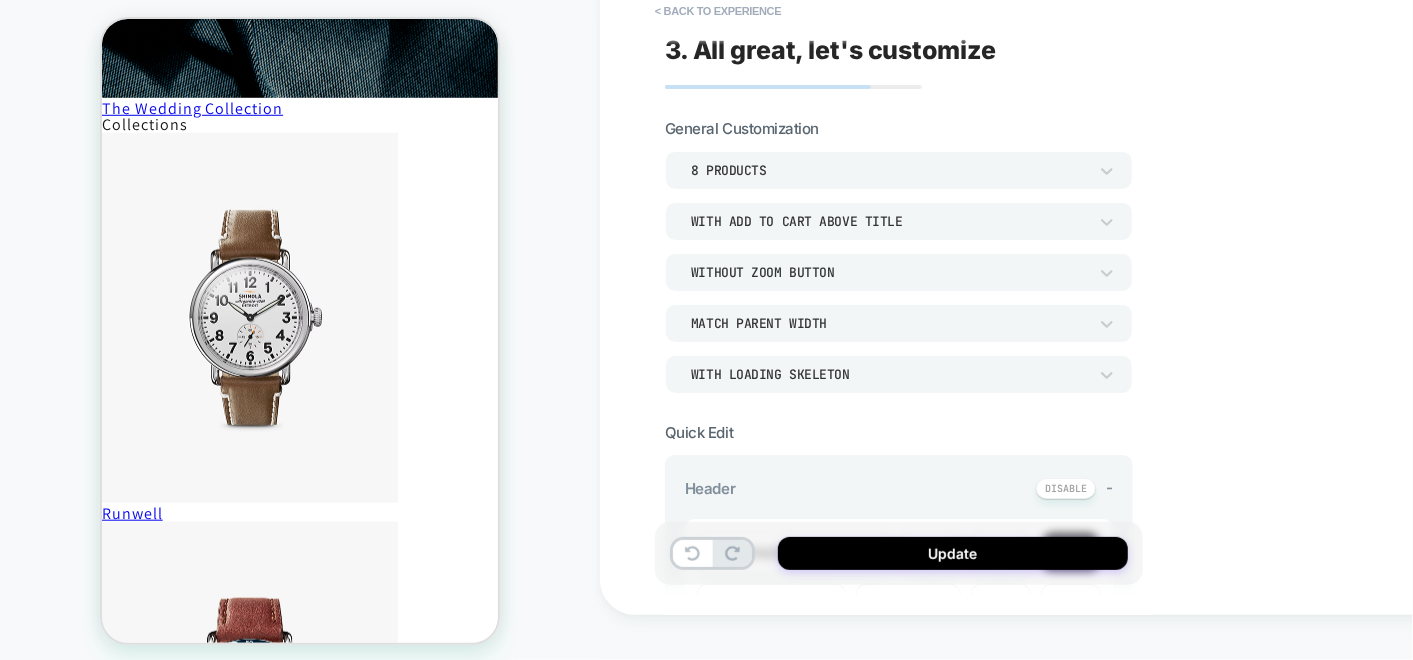 click on "Update" at bounding box center [953, 553] 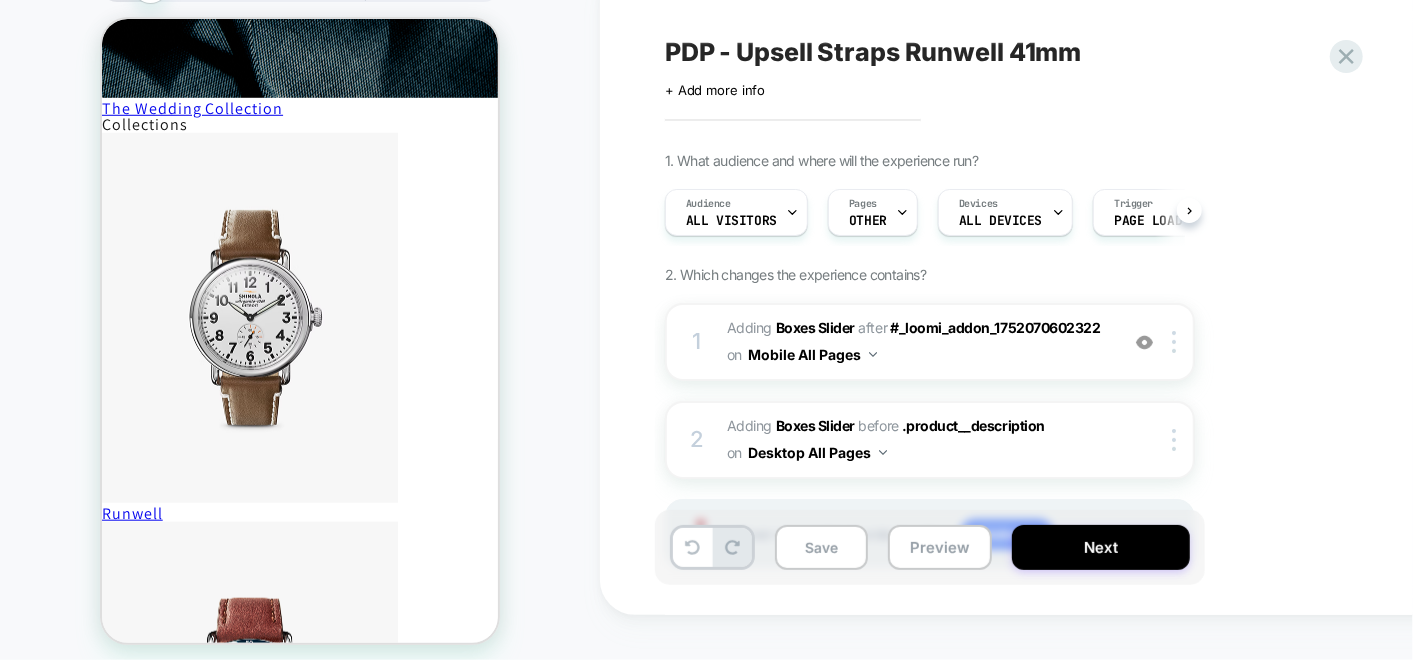 scroll, scrollTop: 0, scrollLeft: 0, axis: both 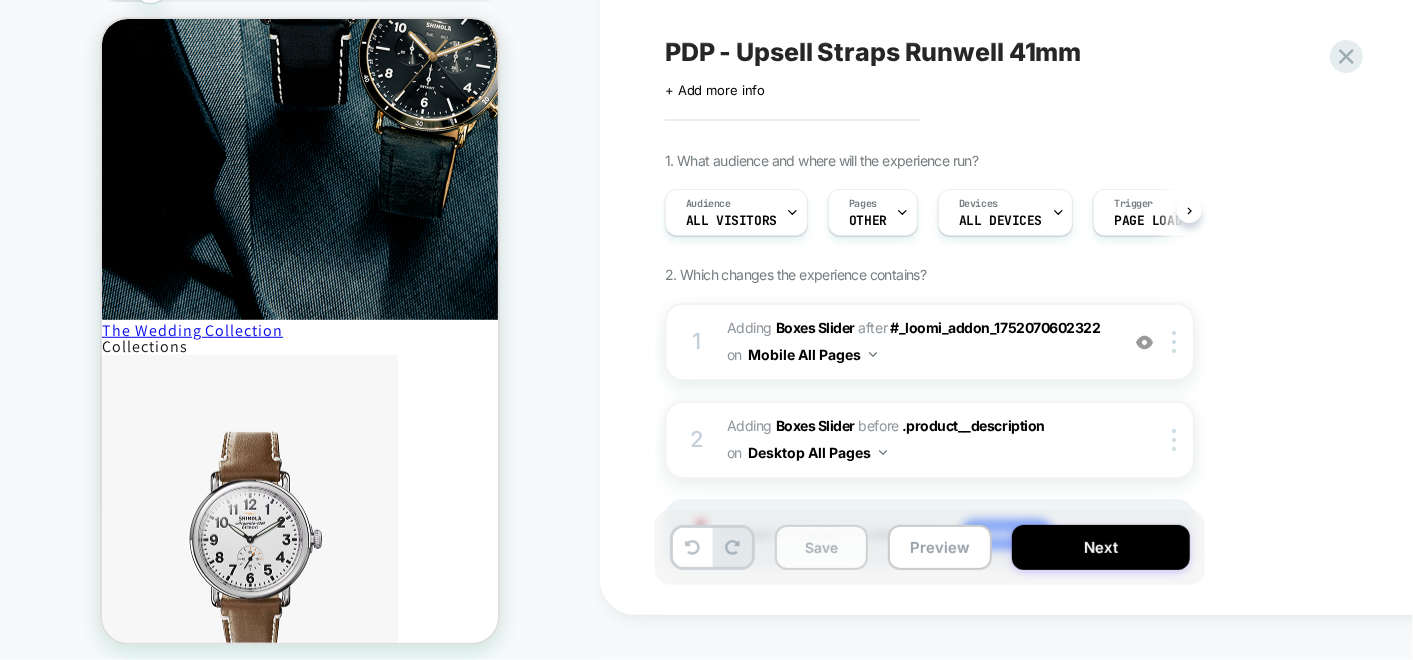 click on "Save" at bounding box center [821, 547] 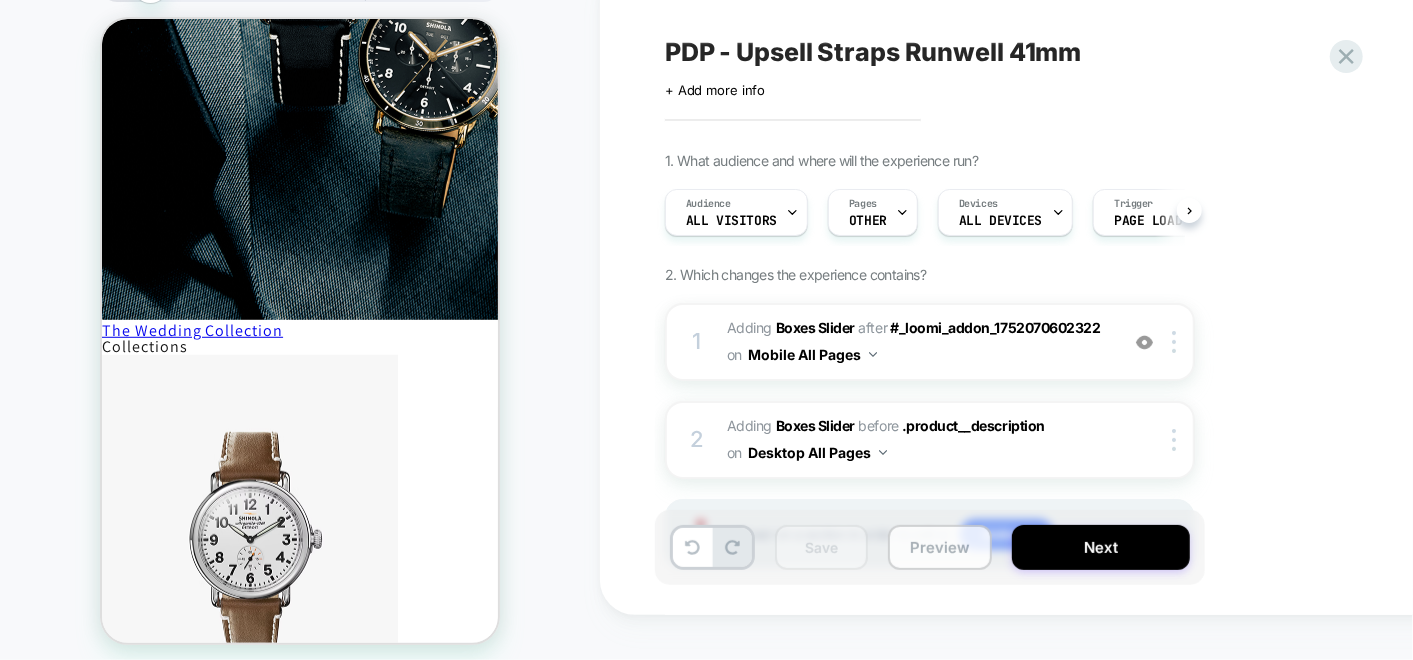 click on "Preview" at bounding box center (940, 547) 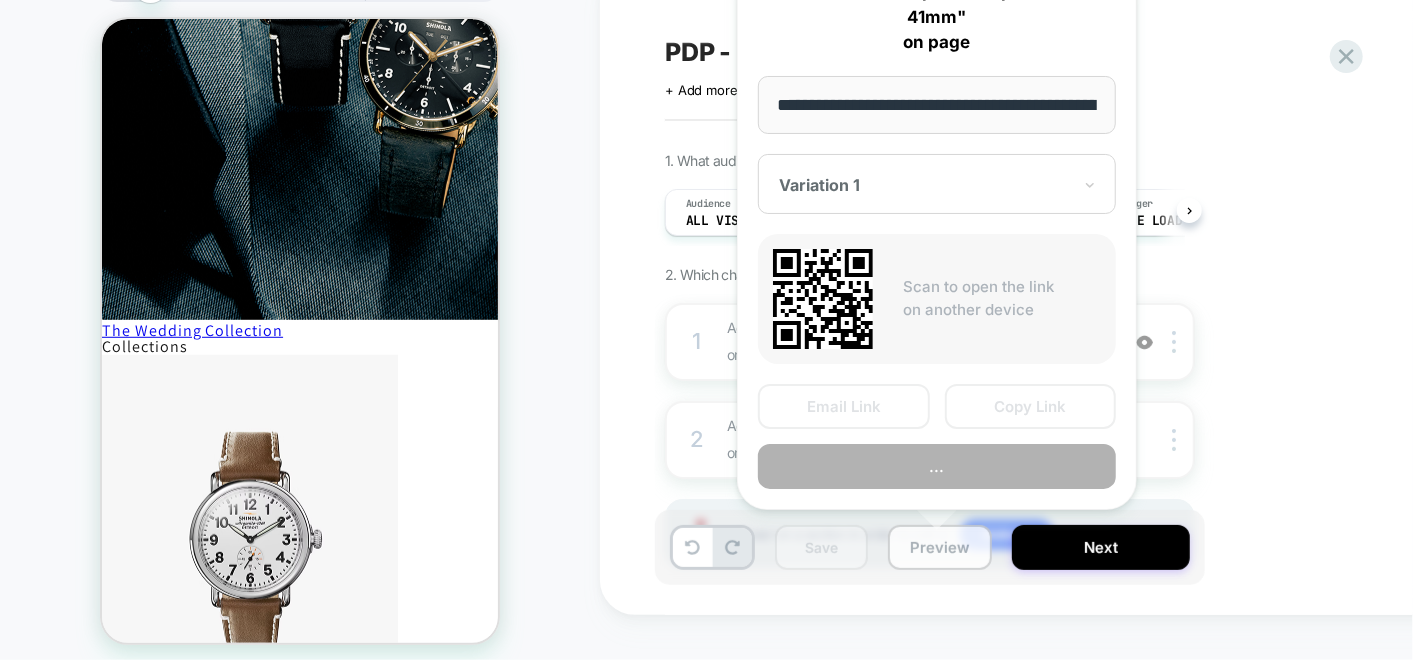 scroll, scrollTop: 0, scrollLeft: 331, axis: horizontal 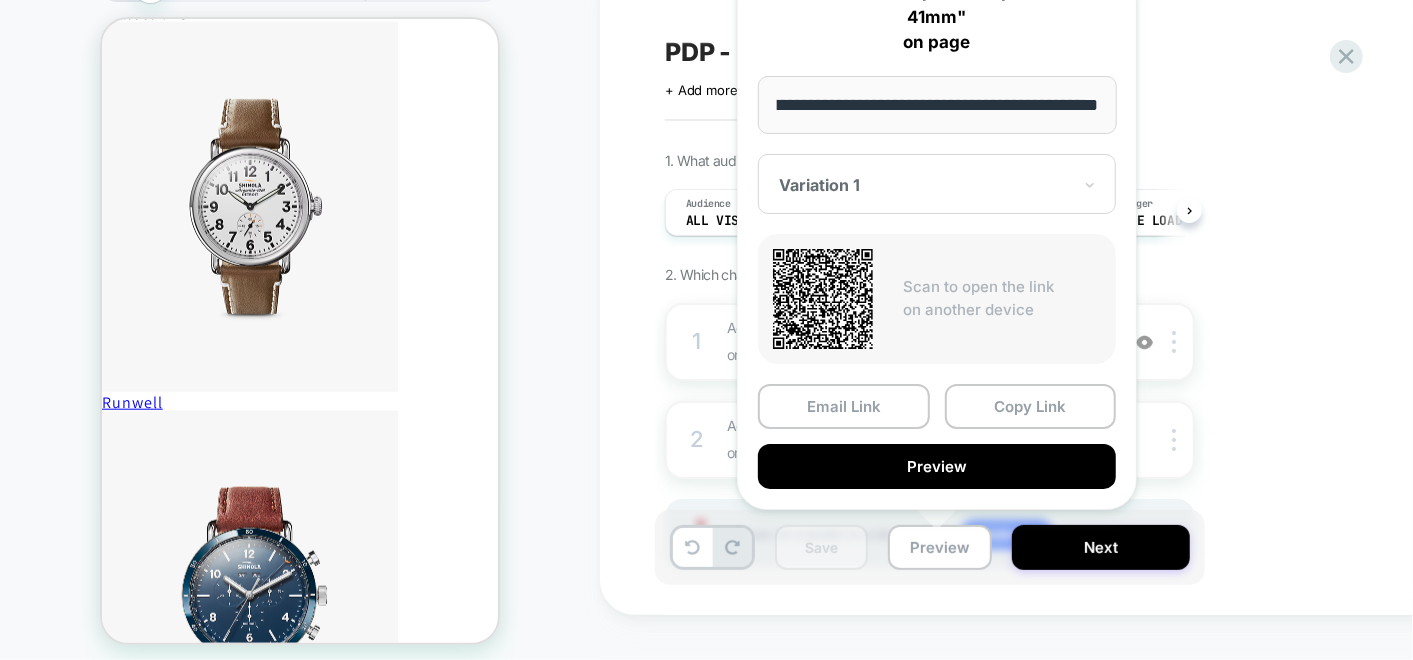 click on "1. What audience and where will the experience run? Audience All Visitors Pages OTHER Devices ALL DEVICES Trigger Page Load 2. Which changes the experience contains? 1 #_loomi_addon_1754488257219 Adding   Boxes Slider   AFTER #_loomi_addon_1752070602322 #_loomi_addon_1752070602322   on Mobile All Pages Add Before Add After Duplicate Replace Position Copy CSS Selector Copy Widget Id Rename Copy to   Desktop Target   All Devices Delete 2 #_loomi_addon_1754490738485 Adding   Boxes Slider   BEFORE .product__description .product__description   on Desktop All Pages Copy CSS Selector Copy Widget Id Rename Copy to   Mobile Target   All Devices Delete Hover on a section in order to edit or  Add  new" at bounding box center [1030, 385] 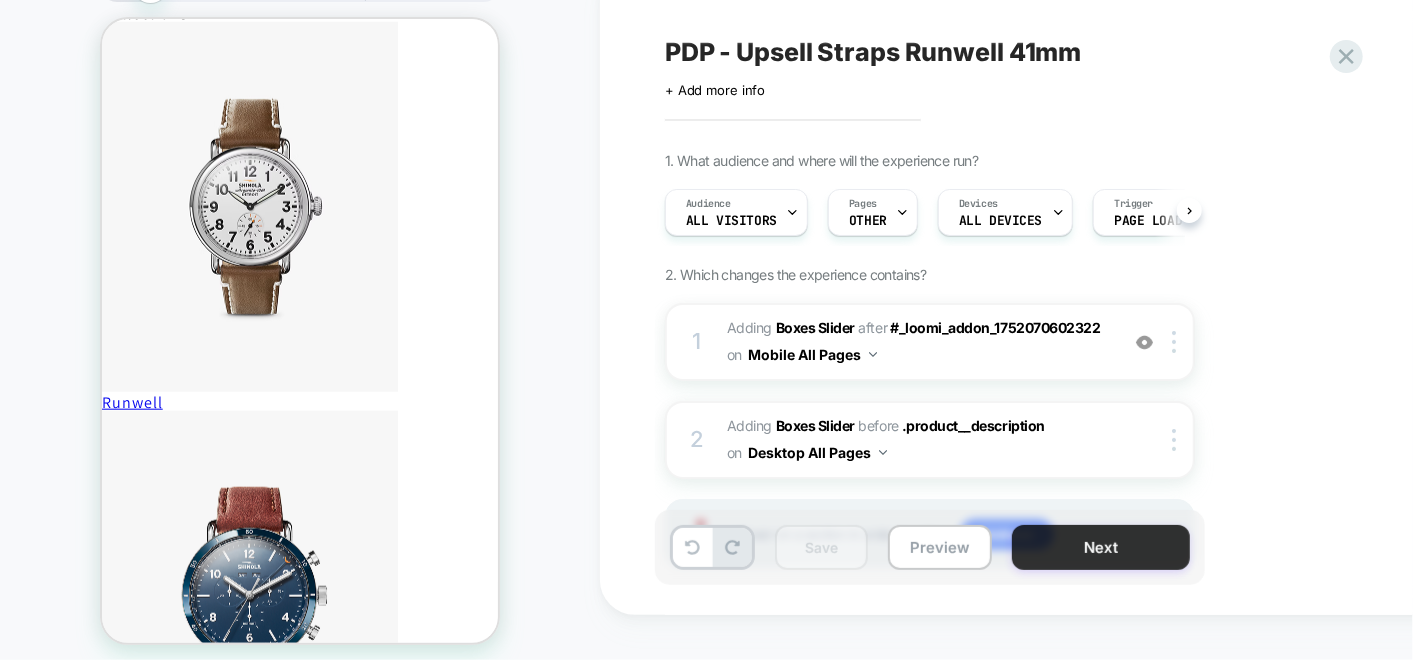 click on "Next" at bounding box center [1101, 547] 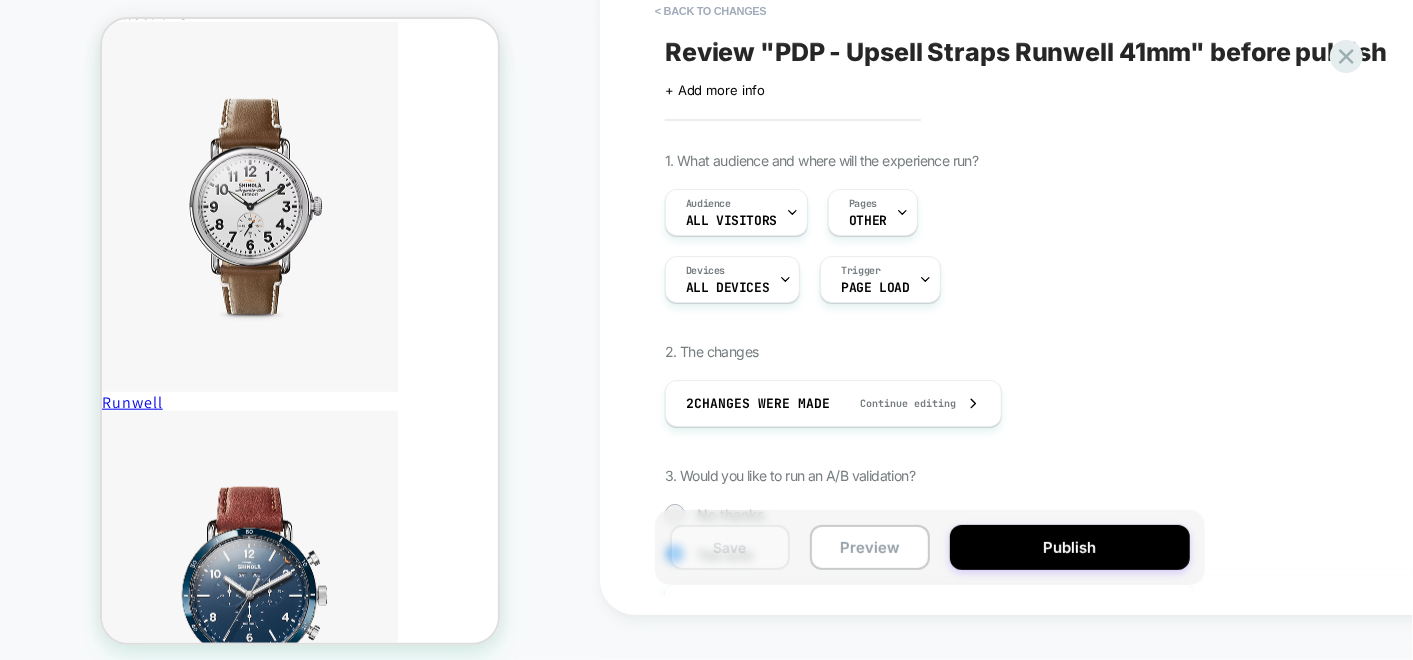 scroll, scrollTop: 0, scrollLeft: 1, axis: horizontal 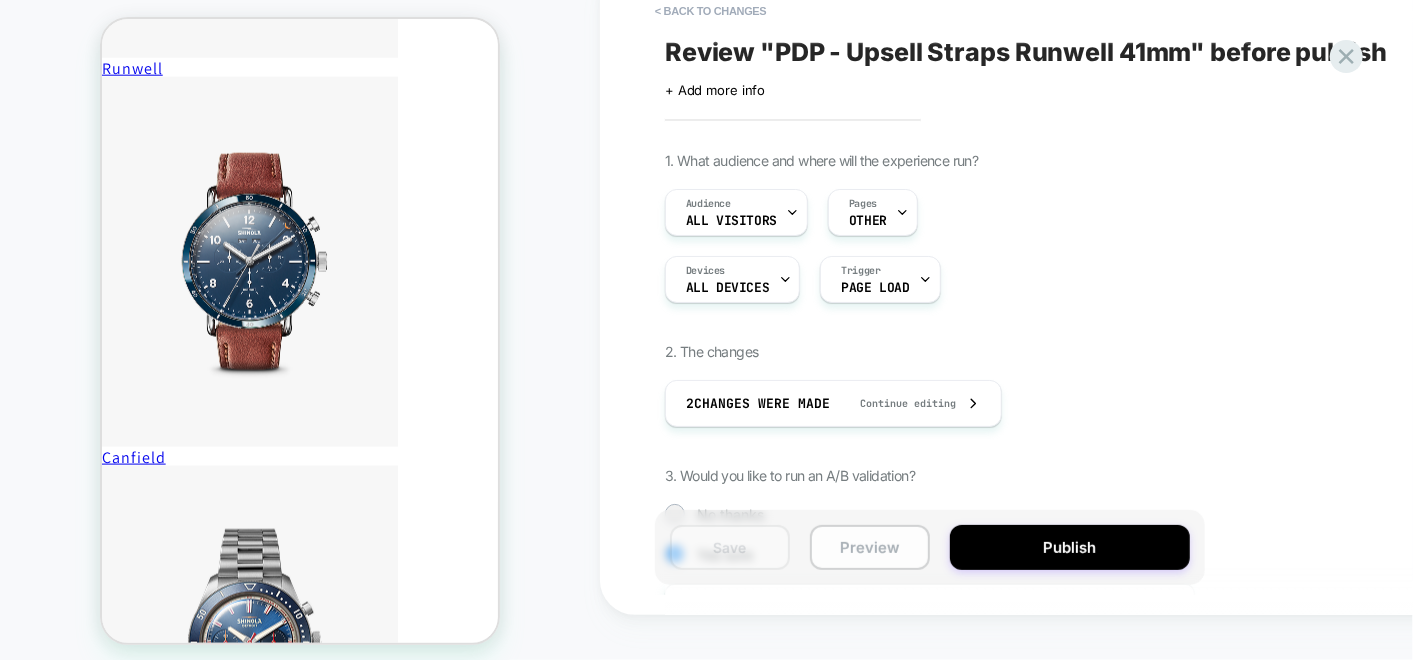 click on "Preview" at bounding box center (870, 547) 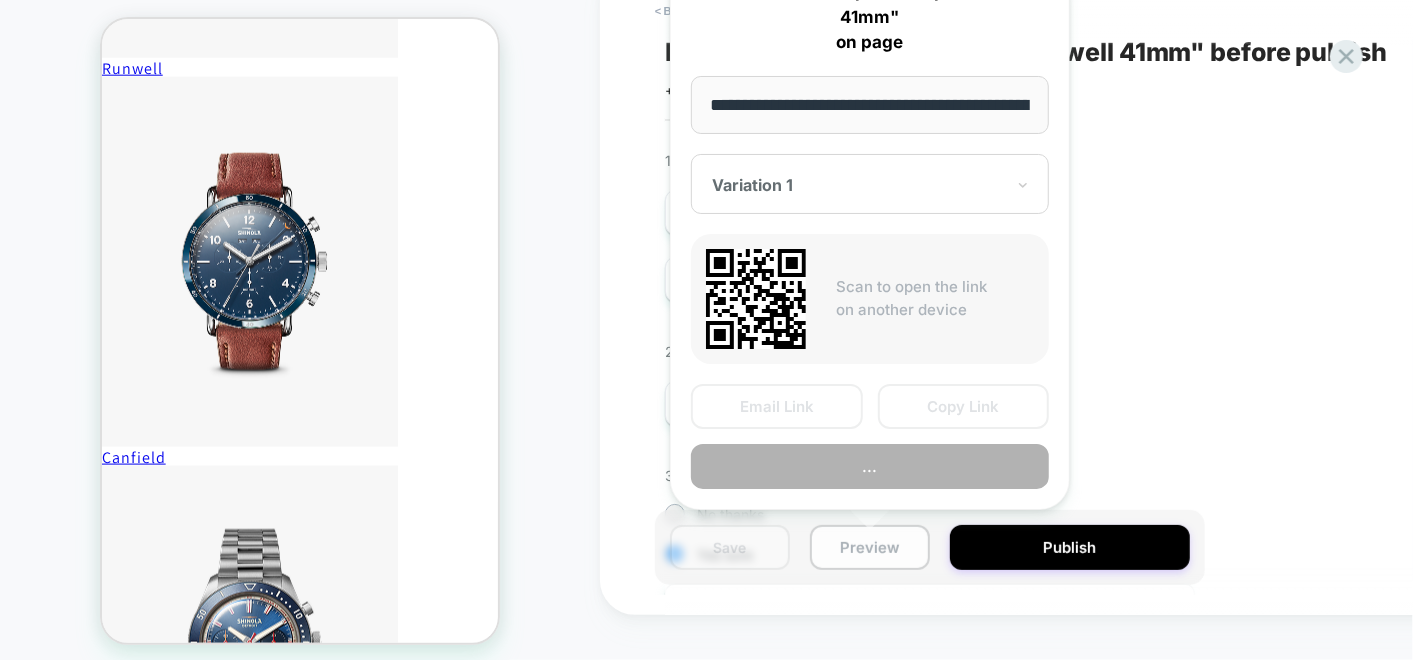 scroll, scrollTop: 0, scrollLeft: 331, axis: horizontal 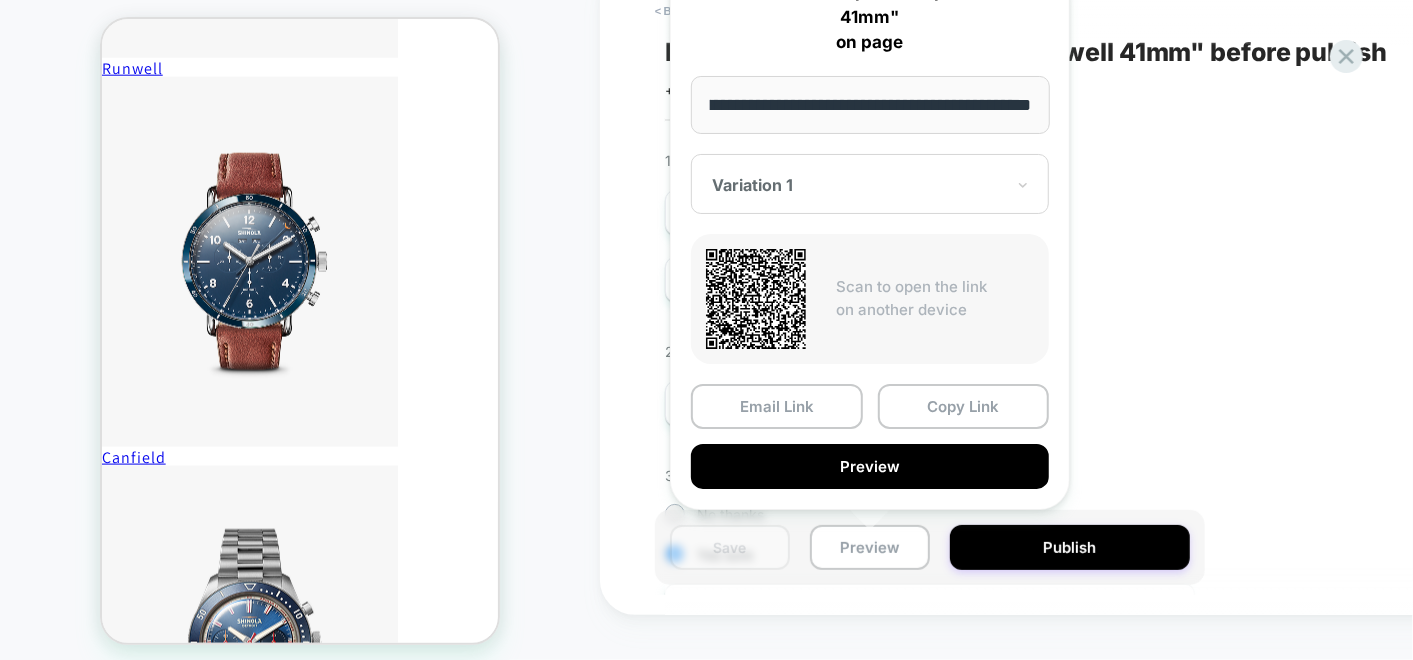 click on "Devices ALL DEVICES Trigger Page Load" at bounding box center (930, 279) 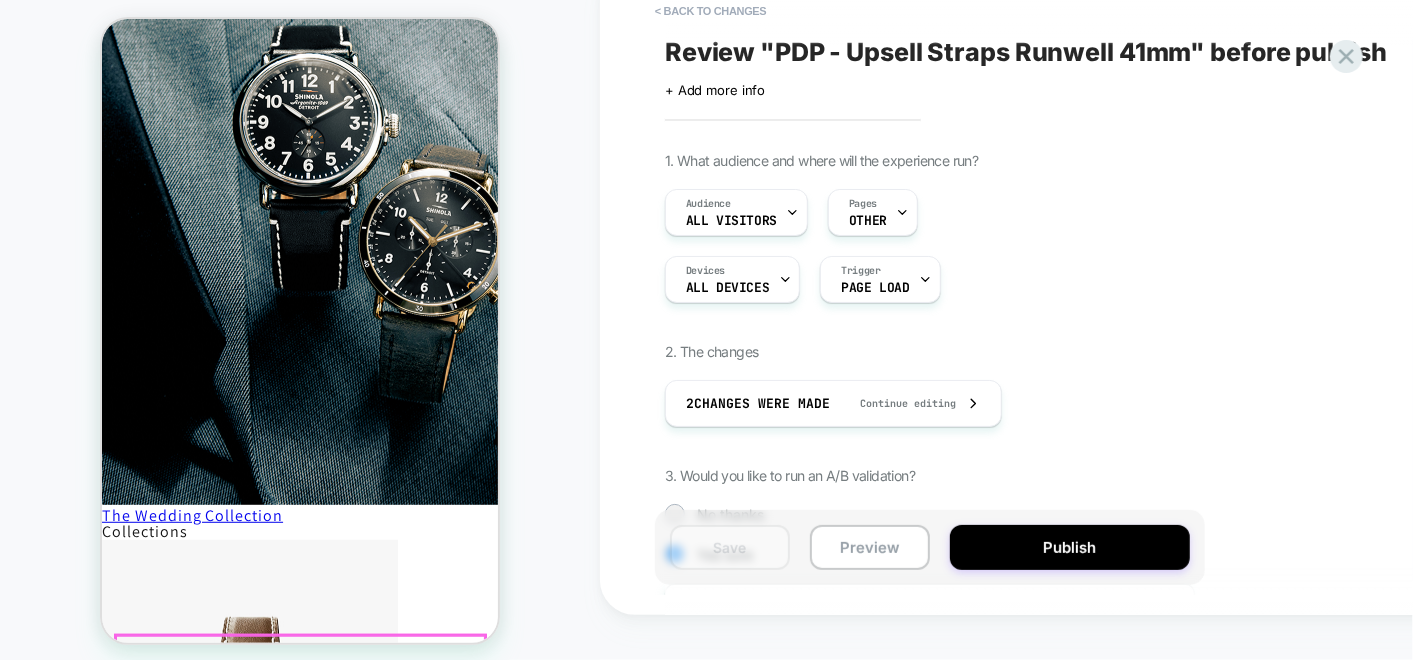 scroll, scrollTop: 888, scrollLeft: 0, axis: vertical 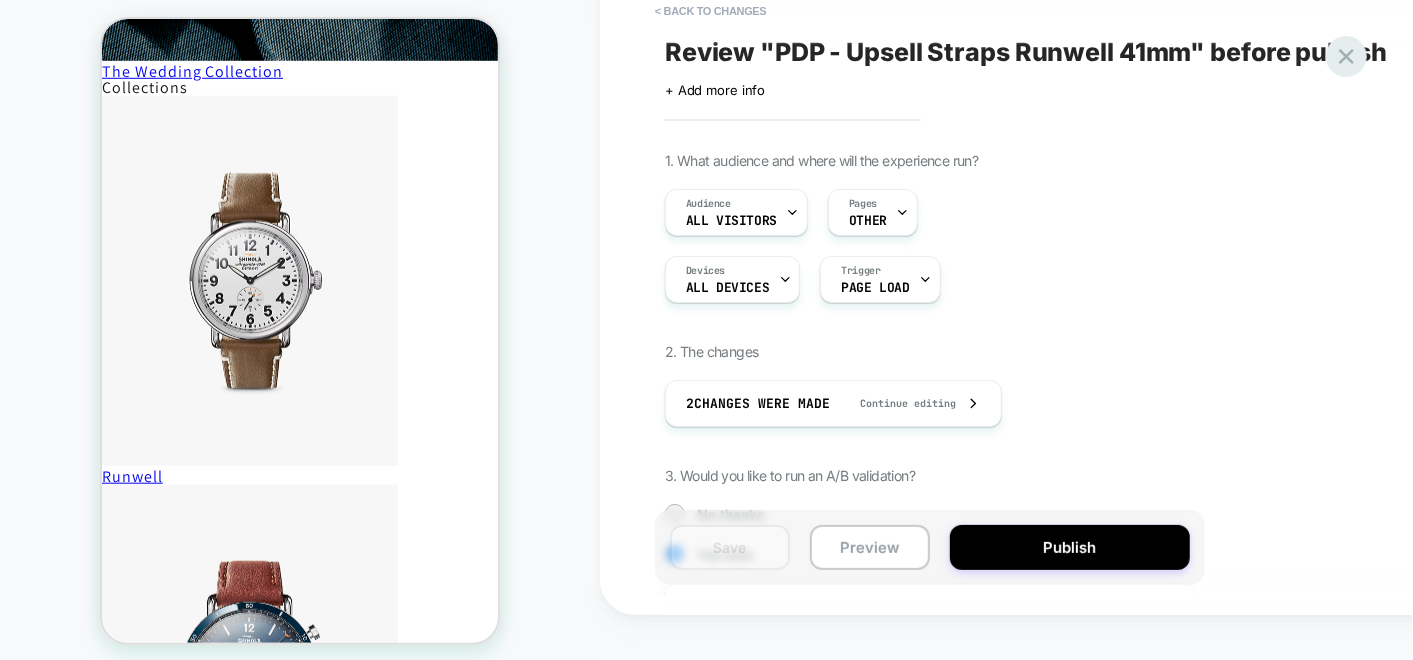 click 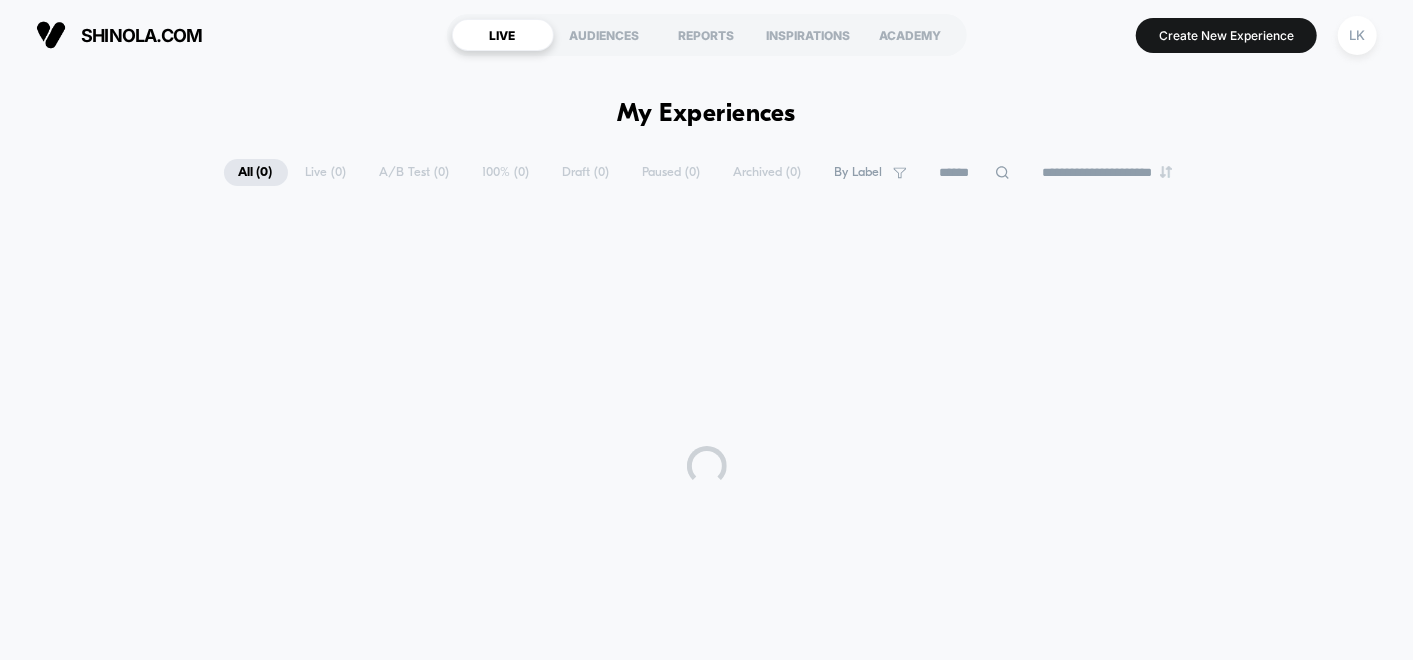 scroll, scrollTop: 0, scrollLeft: 0, axis: both 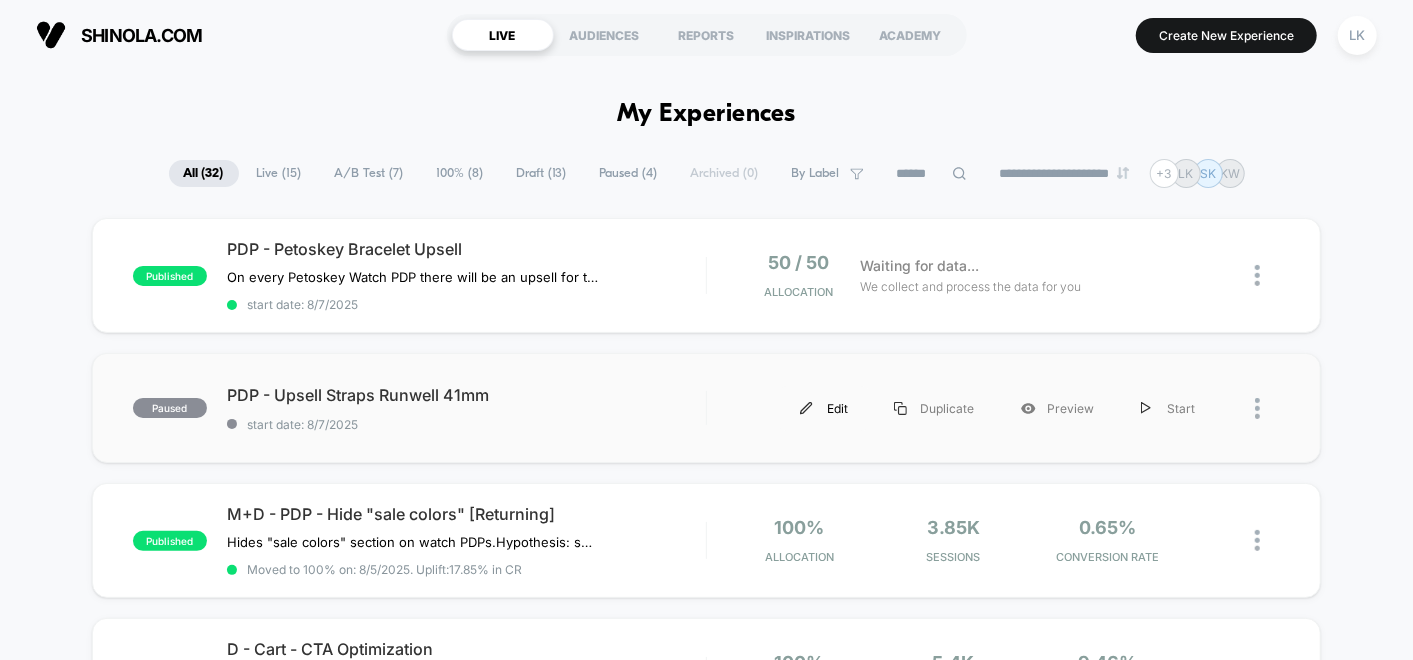 click on "Edit" at bounding box center [824, 408] 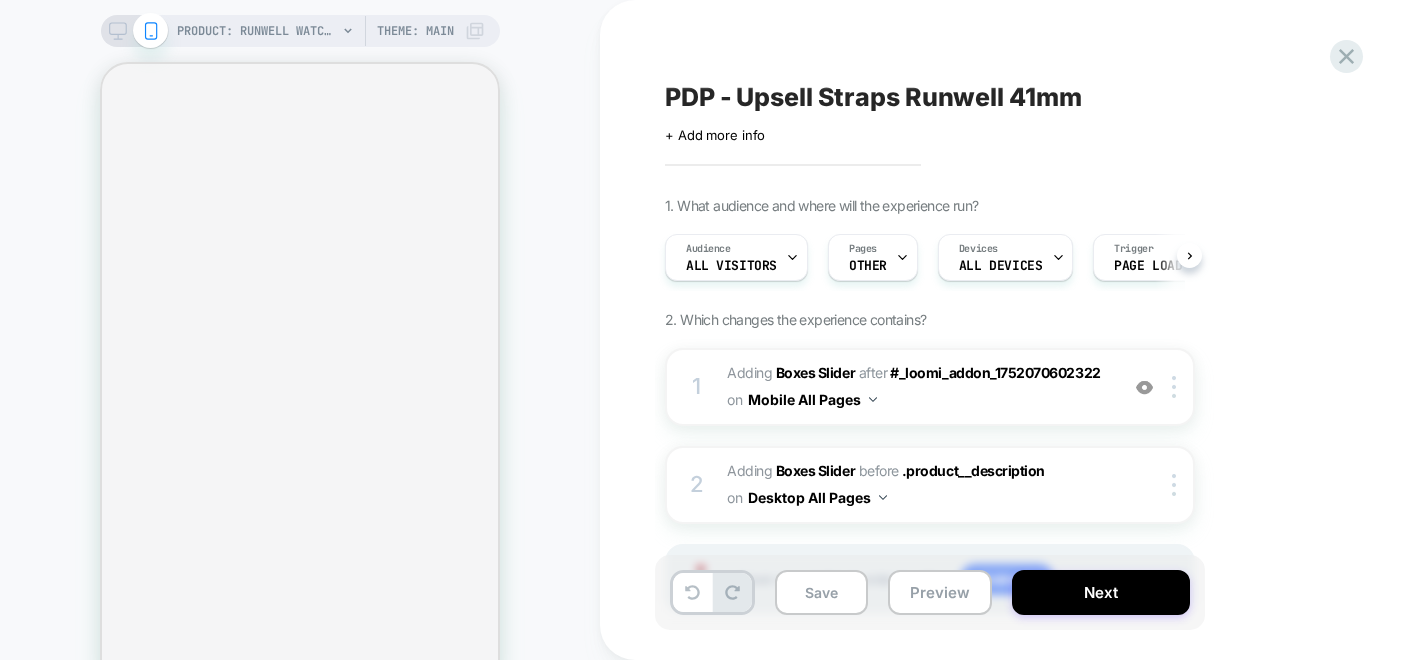 scroll, scrollTop: 0, scrollLeft: 0, axis: both 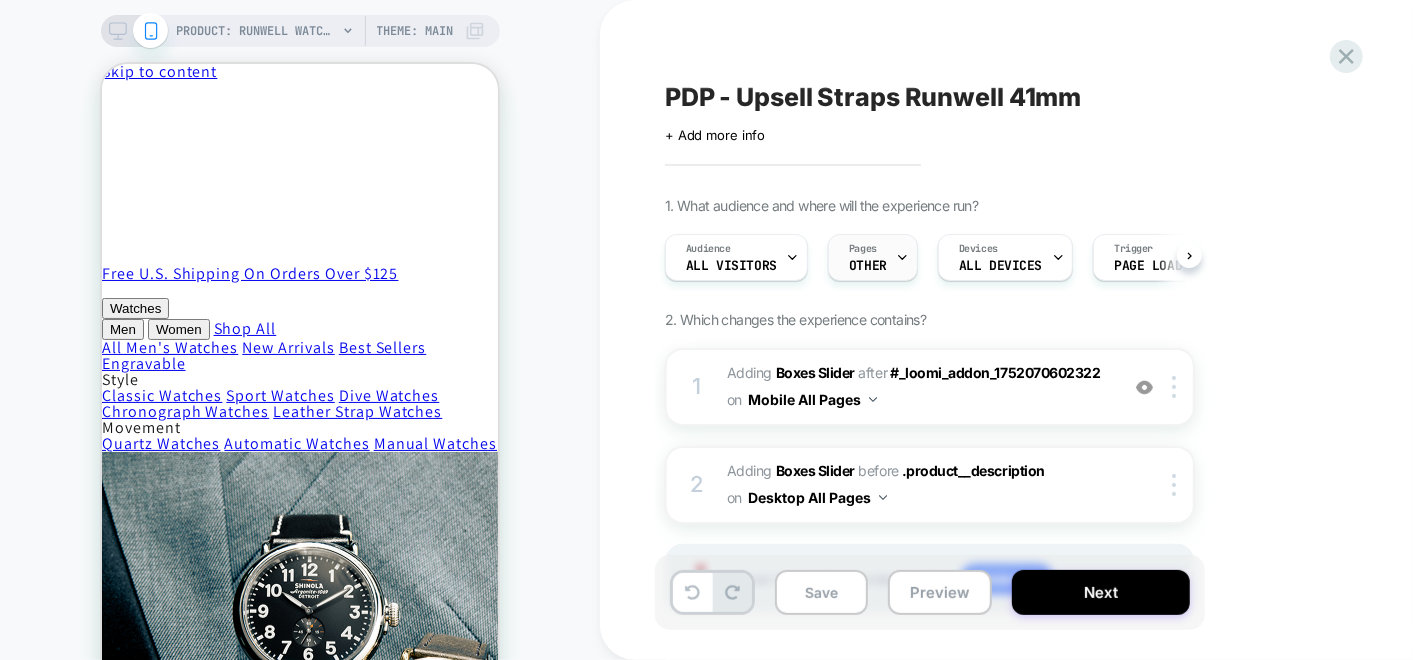 click on "Pages OTHER" at bounding box center [868, 257] 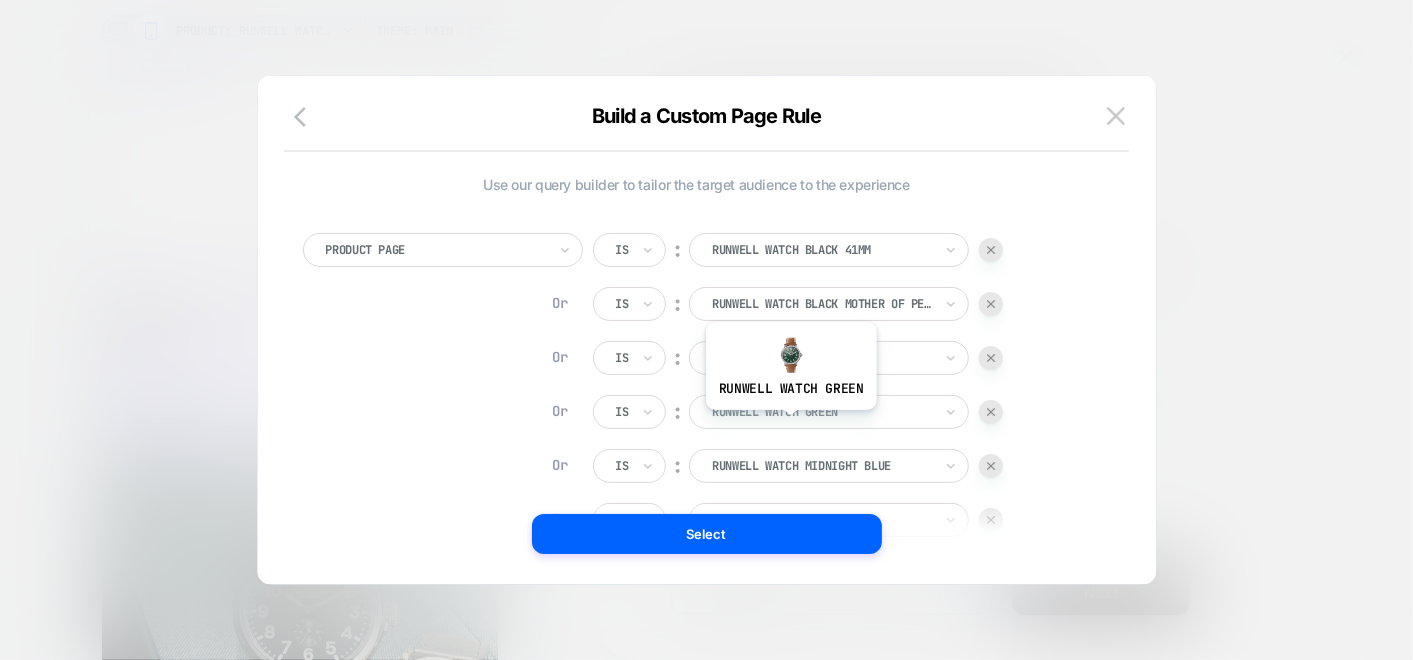 scroll, scrollTop: 20, scrollLeft: 0, axis: vertical 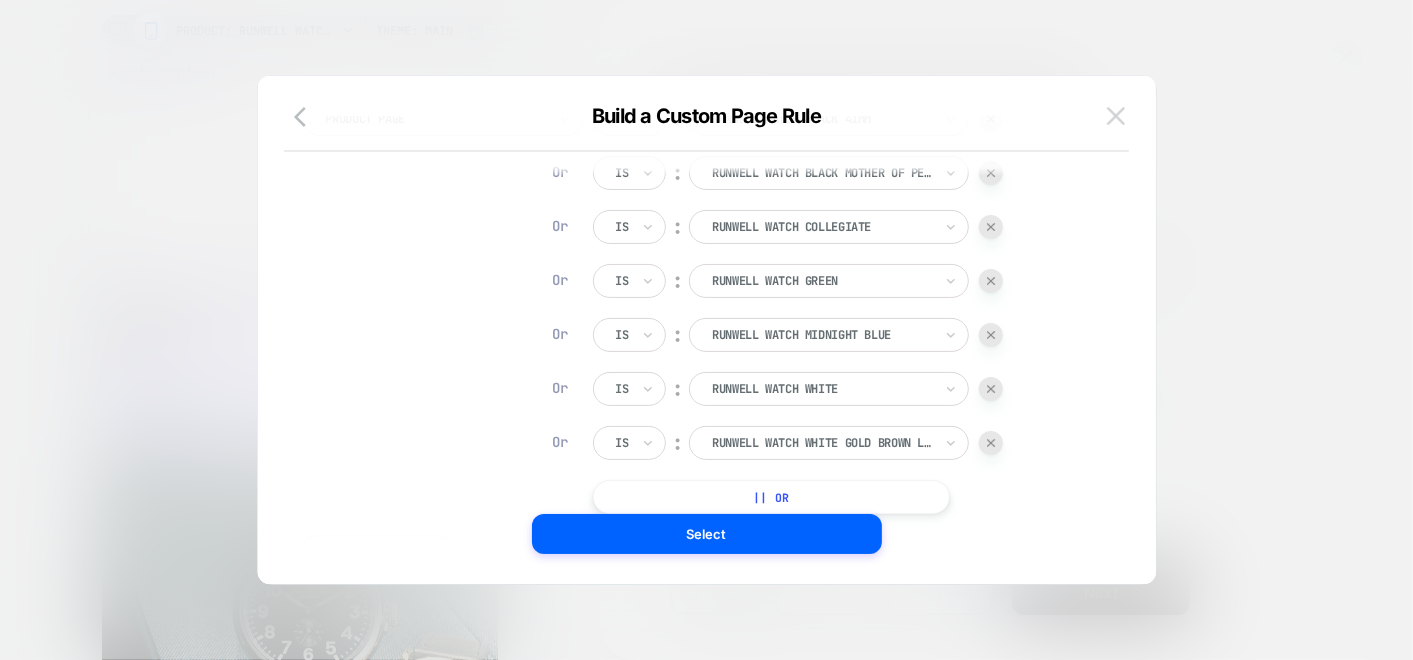 click at bounding box center [1116, 115] 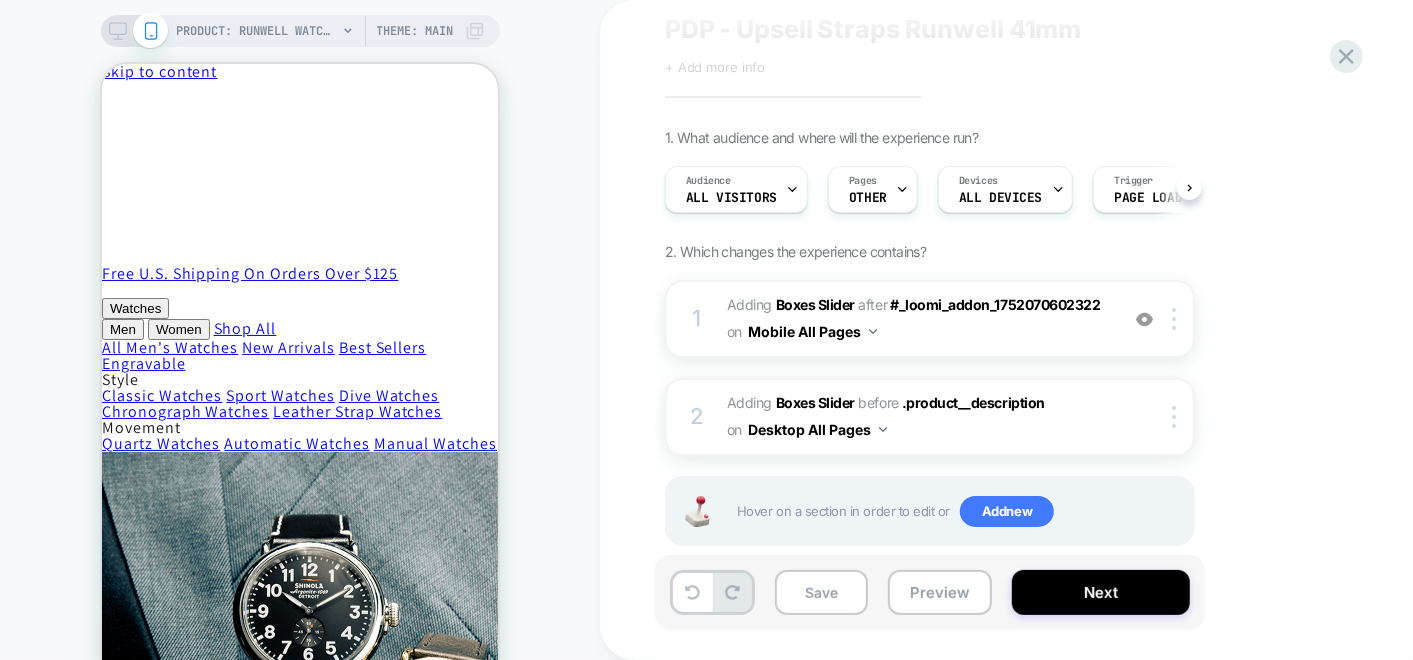 scroll, scrollTop: 101, scrollLeft: 0, axis: vertical 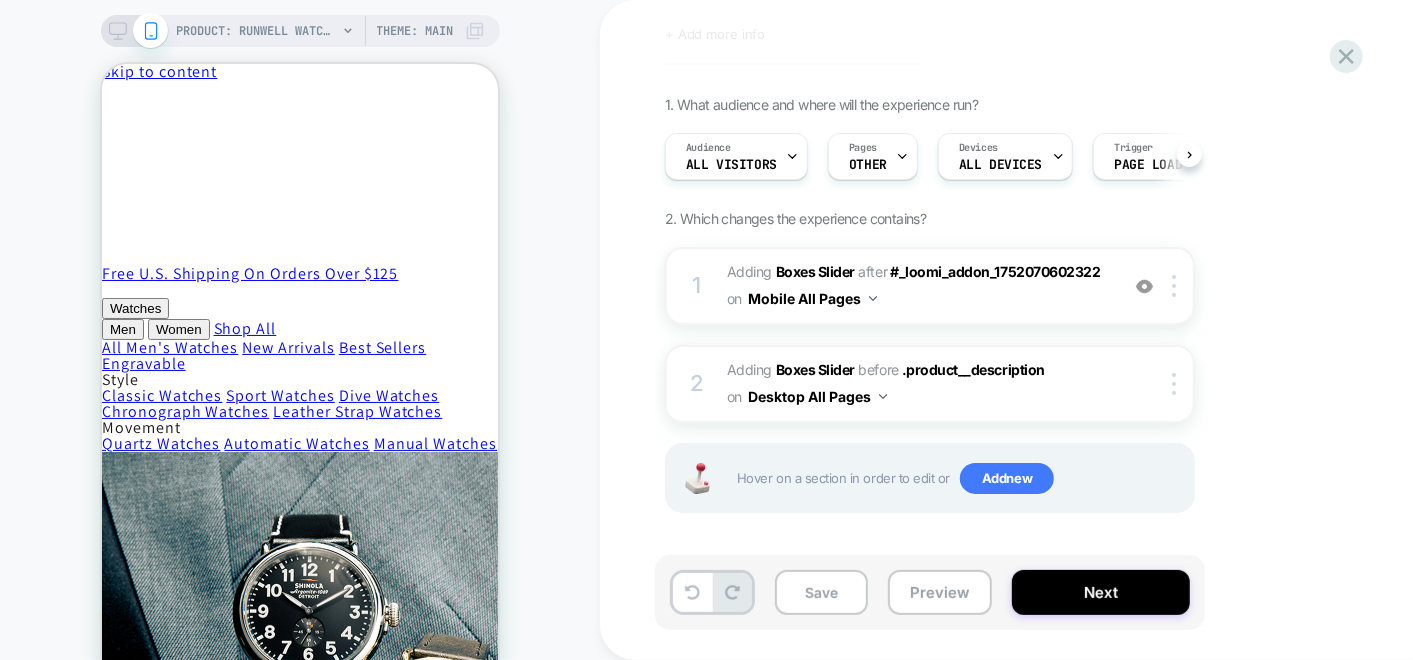 click 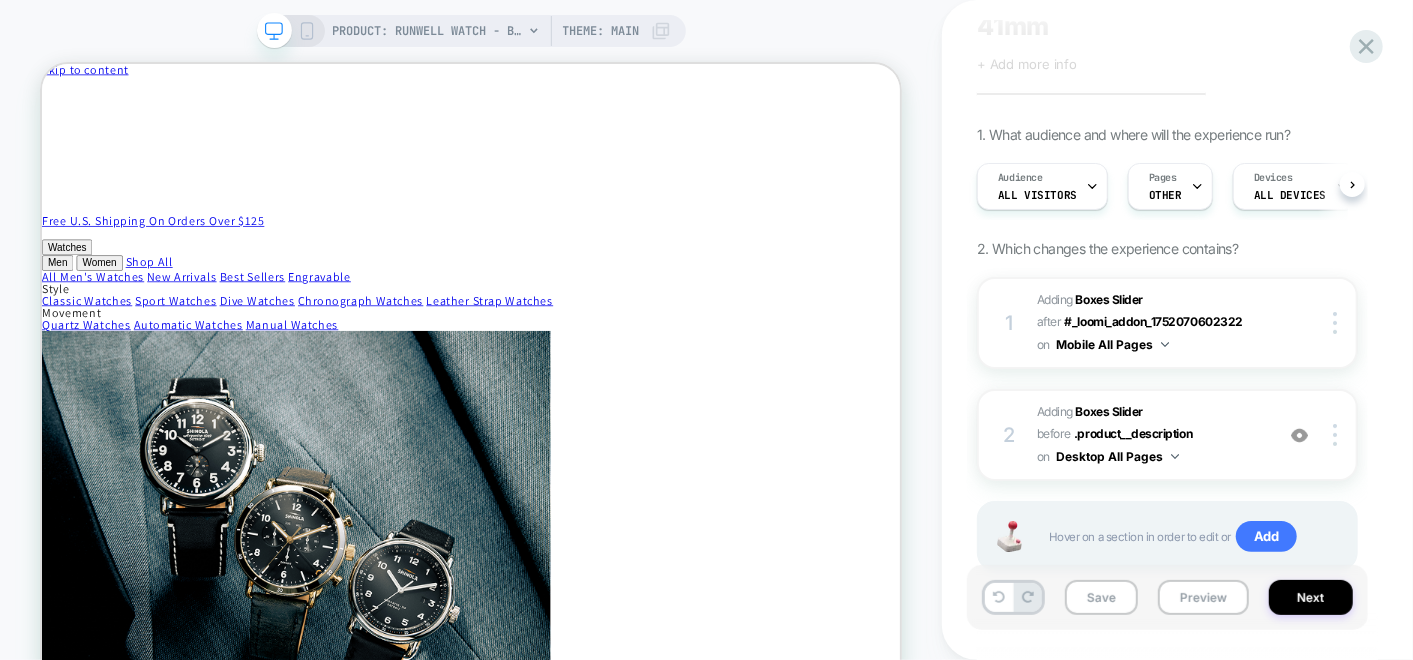 scroll, scrollTop: 0, scrollLeft: 0, axis: both 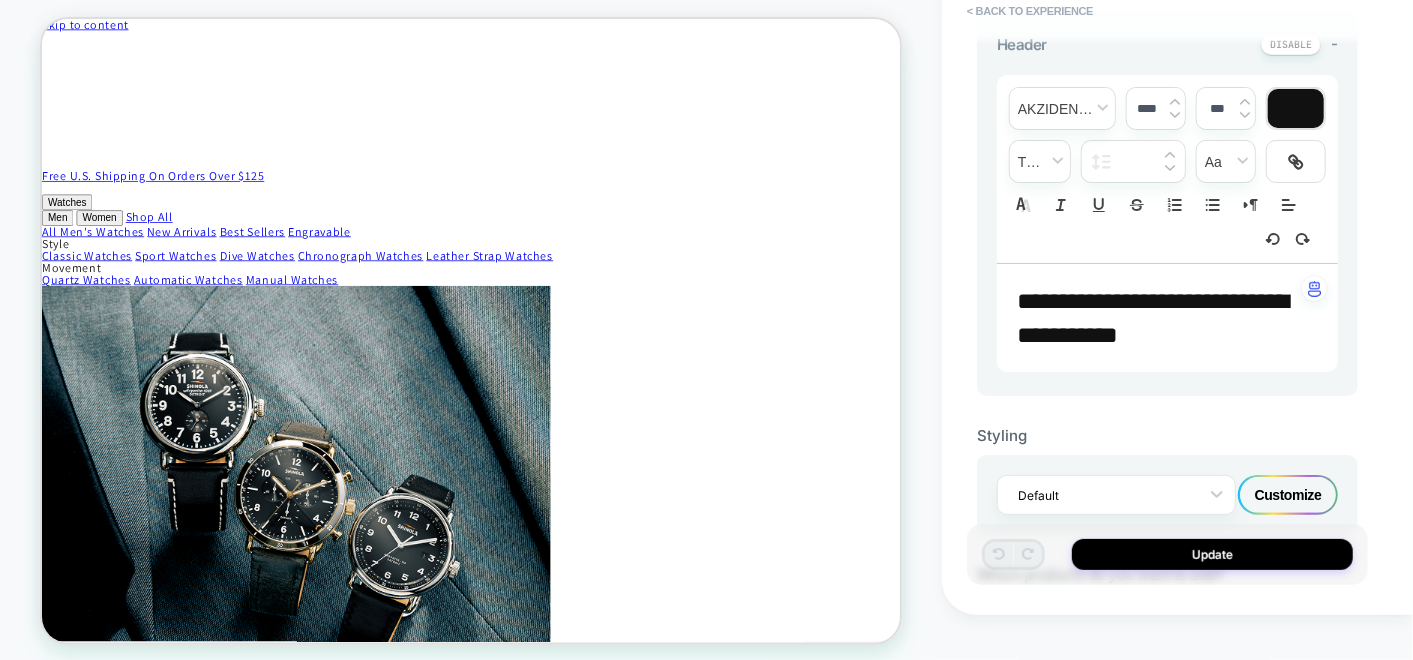 click on "Customize" at bounding box center [1288, 495] 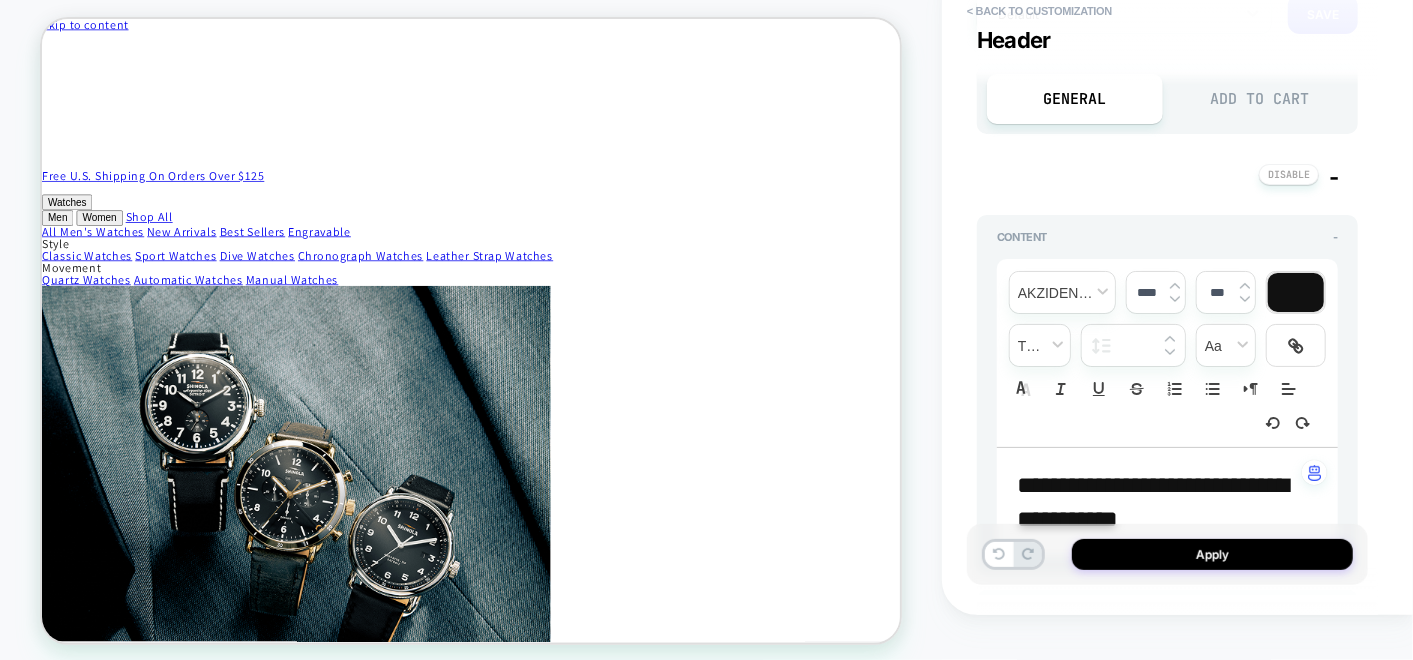 scroll, scrollTop: 111, scrollLeft: 0, axis: vertical 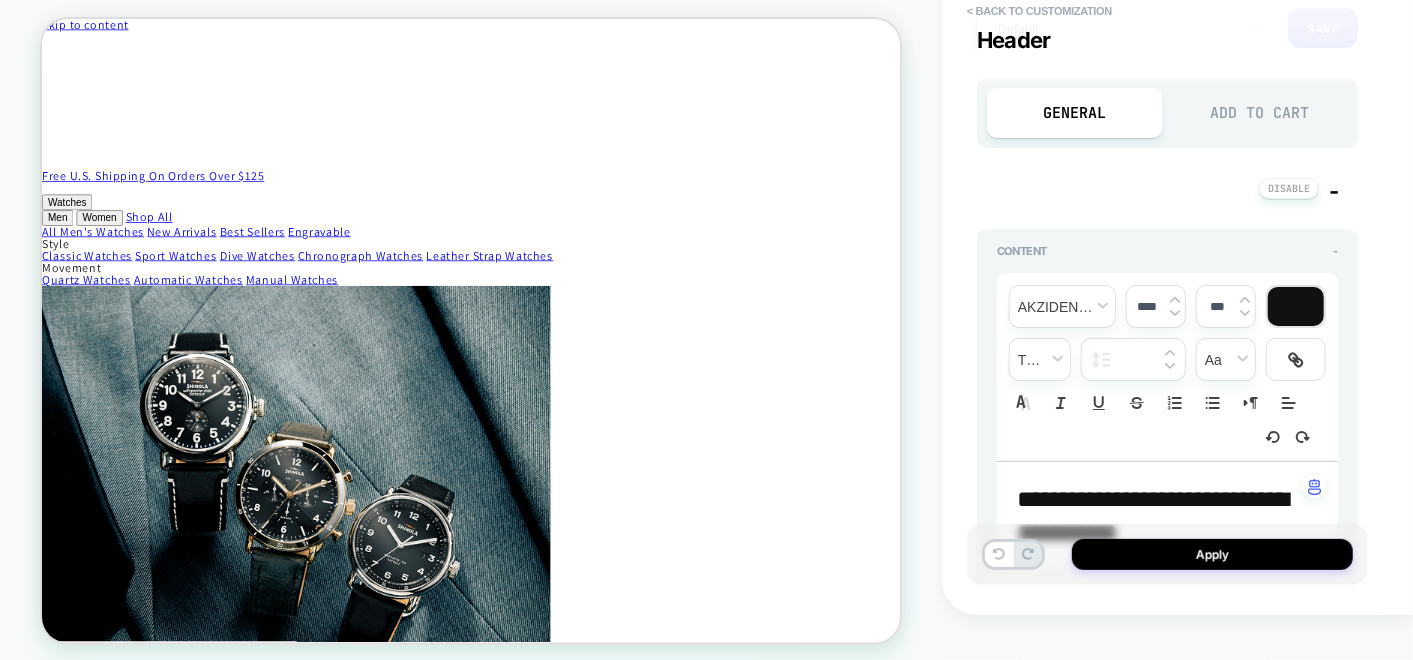 click on "Add to Cart" at bounding box center [1261, 113] 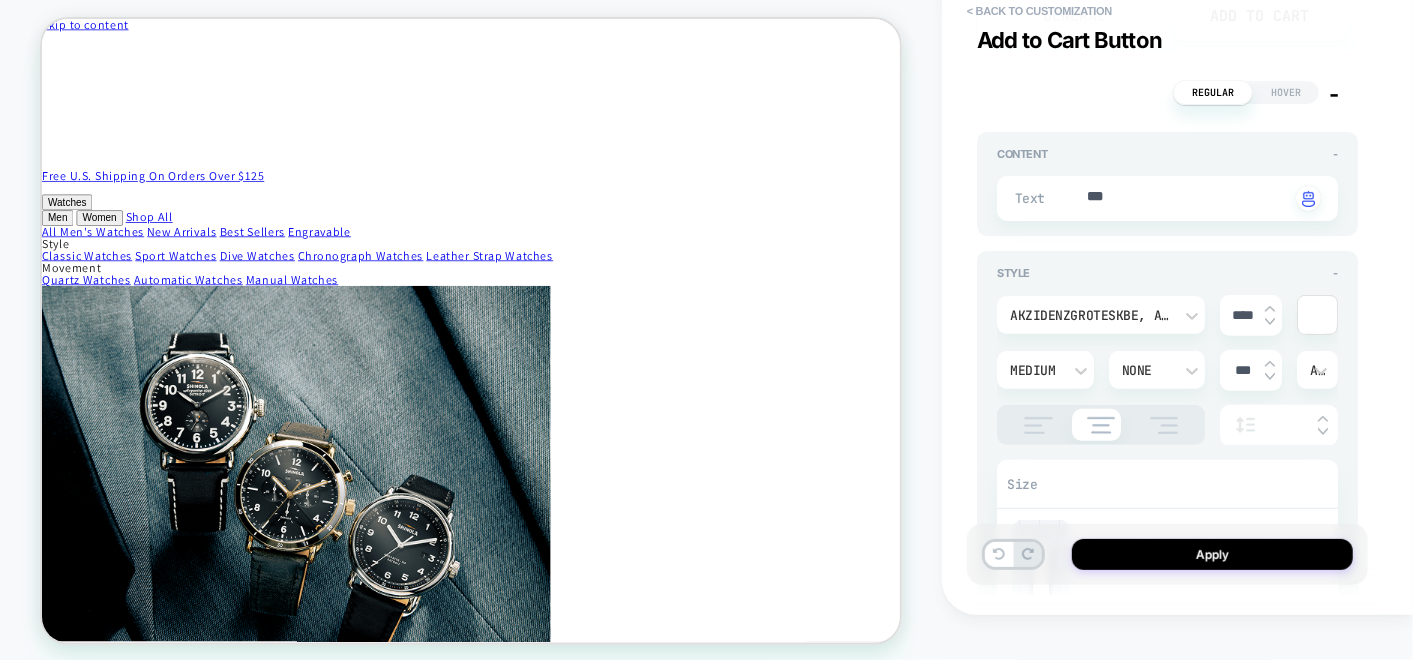scroll, scrollTop: 111, scrollLeft: 0, axis: vertical 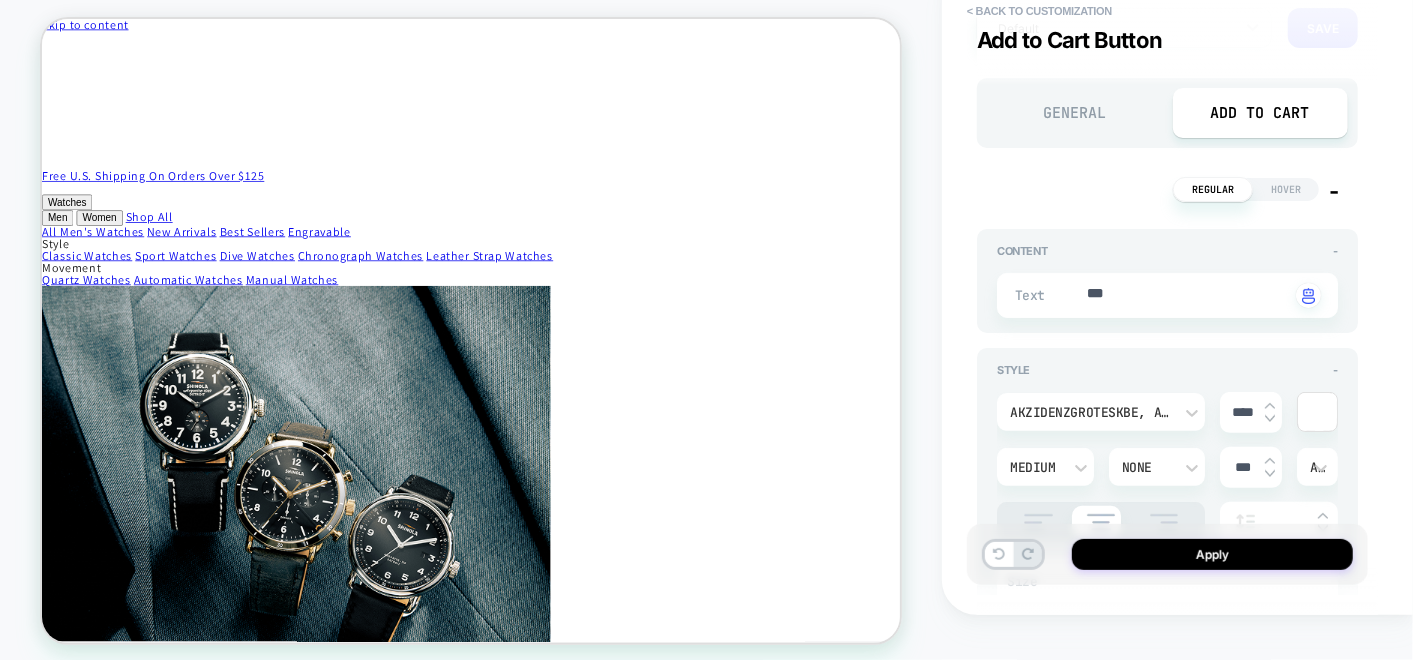 click at bounding box center [1270, 419] 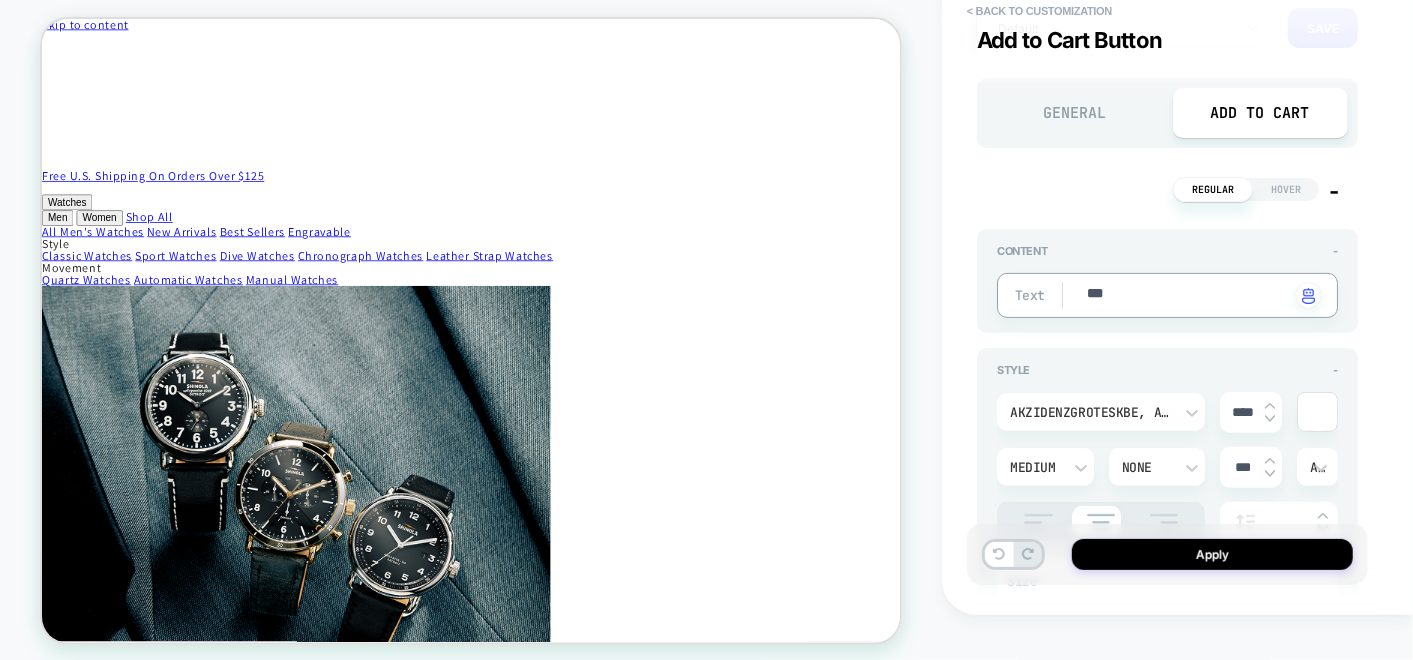 type on "**" 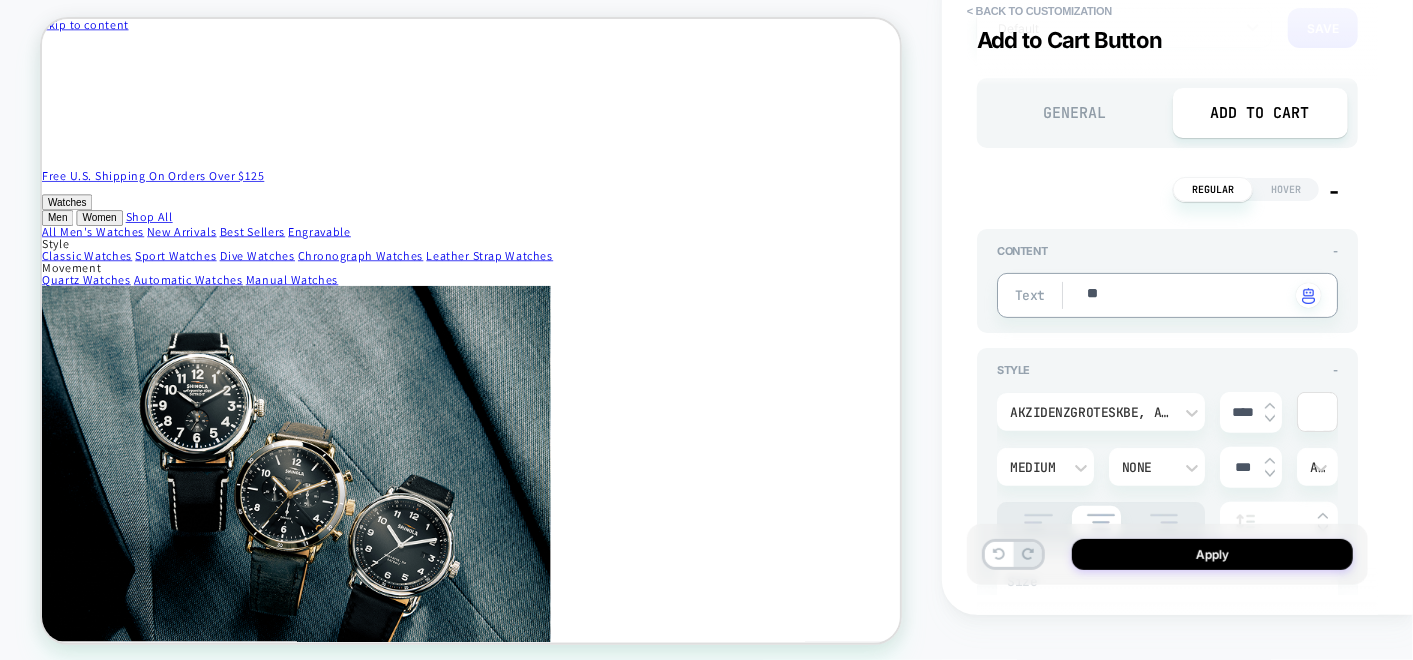 type on "*" 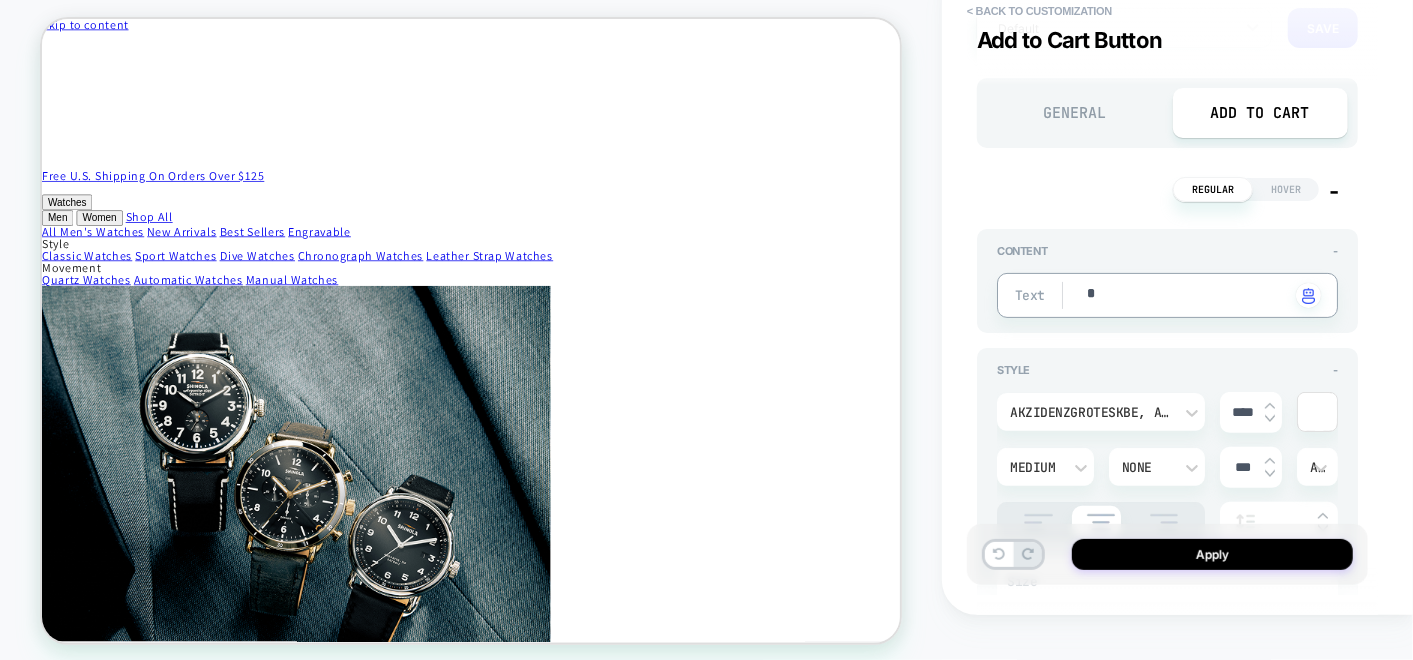 type on "*" 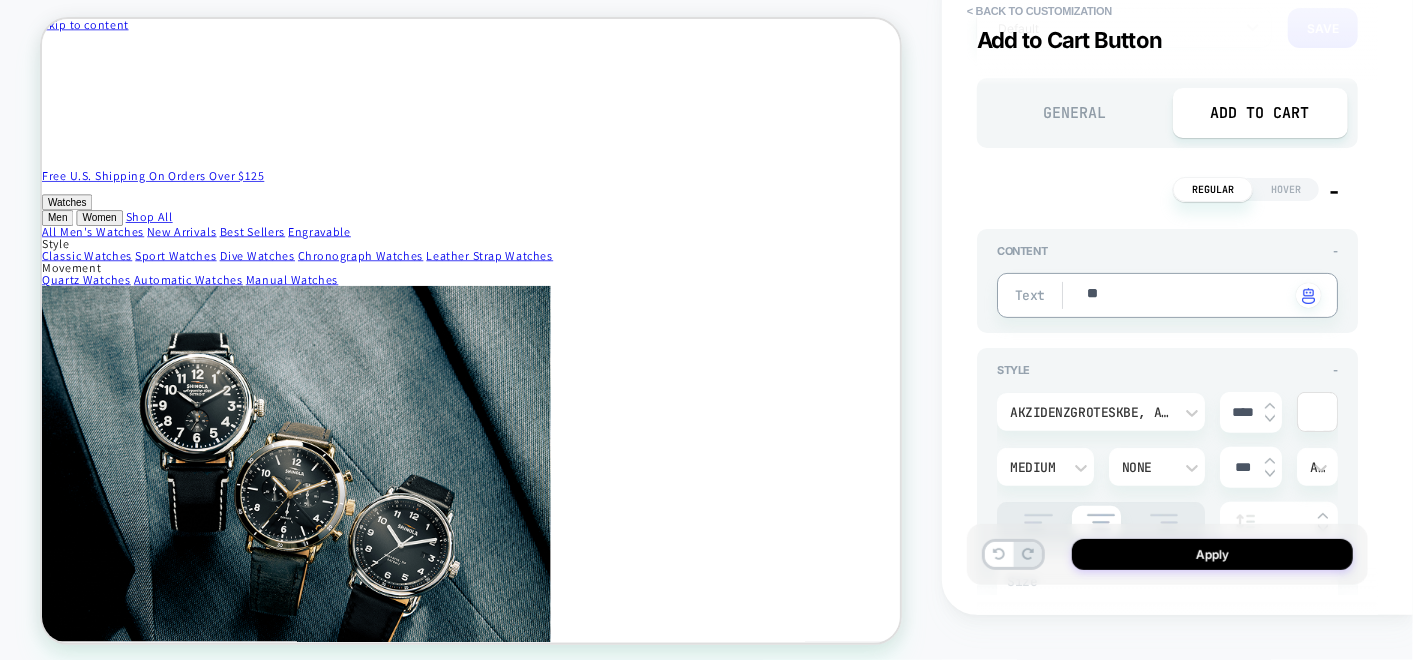 type on "*" 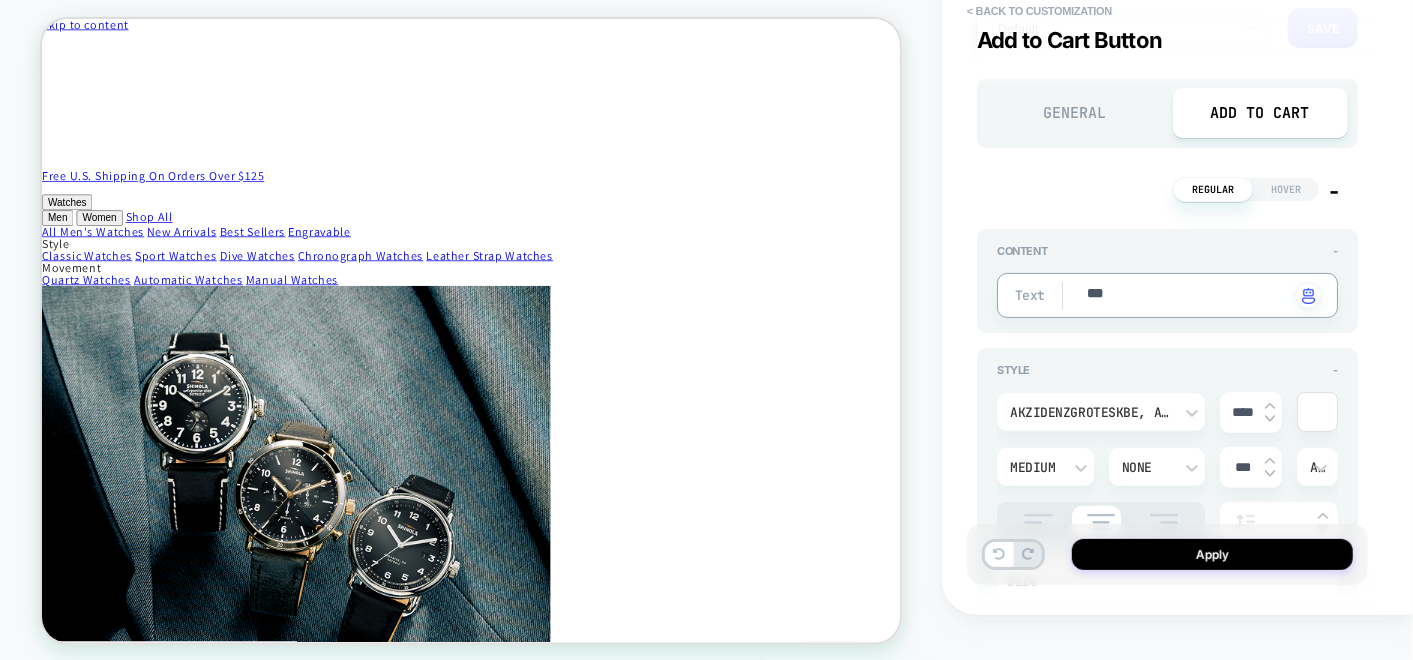 type on "*" 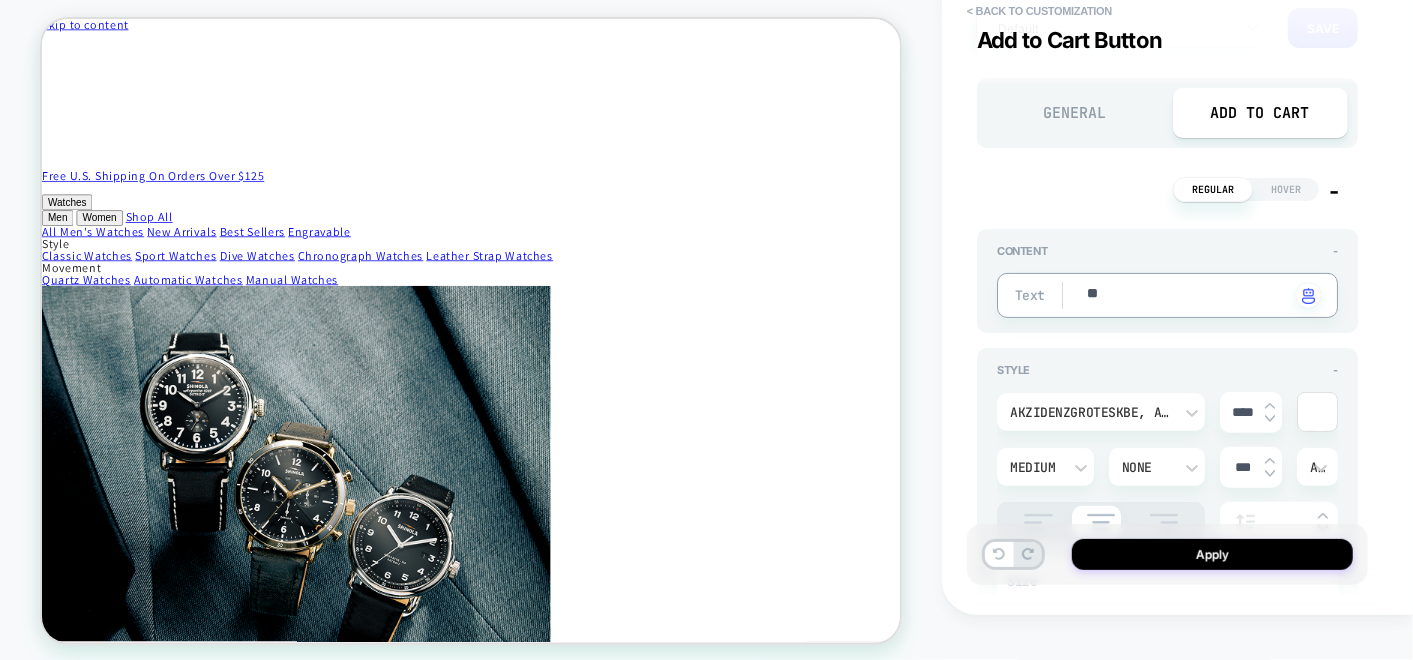 type on "*" 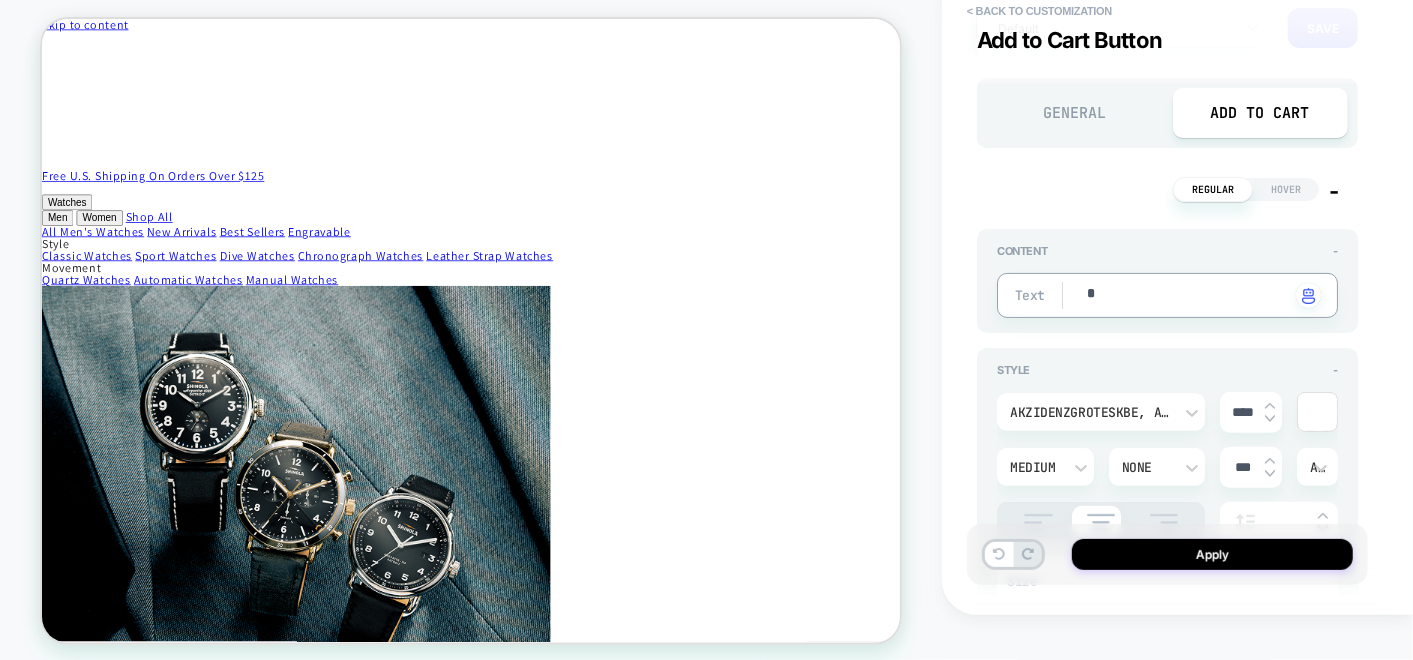 type on "*" 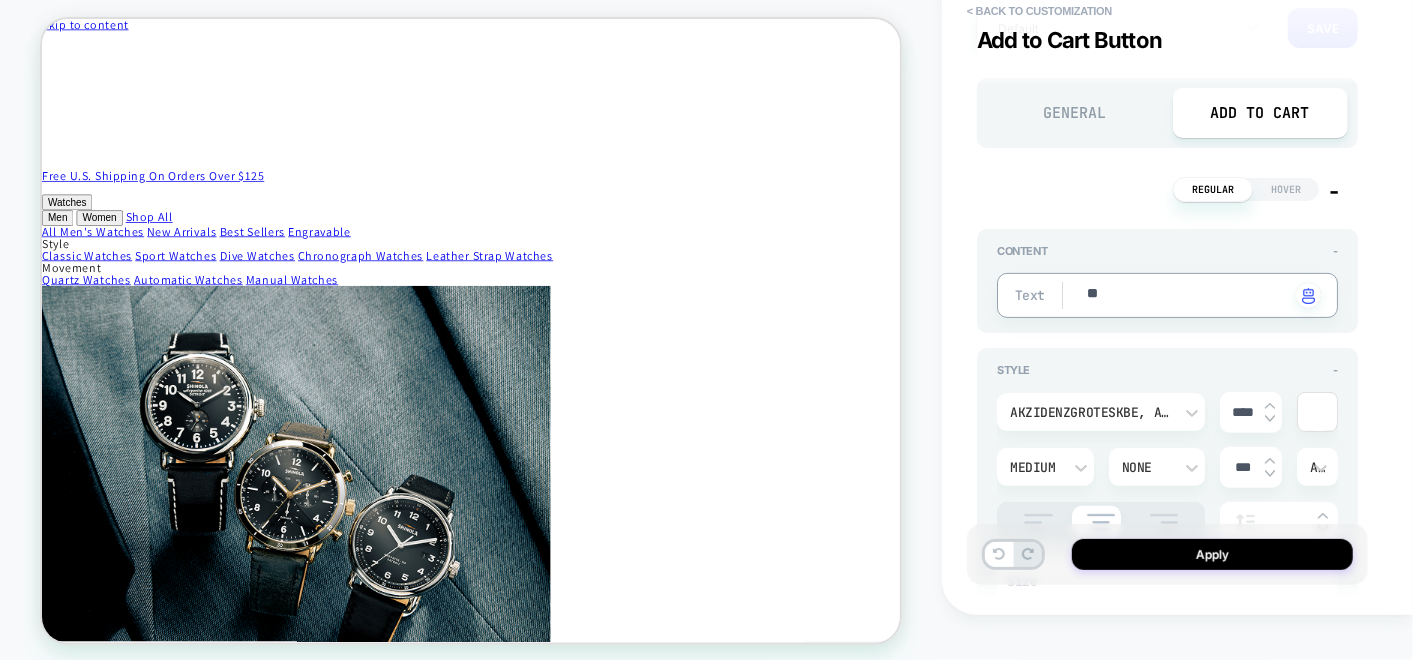 type on "*" 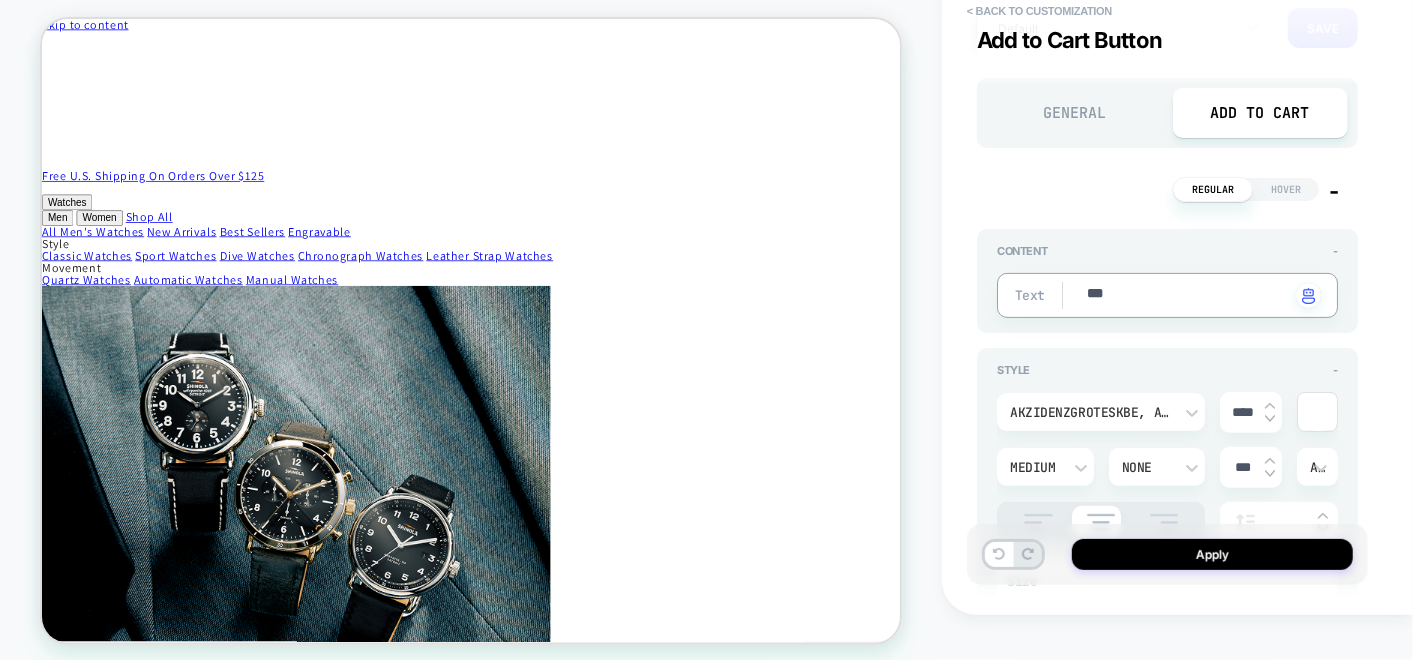 type on "*" 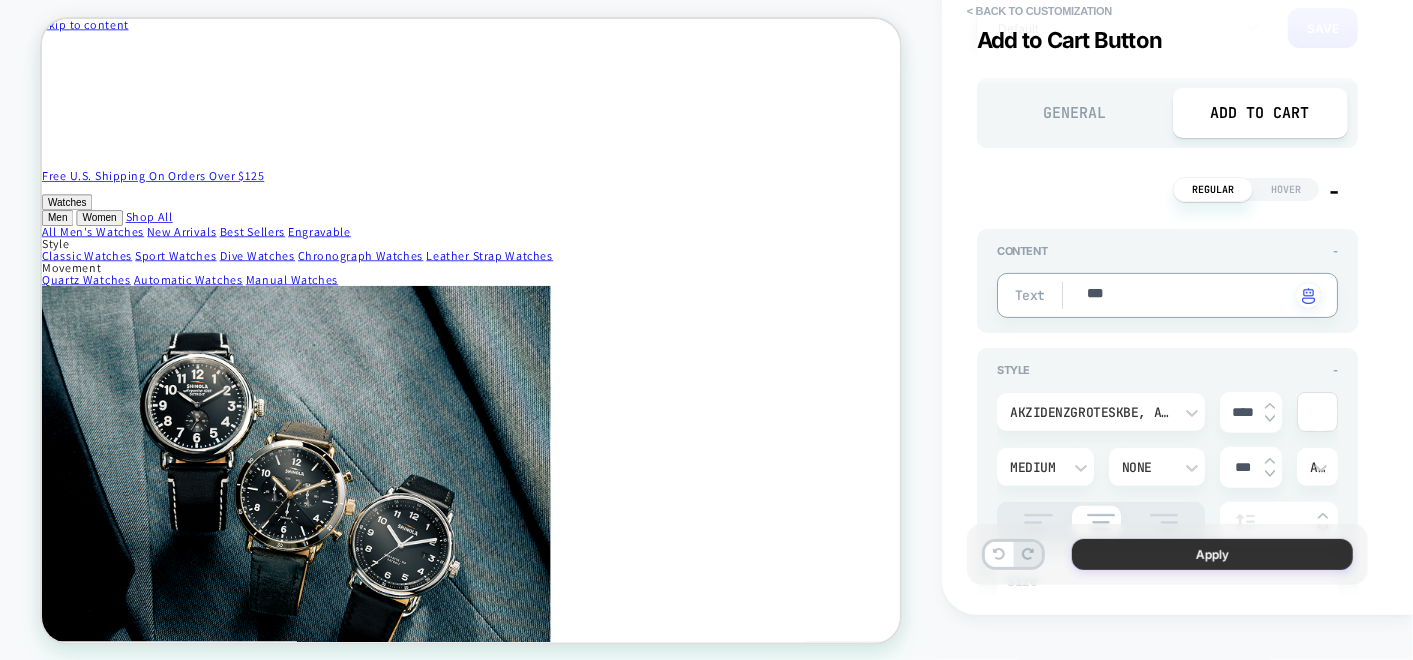 type on "***" 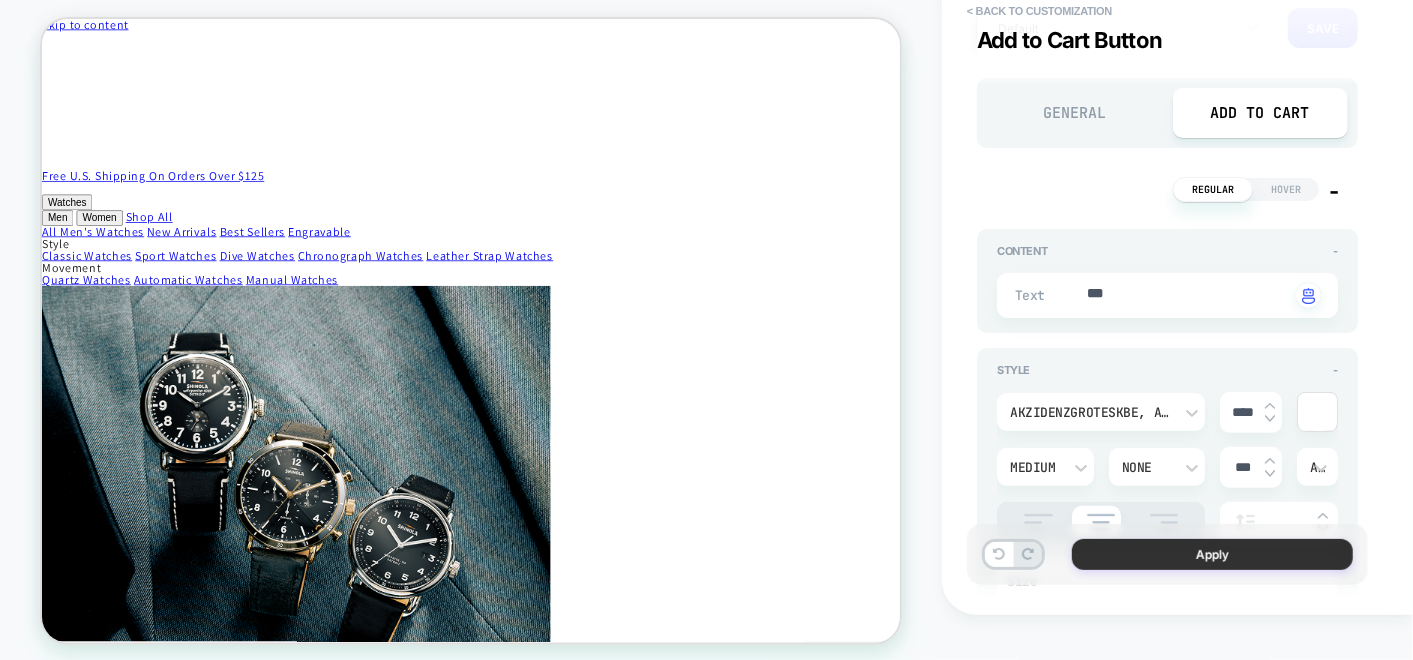 click on "Apply" at bounding box center (1212, 554) 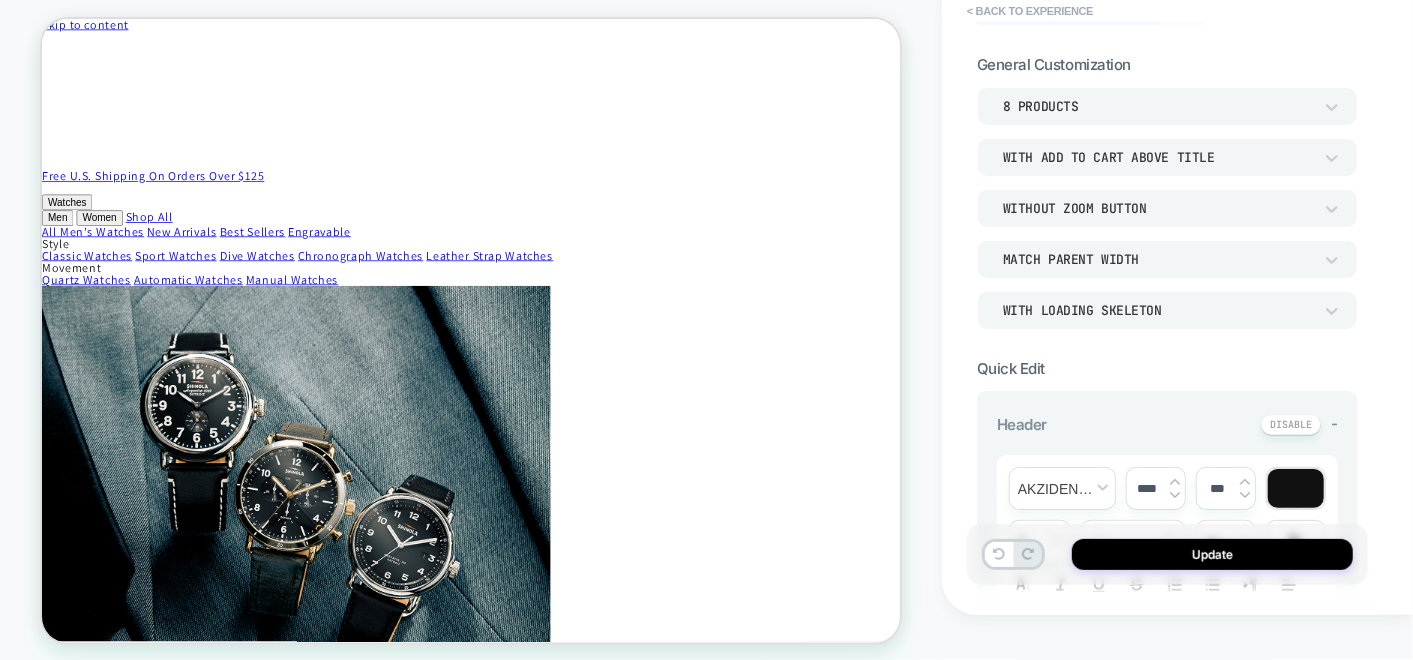 scroll, scrollTop: 0, scrollLeft: 0, axis: both 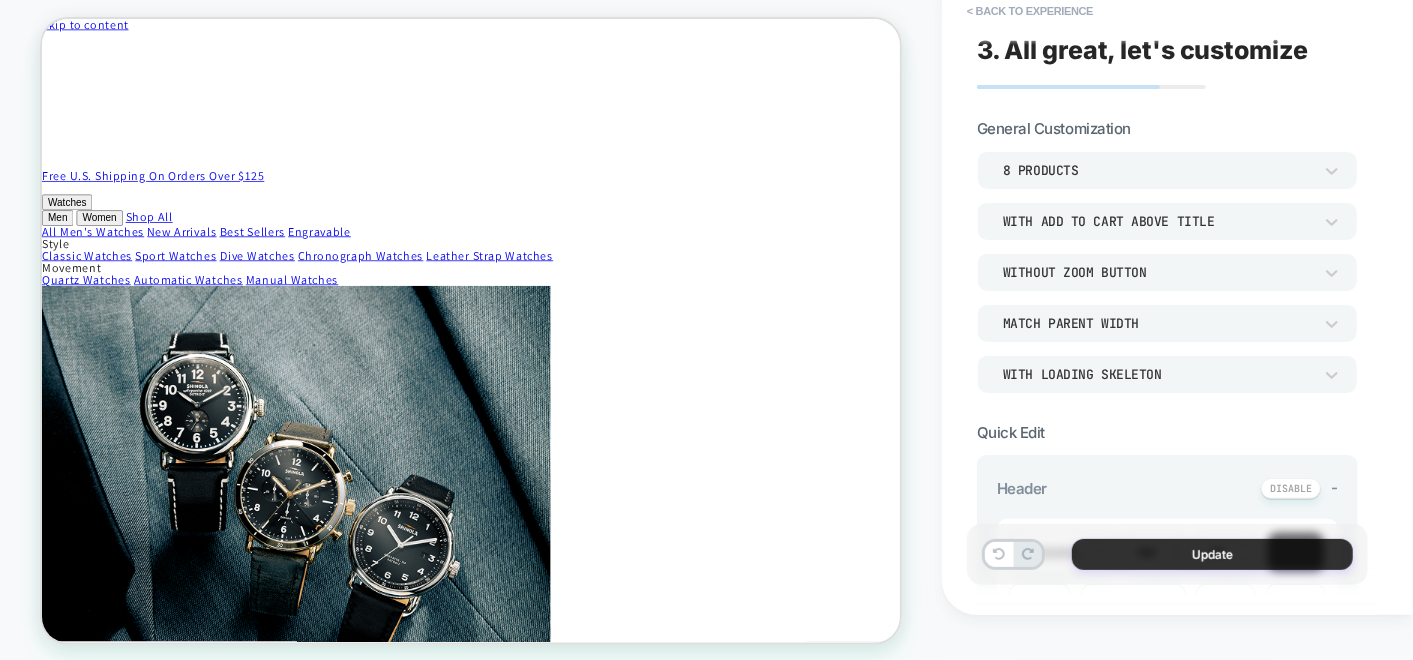 click on "Update" at bounding box center [1212, 554] 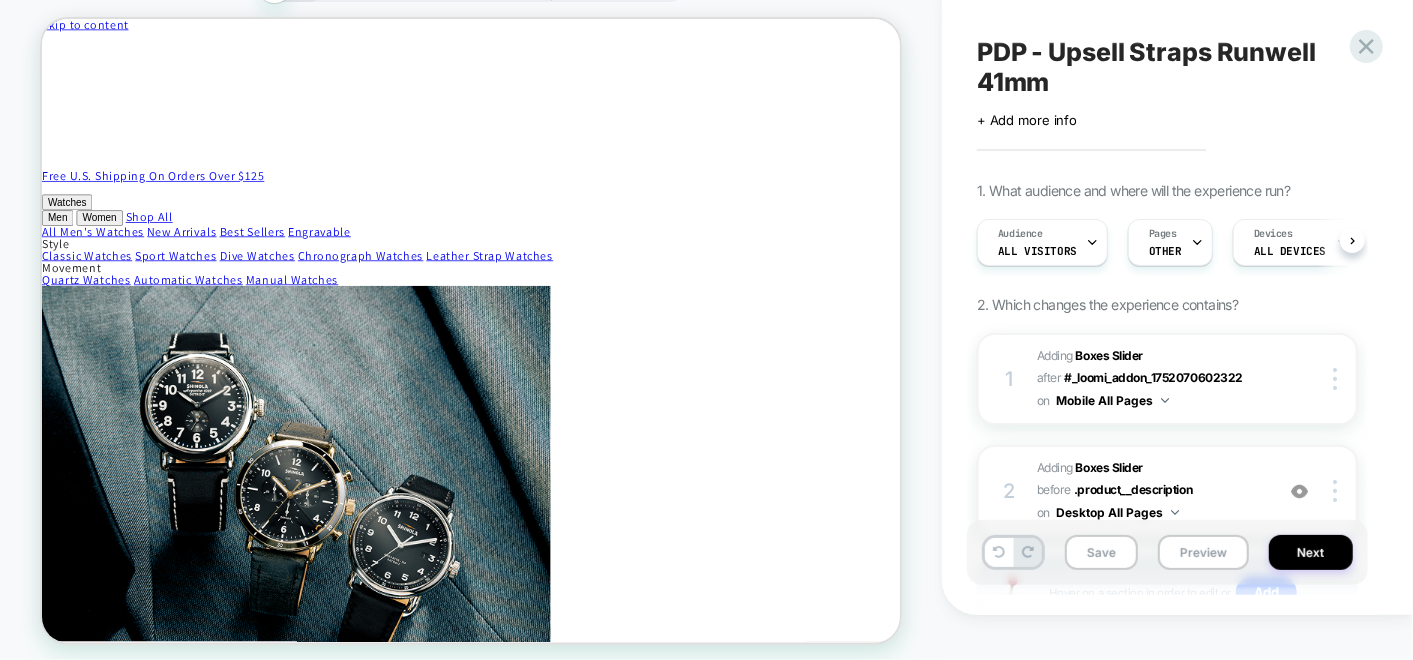 scroll, scrollTop: 0, scrollLeft: 0, axis: both 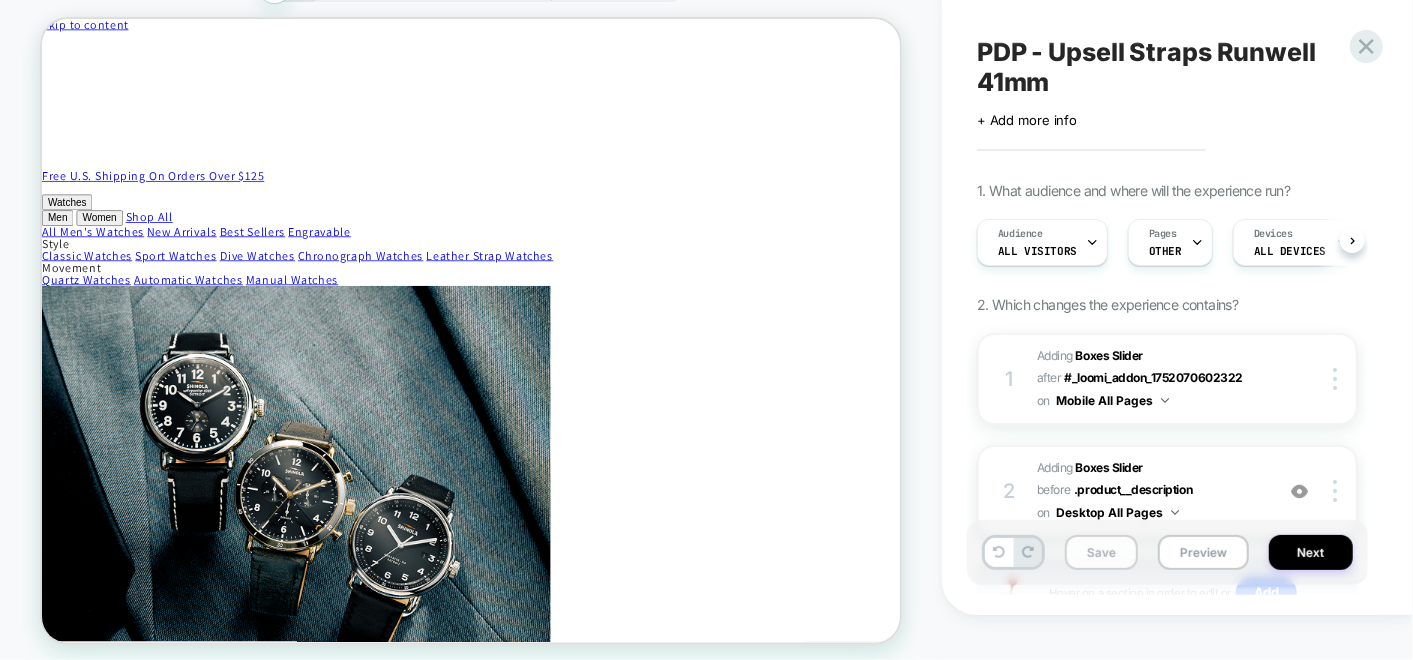 click on "Save" at bounding box center [1101, 552] 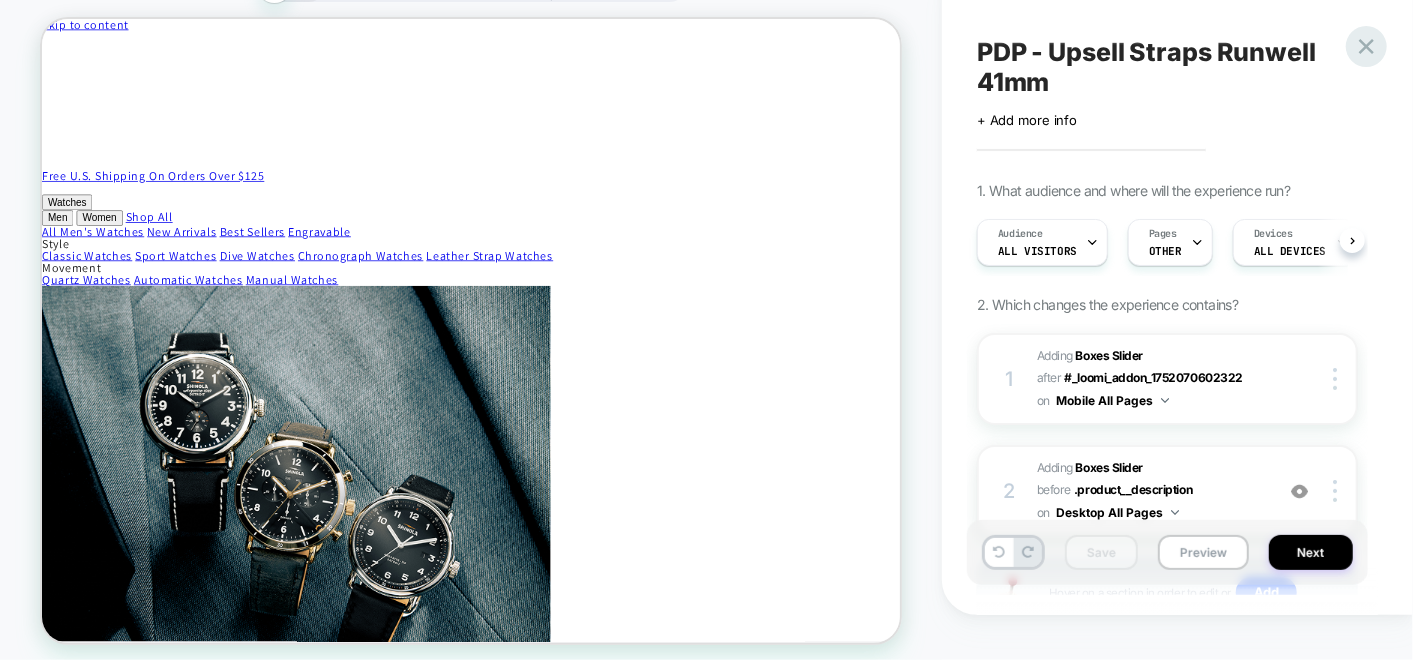 click 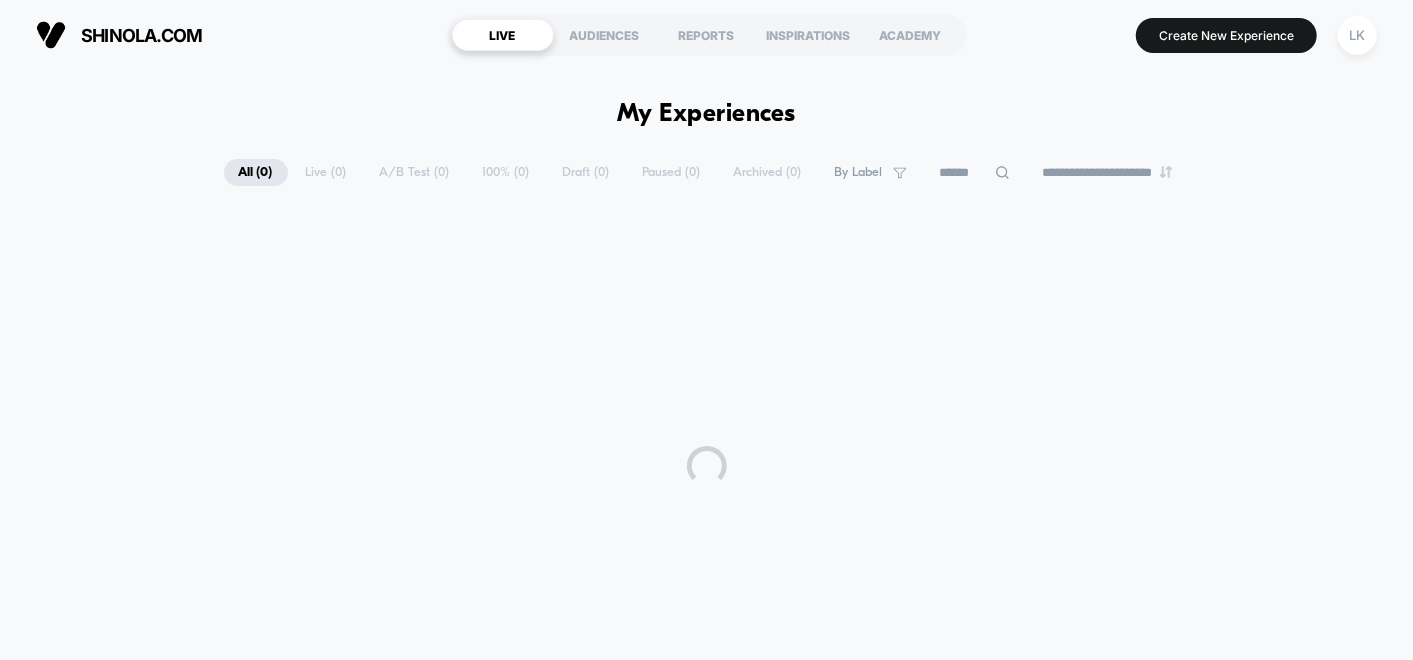 scroll, scrollTop: 0, scrollLeft: 0, axis: both 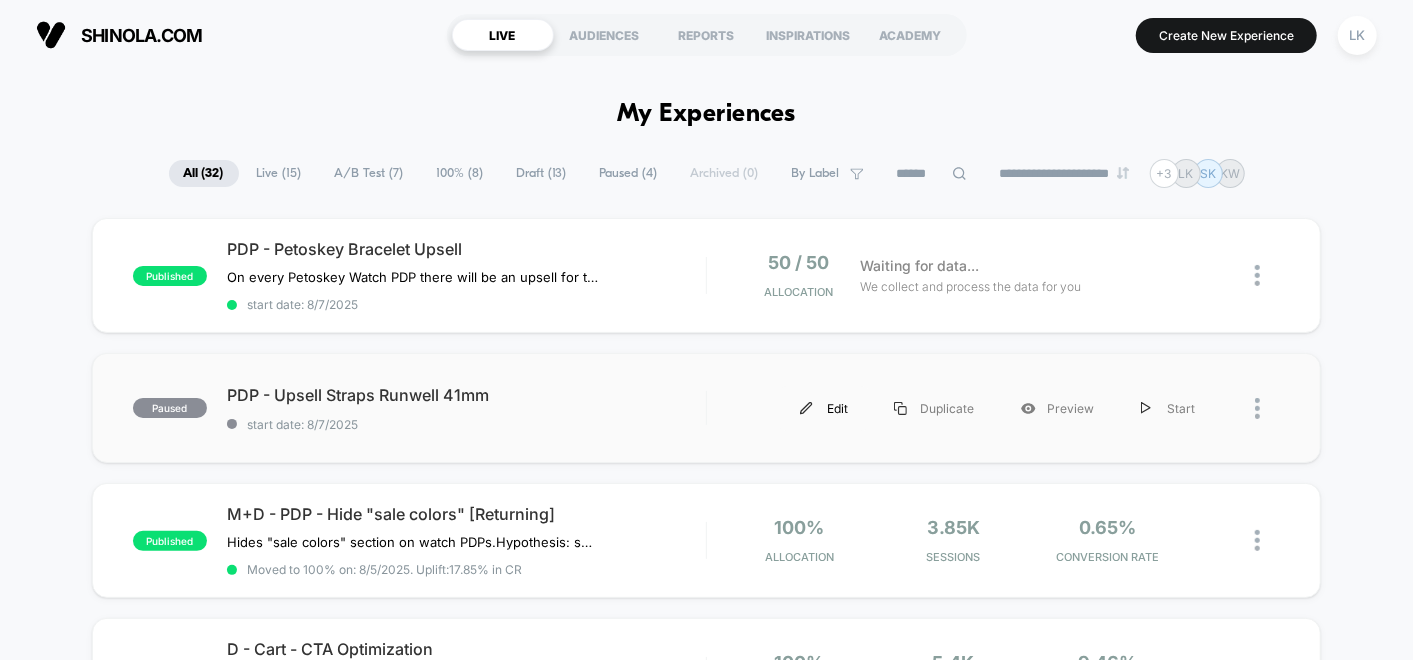 click at bounding box center (806, 408) 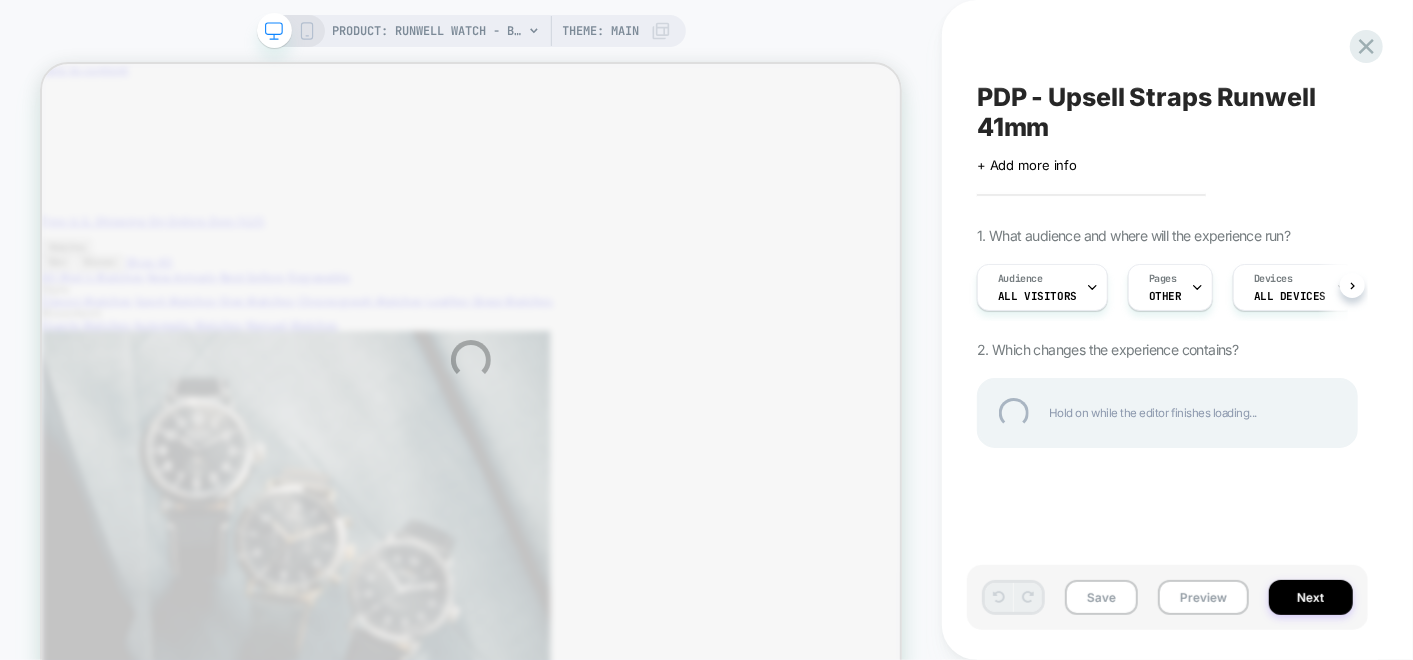 scroll, scrollTop: 0, scrollLeft: 0, axis: both 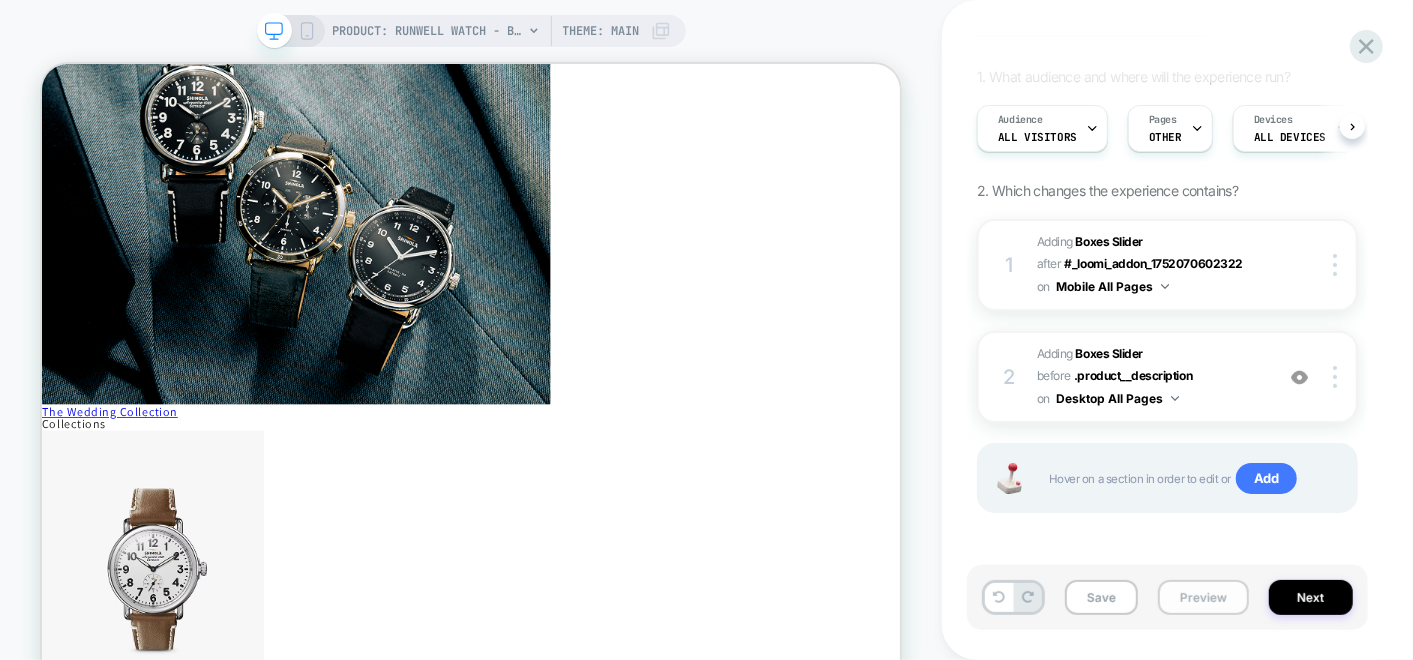 click on "Preview" at bounding box center (1203, 597) 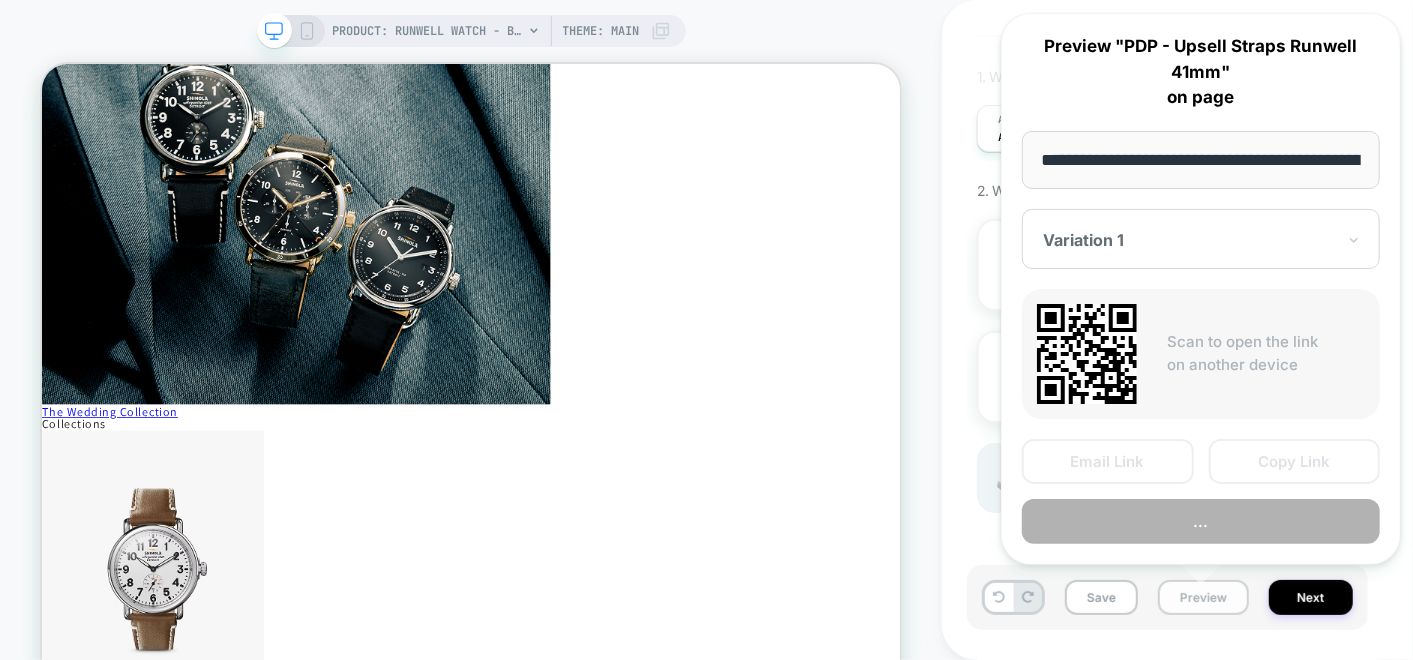 scroll, scrollTop: 0, scrollLeft: 331, axis: horizontal 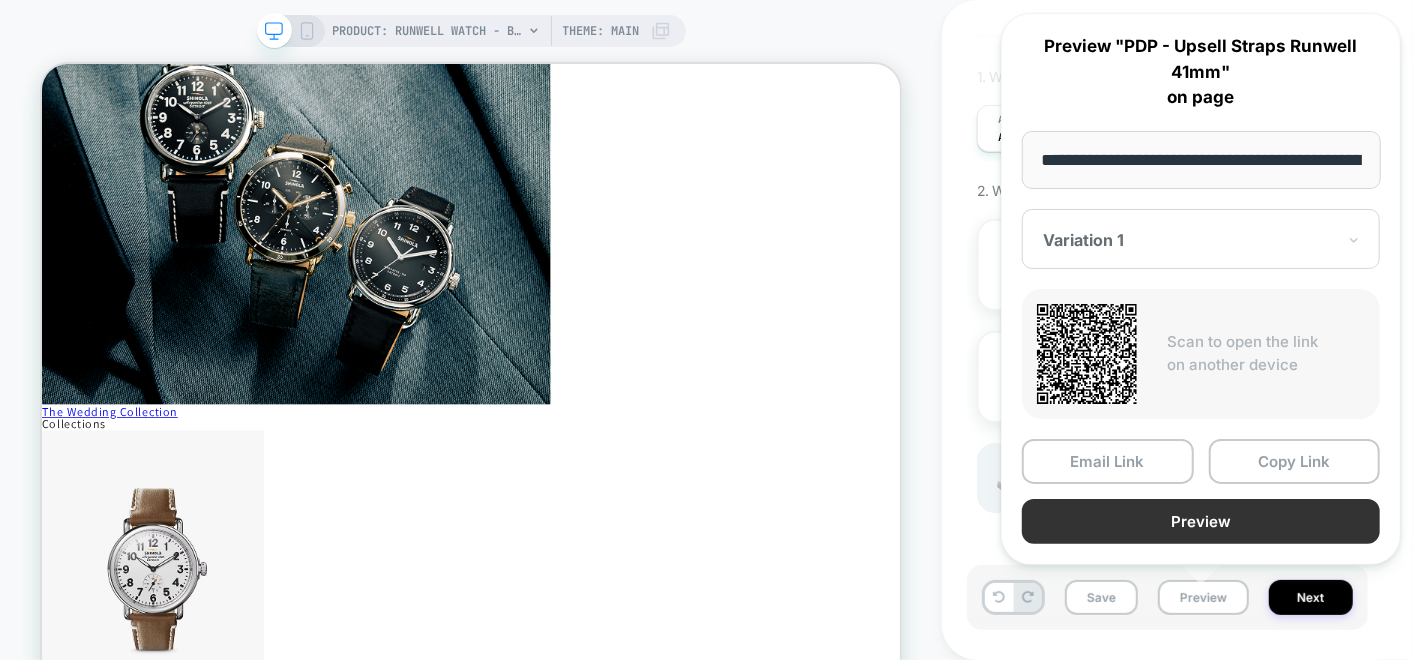 click on "Preview" at bounding box center (1201, 521) 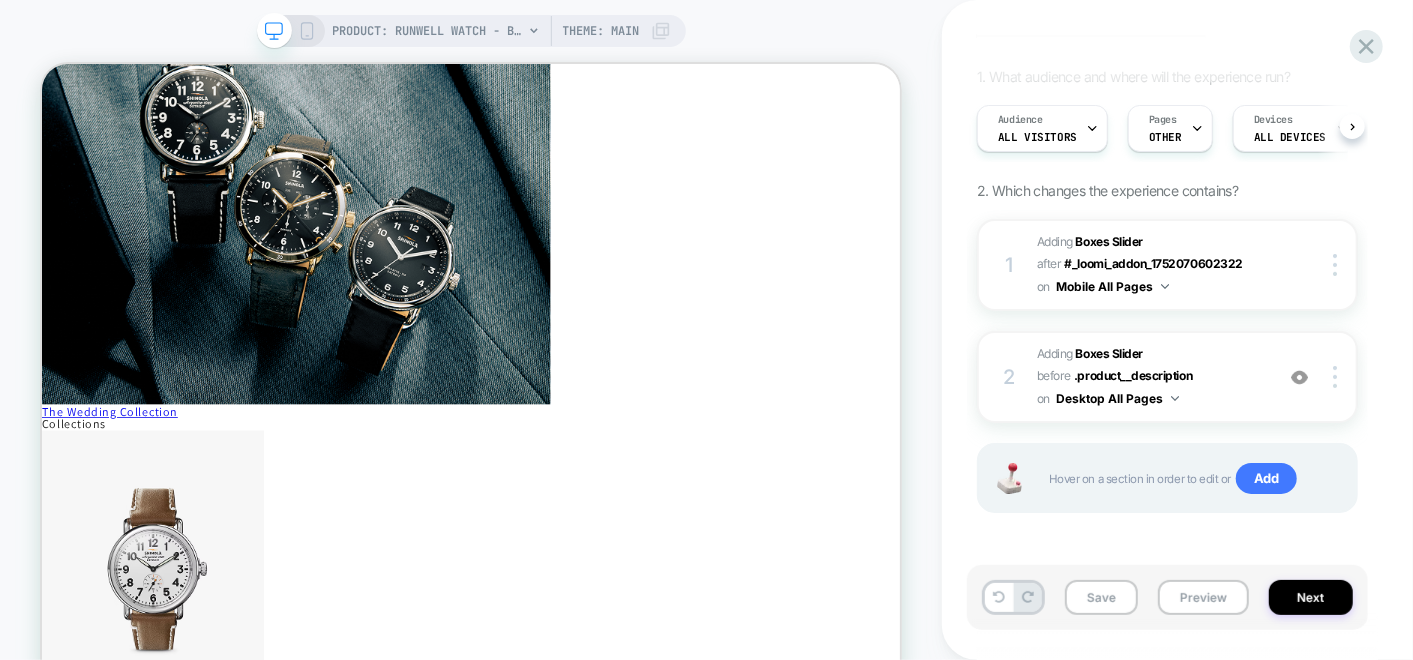 click 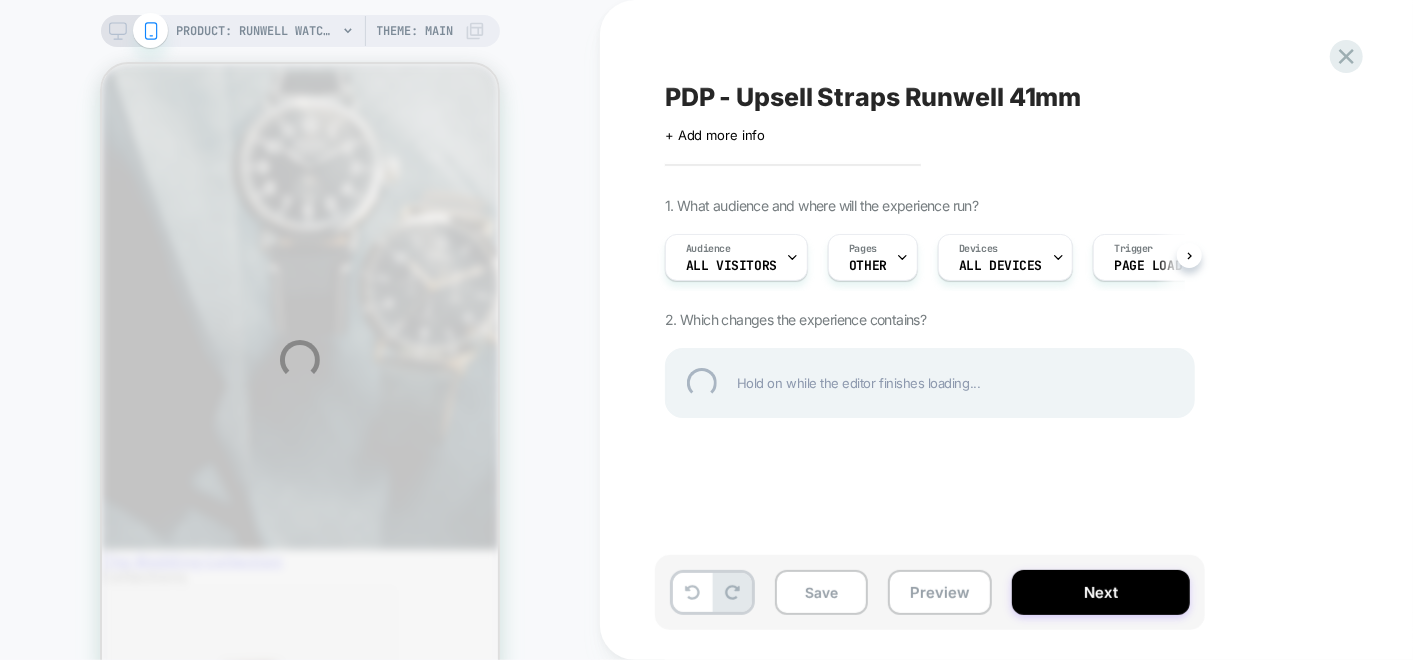 scroll, scrollTop: 0, scrollLeft: 0, axis: both 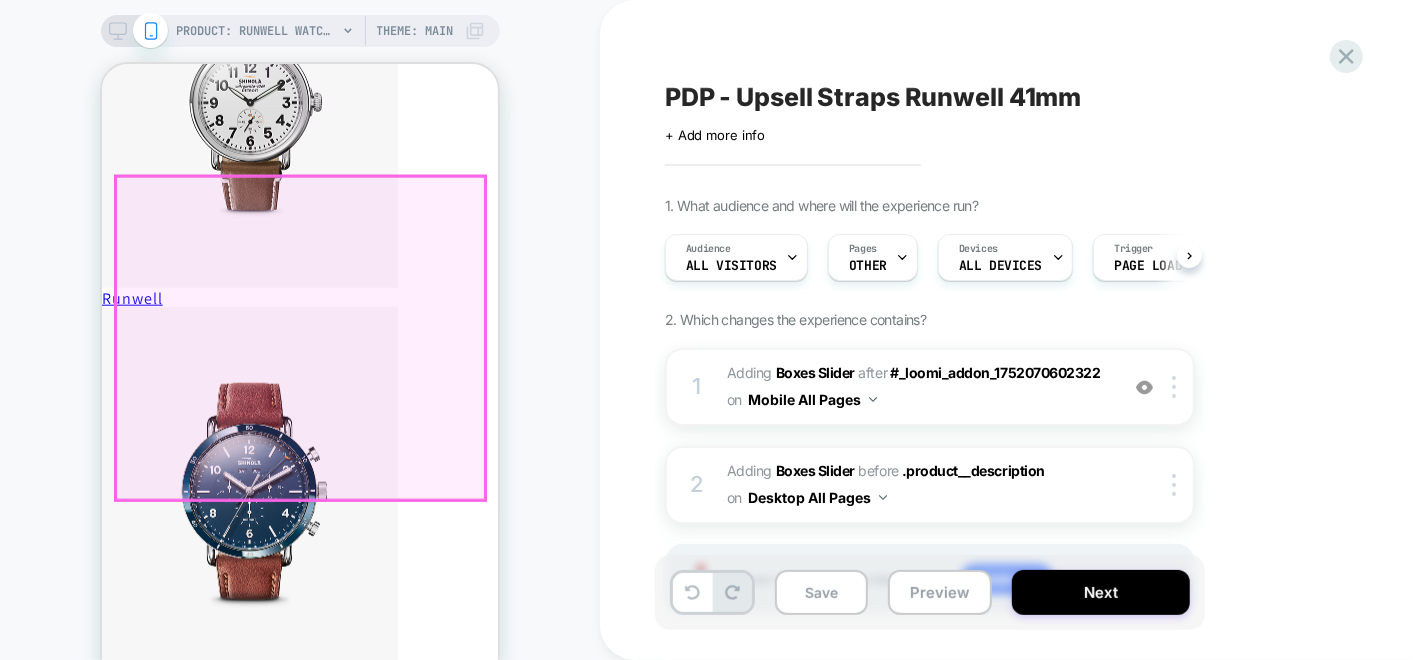 click on "ADD 20mm Cattail Leather Watch Strap - Cattail $125 ADD 20mm Dark Cognac Leather Watch Strap - Dark Cognac $125 ADD 20mm Black Leather Watch Strap - Black $125 ADD 20mm Navy Leather Watch Strap - Navy $125 ADD 20mm British Tan Leather Watch Strap - British Tan $125 ADD 20mm Khaki G10 Nylon Watch Strap - Khaki $75 ADD 20mm Natural Leather Watch Strap - Natural $125 ADD 20mm Black Leather Watch Strap - Black $125" at bounding box center (299, 80341) 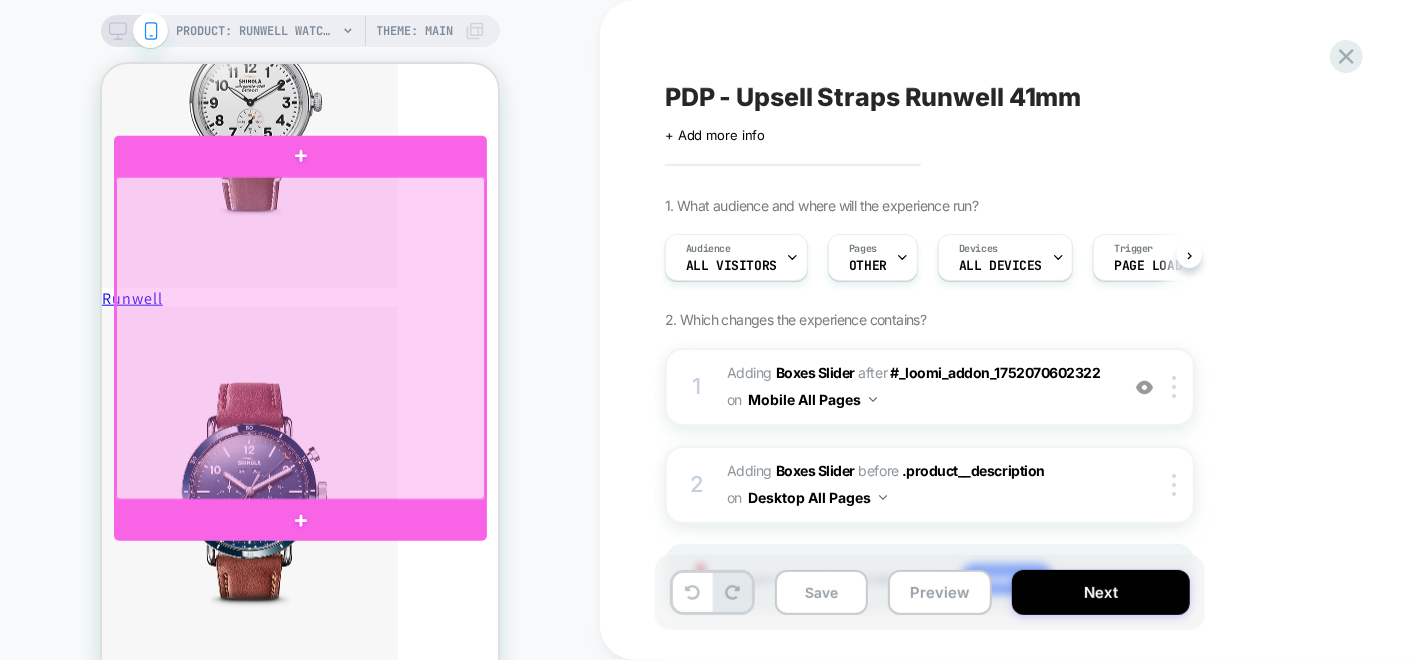 click at bounding box center [299, 337] 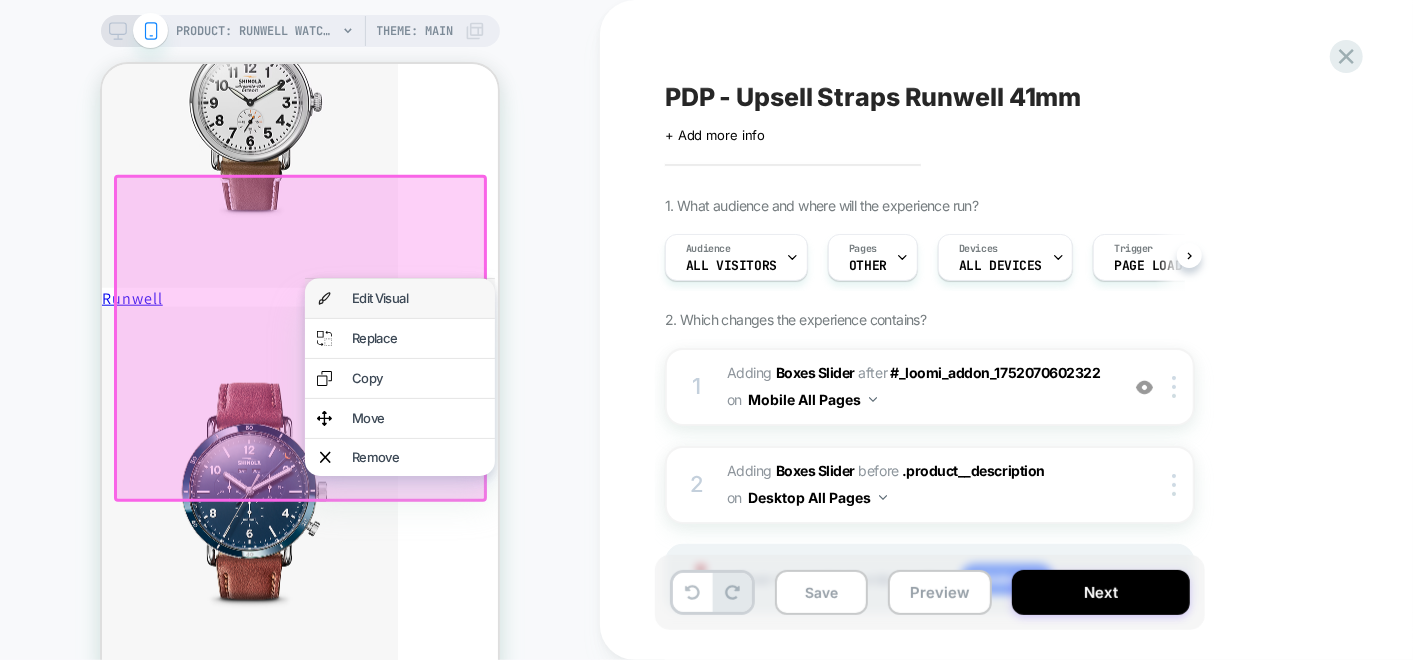 click on "Edit Visual" at bounding box center [399, 297] 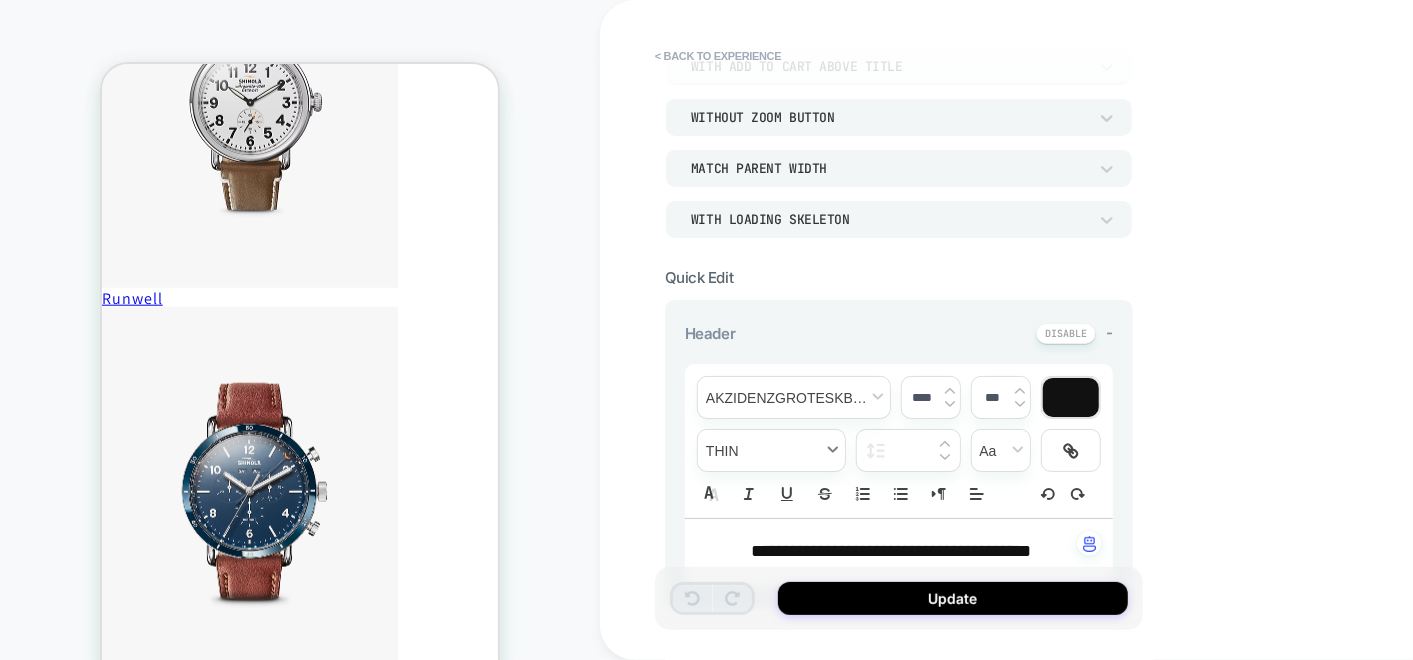 scroll, scrollTop: 222, scrollLeft: 0, axis: vertical 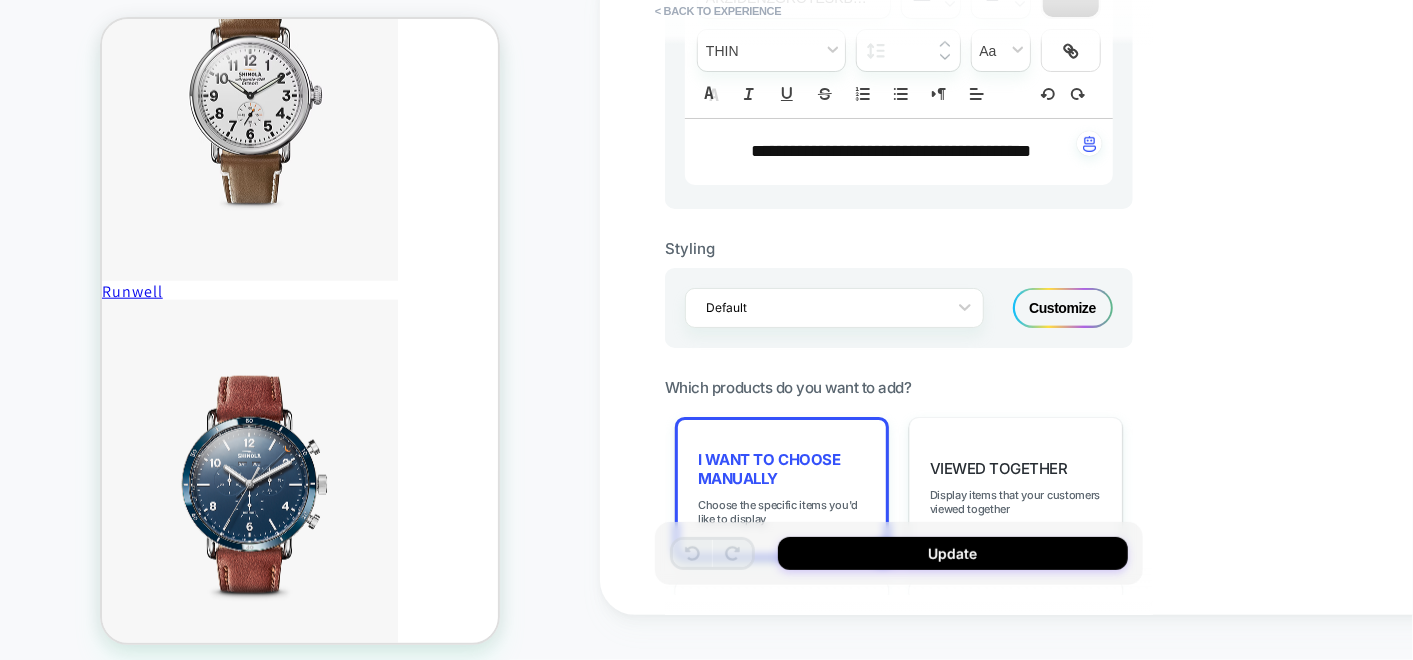 click on "Customize" at bounding box center [1063, 308] 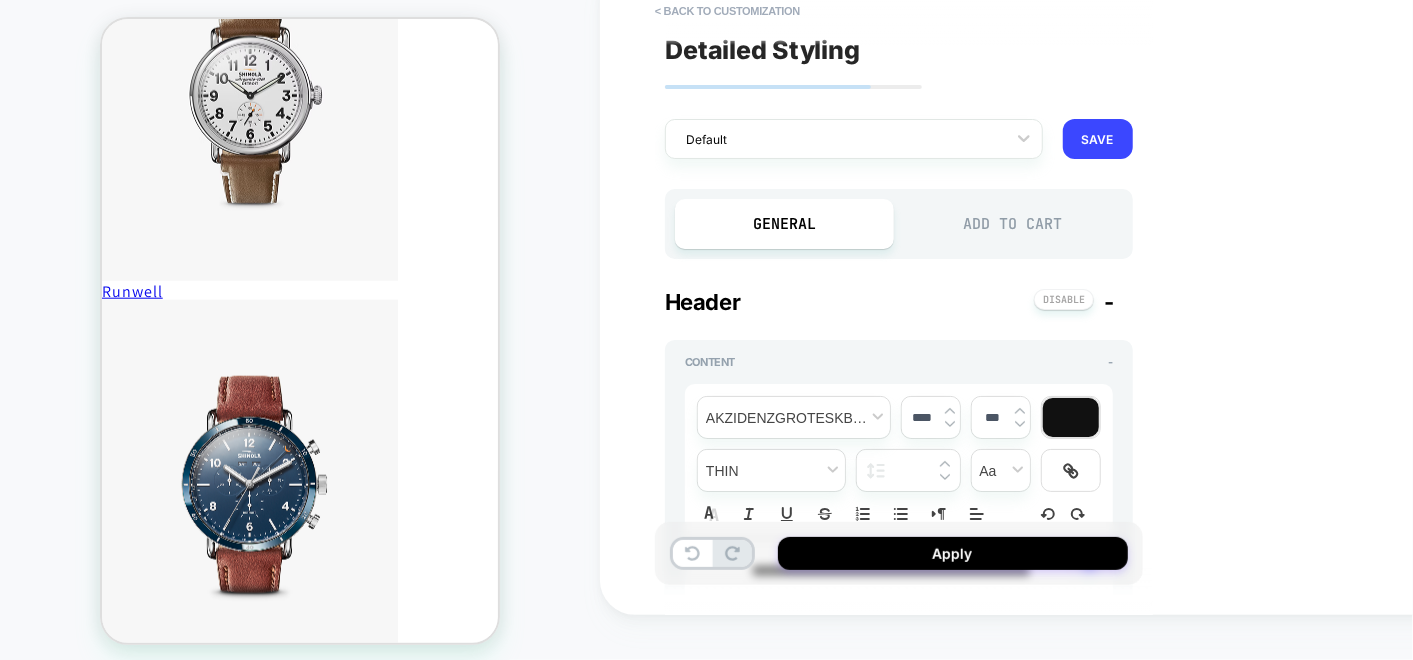click on "Add to Cart" at bounding box center (1013, 224) 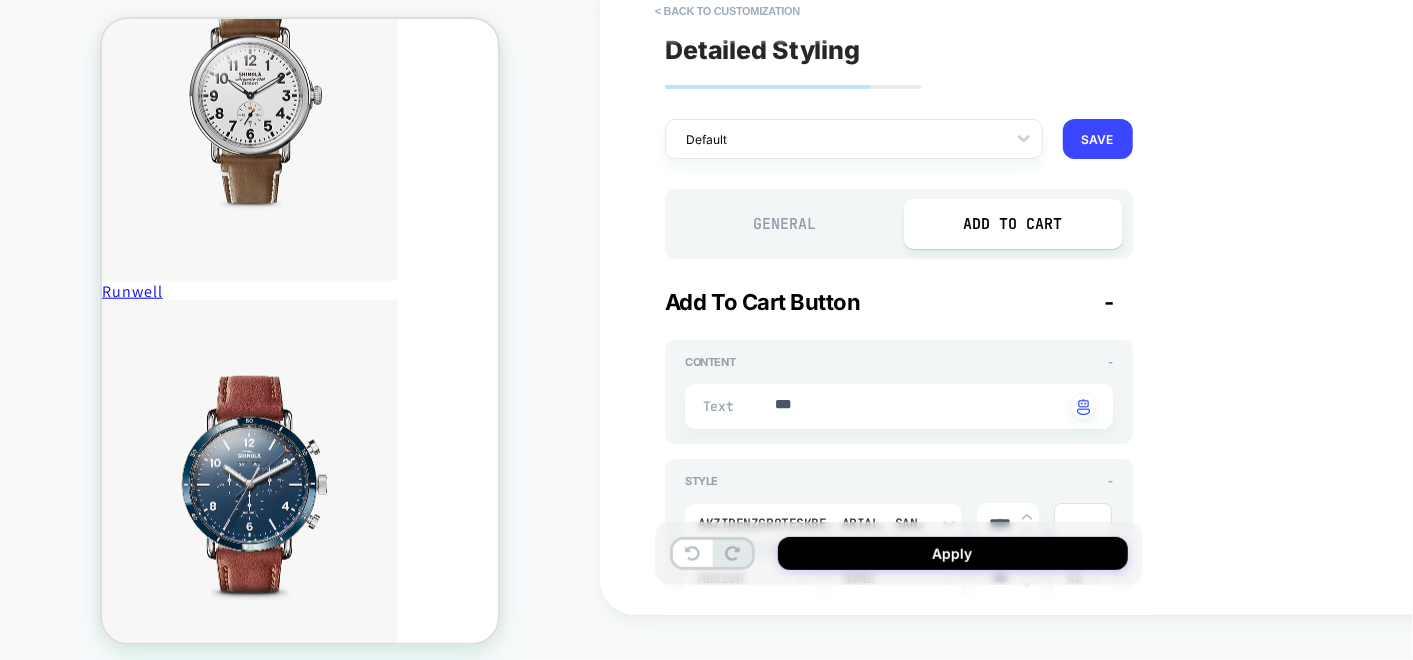type on "*" 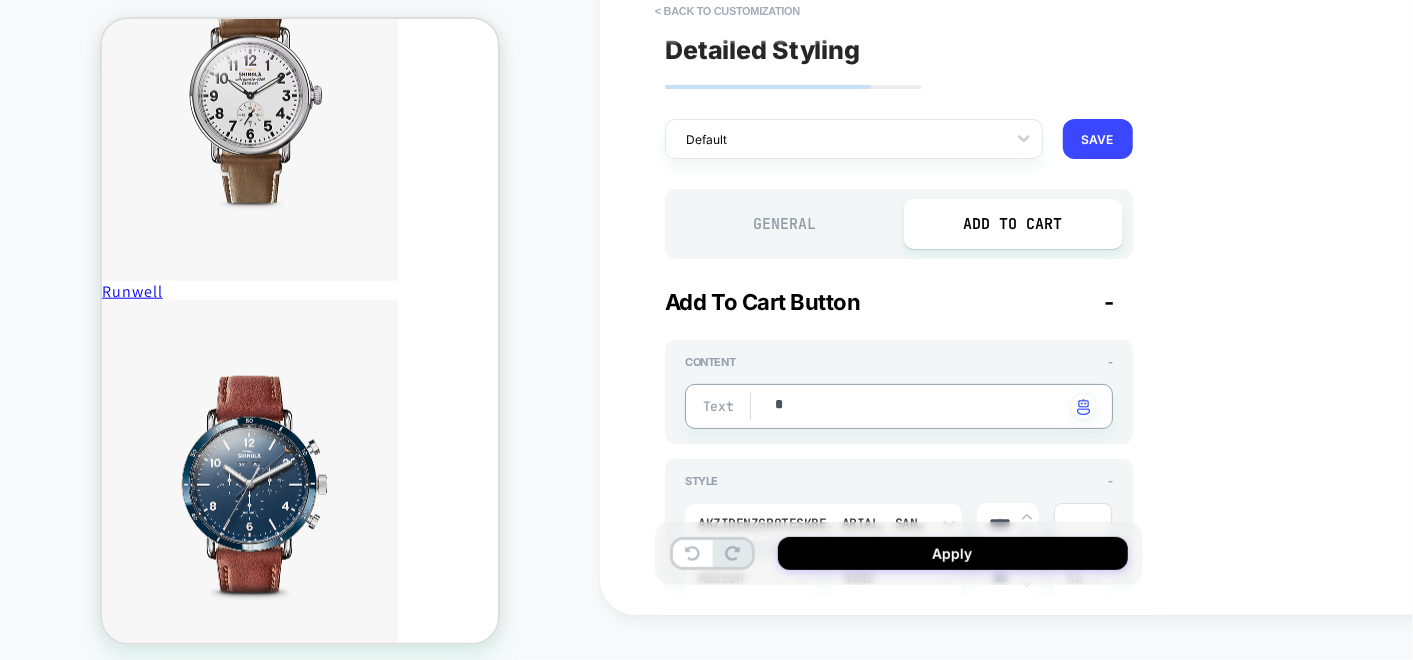 type on "**" 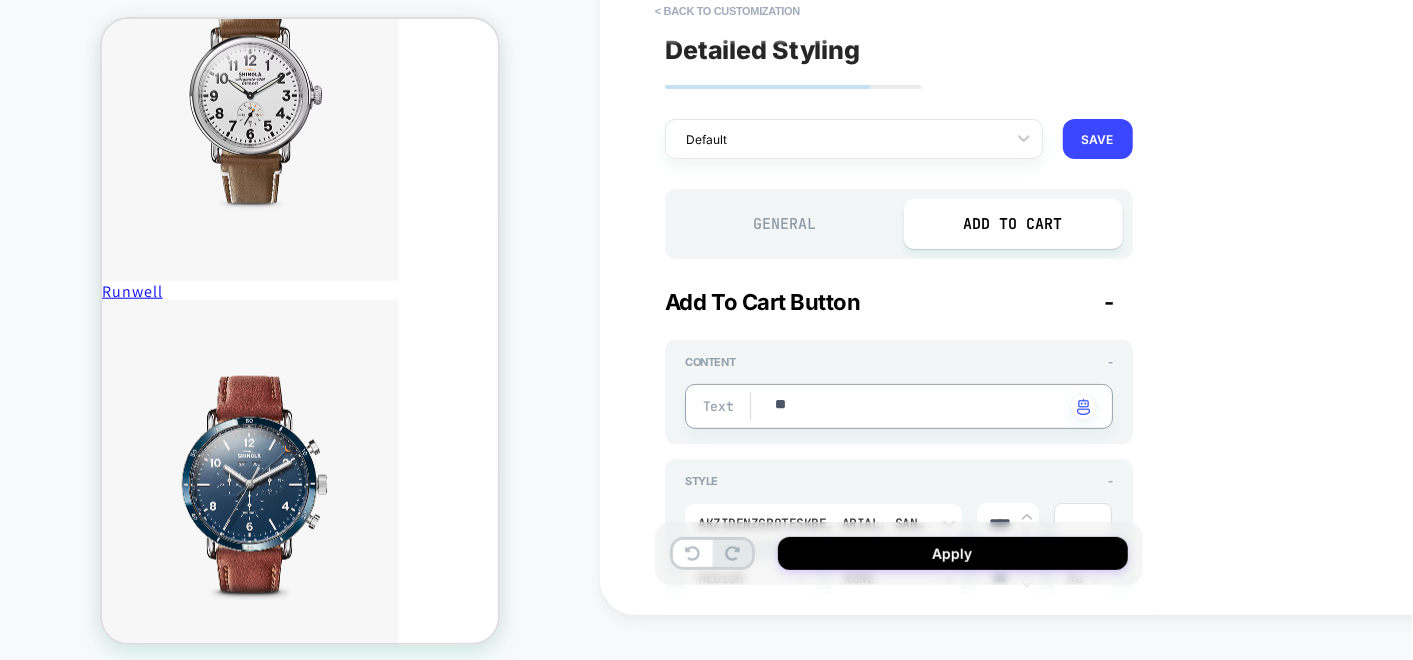 type on "*" 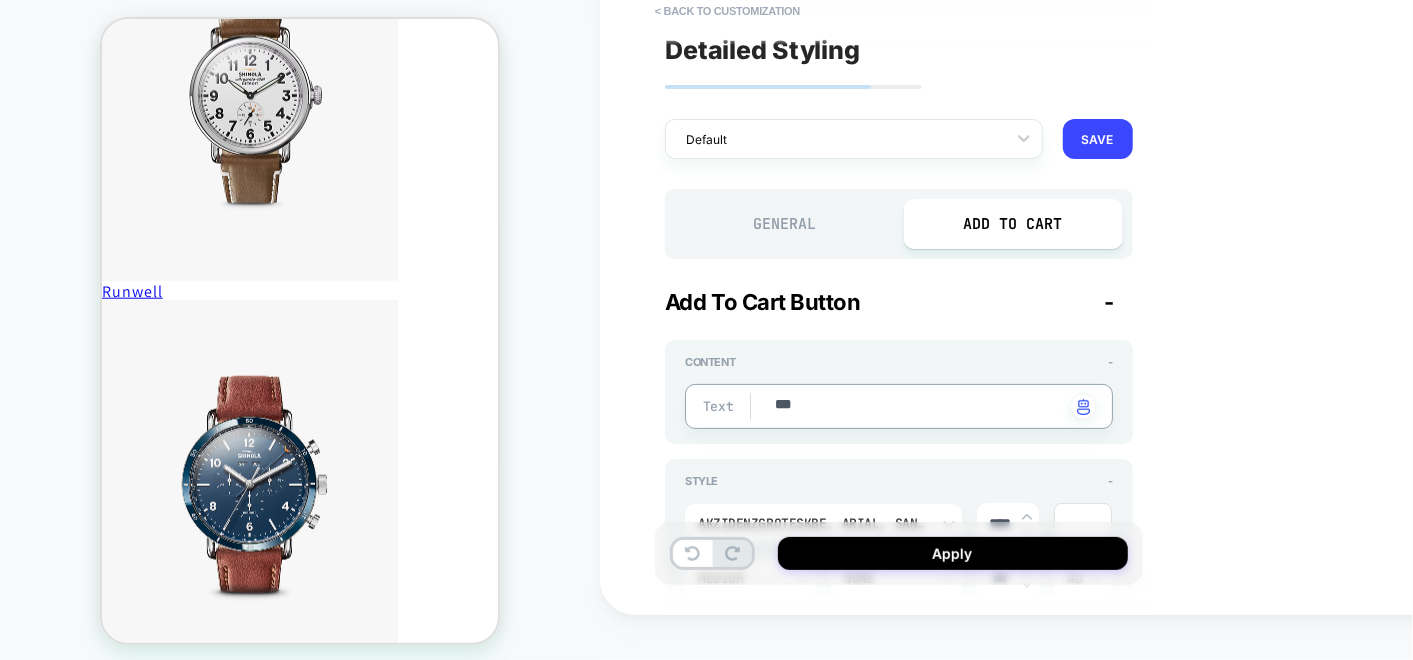 type on "*" 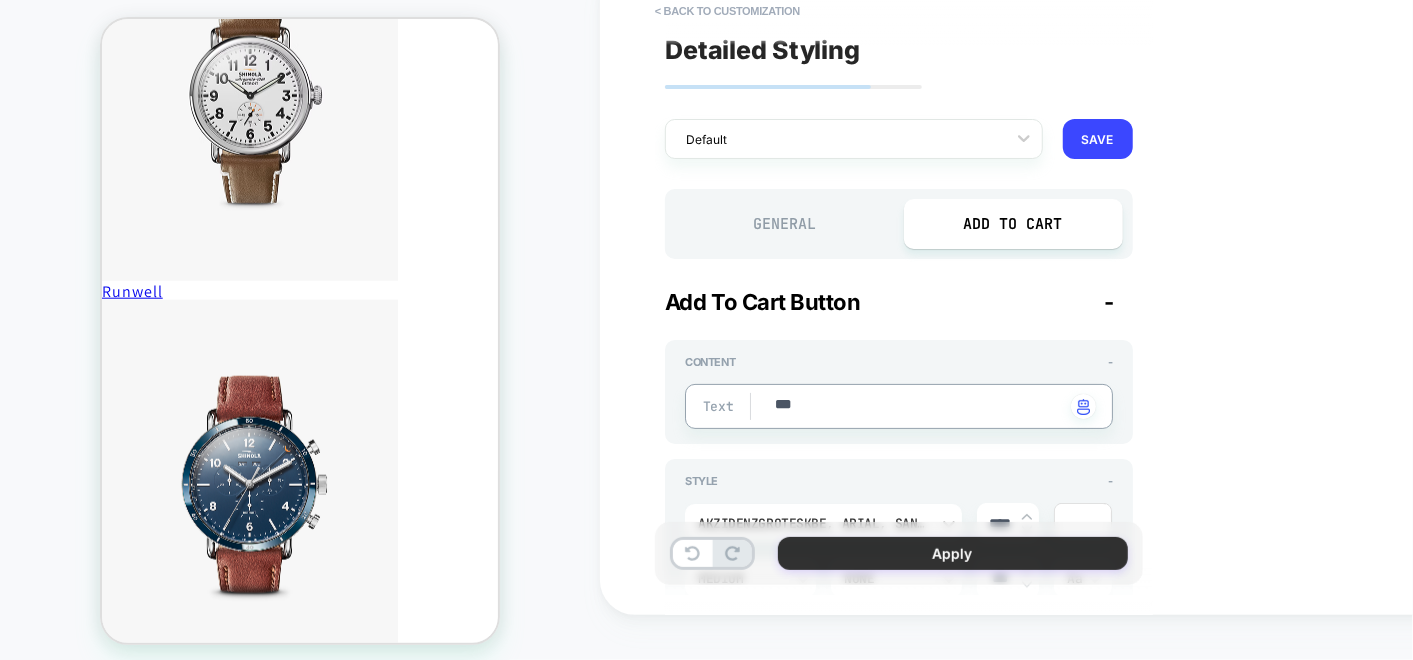type on "***" 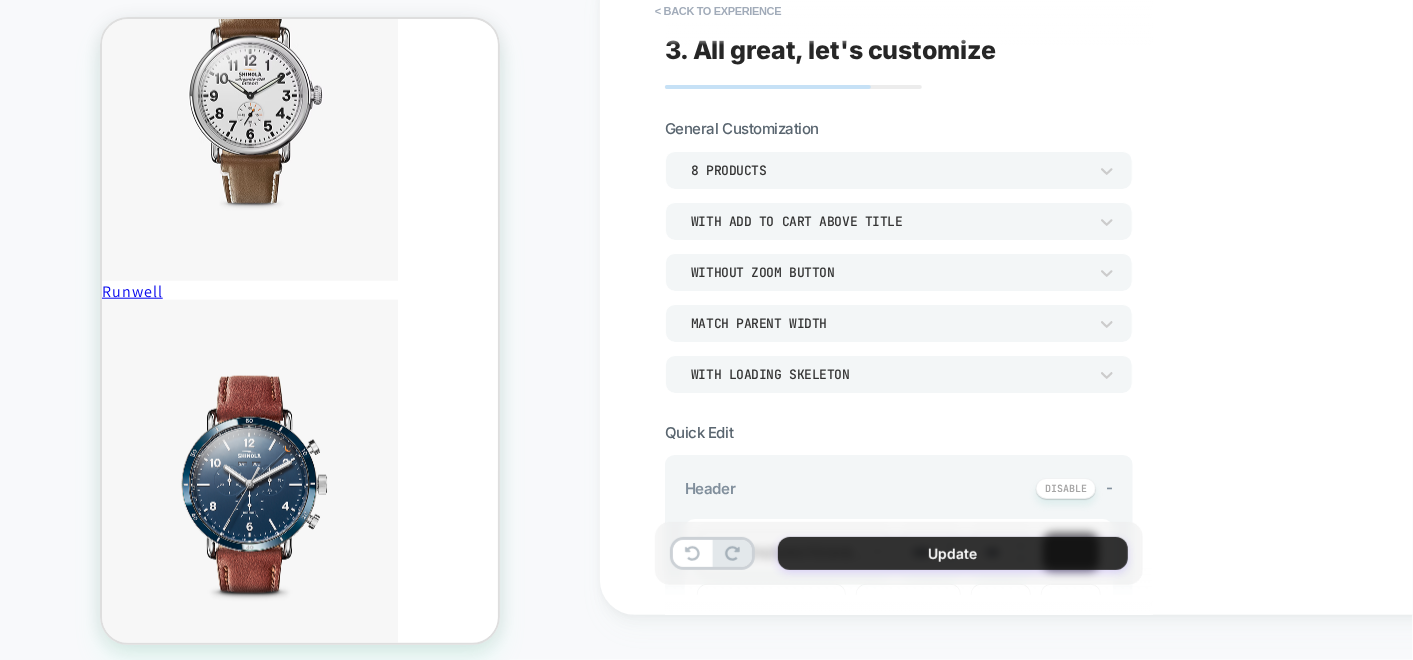 click on "Update" at bounding box center (953, 553) 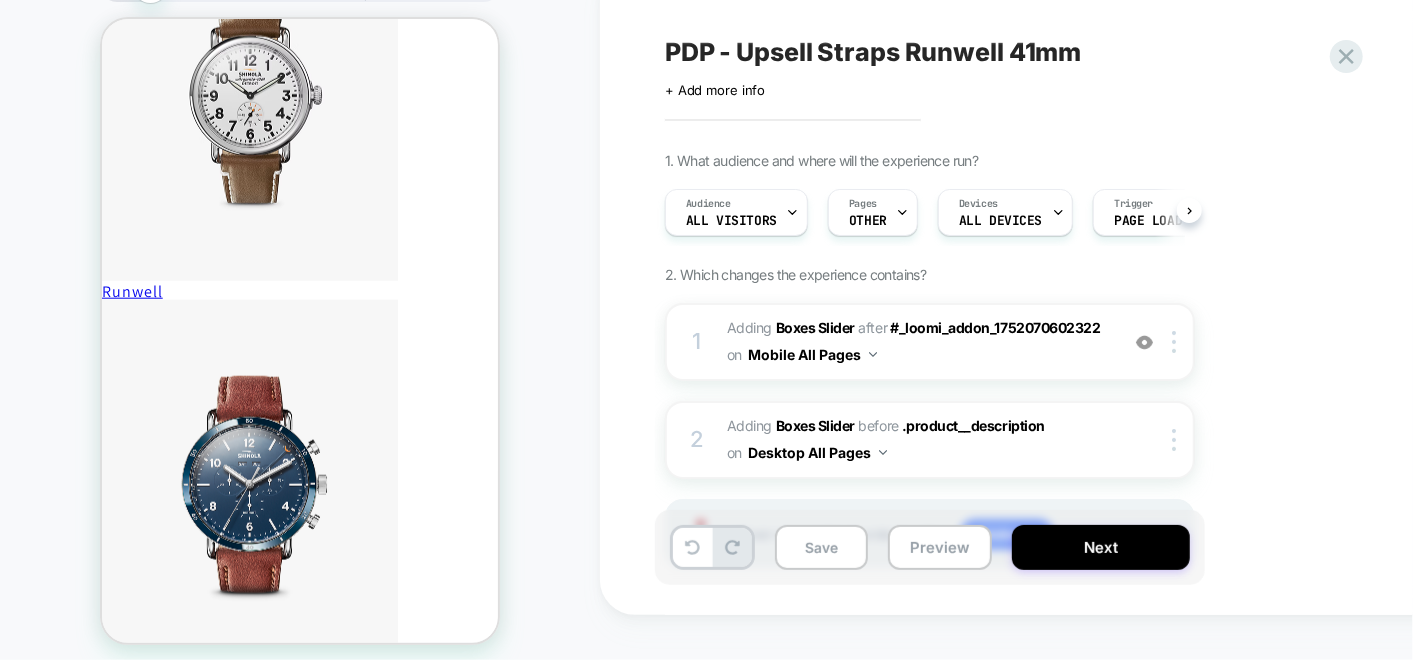 scroll, scrollTop: 0, scrollLeft: 0, axis: both 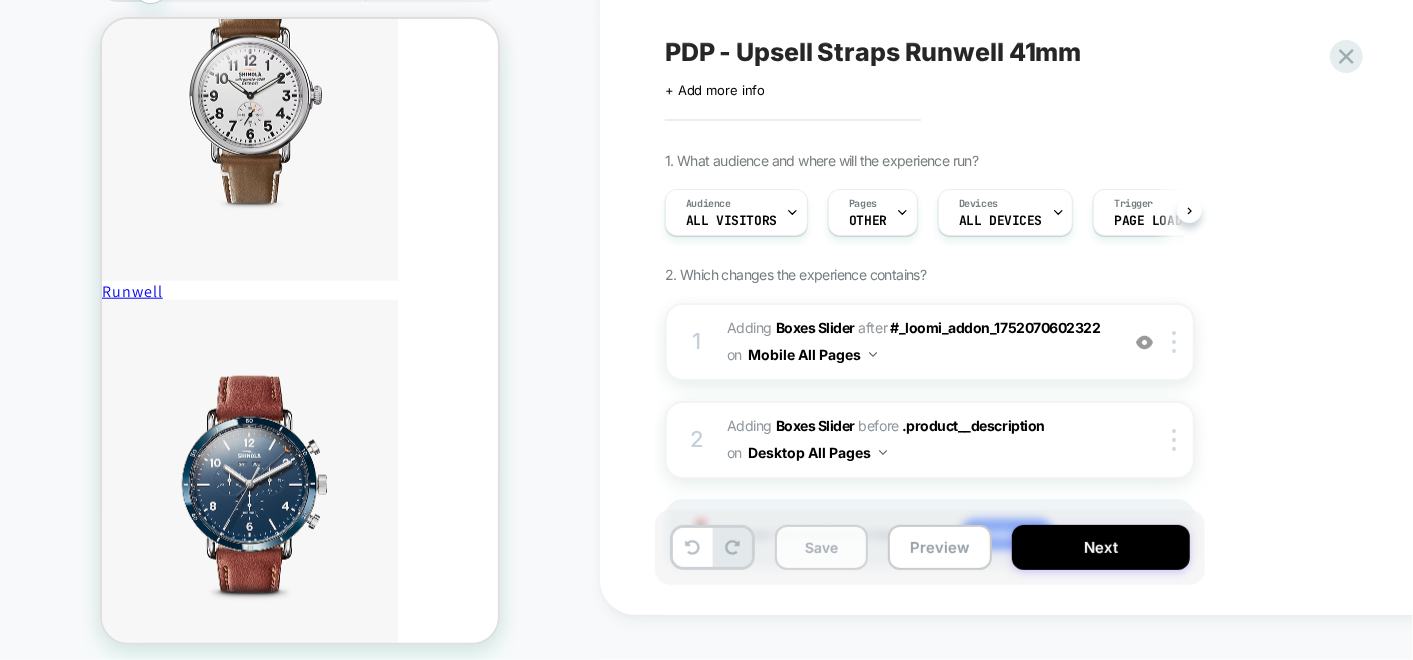 click on "Save" at bounding box center (821, 547) 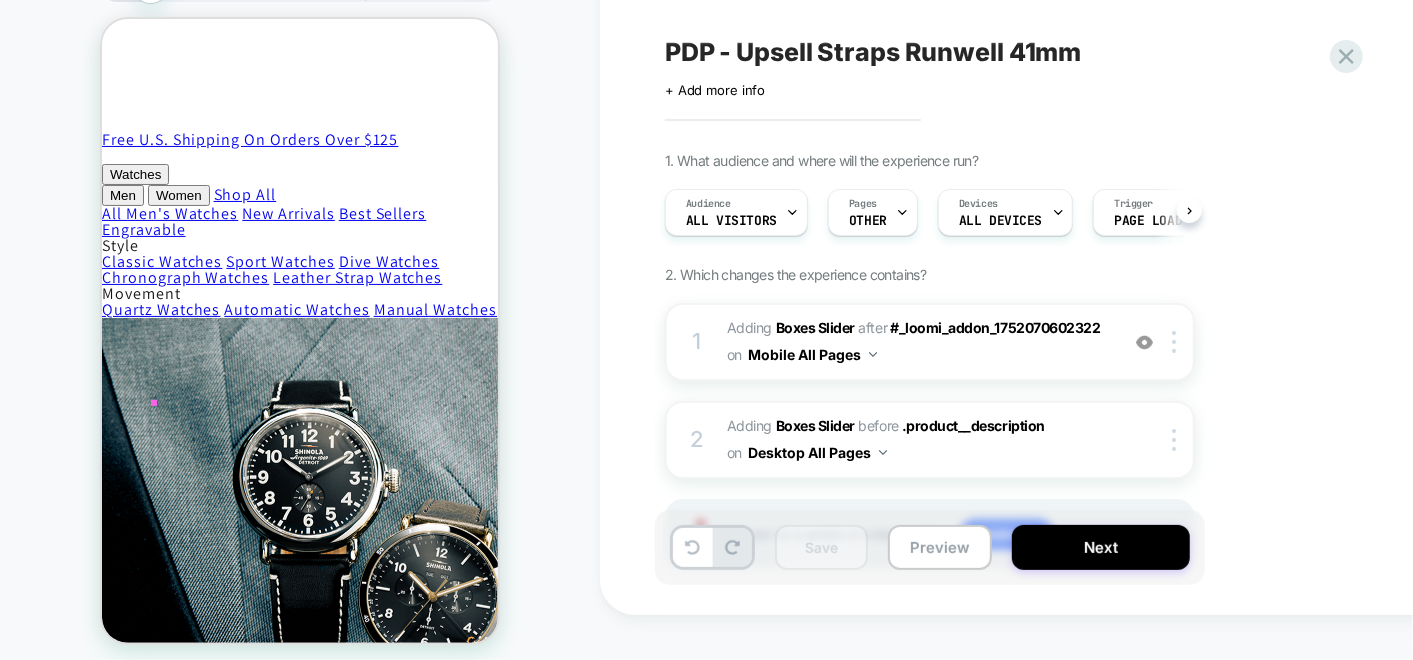 scroll, scrollTop: 0, scrollLeft: 0, axis: both 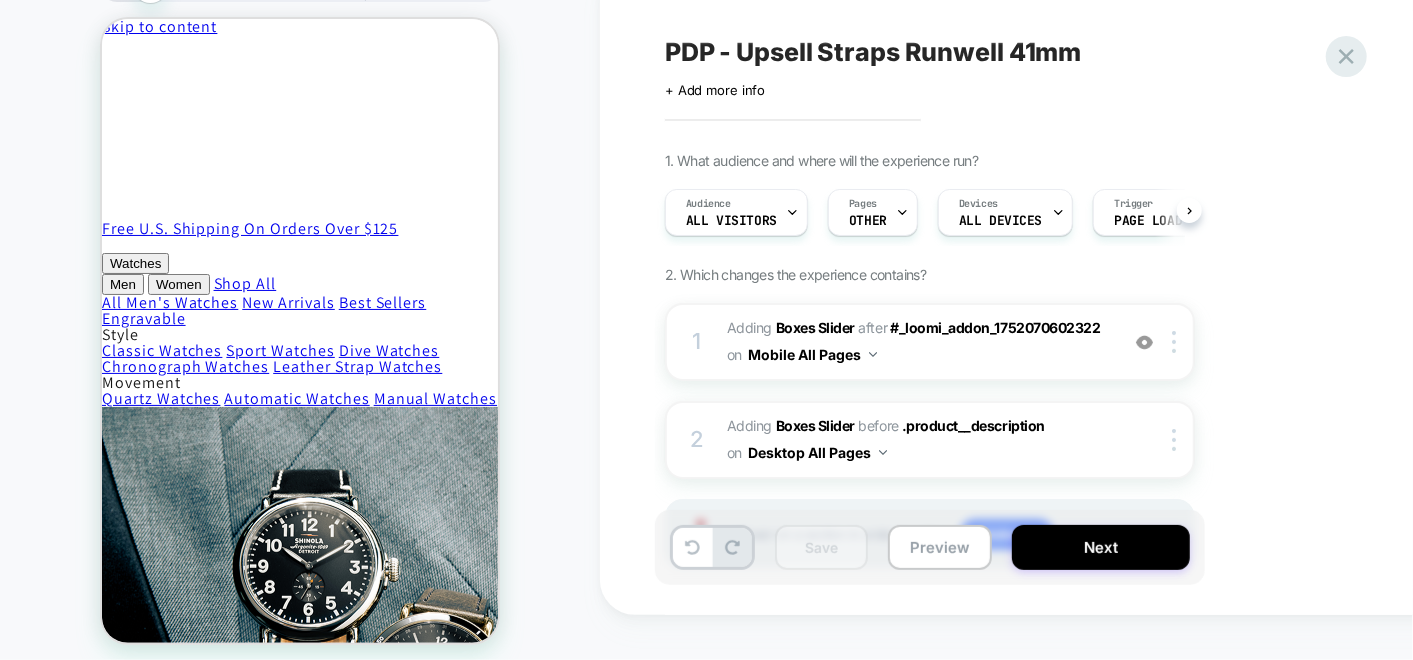 click 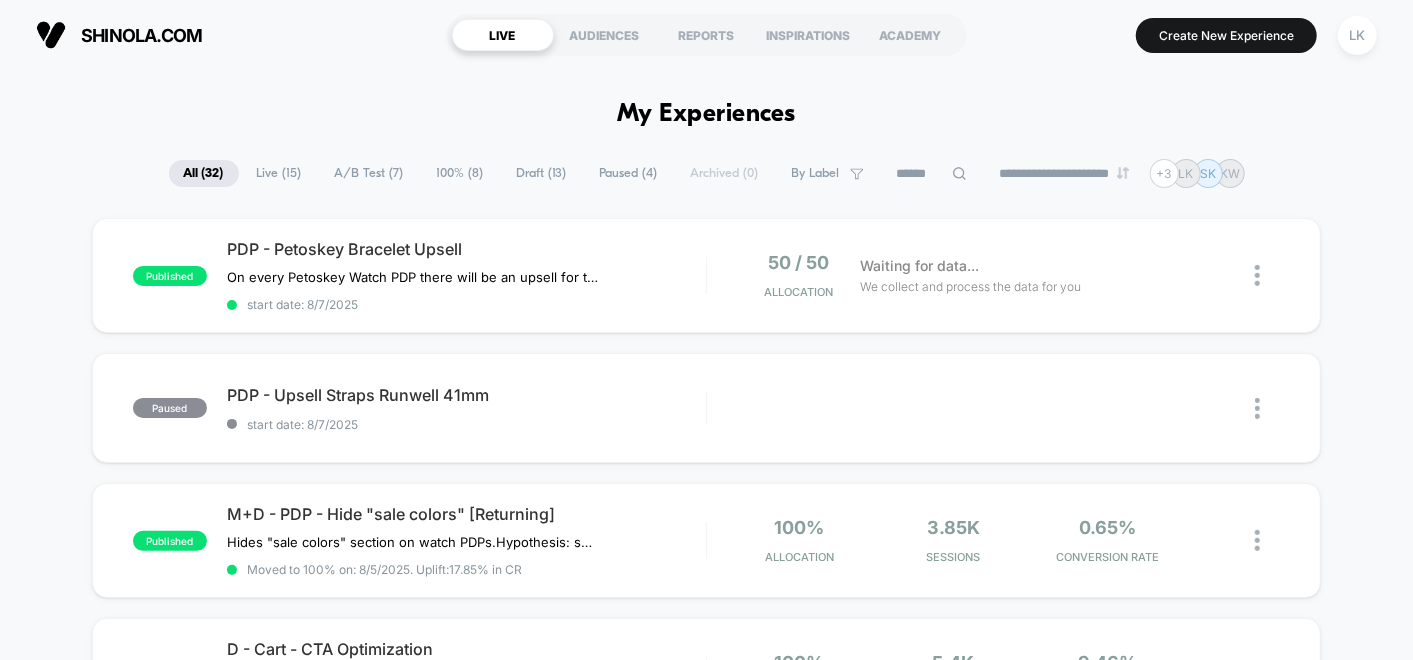scroll, scrollTop: 0, scrollLeft: 0, axis: both 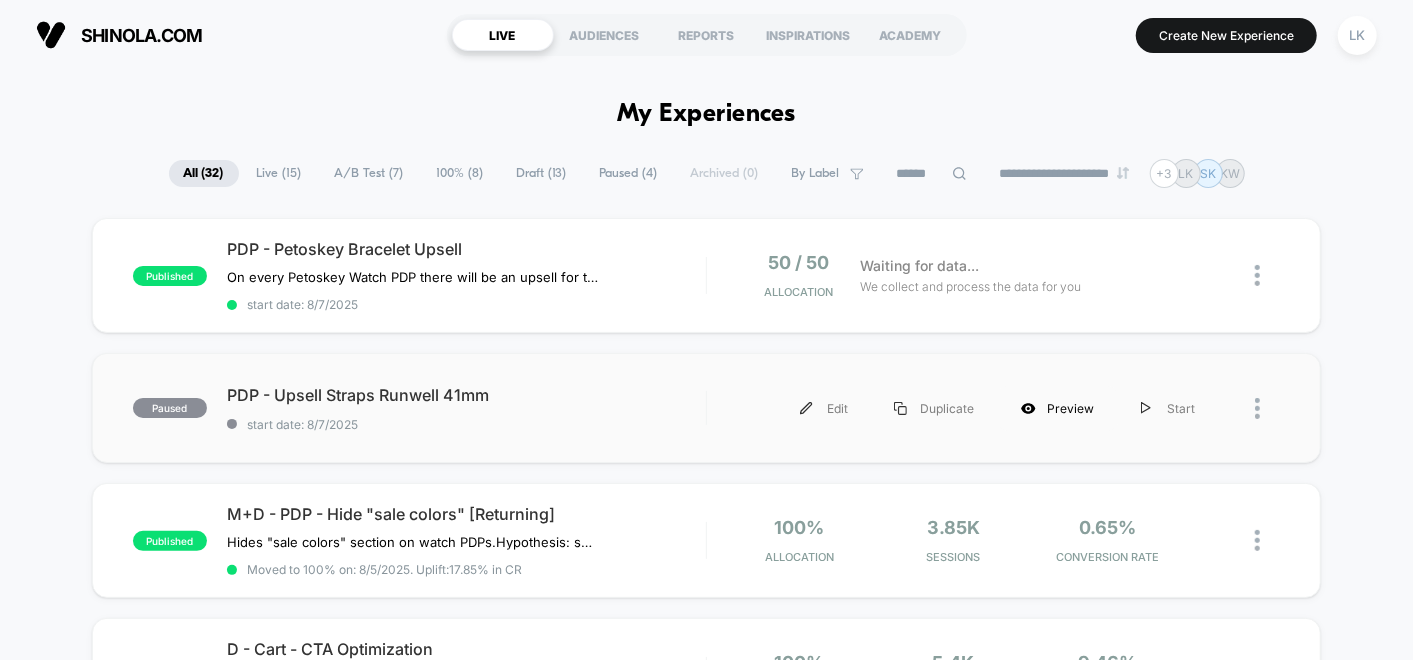 click on "Preview" at bounding box center (1058, 408) 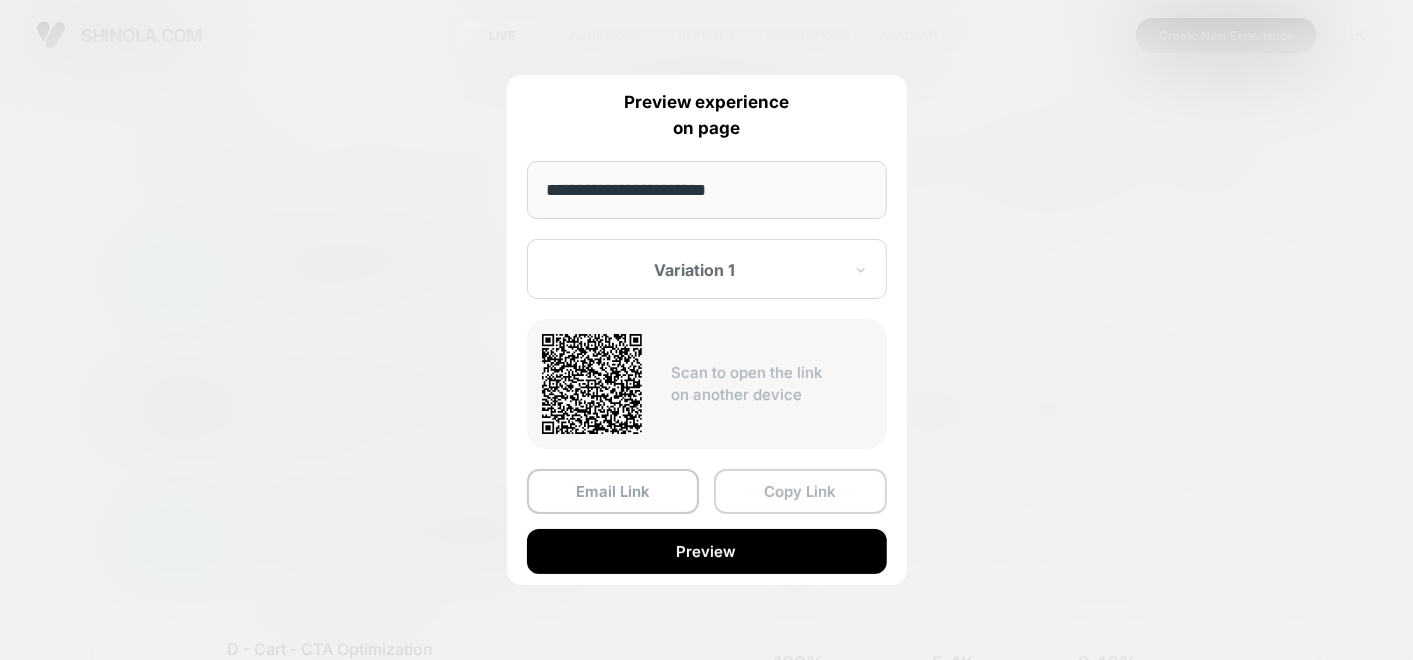 click on "Copy Link" at bounding box center [800, 491] 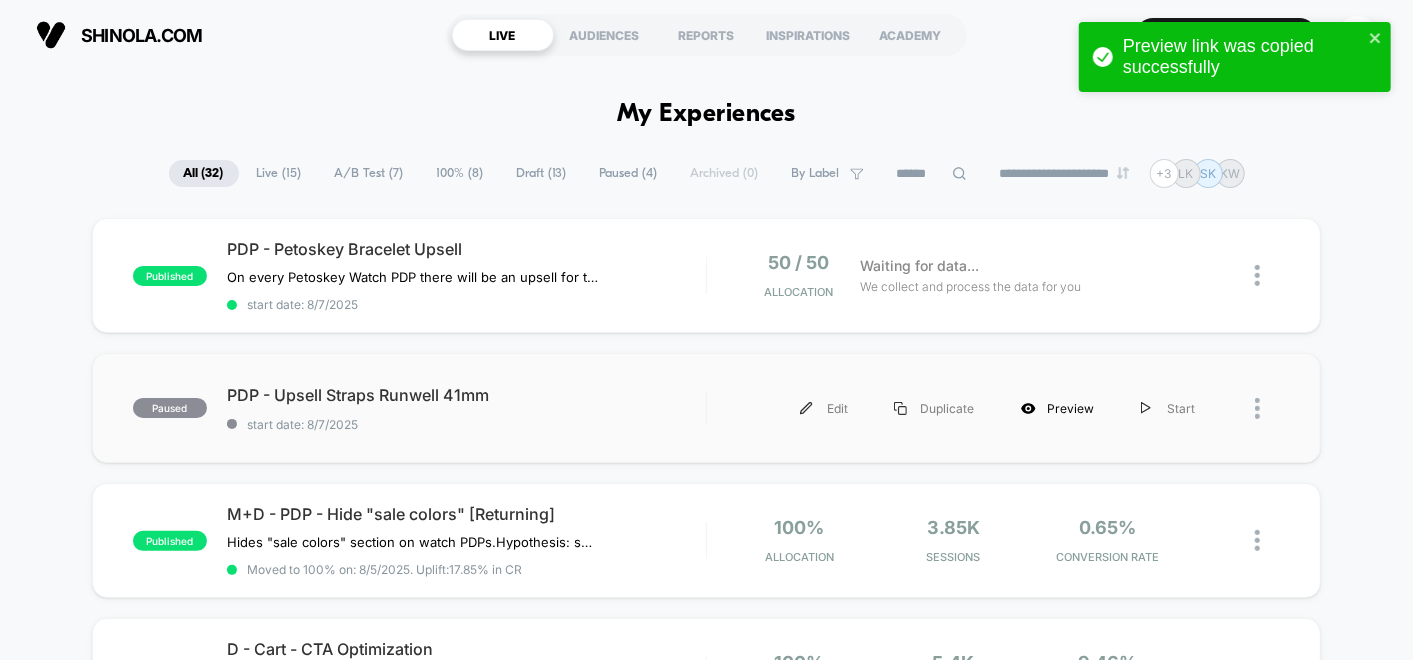 click on "Preview" at bounding box center (1058, 408) 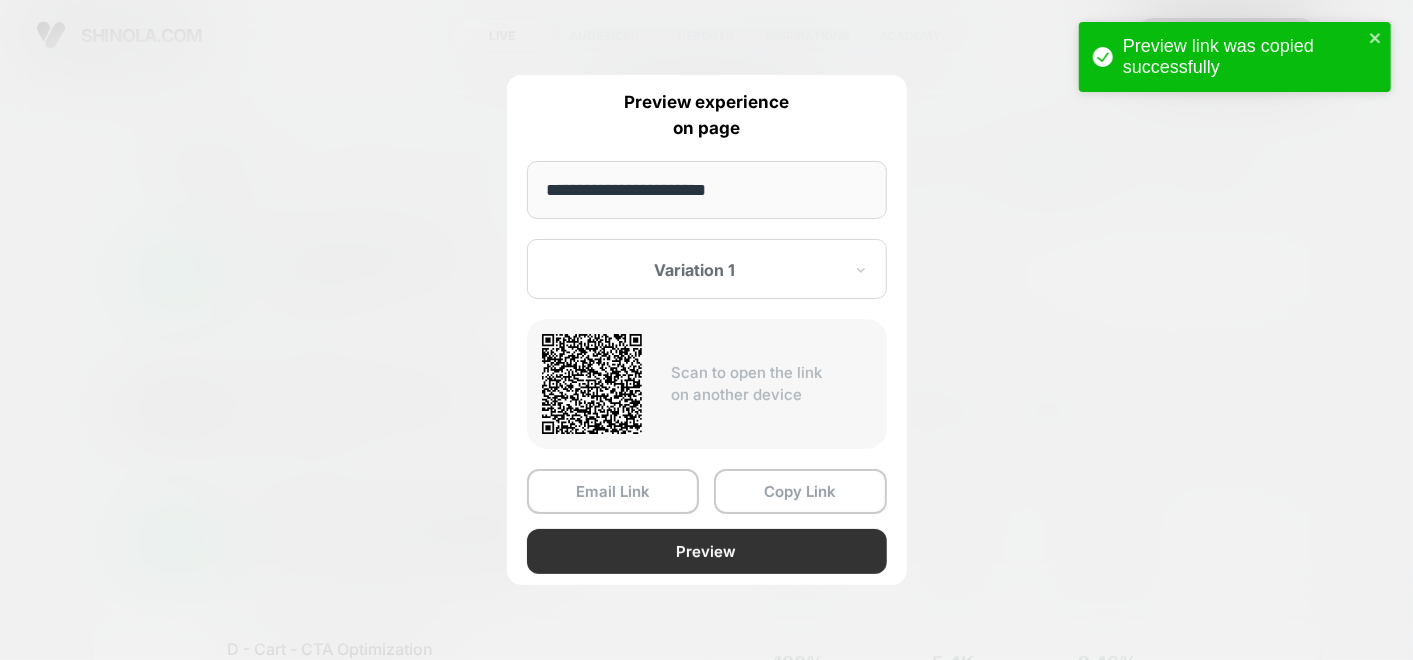 click on "Preview" at bounding box center [707, 551] 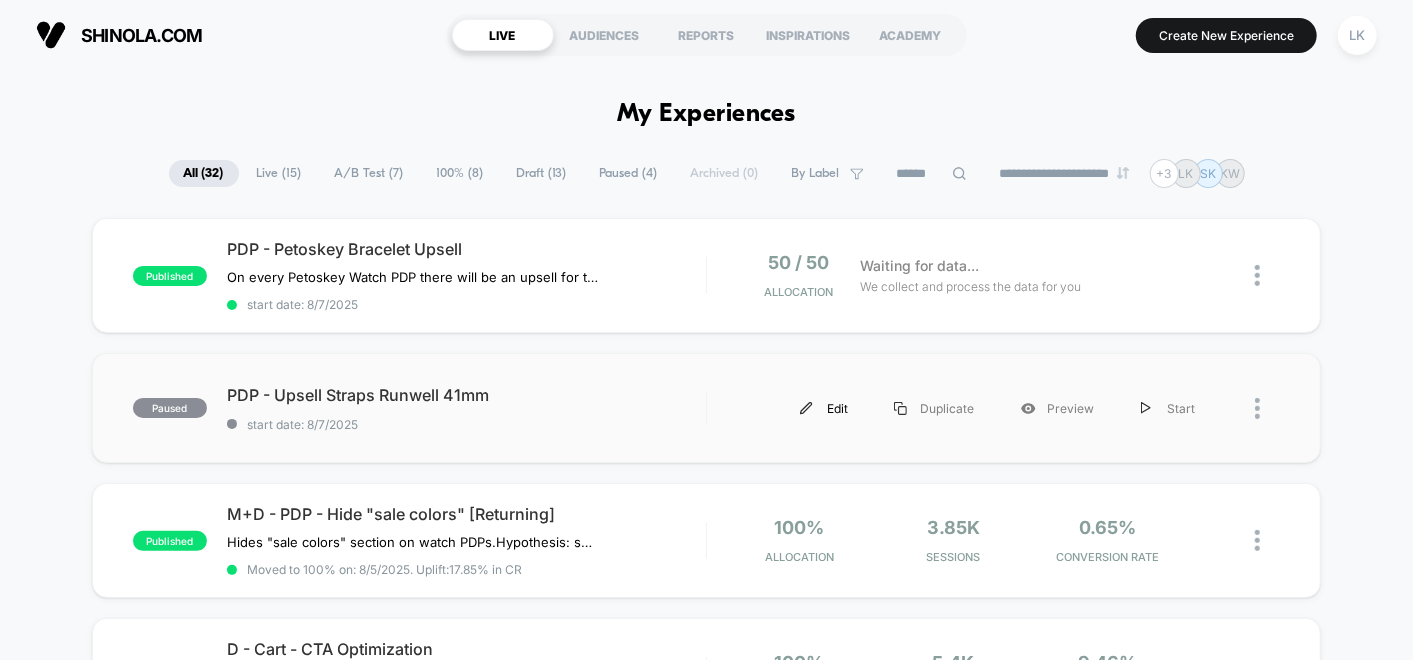 click on "Edit" at bounding box center [824, 408] 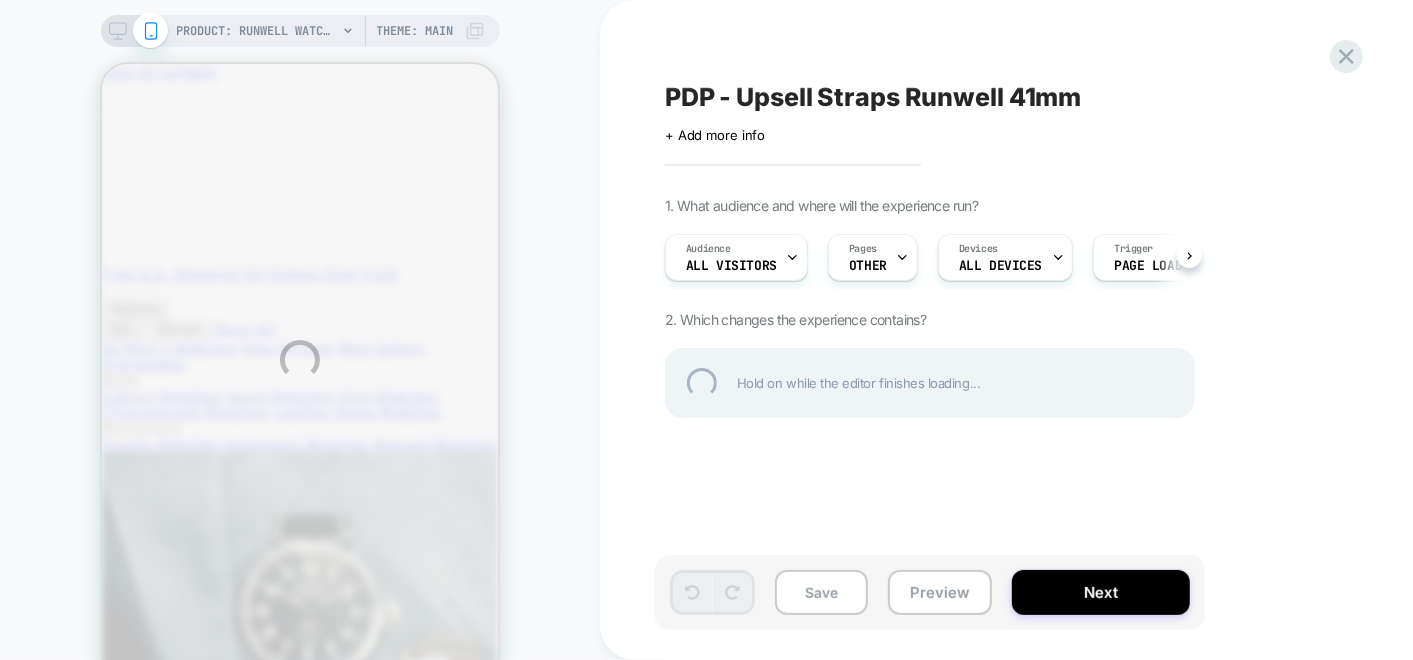 scroll, scrollTop: 0, scrollLeft: 0, axis: both 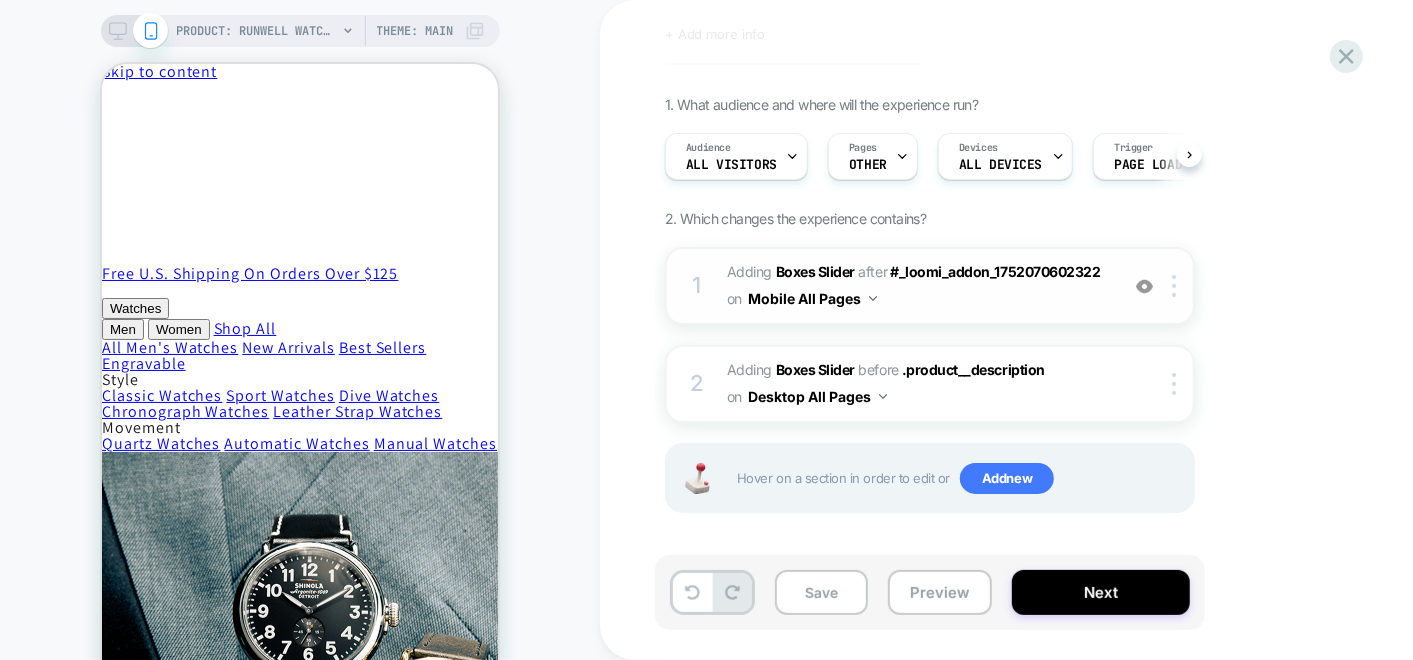 click on "#_loomi_addon_1754488257219 Adding   Boxes Slider   AFTER #_loomi_addon_1752070602322 #_loomi_addon_1752070602322   on Mobile All Pages" at bounding box center [917, 286] 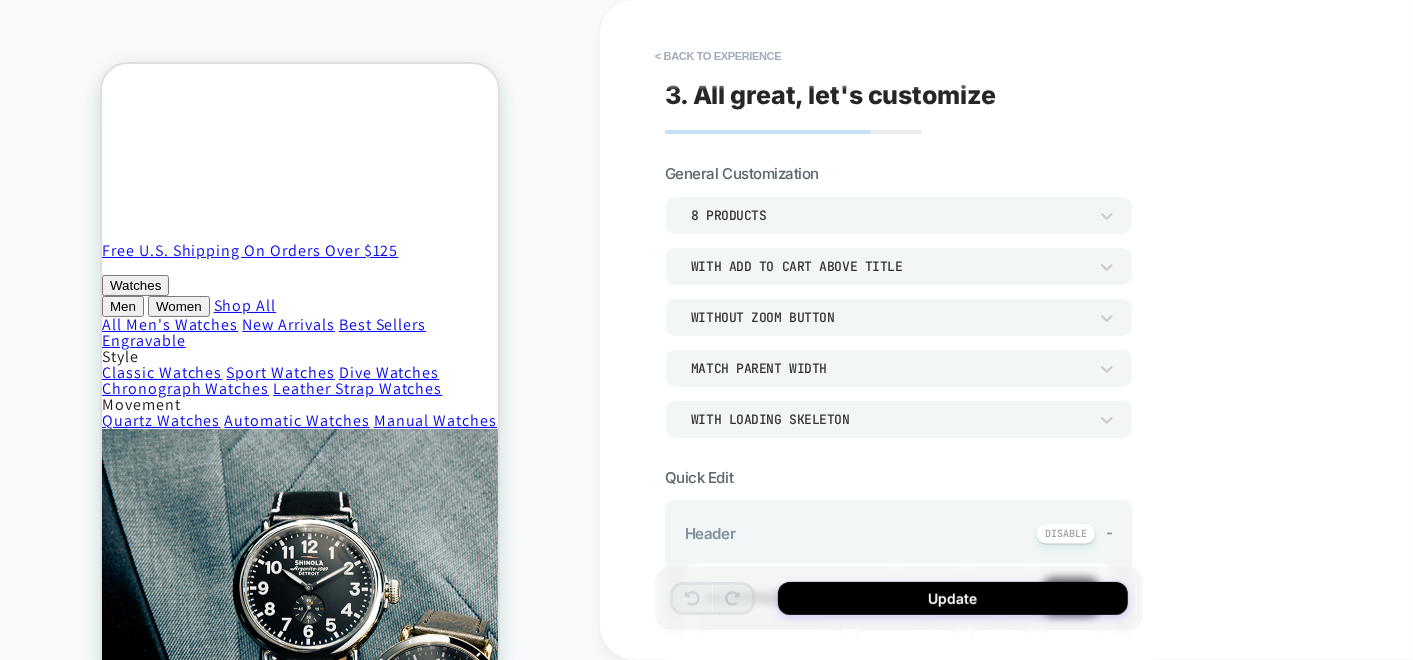 scroll, scrollTop: 302, scrollLeft: 0, axis: vertical 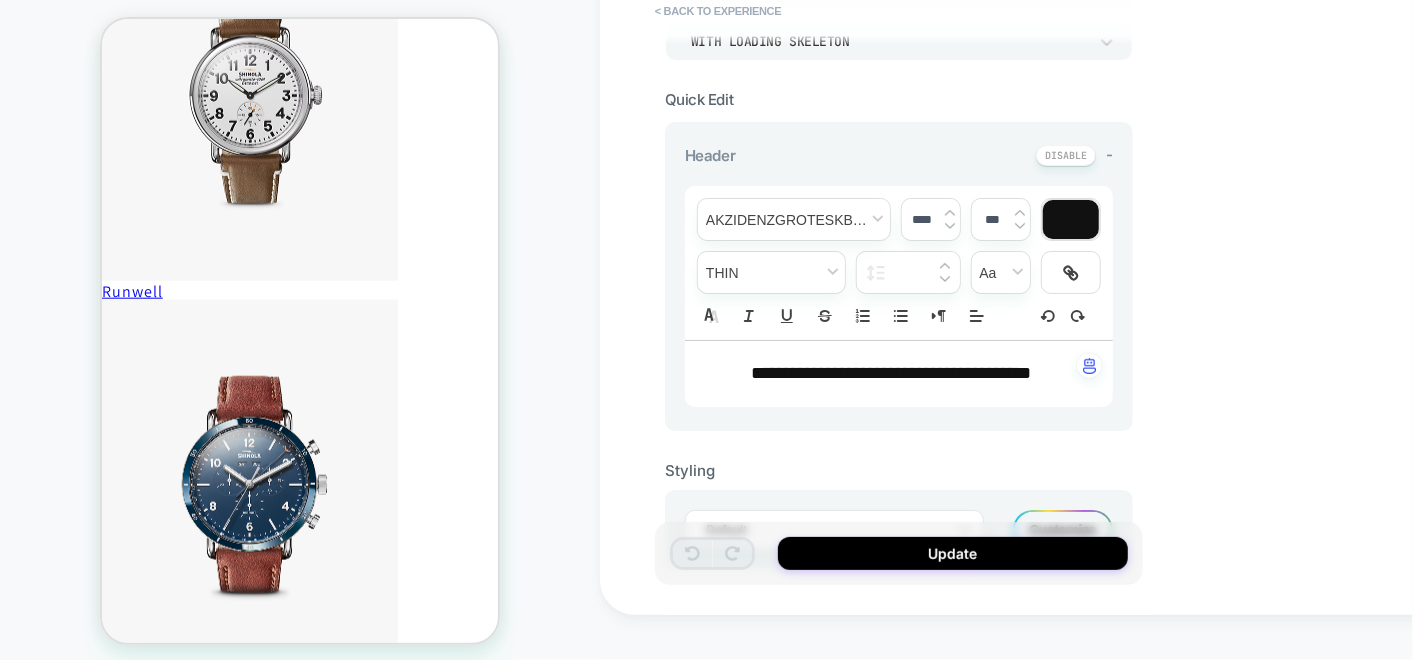 click on "**********" at bounding box center [891, 373] 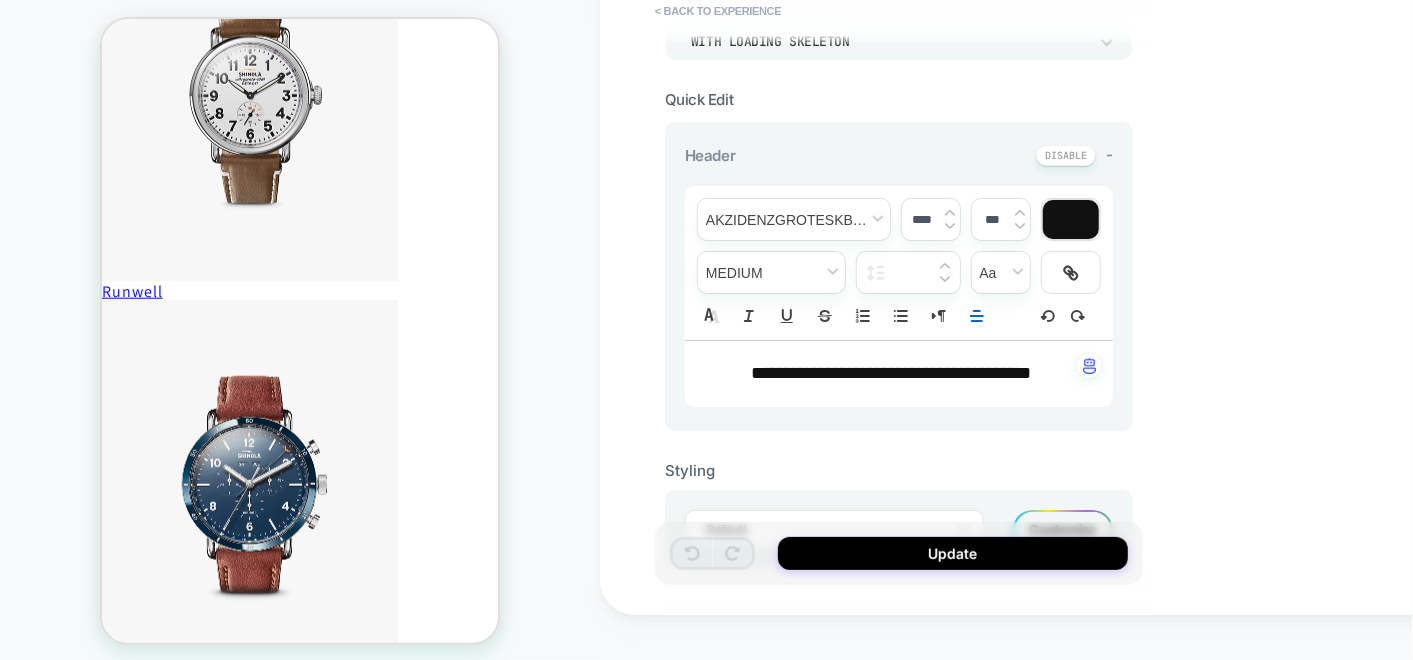 click on "**********" at bounding box center (891, 373) 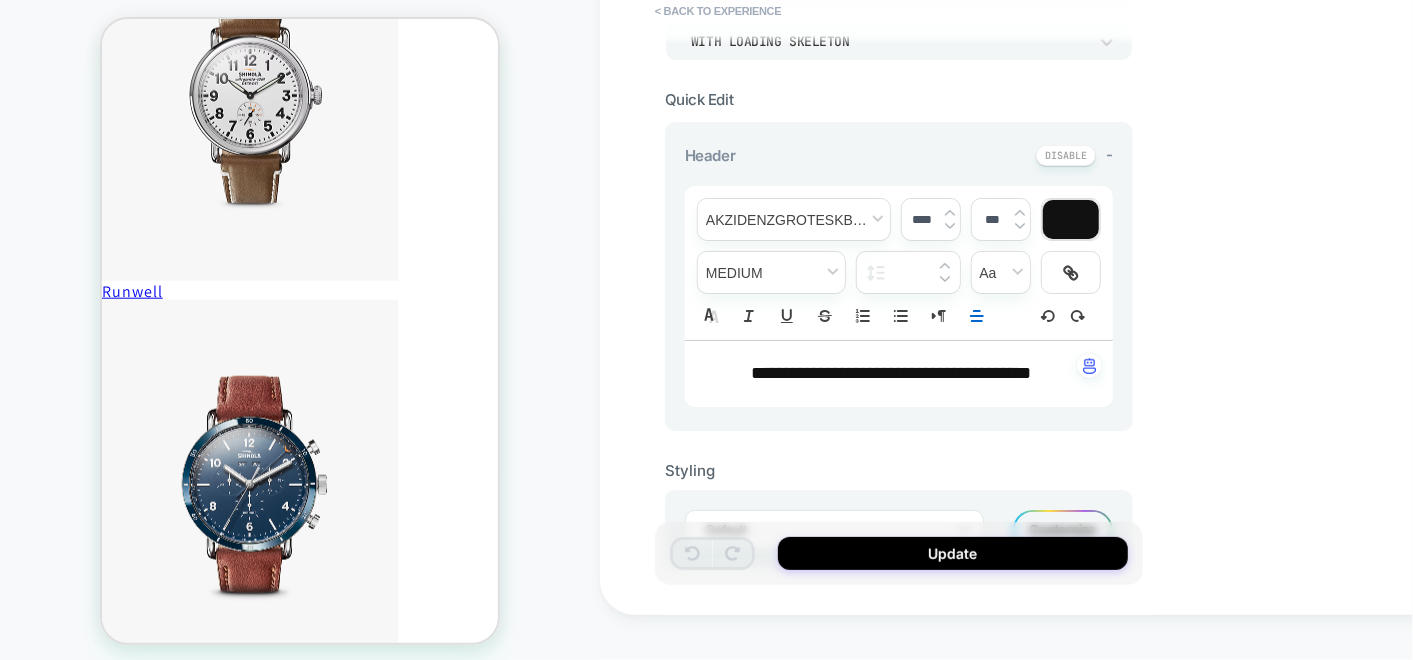 click on "**********" at bounding box center [891, 374] 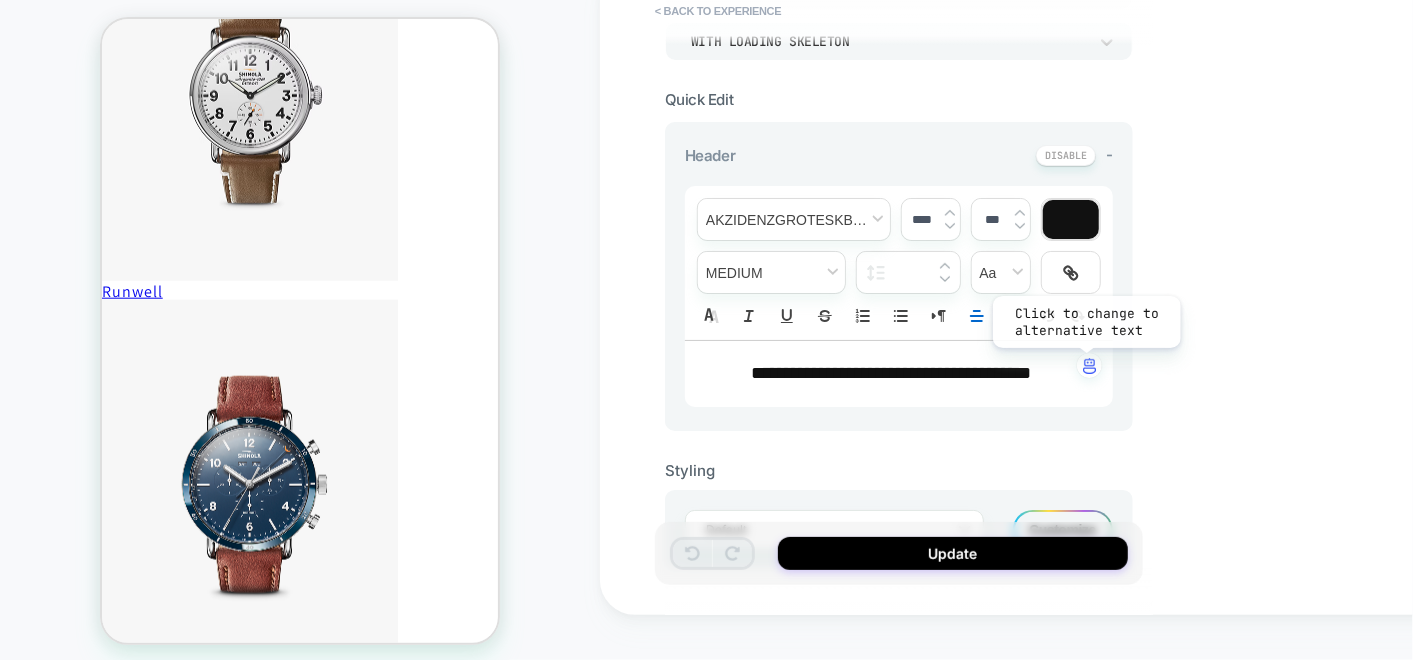 type 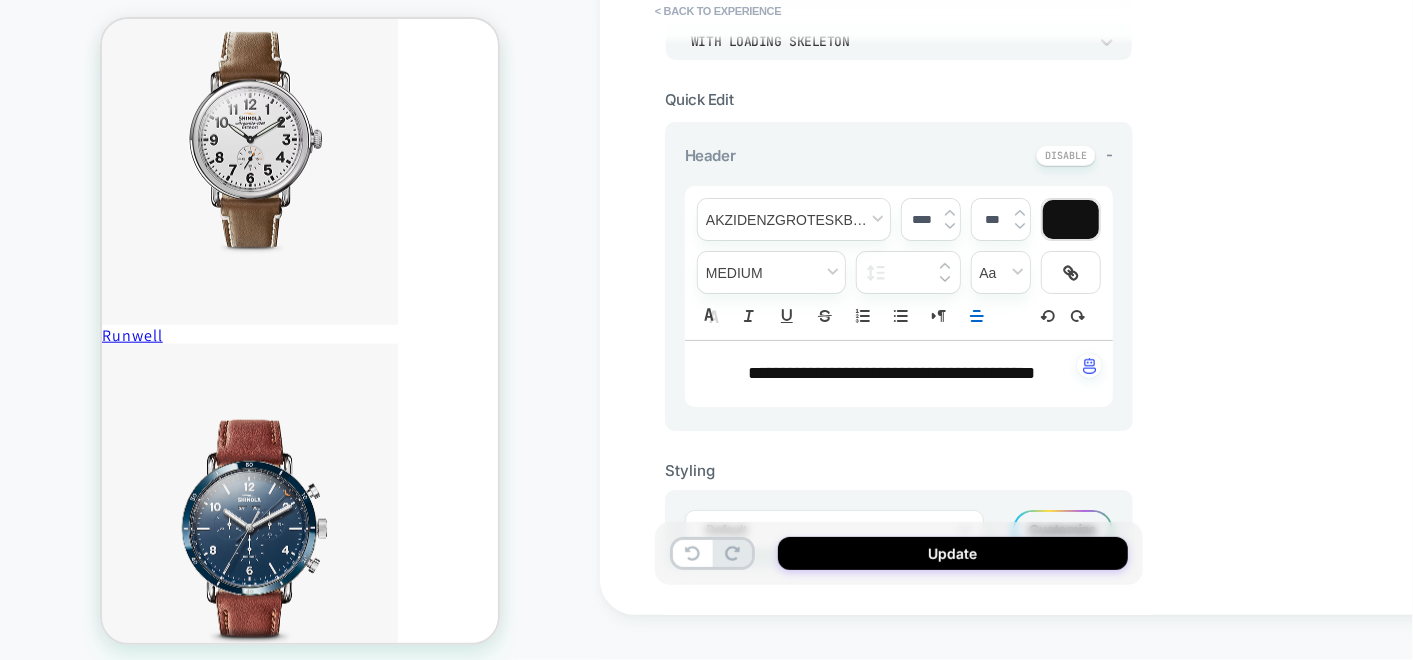 scroll, scrollTop: 1028, scrollLeft: 0, axis: vertical 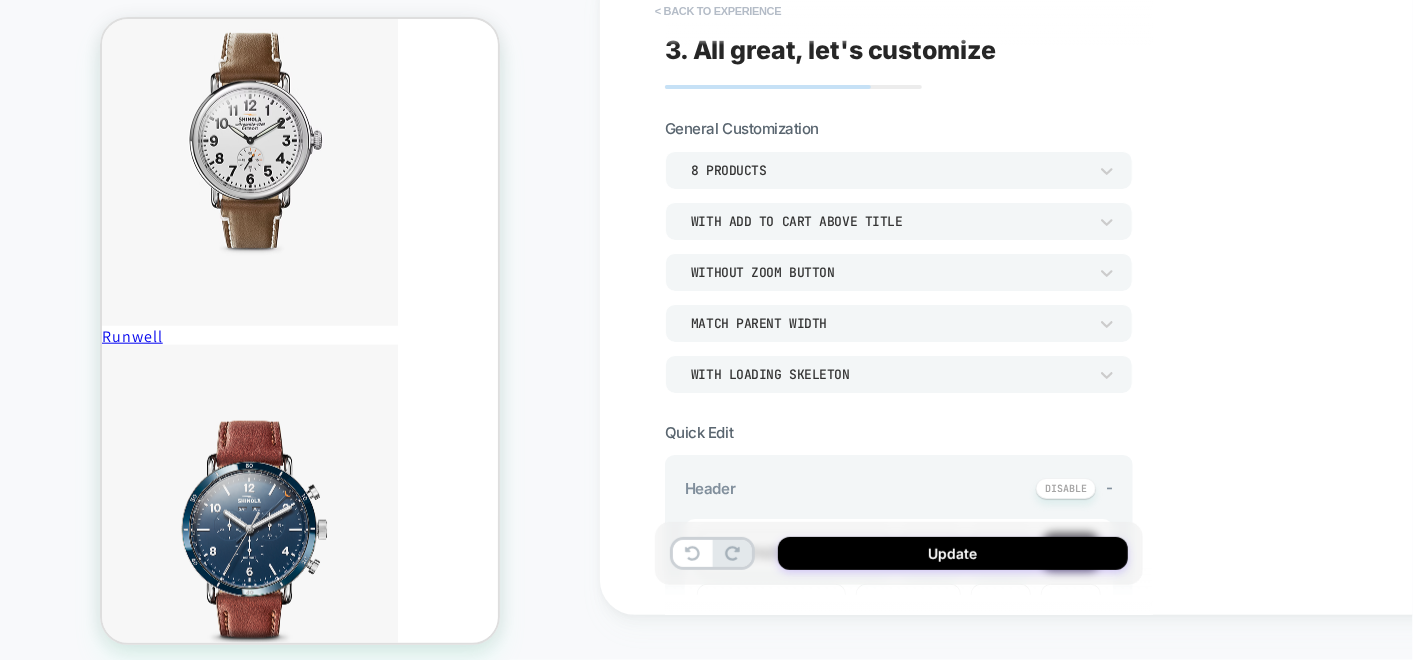 click on "< Back to experience" at bounding box center (718, 11) 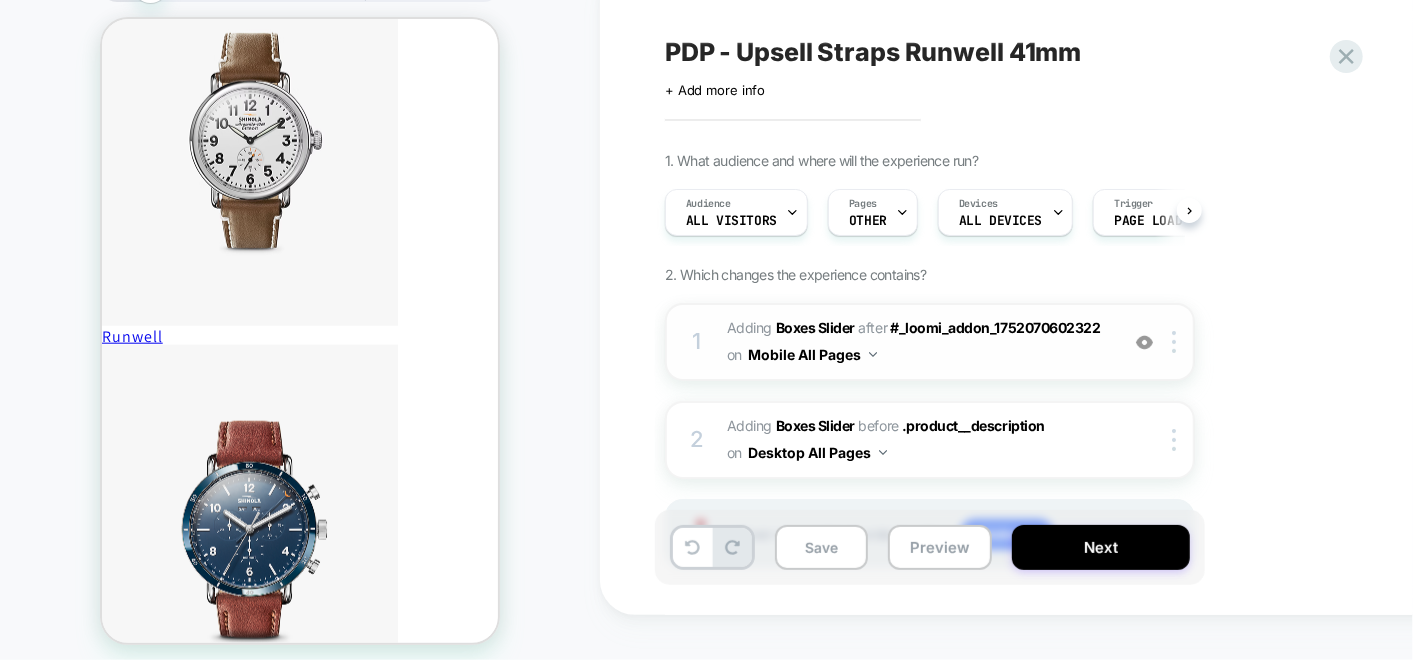 scroll, scrollTop: 0, scrollLeft: 0, axis: both 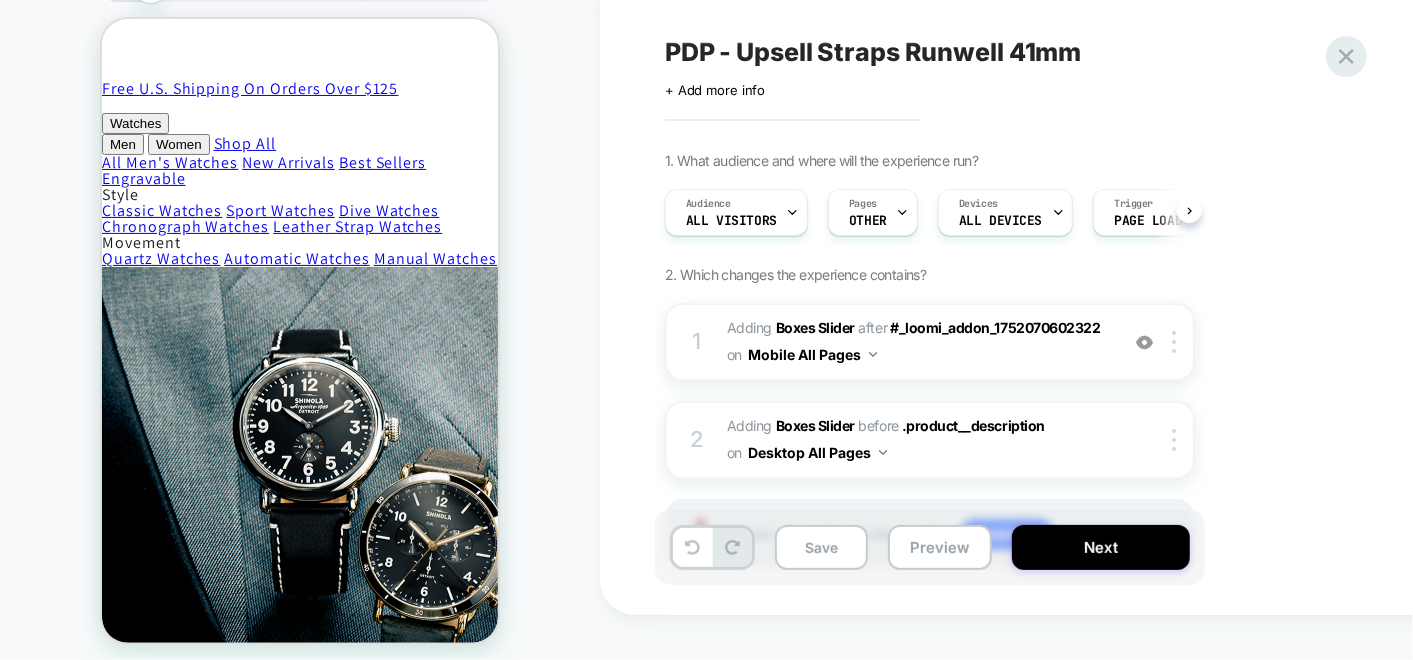 click 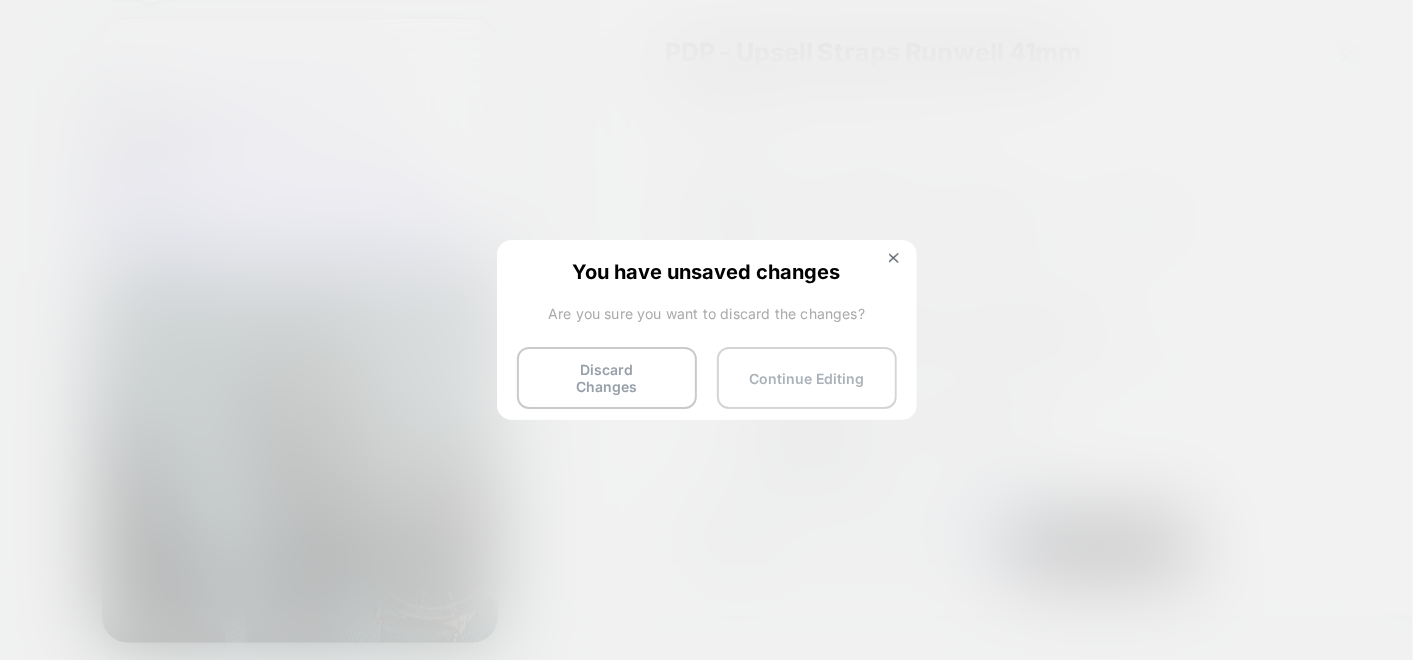 click on "Continue Editing" at bounding box center (807, 378) 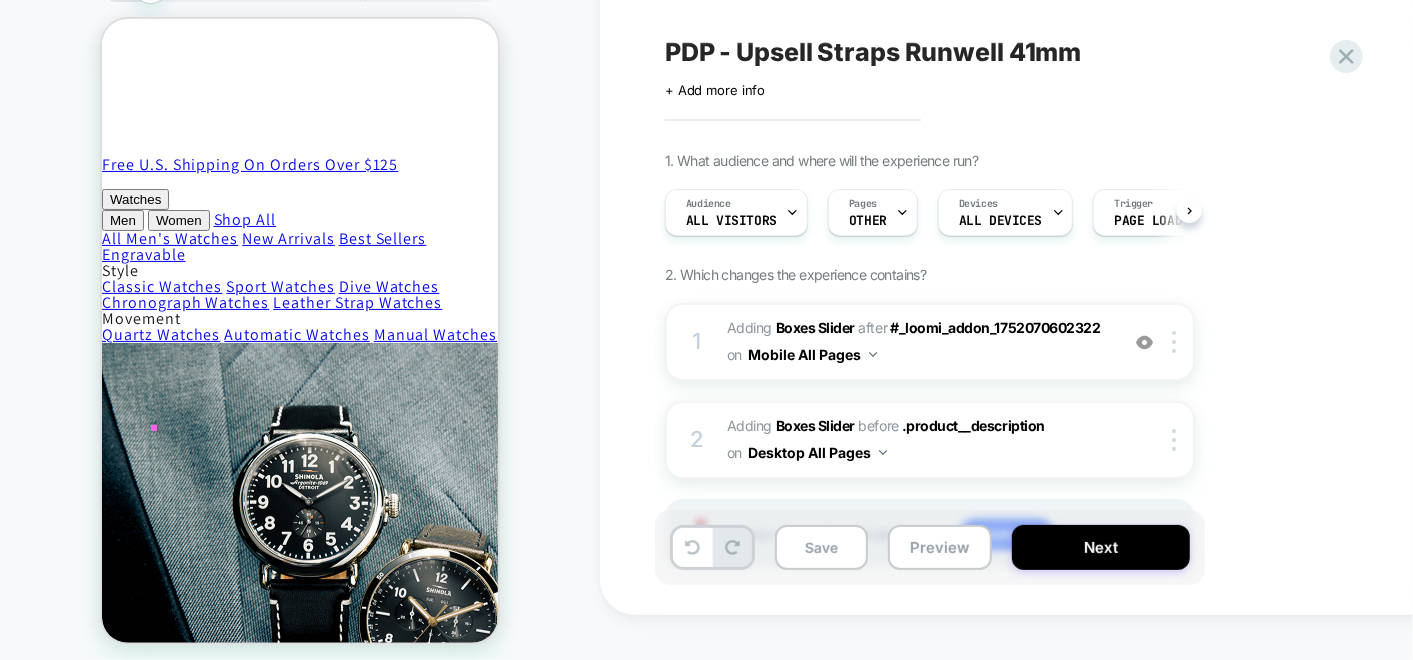 scroll, scrollTop: 0, scrollLeft: 0, axis: both 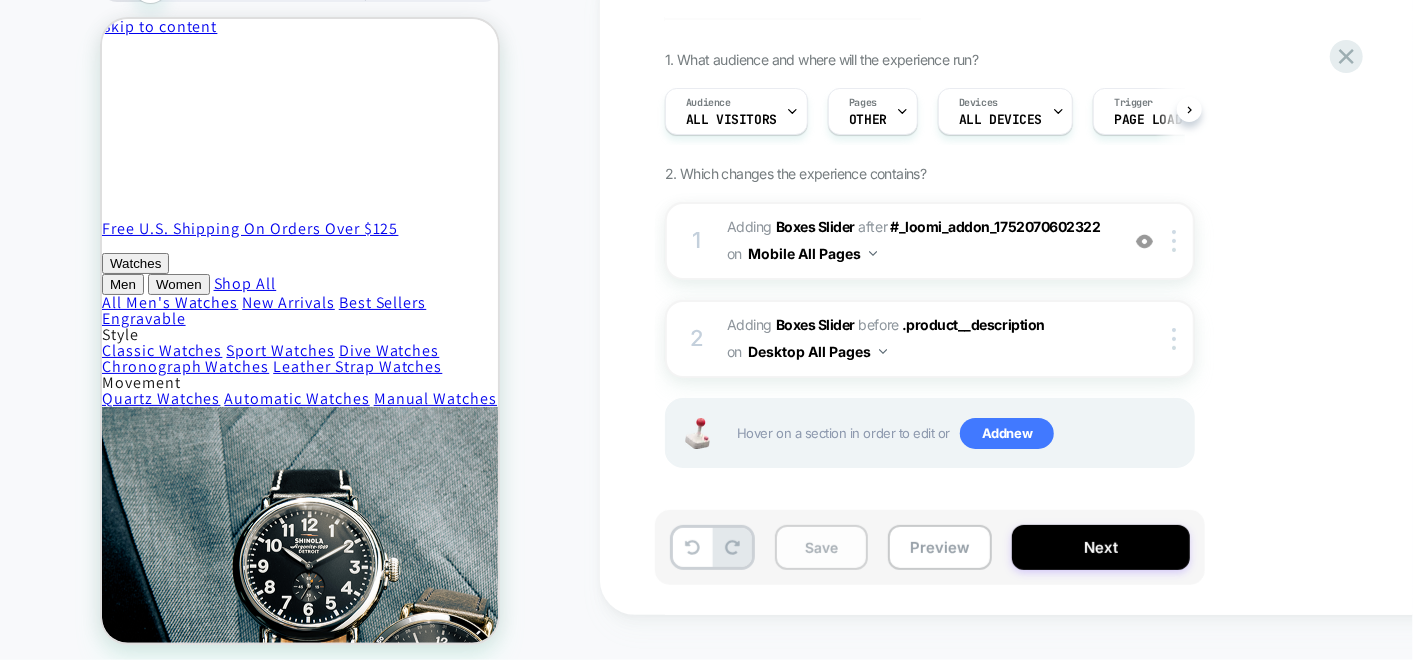 click on "Save" at bounding box center (821, 547) 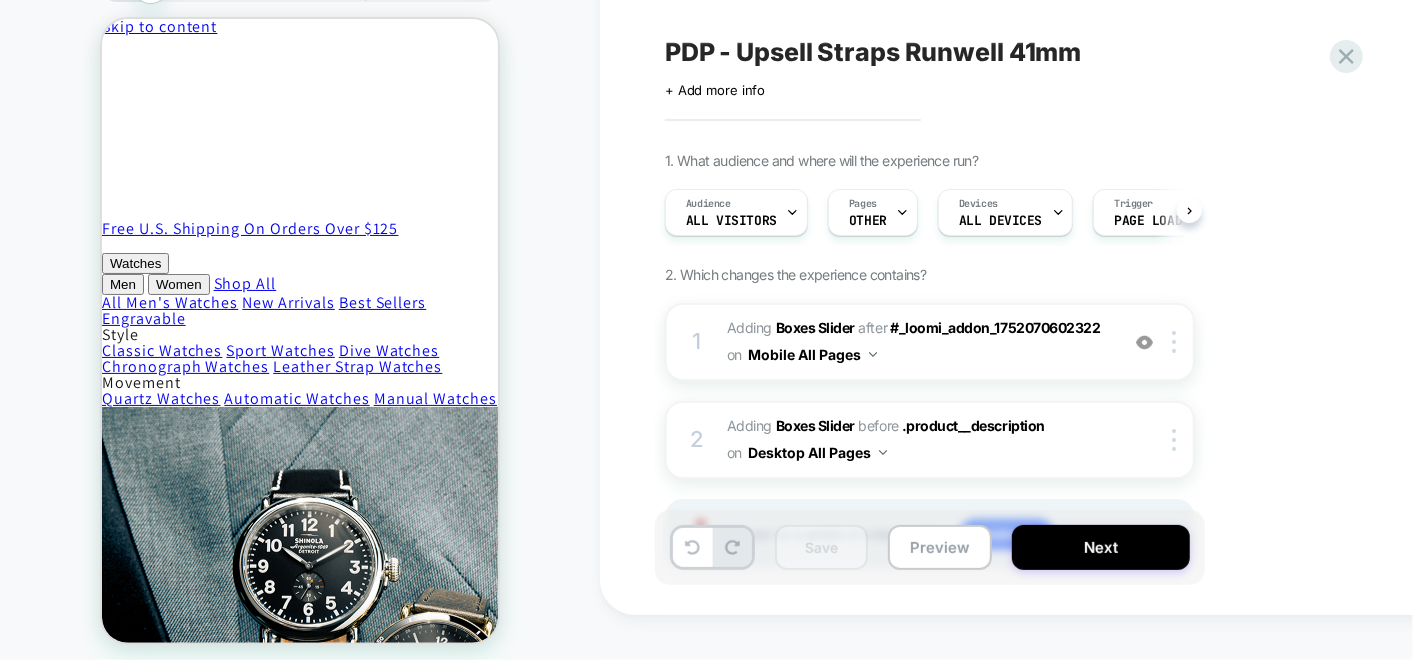 scroll, scrollTop: 101, scrollLeft: 0, axis: vertical 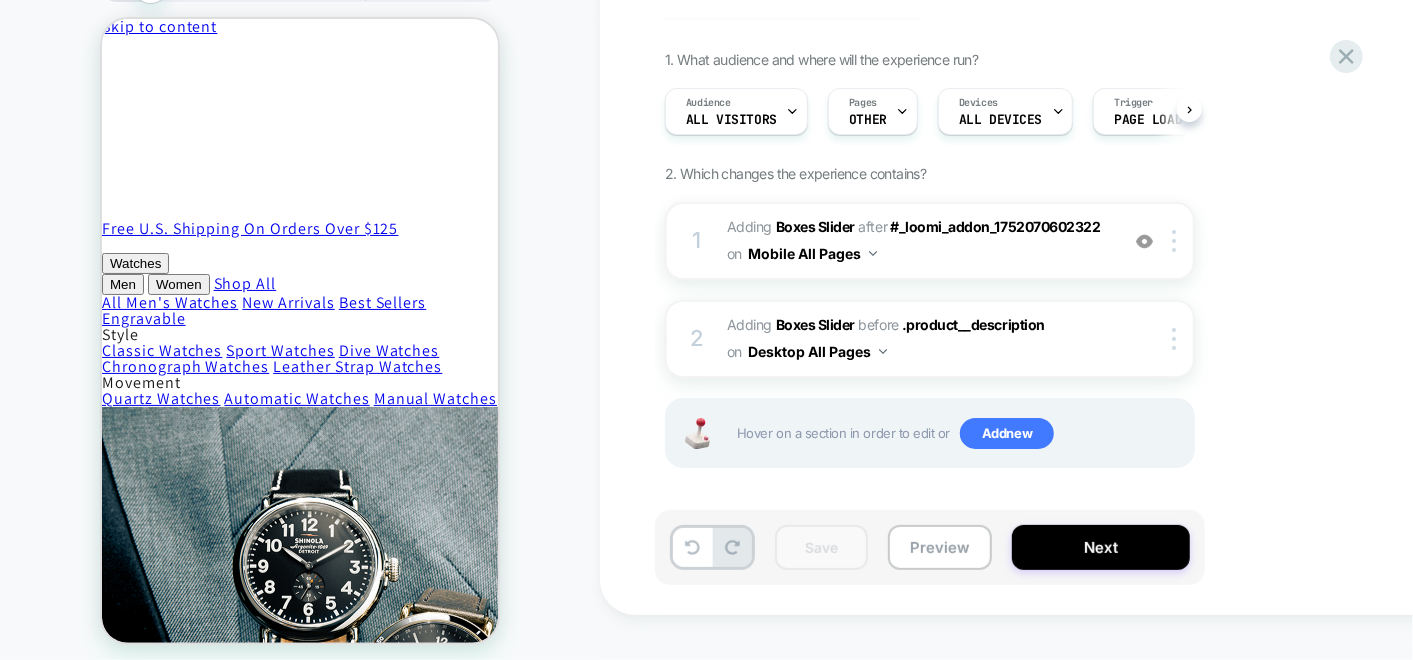 click on "PRODUCT: Runwell Watch - Black [41mm] PRODUCT: Runwell Watch - Black [41mm] Theme: MAIN" at bounding box center [300, 315] 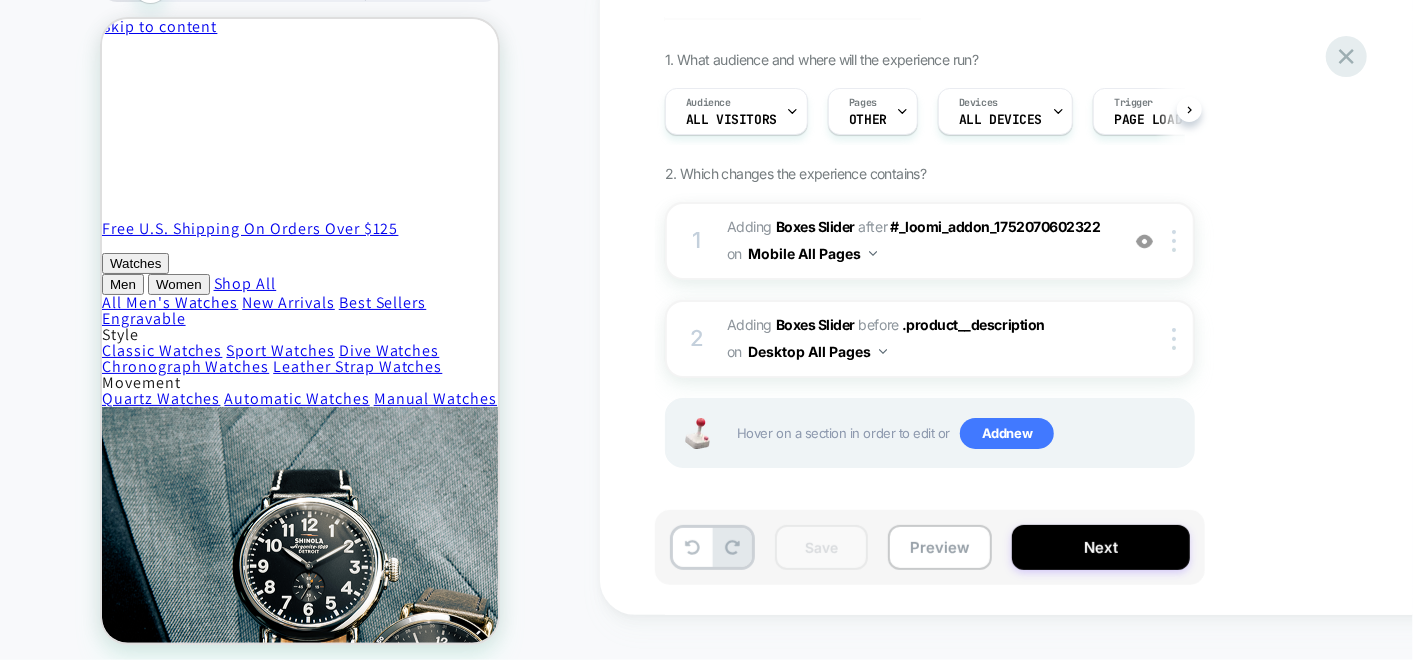 click 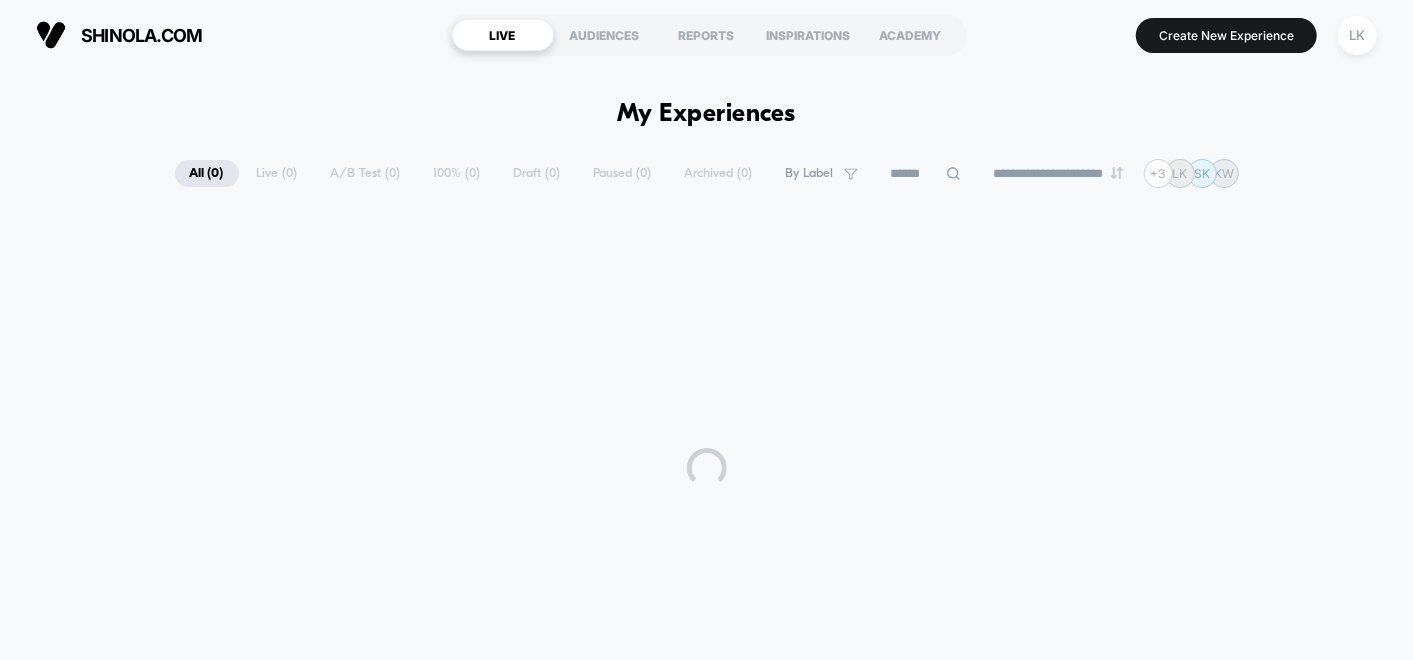 scroll, scrollTop: 0, scrollLeft: 0, axis: both 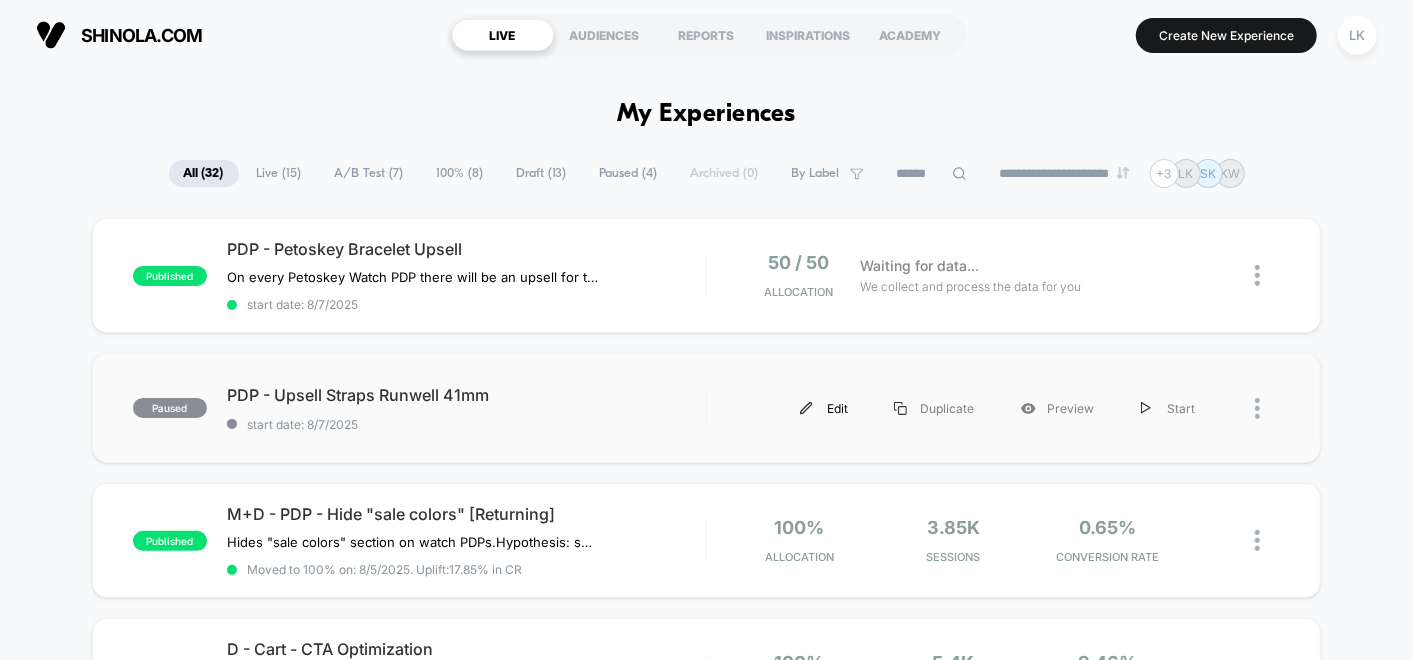 click on "Edit" at bounding box center (824, 408) 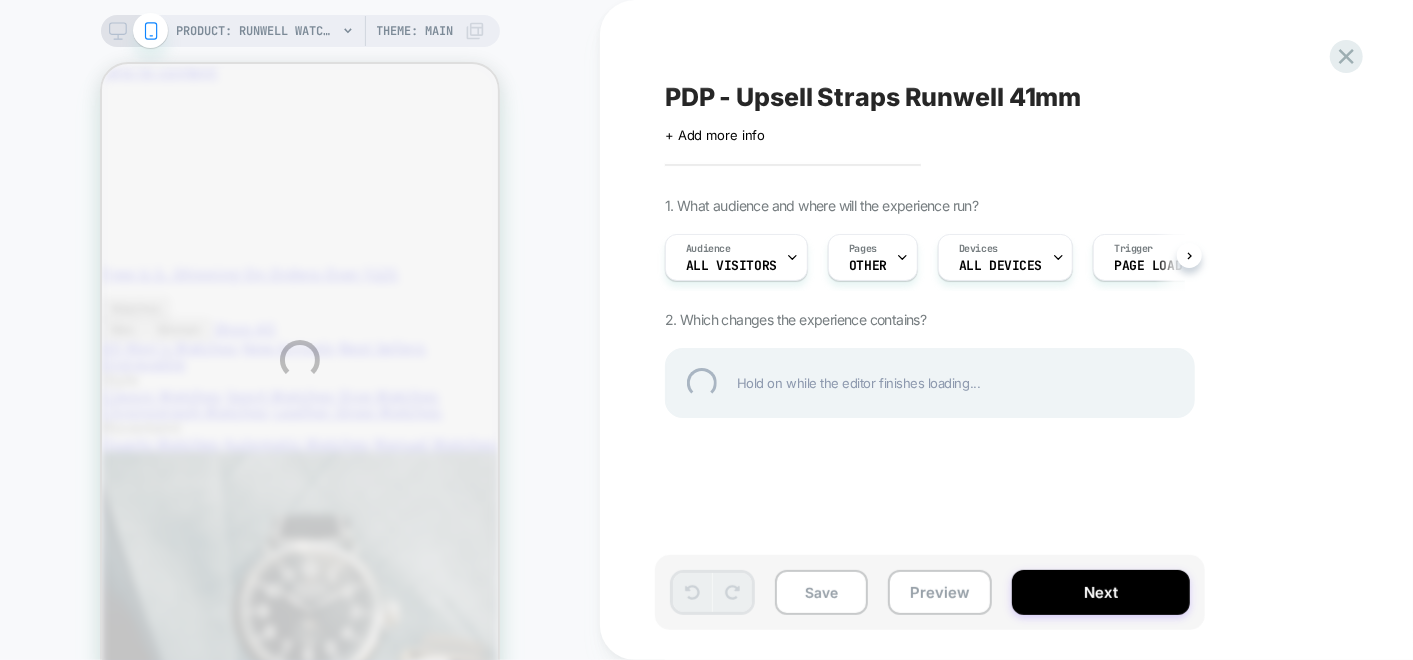 scroll, scrollTop: 0, scrollLeft: 0, axis: both 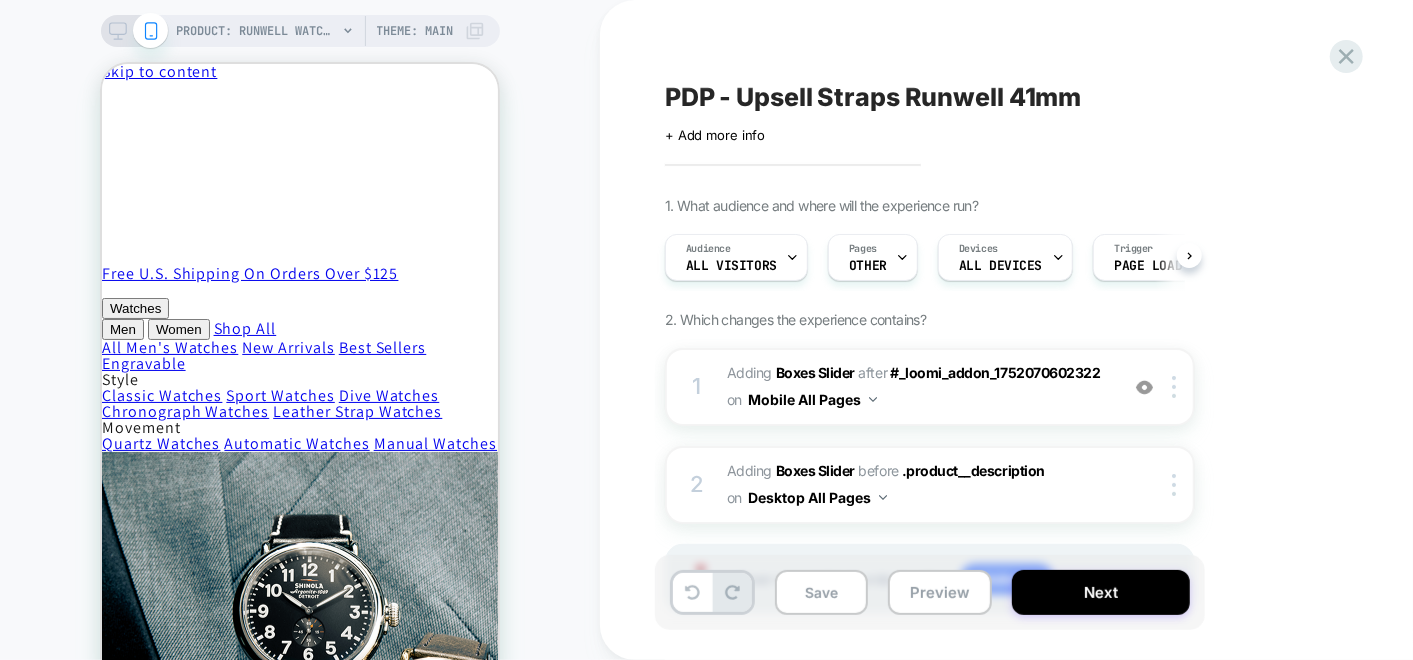 click 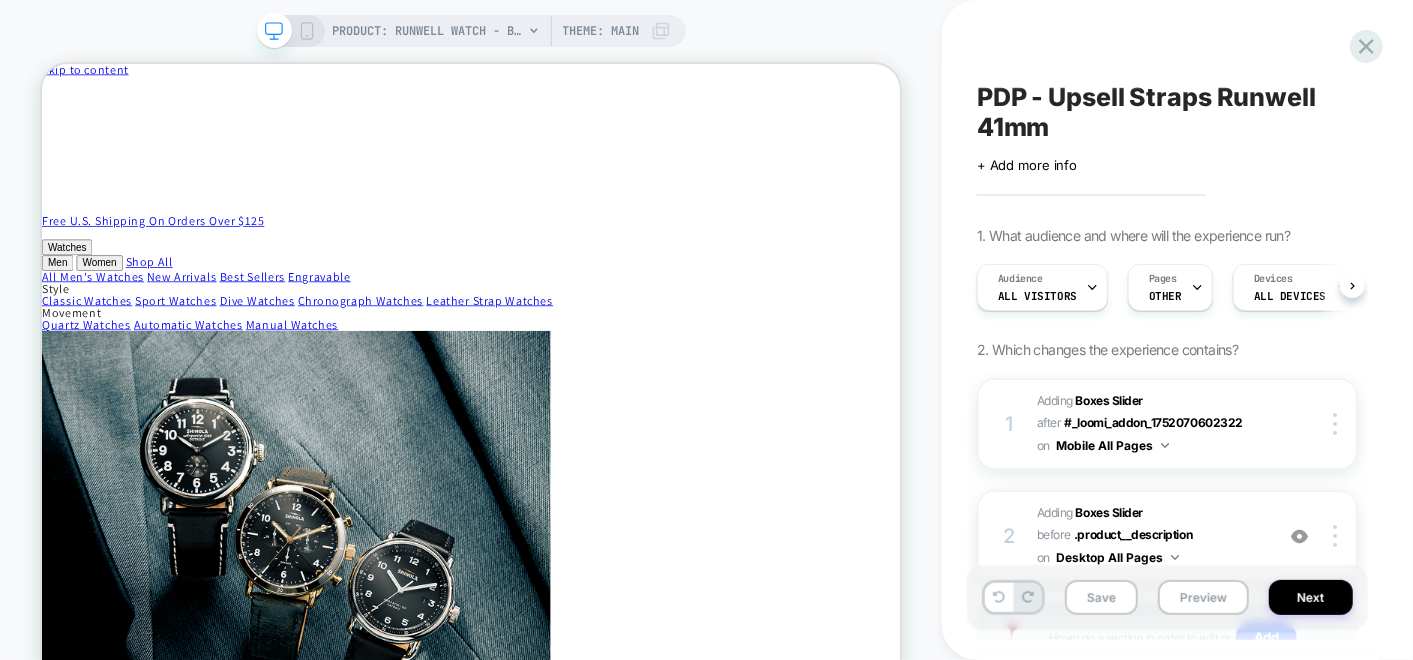scroll, scrollTop: 0, scrollLeft: 0, axis: both 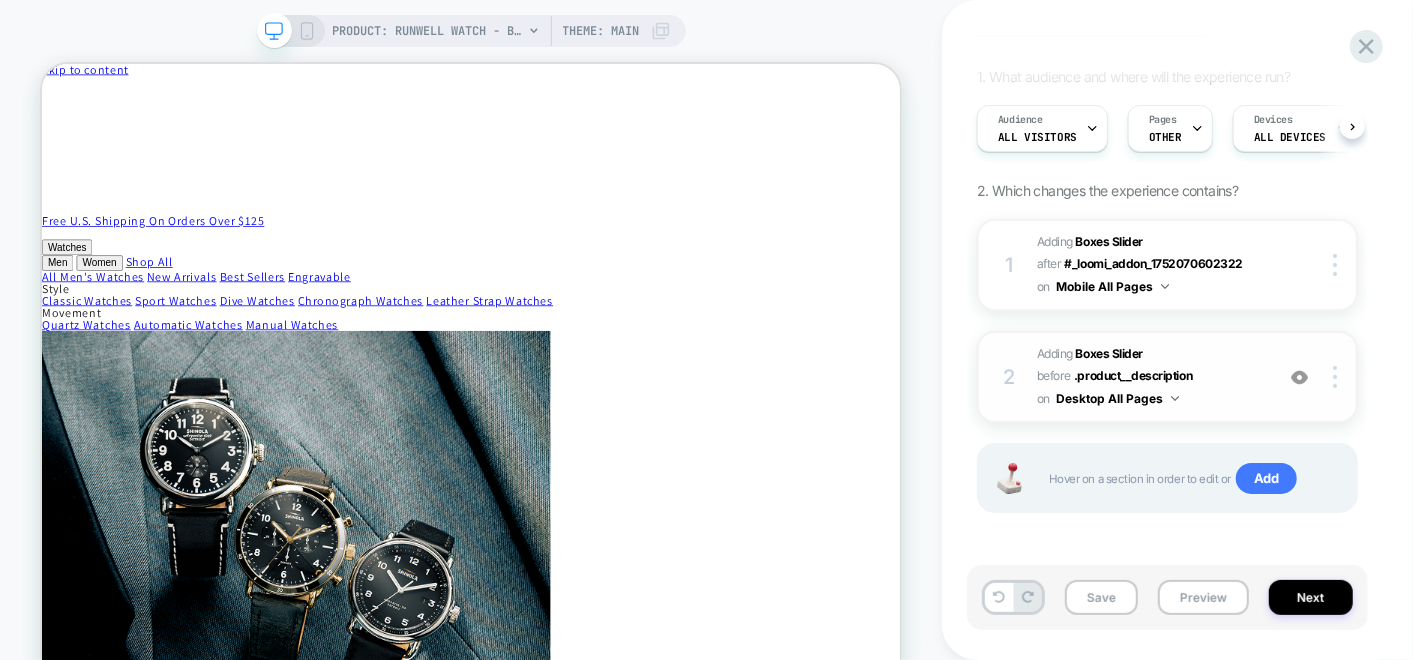 click on "#_loomi_addon_1754490738485 Adding   Boxes Slider   BEFORE .product__description .product__description   on Desktop All Pages" at bounding box center (1150, 377) 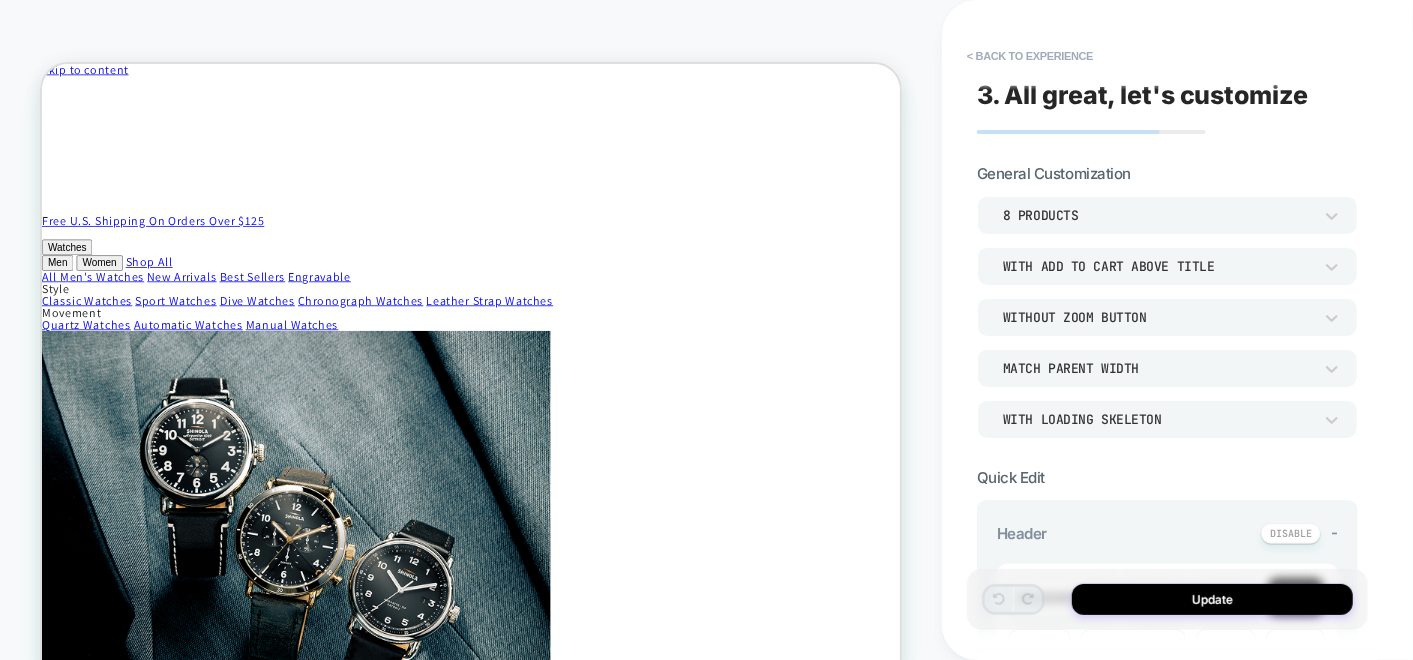 scroll, scrollTop: 345, scrollLeft: 2, axis: both 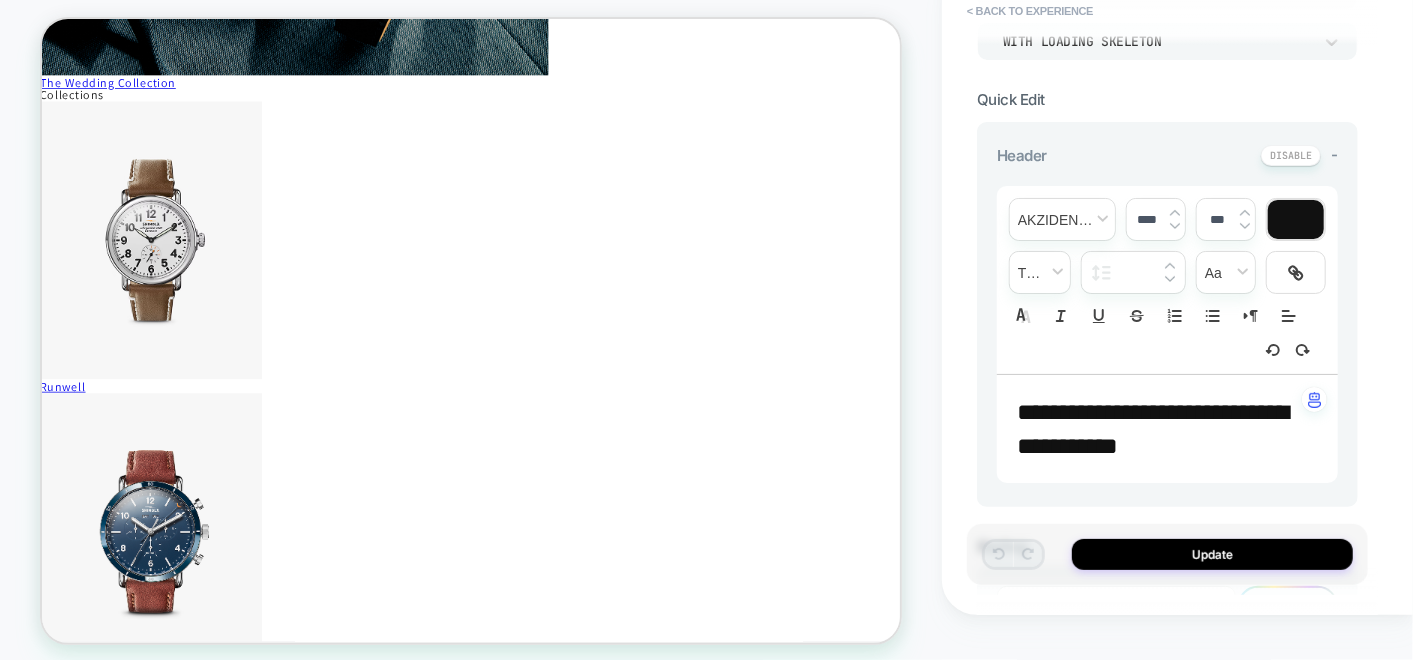 click on "**********" at bounding box center [1160, 429] 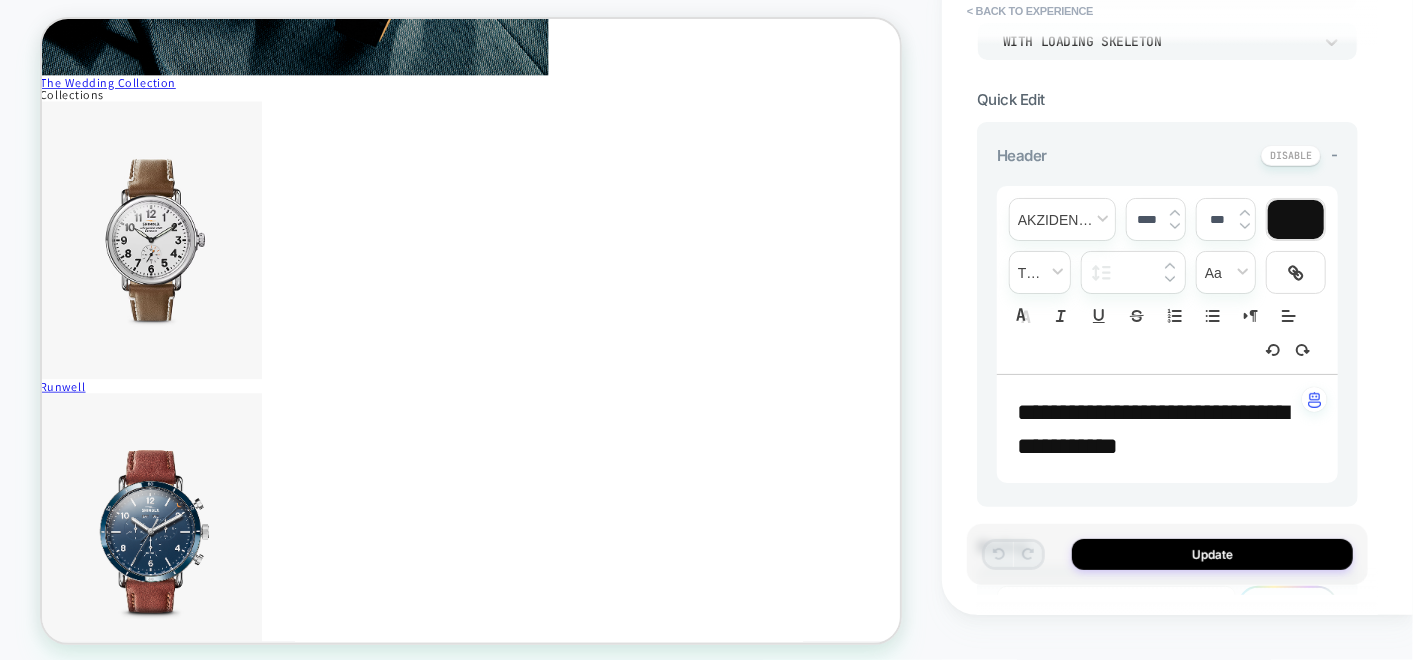 type on "****" 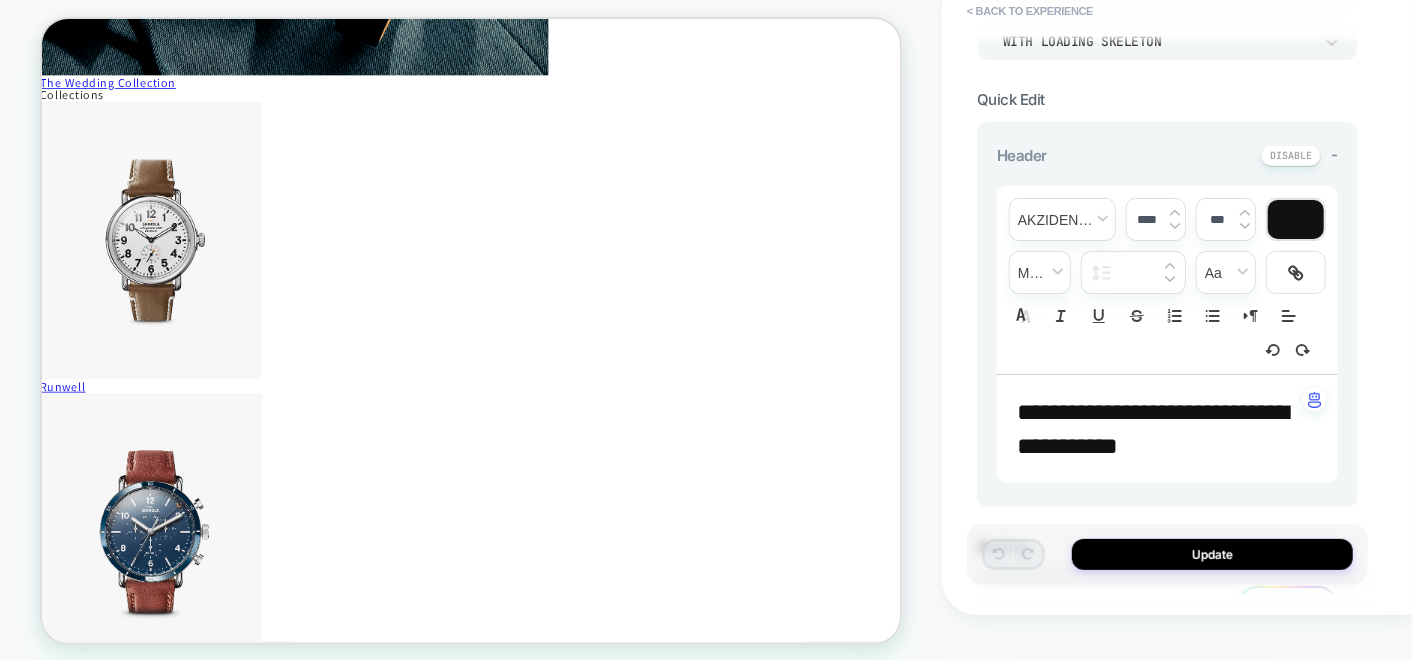 type 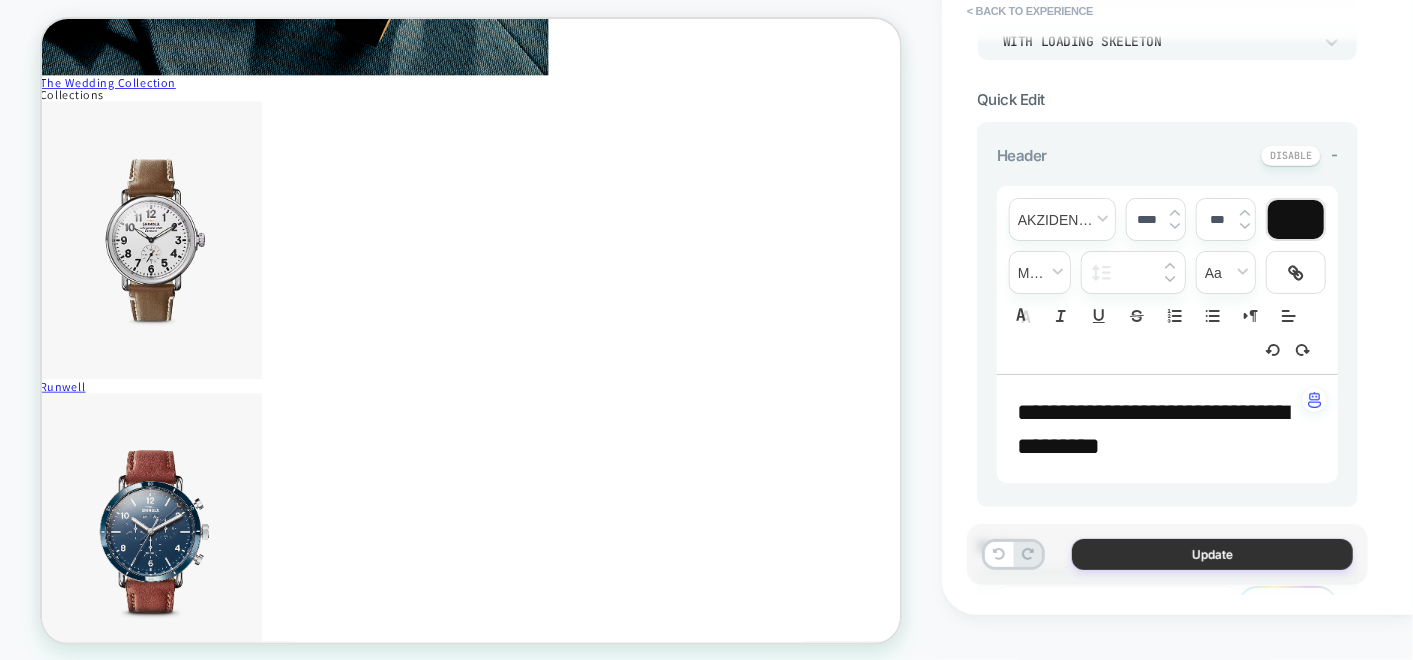 click on "Update" at bounding box center (1212, 554) 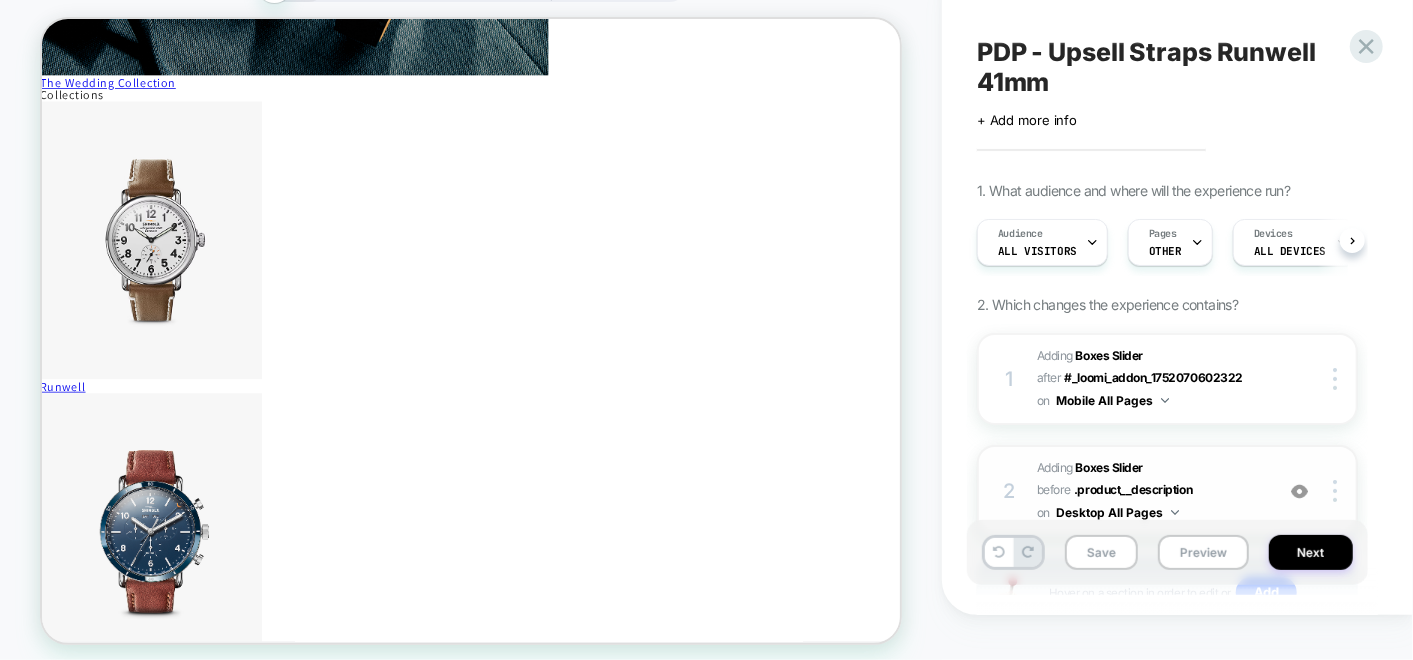 scroll, scrollTop: 0, scrollLeft: 0, axis: both 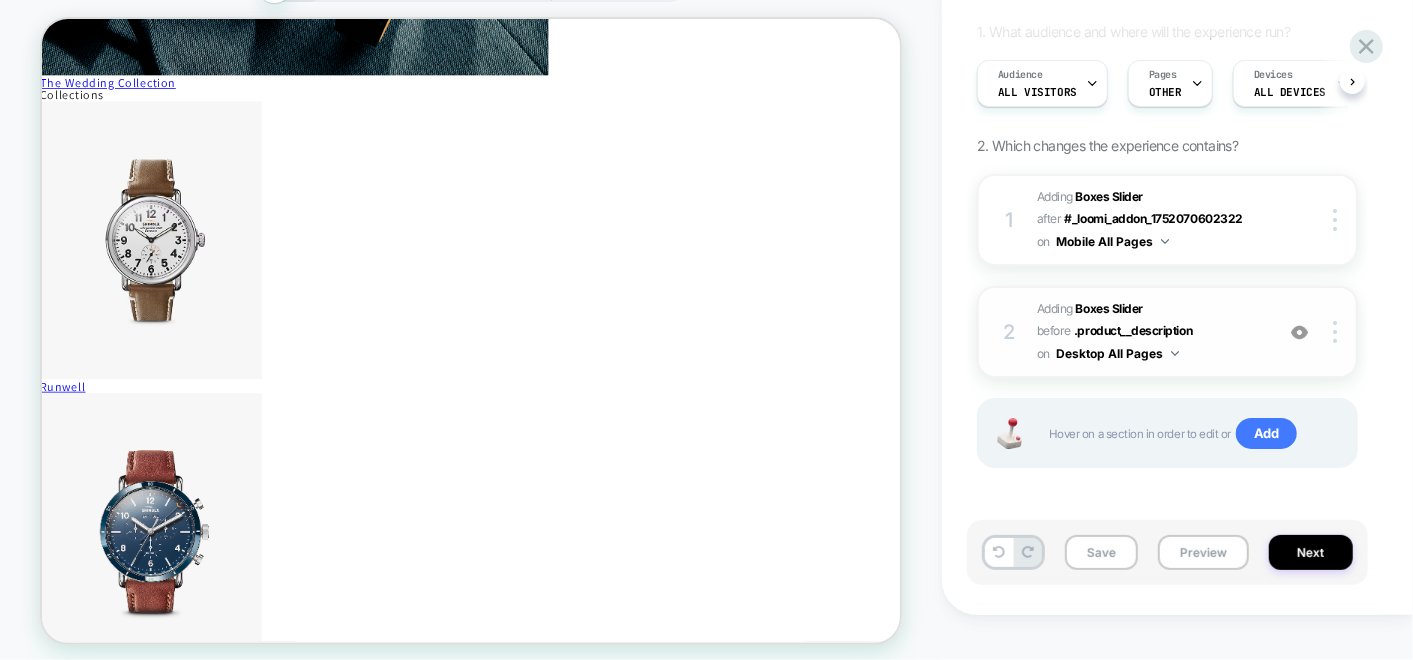click on "#_loomi_addon_1754490738485 Adding   Boxes Slider   BEFORE .product__description .product__description   on Desktop All Pages" at bounding box center [1150, 332] 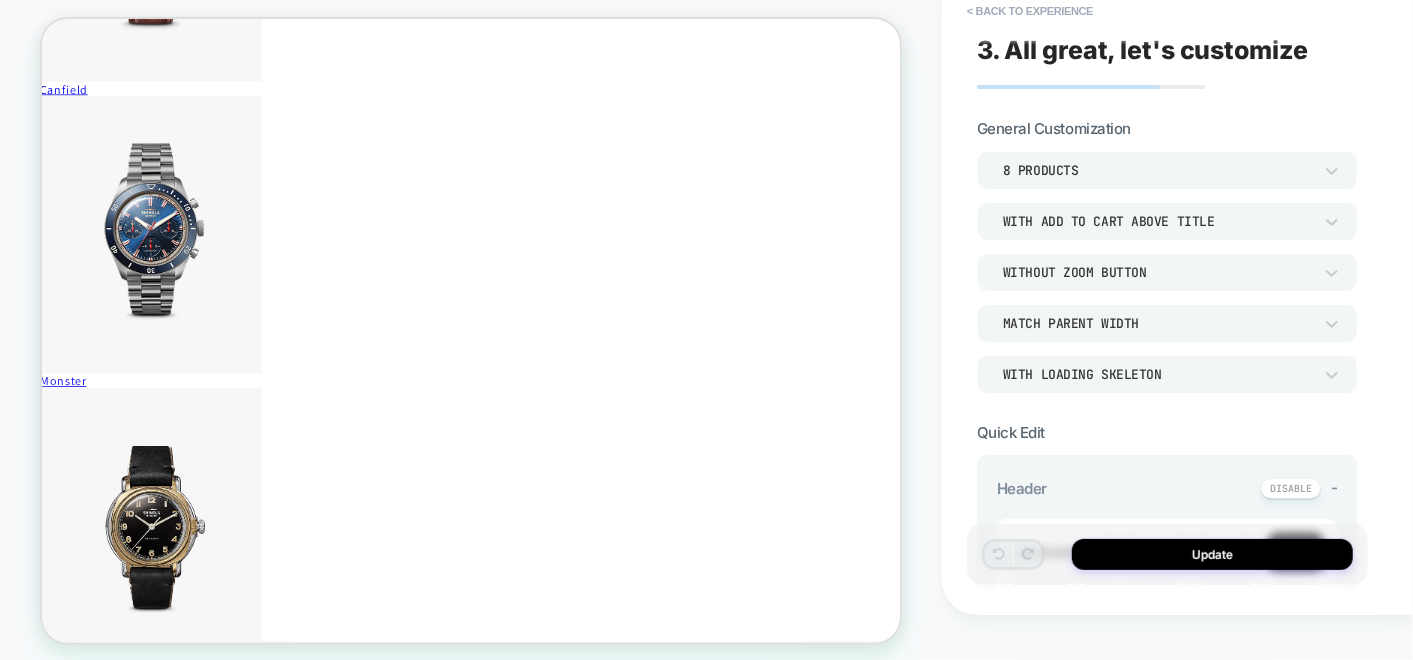 scroll, scrollTop: 1623, scrollLeft: 3, axis: both 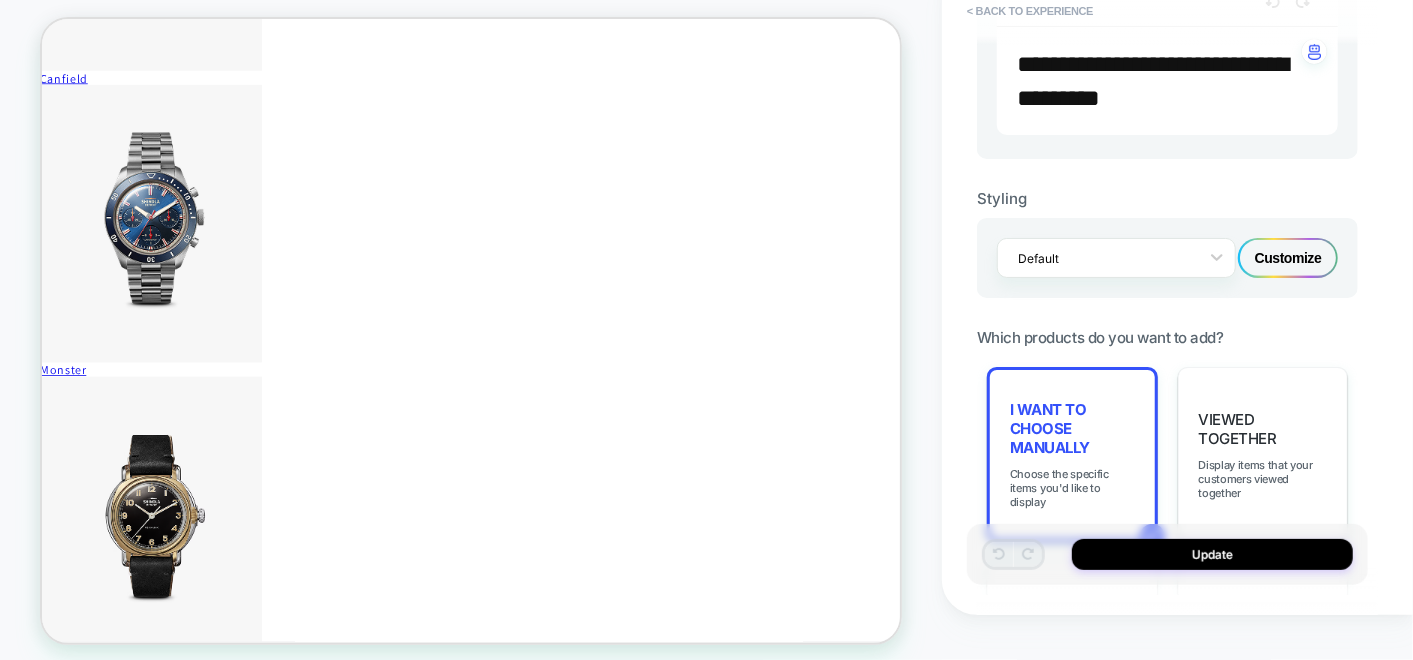 click on "Customize" at bounding box center [1288, 258] 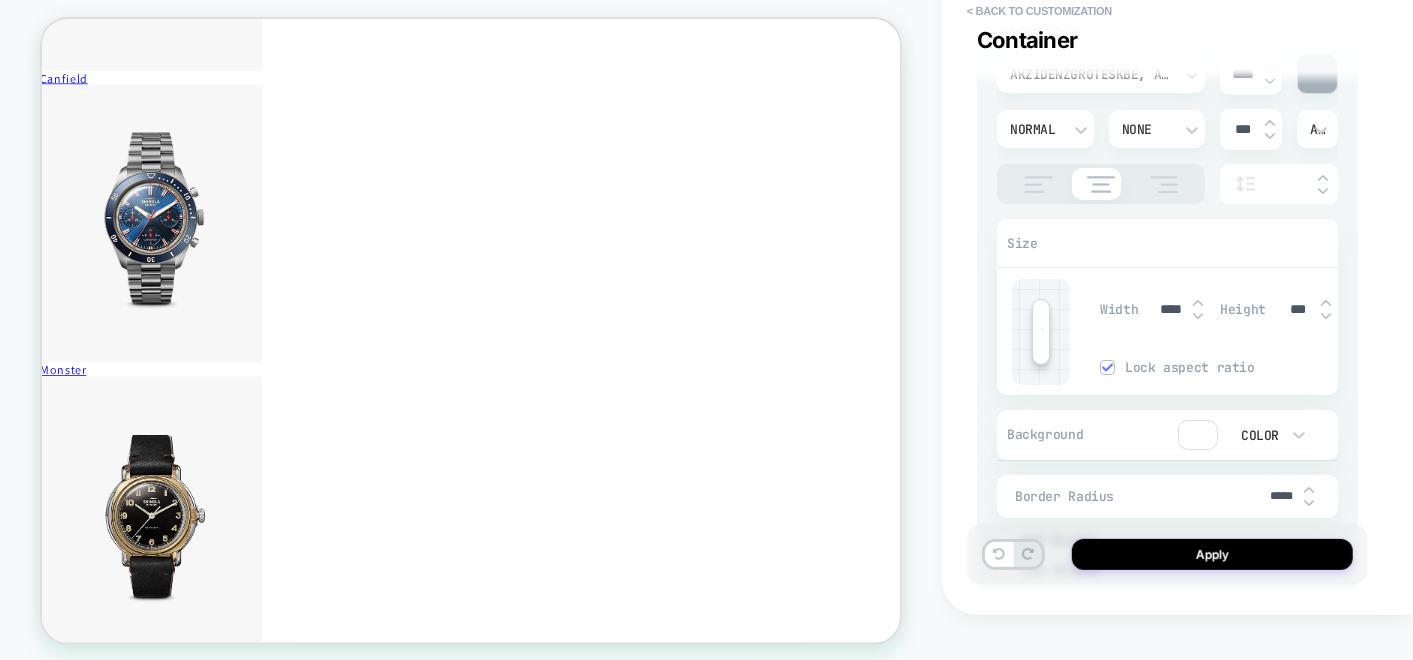 scroll, scrollTop: 3888, scrollLeft: 0, axis: vertical 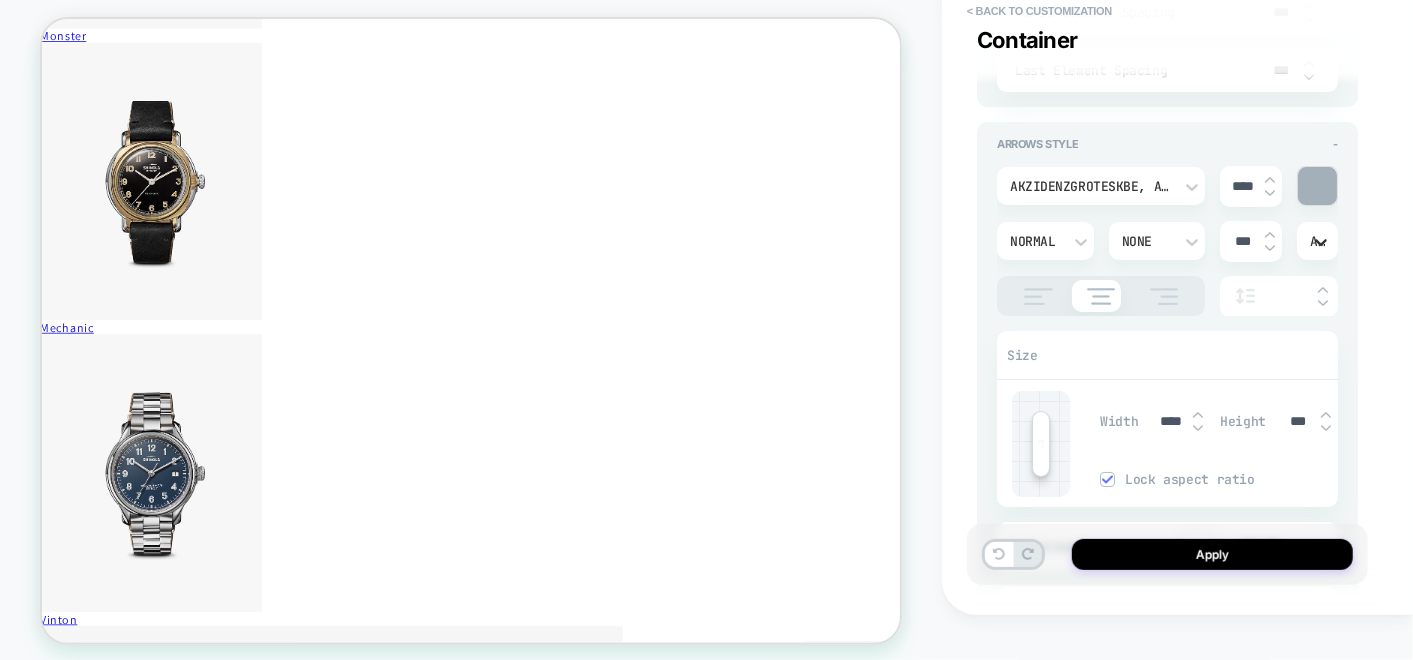click 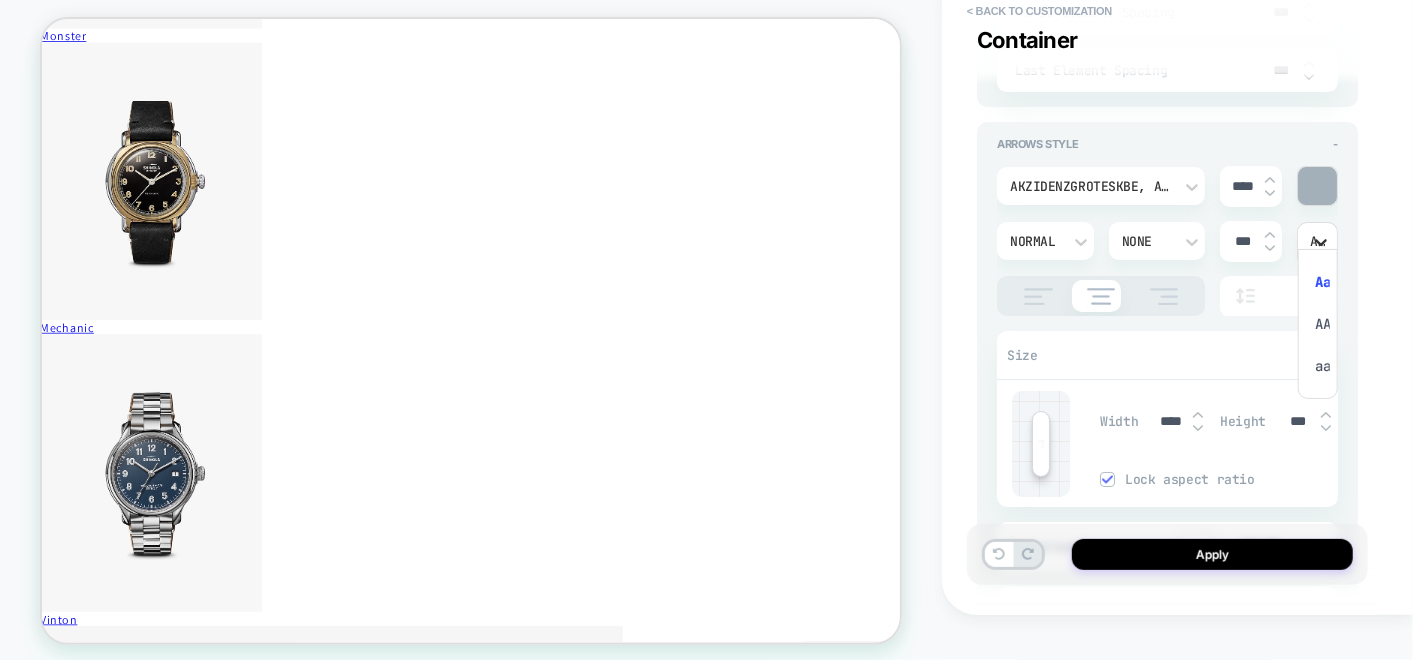 click at bounding box center (706, 330) 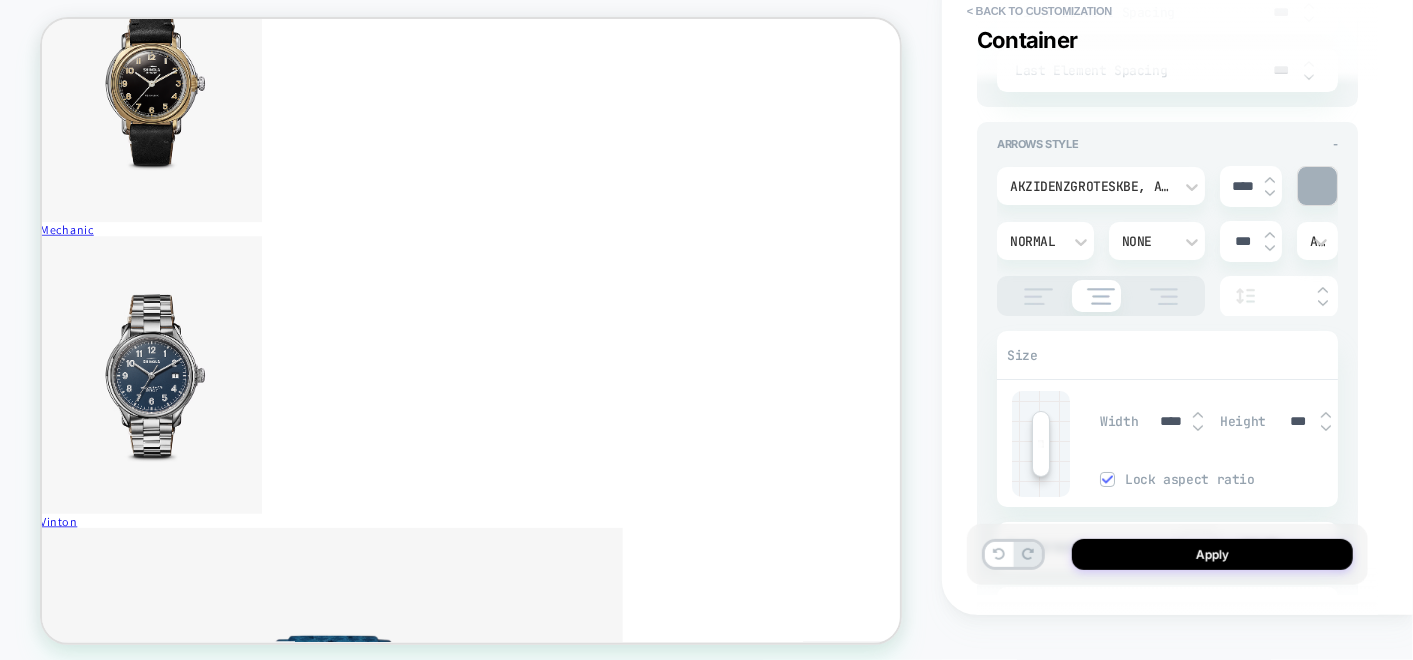 scroll, scrollTop: 2401, scrollLeft: 3, axis: both 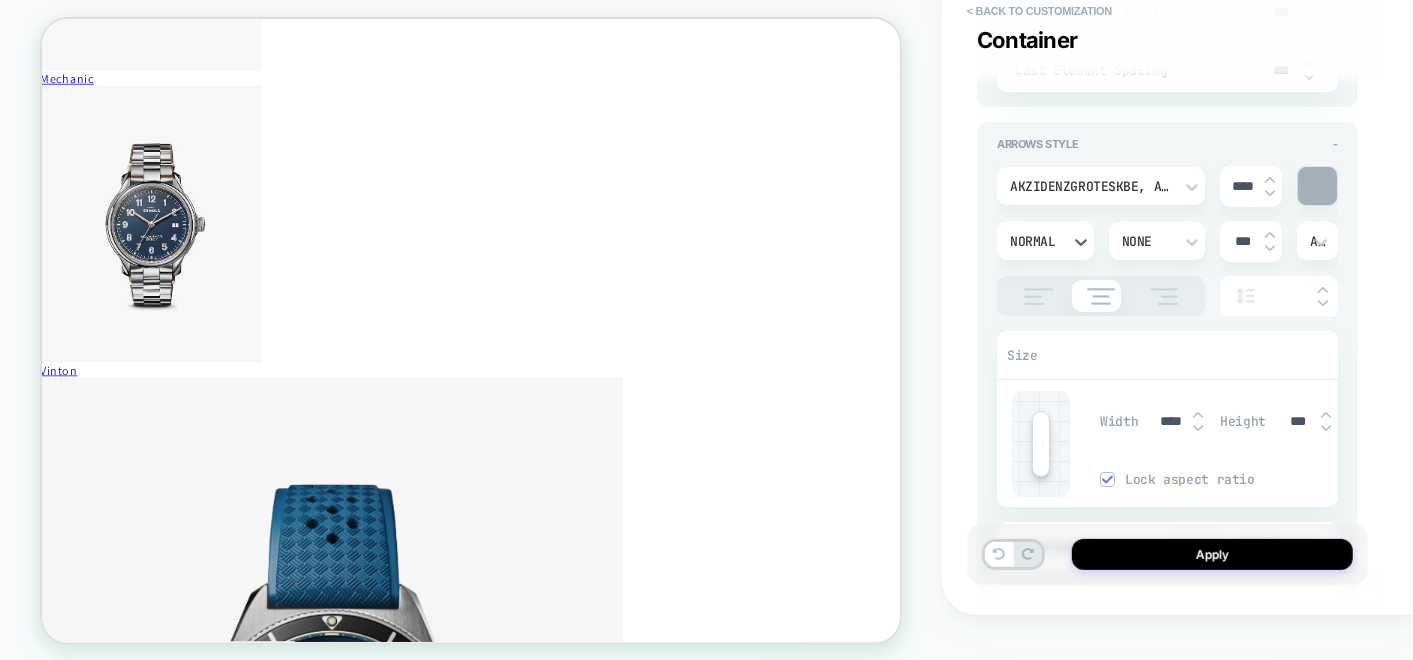 click on "Normal" at bounding box center [1035, 241] 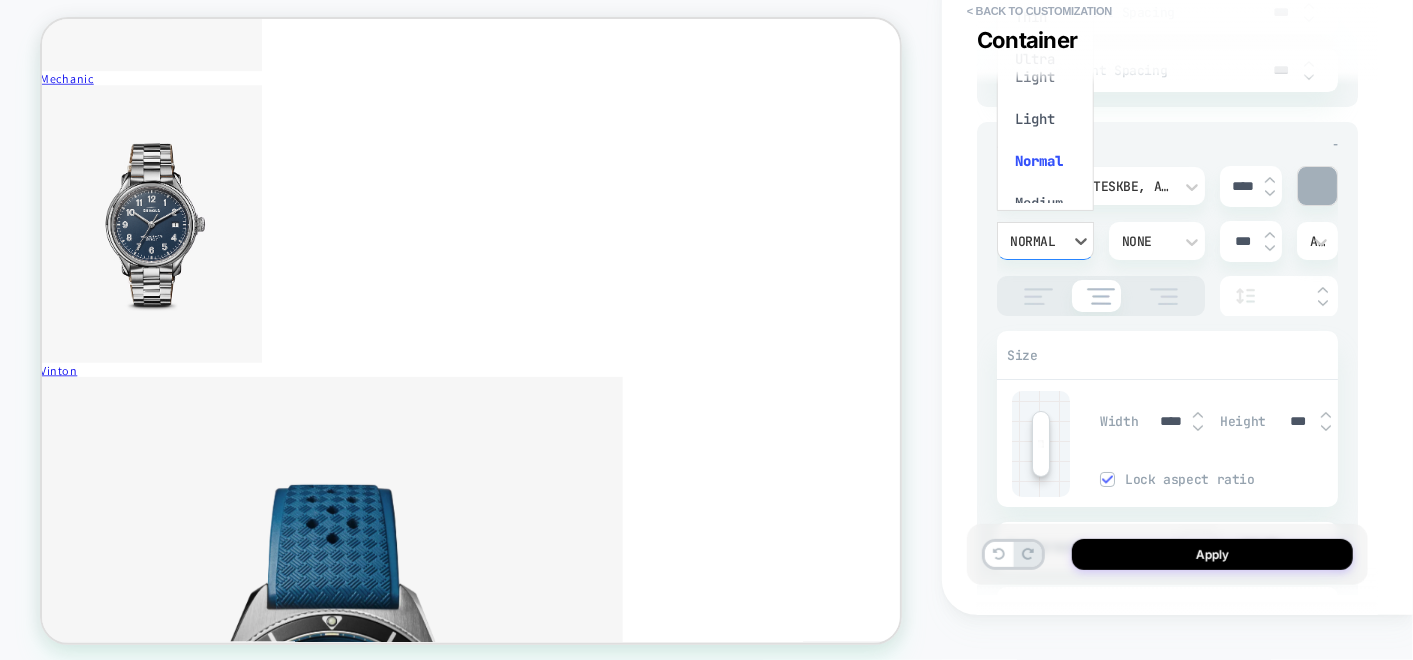 click at bounding box center (706, 330) 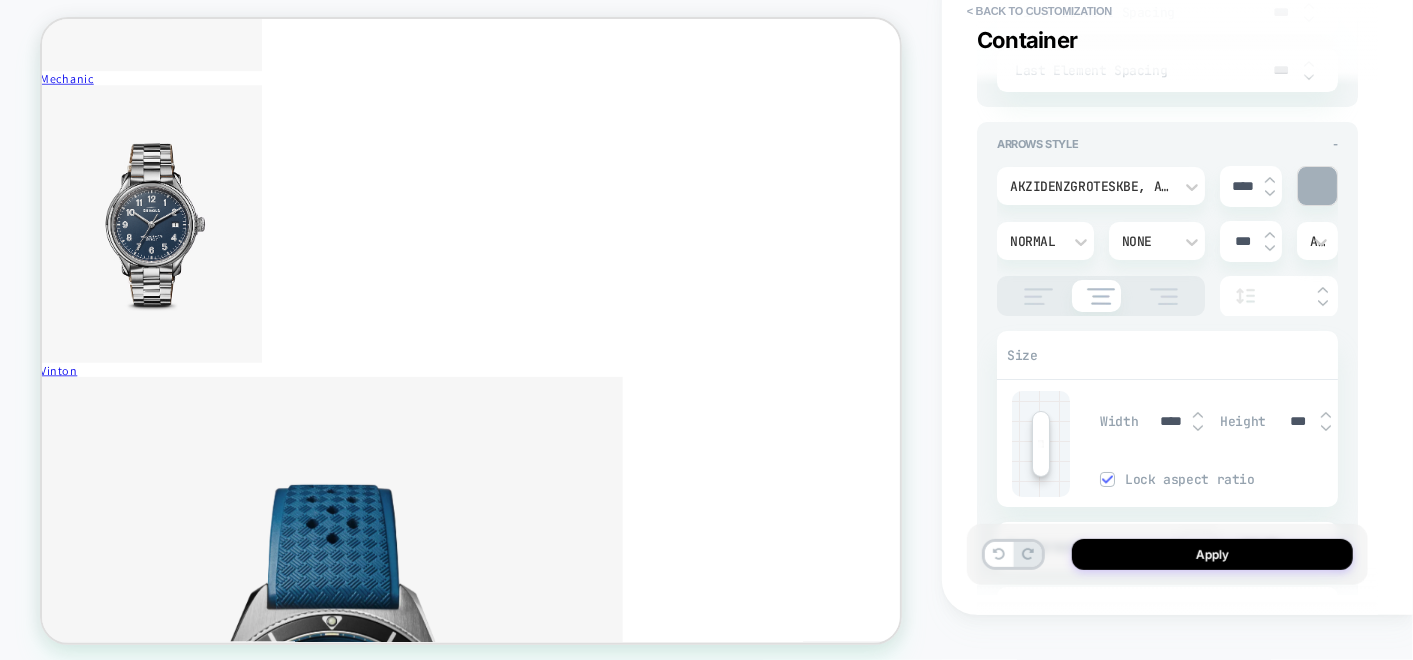 click on "None" at bounding box center [1147, 241] 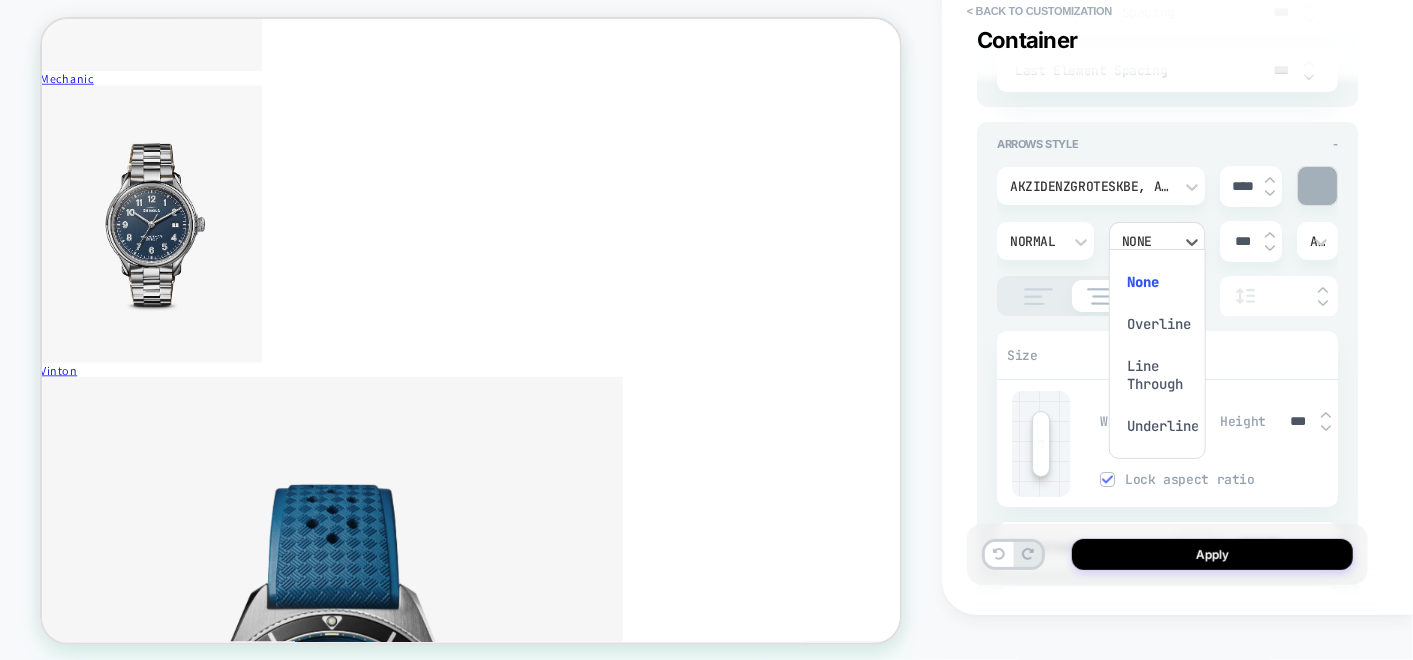 click on "Line Through" at bounding box center [1157, 375] 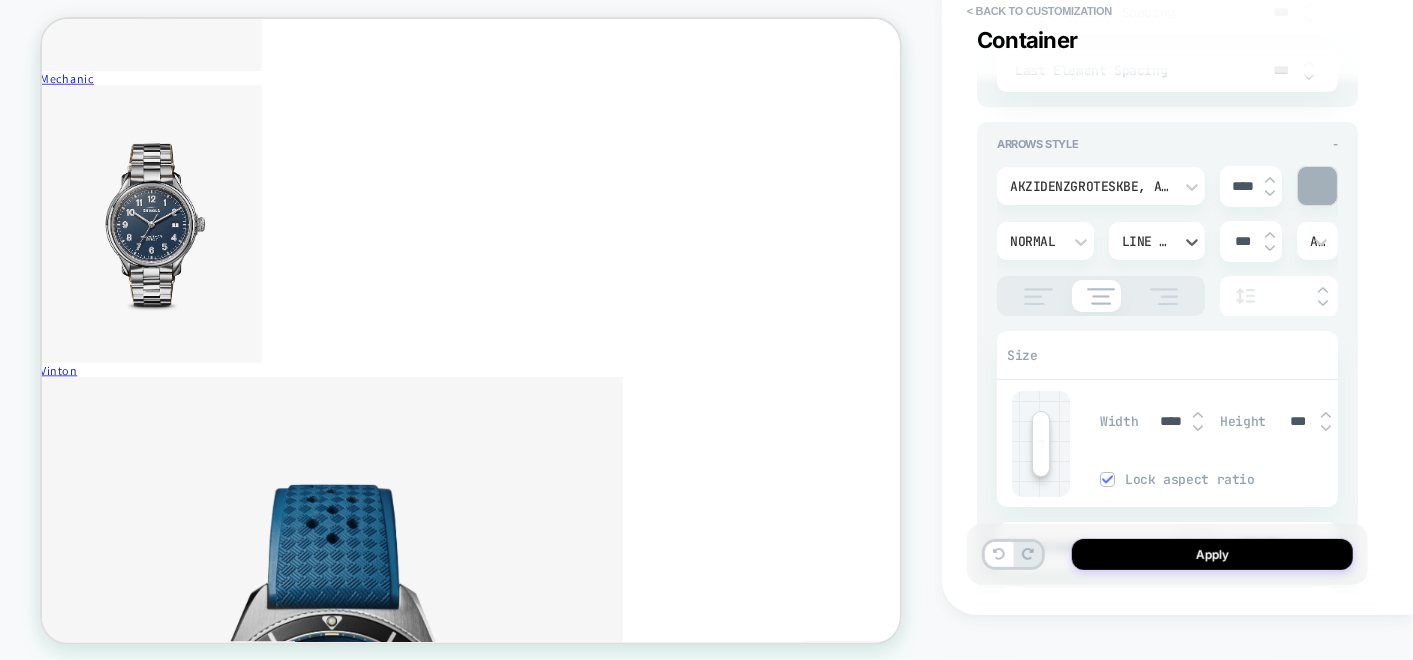 click on "Line Through" at bounding box center (1147, 241) 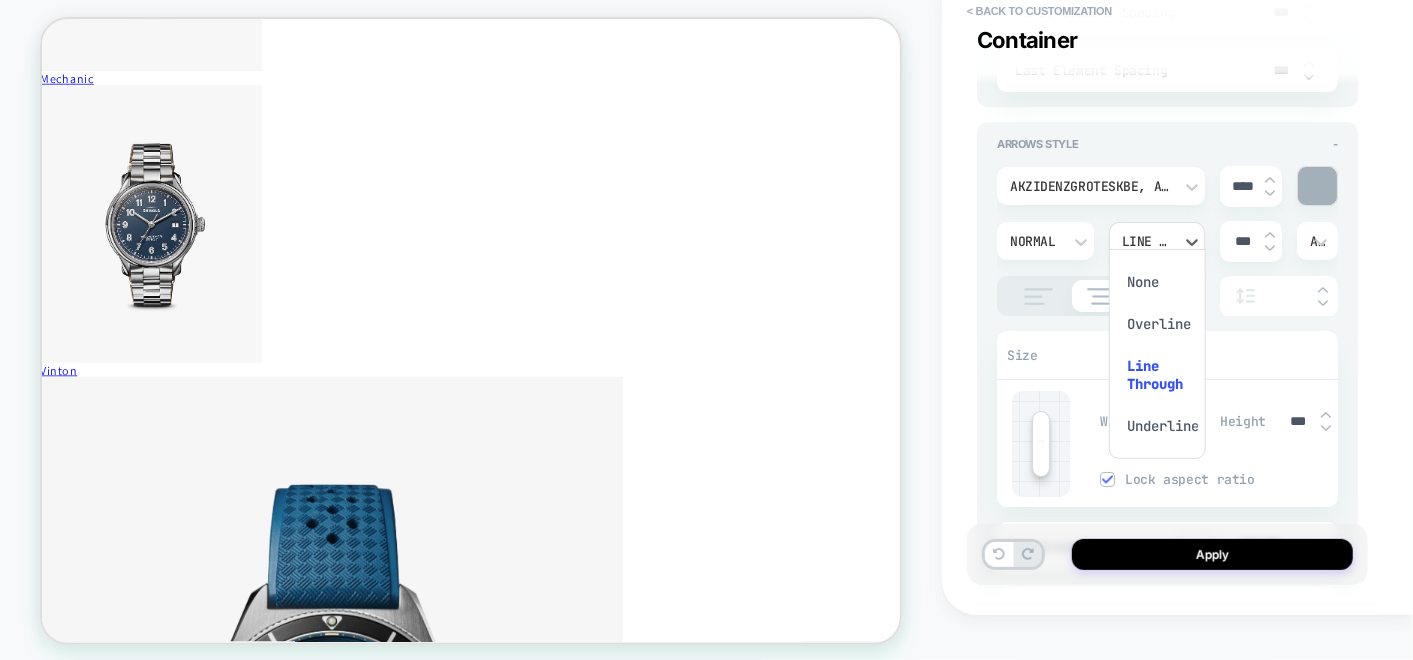 click on "None" at bounding box center (1157, 282) 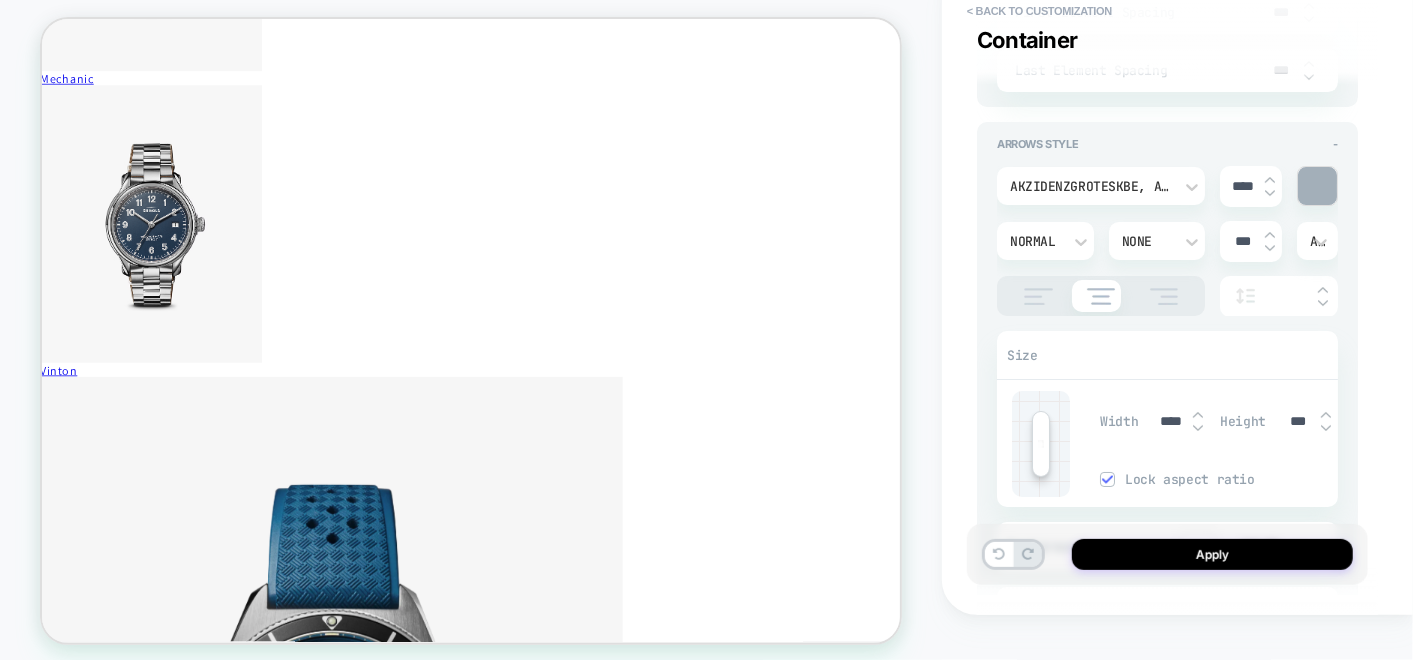 click at bounding box center [1198, 428] 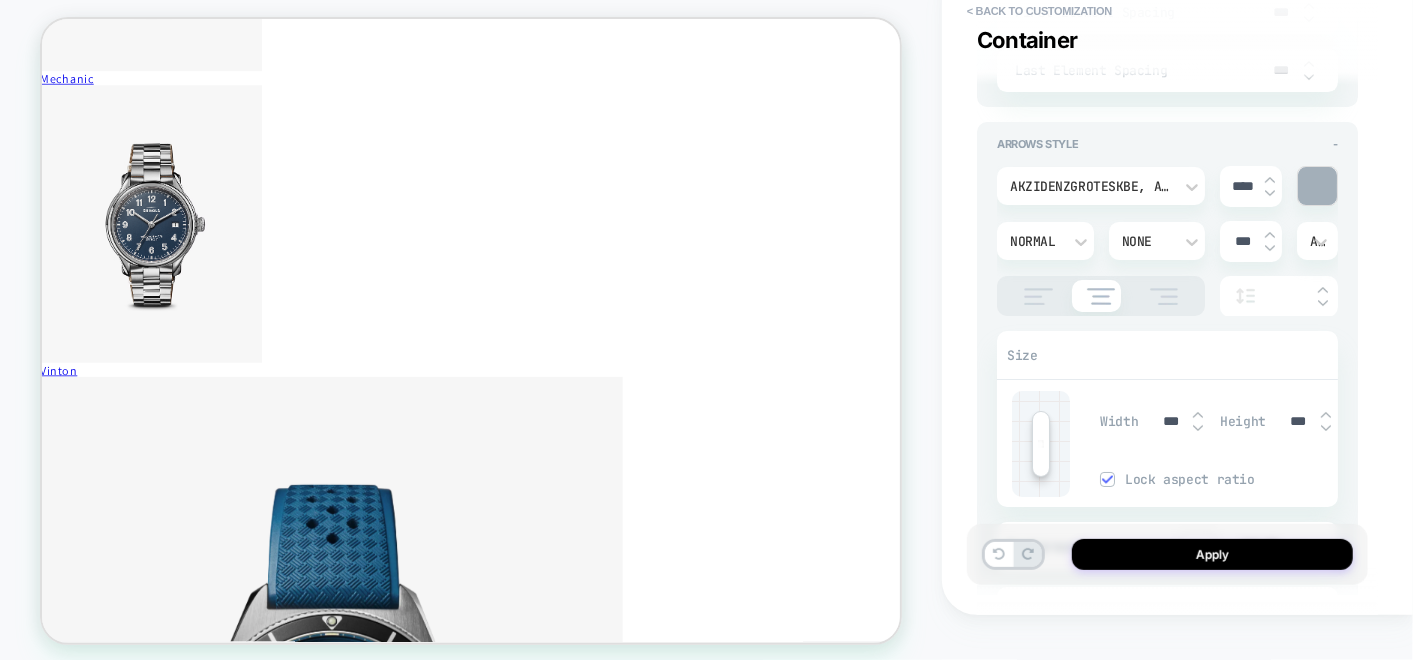 click at bounding box center (1198, 428) 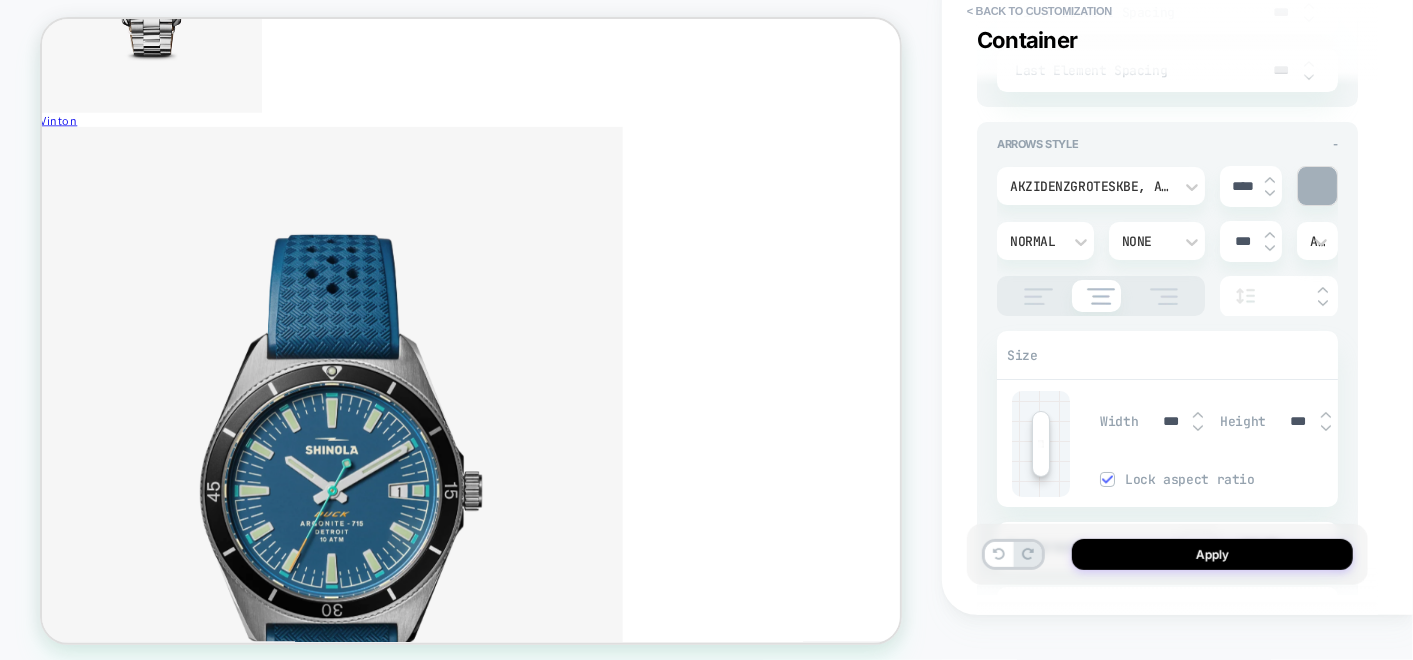 click at bounding box center (1198, 415) 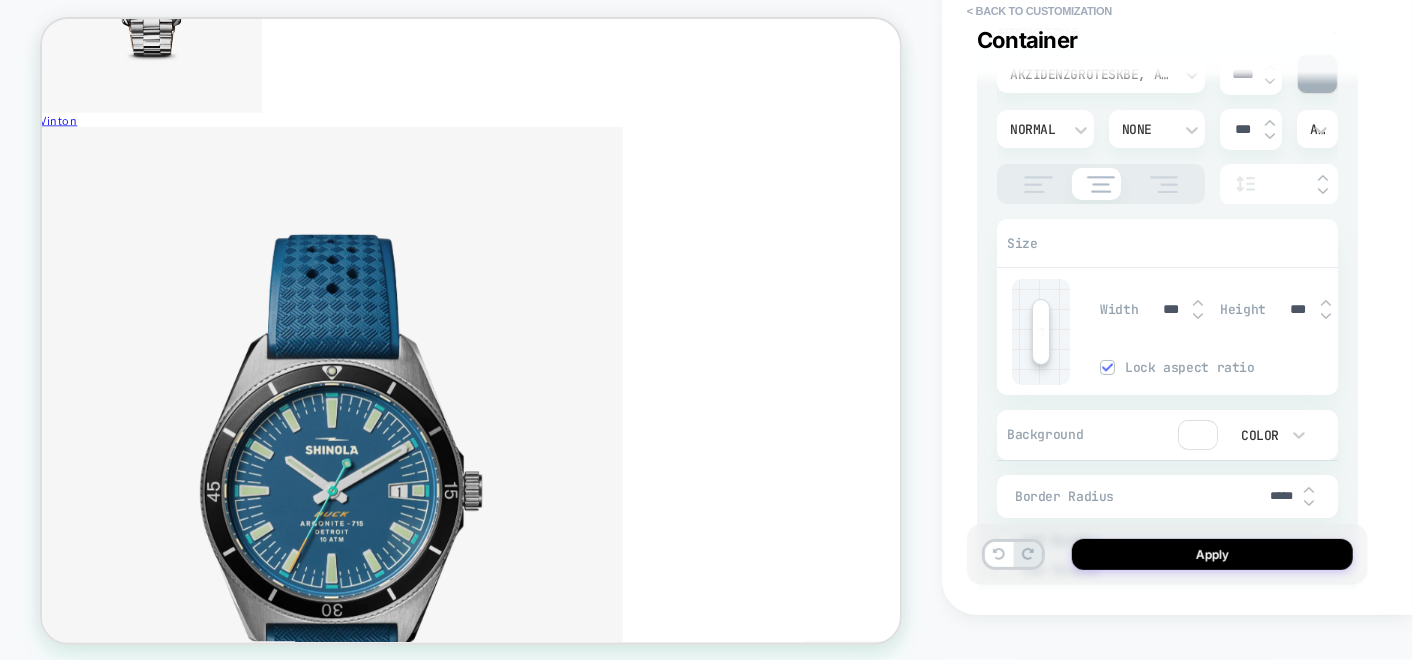 scroll, scrollTop: 3888, scrollLeft: 0, axis: vertical 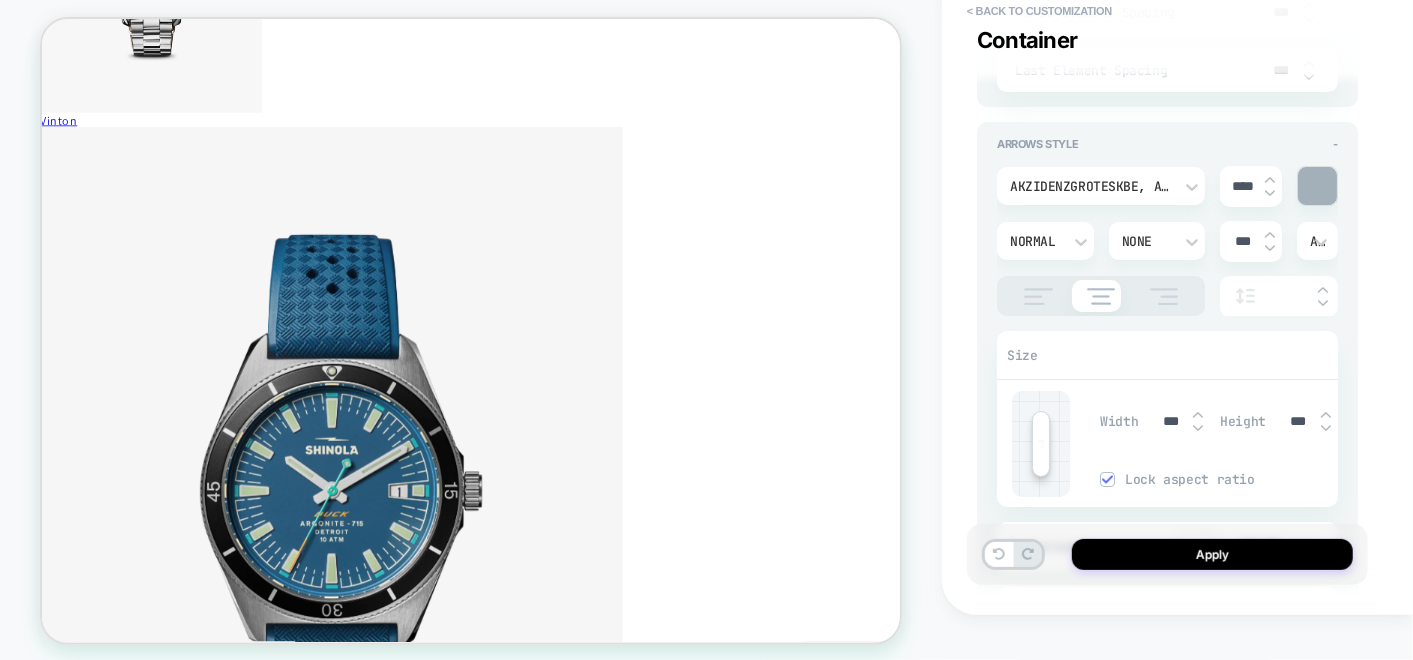 click at bounding box center (1164, 296) 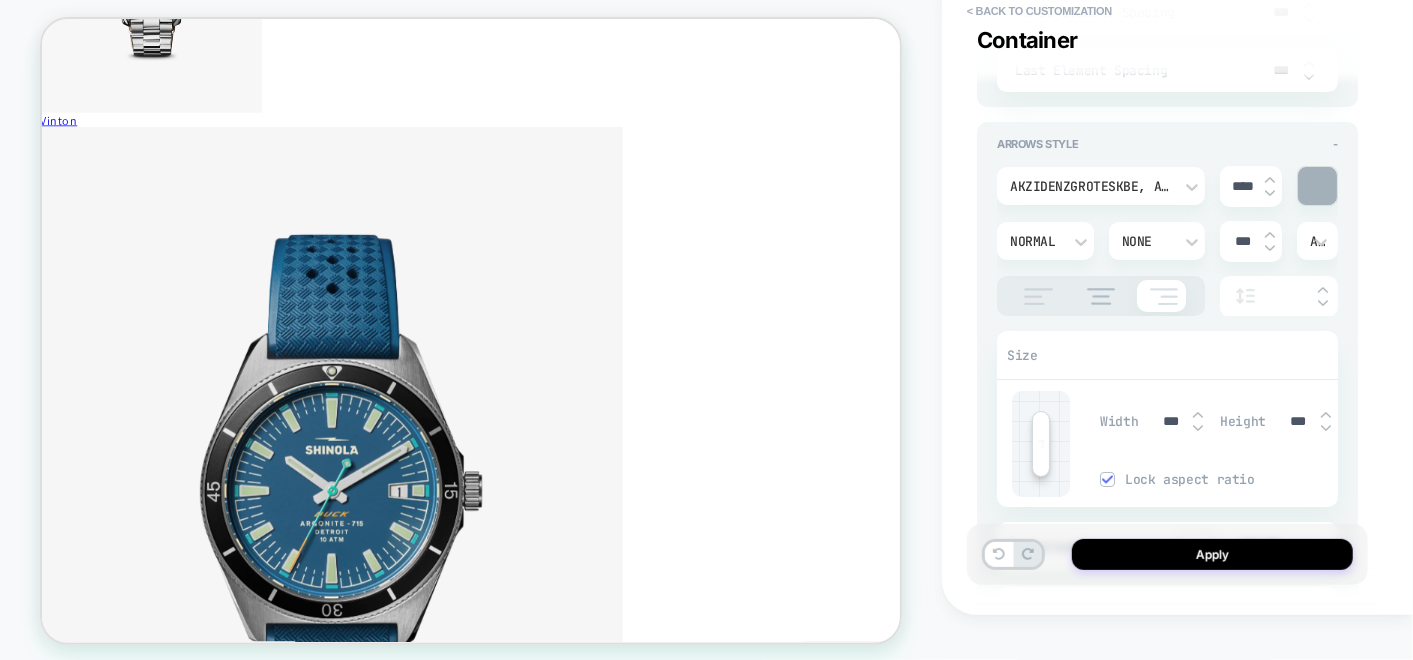 click at bounding box center (1101, 296) 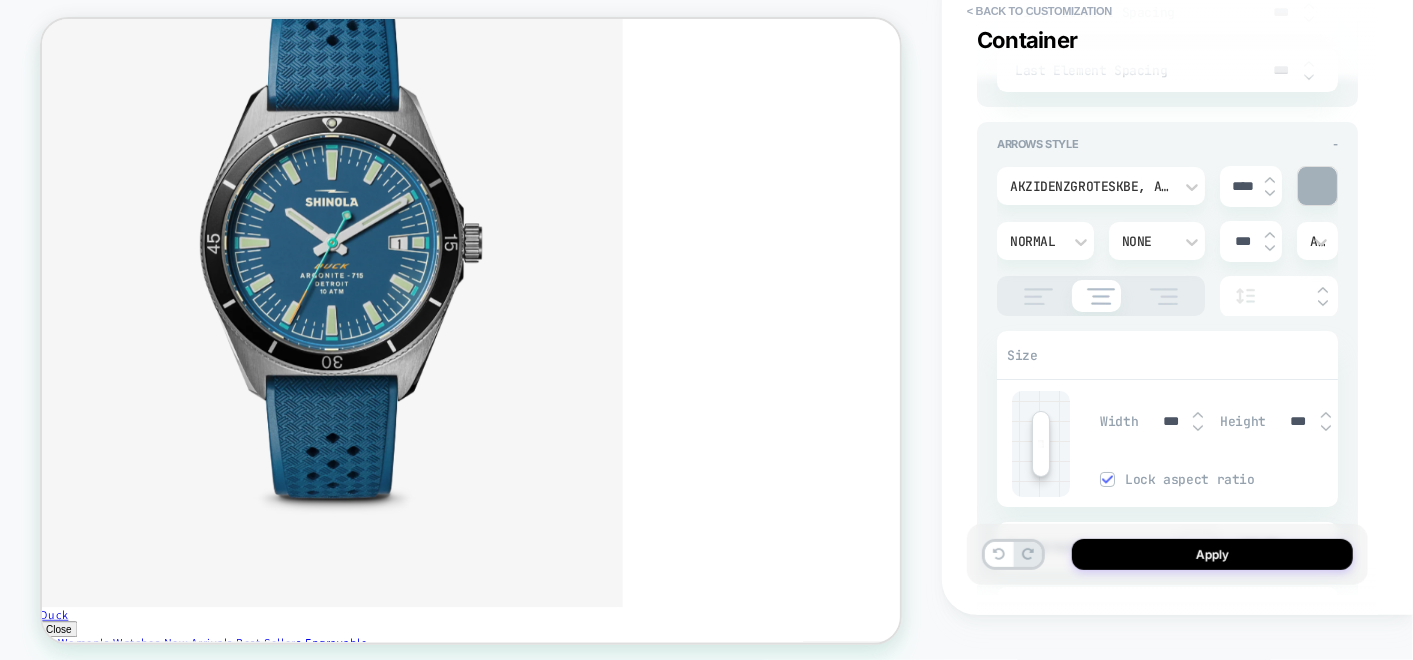 scroll, scrollTop: 3068, scrollLeft: 3, axis: both 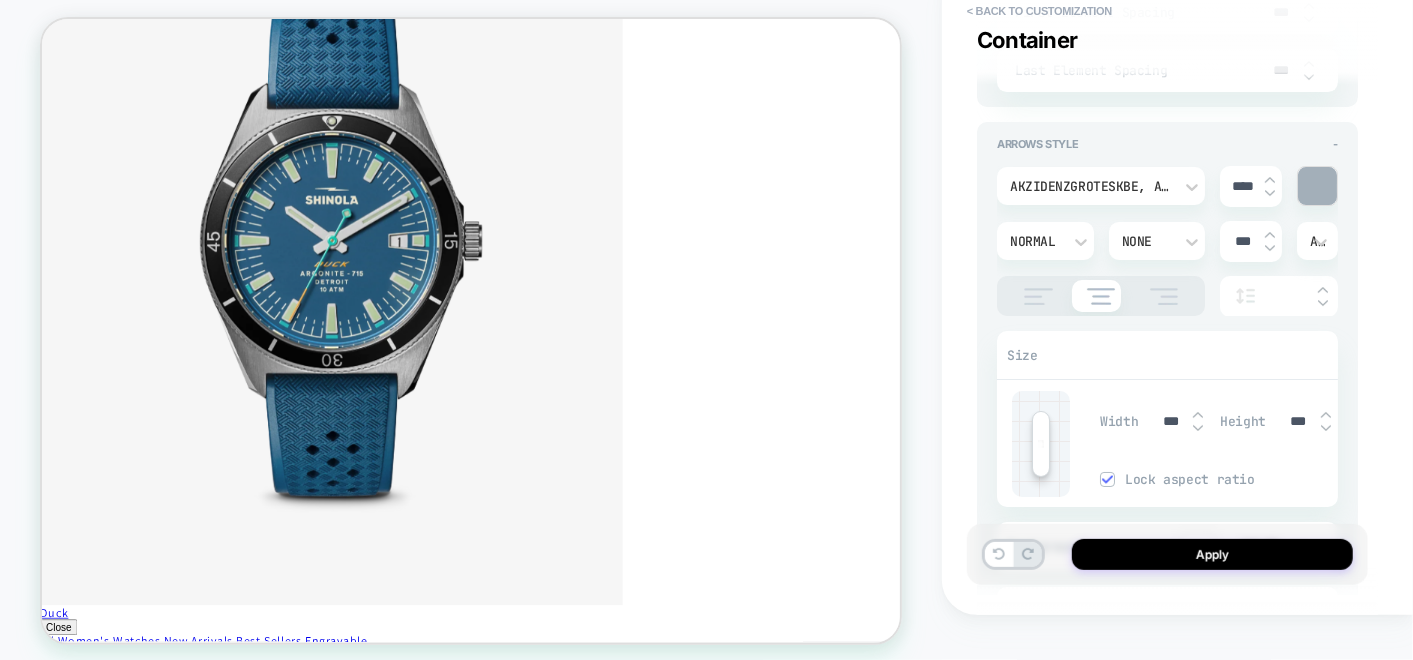 click on "AkzidenzGroteskBE, Arial, sans-serif" at bounding box center (1091, 186) 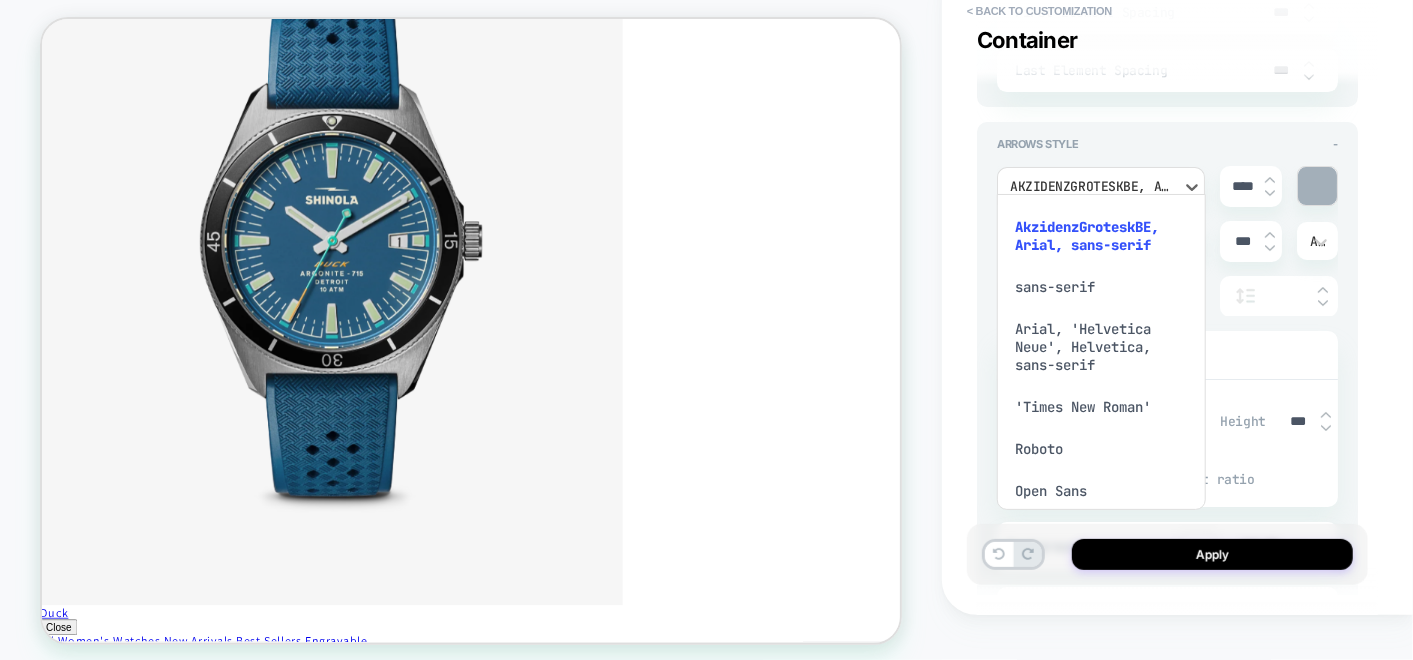 click at bounding box center (706, 330) 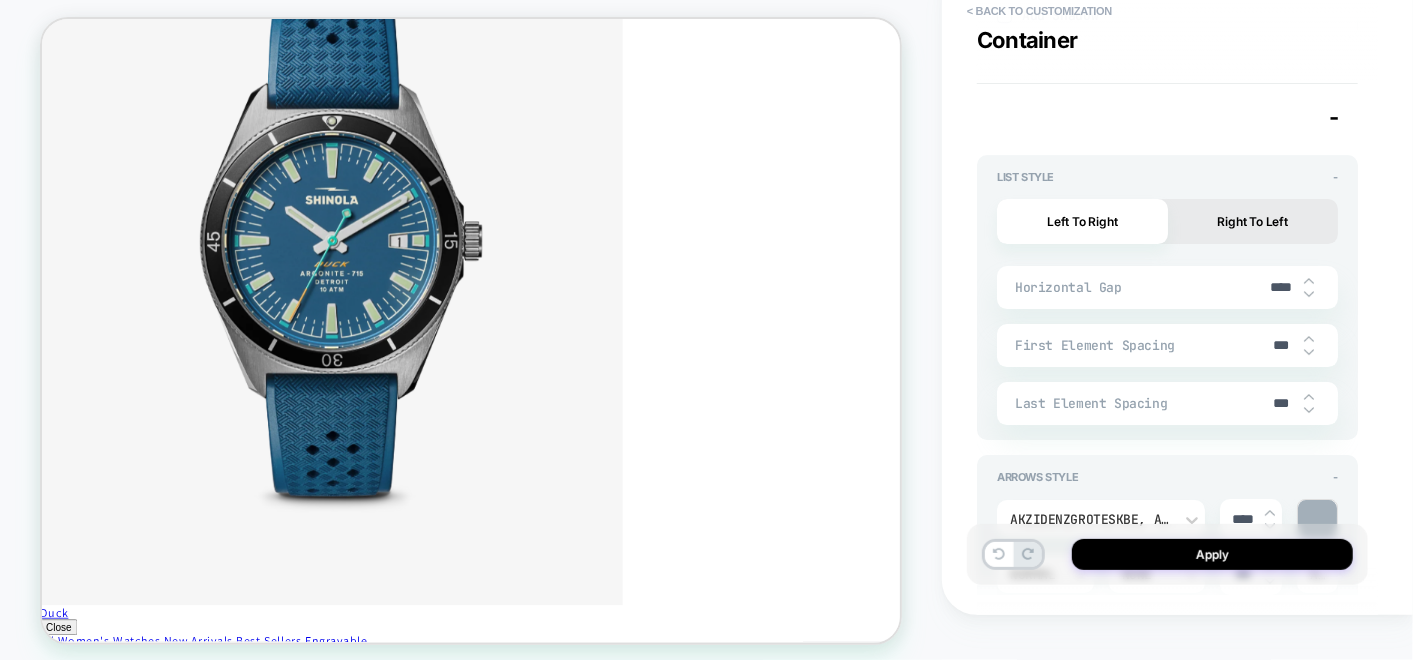 type on "*" 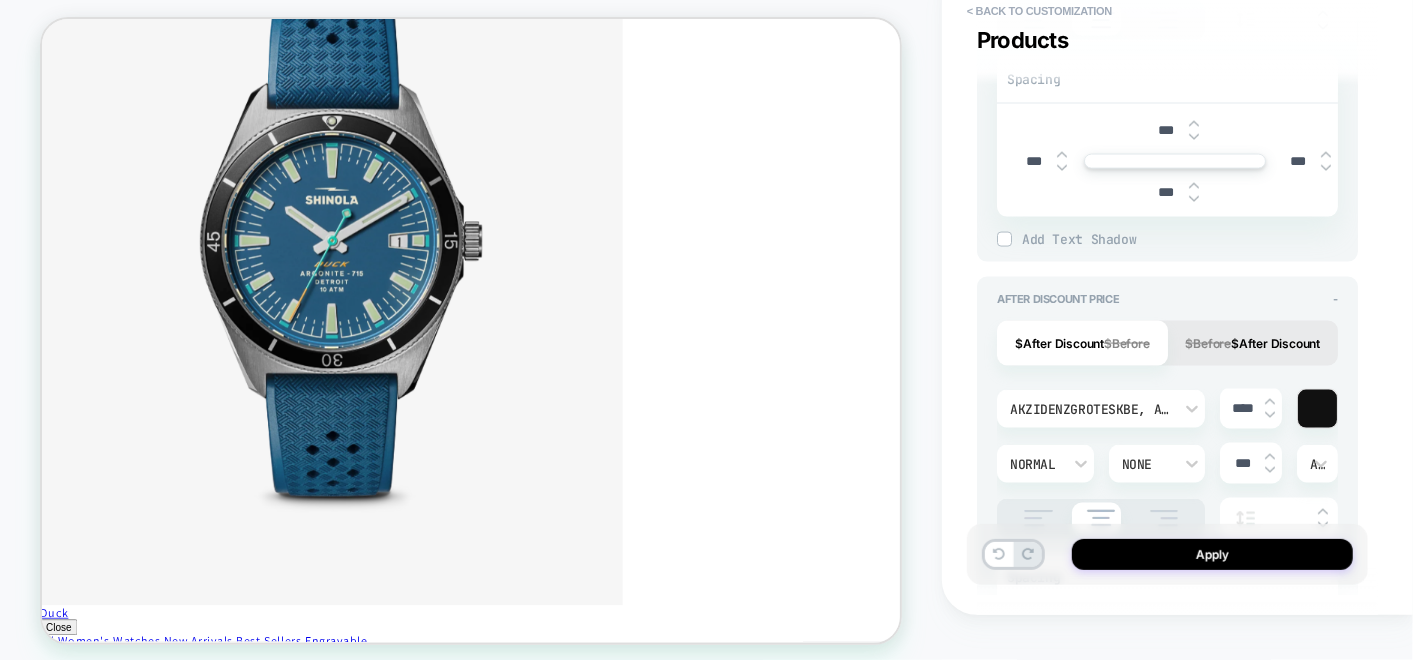 scroll, scrollTop: 1111, scrollLeft: 0, axis: vertical 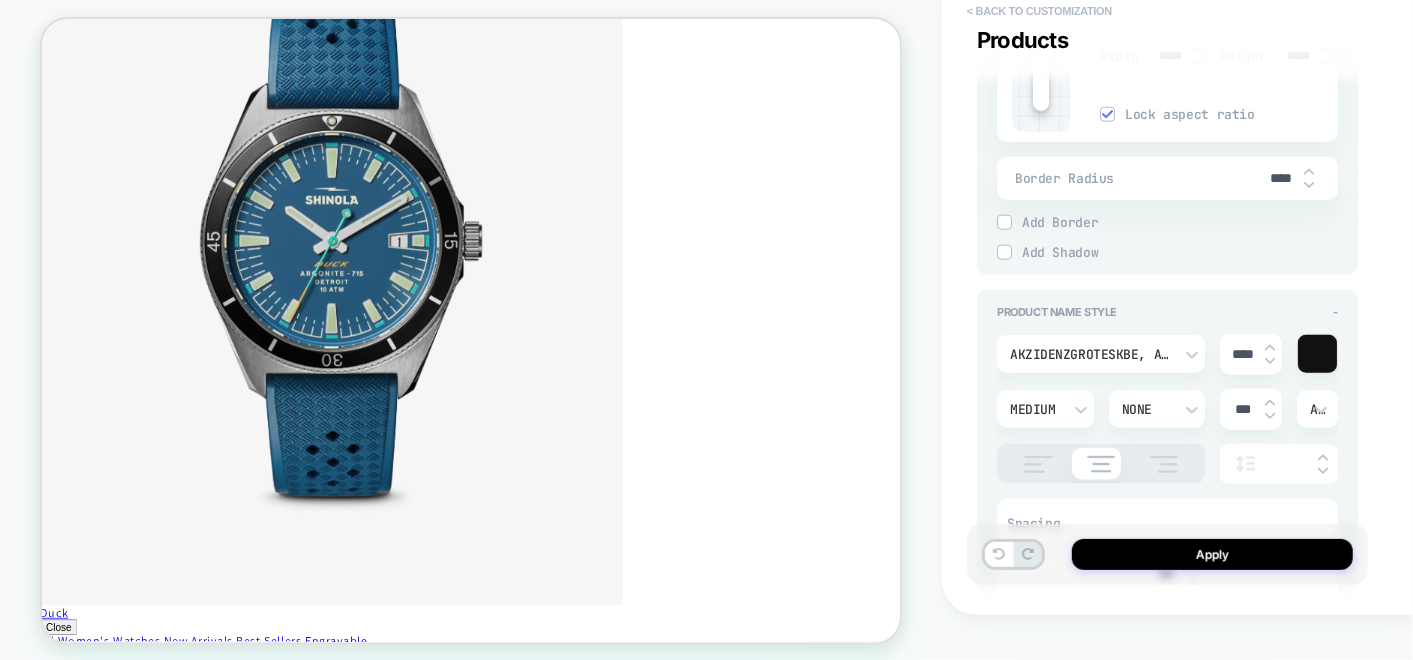 click on "< Back to customization" at bounding box center (1039, 11) 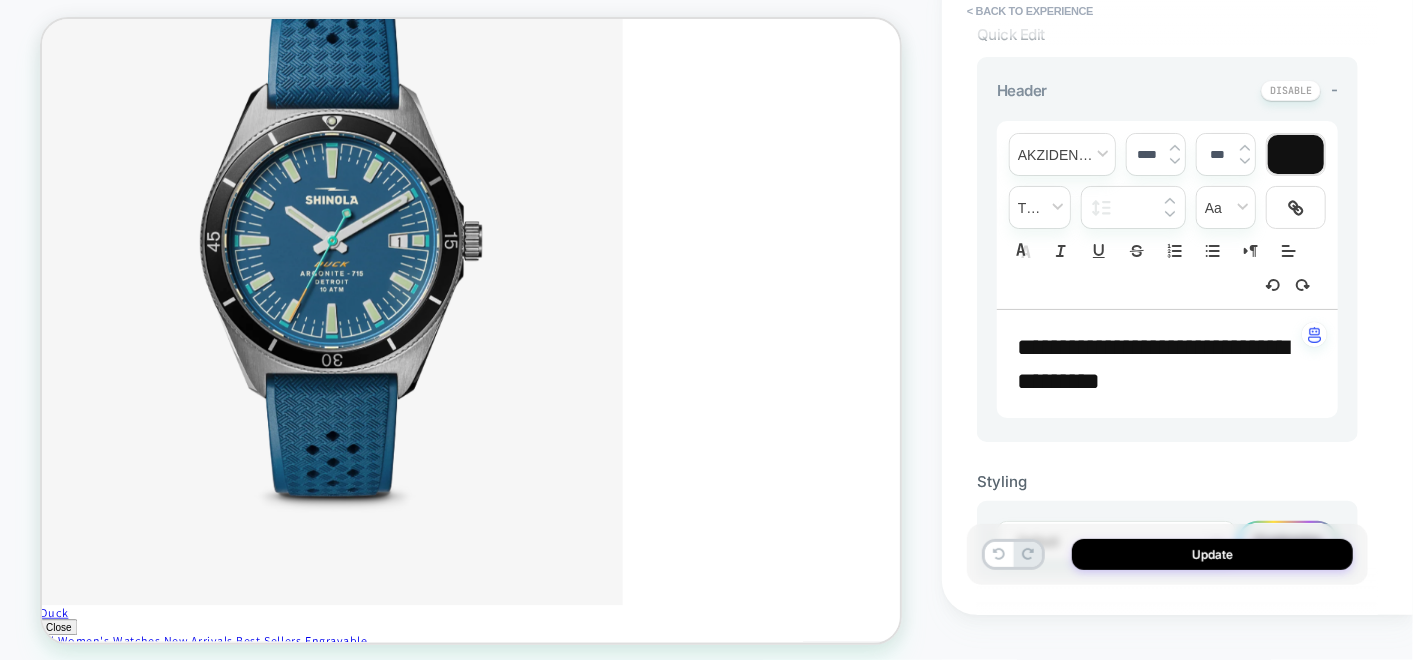 scroll, scrollTop: 444, scrollLeft: 0, axis: vertical 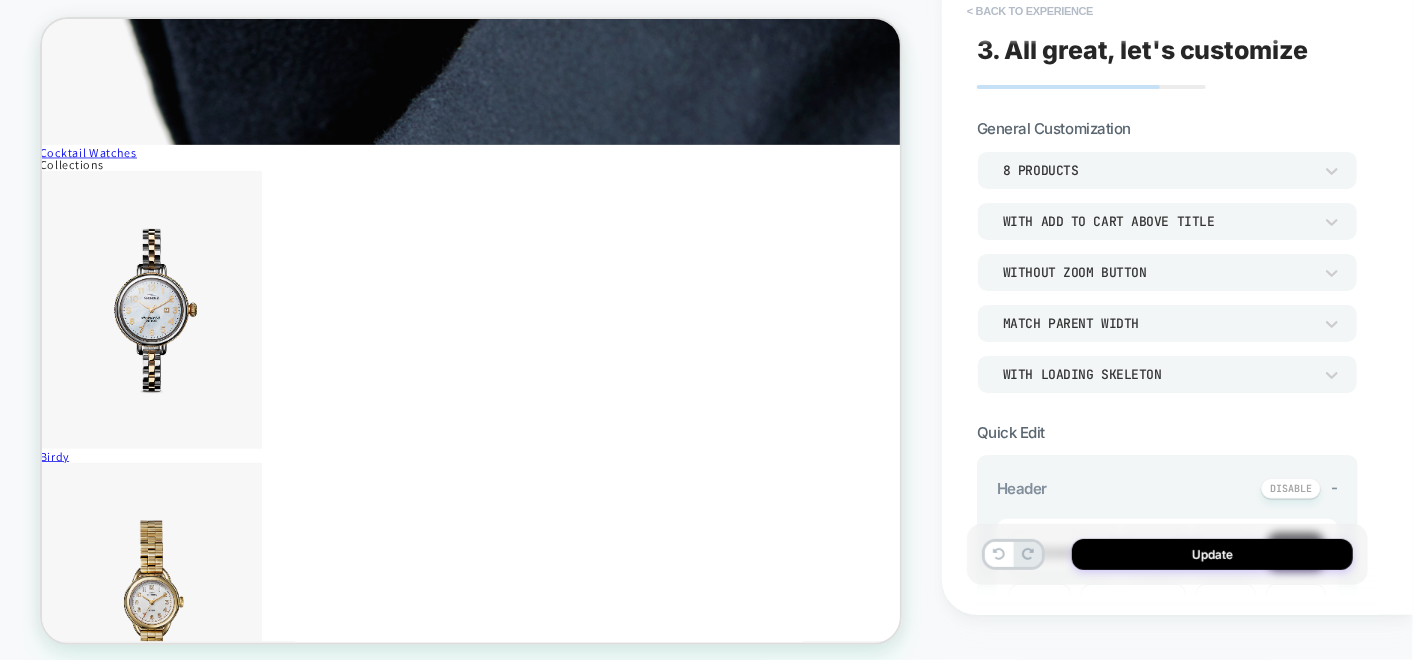 click on "< Back to experience" at bounding box center [1030, 11] 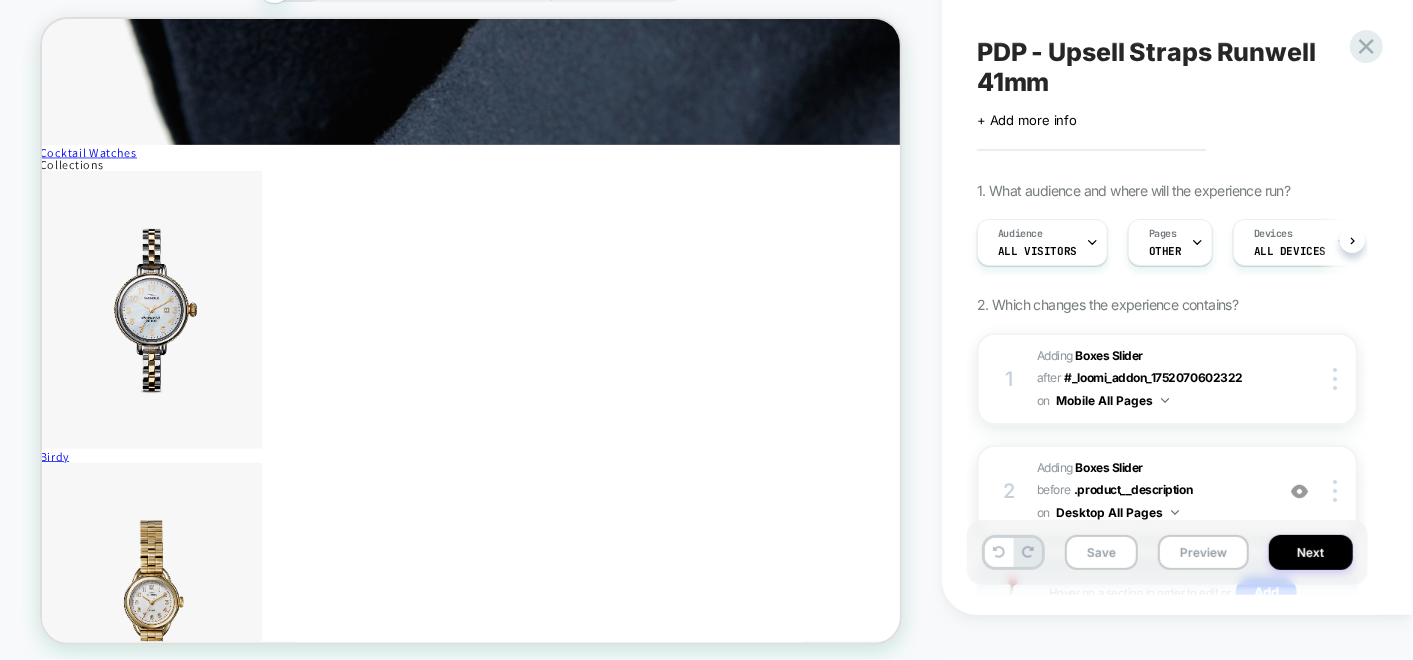 scroll, scrollTop: 0, scrollLeft: 0, axis: both 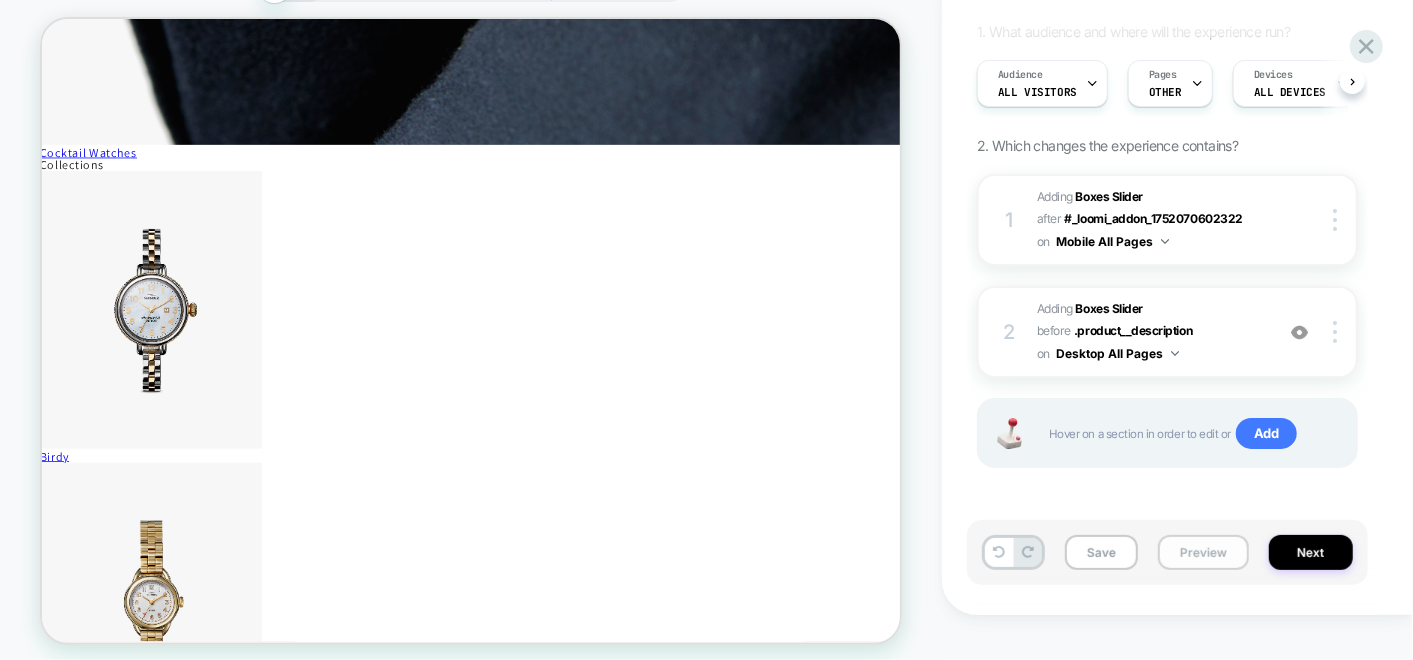 click on "Preview" at bounding box center [1203, 552] 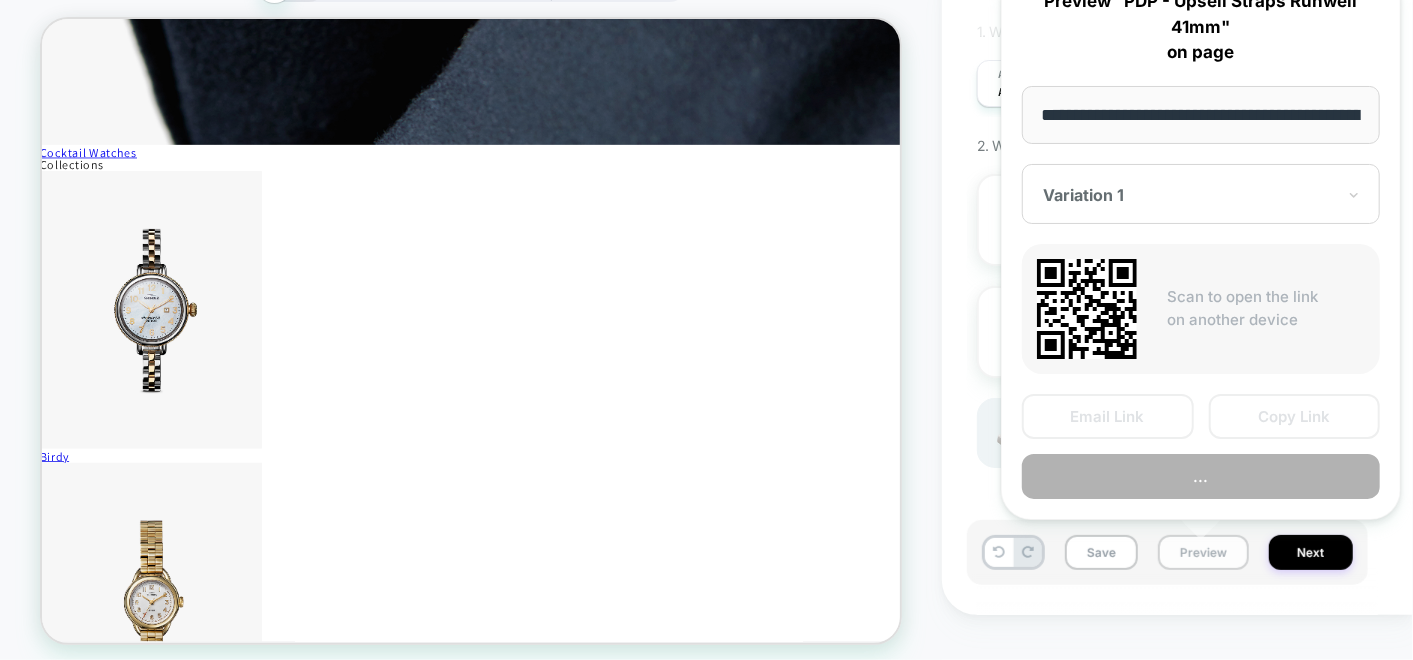 scroll, scrollTop: 0, scrollLeft: 331, axis: horizontal 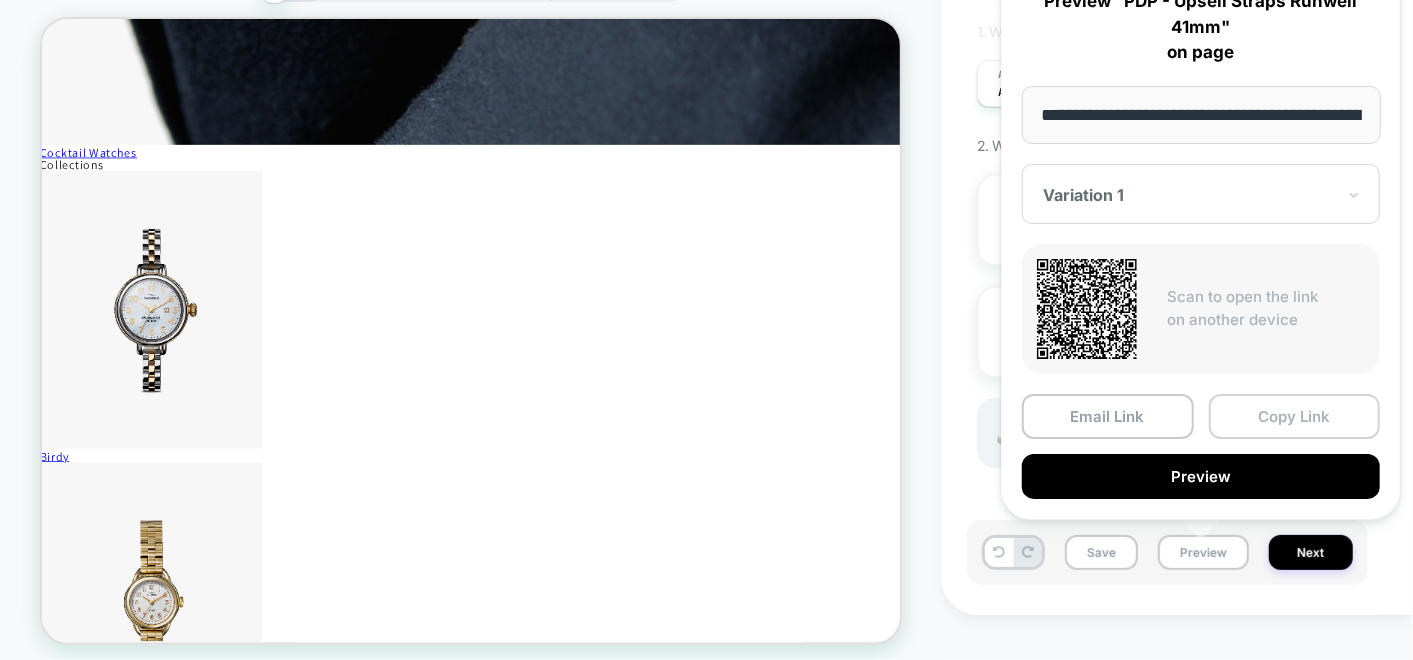 click on "Copy Link" at bounding box center [1295, 416] 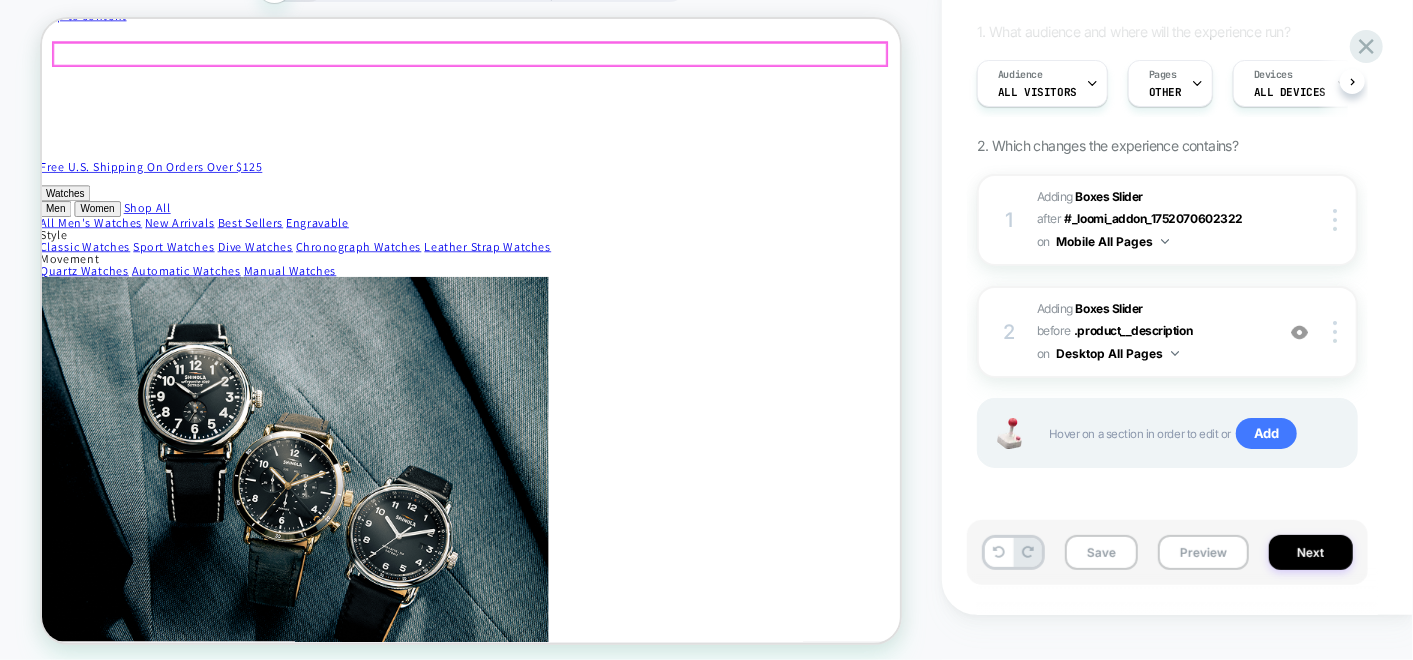 scroll, scrollTop: 0, scrollLeft: 3, axis: horizontal 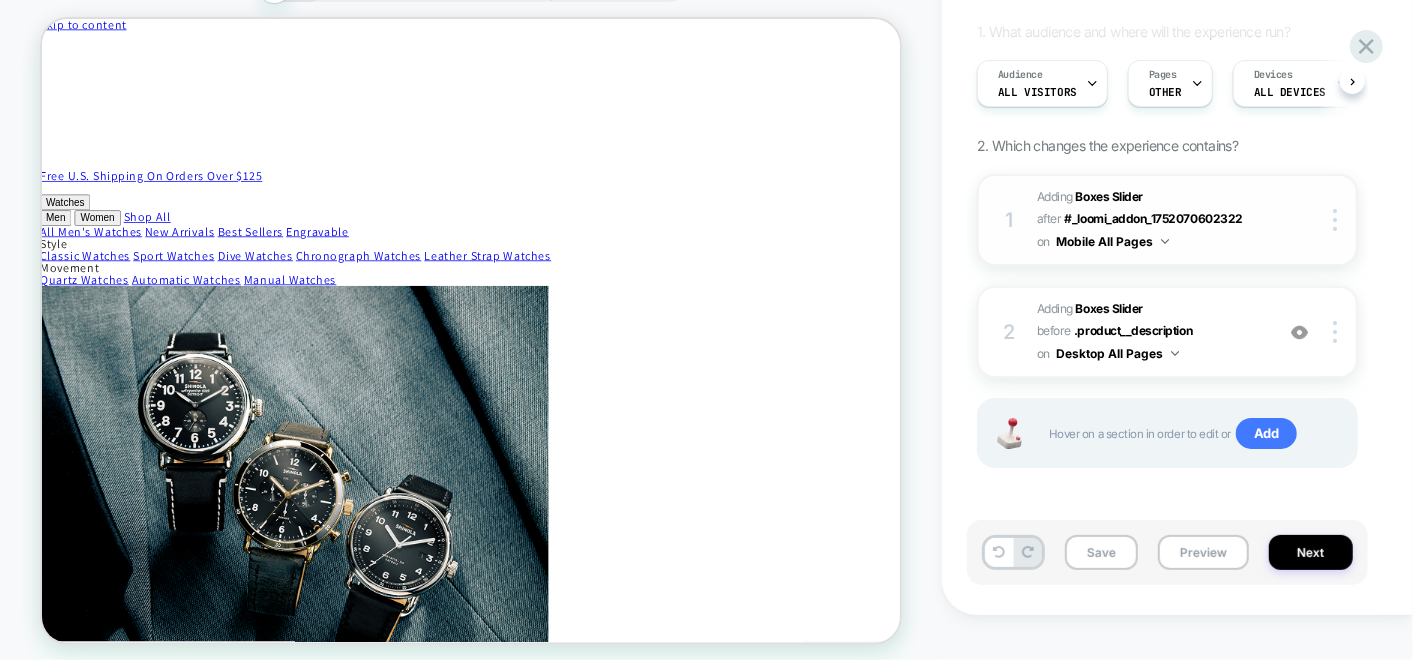 click on "#_loomi_addon_1754488257219 Adding   Boxes Slider   AFTER #_loomi_addon_1752070602322 #_loomi_addon_1752070602322   on Mobile All Pages" at bounding box center [1150, 220] 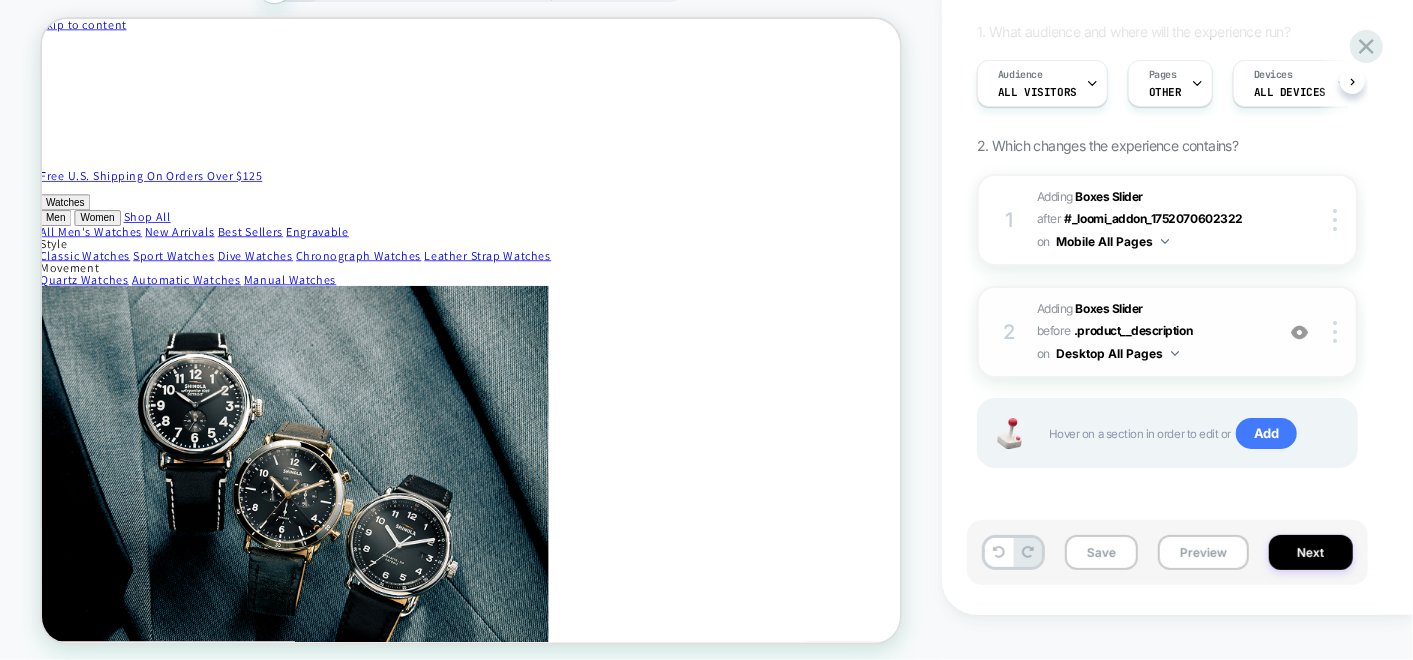 click on "#_loomi_addon_1754490738485 Adding   Boxes Slider   BEFORE .product__description .product__description   on Desktop All Pages" at bounding box center [1150, 332] 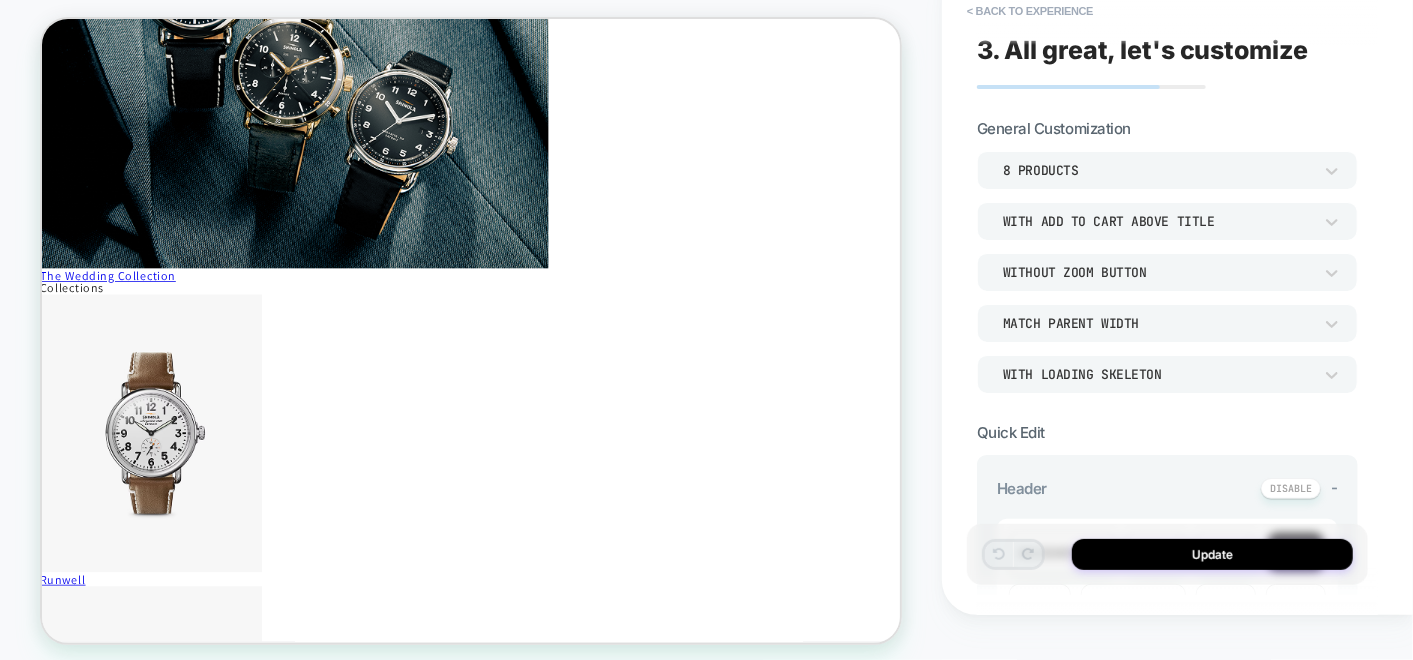 scroll, scrollTop: 355, scrollLeft: 3, axis: both 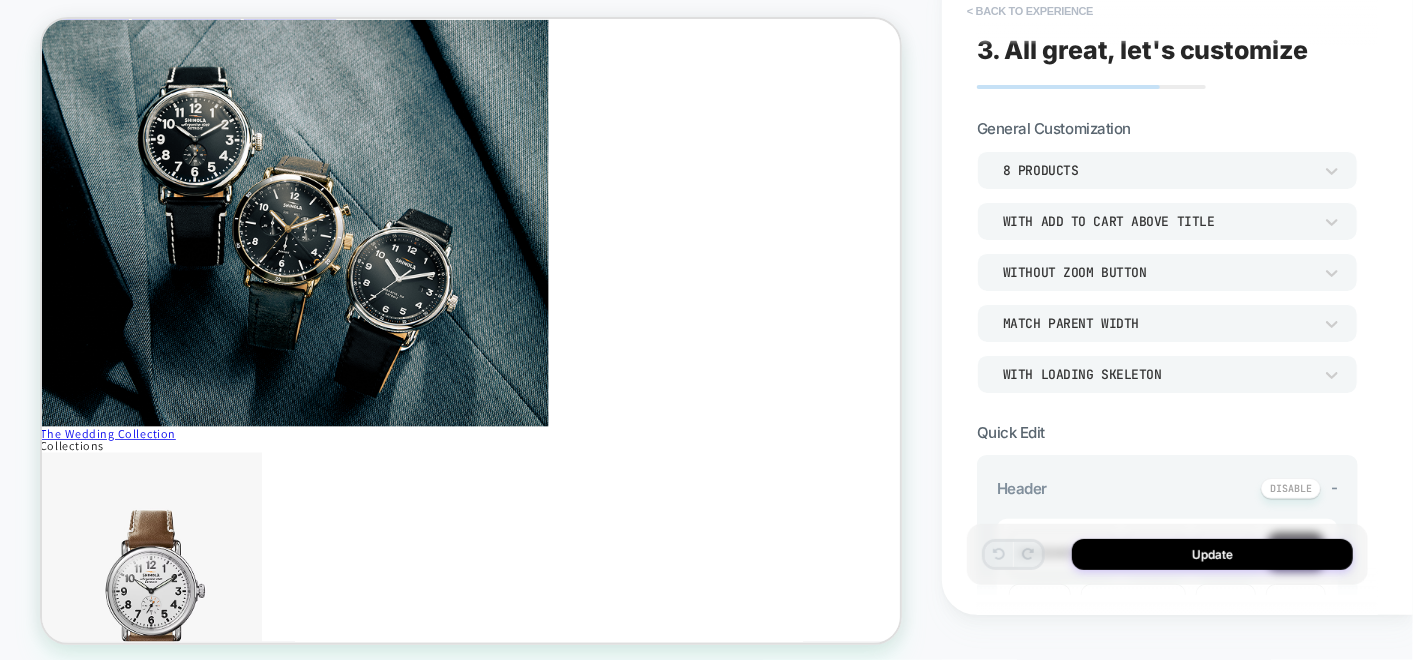 click on "< Back to experience" at bounding box center [1030, 11] 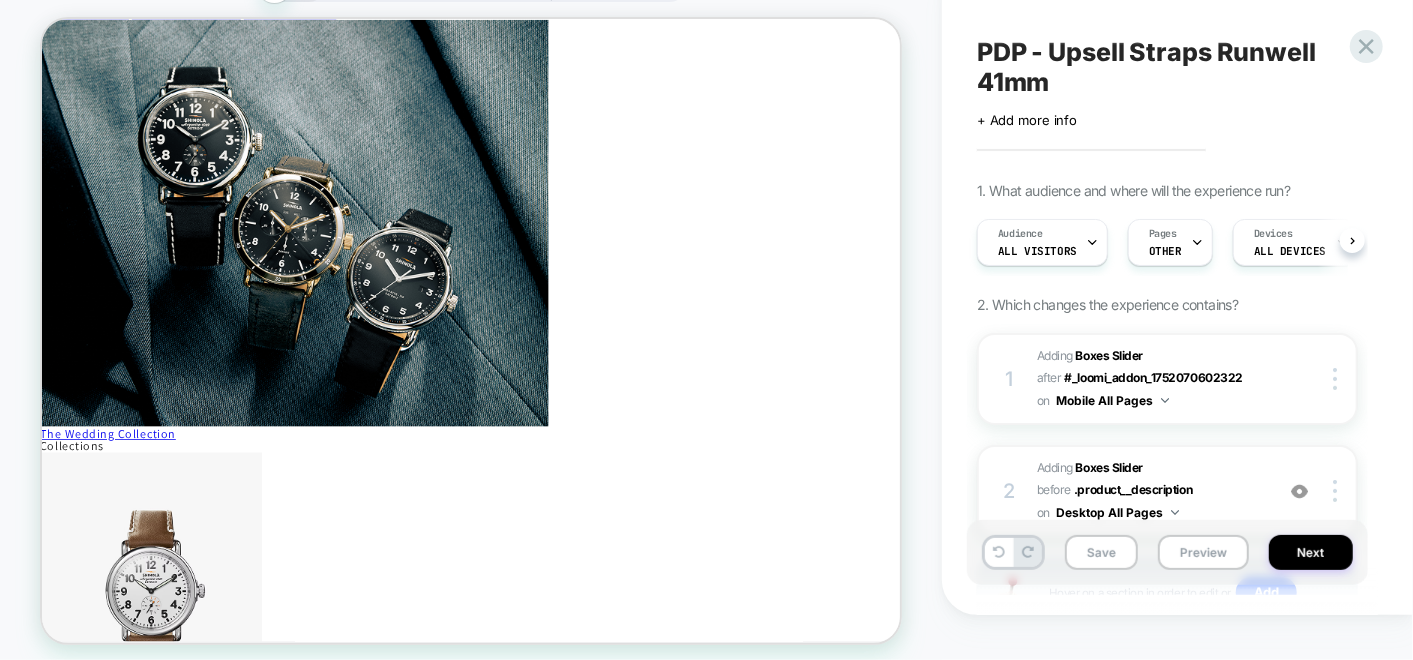 scroll, scrollTop: 0, scrollLeft: 0, axis: both 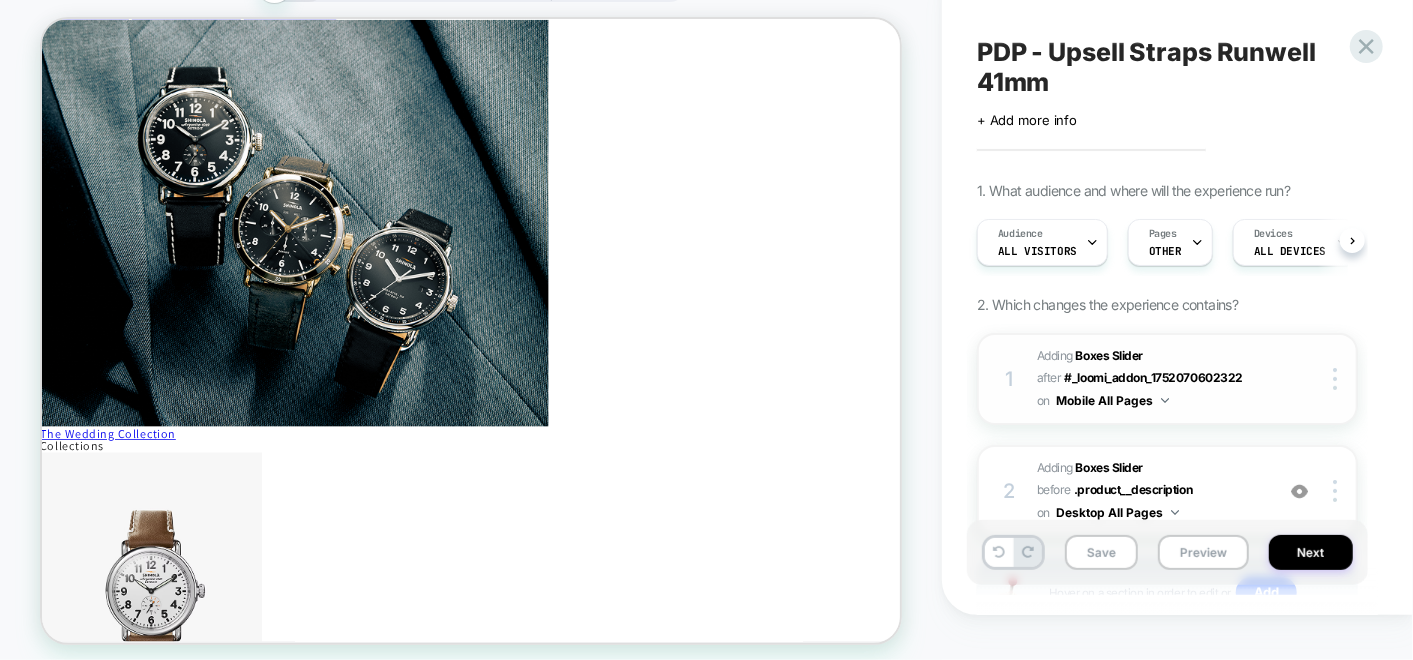 click on "#_loomi_addon_1754488257219 Adding   Boxes Slider   AFTER #_loomi_addon_1752070602322 #_loomi_addon_1752070602322   on Mobile All Pages" at bounding box center (1150, 379) 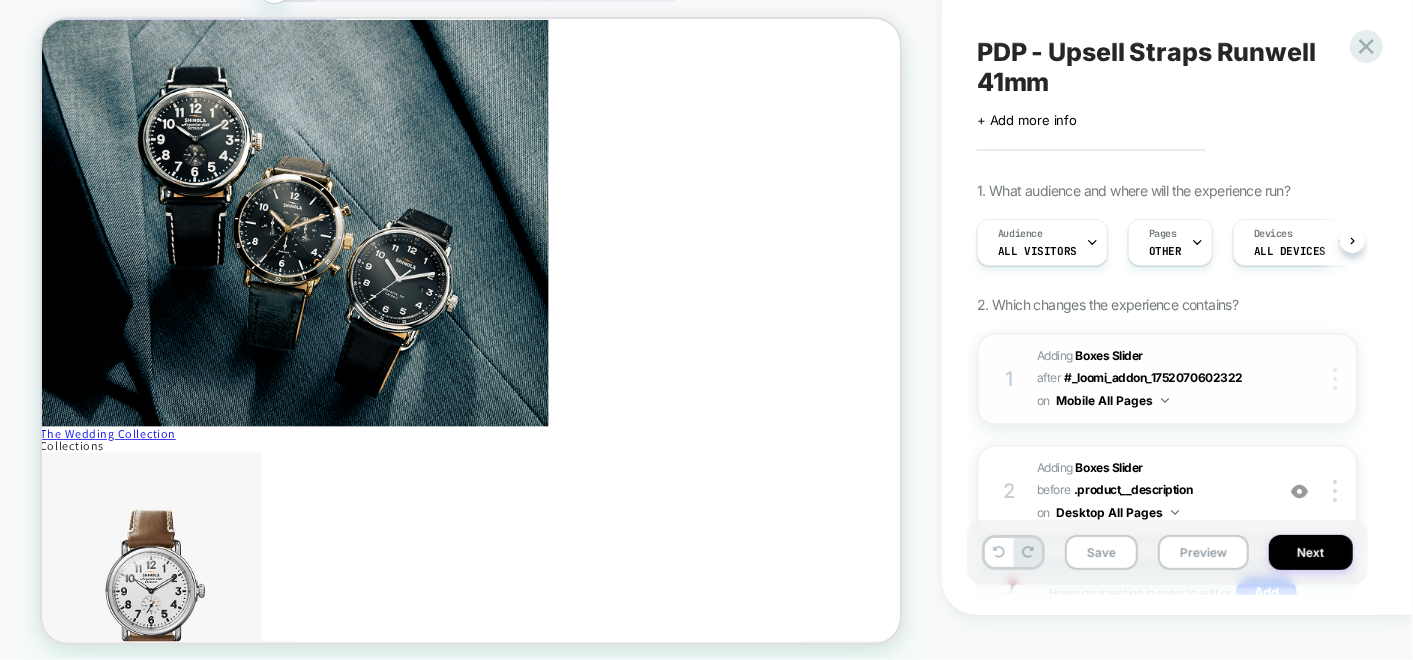 click at bounding box center [1335, 379] 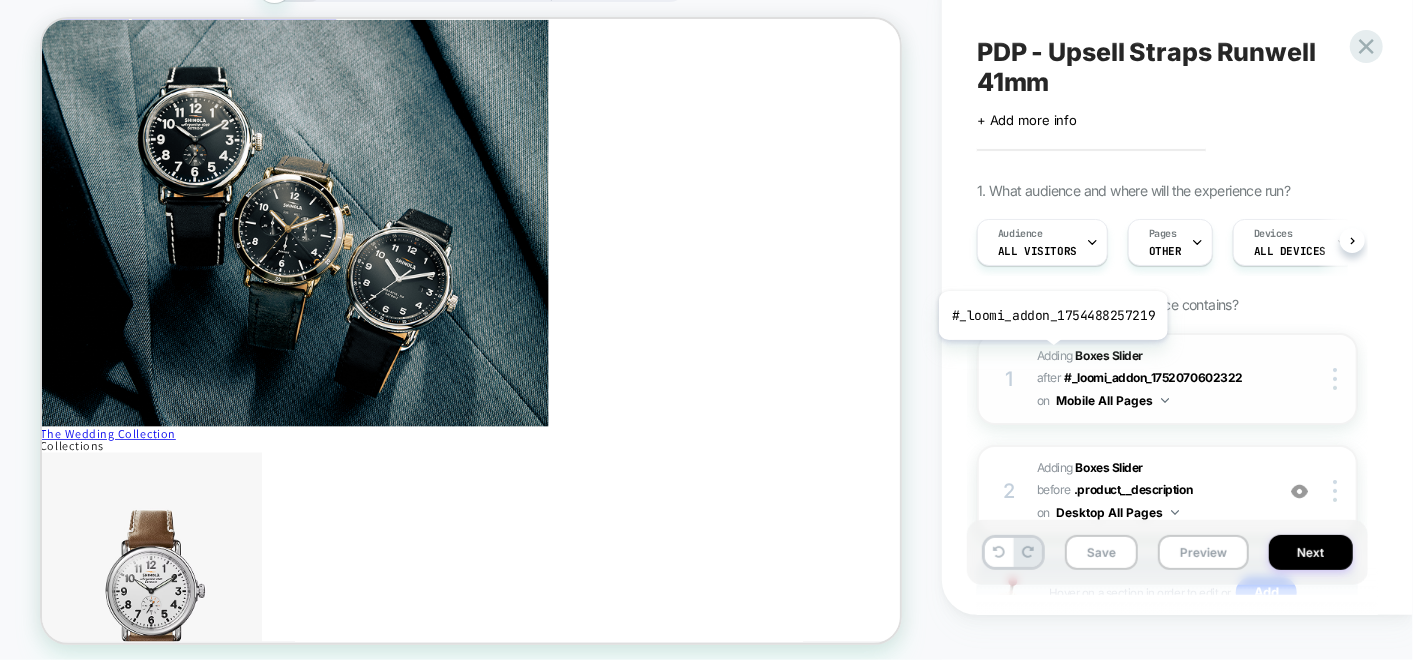 click on "Adding   Boxes Slider" at bounding box center (1090, 355) 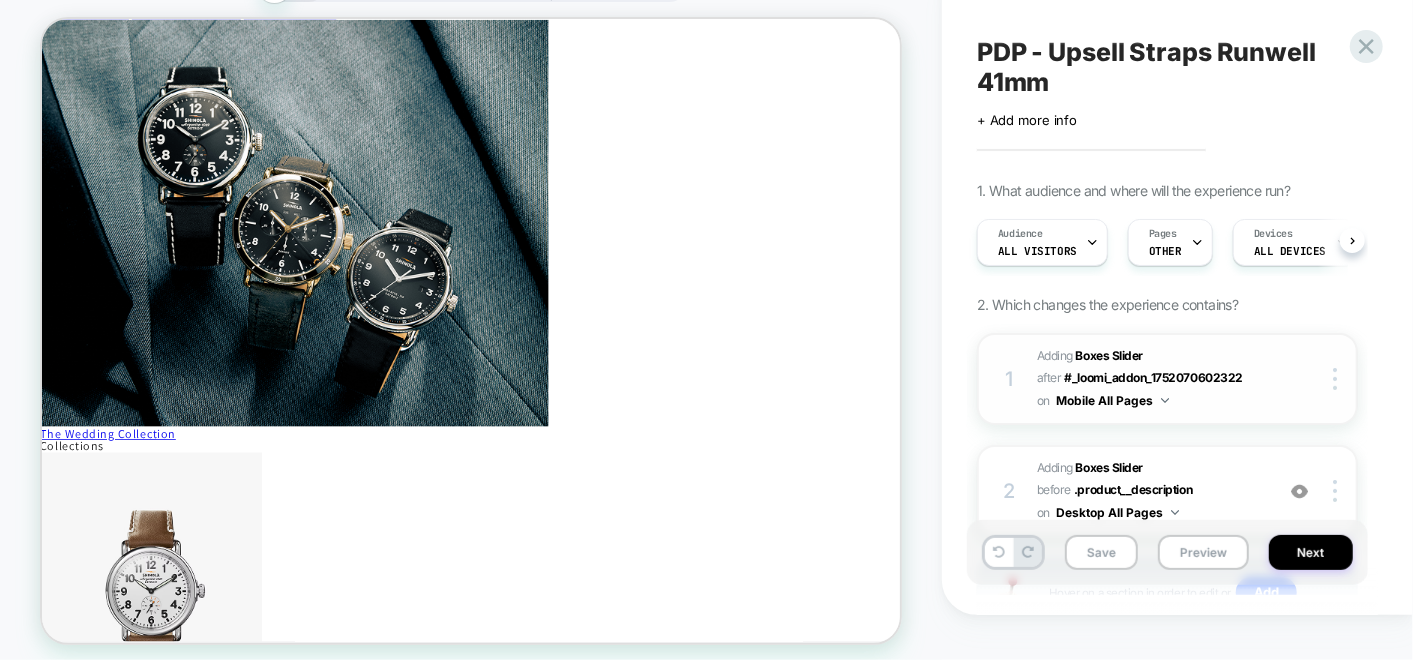 click on "1 #_loomi_addon_1754488257219 Adding   Boxes Slider   AFTER #_loomi_addon_1752070602322 #_loomi_addon_1752070602322   on Mobile All Pages Copy CSS Selector Copy Widget Id Rename Copy to   Desktop Target   All Devices Delete" at bounding box center [1167, 379] 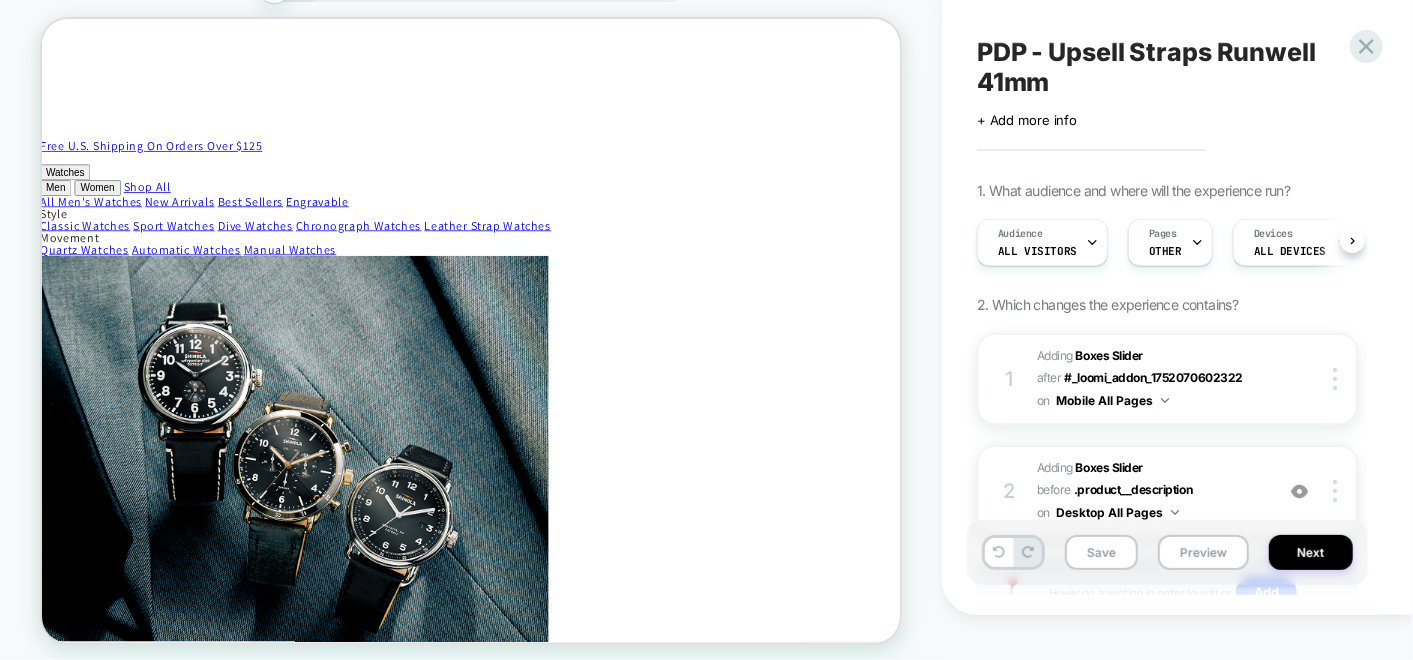 scroll, scrollTop: 0, scrollLeft: 3, axis: horizontal 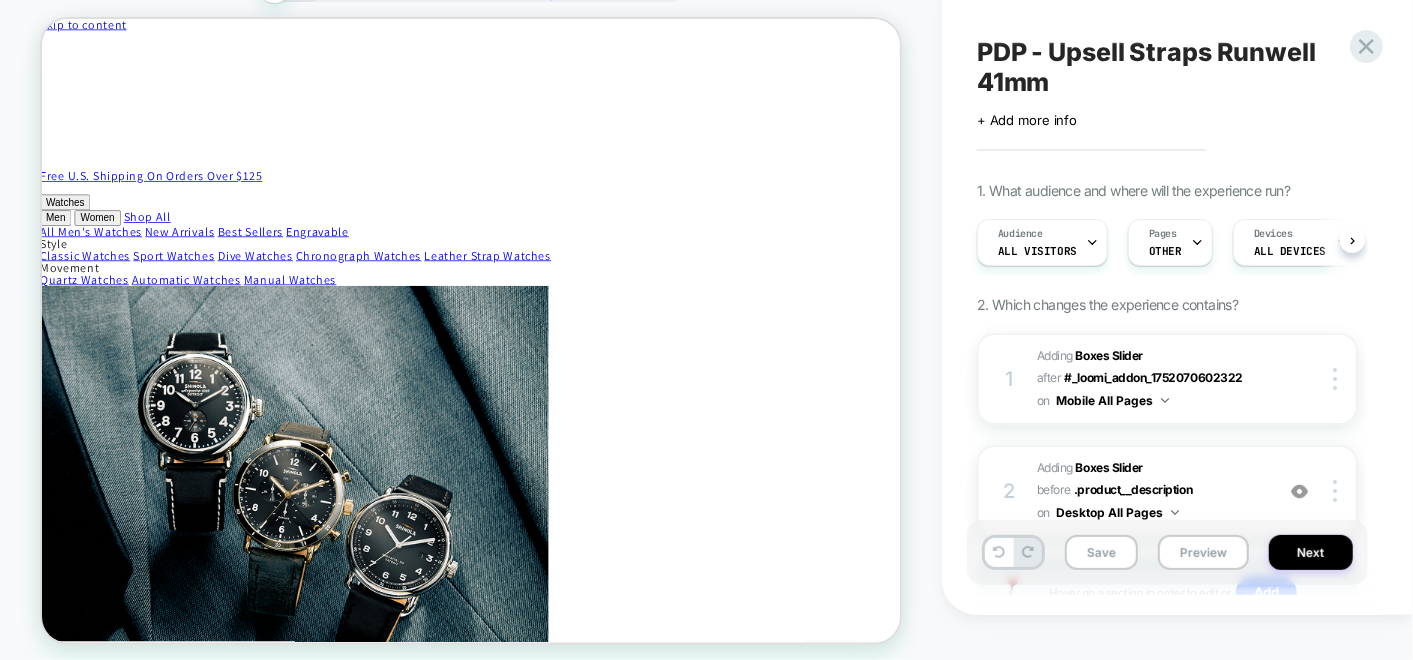 click at bounding box center (274, -15) 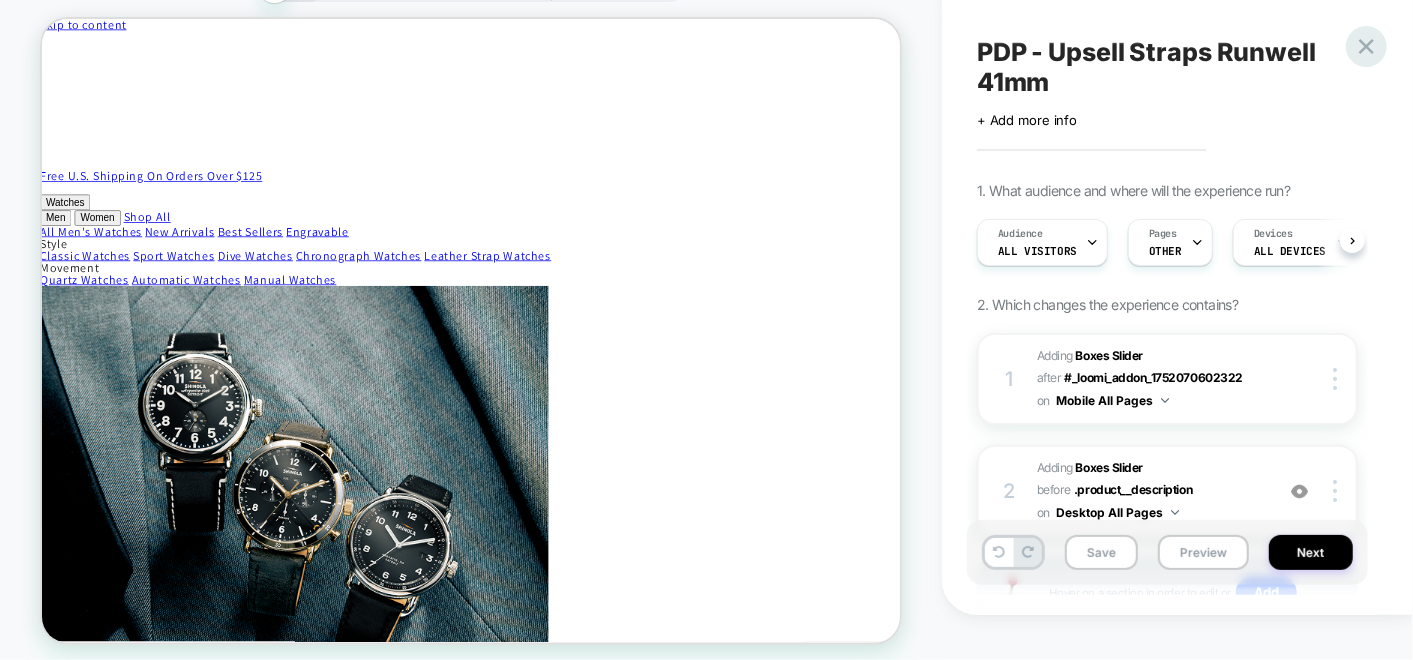 click 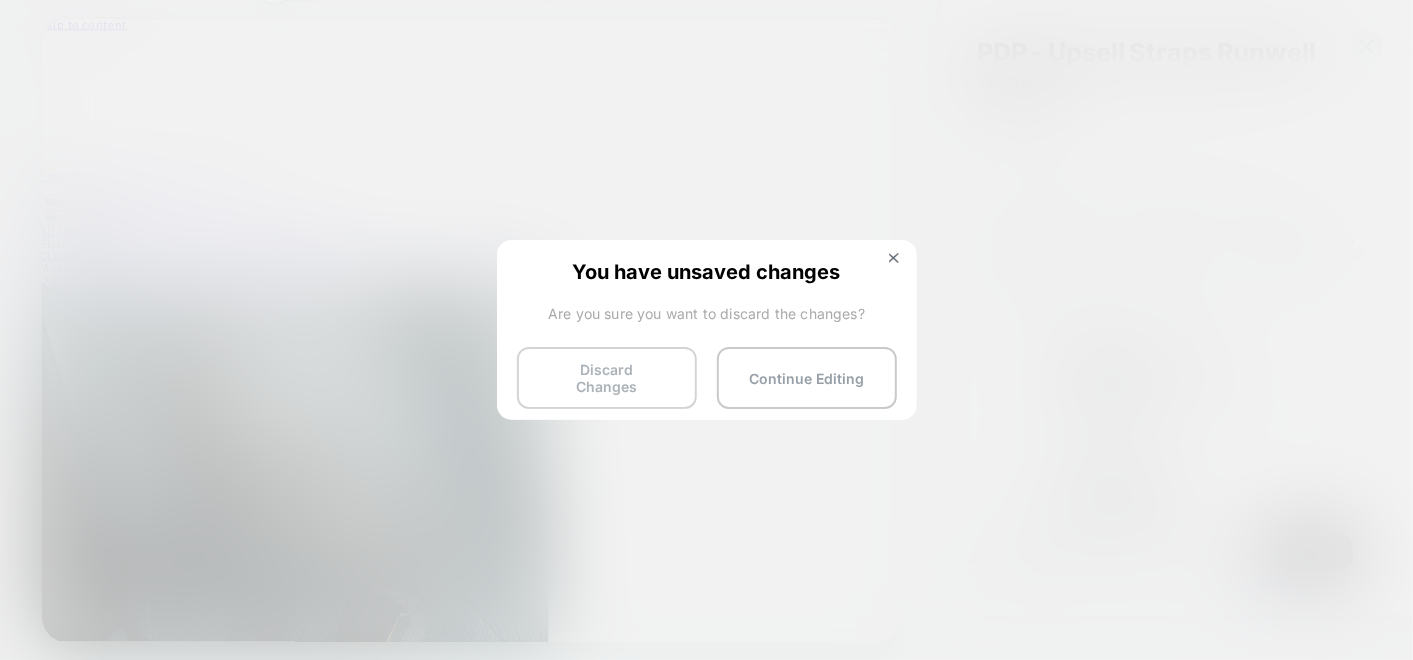 click on "Discard Changes" at bounding box center [607, 378] 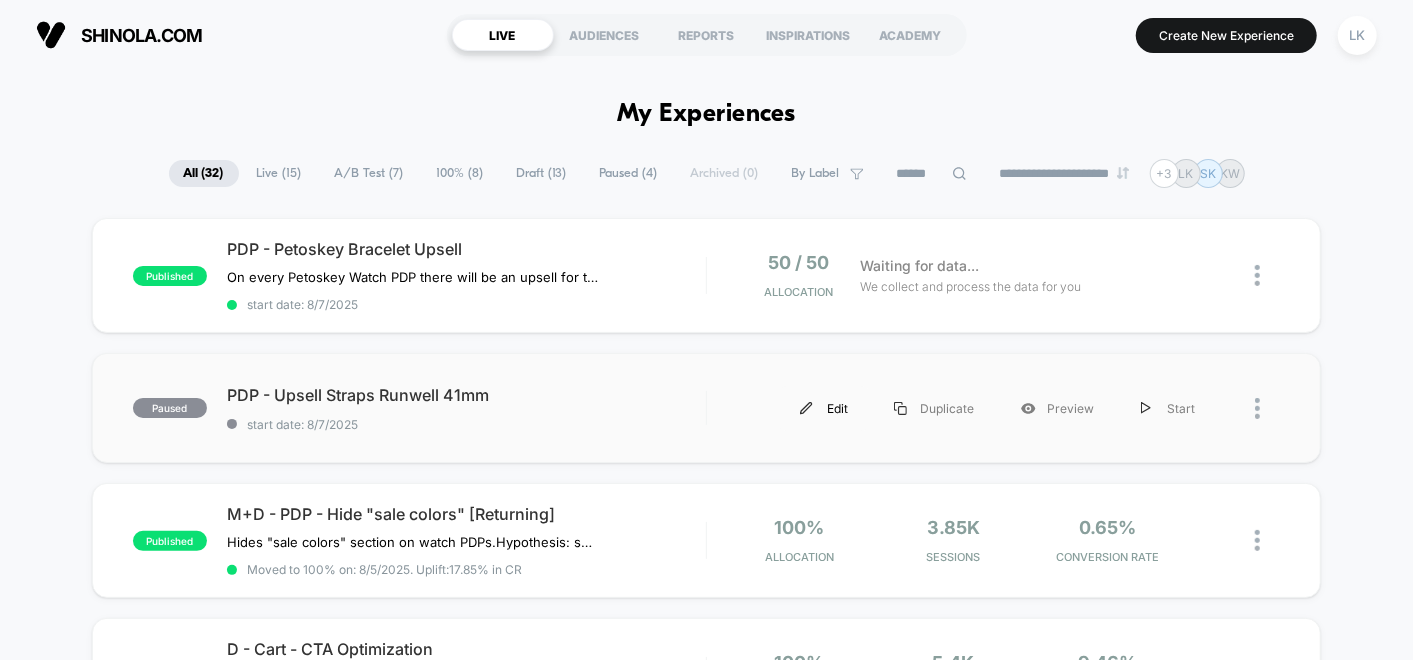 click on "Edit" at bounding box center [824, 408] 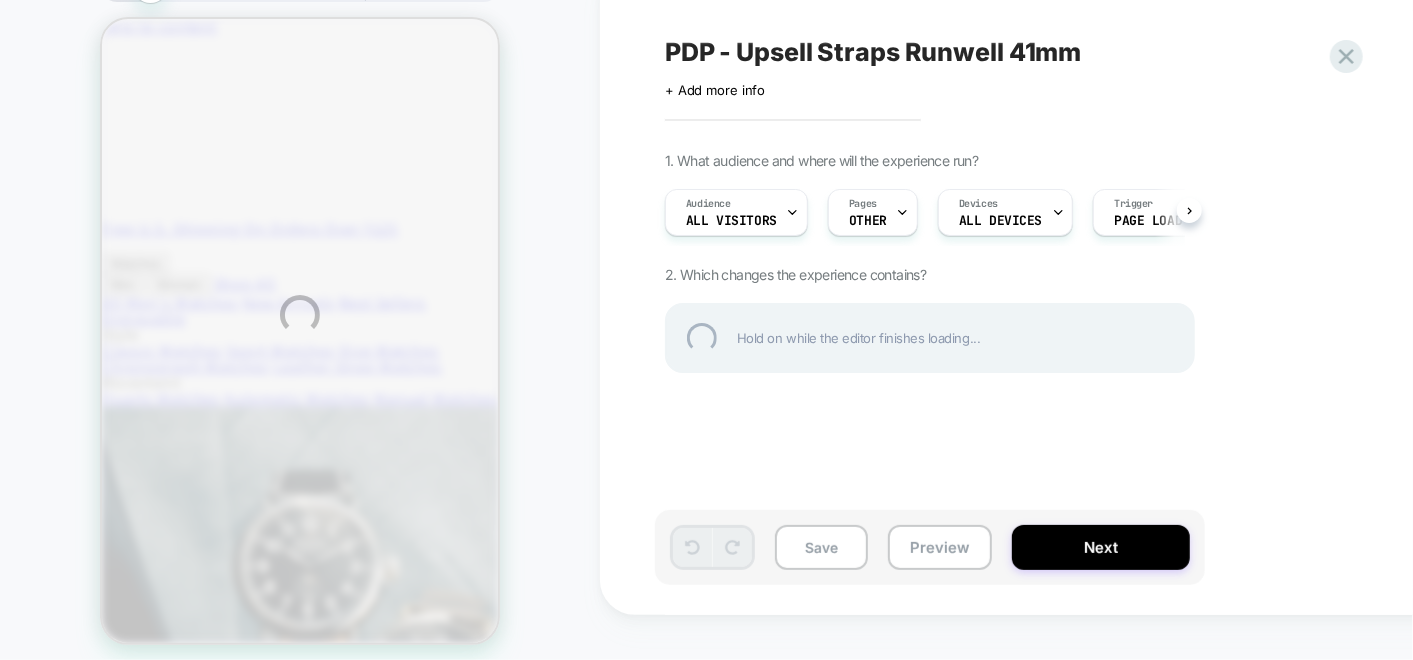 scroll, scrollTop: 0, scrollLeft: 0, axis: both 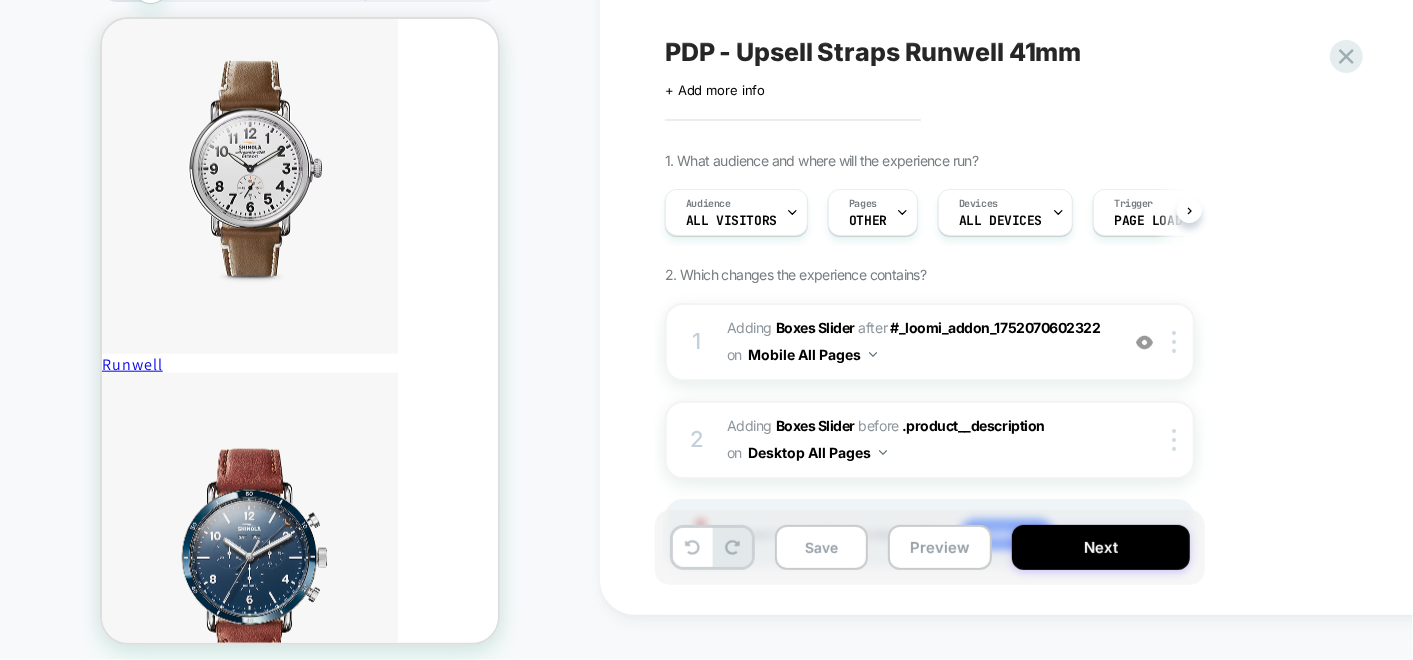 click 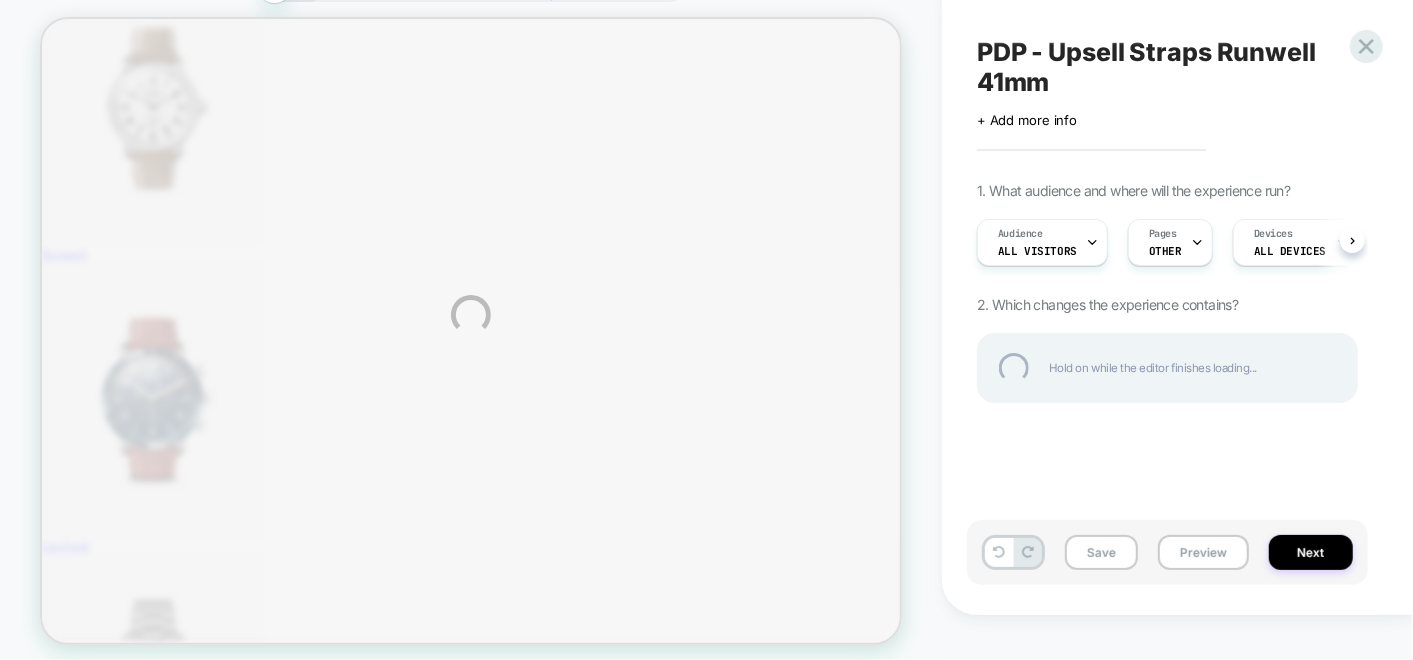 scroll, scrollTop: 0, scrollLeft: 0, axis: both 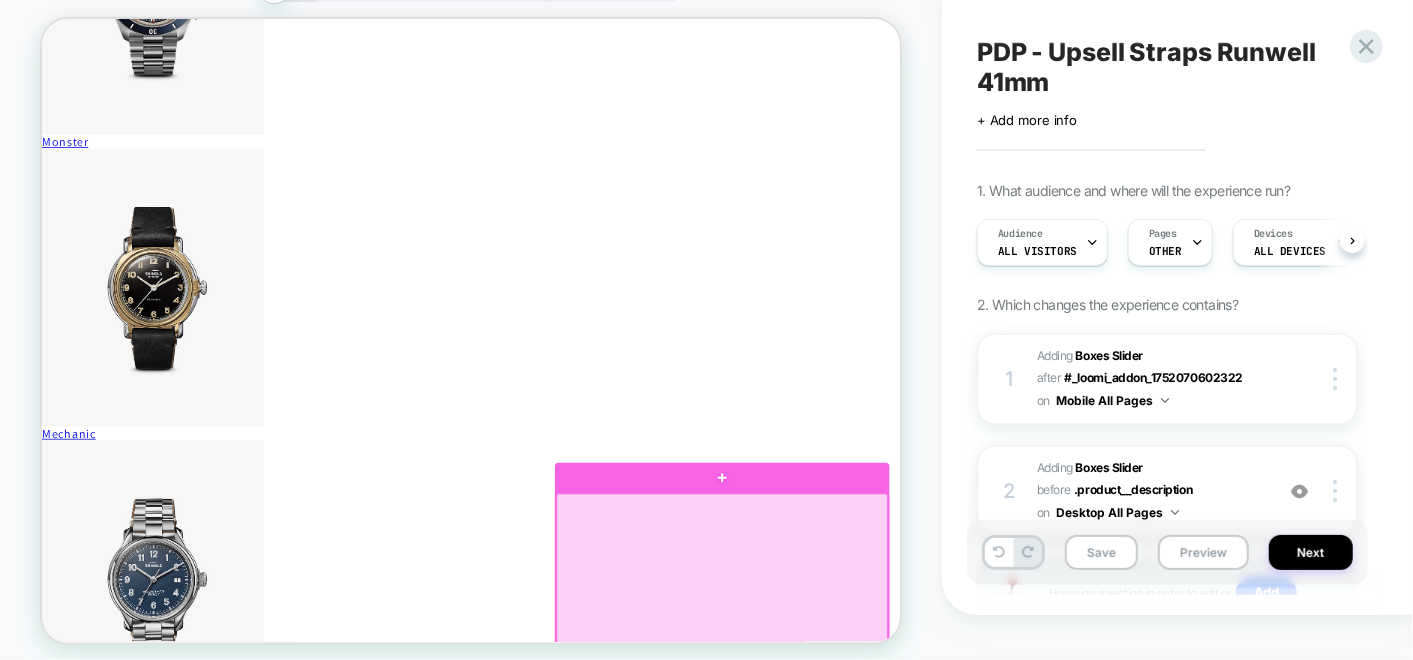 click at bounding box center (948, 846) 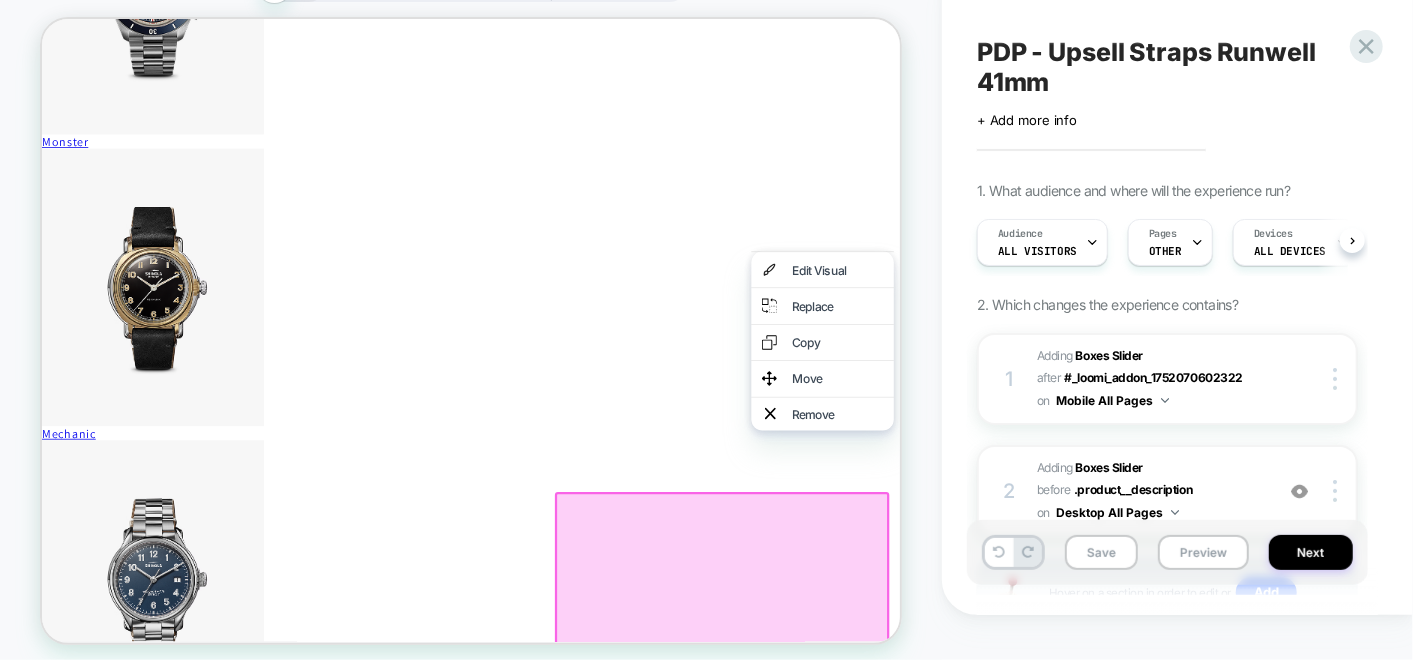 scroll, scrollTop: 2260, scrollLeft: 0, axis: vertical 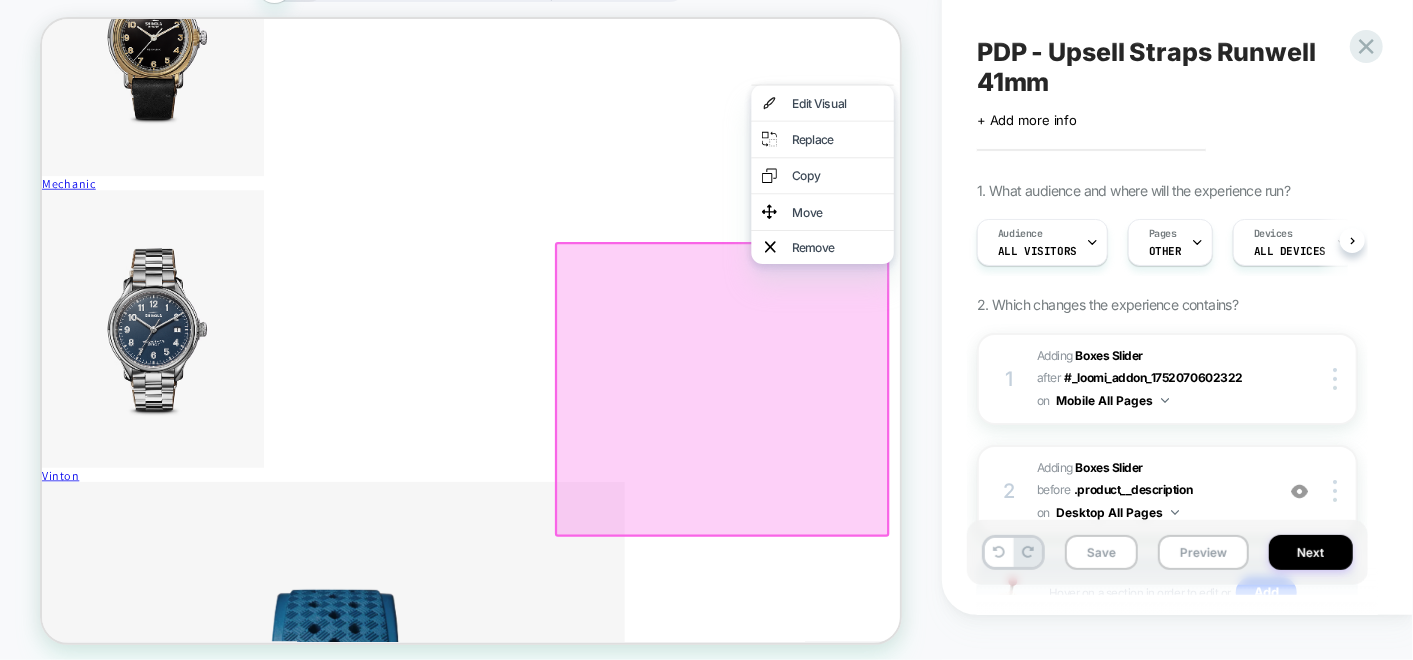 click on "PRODUCT: Runwell Watch - Black [41mm] PRODUCT: Runwell Watch - Black [41mm] Theme: MAIN" at bounding box center (471, 315) 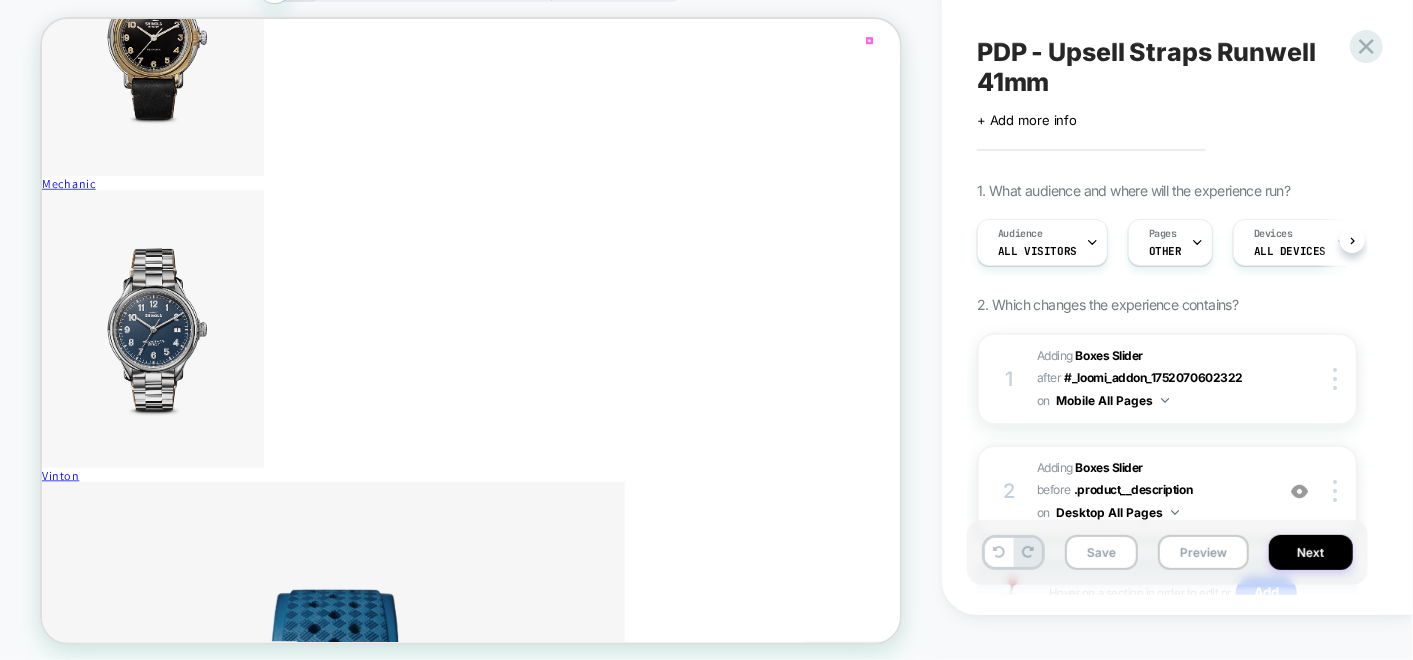 click at bounding box center (613, 99383) 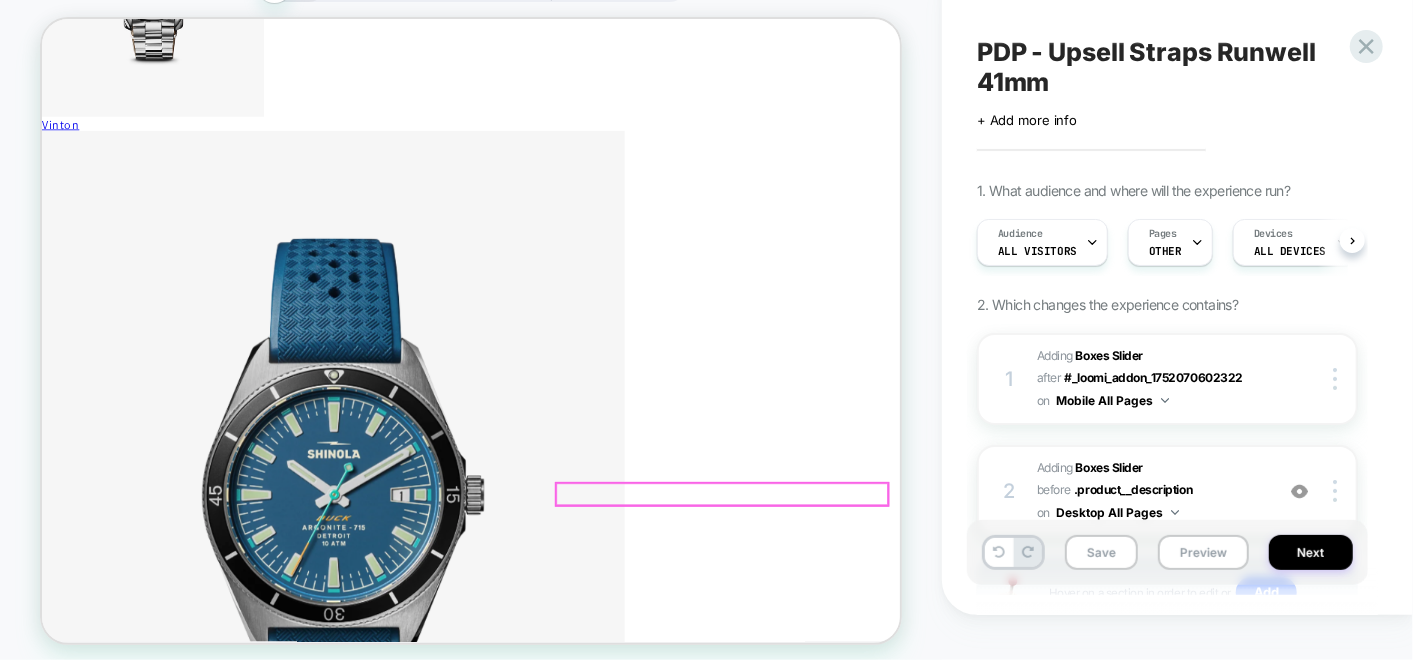 scroll, scrollTop: 2770, scrollLeft: 0, axis: vertical 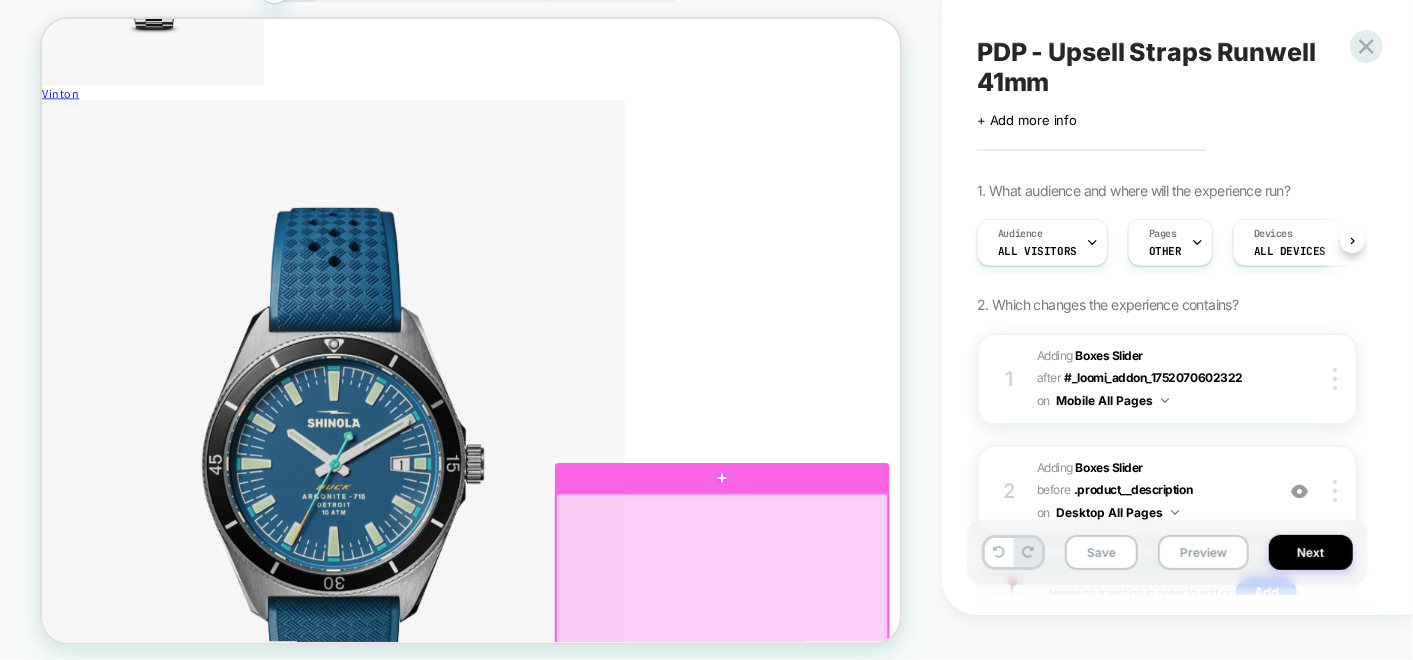 click at bounding box center [948, 846] 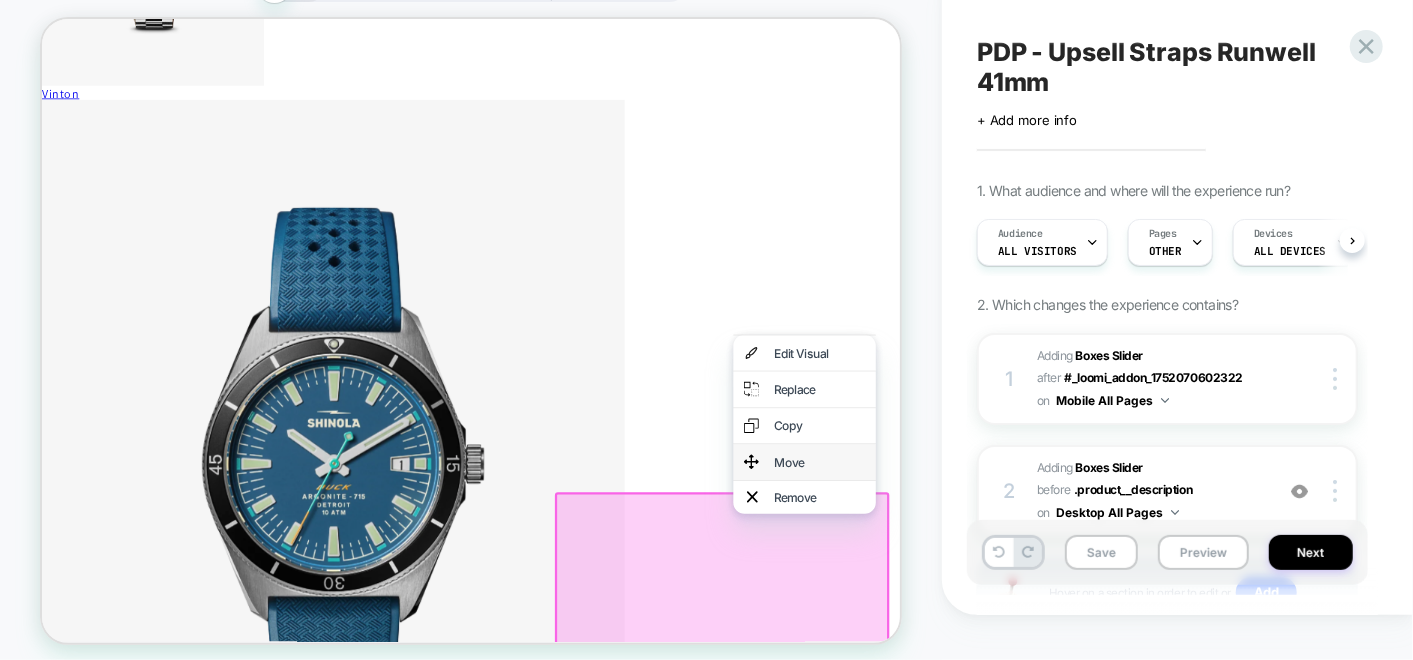 click on "Move" at bounding box center [1078, 610] 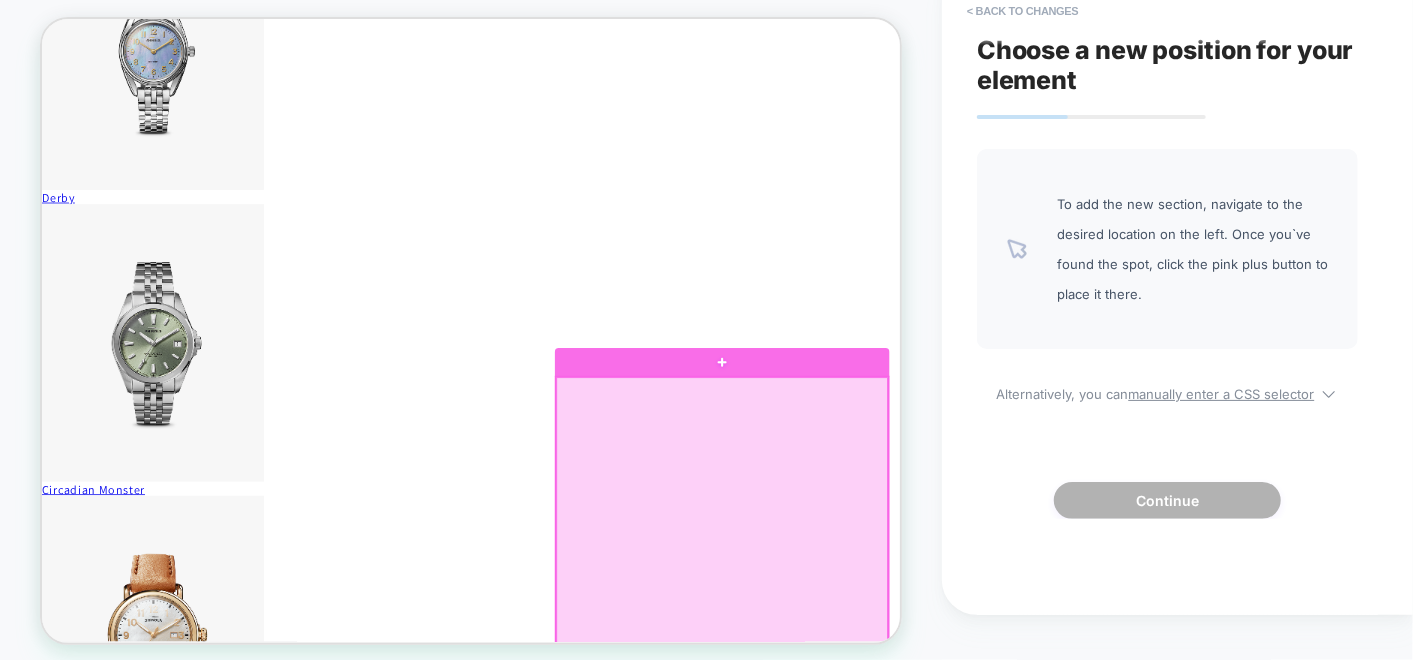 scroll, scrollTop: 6214, scrollLeft: 0, axis: vertical 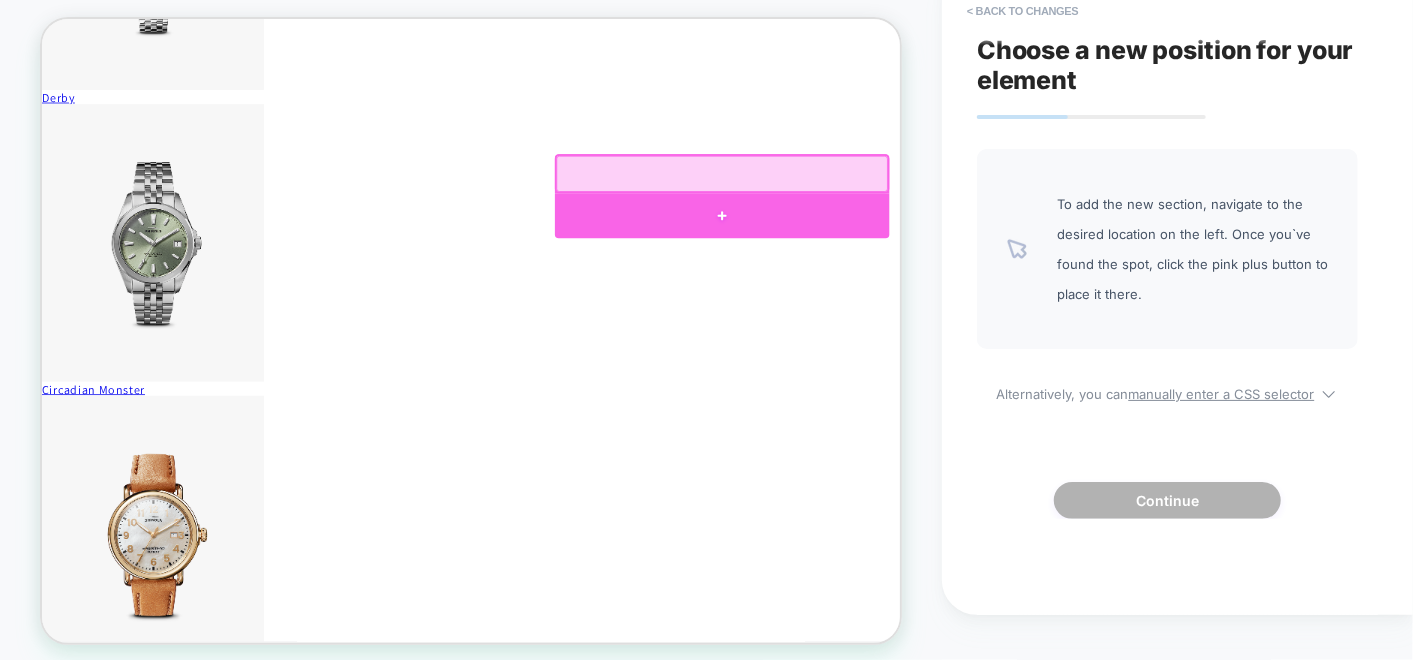 click at bounding box center [948, 281] 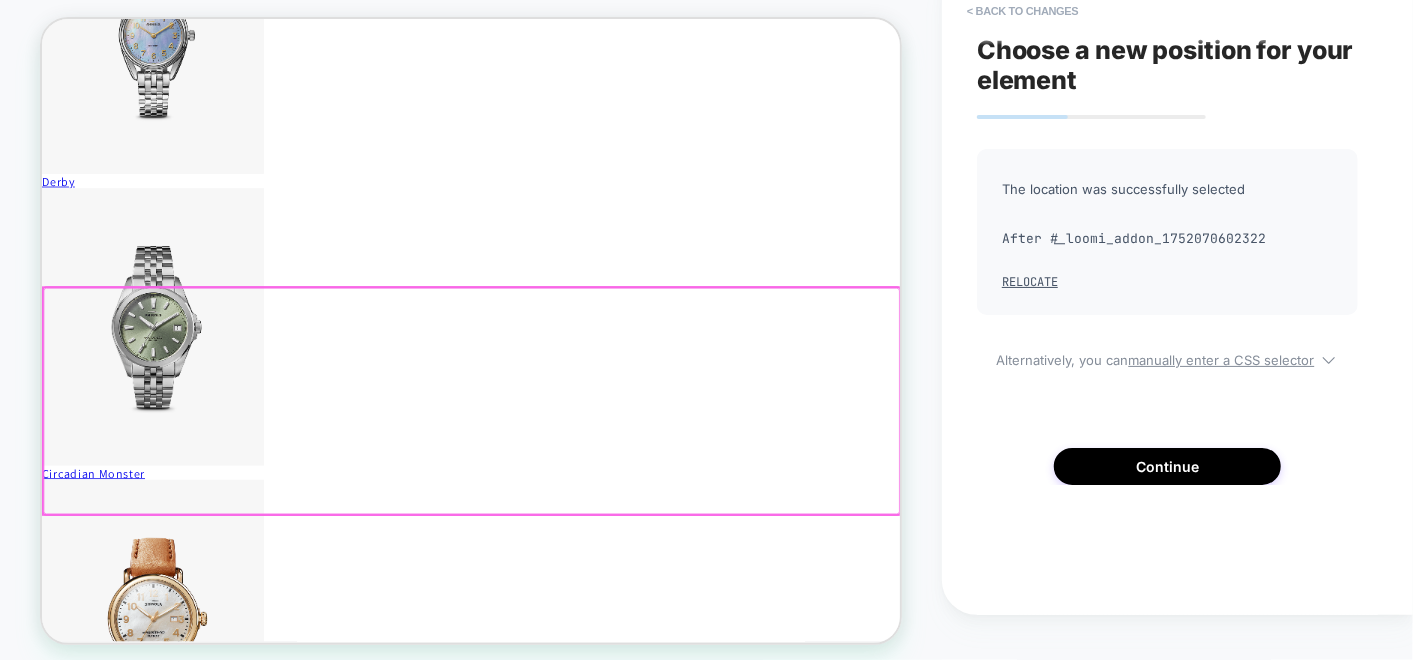 scroll, scrollTop: 5992, scrollLeft: 0, axis: vertical 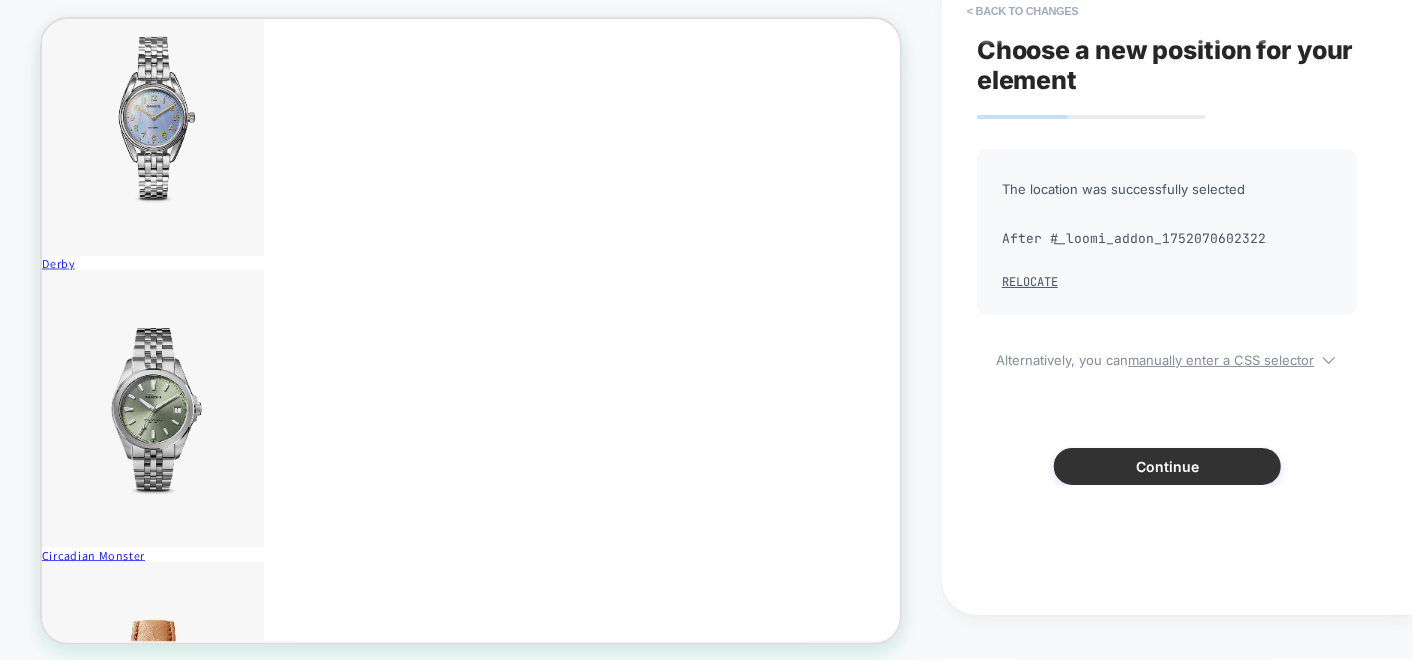 click on "Continue" at bounding box center [1167, 466] 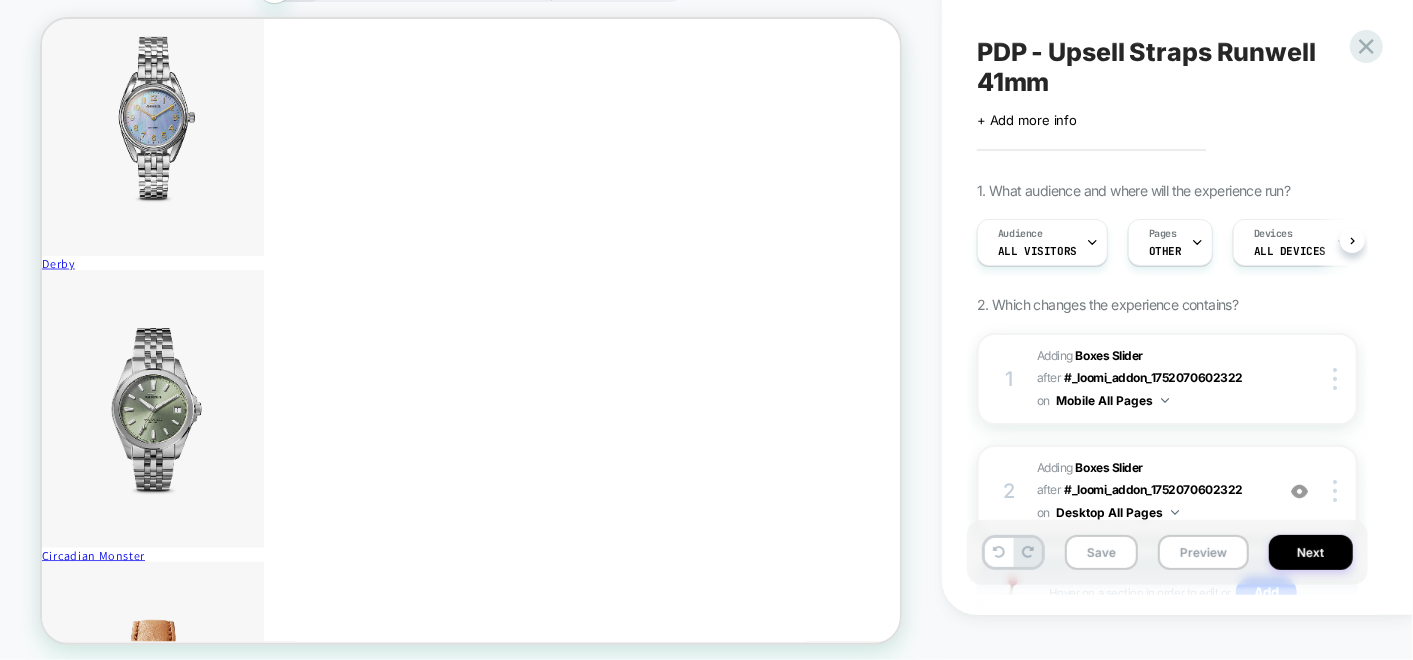 scroll, scrollTop: 0, scrollLeft: 0, axis: both 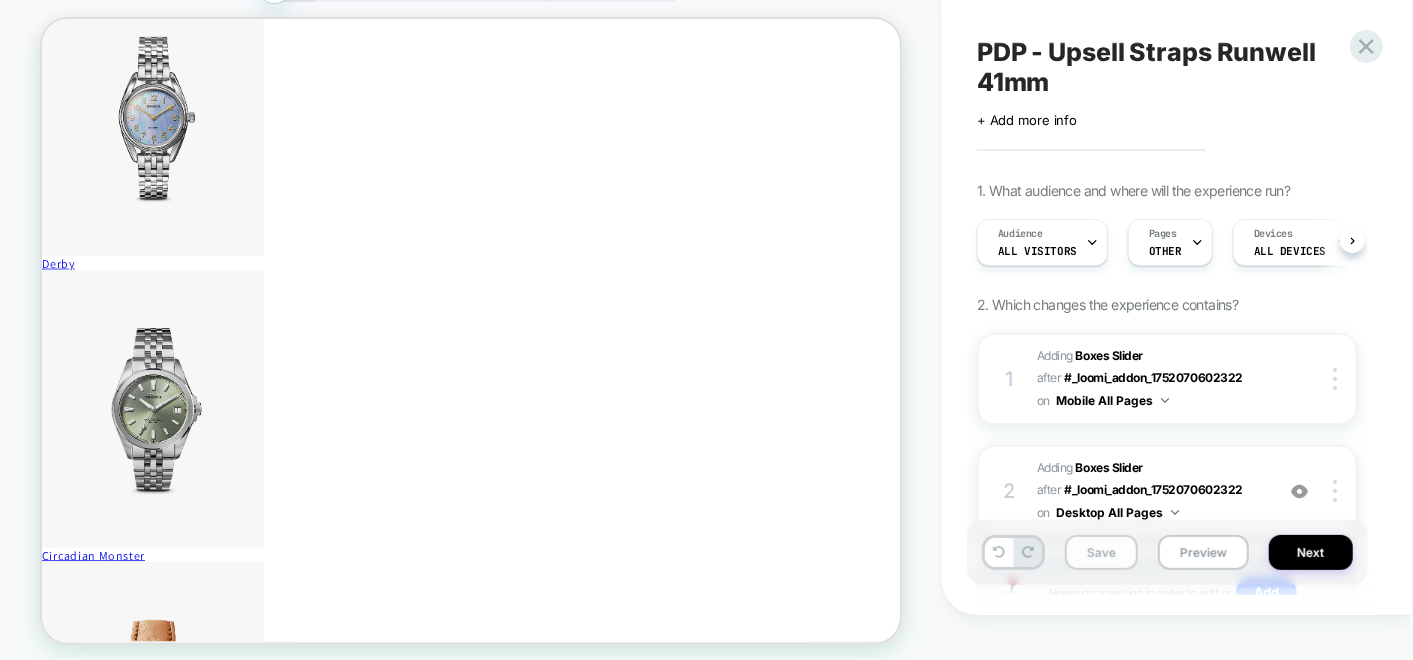 click on "Save" at bounding box center (1101, 552) 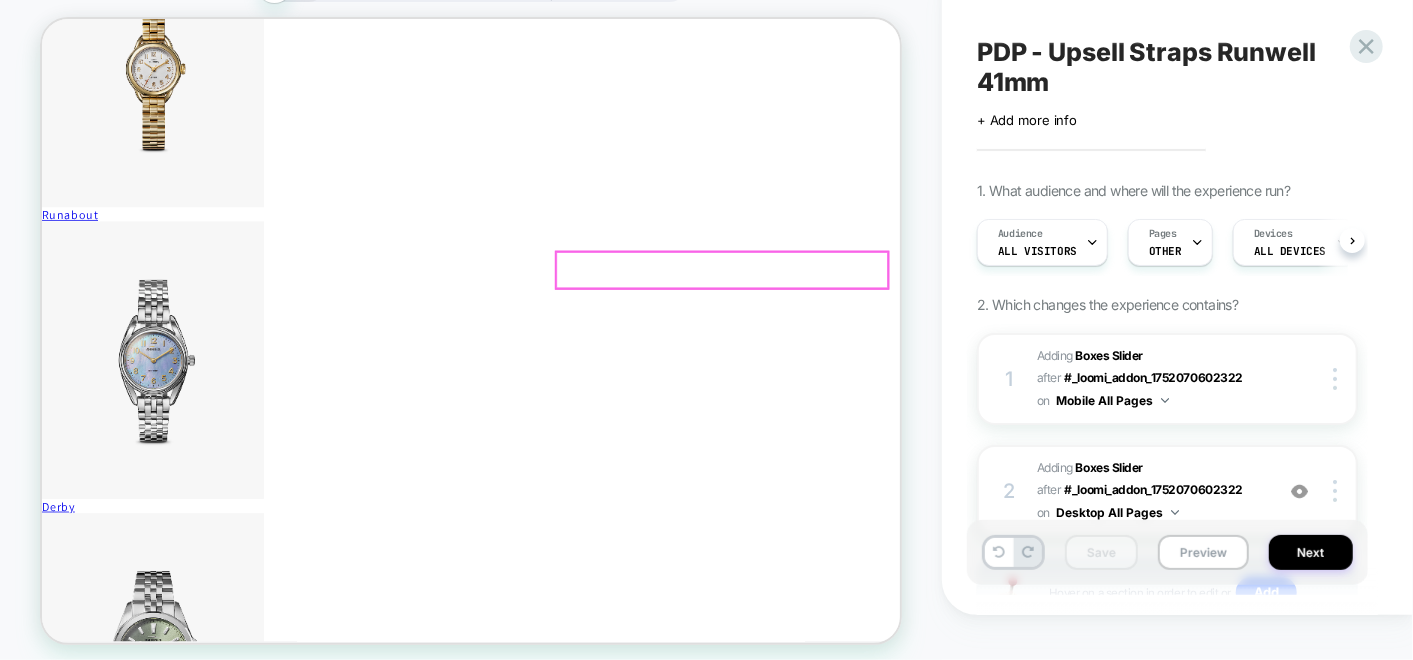 scroll, scrollTop: 5659, scrollLeft: 0, axis: vertical 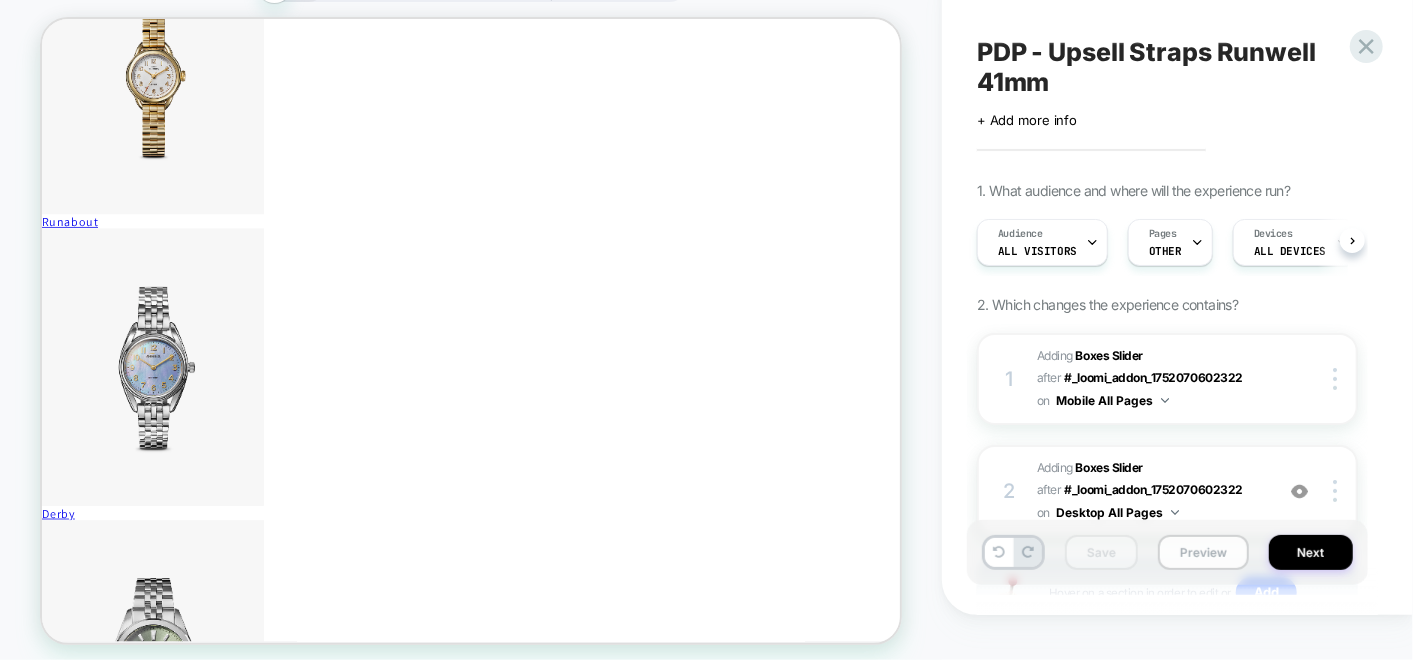 click on "Preview" at bounding box center [1203, 552] 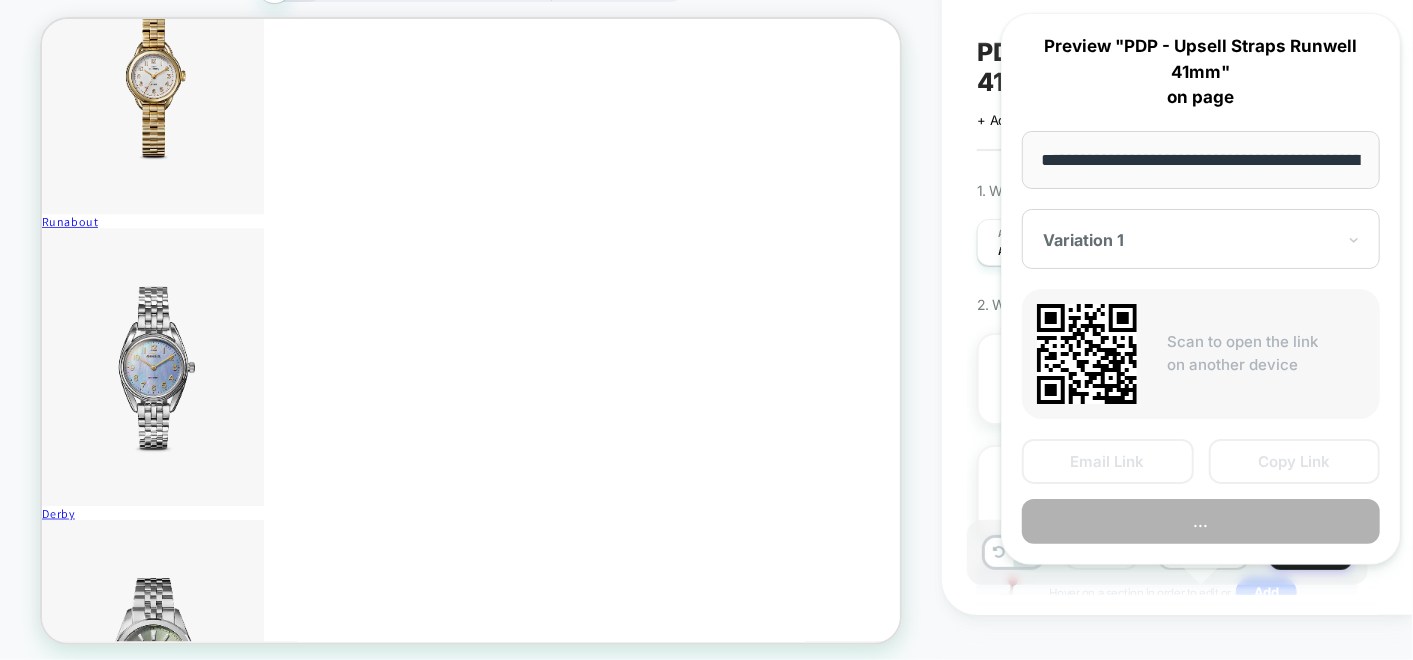 scroll, scrollTop: 0, scrollLeft: 331, axis: horizontal 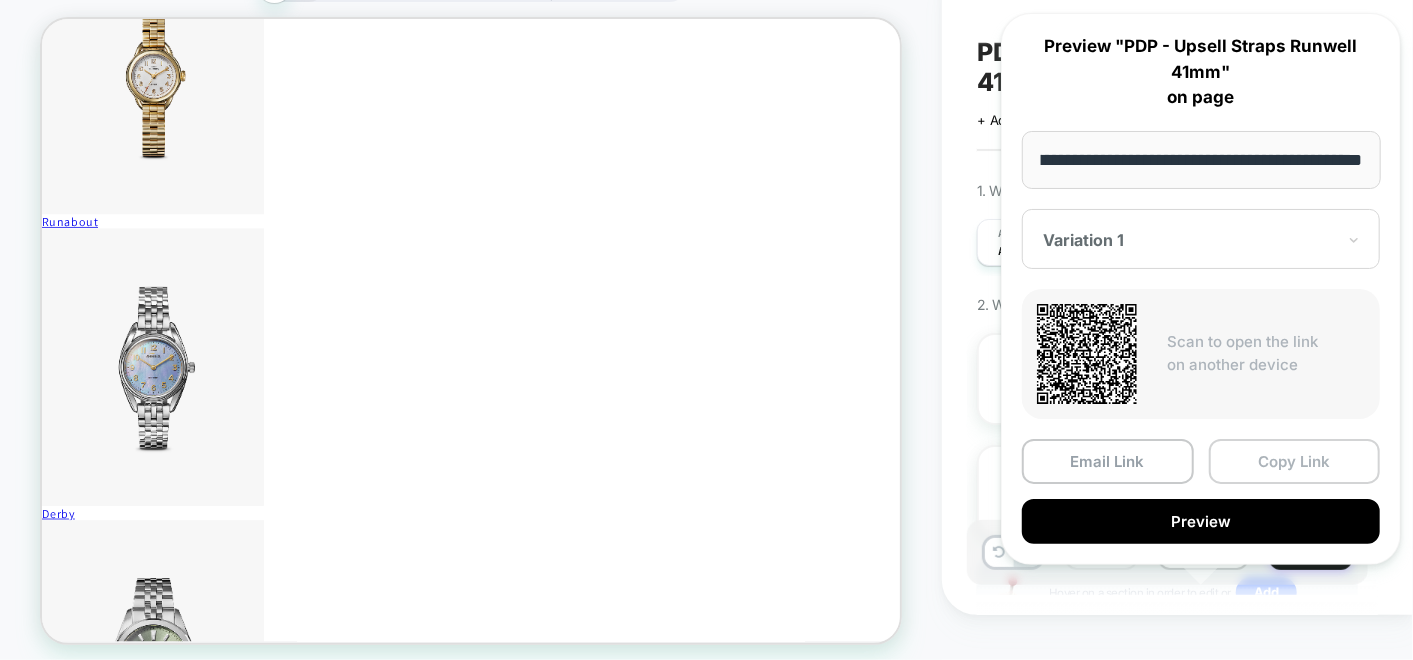 click on "Copy Link" at bounding box center [1295, 461] 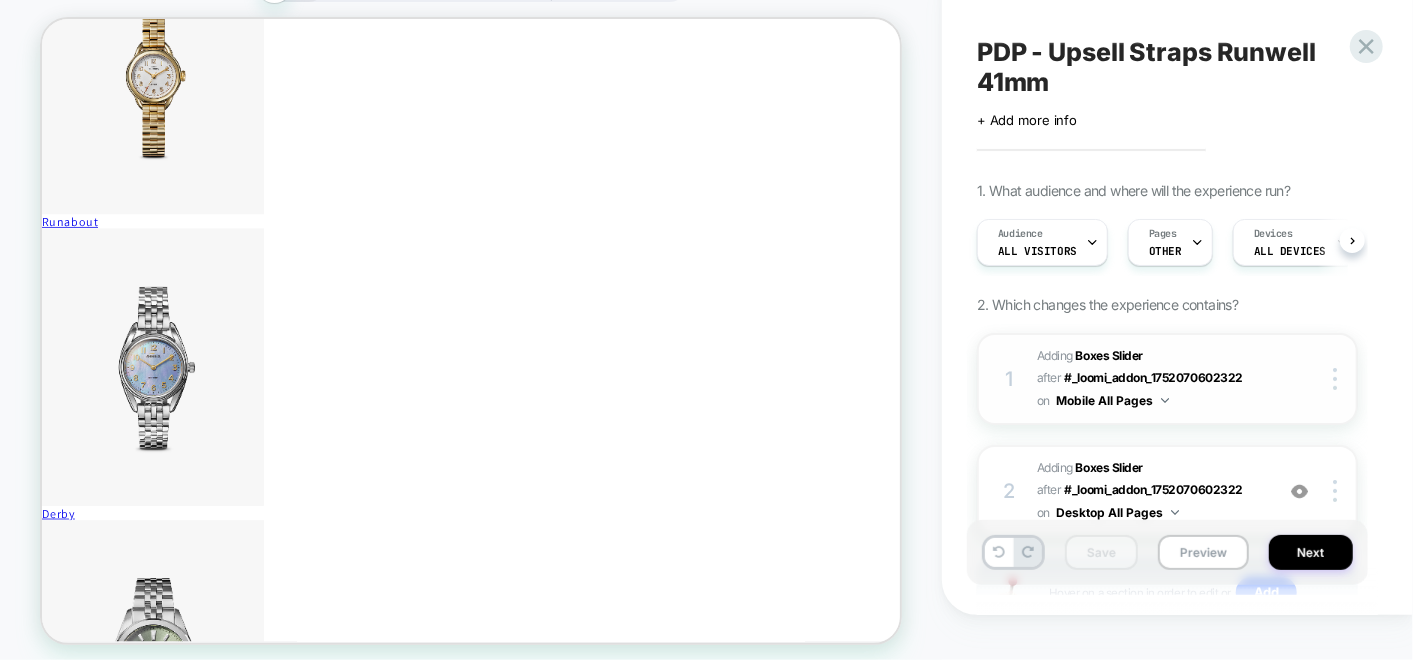 click at bounding box center (1318, 379) 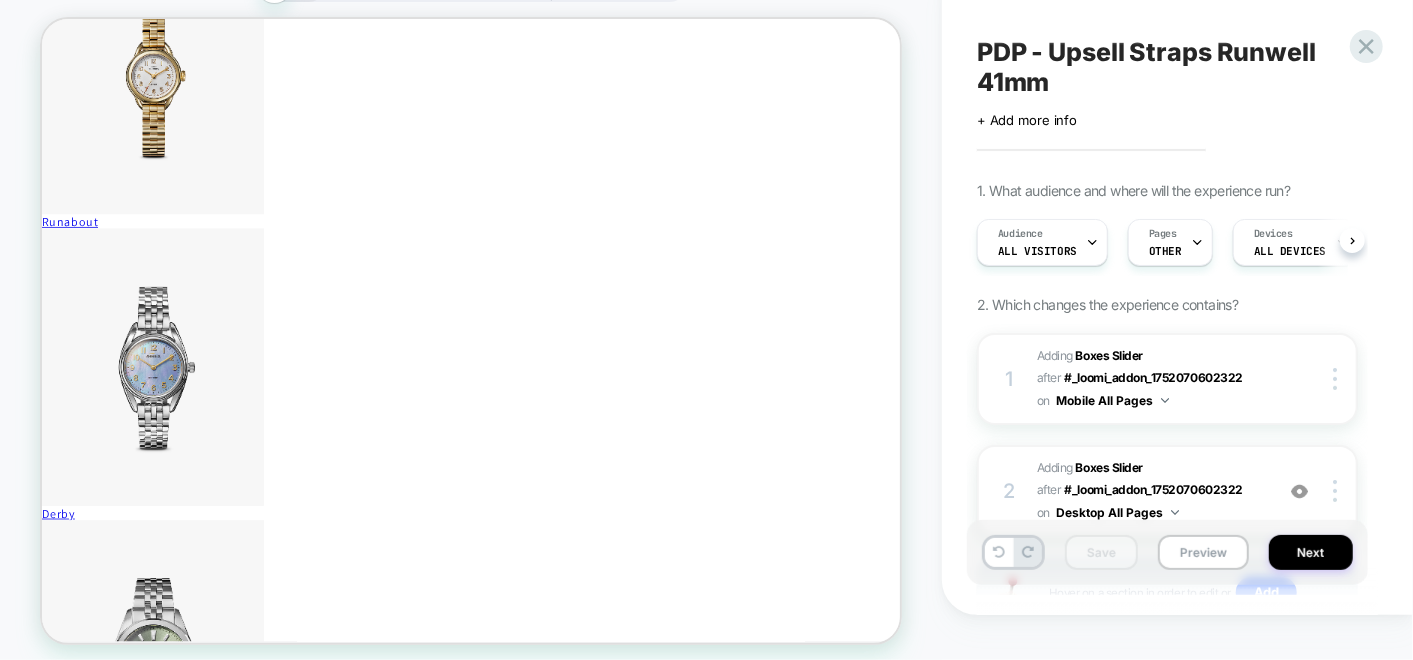 click 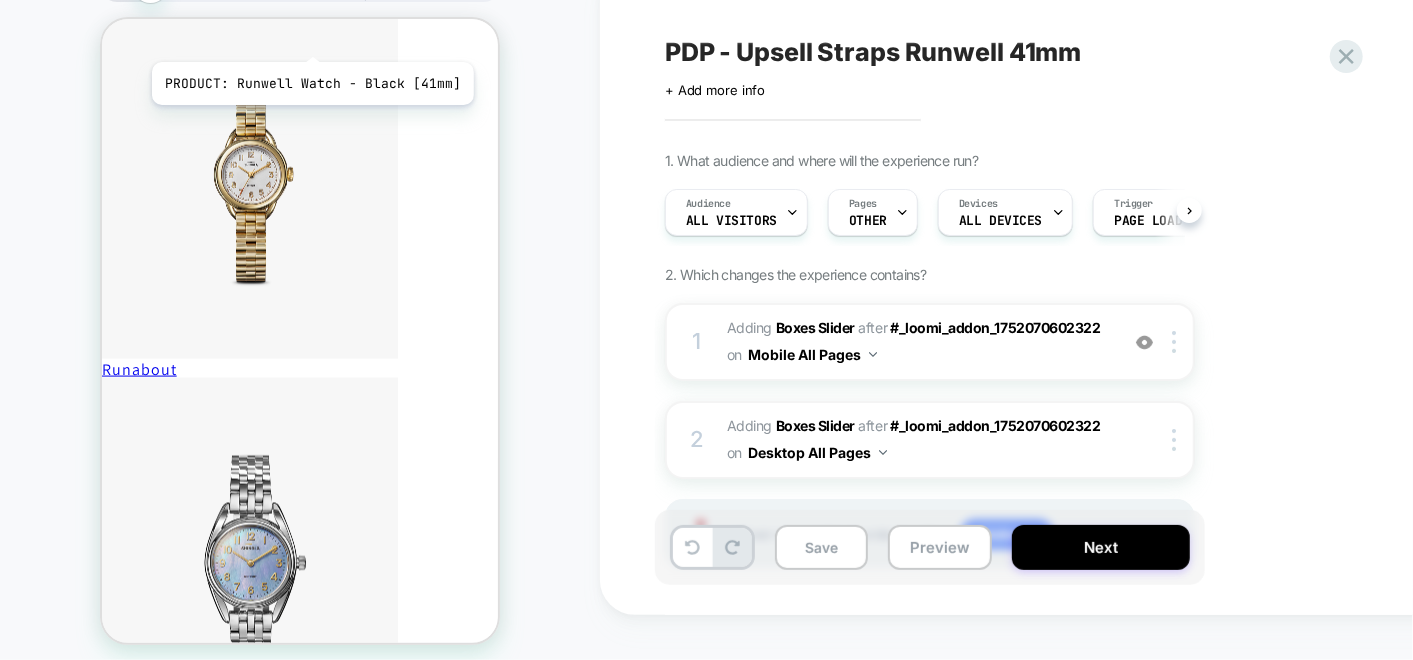 scroll, scrollTop: 3626, scrollLeft: 0, axis: vertical 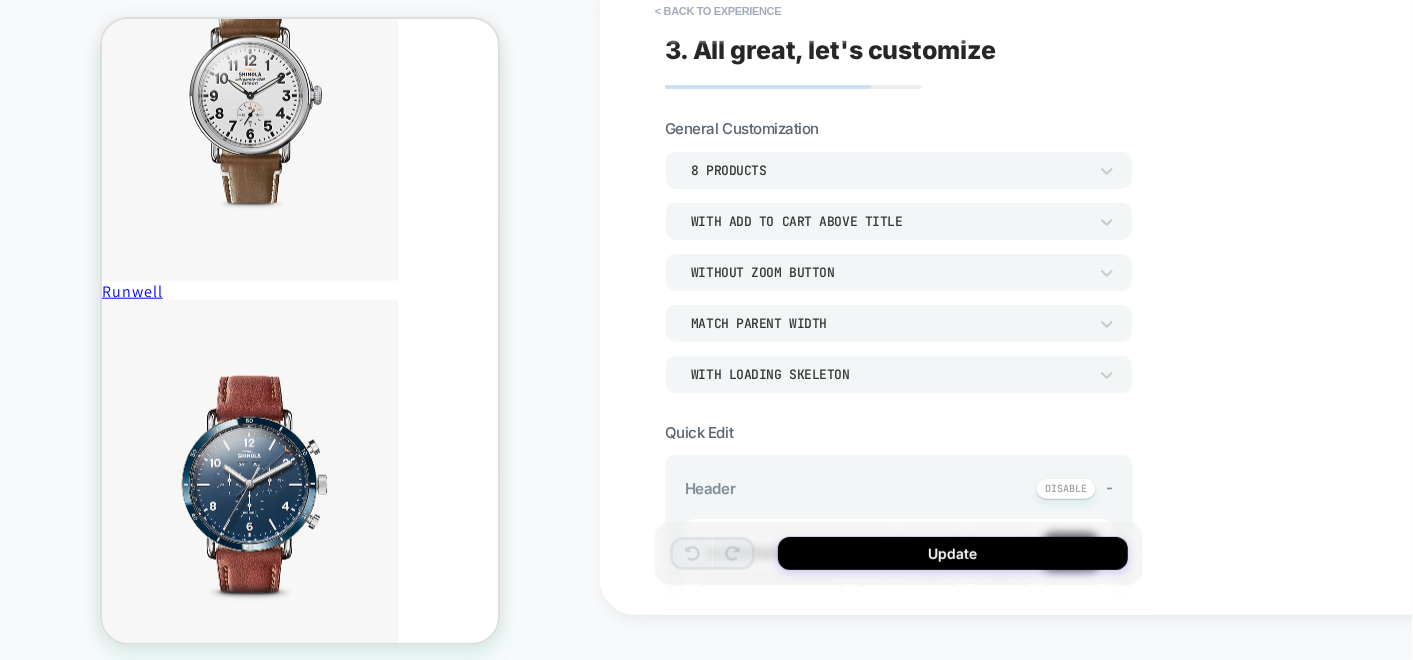 click on "8 Products" at bounding box center [899, 170] 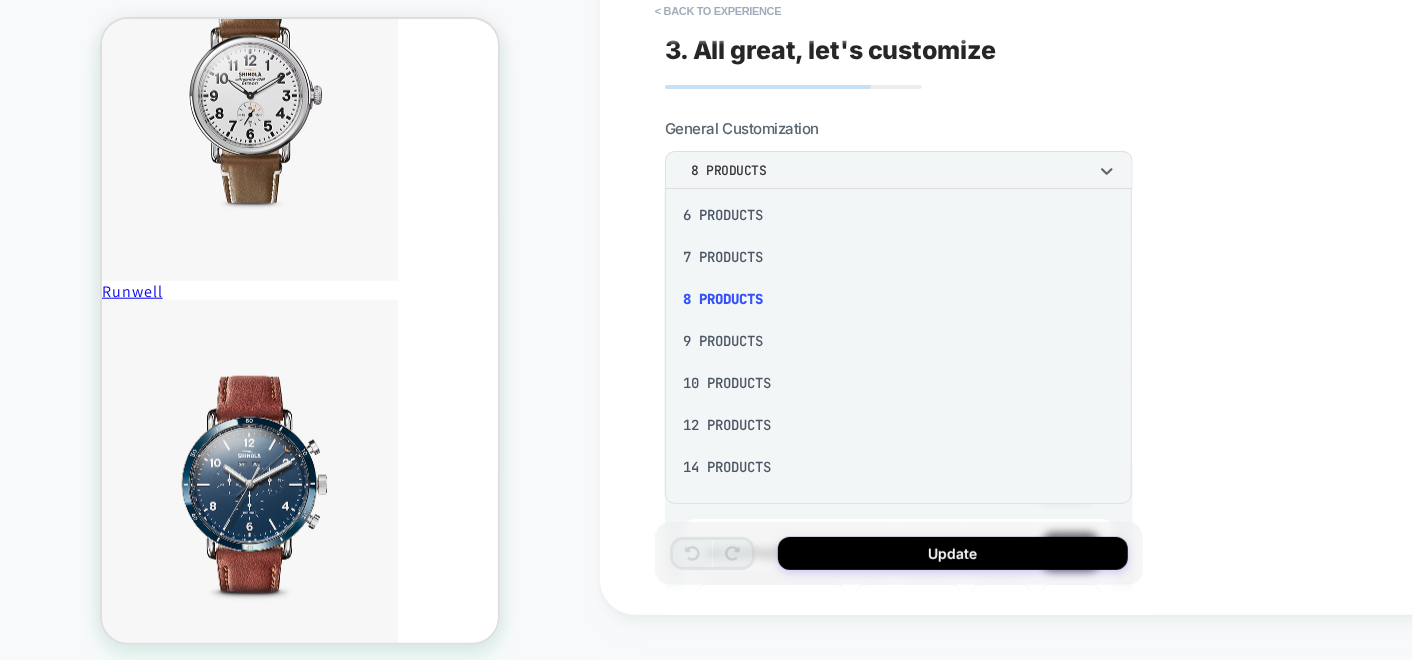 scroll, scrollTop: 260, scrollLeft: 0, axis: vertical 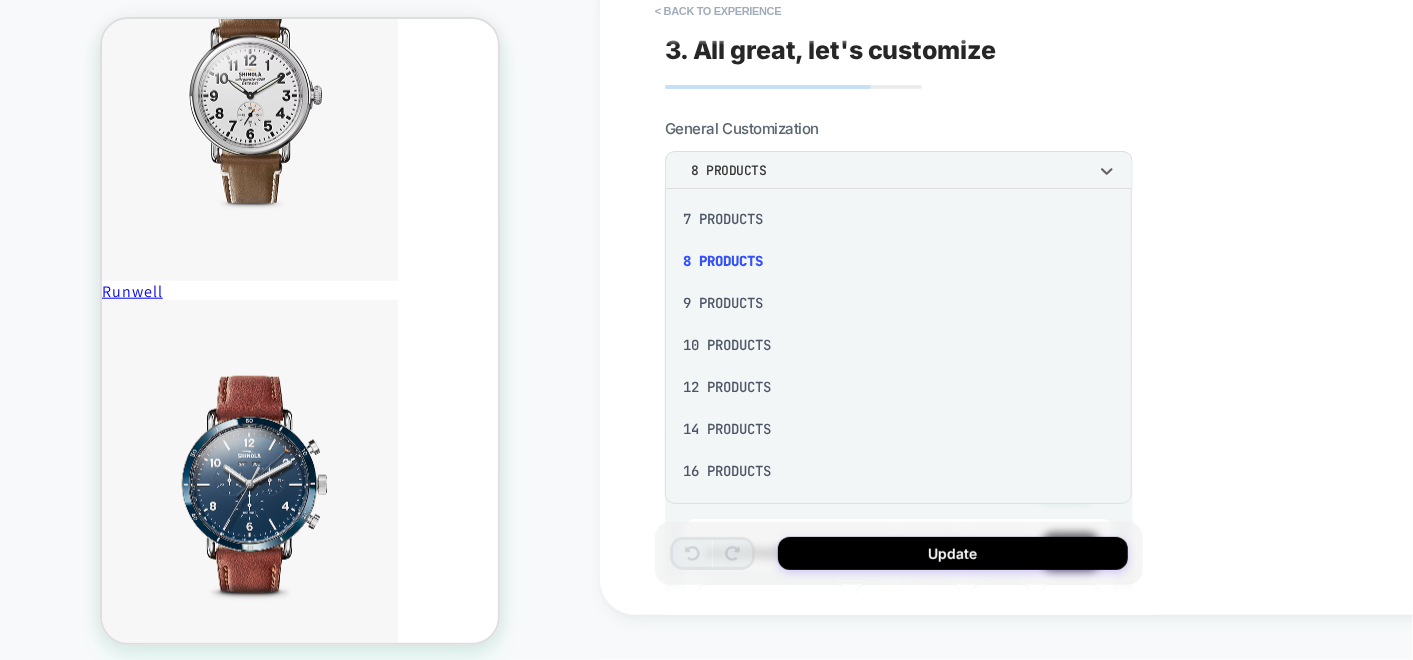 click at bounding box center (706, 330) 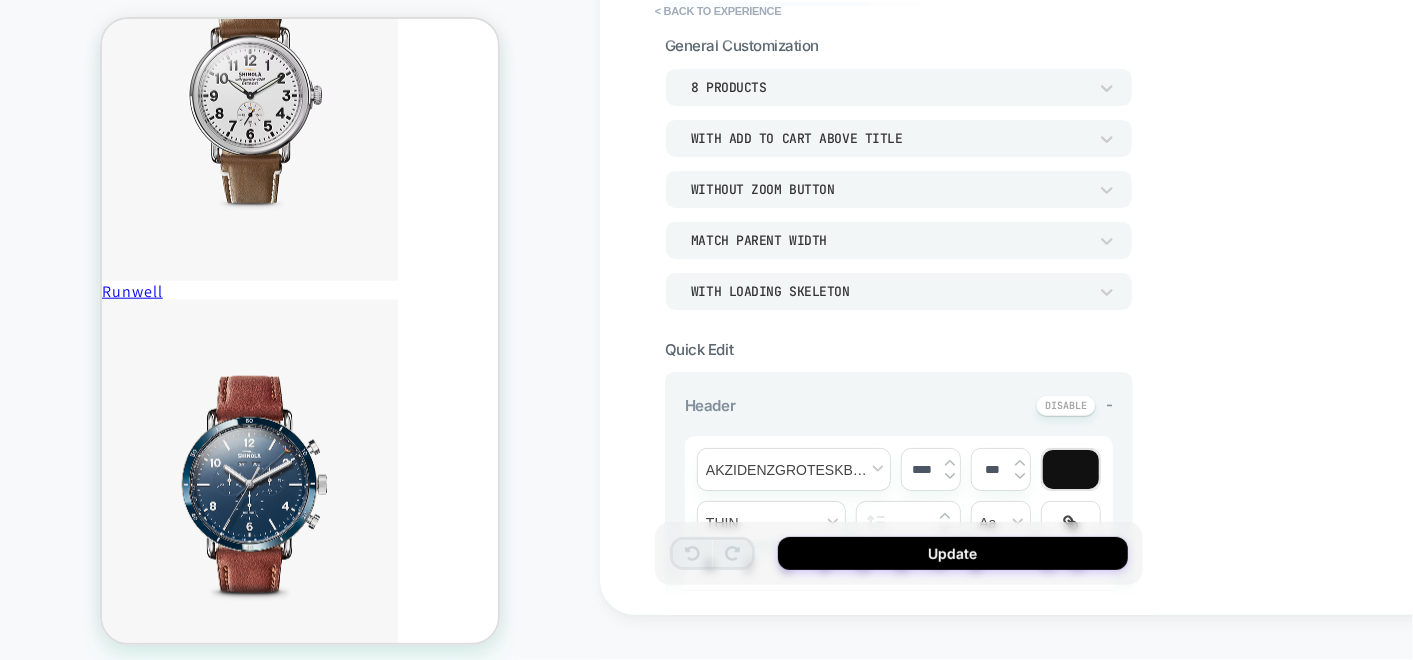 scroll, scrollTop: 0, scrollLeft: 0, axis: both 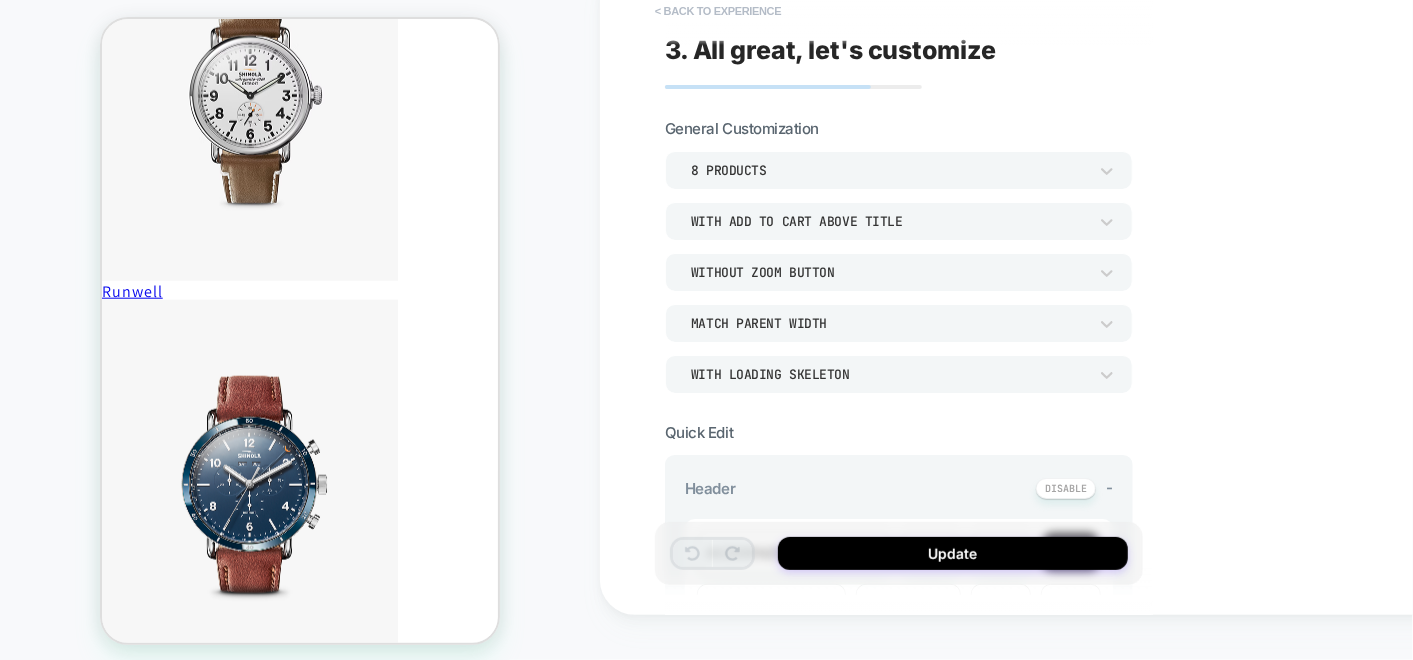 click on "< Back to experience" at bounding box center [718, 11] 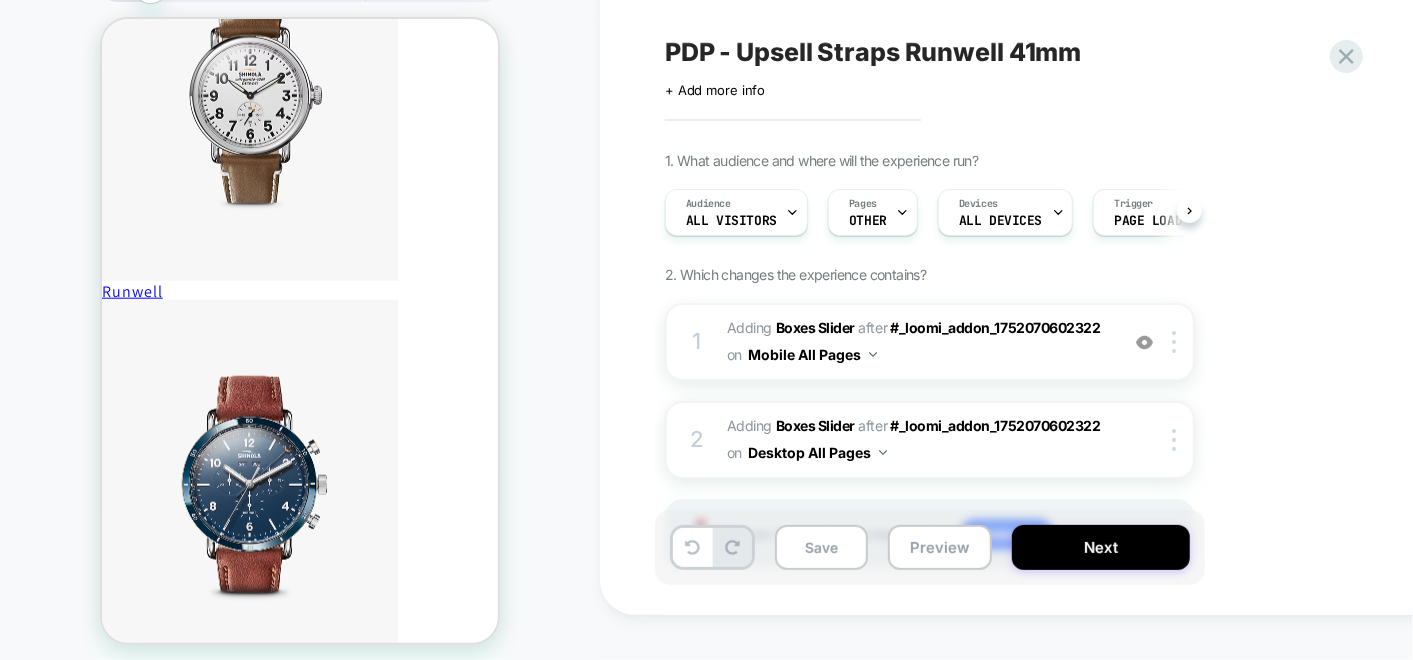 scroll, scrollTop: 0, scrollLeft: 0, axis: both 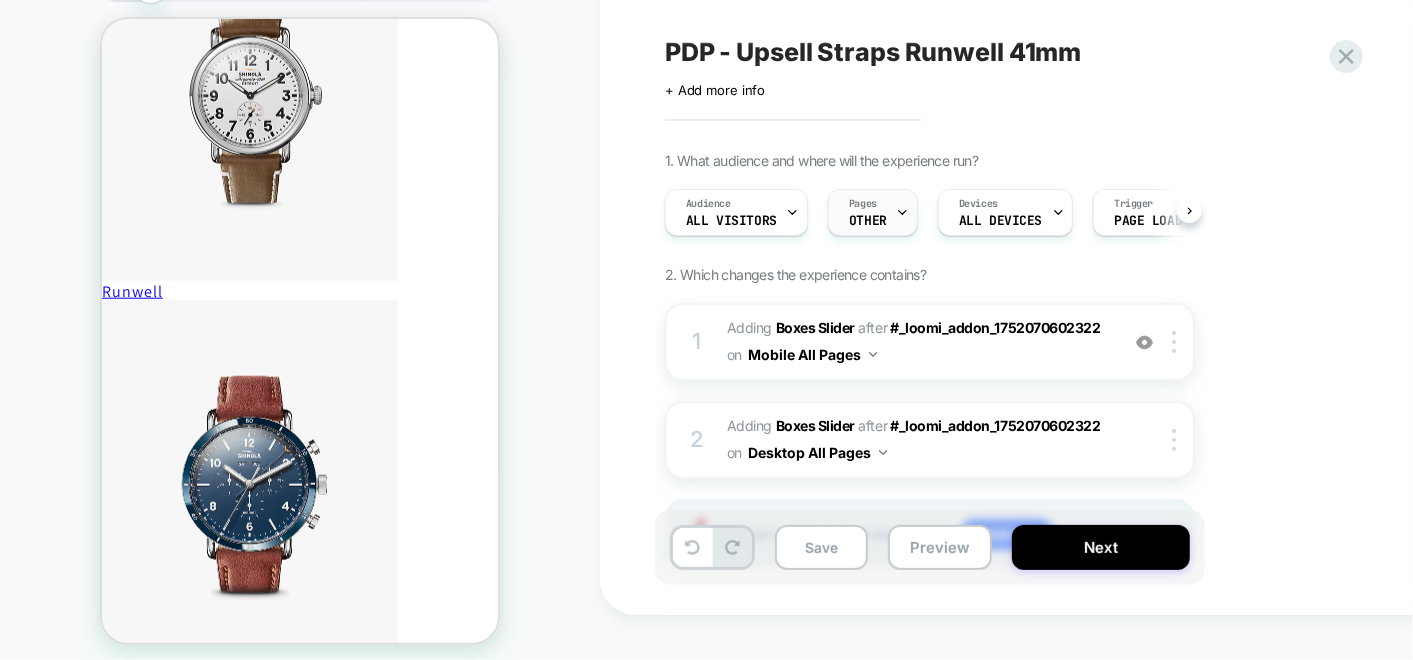 click at bounding box center [902, 212] 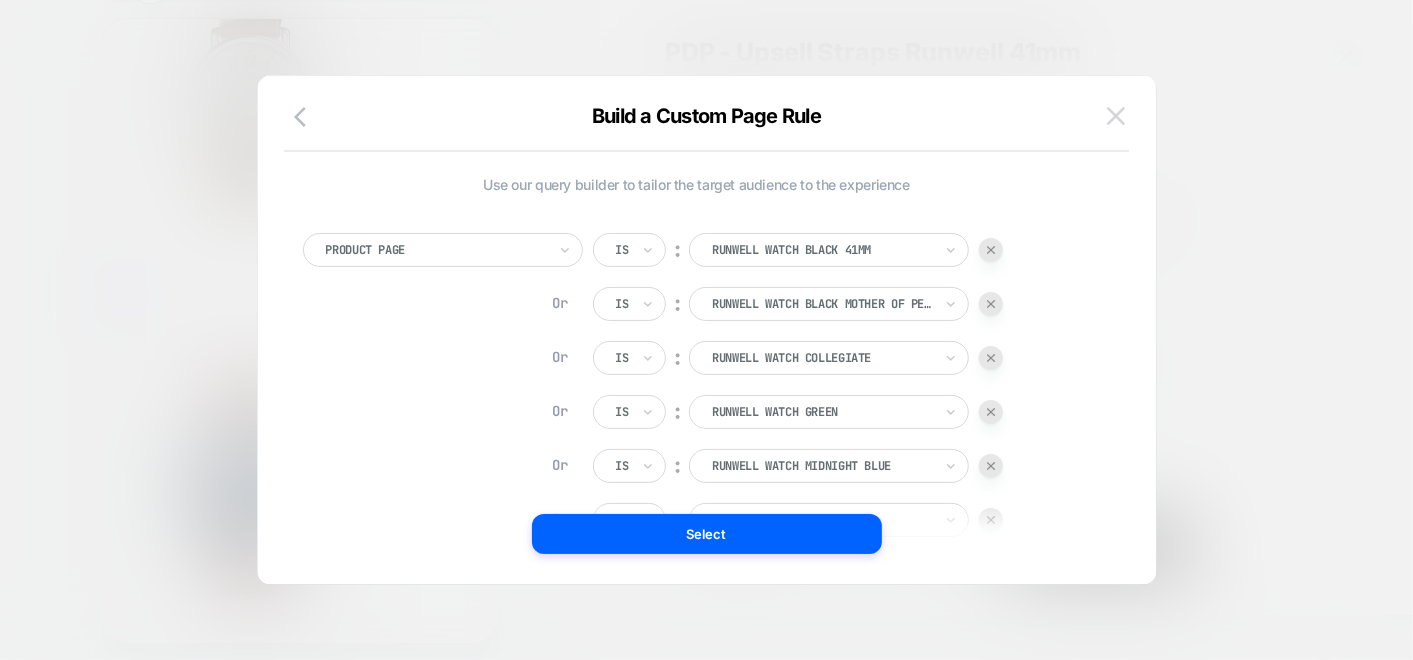 click at bounding box center (1116, 115) 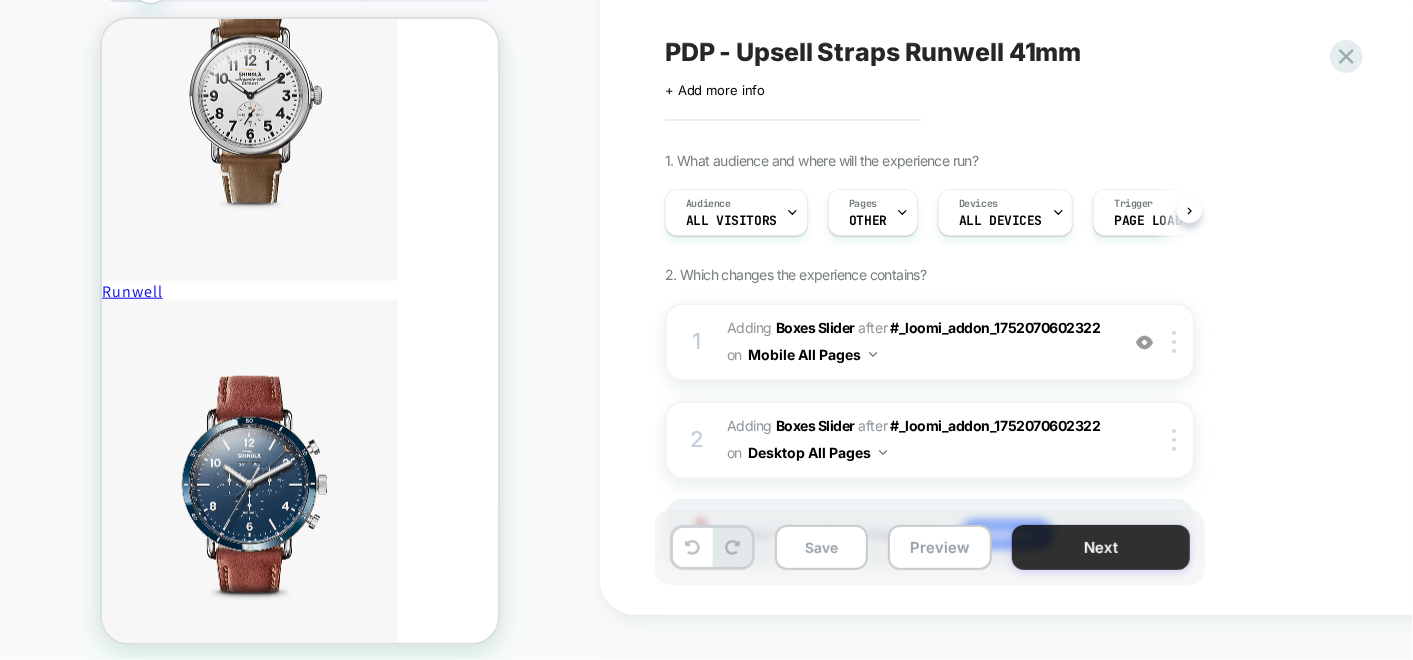 click on "Next" at bounding box center (1101, 547) 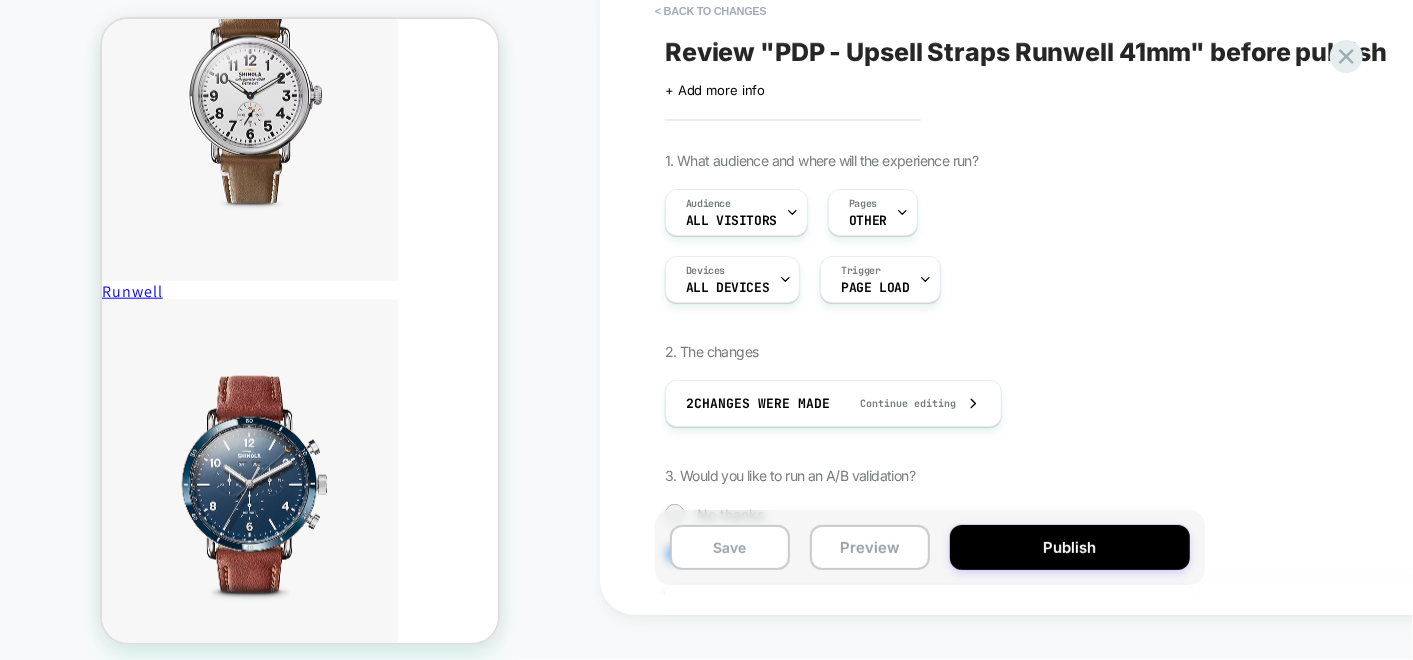 scroll, scrollTop: 0, scrollLeft: 1, axis: horizontal 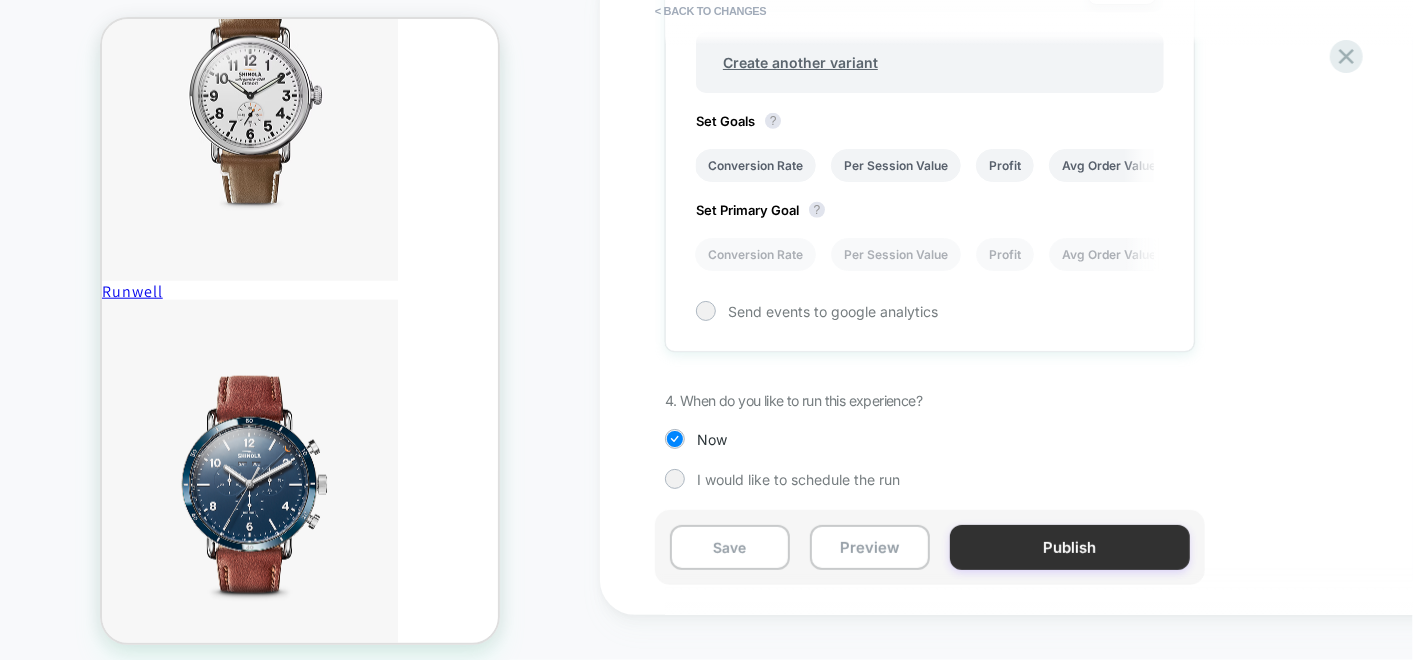 click on "Publish" at bounding box center (1070, 547) 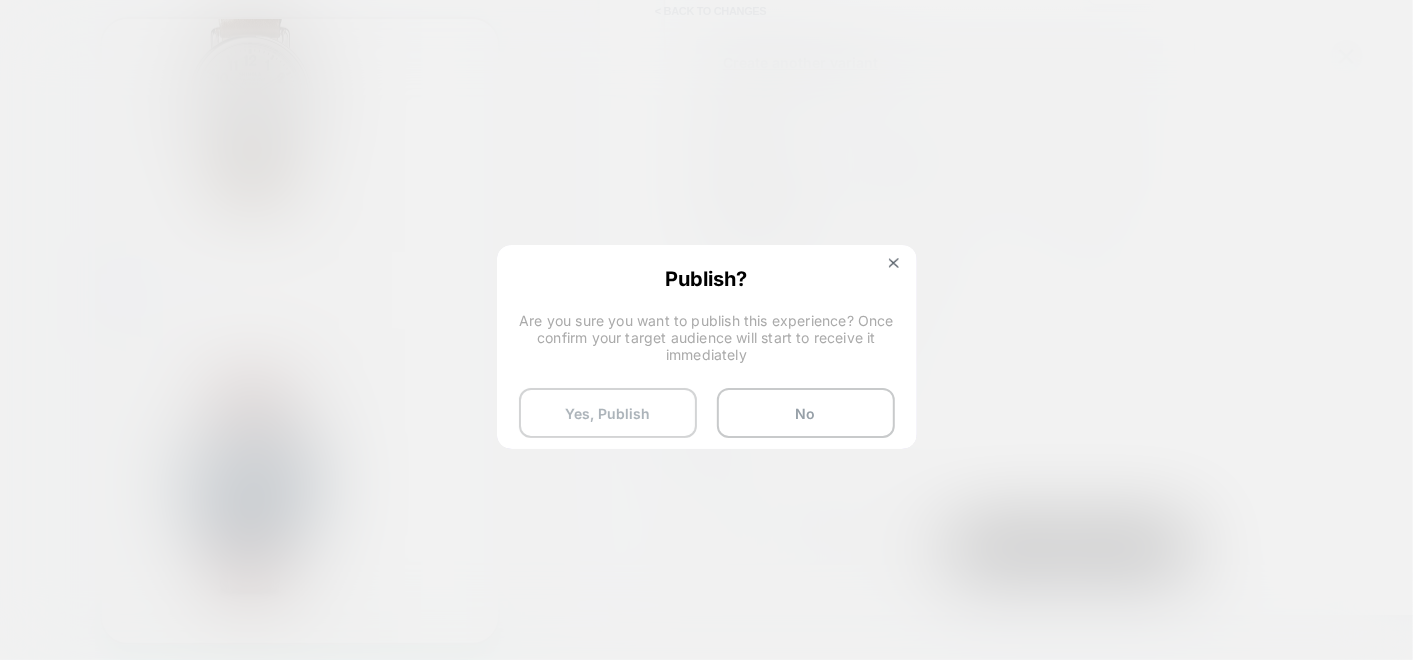 click on "Yes, Publish" at bounding box center [608, 413] 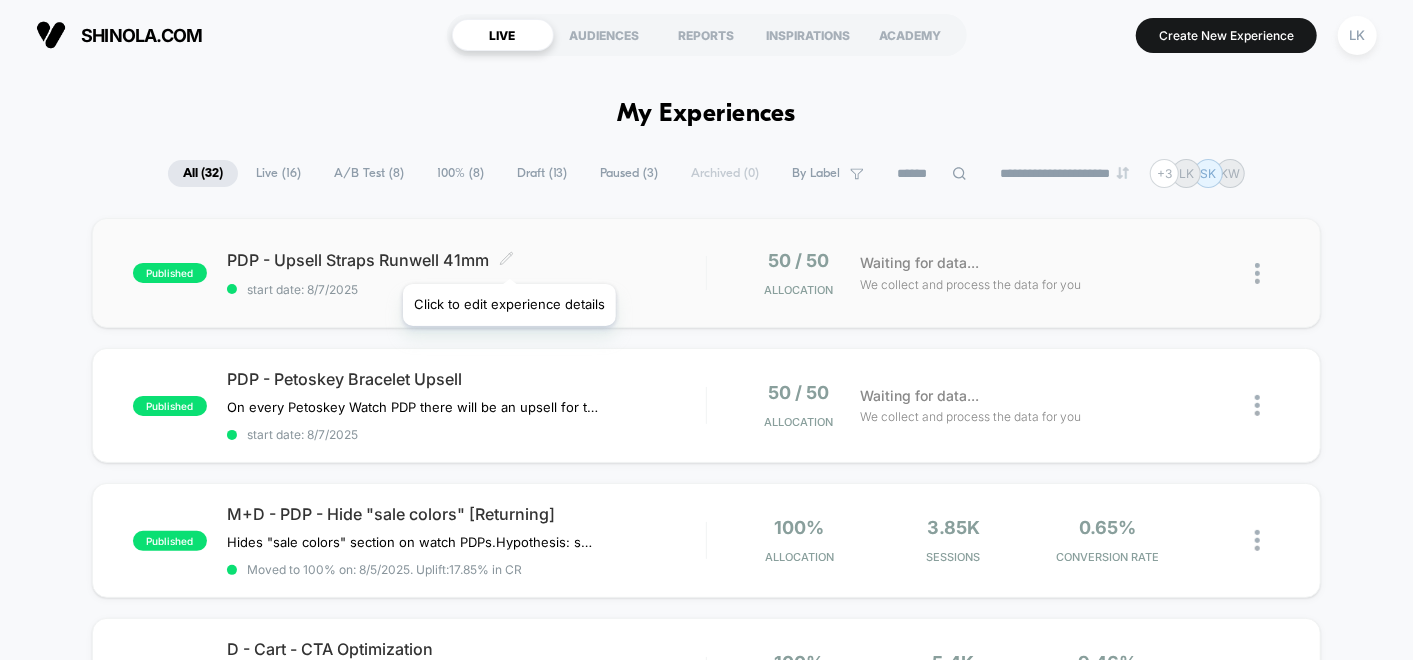 click 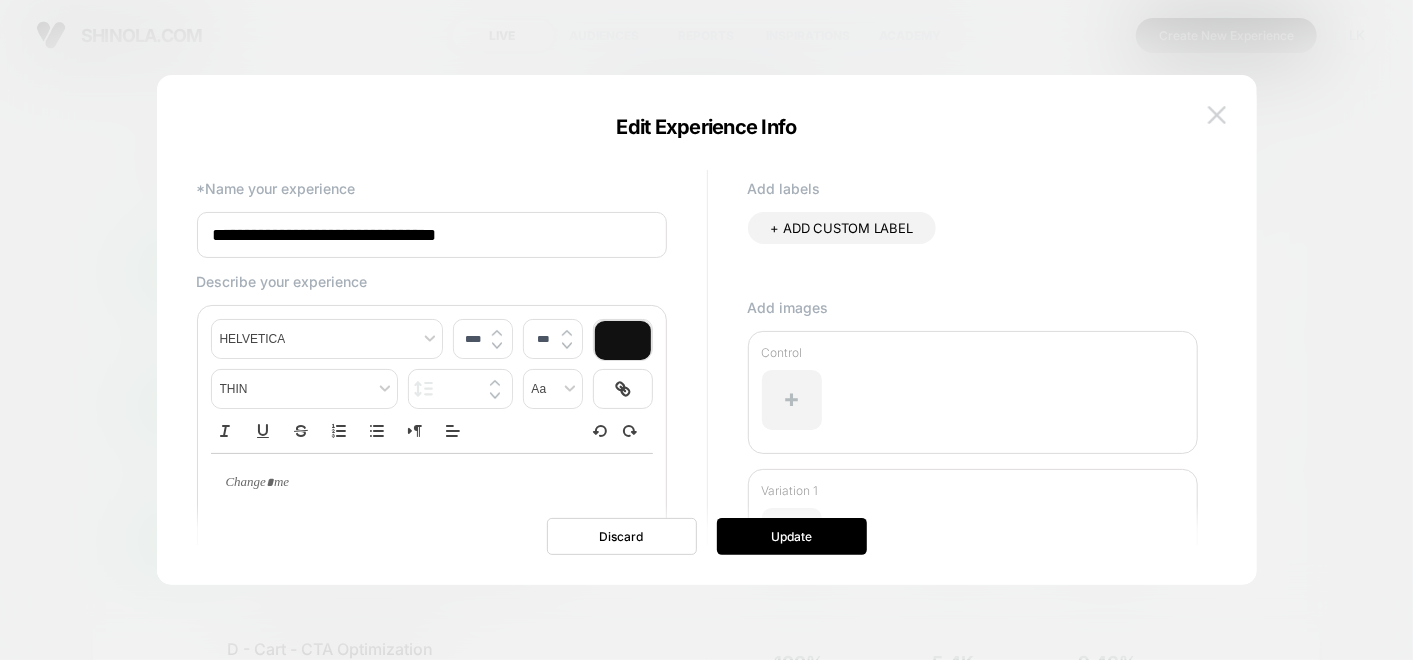 click at bounding box center [1217, 115] 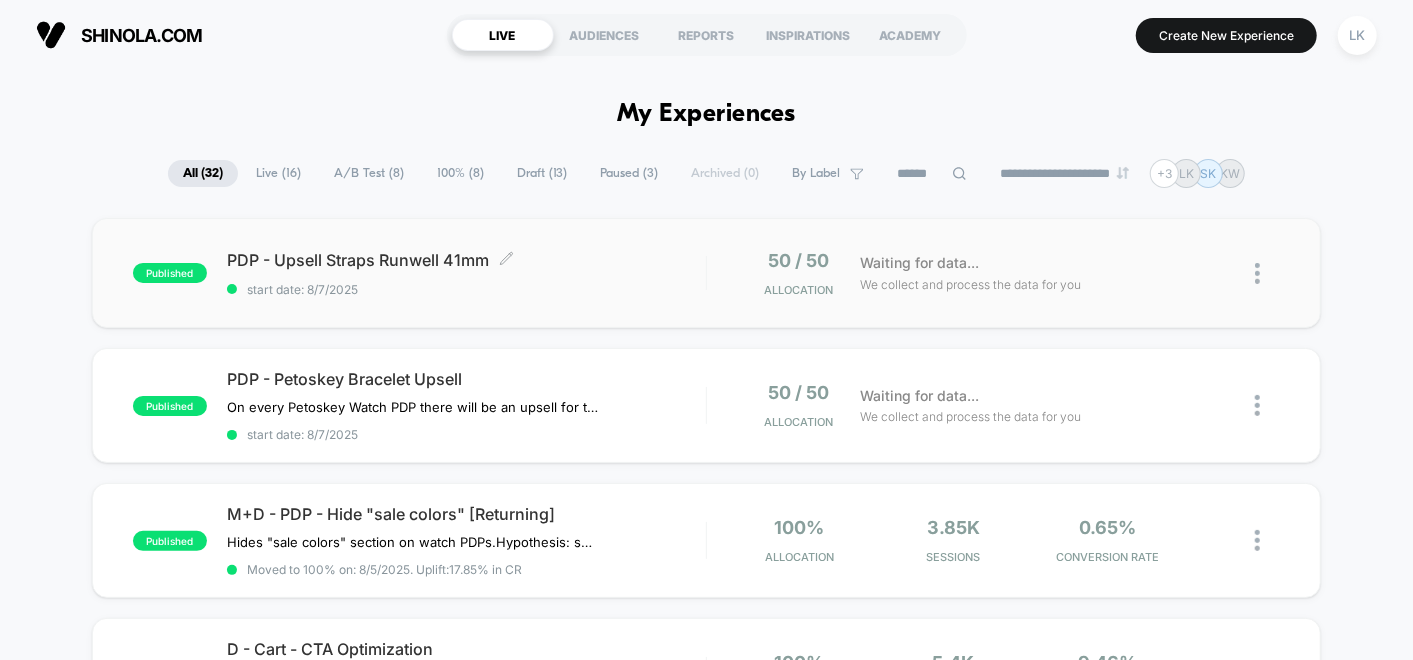 click on "PDP - Upsell Straps Runwell 41mm Click to edit experience details Click to edit experience details start date: [DATE]" at bounding box center (466, 273) 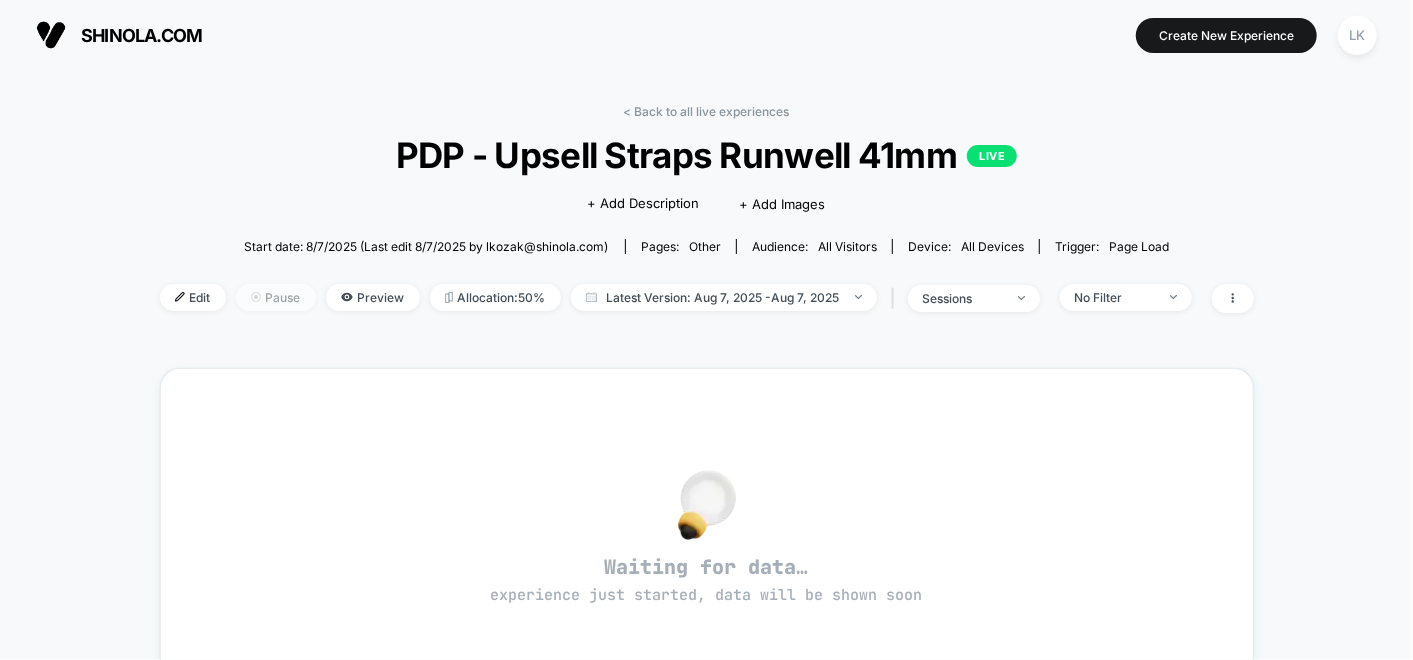 click on "Pause" at bounding box center [276, 297] 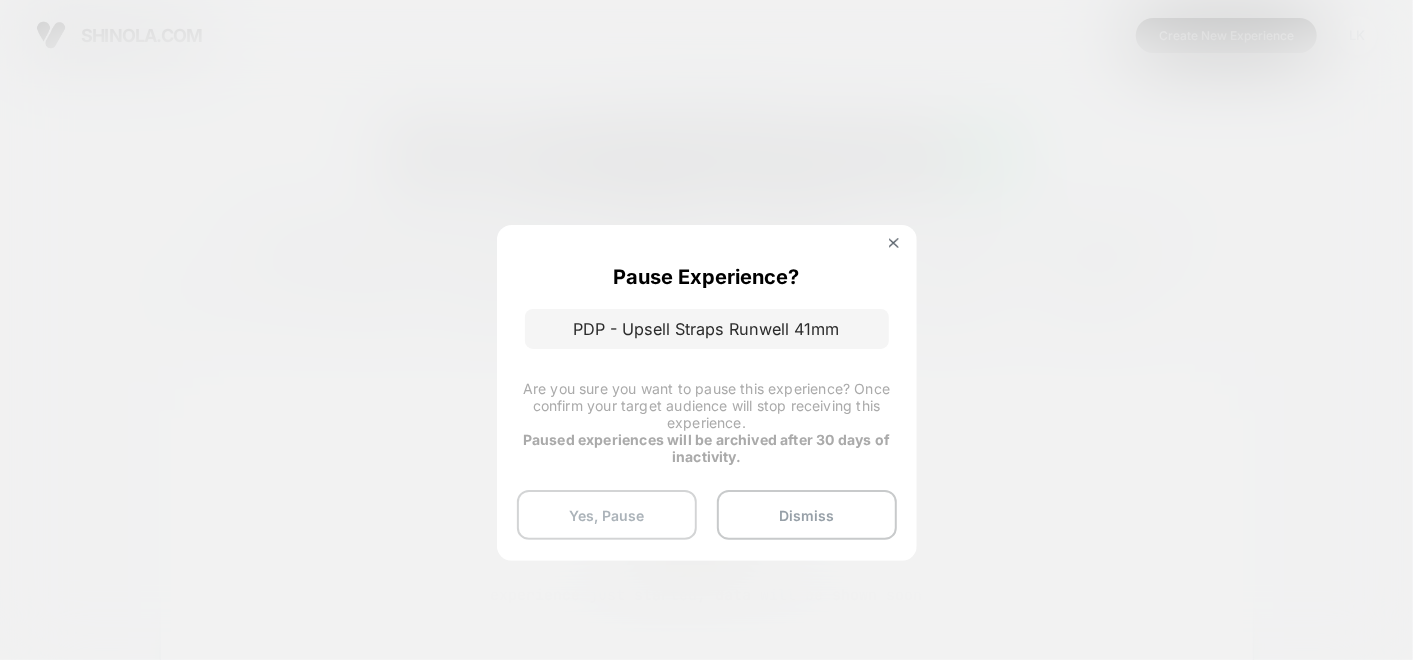 click on "Yes, Pause" at bounding box center [607, 515] 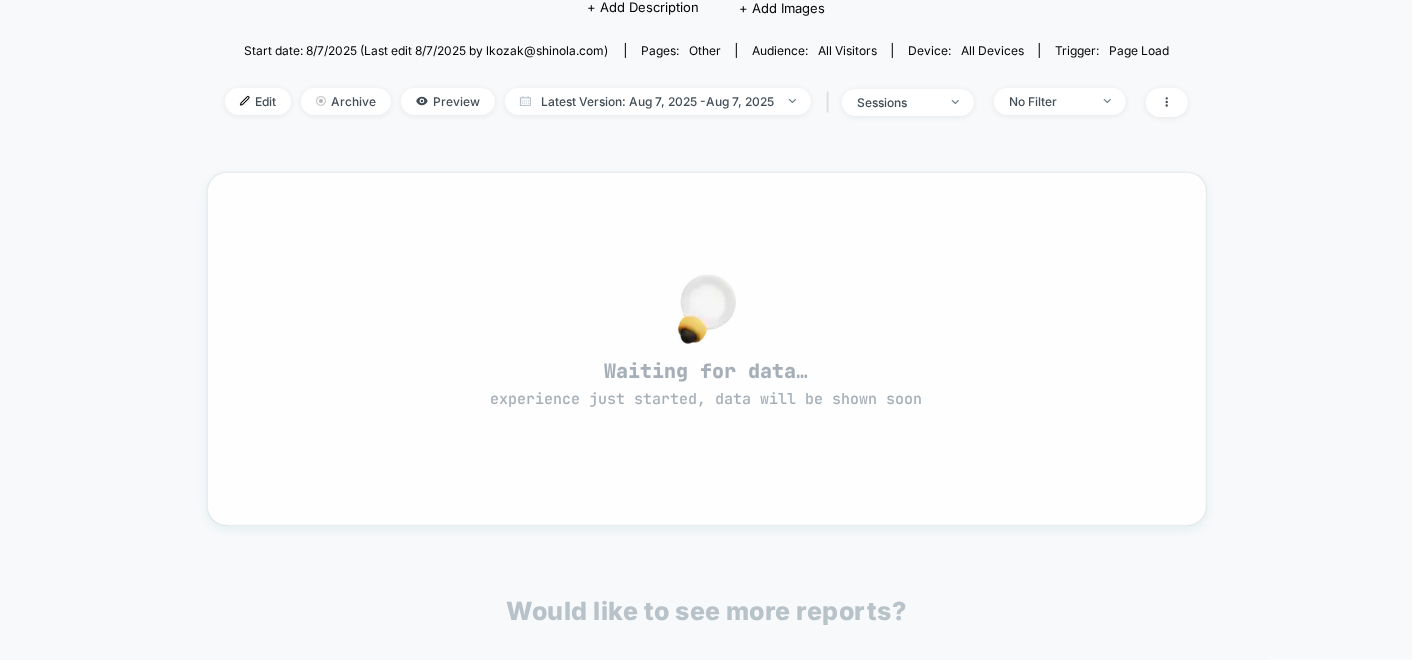 scroll, scrollTop: 0, scrollLeft: 0, axis: both 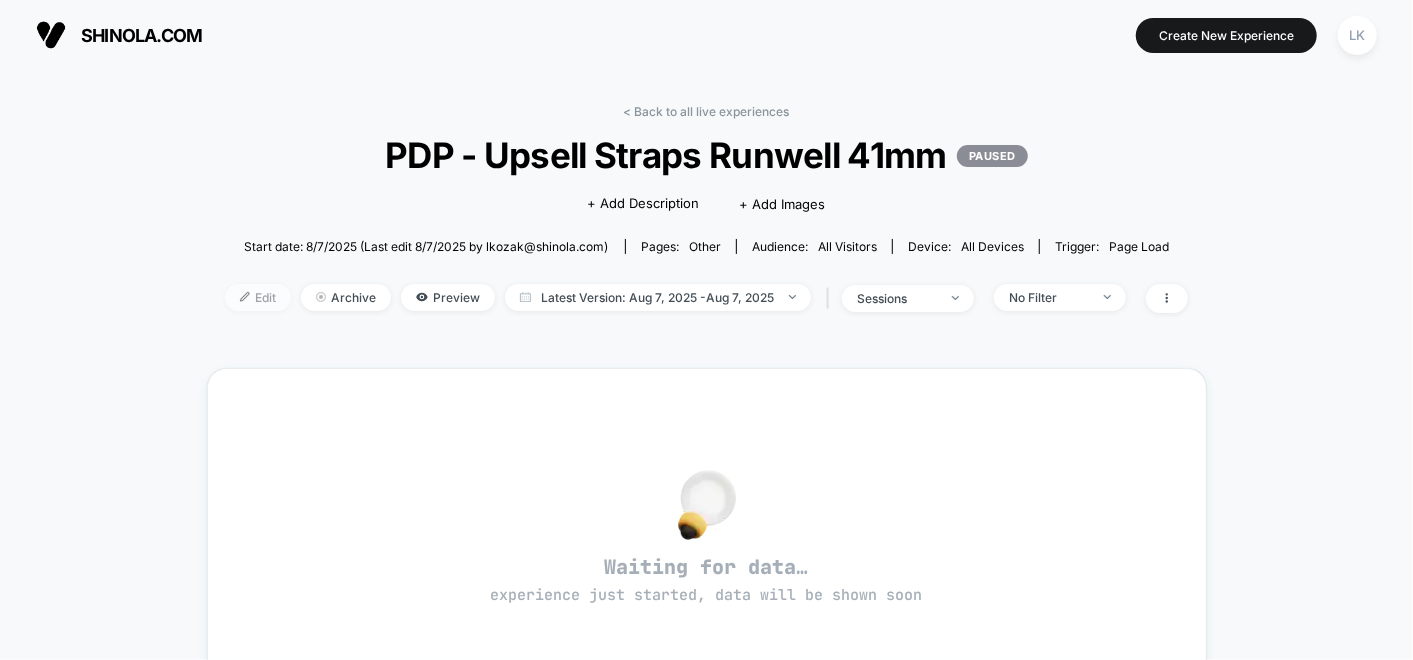 click at bounding box center [245, 297] 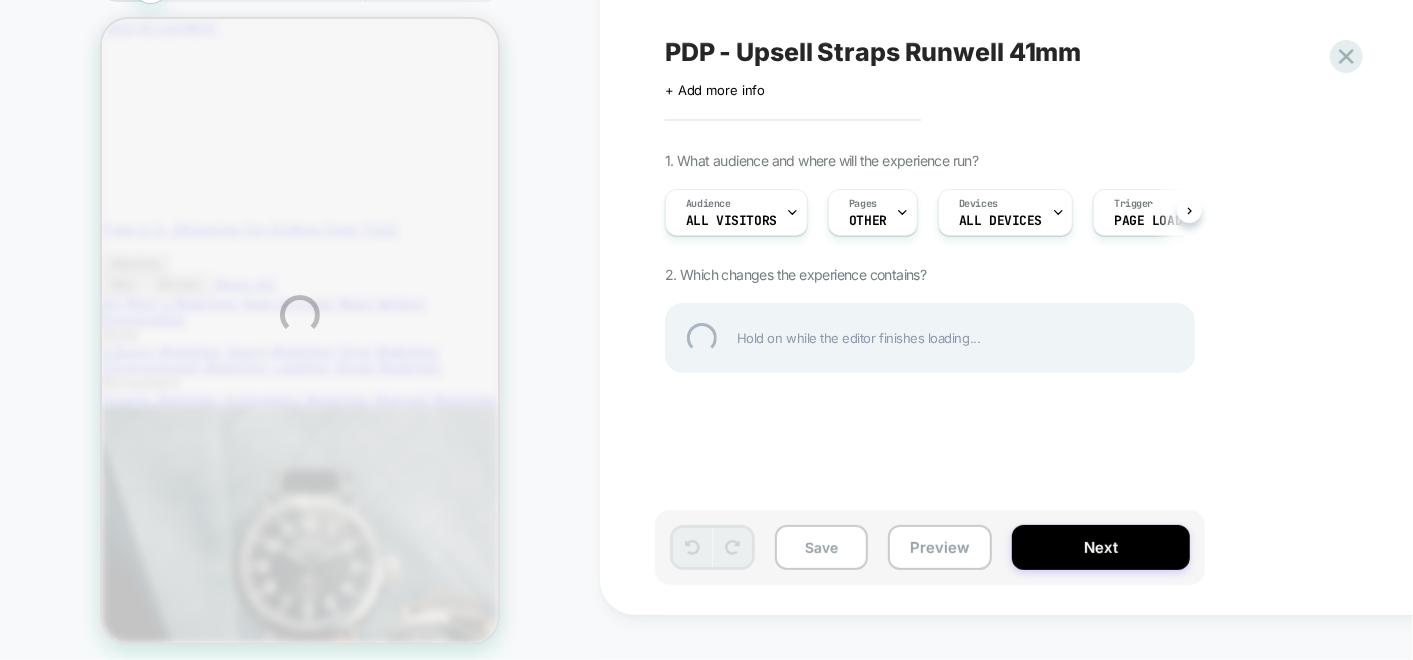 scroll, scrollTop: 0, scrollLeft: 0, axis: both 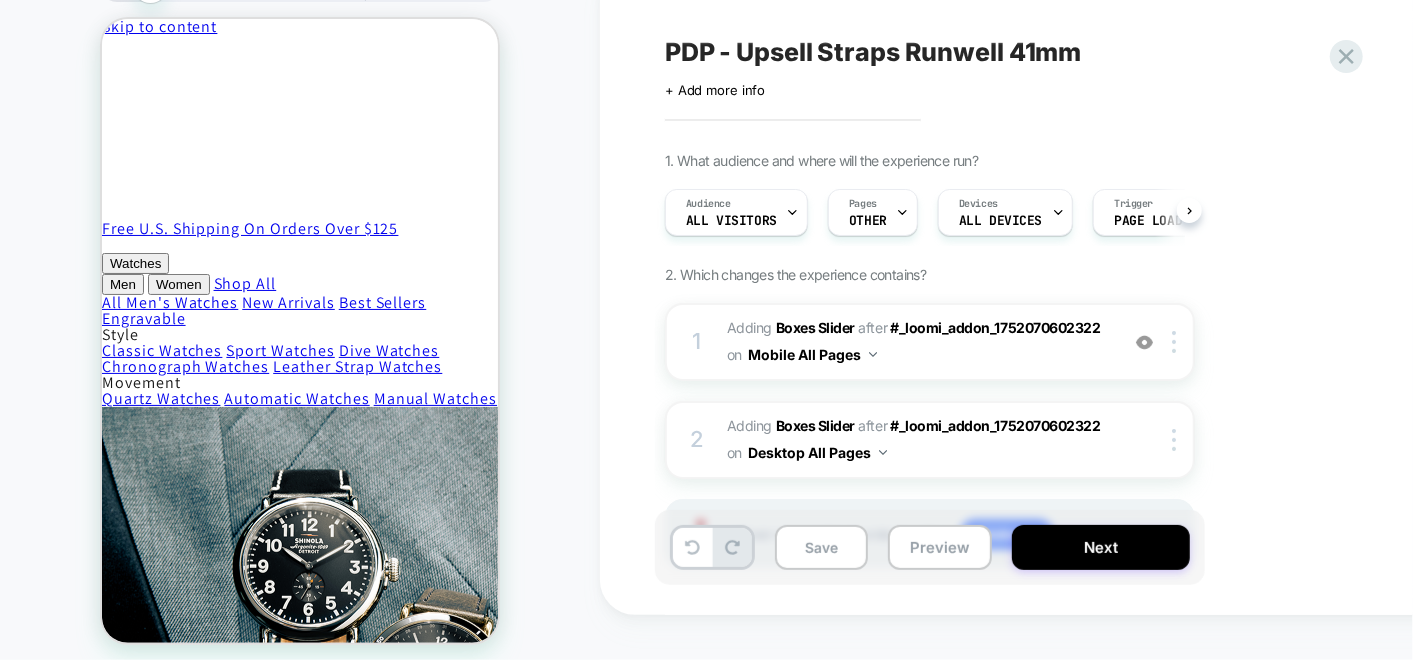 click on "PRODUCT: Runwell Watch - Black [41mm] Theme: MAIN" at bounding box center (300, -14) 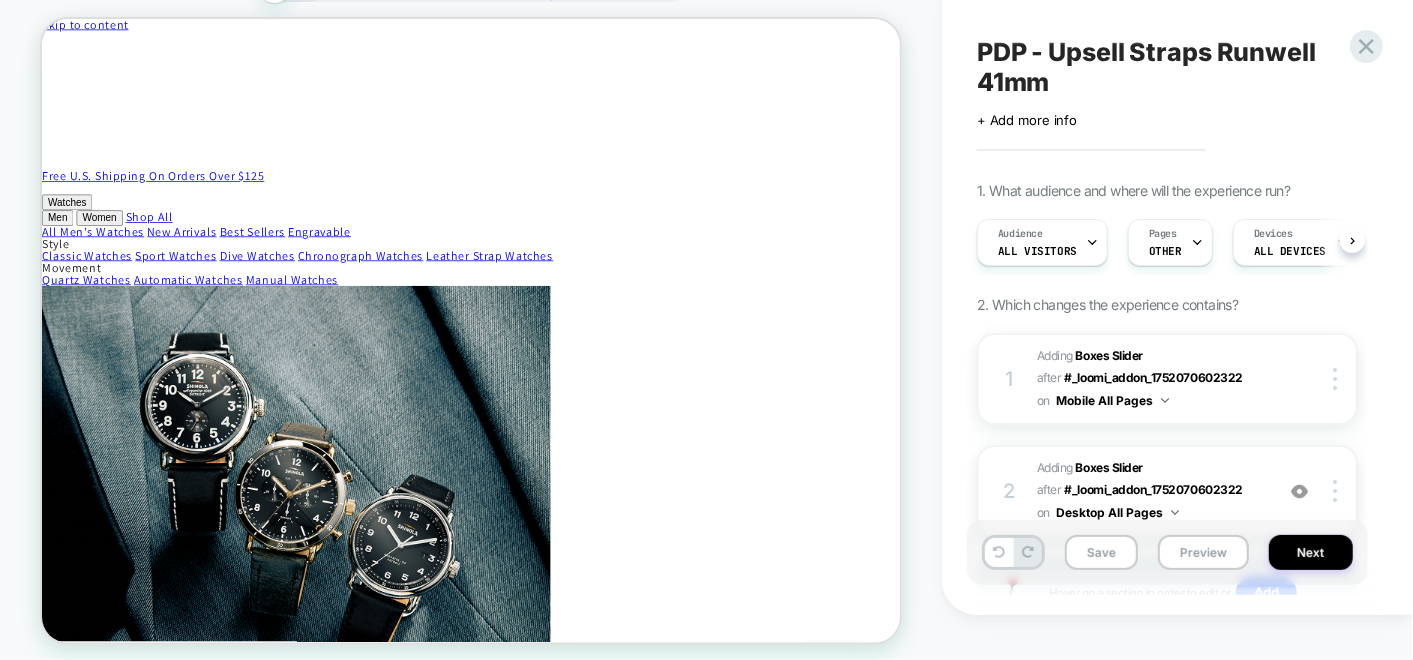 scroll, scrollTop: 0, scrollLeft: 0, axis: both 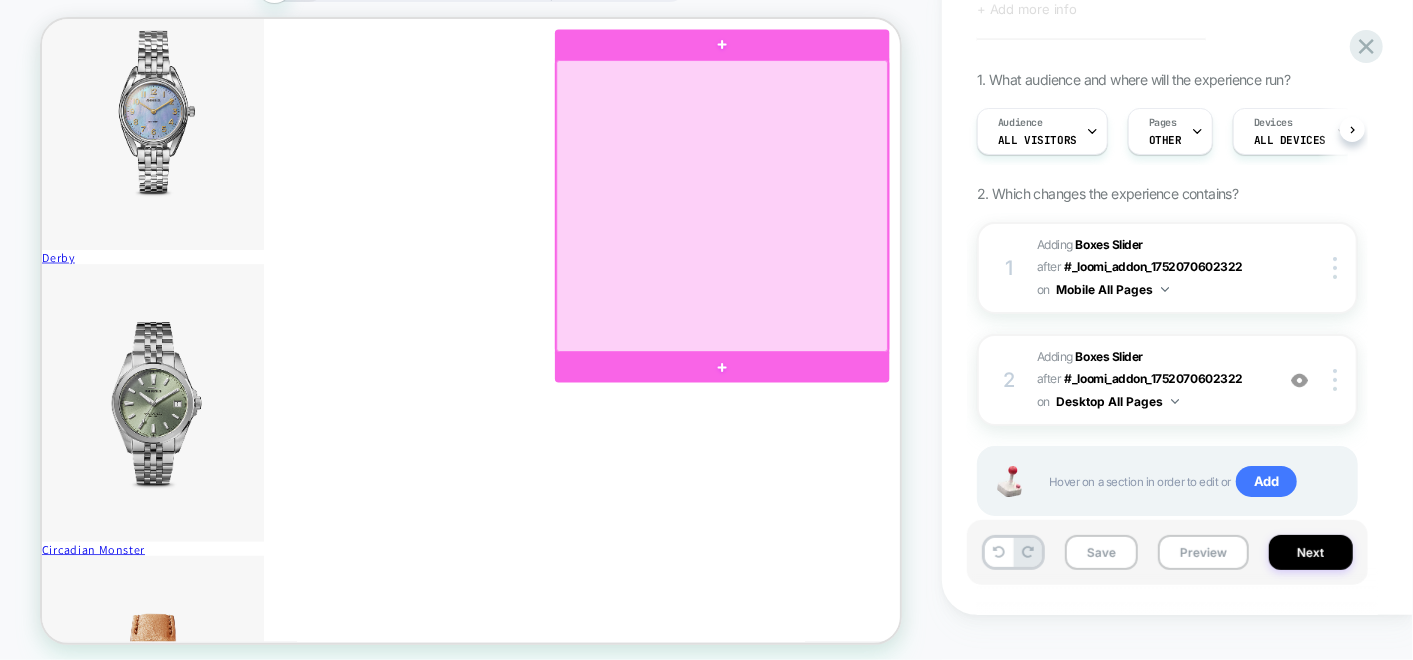 click at bounding box center (948, 268) 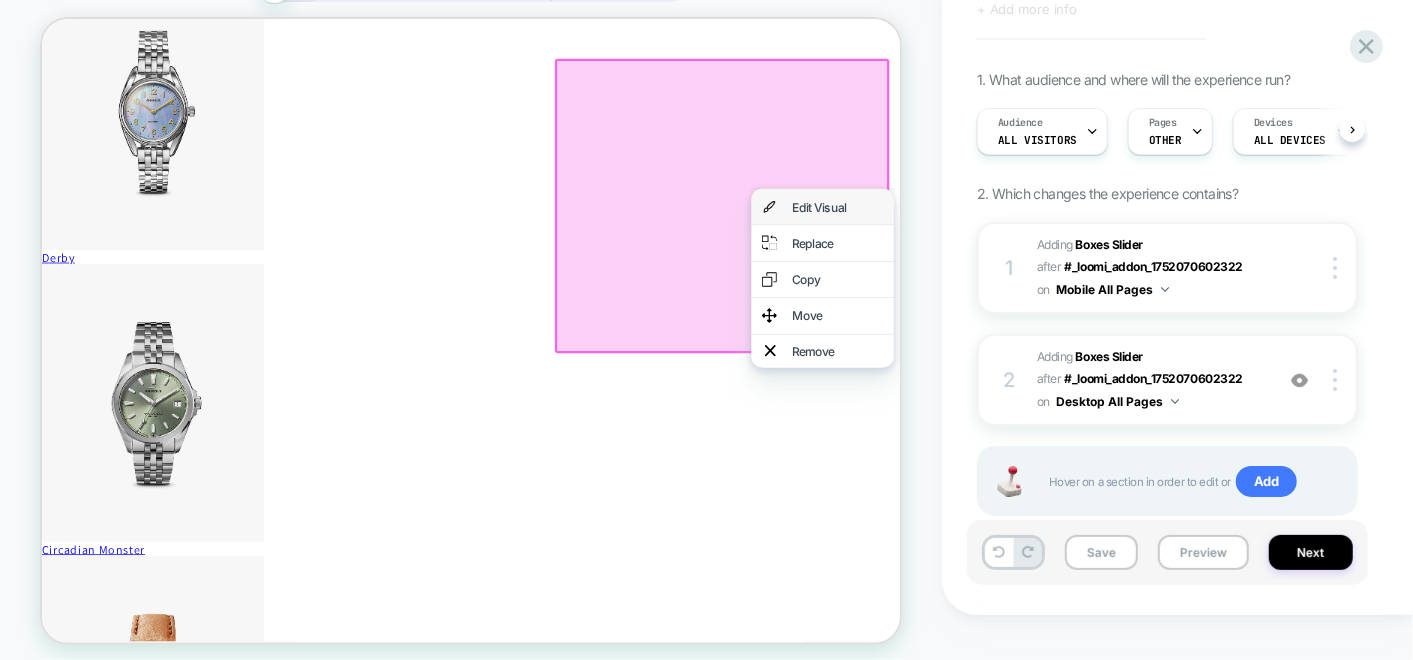 click on "Edit Visual" at bounding box center (1102, 270) 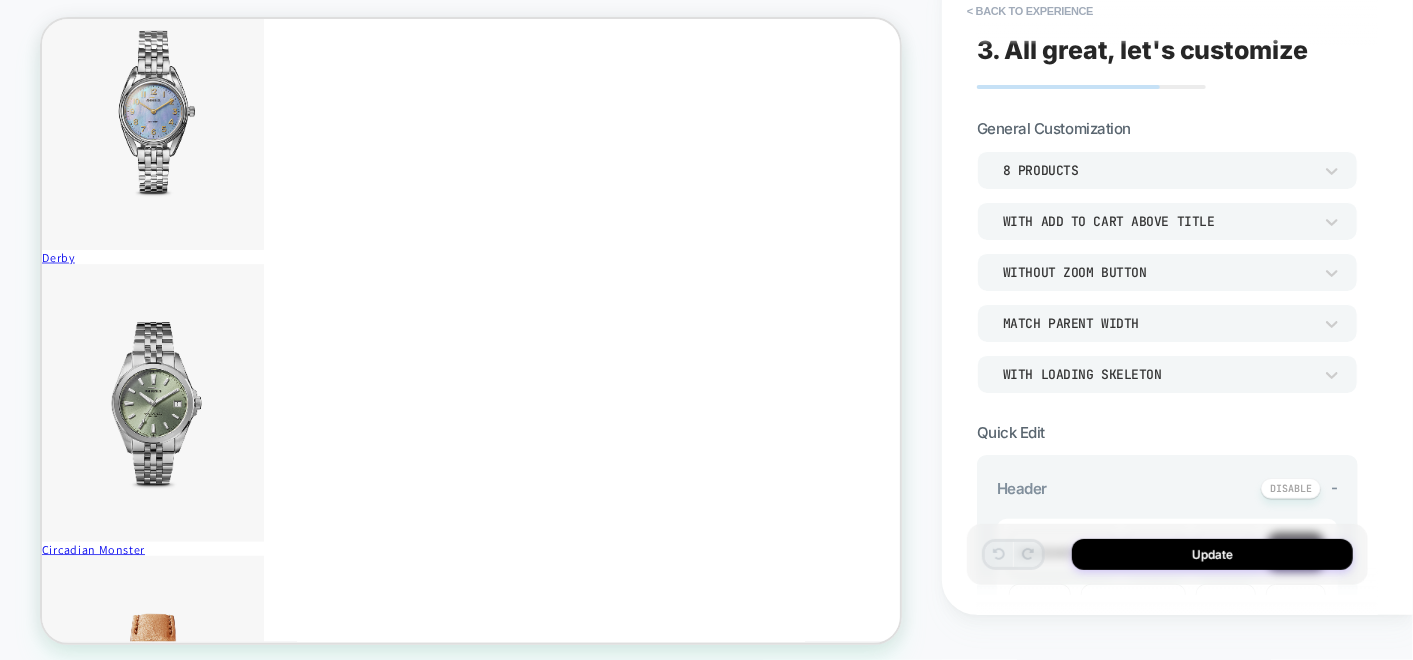 scroll, scrollTop: 222, scrollLeft: 0, axis: vertical 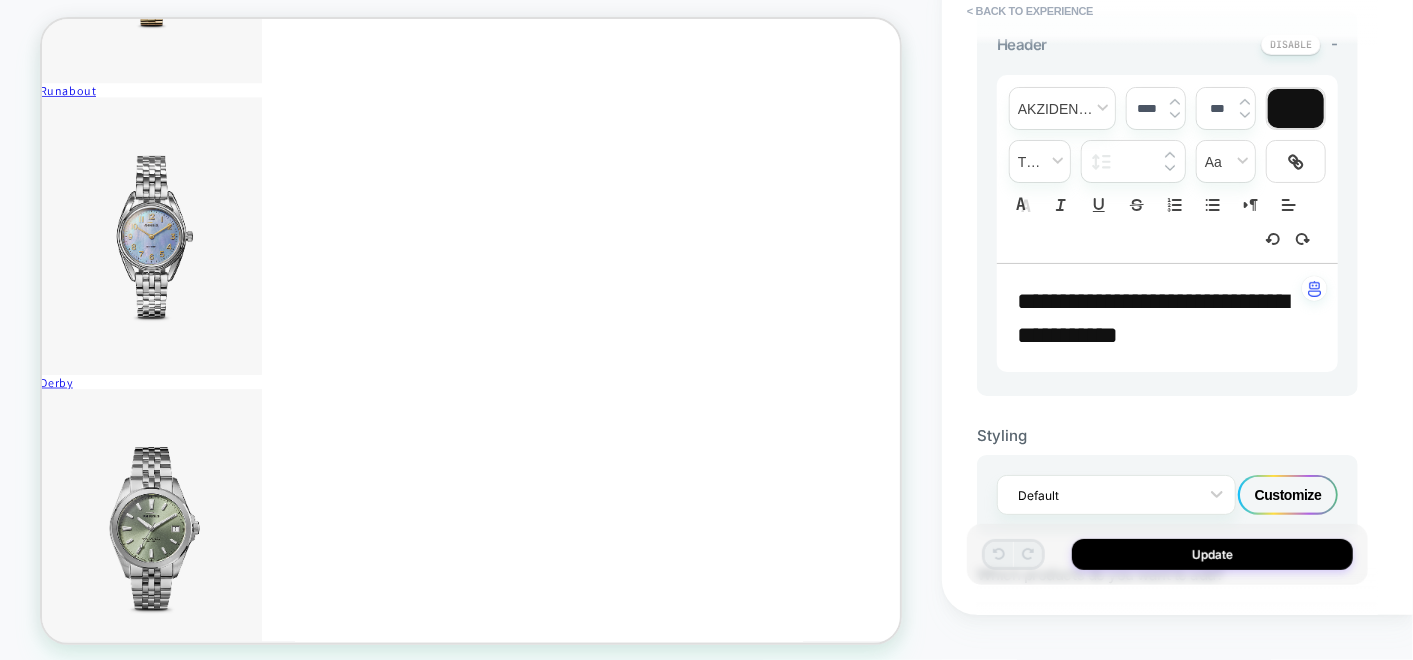 click on "Customize" at bounding box center [1288, 495] 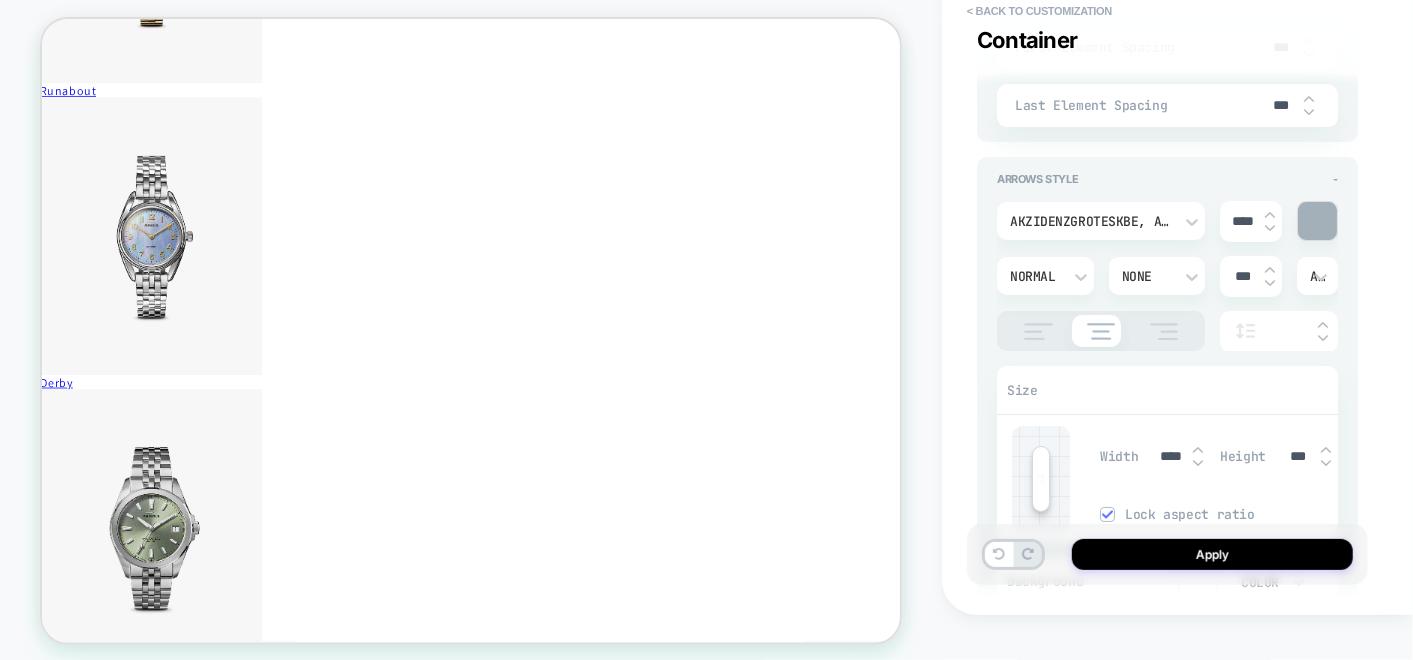 scroll, scrollTop: 3823, scrollLeft: 0, axis: vertical 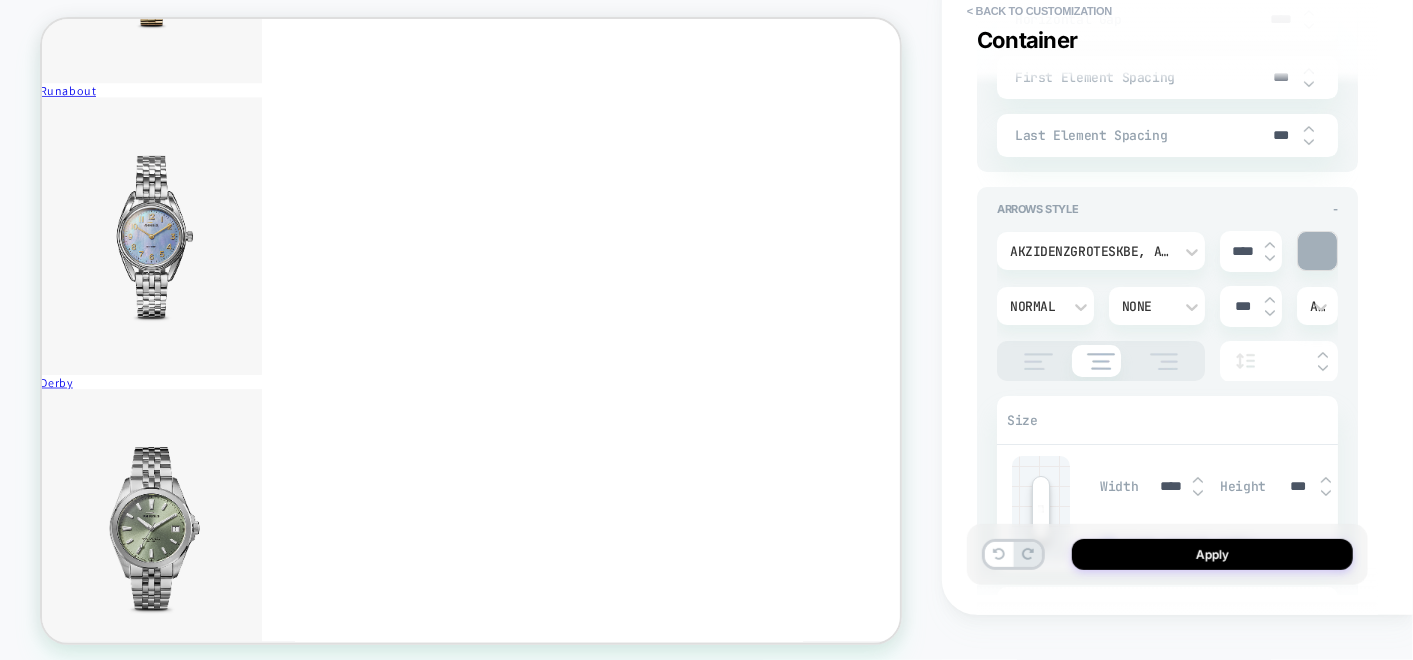 click at bounding box center [1323, 355] 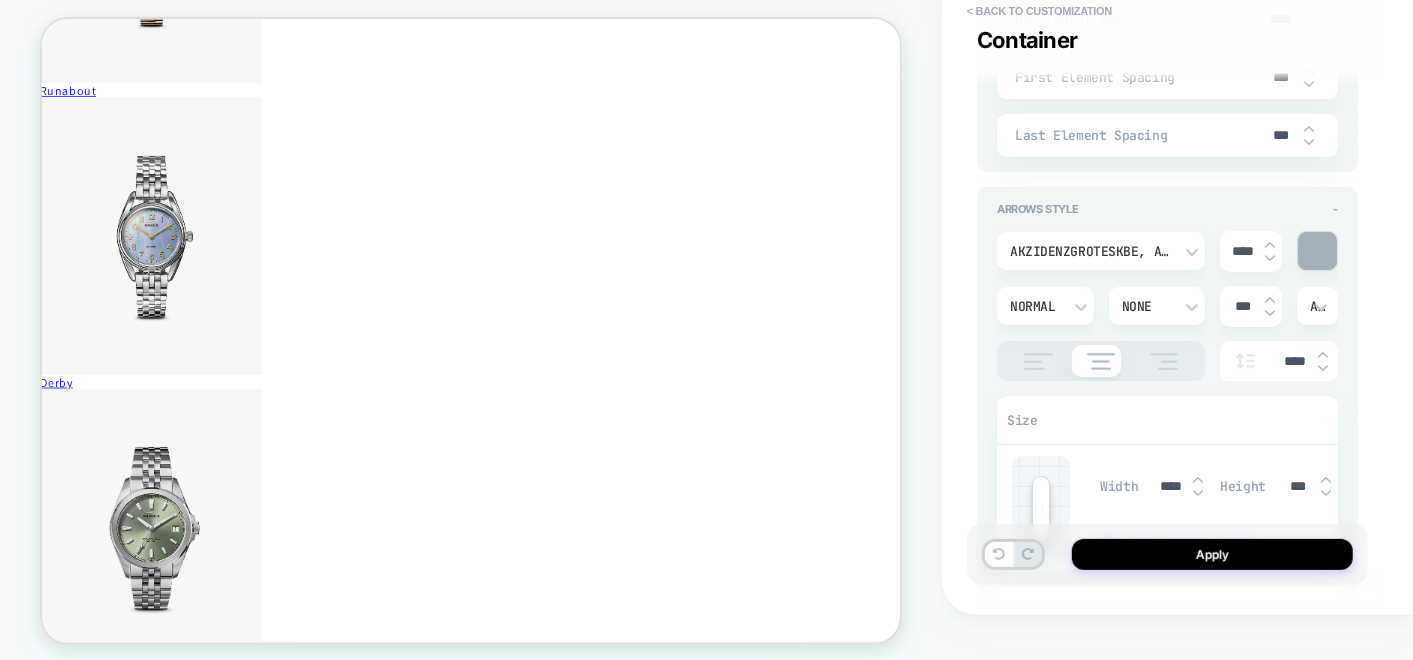 click at bounding box center (1323, 355) 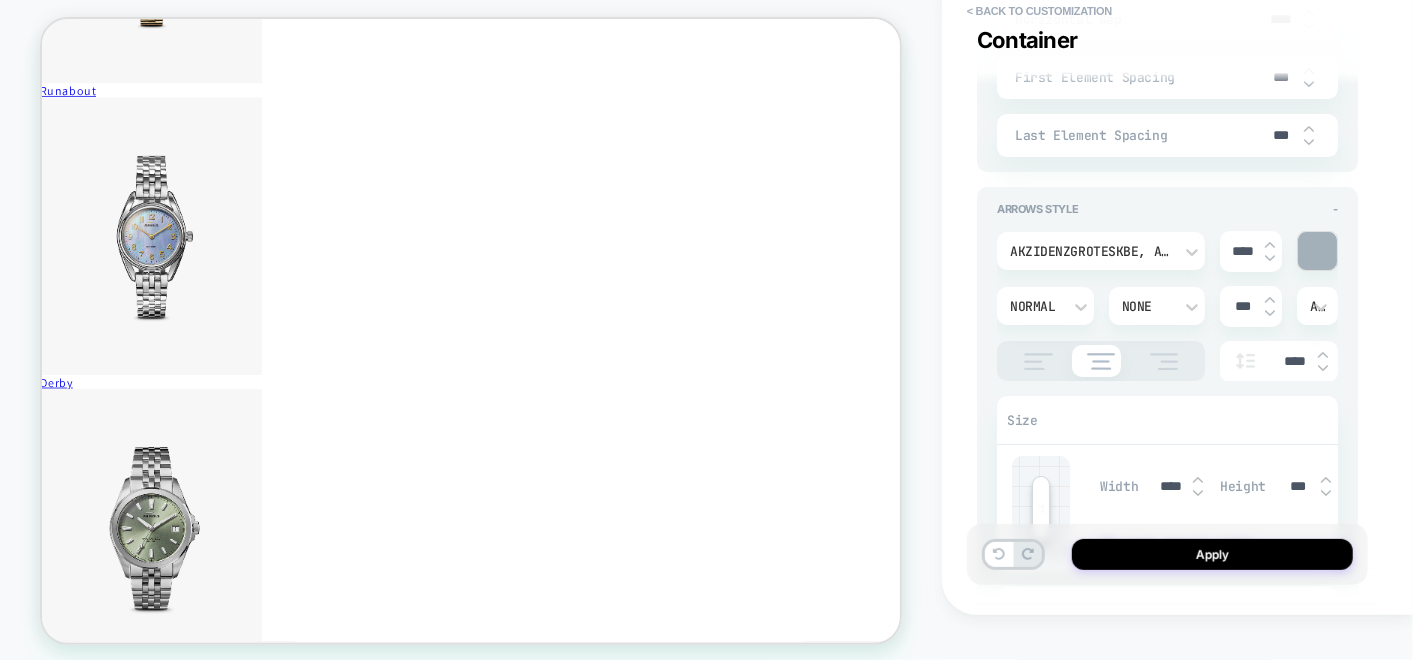 click at bounding box center [1323, 355] 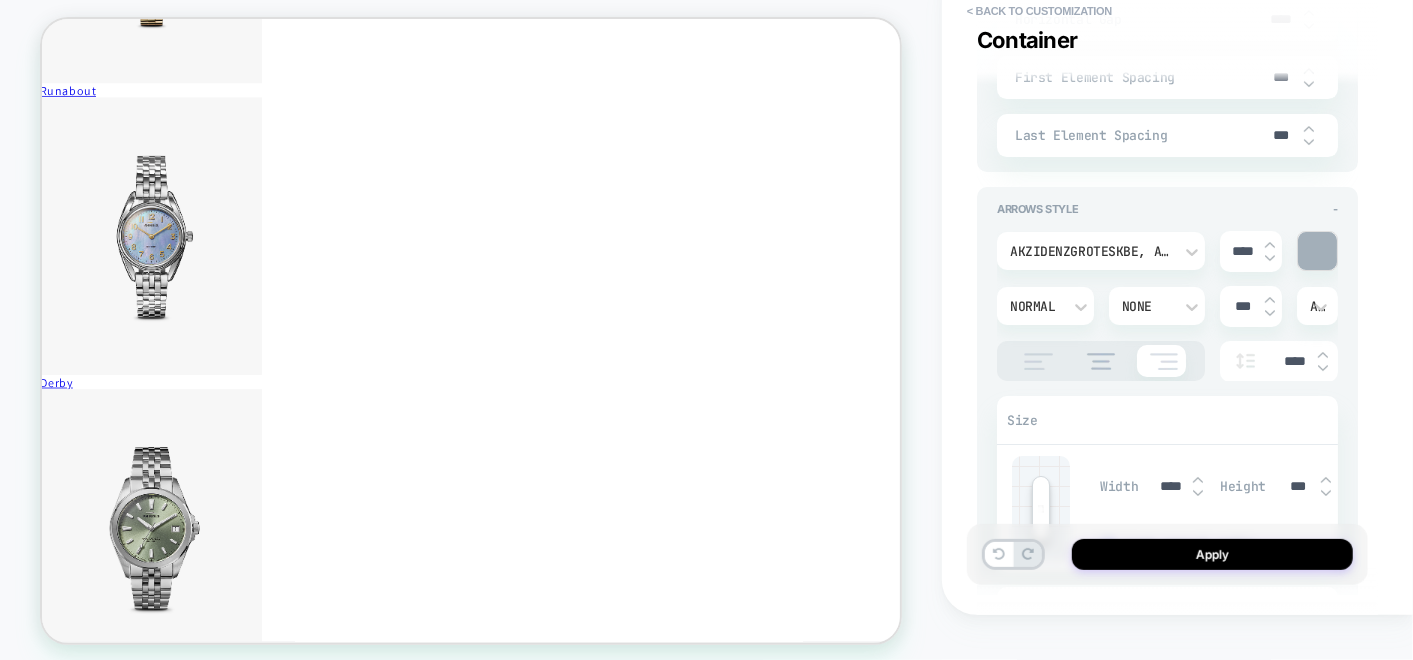 click at bounding box center (1101, 361) 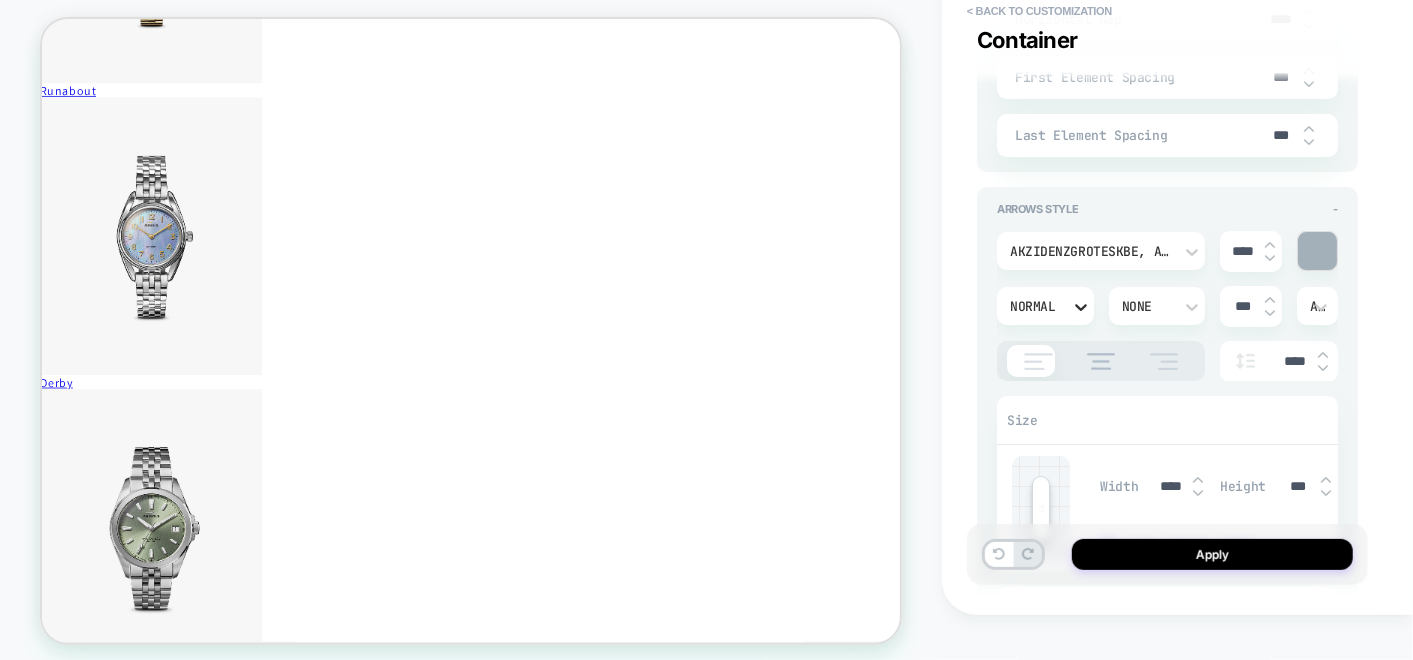 click 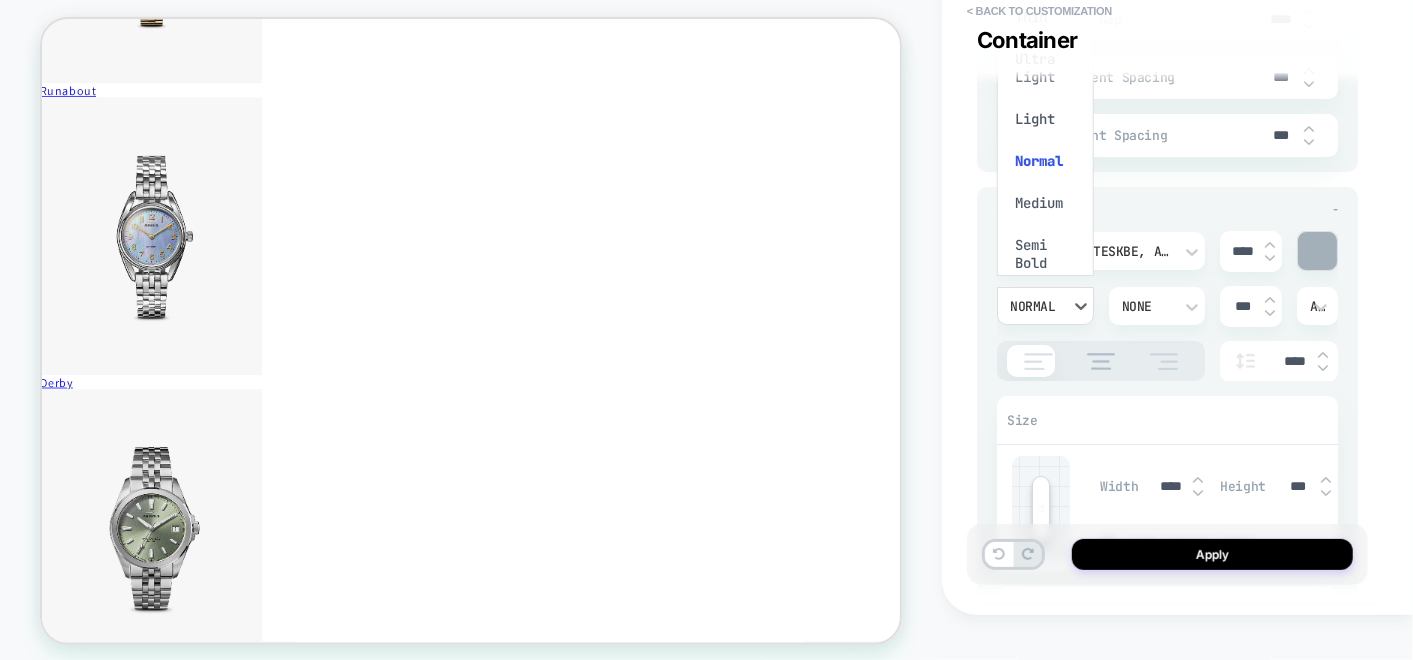 click at bounding box center [706, 330] 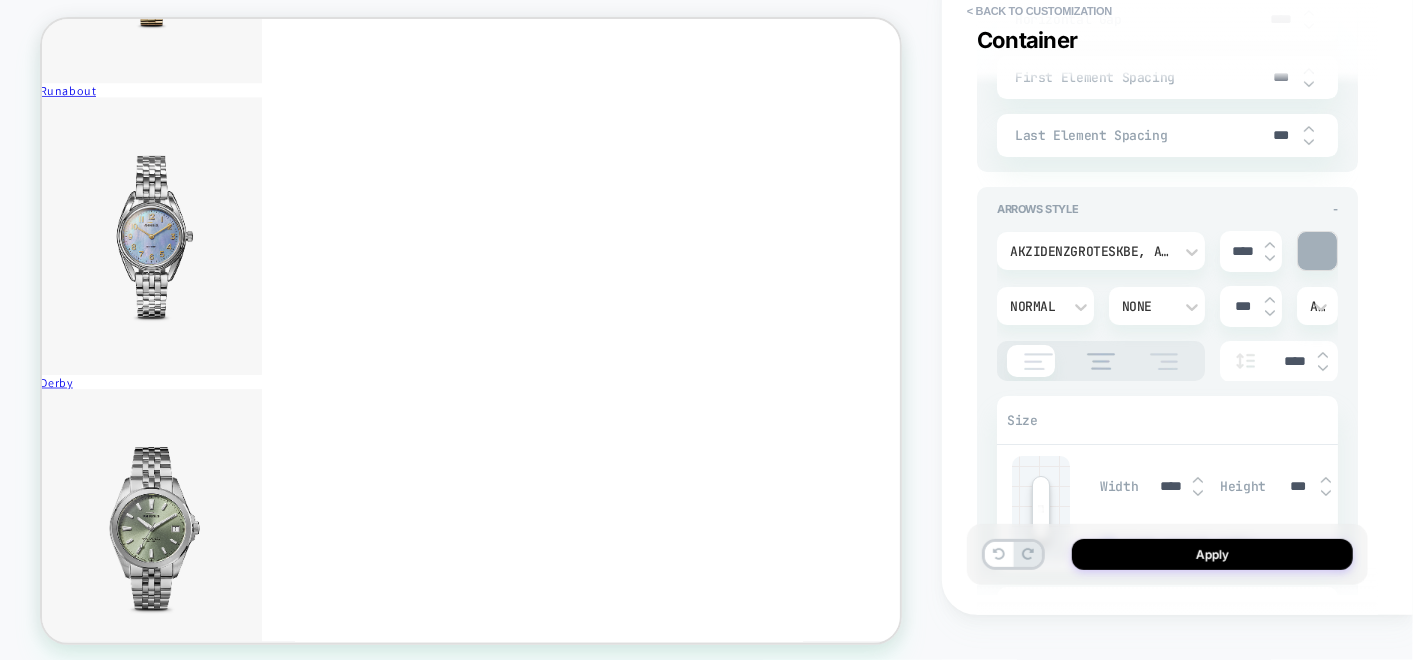 click on "None" at bounding box center [1147, 306] 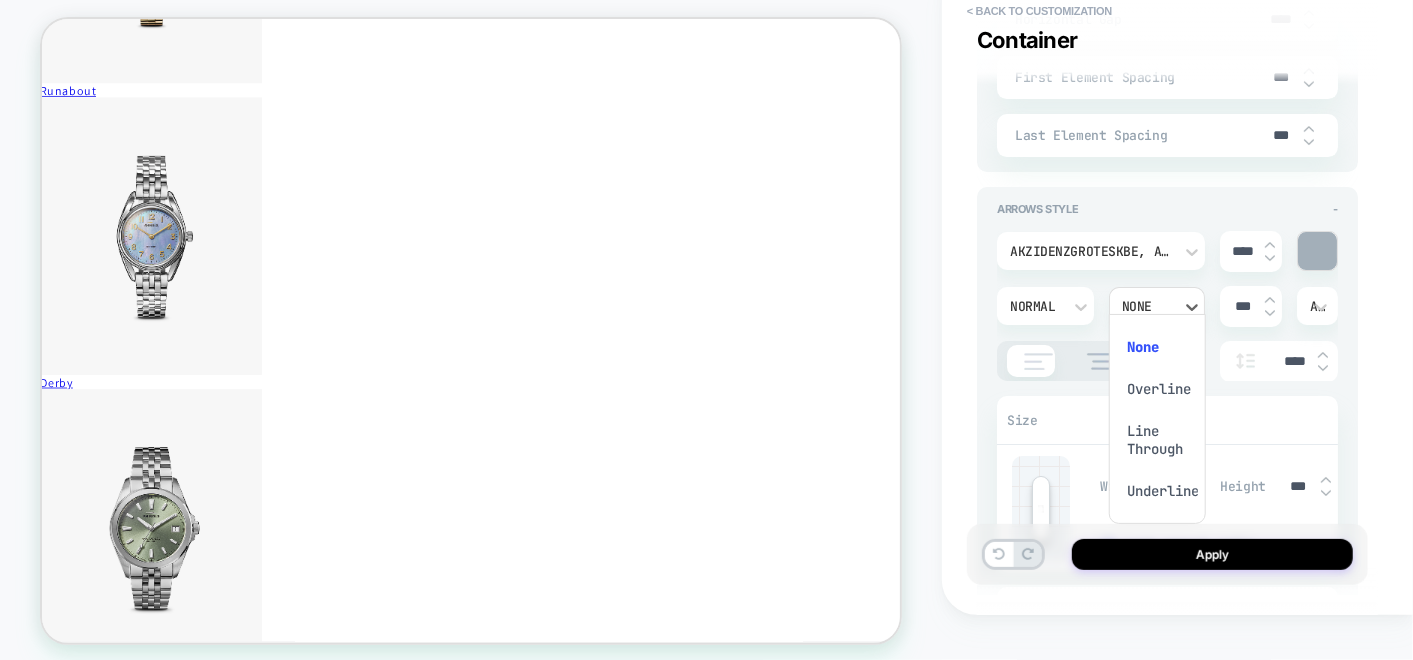 click at bounding box center [706, 330] 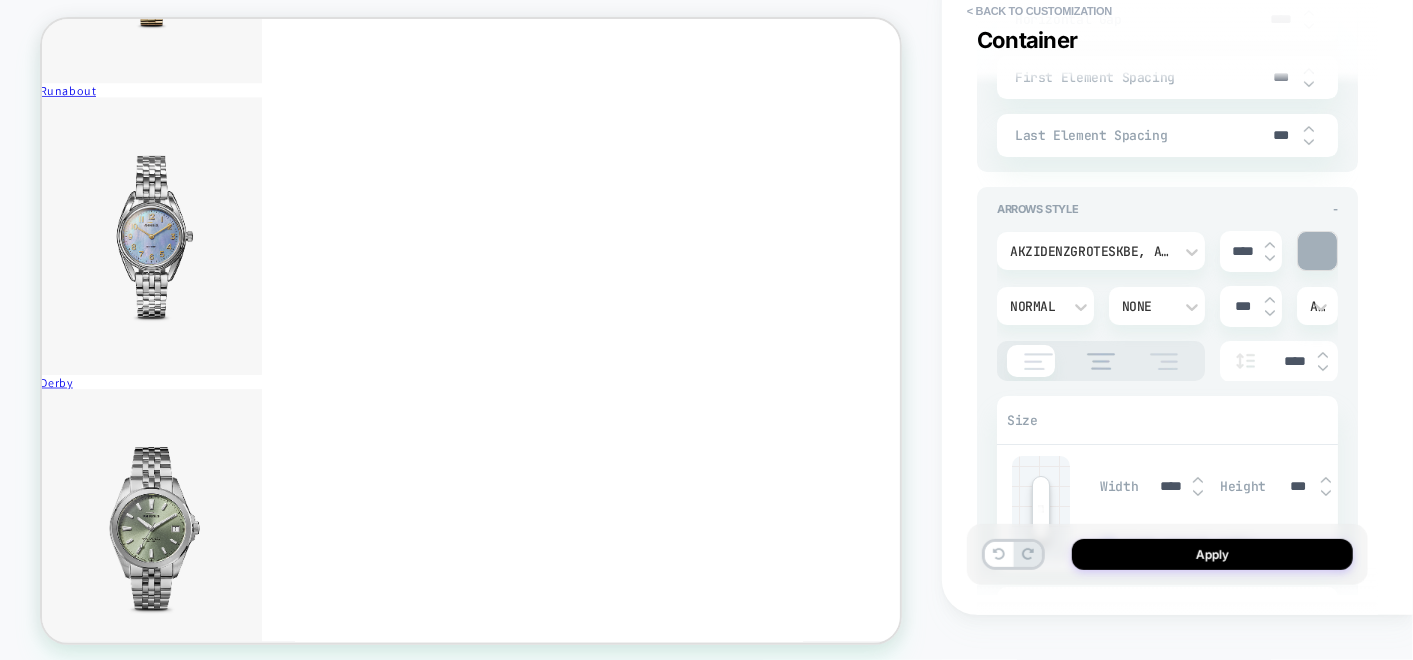 click at bounding box center (1270, 300) 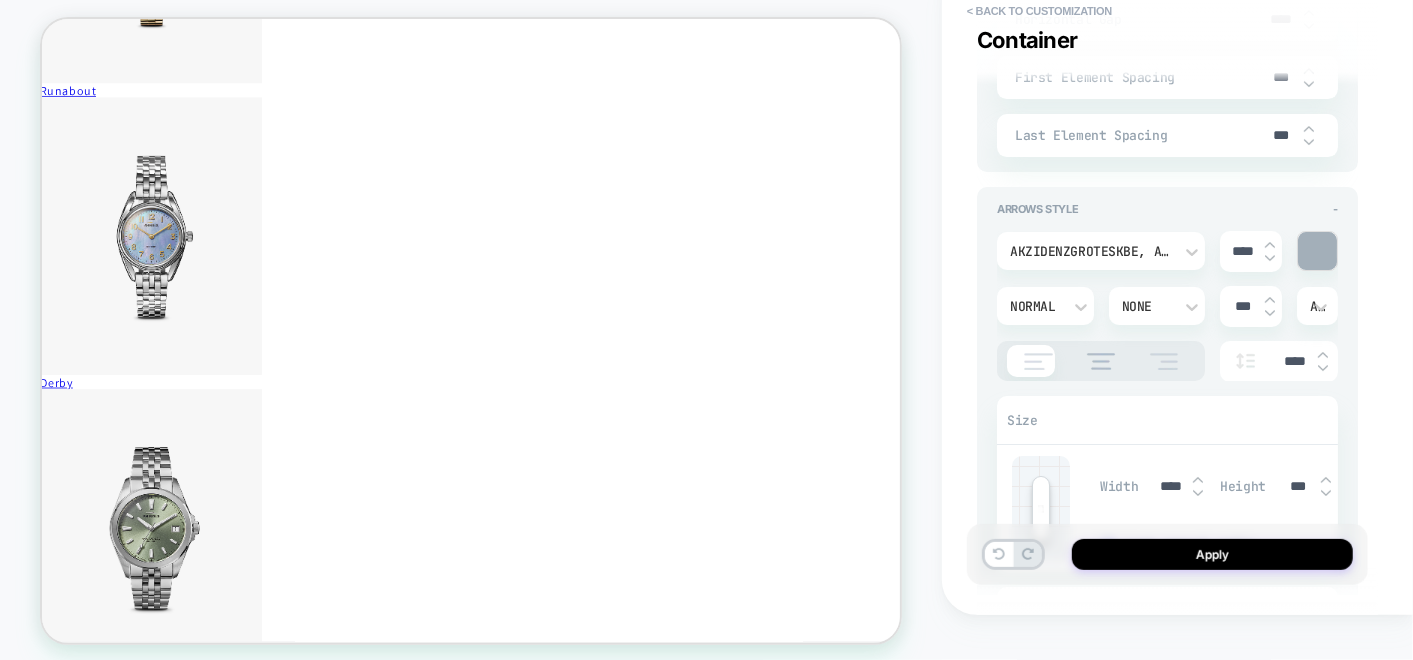 type on "*" 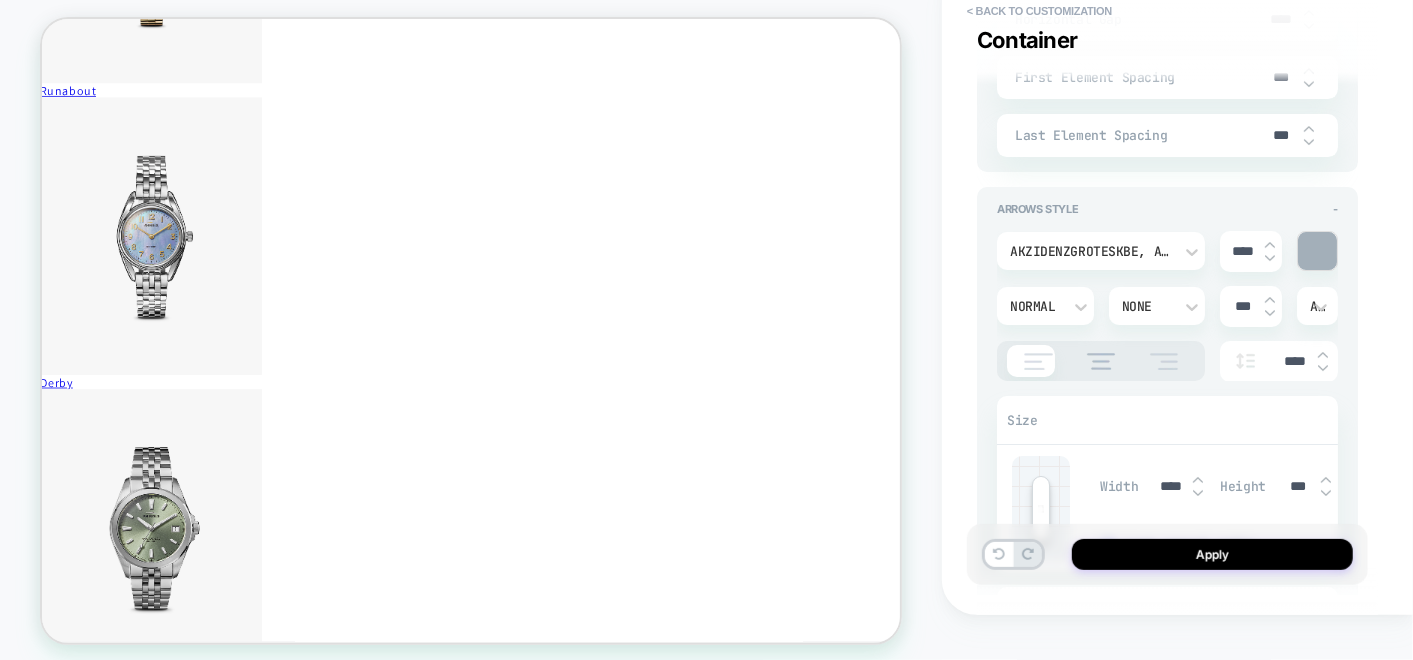 type on "*****" 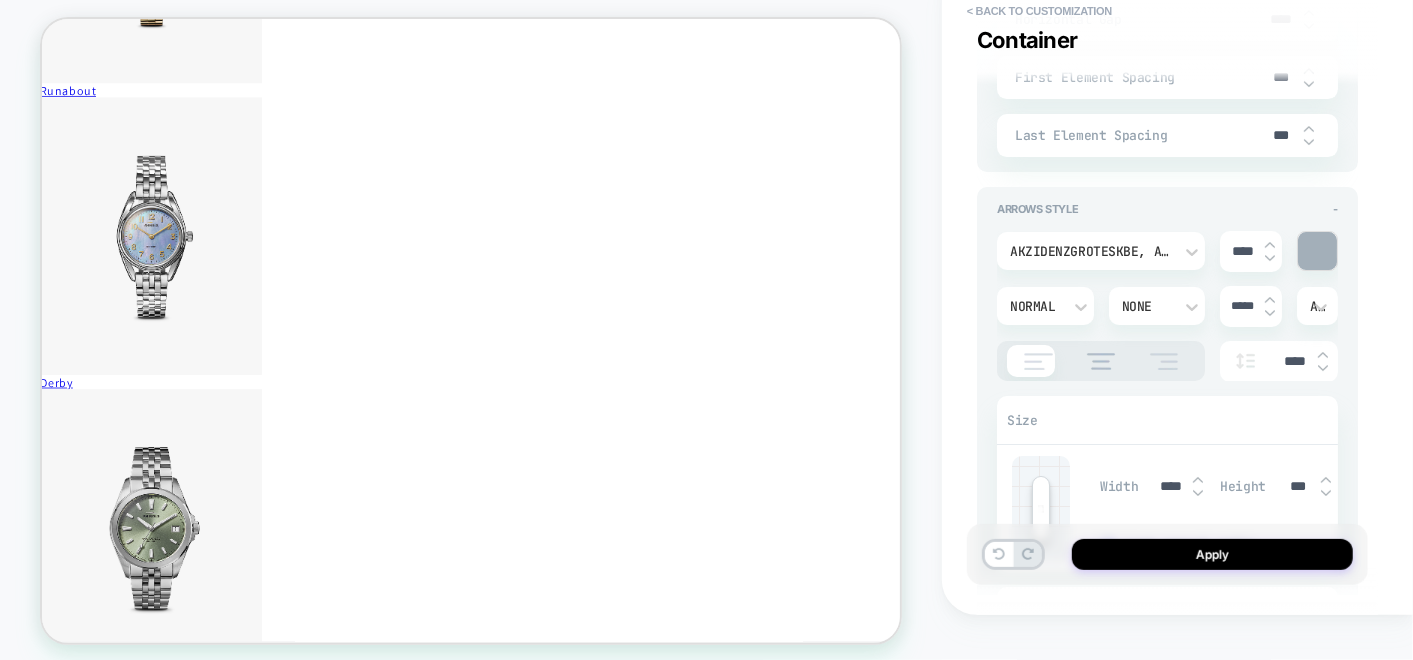 click at bounding box center [1270, 300] 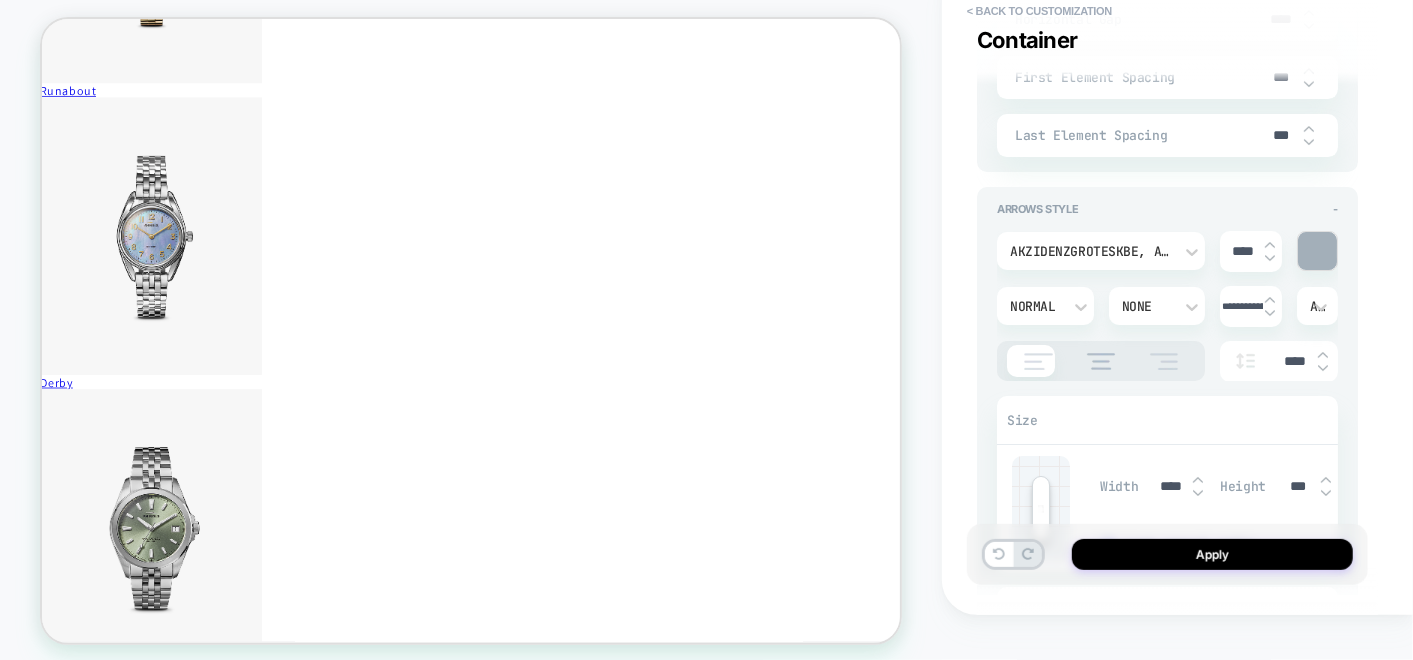 type on "**********" 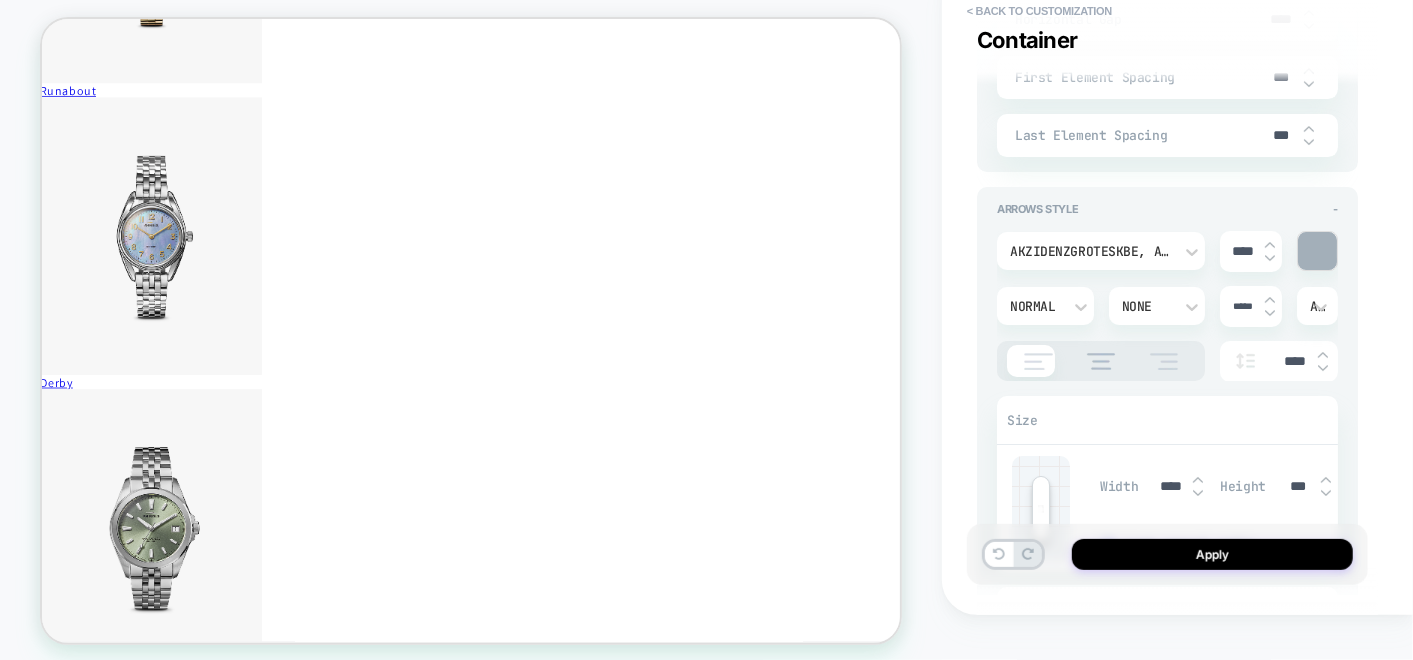 click at bounding box center (1270, 300) 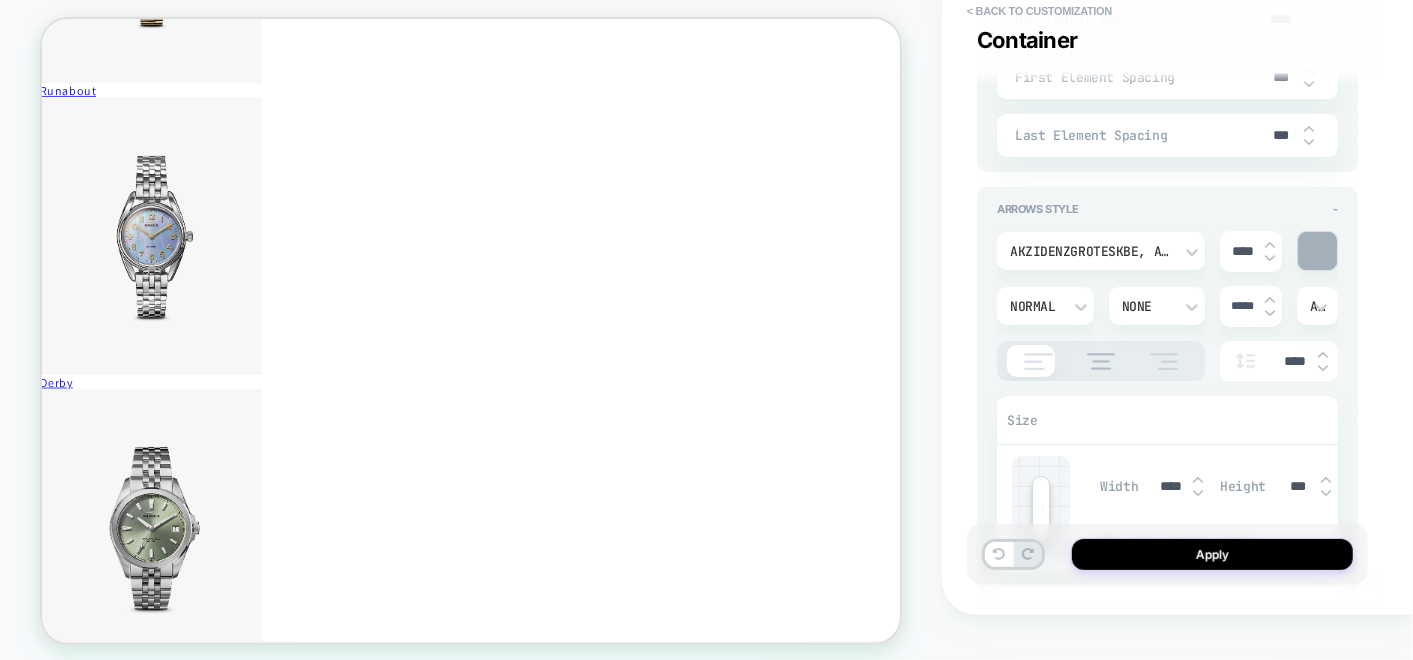 click at bounding box center [1270, 300] 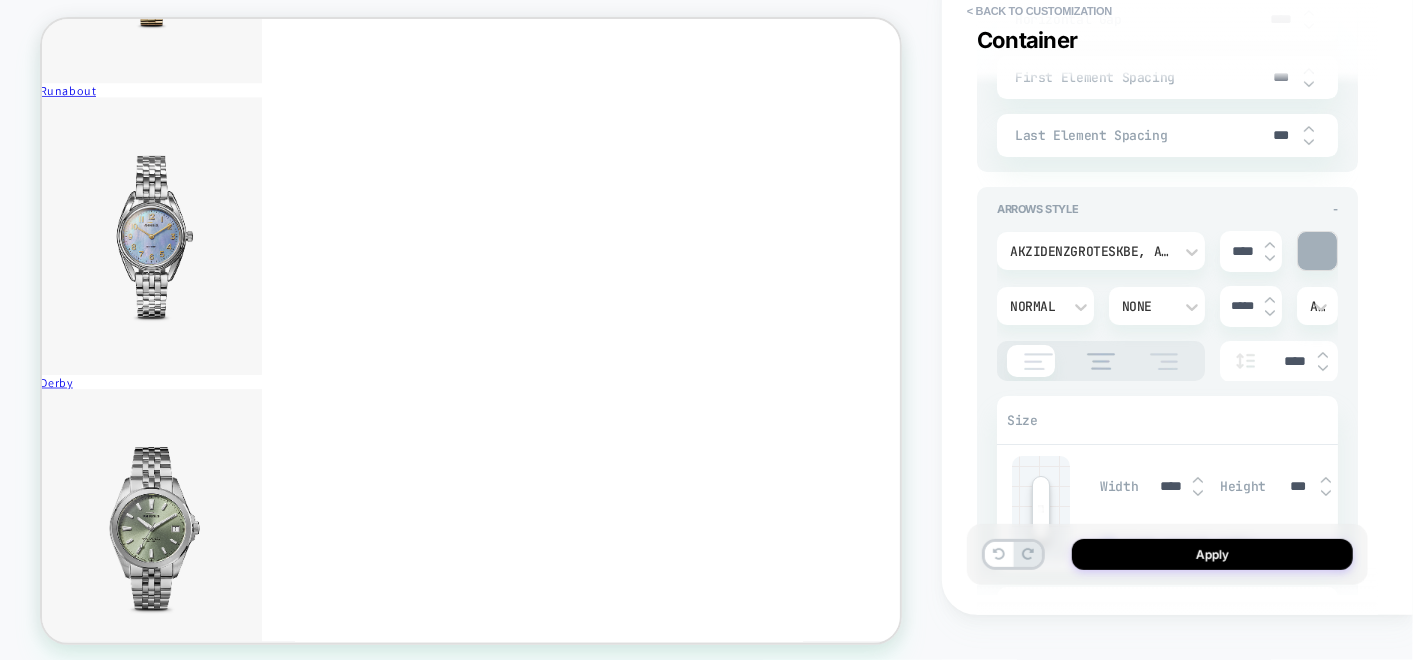 type on "*" 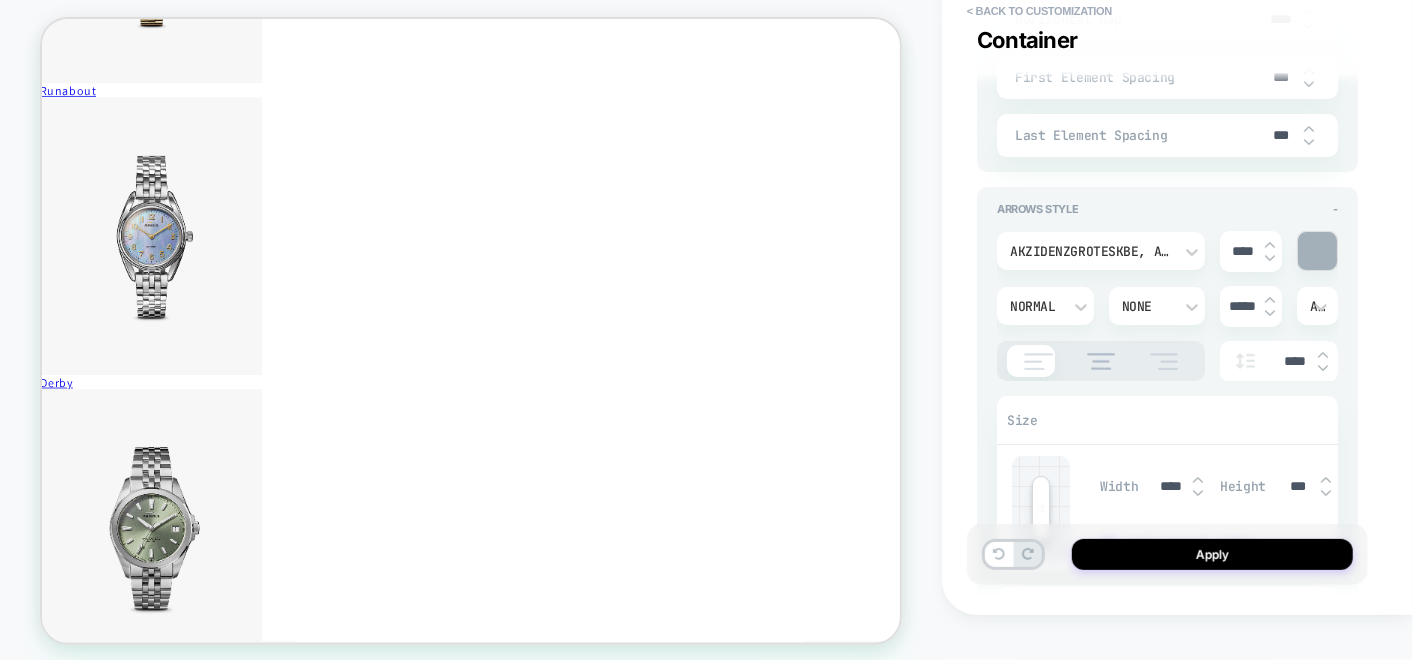 type on "*" 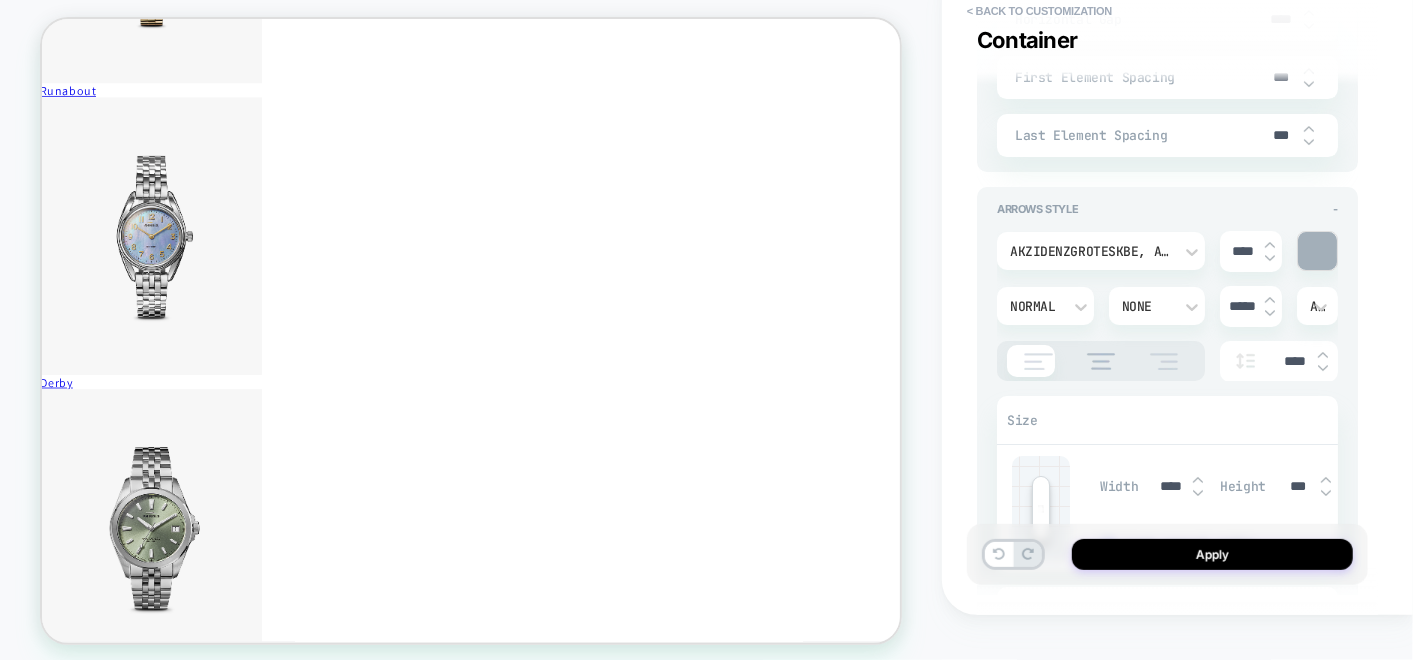 type on "***" 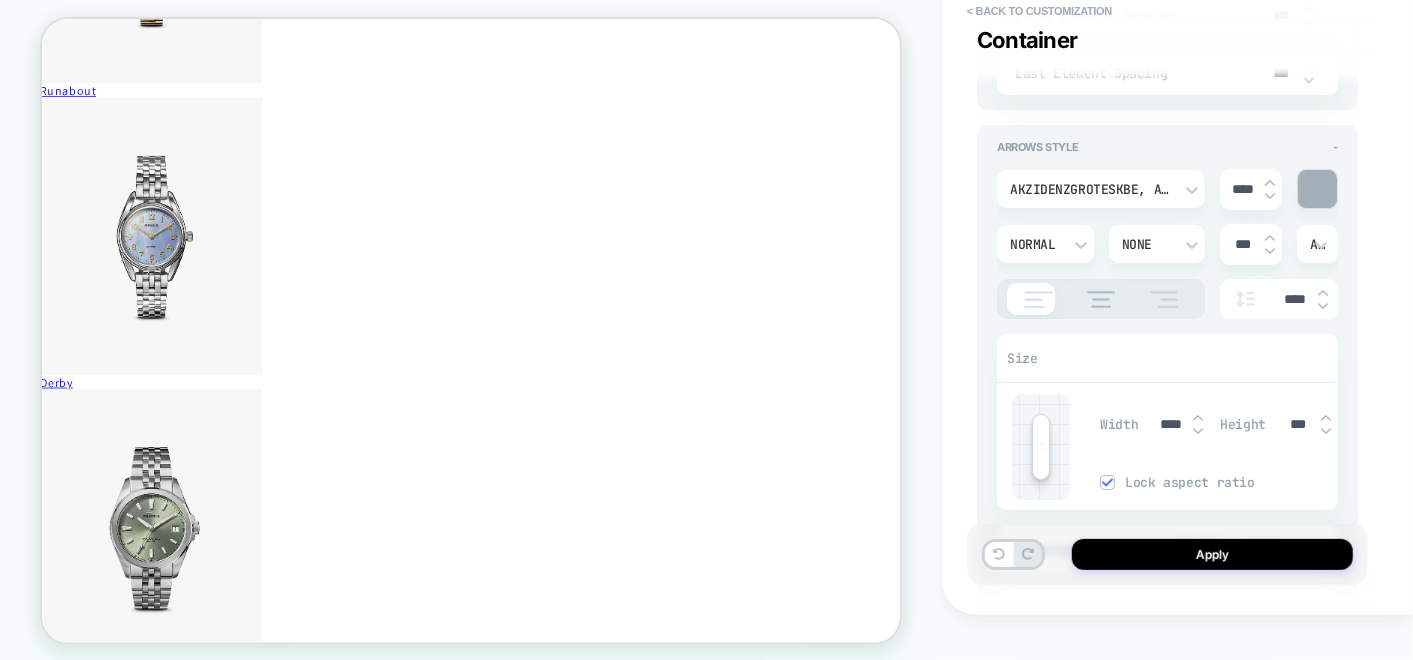 scroll, scrollTop: 3934, scrollLeft: 0, axis: vertical 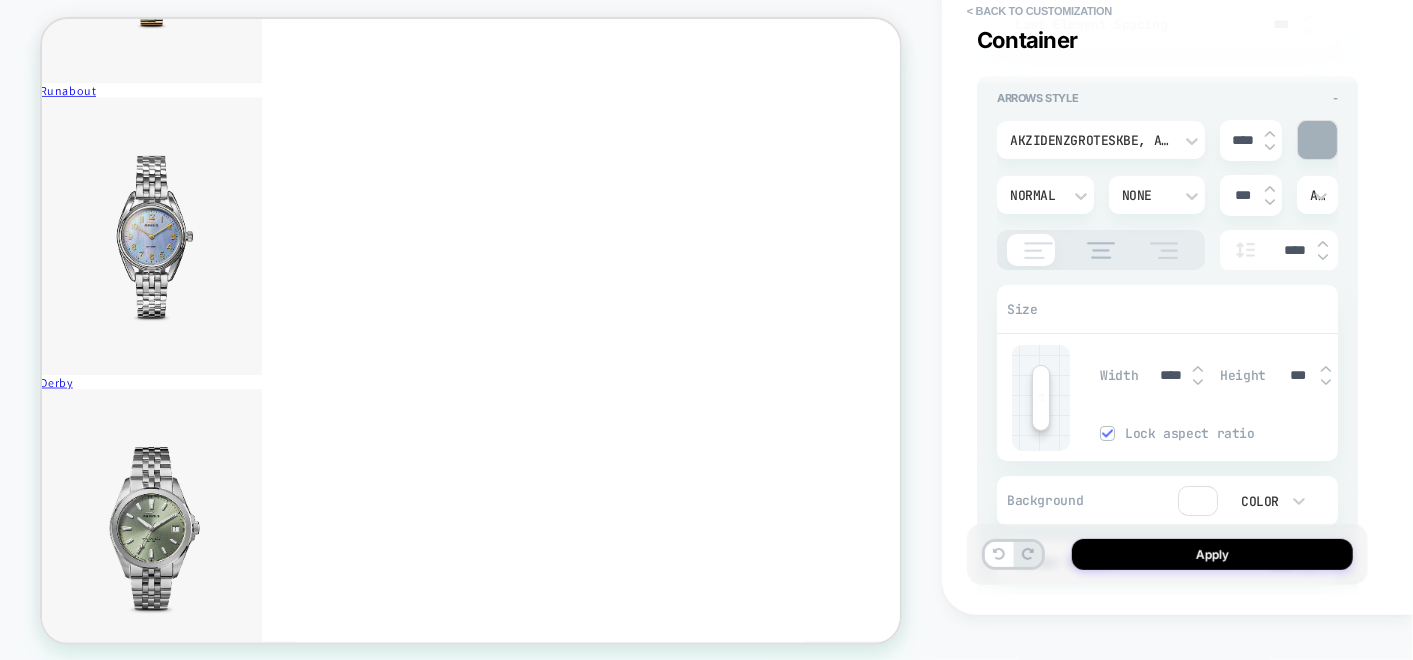 drag, startPoint x: 1041, startPoint y: 408, endPoint x: 1088, endPoint y: 360, distance: 67.17886 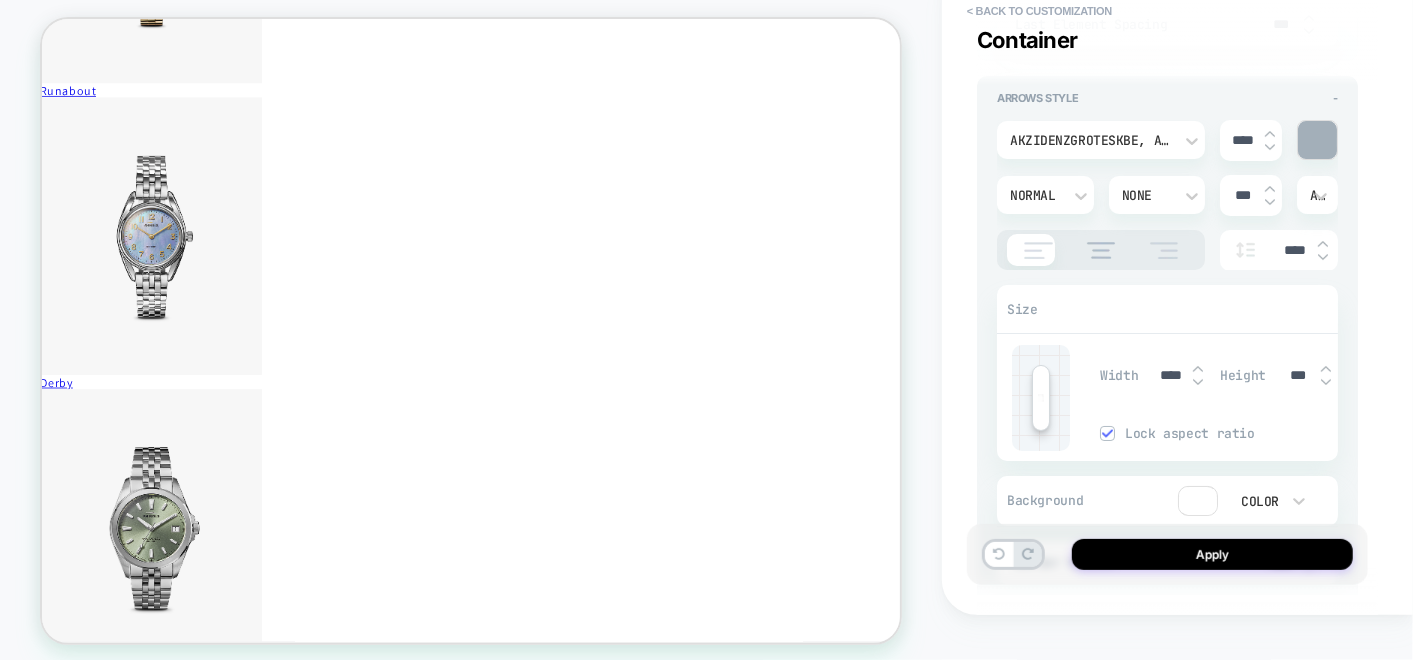 click at bounding box center (1041, 398) 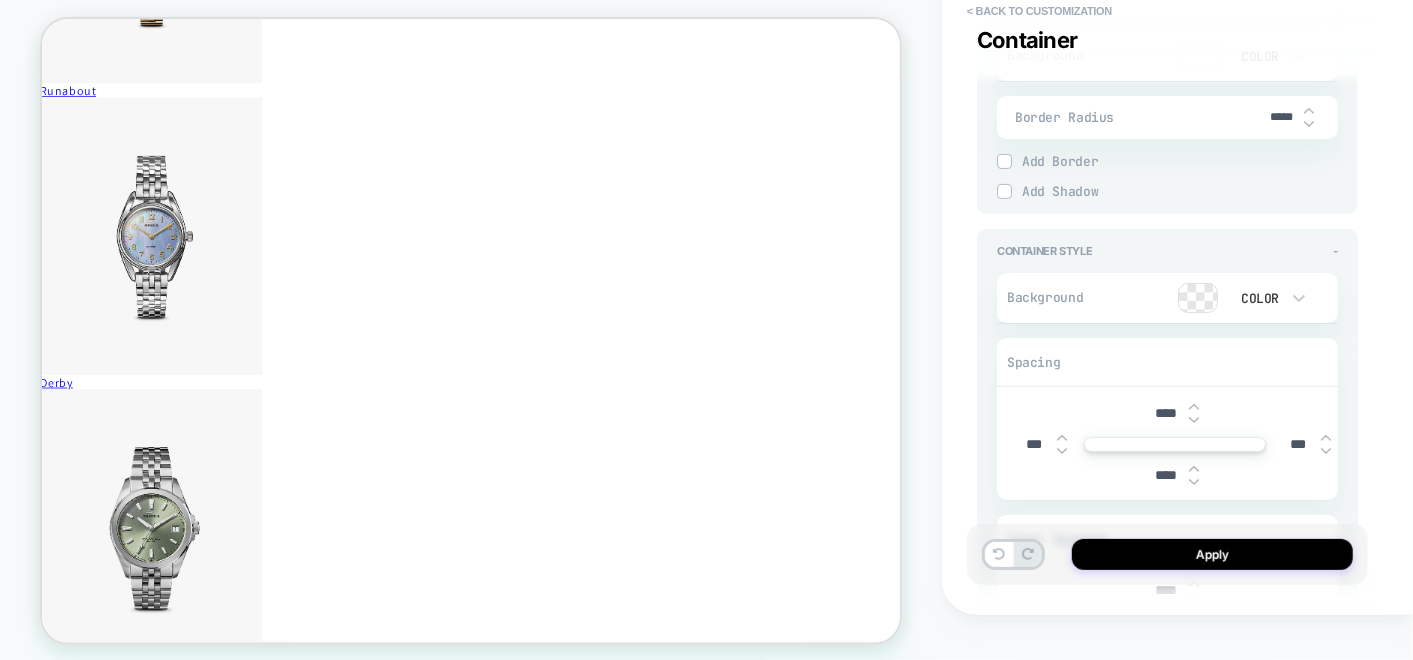 scroll, scrollTop: 4268, scrollLeft: 0, axis: vertical 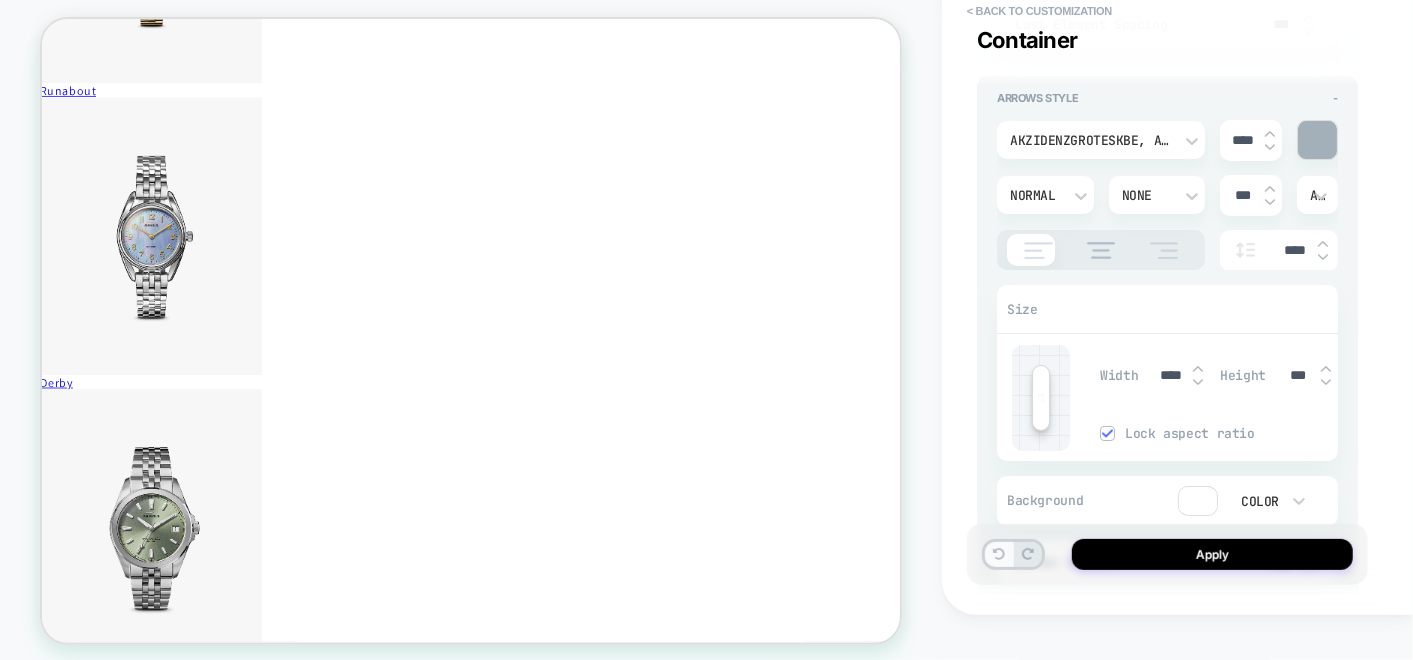 click 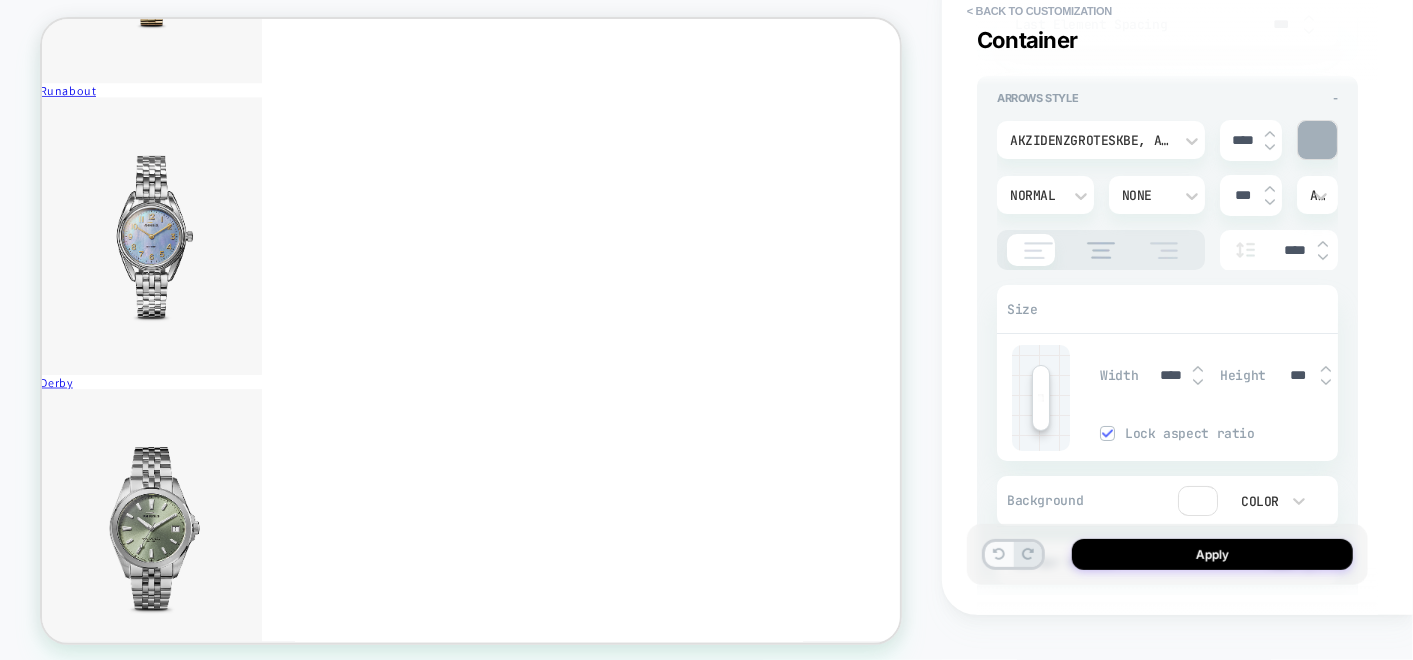 type on "*" 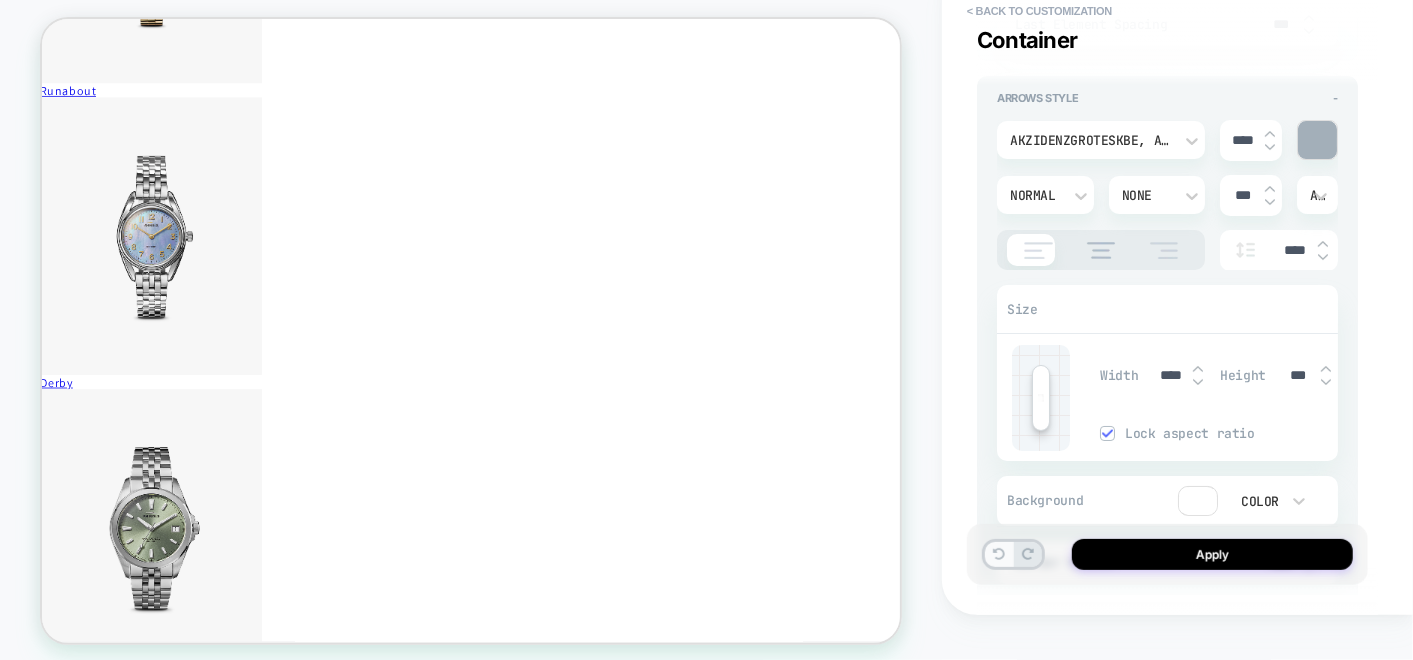 type on "***" 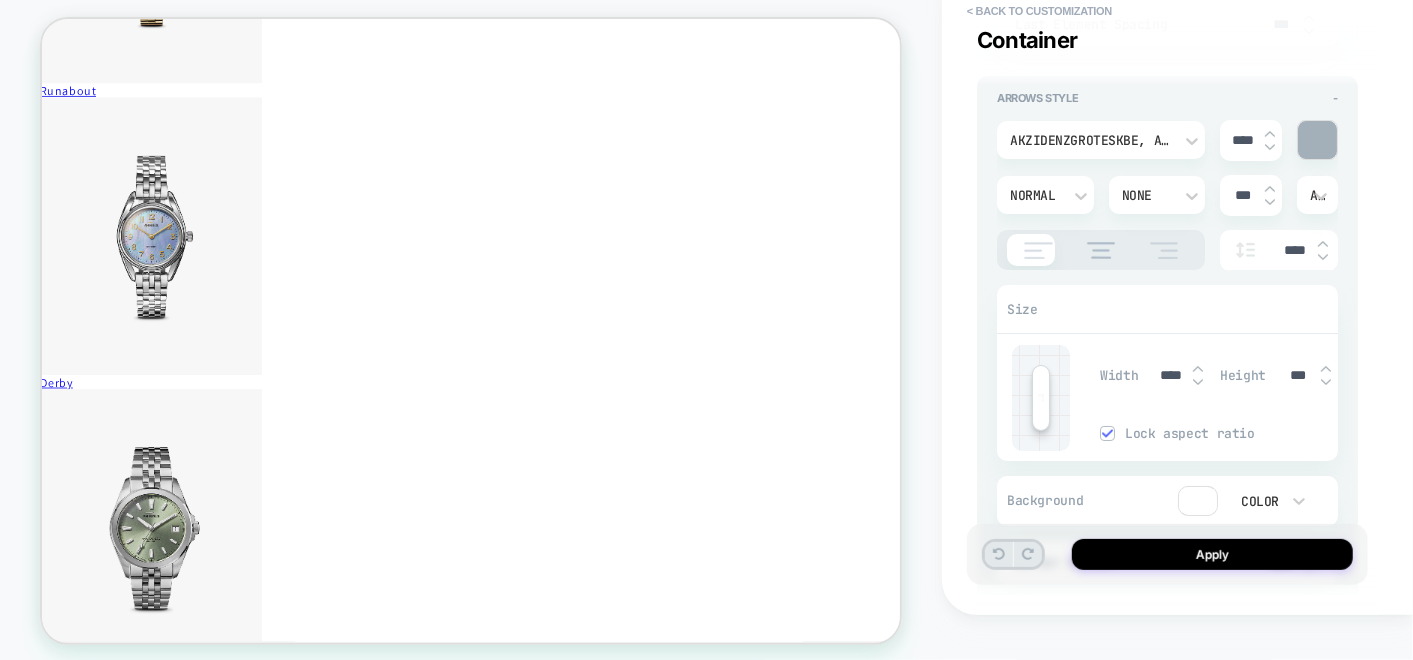 type on "*" 